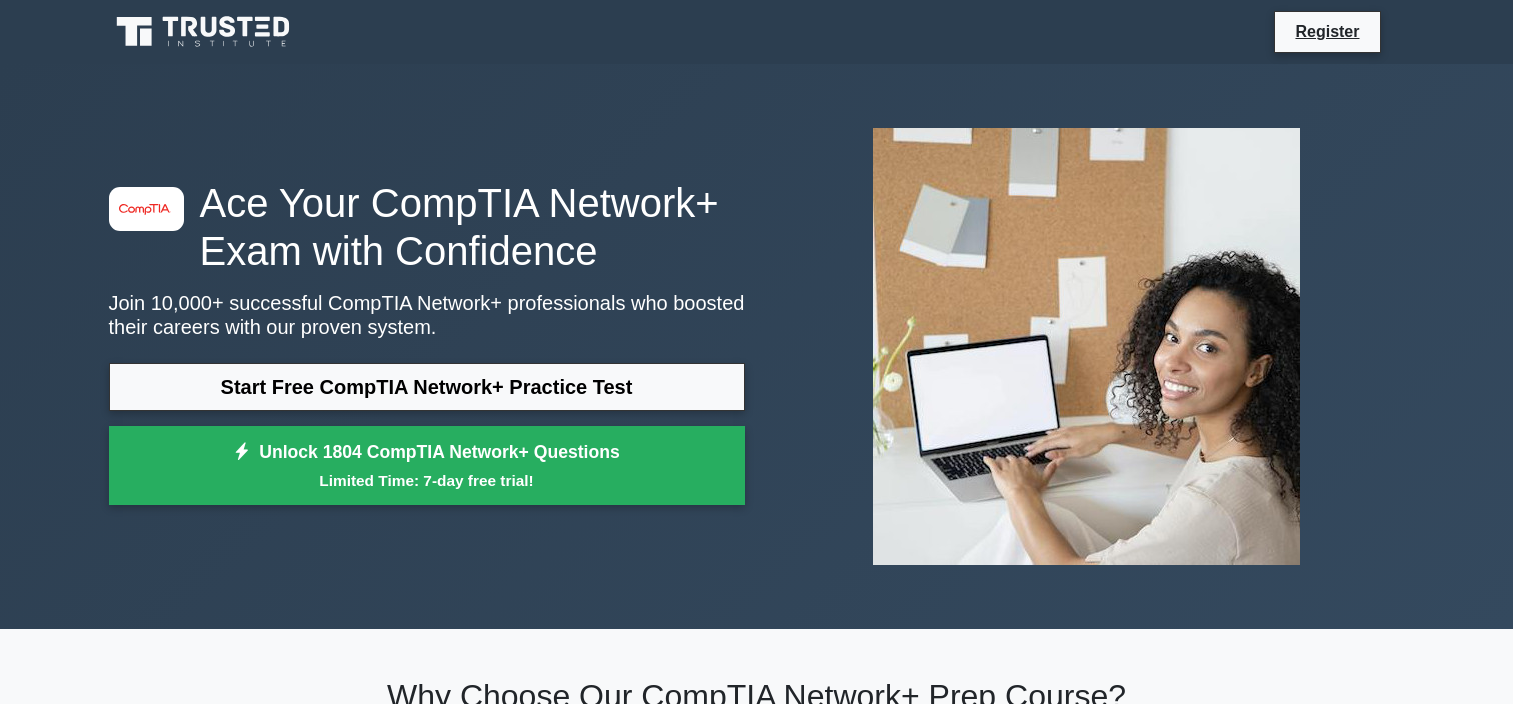 scroll, scrollTop: 0, scrollLeft: 0, axis: both 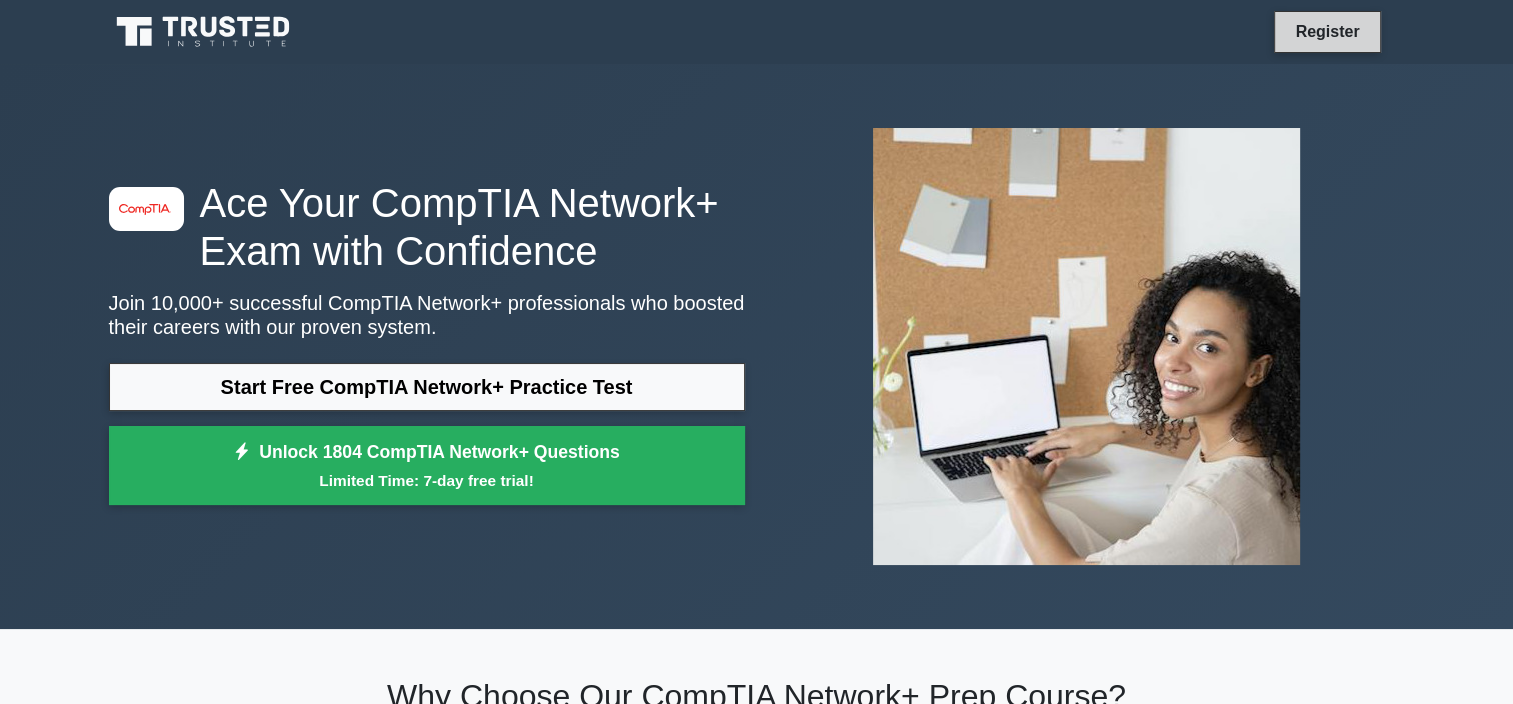 click on "Register" at bounding box center [1327, 31] 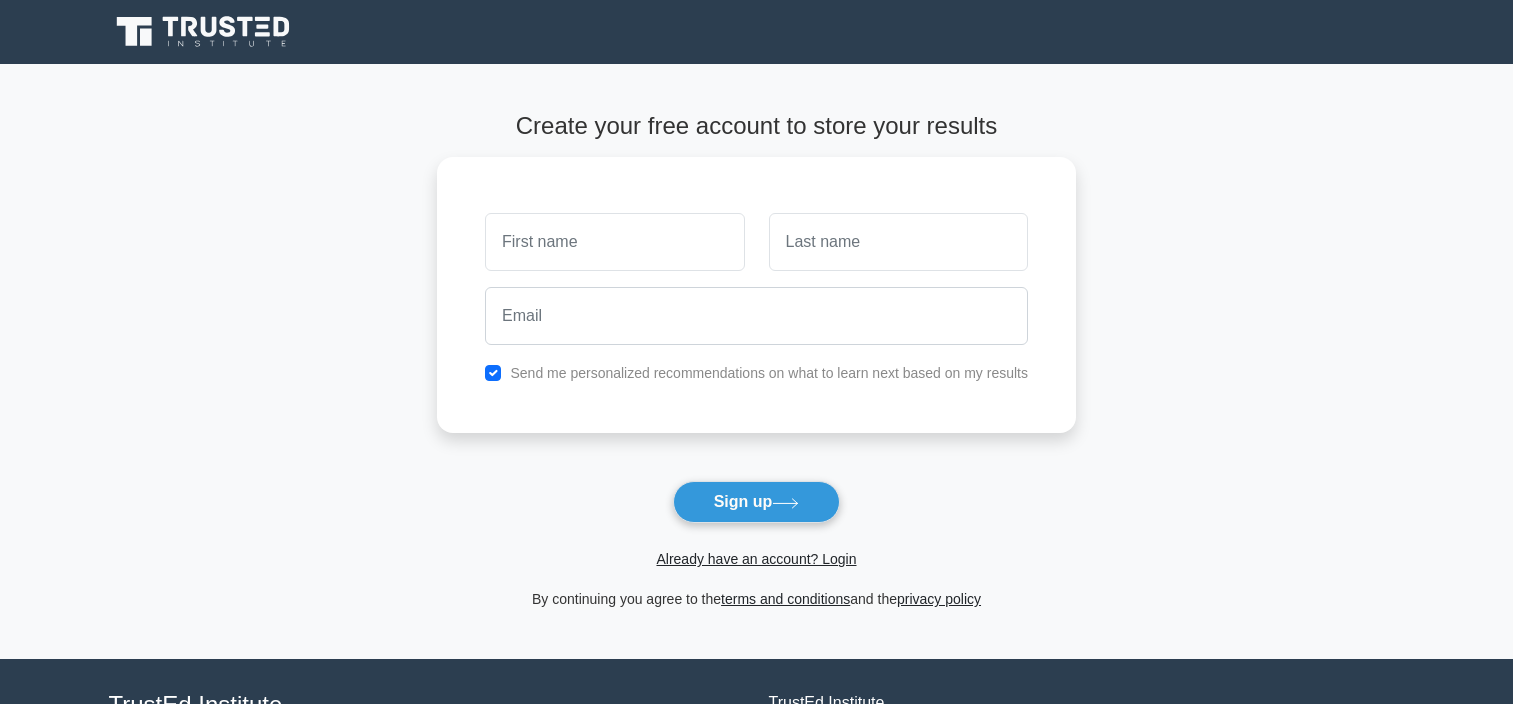 scroll, scrollTop: 0, scrollLeft: 0, axis: both 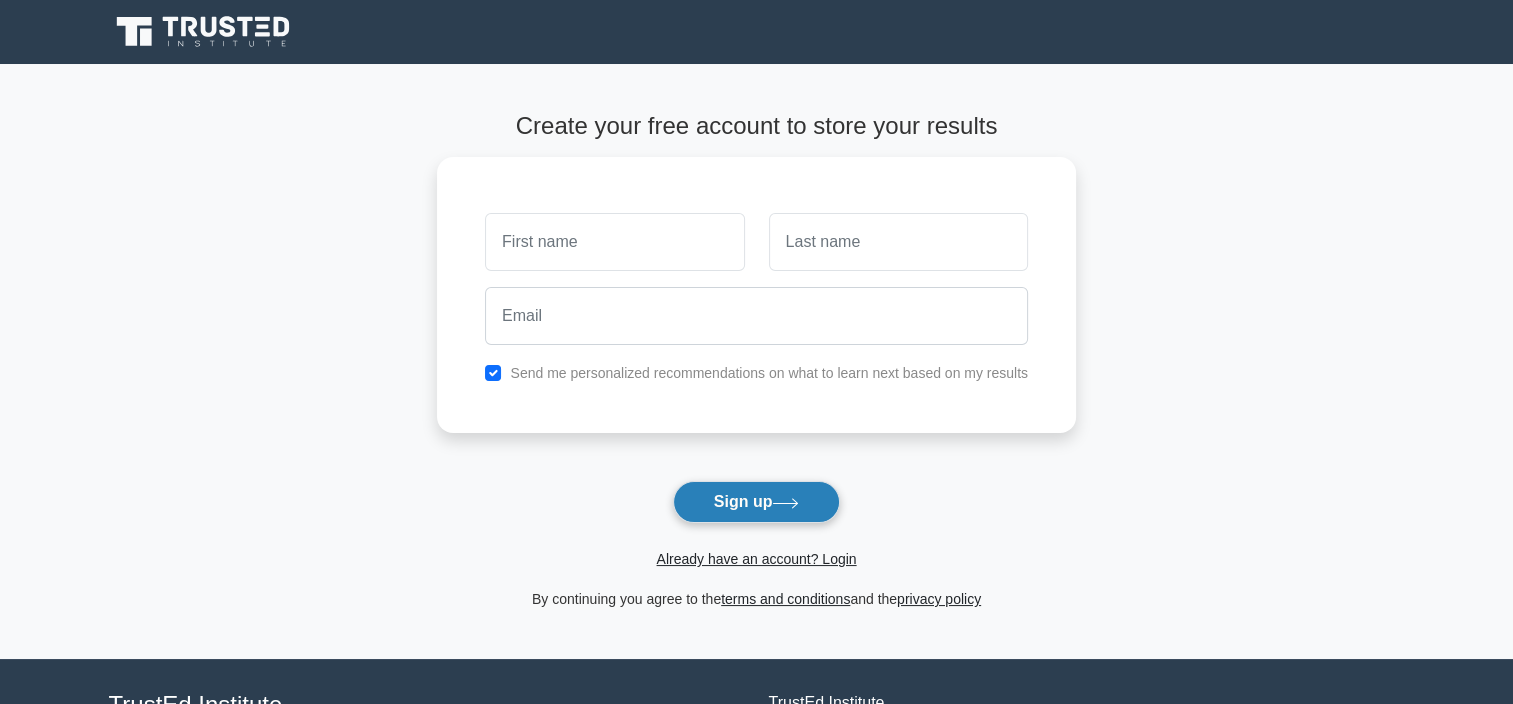 click on "Sign up" at bounding box center (757, 502) 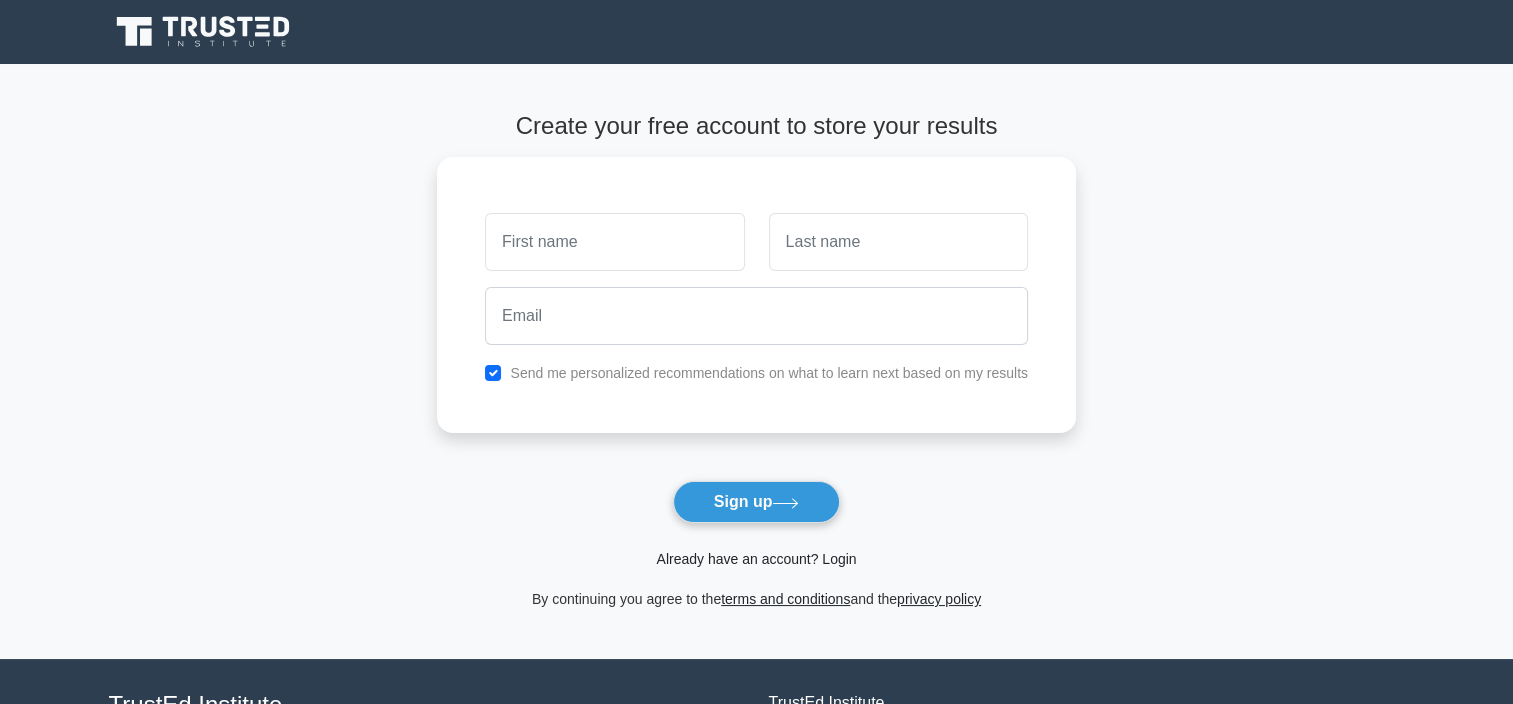 click on "Already have an account? Login" at bounding box center [756, 559] 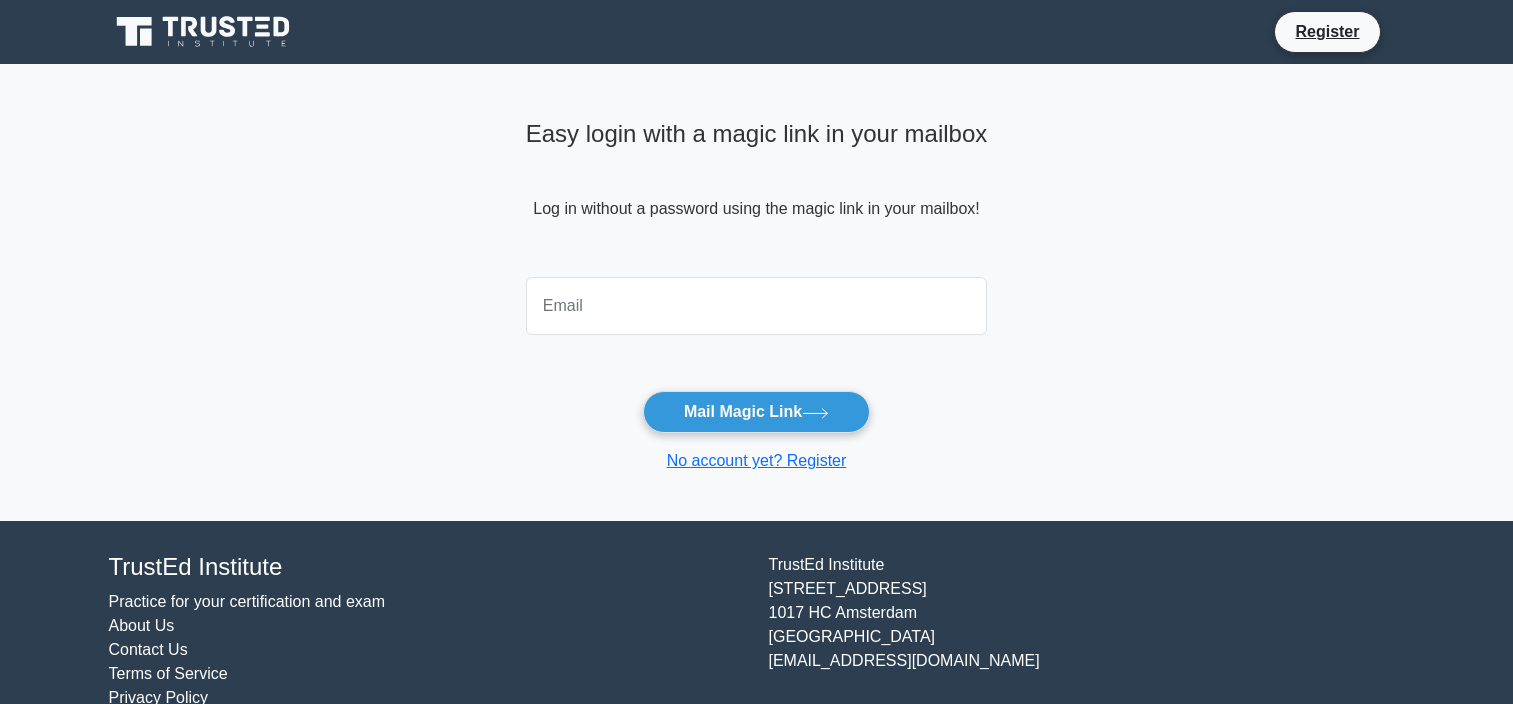 scroll, scrollTop: 0, scrollLeft: 0, axis: both 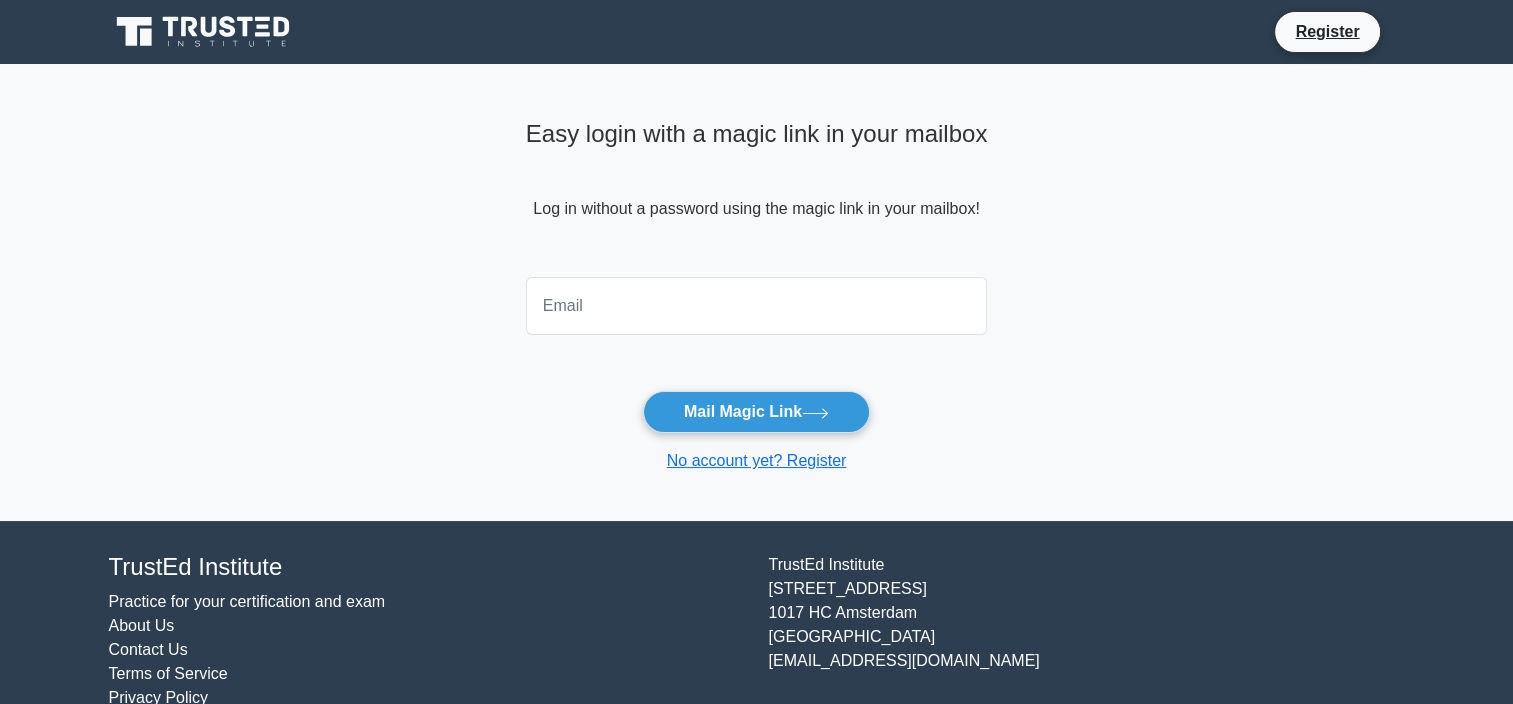 click at bounding box center (757, 306) 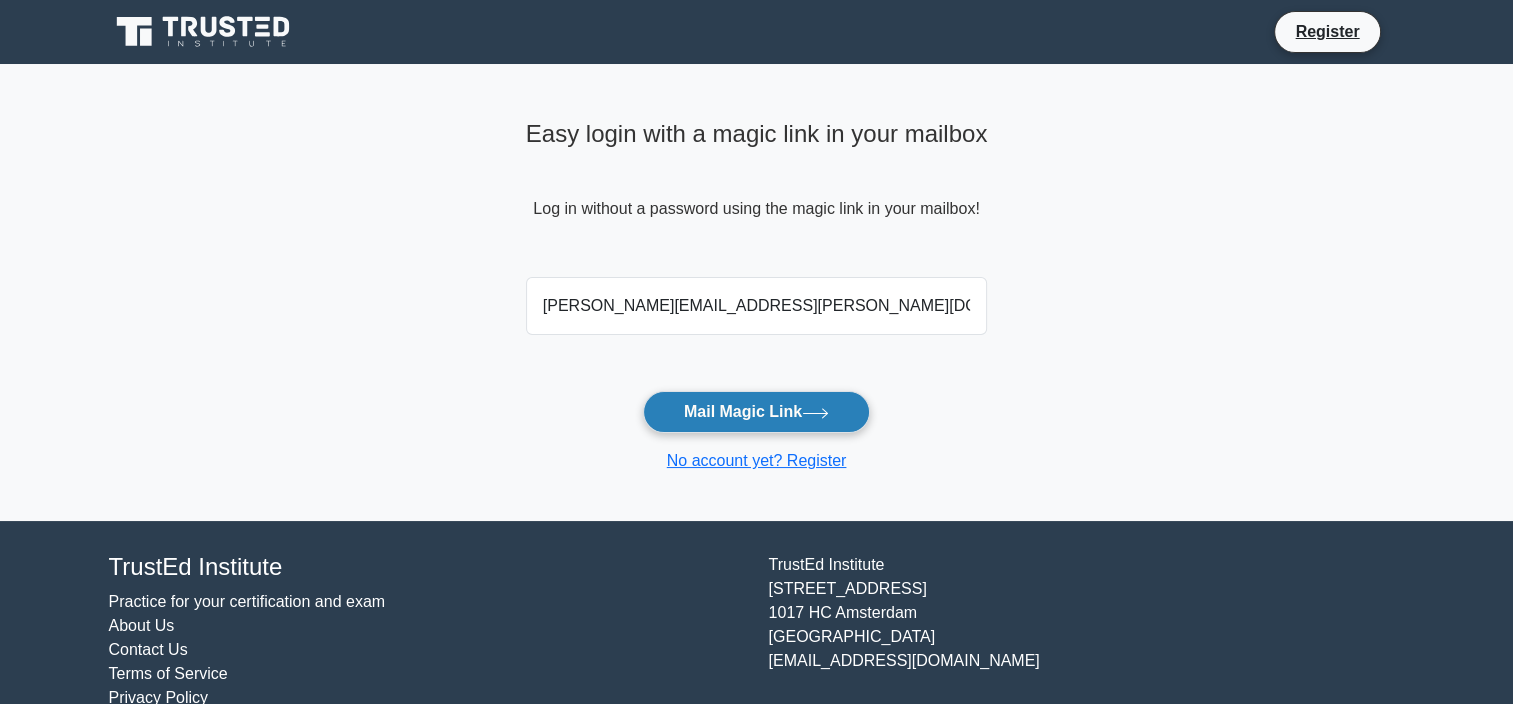 click on "Mail Magic Link" at bounding box center [756, 412] 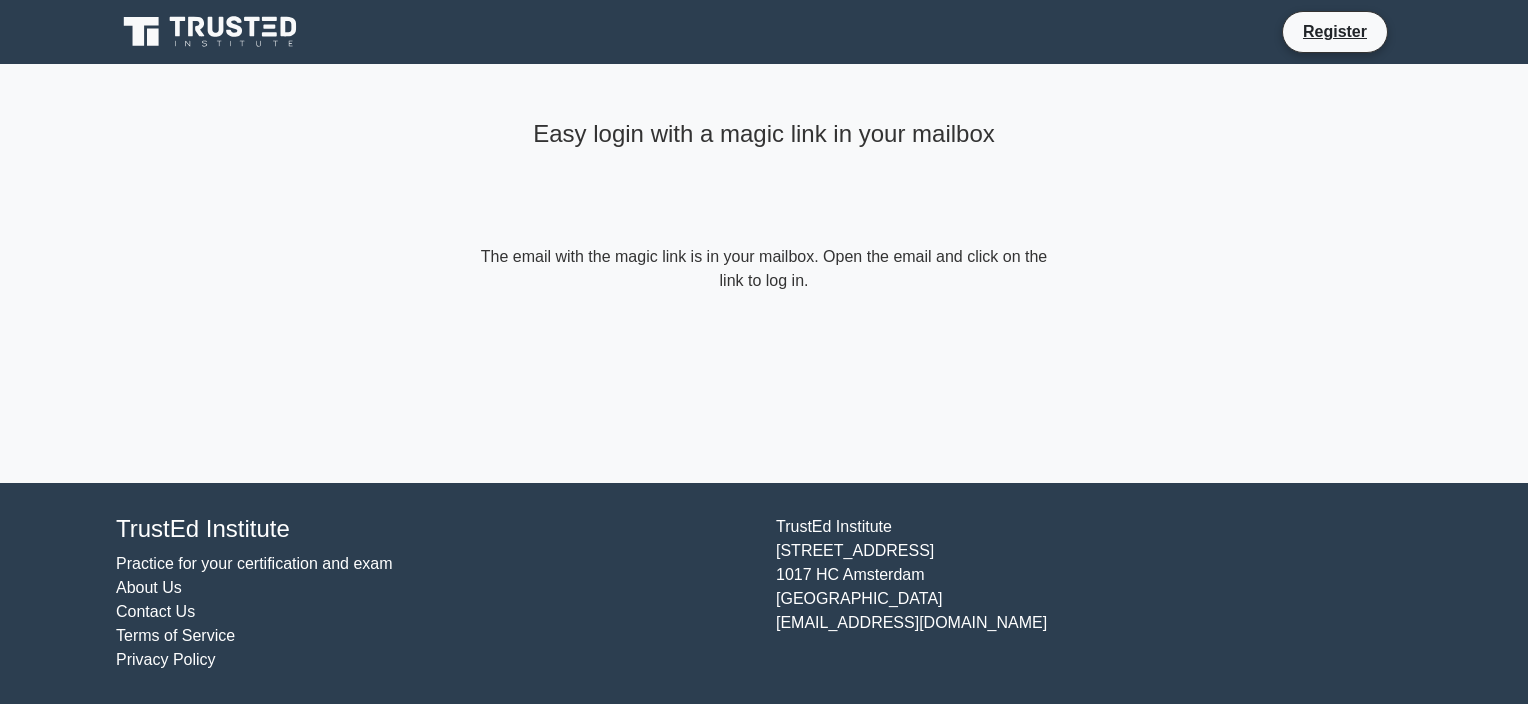 scroll, scrollTop: 0, scrollLeft: 0, axis: both 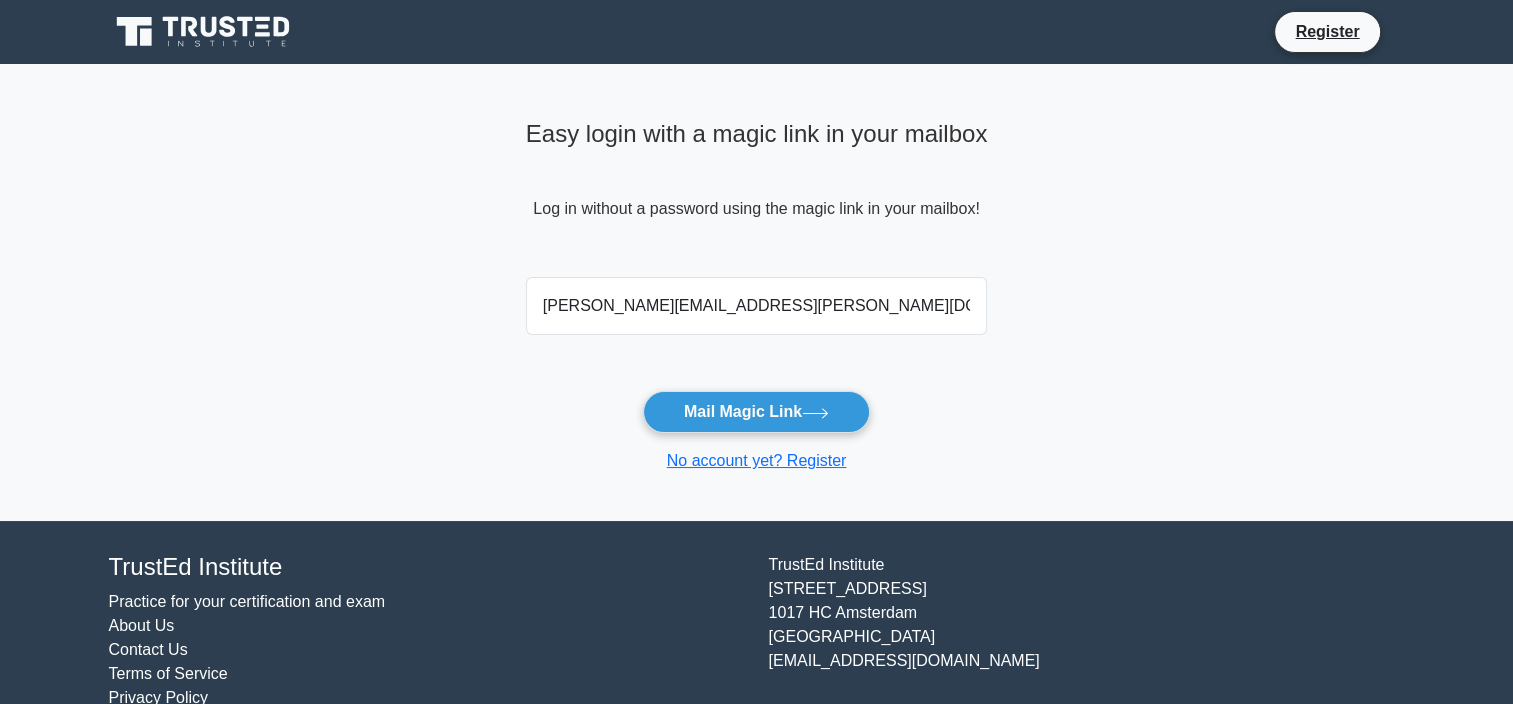 click on "Easy login with a magic link in your mailbox
Log in without a password using the magic link in your mailbox!
samanta.ndoj@gmail.com
Mail Magic Link
No account yet? Register" at bounding box center [756, 292] 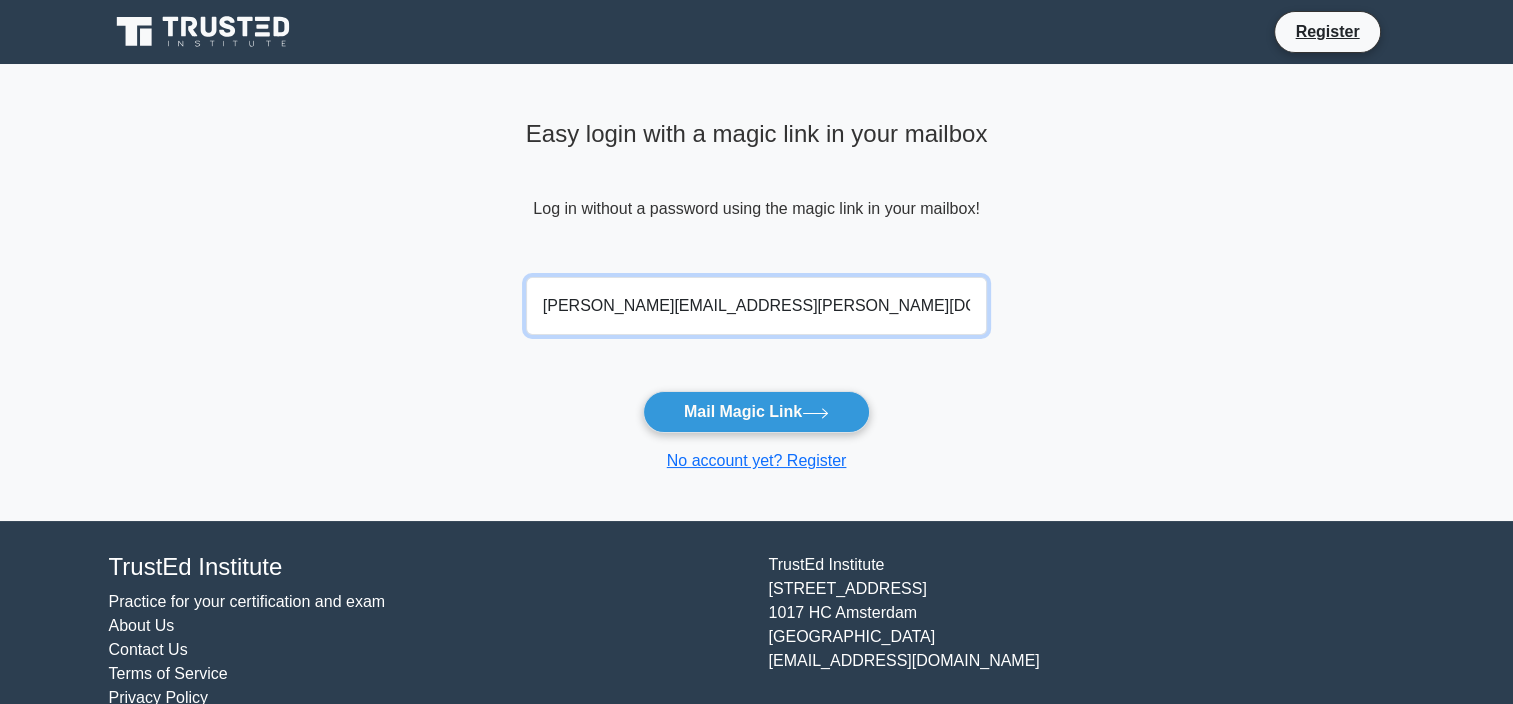 click on "samanta.ndoj@gmail.com" at bounding box center (757, 306) 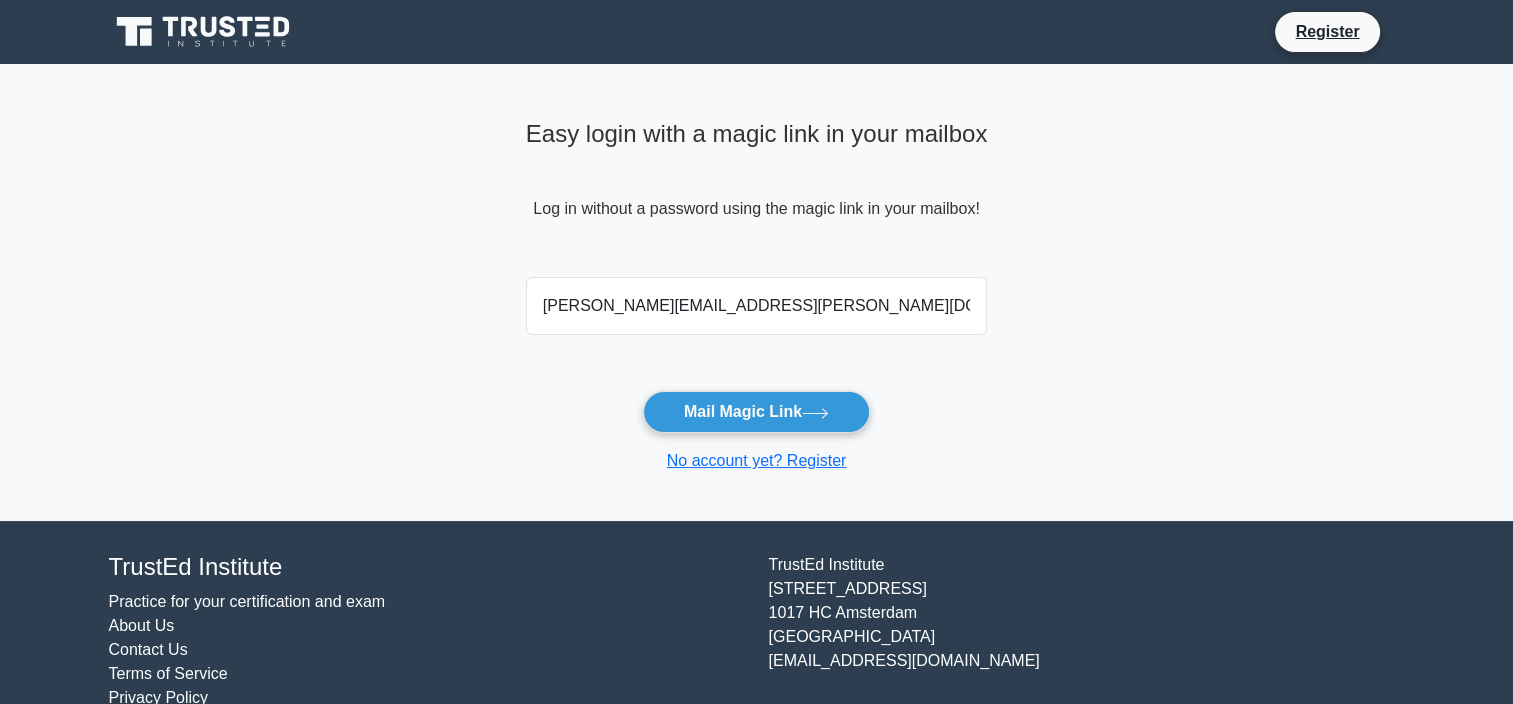 click on "Easy login with a magic link in your mailbox
Log in without a password using the magic link in your mailbox!
samanta.ndoj@gmail.com
Mail Magic Link
No account yet? Register" at bounding box center [756, 292] 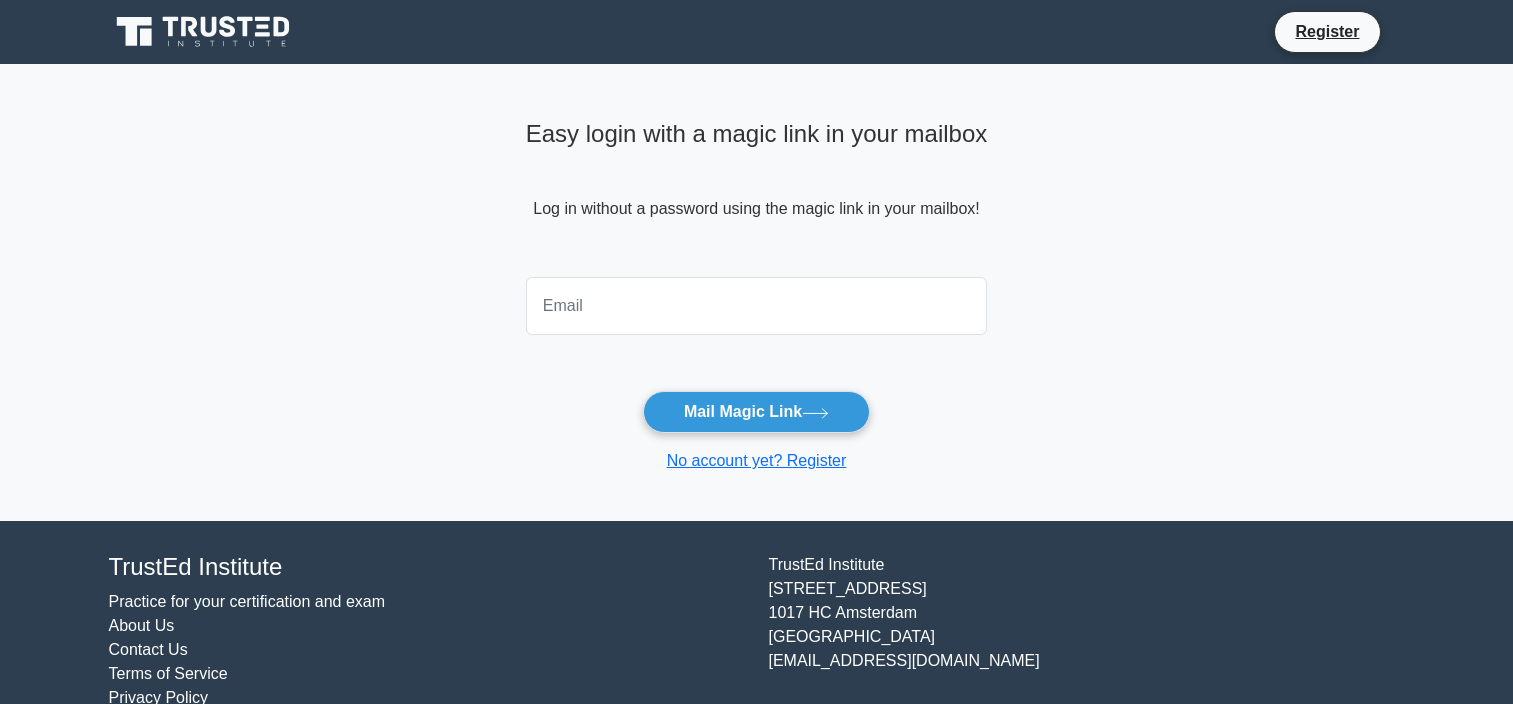 scroll, scrollTop: 0, scrollLeft: 0, axis: both 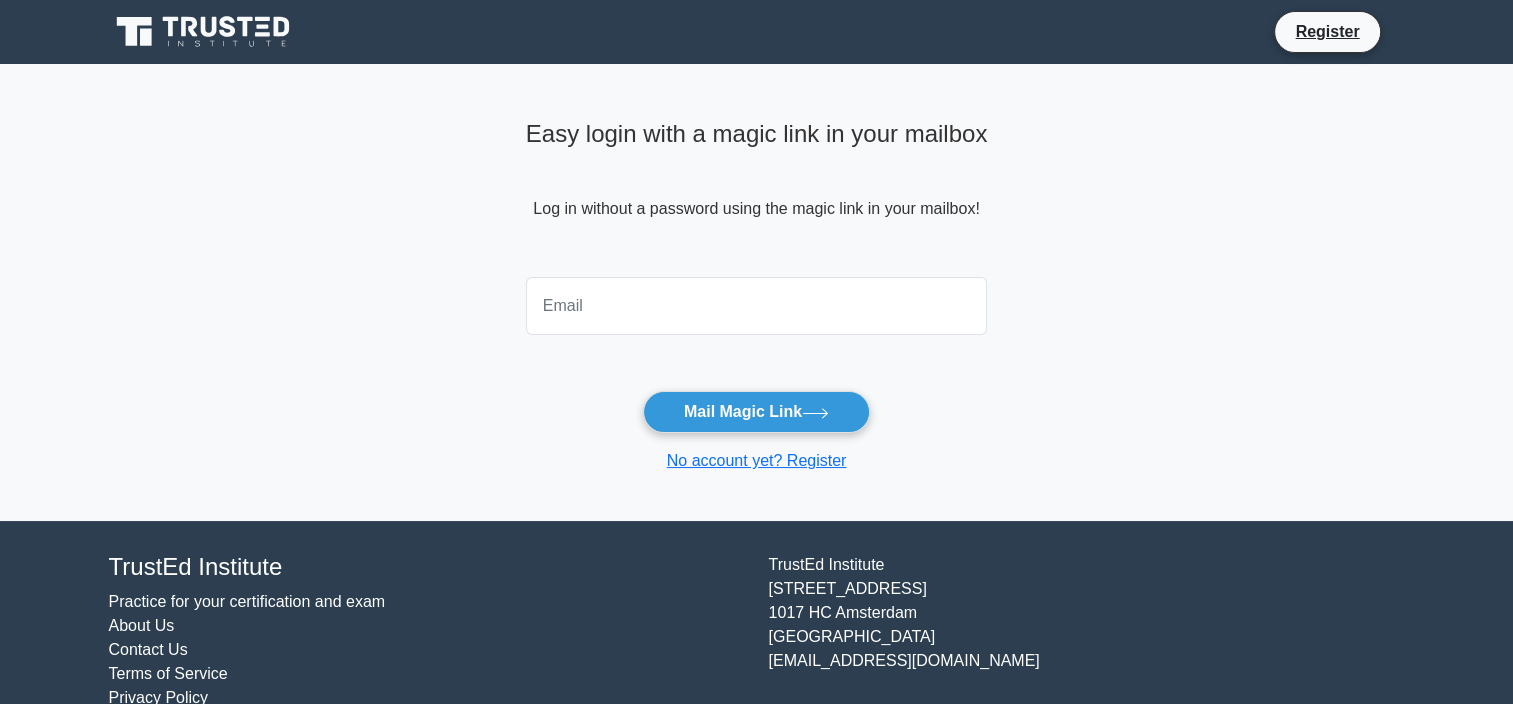 click at bounding box center (757, 306) 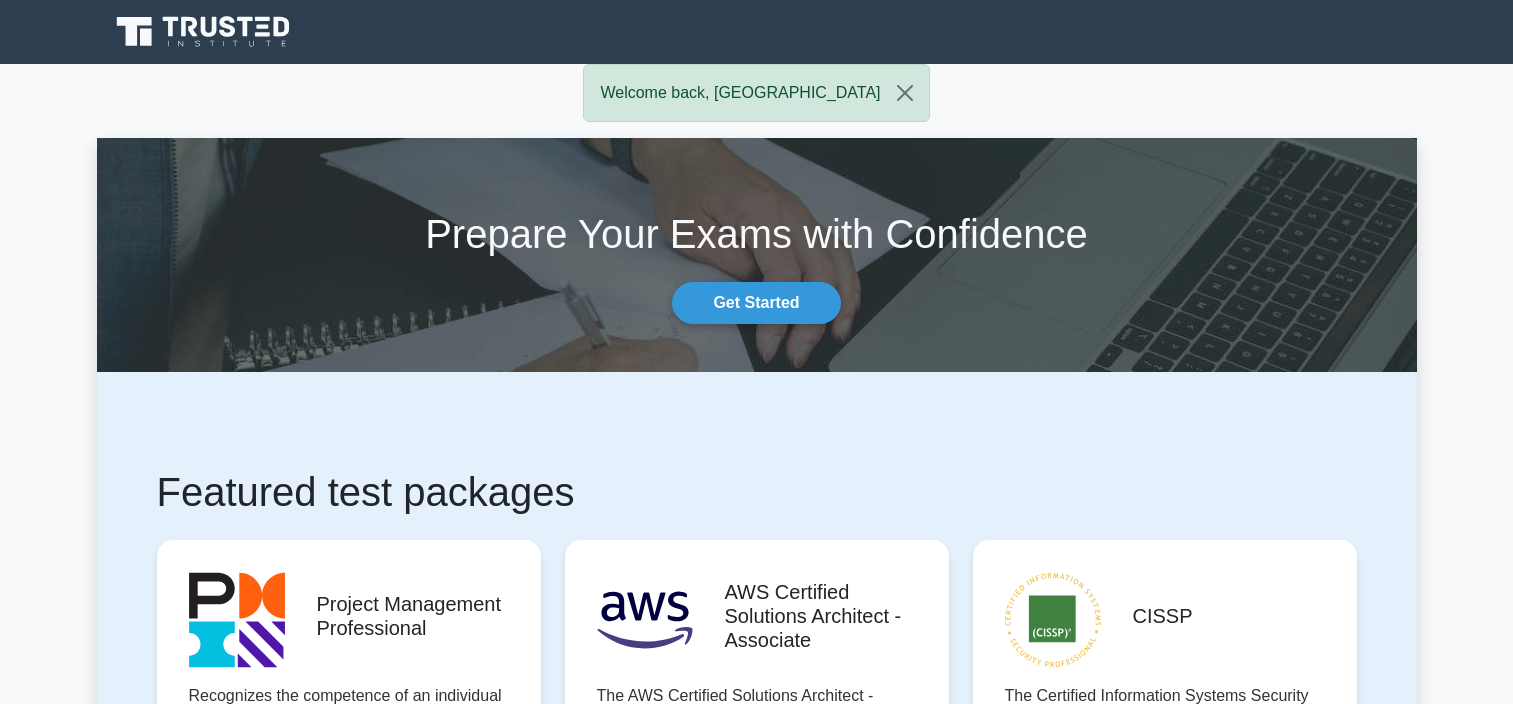 scroll, scrollTop: 0, scrollLeft: 0, axis: both 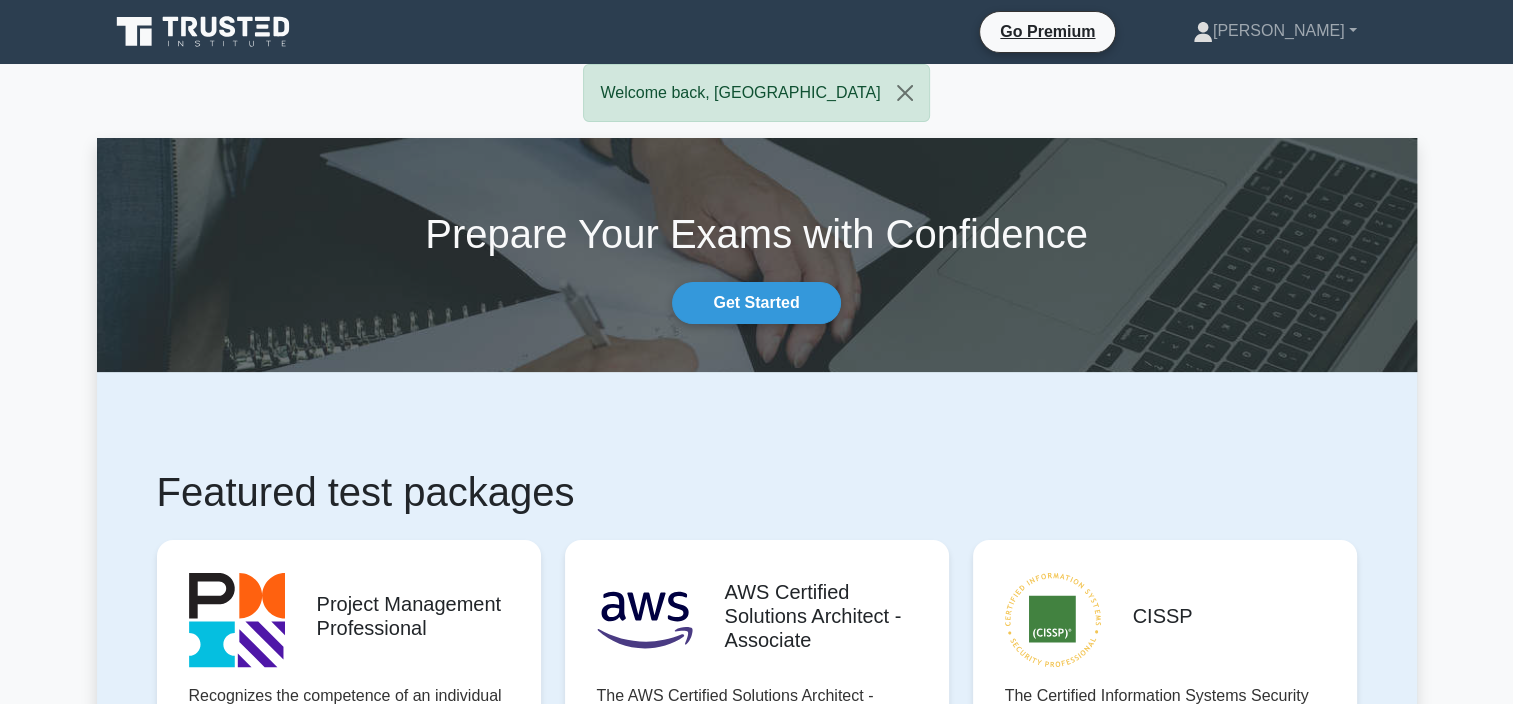 click on "Welcome back, Samanta
Prepare Your Exams with Confidence
Get Started
Featured test packages
Project Management Professional
Recognizes the competence of an individual to perform in the role of a project manager, specificall…
10220 questions
Start practicing" at bounding box center [756, 3373] 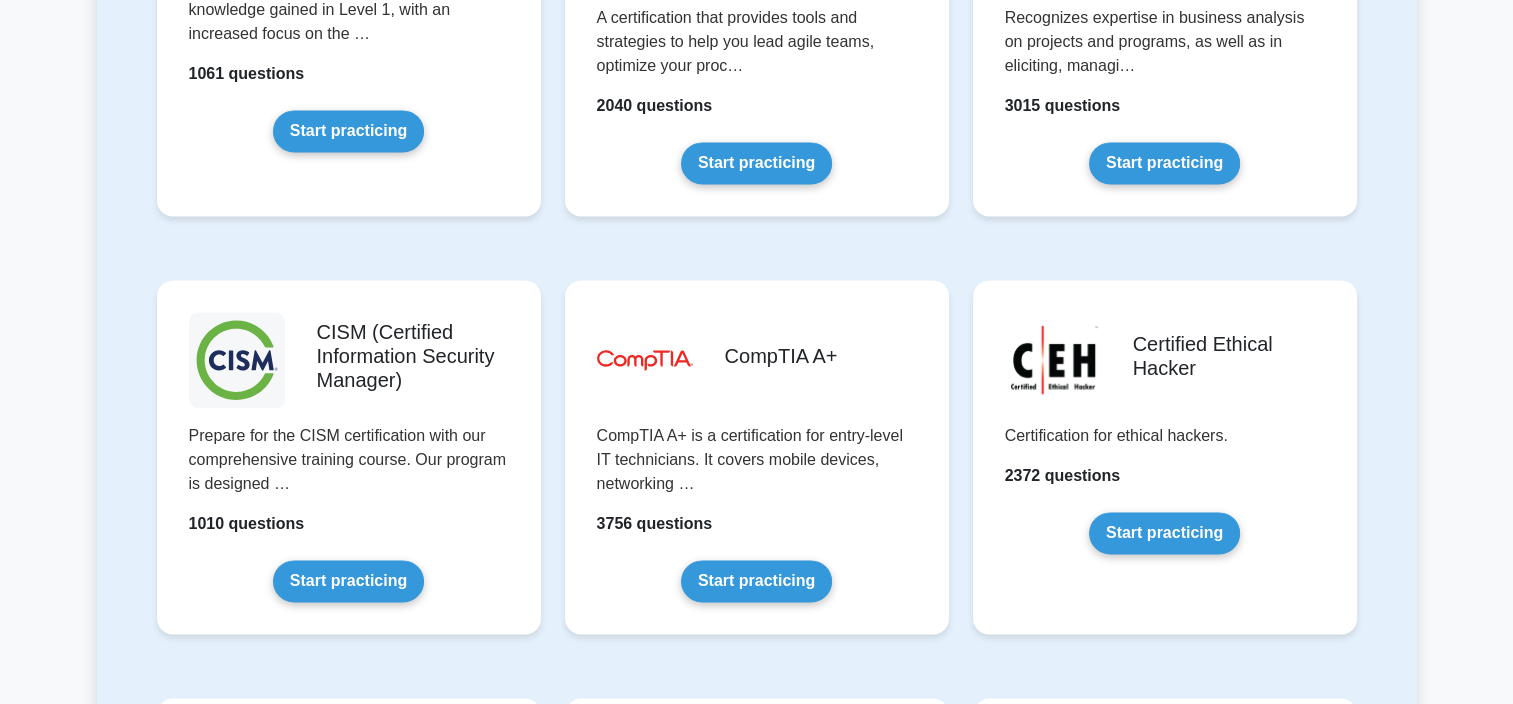 scroll, scrollTop: 3604, scrollLeft: 0, axis: vertical 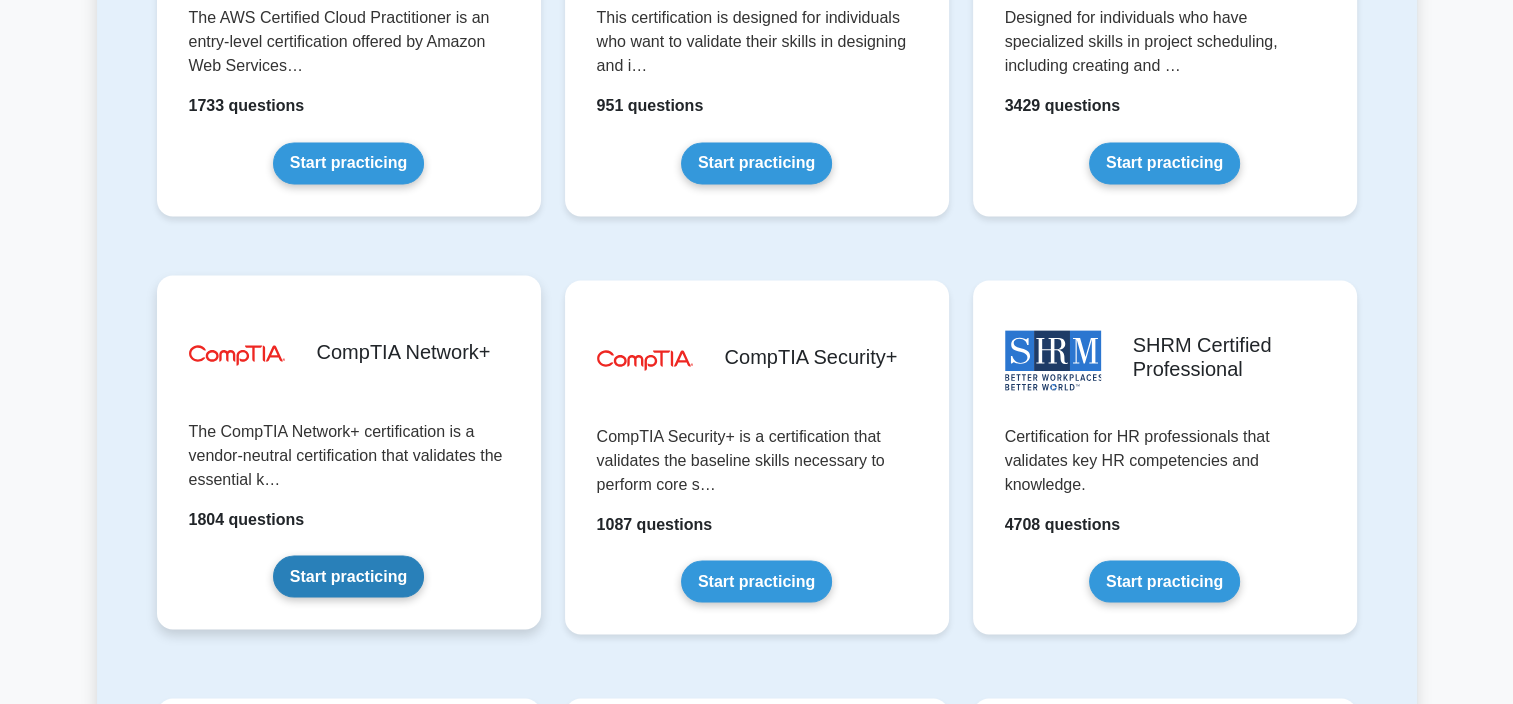click on "Start practicing" at bounding box center (348, 576) 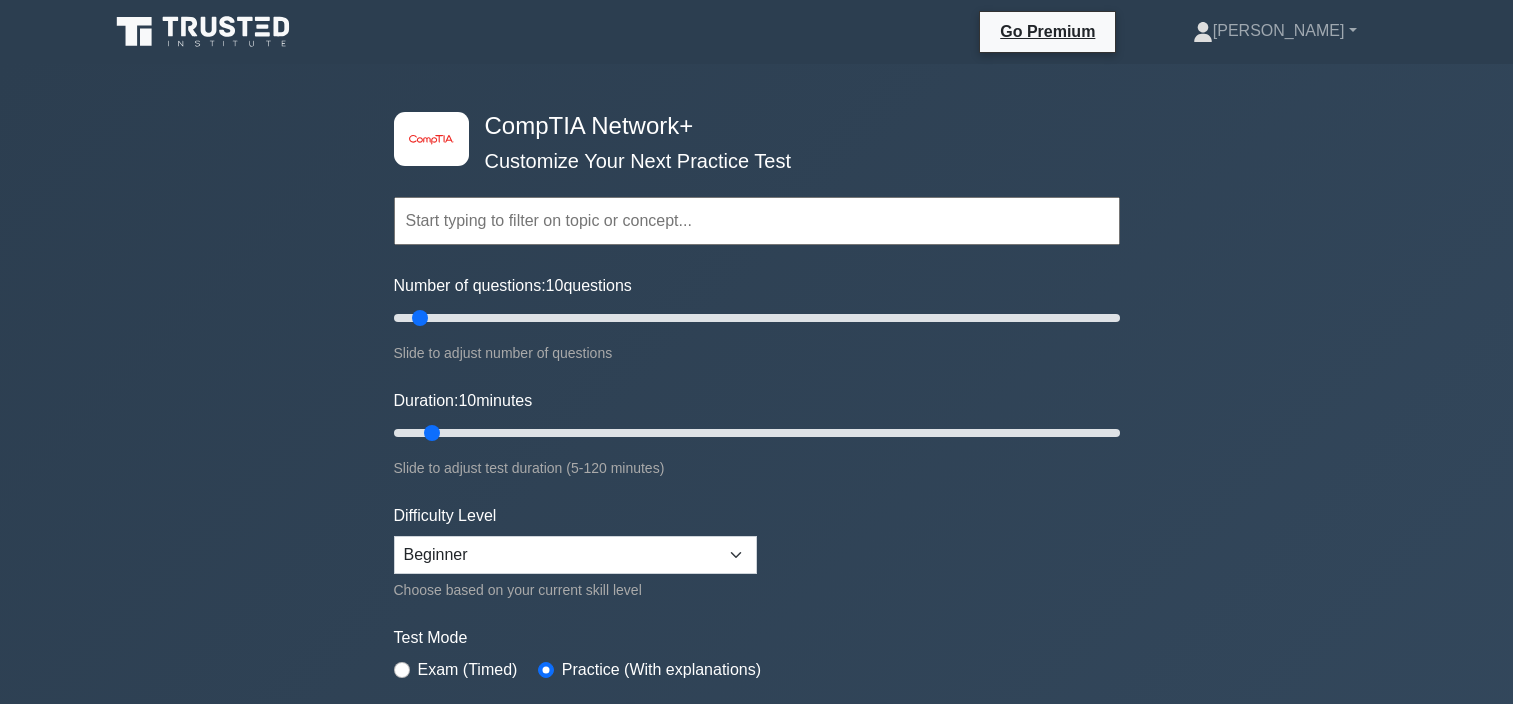 scroll, scrollTop: 0, scrollLeft: 0, axis: both 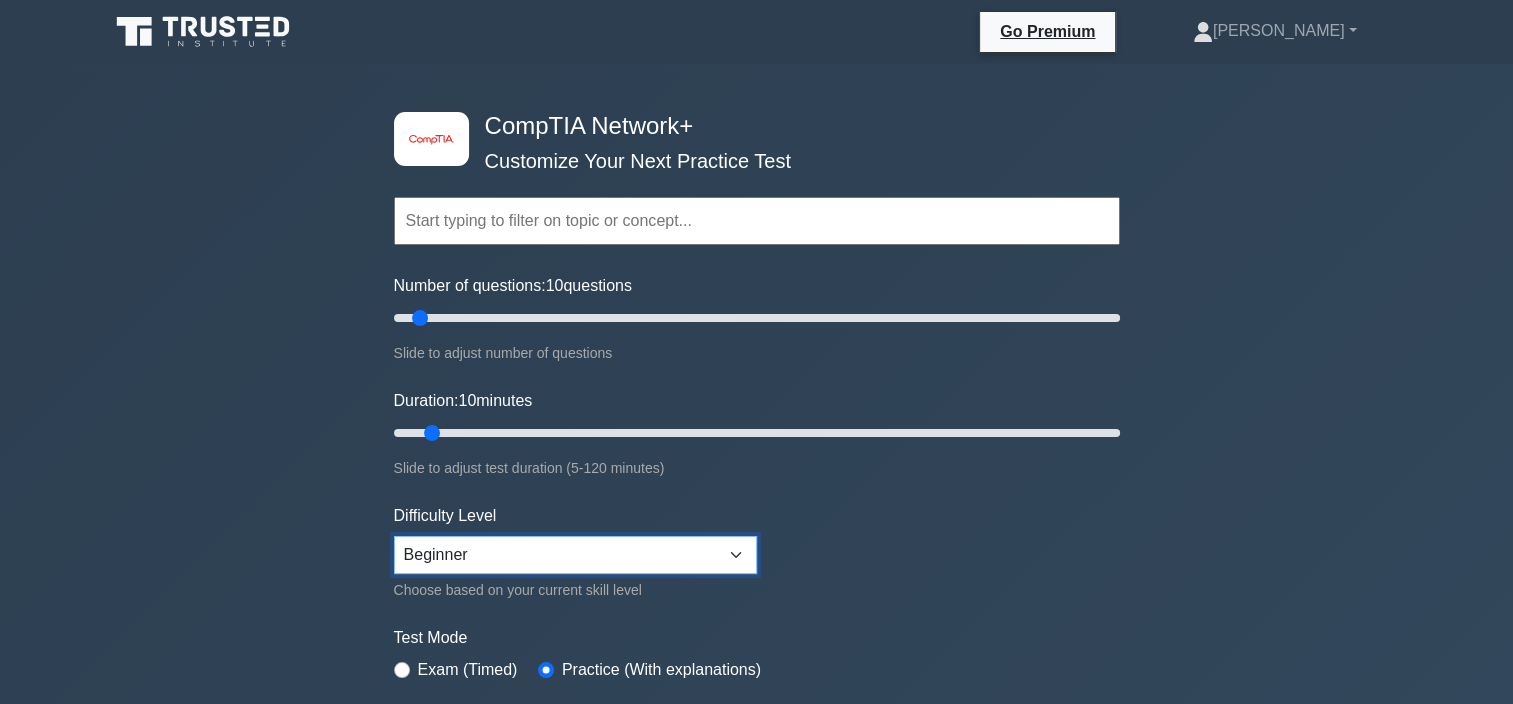 click on "Beginner
Intermediate
Expert" at bounding box center (575, 555) 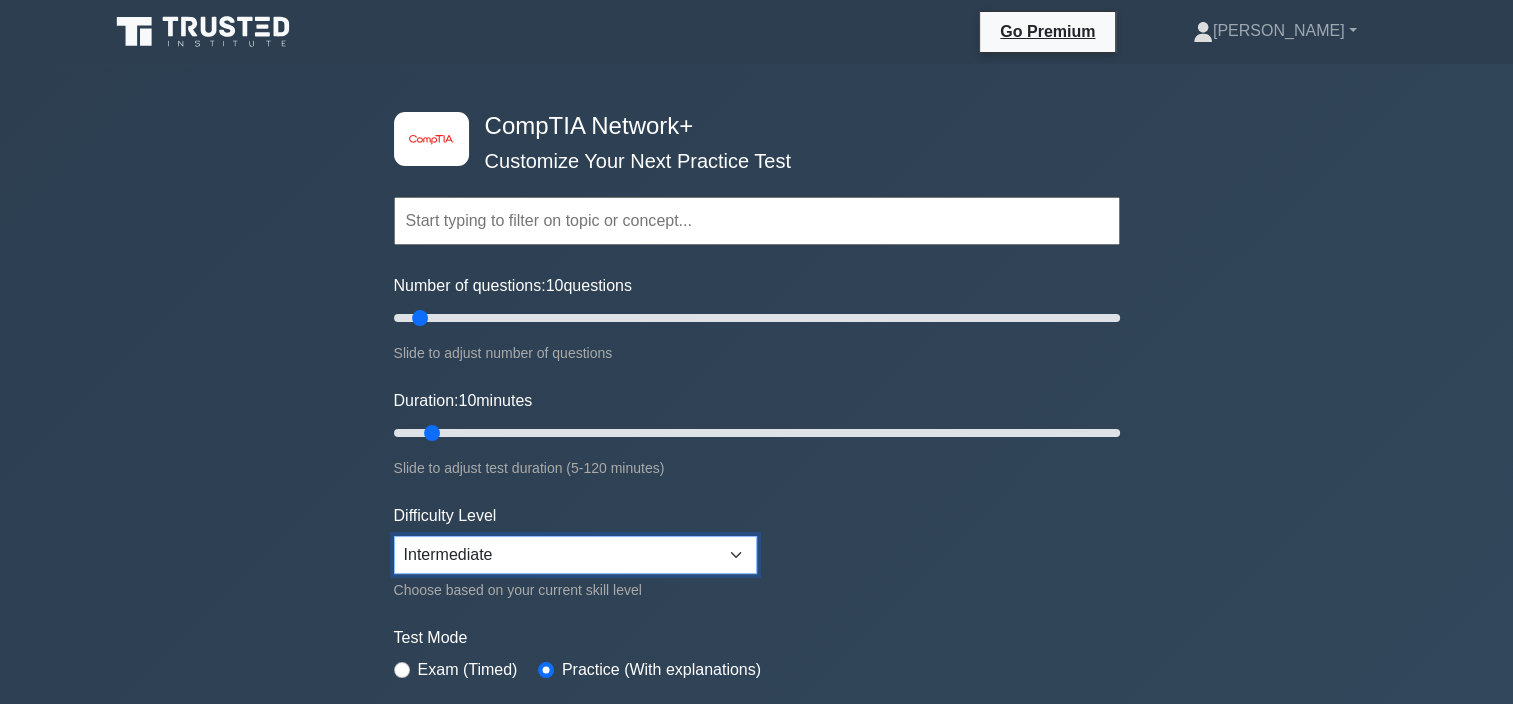 click on "Beginner
Intermediate
Expert" at bounding box center (575, 555) 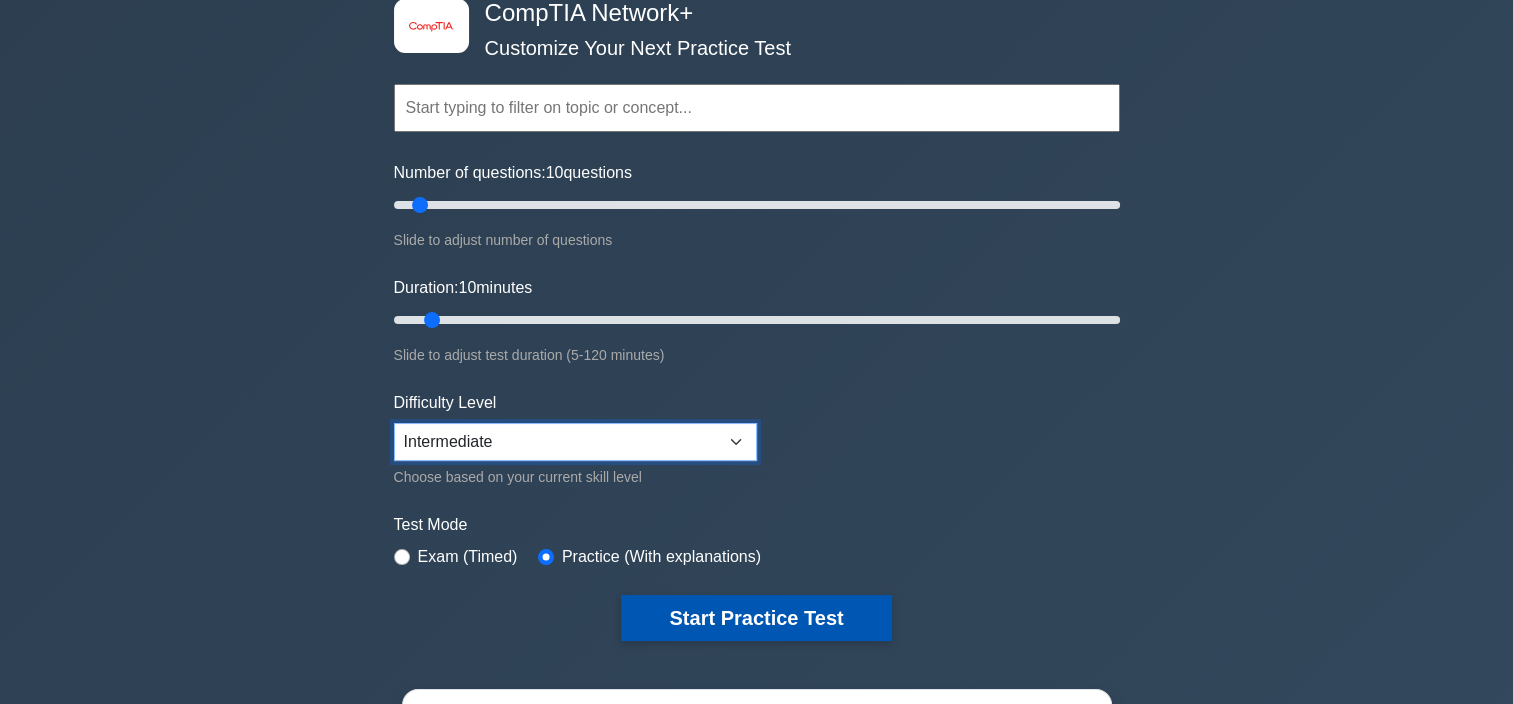 scroll, scrollTop: 200, scrollLeft: 0, axis: vertical 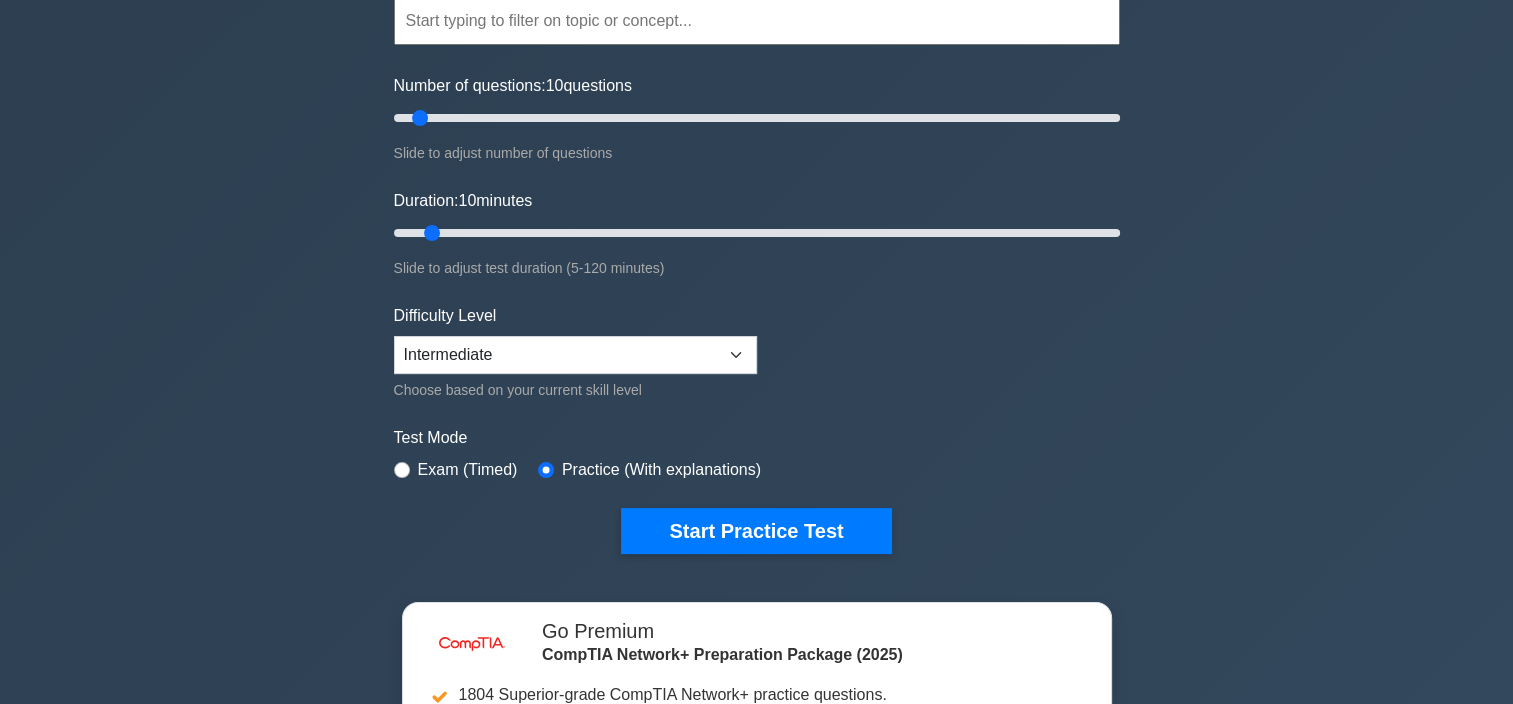 click on "Exam (Timed)" at bounding box center (468, 470) 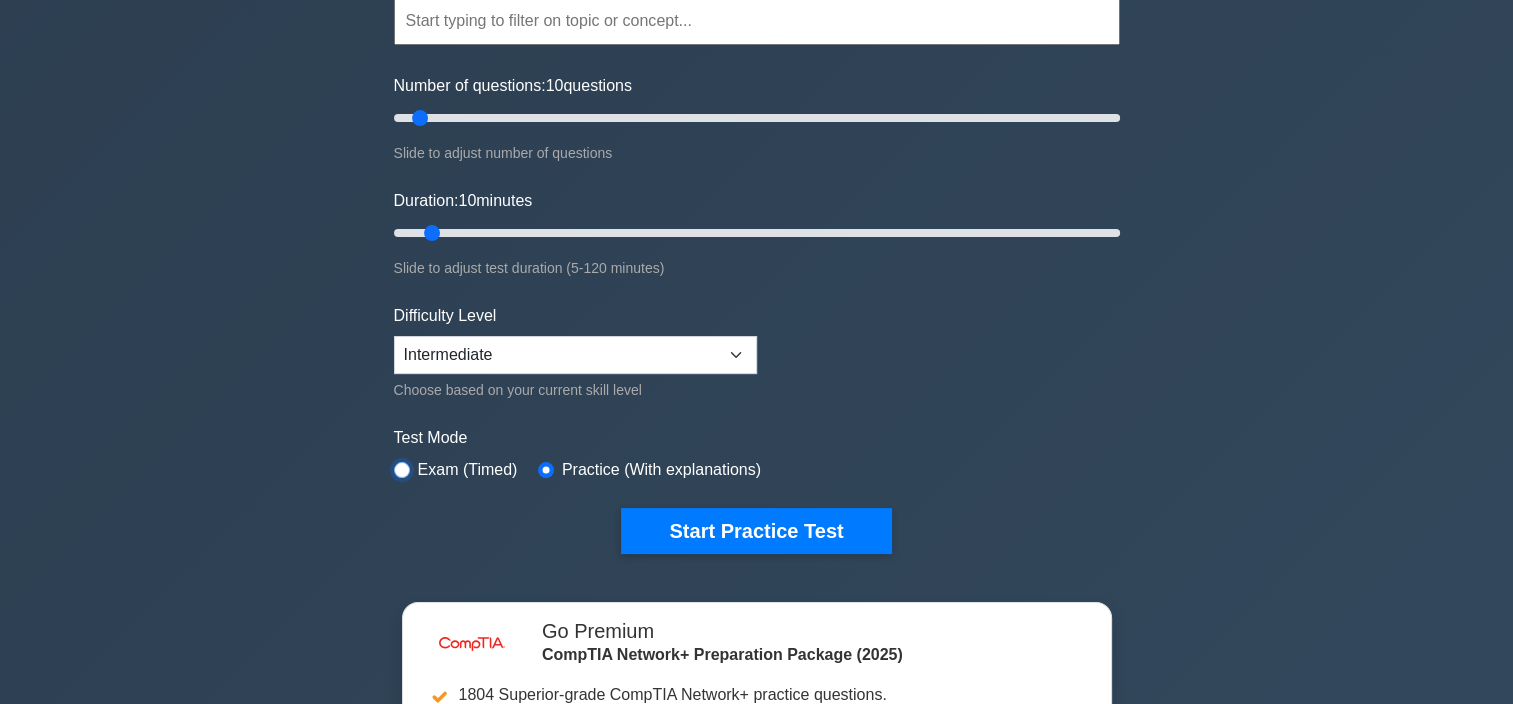 click at bounding box center [402, 470] 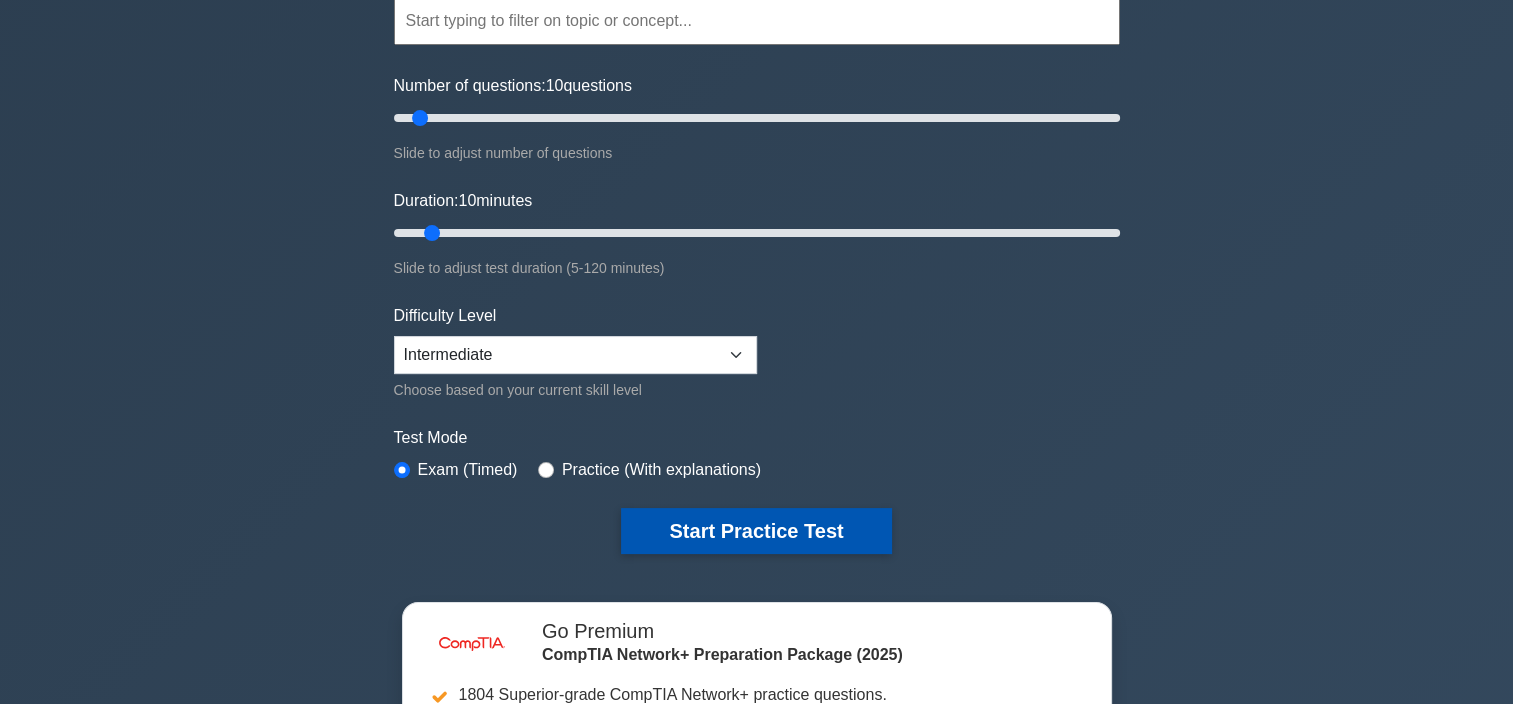 click on "Start Practice Test" at bounding box center [756, 531] 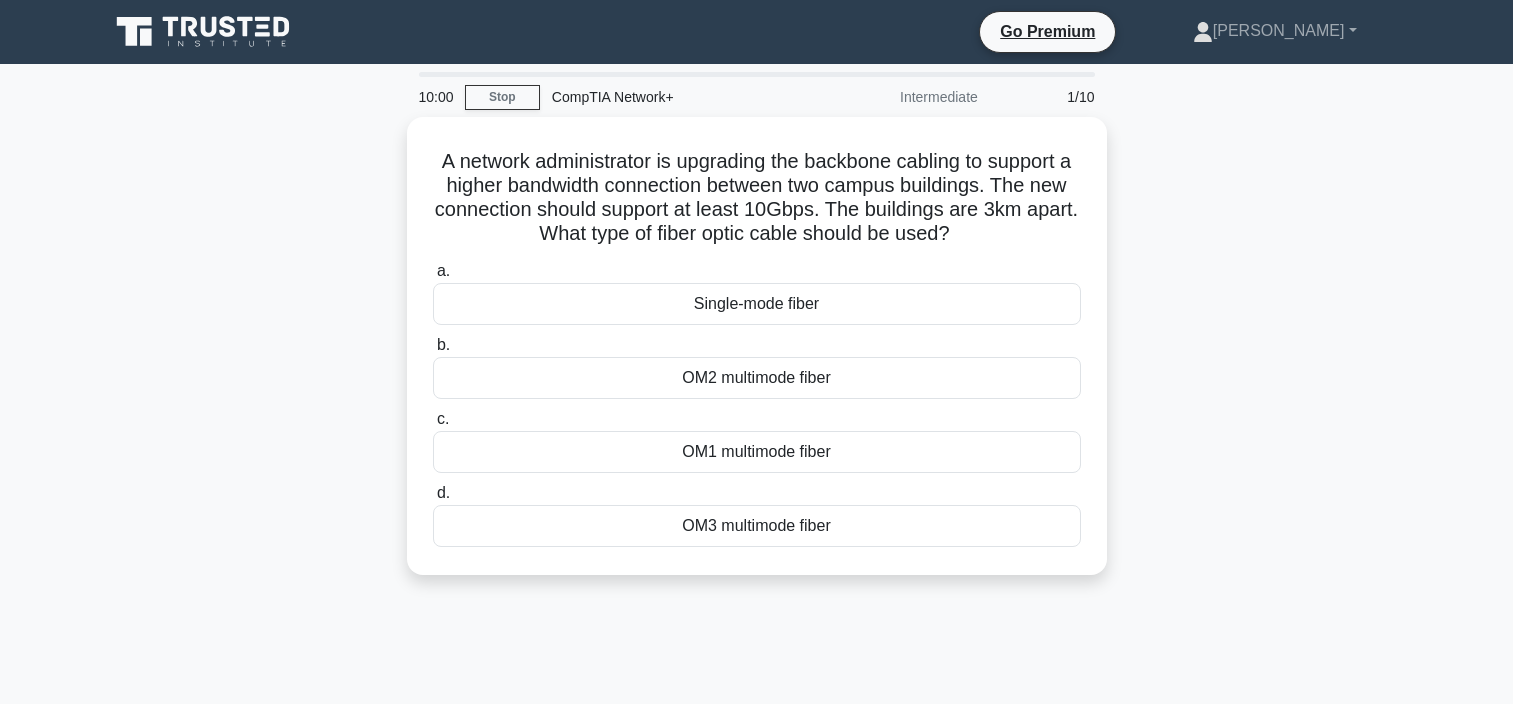 scroll, scrollTop: 0, scrollLeft: 0, axis: both 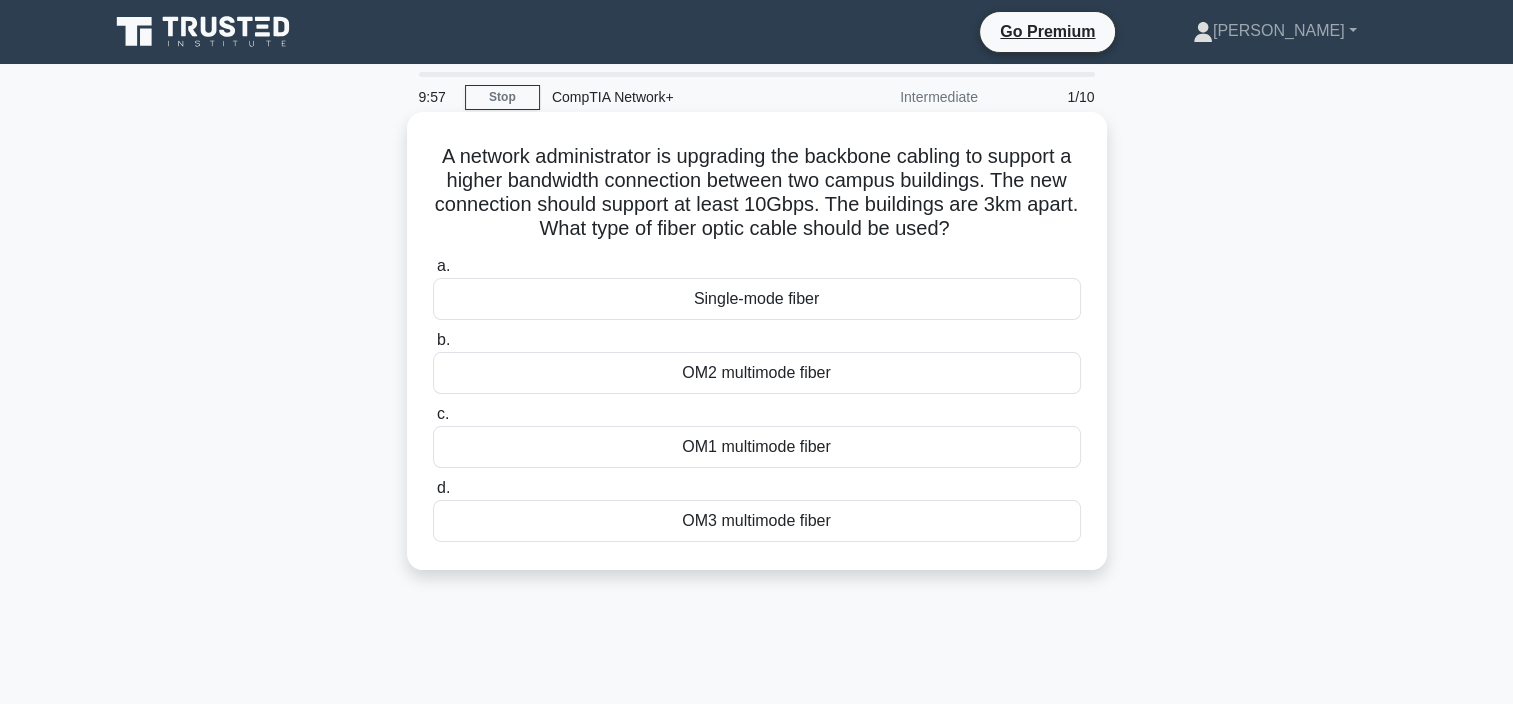 drag, startPoint x: 1004, startPoint y: 158, endPoint x: 980, endPoint y: 164, distance: 24.738634 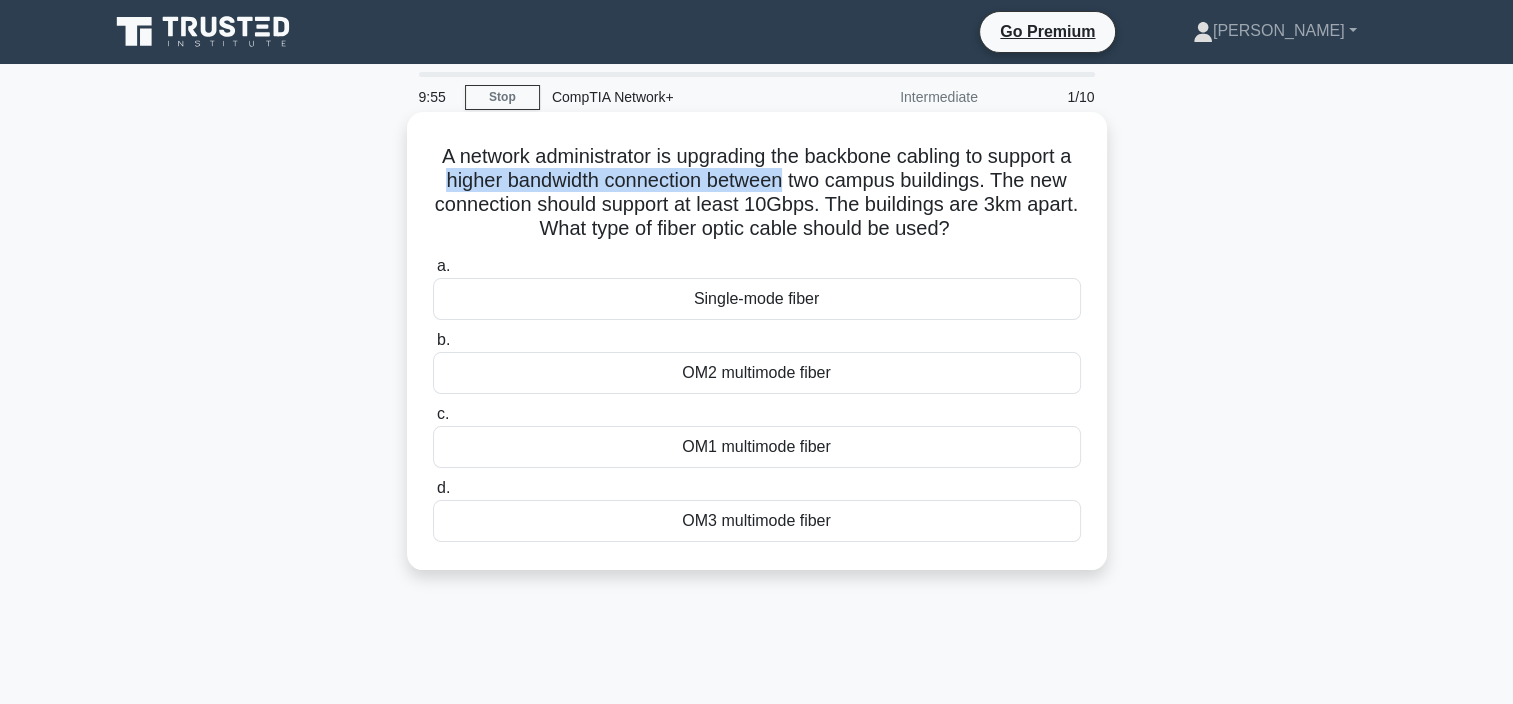drag, startPoint x: 461, startPoint y: 176, endPoint x: 813, endPoint y: 172, distance: 352.02274 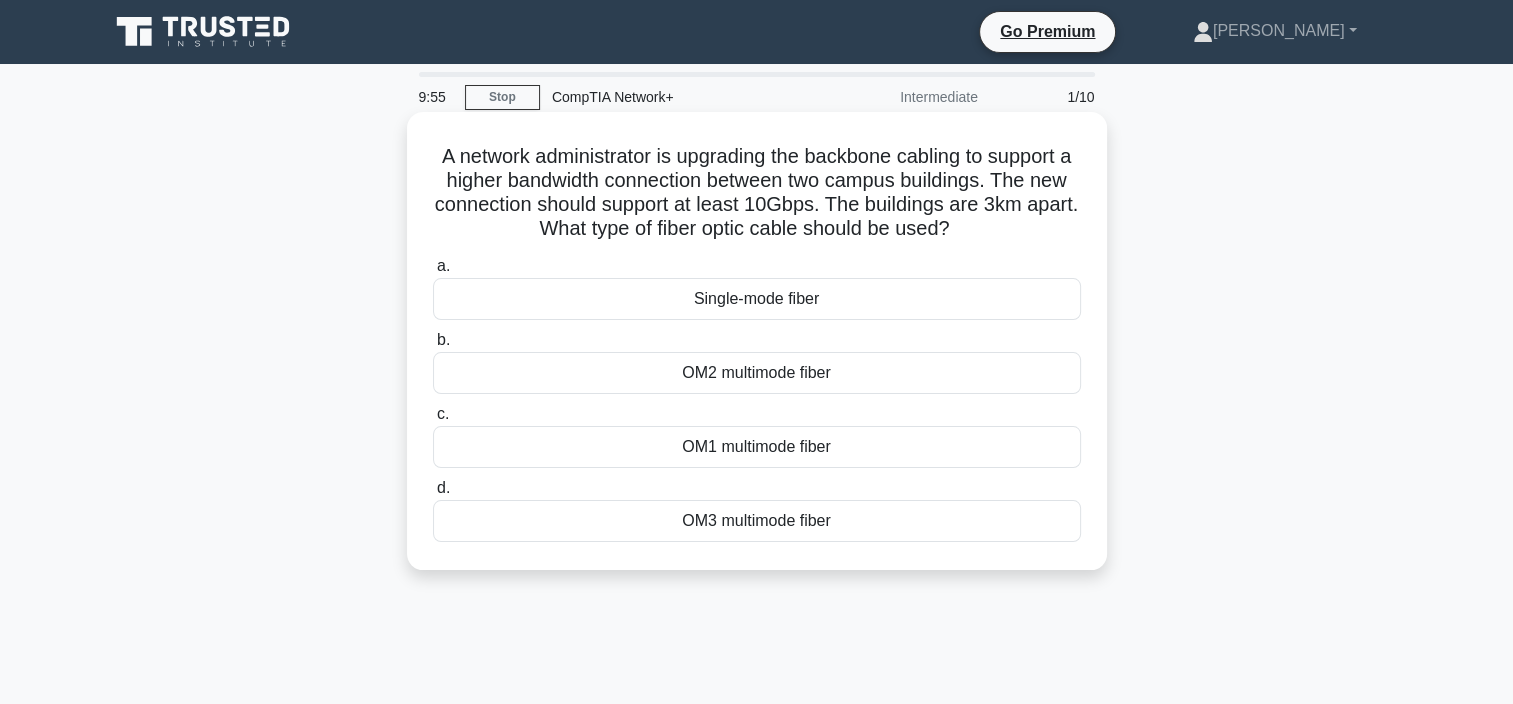 drag, startPoint x: 813, startPoint y: 172, endPoint x: 904, endPoint y: 183, distance: 91.66242 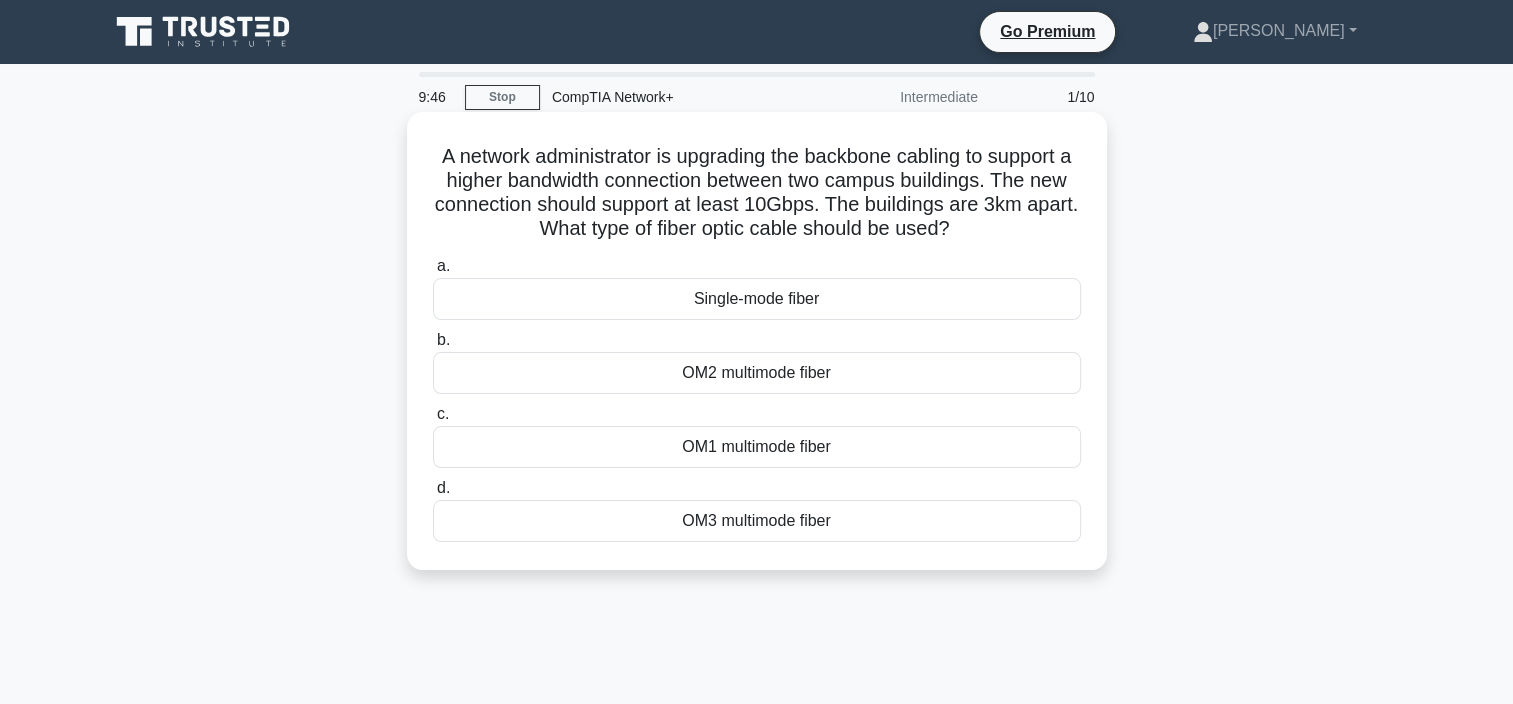 click on "OM1 multimode fiber" at bounding box center [757, 447] 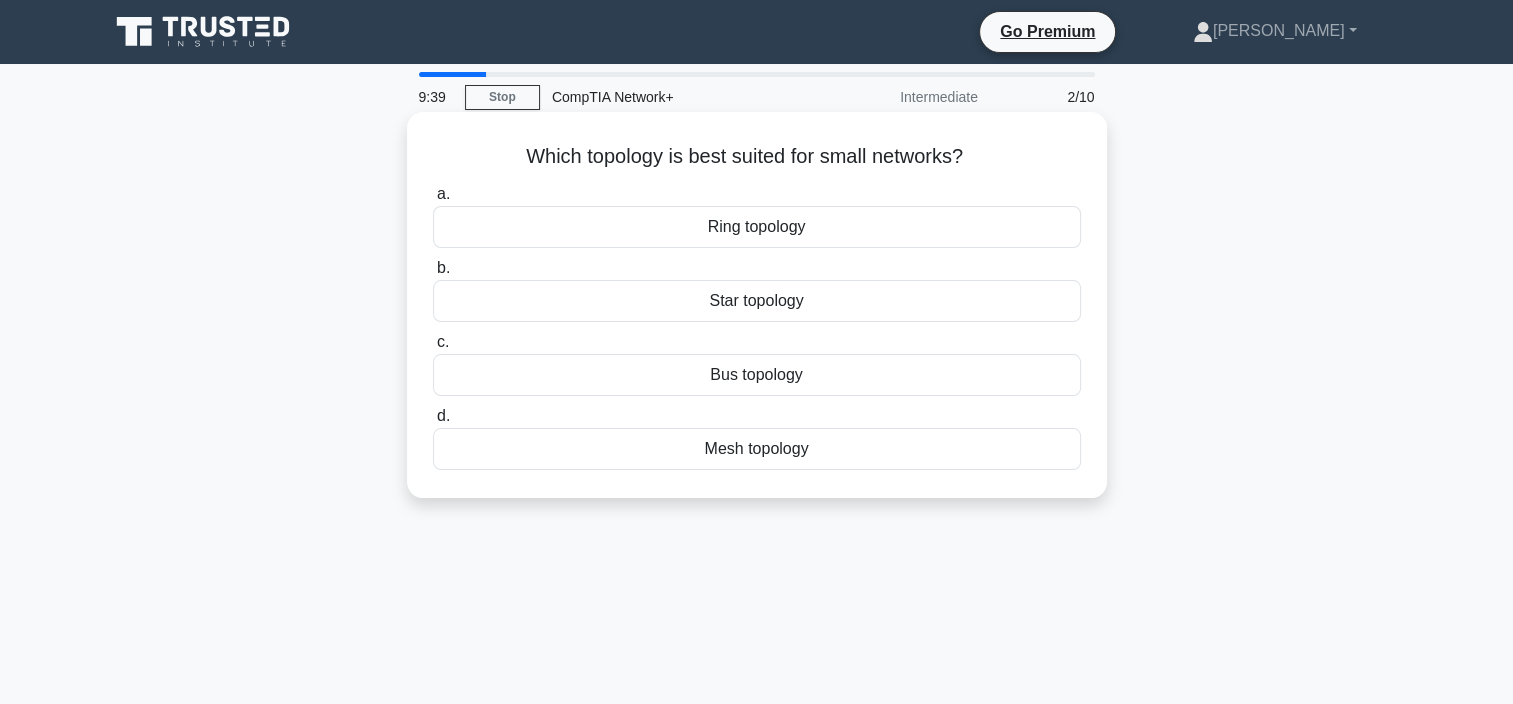 click on "Star topology" at bounding box center [757, 301] 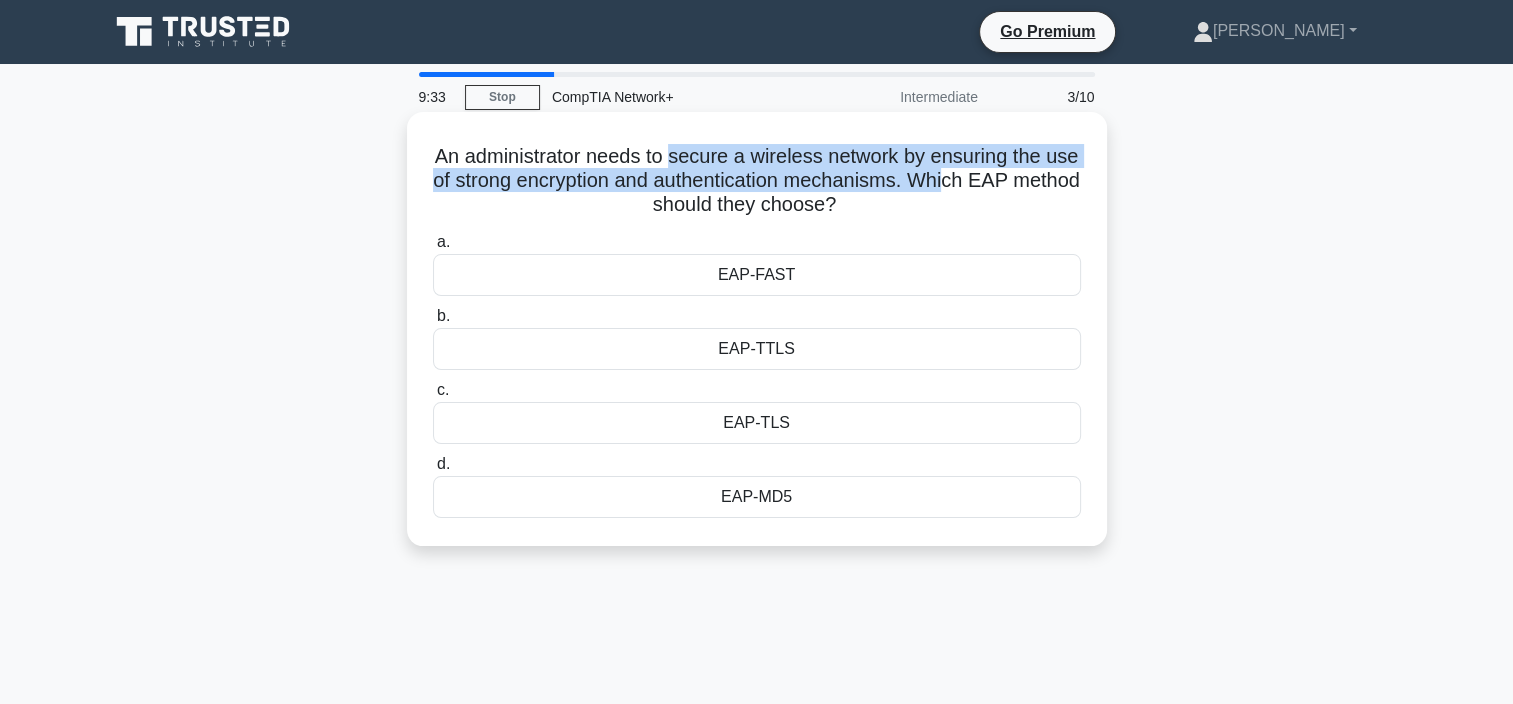 drag, startPoint x: 747, startPoint y: 167, endPoint x: 1007, endPoint y: 187, distance: 260.7681 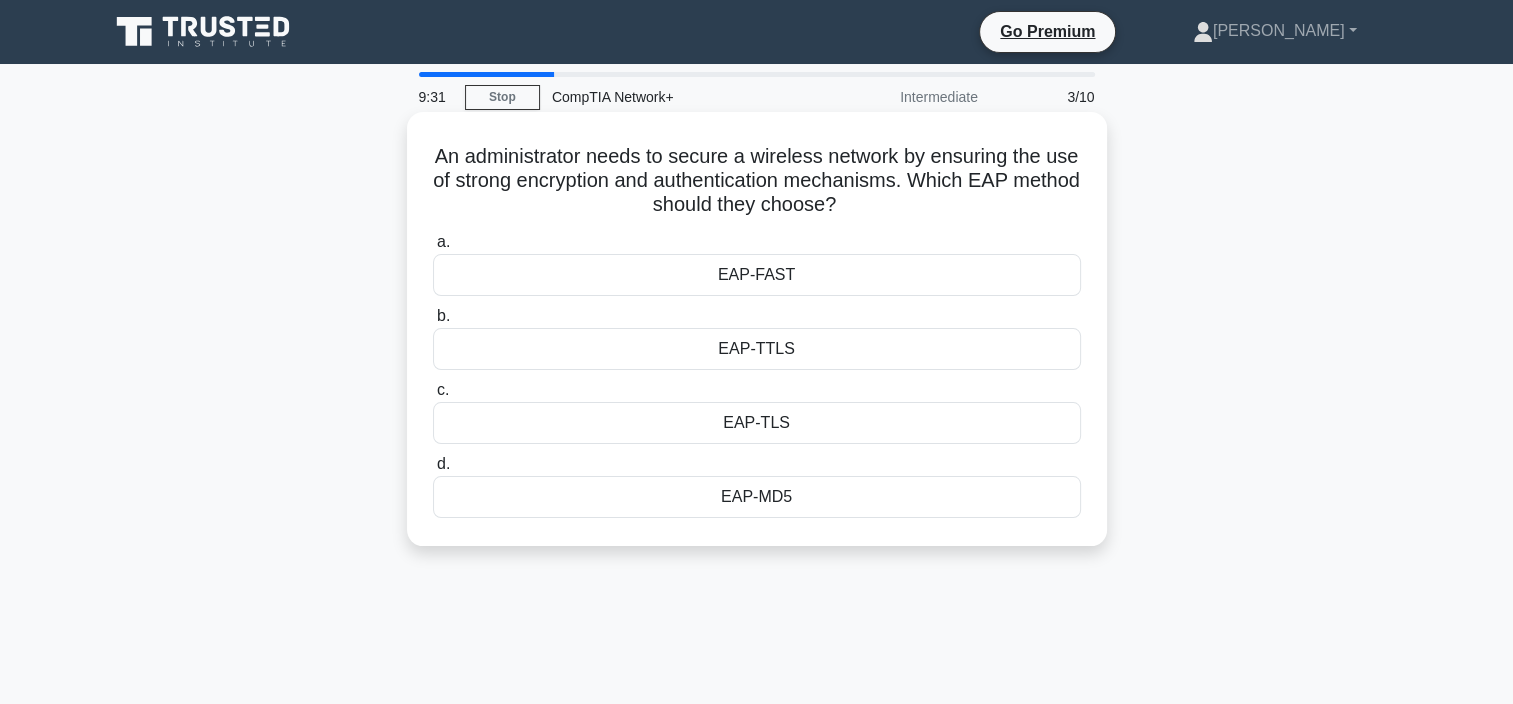 drag, startPoint x: 1007, startPoint y: 187, endPoint x: 891, endPoint y: 208, distance: 117.88554 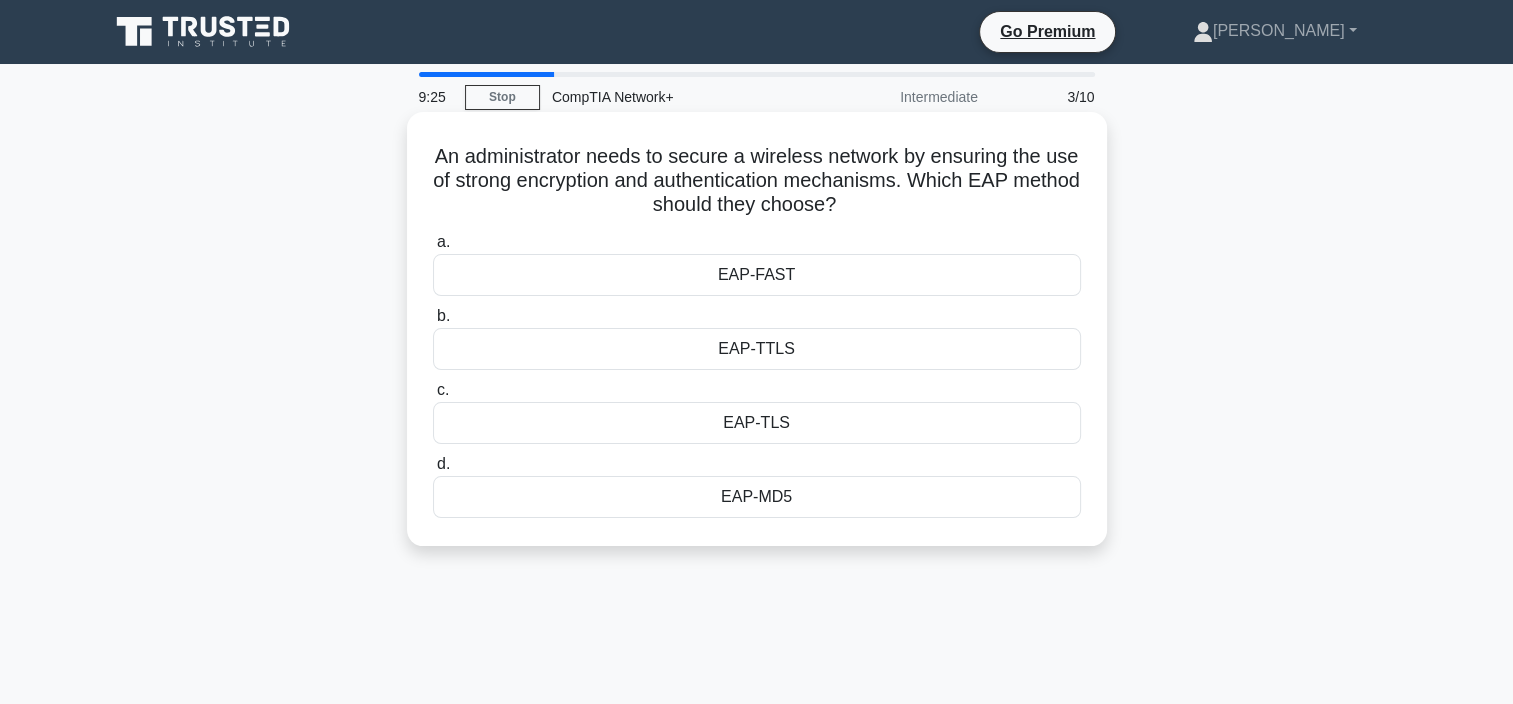 click on "EAP-MD5" at bounding box center [757, 497] 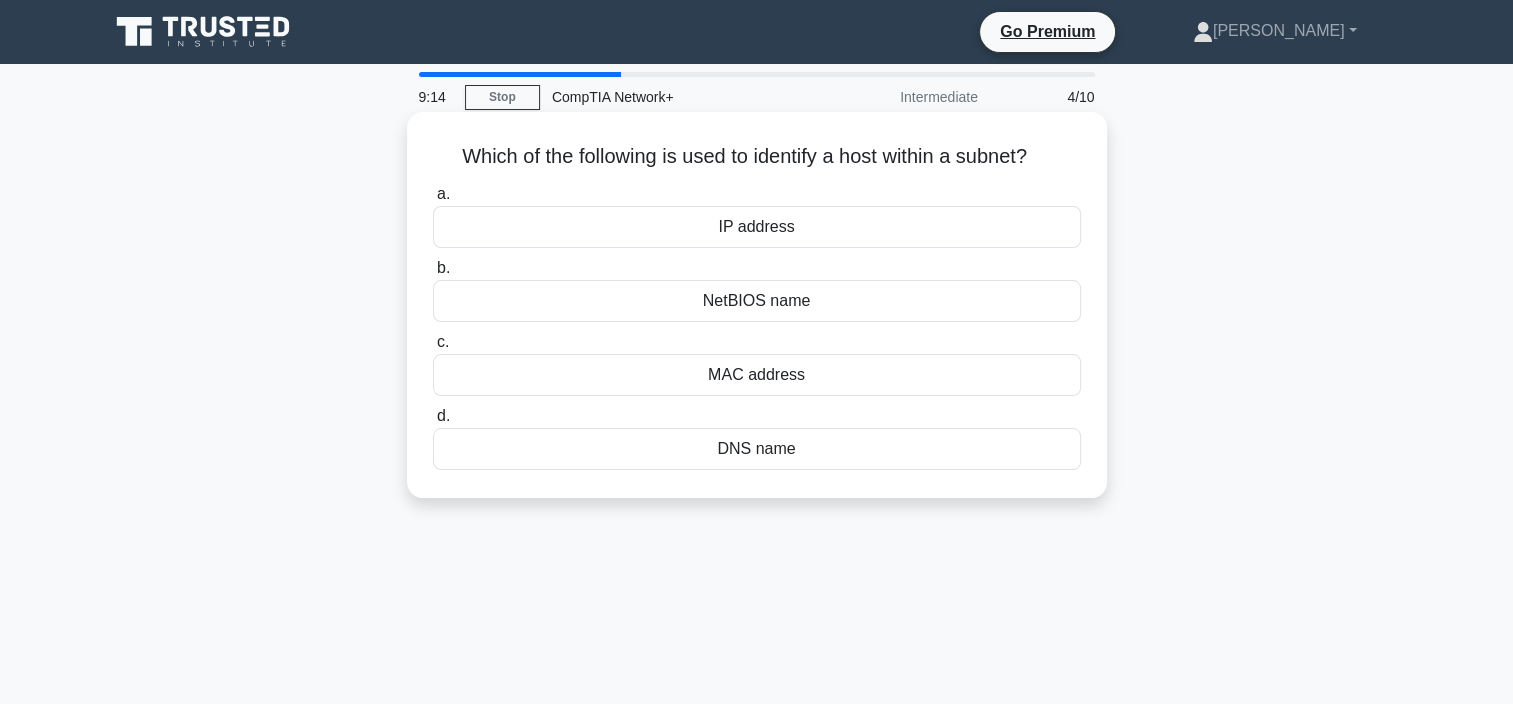 click on "IP address" at bounding box center [757, 227] 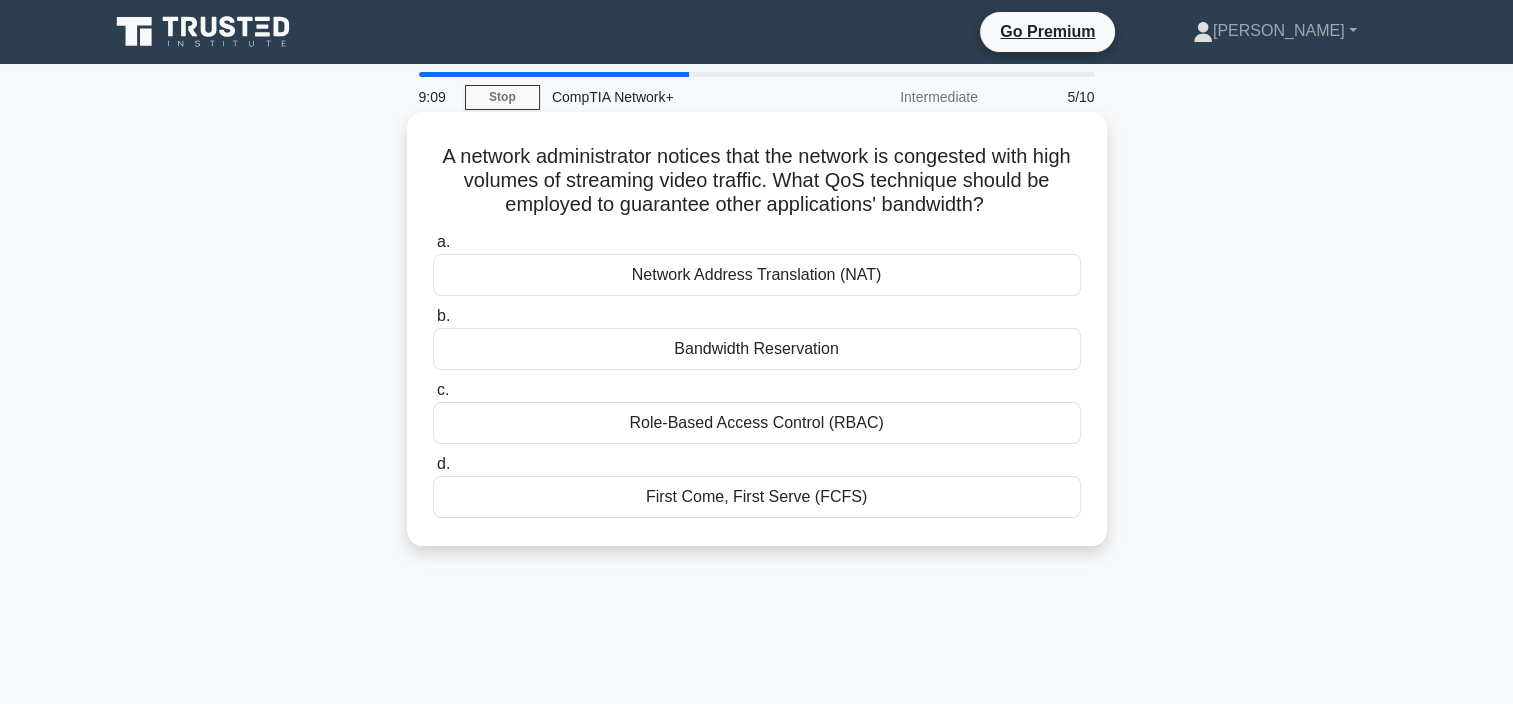 drag, startPoint x: 605, startPoint y: 172, endPoint x: 1012, endPoint y: 203, distance: 408.1789 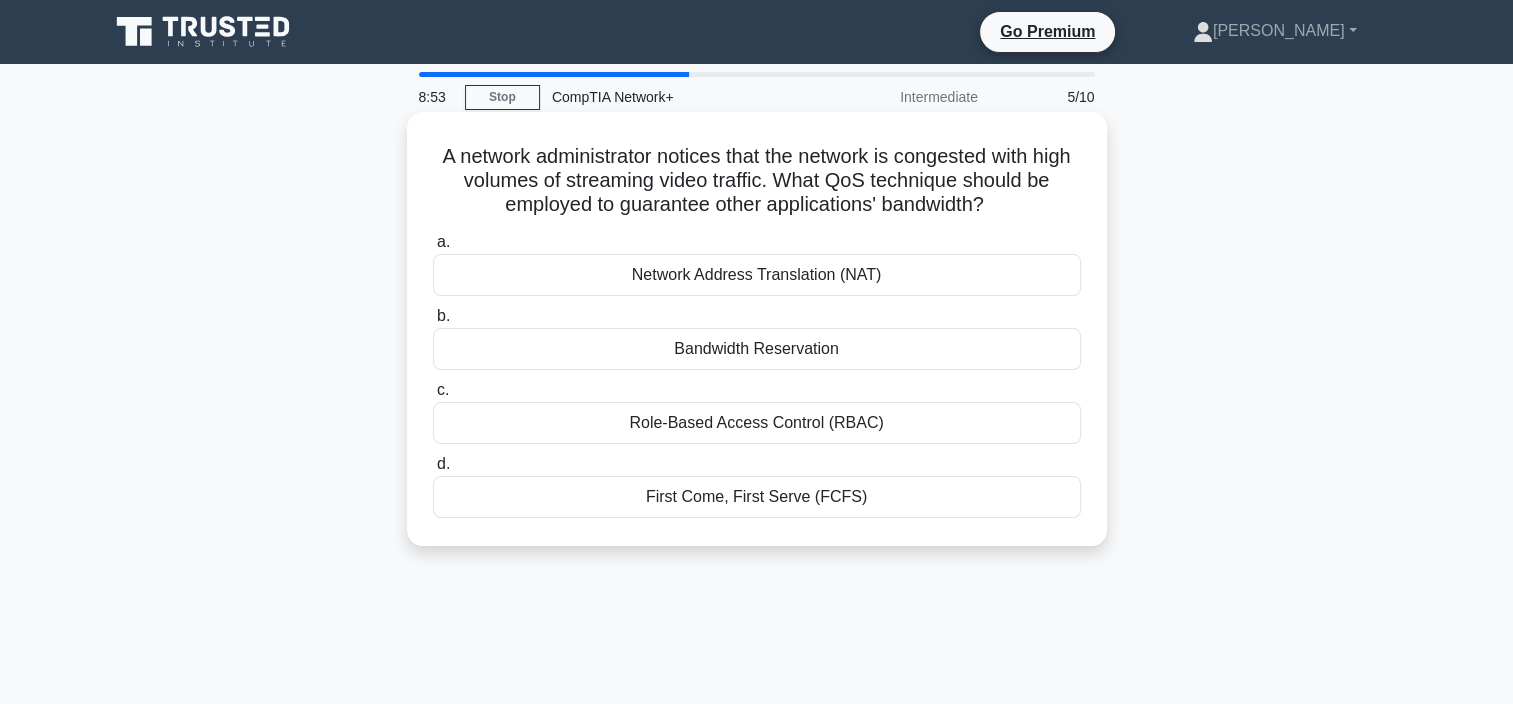 click on "Bandwidth Reservation" at bounding box center [757, 349] 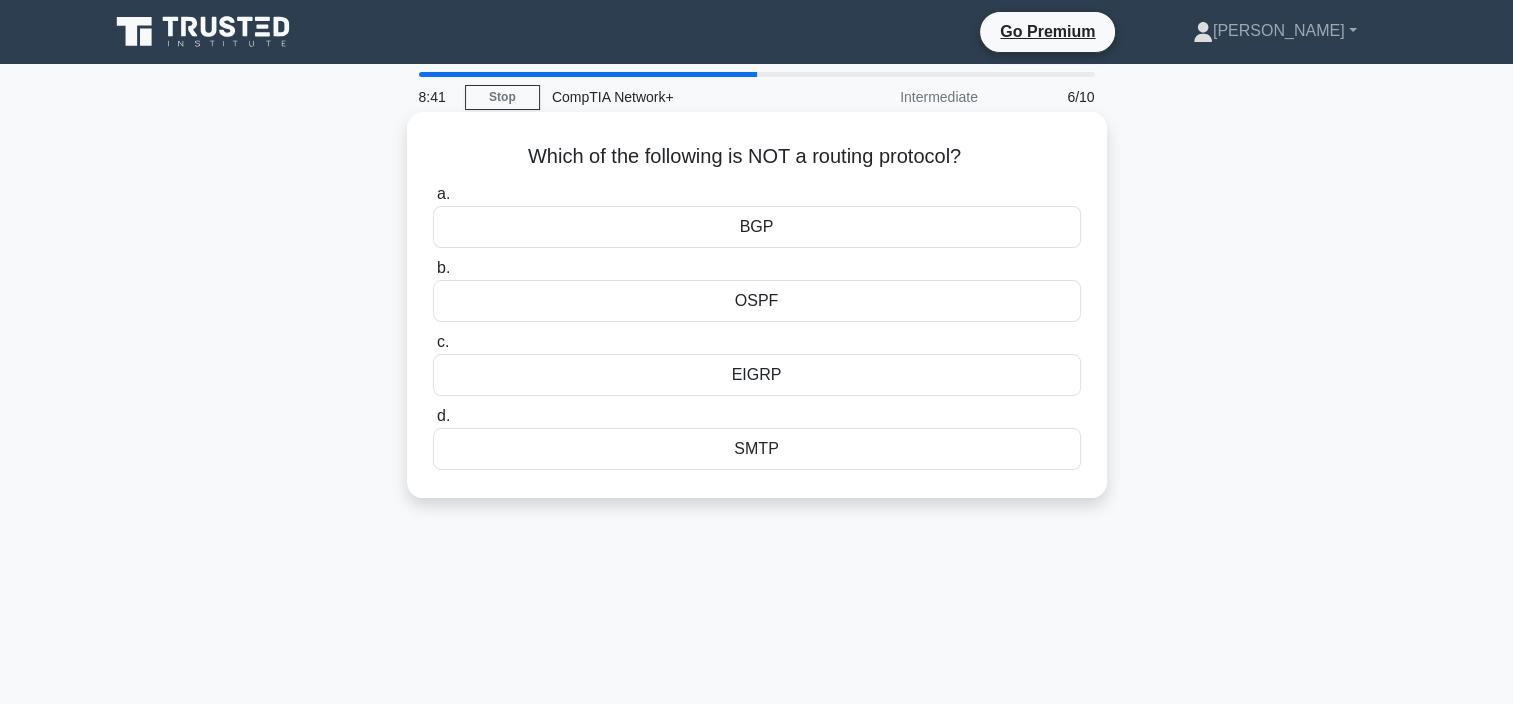 click on "OSPF" at bounding box center [757, 301] 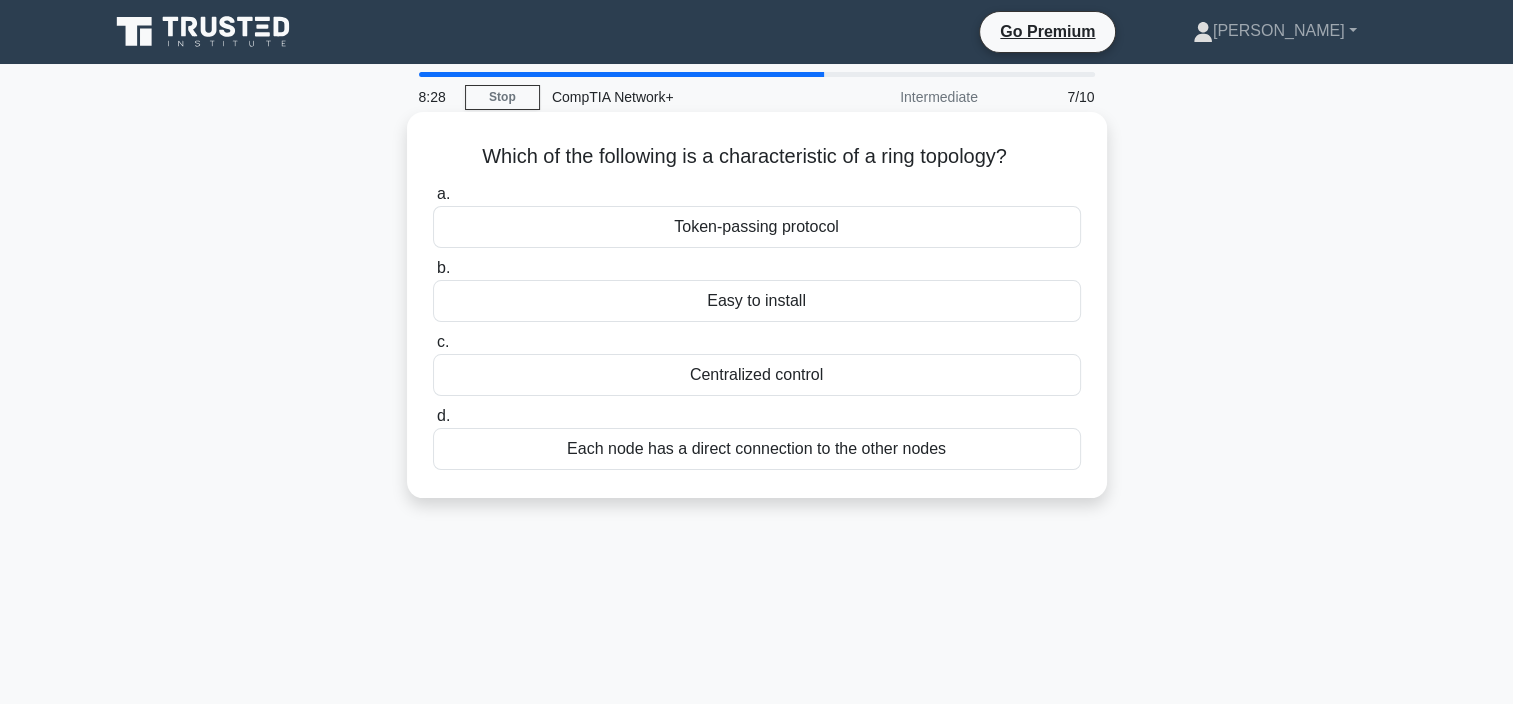 click on "Token-passing protocol" at bounding box center [757, 227] 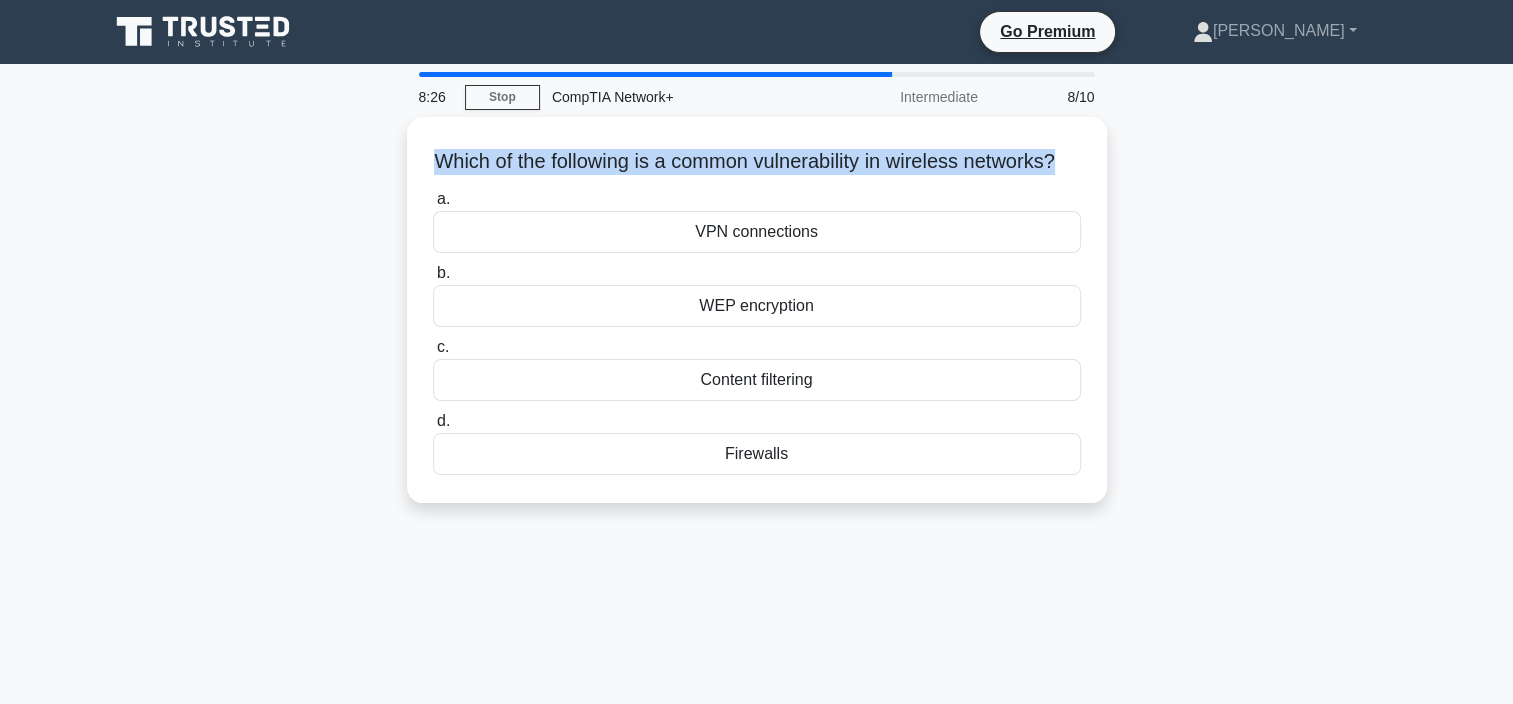 drag, startPoint x: 491, startPoint y: 157, endPoint x: 1112, endPoint y: 171, distance: 621.1578 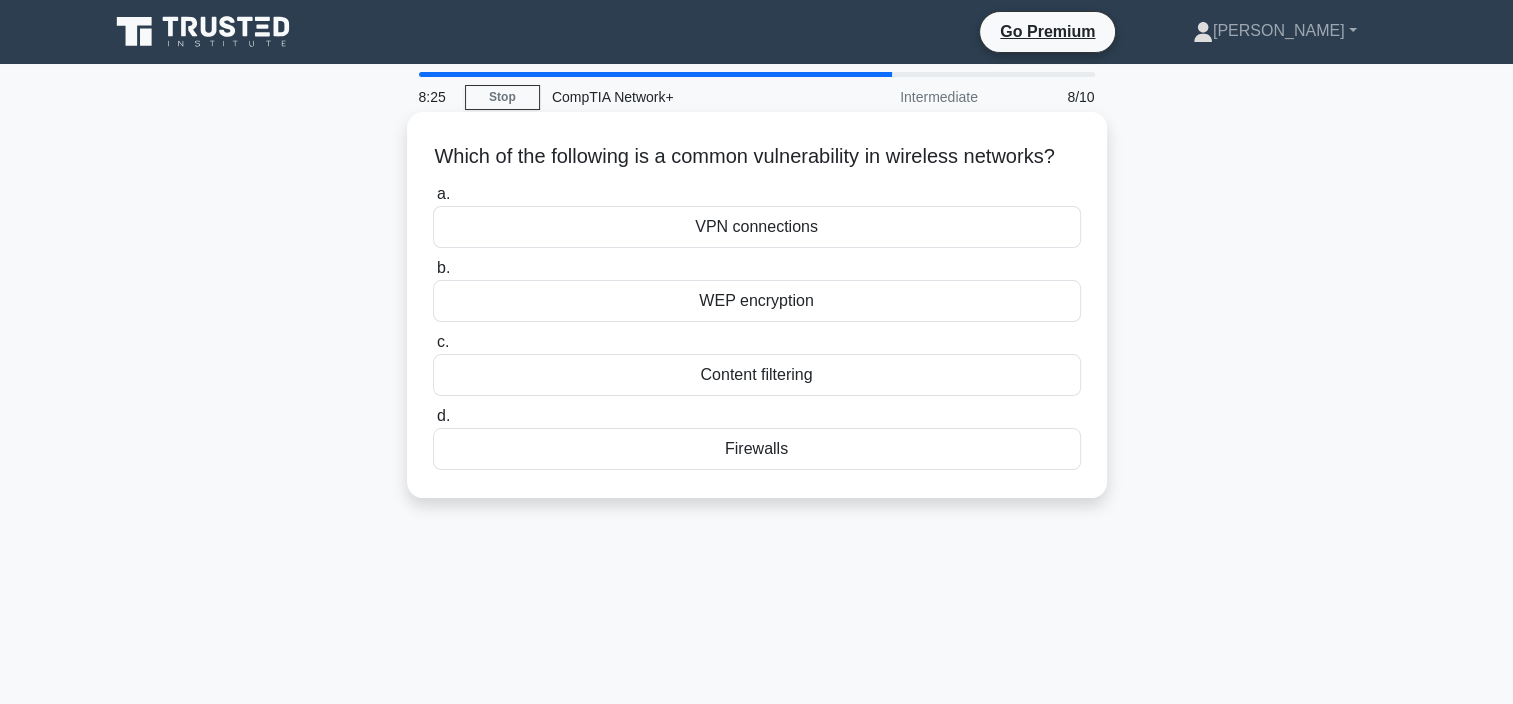 drag, startPoint x: 1112, startPoint y: 171, endPoint x: 991, endPoint y: 192, distance: 122.80879 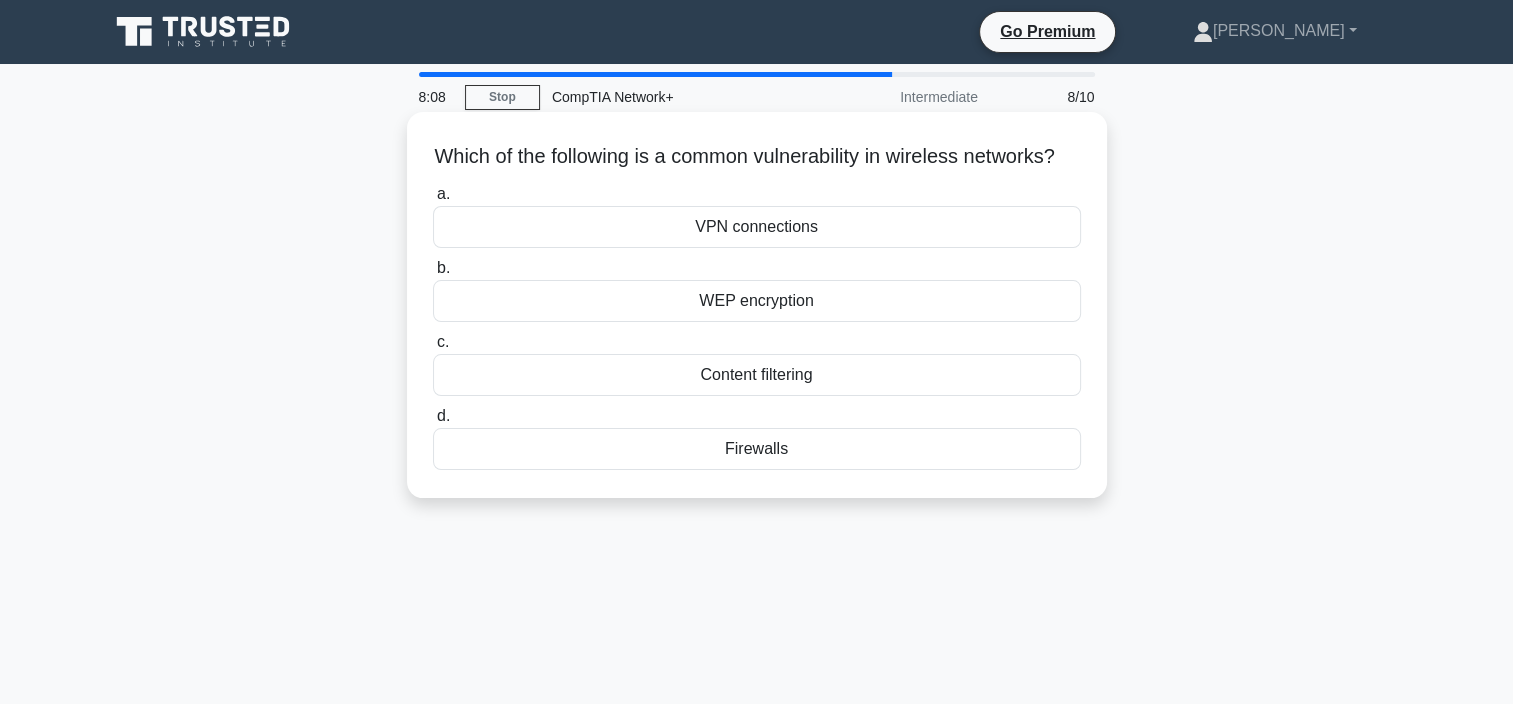 click on "VPN connections" at bounding box center (757, 227) 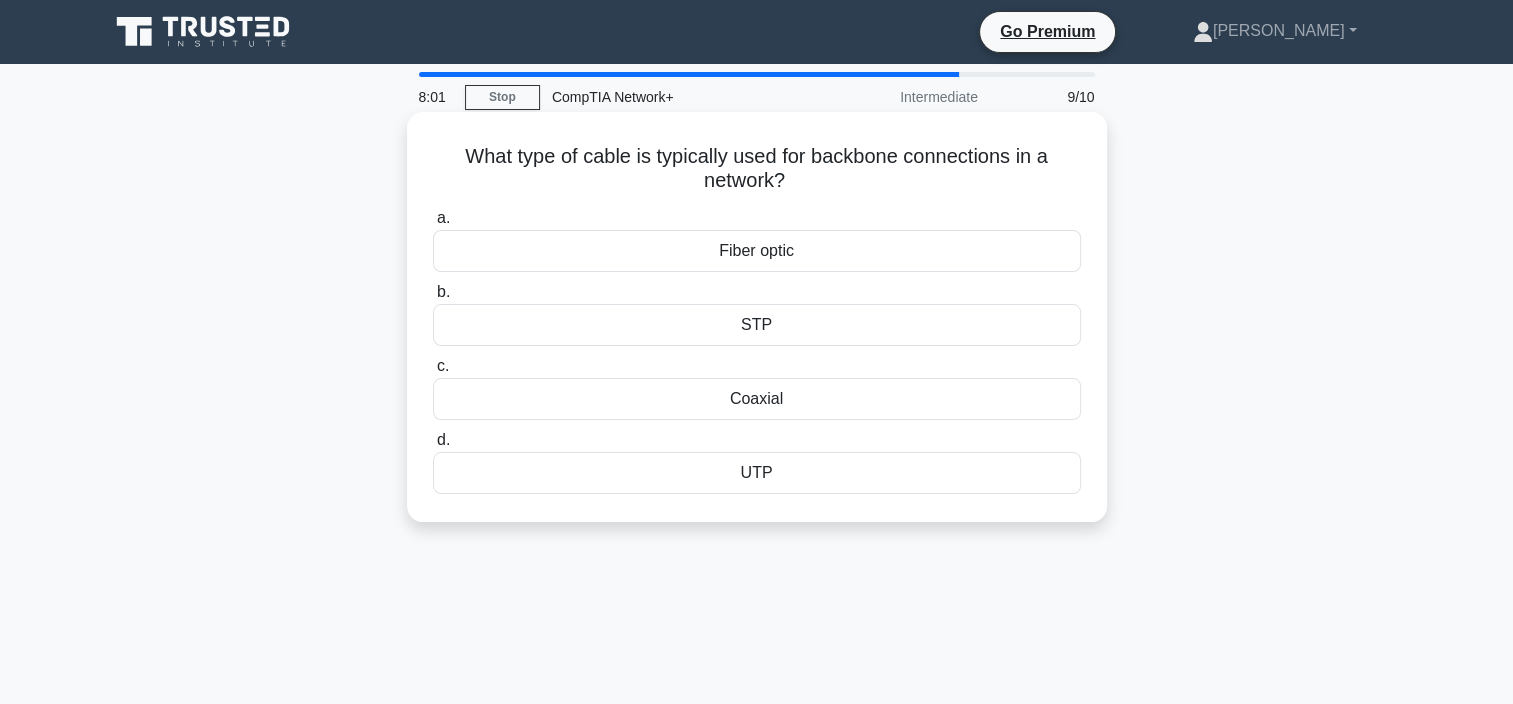 click on "Fiber optic" at bounding box center [757, 251] 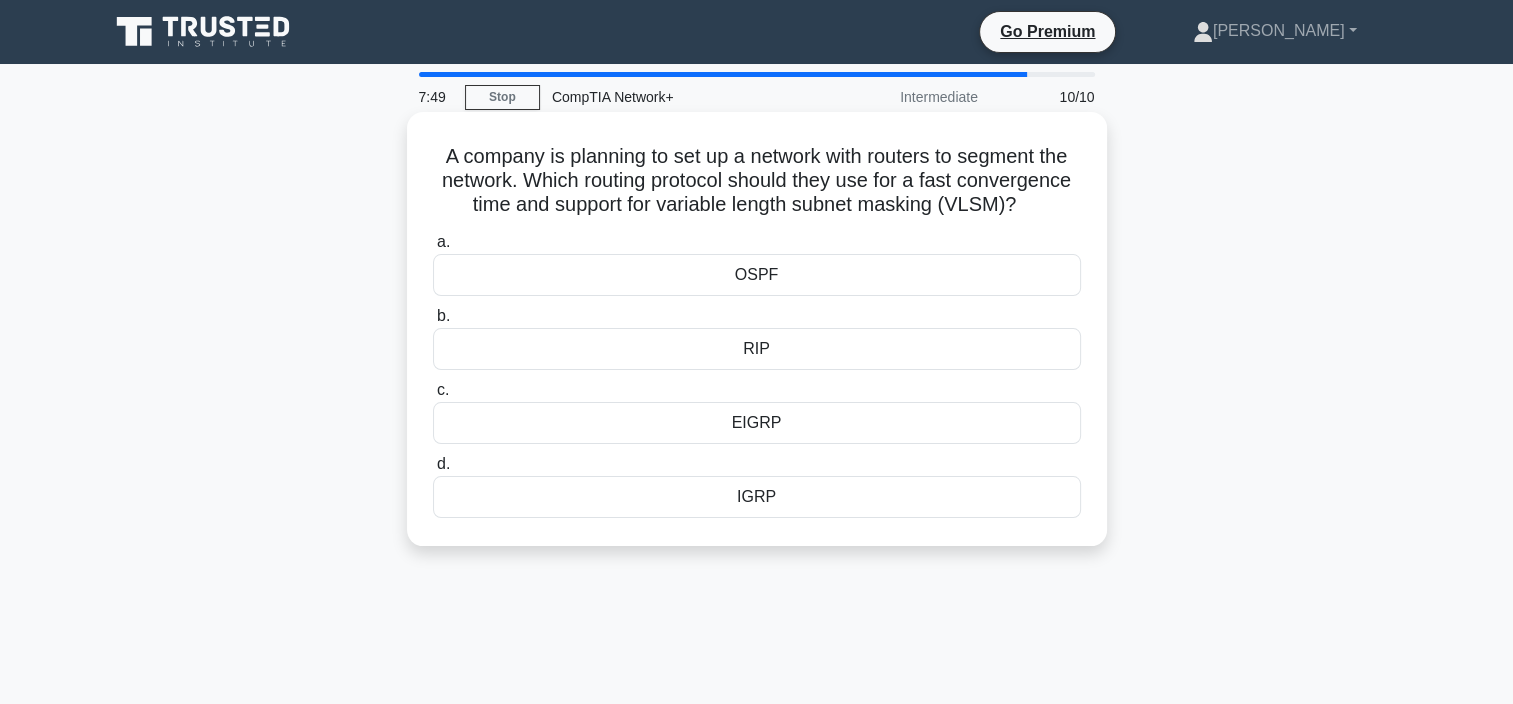 click on "EIGRP" at bounding box center (757, 423) 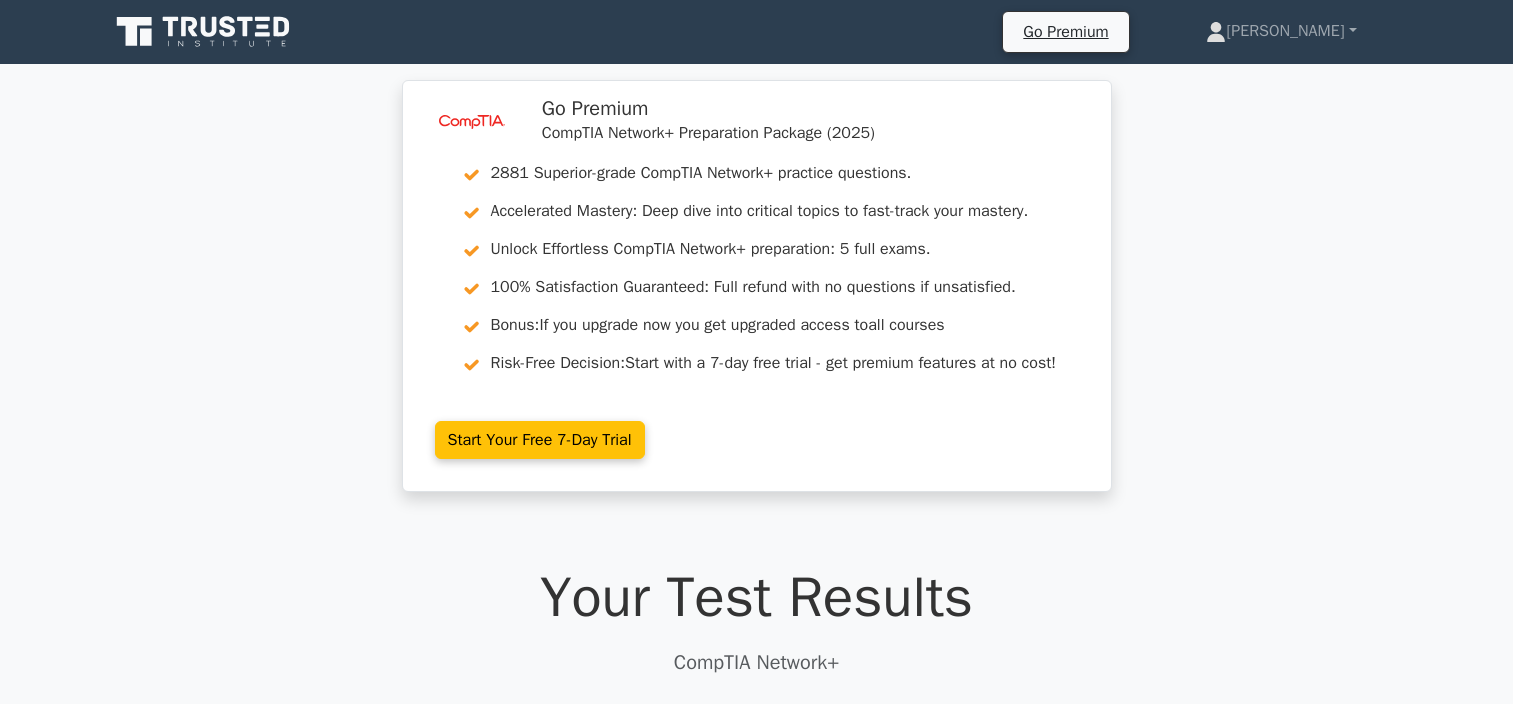 scroll, scrollTop: 0, scrollLeft: 0, axis: both 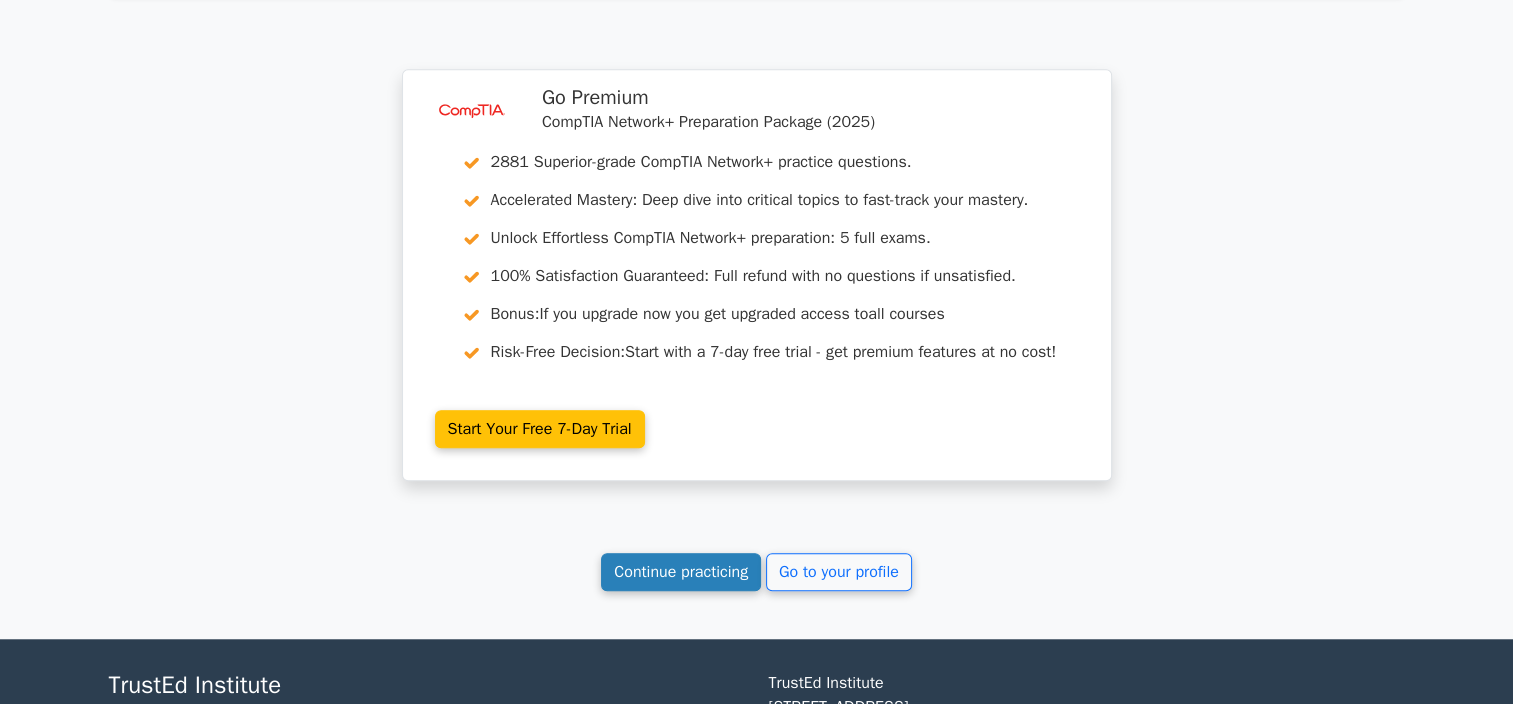 click on "Continue practicing" at bounding box center [681, 572] 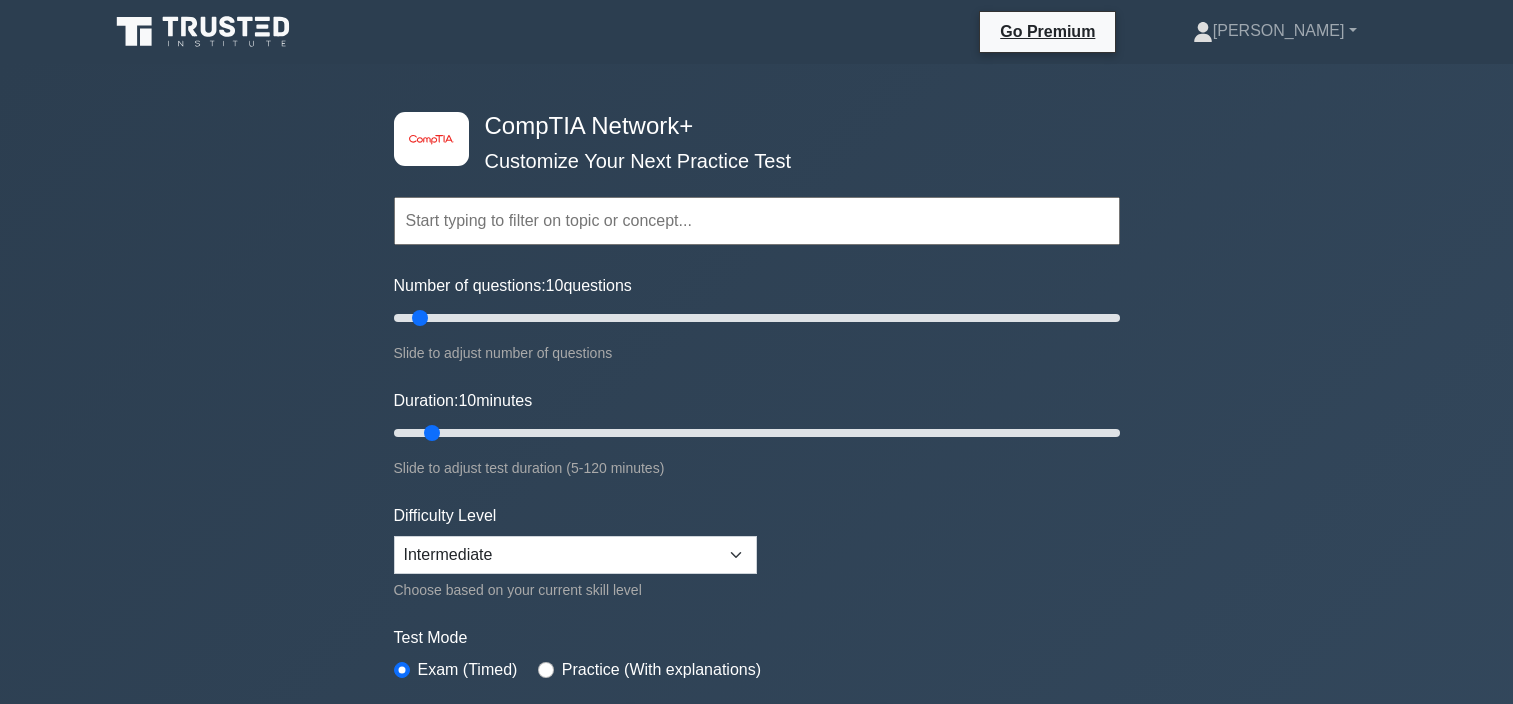 scroll, scrollTop: 0, scrollLeft: 0, axis: both 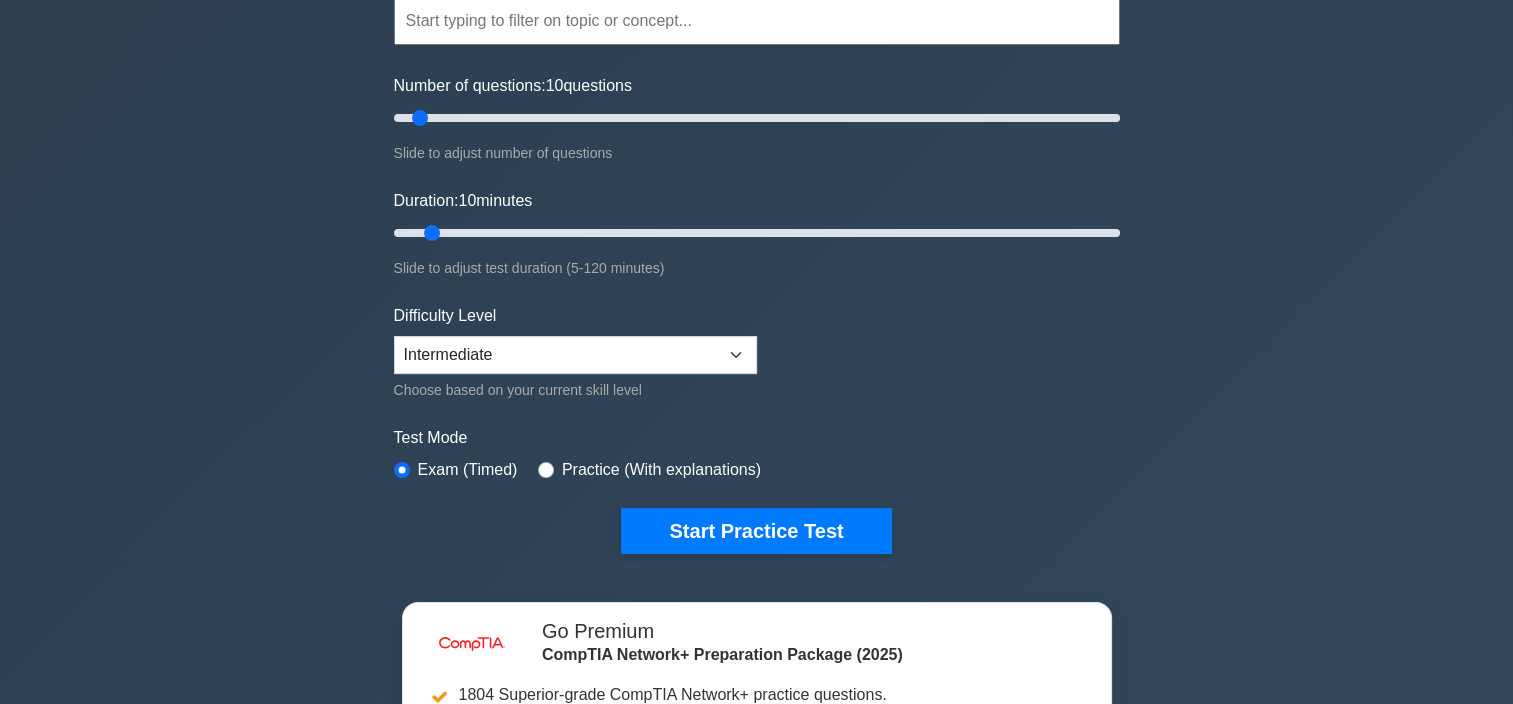 click on "Practice (With explanations)" at bounding box center [649, 470] 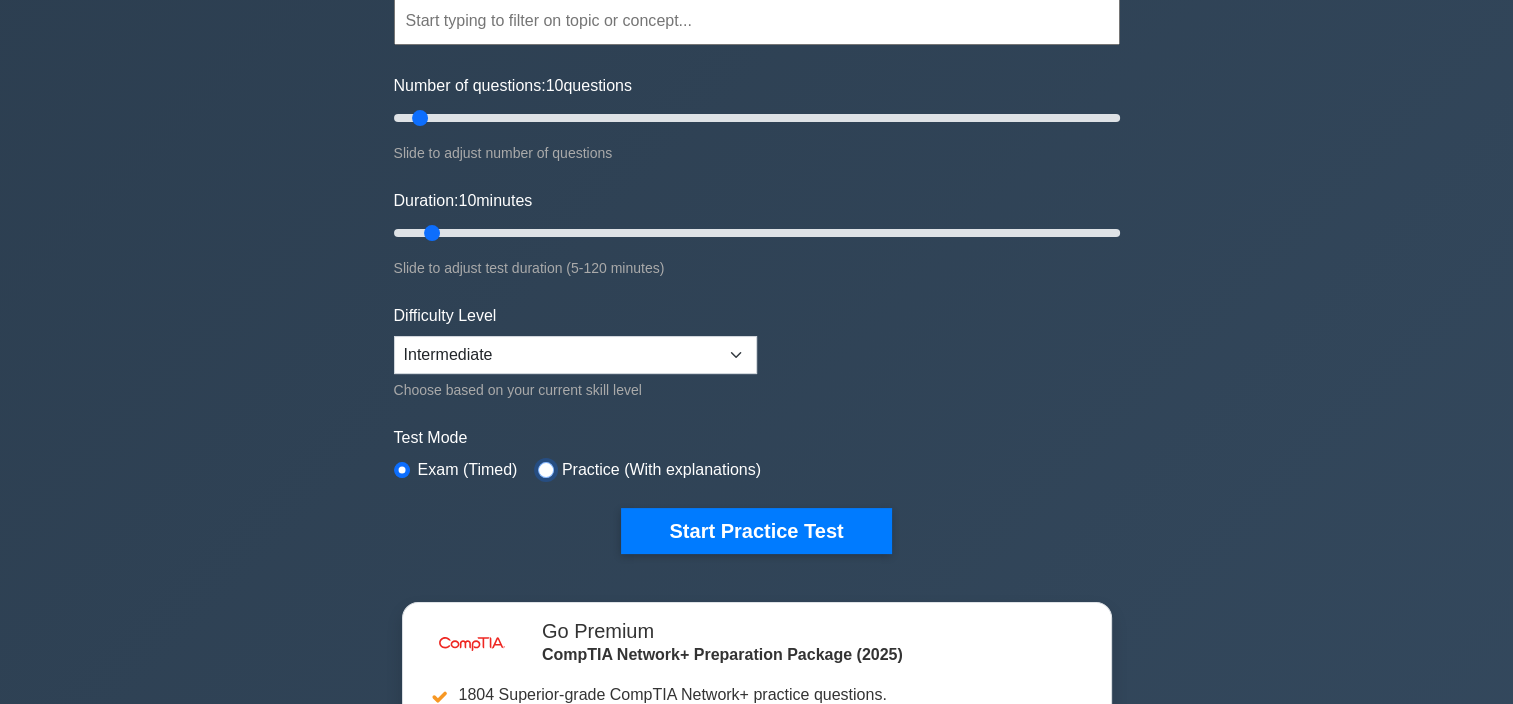 click at bounding box center (546, 470) 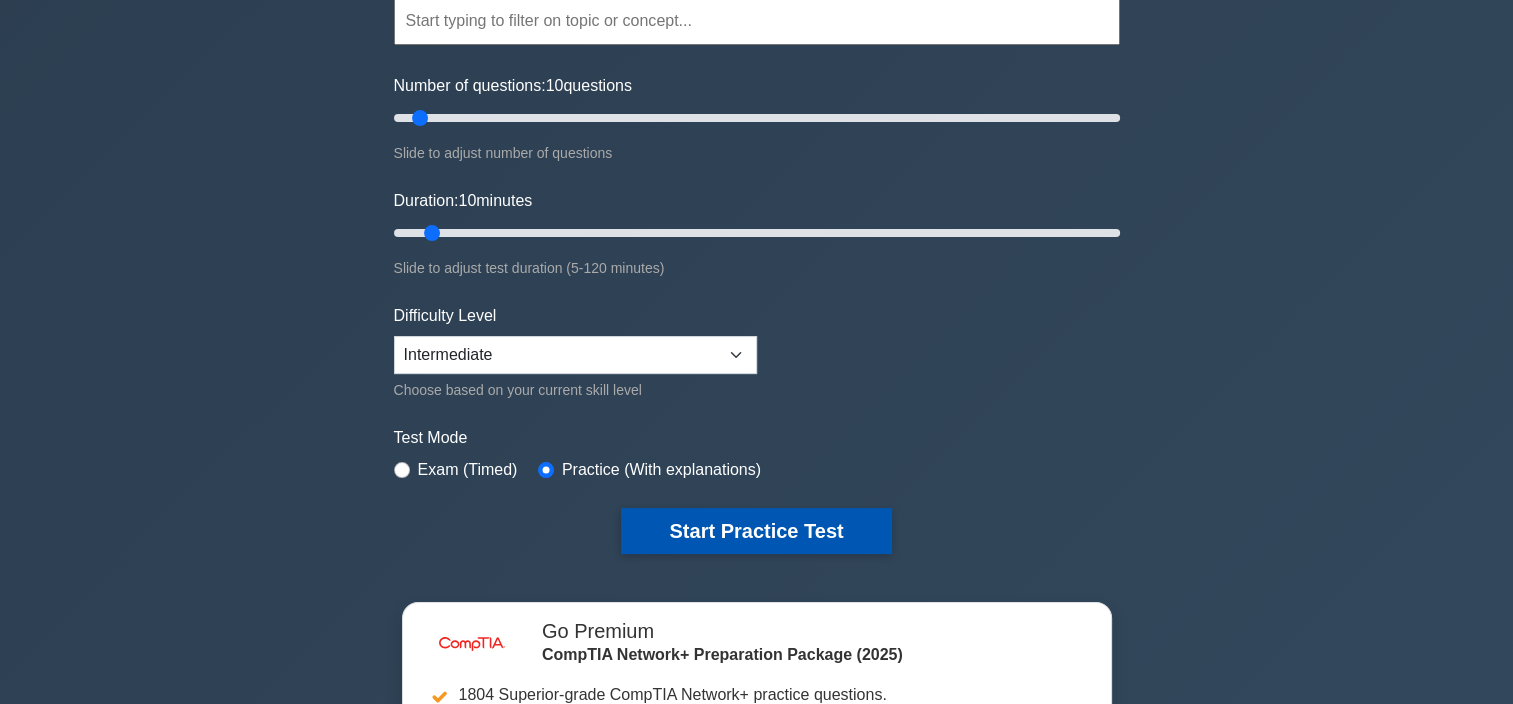click on "Start Practice Test" at bounding box center [756, 531] 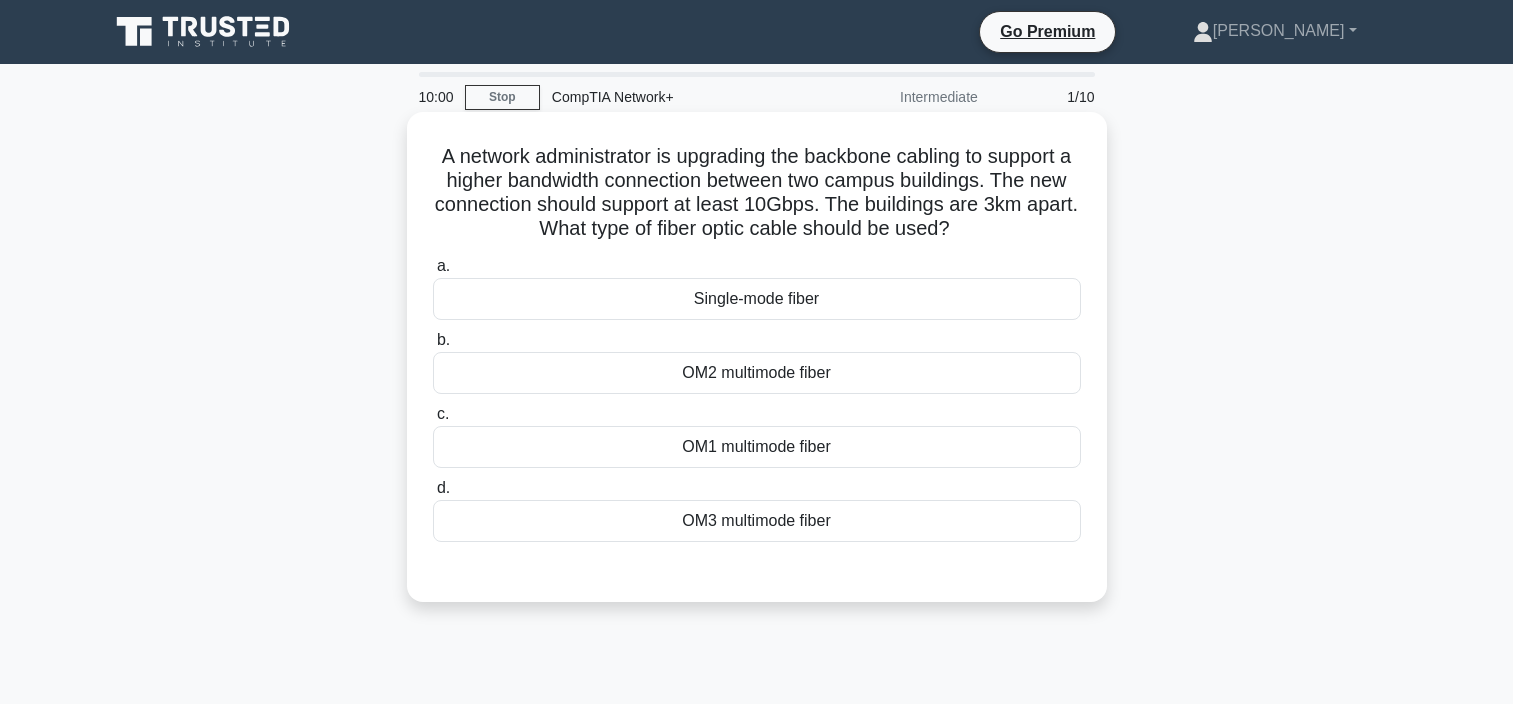 scroll, scrollTop: 0, scrollLeft: 0, axis: both 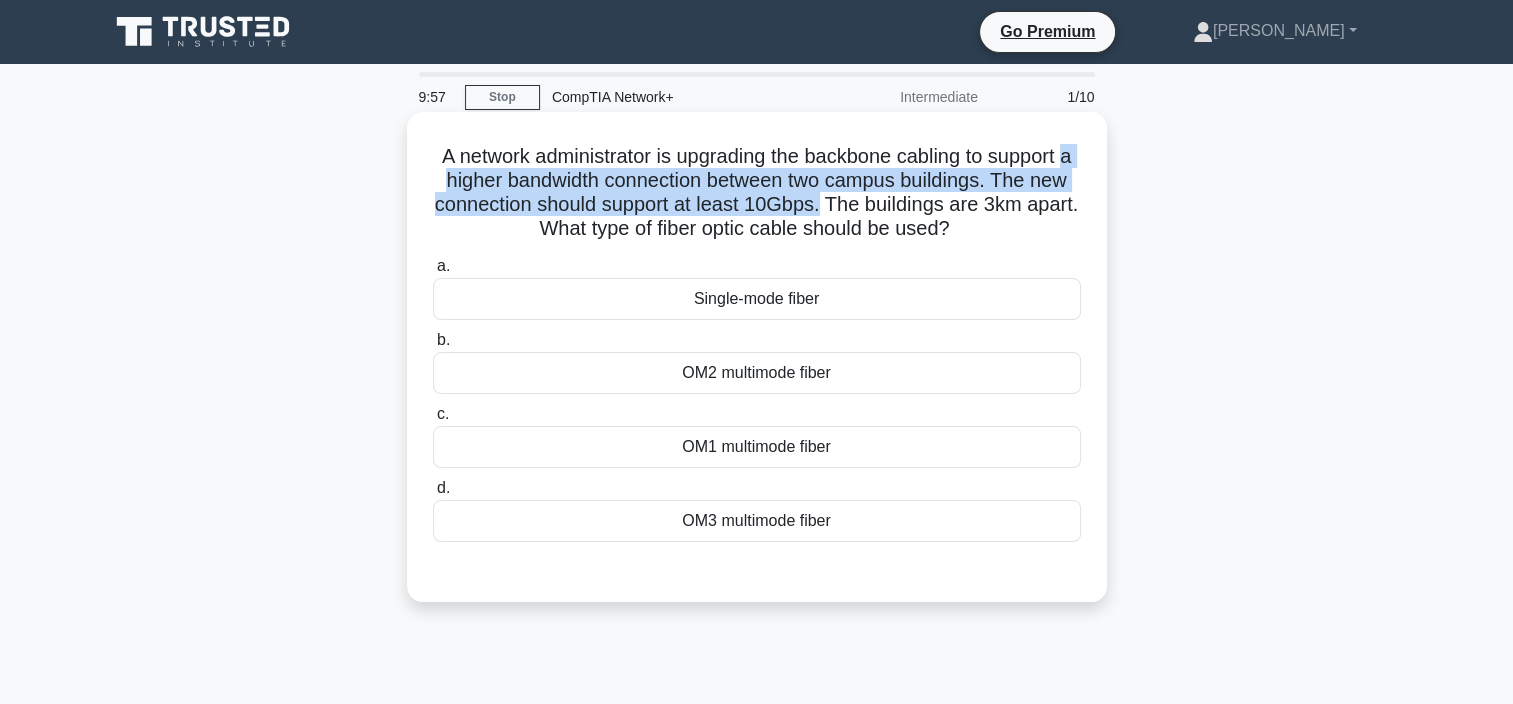 drag, startPoint x: 444, startPoint y: 169, endPoint x: 875, endPoint y: 208, distance: 432.7609 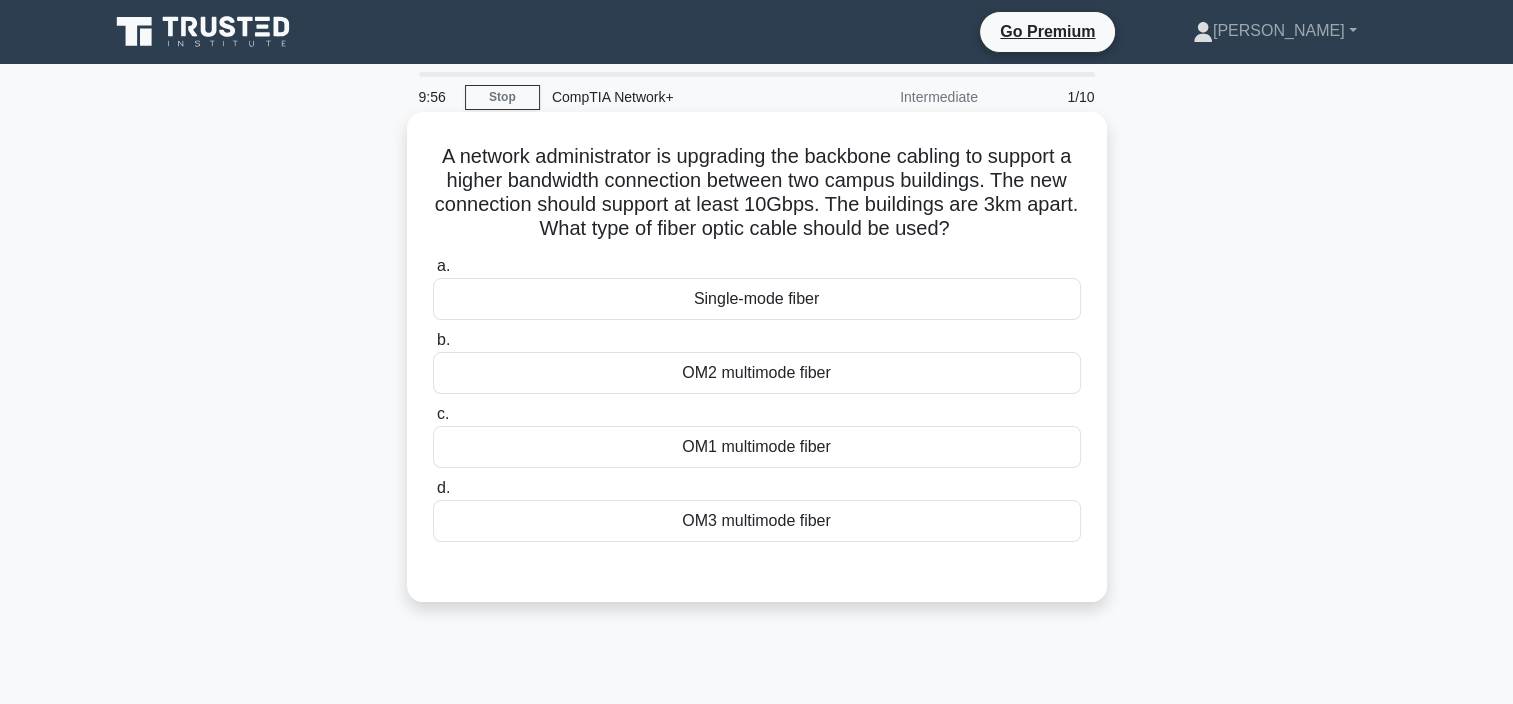 click on "A network administrator is upgrading the backbone cabling to support a higher bandwidth connection between two campus buildings. The new connection should support at least 10Gbps. The buildings are 3km apart. What type of fiber optic cable should be used?
.spinner_0XTQ{transform-origin:center;animation:spinner_y6GP .75s linear infinite}@keyframes spinner_y6GP{100%{transform:rotate(360deg)}}" at bounding box center (757, 193) 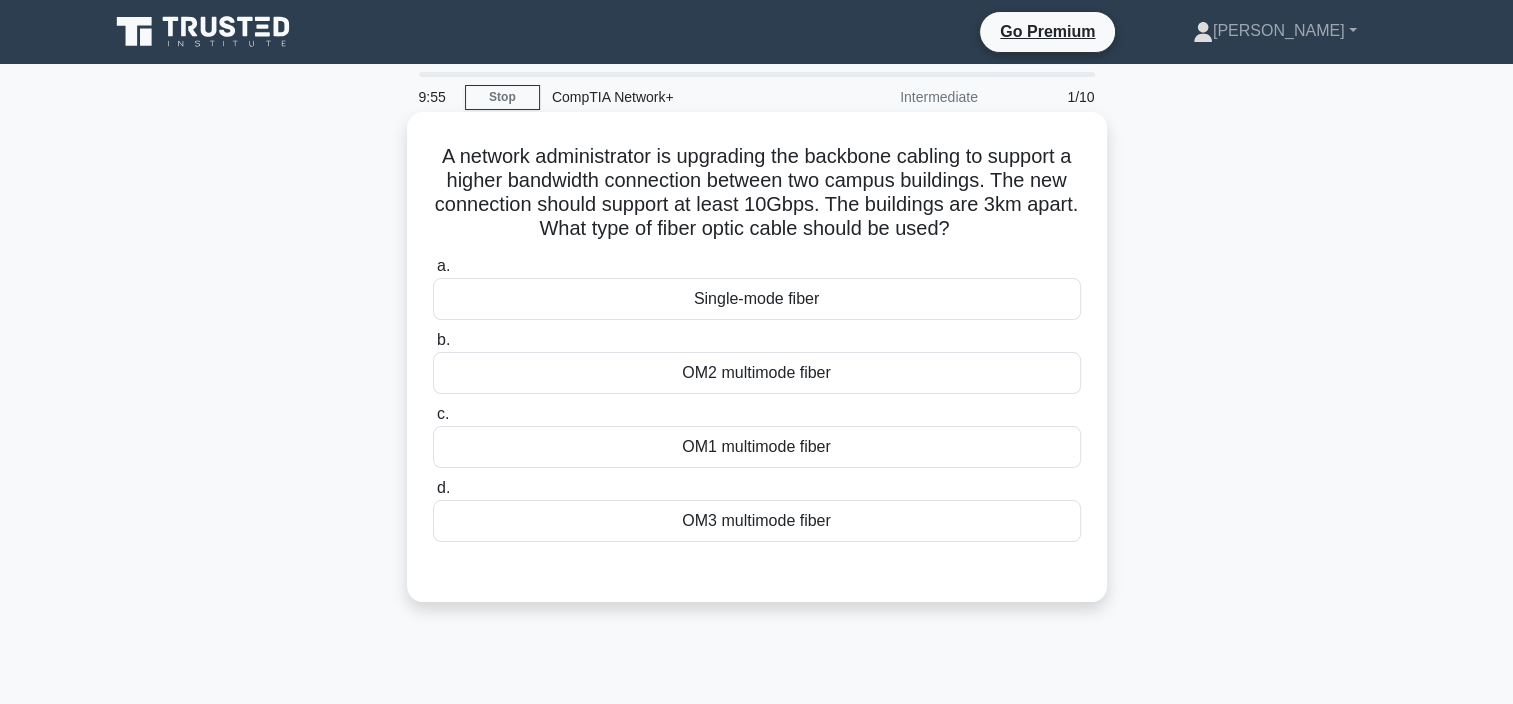 click on "OM1 multimode fiber" at bounding box center [757, 447] 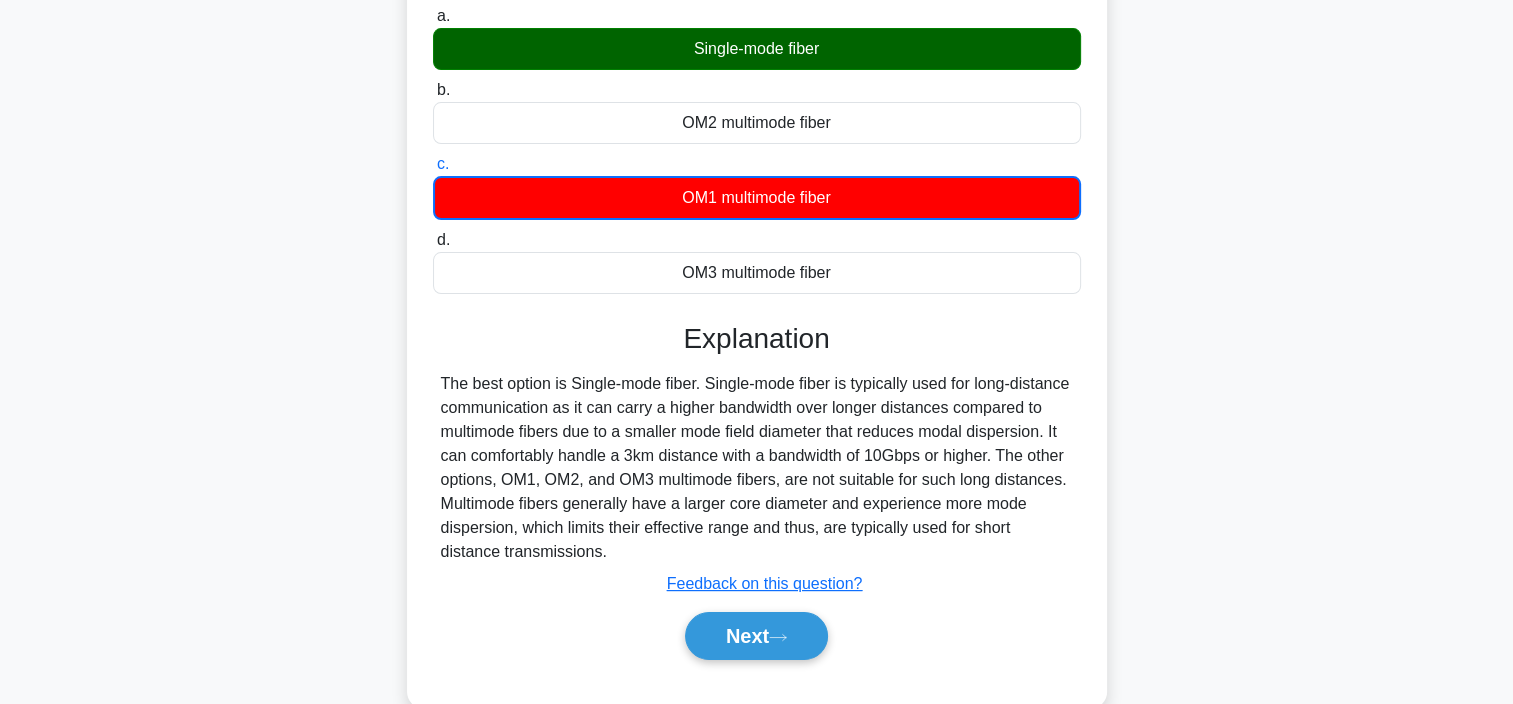 scroll, scrollTop: 376, scrollLeft: 0, axis: vertical 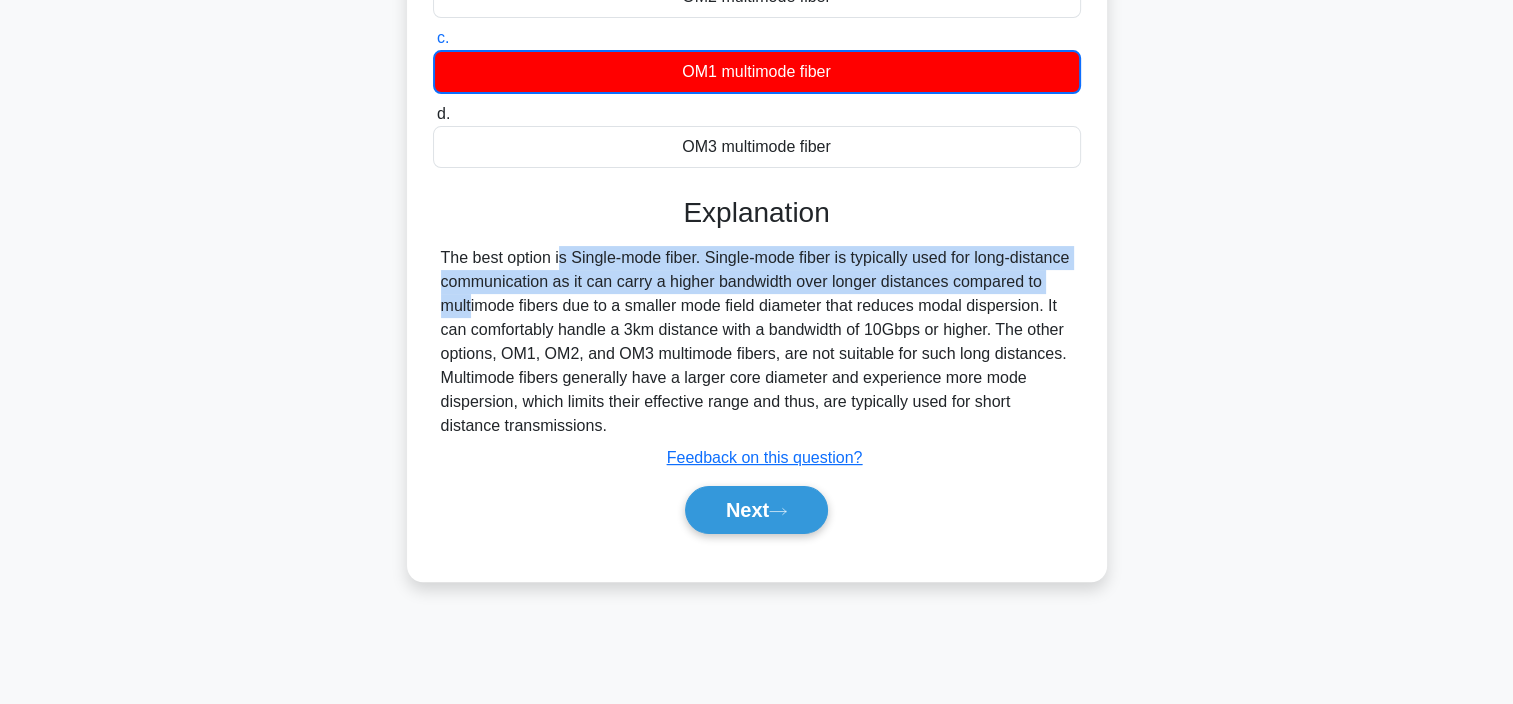 drag, startPoint x: 432, startPoint y: 254, endPoint x: 1014, endPoint y: 291, distance: 583.1749 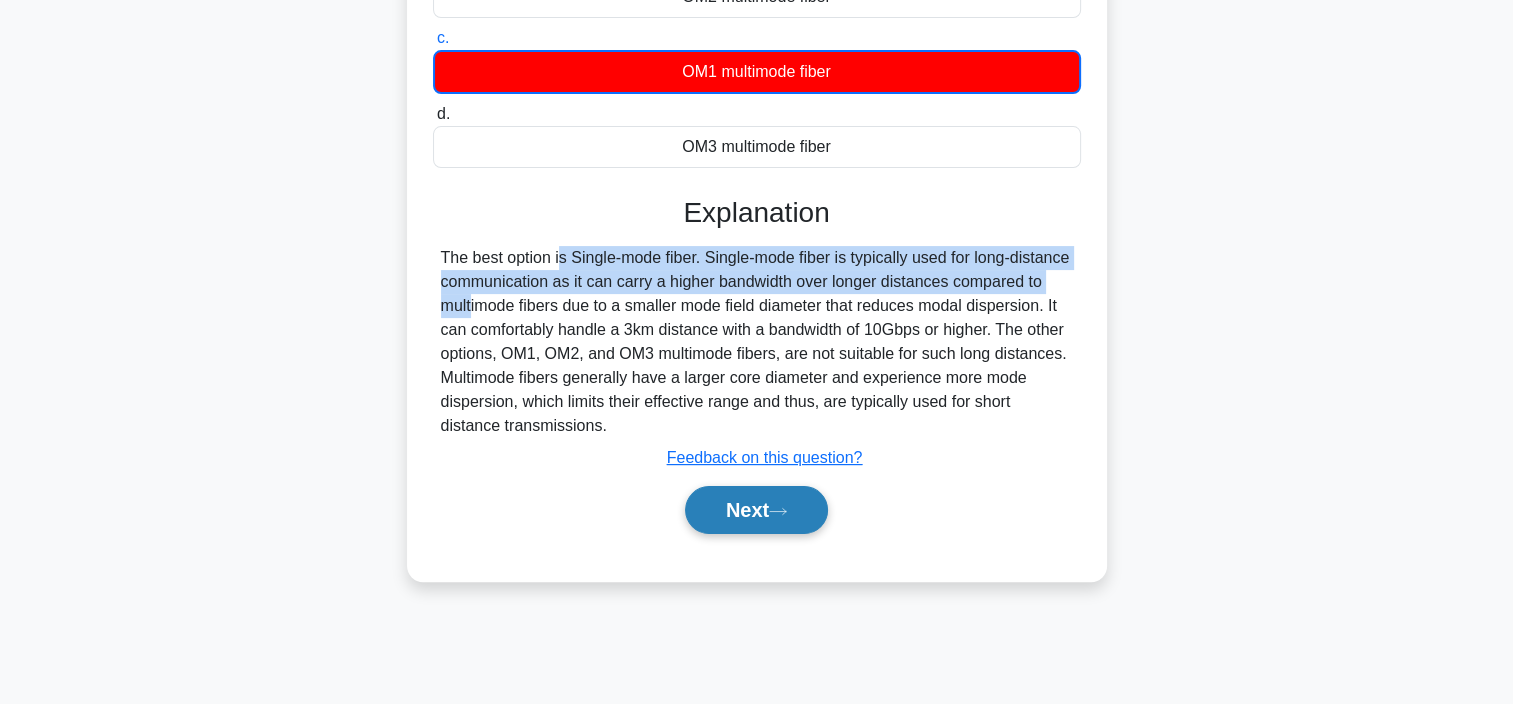 click on "Next" at bounding box center [756, 510] 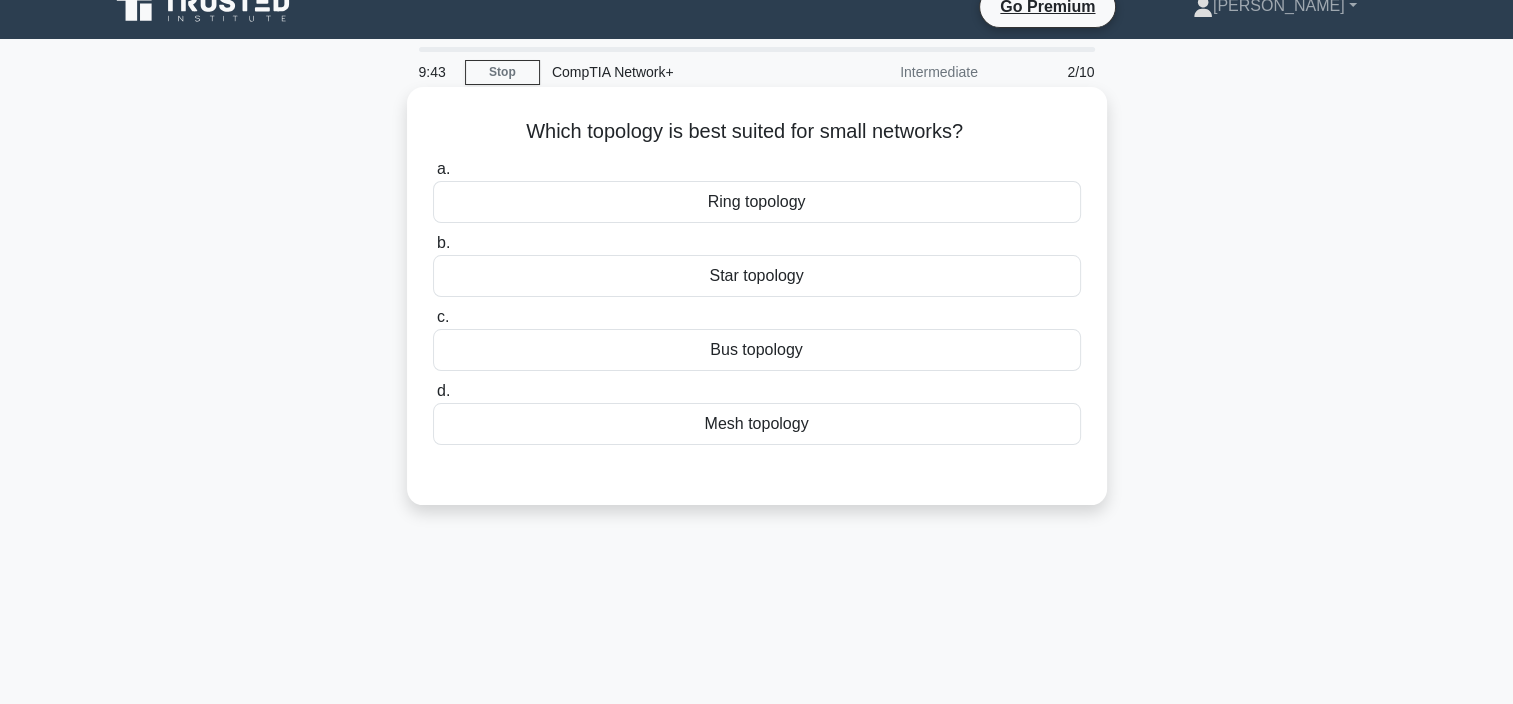 scroll, scrollTop: 0, scrollLeft: 0, axis: both 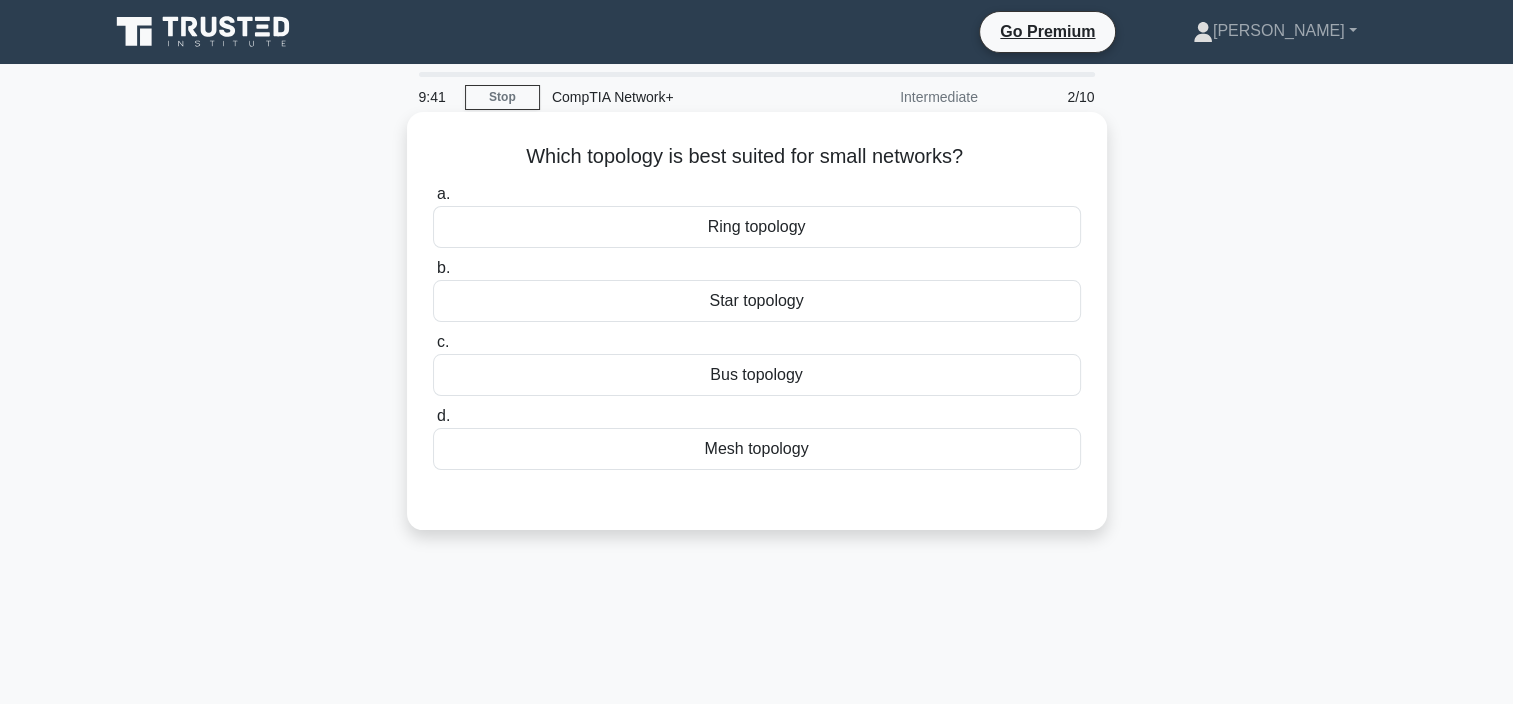 drag, startPoint x: 493, startPoint y: 152, endPoint x: 995, endPoint y: 154, distance: 502.004 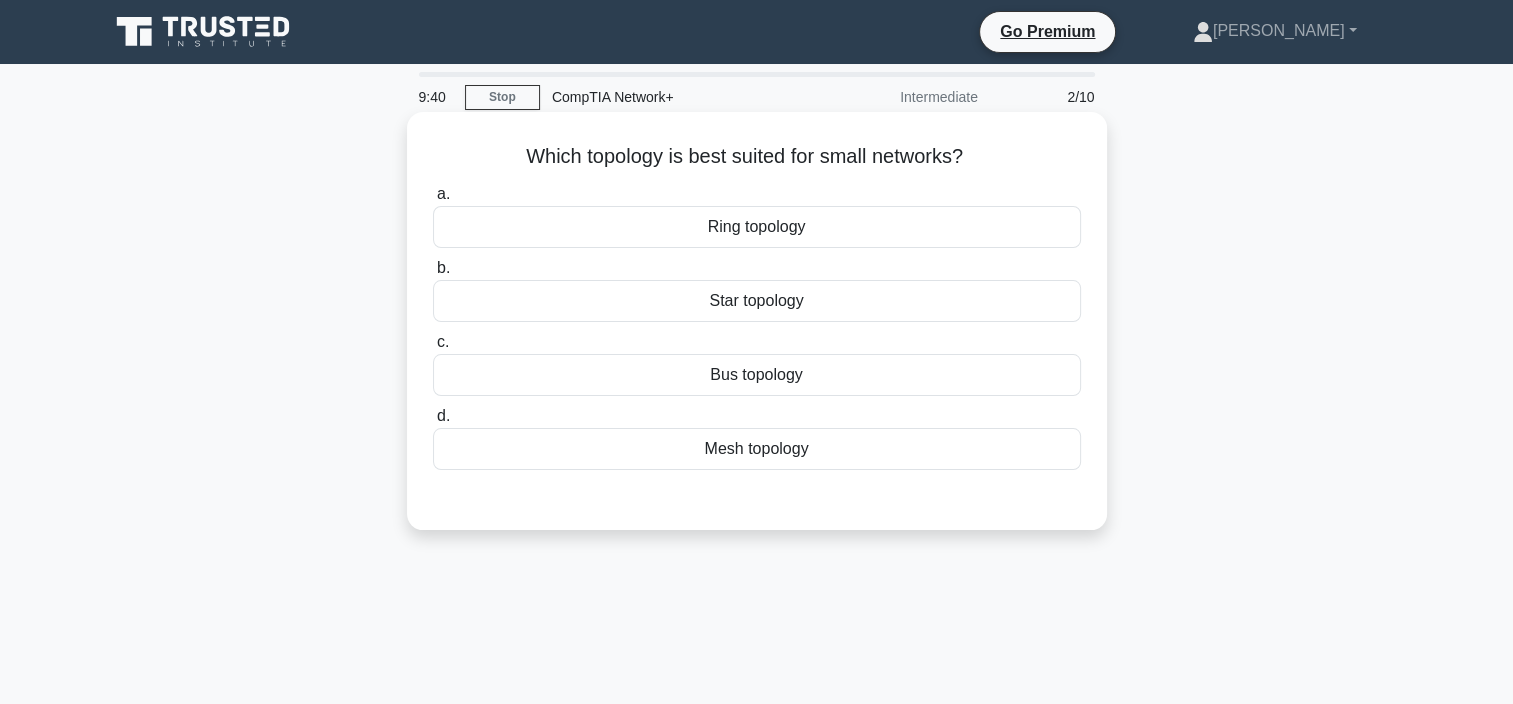 click on "a.
Ring topology
b.
Star topology
c. d." at bounding box center [757, 326] 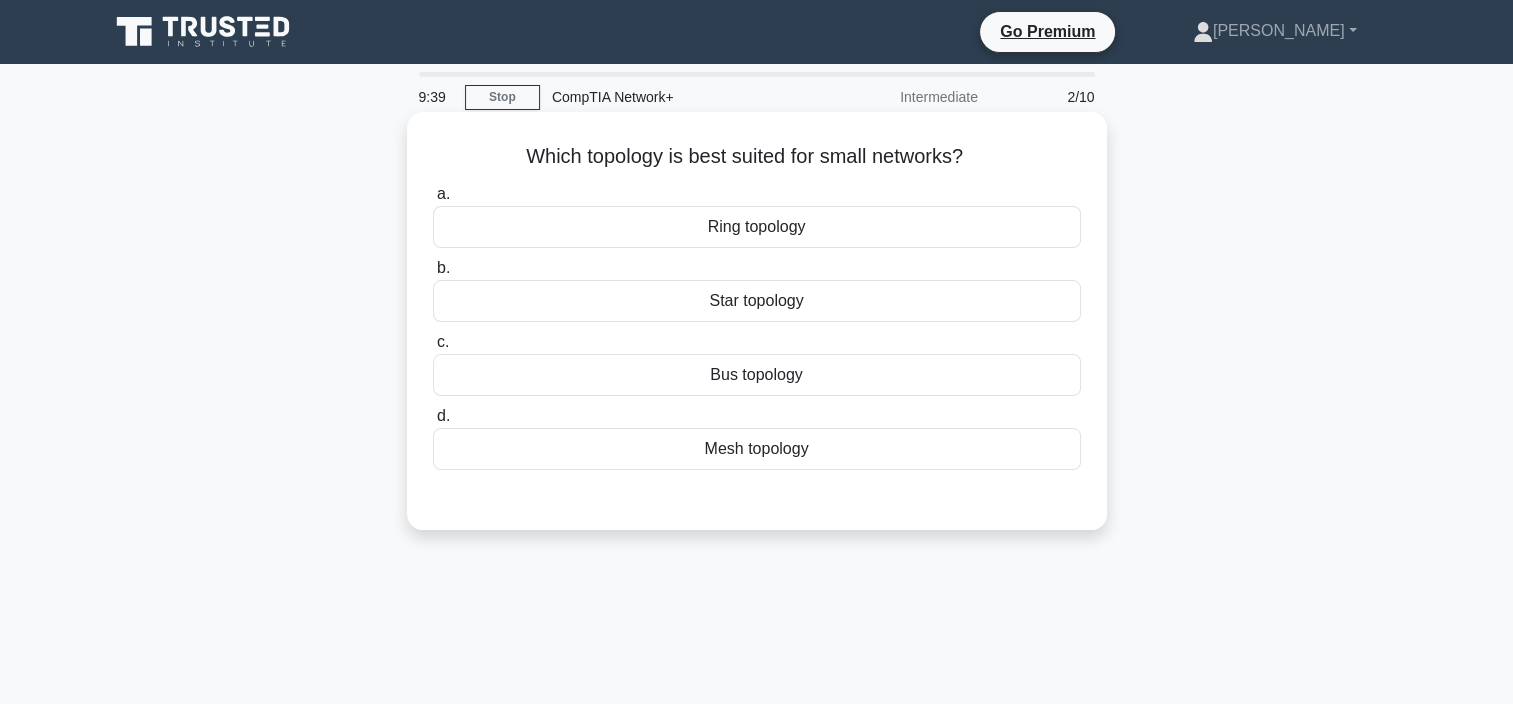 click on "Star topology" at bounding box center [757, 301] 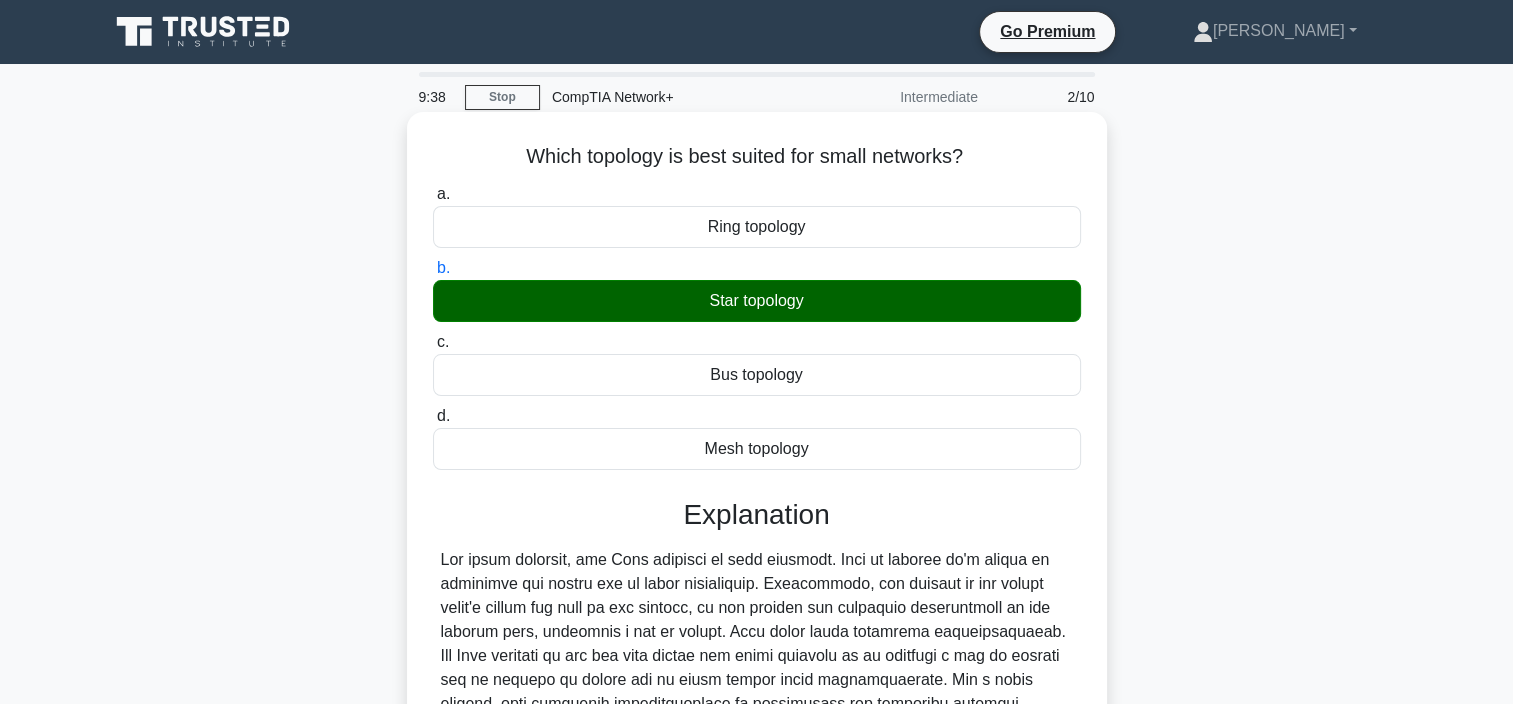 scroll, scrollTop: 376, scrollLeft: 0, axis: vertical 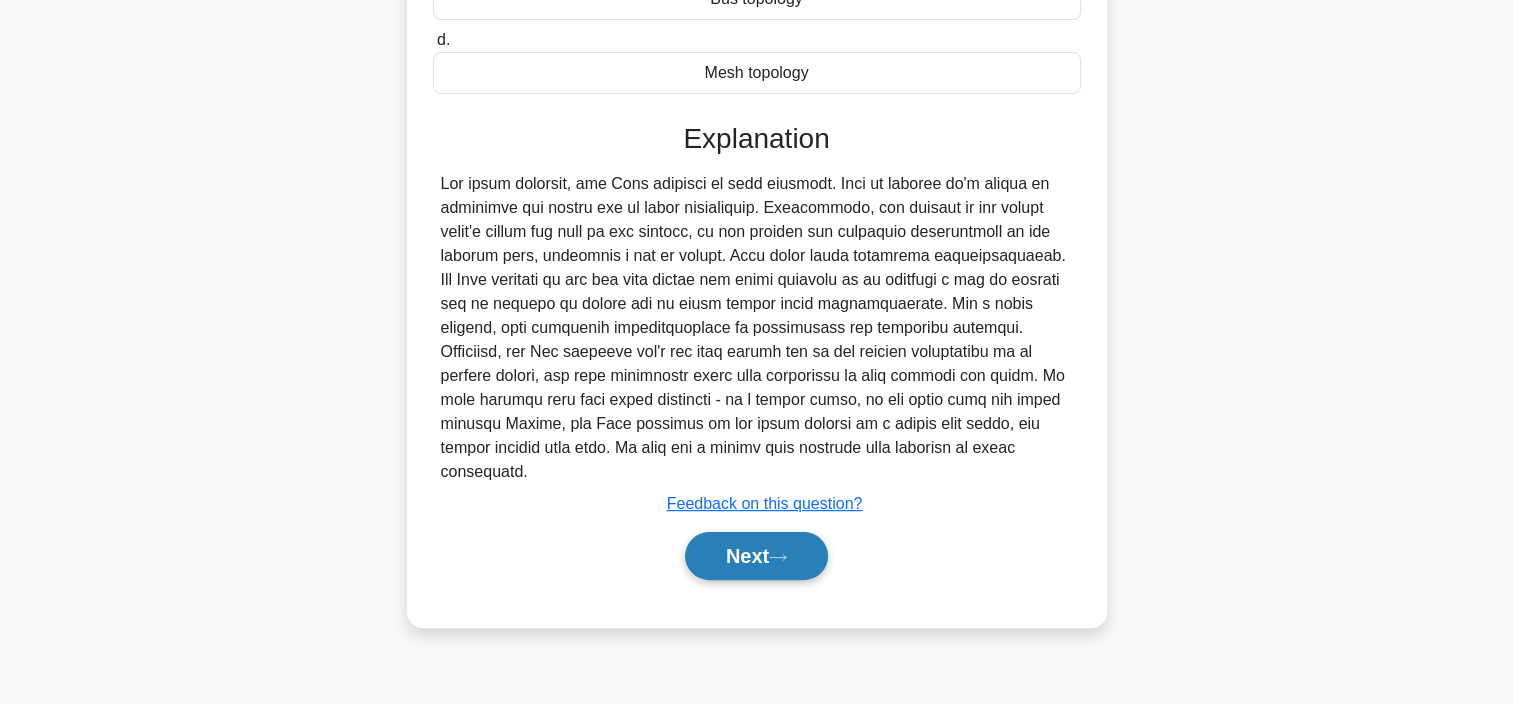click on "Next" at bounding box center [756, 556] 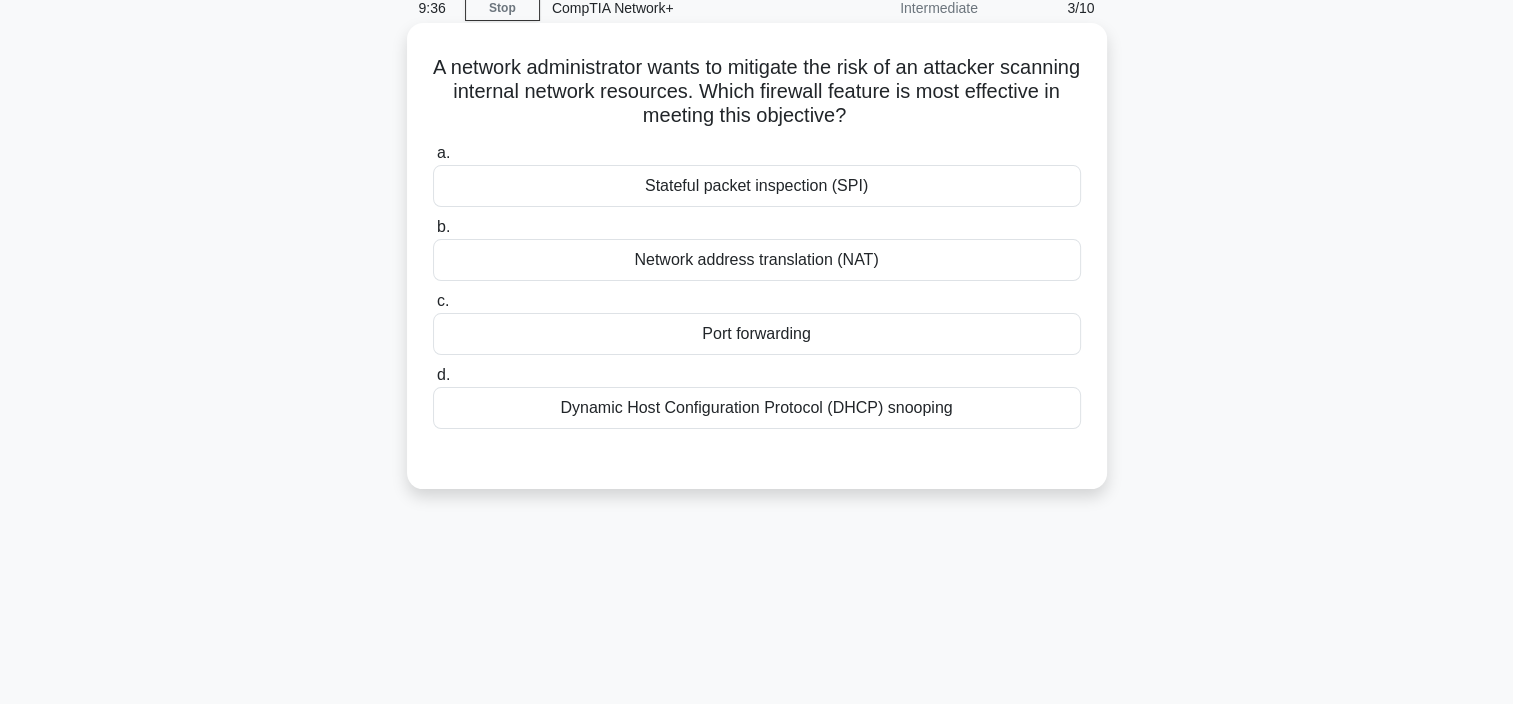 scroll, scrollTop: 76, scrollLeft: 0, axis: vertical 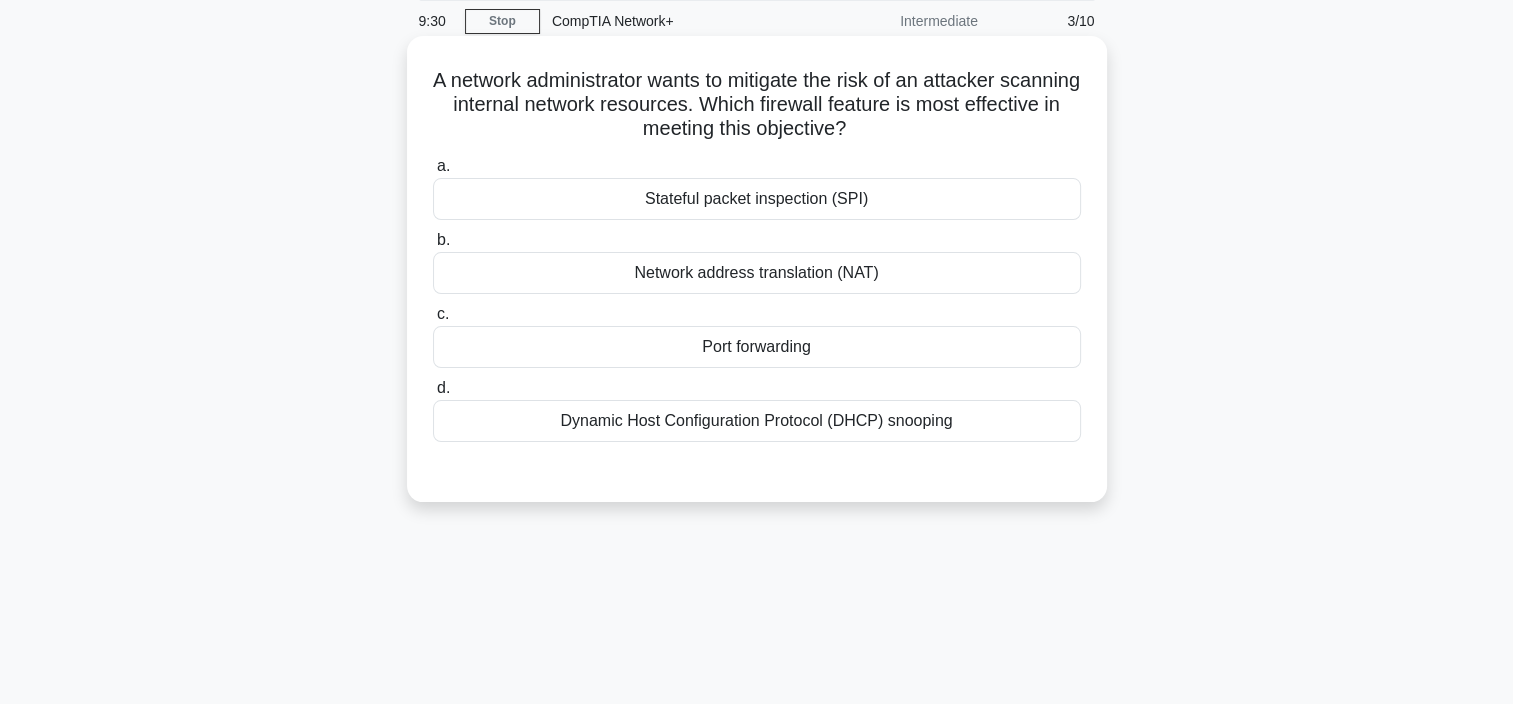 drag, startPoint x: 457, startPoint y: 83, endPoint x: 908, endPoint y: 126, distance: 453.04526 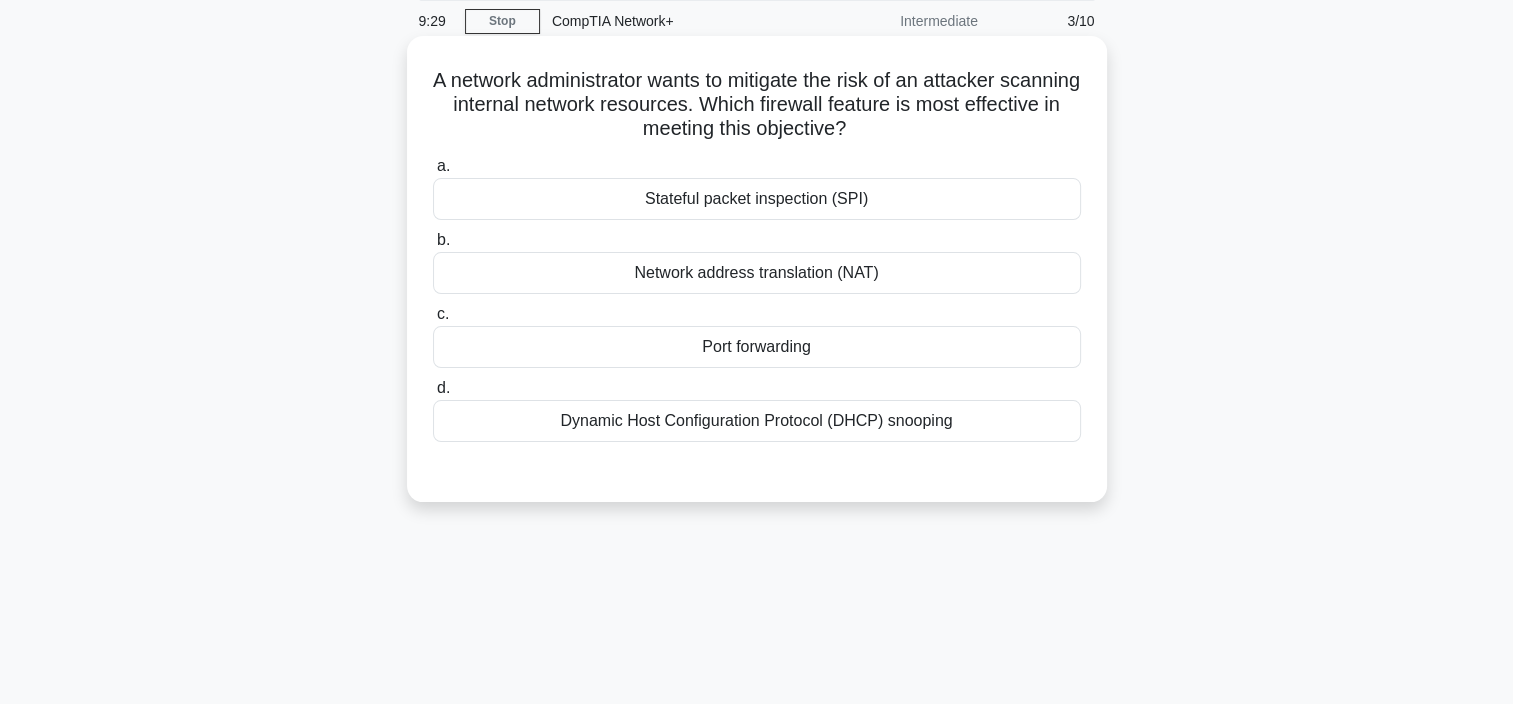 drag, startPoint x: 908, startPoint y: 126, endPoint x: 867, endPoint y: 140, distance: 43.32436 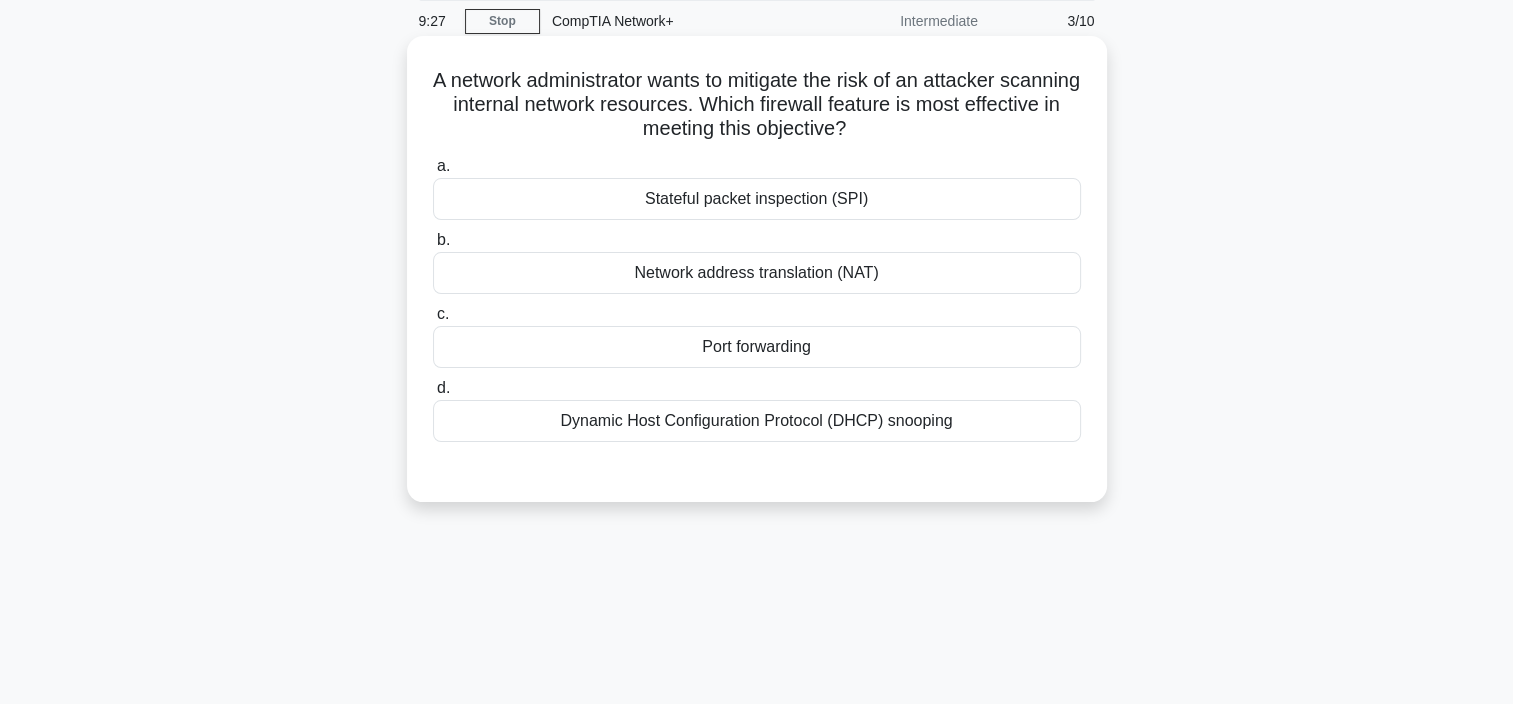 click on "A network administrator wants to mitigate the risk of an attacker scanning internal network resources. Which firewall feature is most effective in meeting this objective?
.spinner_0XTQ{transform-origin:center;animation:spinner_y6GP .75s linear infinite}@keyframes spinner_y6GP{100%{transform:rotate(360deg)}}" at bounding box center [757, 105] 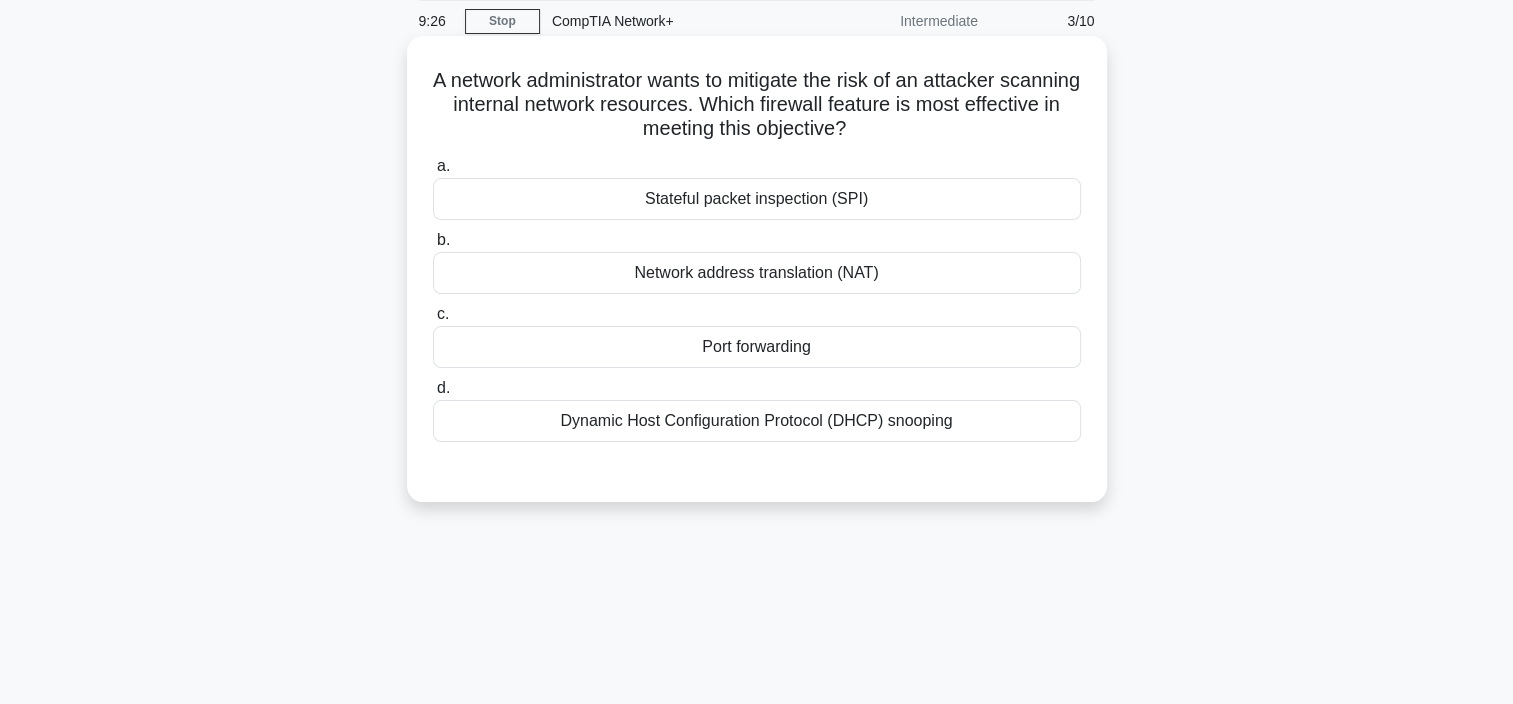 click on "A network administrator wants to mitigate the risk of an attacker scanning internal network resources. Which firewall feature is most effective in meeting this objective?
.spinner_0XTQ{transform-origin:center;animation:spinner_y6GP .75s linear infinite}@keyframes spinner_y6GP{100%{transform:rotate(360deg)}}" at bounding box center [757, 105] 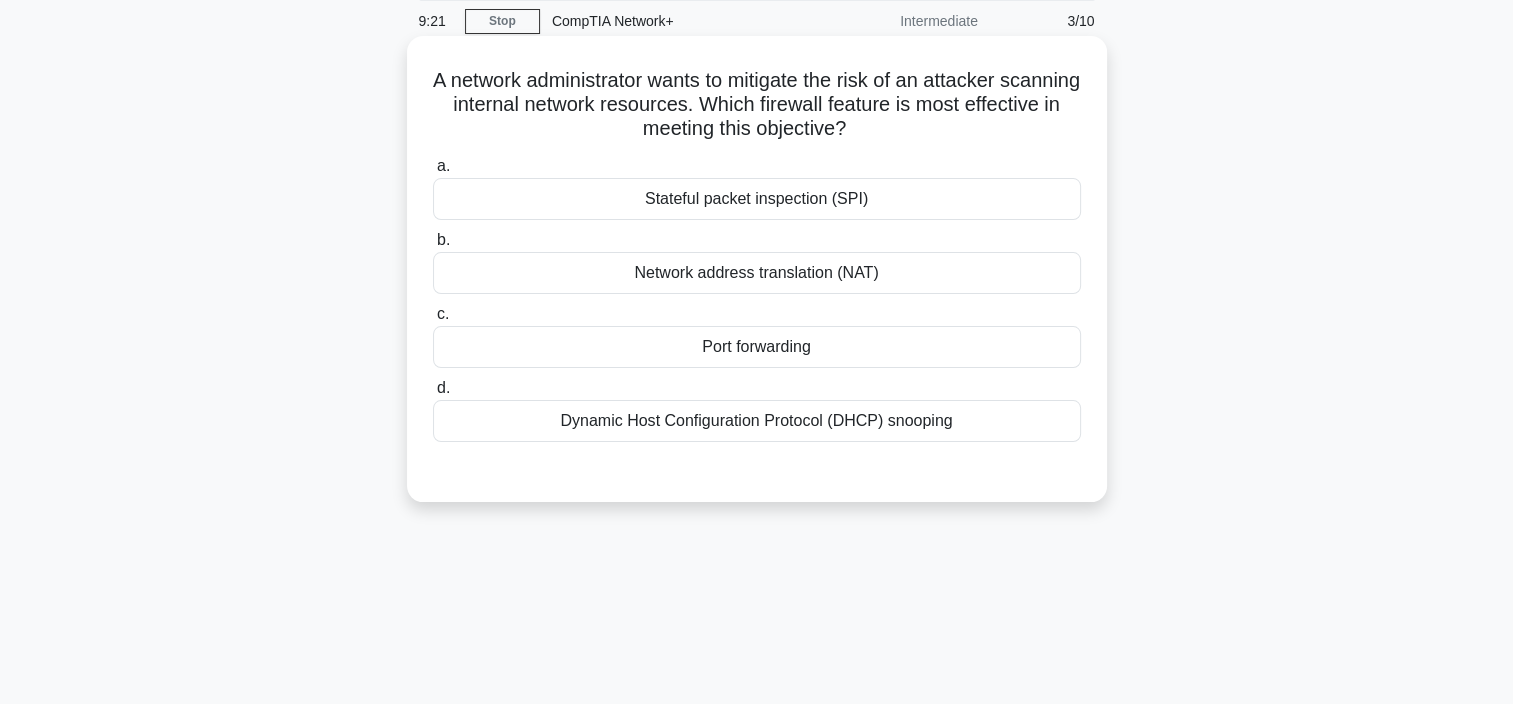 click on "Stateful packet inspection (SPI)" at bounding box center [757, 199] 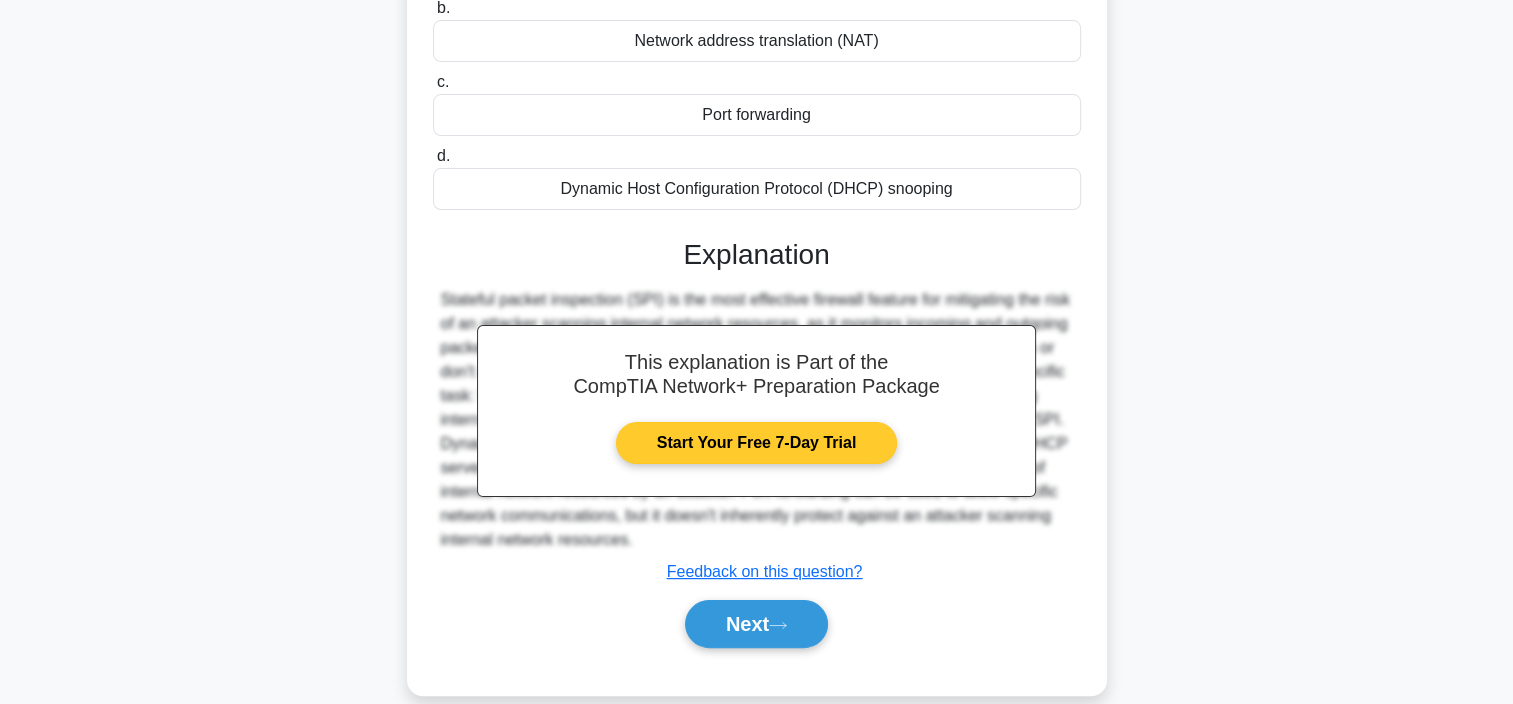 scroll, scrollTop: 376, scrollLeft: 0, axis: vertical 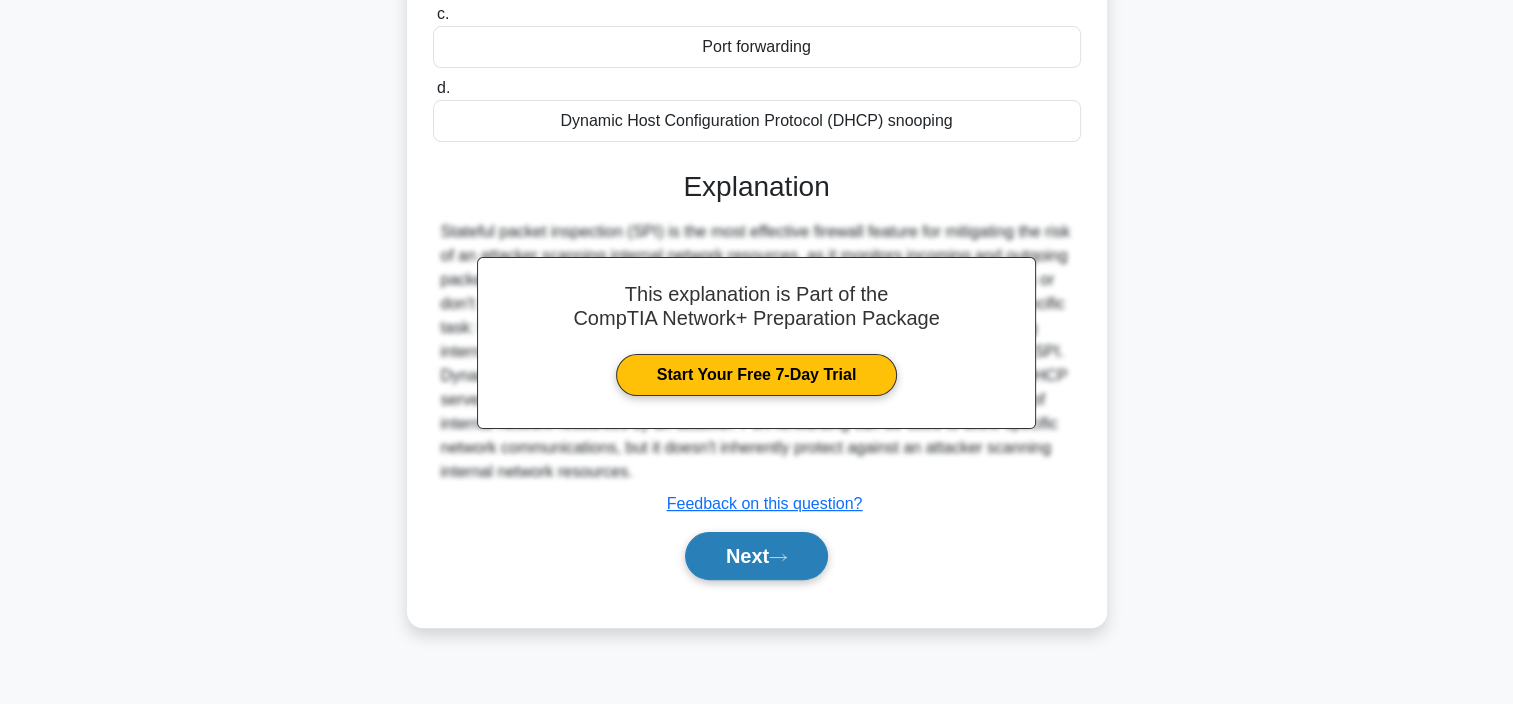 click 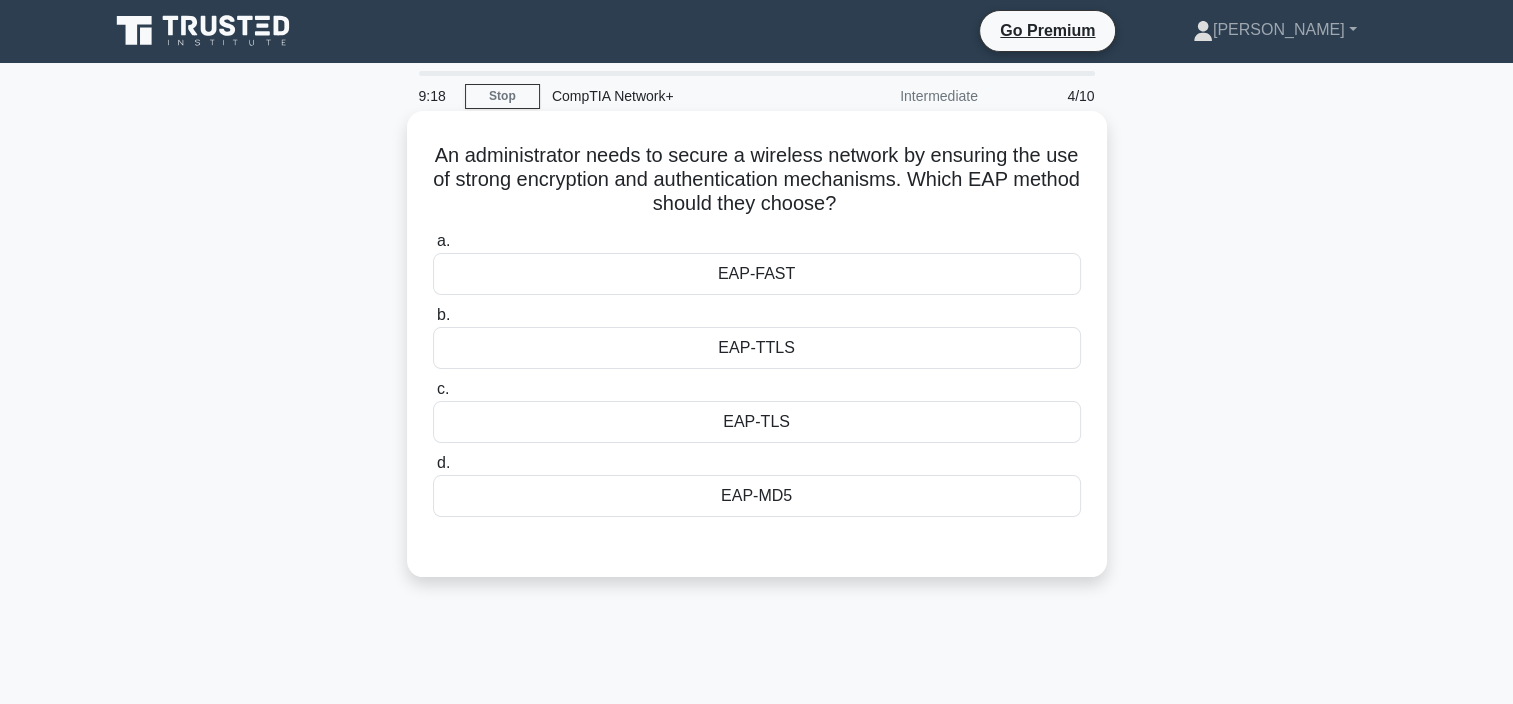 scroll, scrollTop: 0, scrollLeft: 0, axis: both 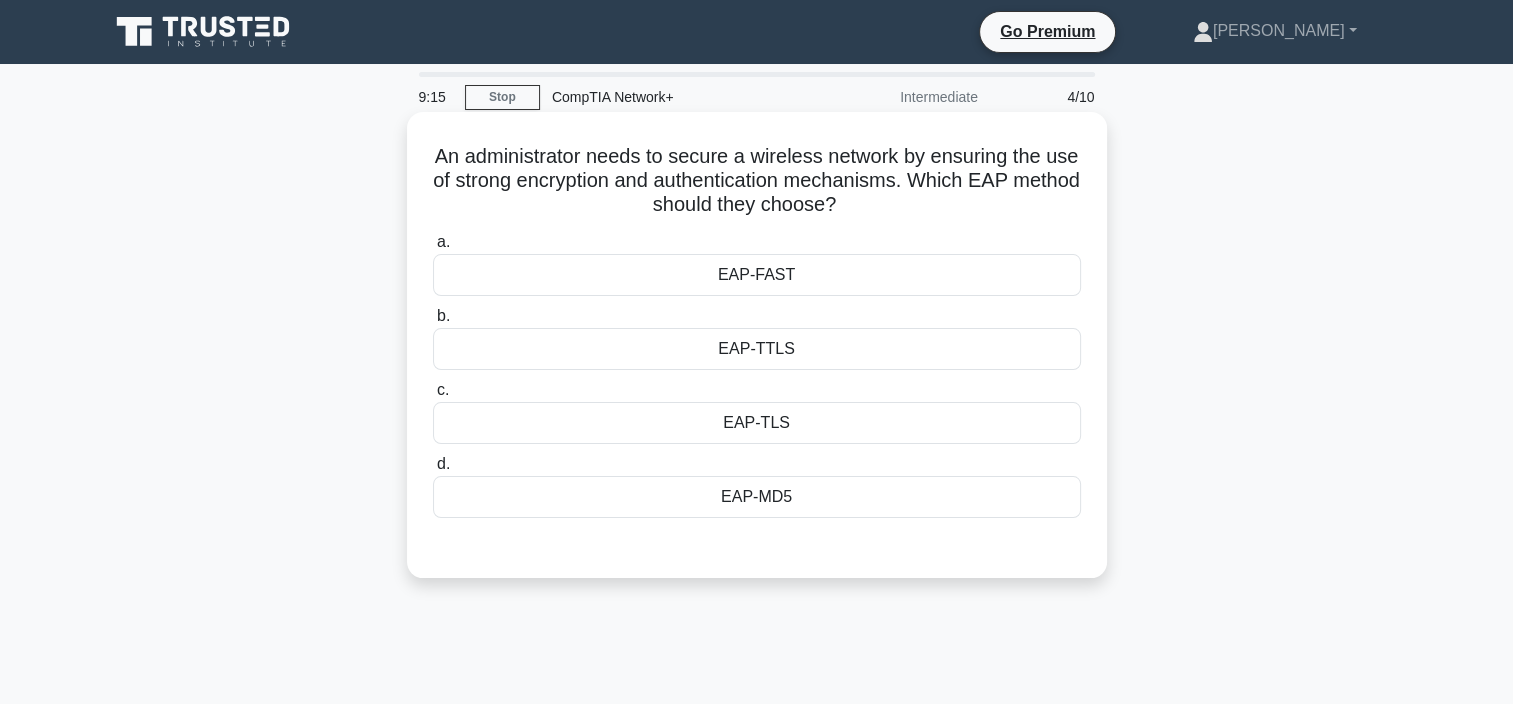 drag, startPoint x: 433, startPoint y: 154, endPoint x: 916, endPoint y: 194, distance: 484.65347 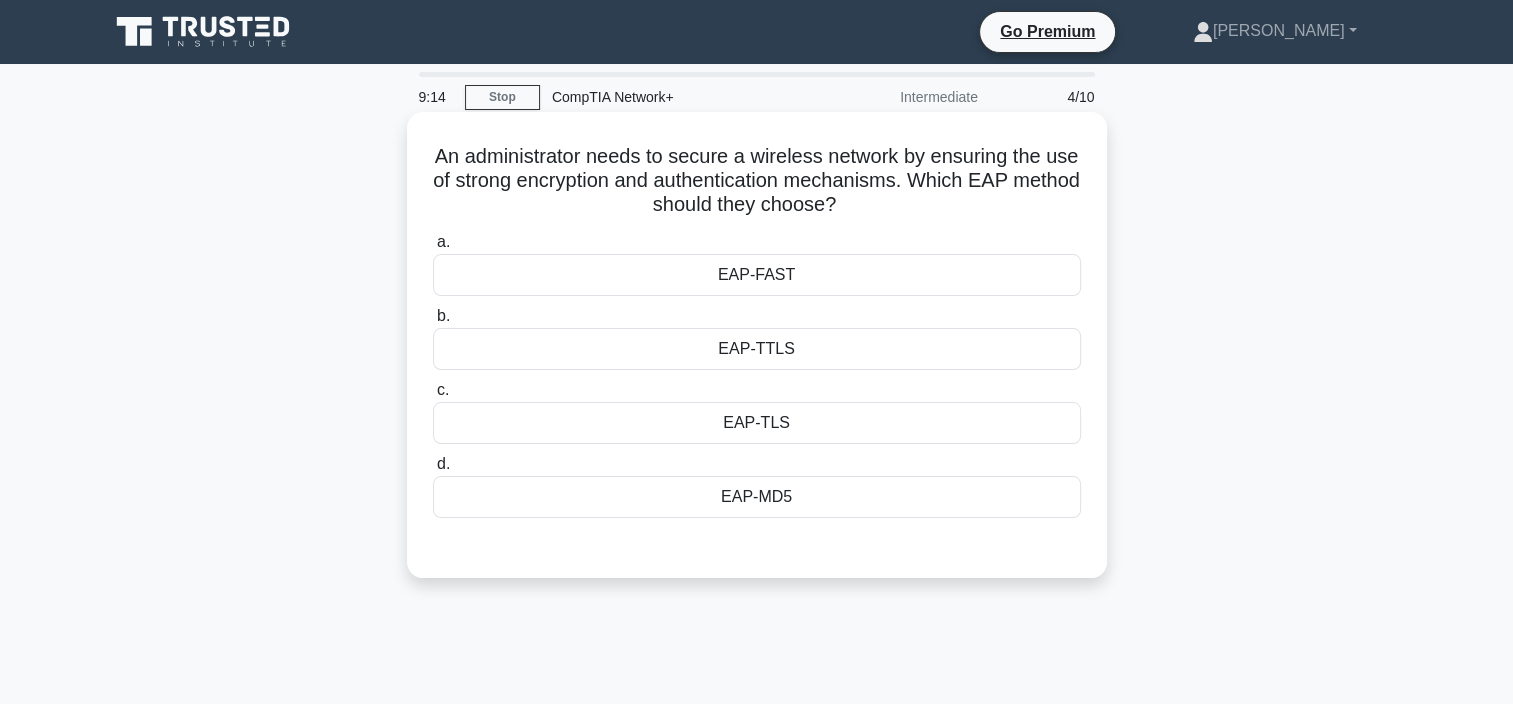 click on "EAP-MD5" at bounding box center [757, 497] 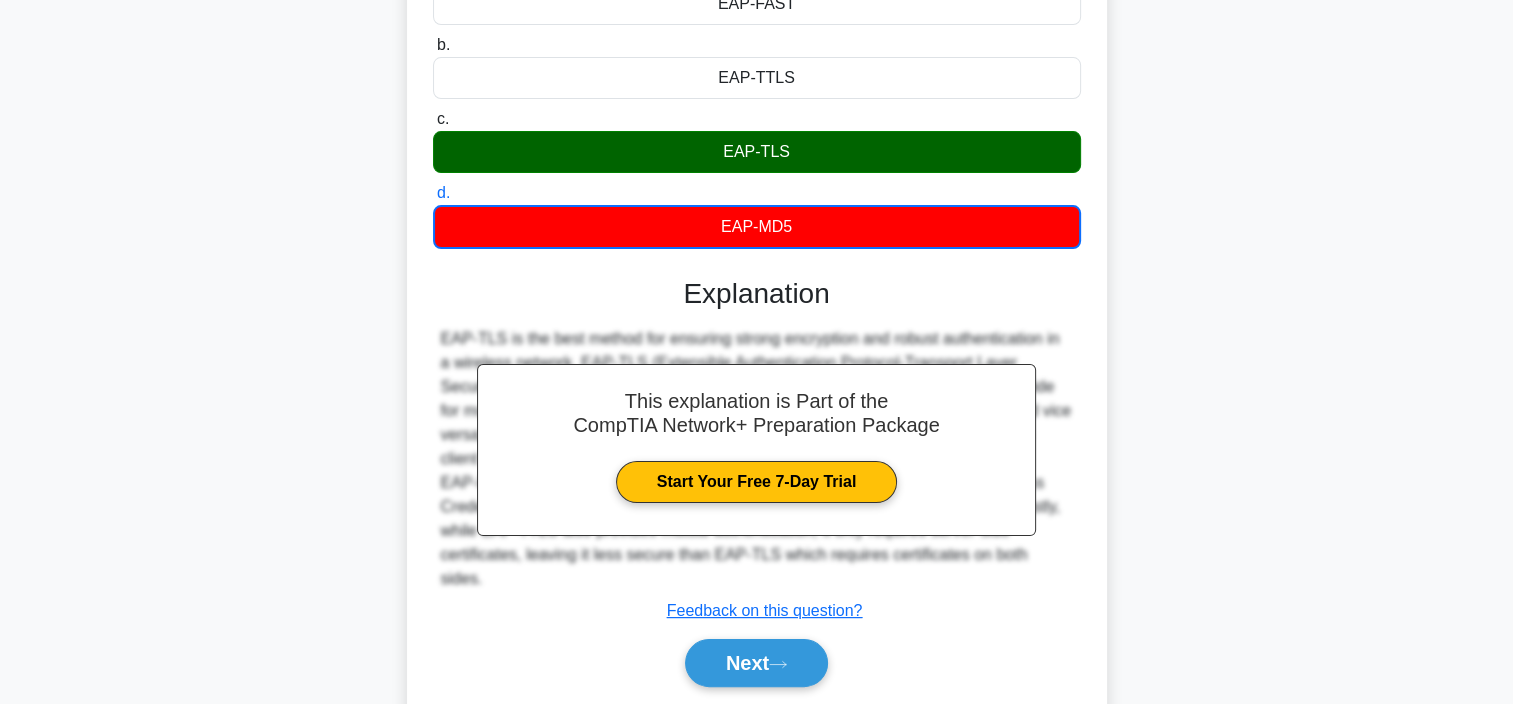 scroll, scrollTop: 376, scrollLeft: 0, axis: vertical 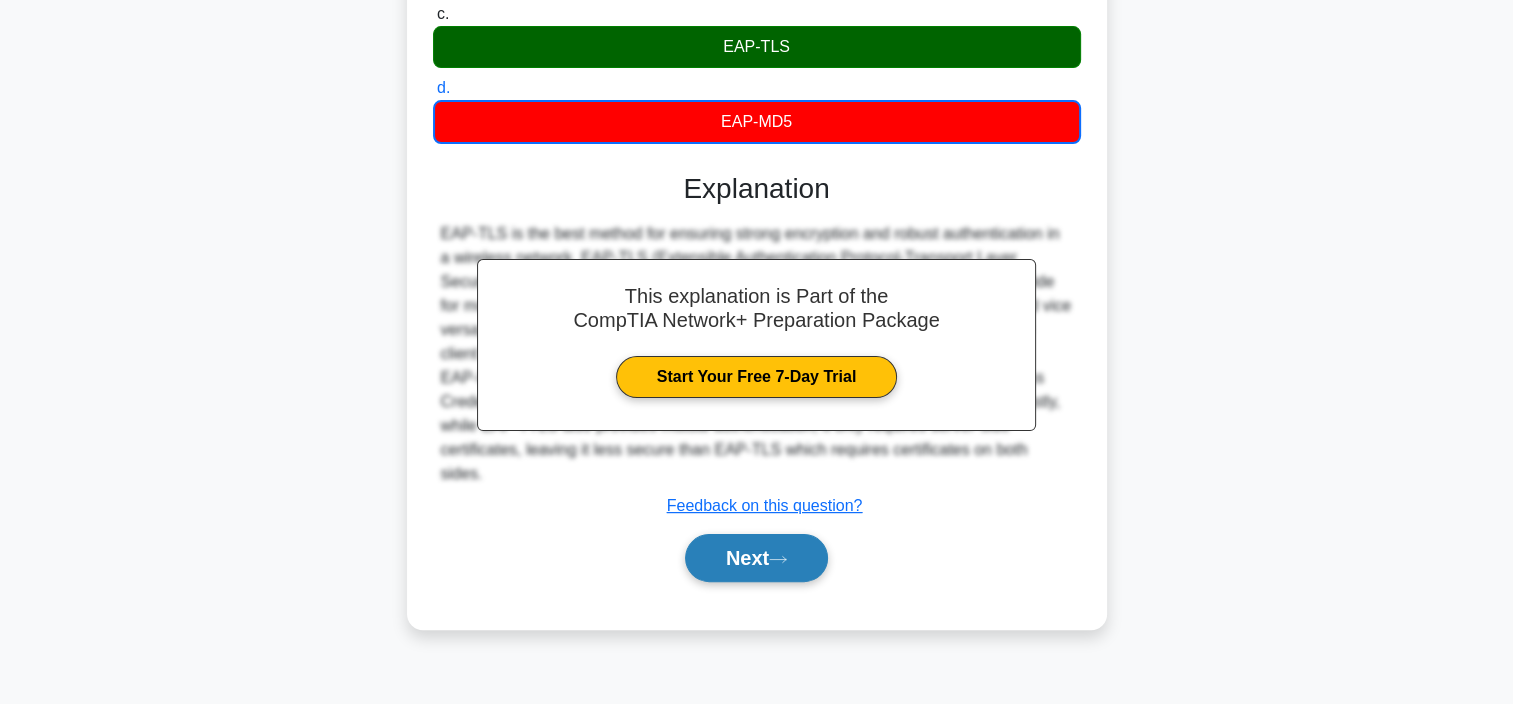 click on "Next" at bounding box center (756, 558) 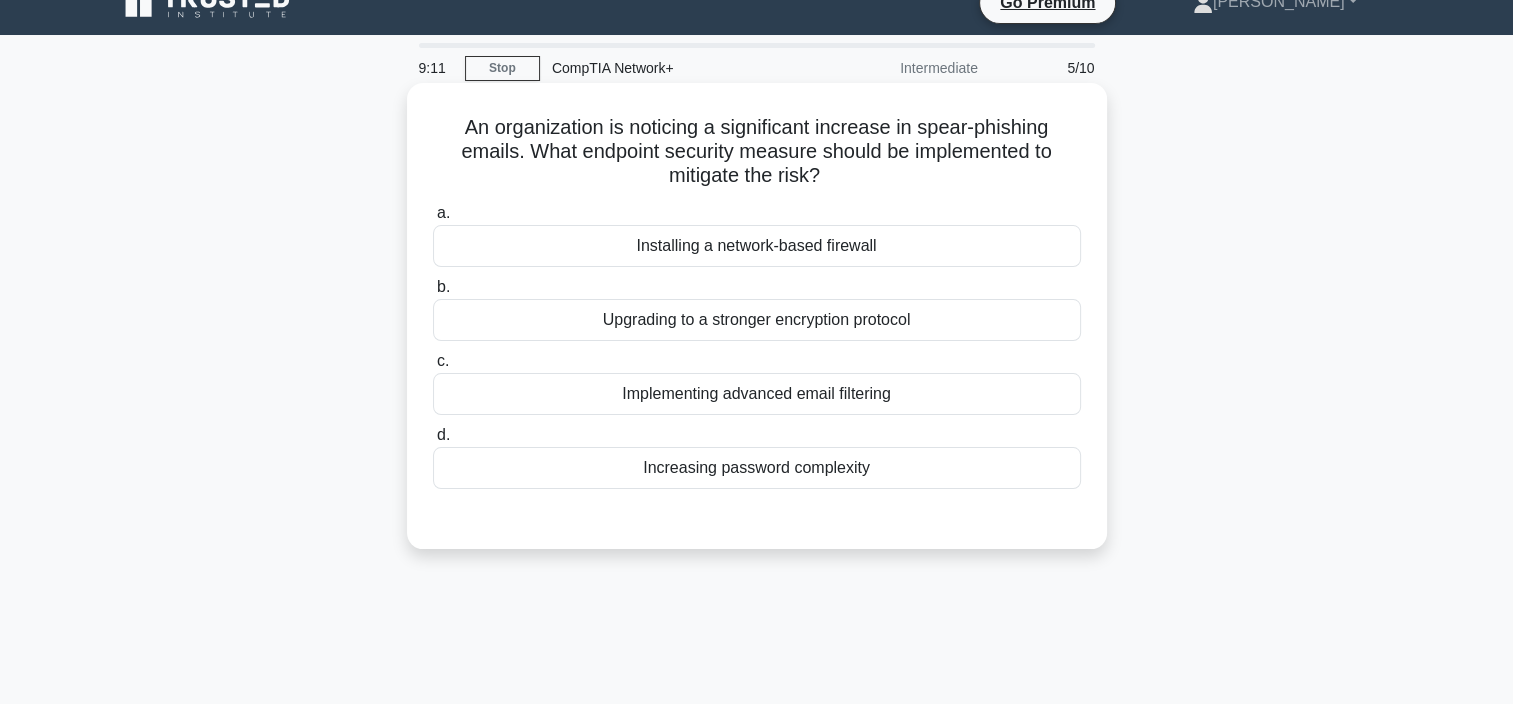 scroll, scrollTop: 0, scrollLeft: 0, axis: both 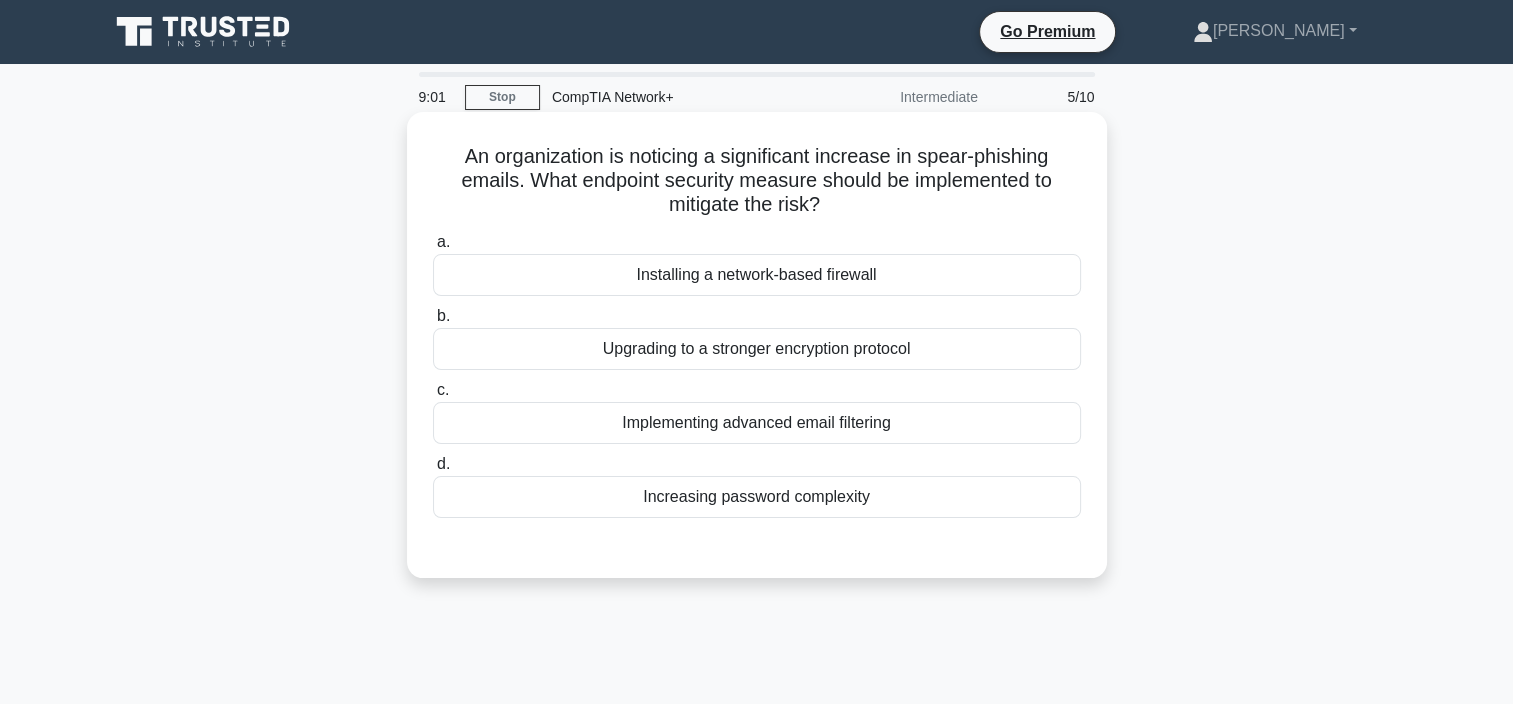 click on "Implementing advanced email filtering" at bounding box center (757, 423) 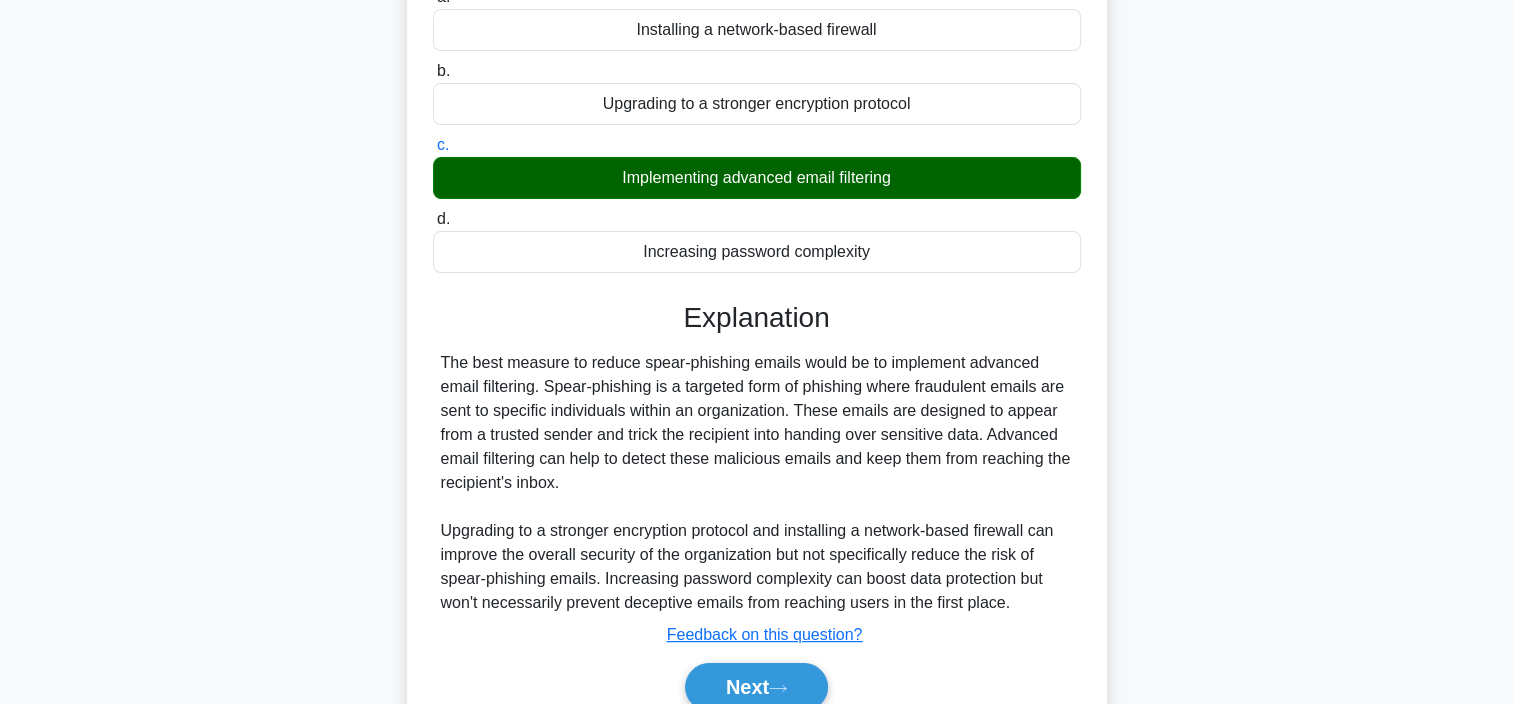 scroll, scrollTop: 376, scrollLeft: 0, axis: vertical 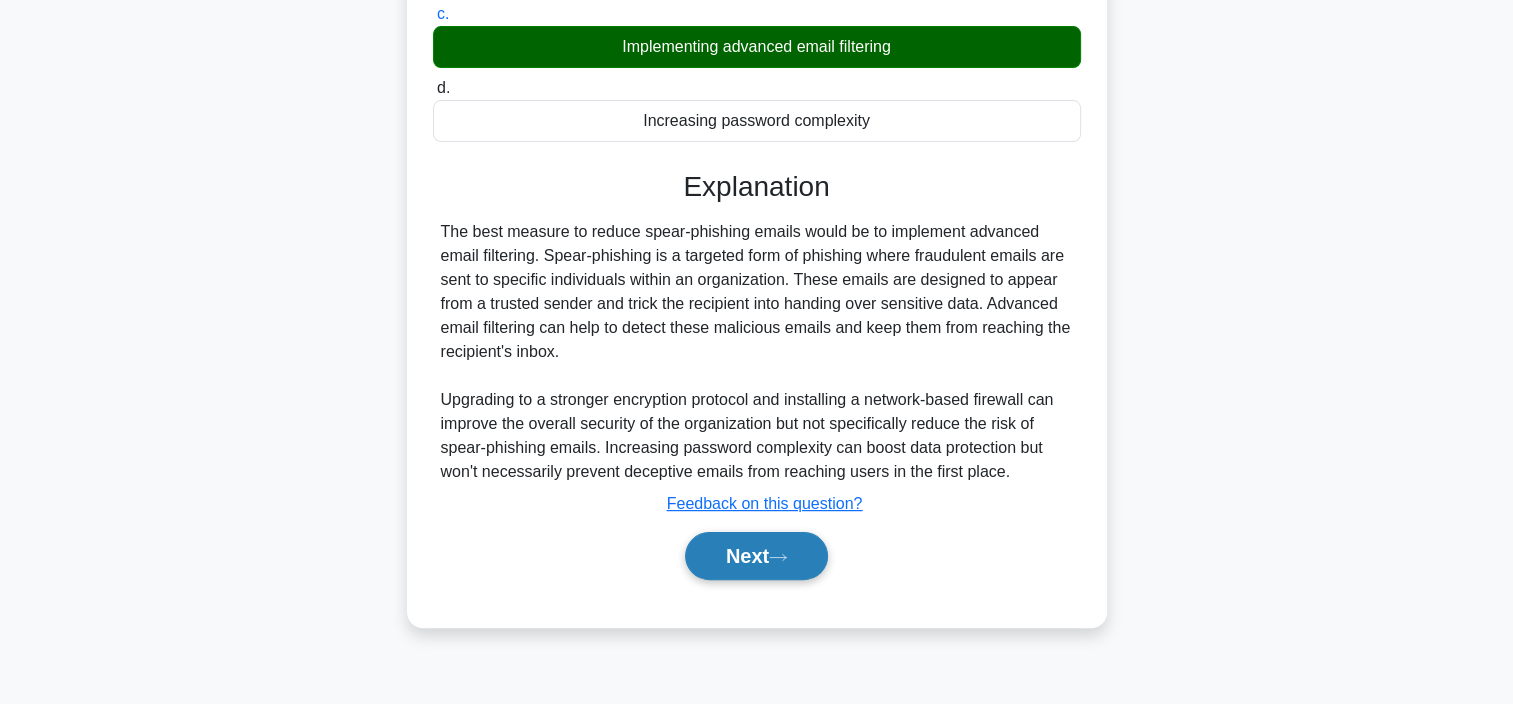 click 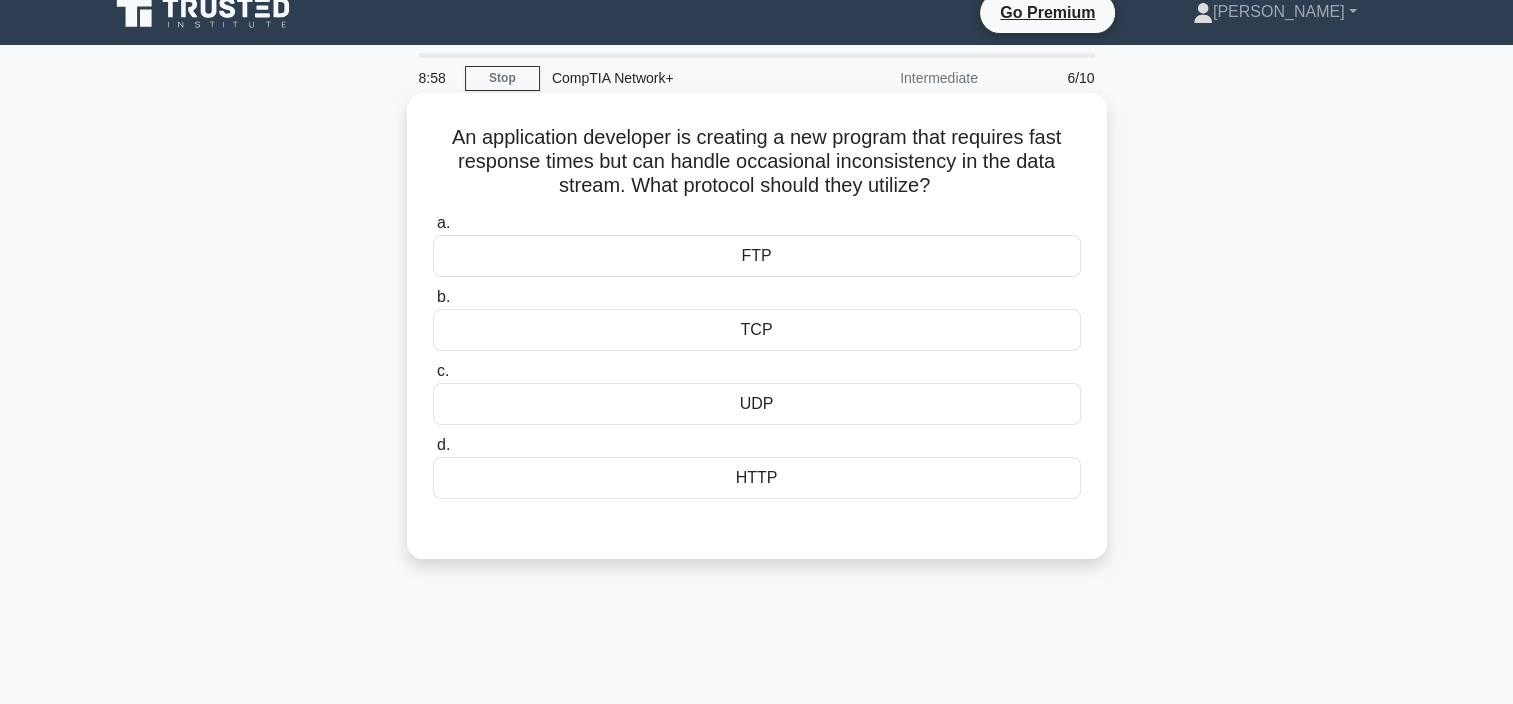 scroll, scrollTop: 0, scrollLeft: 0, axis: both 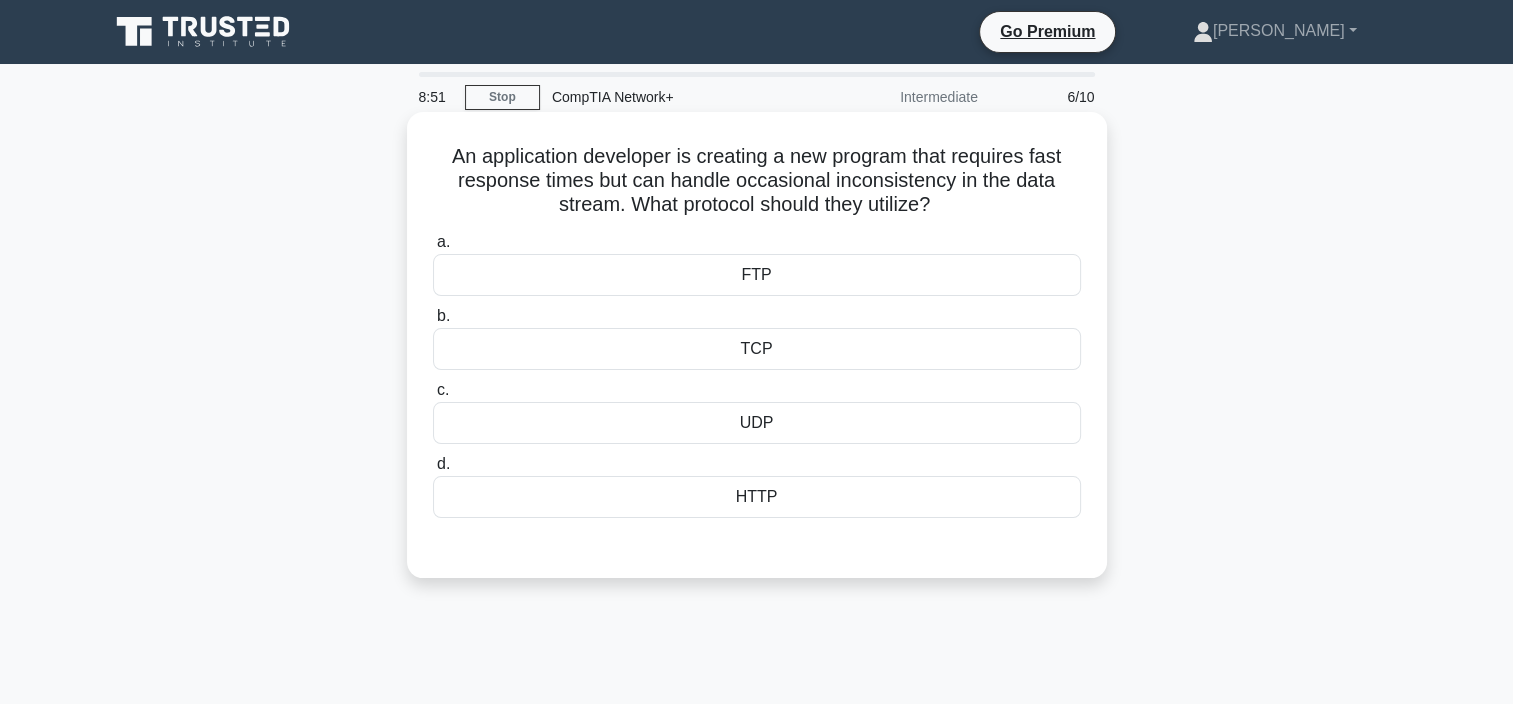 drag, startPoint x: 448, startPoint y: 156, endPoint x: 965, endPoint y: 200, distance: 518.86896 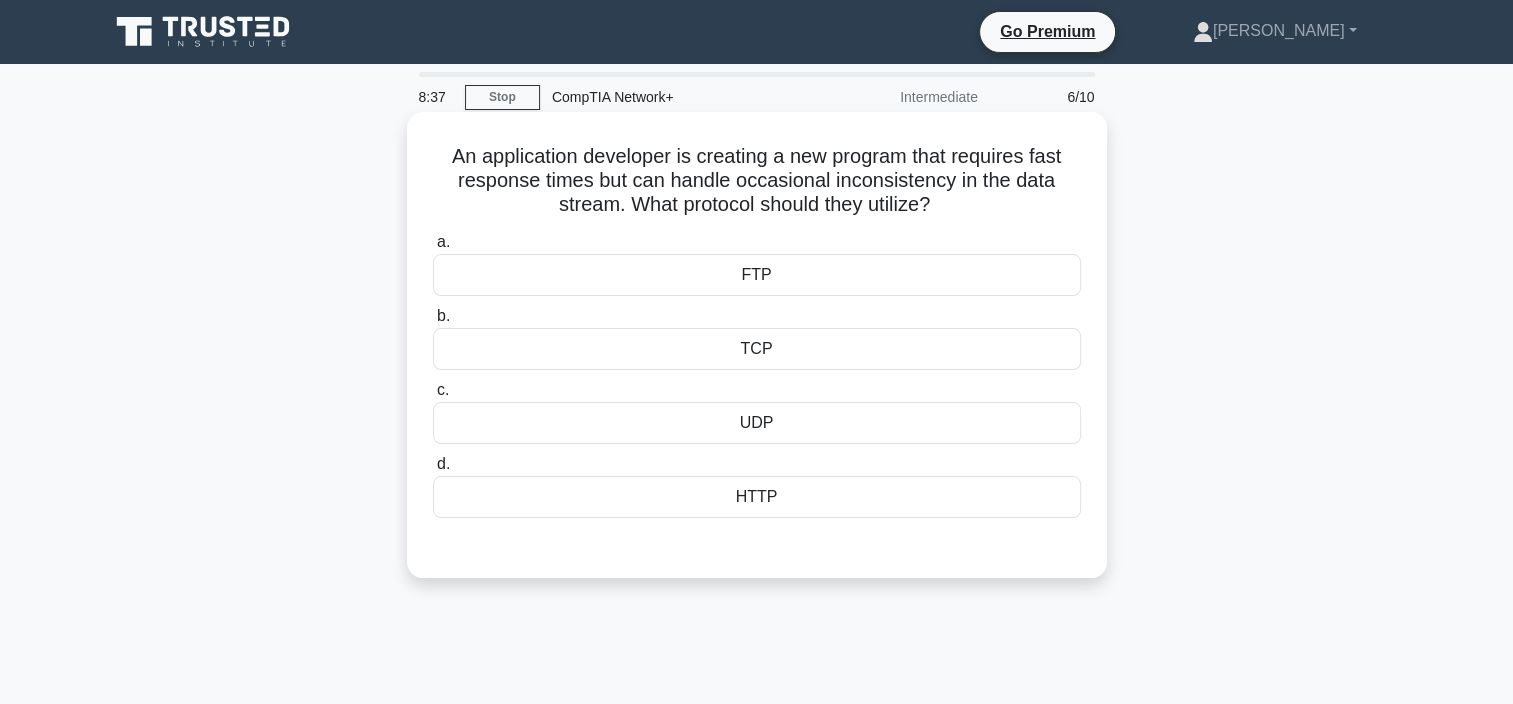 drag, startPoint x: 965, startPoint y: 200, endPoint x: 953, endPoint y: 198, distance: 12.165525 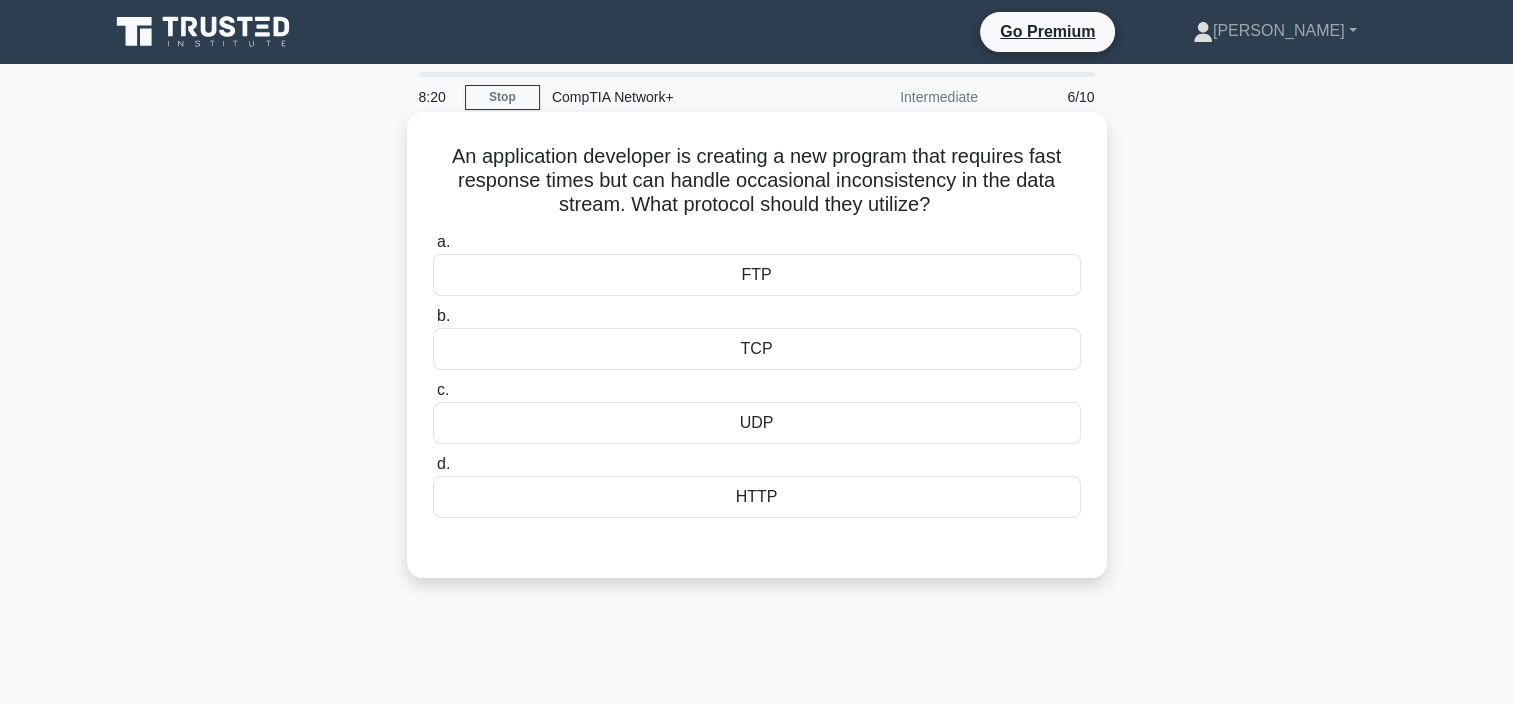 click on "UDP" at bounding box center (757, 423) 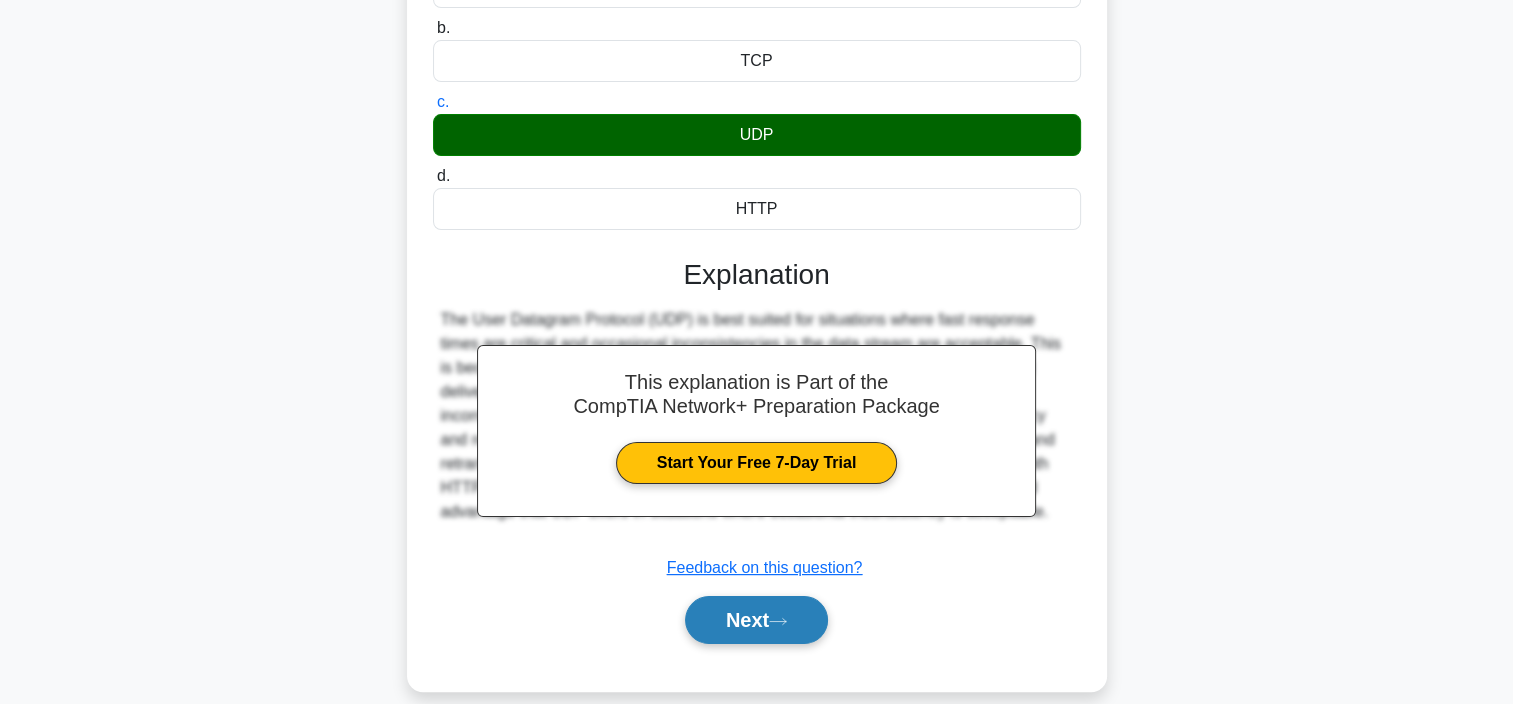 scroll, scrollTop: 376, scrollLeft: 0, axis: vertical 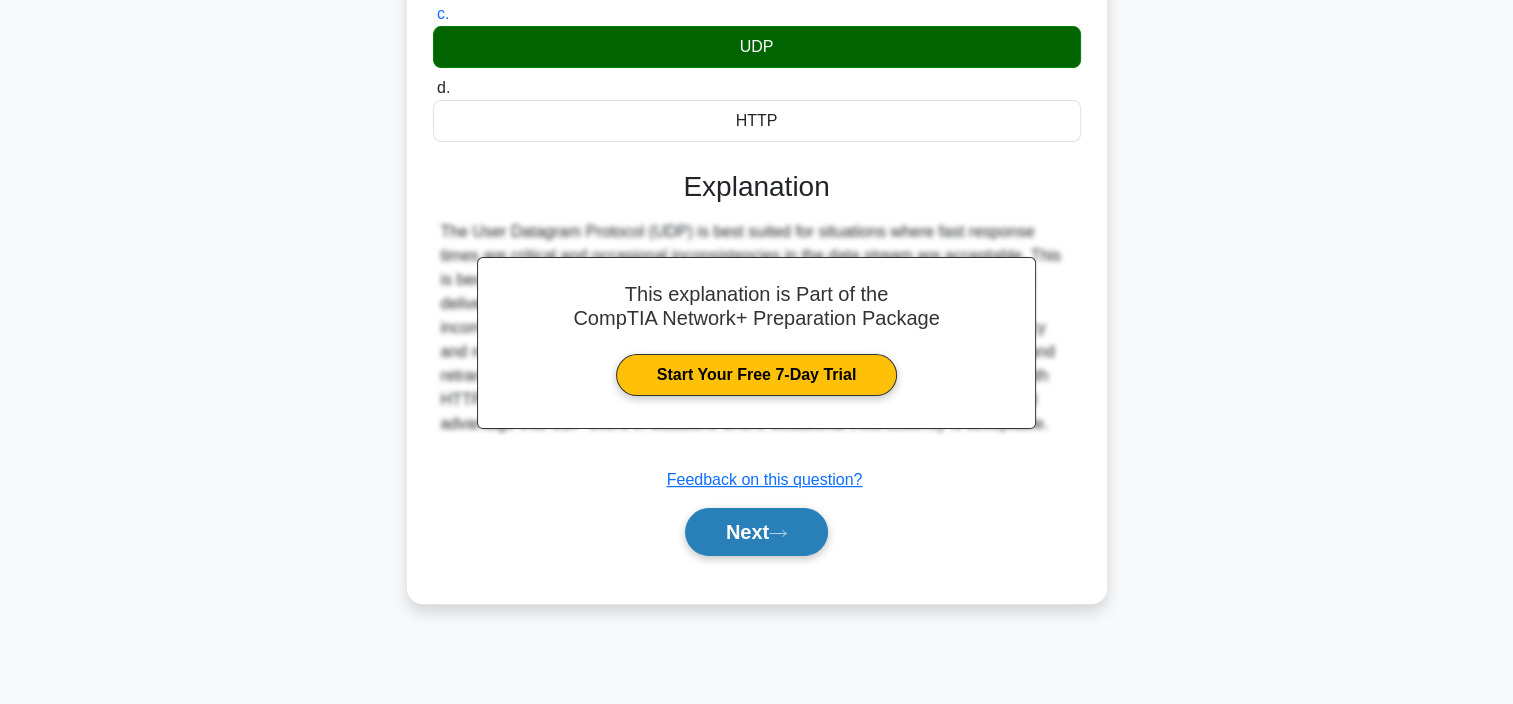 click on "Next" at bounding box center [756, 532] 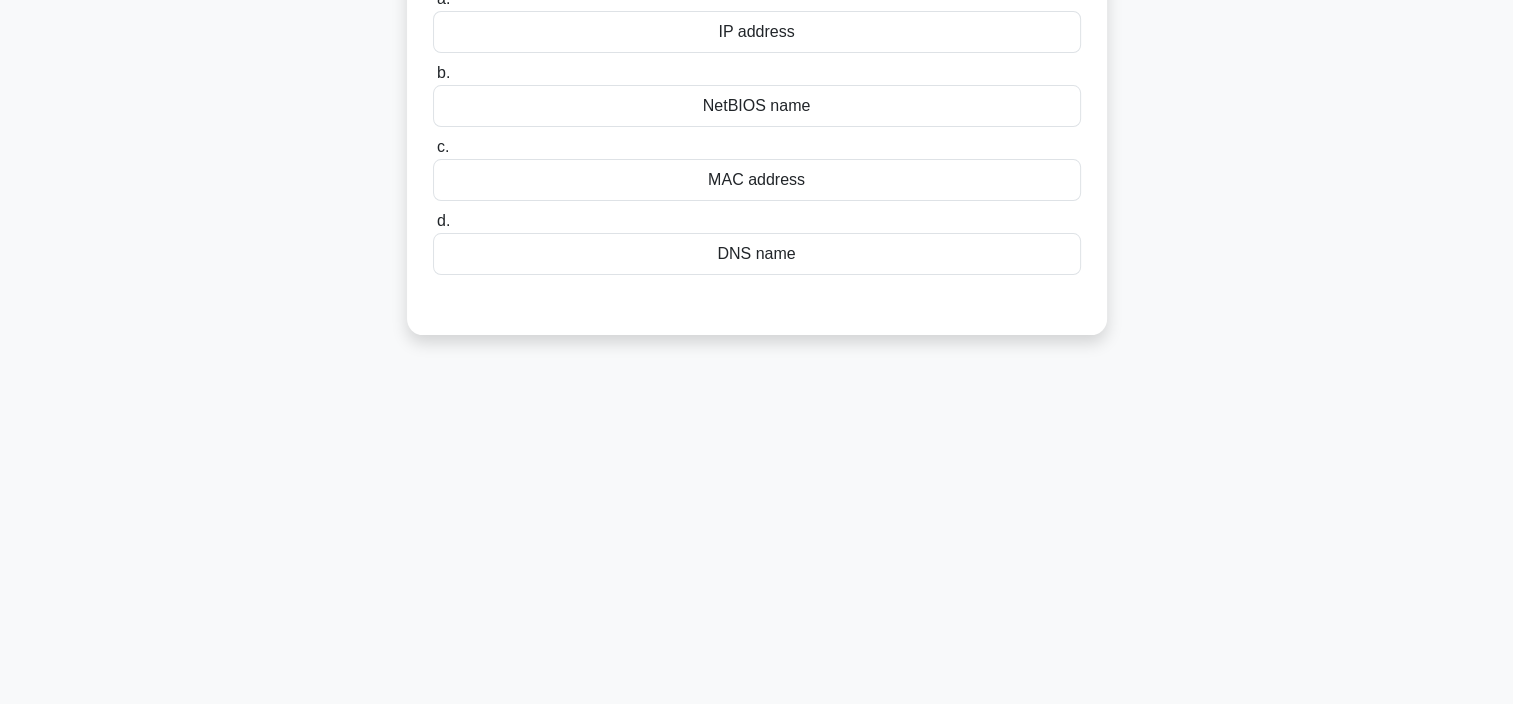 scroll, scrollTop: 76, scrollLeft: 0, axis: vertical 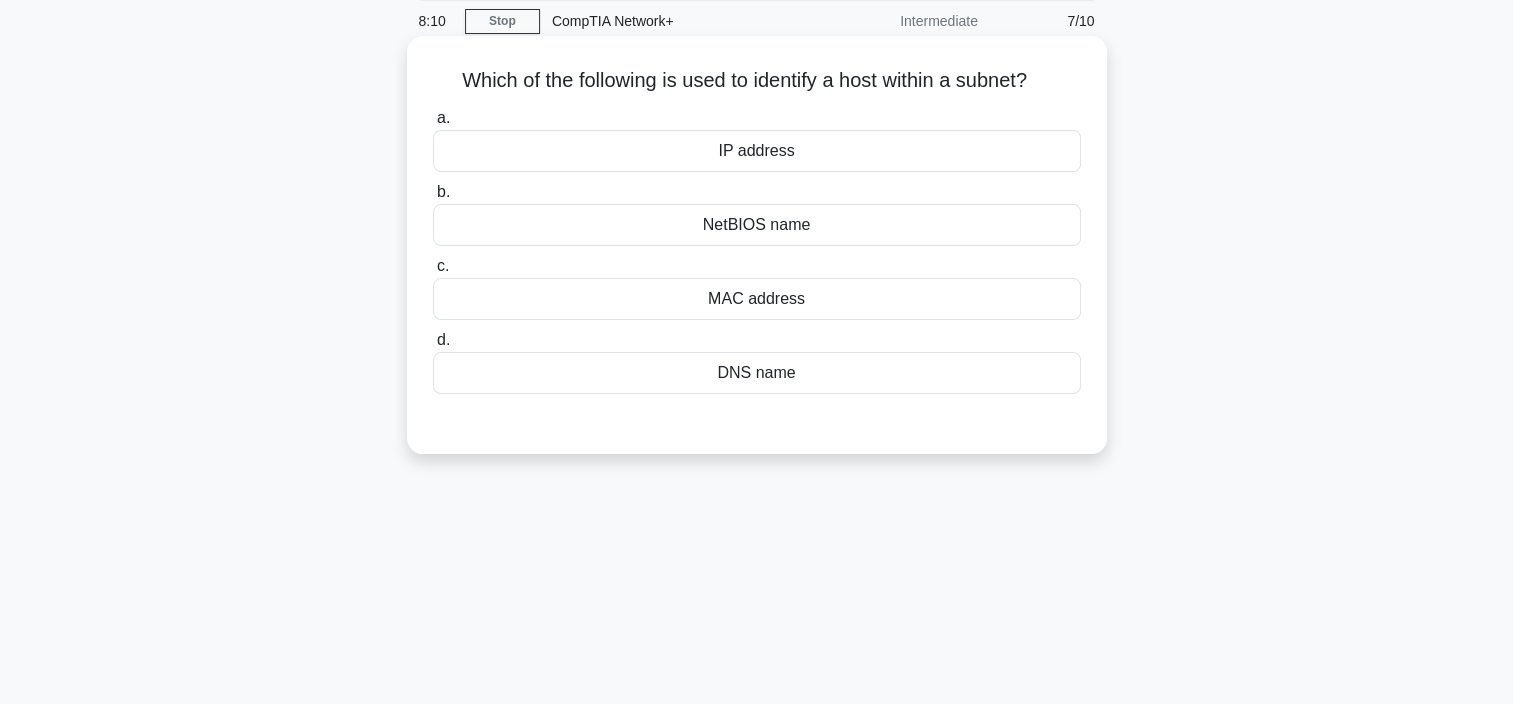 click on "IP address" at bounding box center (757, 151) 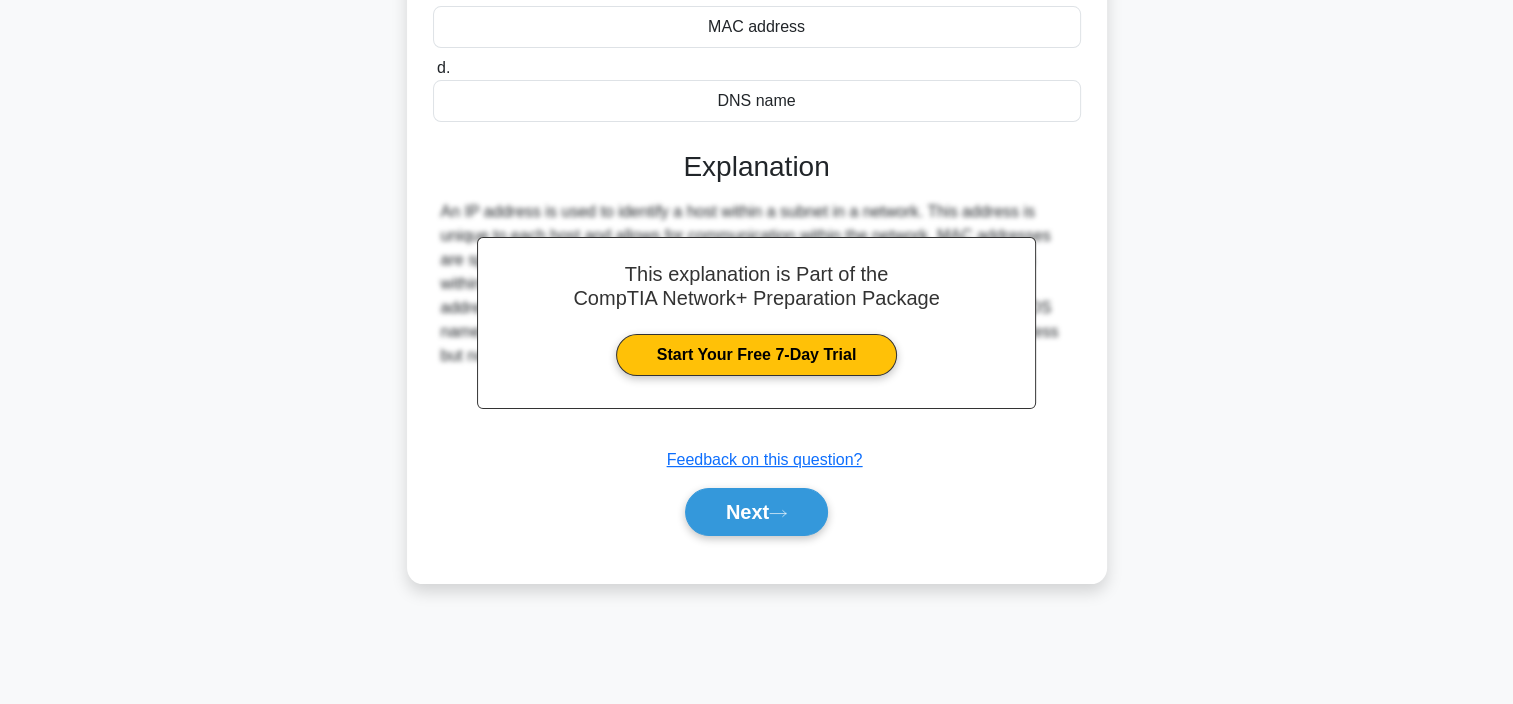 scroll, scrollTop: 376, scrollLeft: 0, axis: vertical 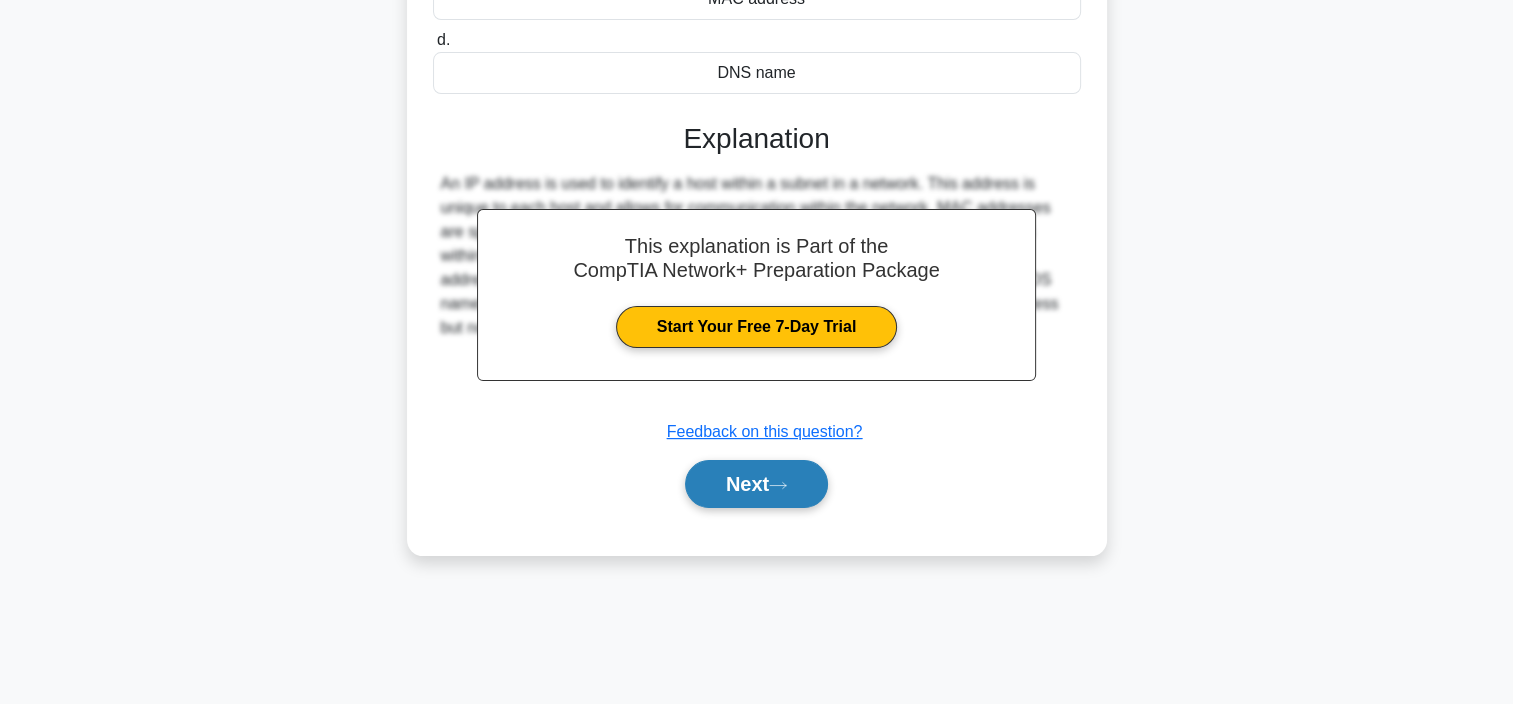 click on "Next" at bounding box center [756, 484] 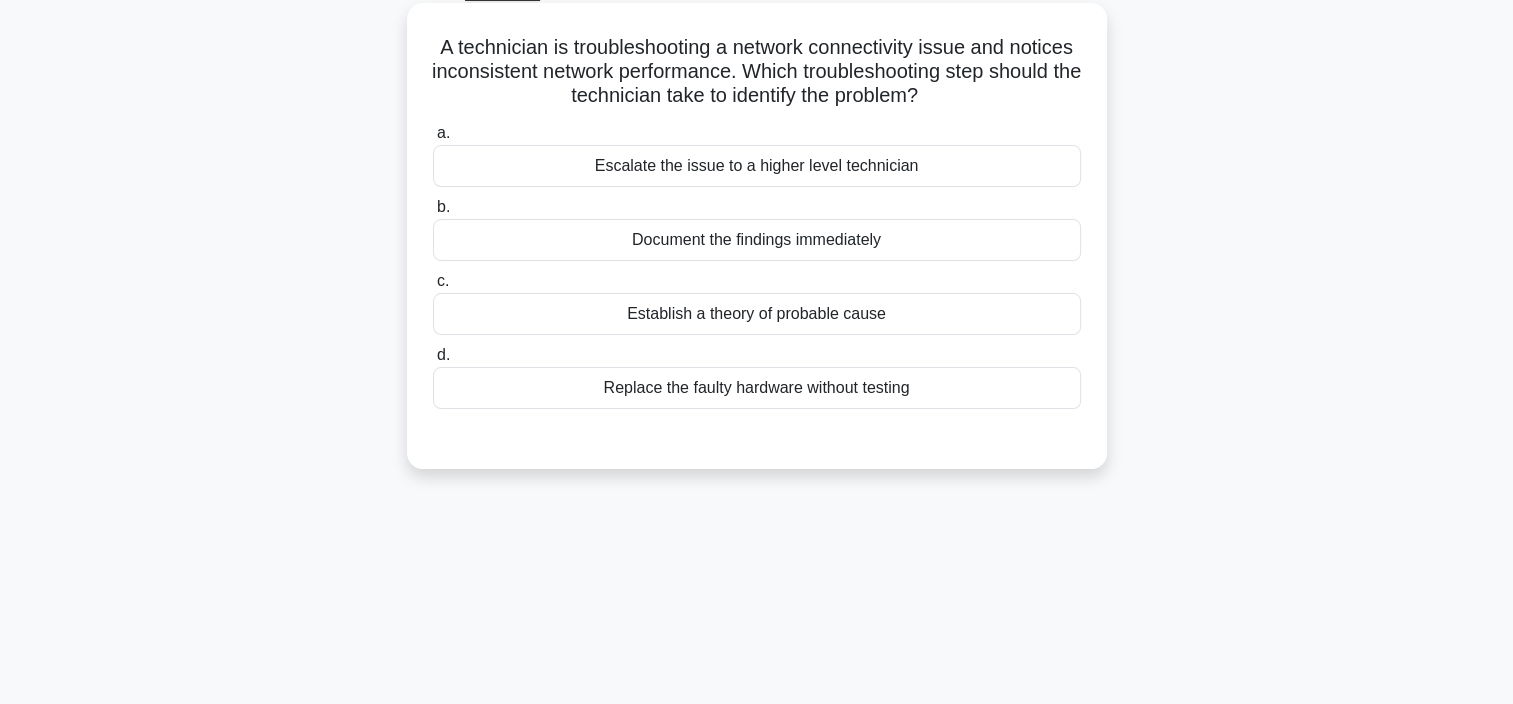 scroll, scrollTop: 76, scrollLeft: 0, axis: vertical 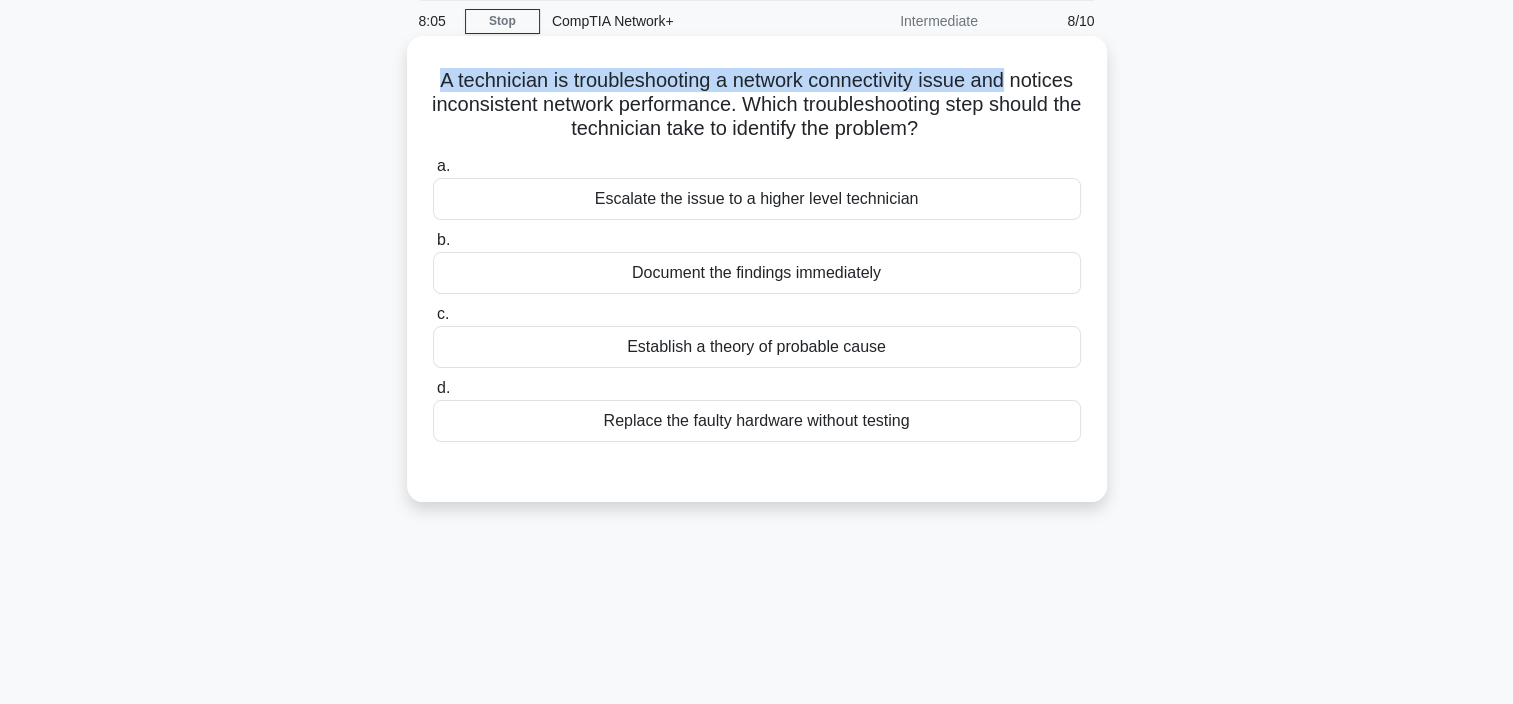 drag, startPoint x: 462, startPoint y: 72, endPoint x: 1084, endPoint y: 80, distance: 622.05145 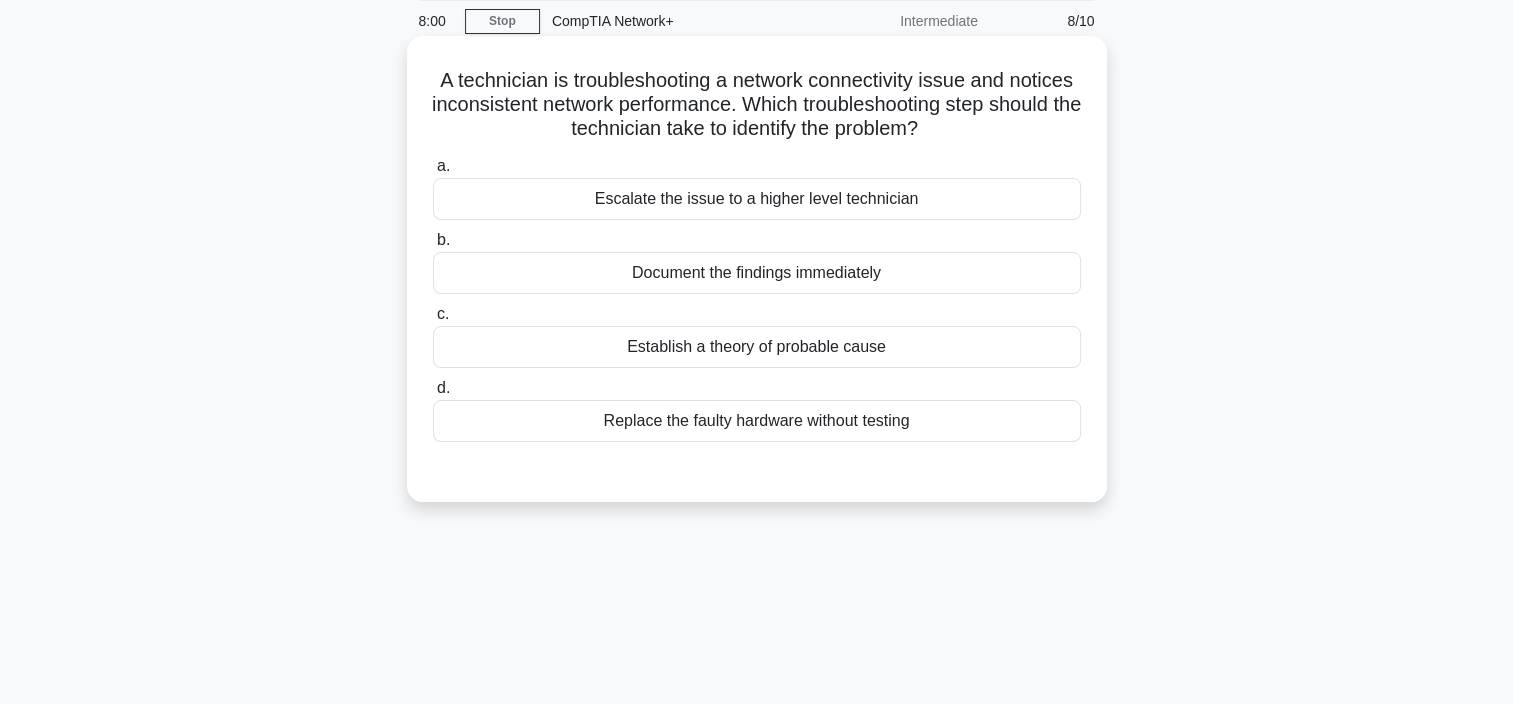 click on "A technician is troubleshooting a network connectivity issue and notices inconsistent network performance. Which troubleshooting step should the technician take to identify the problem?
.spinner_0XTQ{transform-origin:center;animation:spinner_y6GP .75s linear infinite}@keyframes spinner_y6GP{100%{transform:rotate(360deg)}}" at bounding box center [757, 105] 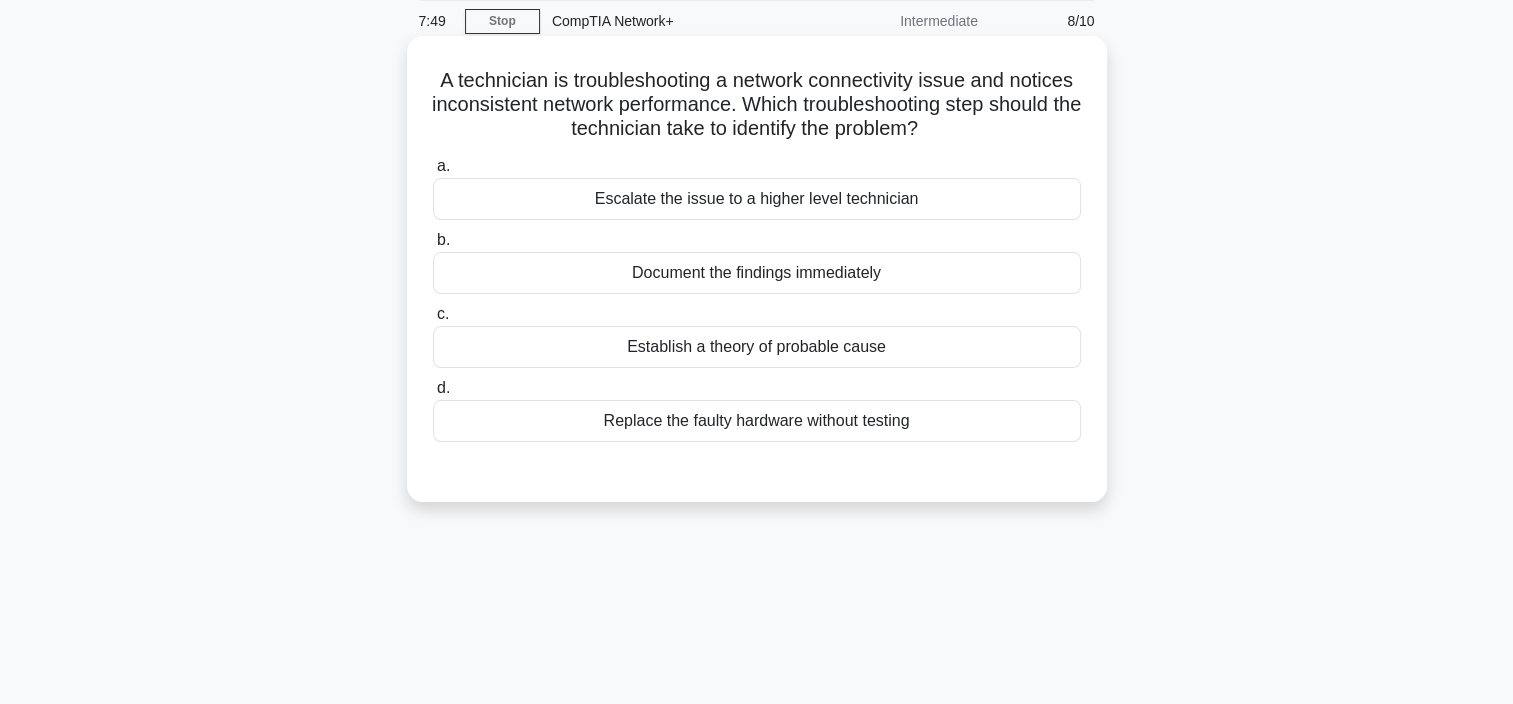 click on "Document the findings immediately" at bounding box center (757, 273) 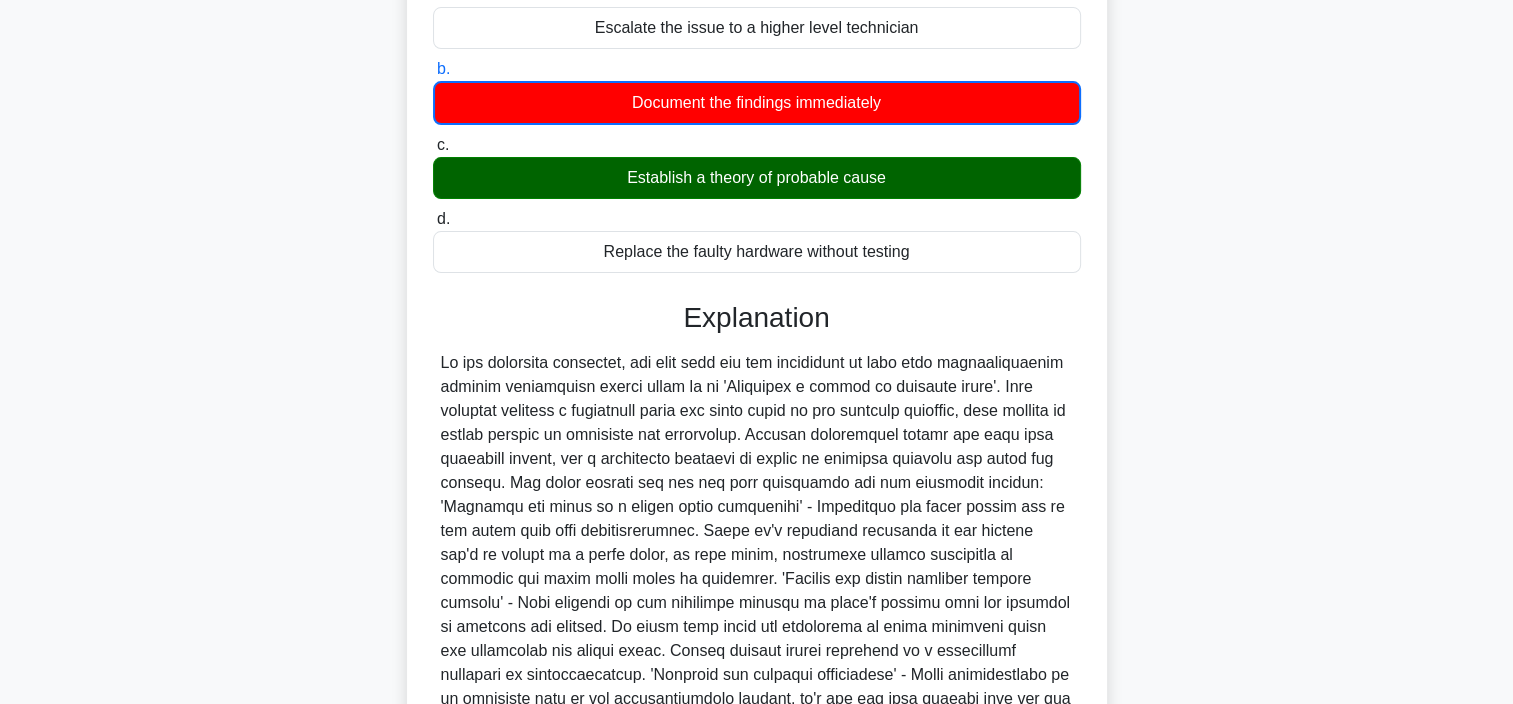 scroll, scrollTop: 481, scrollLeft: 0, axis: vertical 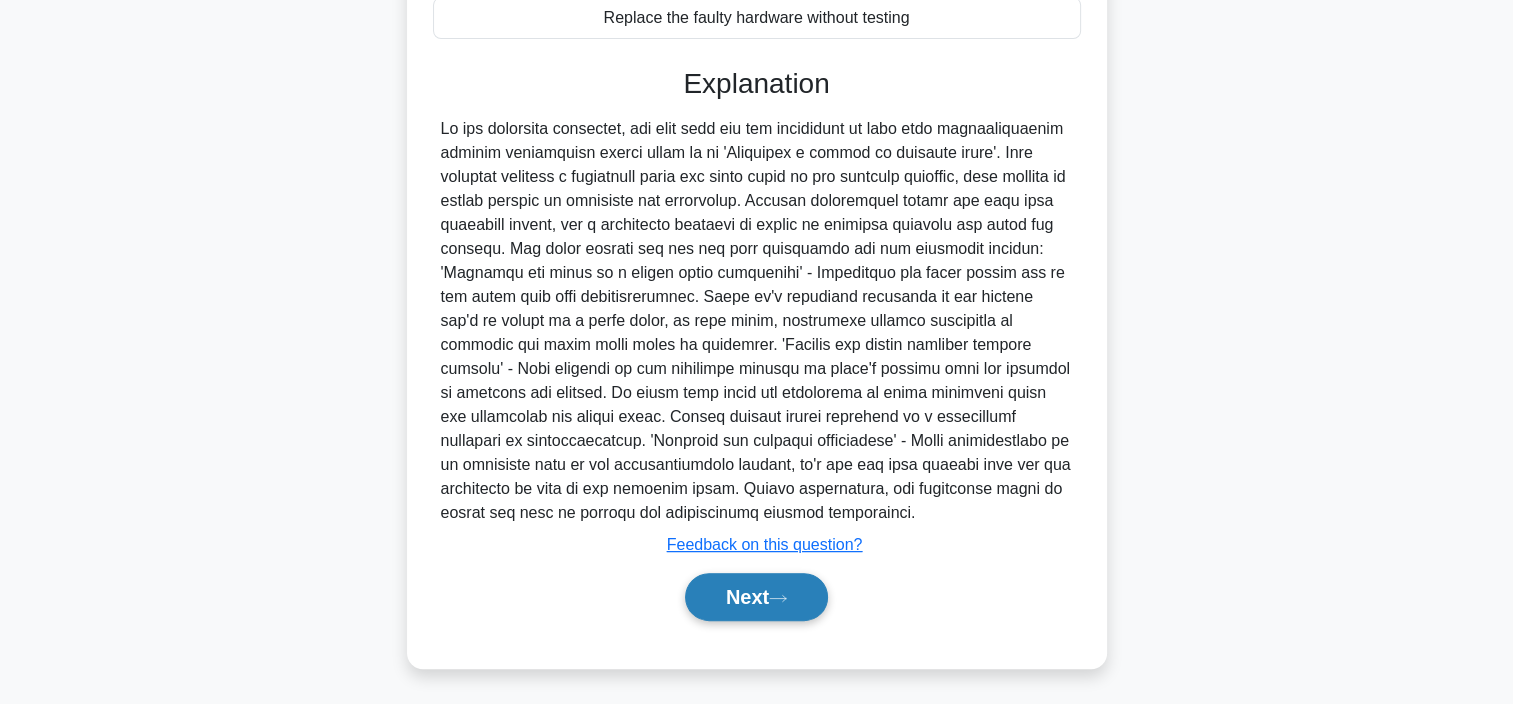 click on "Next" at bounding box center (756, 597) 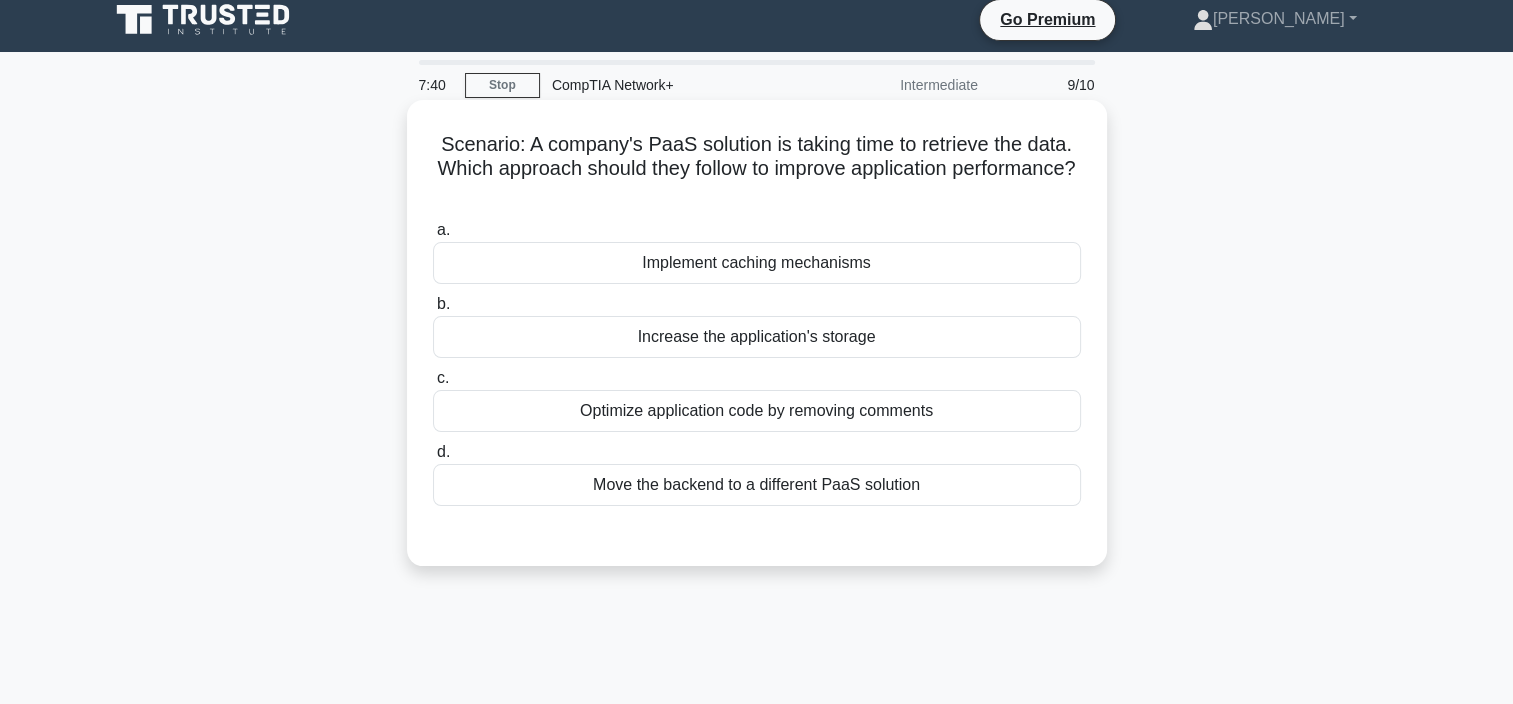 scroll, scrollTop: 0, scrollLeft: 0, axis: both 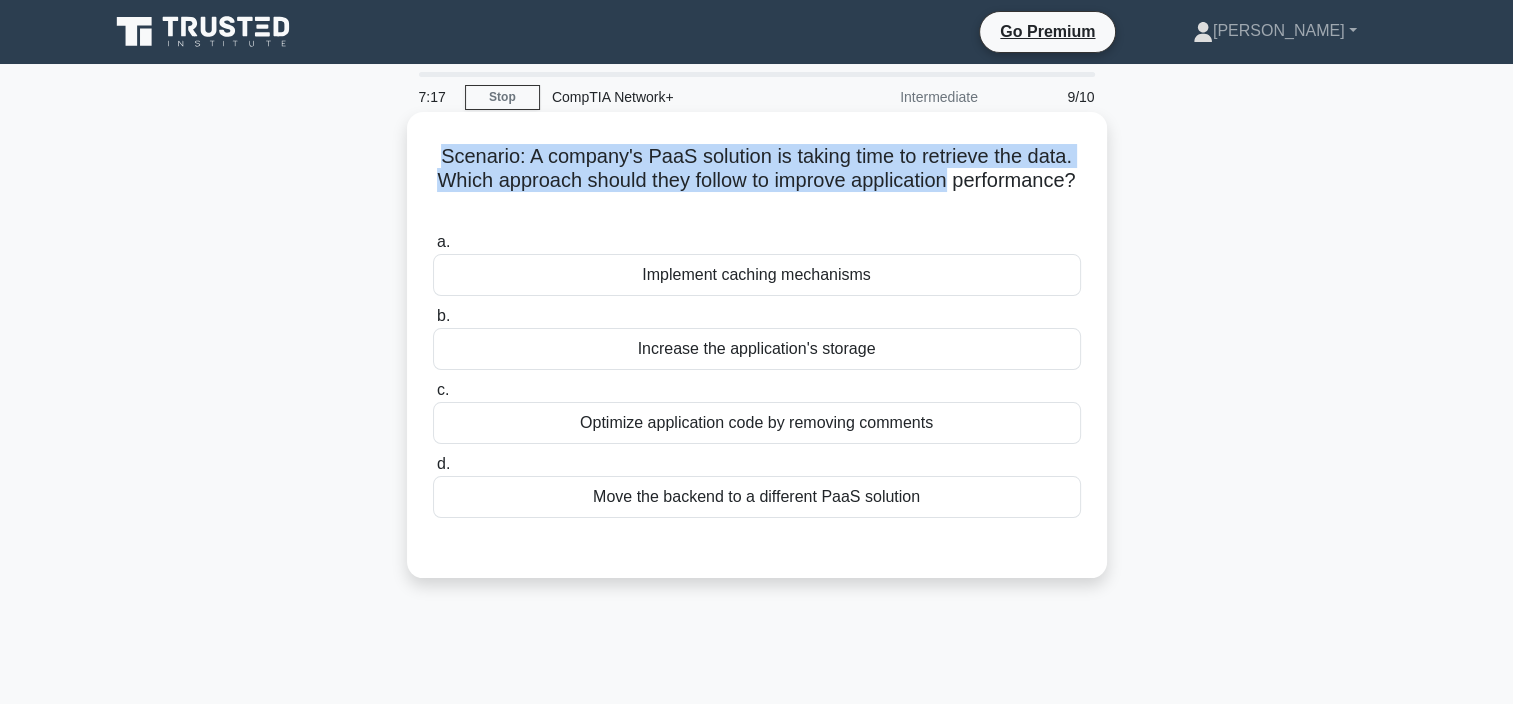 drag, startPoint x: 422, startPoint y: 156, endPoint x: 1044, endPoint y: 174, distance: 622.2604 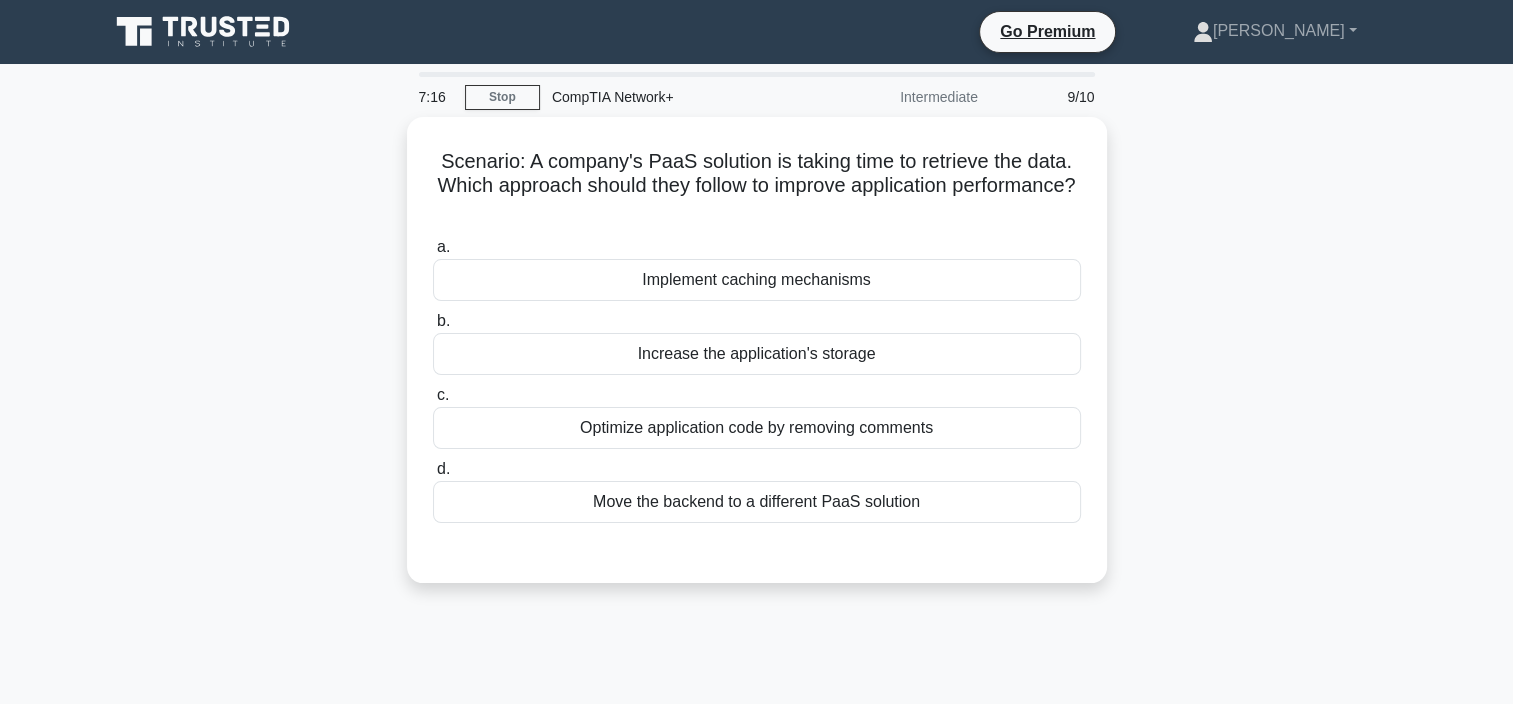 click on "Scenario: A company's PaaS solution is taking time to retrieve the data. Which approach should they follow to improve application performance?
.spinner_0XTQ{transform-origin:center;animation:spinner_y6GP .75s linear infinite}@keyframes spinner_y6GP{100%{transform:rotate(360deg)}}
a.
Implement caching mechanisms" at bounding box center (757, 362) 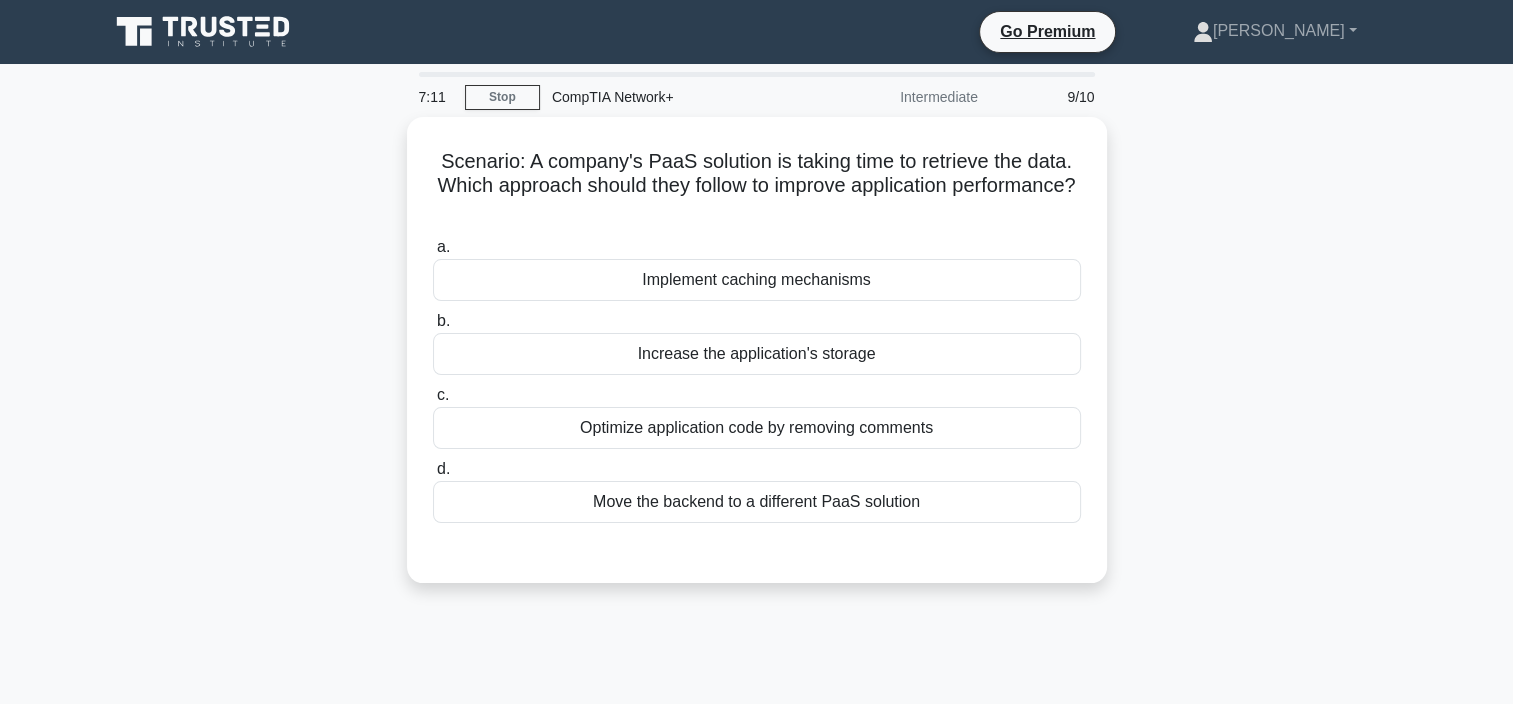 click on "Scenario: A company's PaaS solution is taking time to retrieve the data. Which approach should they follow to improve application performance?
.spinner_0XTQ{transform-origin:center;animation:spinner_y6GP .75s linear infinite}@keyframes spinner_y6GP{100%{transform:rotate(360deg)}}
a.
Implement caching mechanisms" at bounding box center (757, 362) 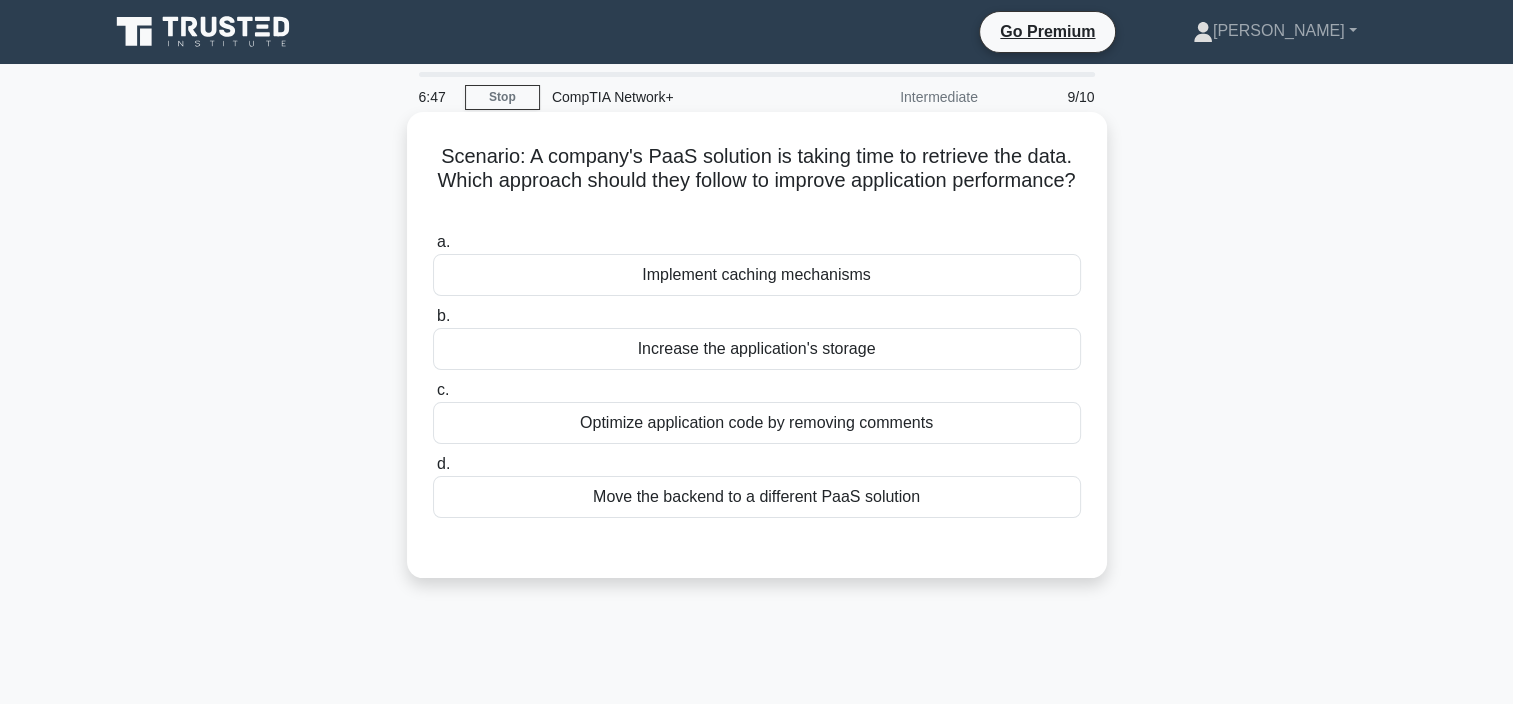 click on "Implement caching mechanisms" at bounding box center [757, 275] 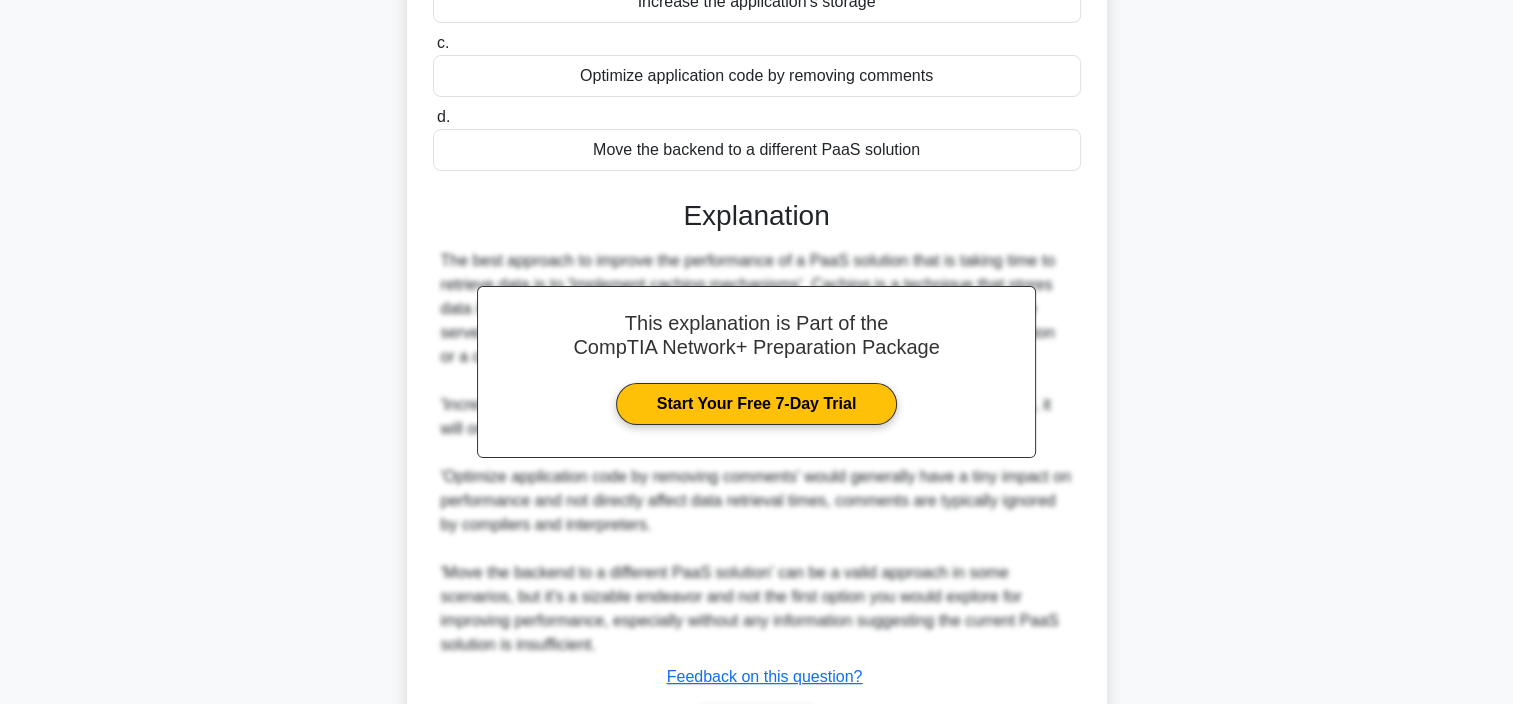 scroll, scrollTop: 480, scrollLeft: 0, axis: vertical 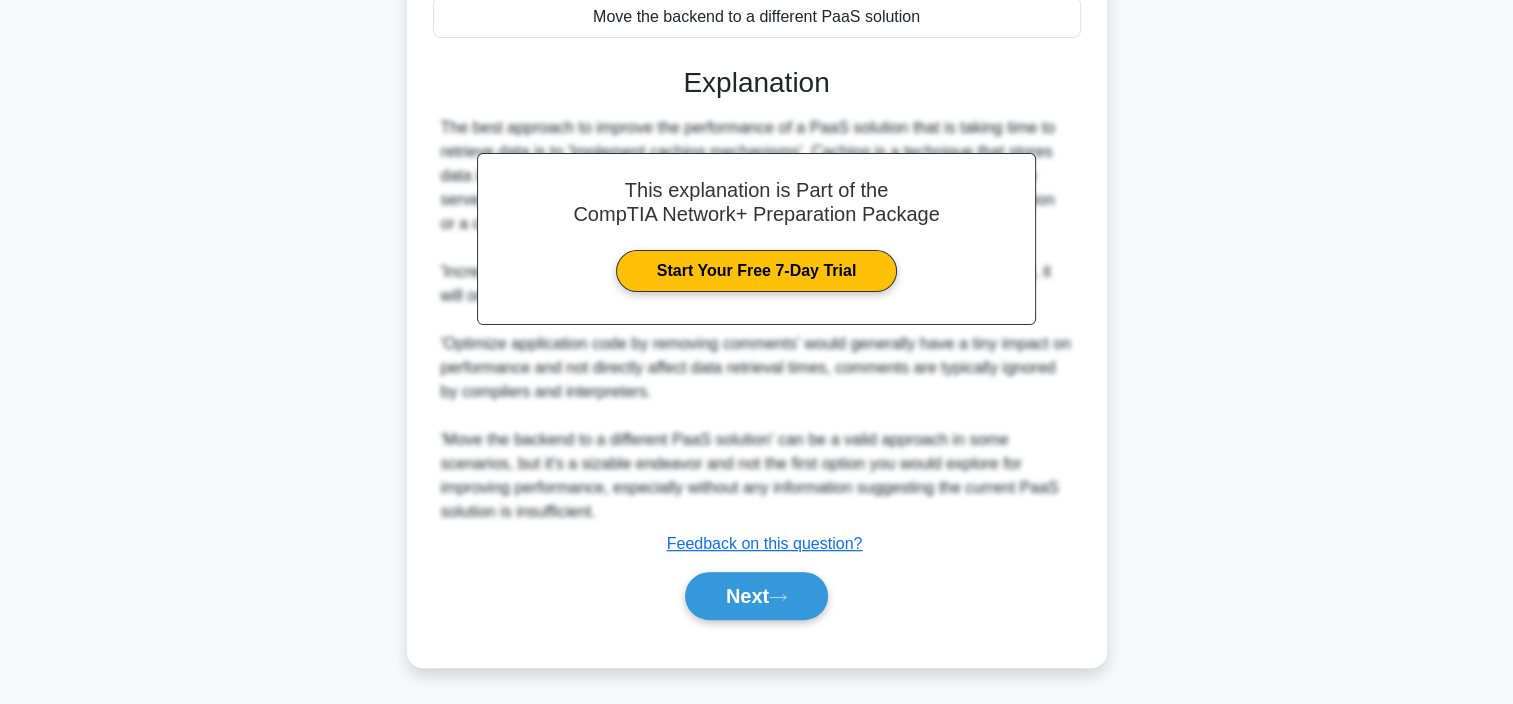 click on "Next" at bounding box center [757, 596] 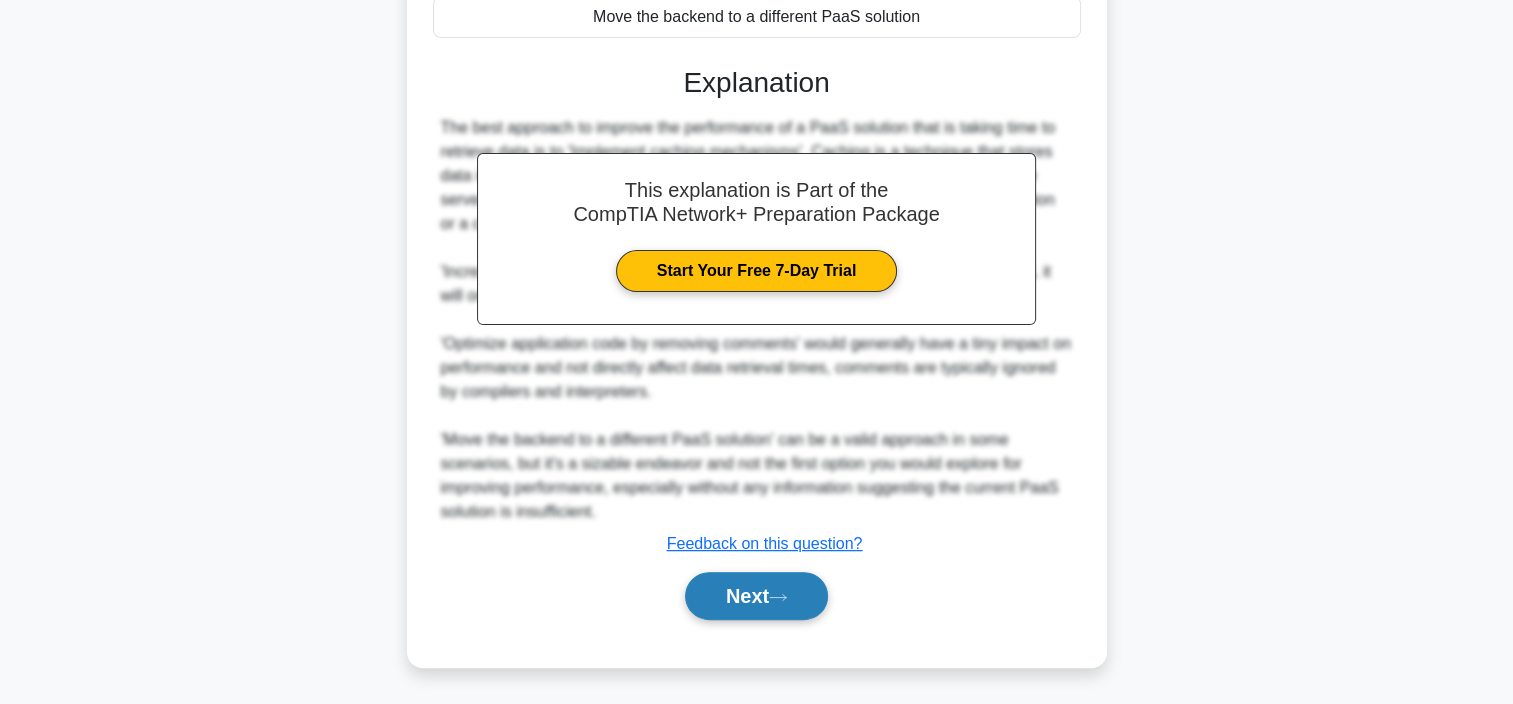 click on "Next" at bounding box center (756, 596) 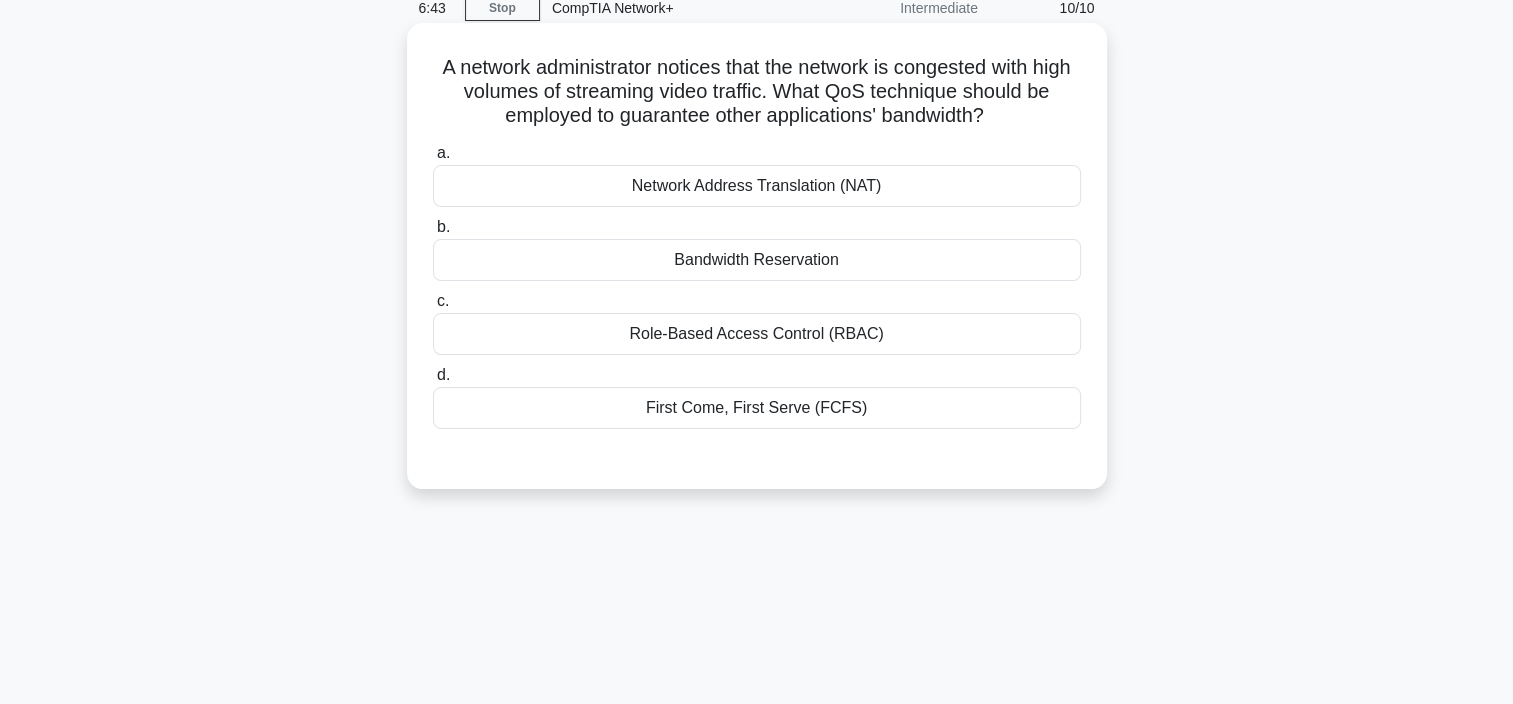 scroll, scrollTop: 76, scrollLeft: 0, axis: vertical 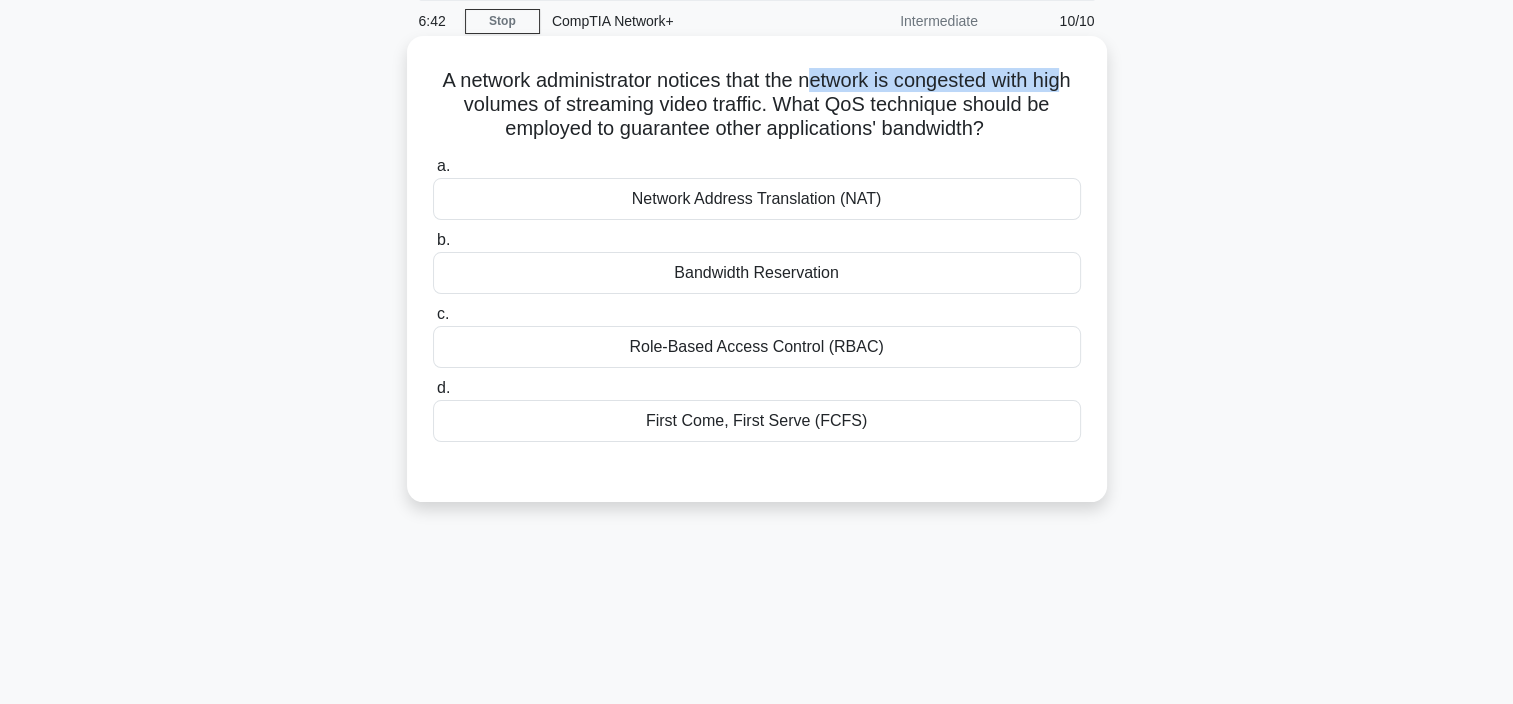 drag, startPoint x: 479, startPoint y: 92, endPoint x: 835, endPoint y: 67, distance: 356.87674 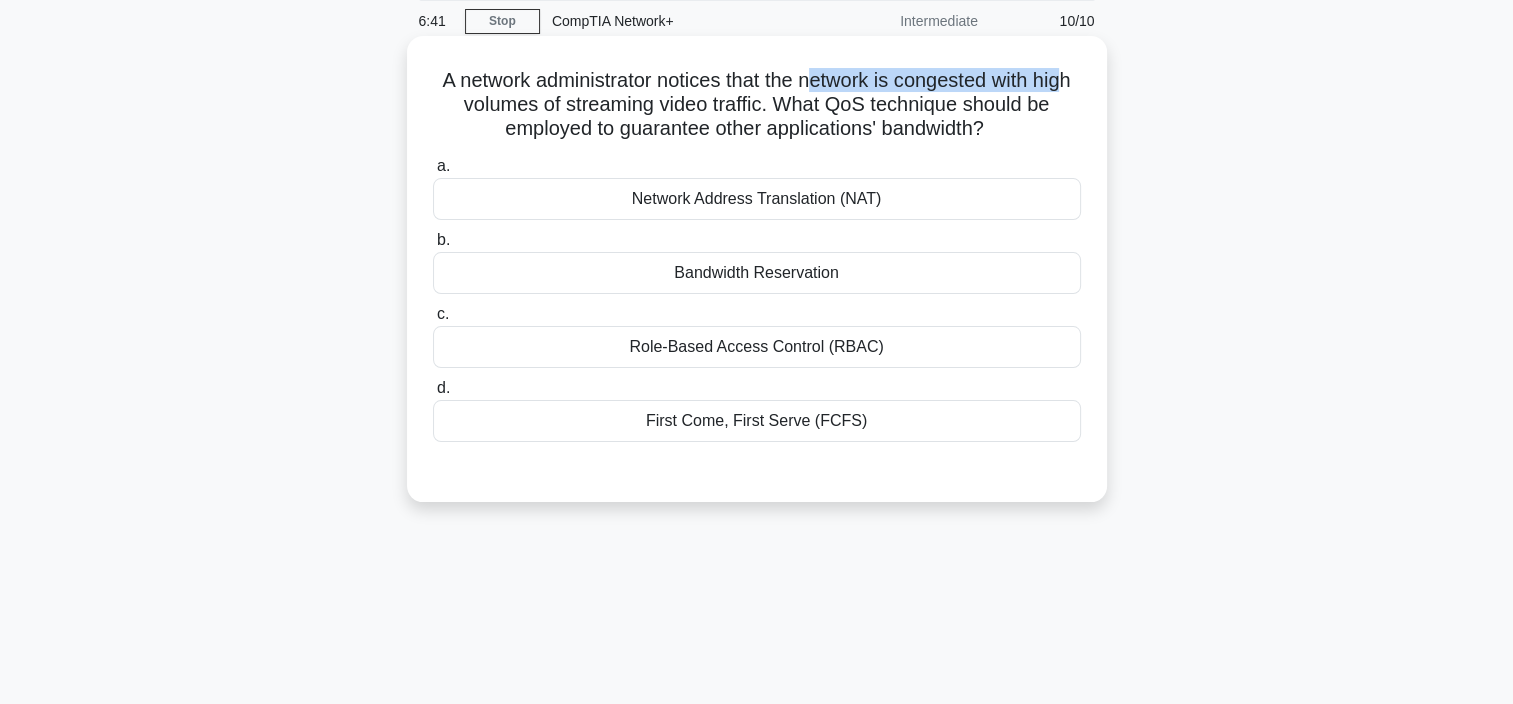 drag, startPoint x: 835, startPoint y: 67, endPoint x: 837, endPoint y: 93, distance: 26.076809 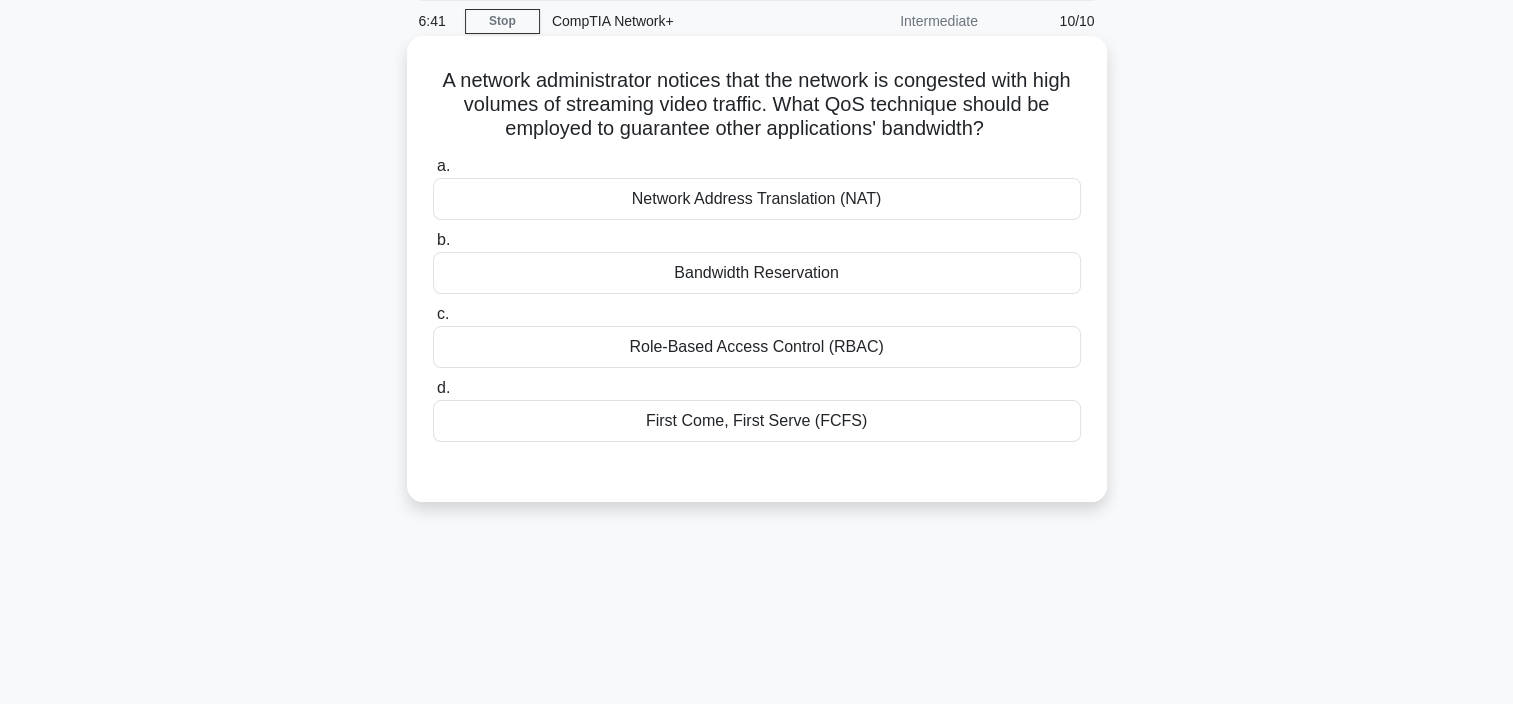 click on "A network administrator notices that the network is congested with high volumes of streaming video traffic. What QoS technique should be employed to guarantee other applications' bandwidth?
.spinner_0XTQ{transform-origin:center;animation:spinner_y6GP .75s linear infinite}@keyframes spinner_y6GP{100%{transform:rotate(360deg)}}" at bounding box center (757, 105) 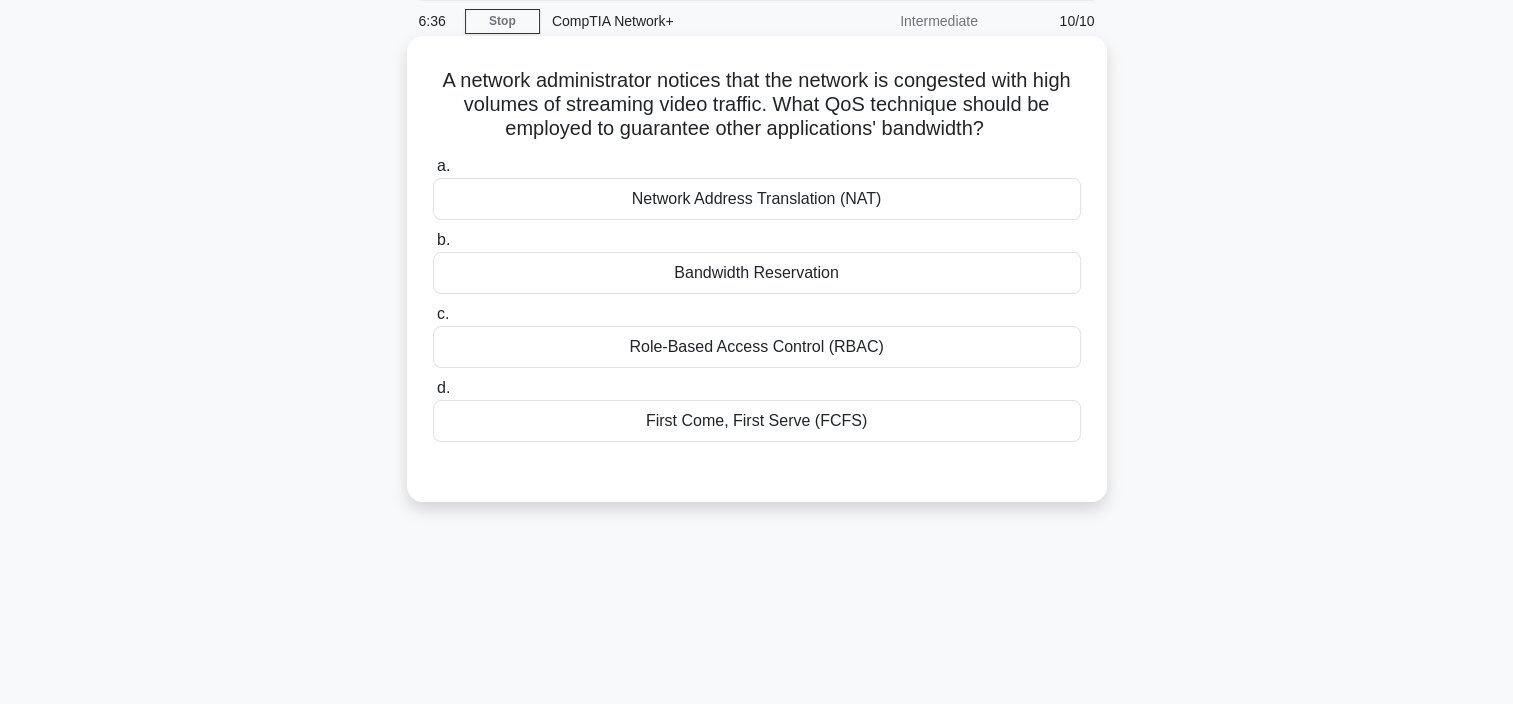 drag, startPoint x: 432, startPoint y: 72, endPoint x: 1047, endPoint y: 118, distance: 616.7179 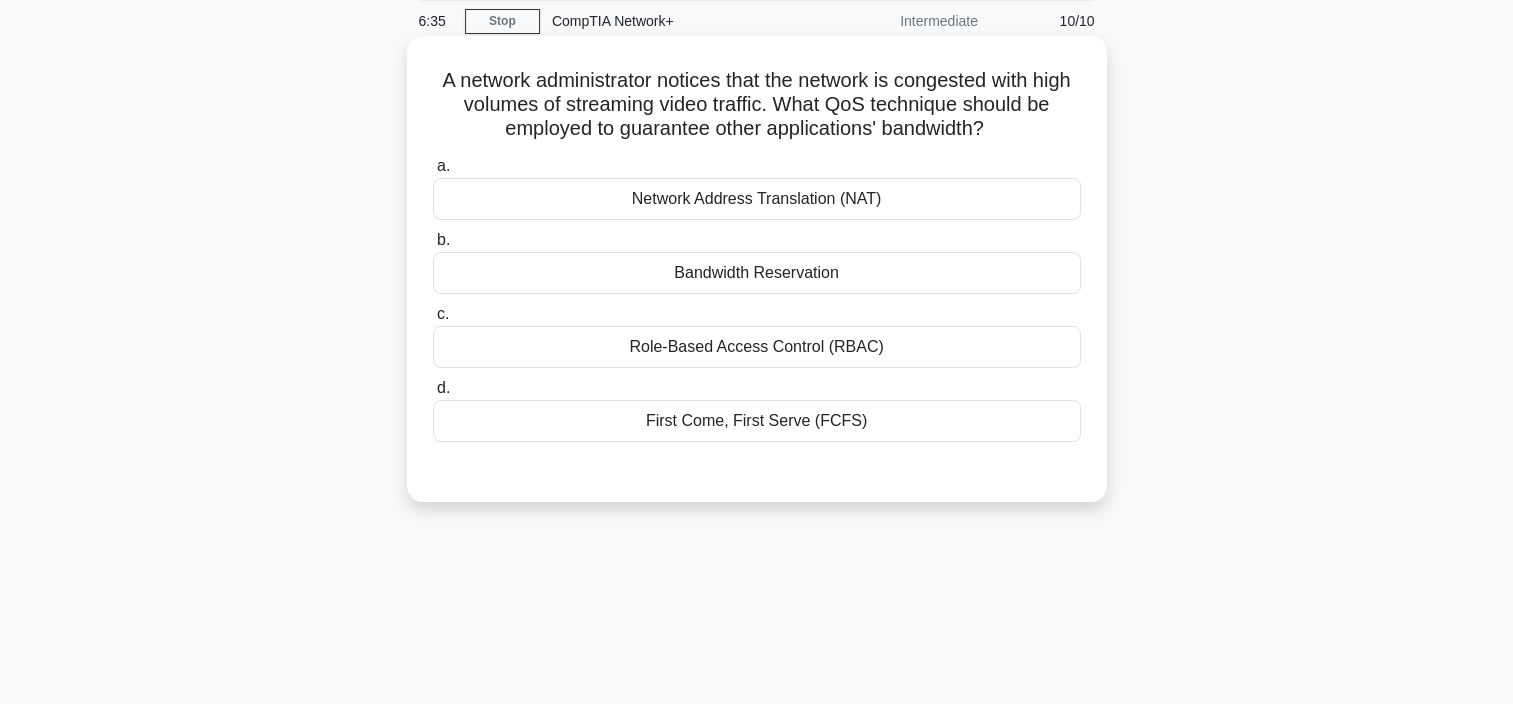 click on "Bandwidth Reservation" at bounding box center [757, 273] 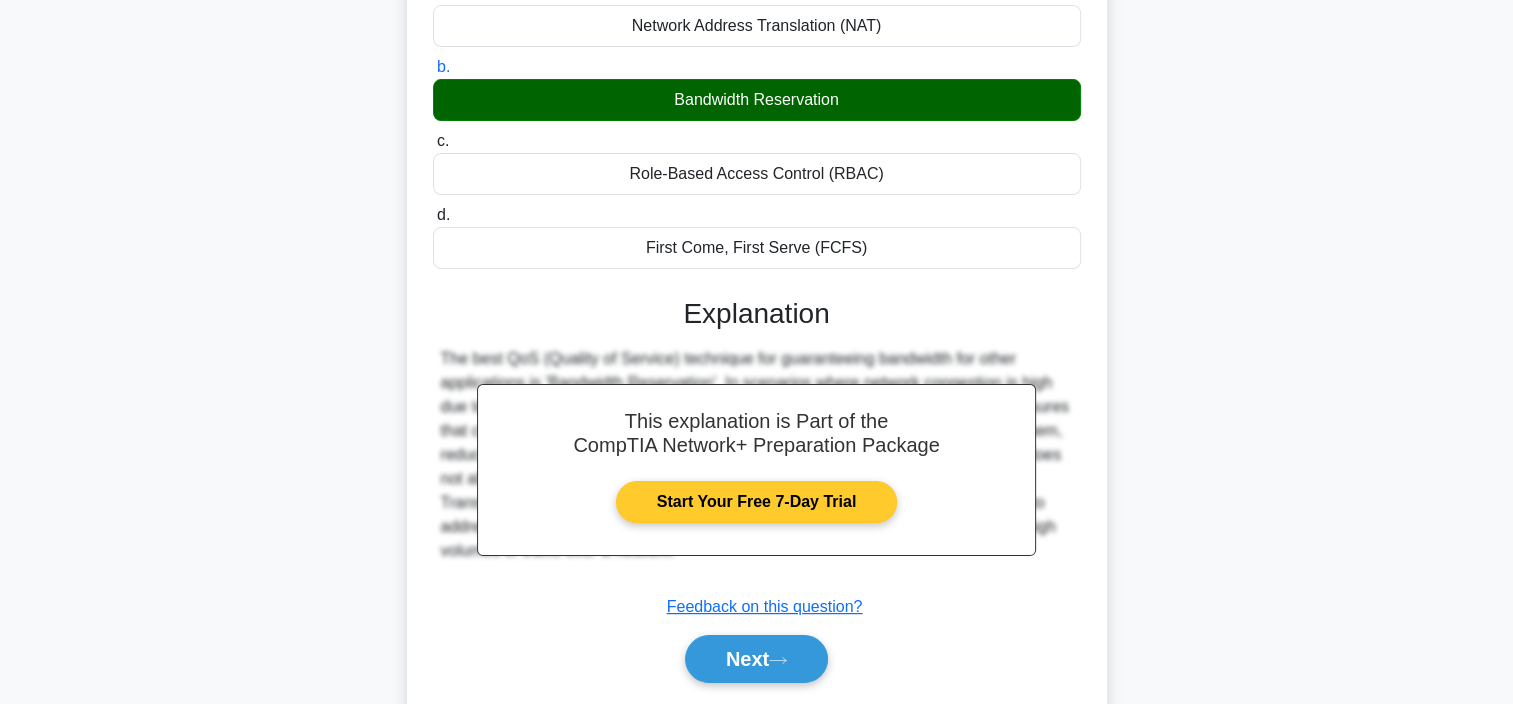 scroll, scrollTop: 376, scrollLeft: 0, axis: vertical 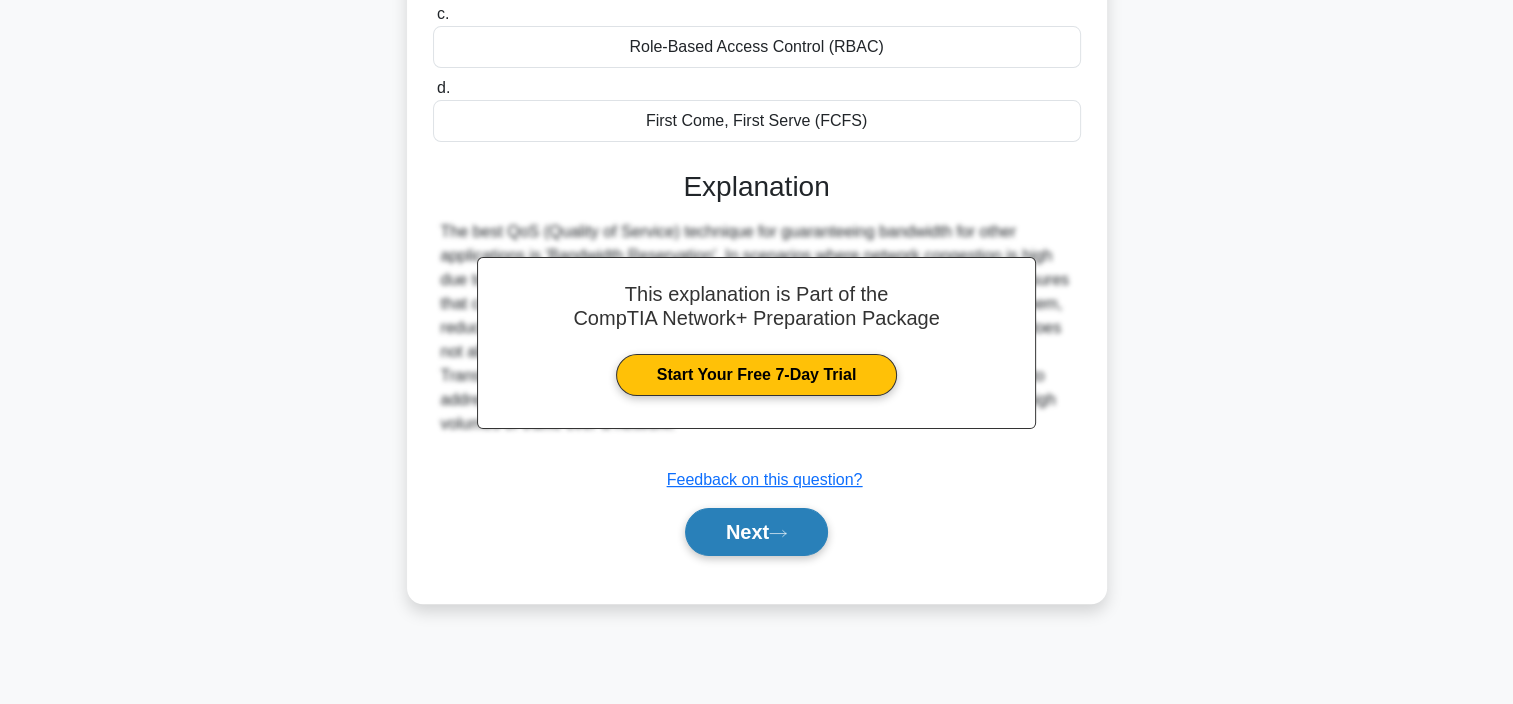 click on "Next" at bounding box center (756, 532) 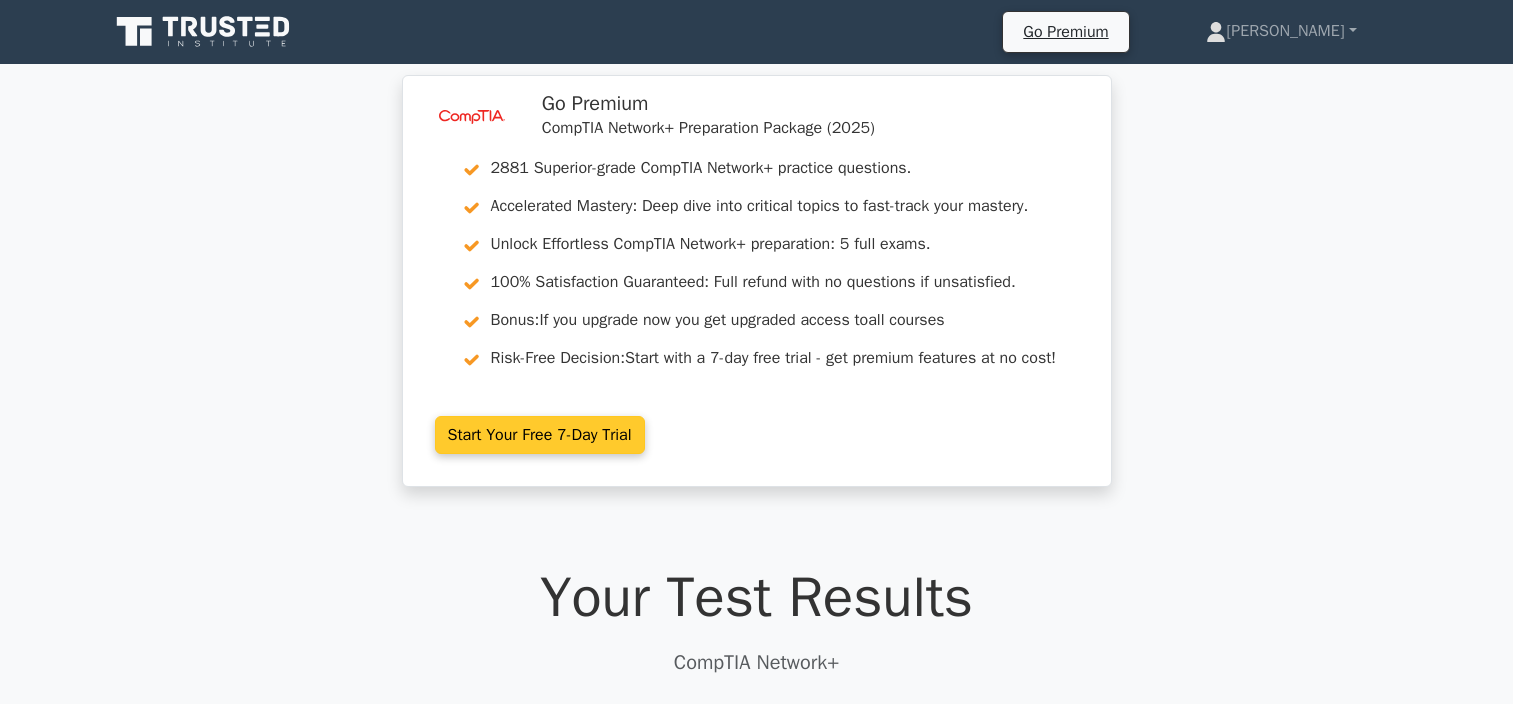 scroll, scrollTop: 0, scrollLeft: 0, axis: both 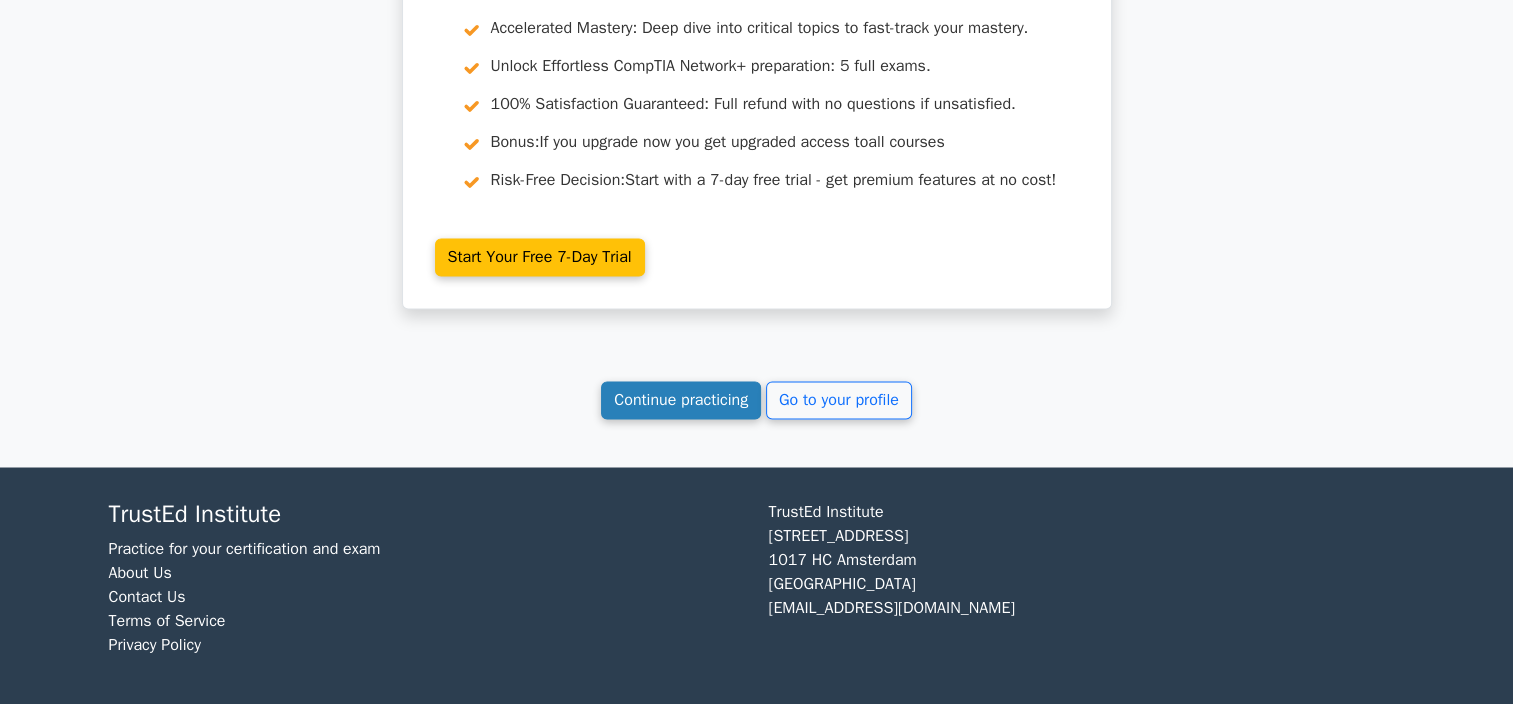 click on "Continue practicing" at bounding box center (681, 400) 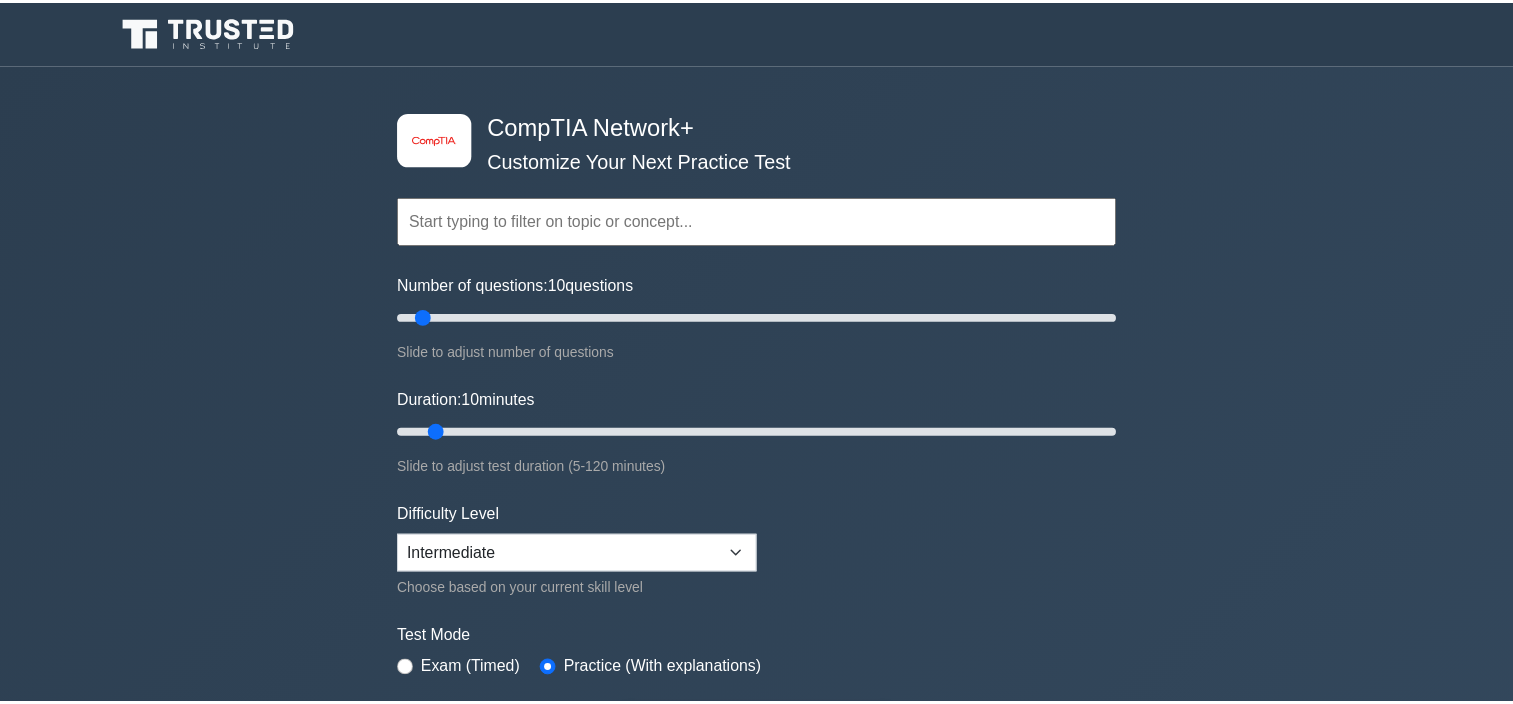 scroll, scrollTop: 0, scrollLeft: 0, axis: both 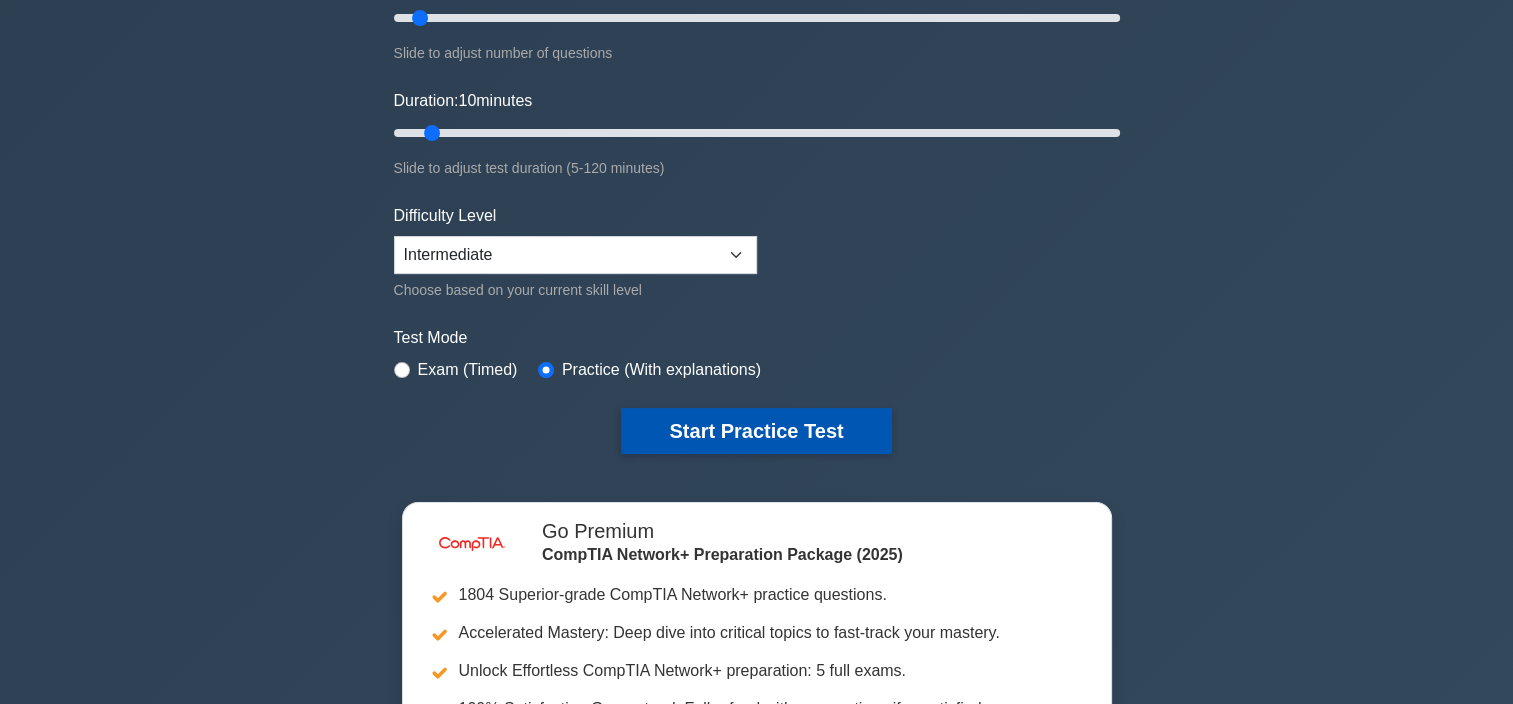 click on "Start Practice Test" at bounding box center [756, 431] 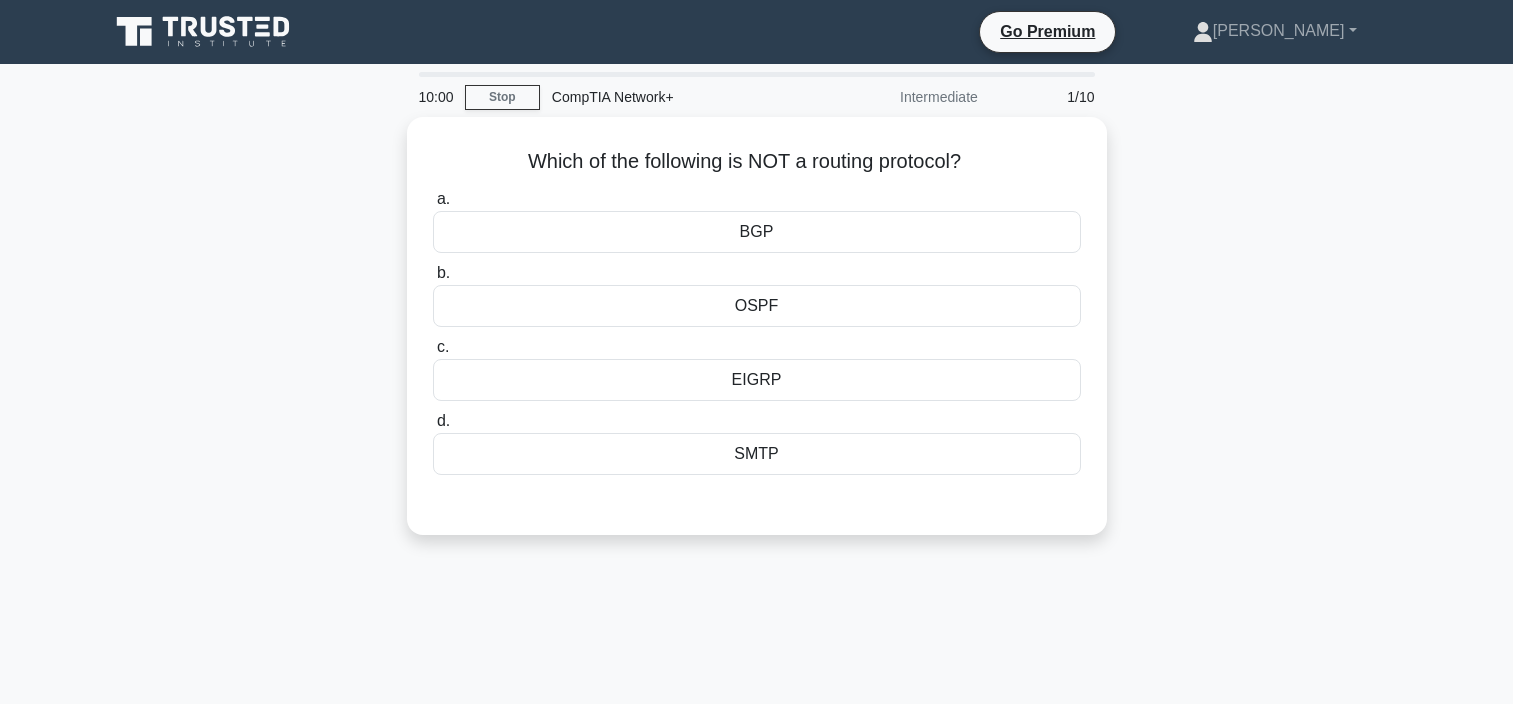 scroll, scrollTop: 0, scrollLeft: 0, axis: both 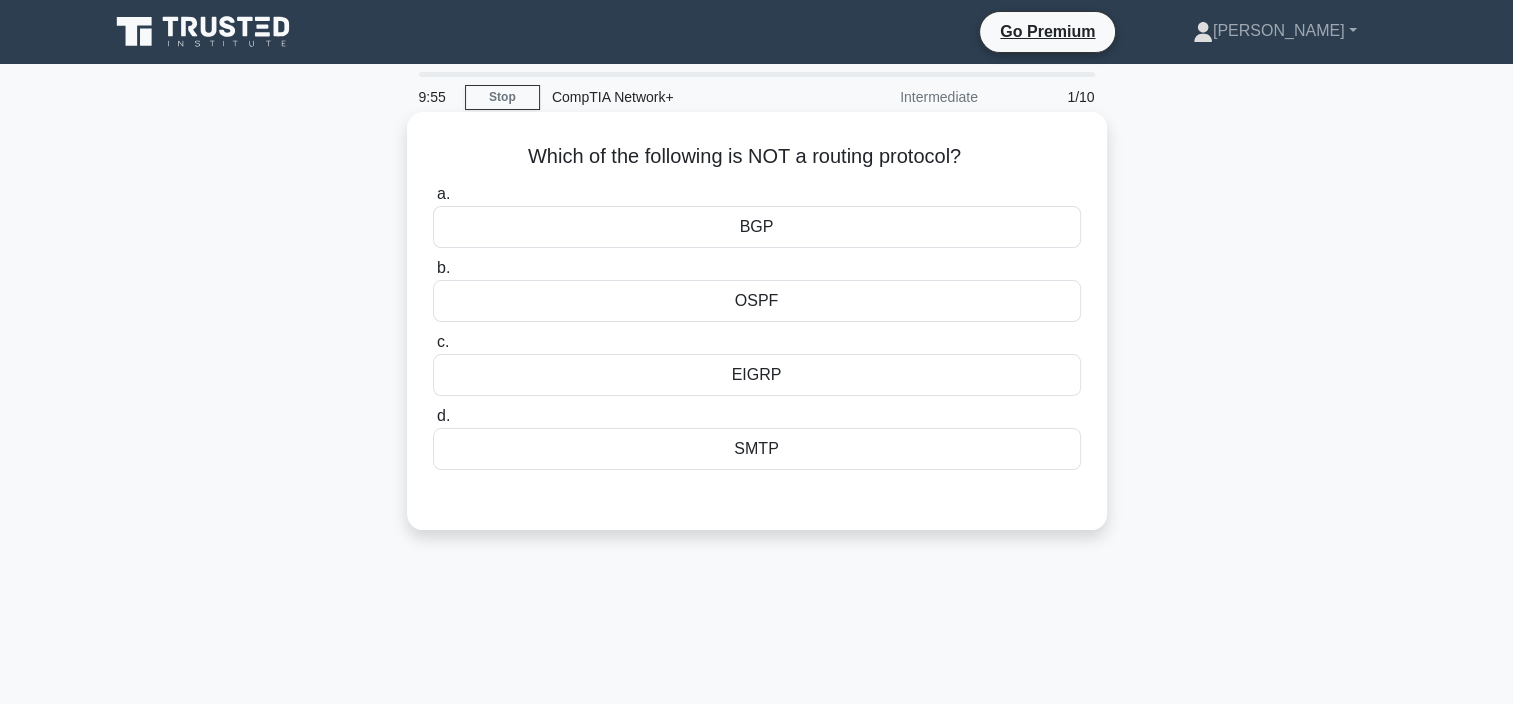 click on "OSPF" at bounding box center [757, 301] 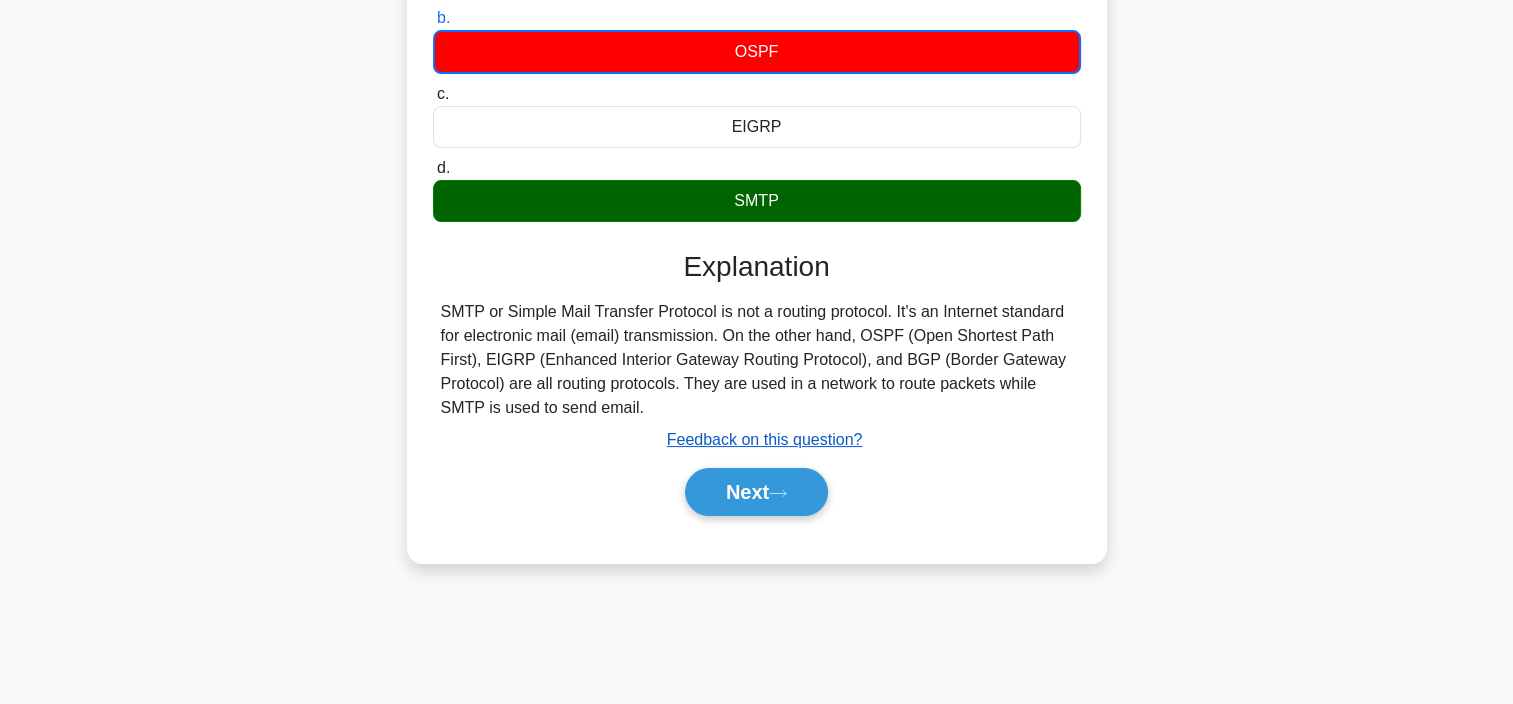 scroll, scrollTop: 76, scrollLeft: 0, axis: vertical 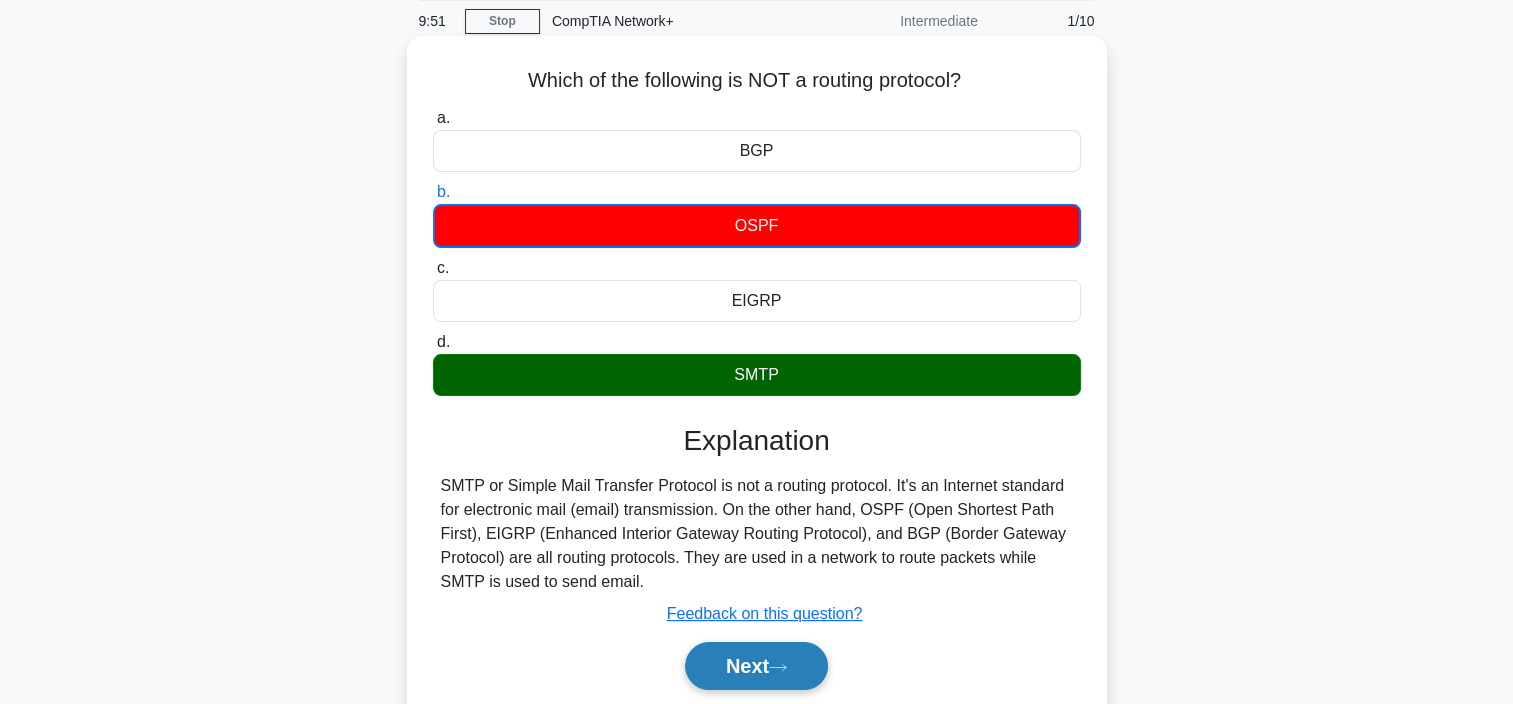 click on "Next" at bounding box center (756, 666) 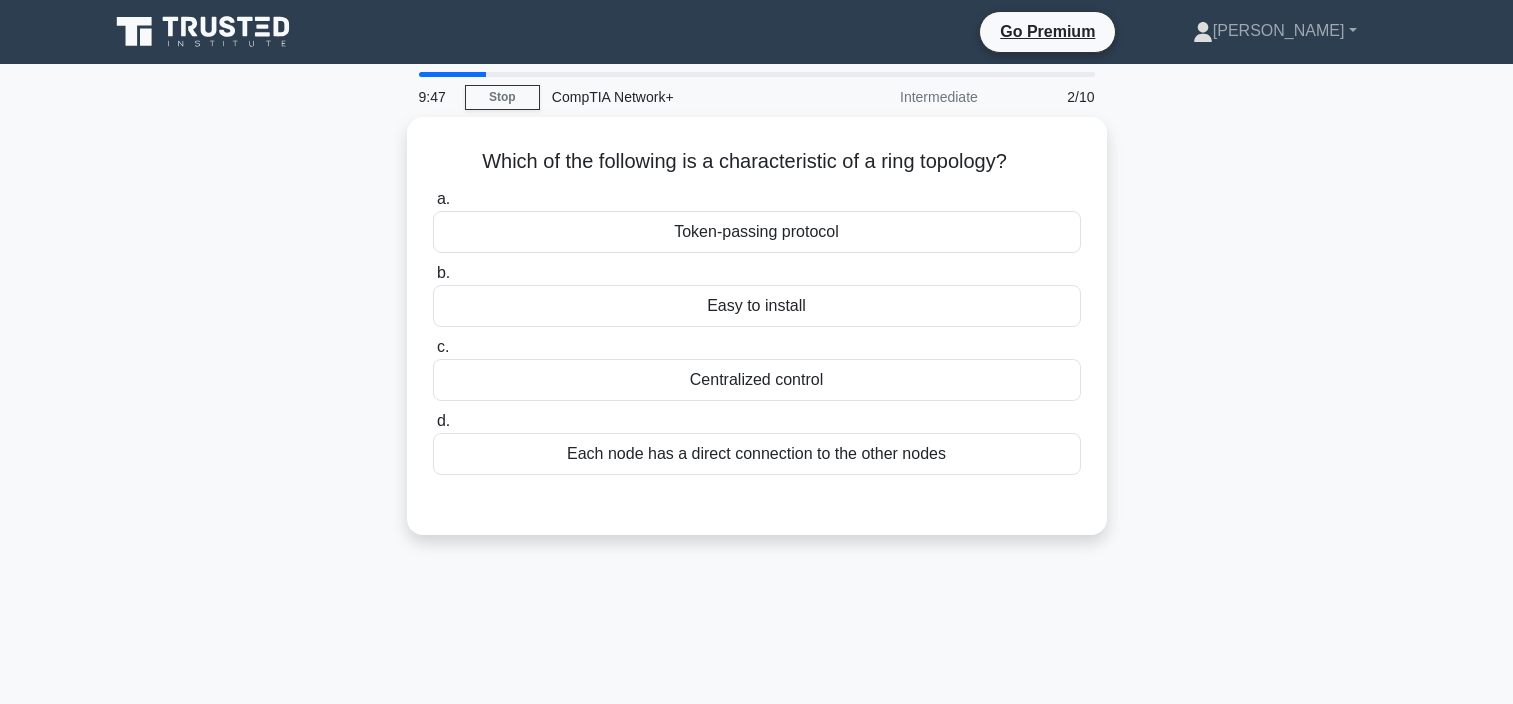 scroll, scrollTop: 0, scrollLeft: 0, axis: both 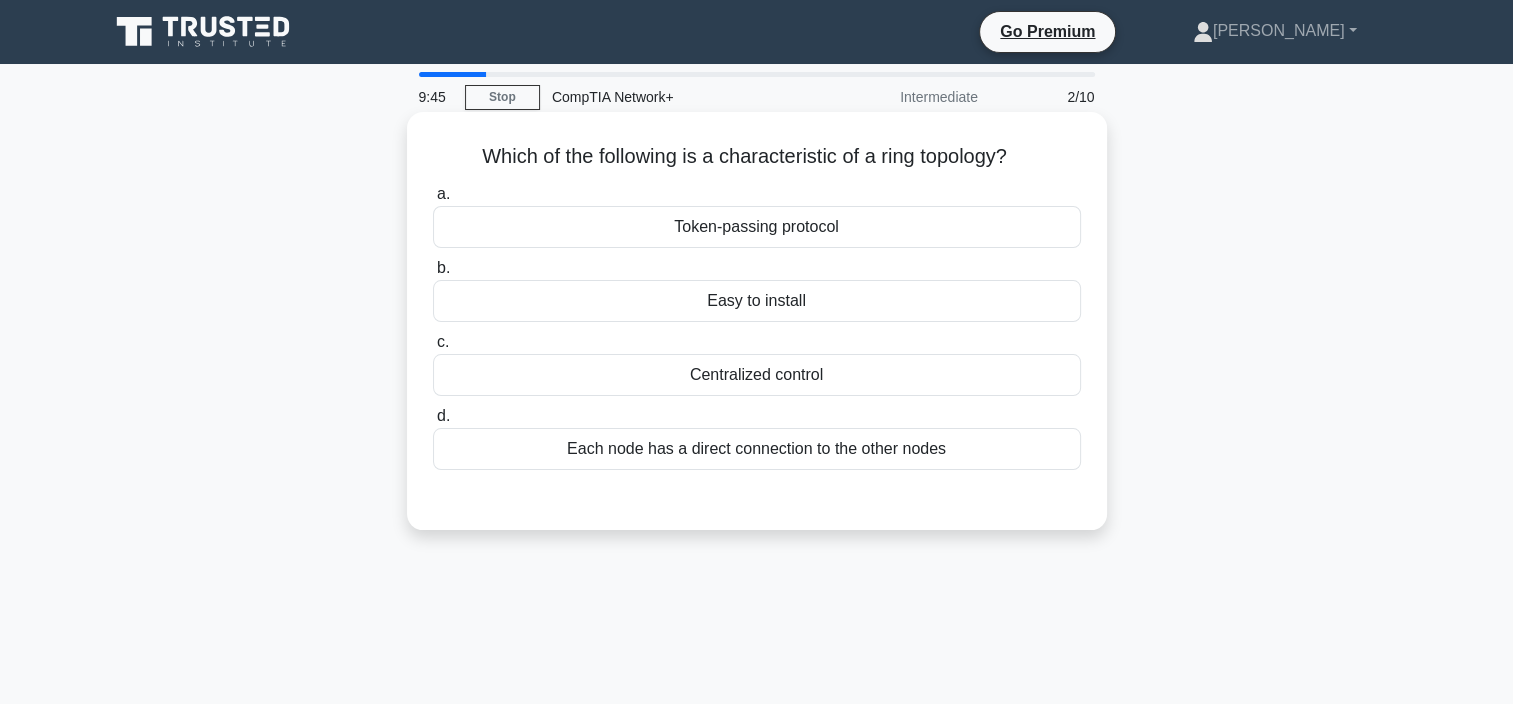 click on "Token-passing protocol" at bounding box center (757, 227) 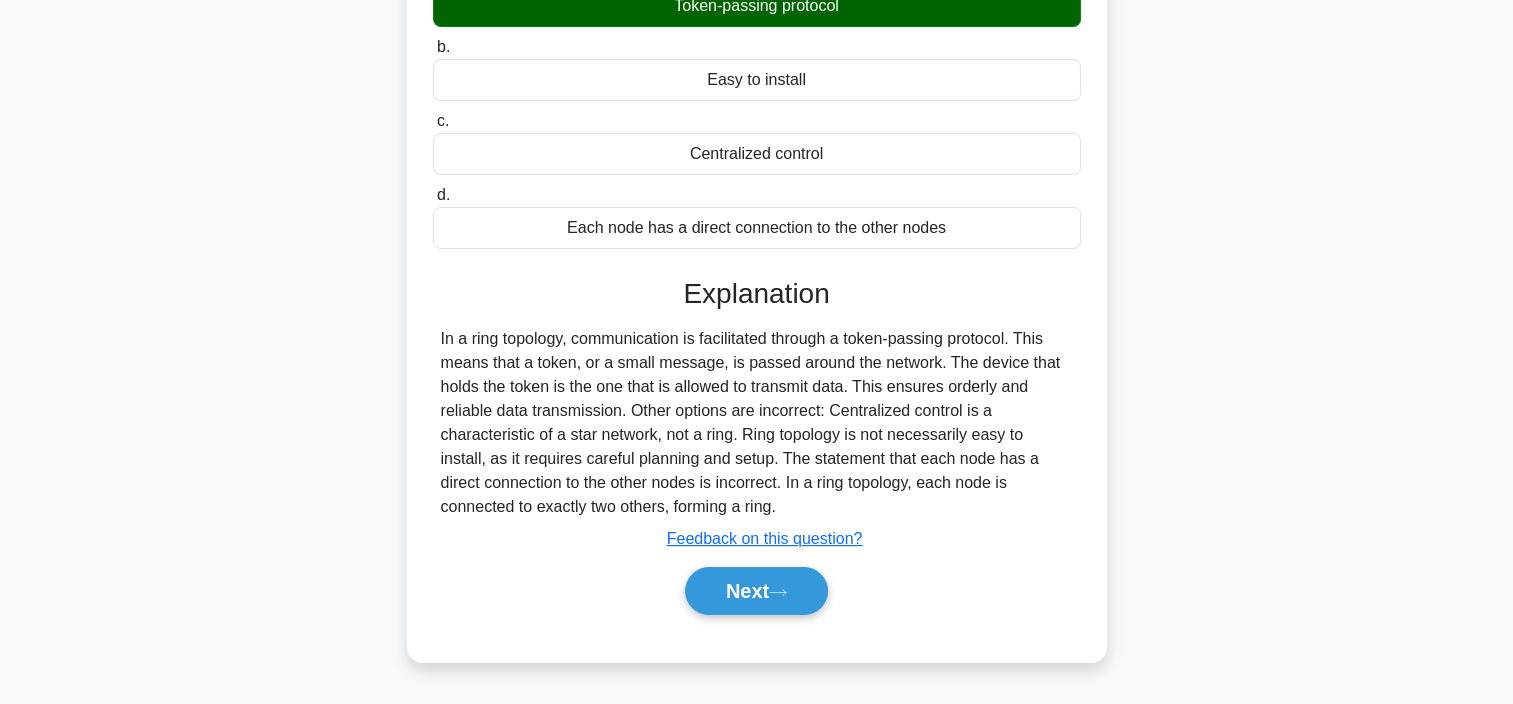 scroll, scrollTop: 376, scrollLeft: 0, axis: vertical 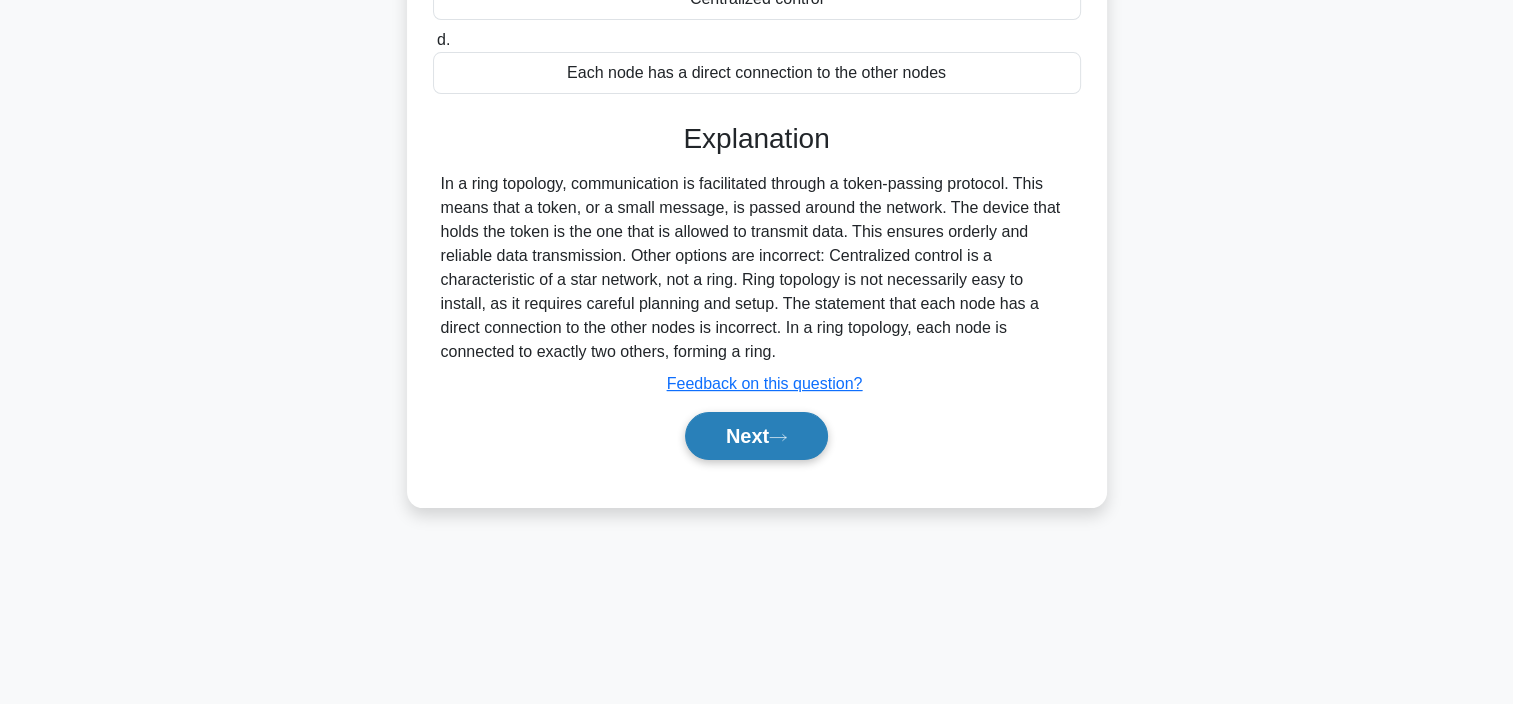 click on "Next" at bounding box center (756, 436) 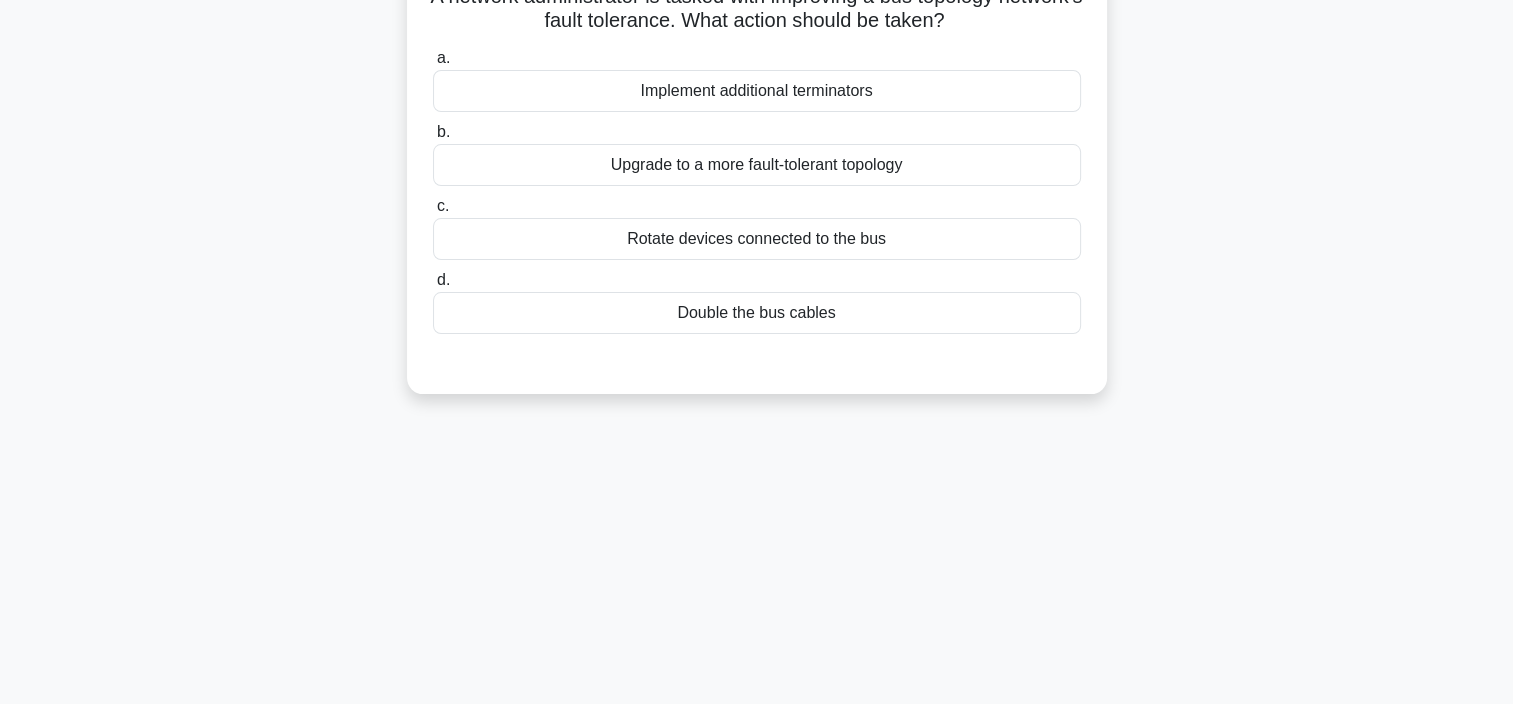 scroll, scrollTop: 0, scrollLeft: 0, axis: both 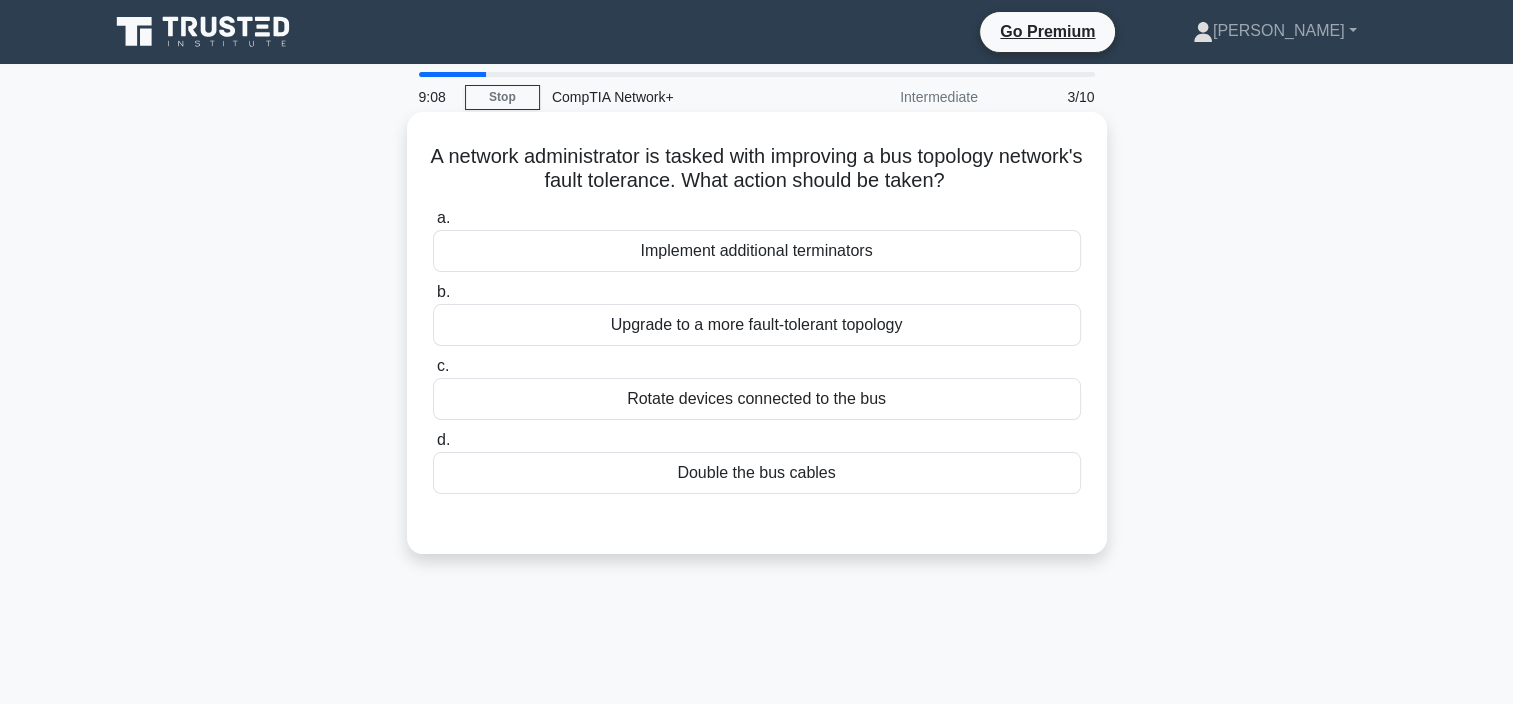 click on "d.
Double the bus cables" at bounding box center (757, 461) 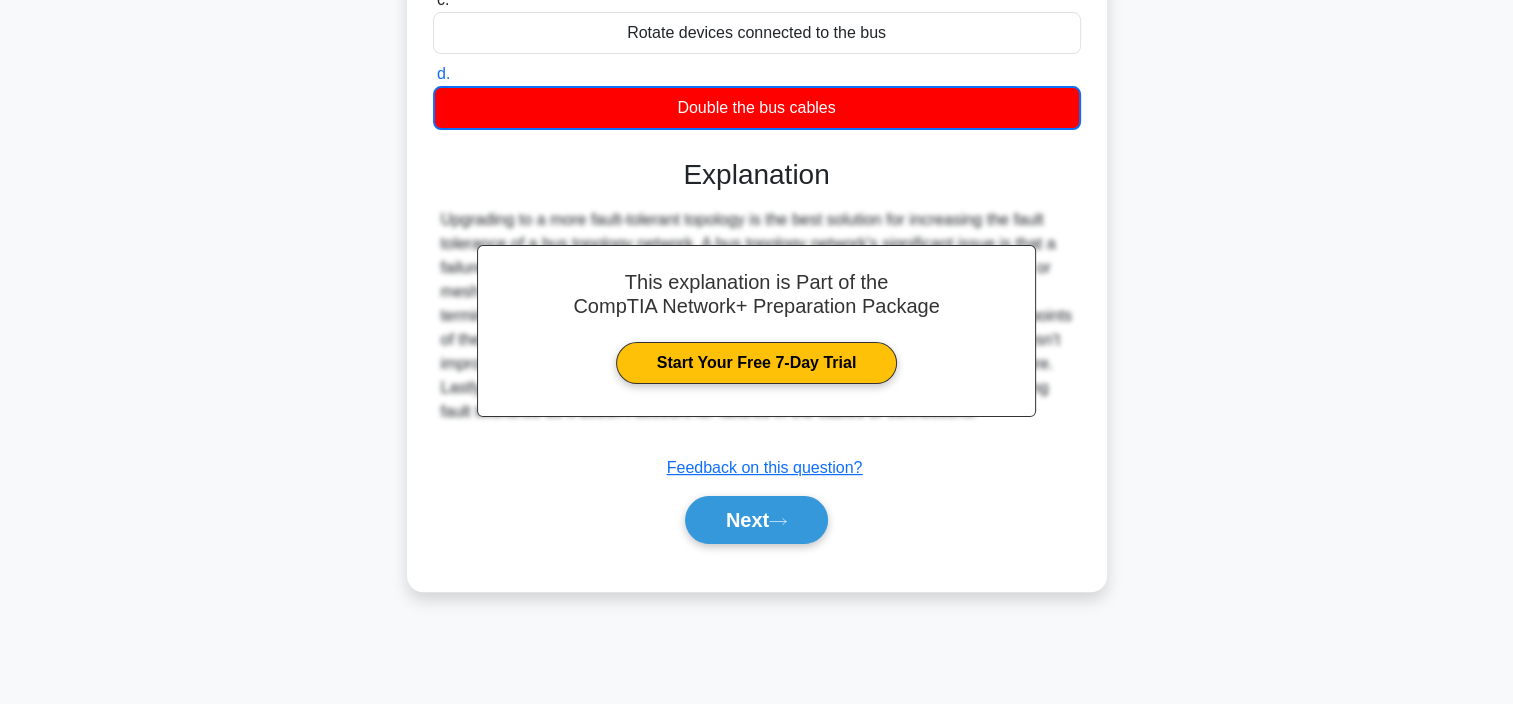 scroll, scrollTop: 376, scrollLeft: 0, axis: vertical 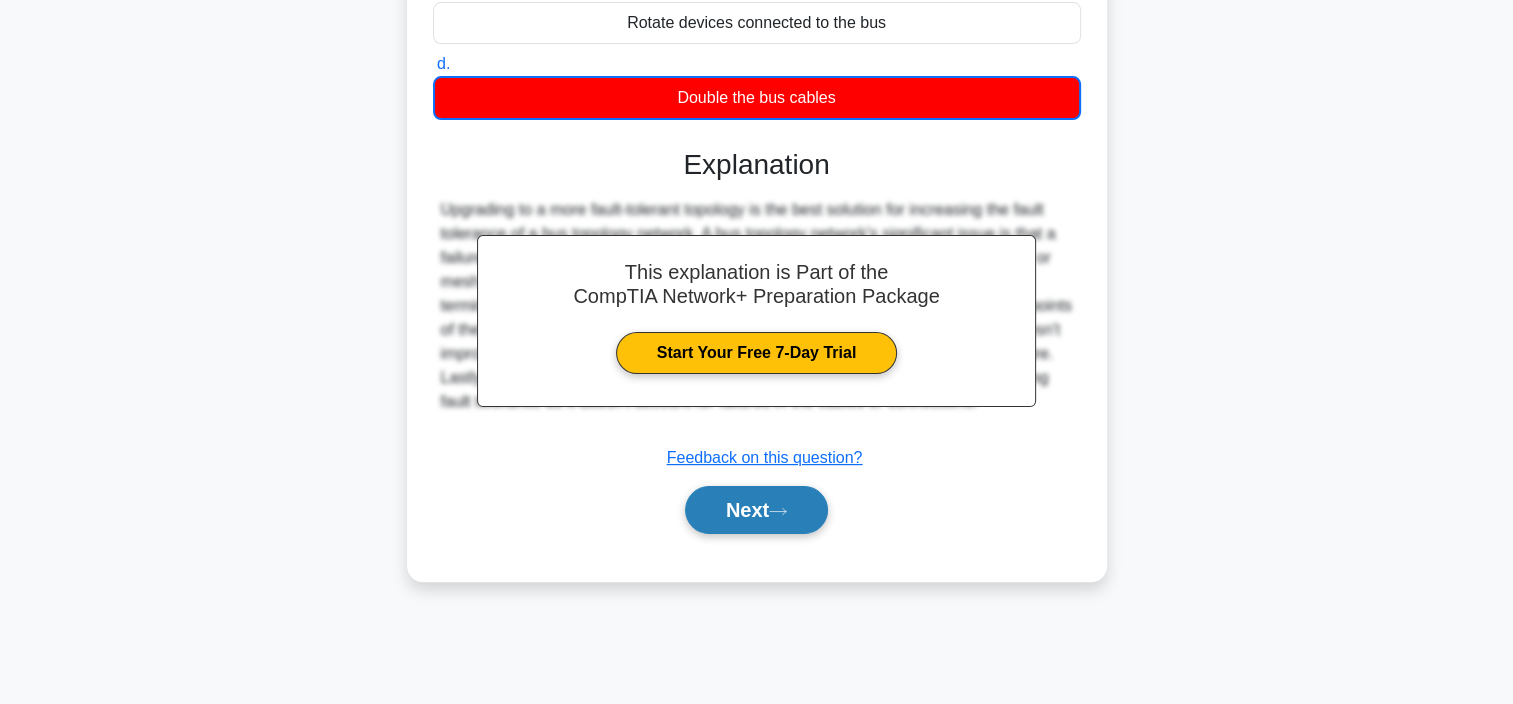 click on "Next" at bounding box center [756, 510] 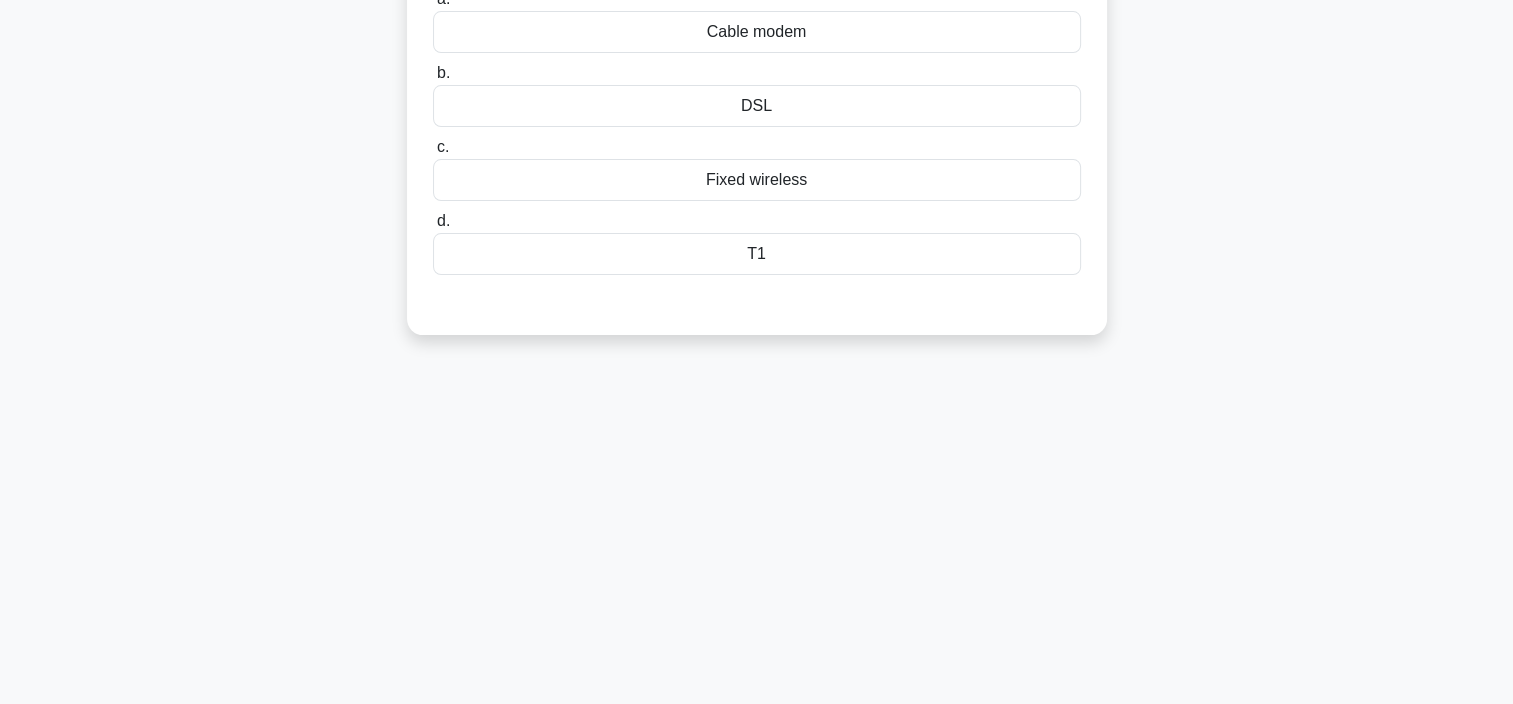 scroll, scrollTop: 0, scrollLeft: 0, axis: both 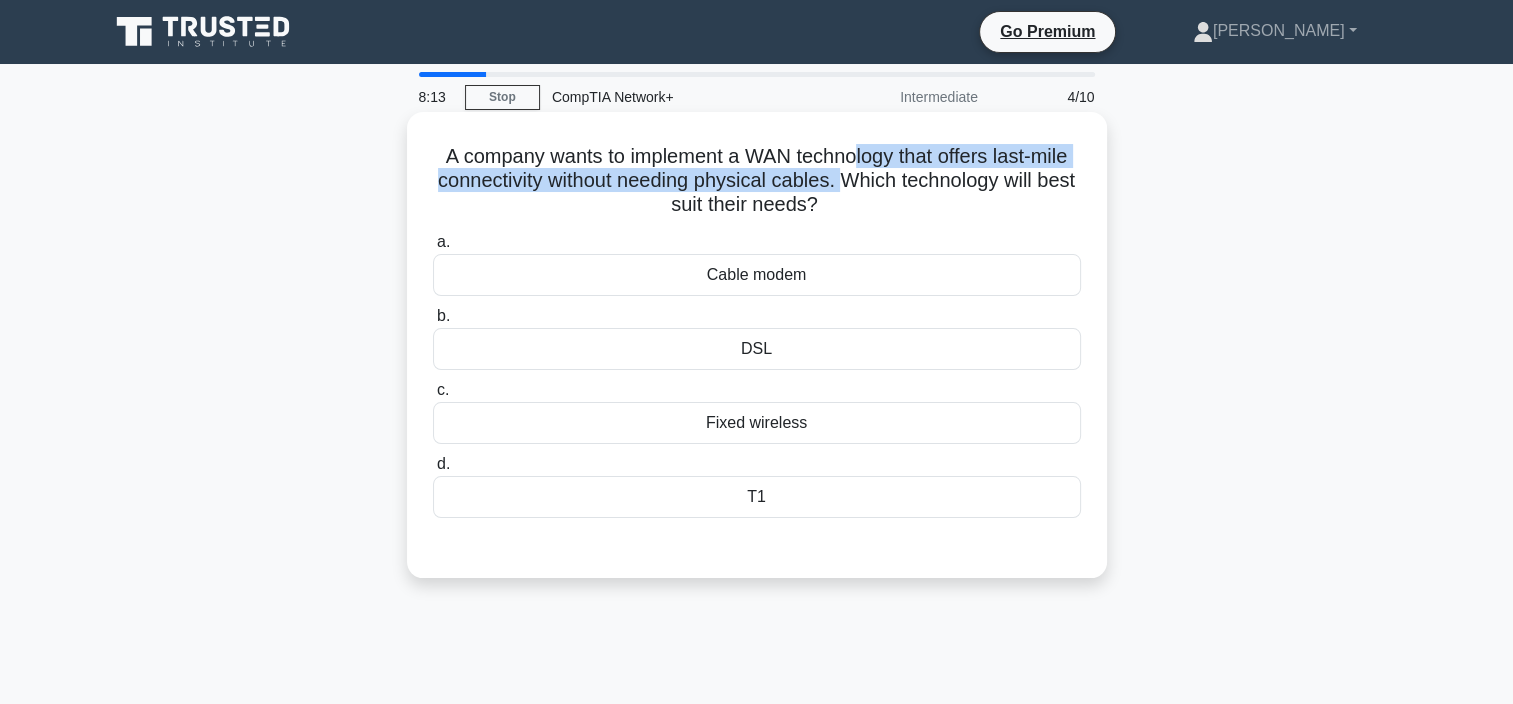 drag, startPoint x: 877, startPoint y: 157, endPoint x: 863, endPoint y: 192, distance: 37.696156 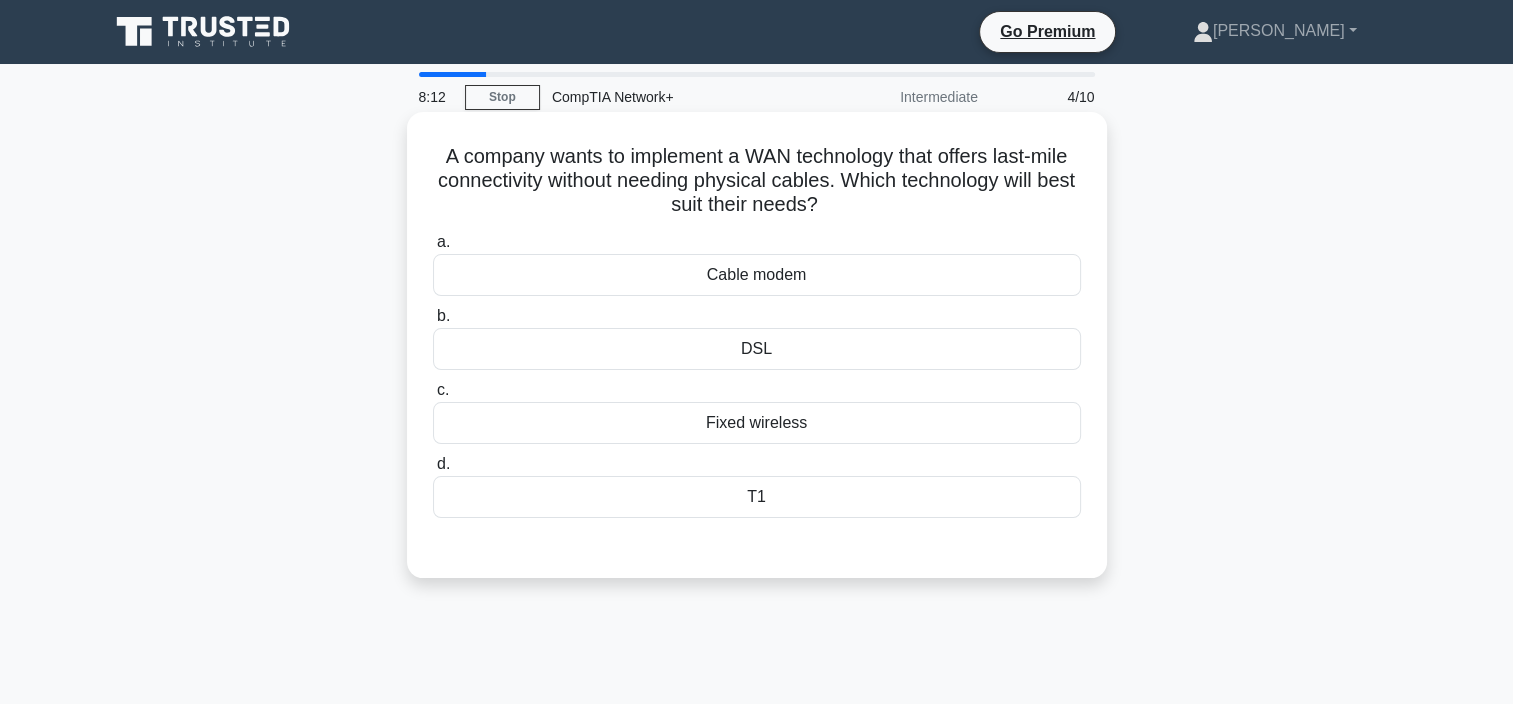 click on "Fixed wireless" at bounding box center (757, 423) 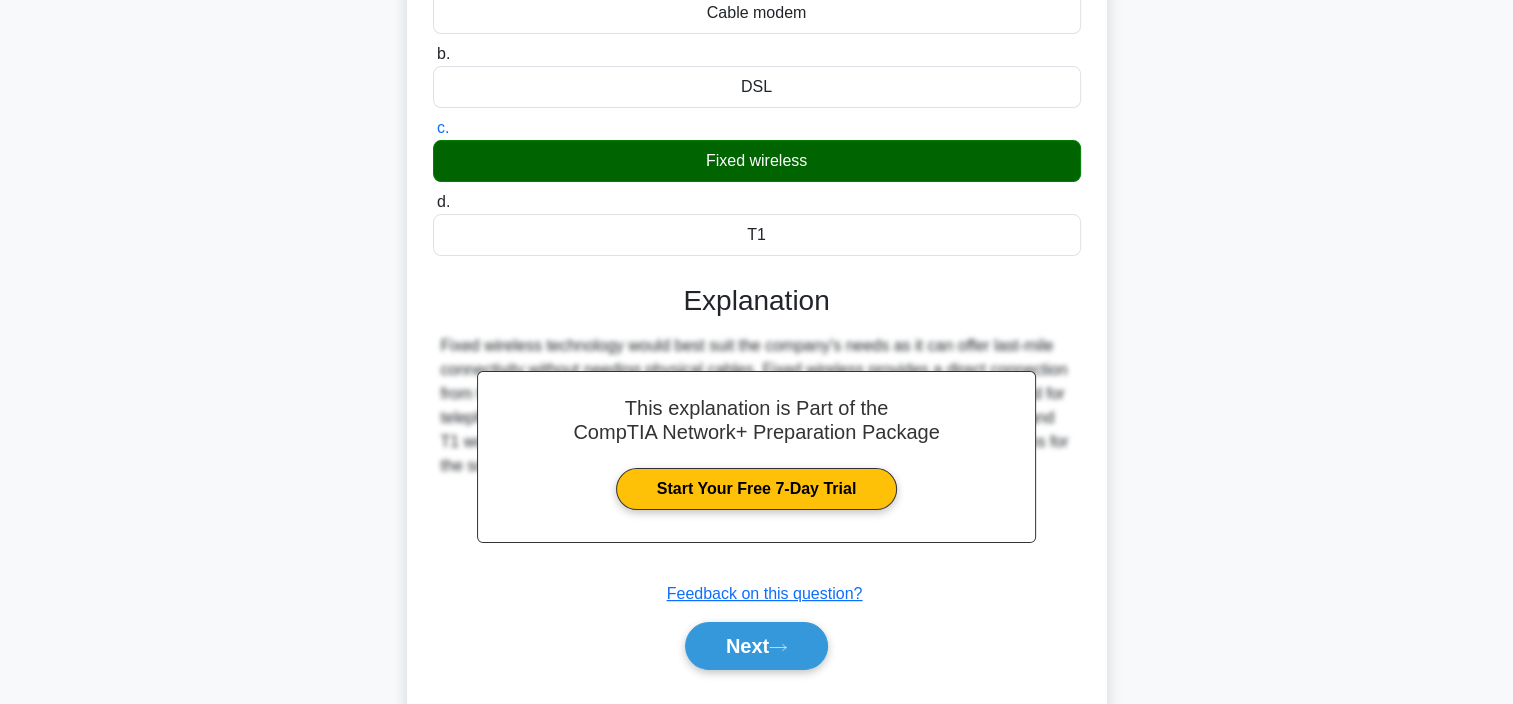 scroll, scrollTop: 376, scrollLeft: 0, axis: vertical 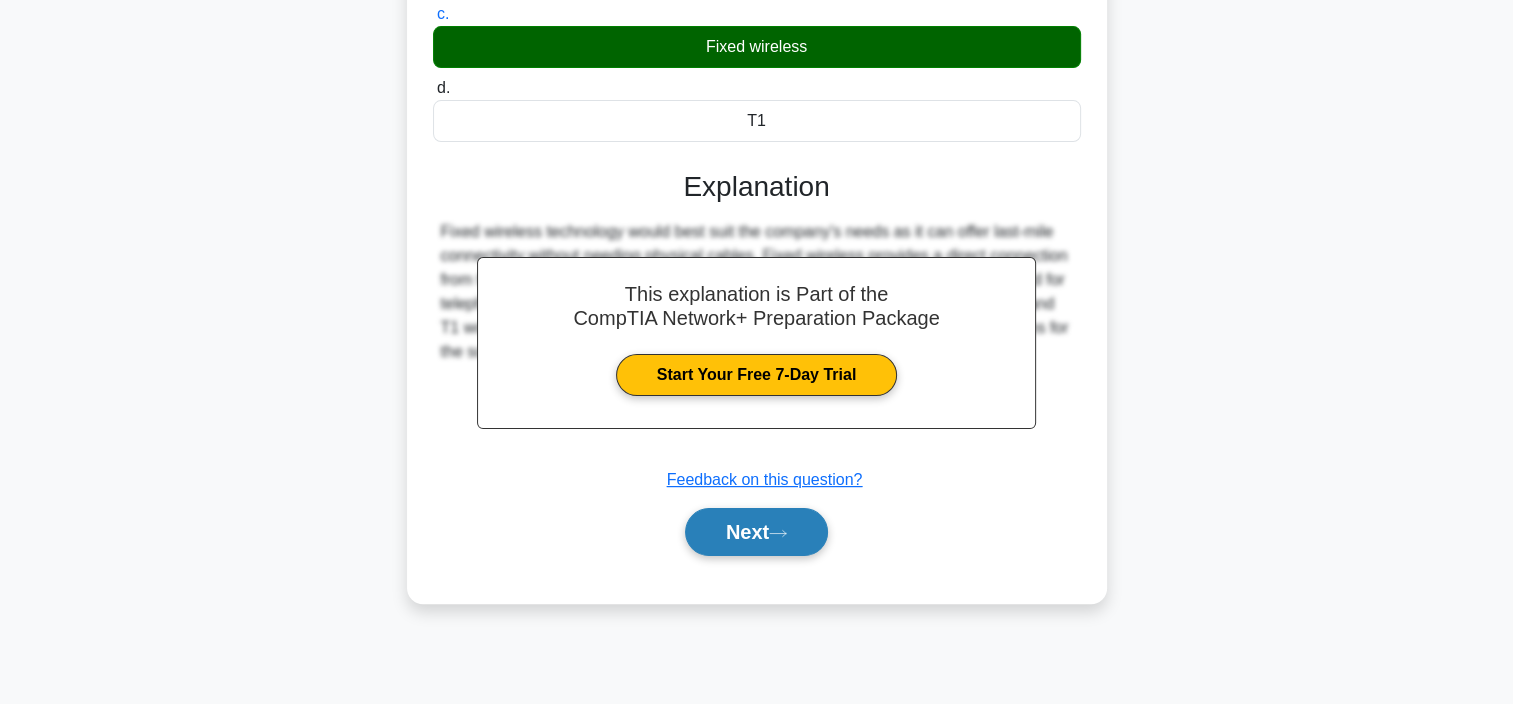click on "Next" at bounding box center (756, 532) 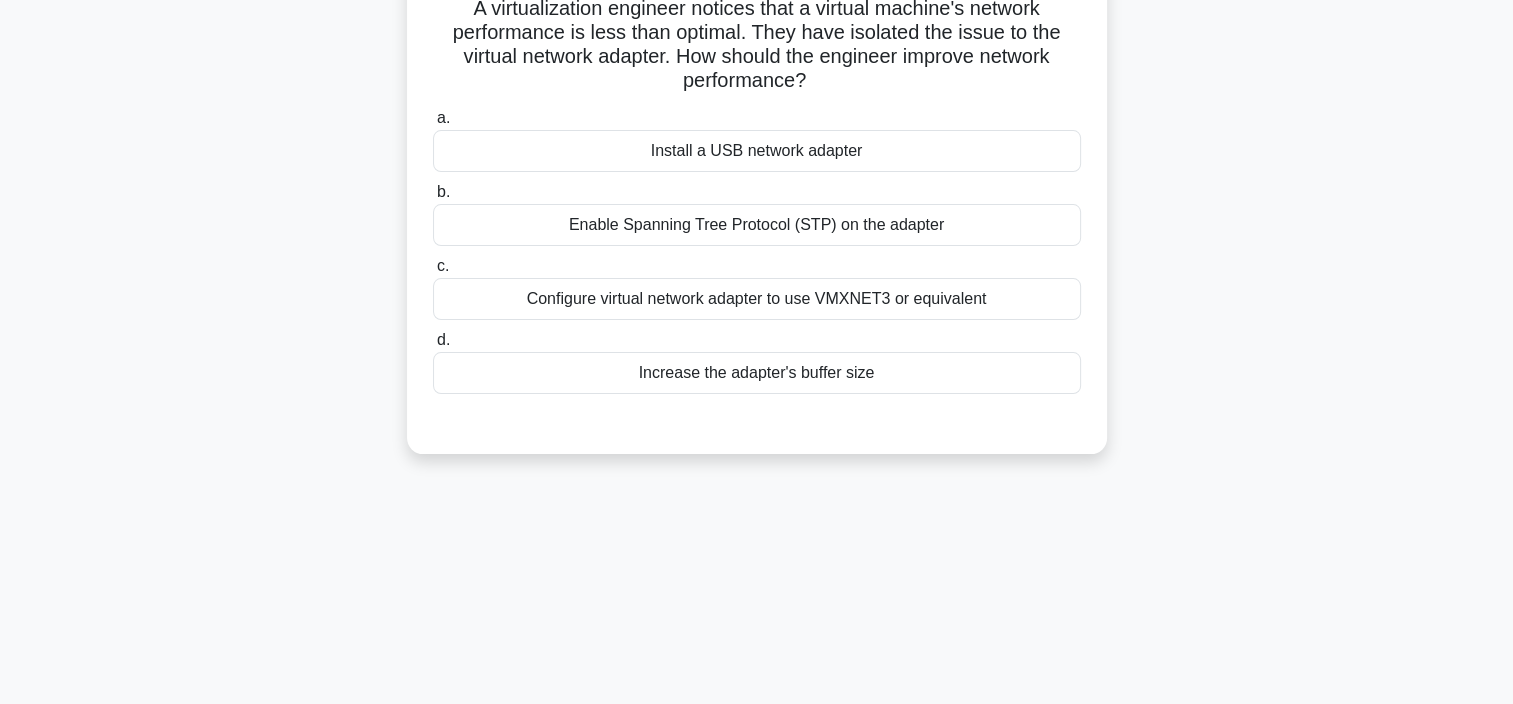 scroll, scrollTop: 0, scrollLeft: 0, axis: both 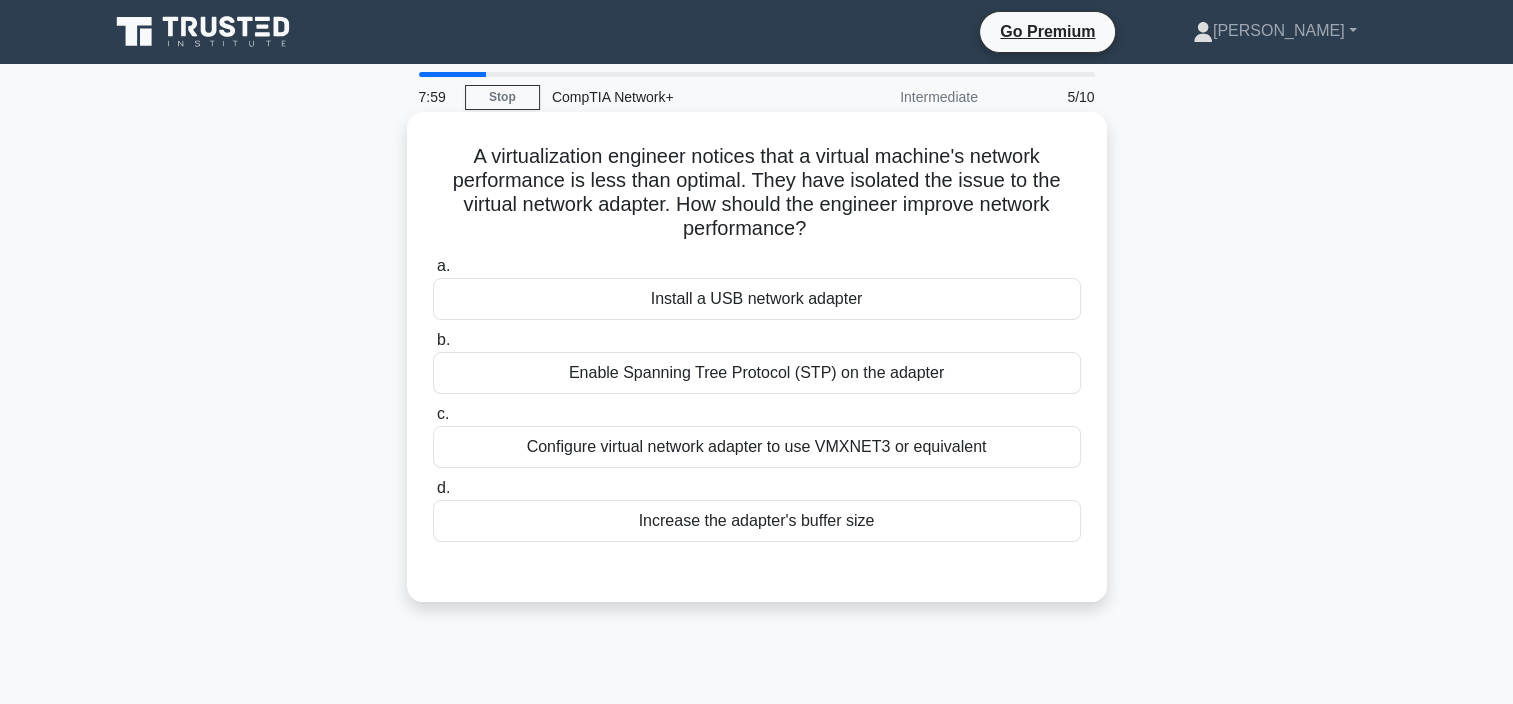 drag, startPoint x: 432, startPoint y: 144, endPoint x: 908, endPoint y: 237, distance: 485 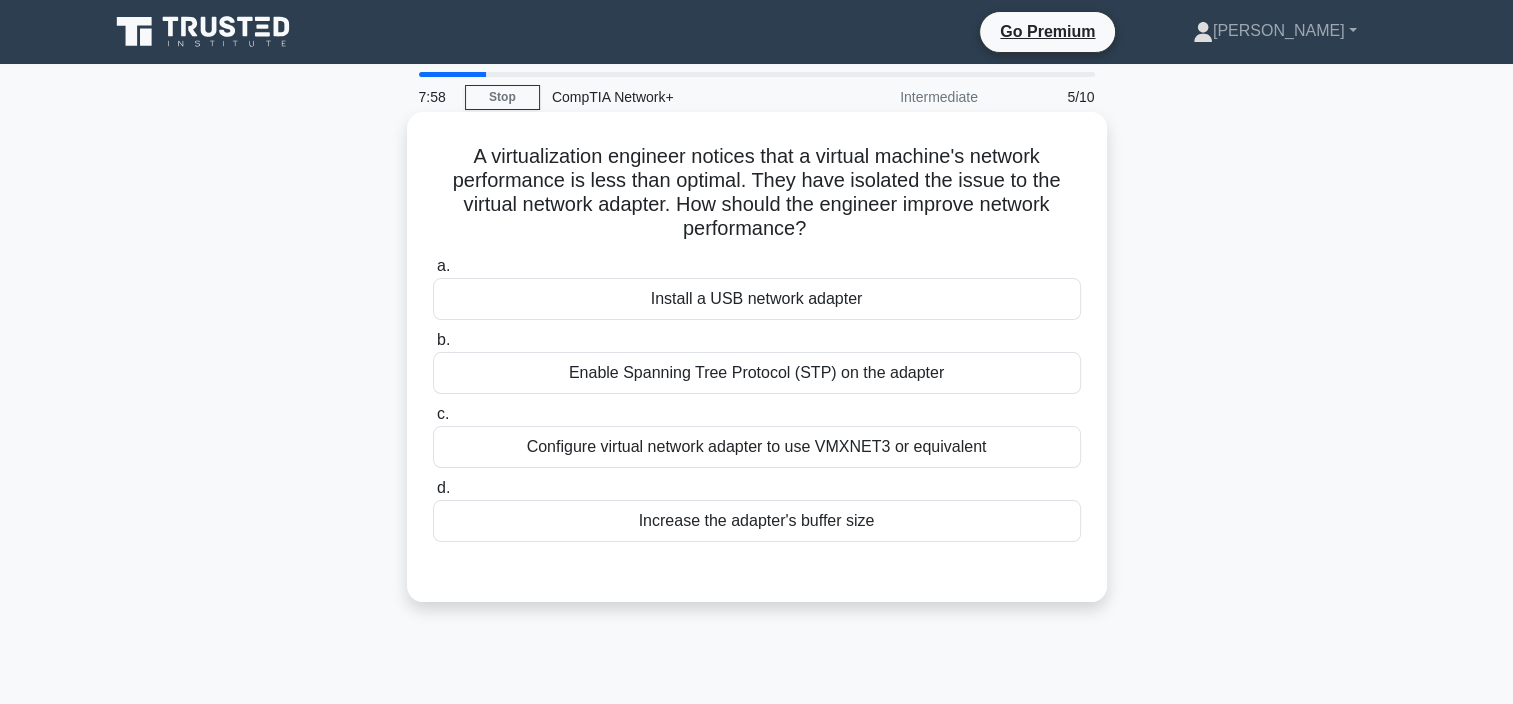 drag, startPoint x: 908, startPoint y: 237, endPoint x: 860, endPoint y: 248, distance: 49.24429 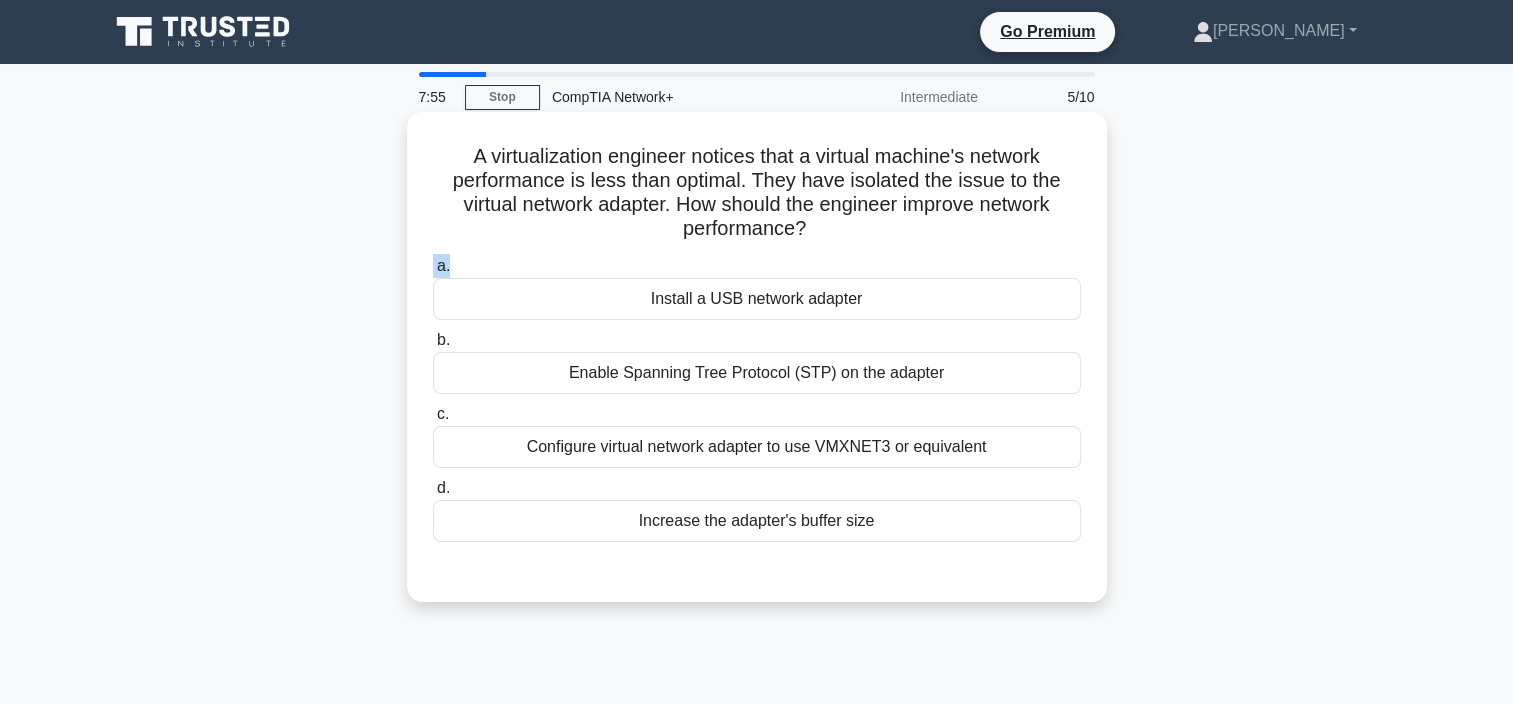 drag, startPoint x: 860, startPoint y: 239, endPoint x: 824, endPoint y: 248, distance: 37.107952 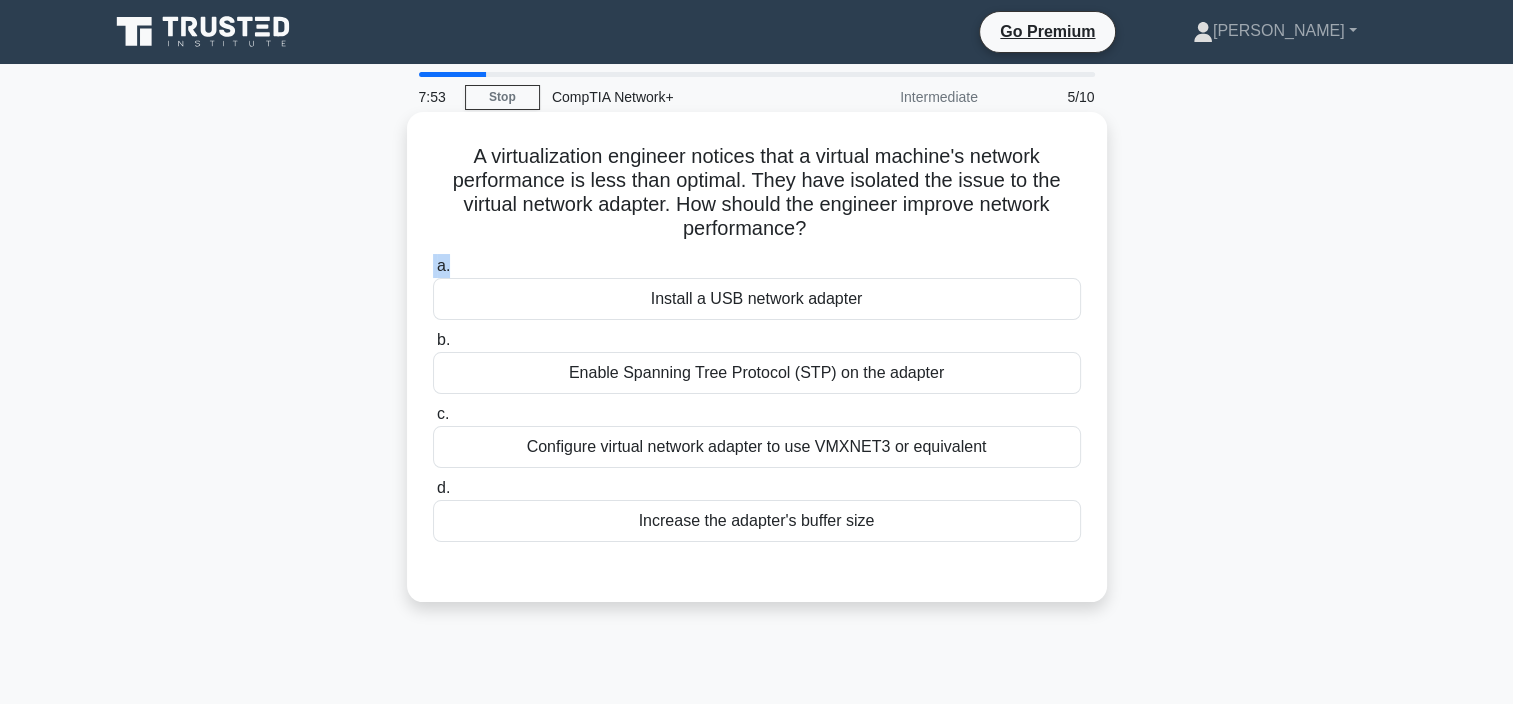 drag, startPoint x: 824, startPoint y: 248, endPoint x: 822, endPoint y: 234, distance: 14.142136 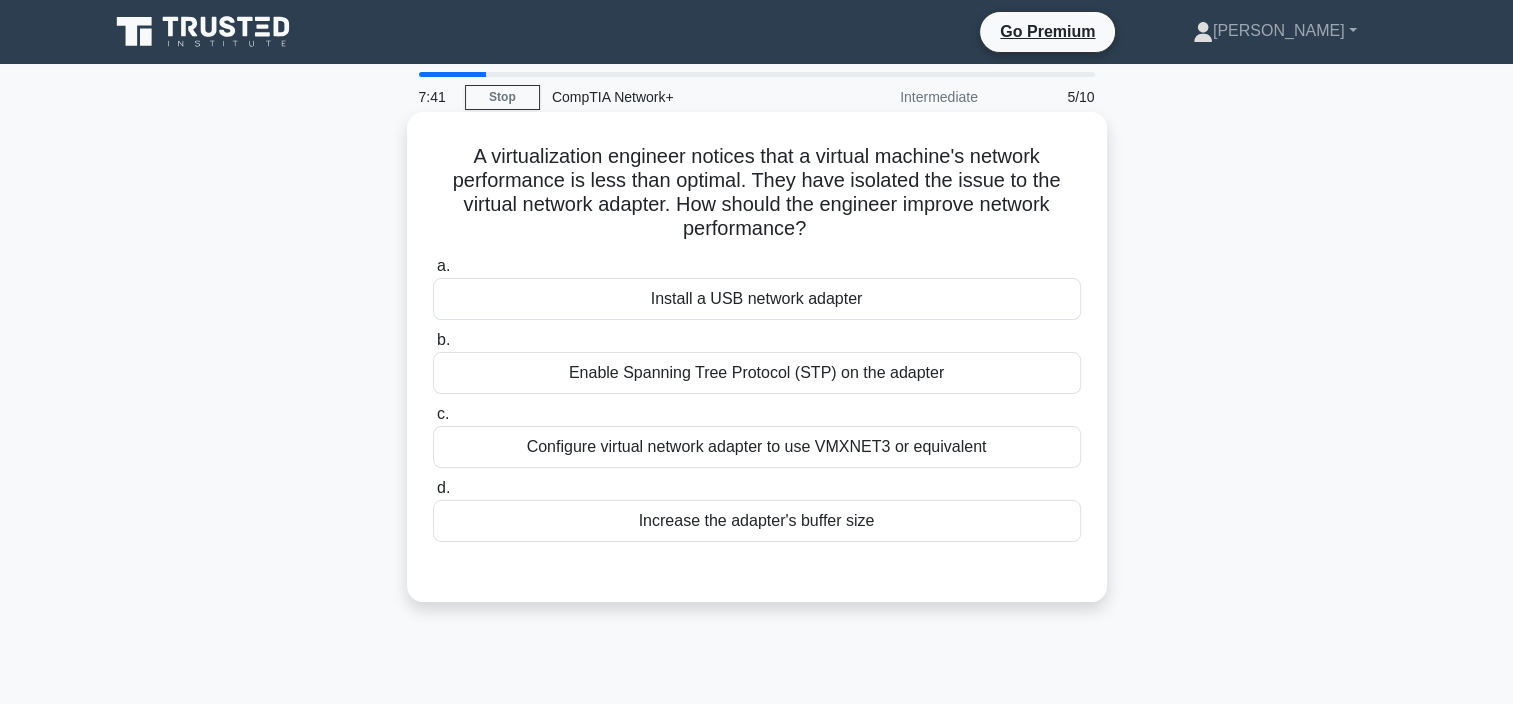 click on "Increase the adapter's buffer size" at bounding box center (757, 521) 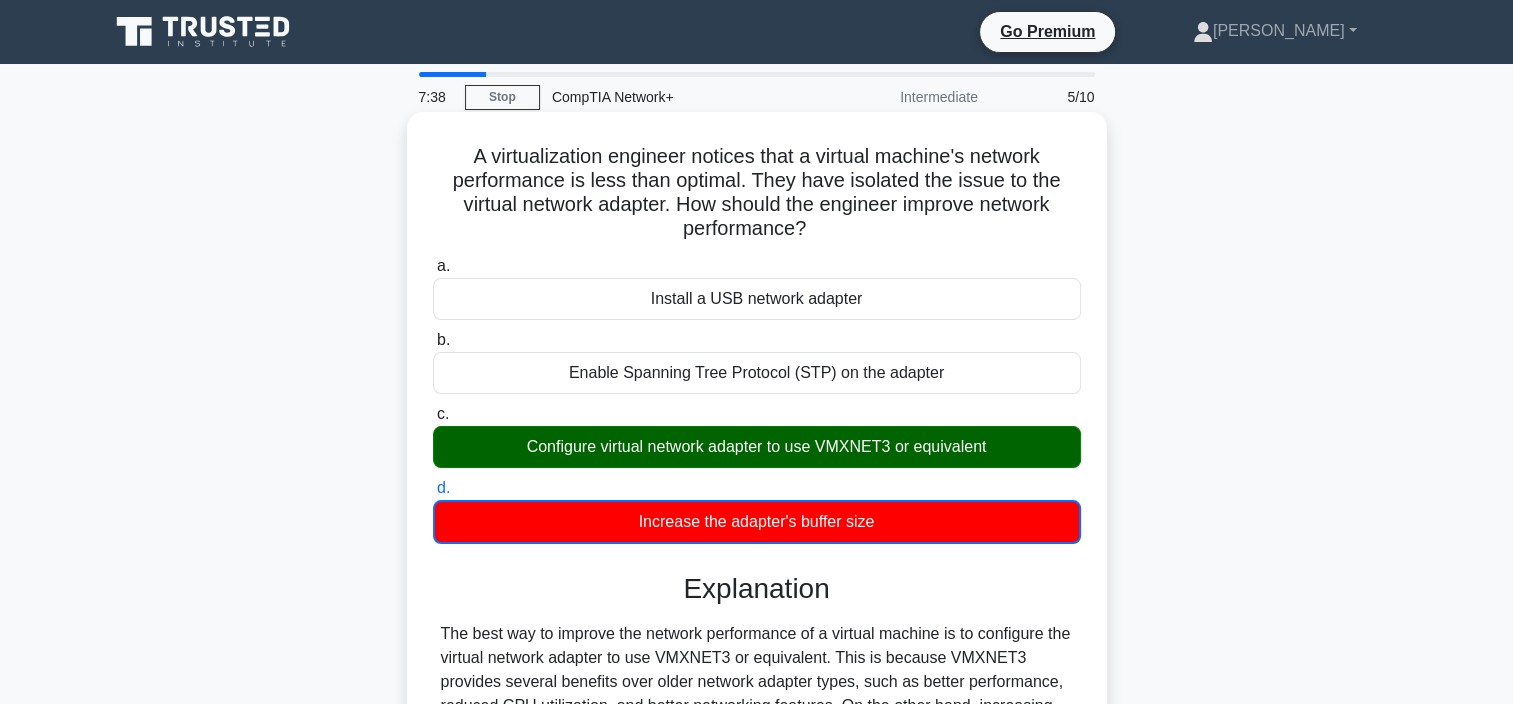 scroll, scrollTop: 376, scrollLeft: 0, axis: vertical 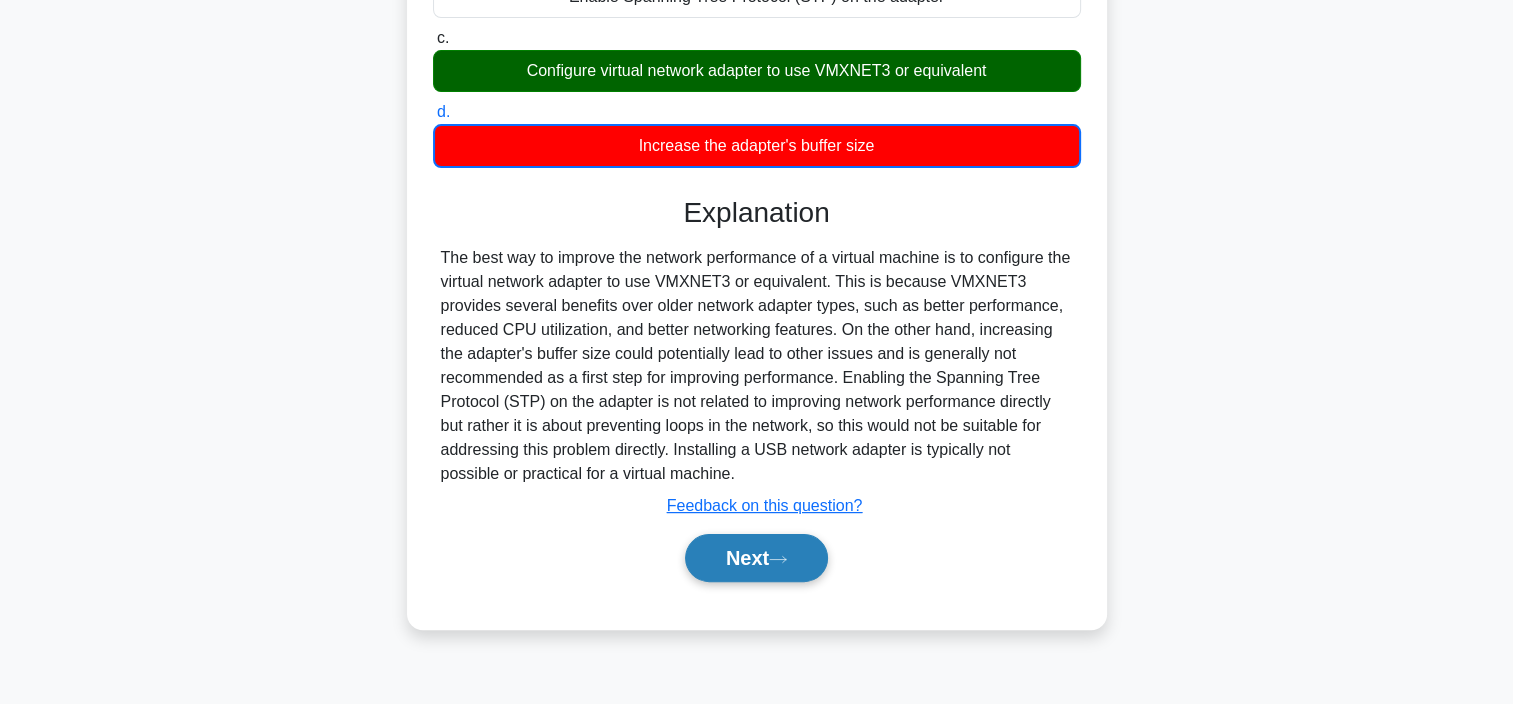 click on "Next" at bounding box center (756, 558) 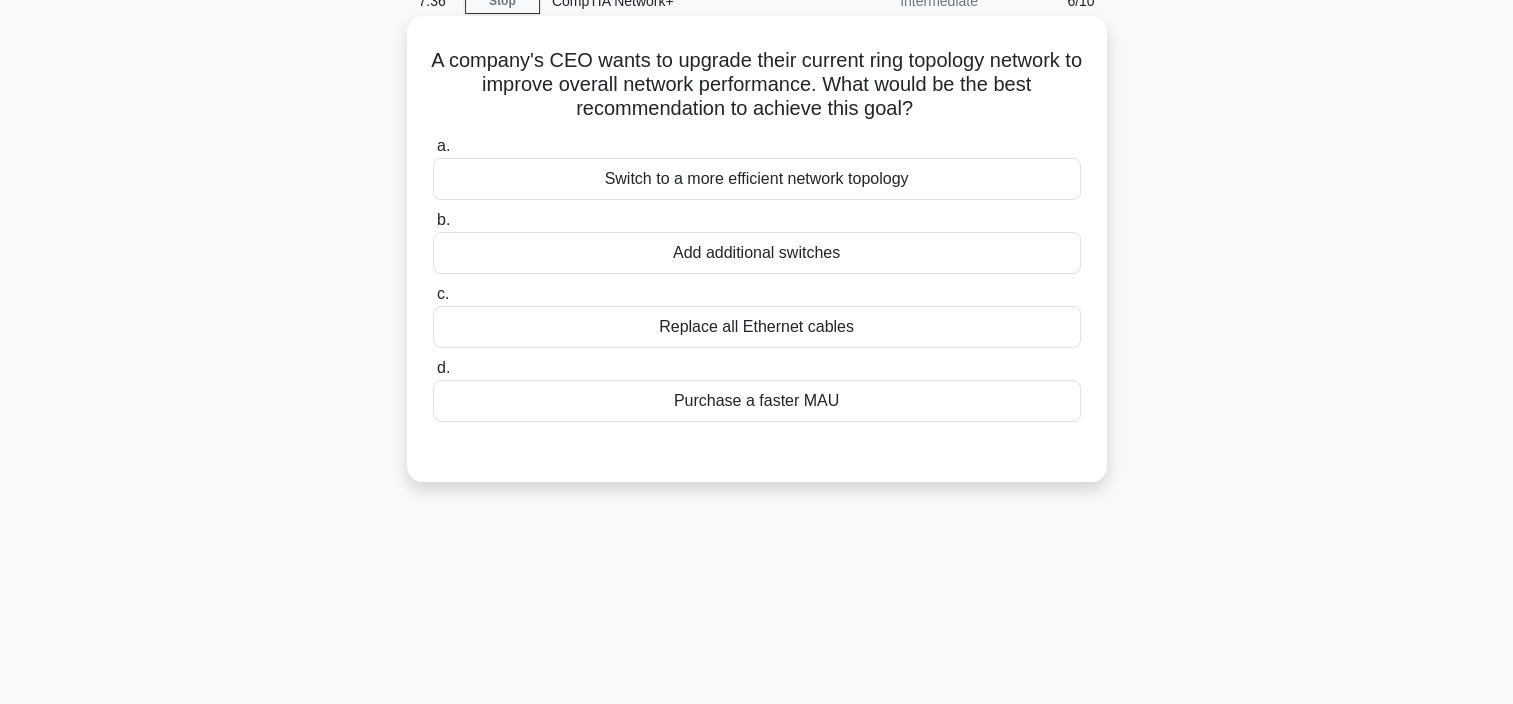 scroll, scrollTop: 0, scrollLeft: 0, axis: both 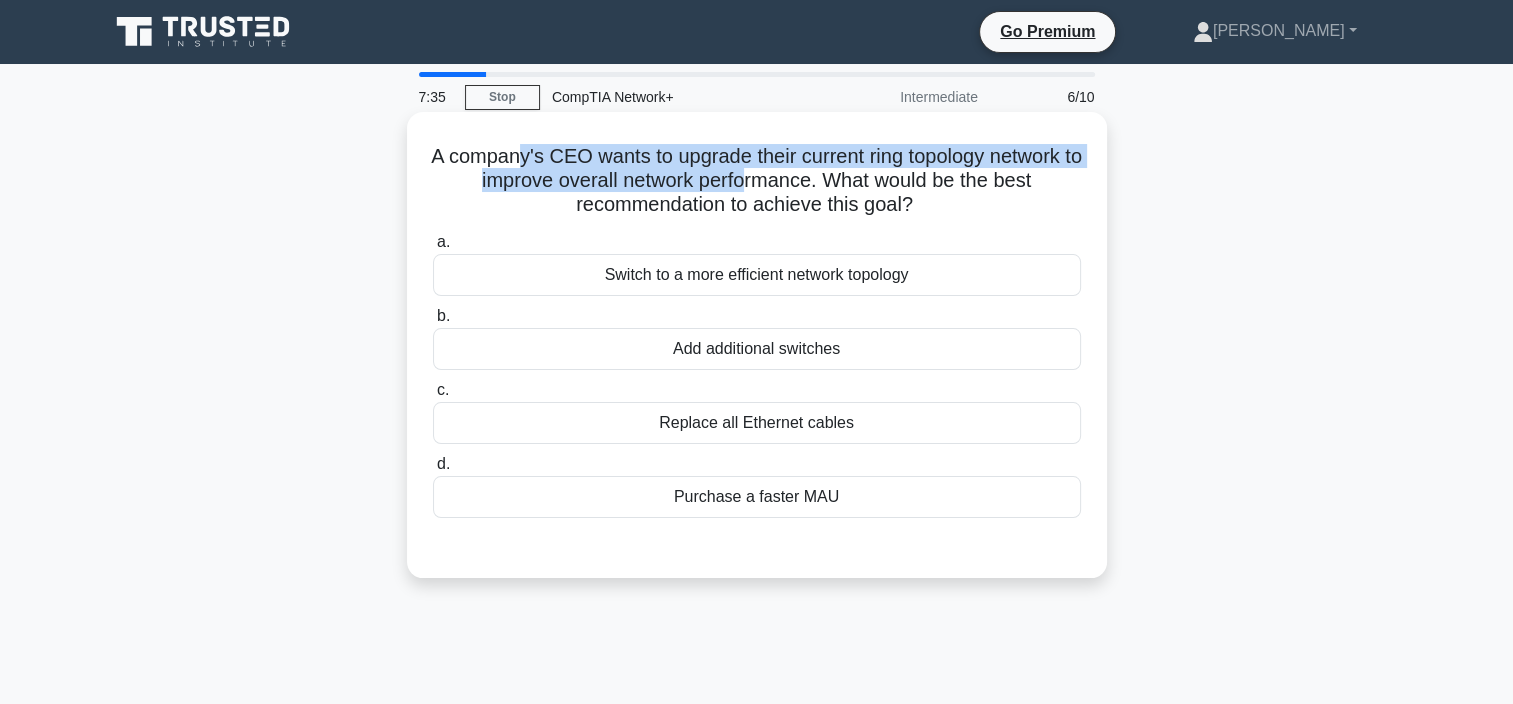 drag, startPoint x: 519, startPoint y: 157, endPoint x: 761, endPoint y: 169, distance: 242.29733 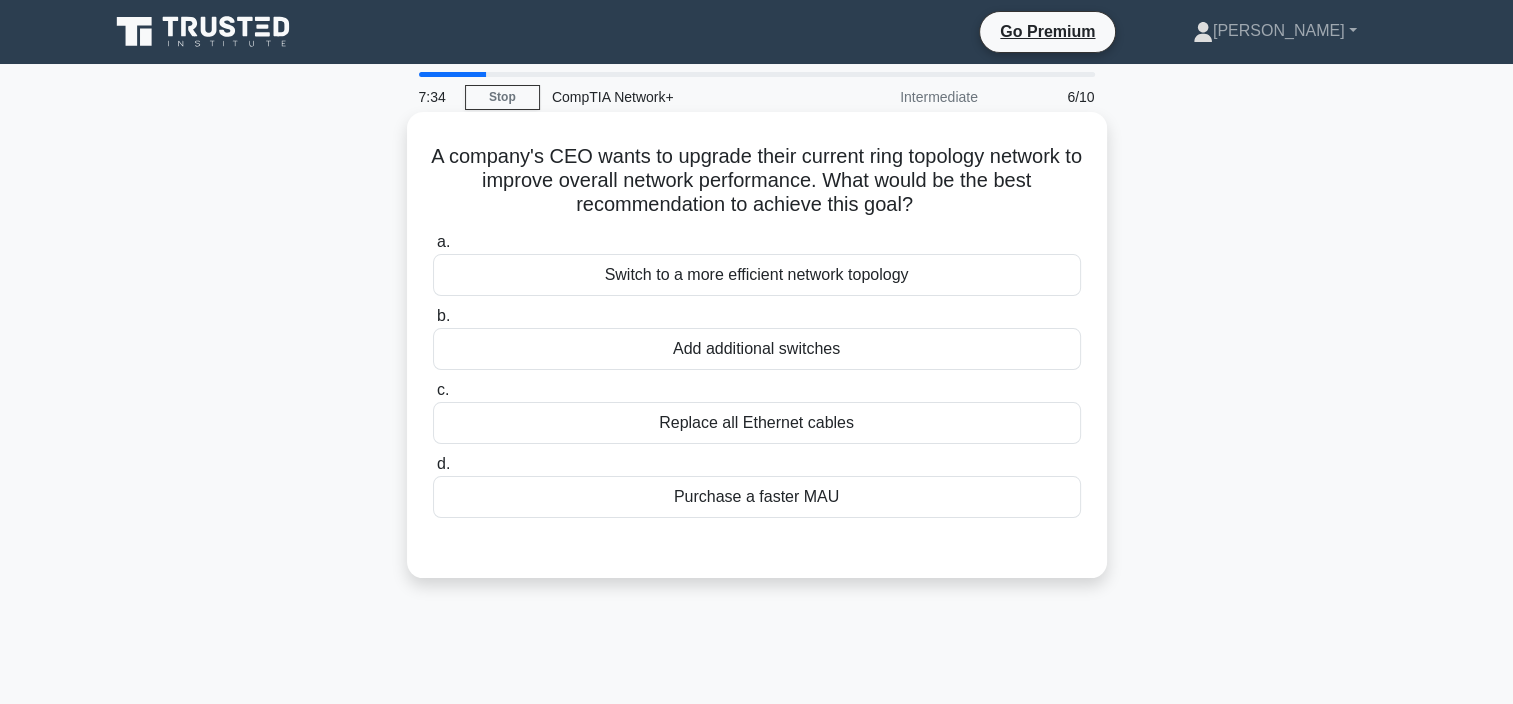drag, startPoint x: 761, startPoint y: 169, endPoint x: 813, endPoint y: 185, distance: 54.405884 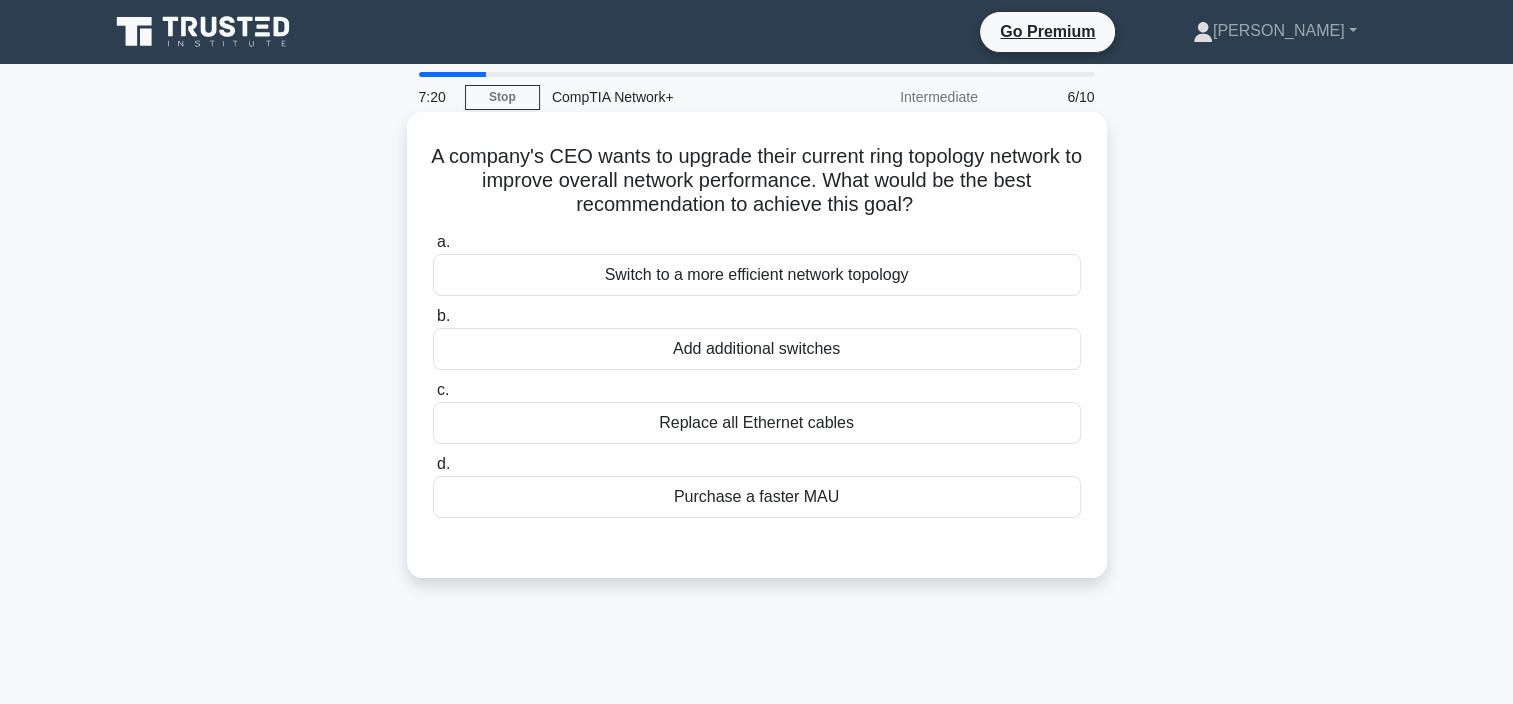 click on "Switch to a more efficient network topology" at bounding box center (757, 275) 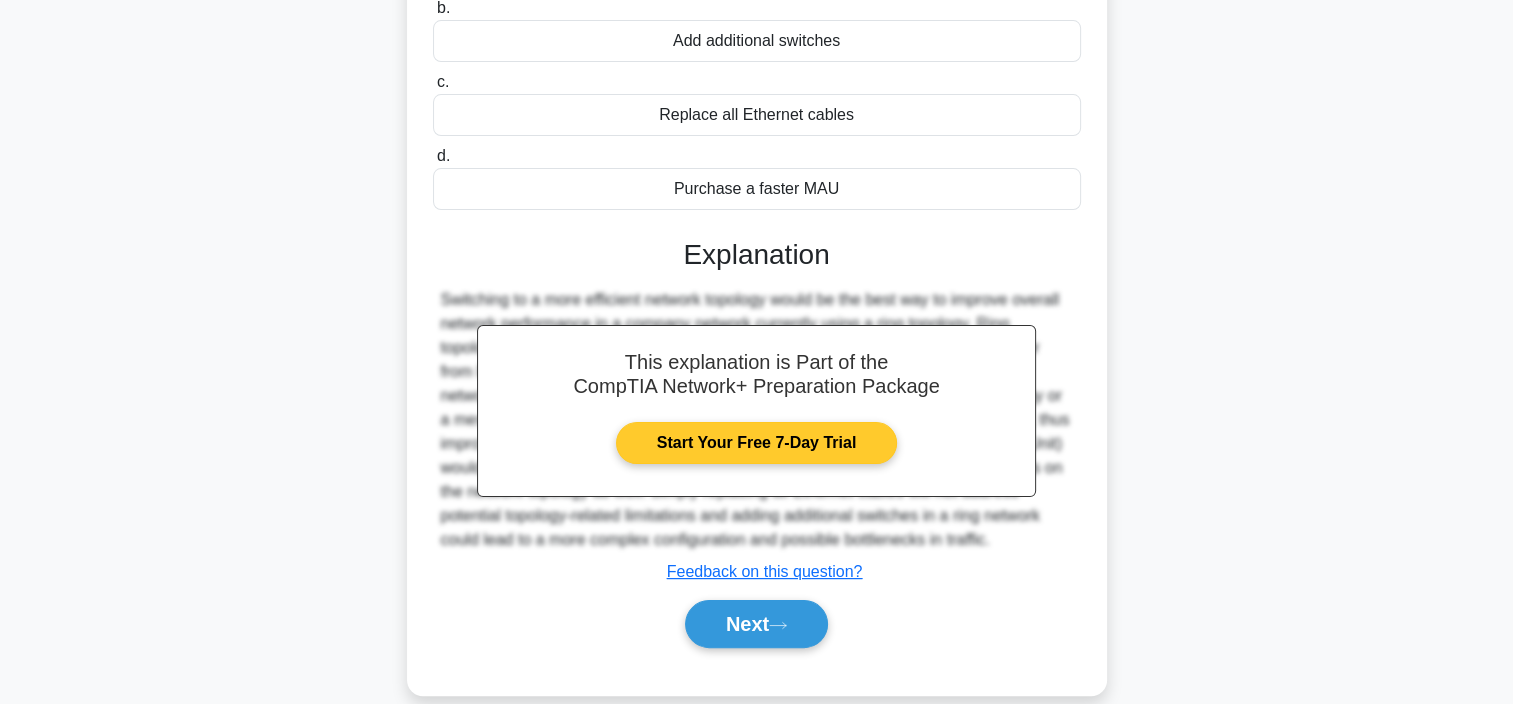scroll, scrollTop: 376, scrollLeft: 0, axis: vertical 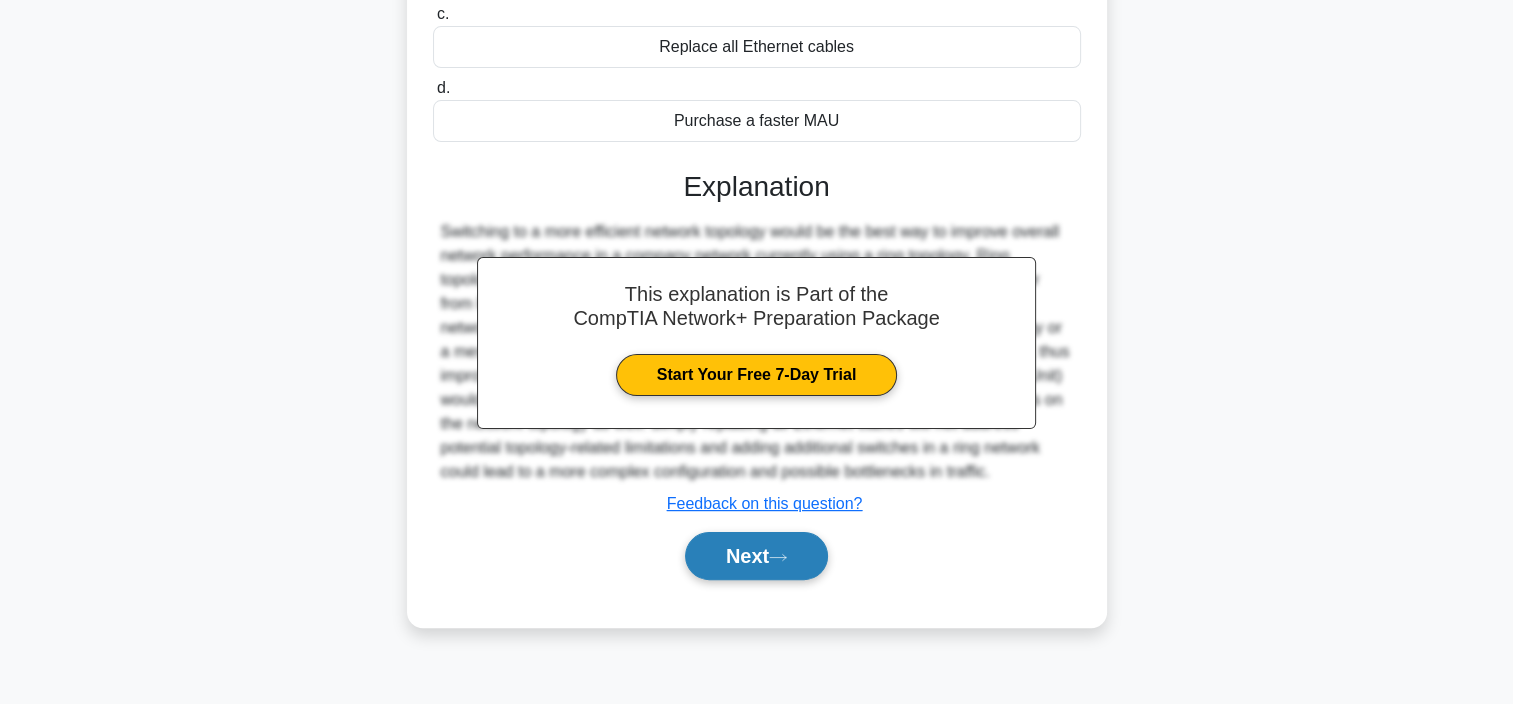 click on "Next" at bounding box center [756, 556] 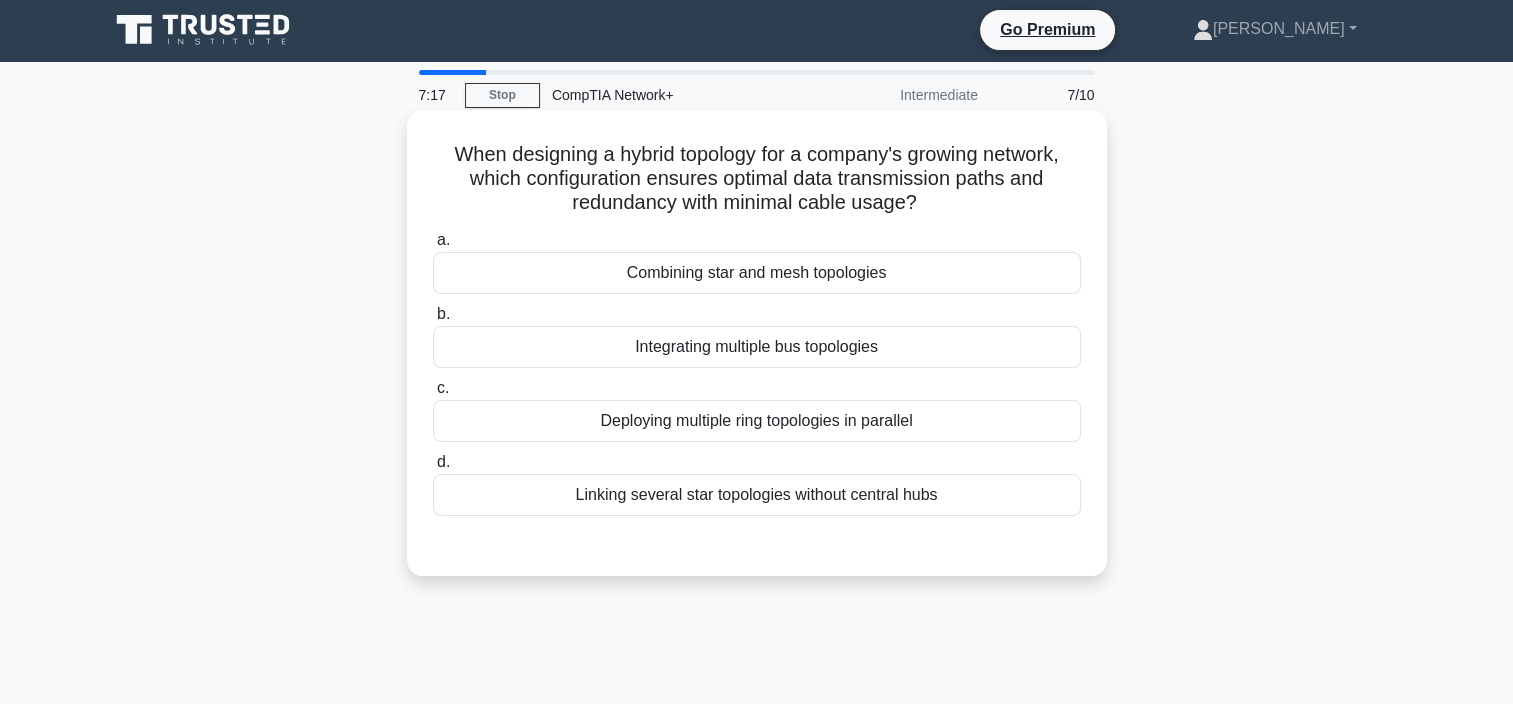 scroll, scrollTop: 0, scrollLeft: 0, axis: both 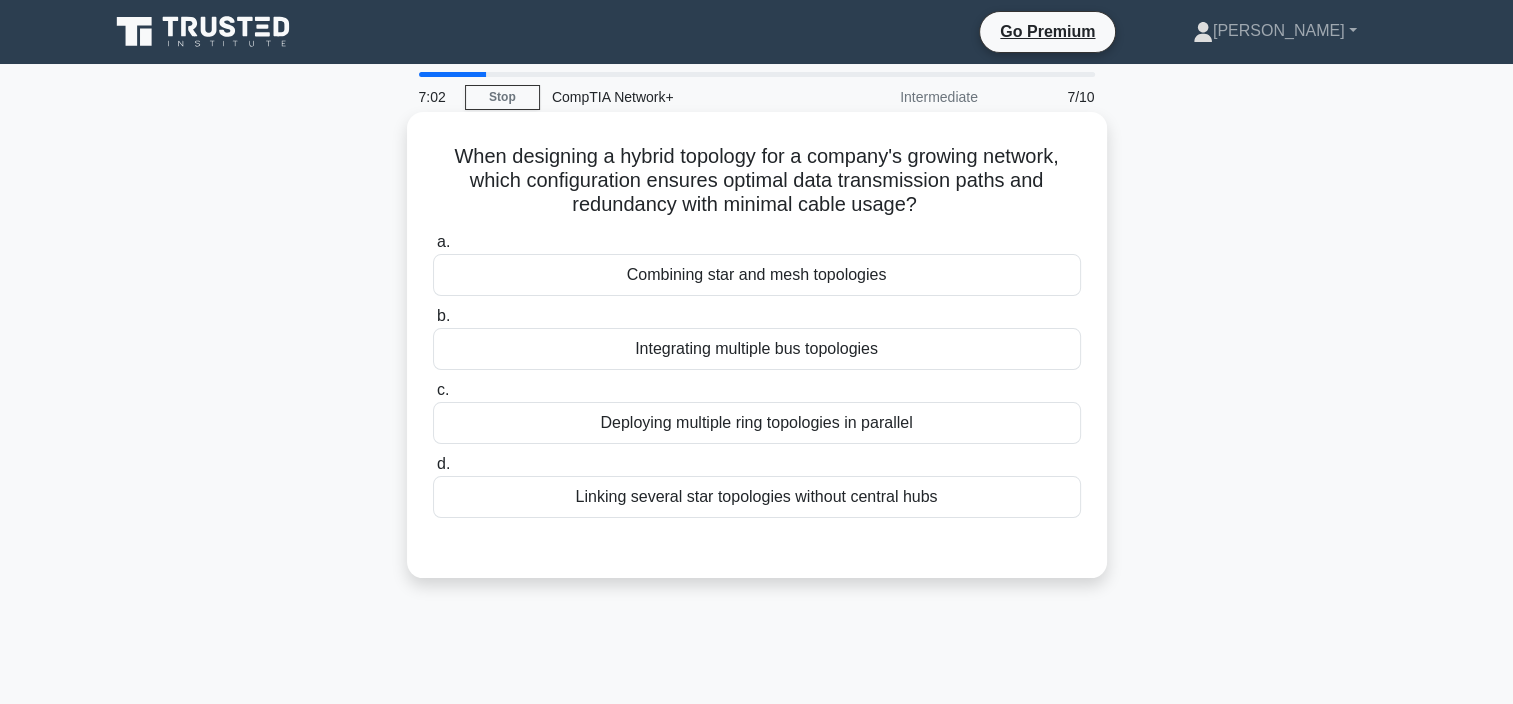 click on "Combining star and mesh topologies" at bounding box center [757, 275] 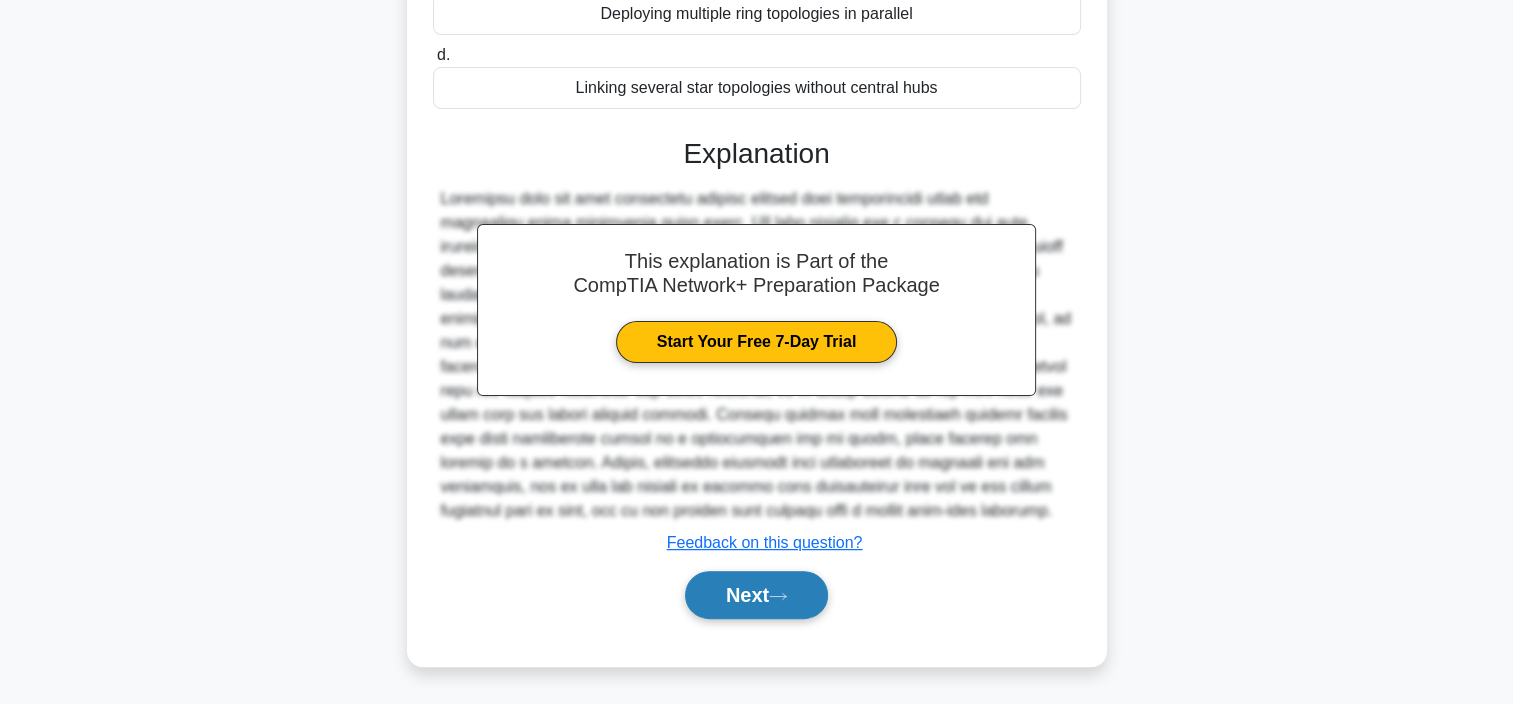 click on "Next" at bounding box center (756, 595) 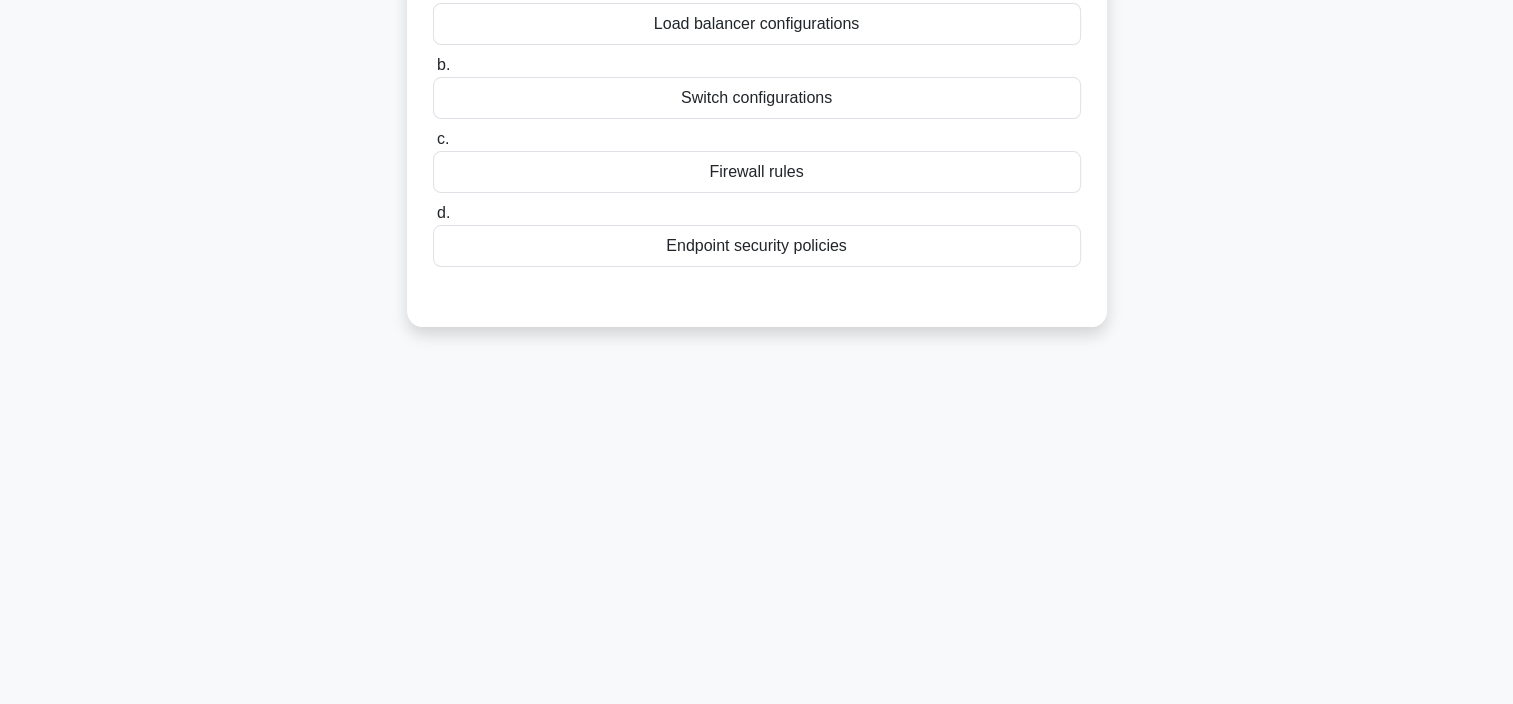scroll, scrollTop: 0, scrollLeft: 0, axis: both 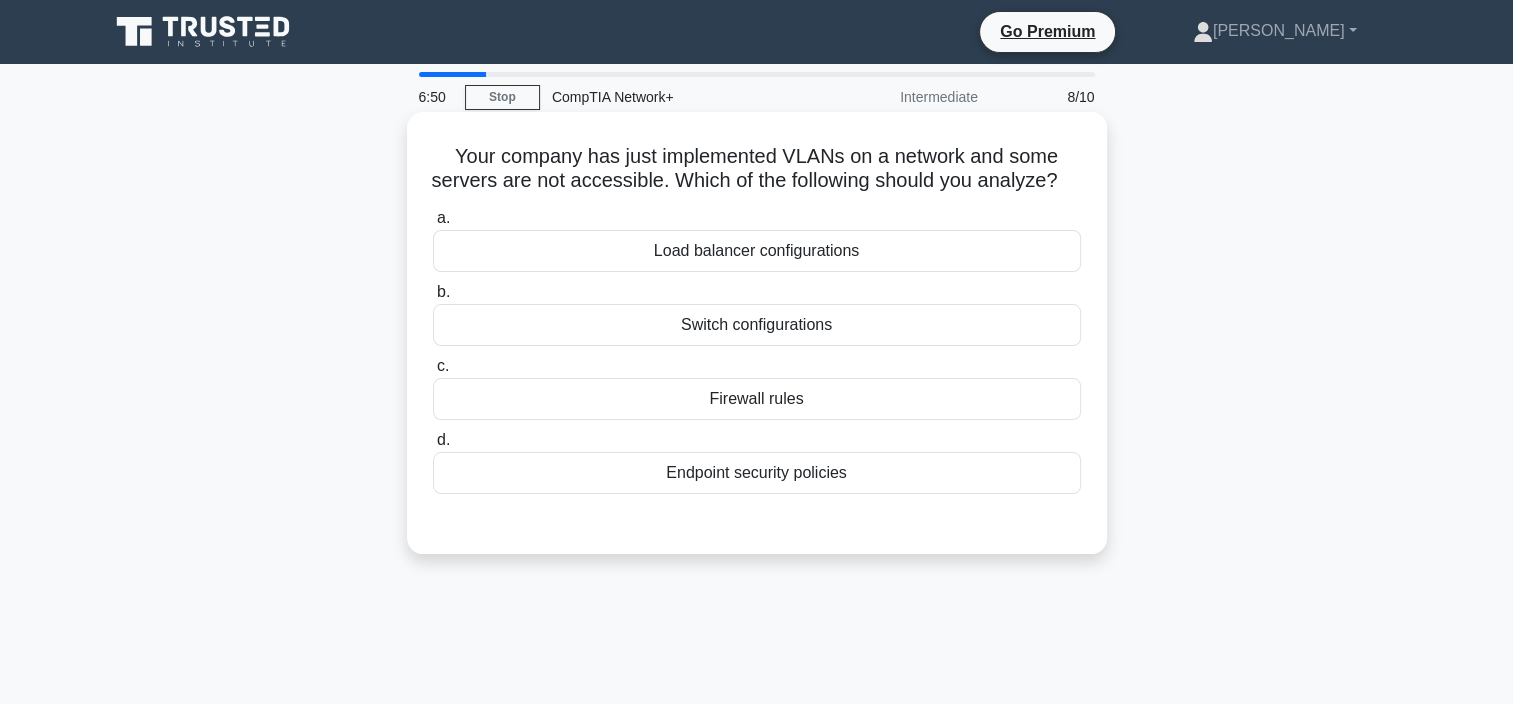click on "Firewall rules" at bounding box center (757, 399) 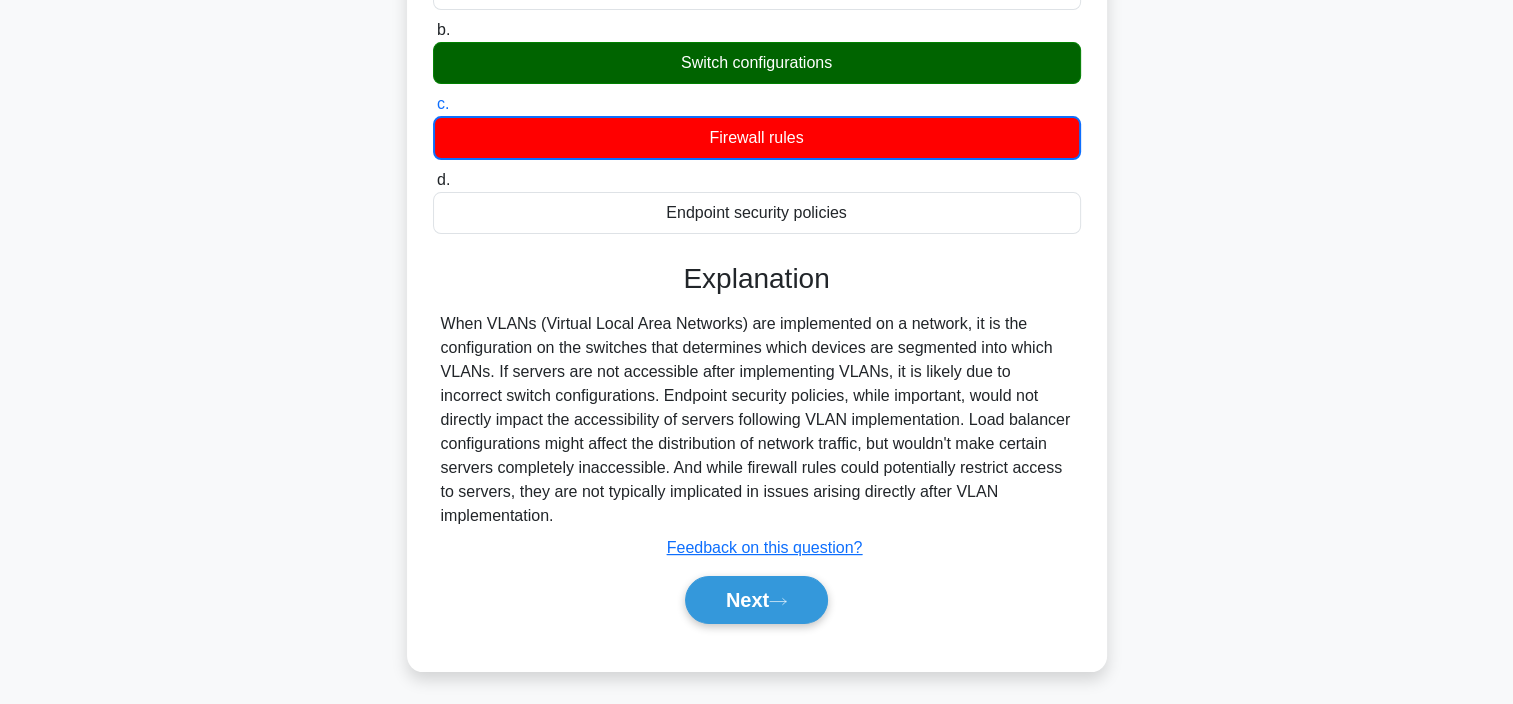 scroll, scrollTop: 376, scrollLeft: 0, axis: vertical 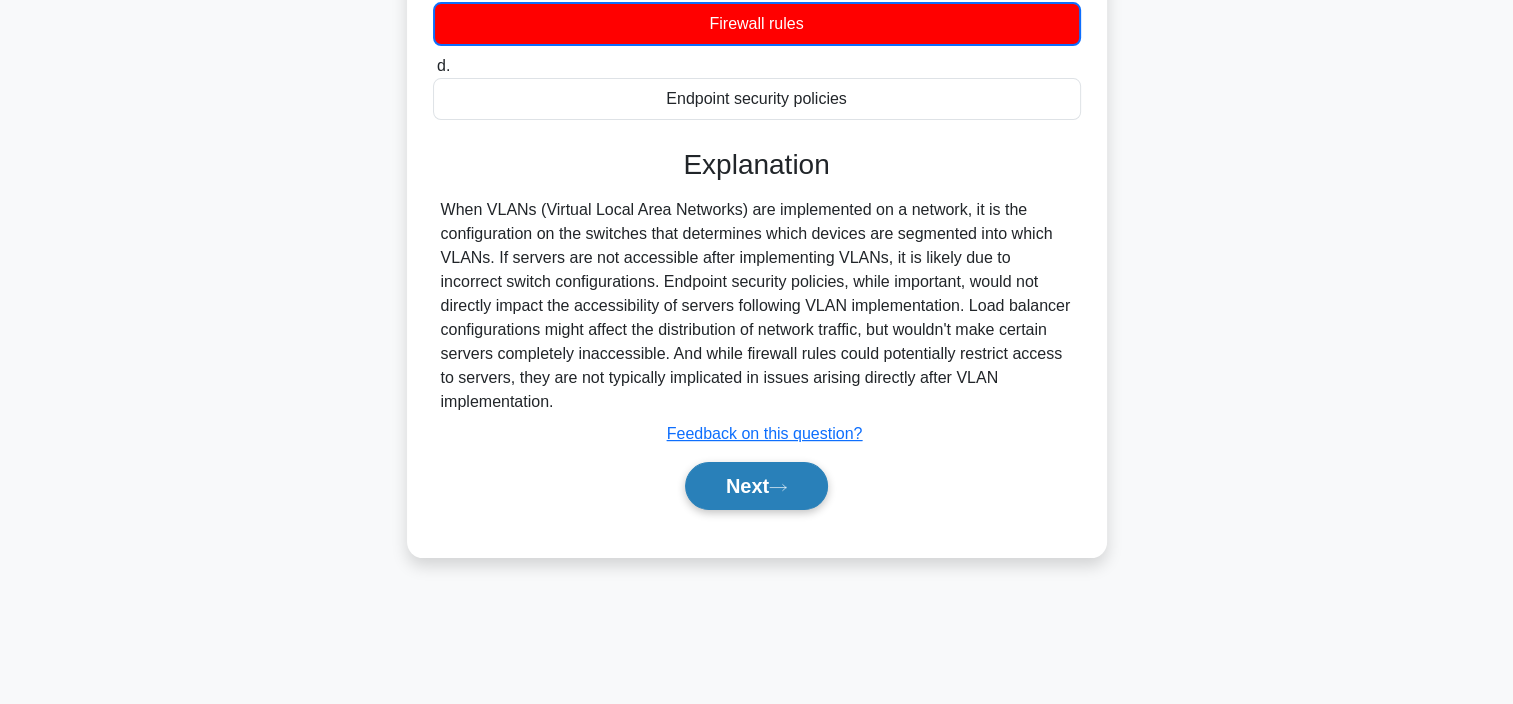 click on "Next" at bounding box center [756, 486] 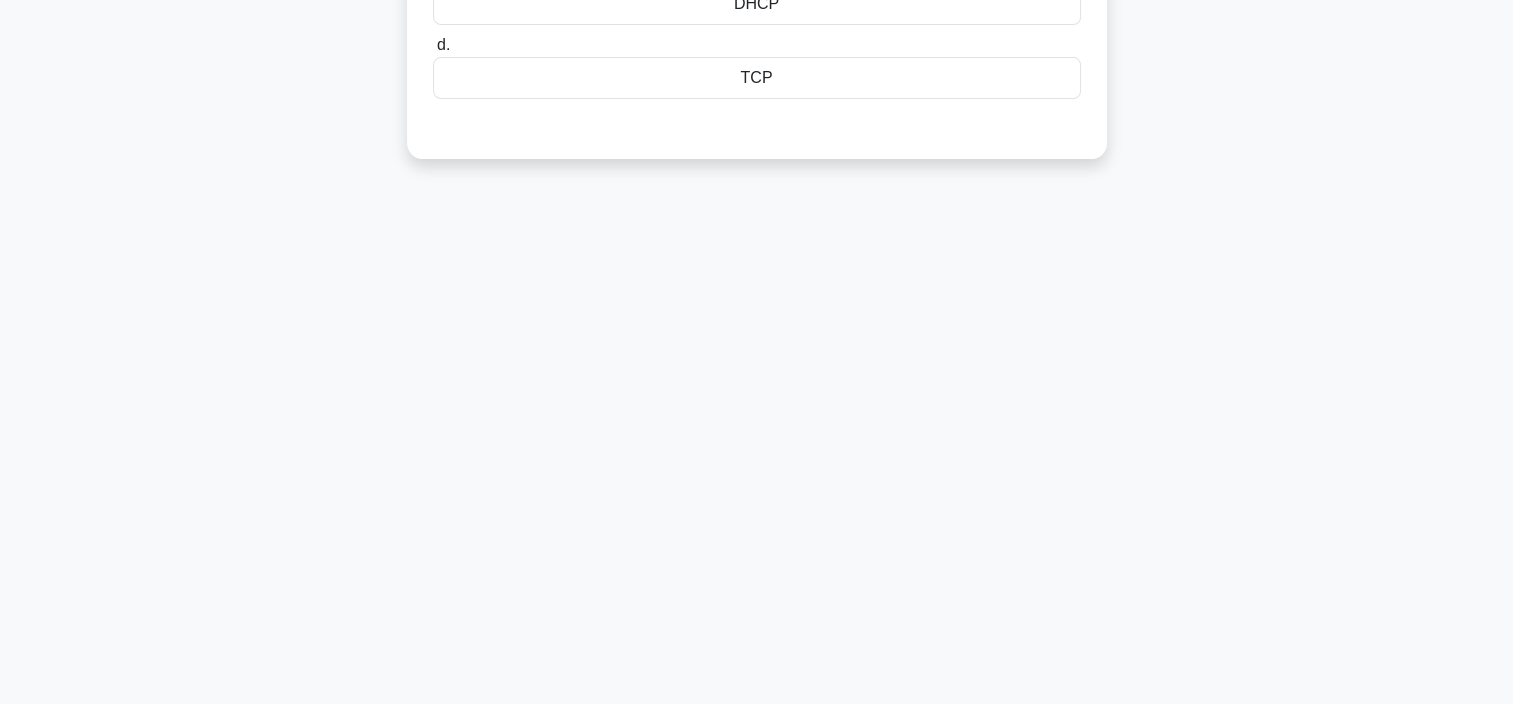 scroll, scrollTop: 0, scrollLeft: 0, axis: both 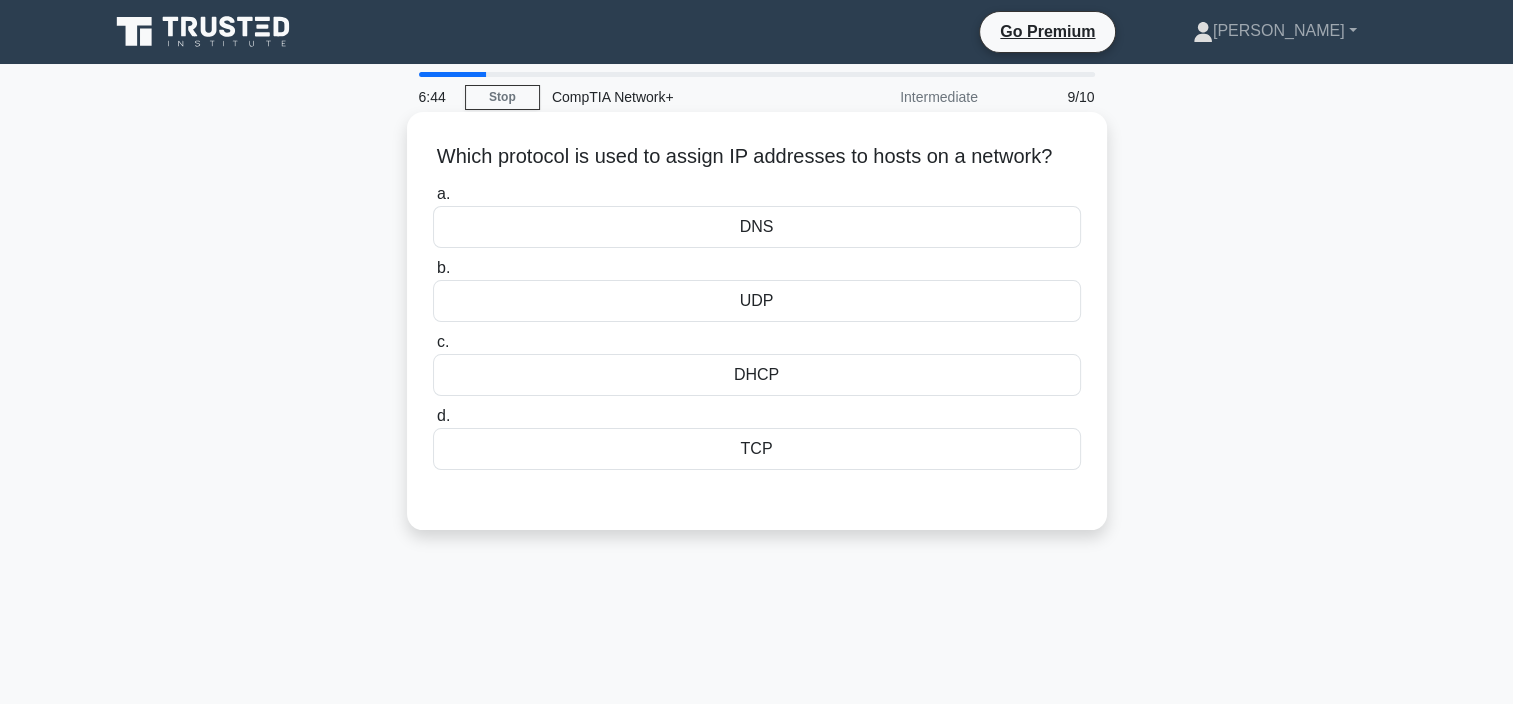 drag, startPoint x: 481, startPoint y: 169, endPoint x: 1008, endPoint y: 162, distance: 527.0465 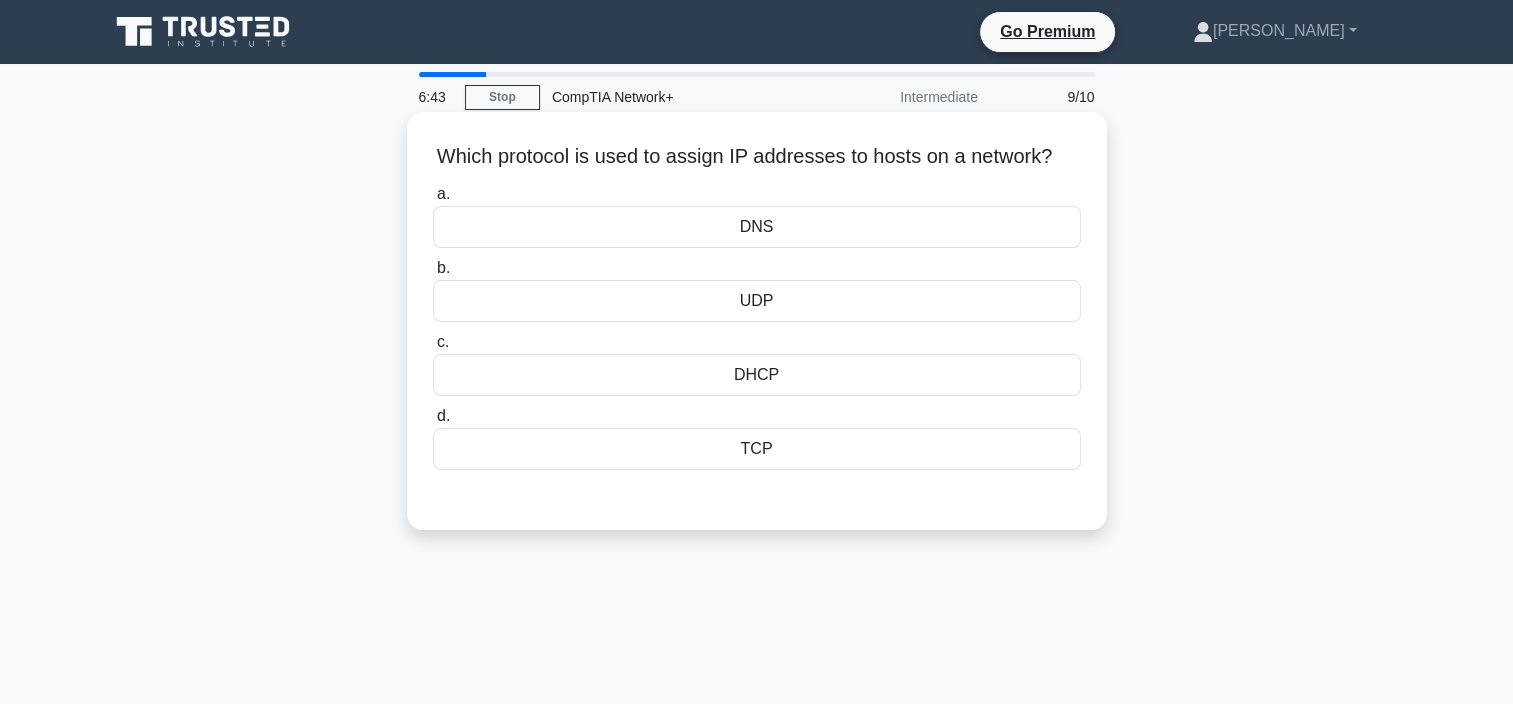 drag, startPoint x: 1008, startPoint y: 162, endPoint x: 997, endPoint y: 181, distance: 21.954498 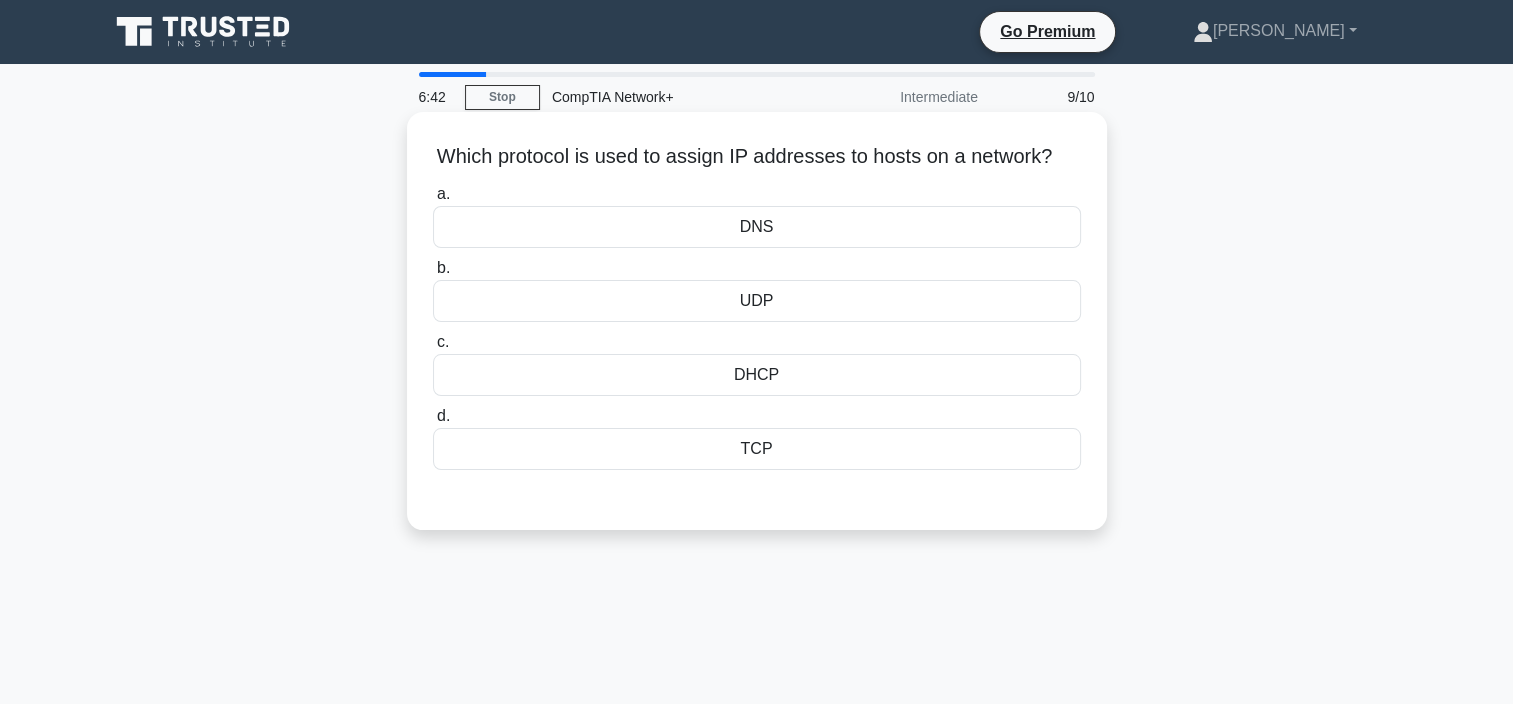 click on "DHCP" at bounding box center (757, 375) 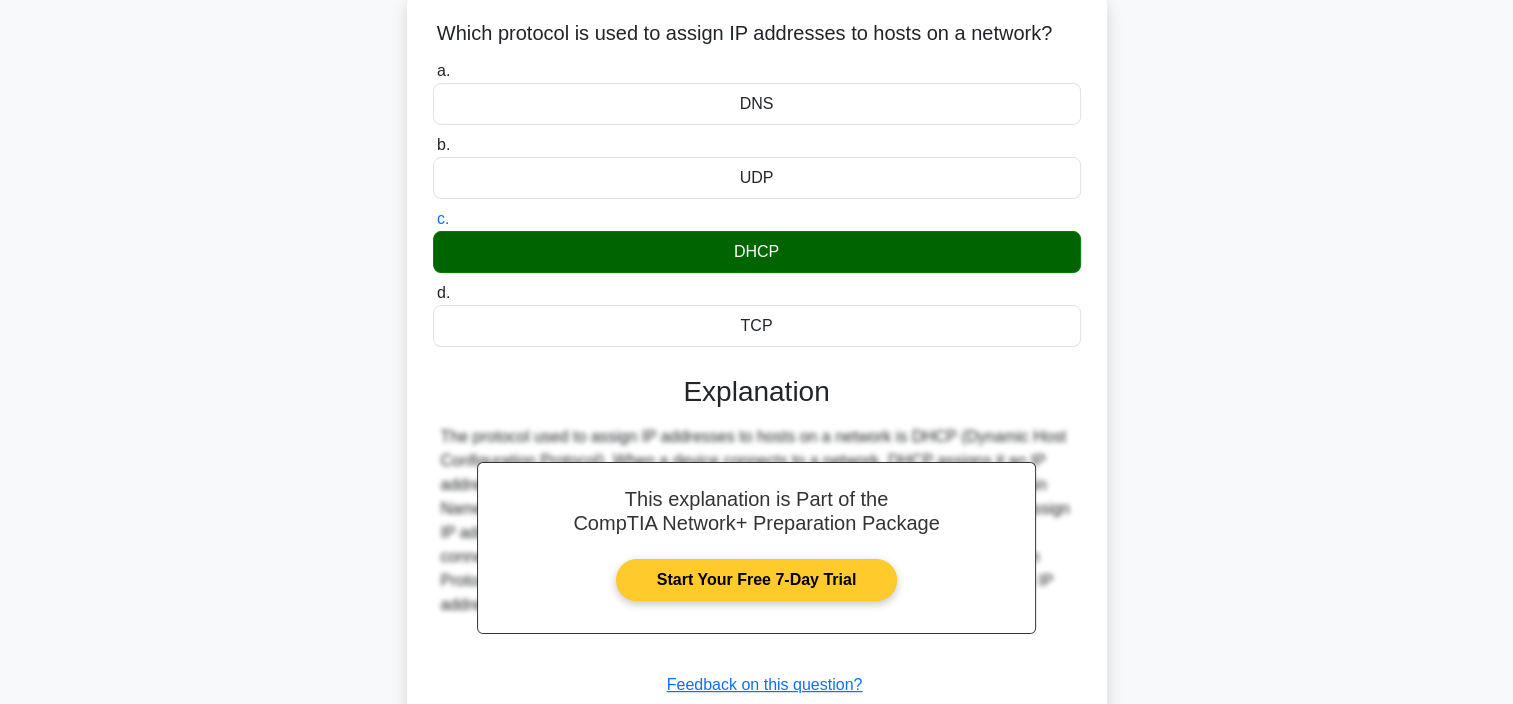 scroll, scrollTop: 376, scrollLeft: 0, axis: vertical 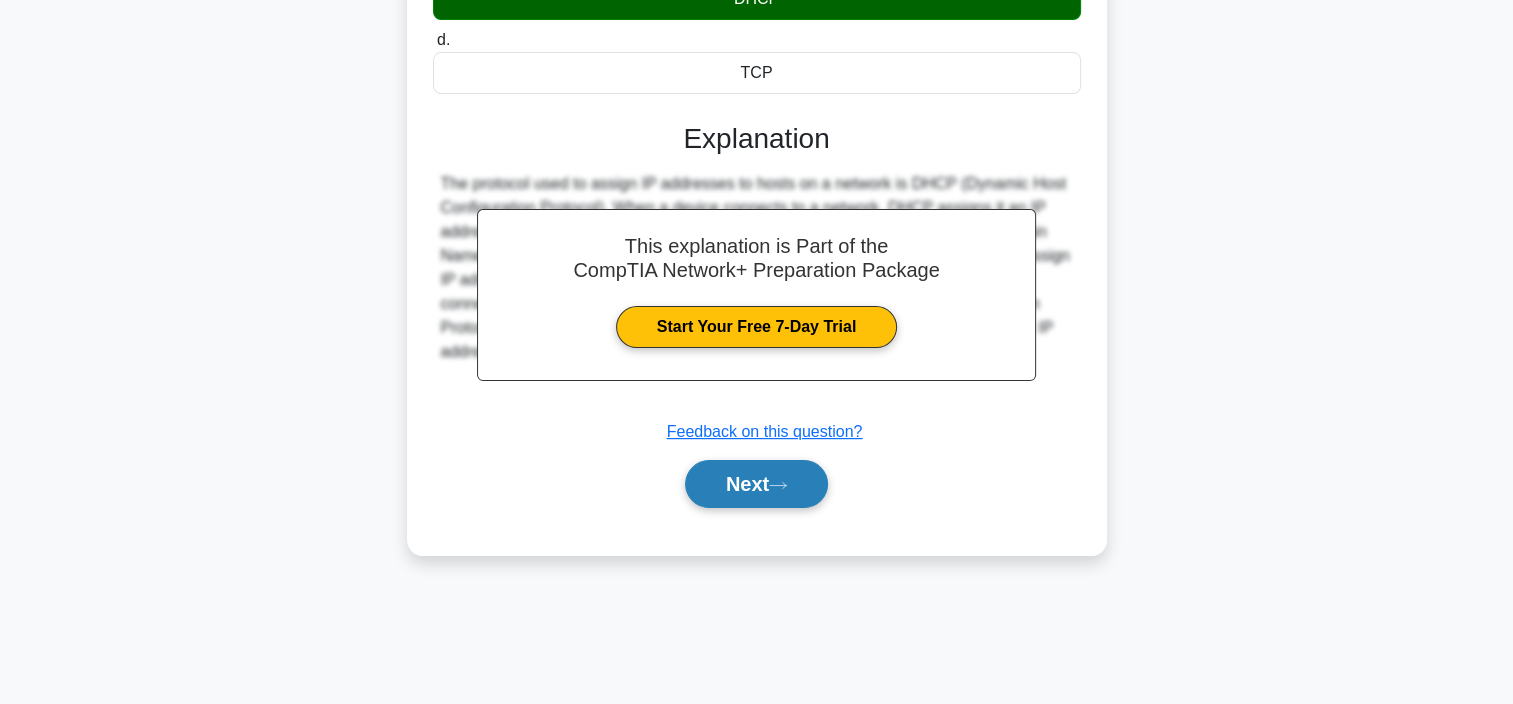 click on "Next" at bounding box center [756, 484] 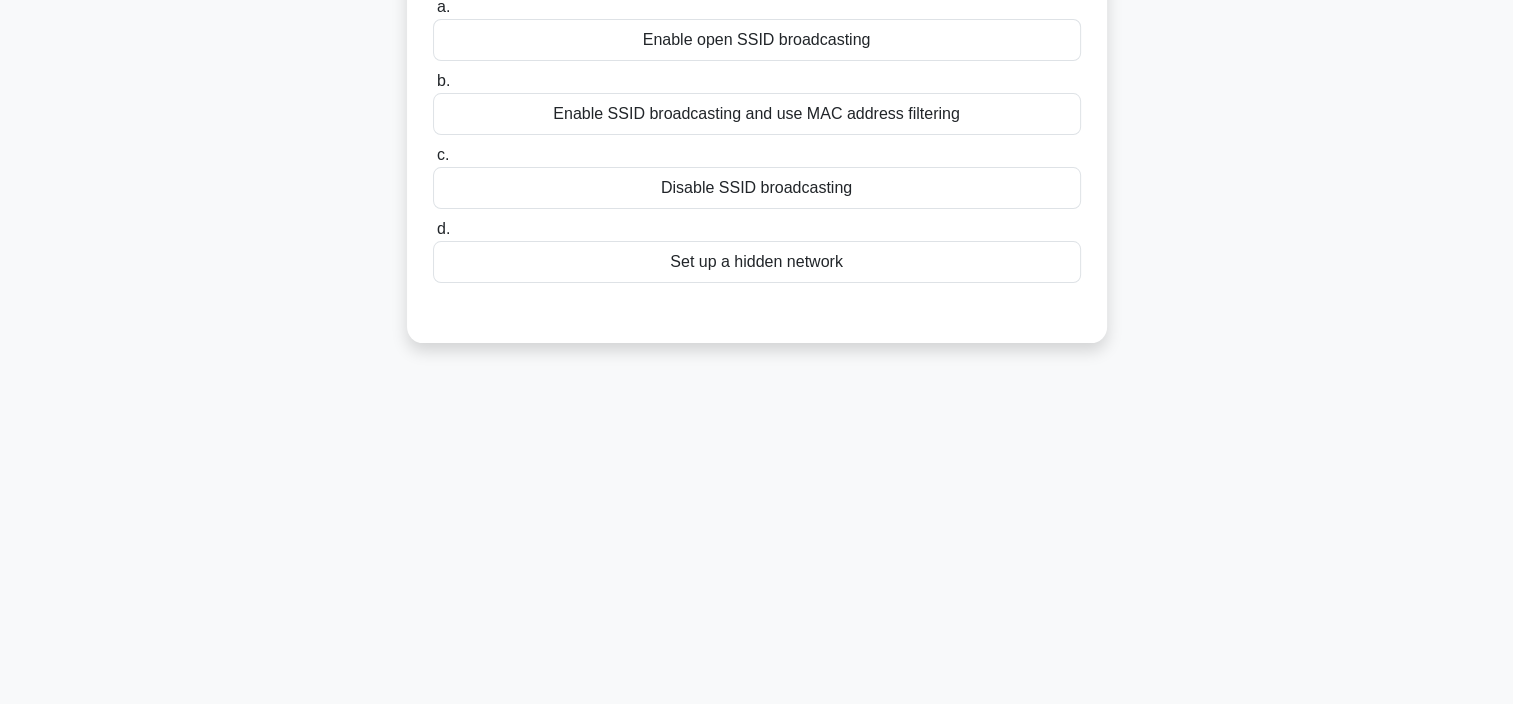scroll, scrollTop: 0, scrollLeft: 0, axis: both 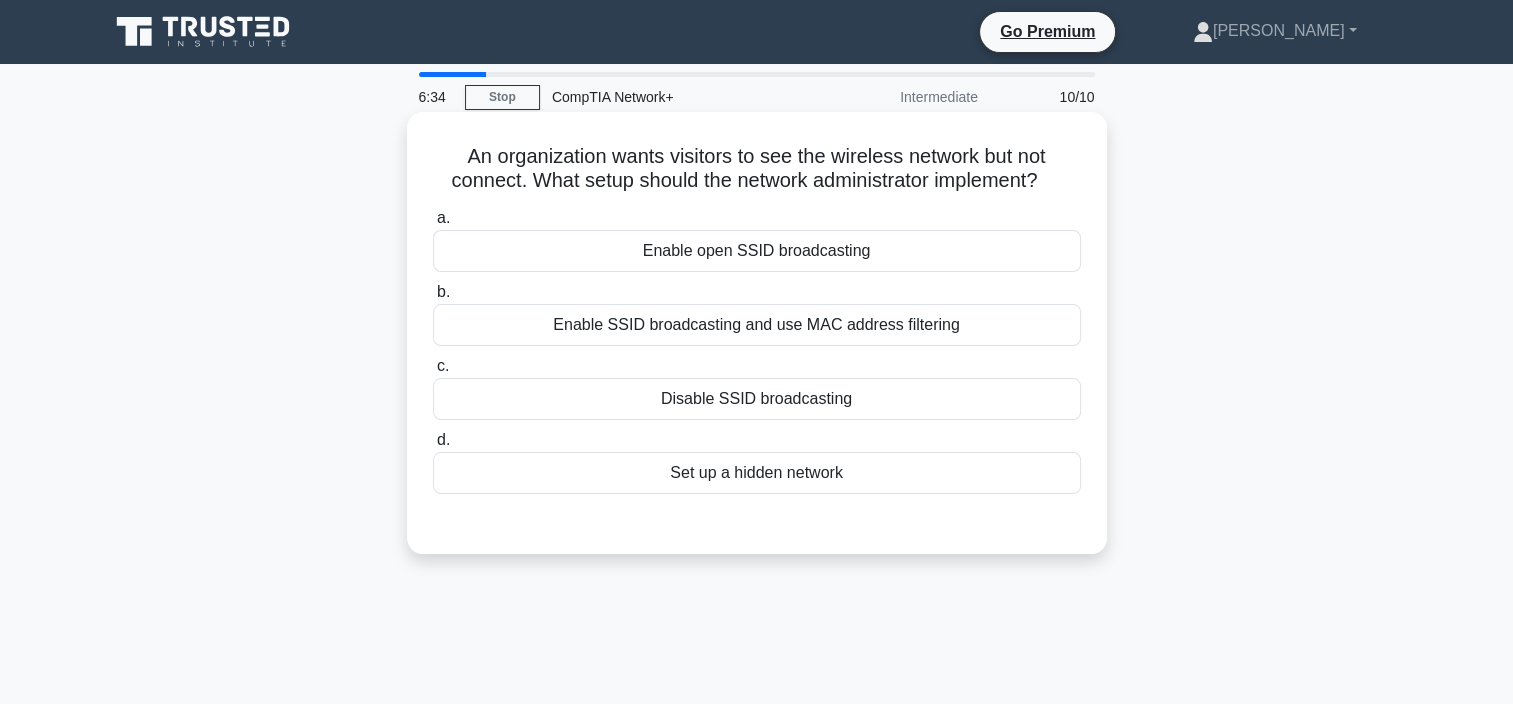 drag, startPoint x: 475, startPoint y: 151, endPoint x: 1061, endPoint y: 174, distance: 586.4512 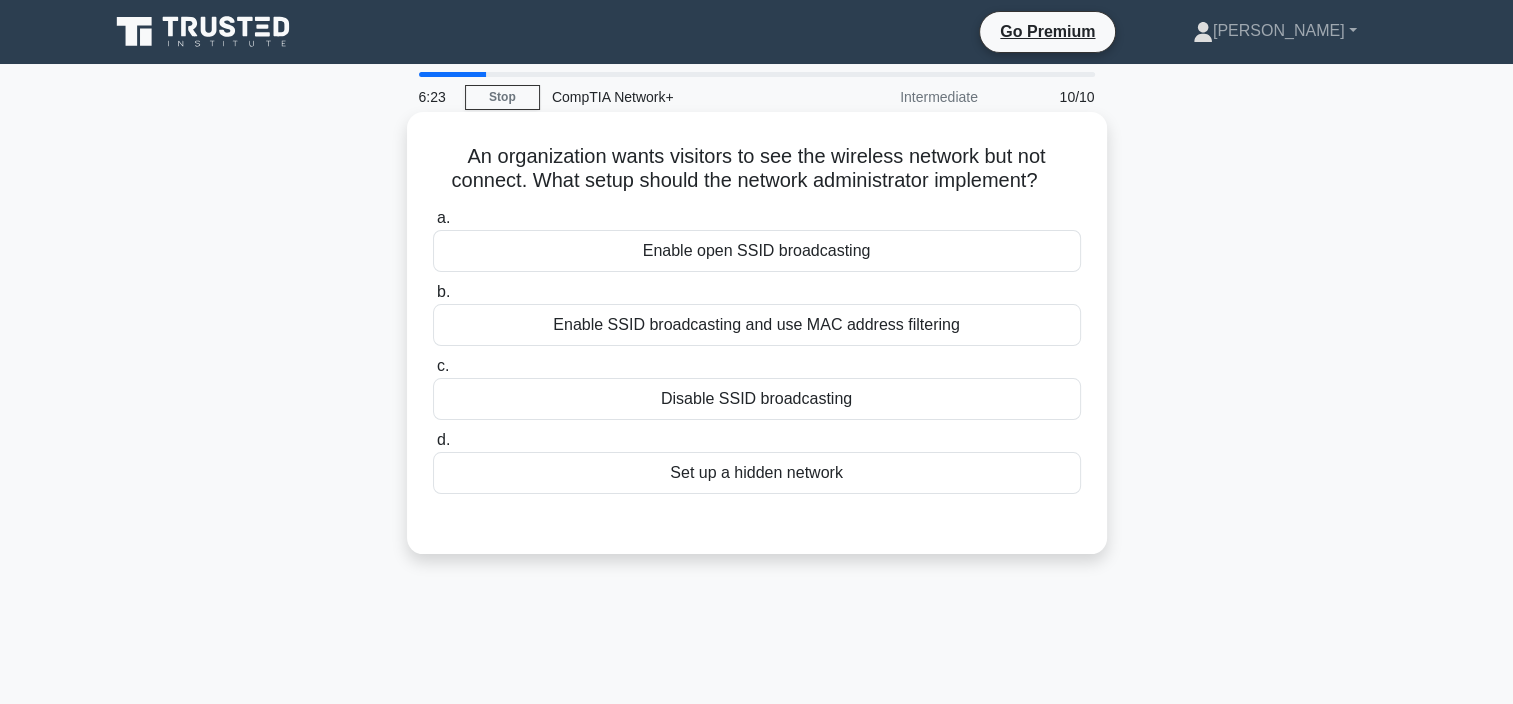 click on "Enable SSID broadcasting and use MAC address filtering" at bounding box center (757, 325) 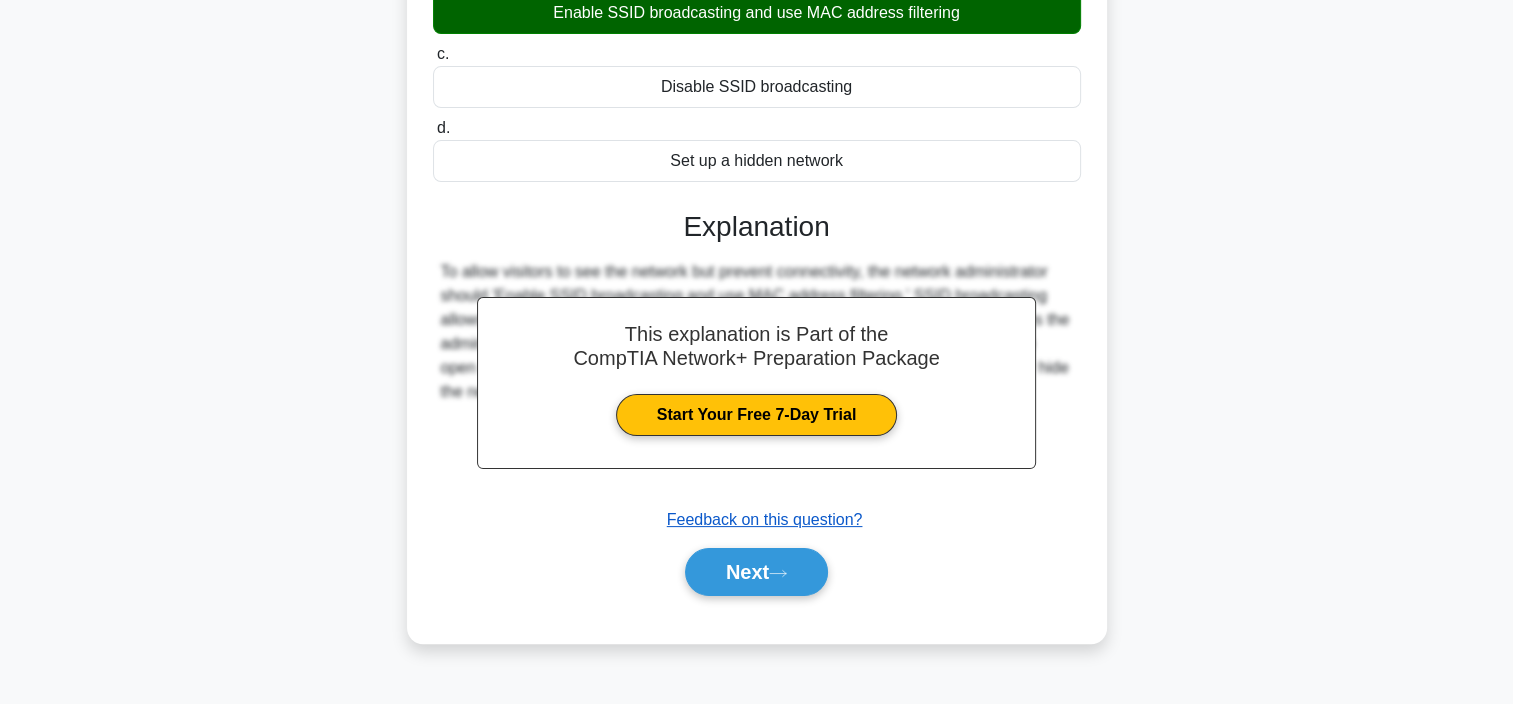 scroll, scrollTop: 376, scrollLeft: 0, axis: vertical 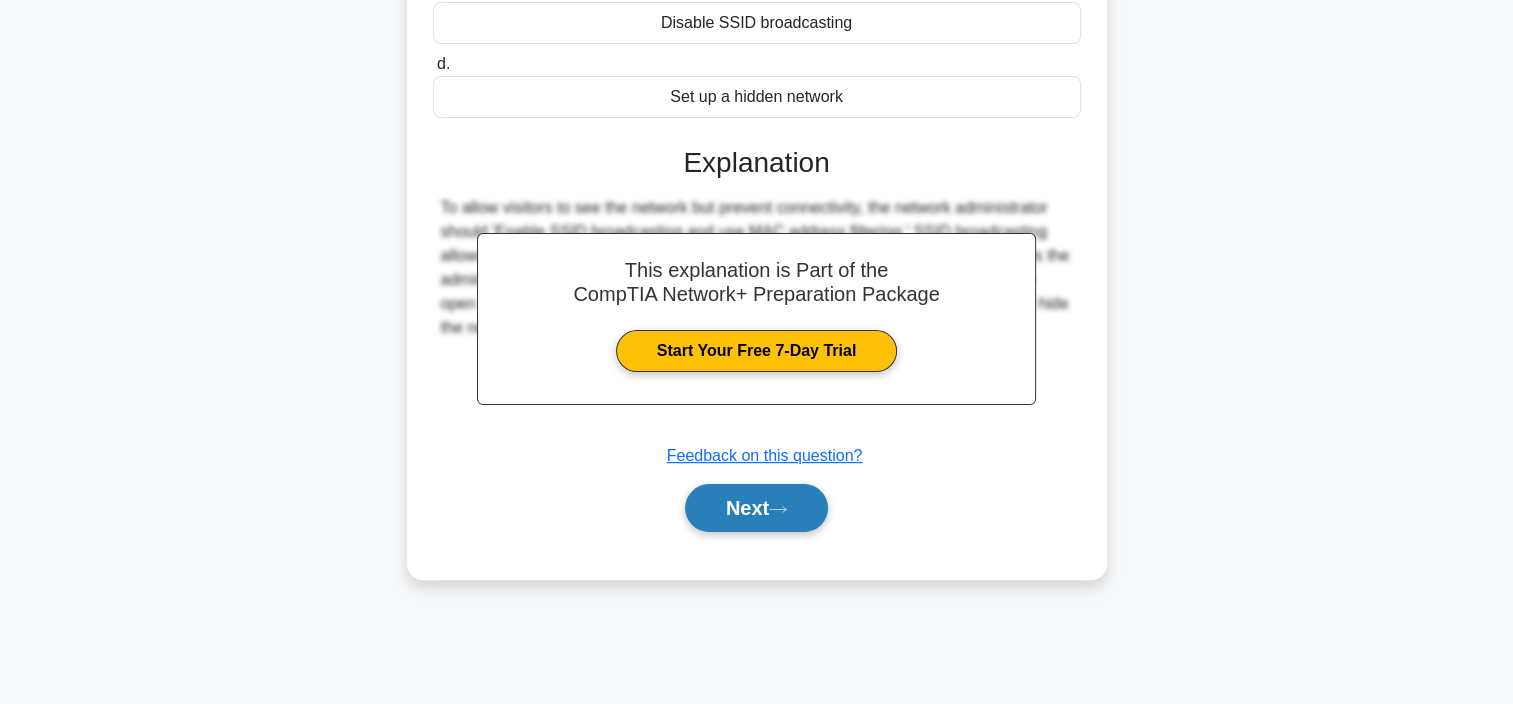 click 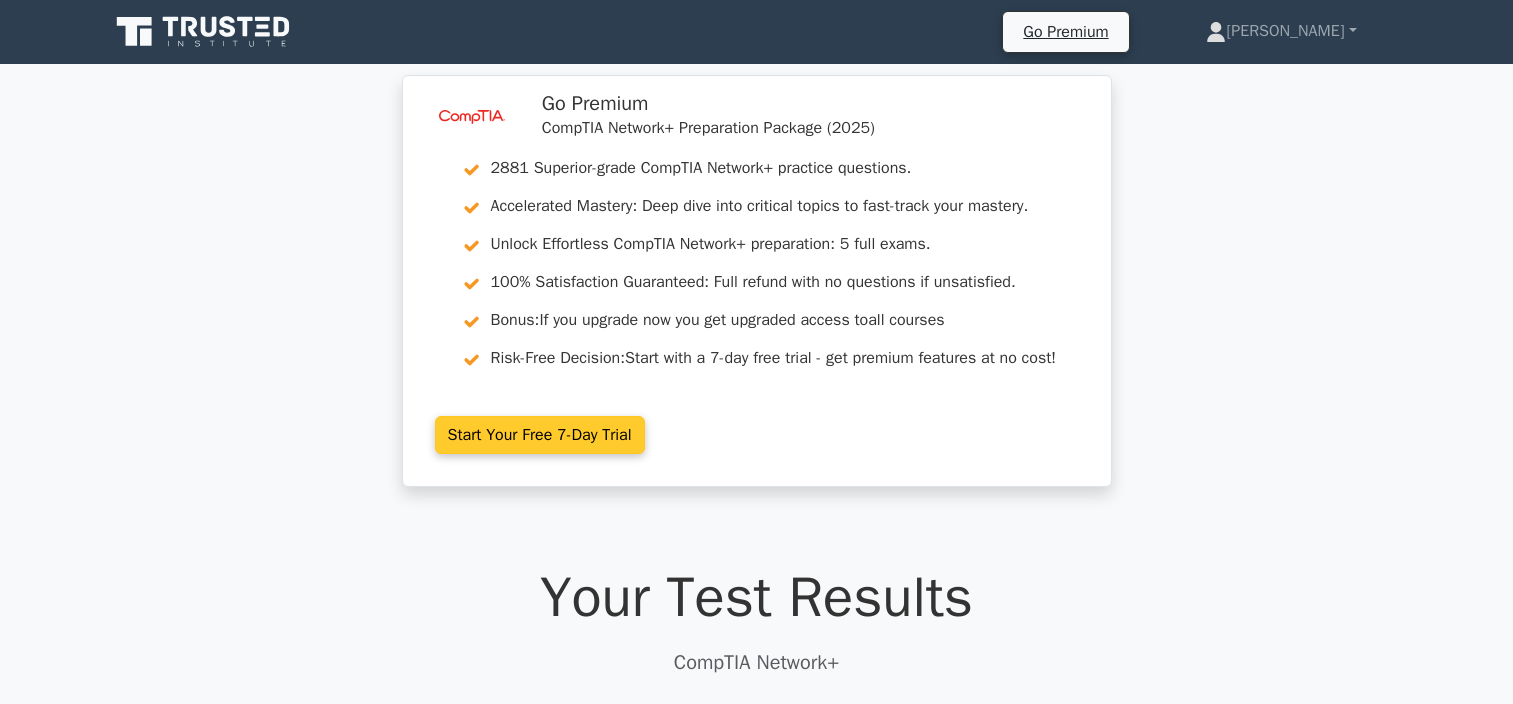 scroll, scrollTop: 0, scrollLeft: 0, axis: both 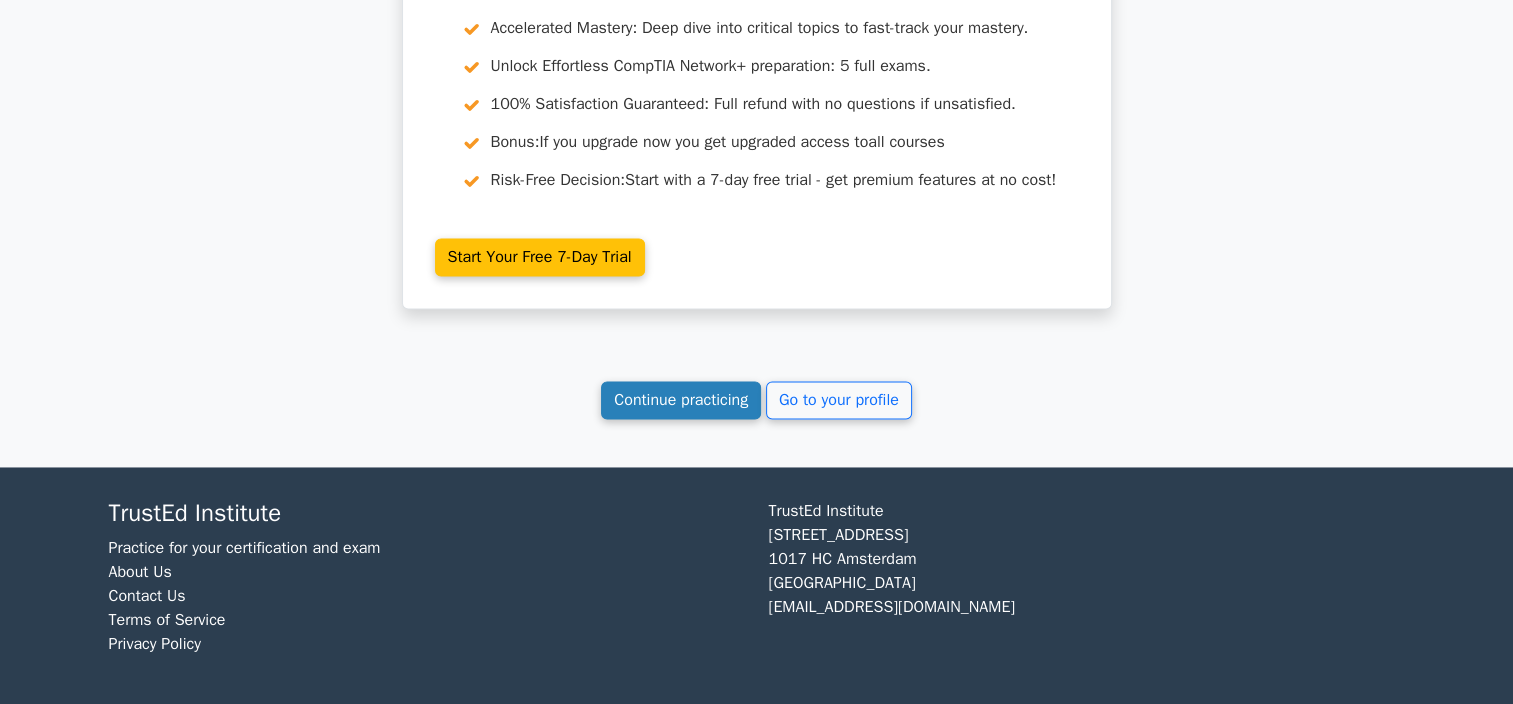 click on "Continue practicing" at bounding box center (681, 400) 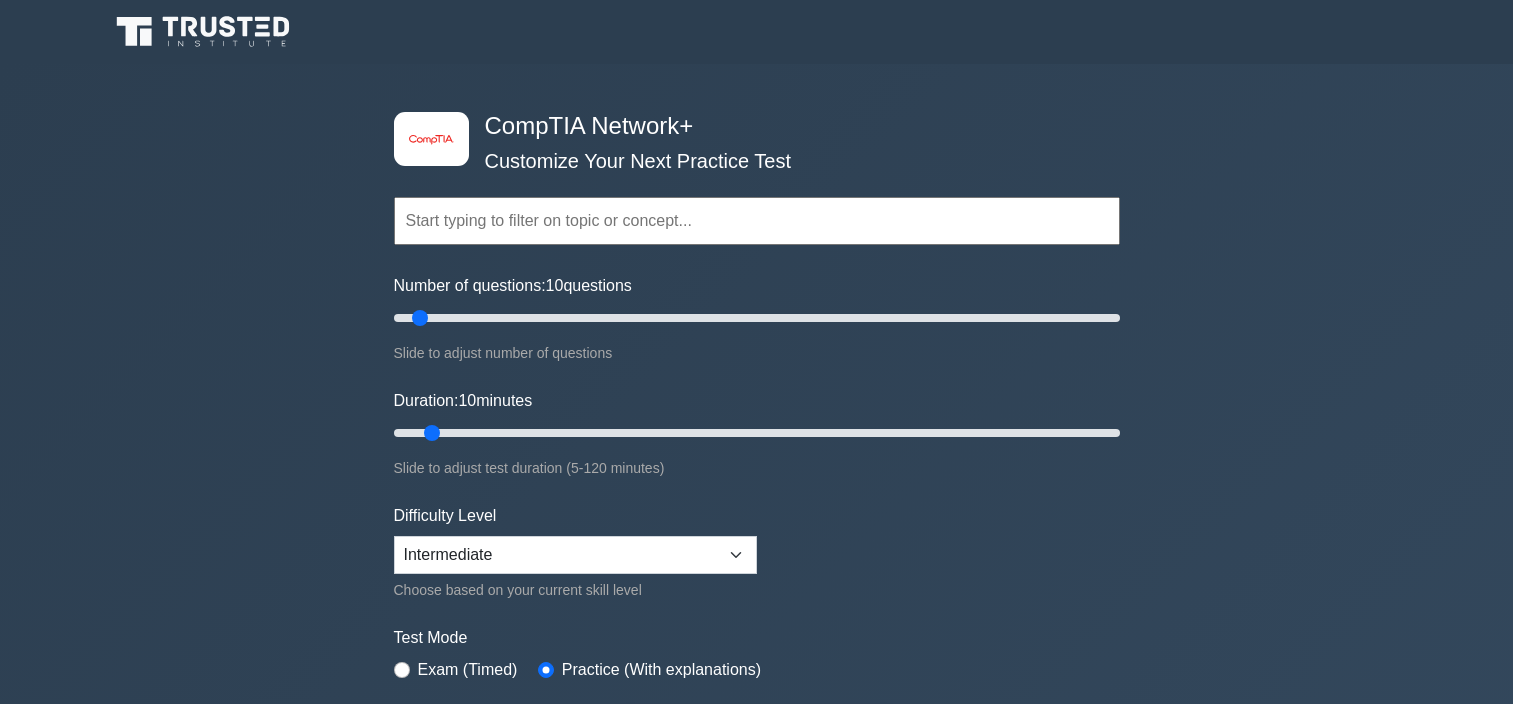 scroll, scrollTop: 0, scrollLeft: 0, axis: both 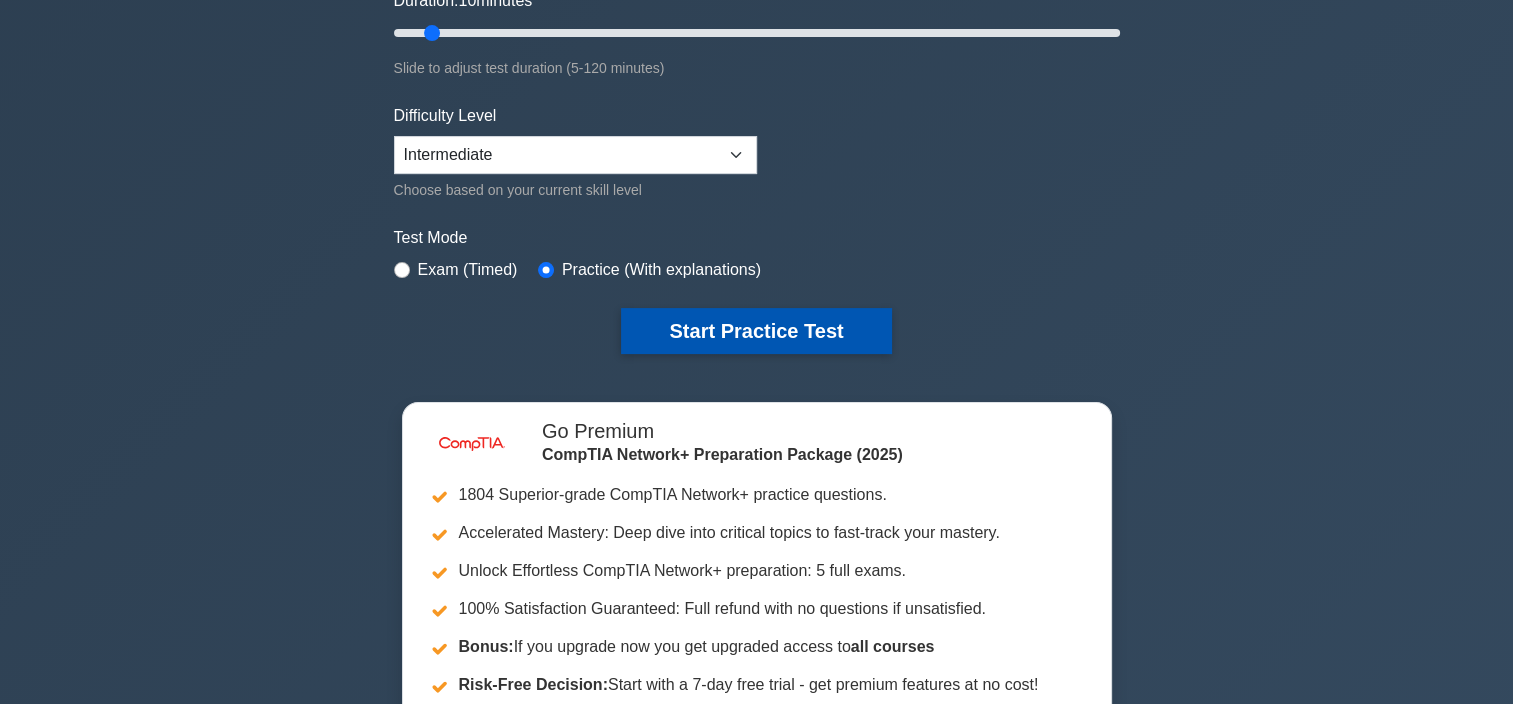 click on "Start Practice Test" at bounding box center (756, 331) 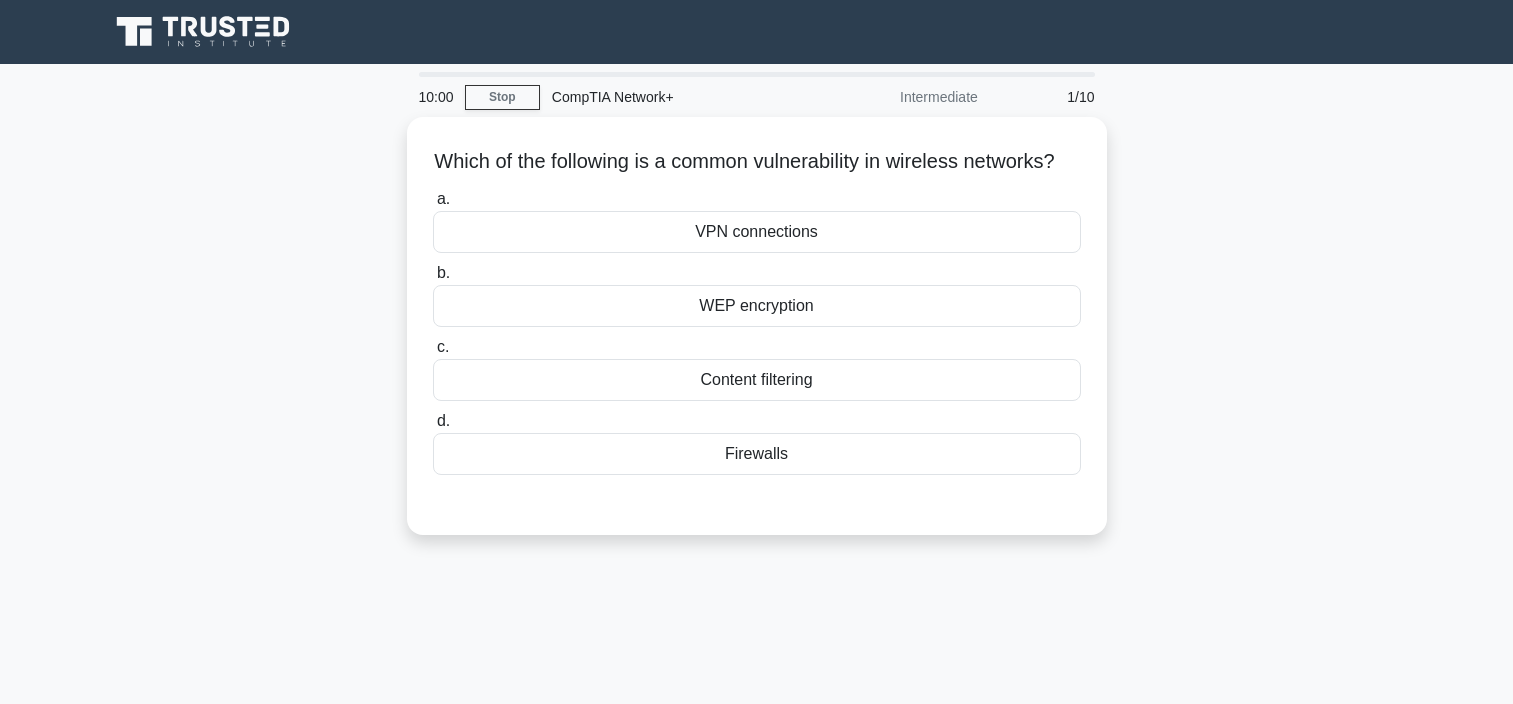 scroll, scrollTop: 0, scrollLeft: 0, axis: both 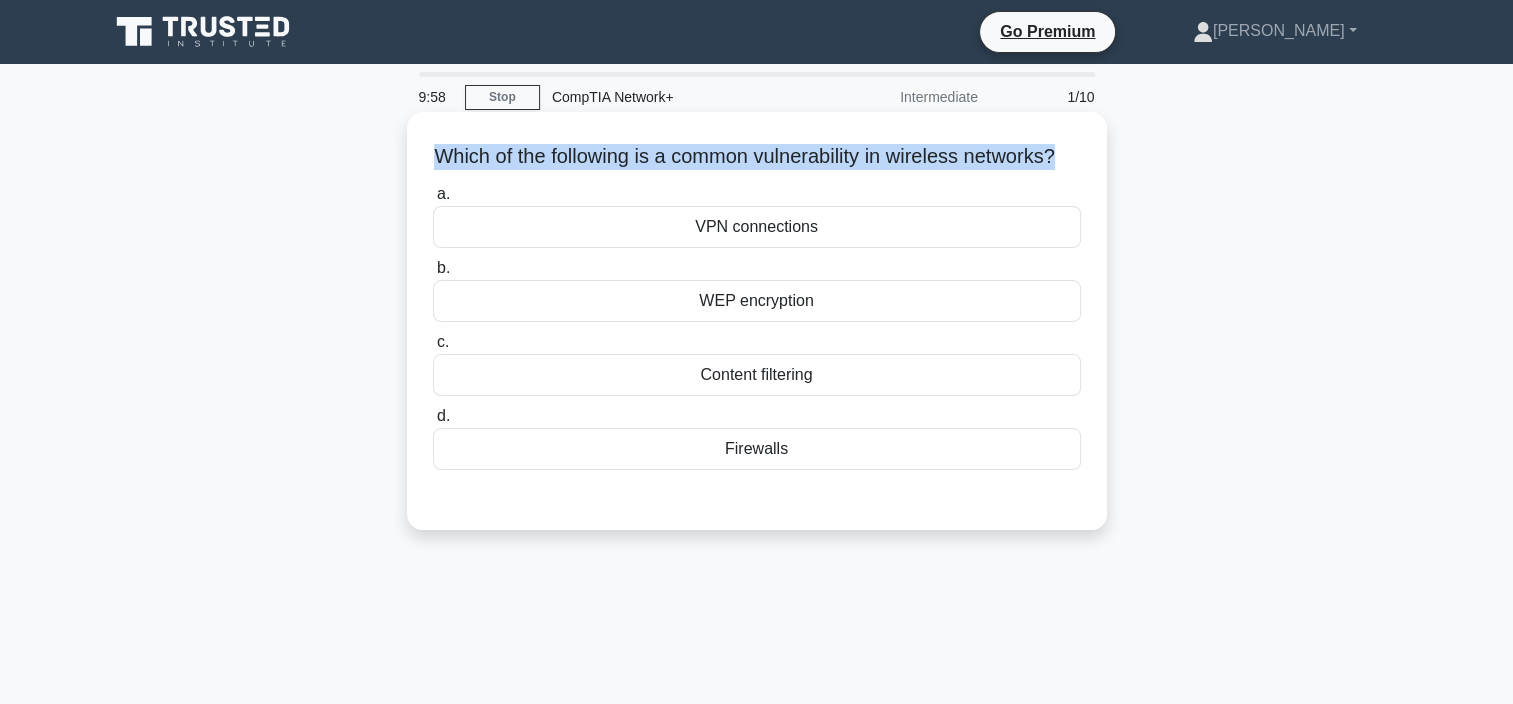 drag, startPoint x: 436, startPoint y: 140, endPoint x: 1091, endPoint y: 133, distance: 655.0374 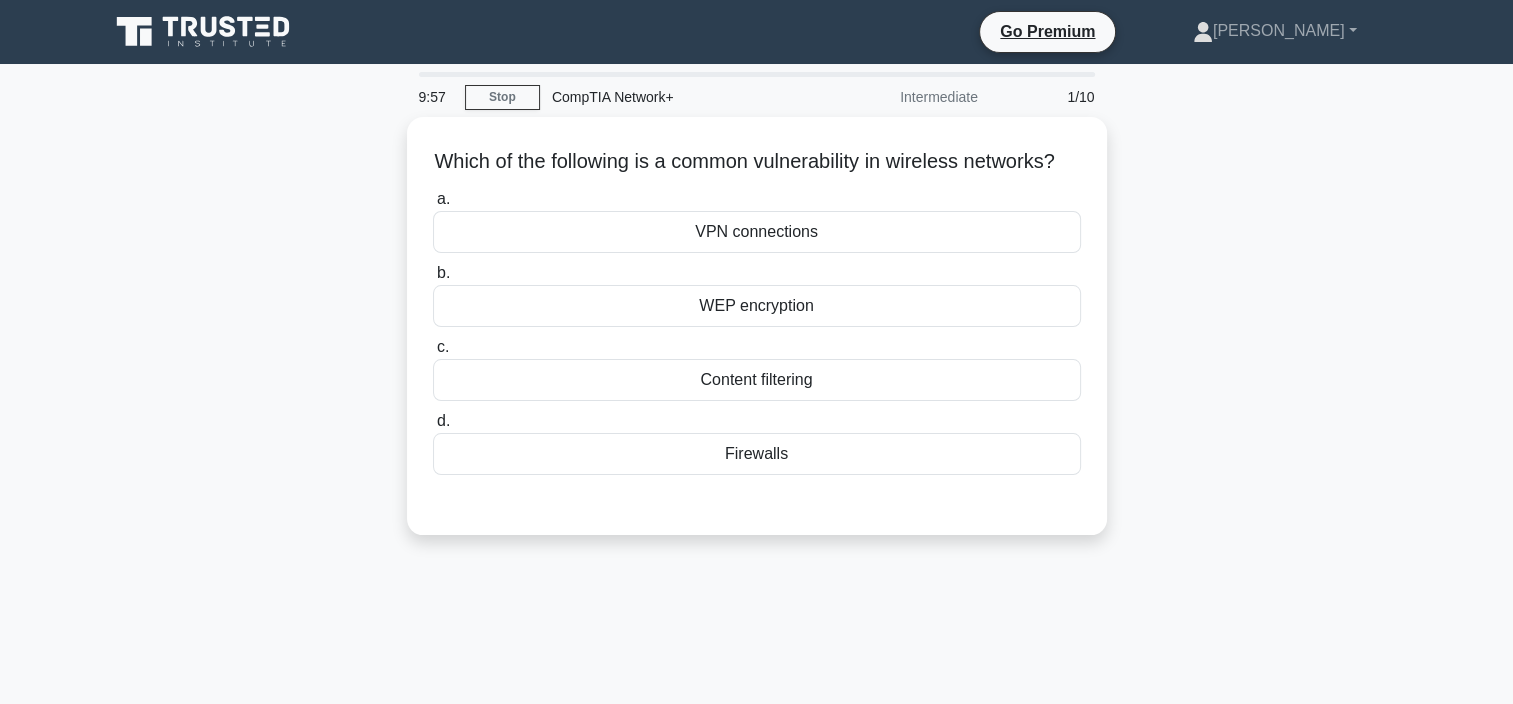 drag, startPoint x: 1091, startPoint y: 133, endPoint x: 1200, endPoint y: 186, distance: 121.20231 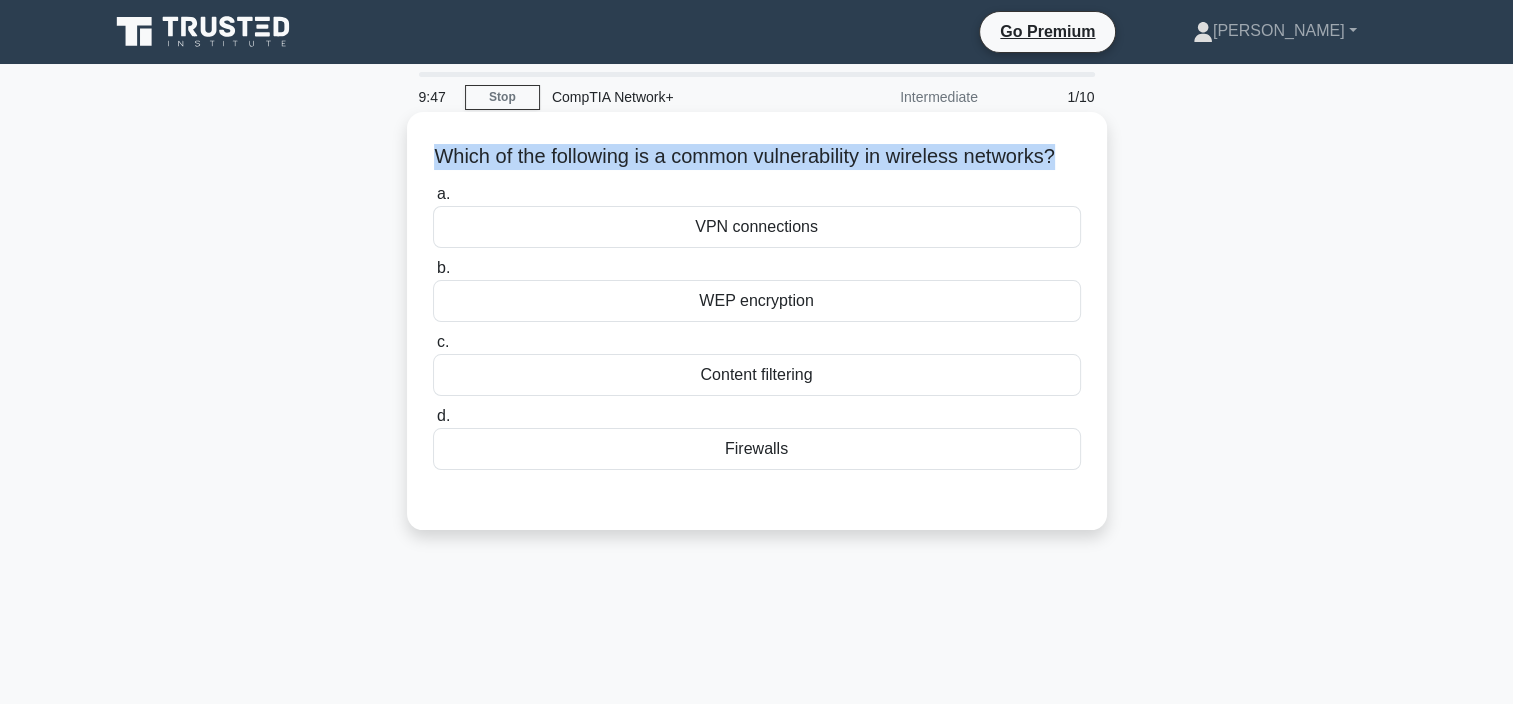 drag, startPoint x: 432, startPoint y: 167, endPoint x: 1105, endPoint y: 153, distance: 673.1456 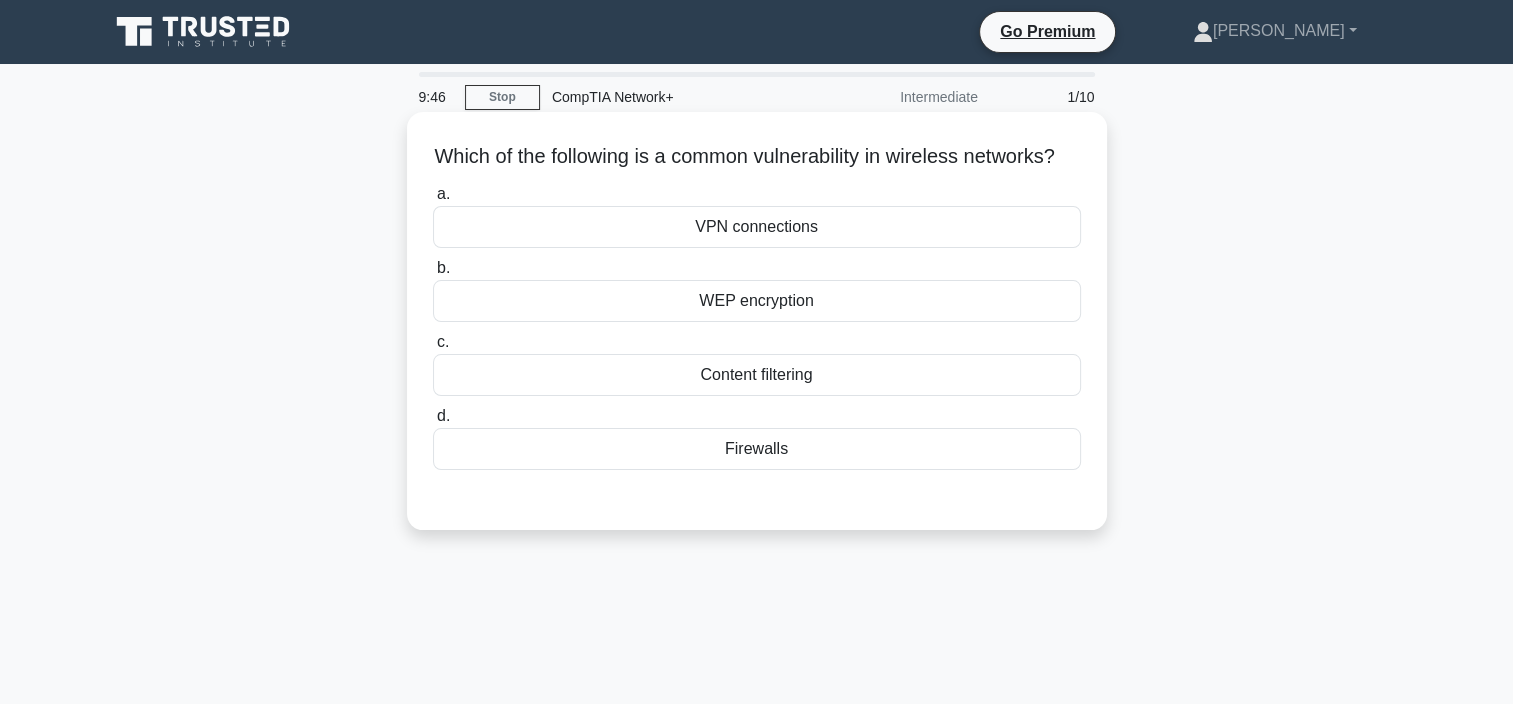 drag, startPoint x: 1105, startPoint y: 153, endPoint x: 1054, endPoint y: 183, distance: 59.16925 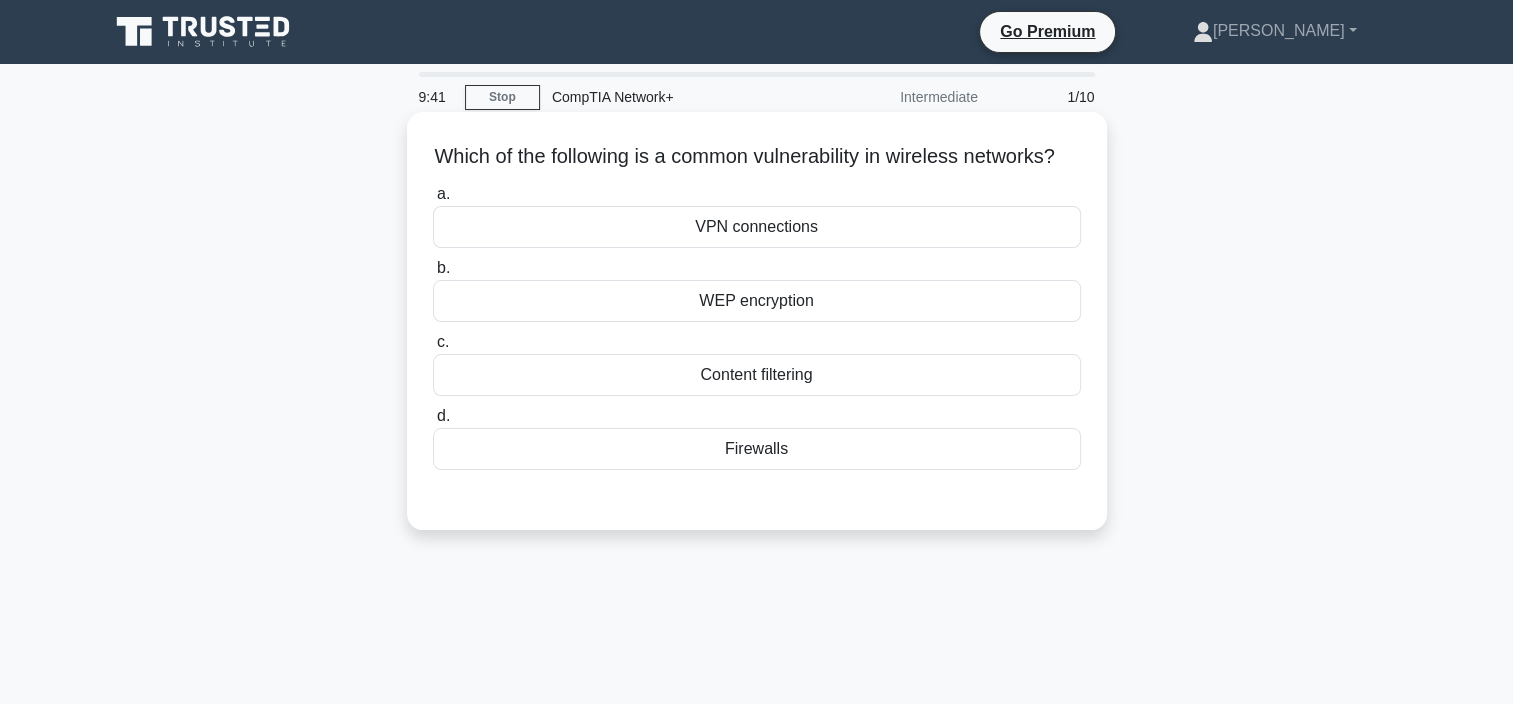 click on "VPN connections" at bounding box center [757, 227] 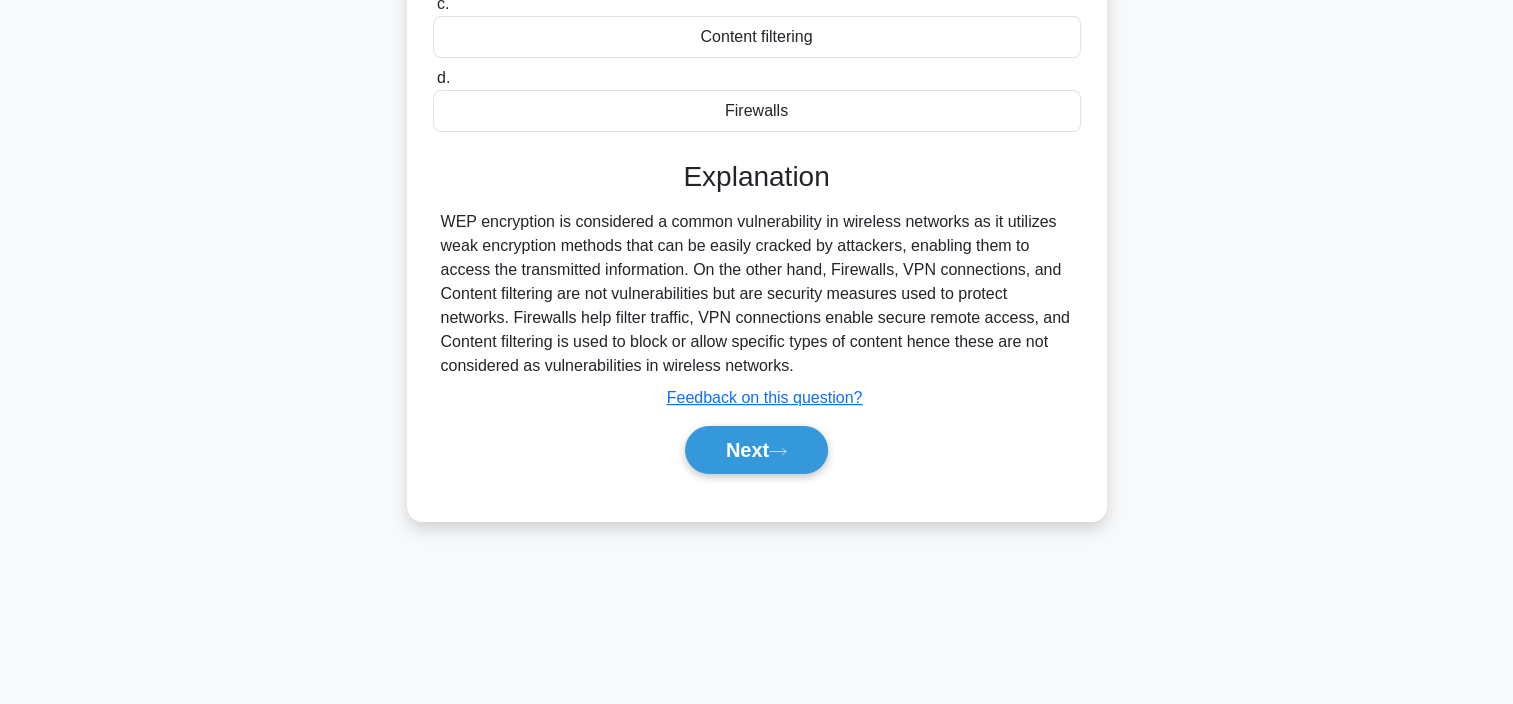 scroll, scrollTop: 376, scrollLeft: 0, axis: vertical 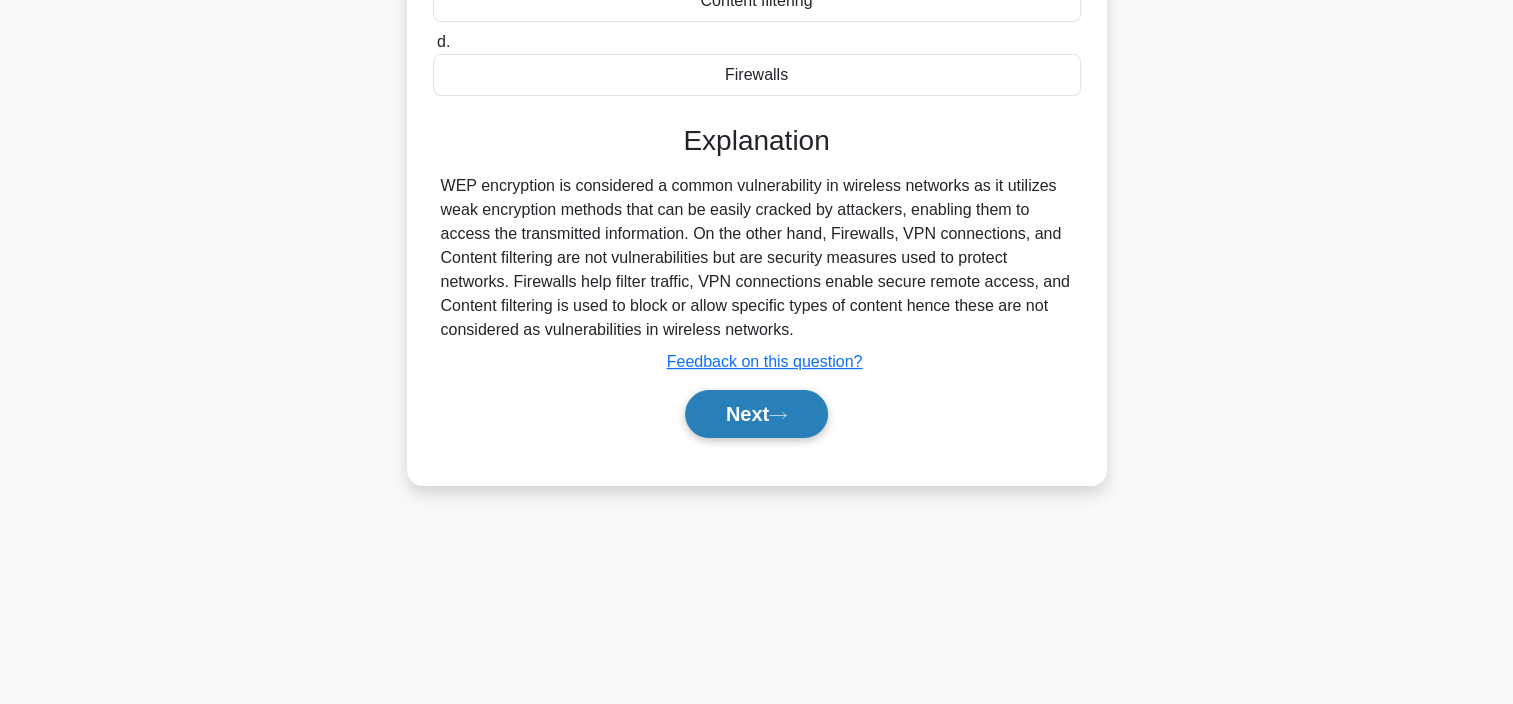 click on "Next" at bounding box center (756, 414) 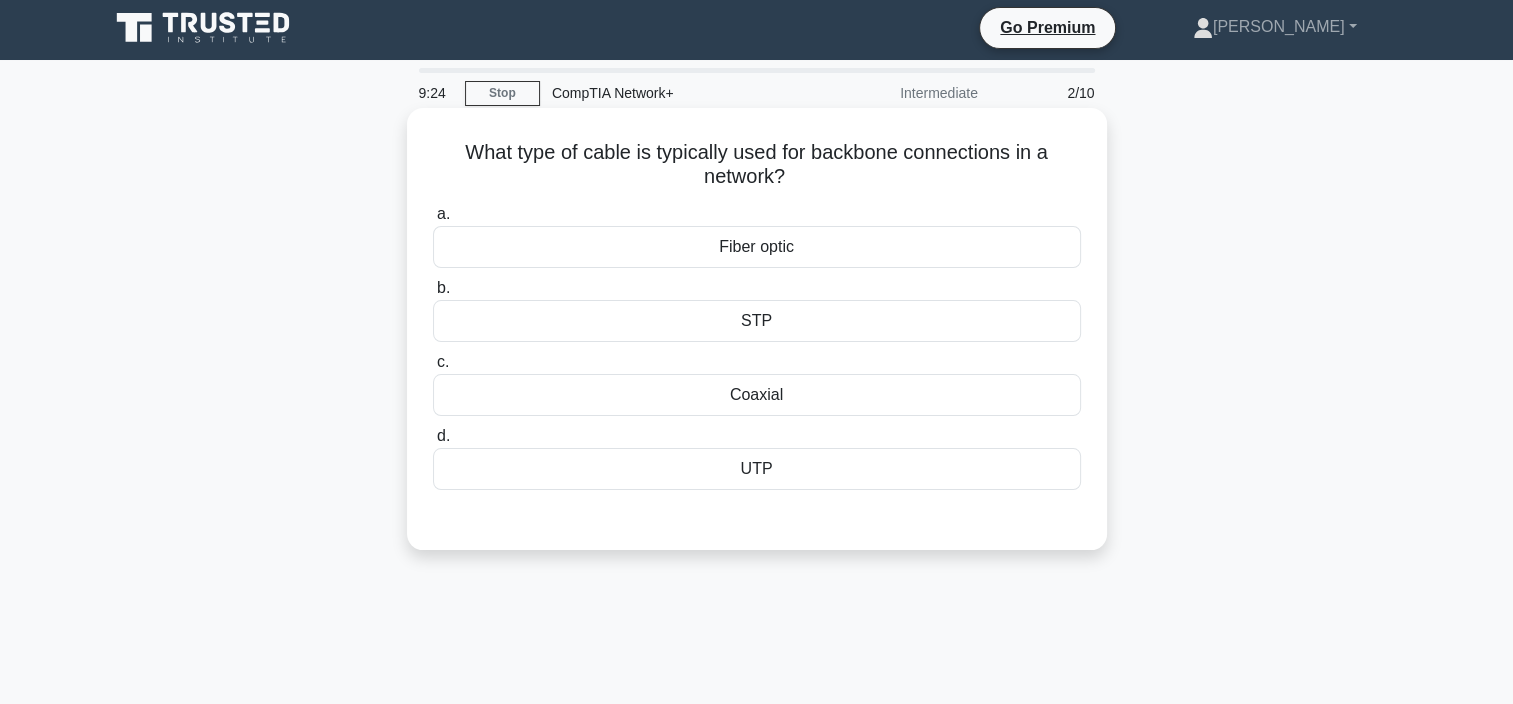 scroll, scrollTop: 0, scrollLeft: 0, axis: both 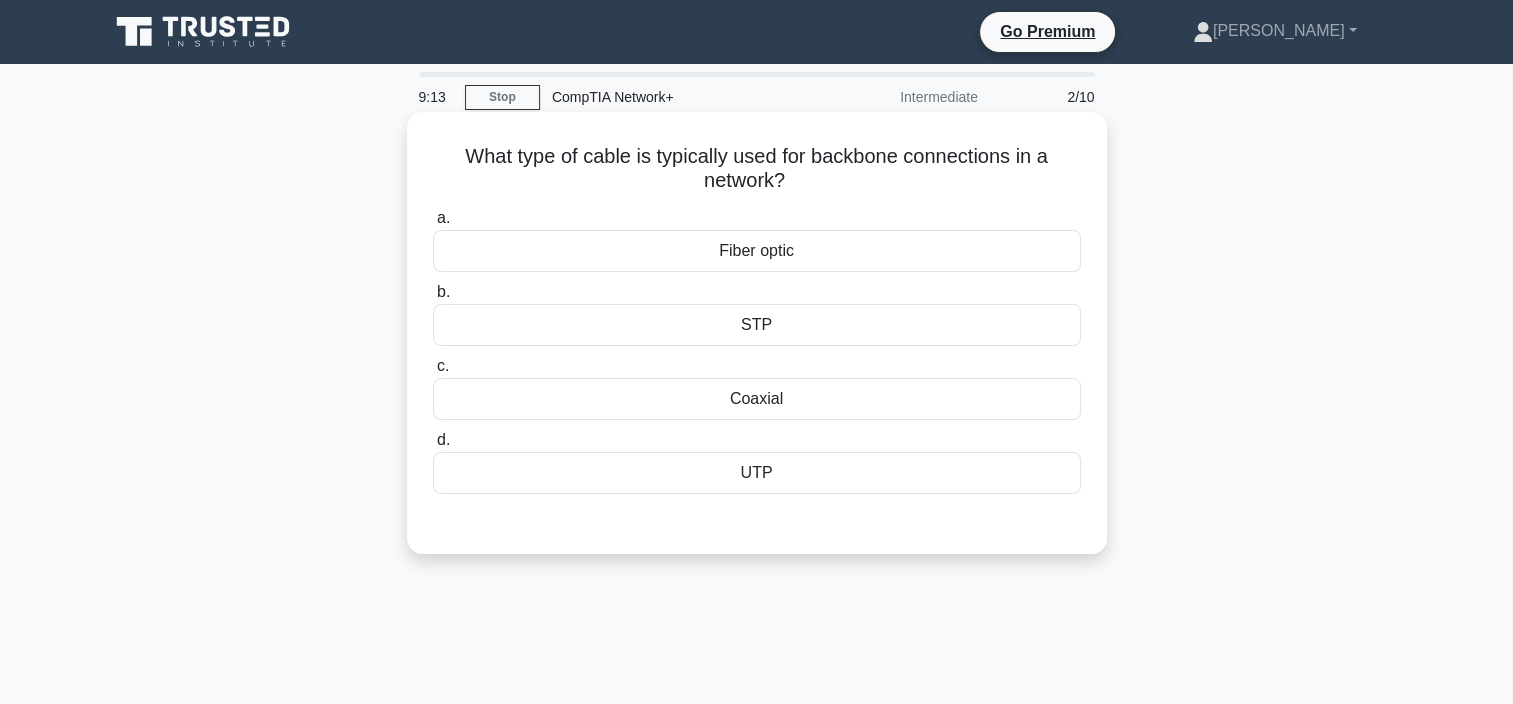click on "Fiber optic" at bounding box center [757, 251] 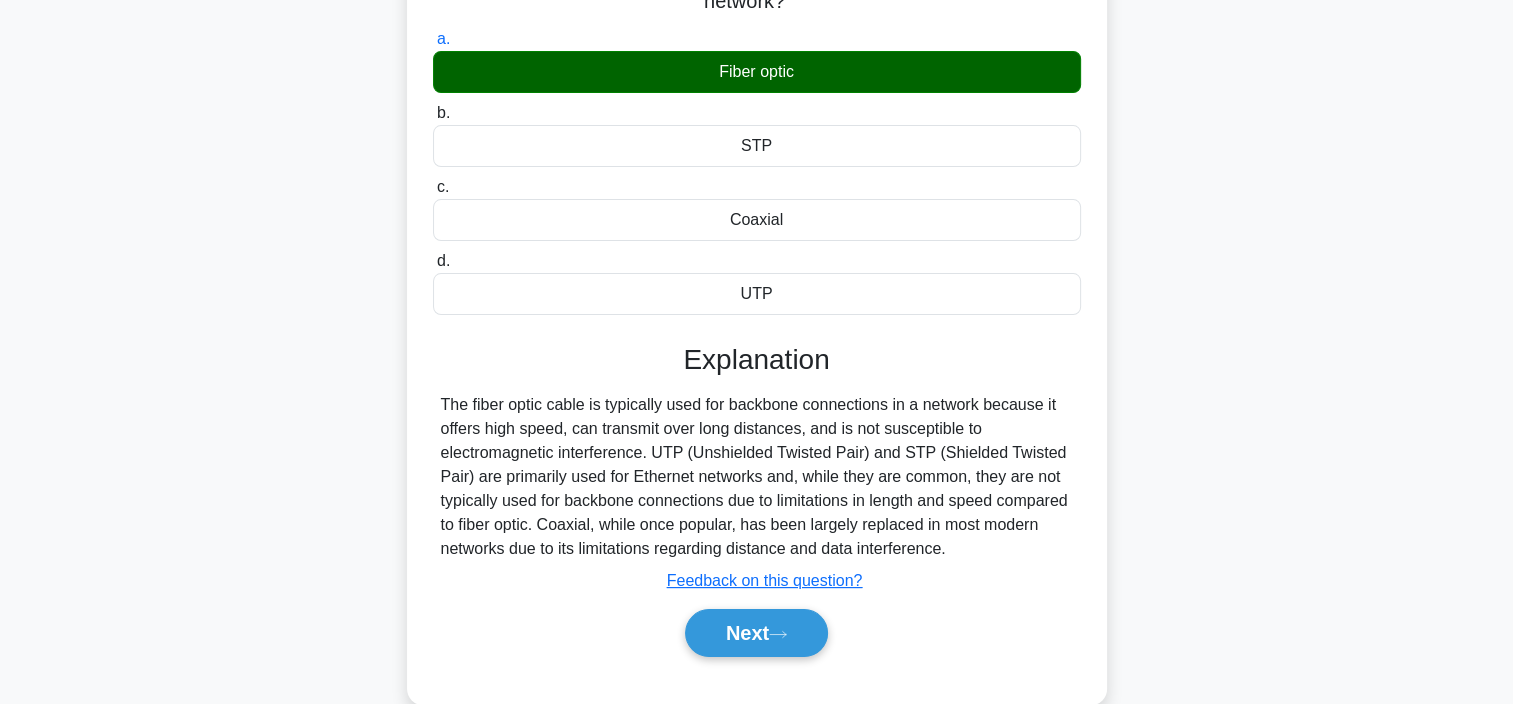 scroll, scrollTop: 376, scrollLeft: 0, axis: vertical 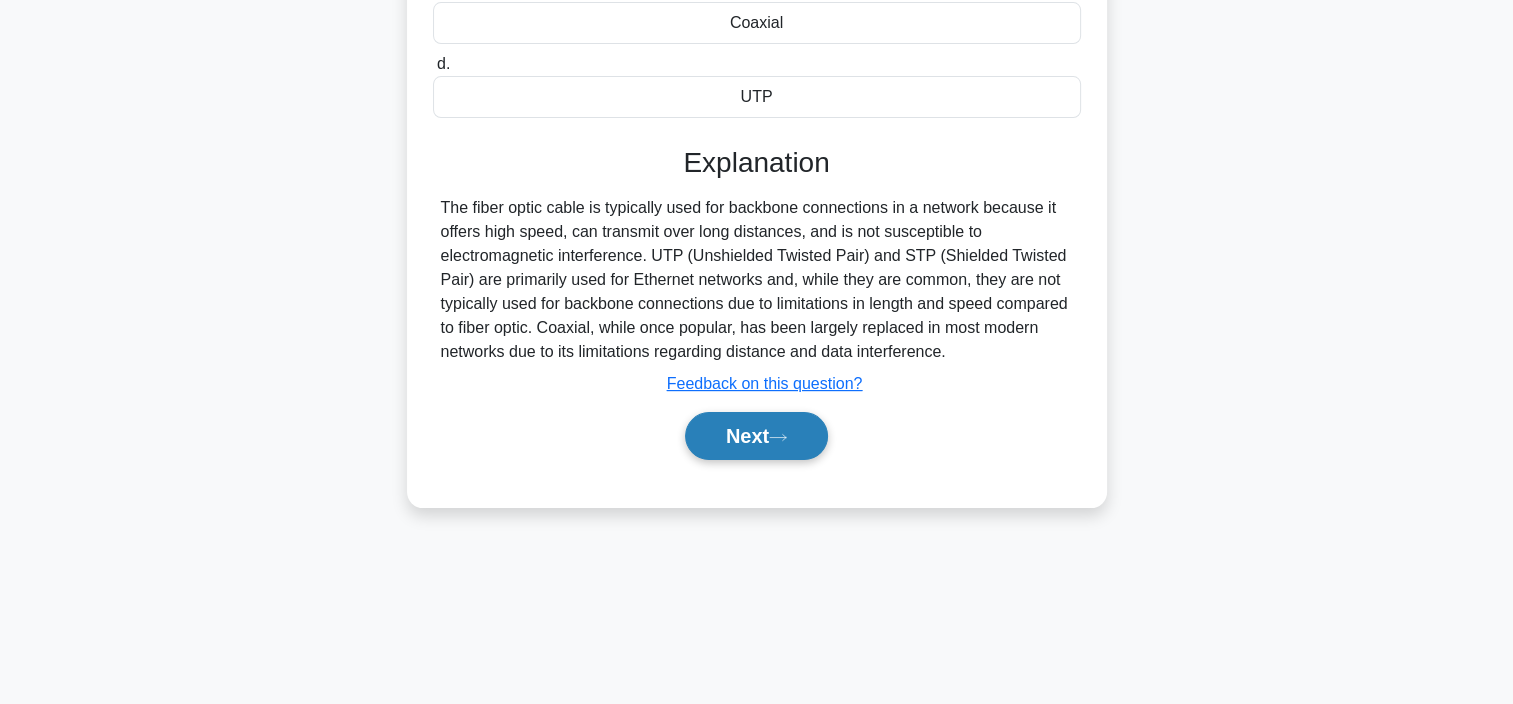 click on "Next" at bounding box center [756, 436] 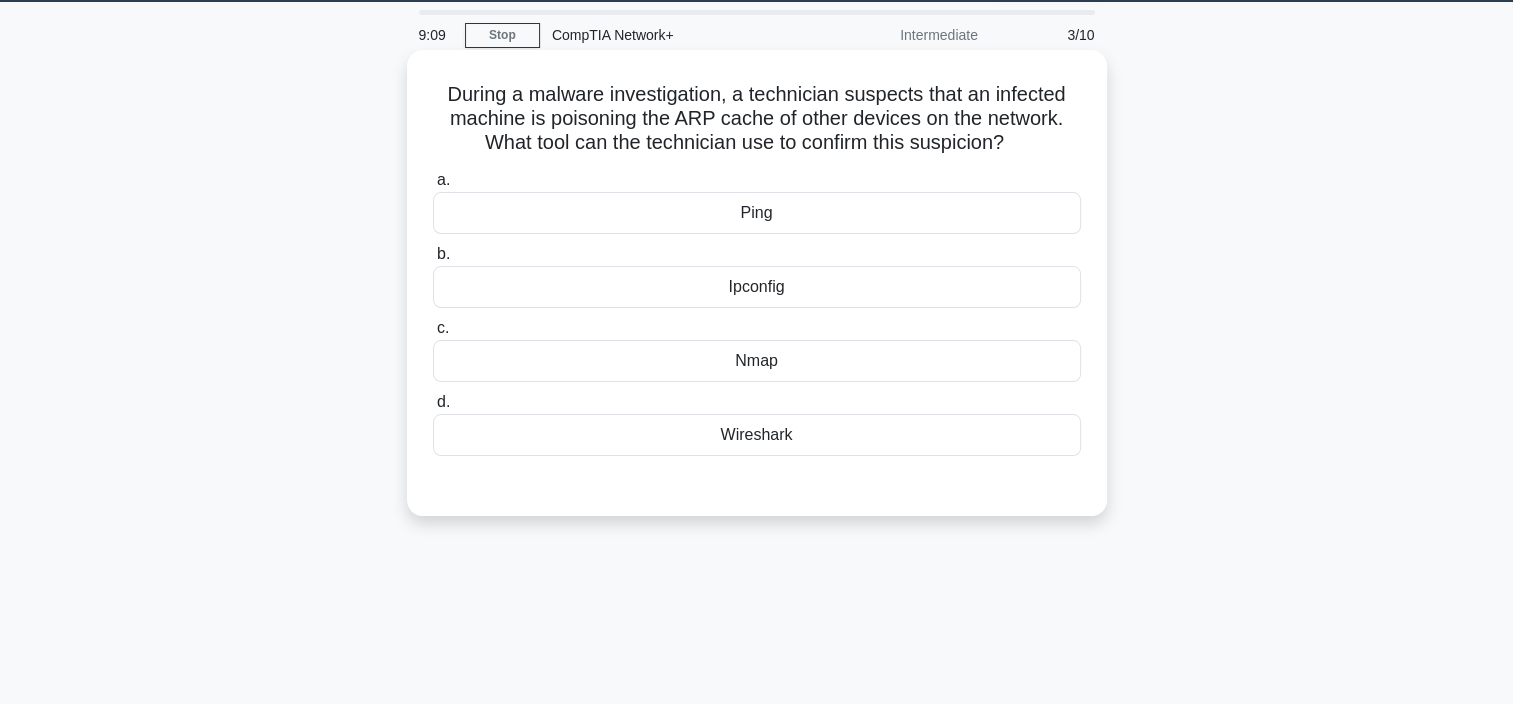 scroll, scrollTop: 0, scrollLeft: 0, axis: both 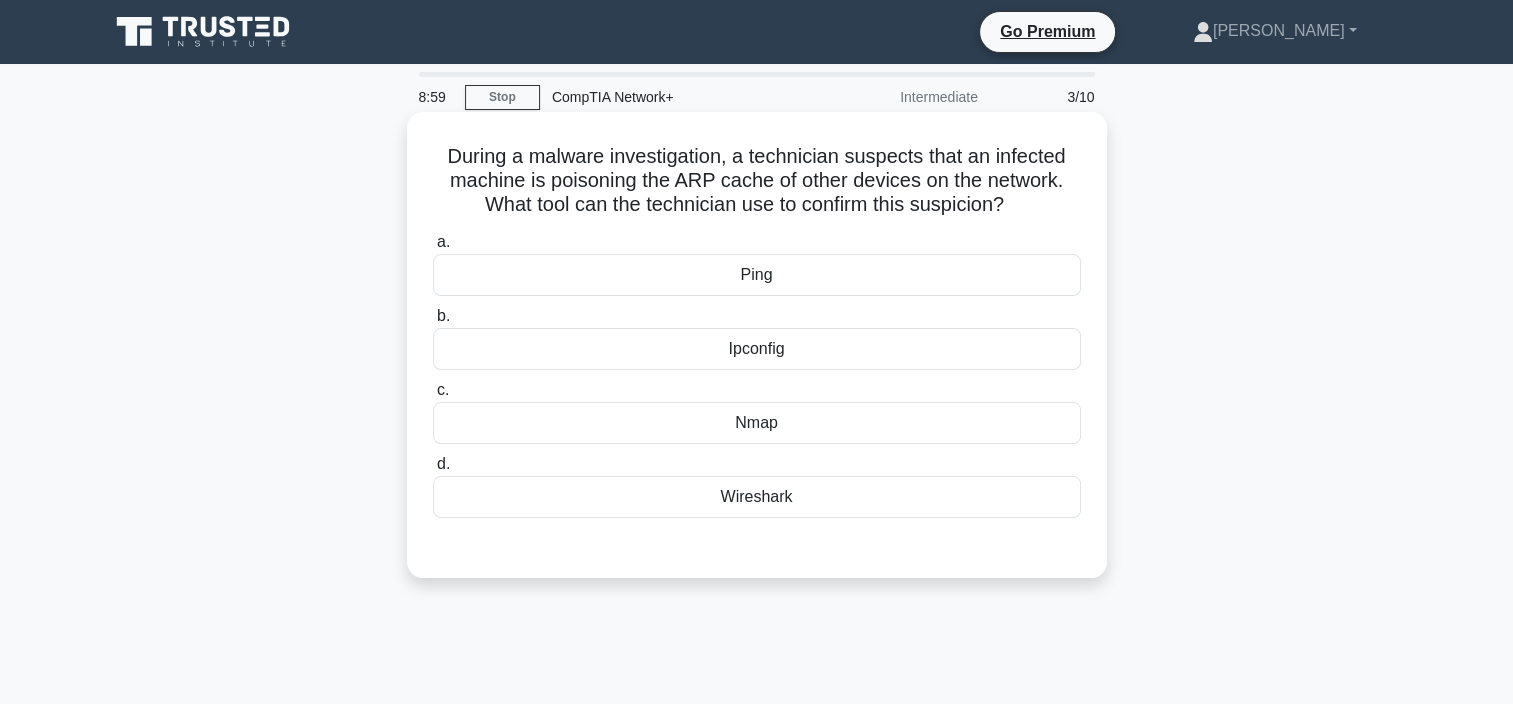 click on "Wireshark" at bounding box center [757, 497] 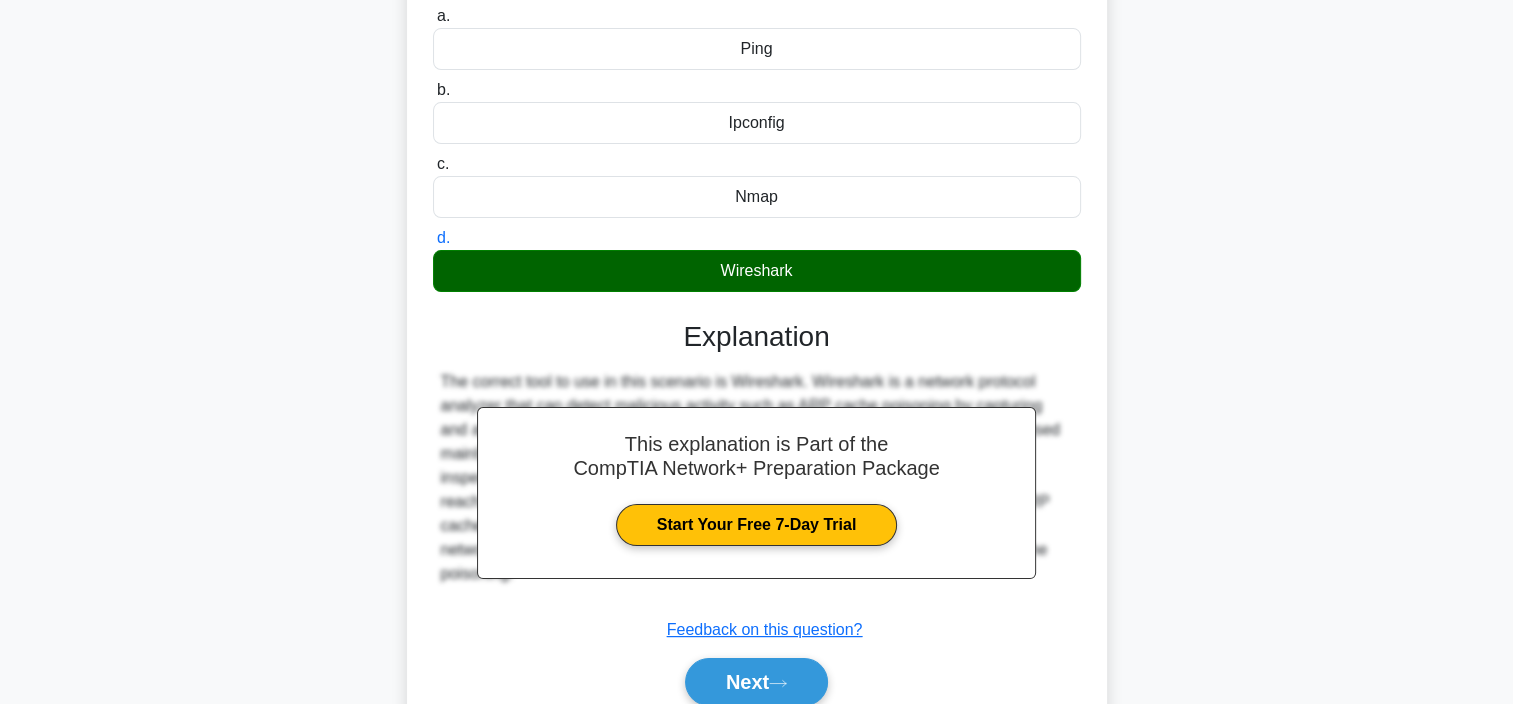 scroll, scrollTop: 376, scrollLeft: 0, axis: vertical 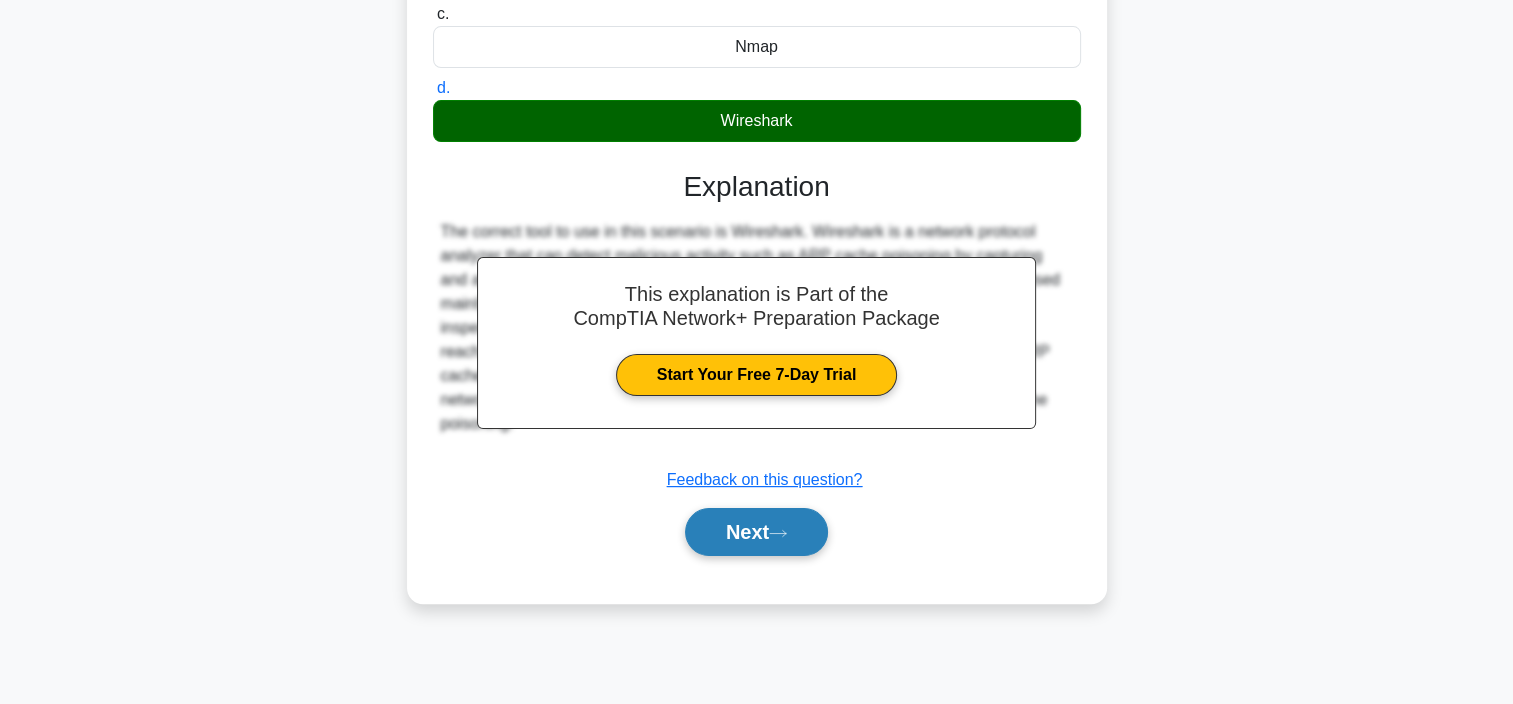 click 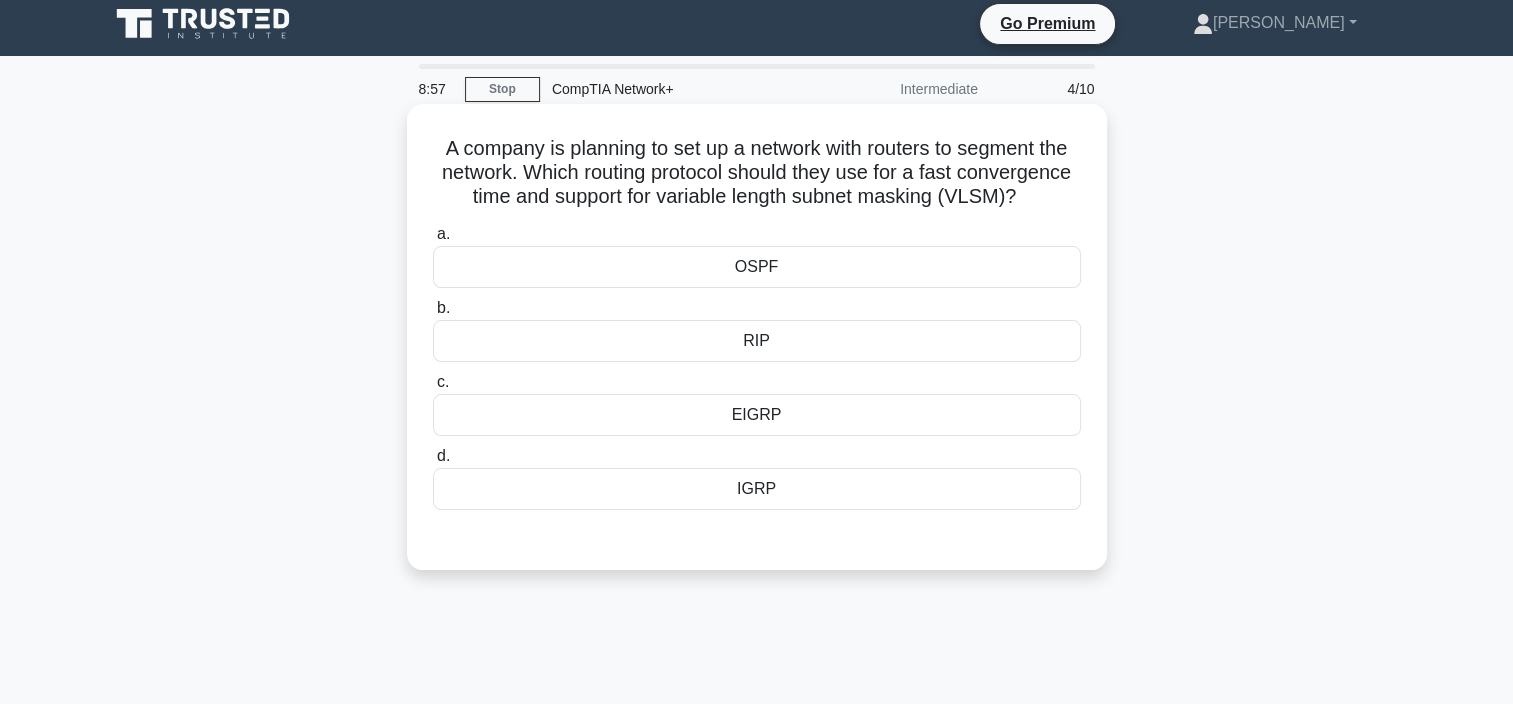 scroll, scrollTop: 0, scrollLeft: 0, axis: both 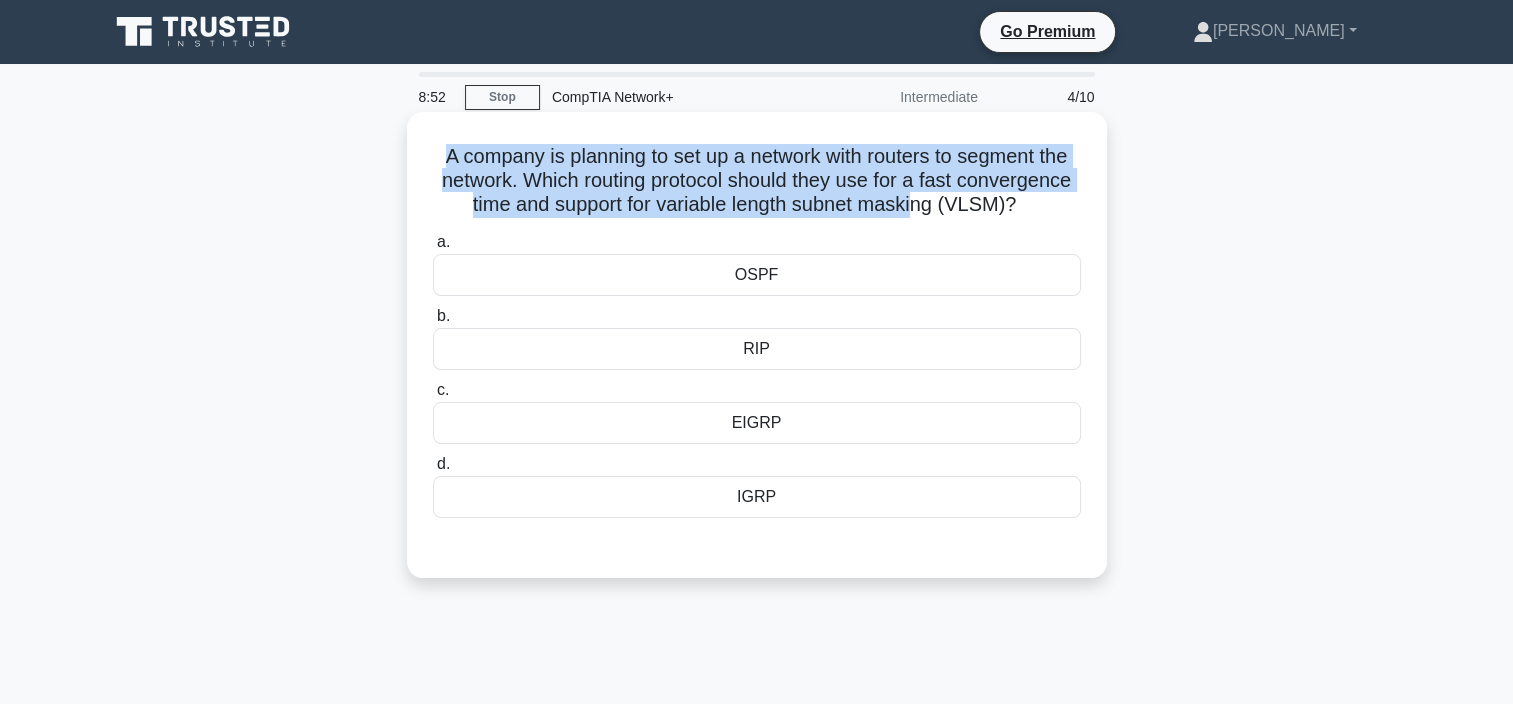 drag, startPoint x: 396, startPoint y: 153, endPoint x: 1036, endPoint y: 211, distance: 642.62274 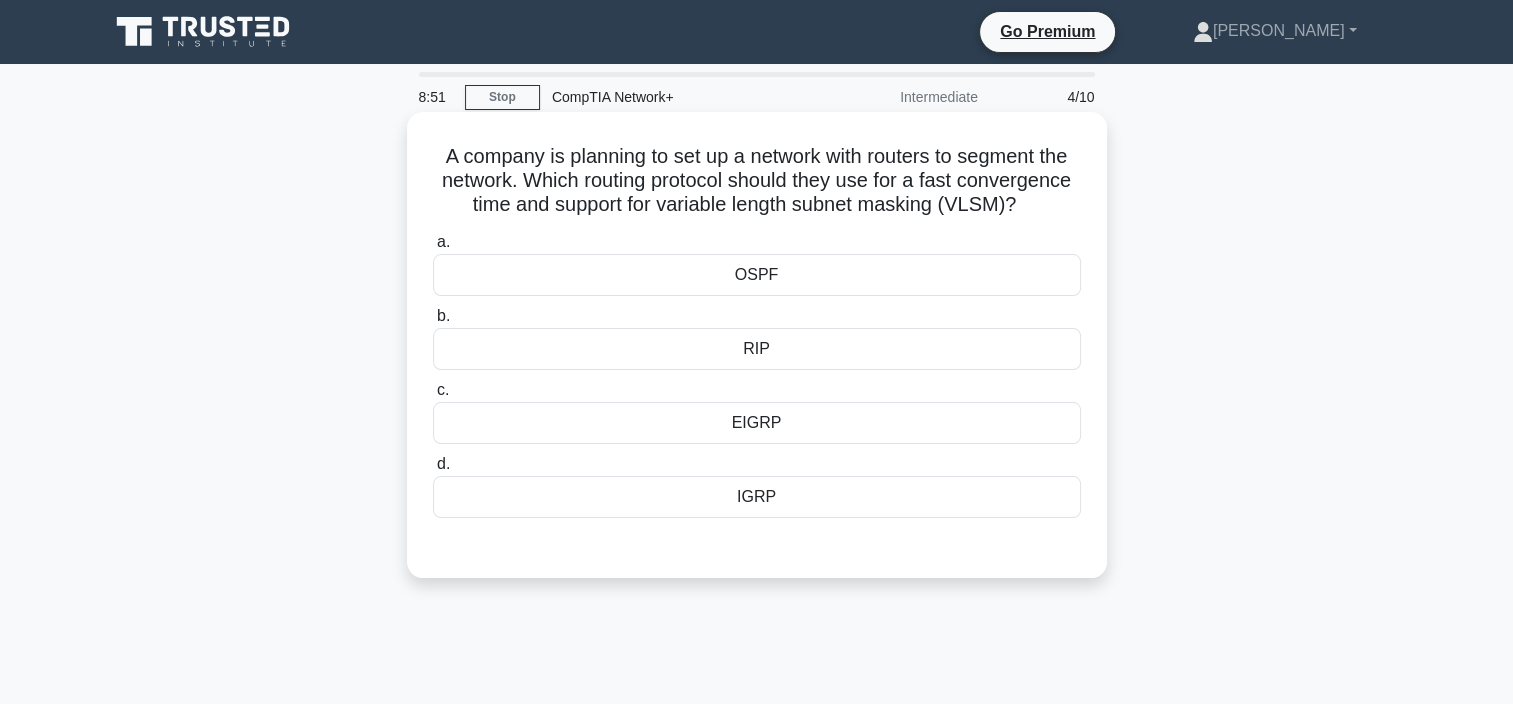 click on "EIGRP" at bounding box center [757, 423] 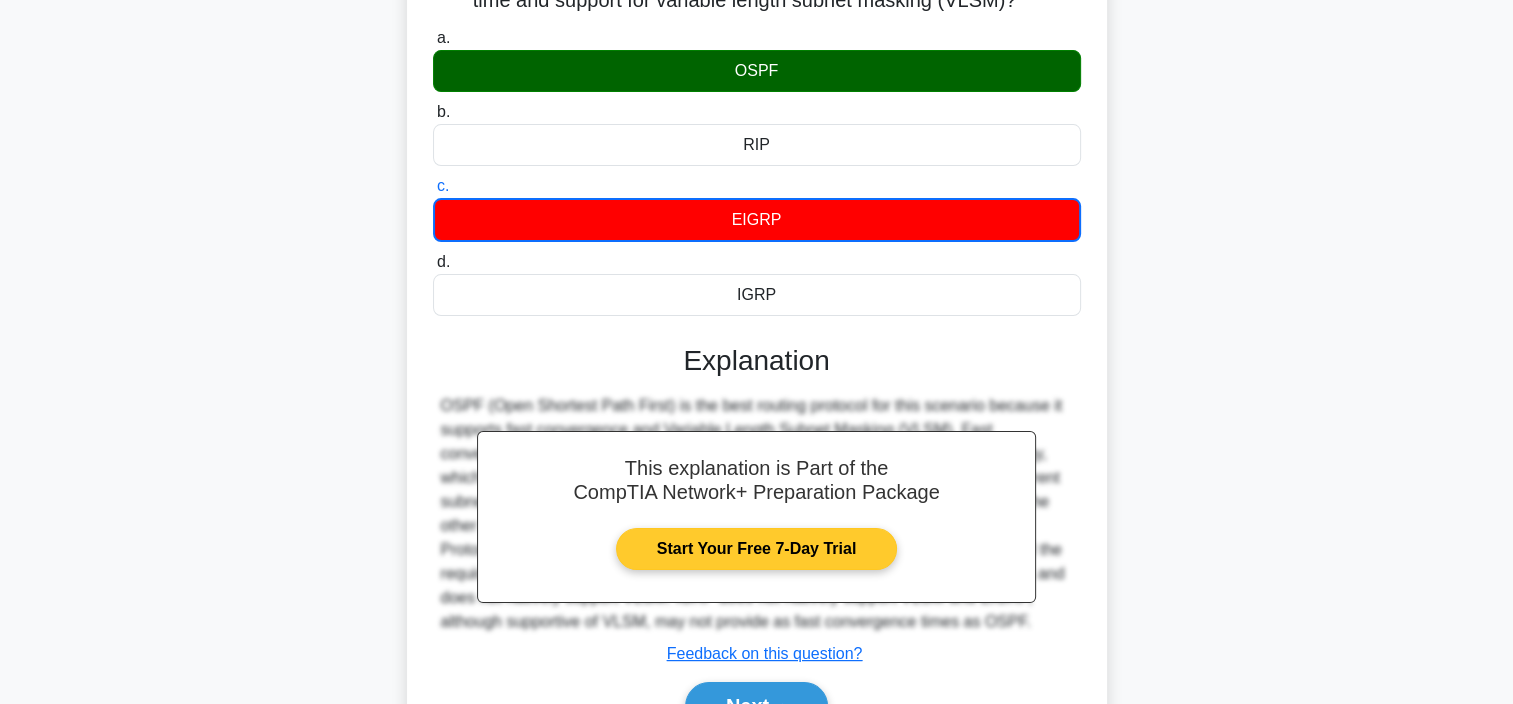 scroll, scrollTop: 376, scrollLeft: 0, axis: vertical 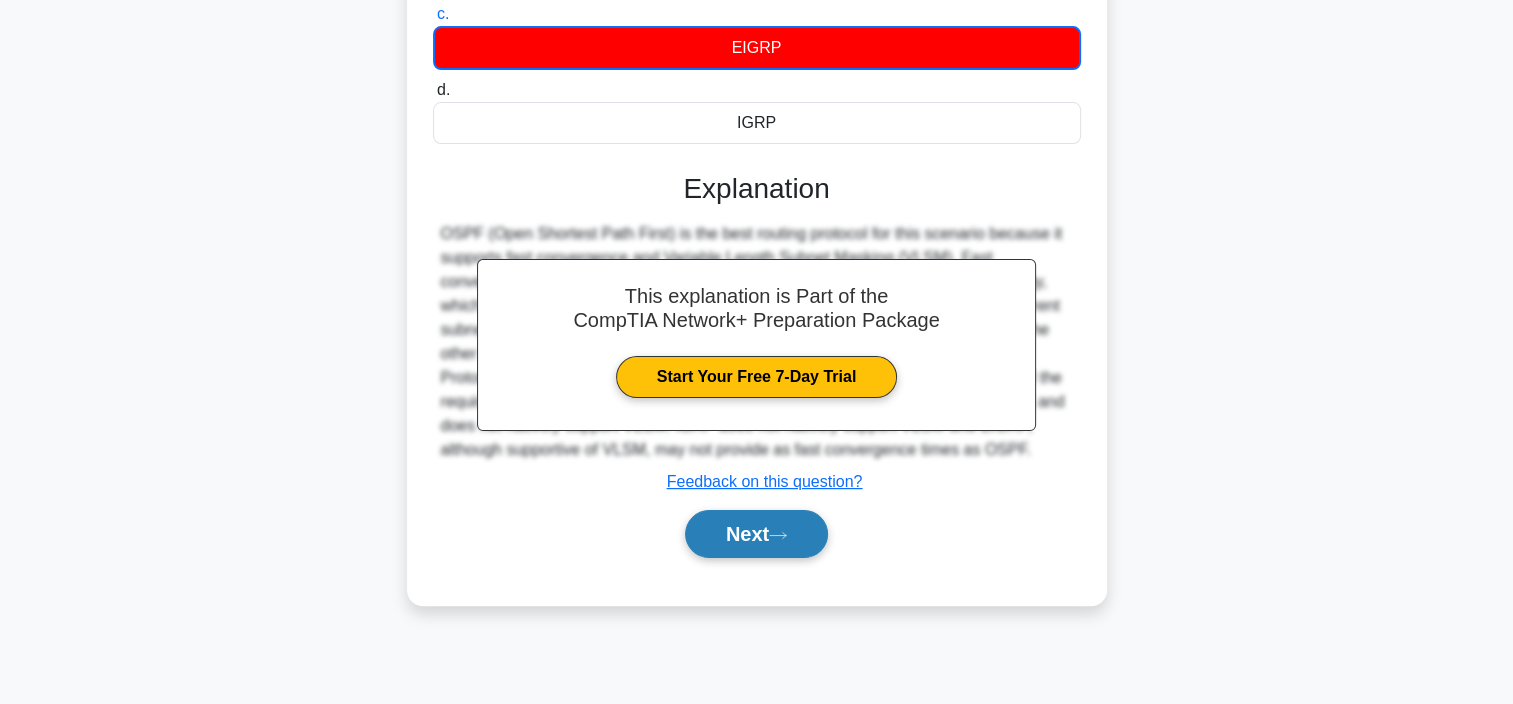 click 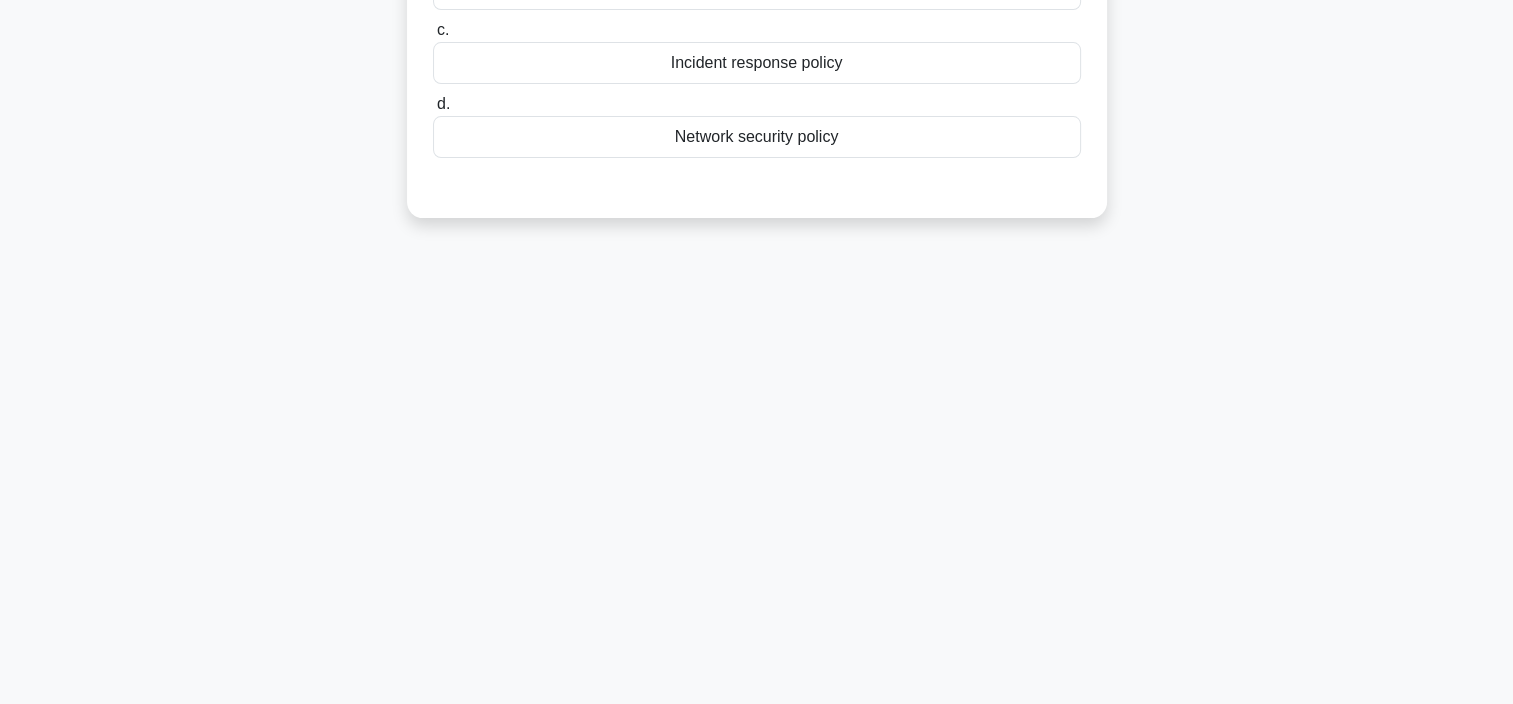 scroll, scrollTop: 0, scrollLeft: 0, axis: both 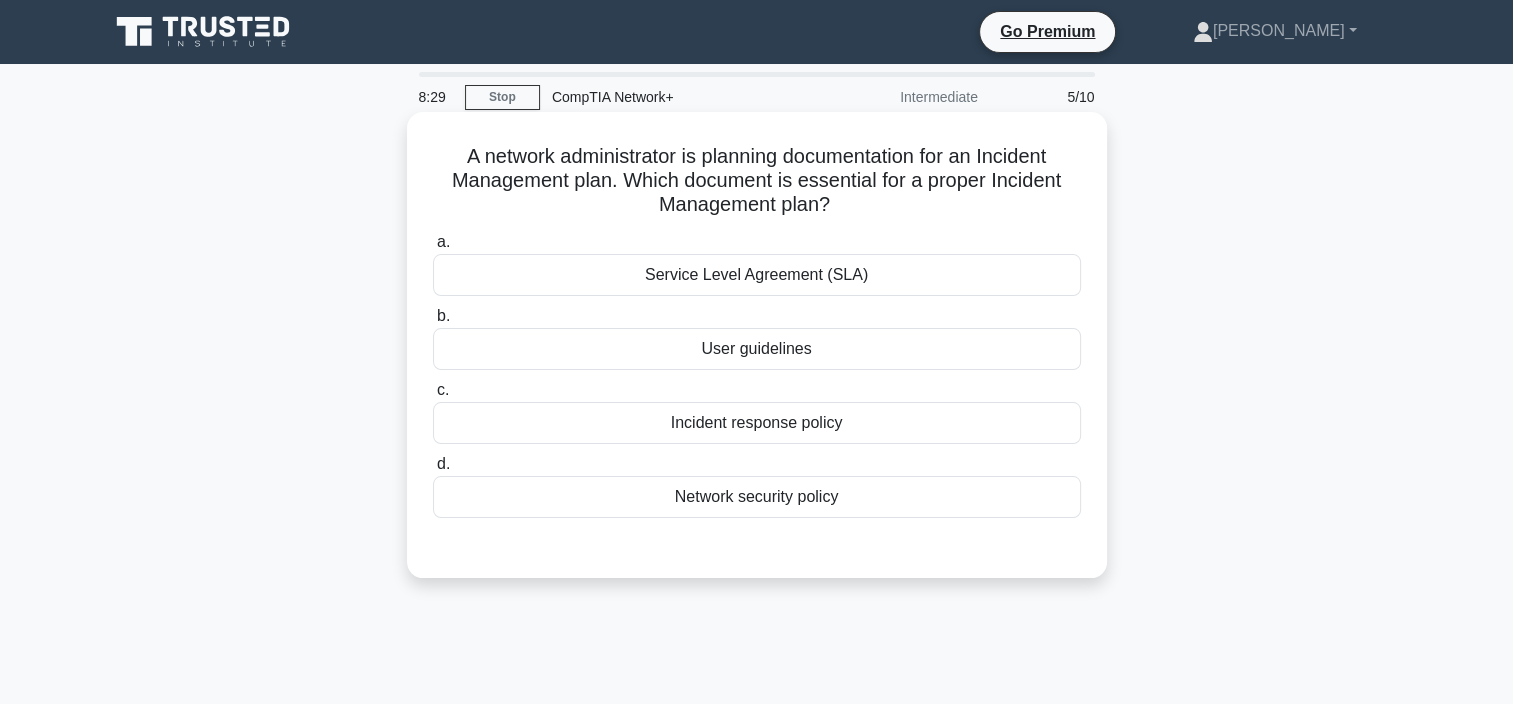 click on "Incident response policy" at bounding box center (757, 423) 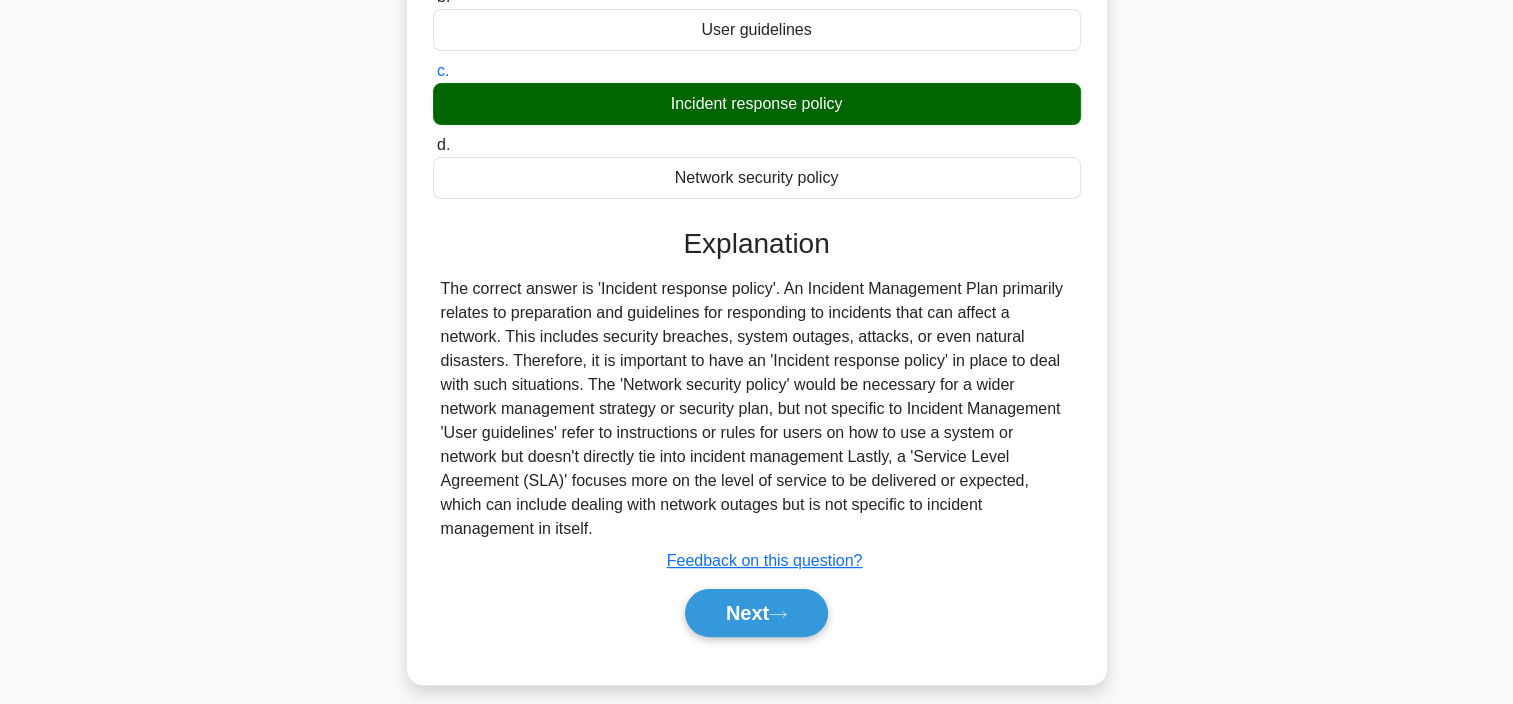 scroll, scrollTop: 376, scrollLeft: 0, axis: vertical 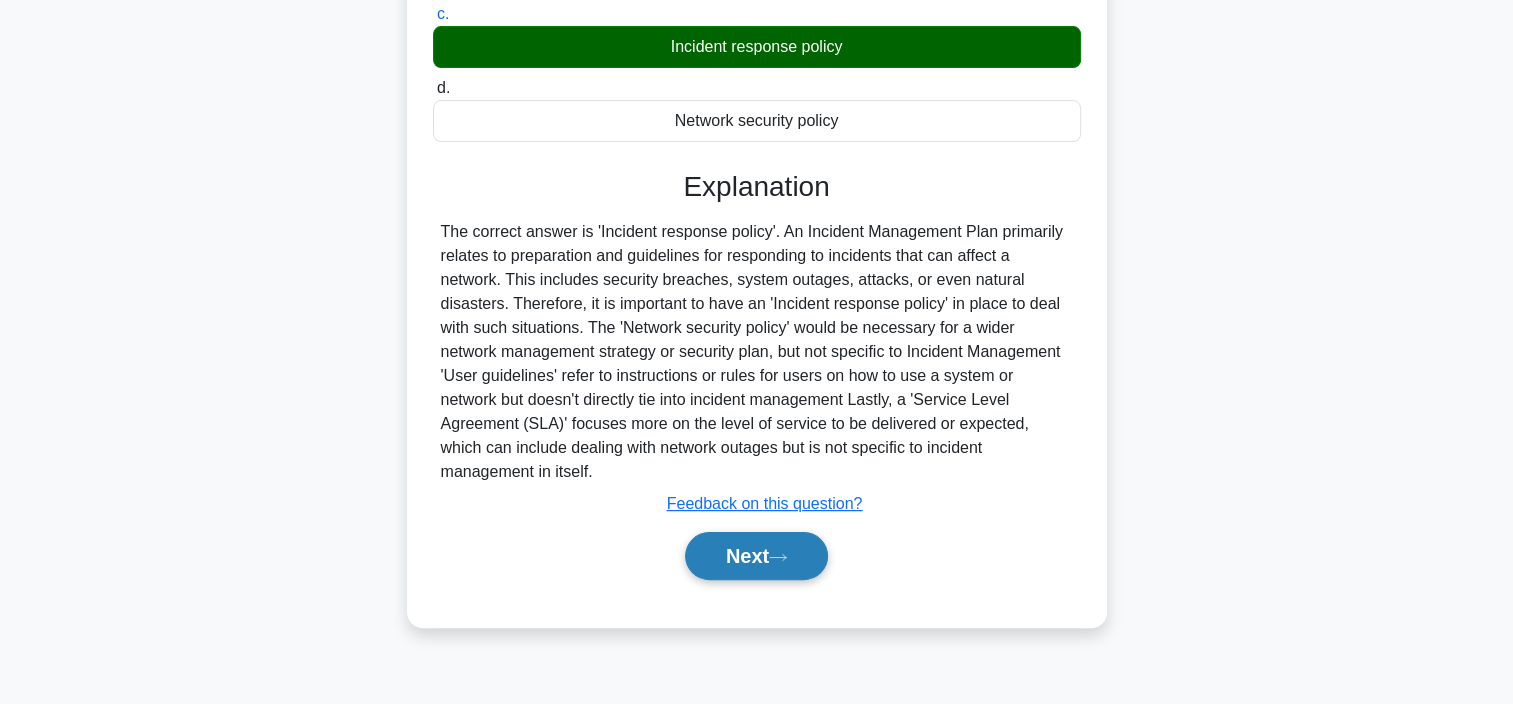 click on "Next" at bounding box center [756, 556] 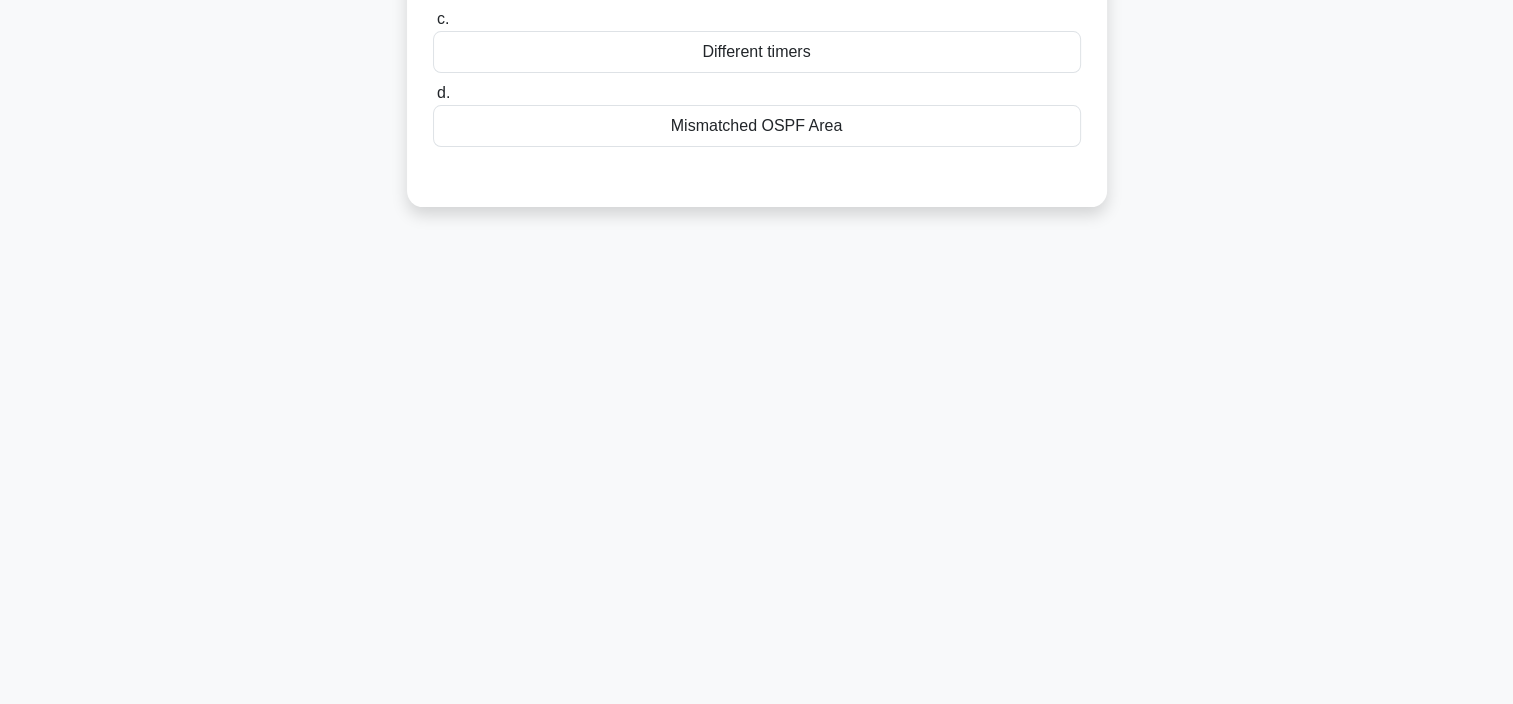 scroll, scrollTop: 0, scrollLeft: 0, axis: both 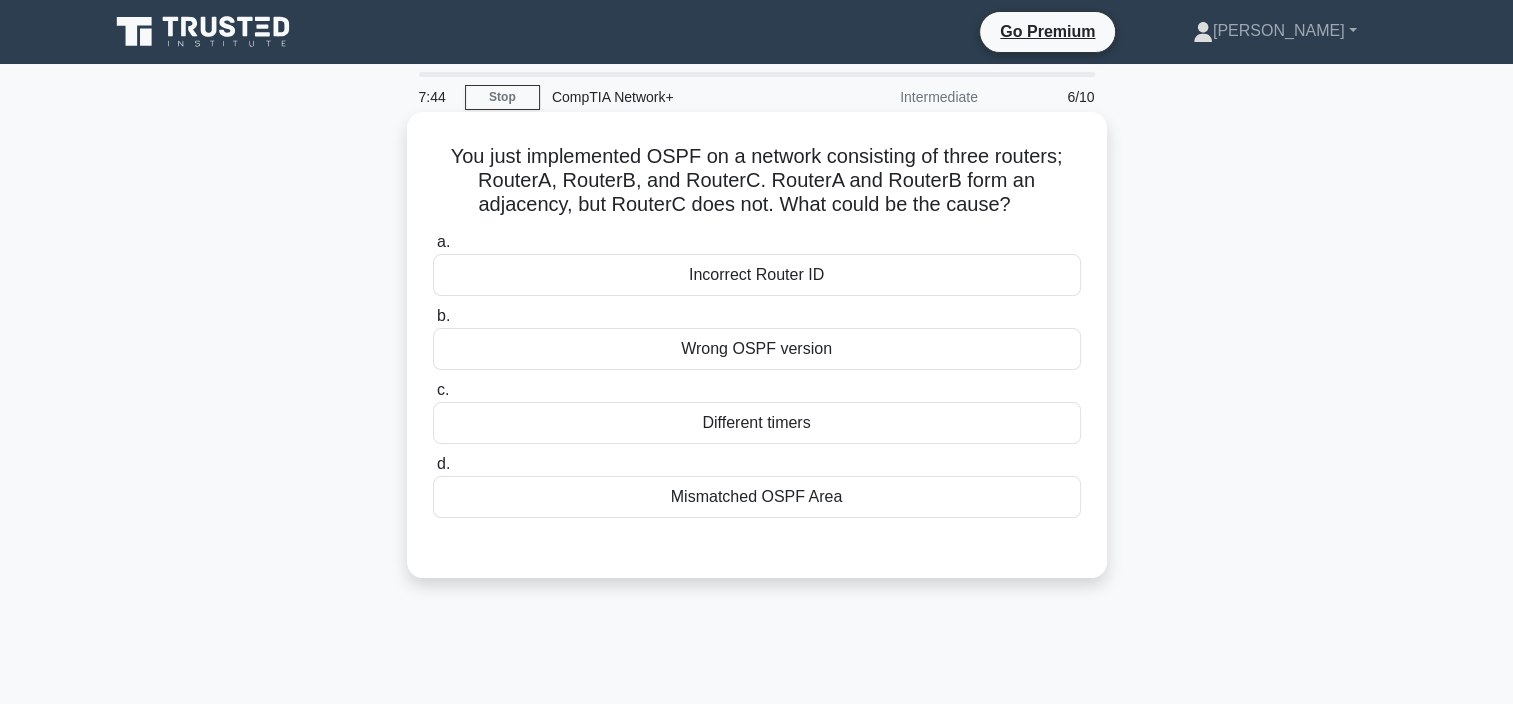 click on "Mismatched OSPF Area" at bounding box center (757, 497) 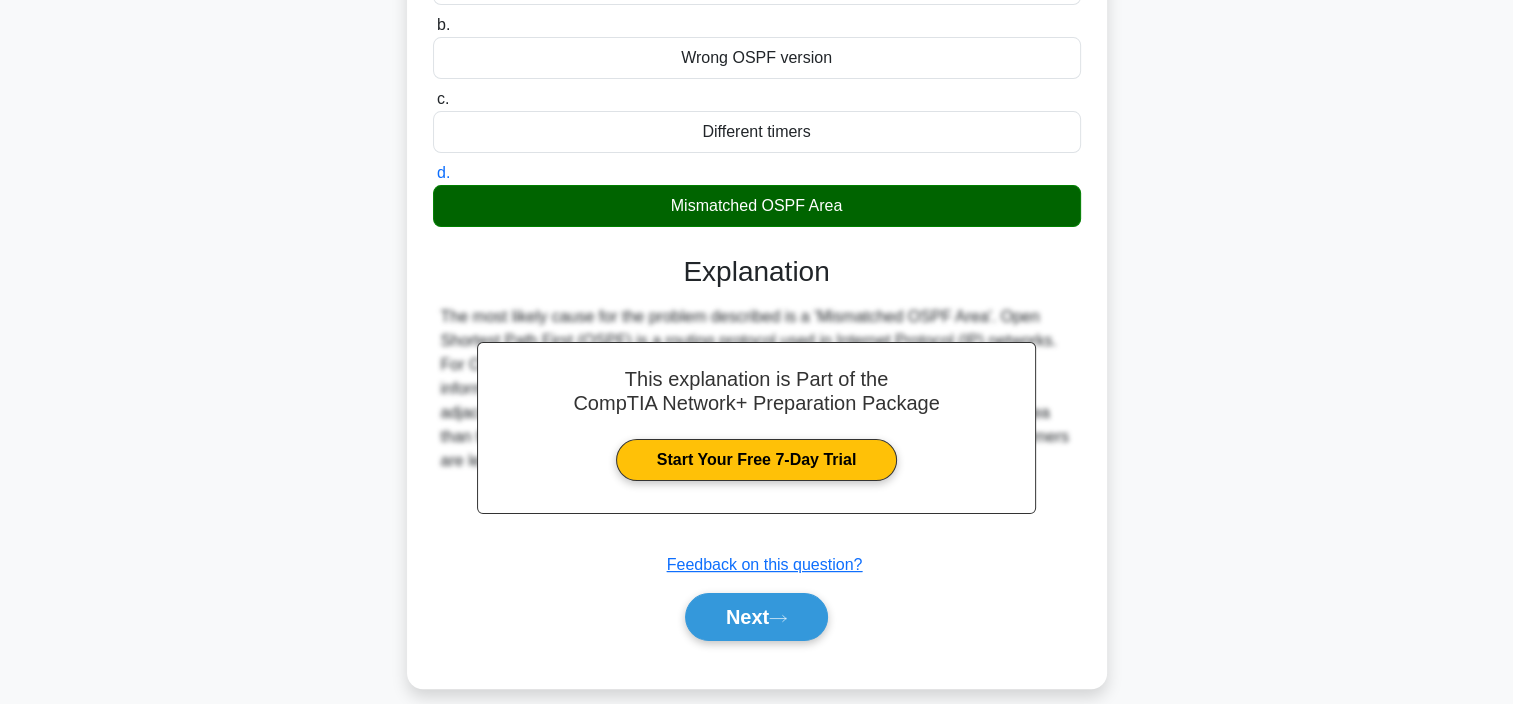 scroll, scrollTop: 376, scrollLeft: 0, axis: vertical 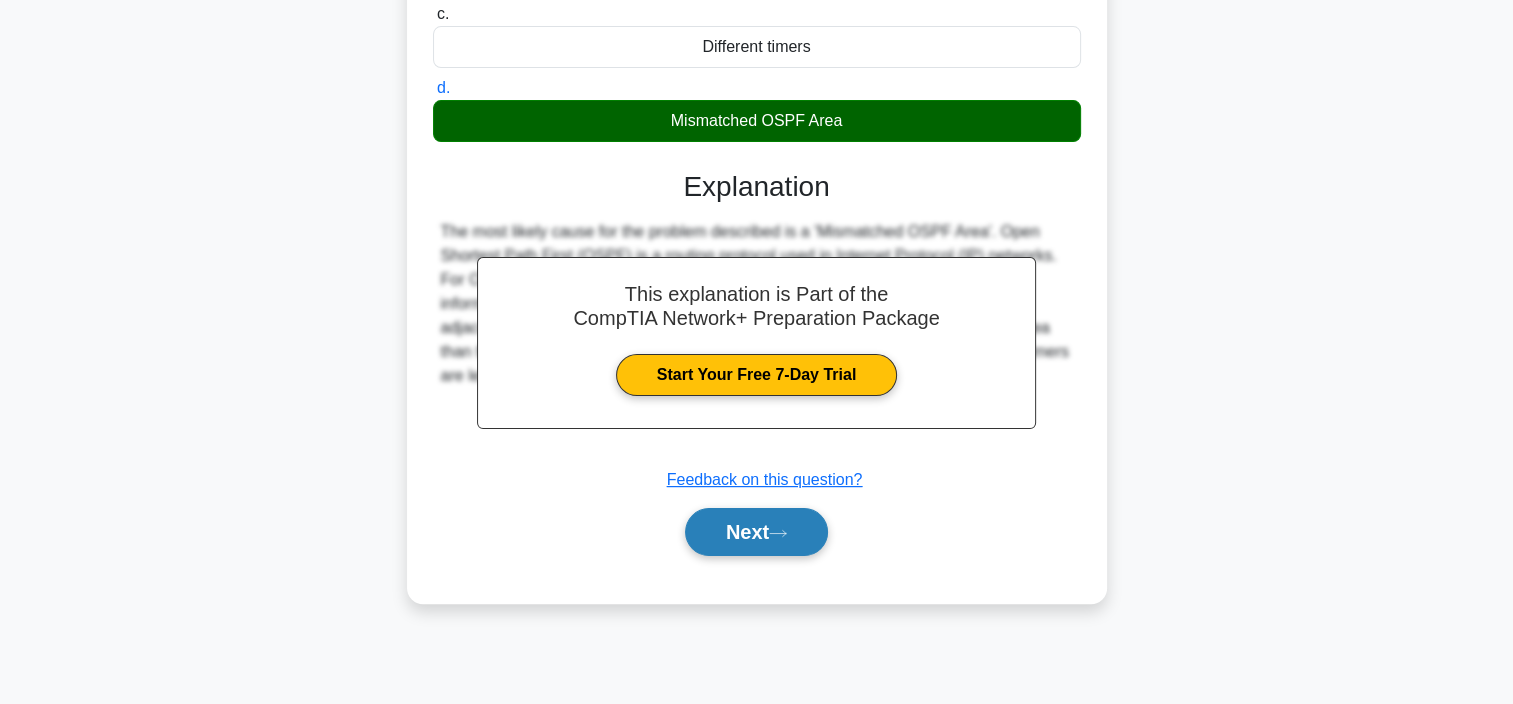 click 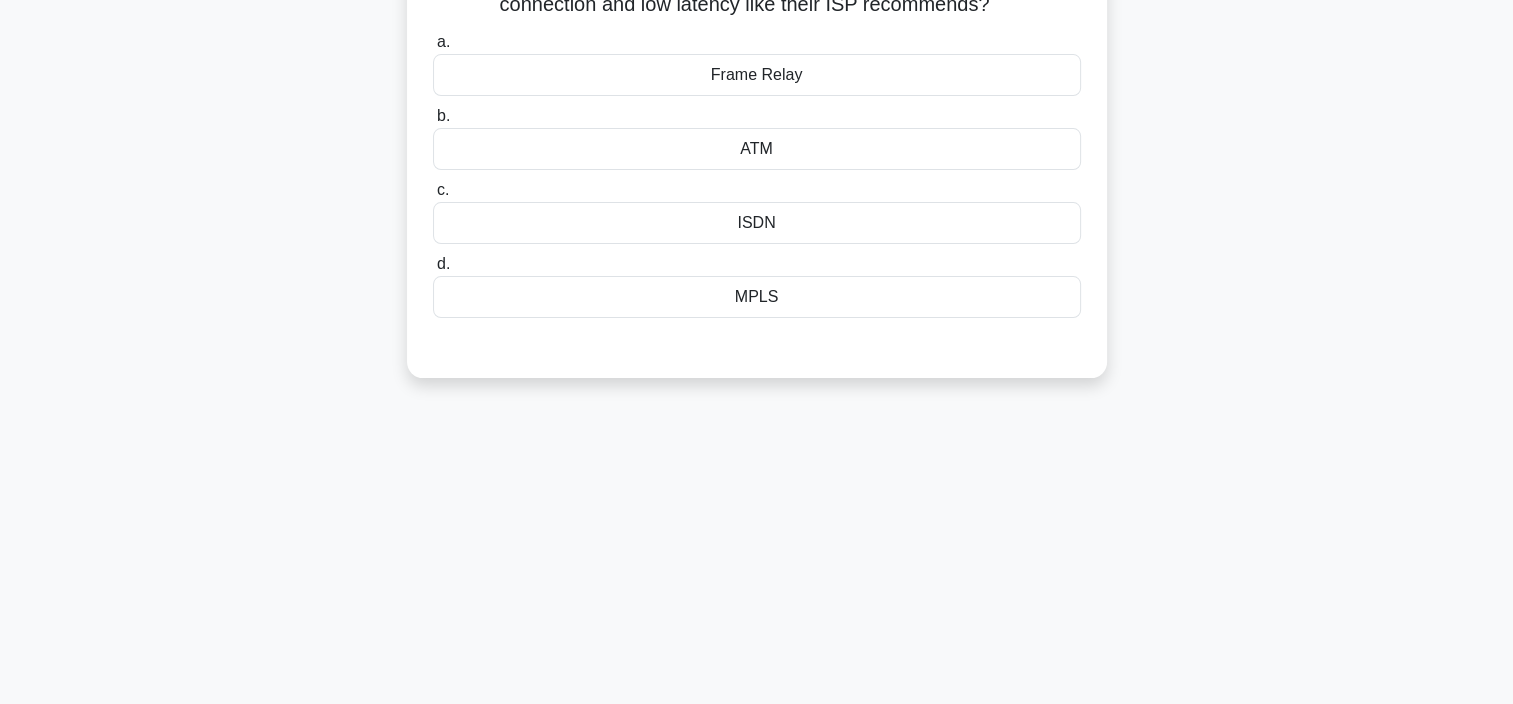 scroll, scrollTop: 0, scrollLeft: 0, axis: both 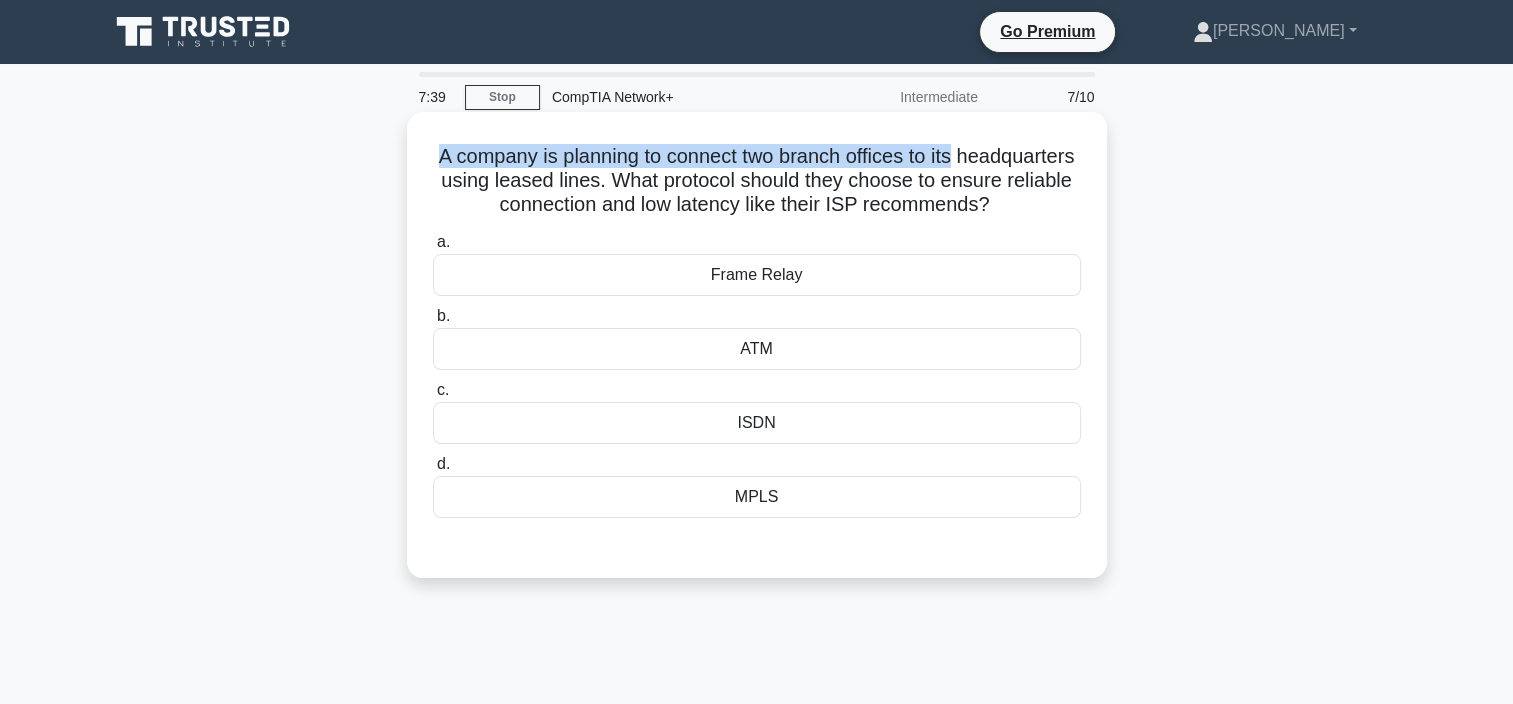 drag, startPoint x: 475, startPoint y: 166, endPoint x: 1040, endPoint y: 152, distance: 565.1734 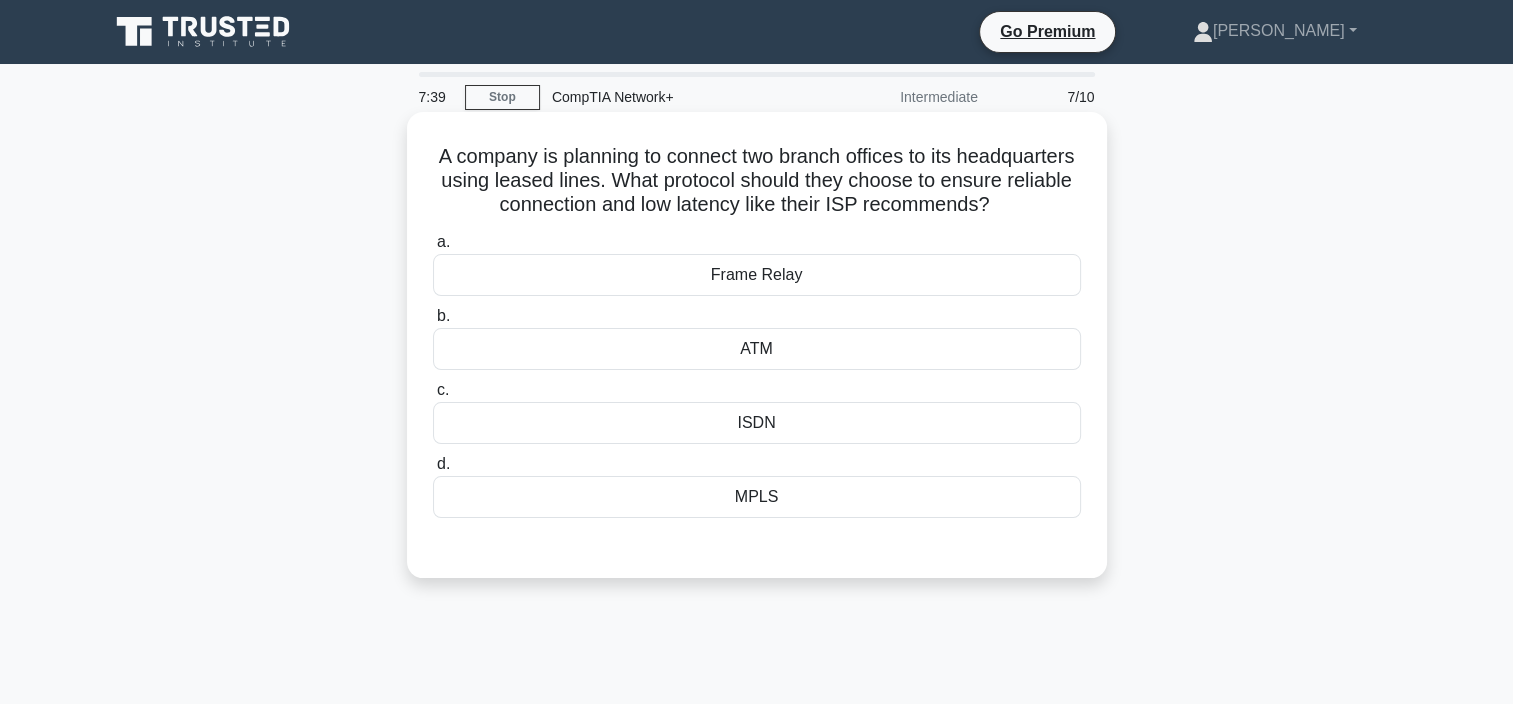 click on "A company is planning to connect two branch offices to its headquarters using leased lines. What protocol should they choose to ensure reliable connection and low latency like their ISP recommends?
.spinner_0XTQ{transform-origin:center;animation:spinner_y6GP .75s linear infinite}@keyframes spinner_y6GP{100%{transform:rotate(360deg)}}" at bounding box center (757, 181) 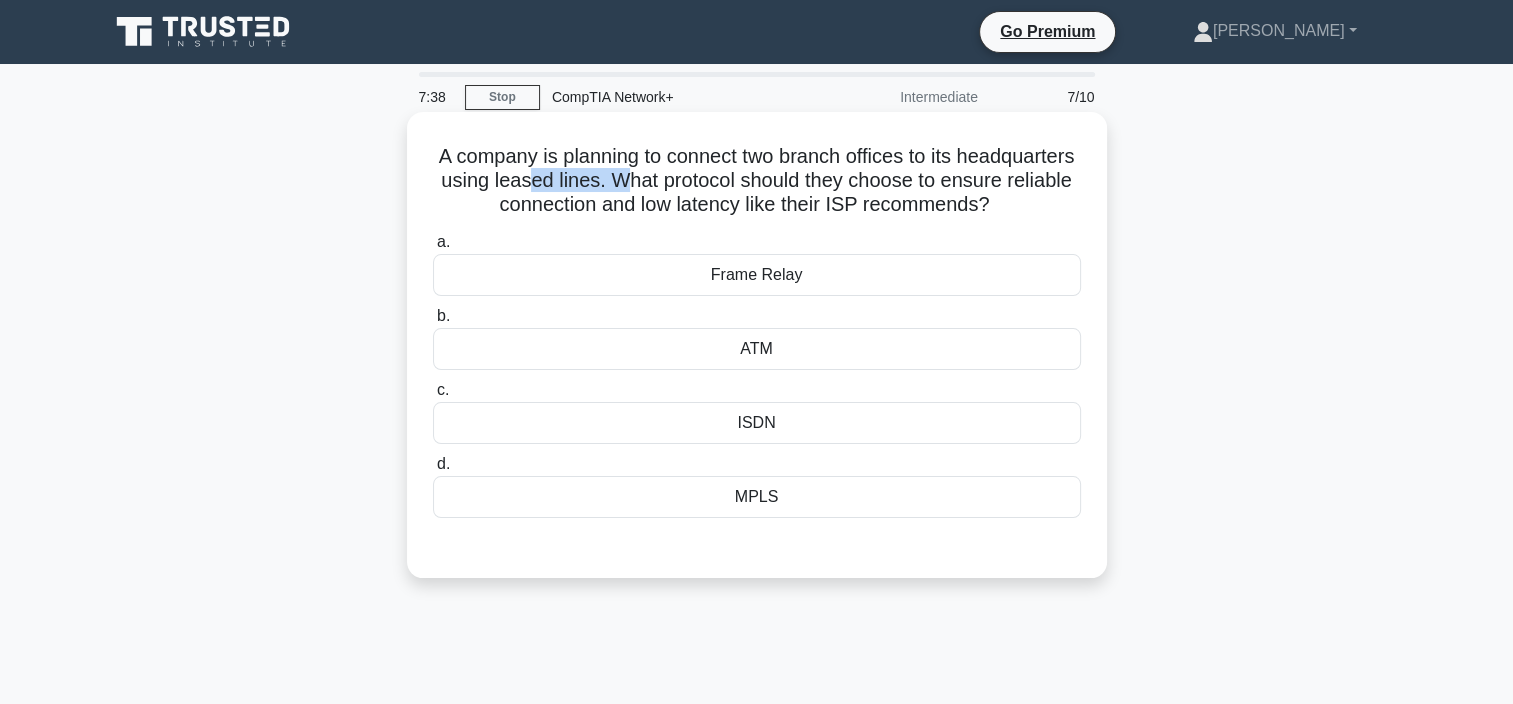drag, startPoint x: 652, startPoint y: 180, endPoint x: 750, endPoint y: 182, distance: 98.02041 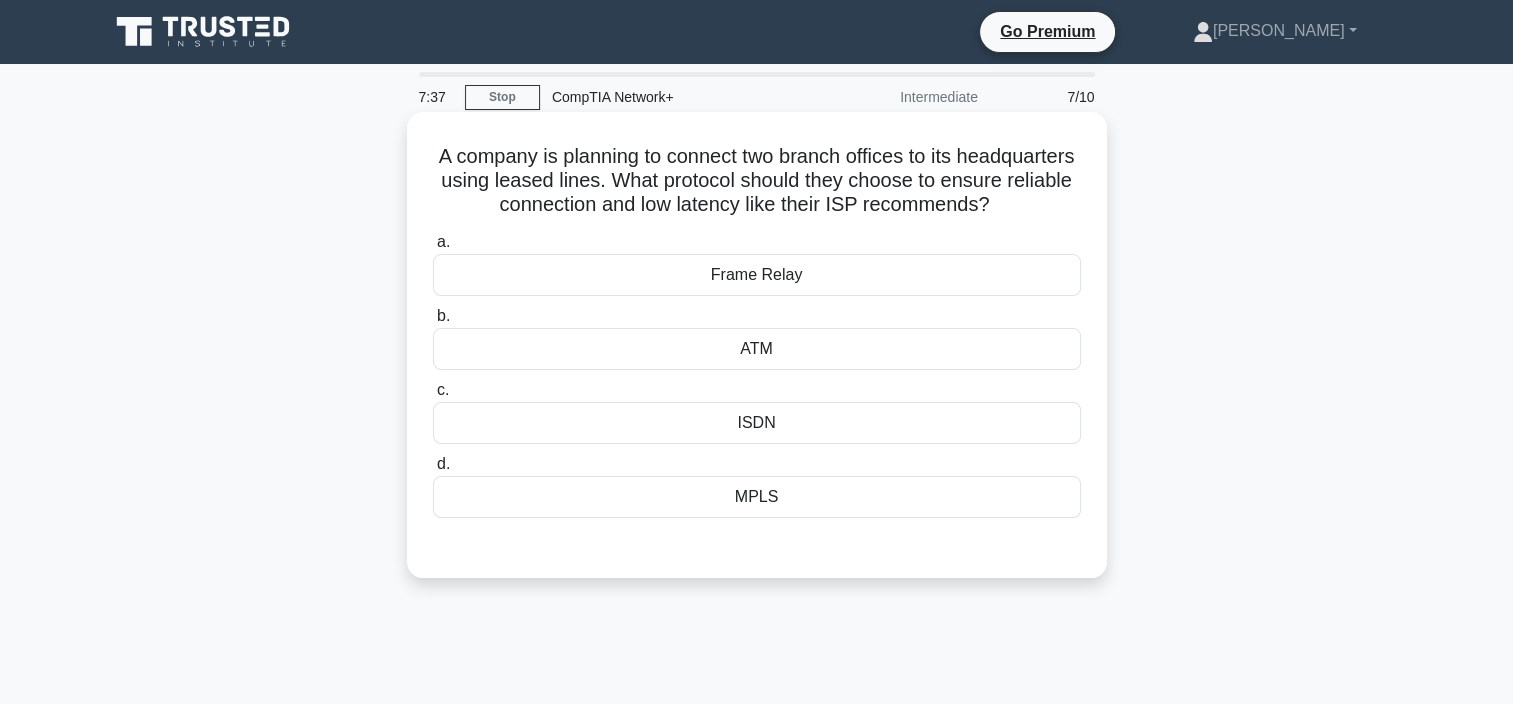 drag, startPoint x: 750, startPoint y: 182, endPoint x: 845, endPoint y: 180, distance: 95.02105 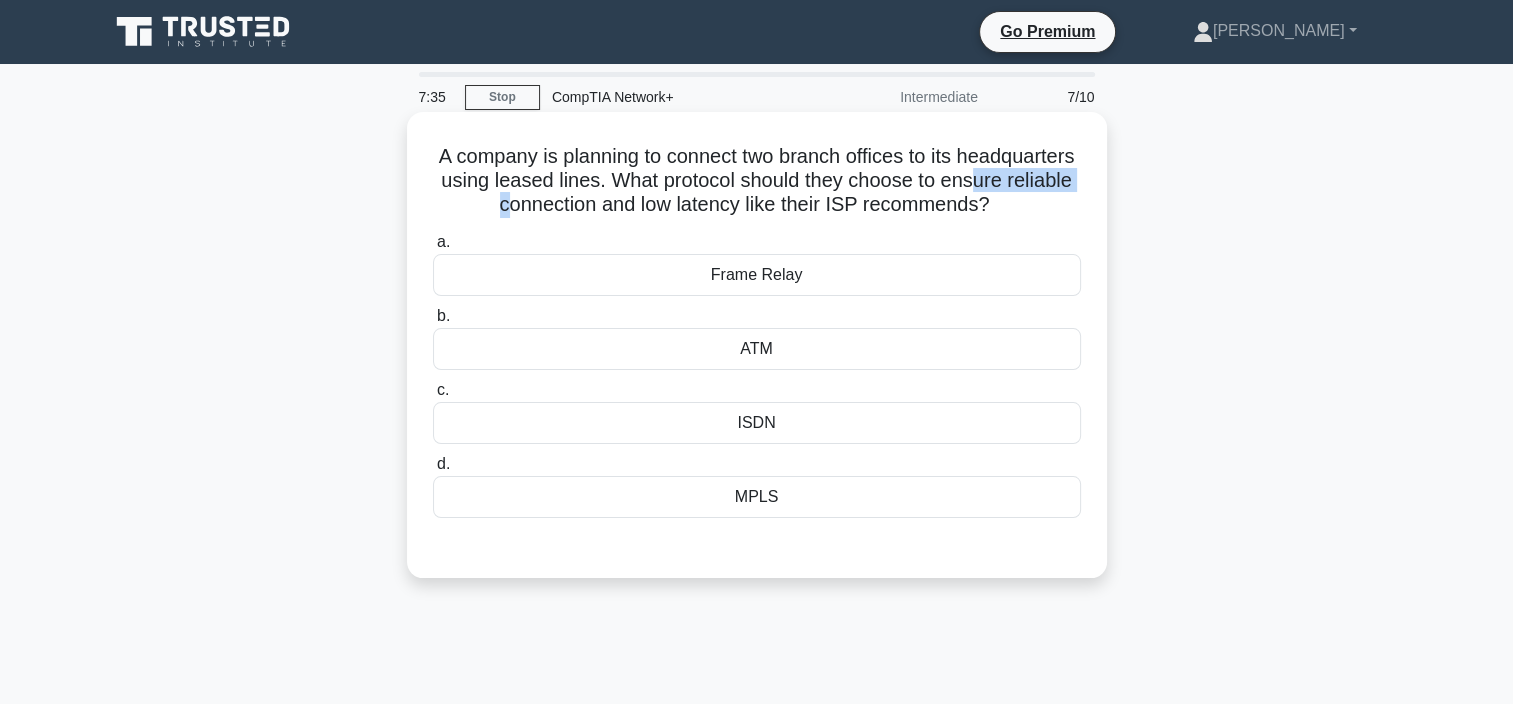 drag, startPoint x: 467, startPoint y: 212, endPoint x: 590, endPoint y: 211, distance: 123.00407 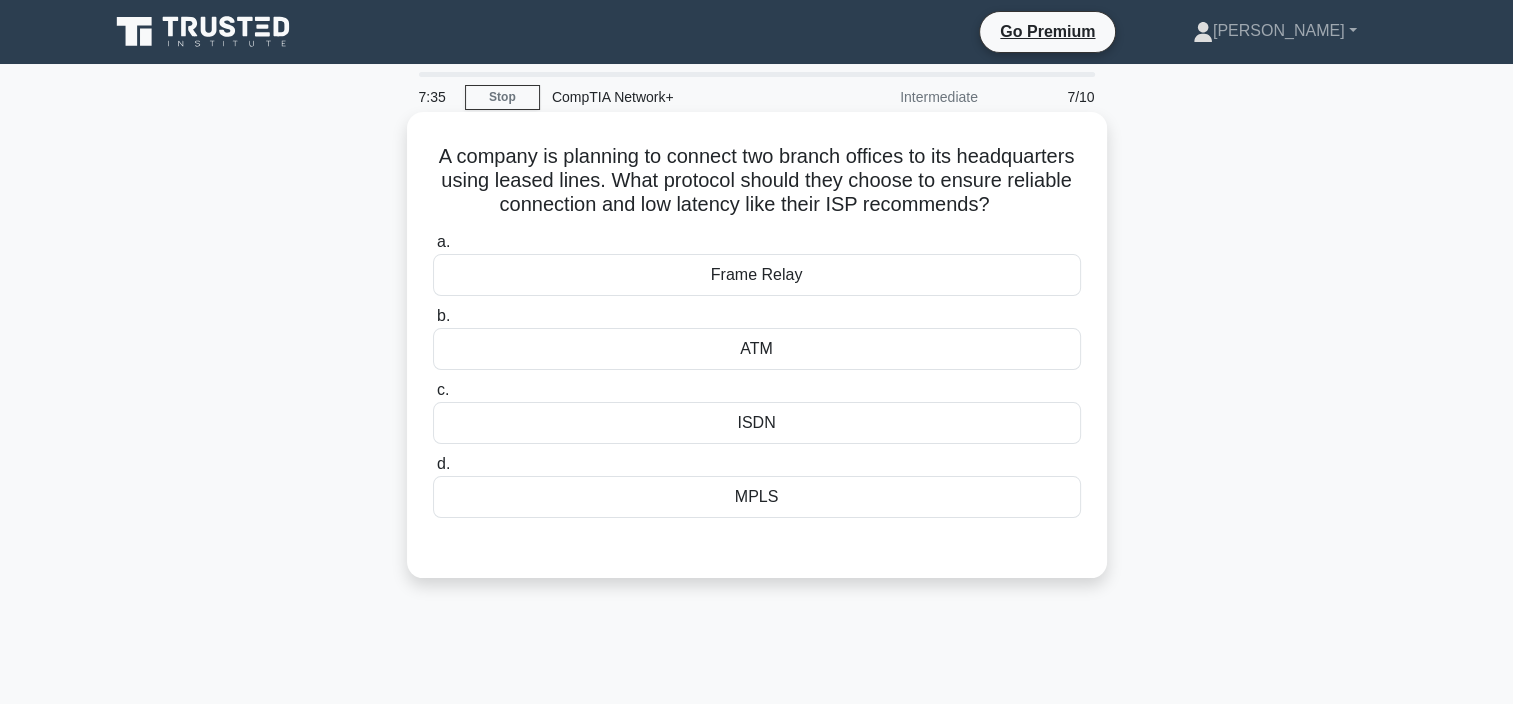 drag, startPoint x: 590, startPoint y: 211, endPoint x: 693, endPoint y: 214, distance: 103.04368 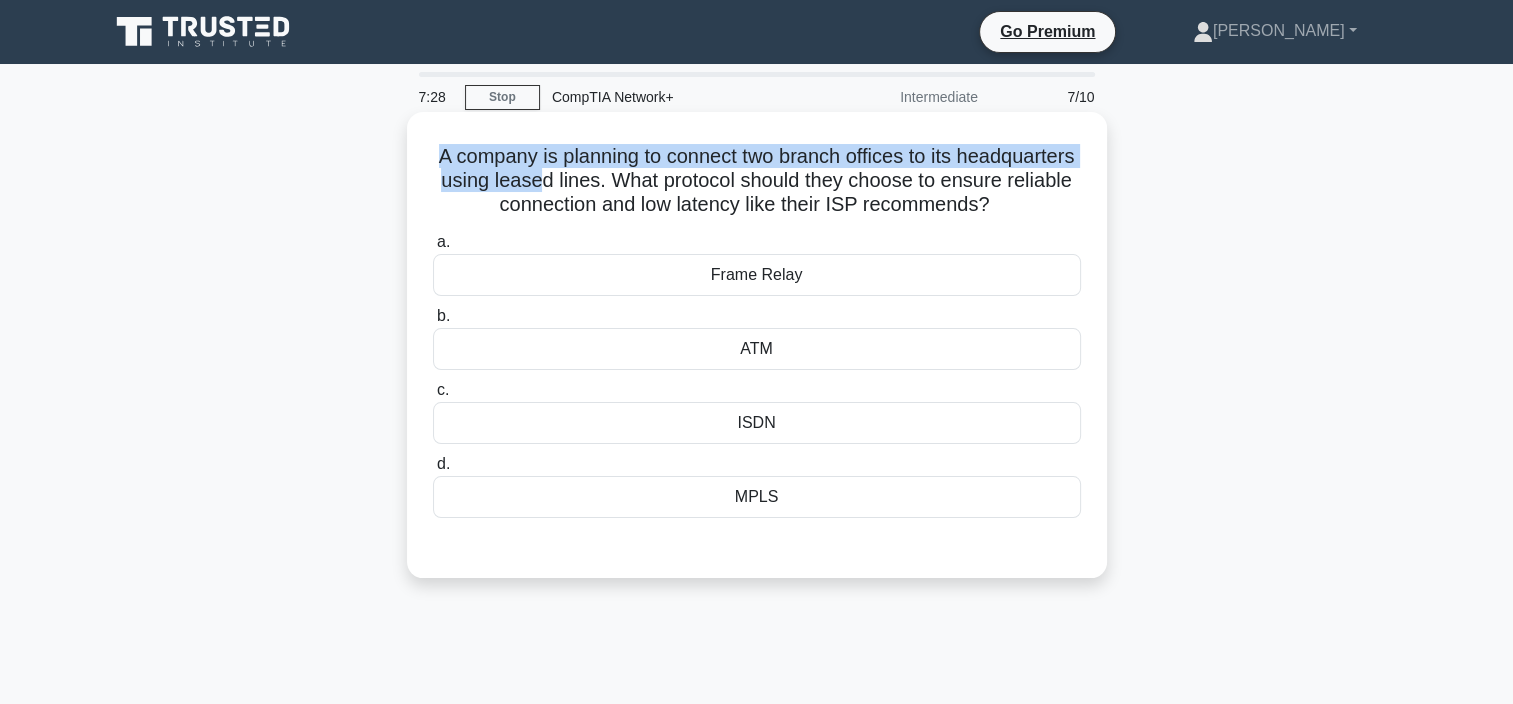 drag, startPoint x: 632, startPoint y: 161, endPoint x: 665, endPoint y: 188, distance: 42.638012 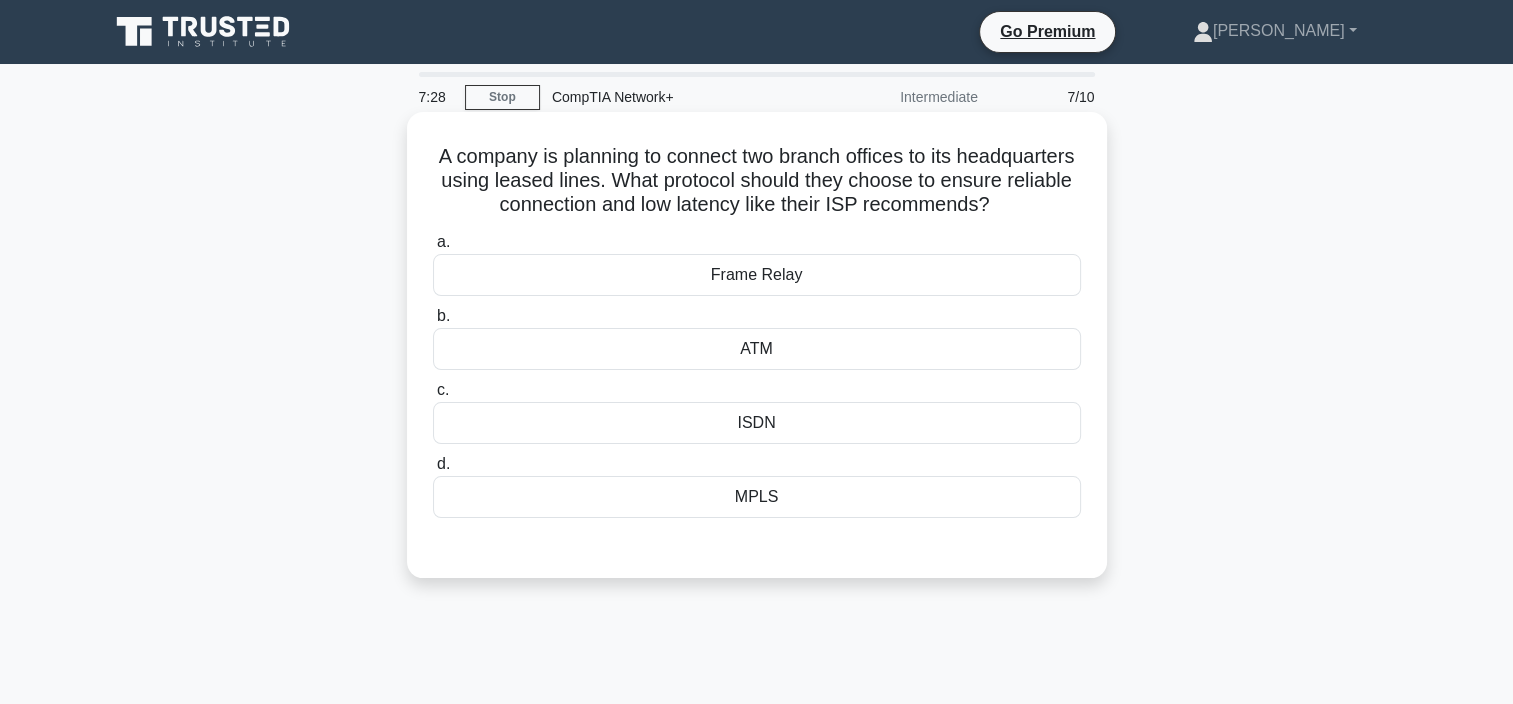 drag, startPoint x: 665, startPoint y: 188, endPoint x: 738, endPoint y: 305, distance: 137.90576 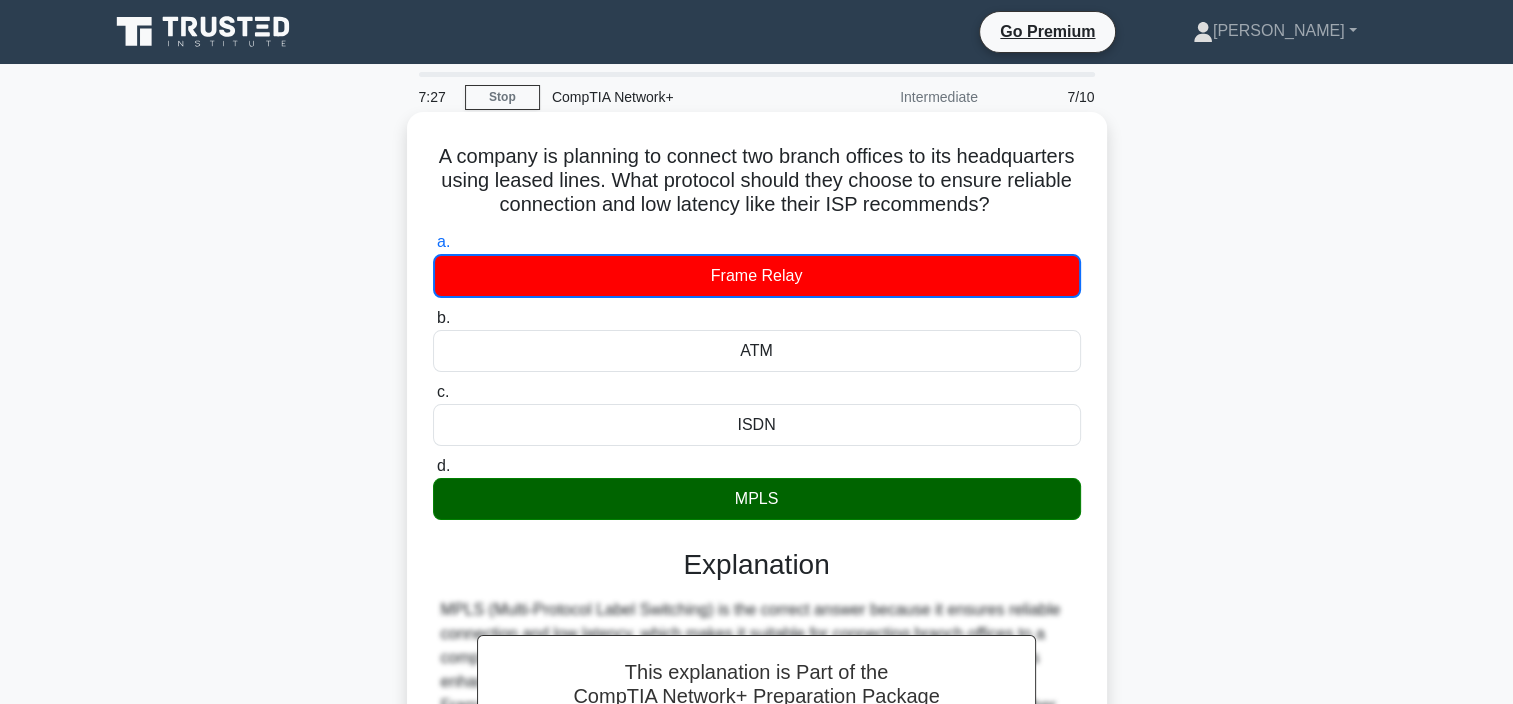 scroll, scrollTop: 376, scrollLeft: 0, axis: vertical 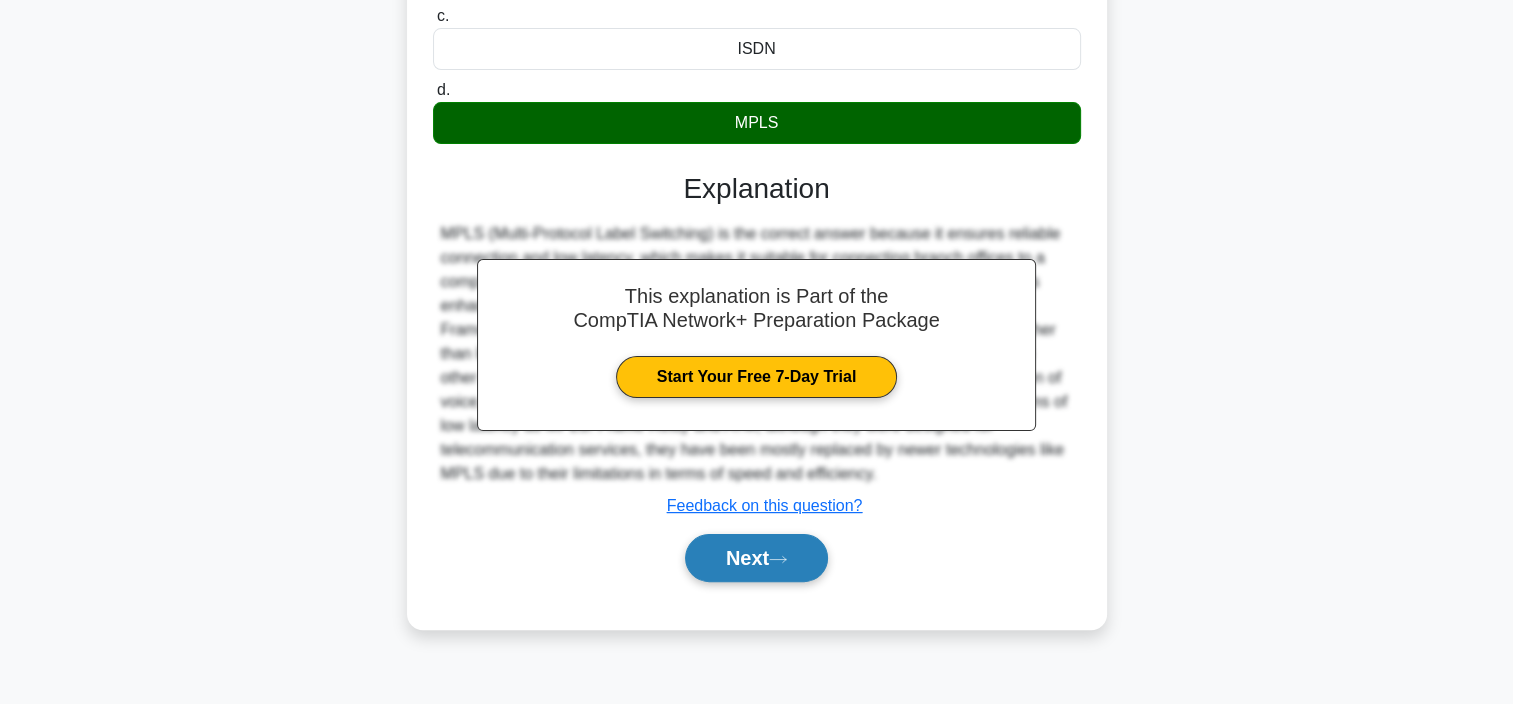 click on "Next" at bounding box center [756, 558] 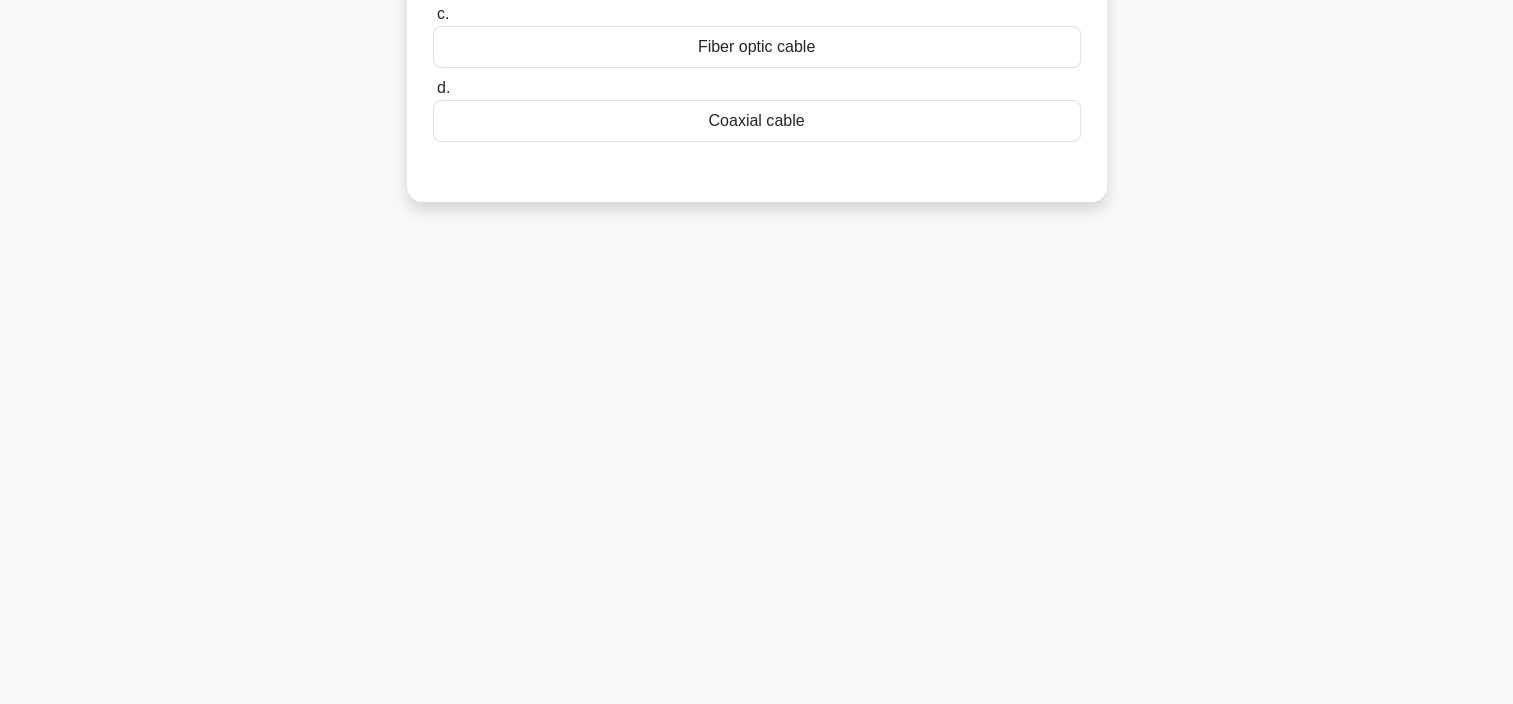 scroll, scrollTop: 0, scrollLeft: 0, axis: both 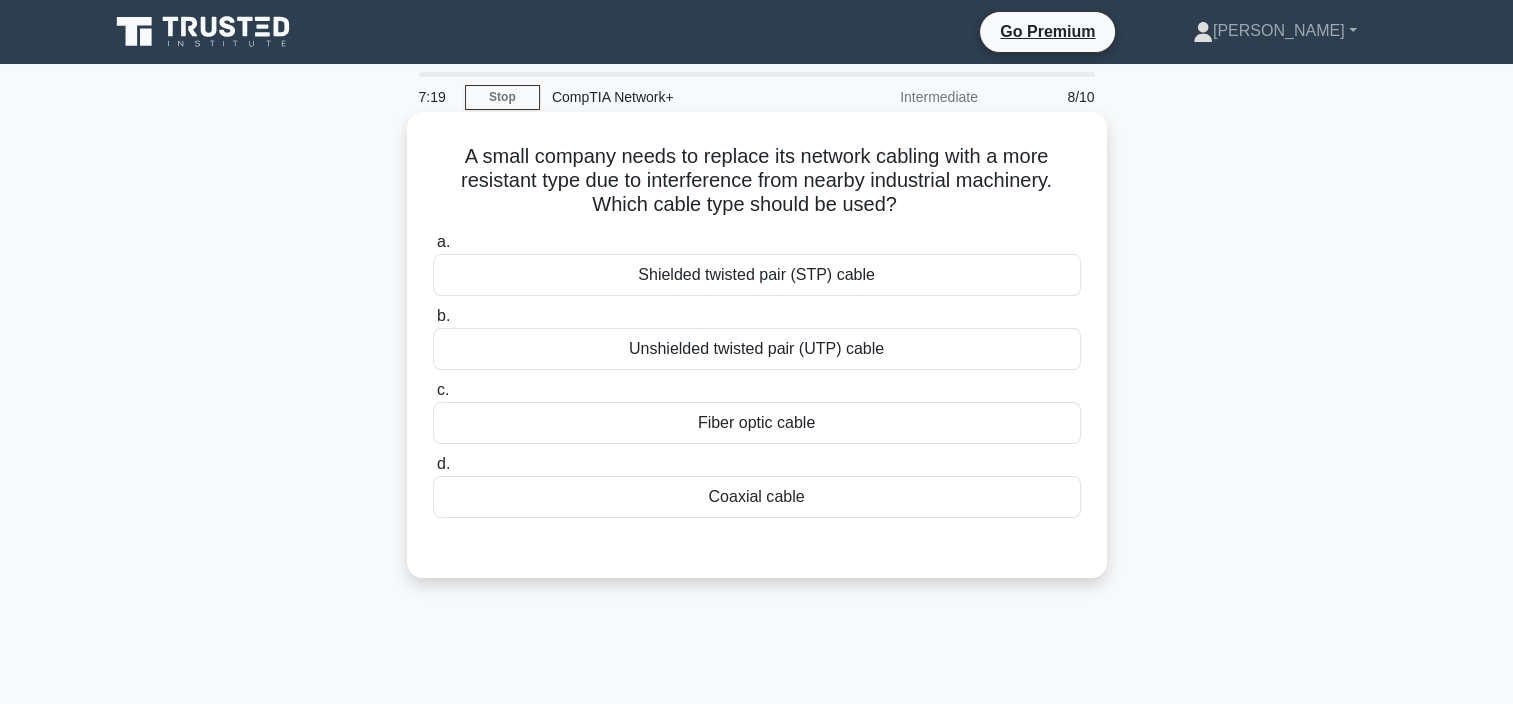 drag, startPoint x: 485, startPoint y: 159, endPoint x: 915, endPoint y: 210, distance: 433.01385 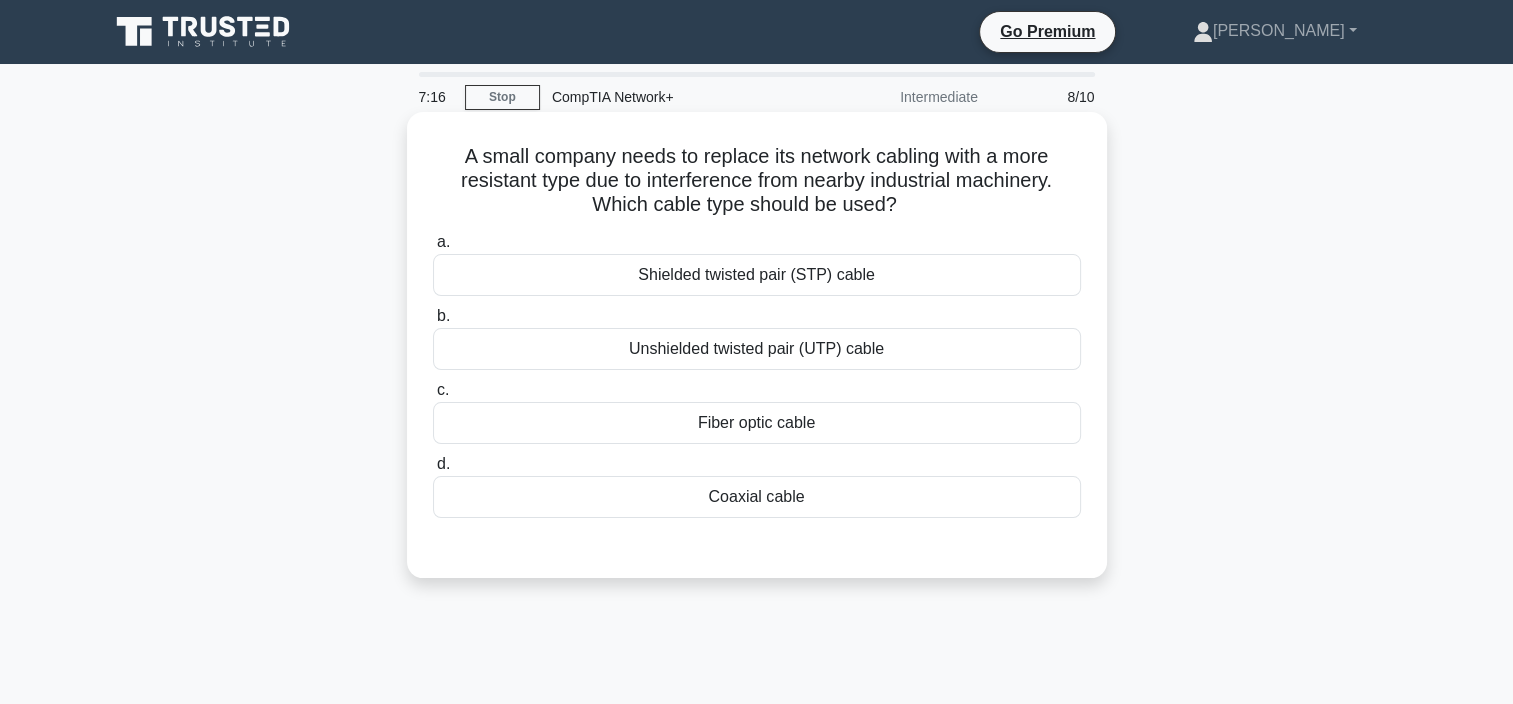 drag, startPoint x: 915, startPoint y: 210, endPoint x: 849, endPoint y: 233, distance: 69.89278 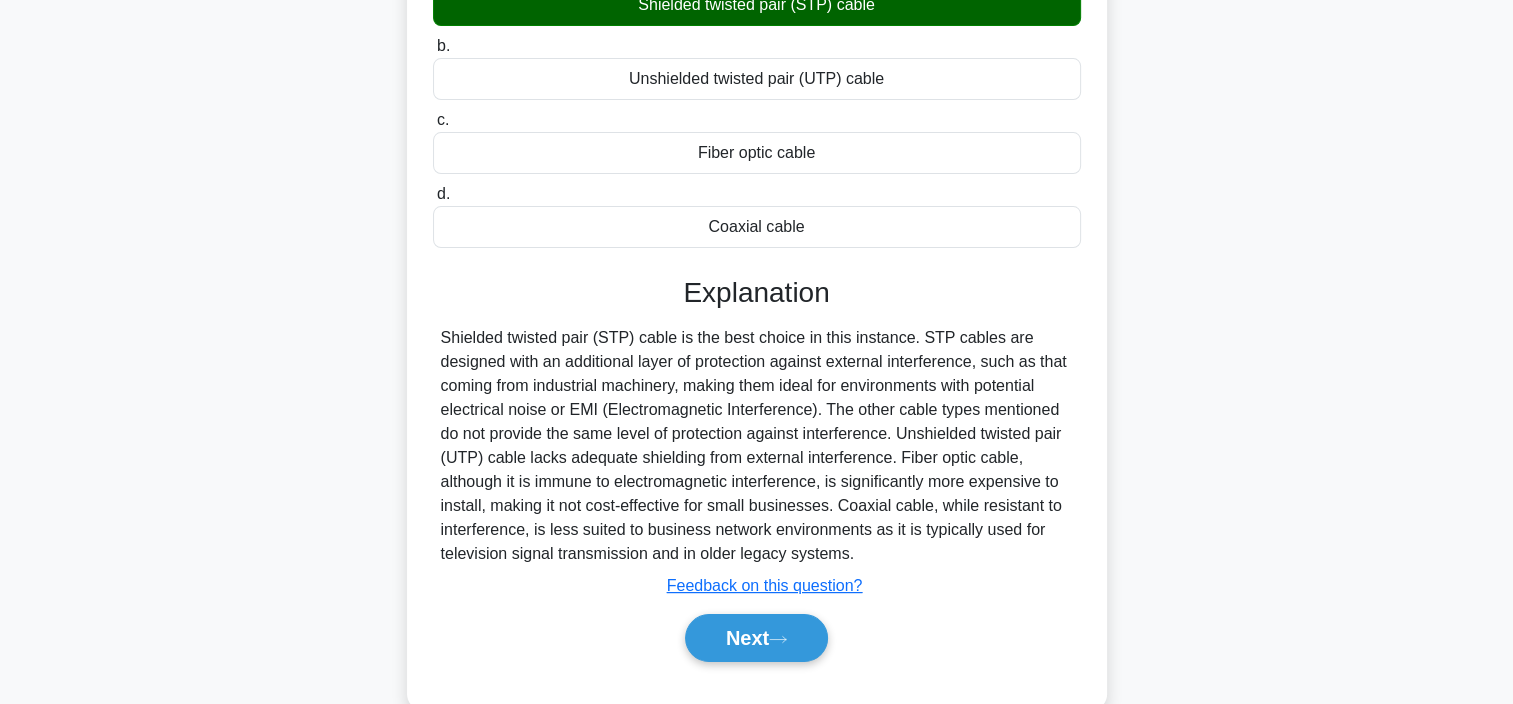 scroll, scrollTop: 376, scrollLeft: 0, axis: vertical 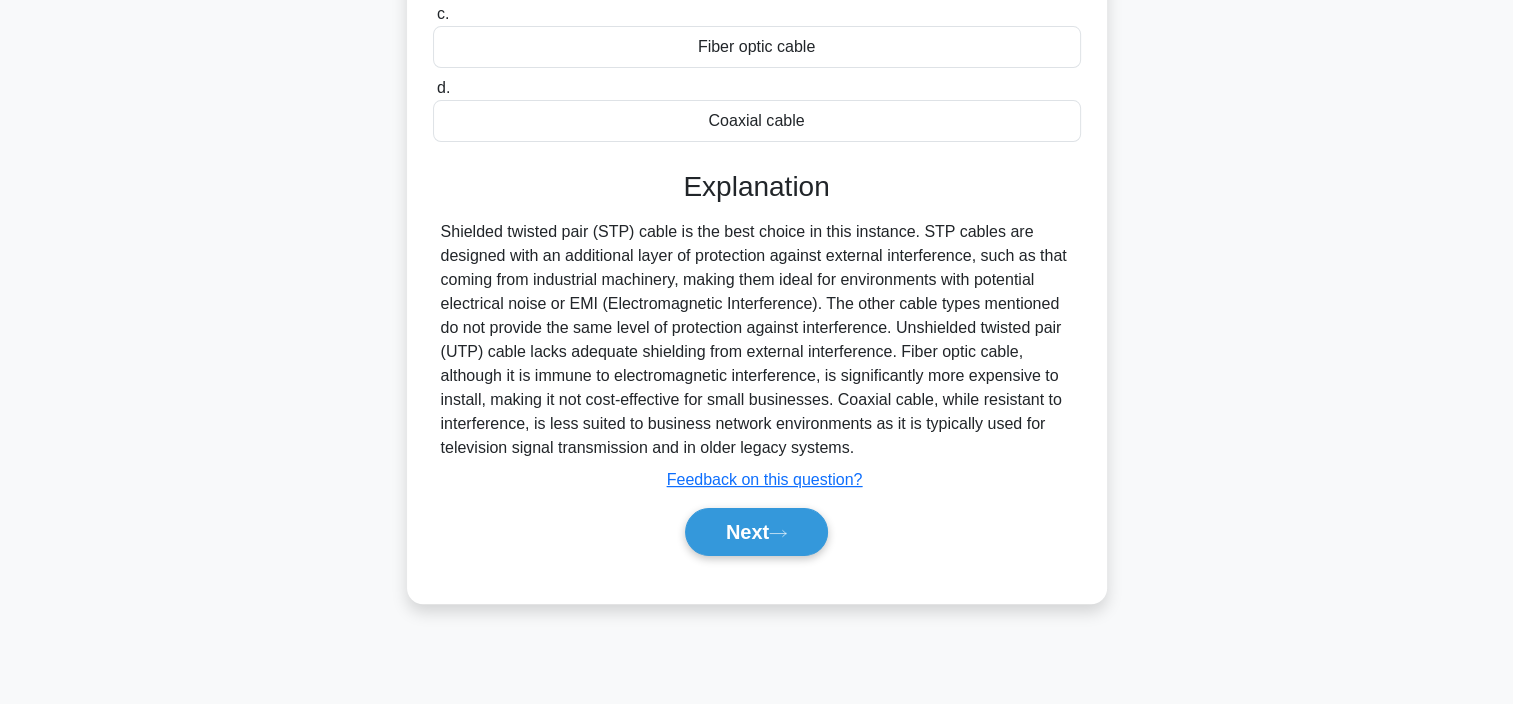 click on "Next" at bounding box center [757, 532] 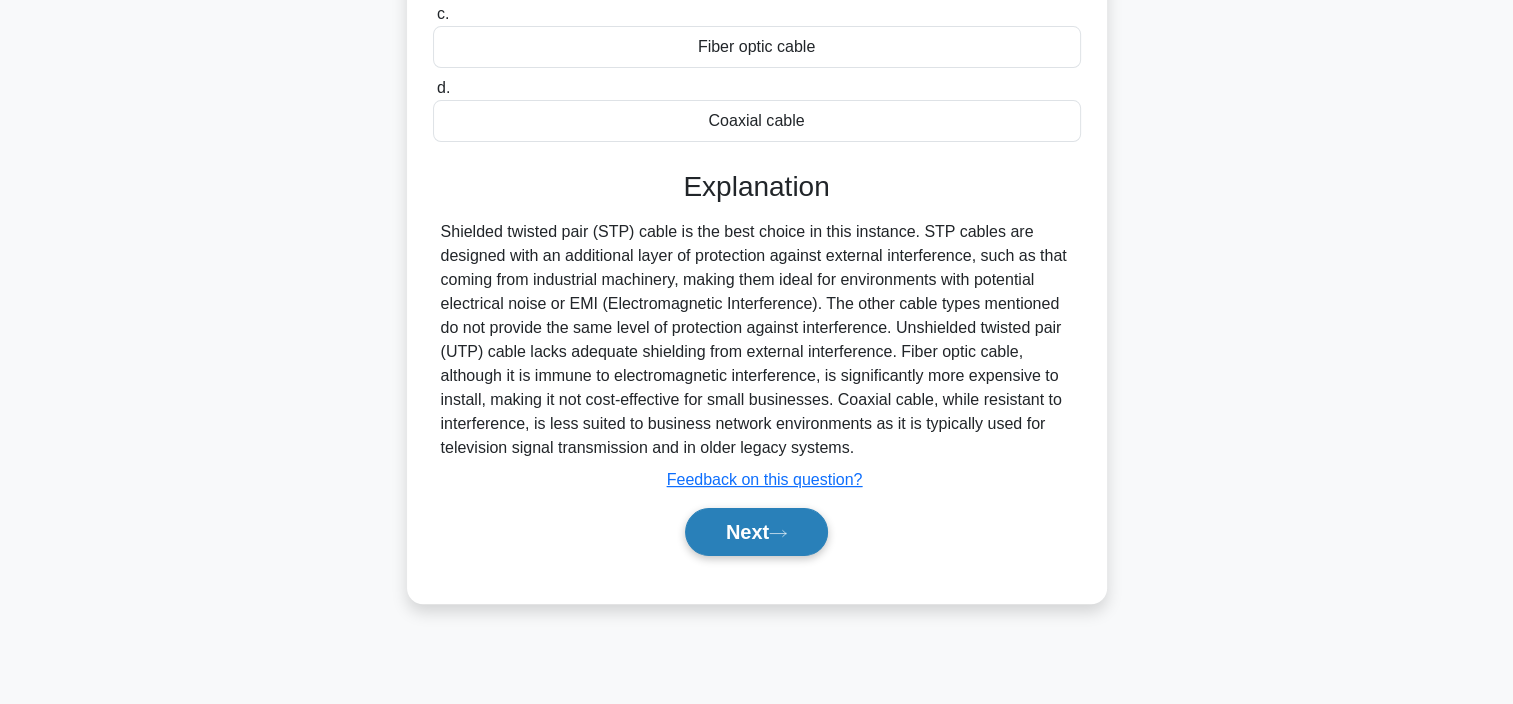 click on "Next" at bounding box center [756, 532] 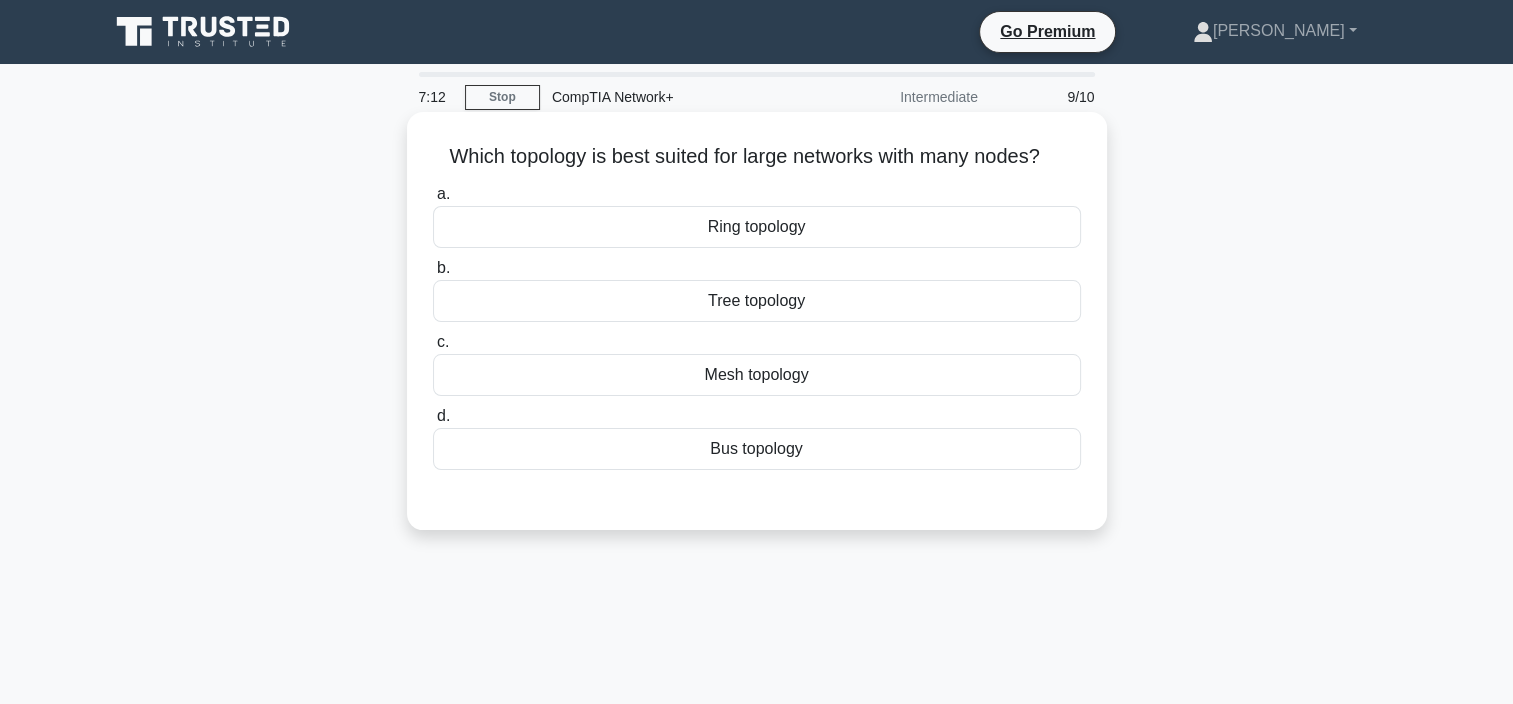 scroll, scrollTop: 0, scrollLeft: 0, axis: both 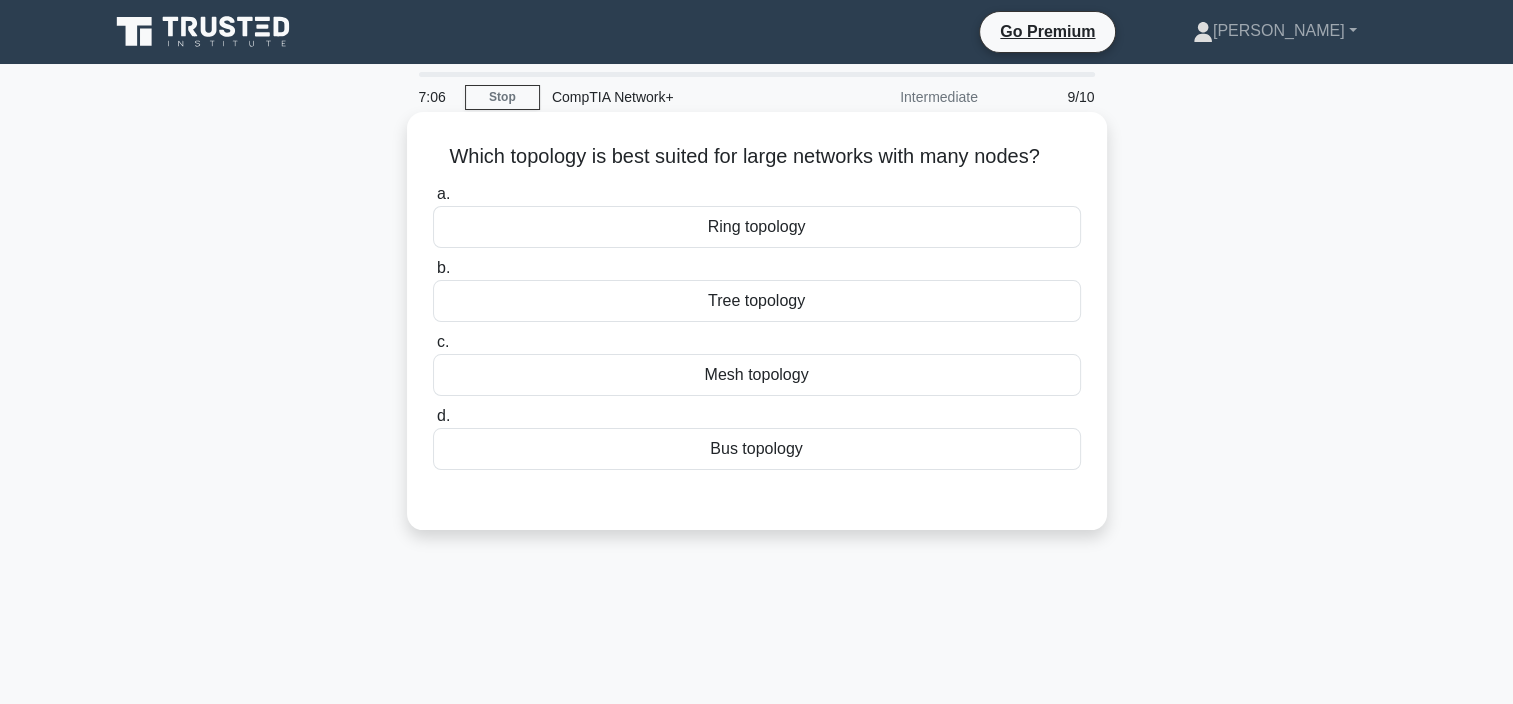 click on "Tree topology" at bounding box center (757, 301) 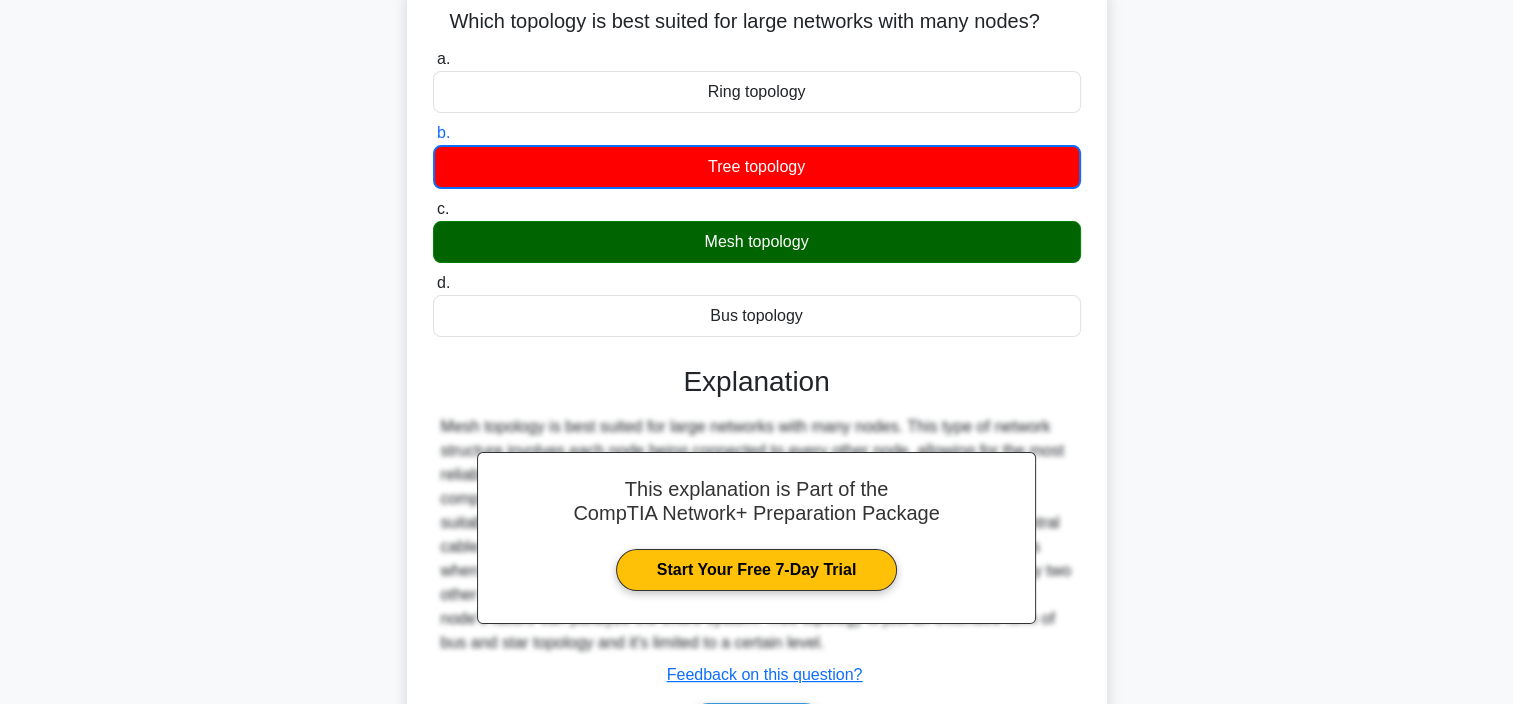 scroll, scrollTop: 376, scrollLeft: 0, axis: vertical 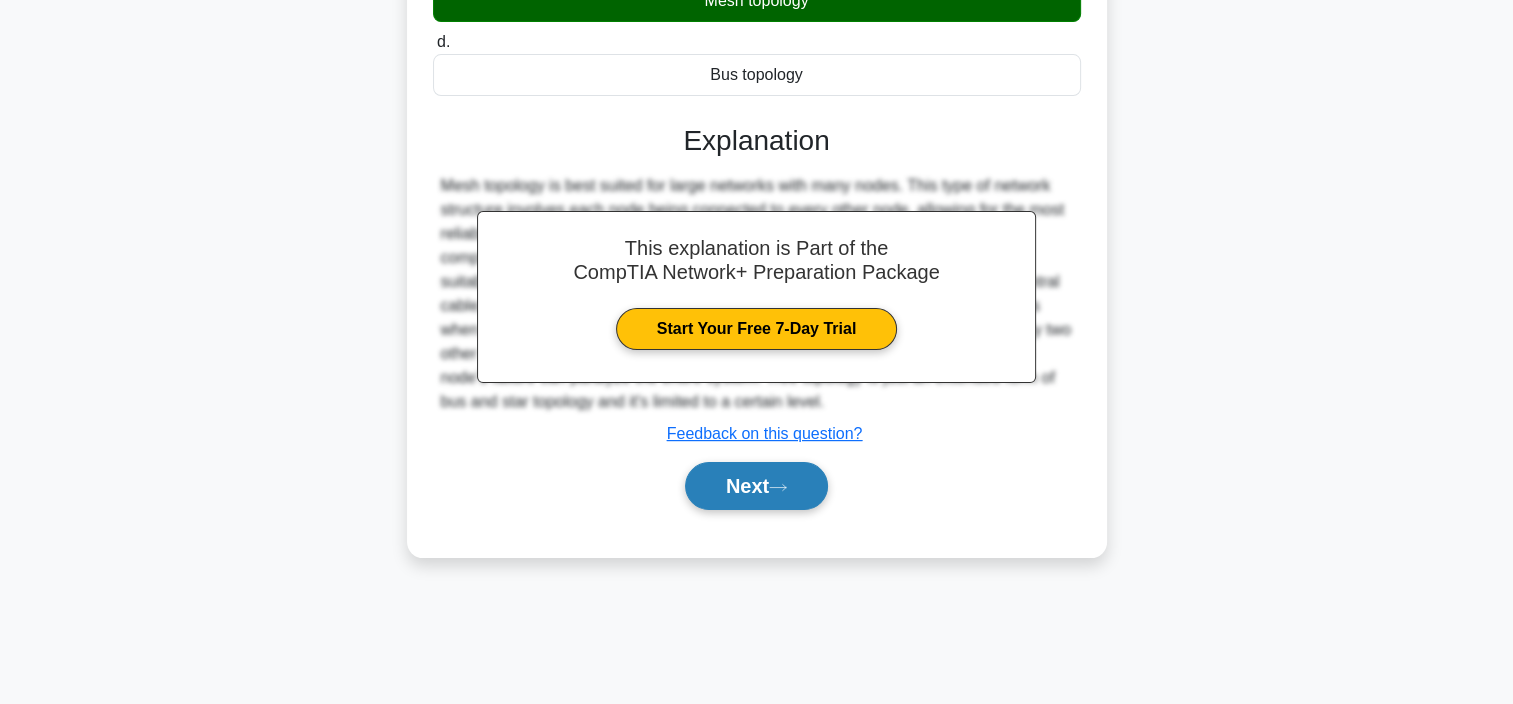 click on "Next" at bounding box center (756, 486) 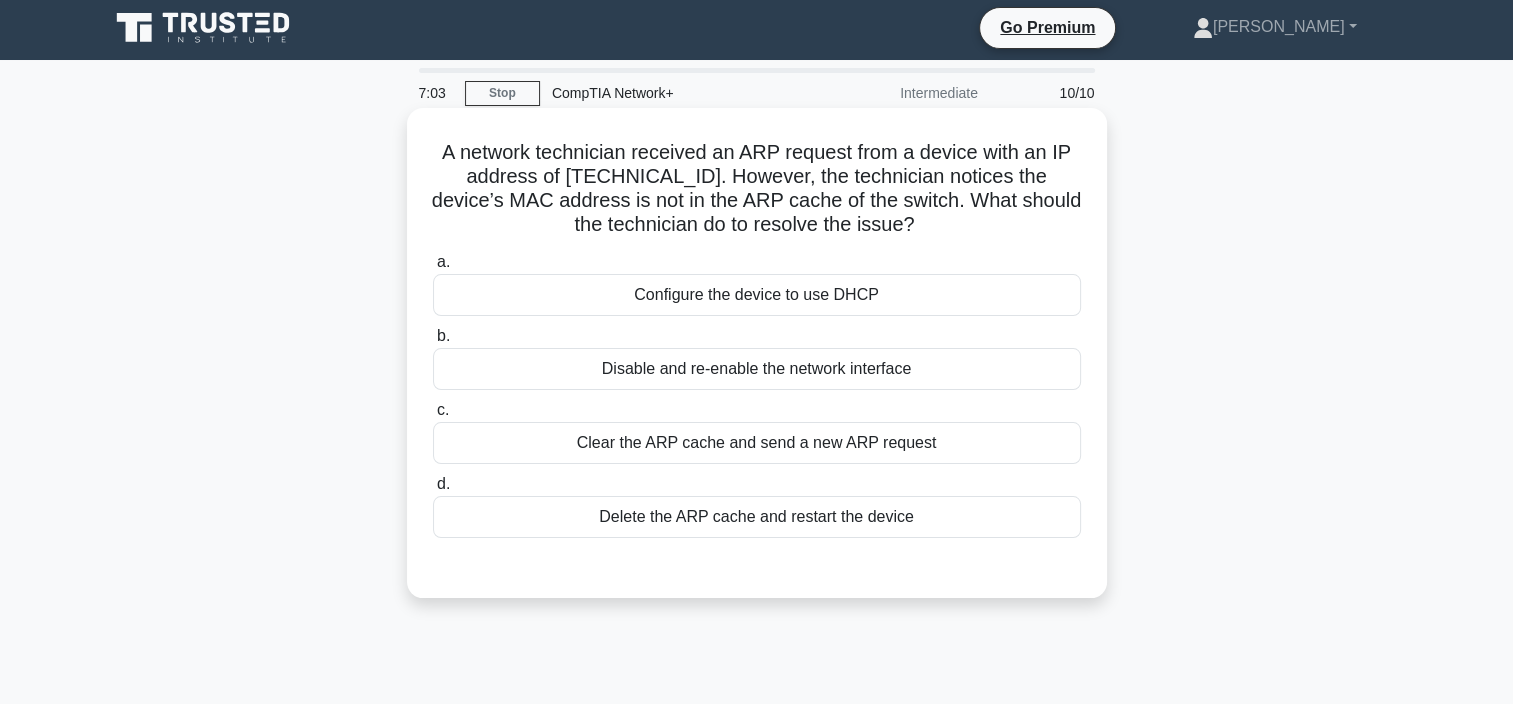 scroll, scrollTop: 0, scrollLeft: 0, axis: both 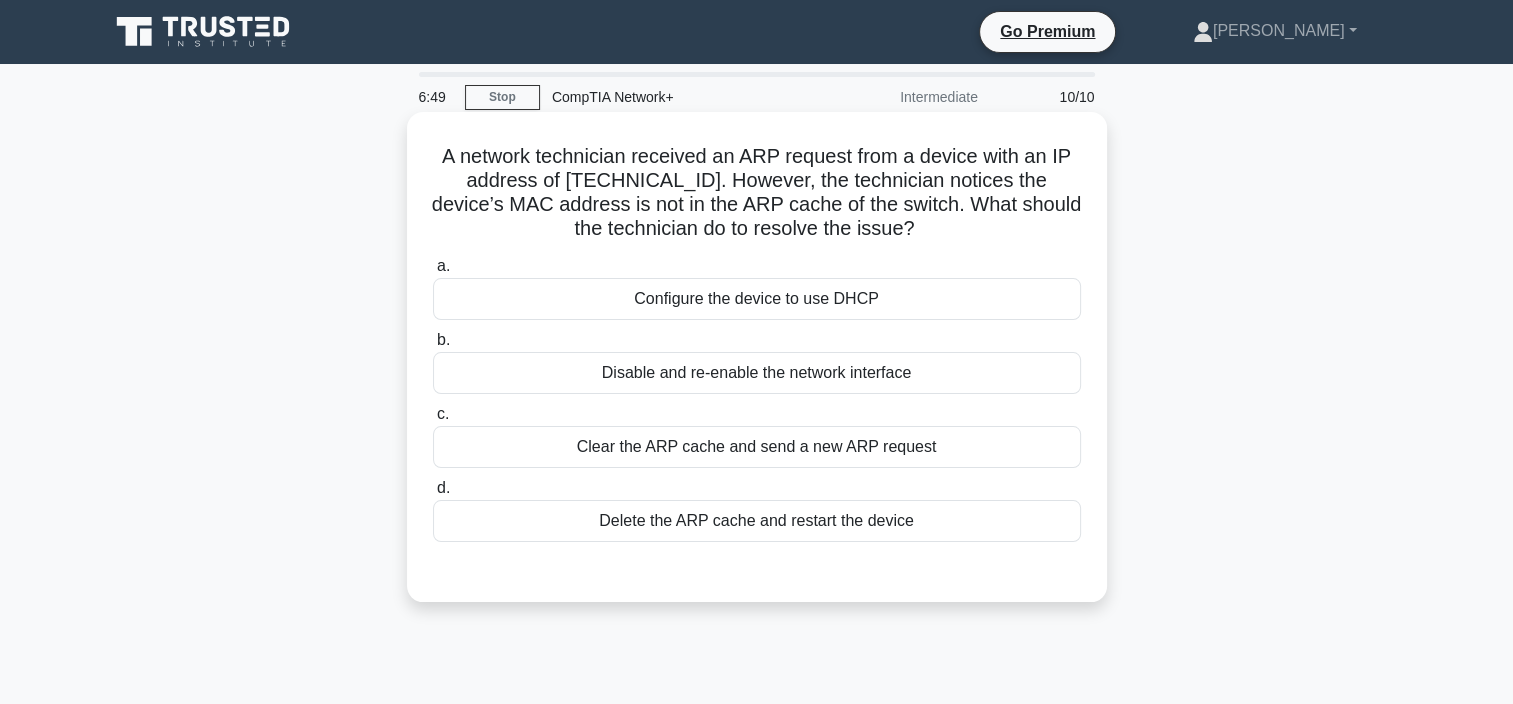 click on "Clear the ARP cache and send a new ARP request" at bounding box center [757, 447] 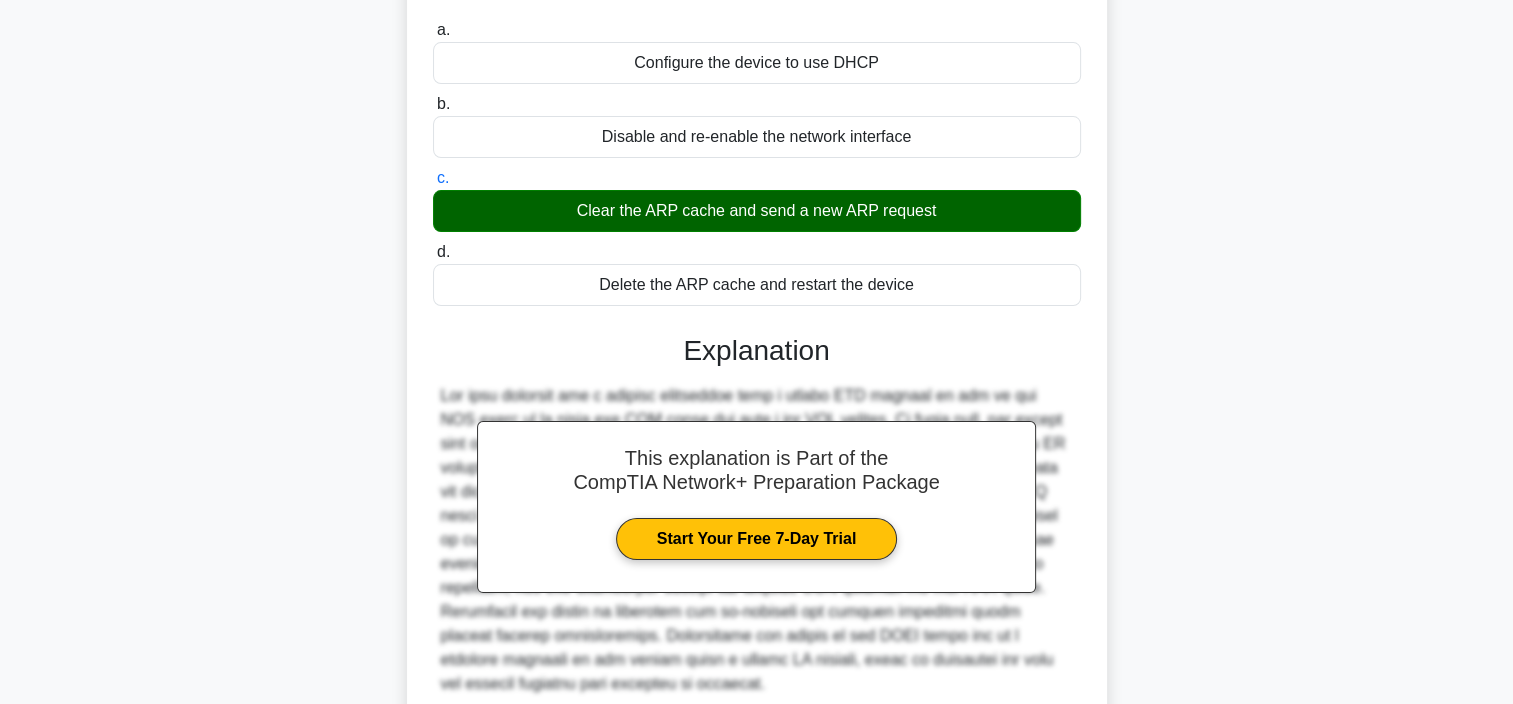 scroll, scrollTop: 408, scrollLeft: 0, axis: vertical 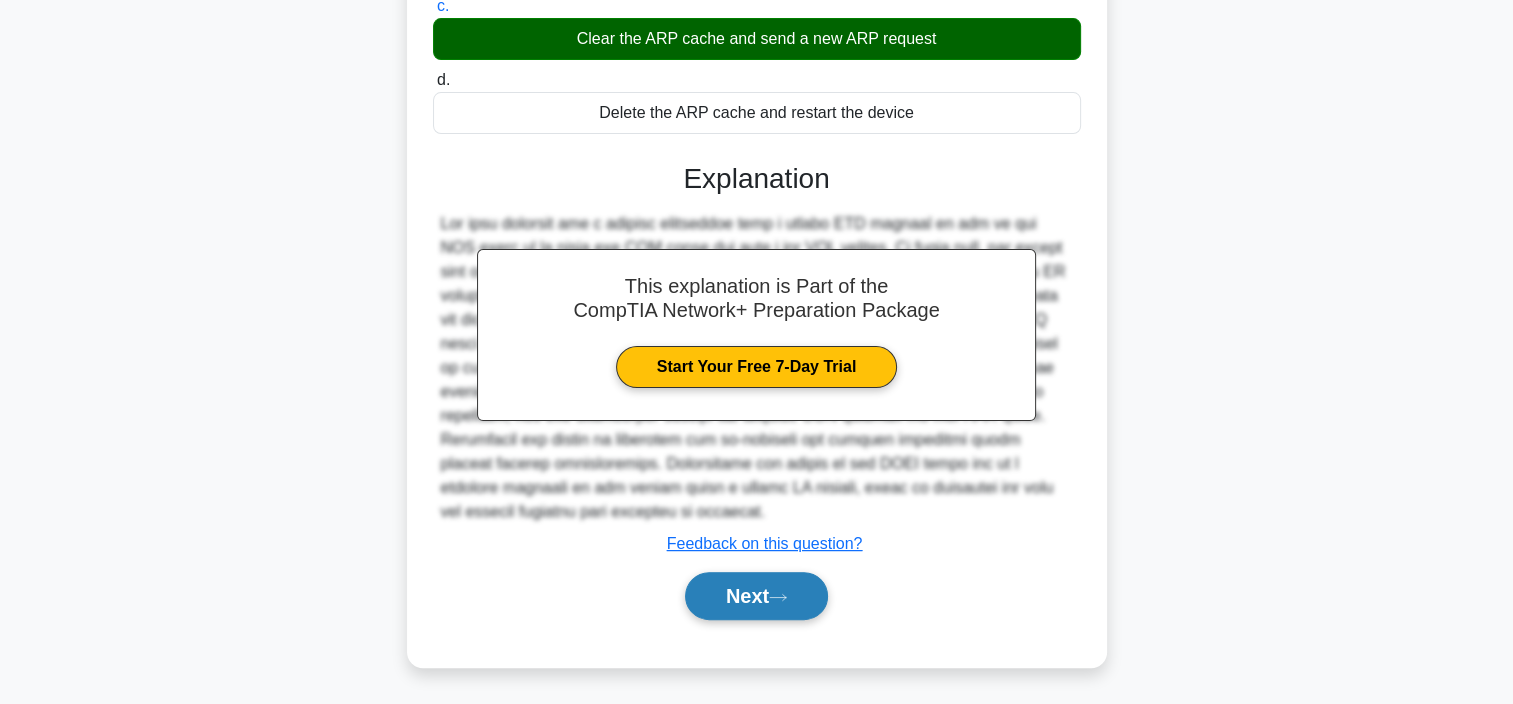 click on "Next" at bounding box center (756, 596) 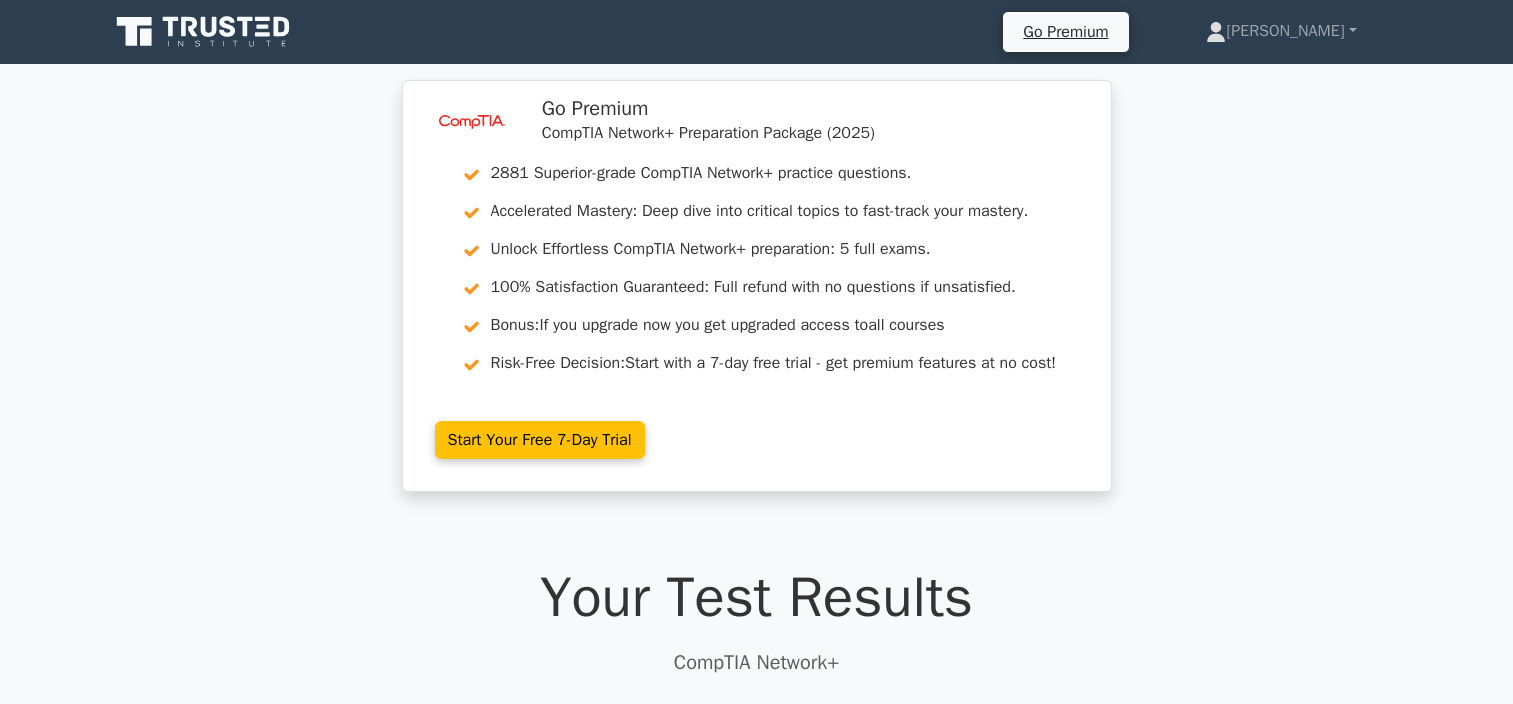 scroll, scrollTop: 0, scrollLeft: 0, axis: both 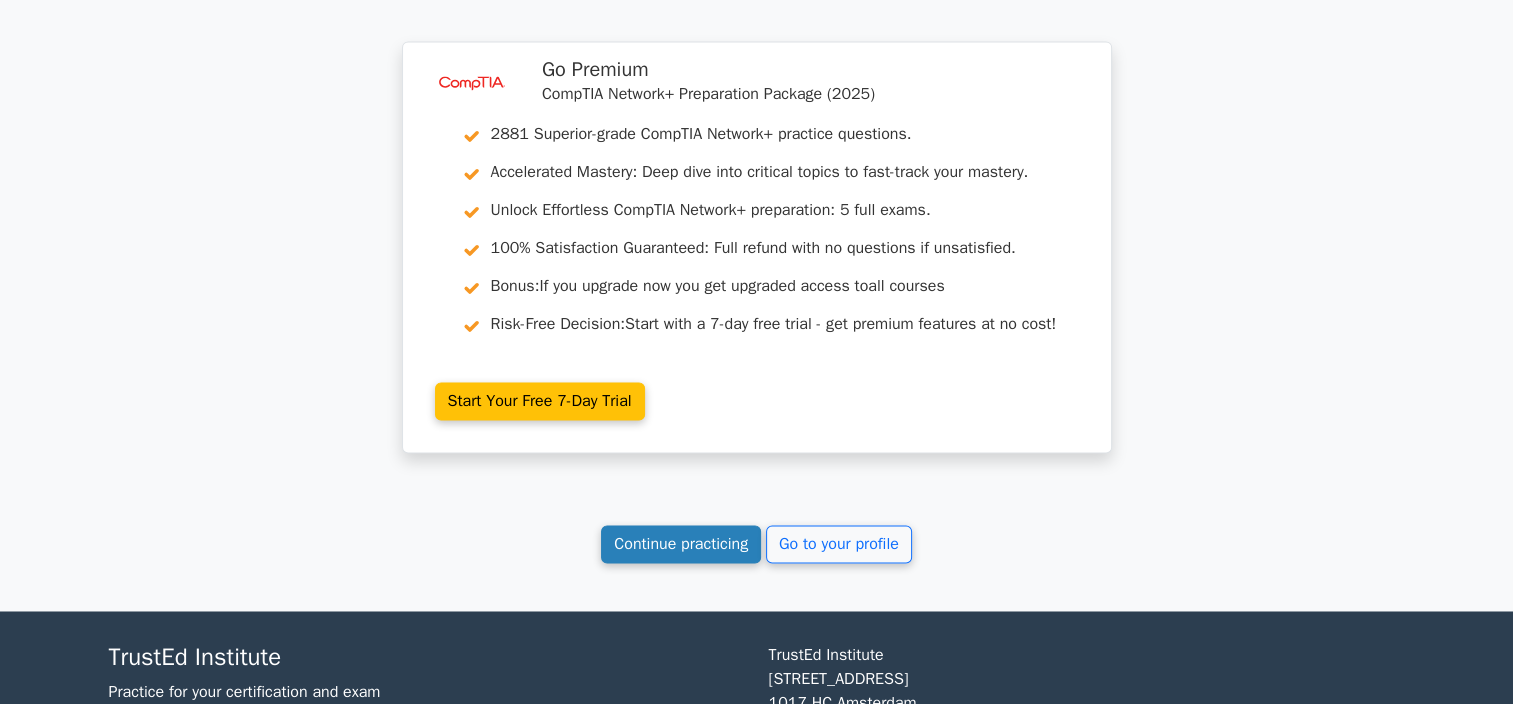click on "Continue practicing" at bounding box center (681, 544) 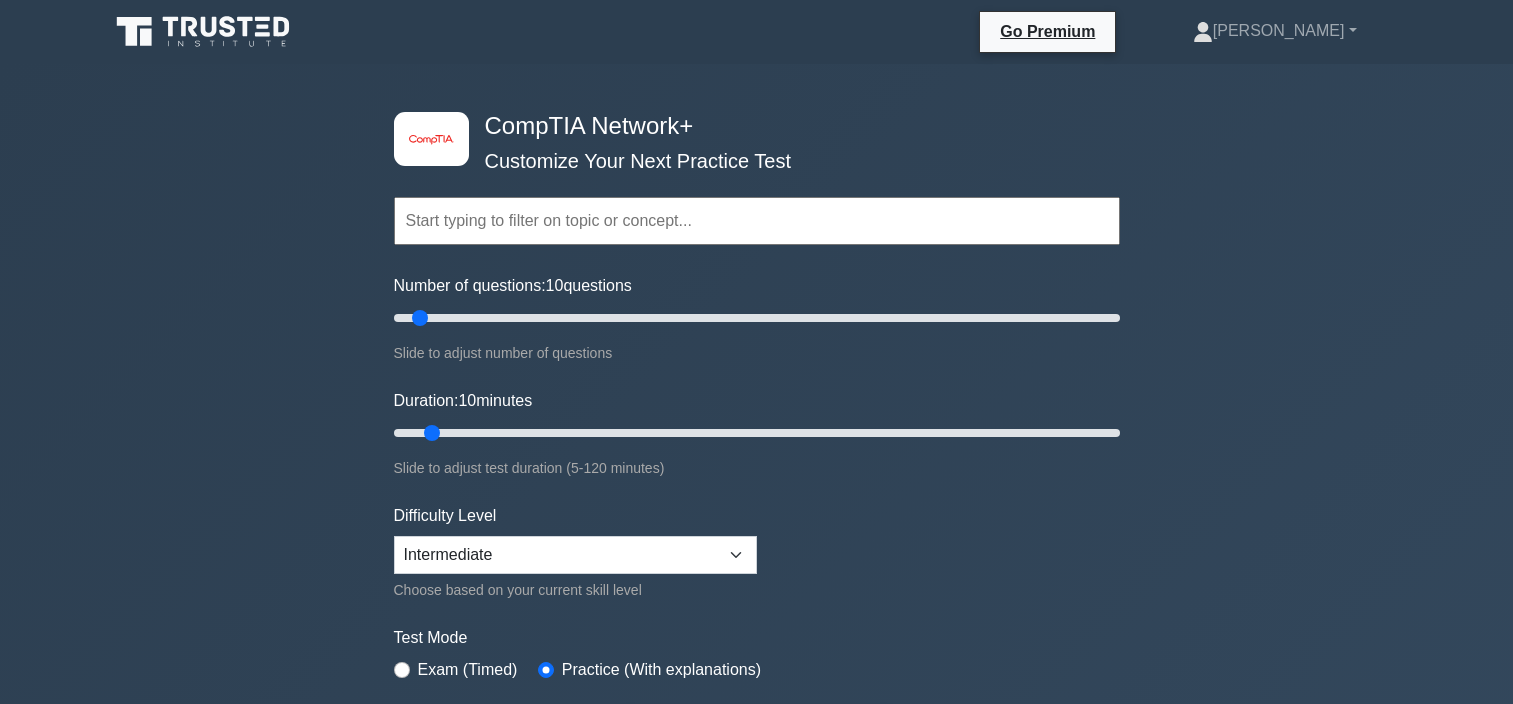 scroll, scrollTop: 0, scrollLeft: 0, axis: both 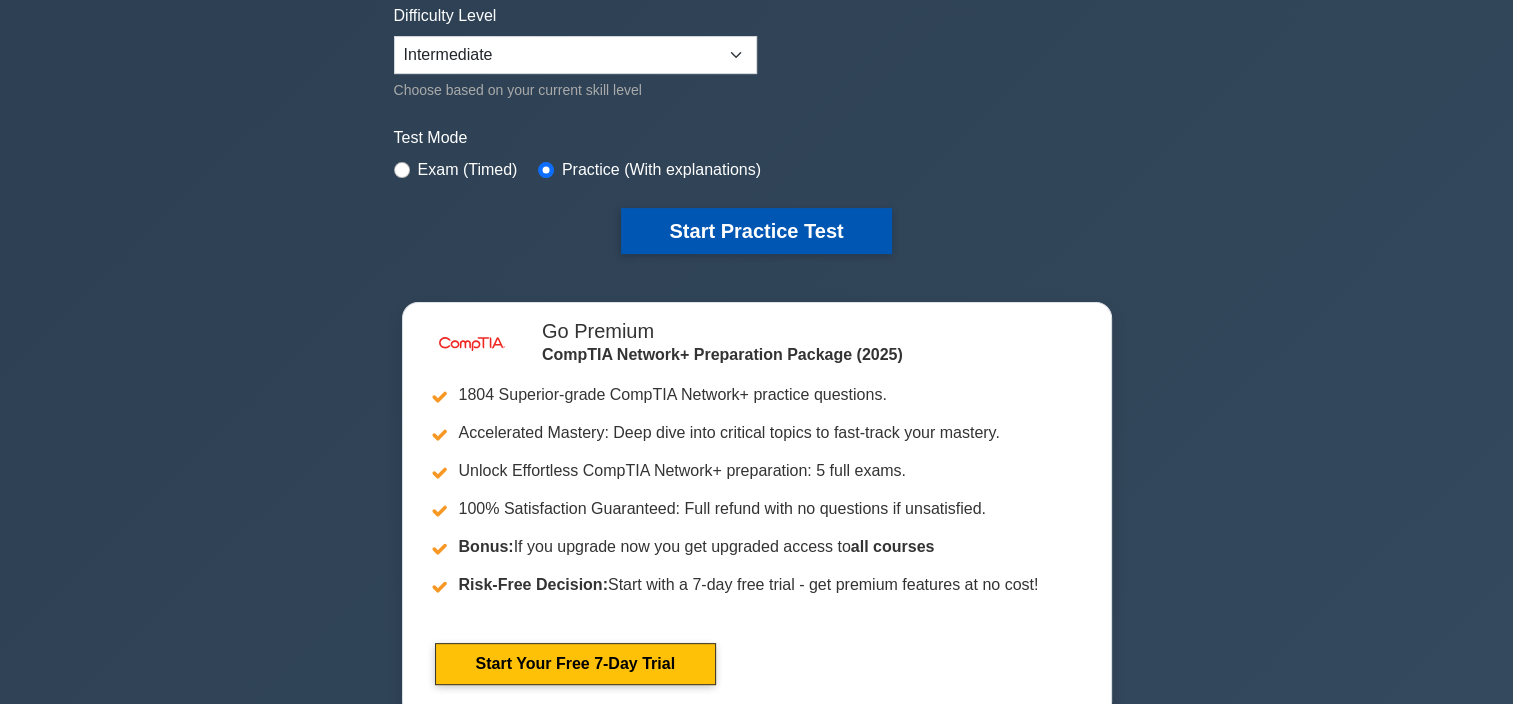 click on "Start Practice Test" at bounding box center [756, 231] 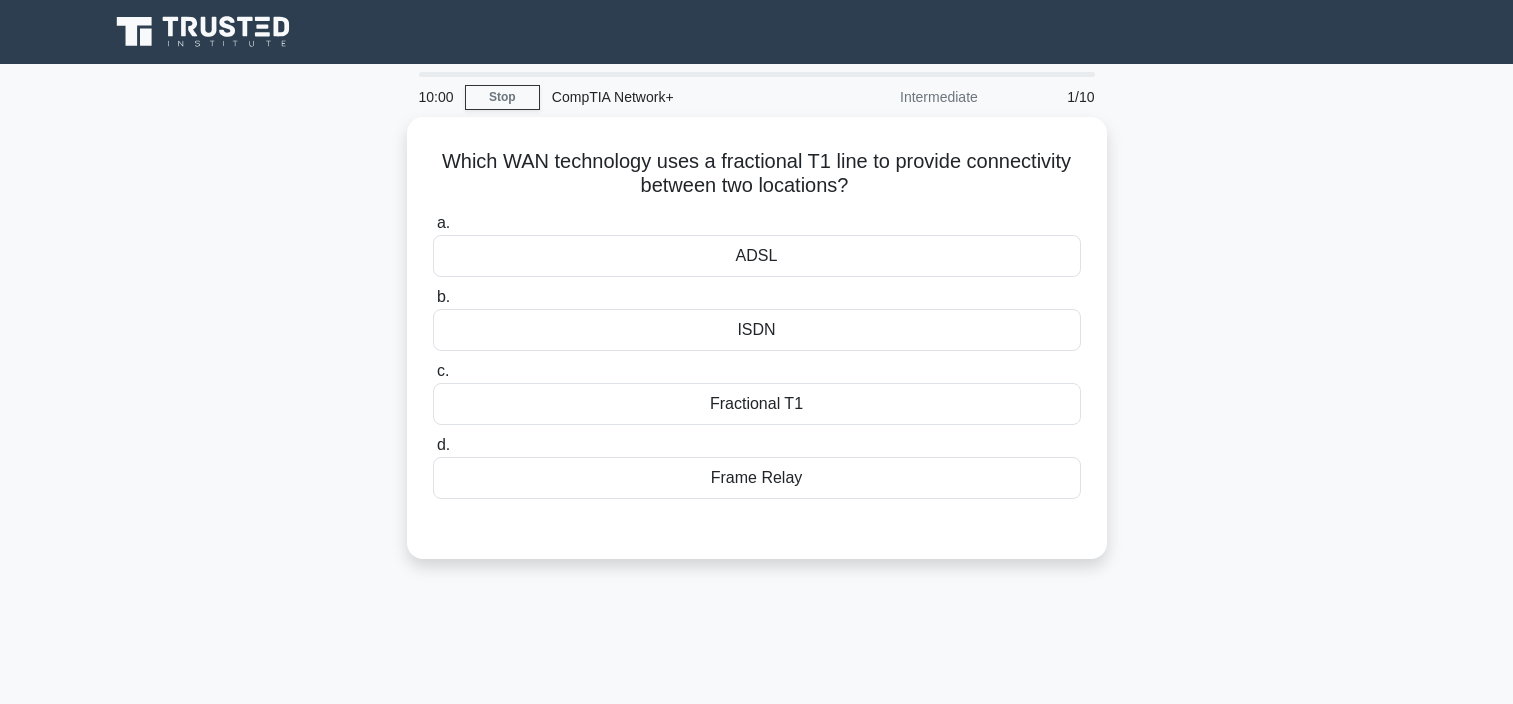 scroll, scrollTop: 0, scrollLeft: 0, axis: both 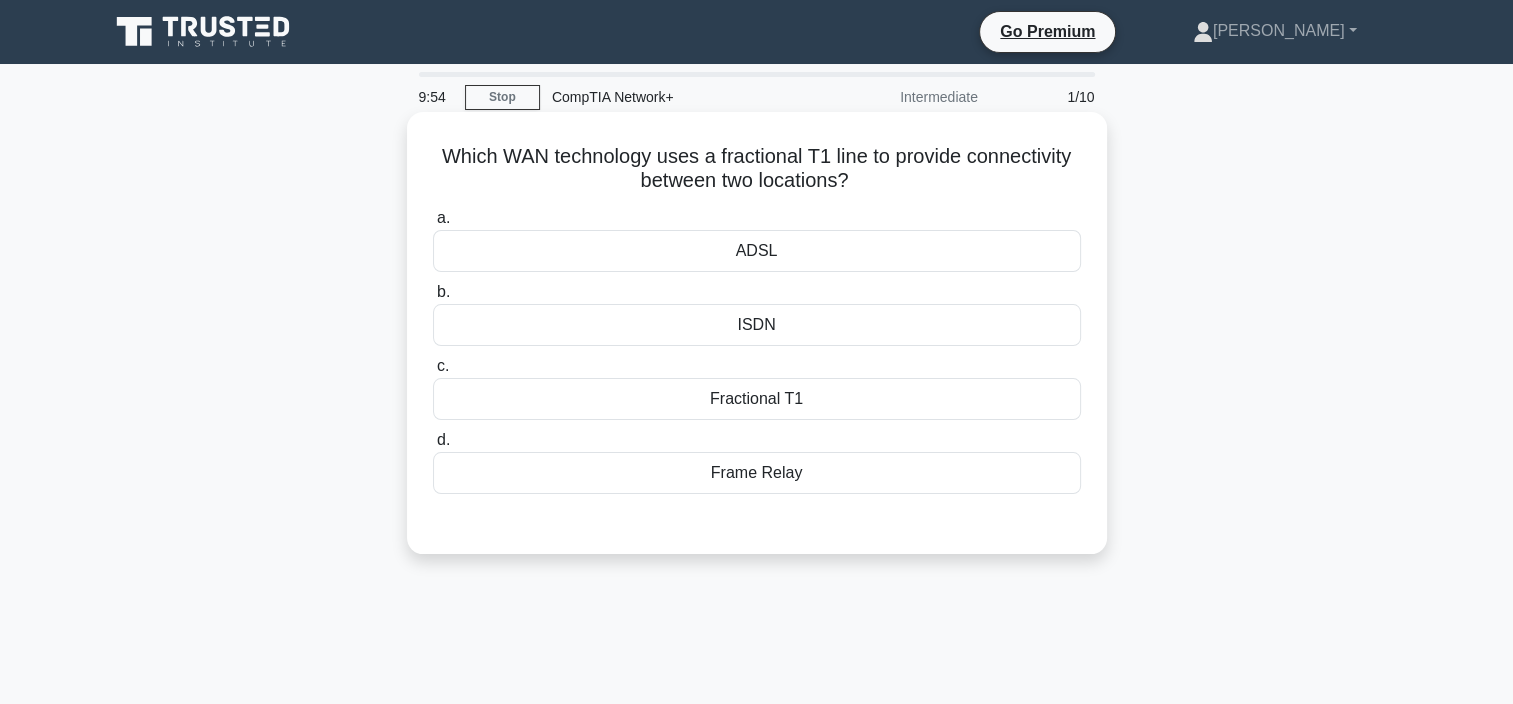 click on "ADSL" at bounding box center [757, 251] 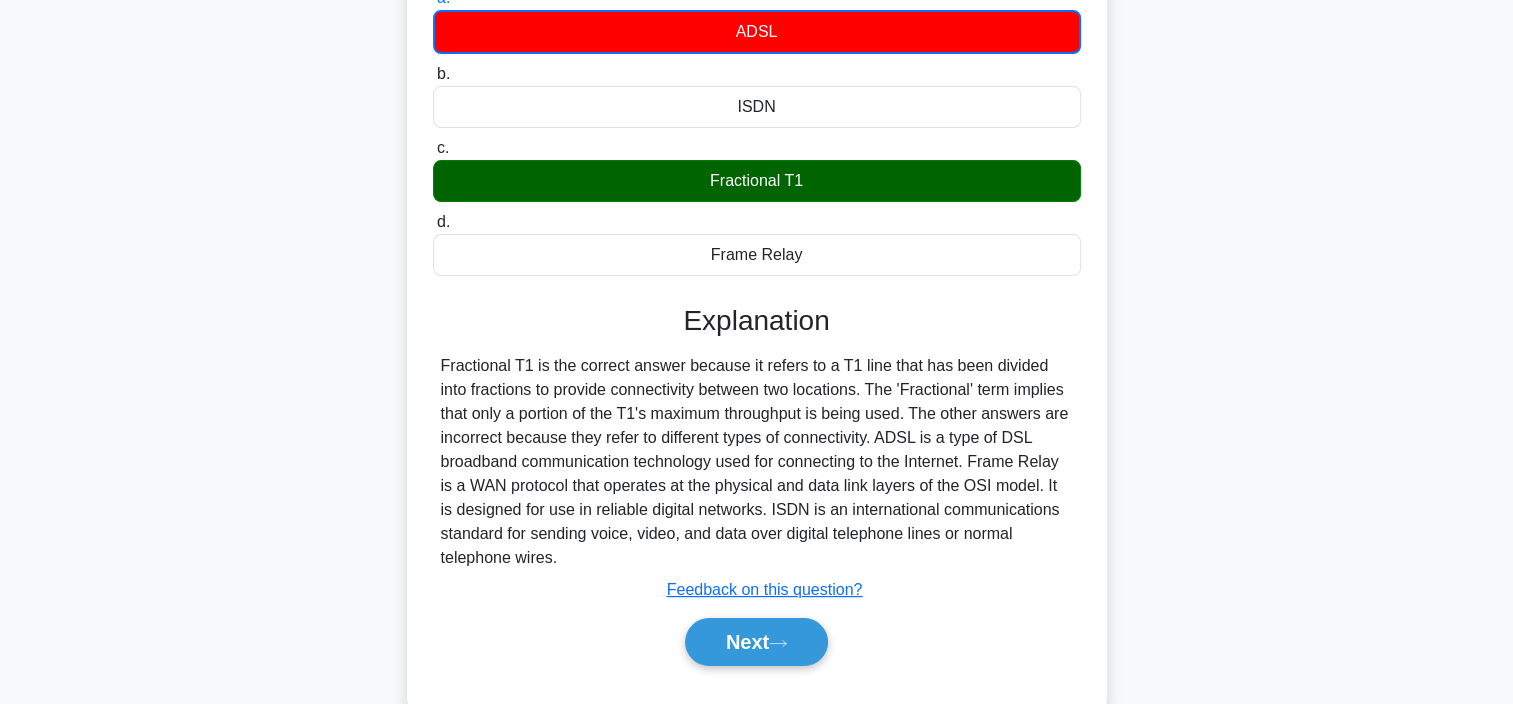 scroll, scrollTop: 376, scrollLeft: 0, axis: vertical 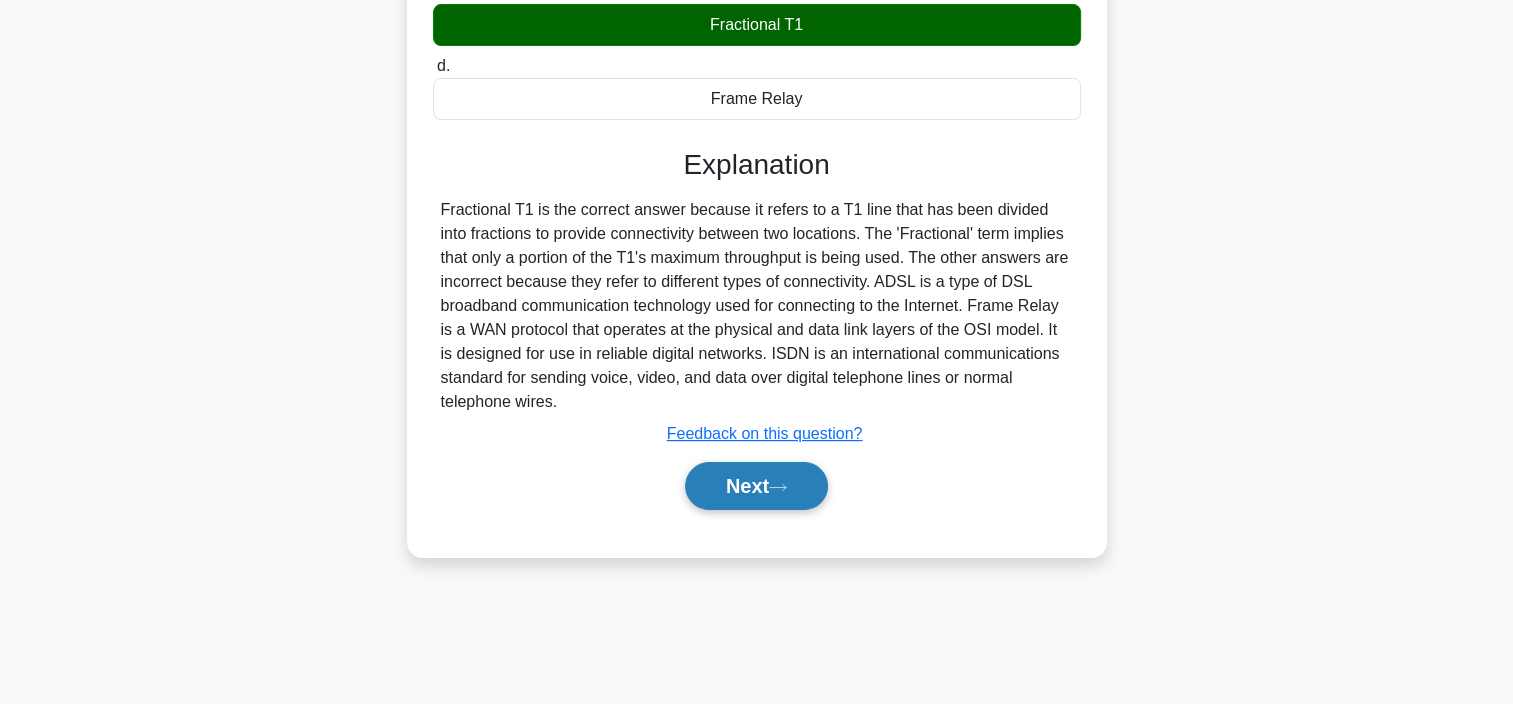click on "Next" at bounding box center [756, 486] 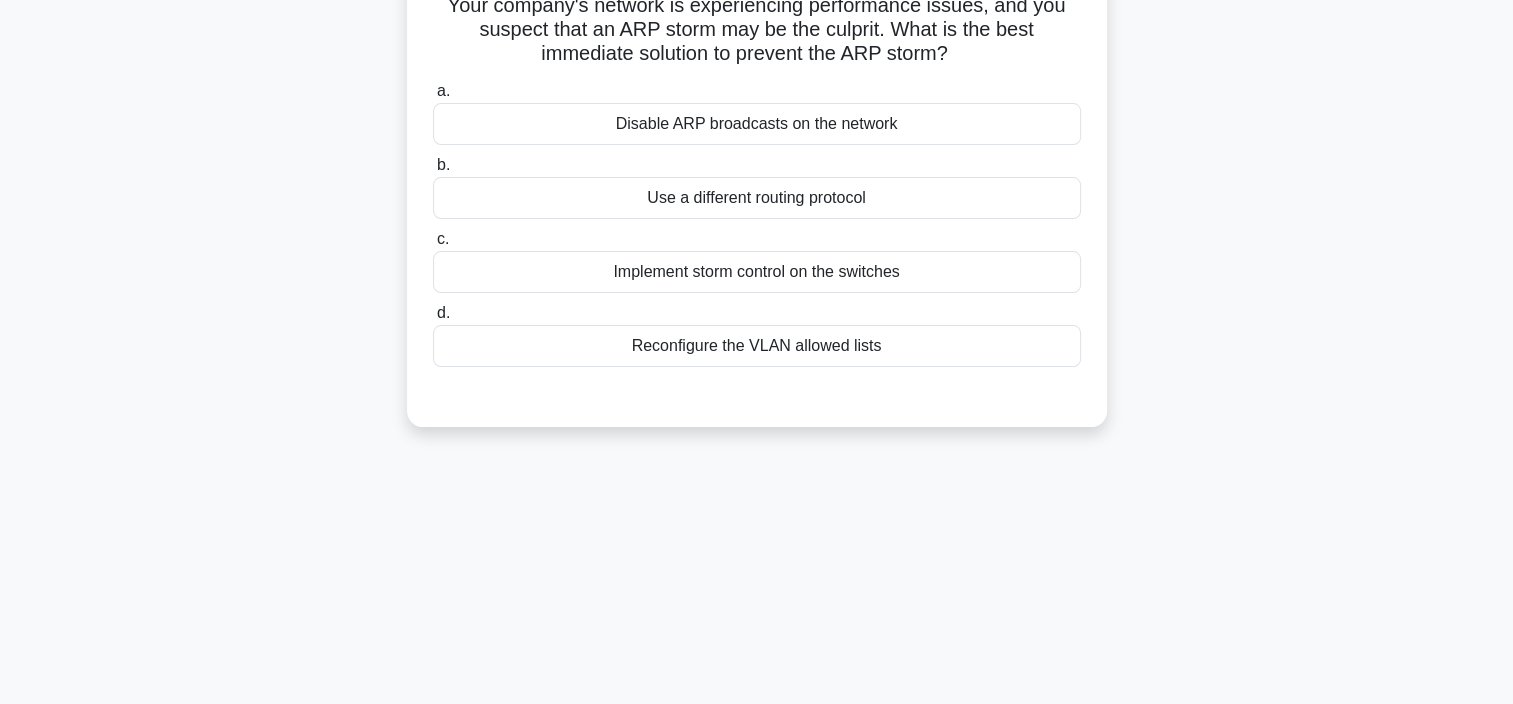 scroll, scrollTop: 0, scrollLeft: 0, axis: both 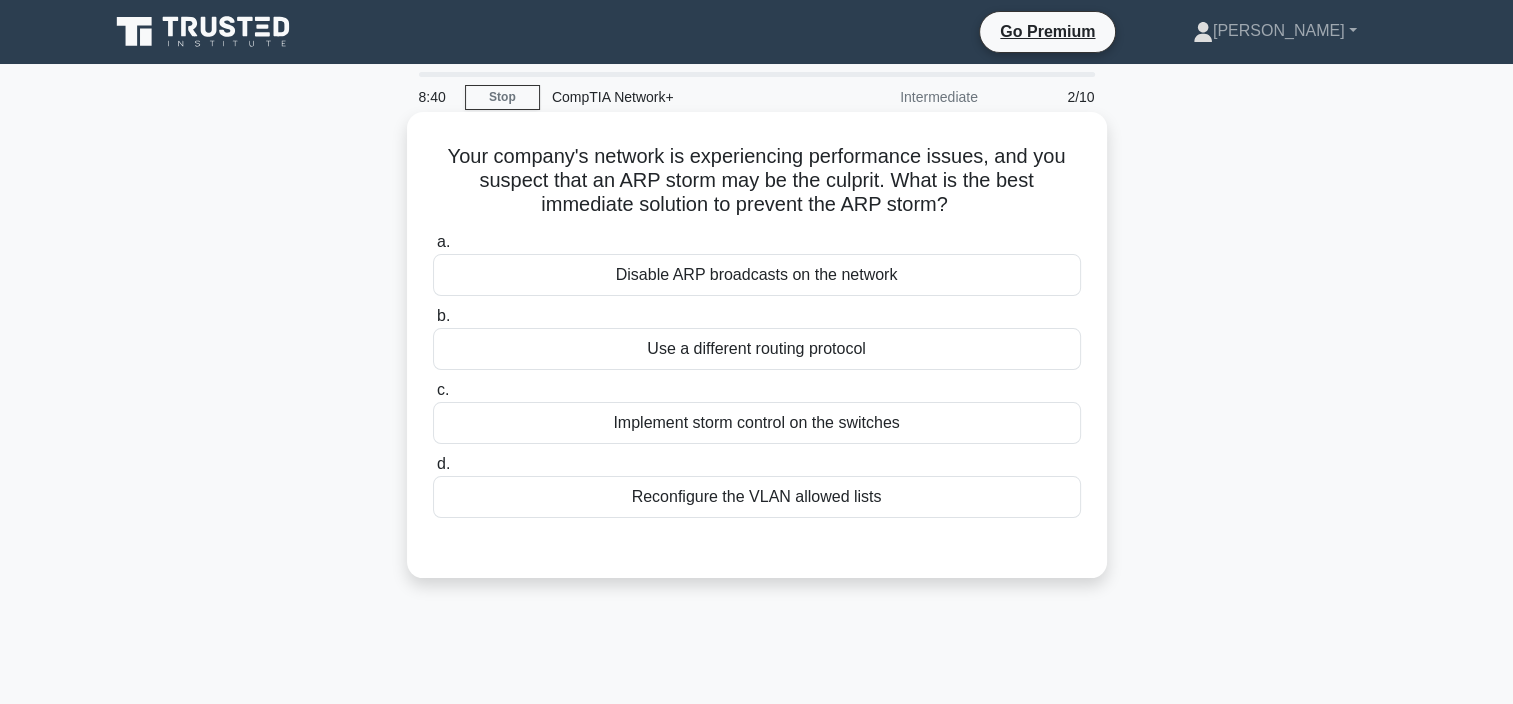 click on "Disable ARP broadcasts on the network" at bounding box center (757, 275) 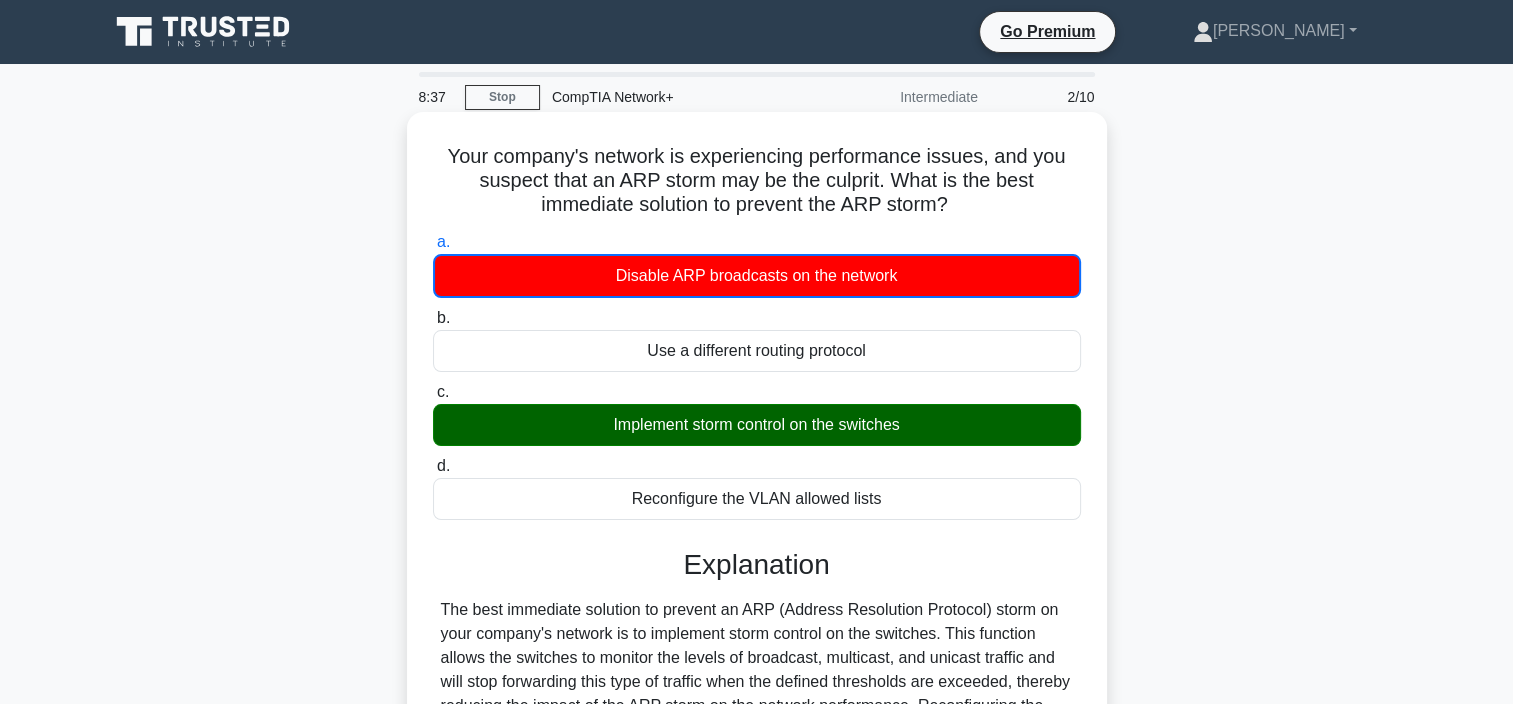 scroll, scrollTop: 376, scrollLeft: 0, axis: vertical 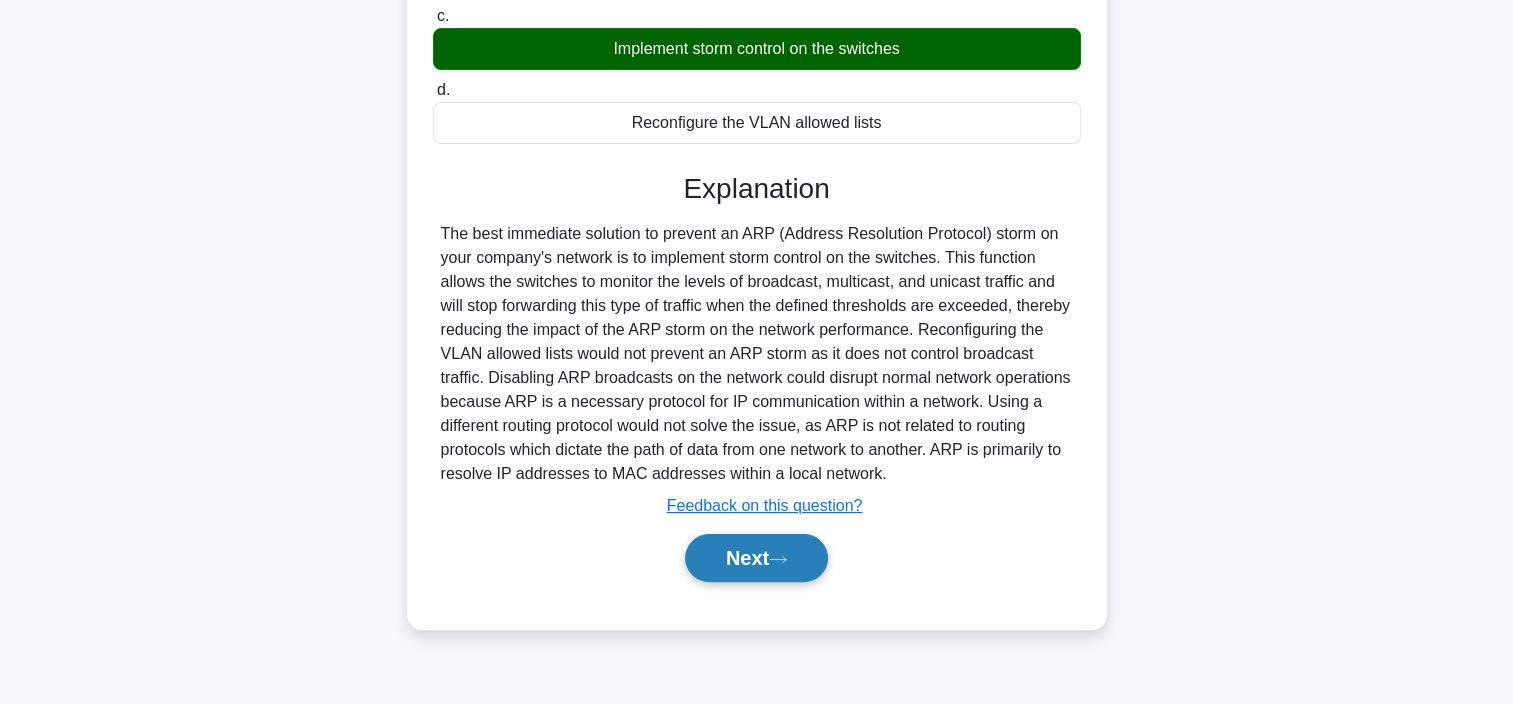 click on "Next" at bounding box center [756, 558] 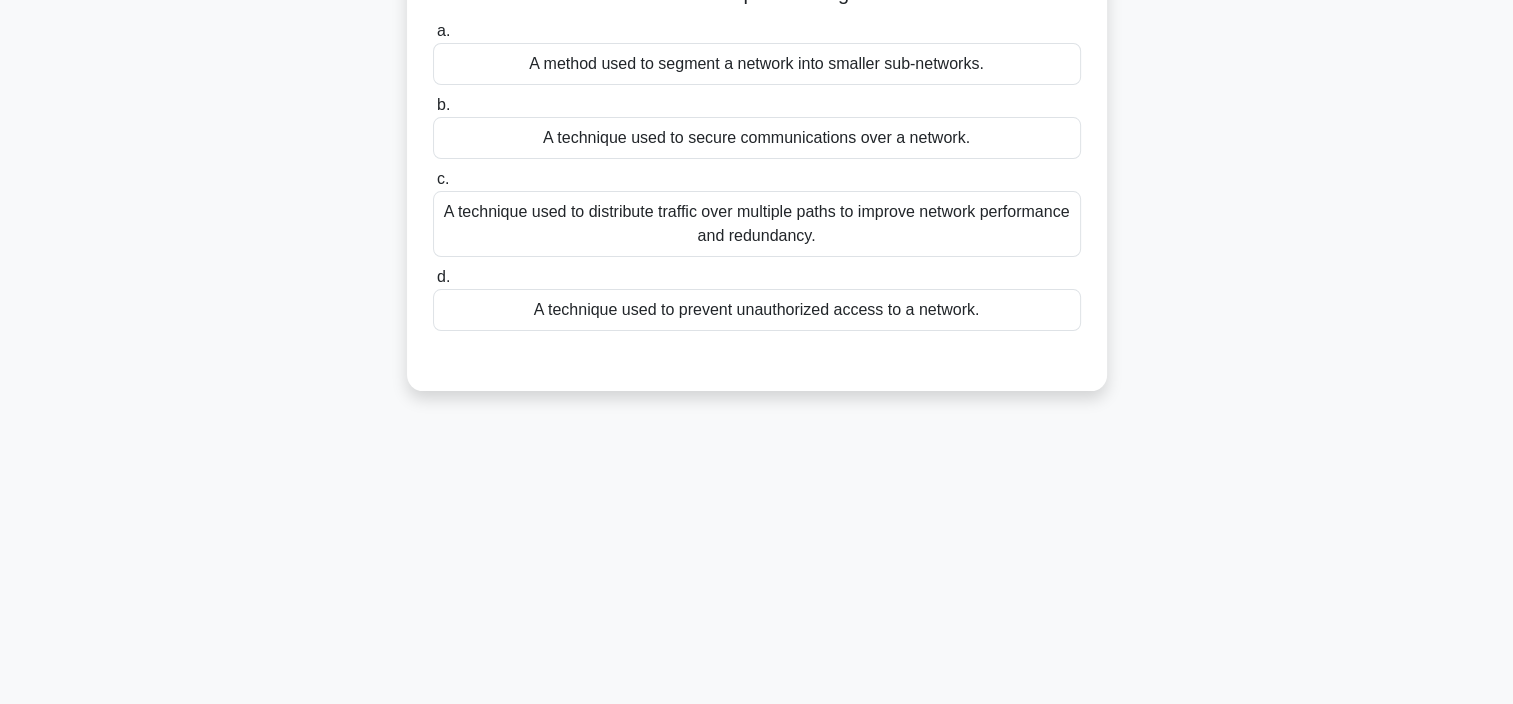 scroll, scrollTop: 0, scrollLeft: 0, axis: both 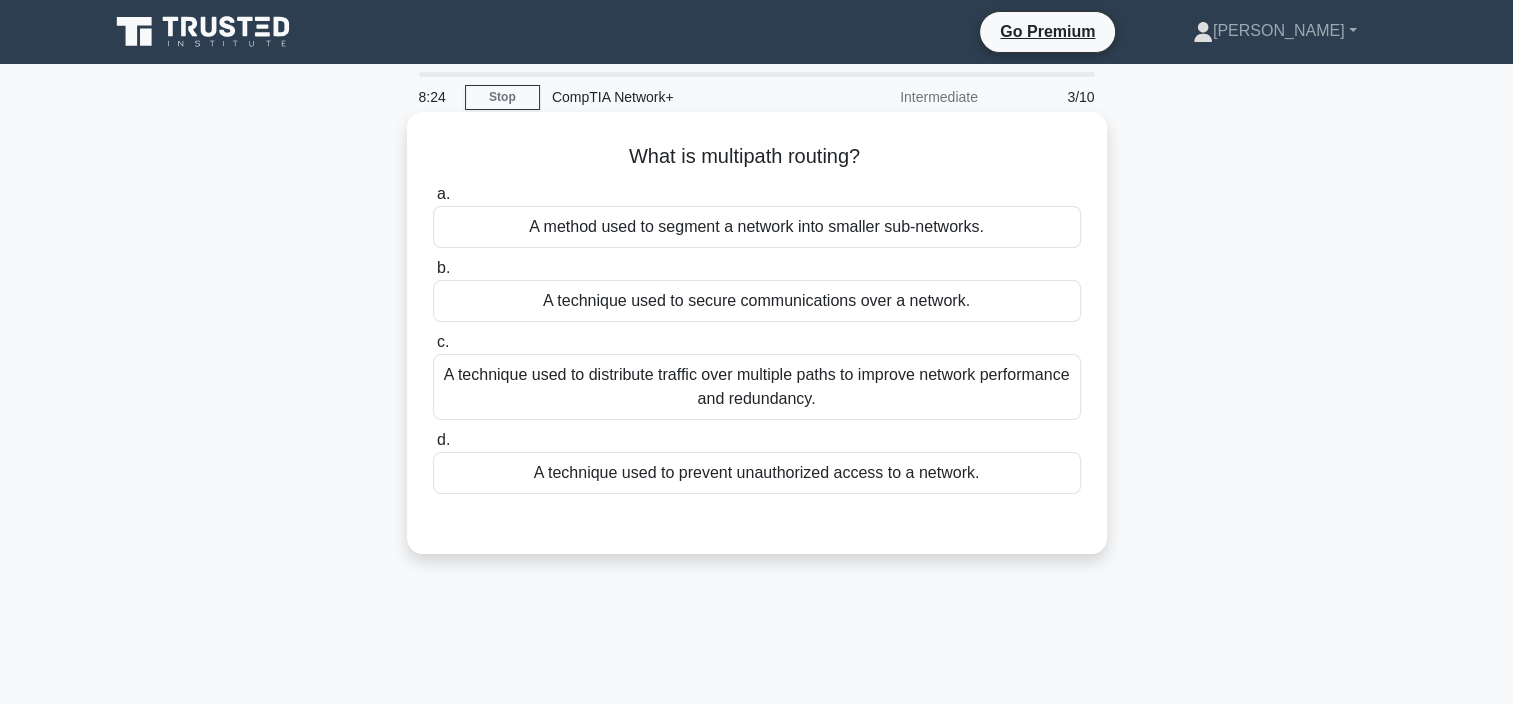 click on "A technique used to distribute traffic over multiple paths to improve network performance and redundancy." at bounding box center (757, 387) 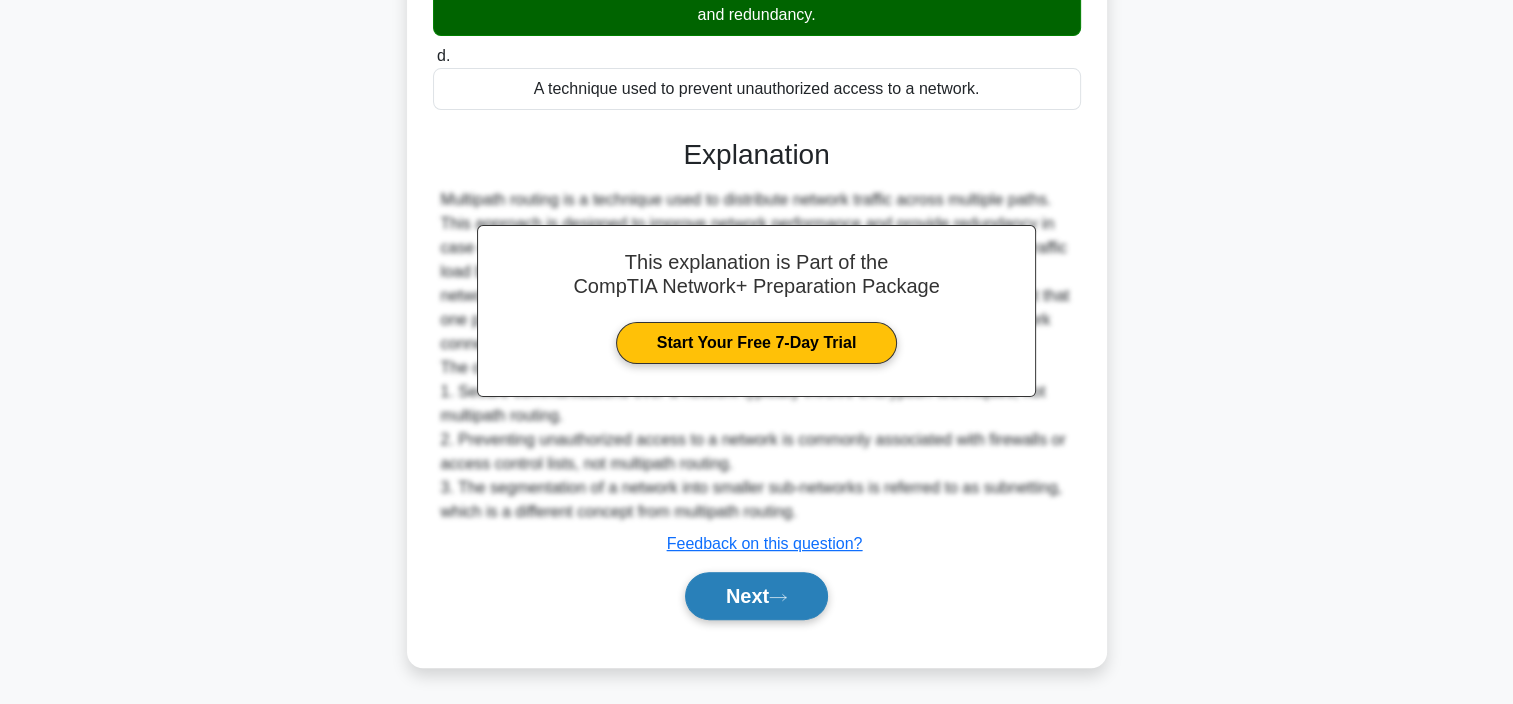 click on "Next" at bounding box center (756, 596) 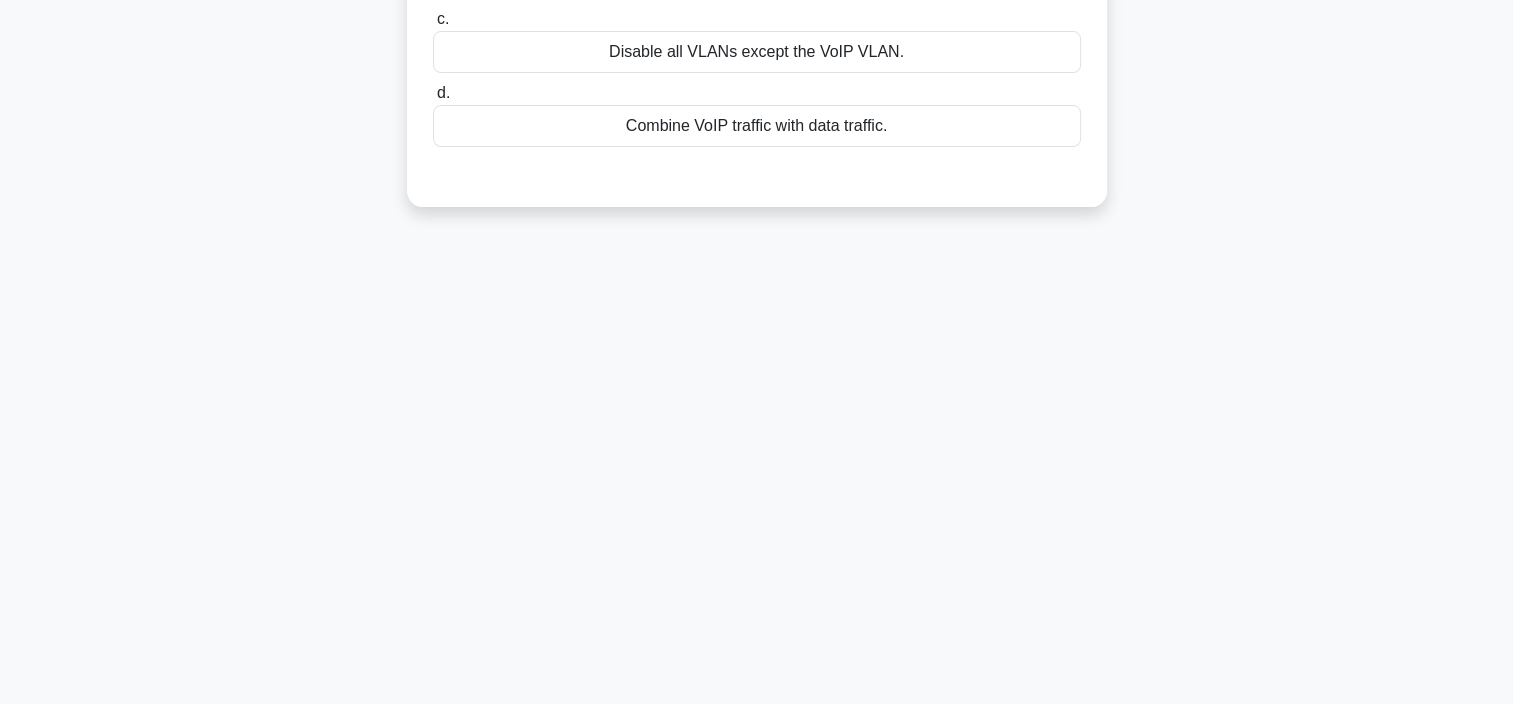 scroll, scrollTop: 0, scrollLeft: 0, axis: both 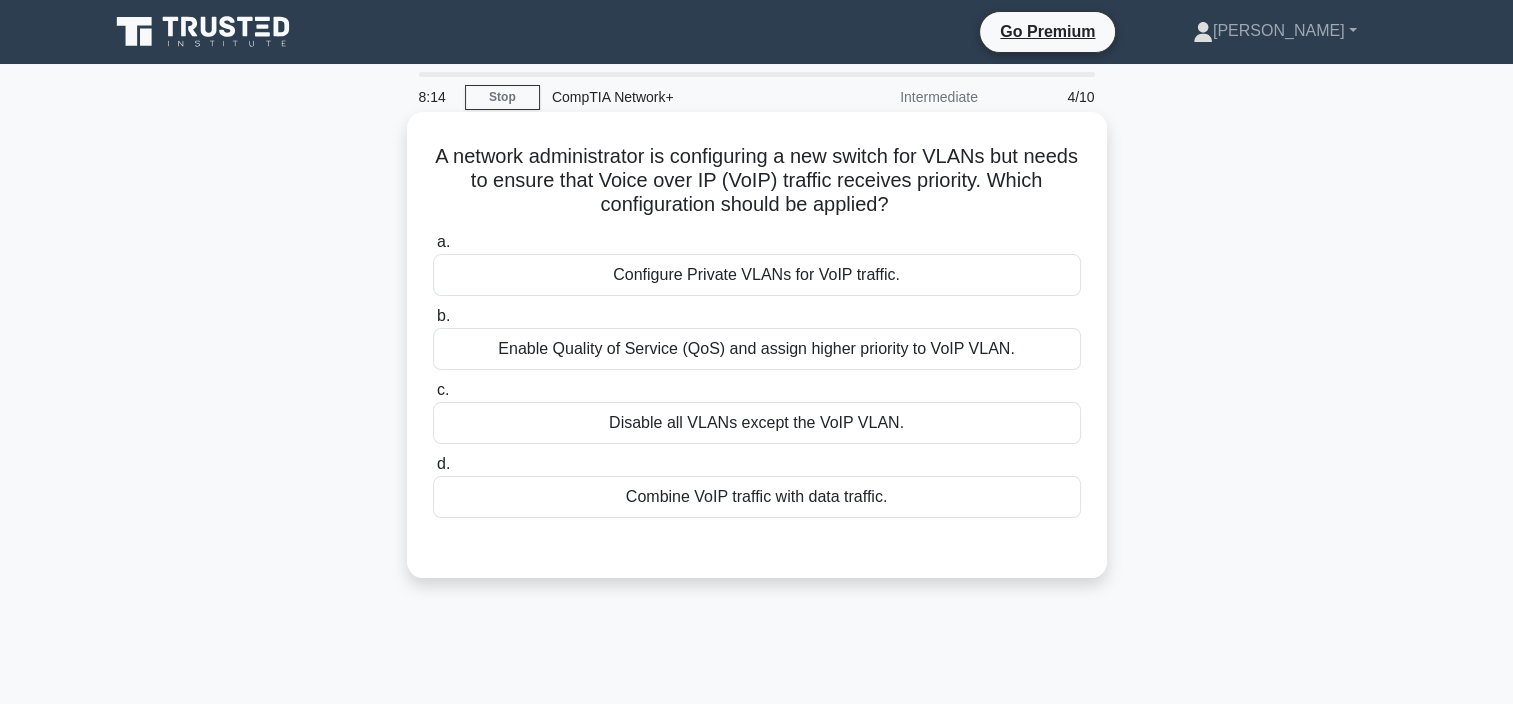 click on "Enable Quality of Service (QoS) and assign higher priority to VoIP VLAN." at bounding box center (757, 349) 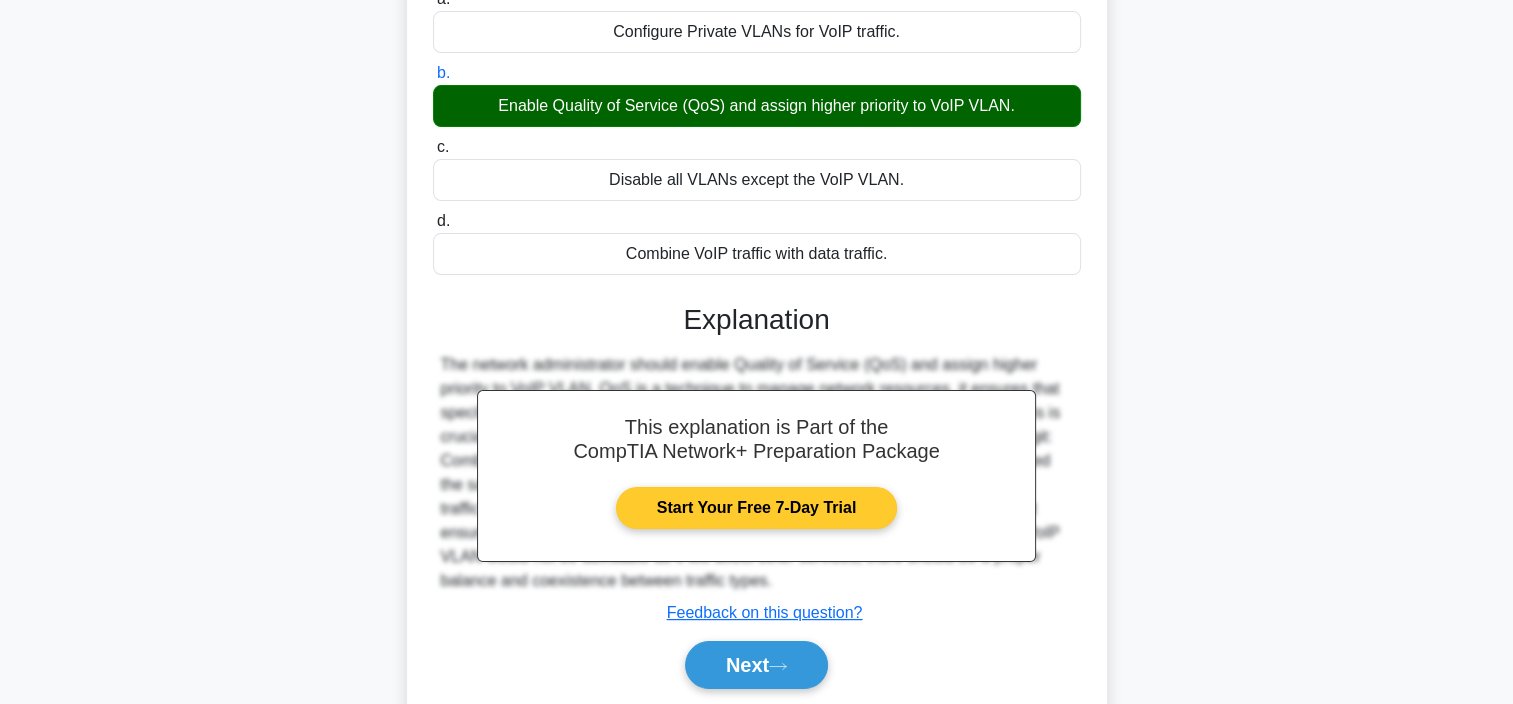 scroll, scrollTop: 376, scrollLeft: 0, axis: vertical 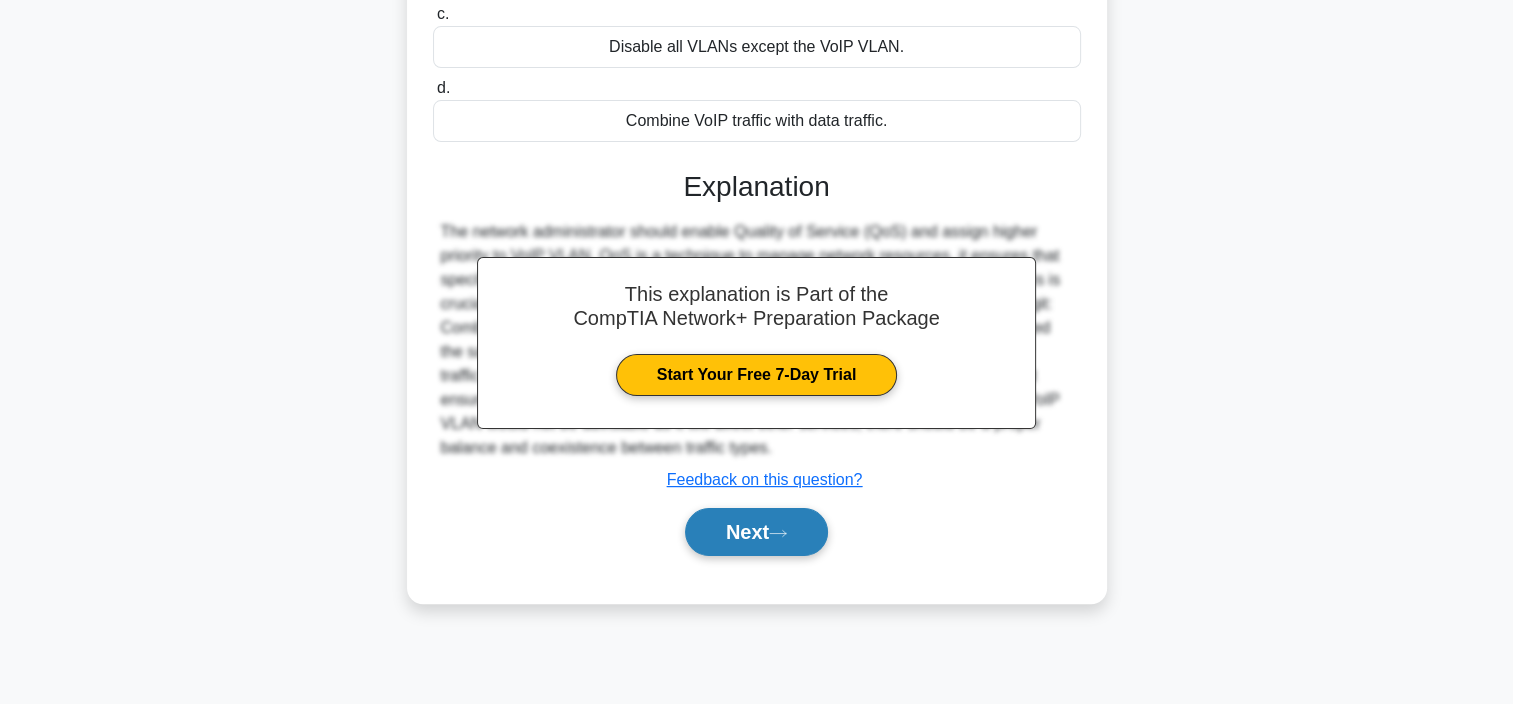 click on "Next" at bounding box center [756, 532] 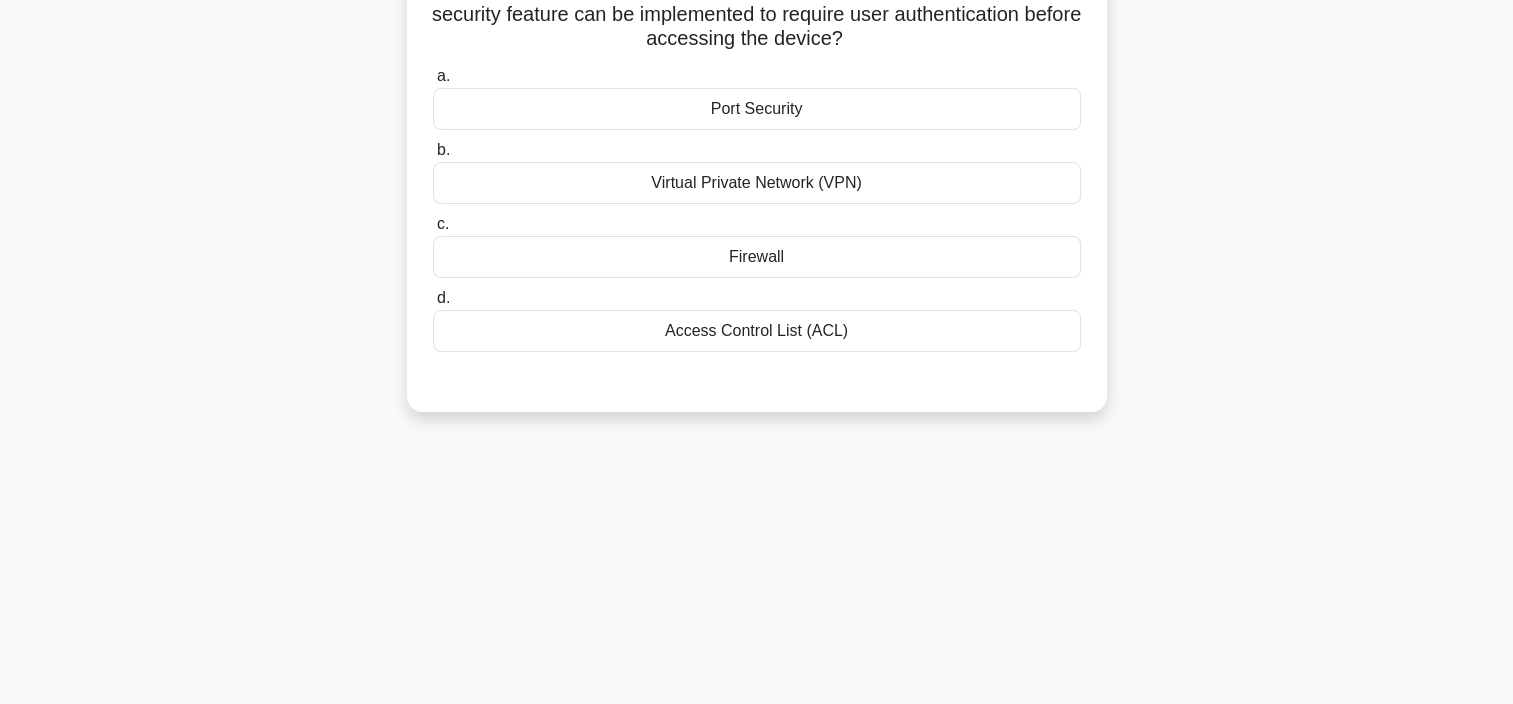 scroll, scrollTop: 0, scrollLeft: 0, axis: both 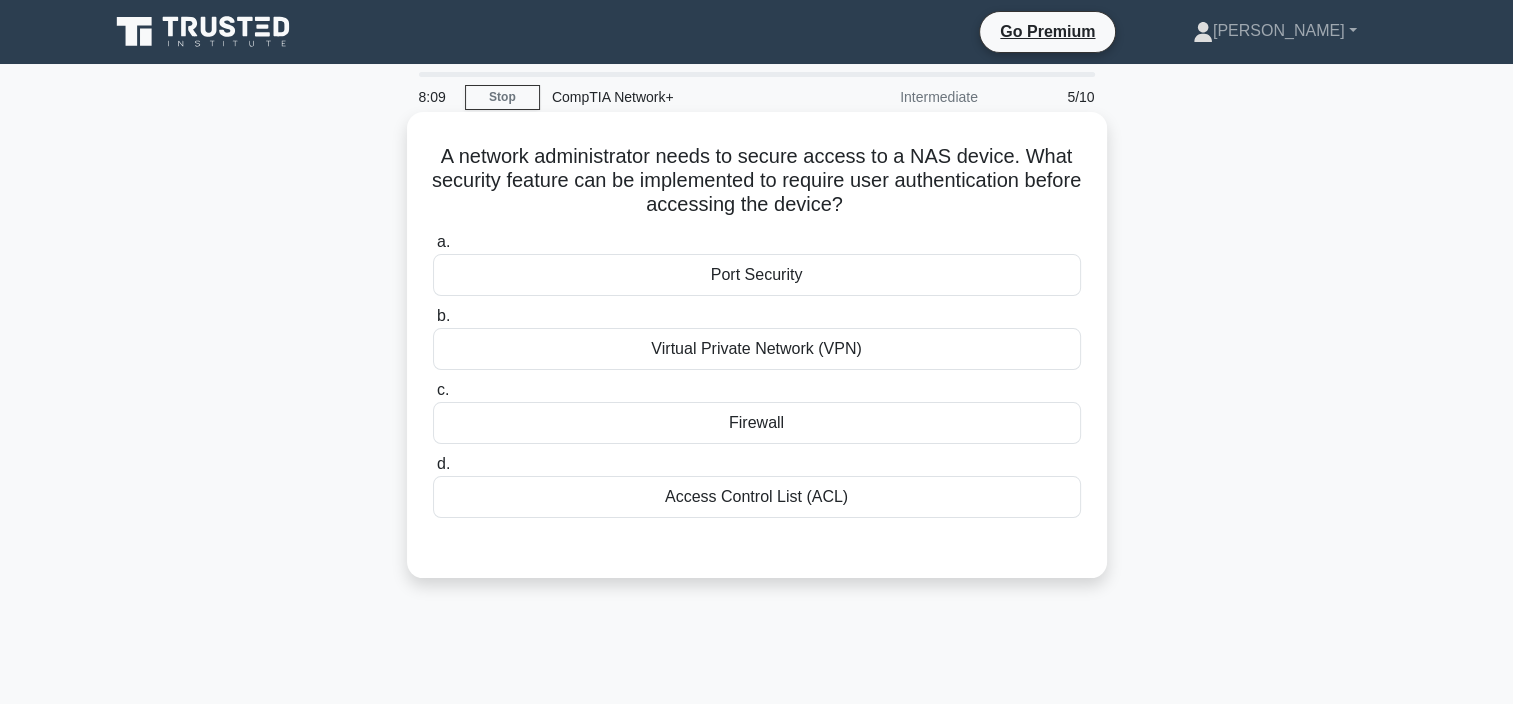 drag, startPoint x: 544, startPoint y: 160, endPoint x: 895, endPoint y: 208, distance: 354.26685 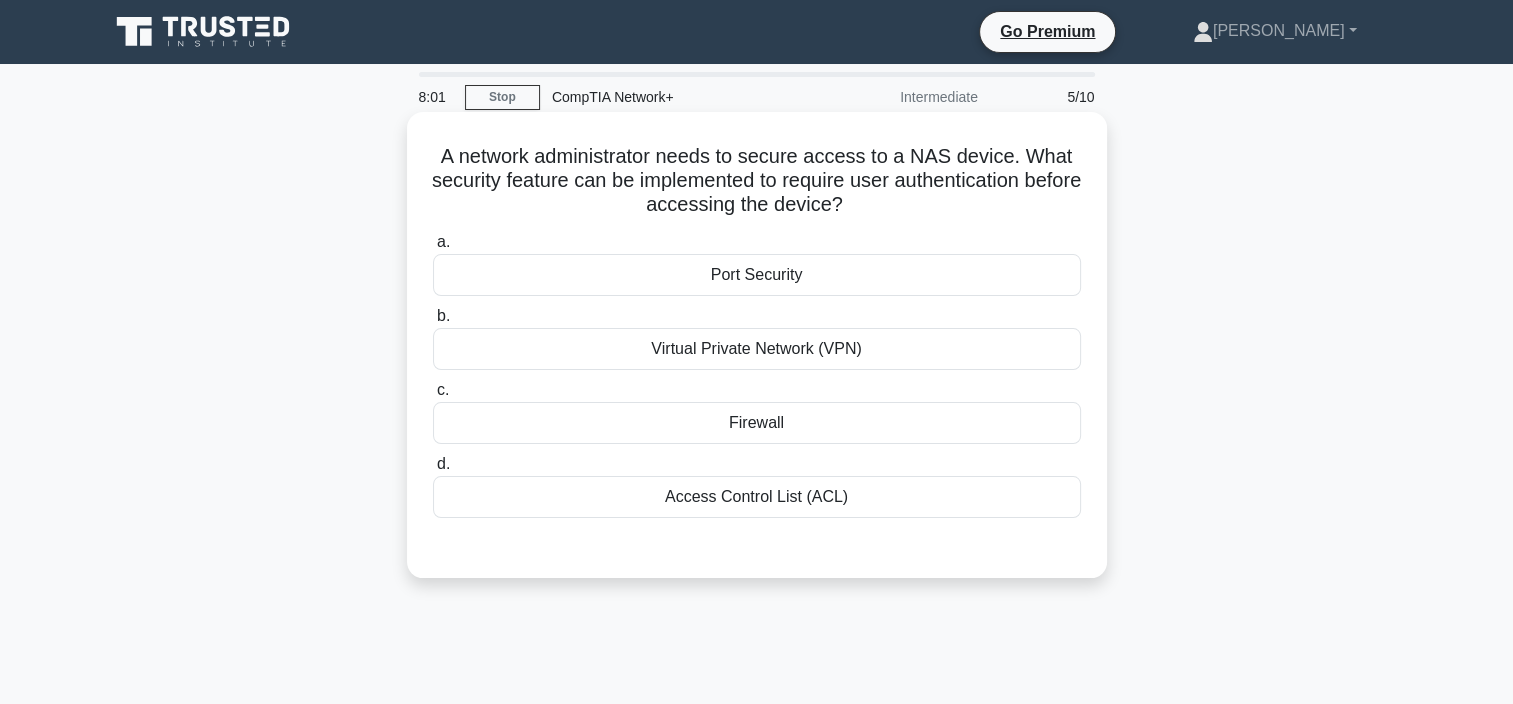 click on "Access Control List (ACL)" at bounding box center (757, 497) 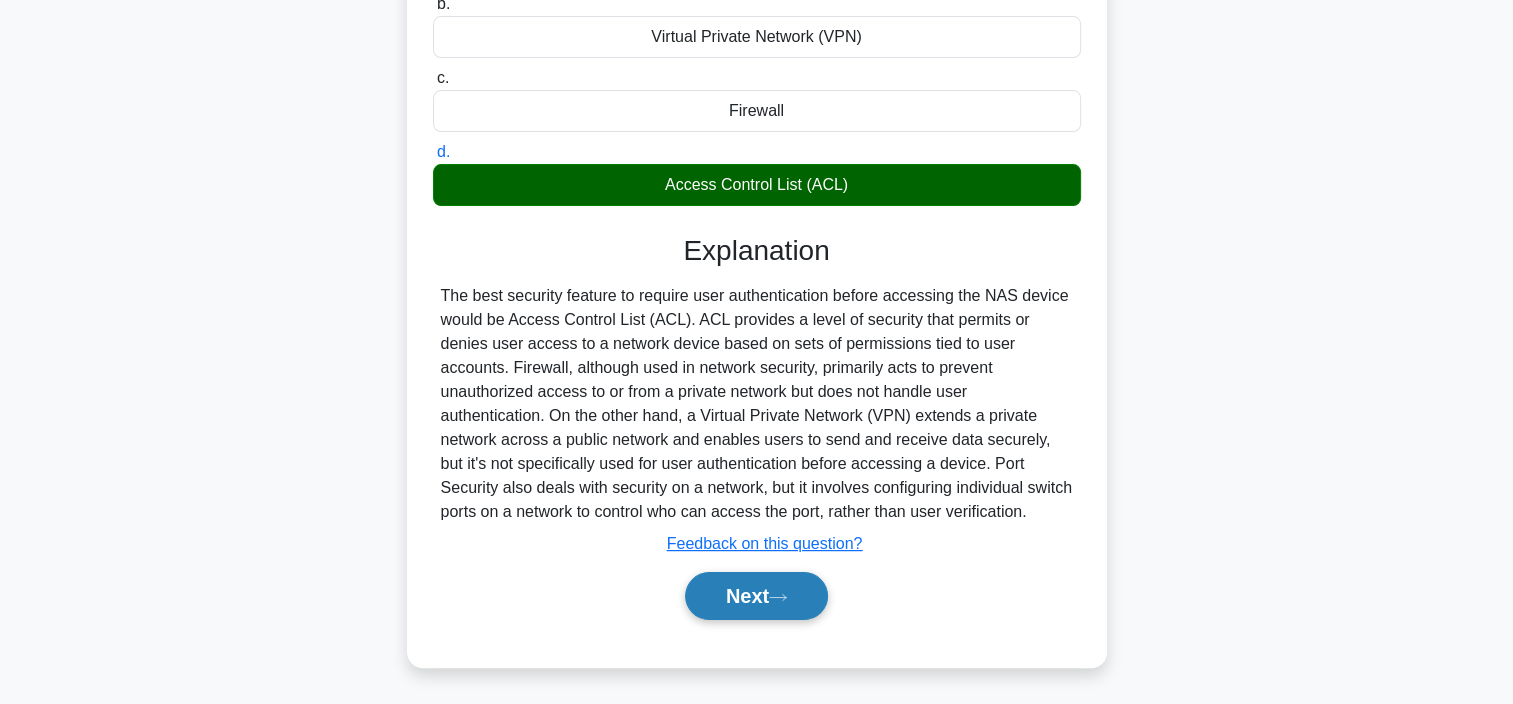 scroll, scrollTop: 376, scrollLeft: 0, axis: vertical 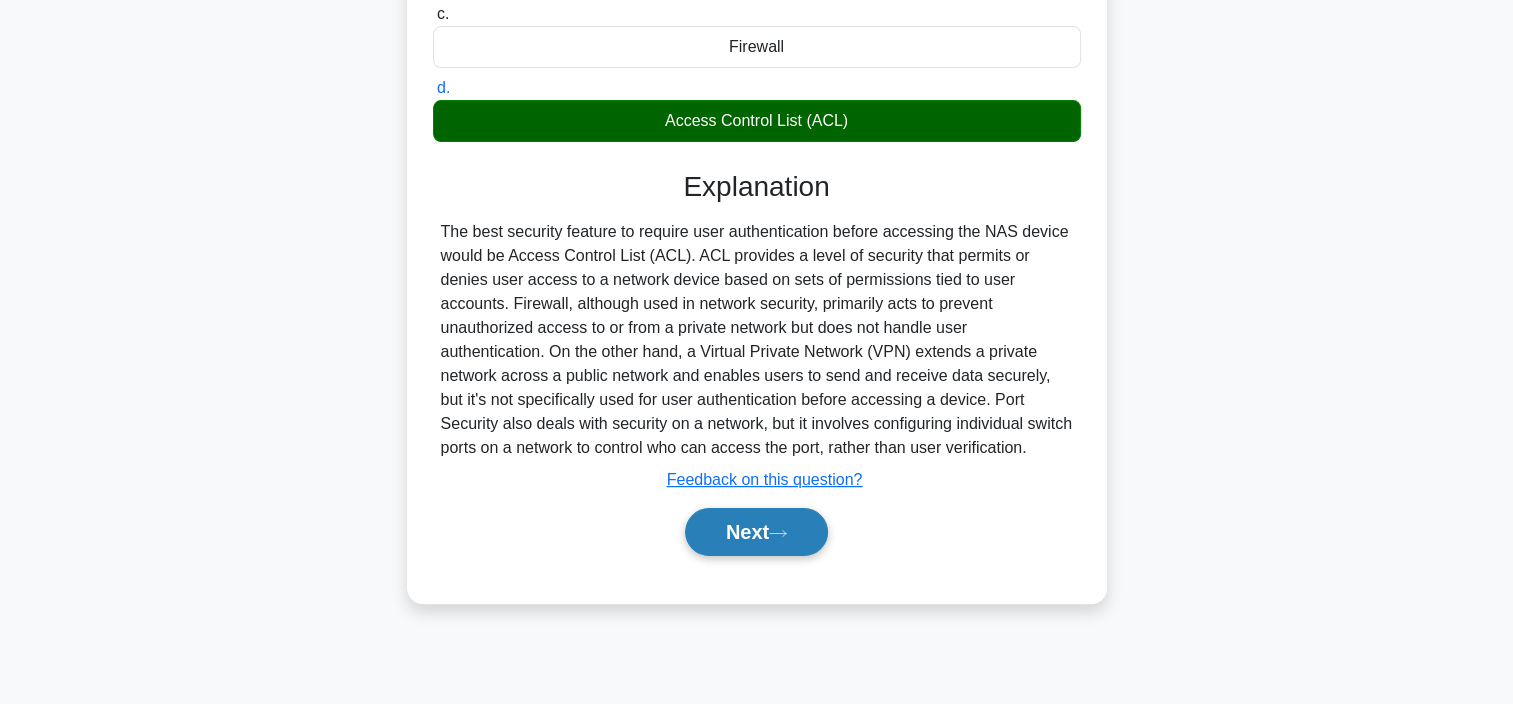 click on "Next" at bounding box center [756, 532] 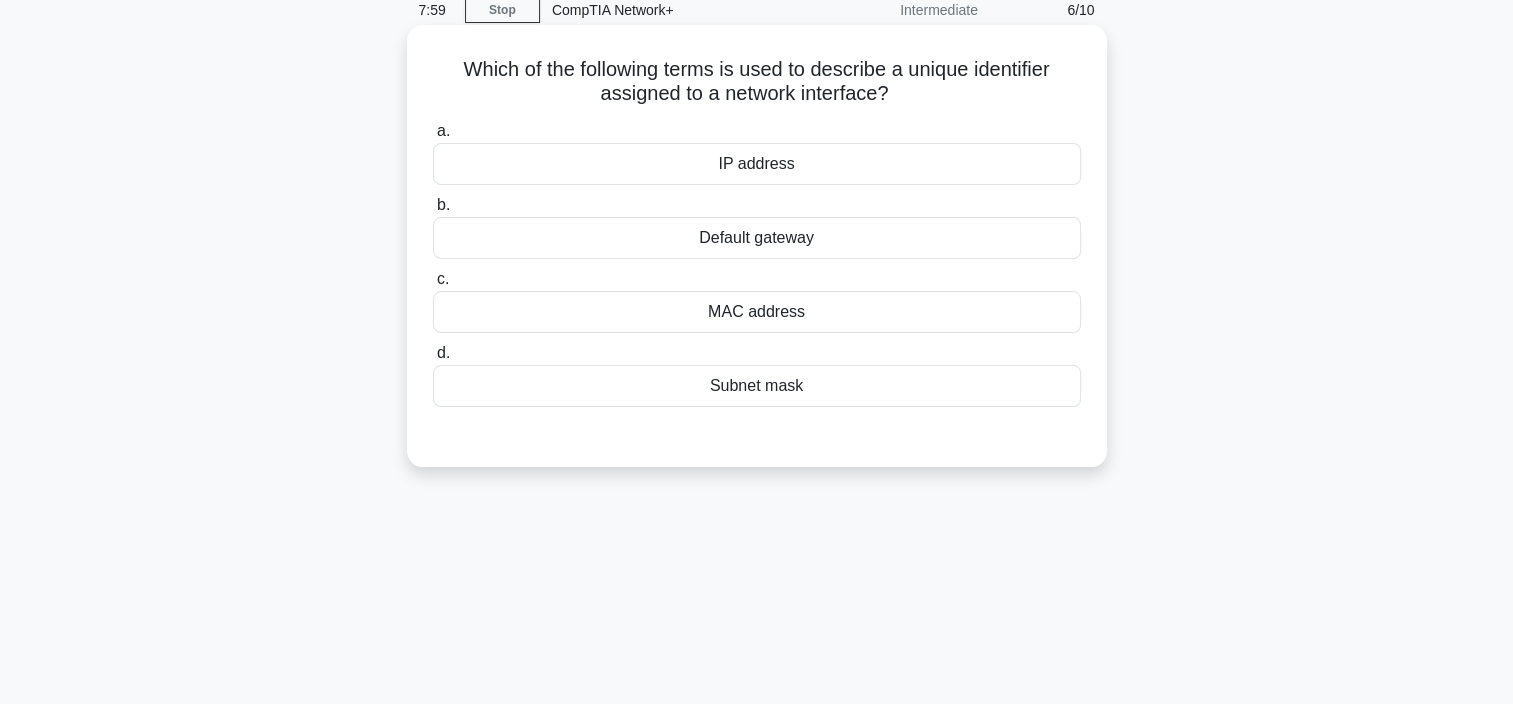 scroll, scrollTop: 0, scrollLeft: 0, axis: both 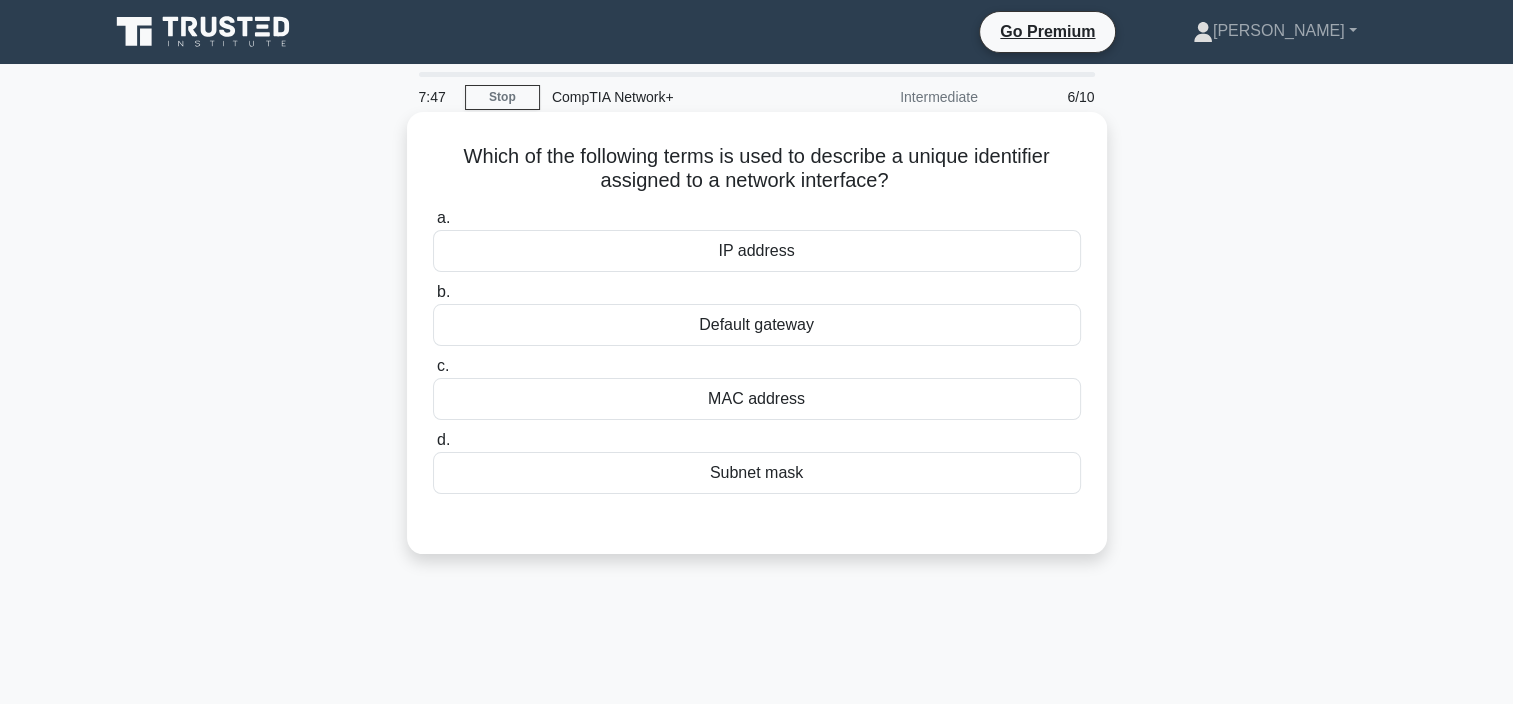 click on "MAC address" at bounding box center (757, 399) 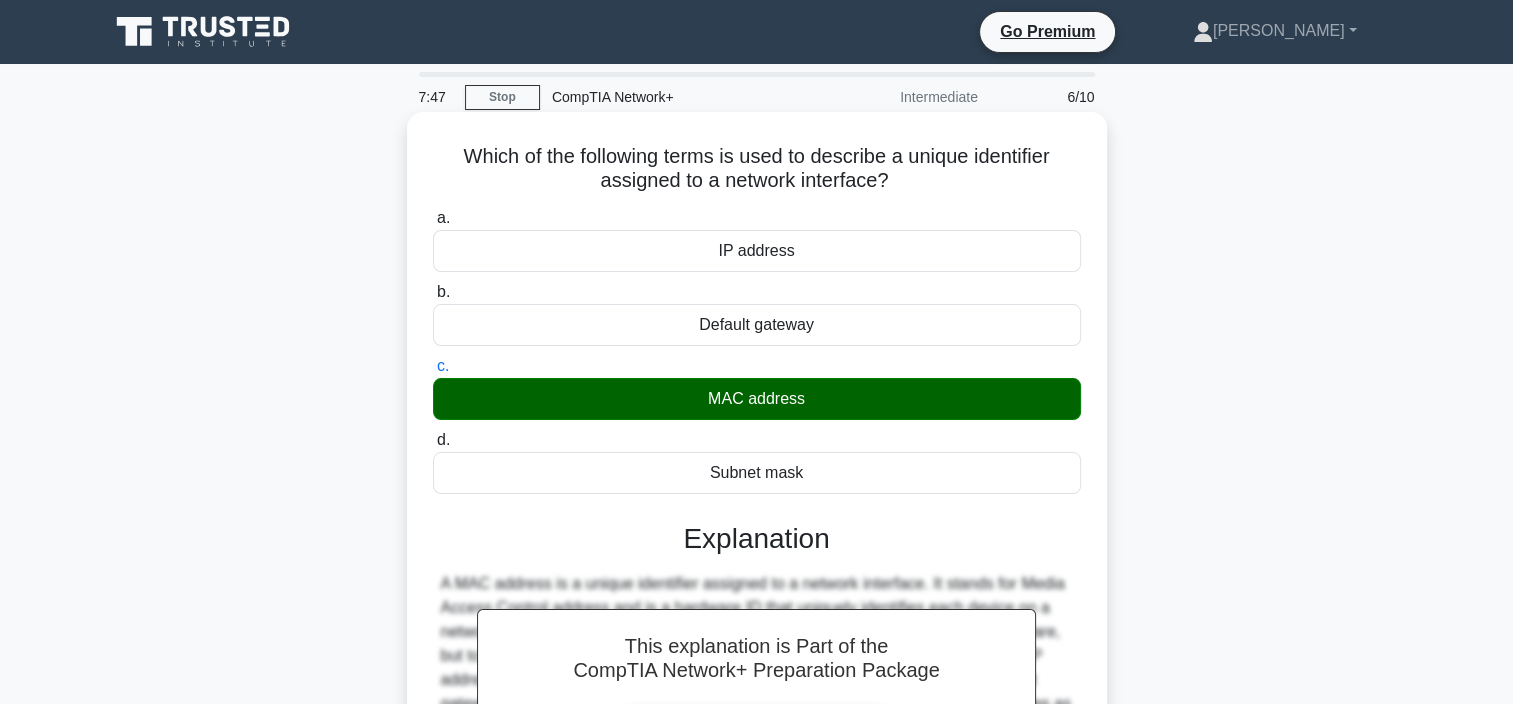 scroll, scrollTop: 376, scrollLeft: 0, axis: vertical 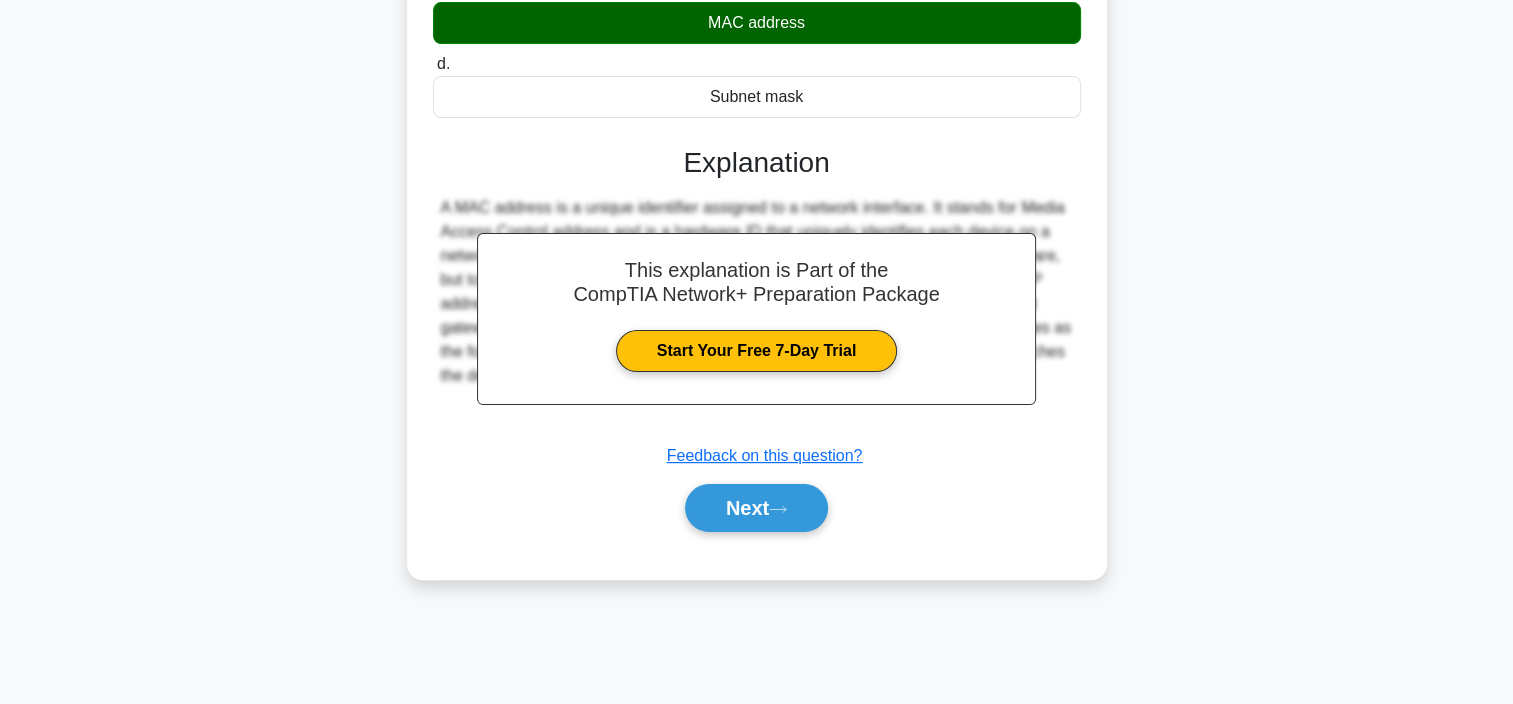 click on "Next" at bounding box center [757, 508] 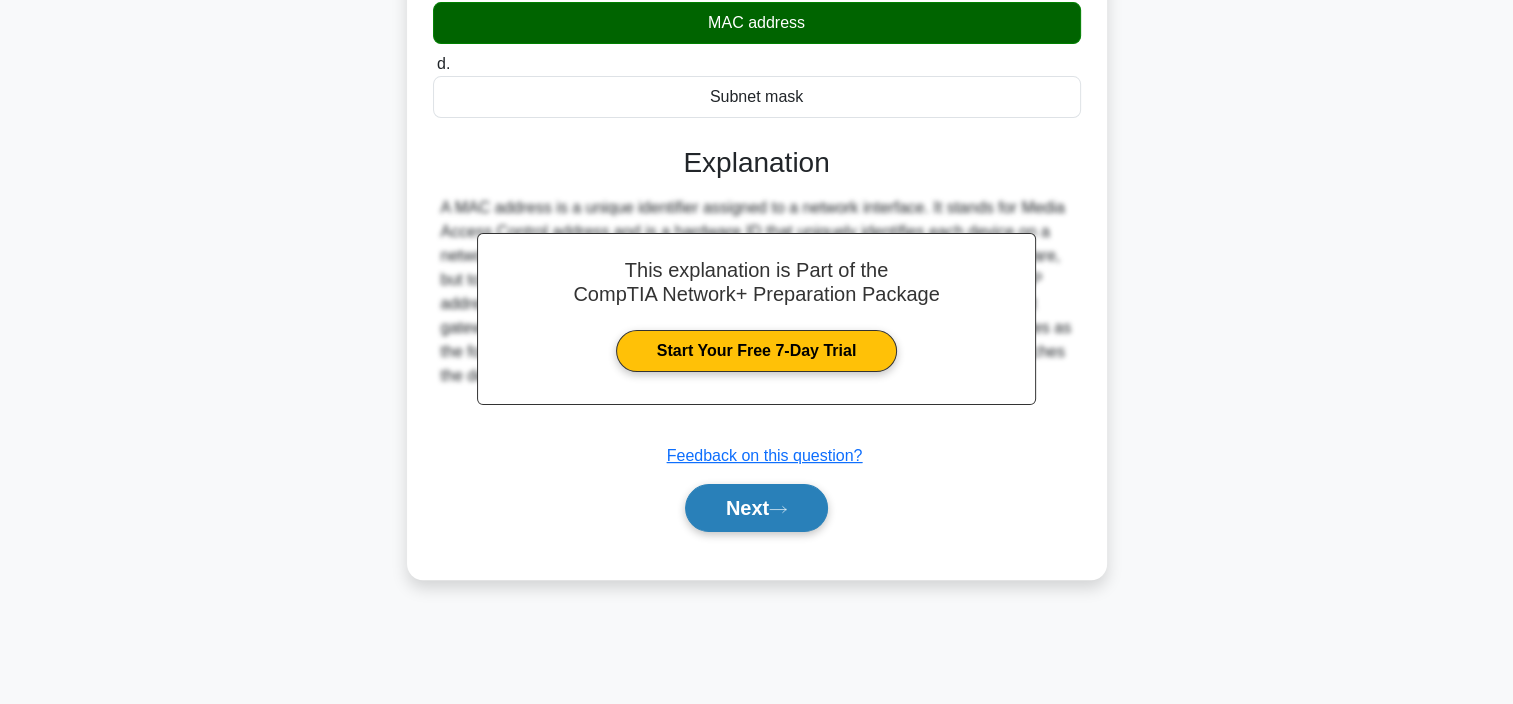 drag, startPoint x: 742, startPoint y: 531, endPoint x: 746, endPoint y: 515, distance: 16.492422 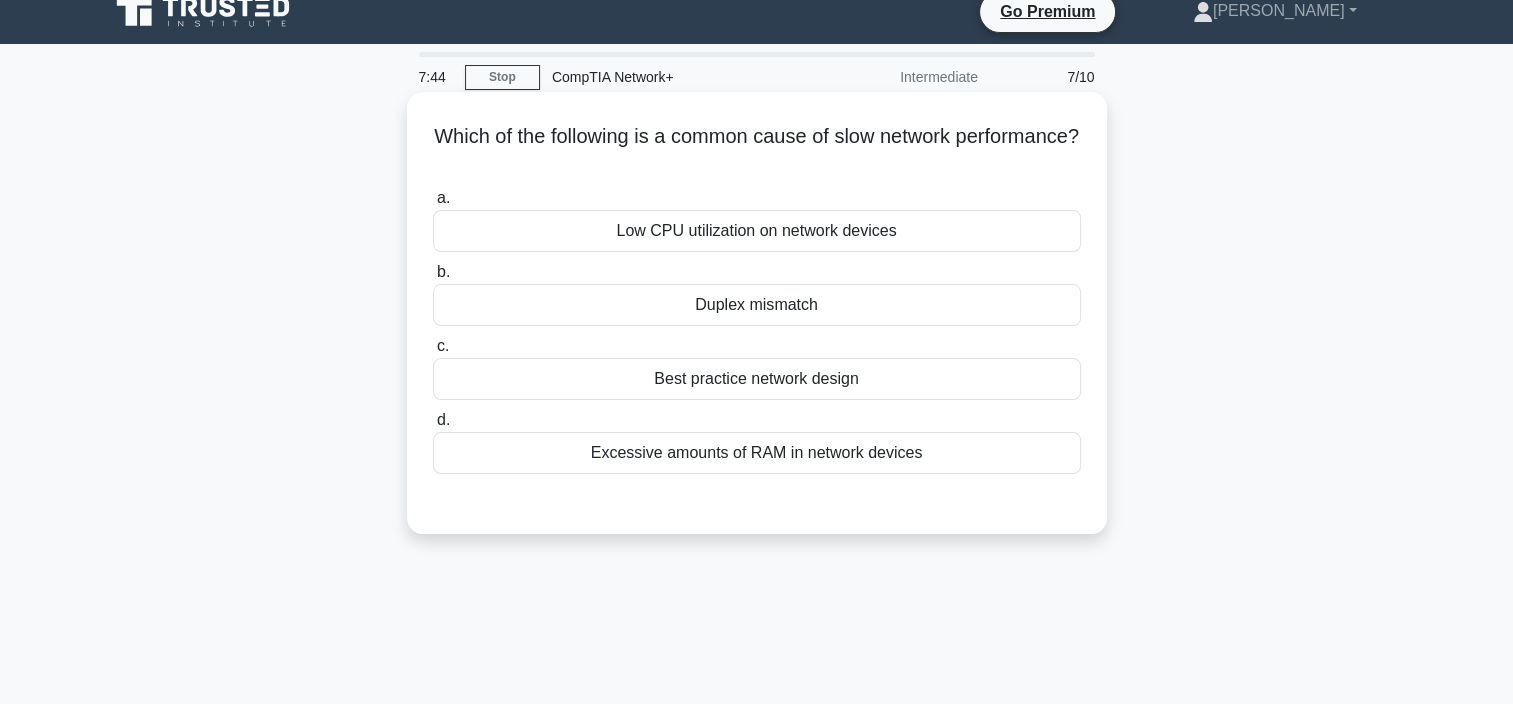 scroll, scrollTop: 0, scrollLeft: 0, axis: both 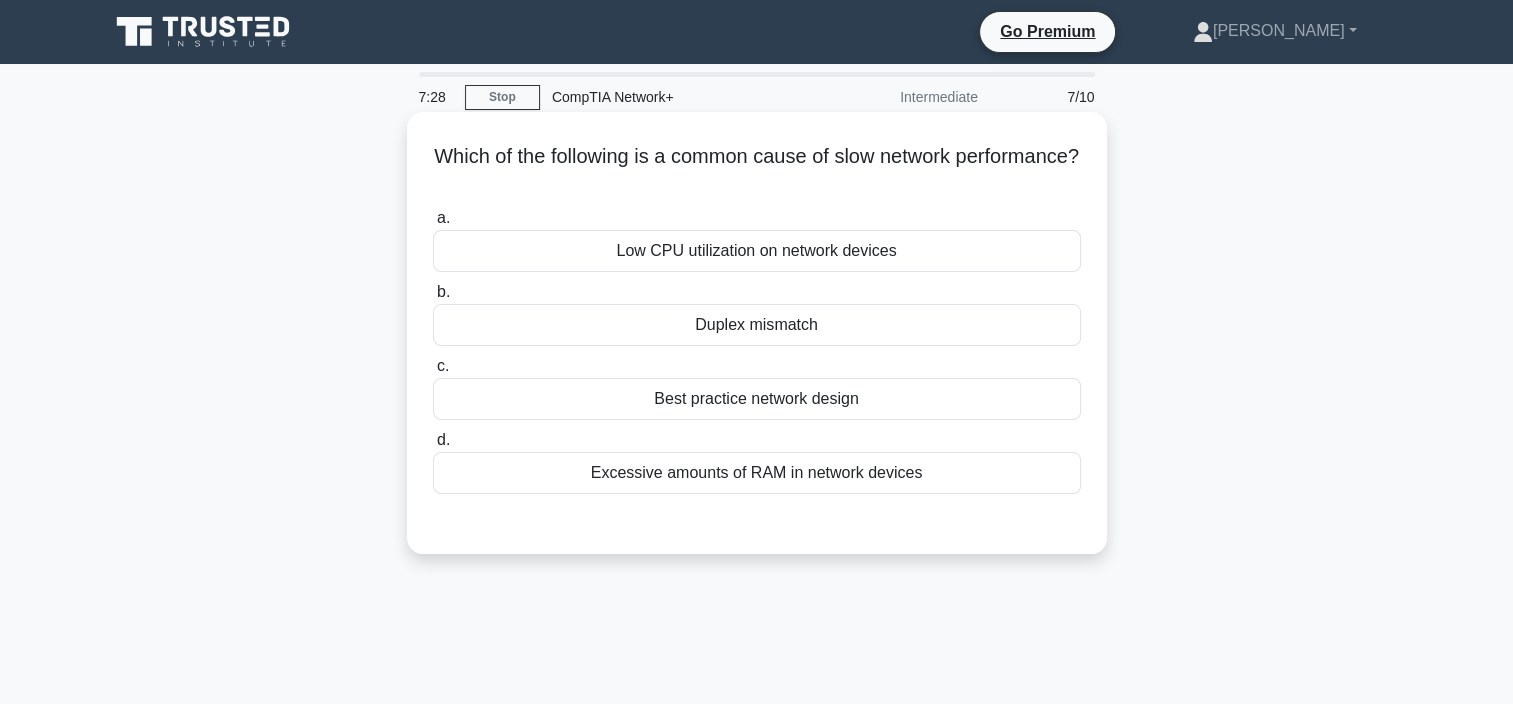 click on "Duplex mismatch" at bounding box center (757, 325) 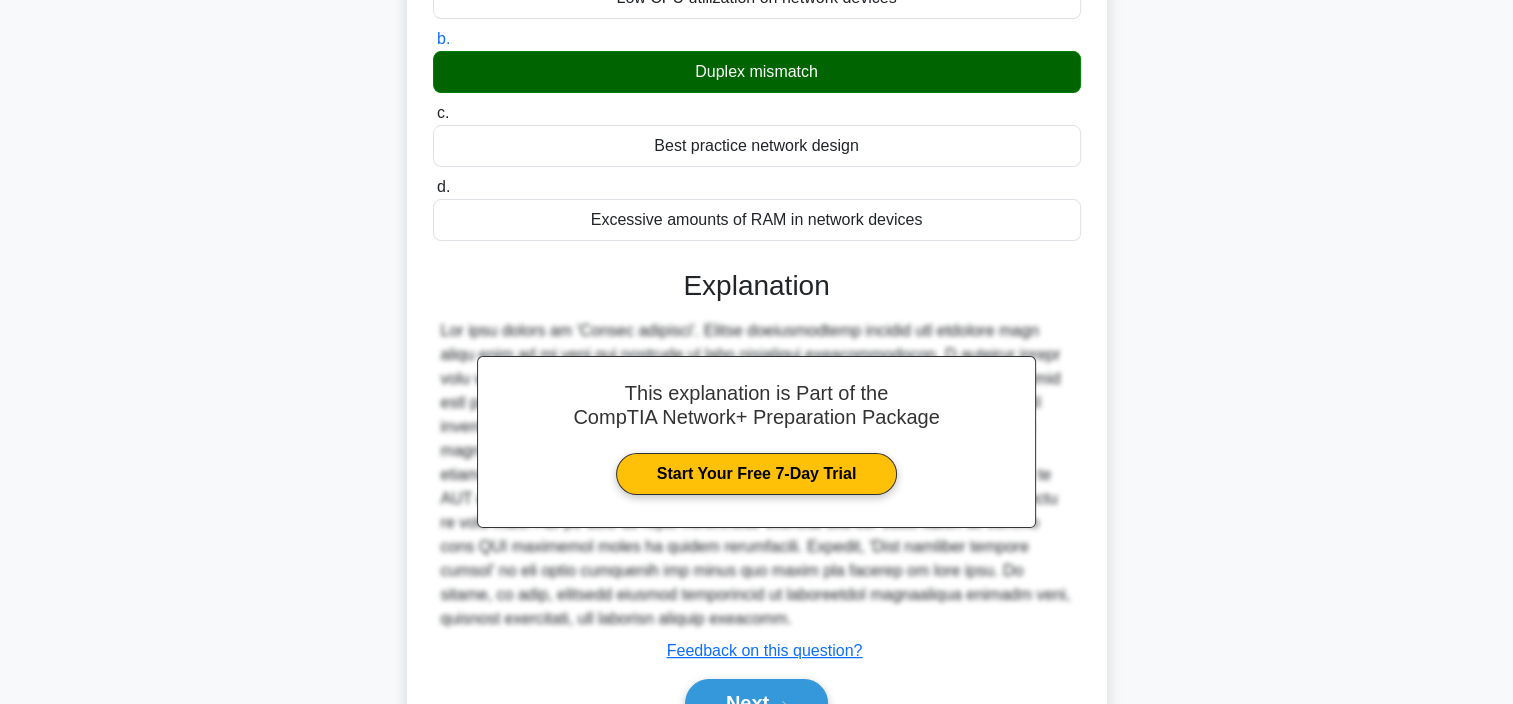 scroll, scrollTop: 376, scrollLeft: 0, axis: vertical 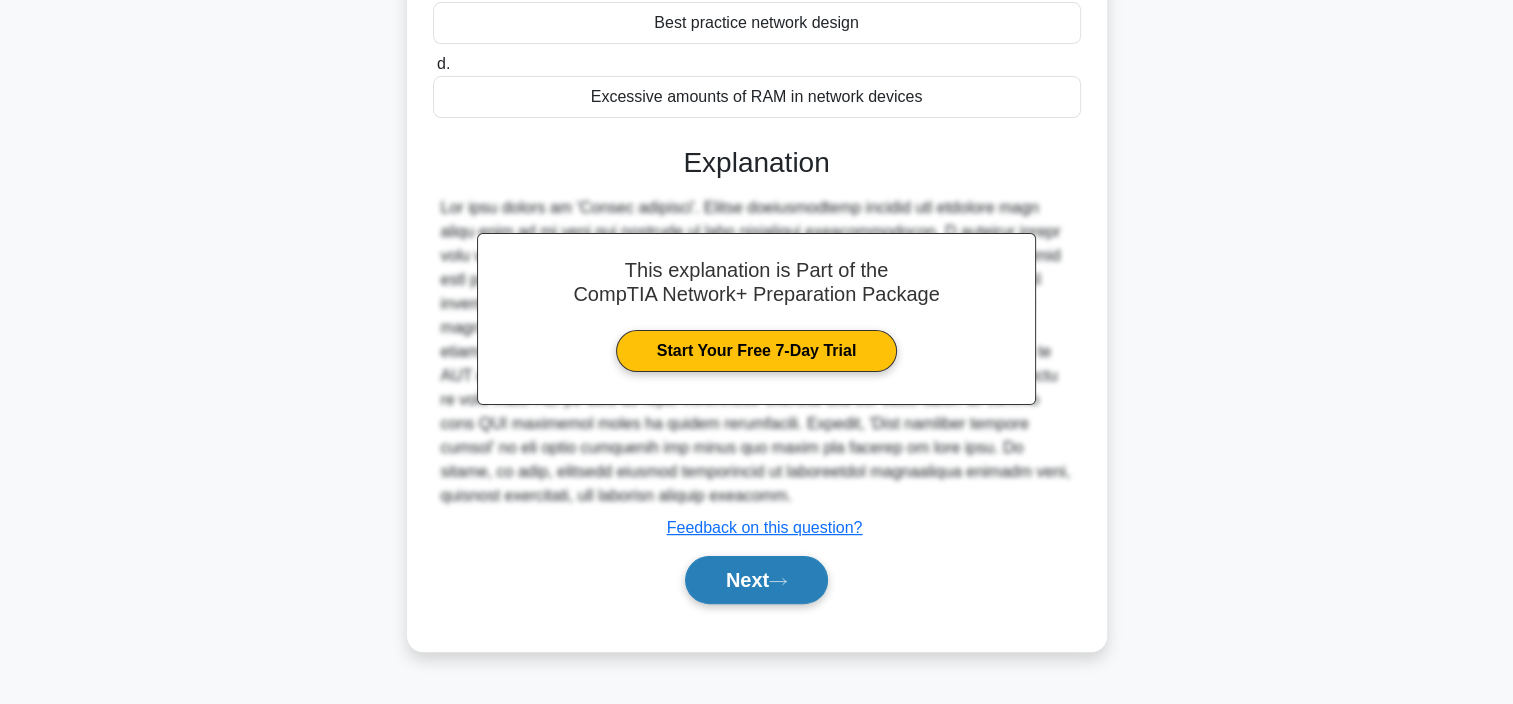 click on "Next" at bounding box center [756, 580] 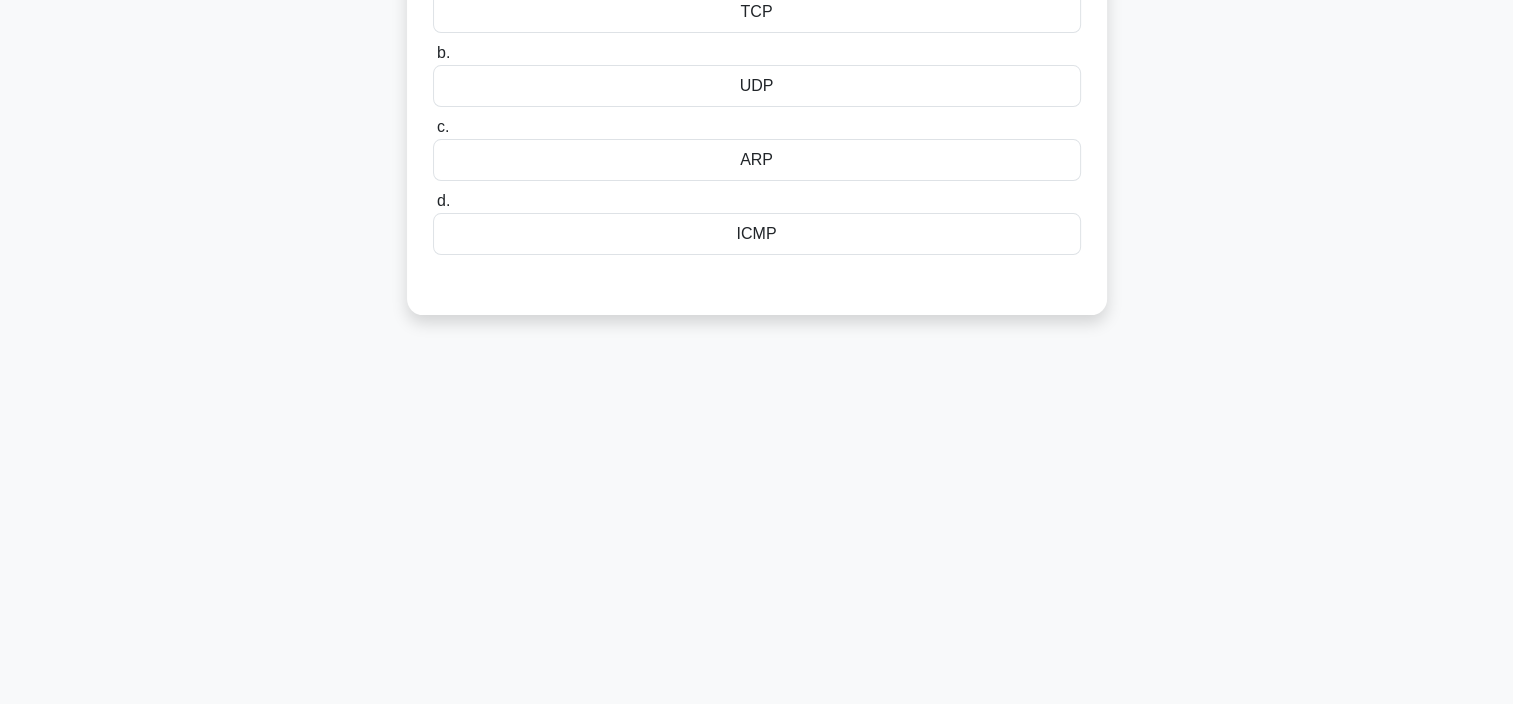 scroll, scrollTop: 0, scrollLeft: 0, axis: both 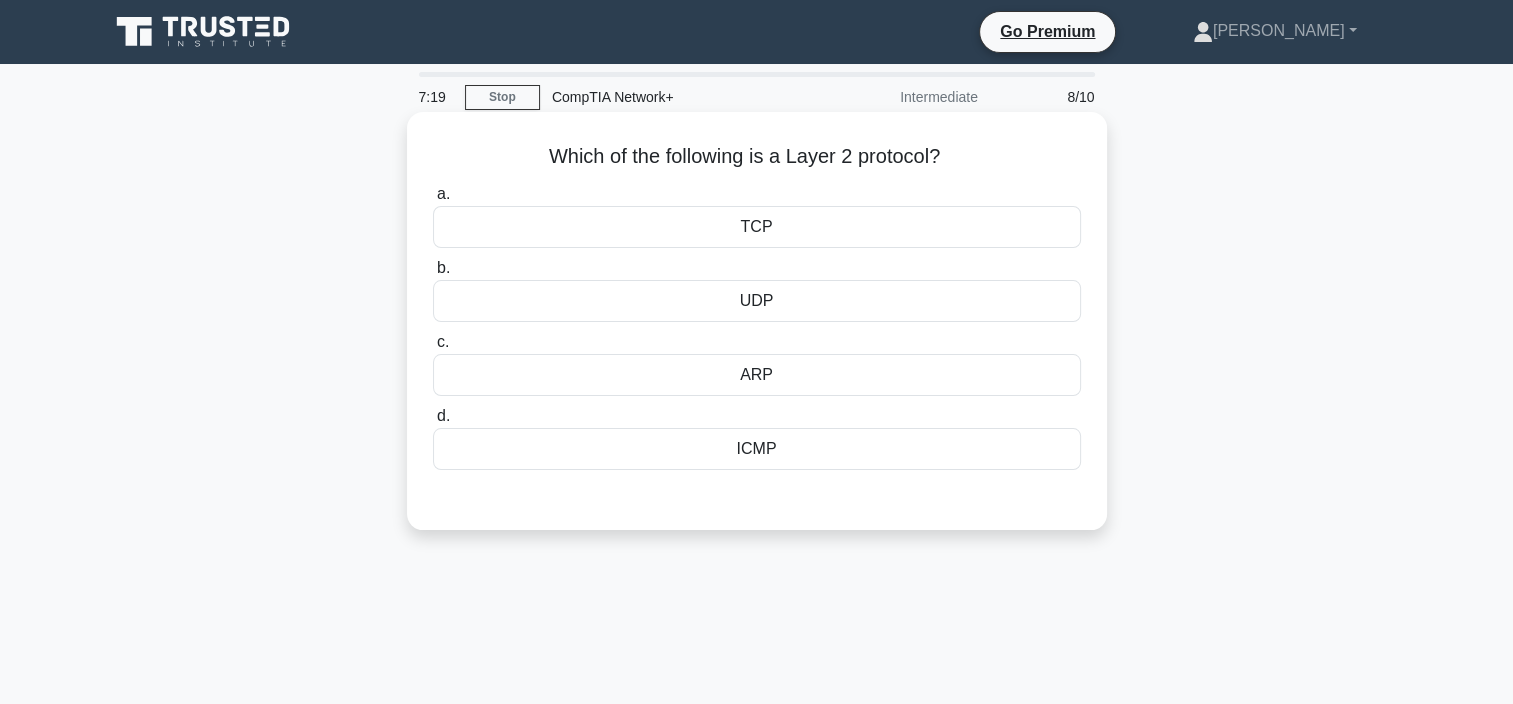 click on "ICMP" at bounding box center (757, 449) 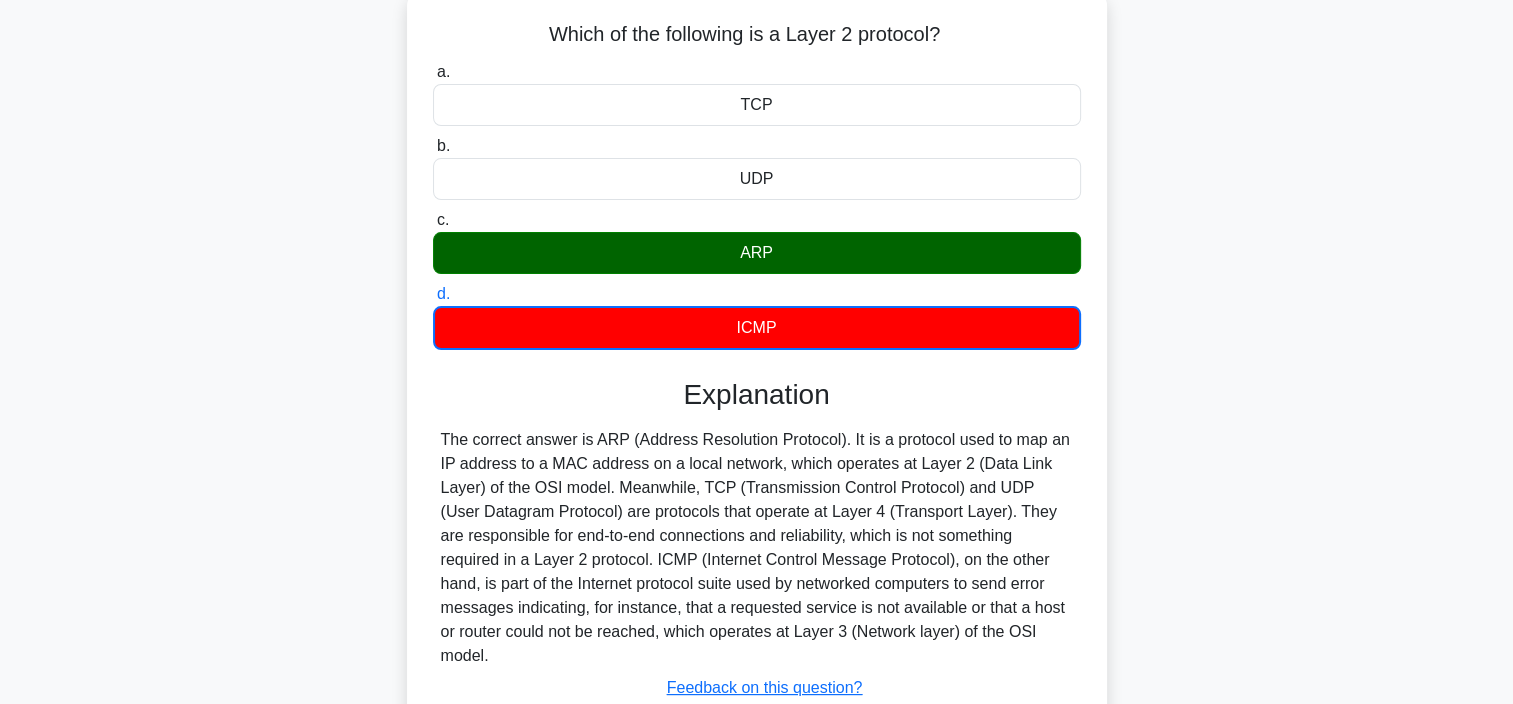 scroll, scrollTop: 376, scrollLeft: 0, axis: vertical 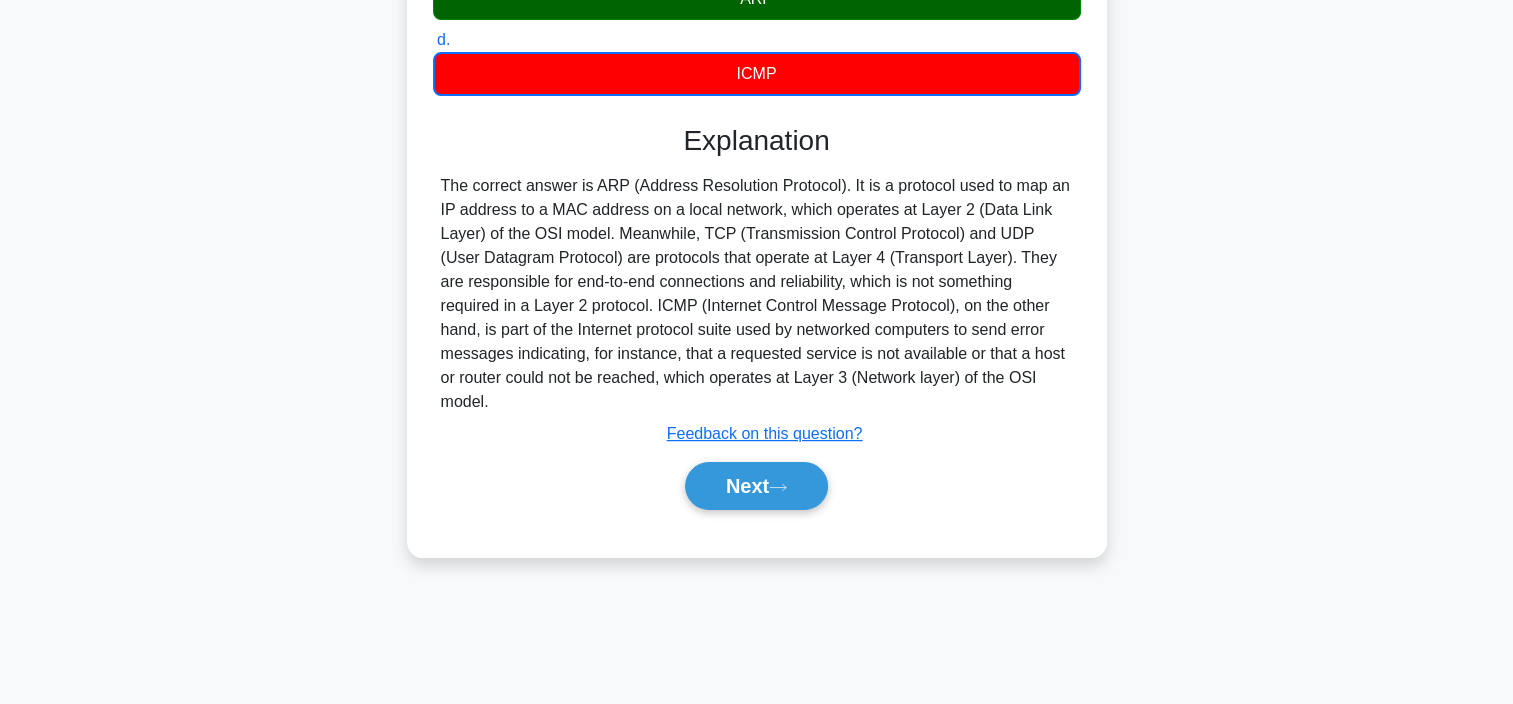 drag, startPoint x: 604, startPoint y: 301, endPoint x: 983, endPoint y: 382, distance: 387.55902 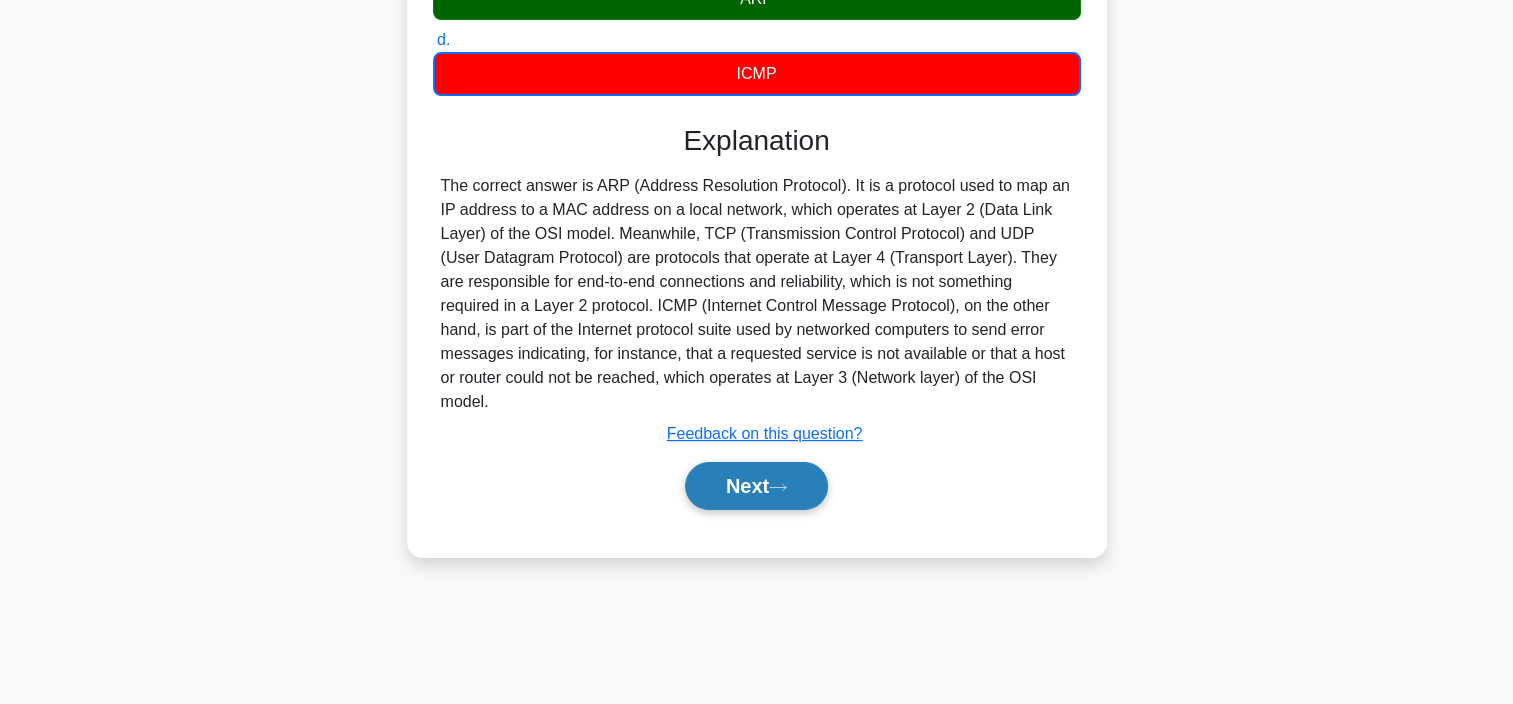 click 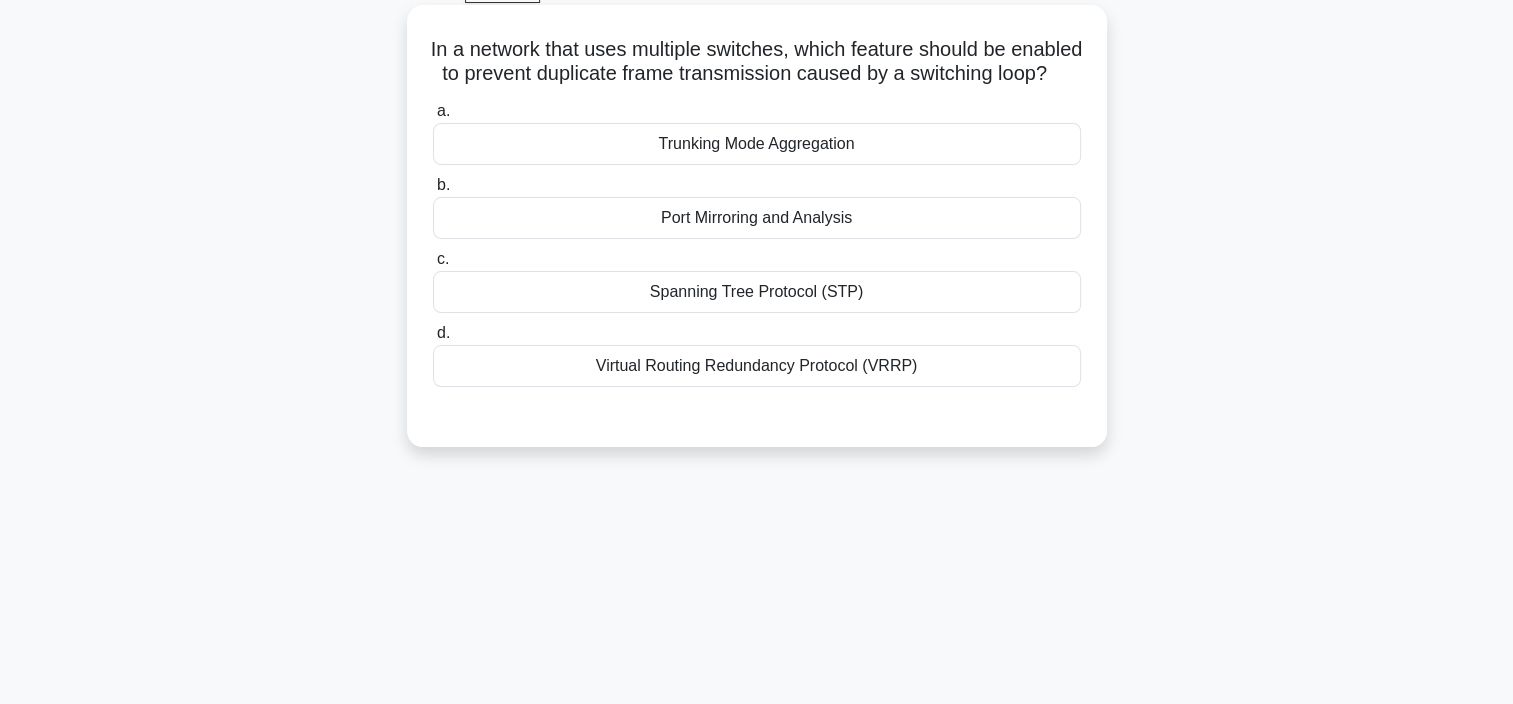 scroll, scrollTop: 0, scrollLeft: 0, axis: both 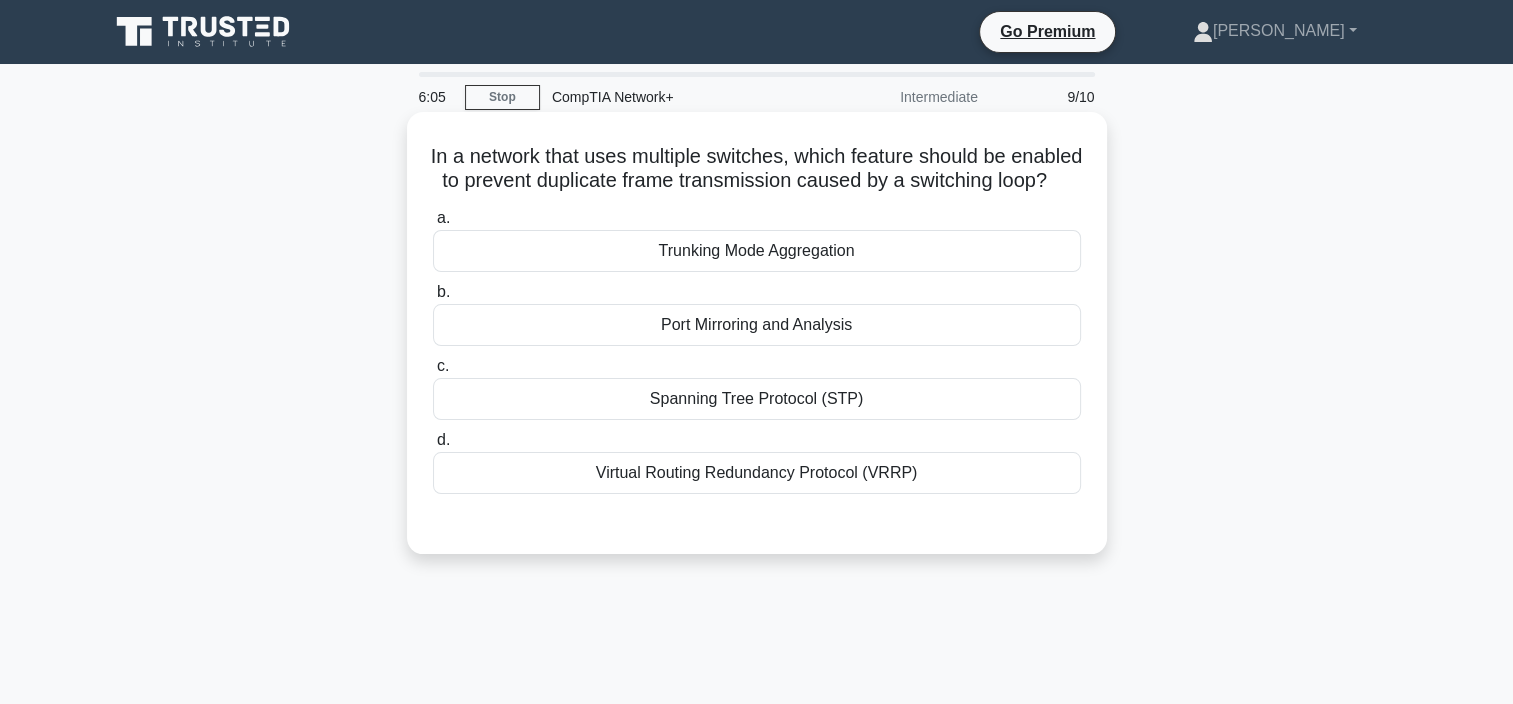 click on "Virtual Routing Redundancy Protocol (VRRP)" at bounding box center (757, 473) 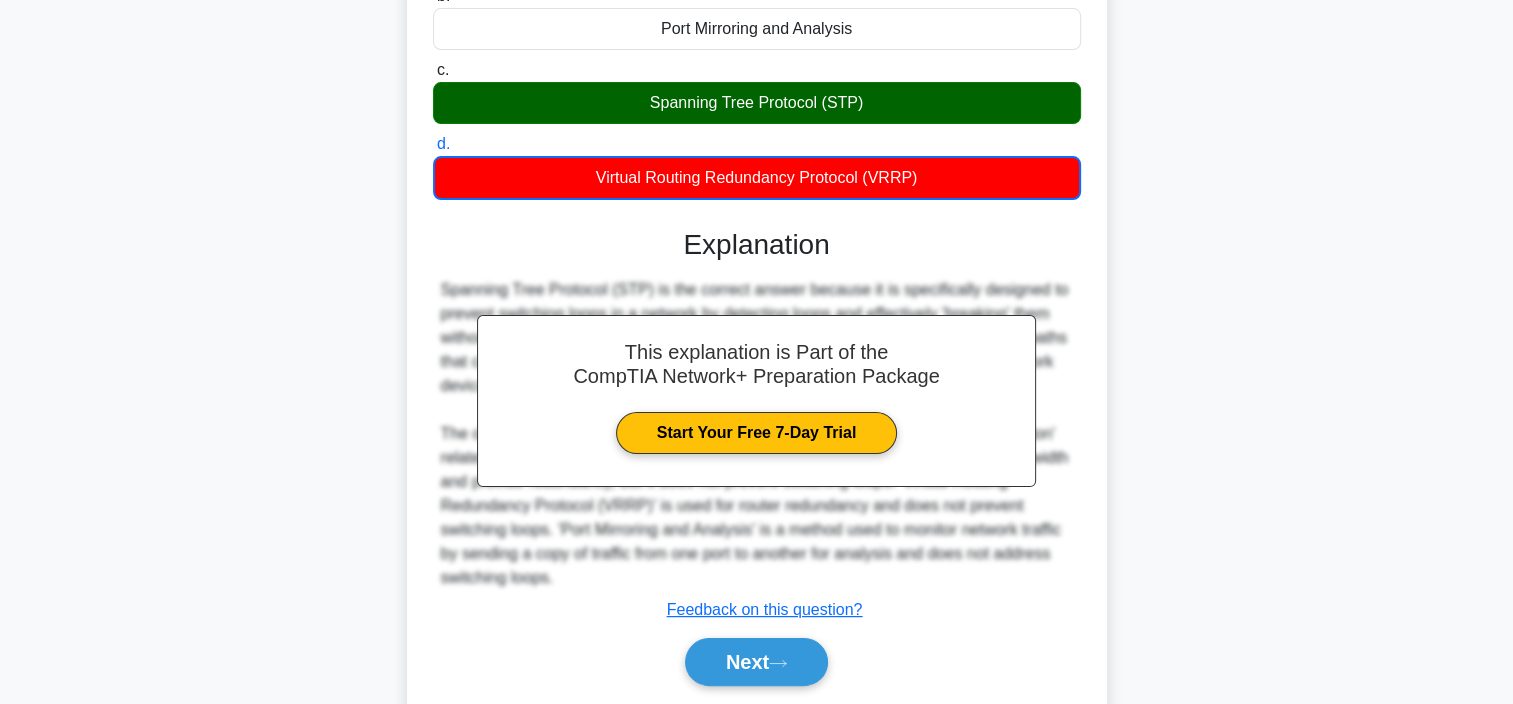 scroll, scrollTop: 385, scrollLeft: 0, axis: vertical 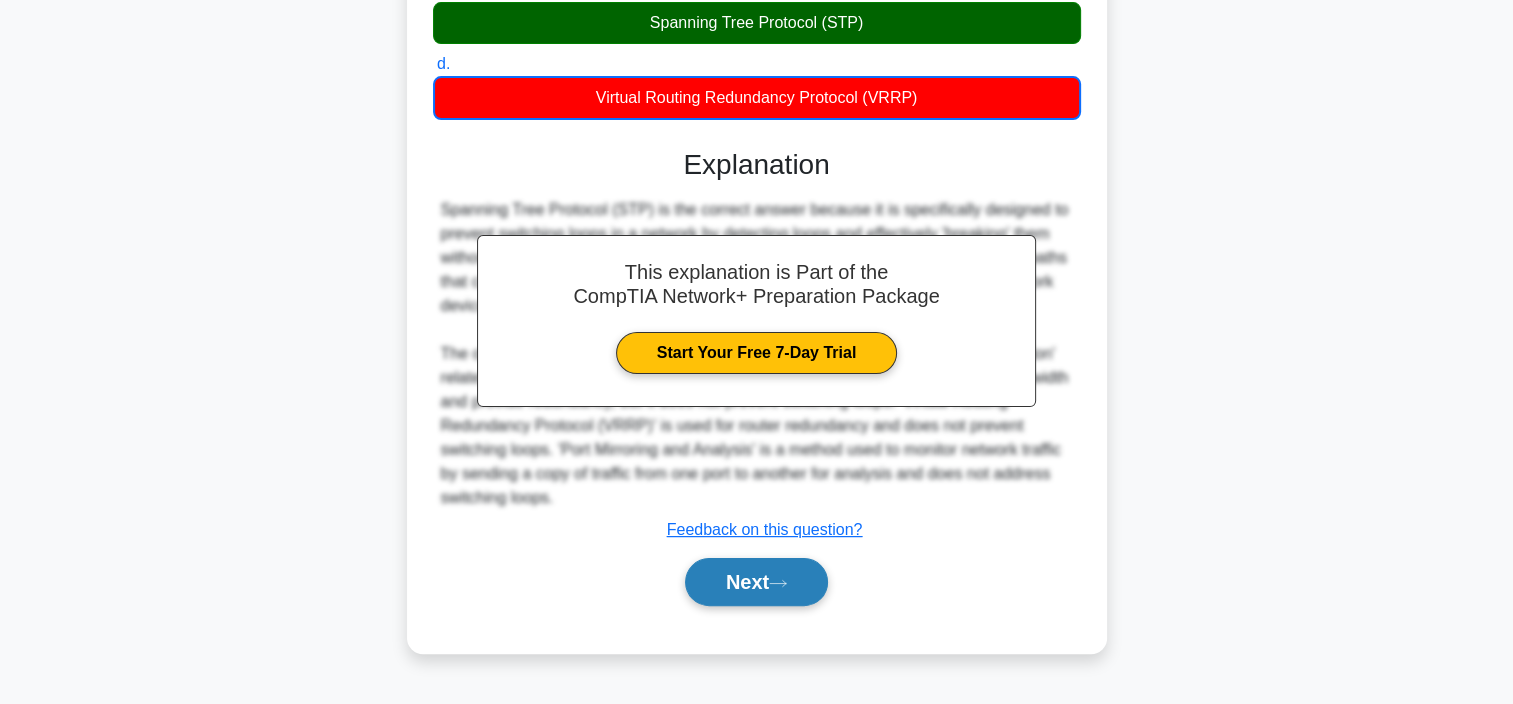 click on "Next" at bounding box center [756, 582] 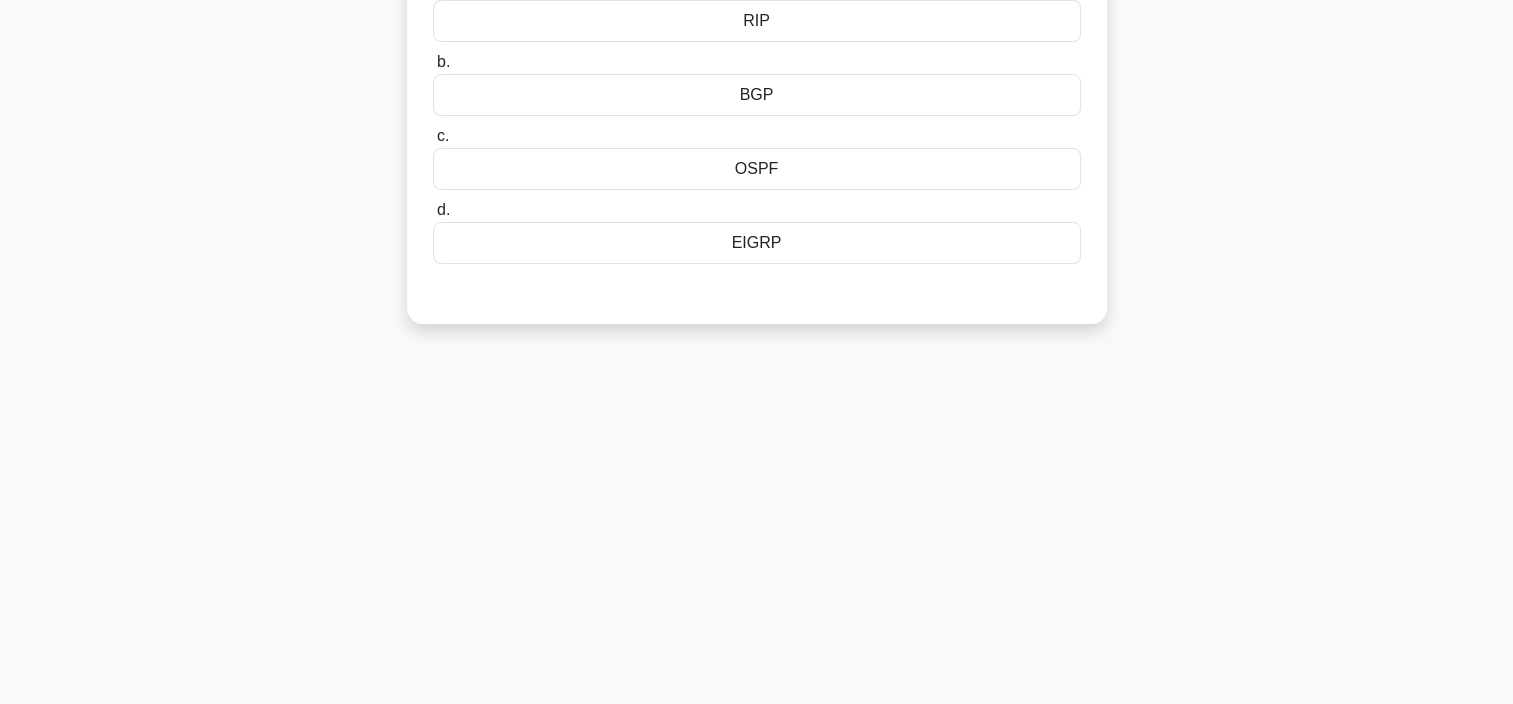 scroll, scrollTop: 76, scrollLeft: 0, axis: vertical 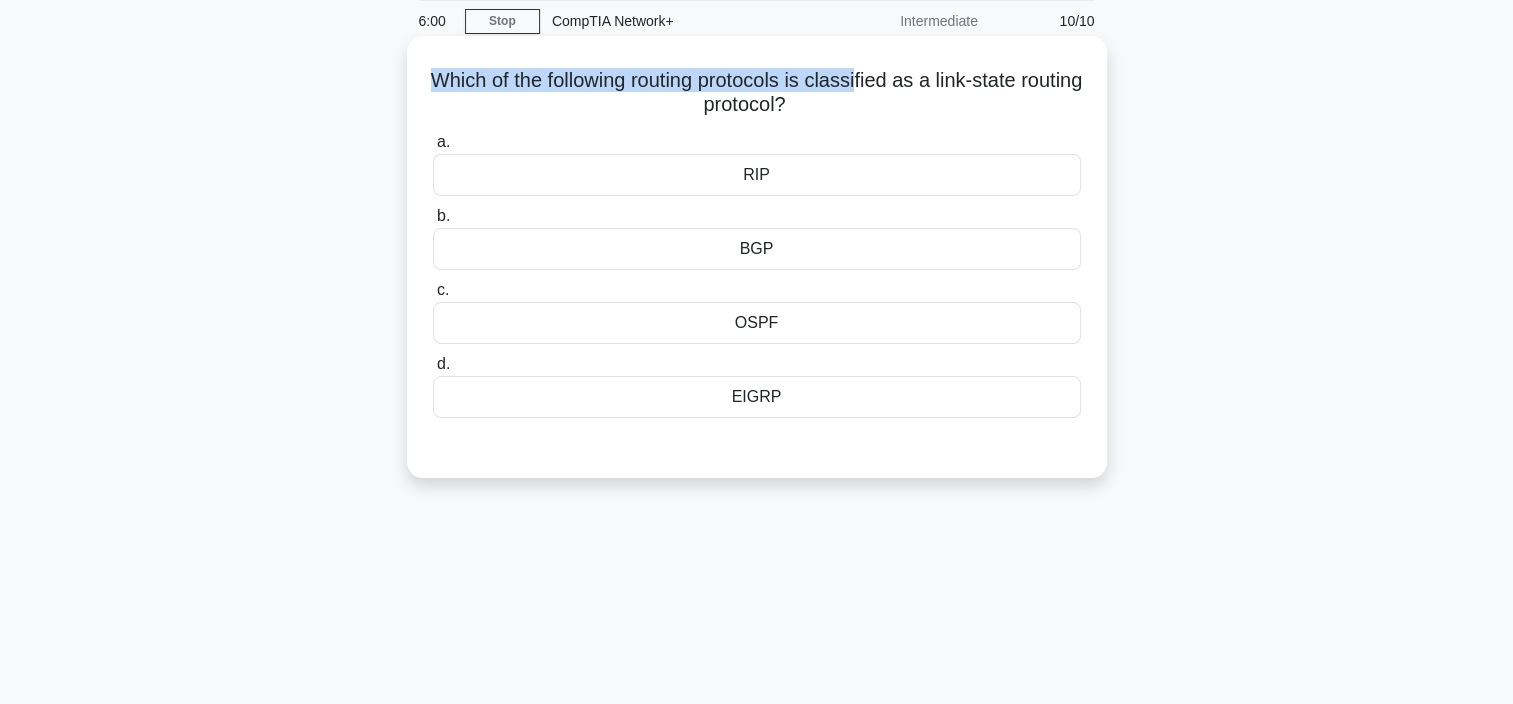 drag, startPoint x: 462, startPoint y: 88, endPoint x: 893, endPoint y: 90, distance: 431.00464 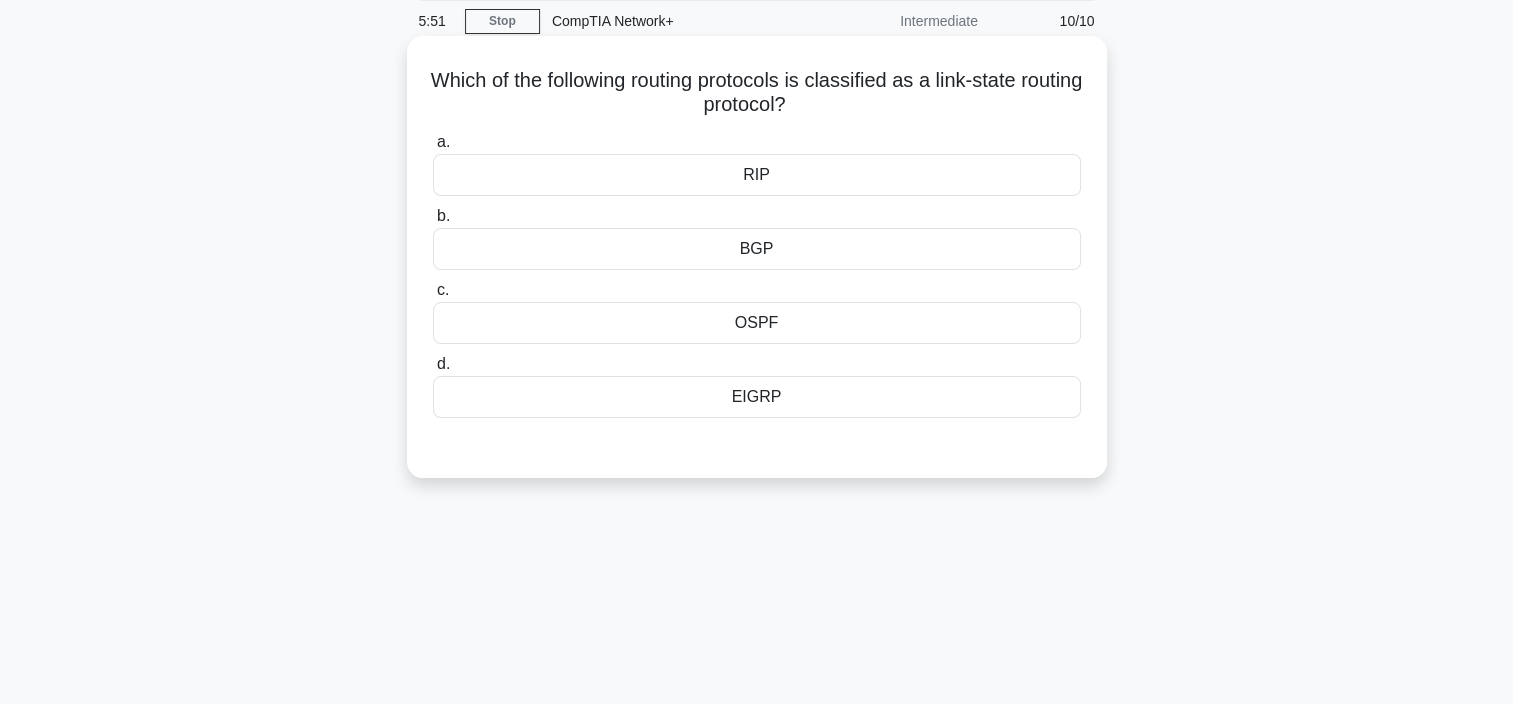 click on "Which of the following routing protocols is classified as a link-state routing protocol?
.spinner_0XTQ{transform-origin:center;animation:spinner_y6GP .75s linear infinite}@keyframes spinner_y6GP{100%{transform:rotate(360deg)}}" at bounding box center (757, 93) 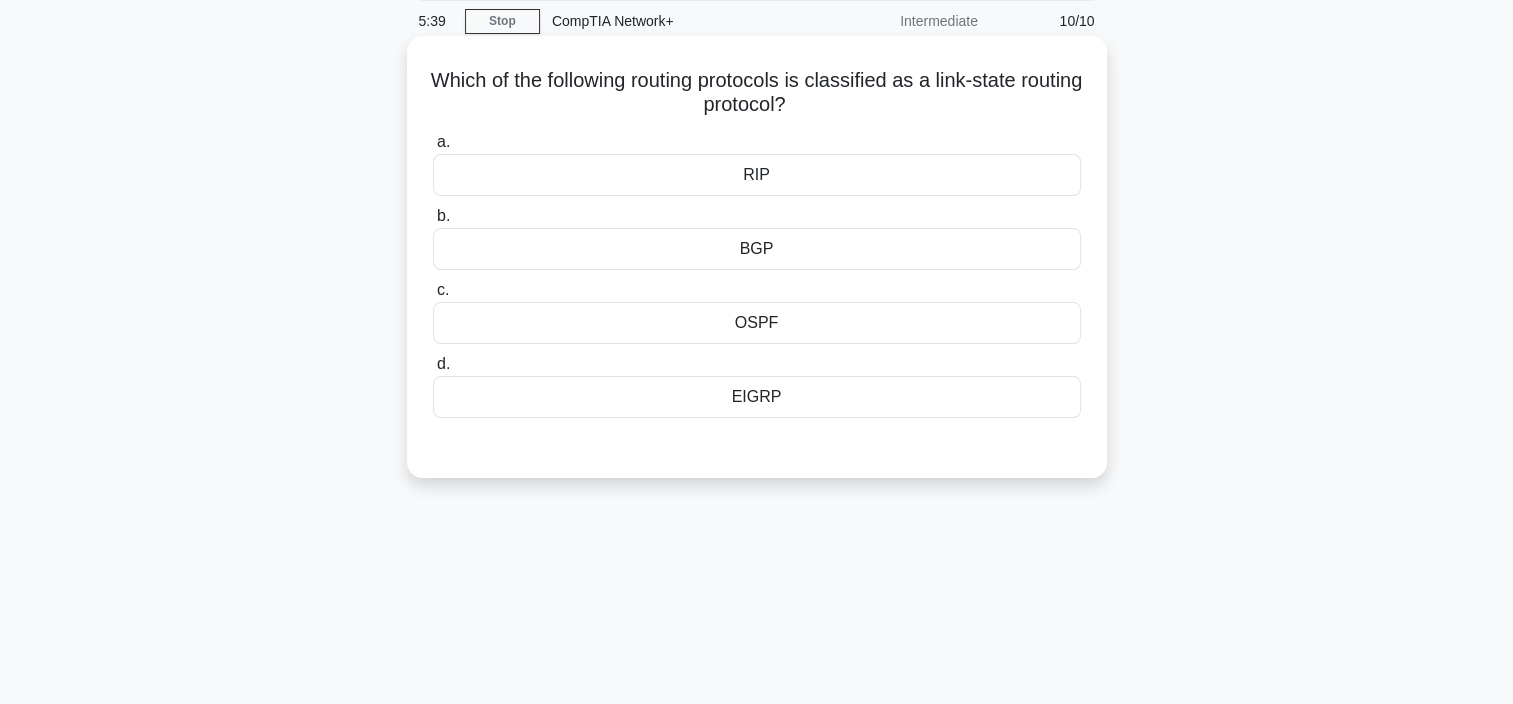 click on "OSPF" at bounding box center (757, 323) 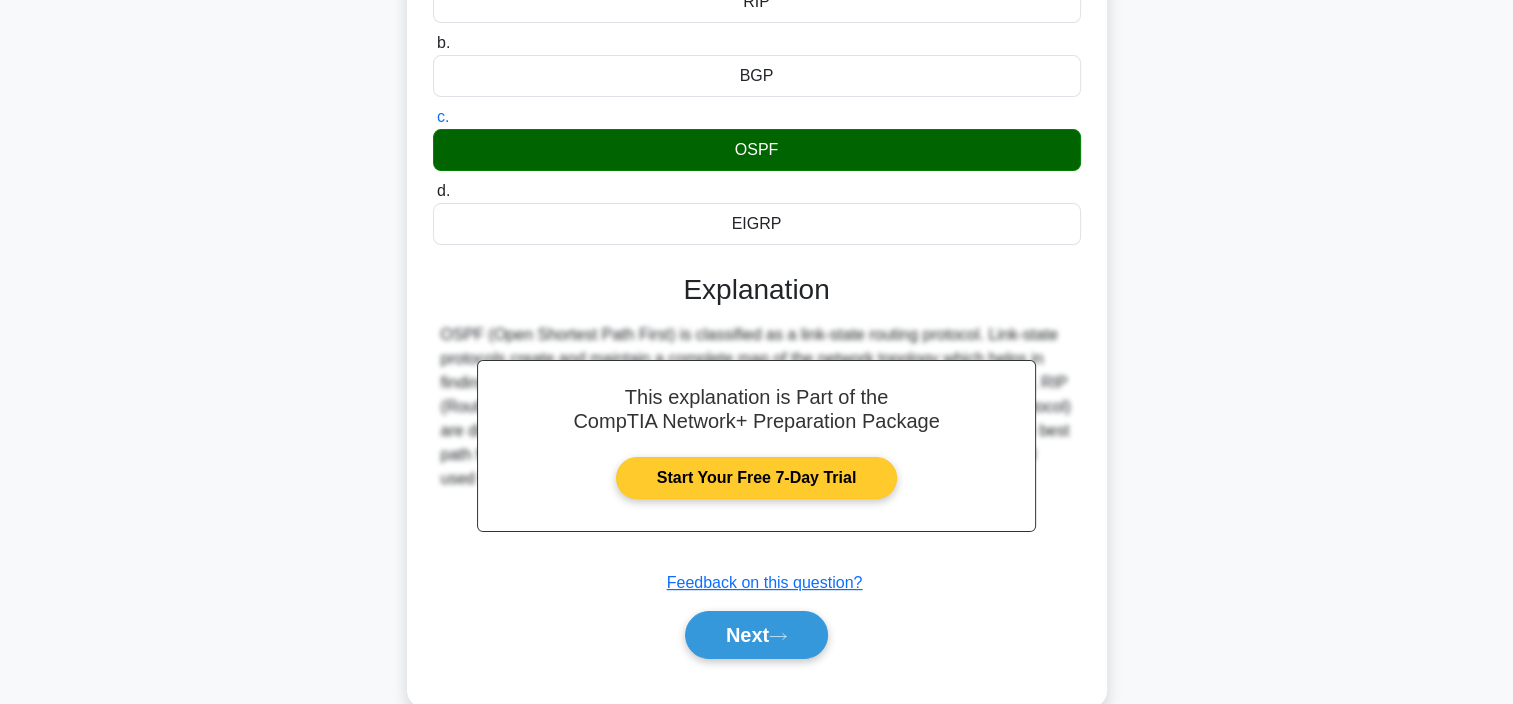 scroll, scrollTop: 376, scrollLeft: 0, axis: vertical 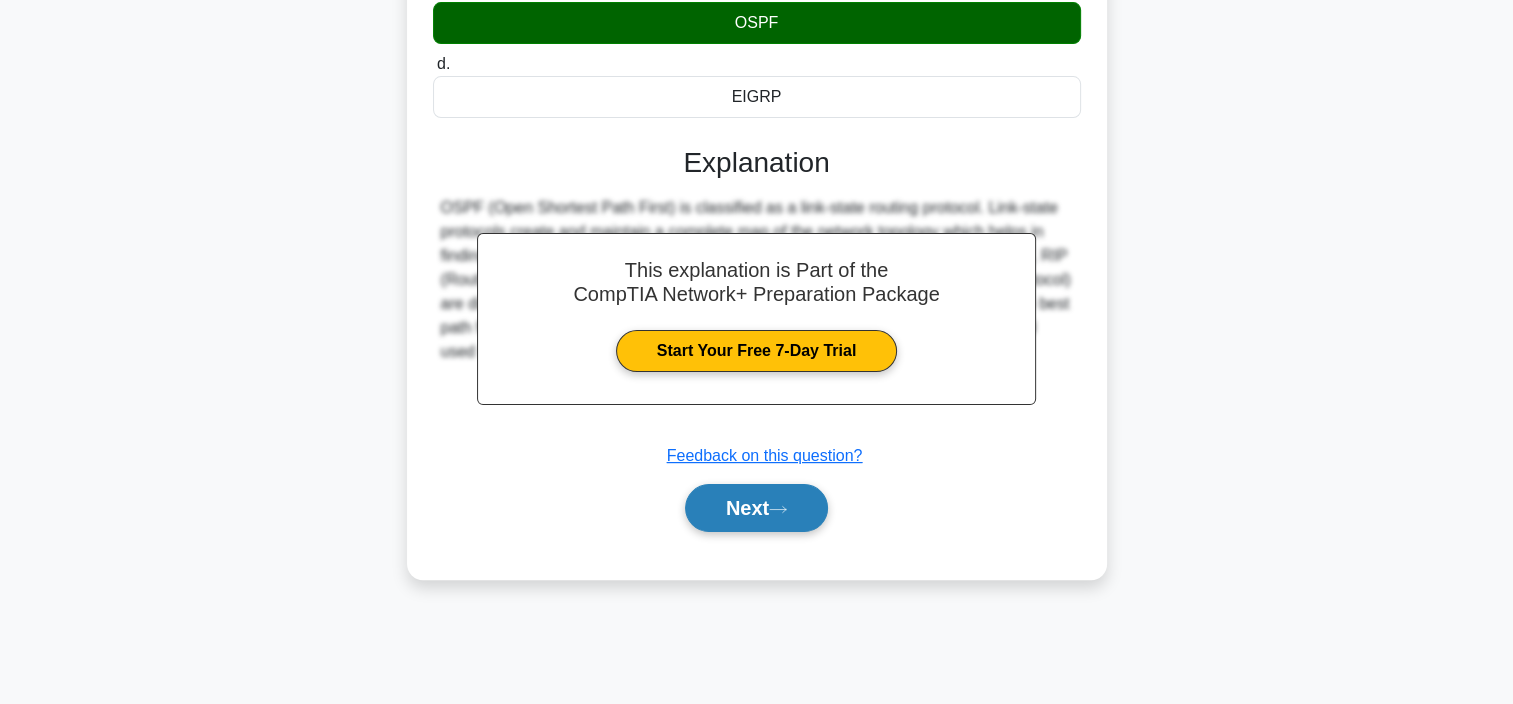 click on "Next" at bounding box center (756, 508) 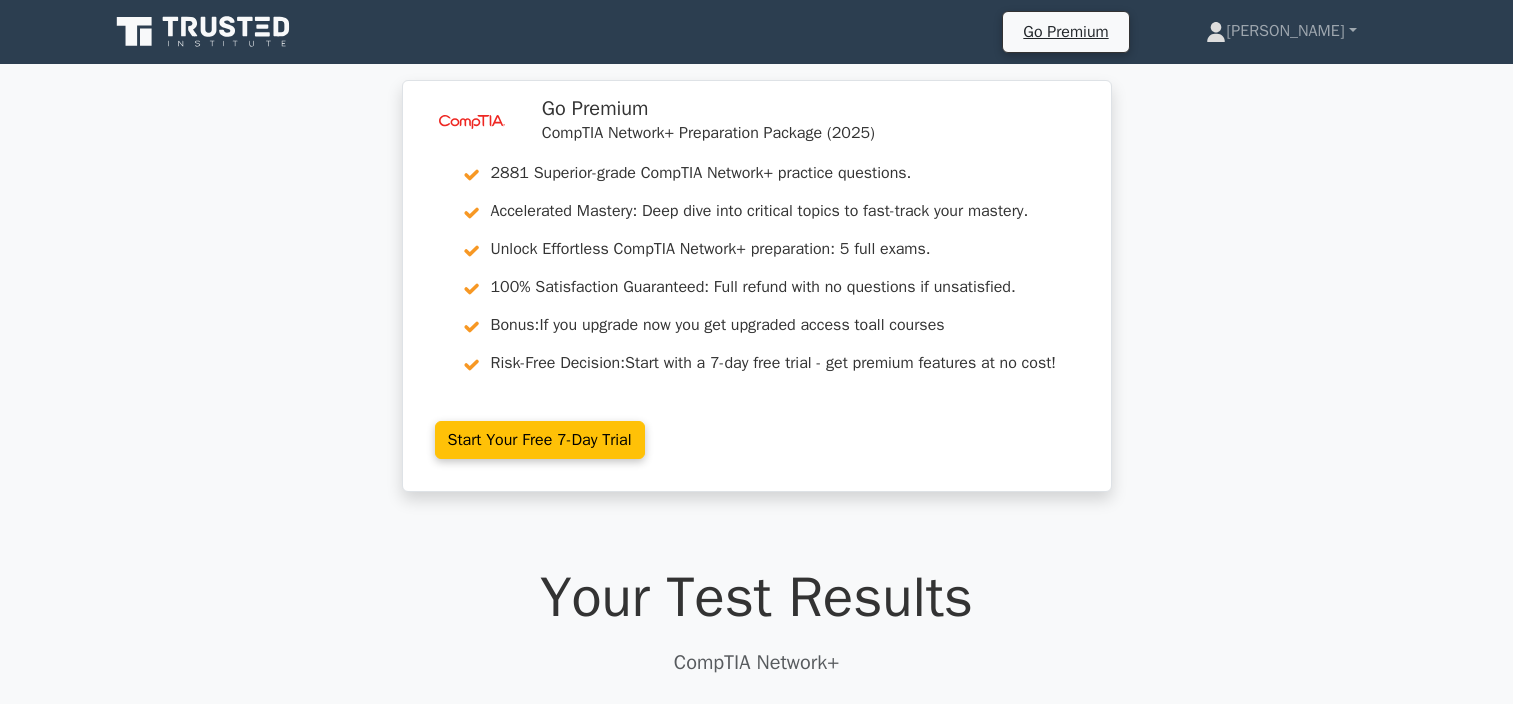 scroll, scrollTop: 0, scrollLeft: 0, axis: both 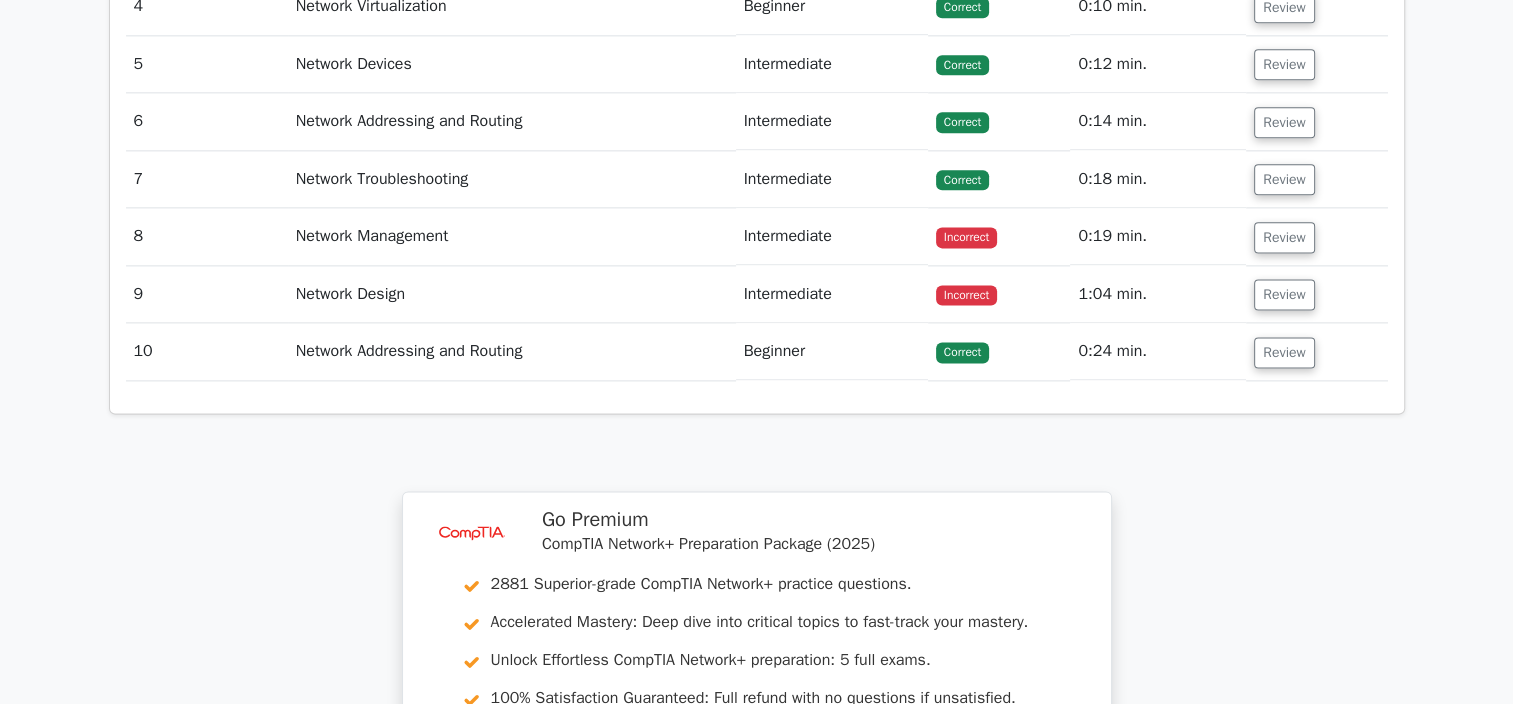 click on "Network Design" at bounding box center (512, 294) 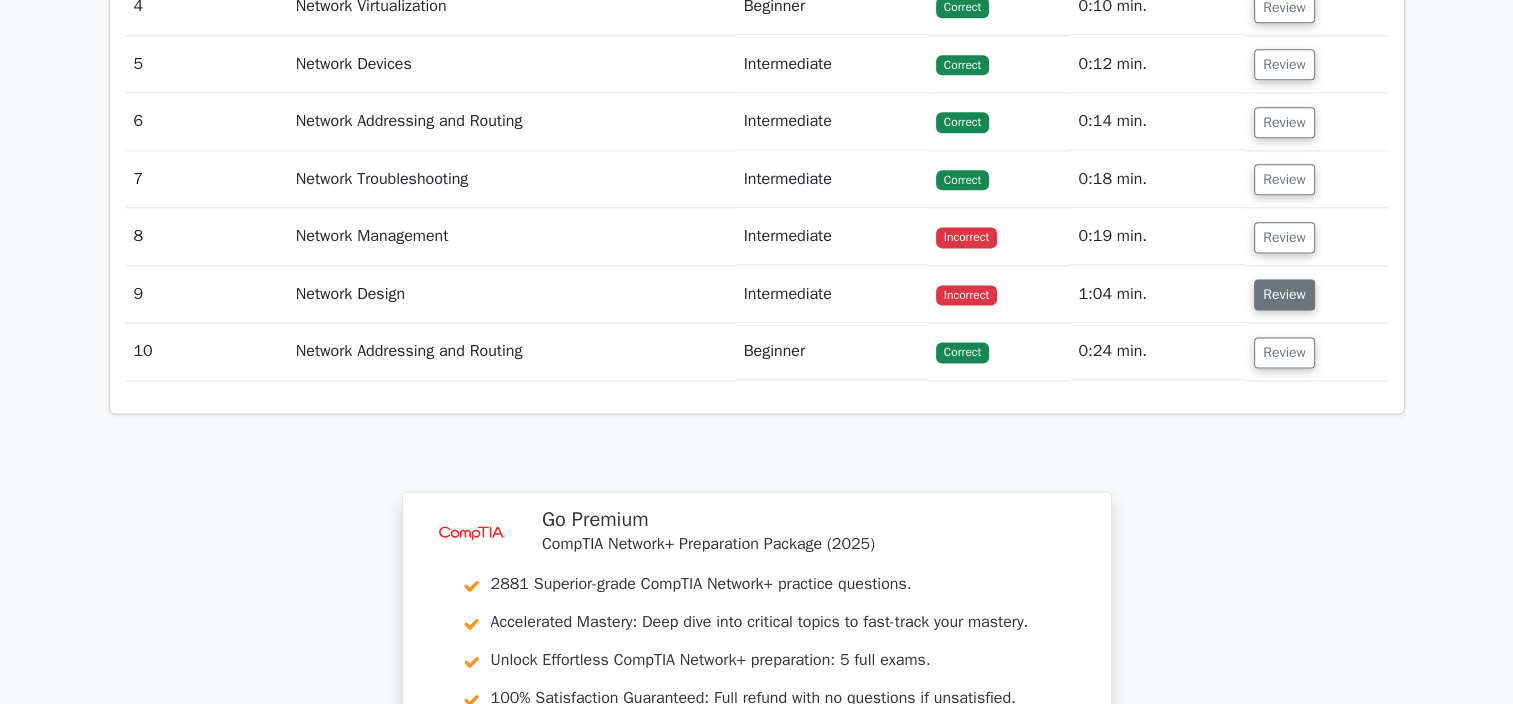 click on "Review" at bounding box center (1284, 294) 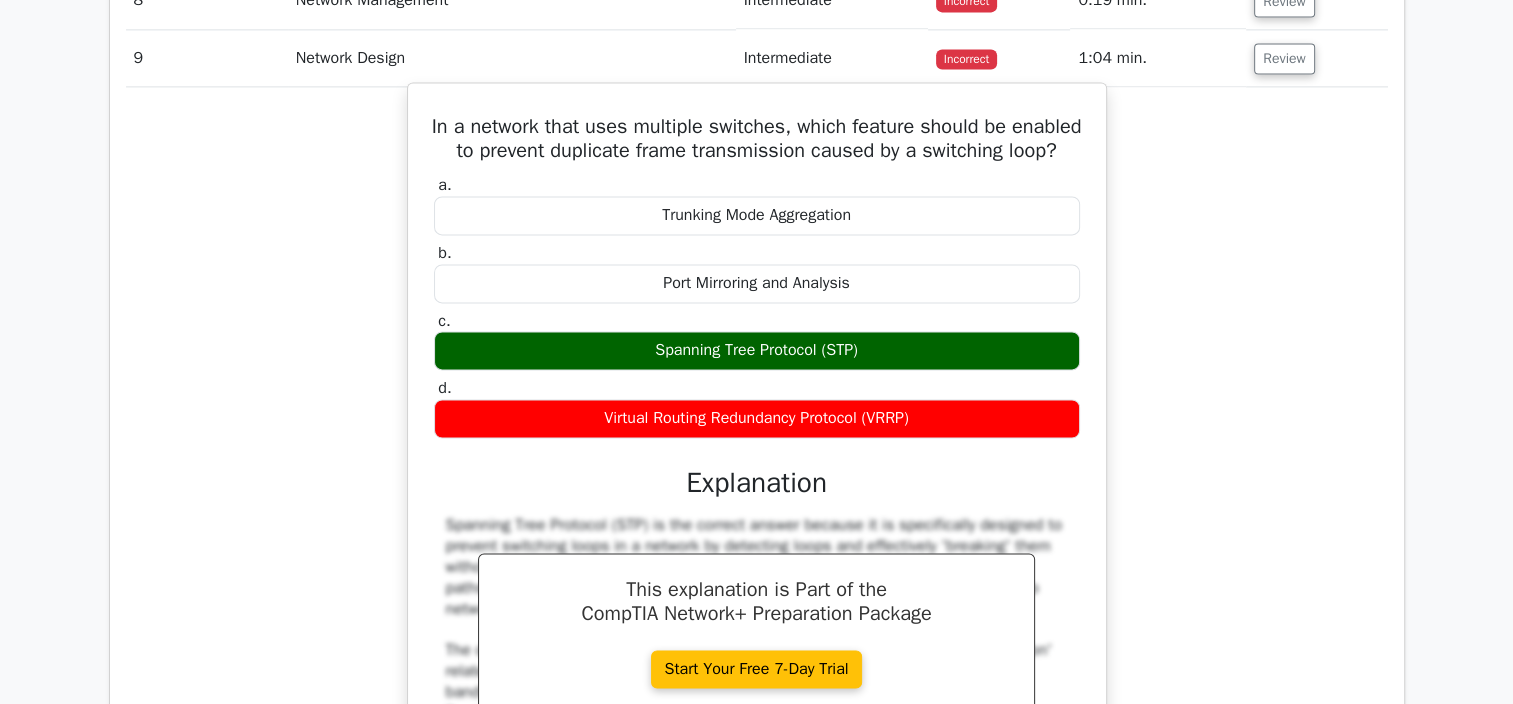 scroll, scrollTop: 3111, scrollLeft: 0, axis: vertical 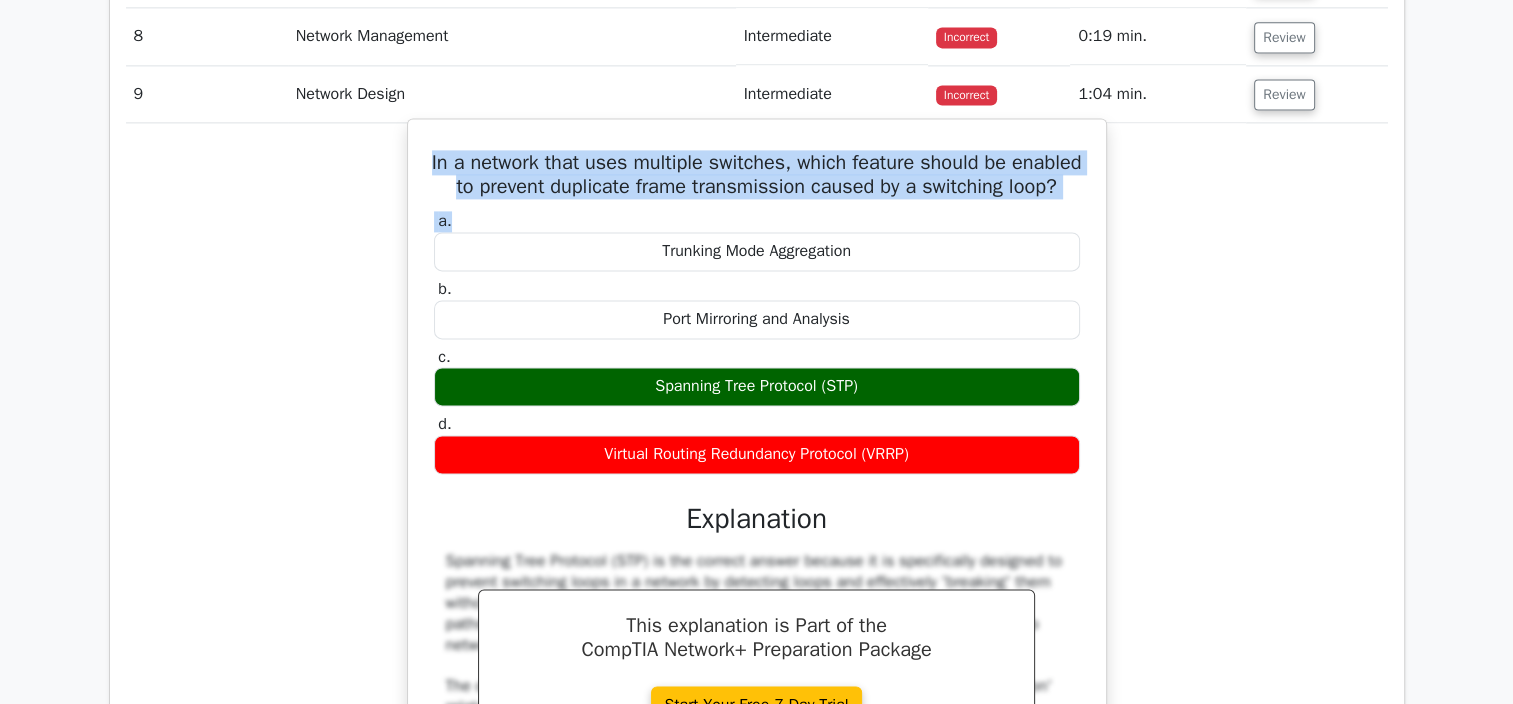 drag, startPoint x: 444, startPoint y: 149, endPoint x: 830, endPoint y: 224, distance: 393.21878 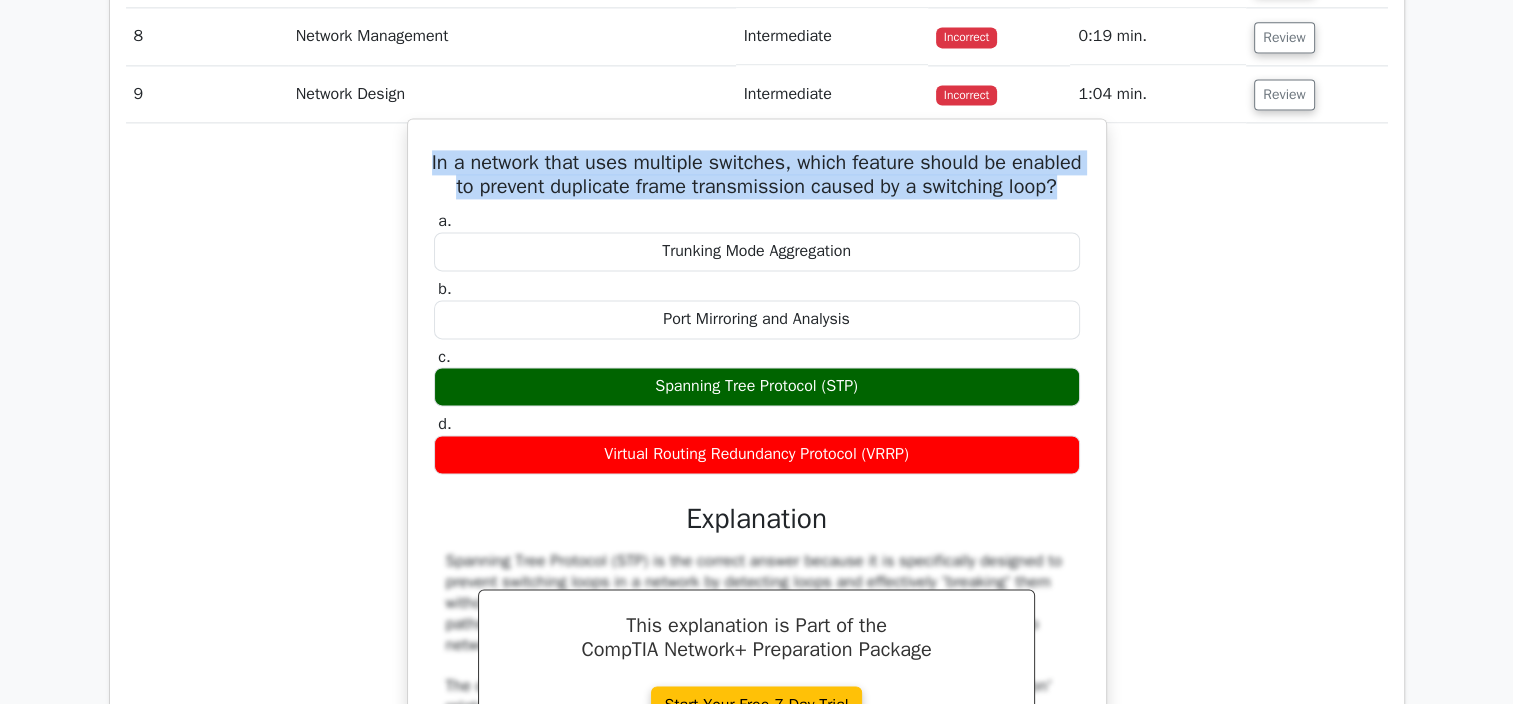 drag, startPoint x: 784, startPoint y: 196, endPoint x: 453, endPoint y: 151, distance: 334.04492 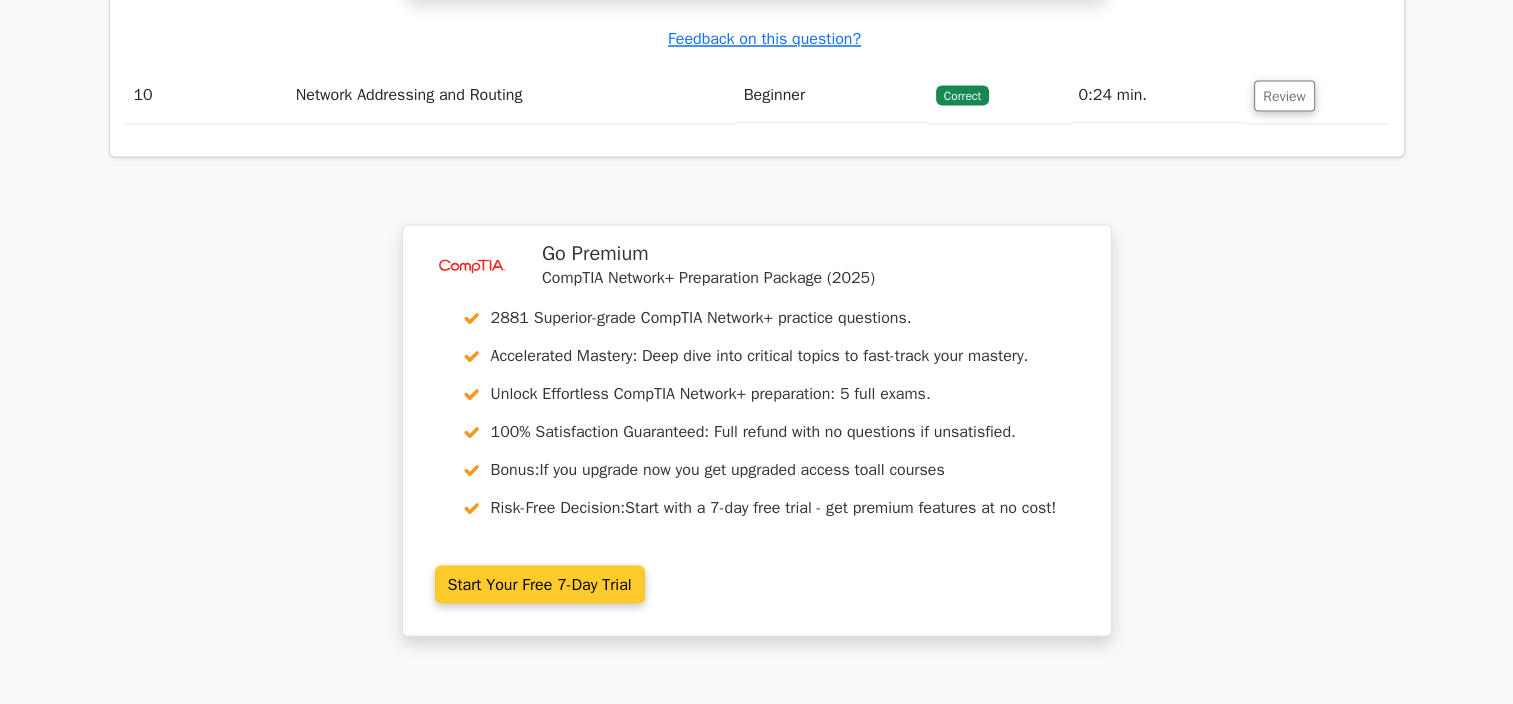 scroll, scrollTop: 4088, scrollLeft: 0, axis: vertical 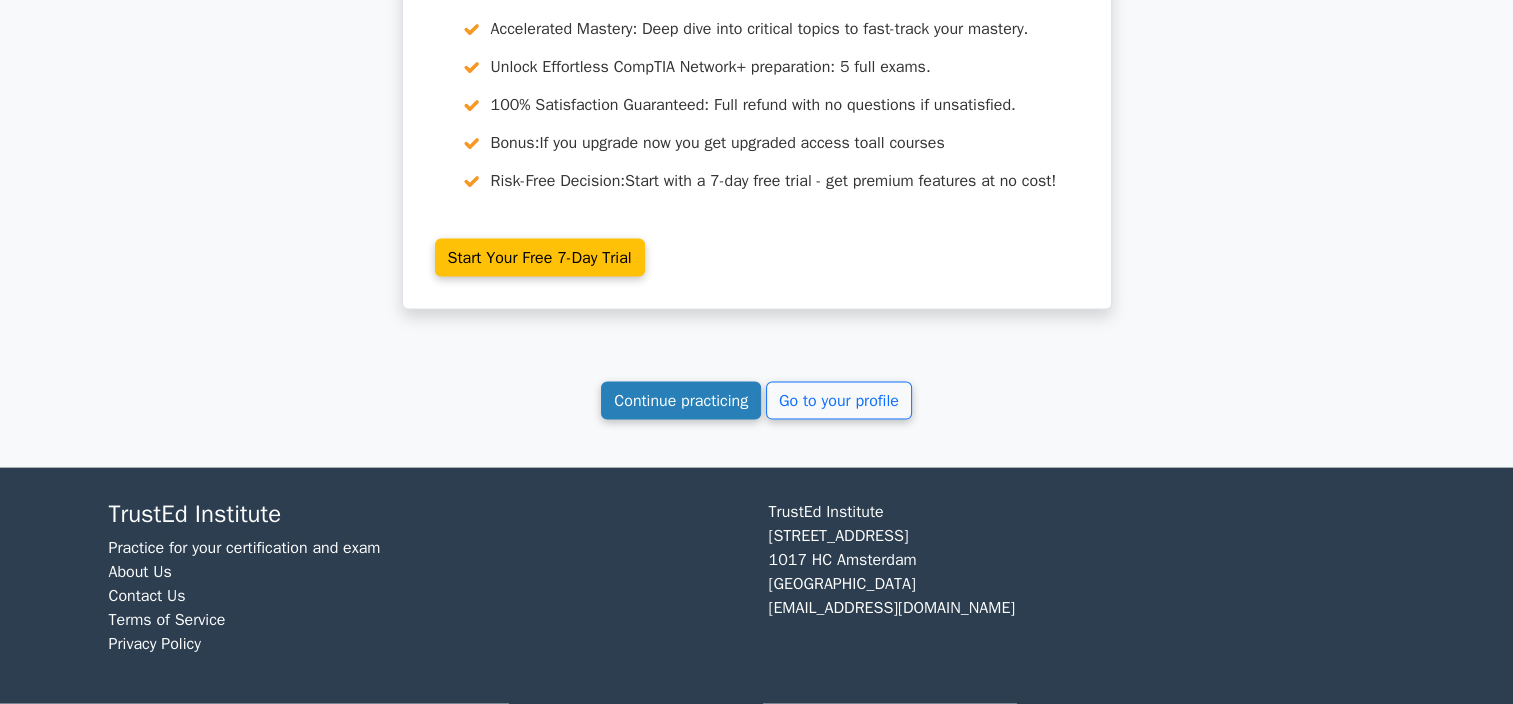 click on "Continue practicing" at bounding box center [681, 401] 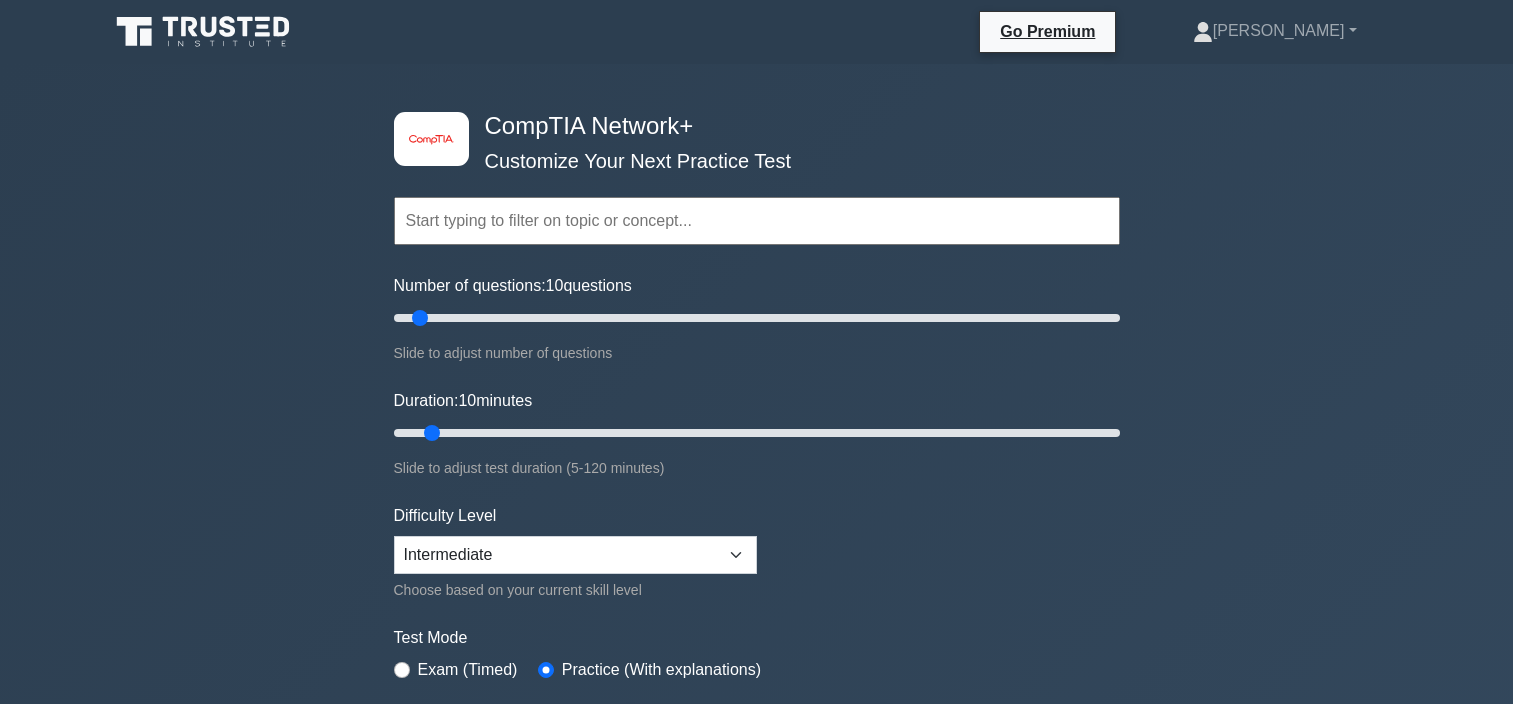 scroll, scrollTop: 0, scrollLeft: 0, axis: both 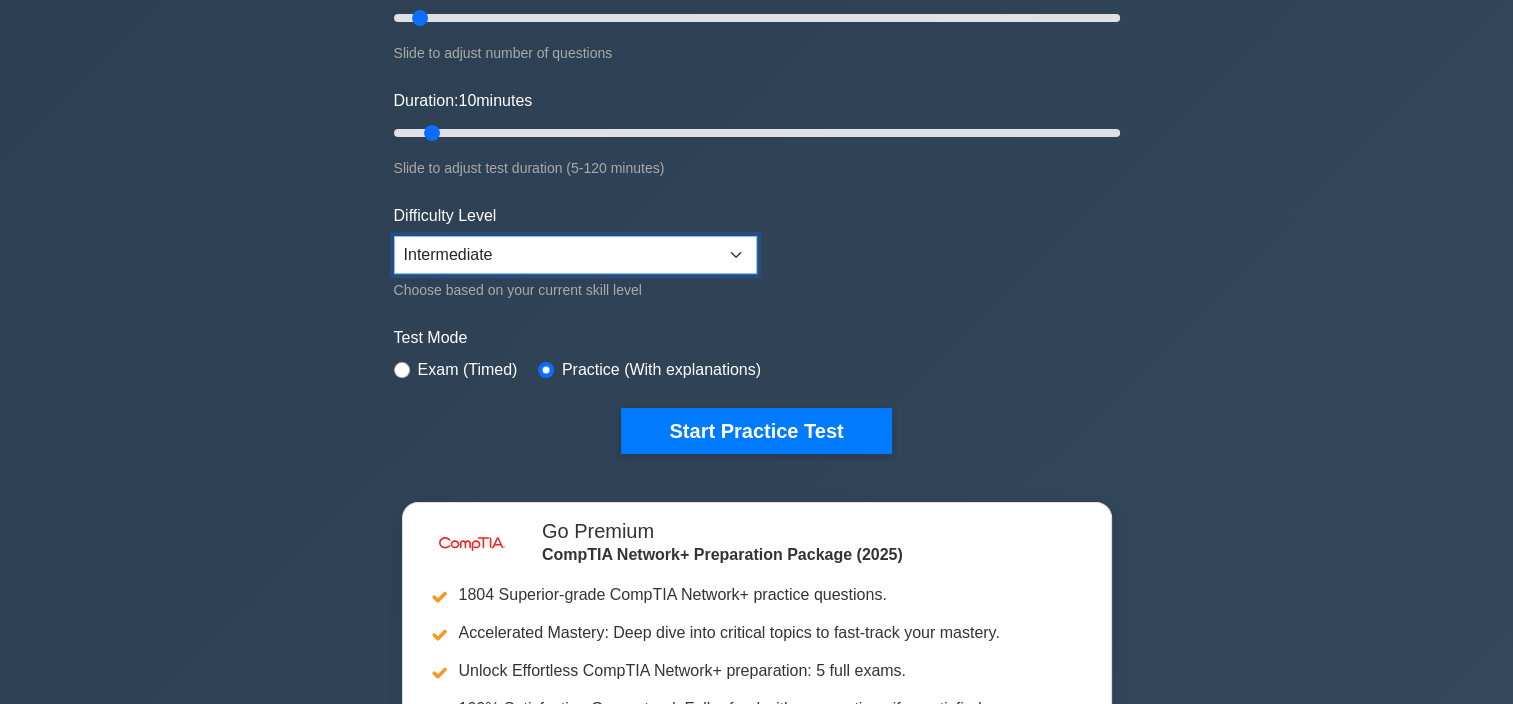 click on "Beginner
Intermediate
Expert" at bounding box center [575, 255] 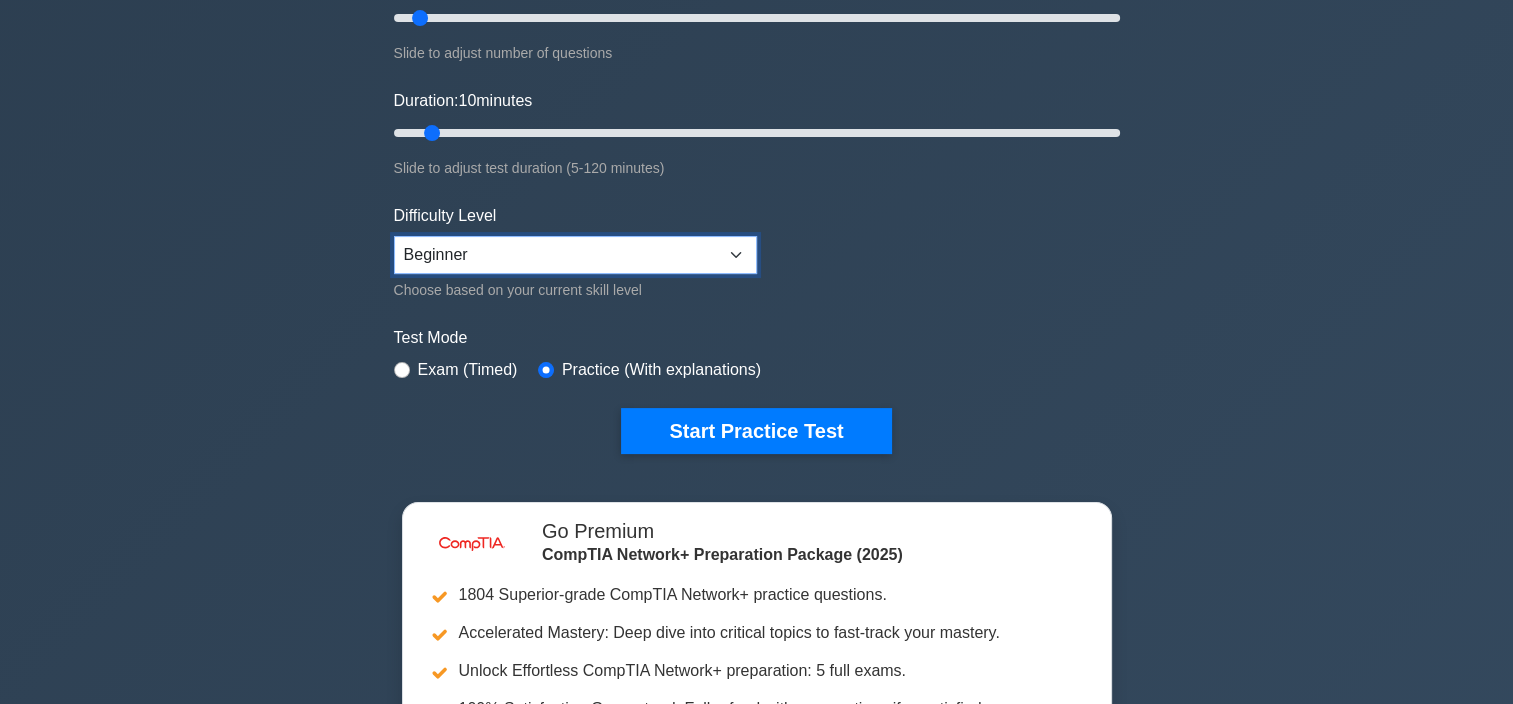 click on "Beginner
Intermediate
Expert" at bounding box center [575, 255] 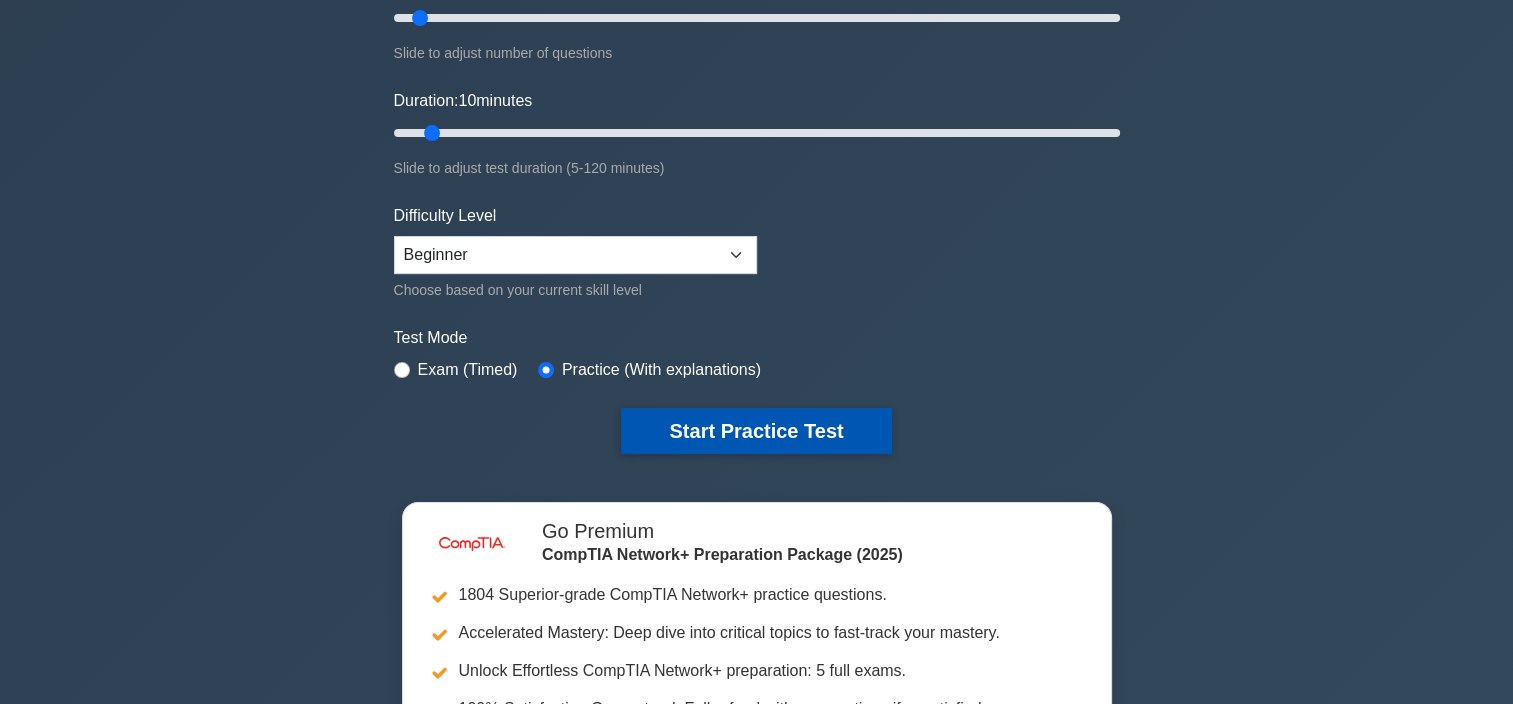 click on "Start Practice Test" at bounding box center [756, 431] 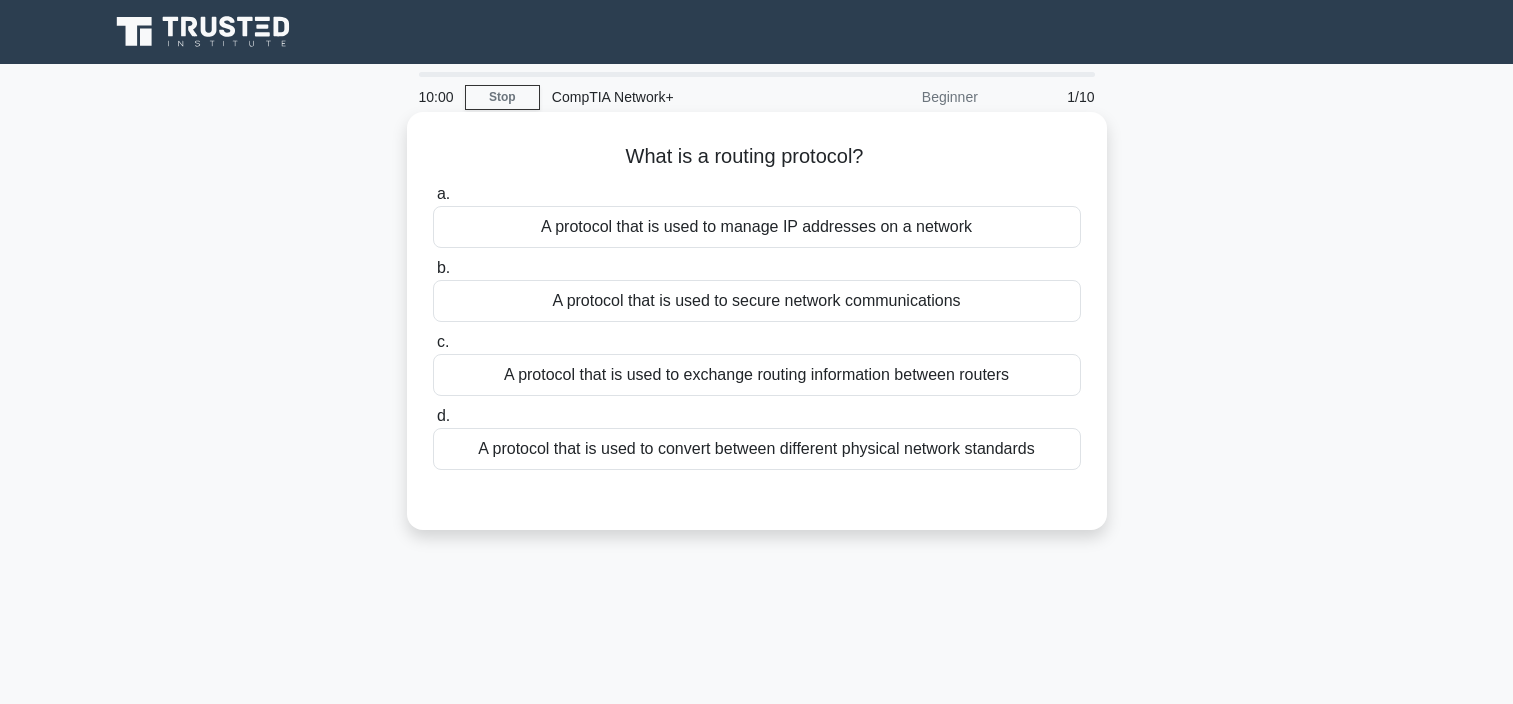 scroll, scrollTop: 0, scrollLeft: 0, axis: both 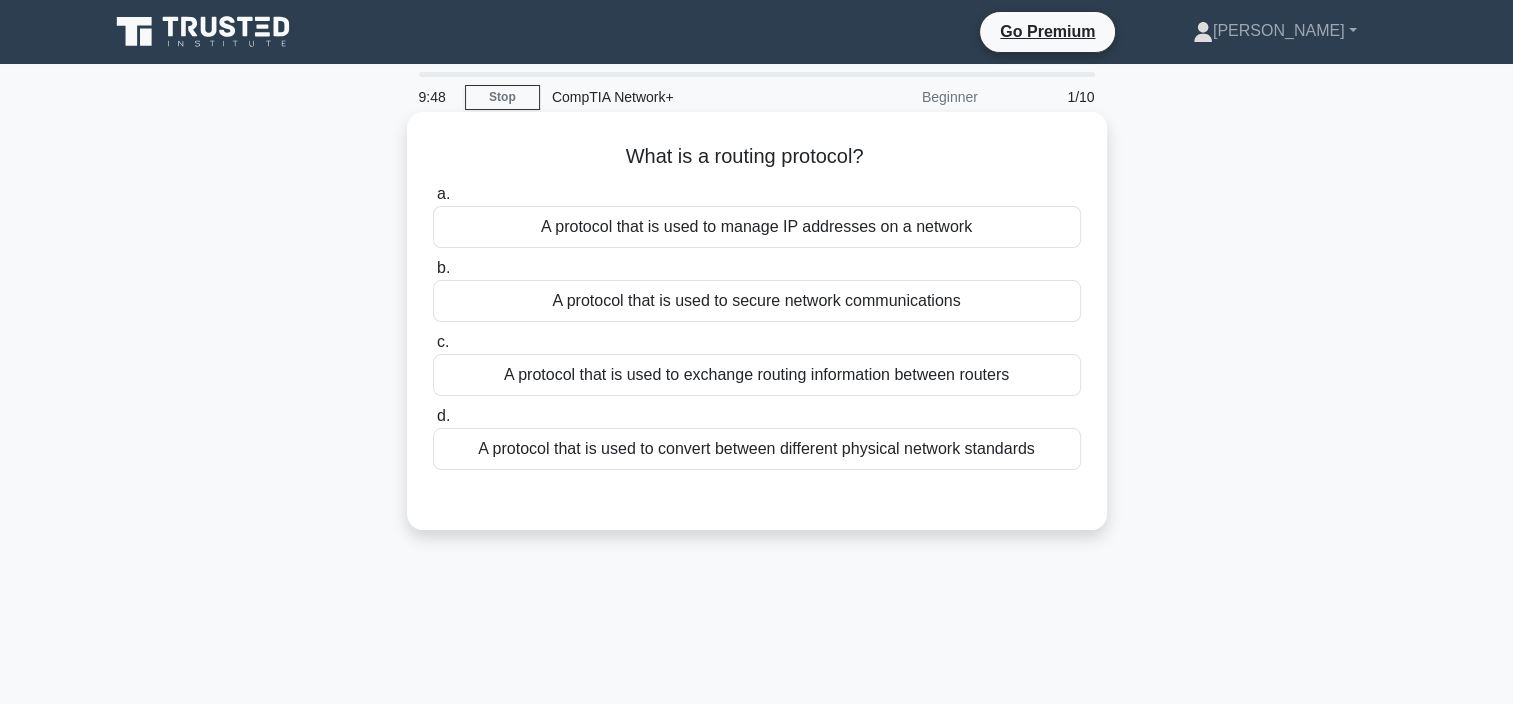 click on "A protocol that is used to exchange routing information between routers" at bounding box center [757, 375] 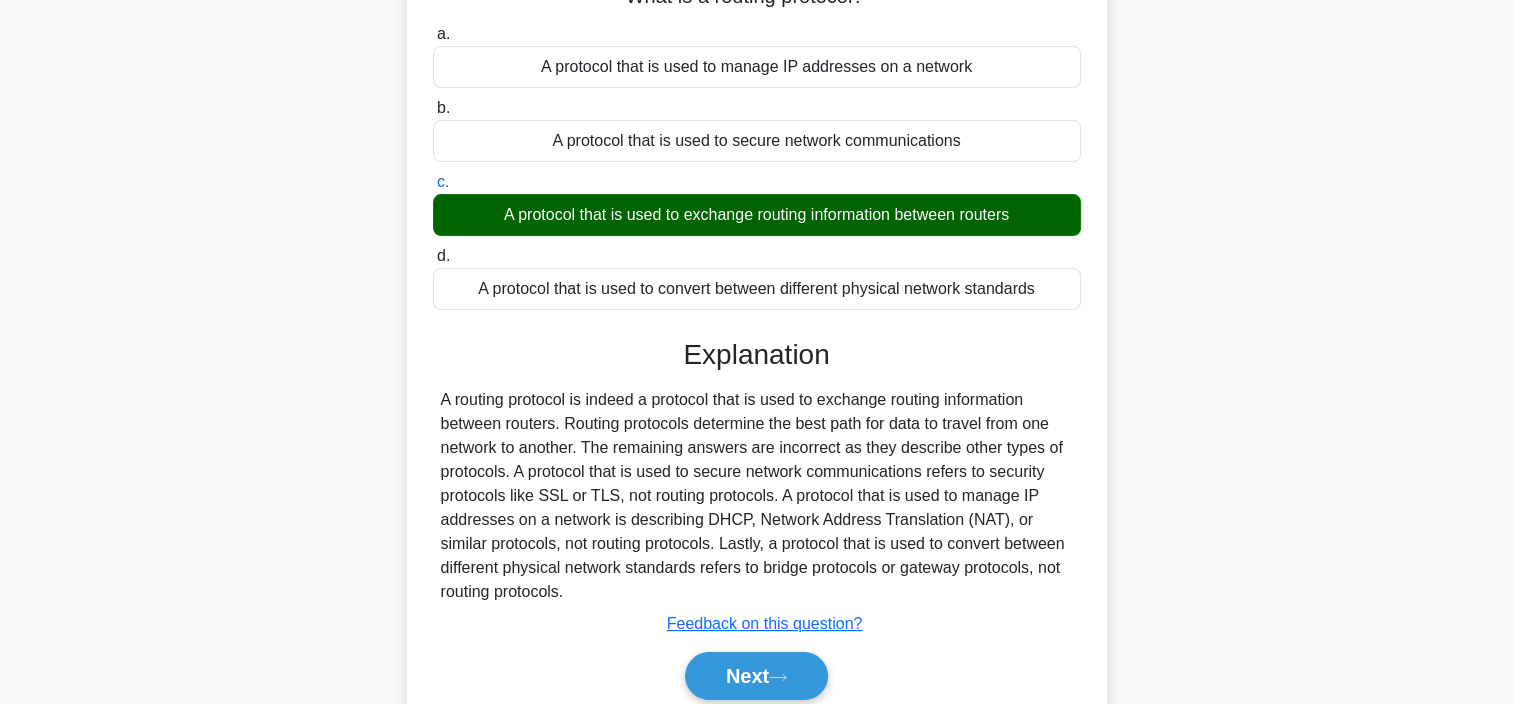 scroll, scrollTop: 376, scrollLeft: 0, axis: vertical 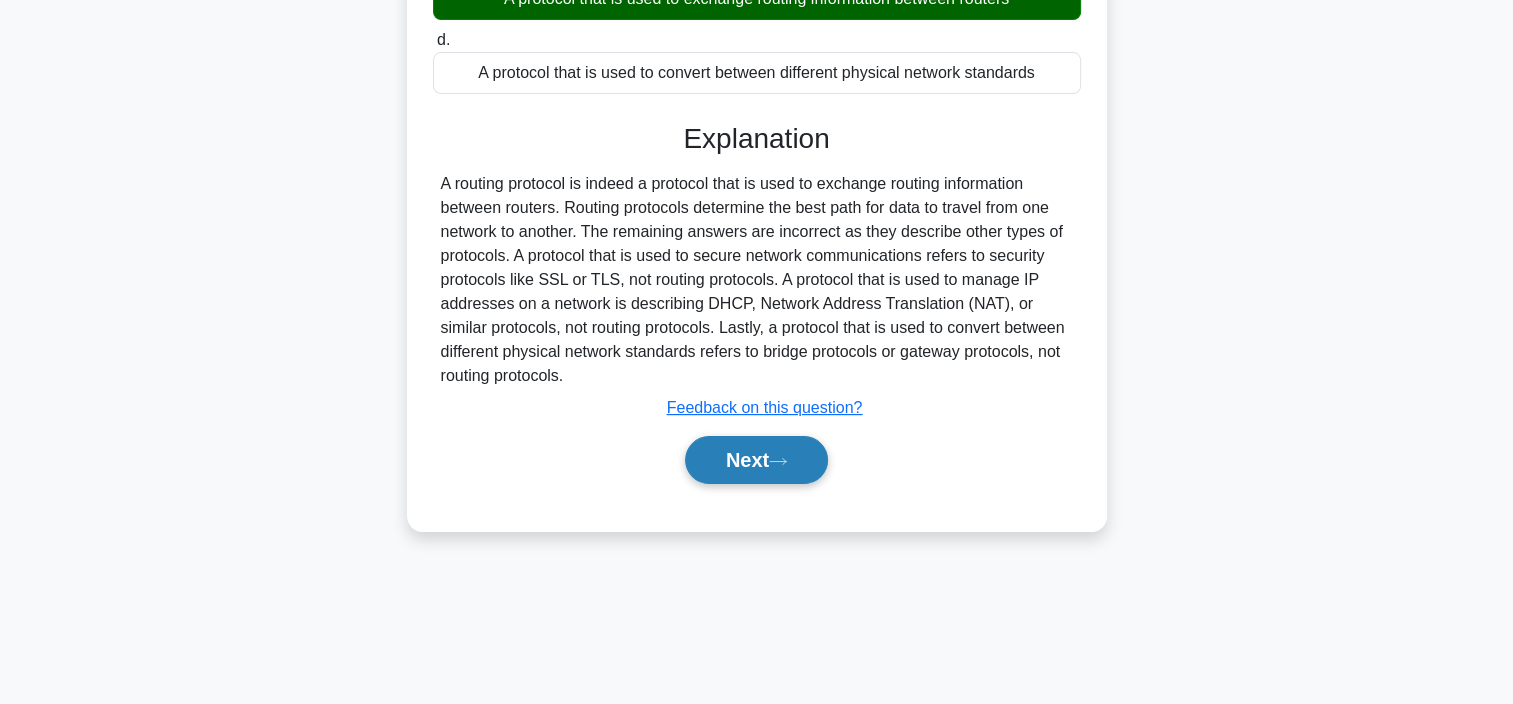 click 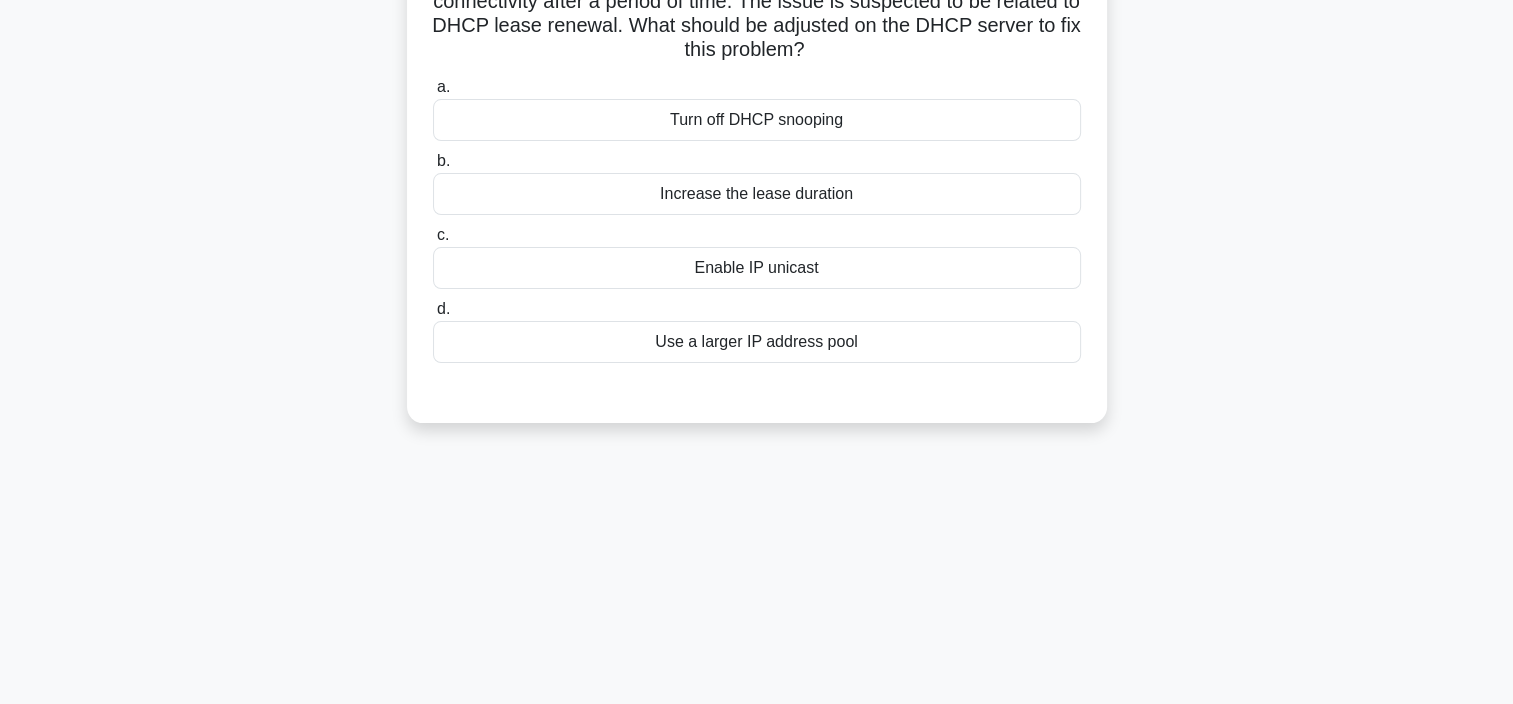 scroll, scrollTop: 0, scrollLeft: 0, axis: both 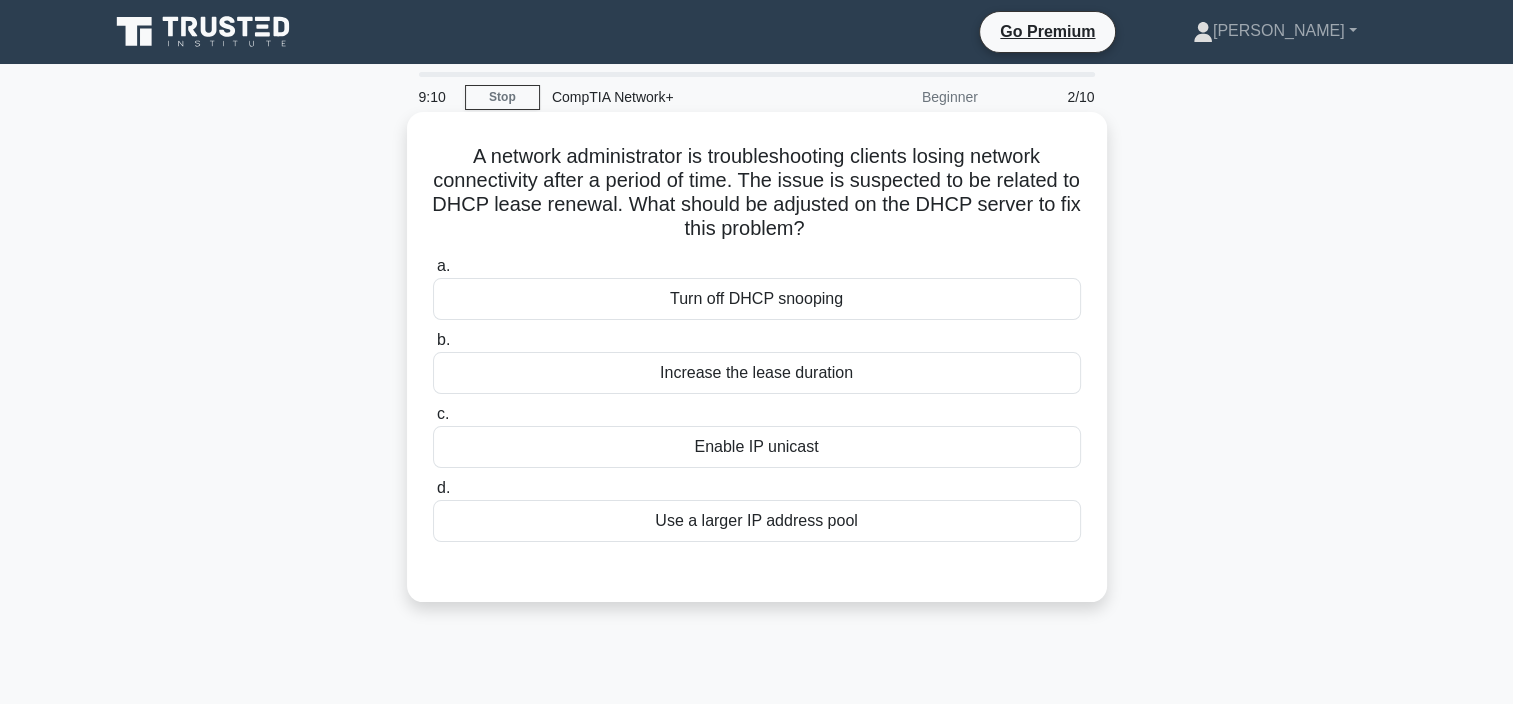 drag, startPoint x: 463, startPoint y: 158, endPoint x: 859, endPoint y: 236, distance: 403.60873 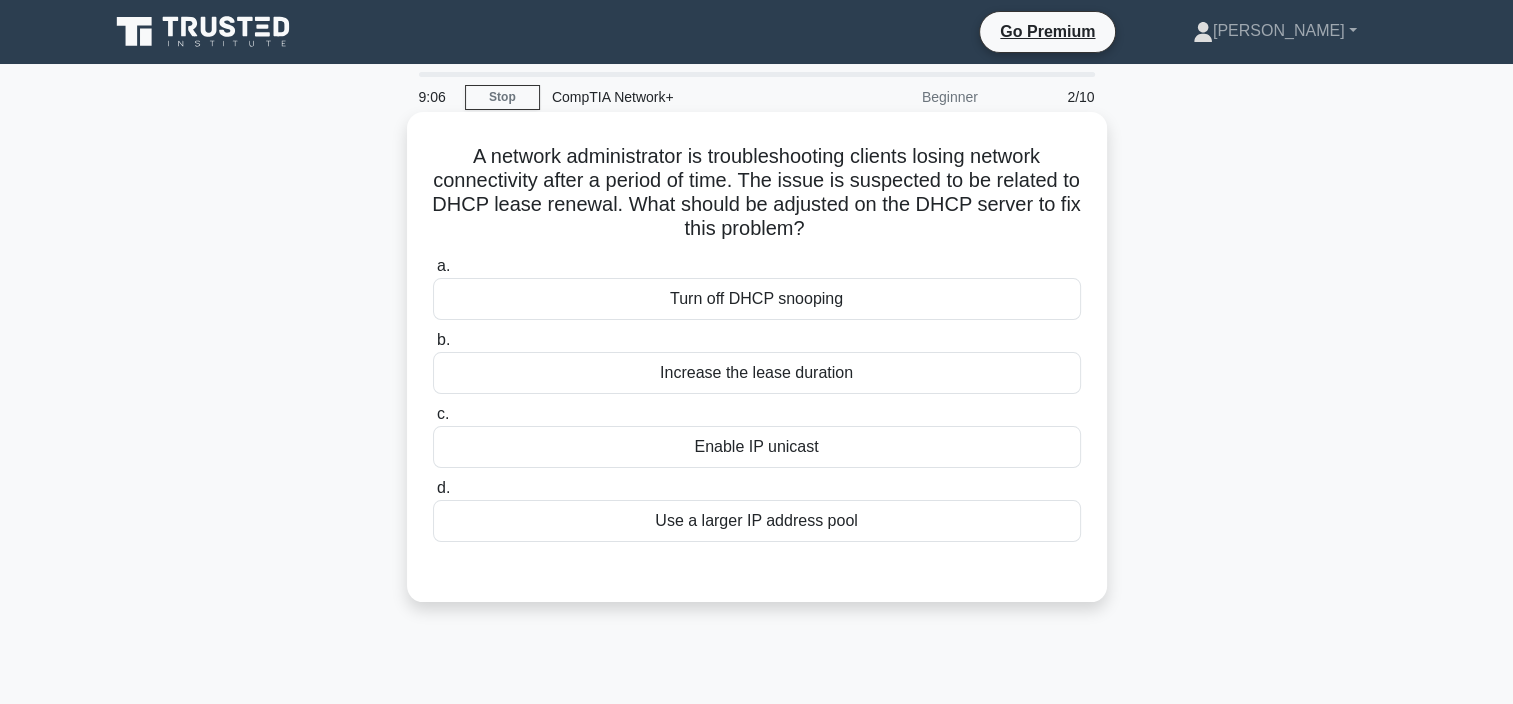 click on ".spinner_0XTQ{transform-origin:center;animation:spinner_y6GP .75s linear infinite}@keyframes spinner_y6GP{100%{transform:rotate(360deg)}}" 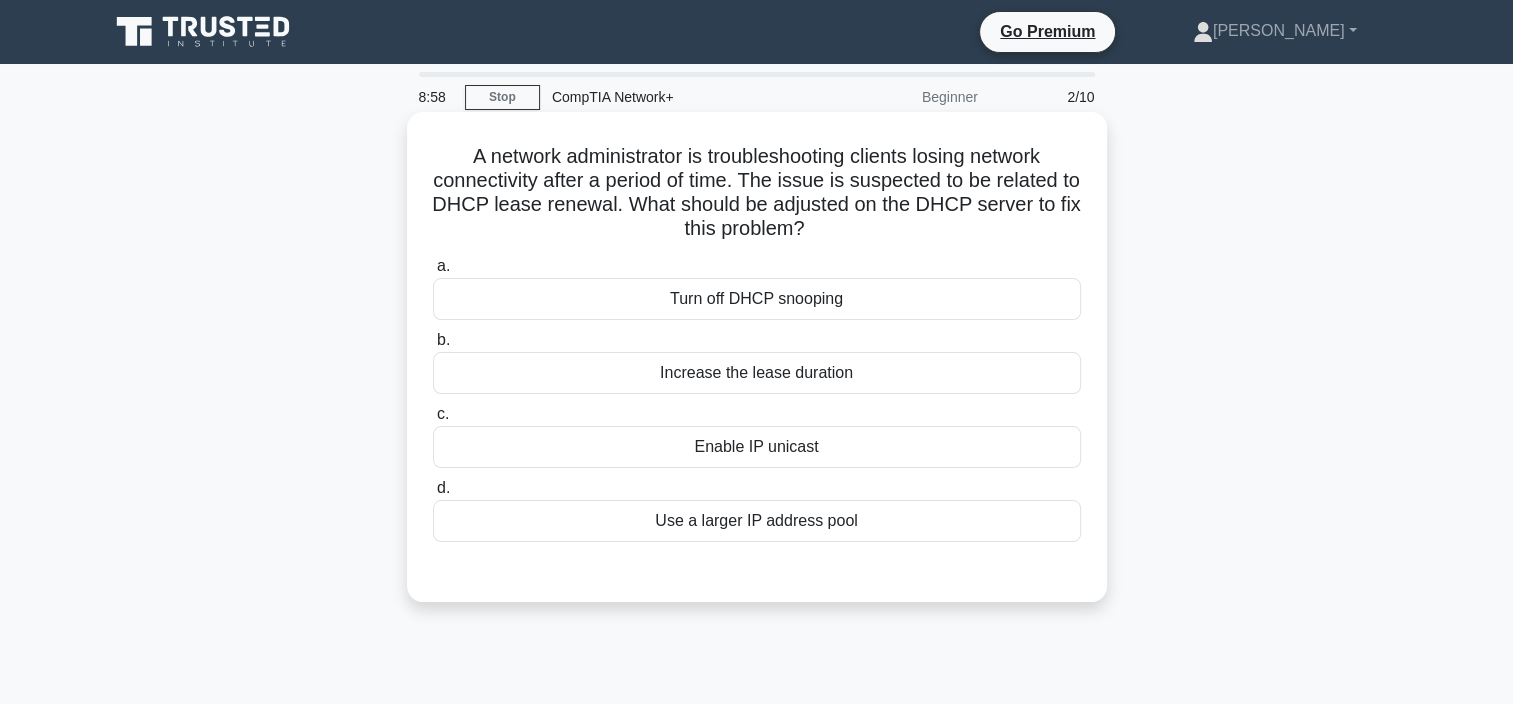 click on "Increase the lease duration" at bounding box center [757, 373] 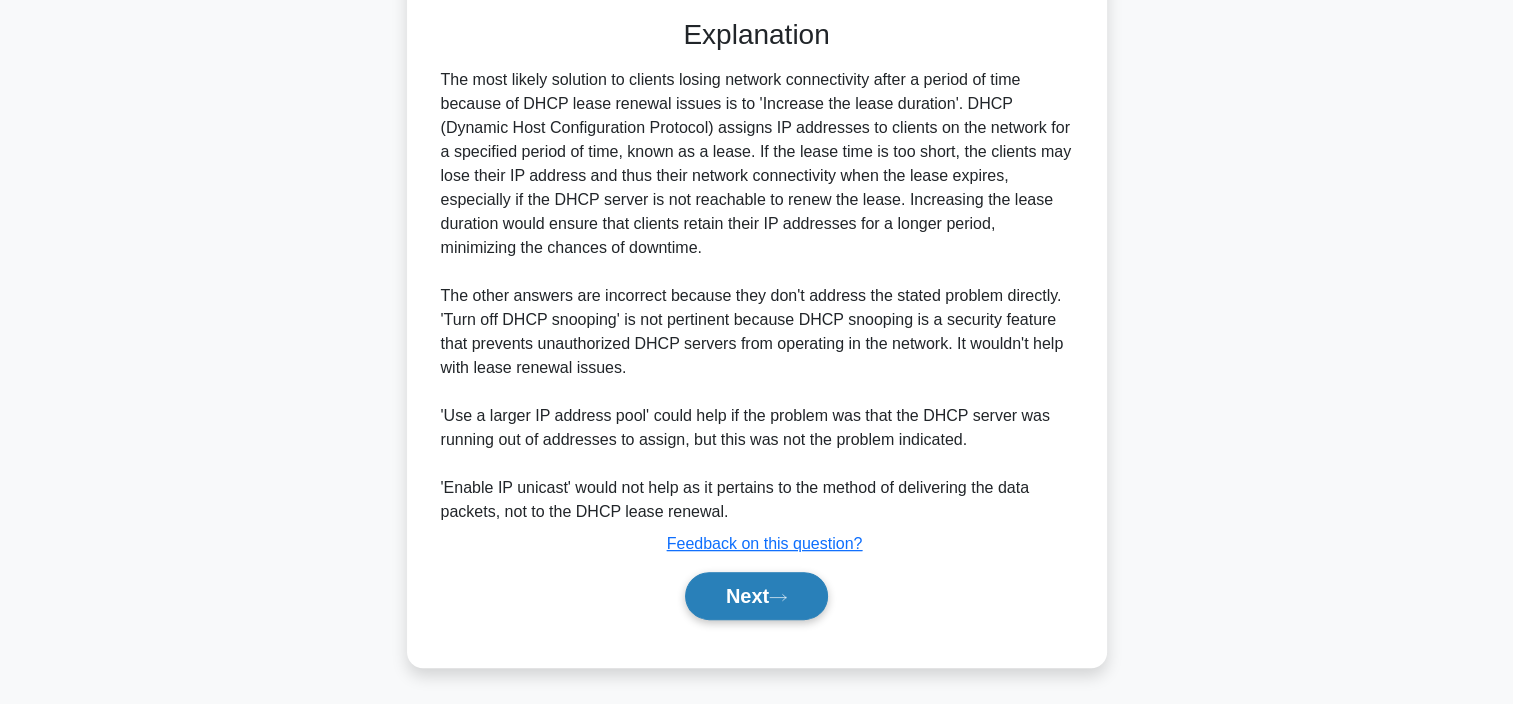 click on "Next" at bounding box center [756, 596] 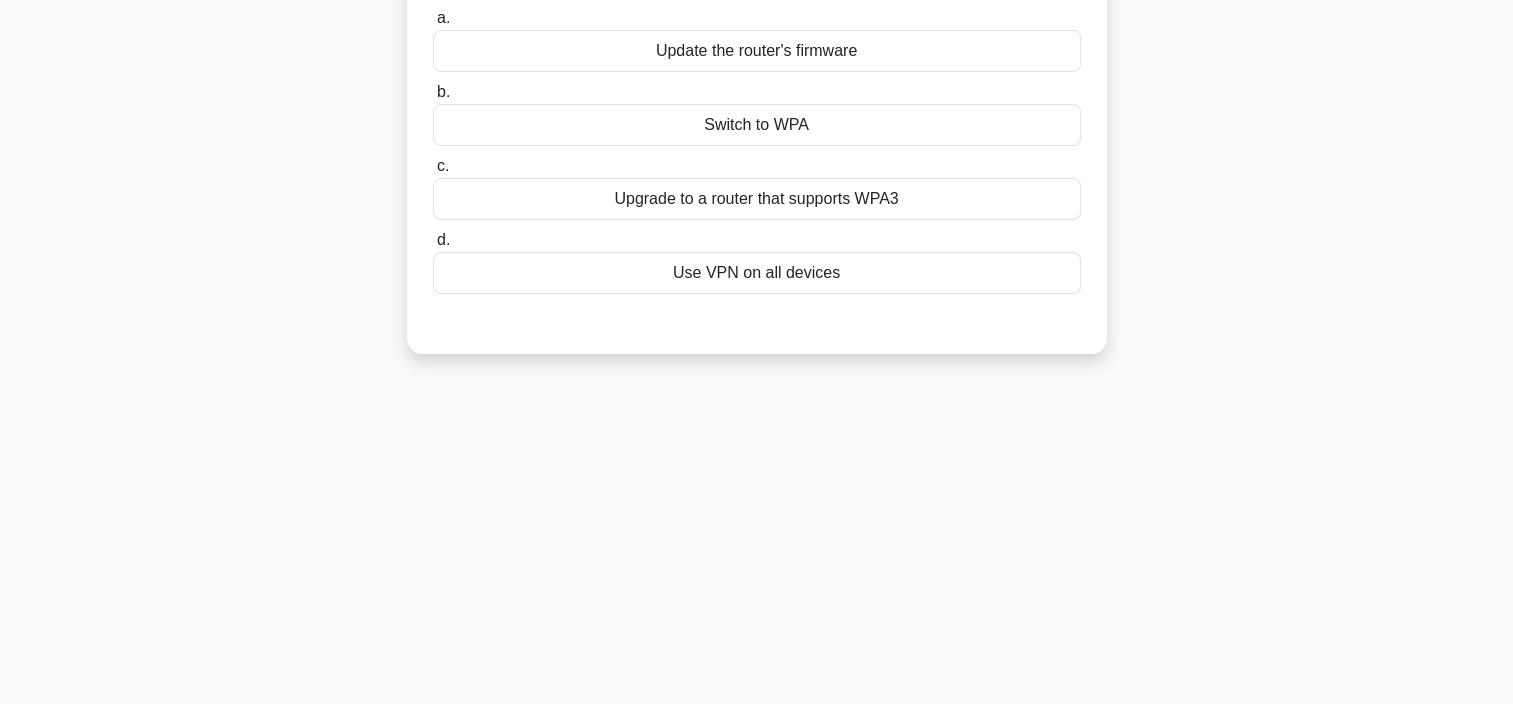 scroll, scrollTop: 0, scrollLeft: 0, axis: both 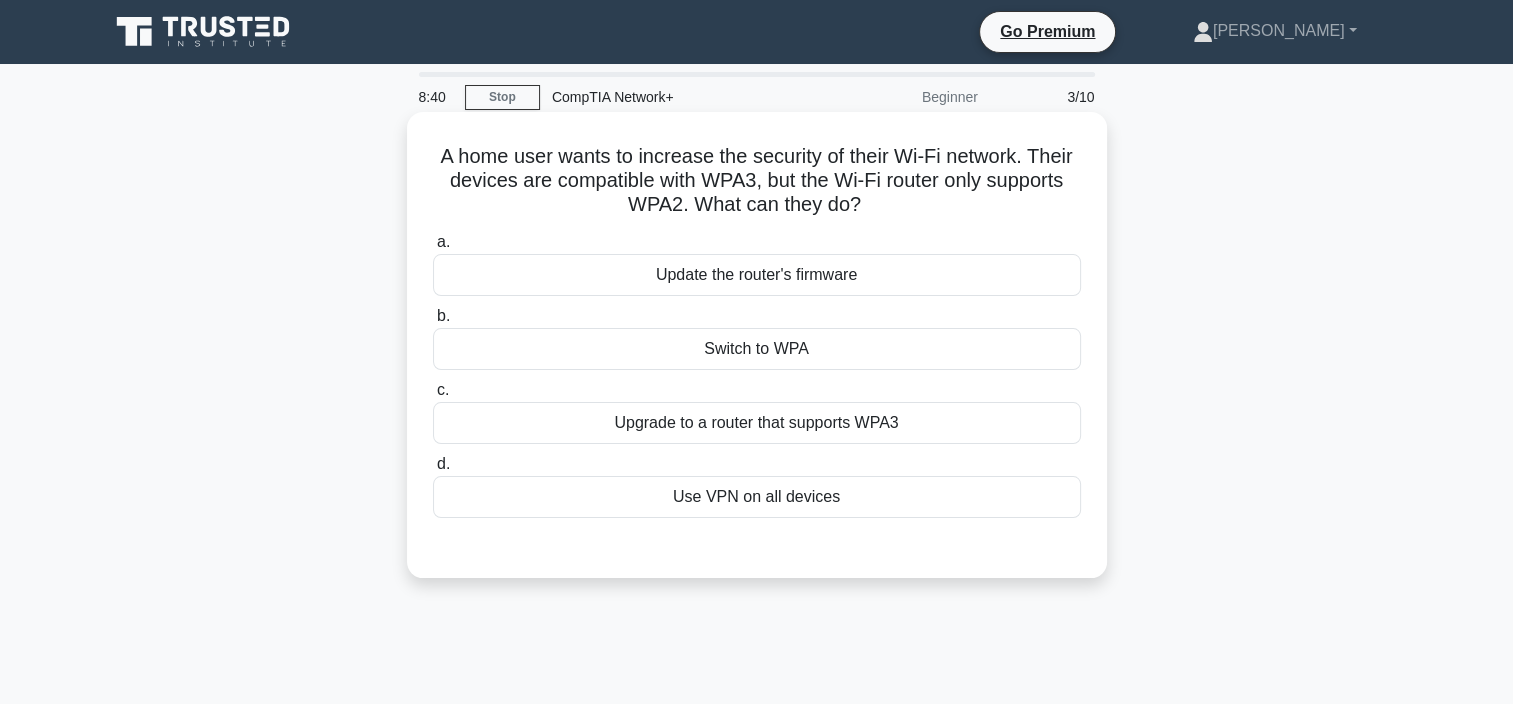 click on "Upgrade to a router that supports WPA3" at bounding box center [757, 423] 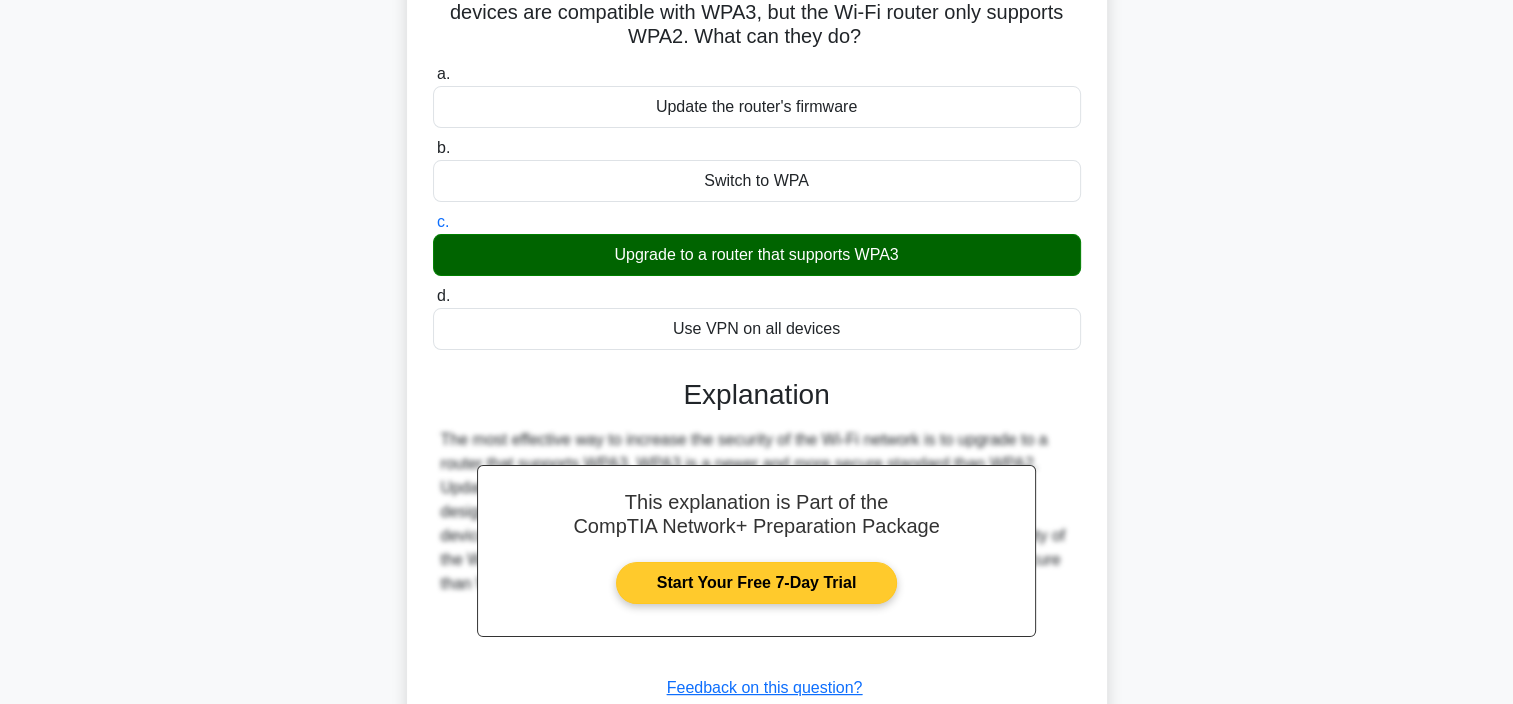 scroll, scrollTop: 376, scrollLeft: 0, axis: vertical 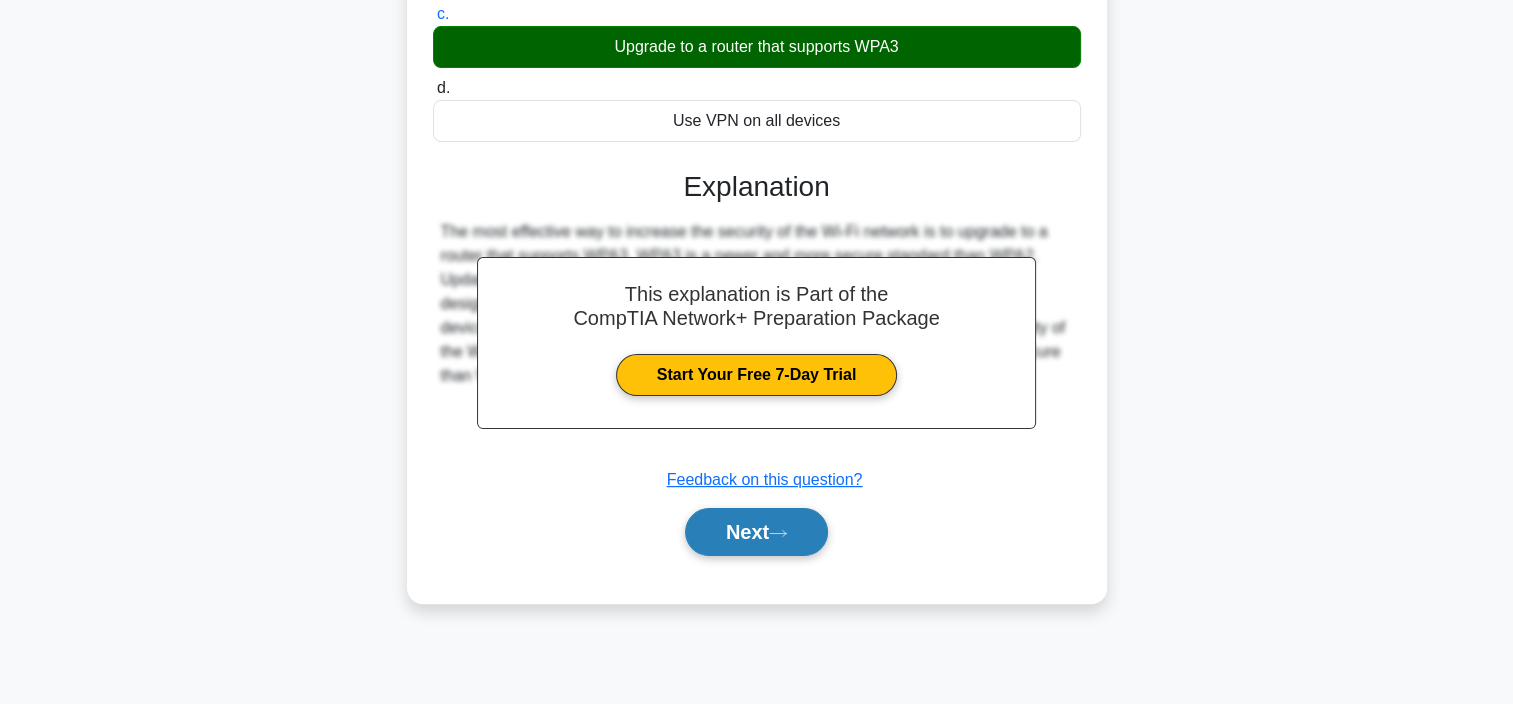click on "Next" at bounding box center [756, 532] 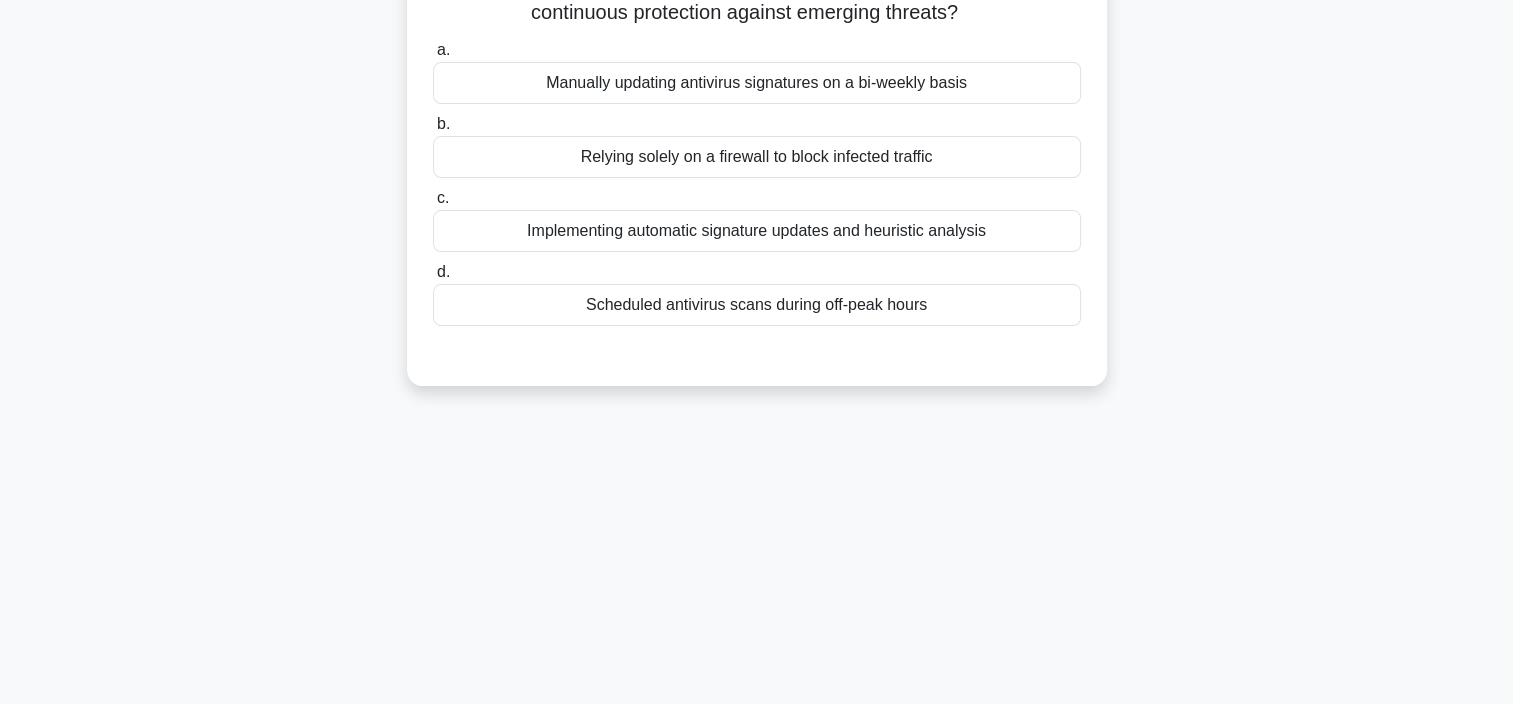 scroll, scrollTop: 0, scrollLeft: 0, axis: both 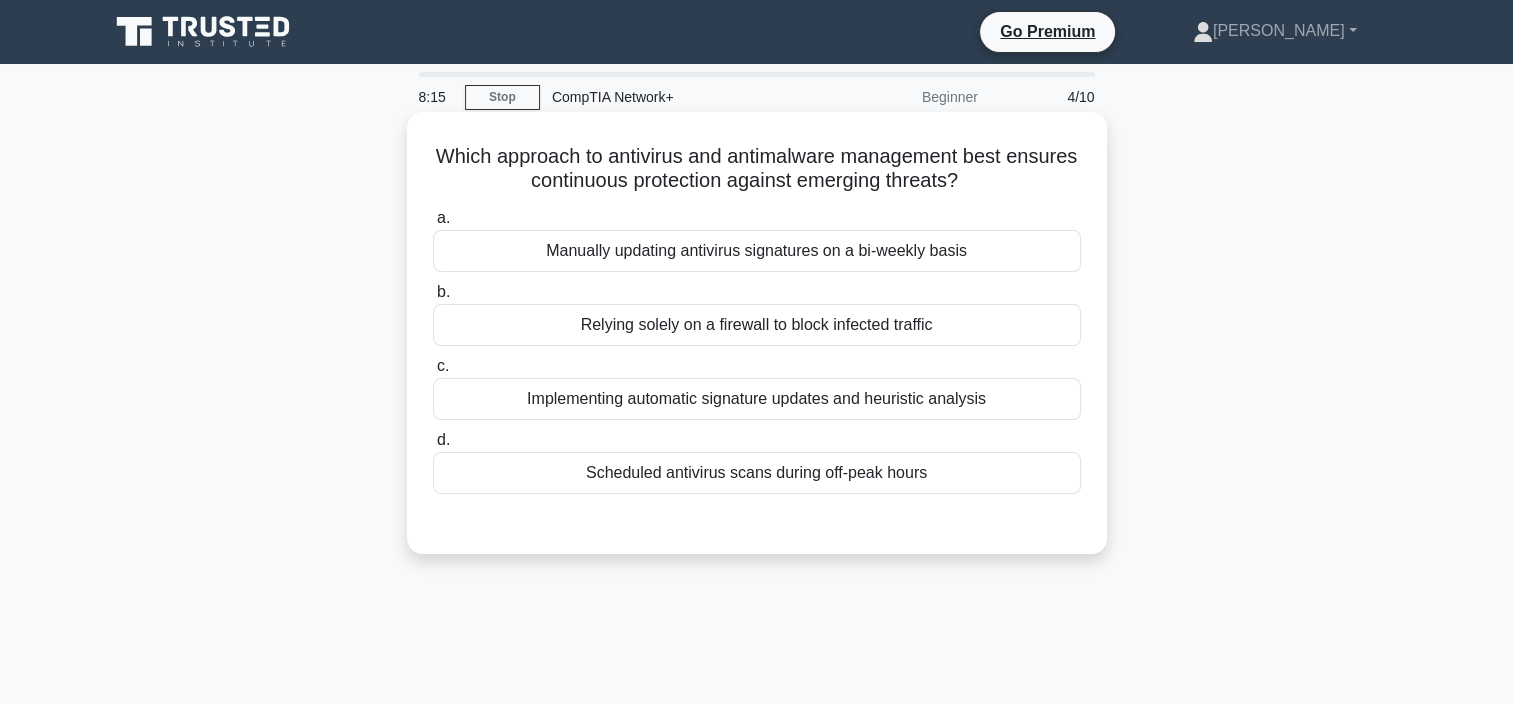 click on "Scheduled antivirus scans during off-peak hours" at bounding box center [757, 473] 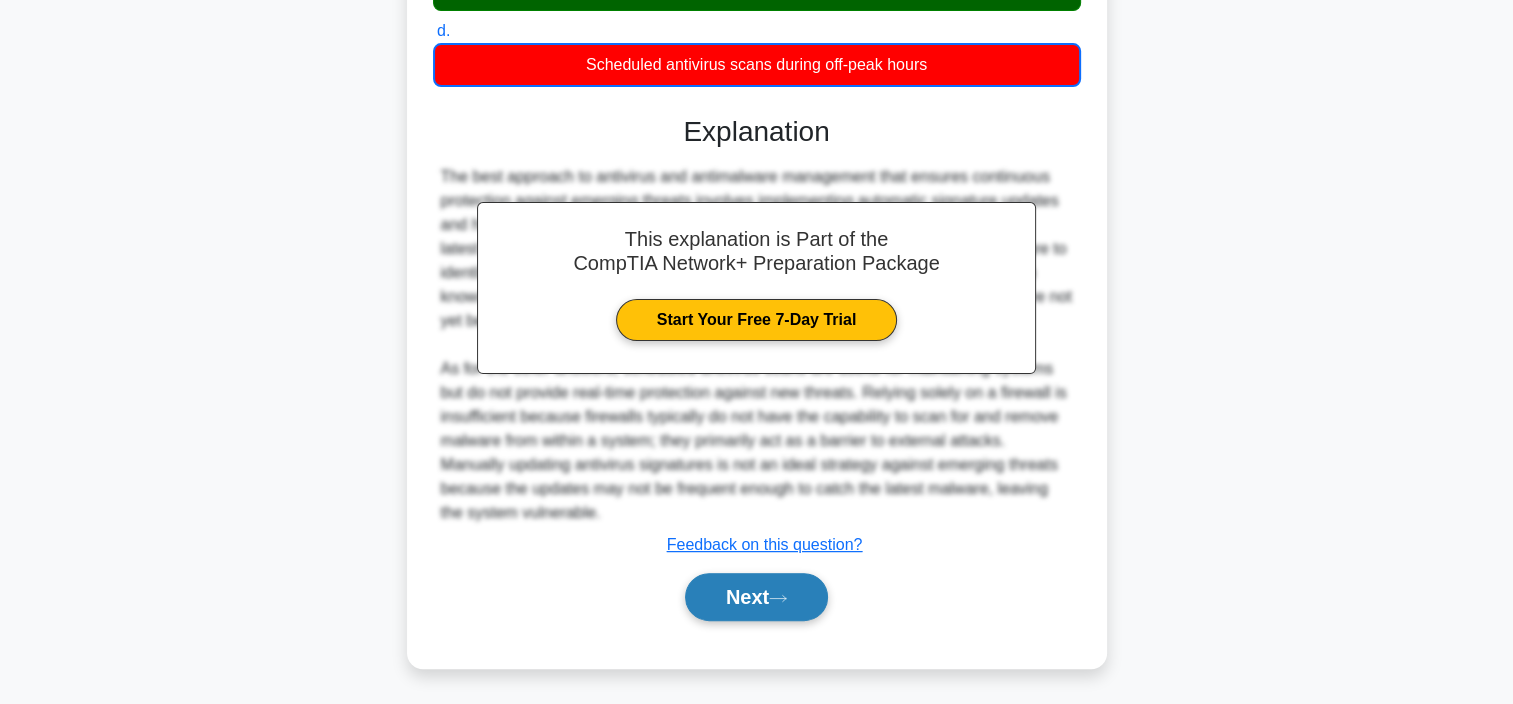 click on "Next" at bounding box center [756, 597] 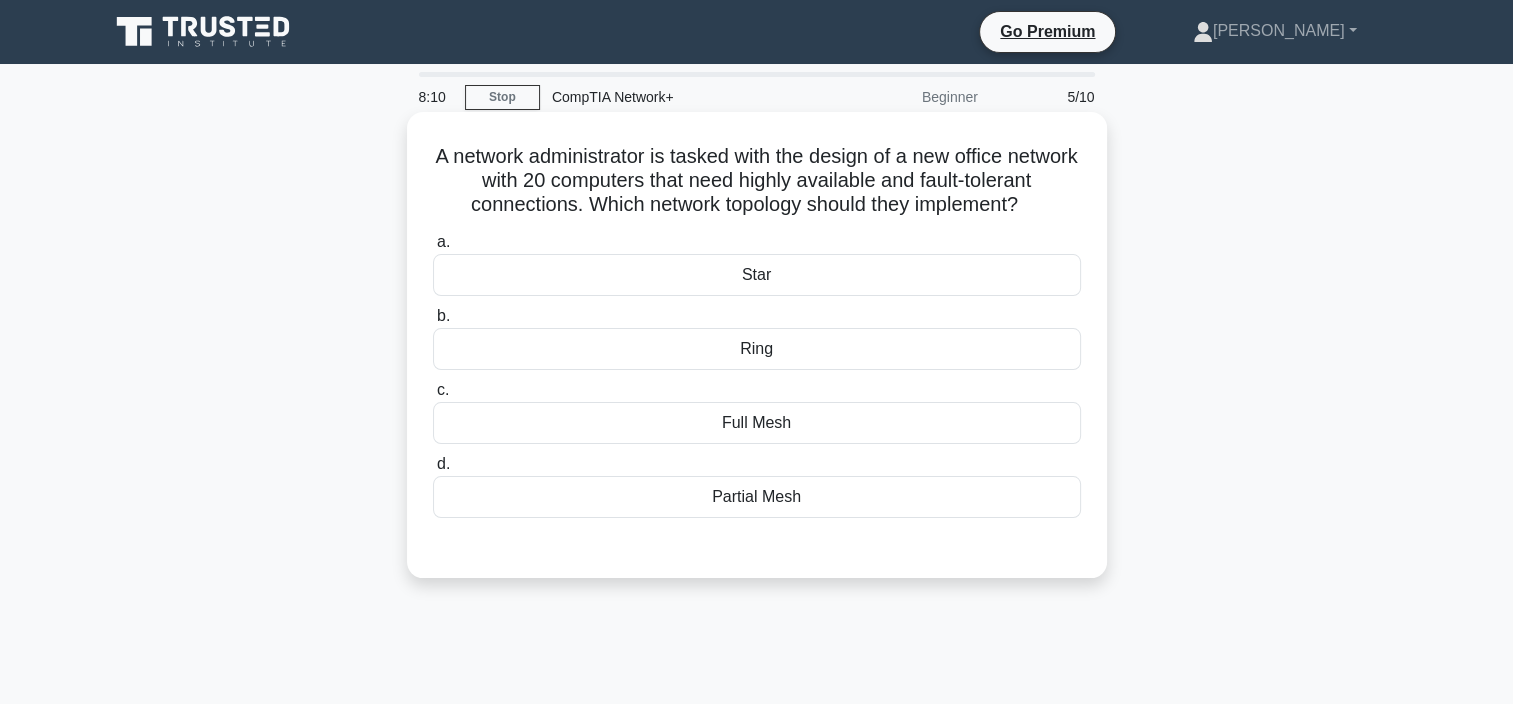 scroll, scrollTop: 0, scrollLeft: 0, axis: both 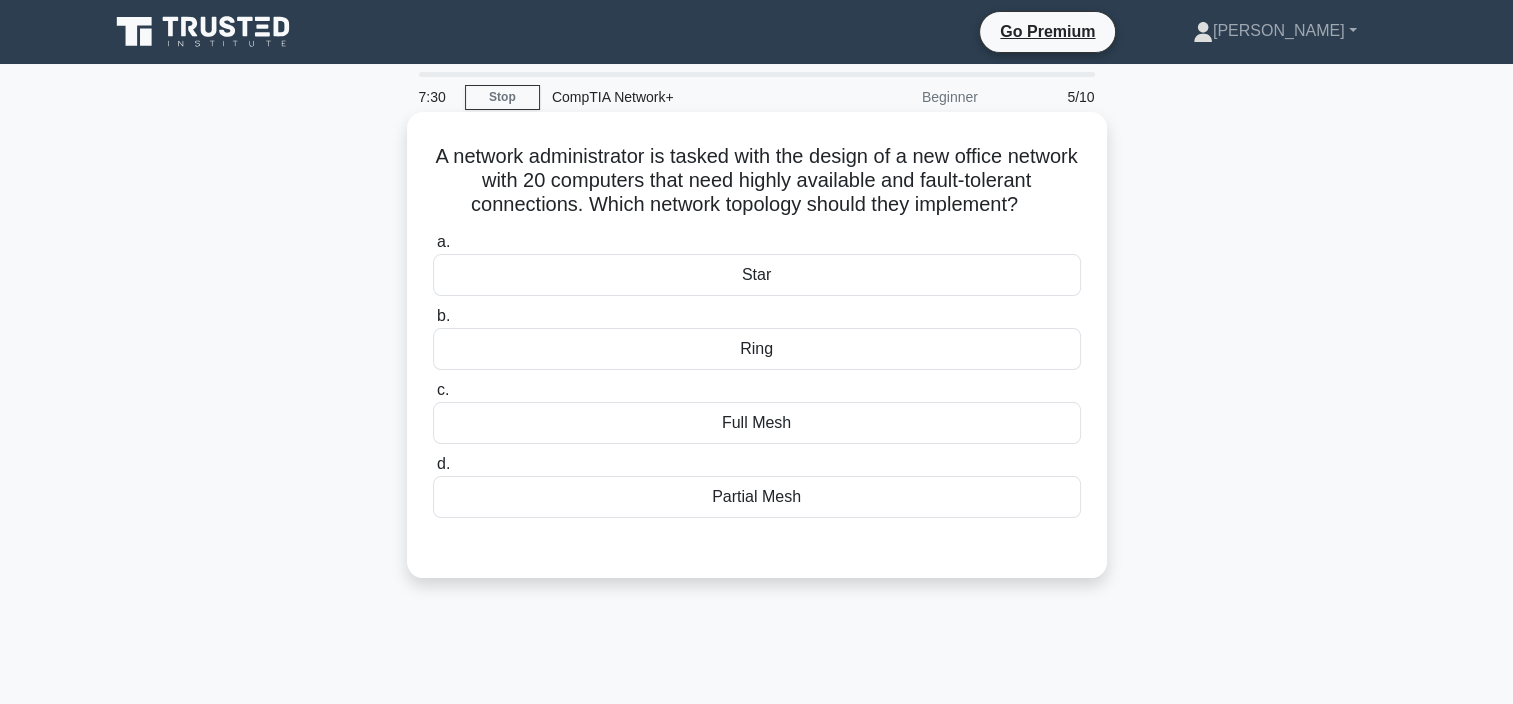 click on "Full Mesh" at bounding box center (757, 423) 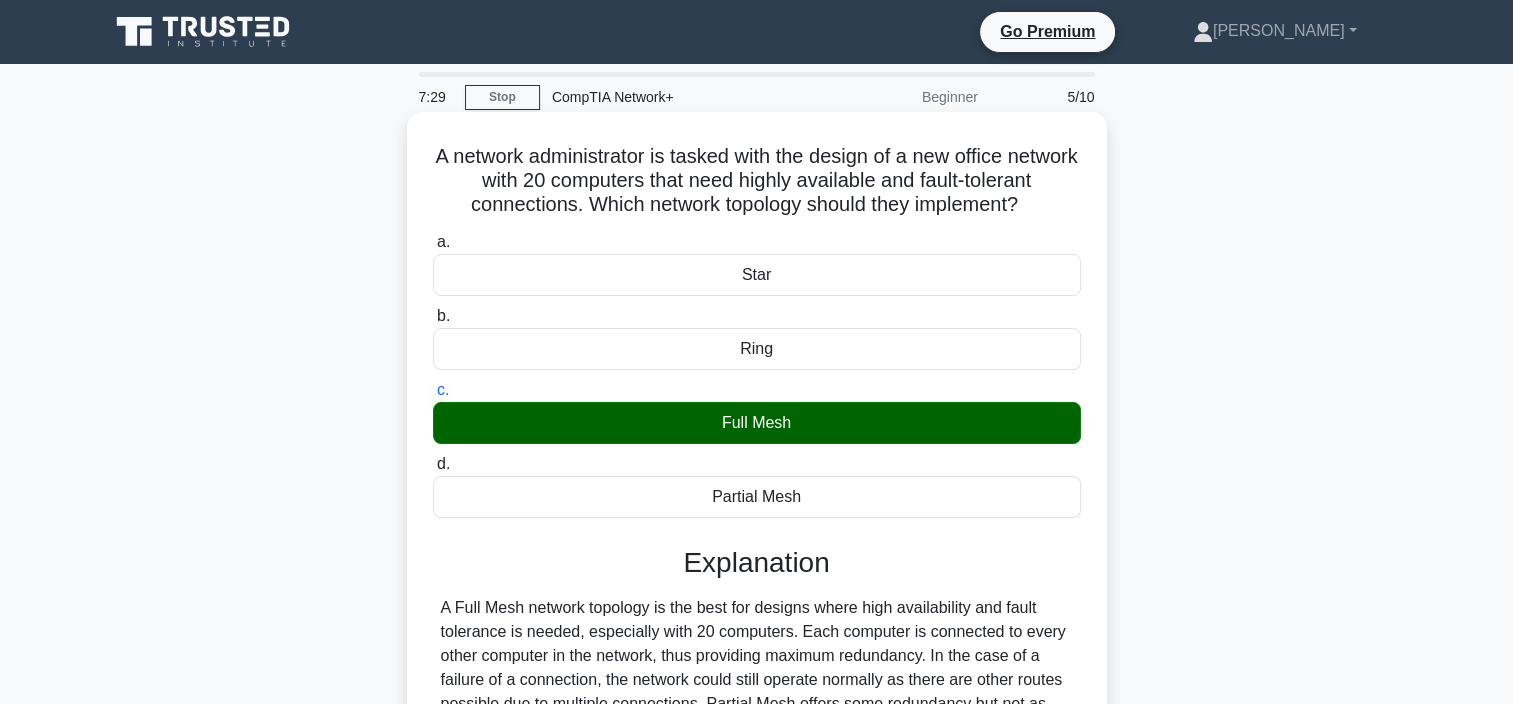 scroll, scrollTop: 376, scrollLeft: 0, axis: vertical 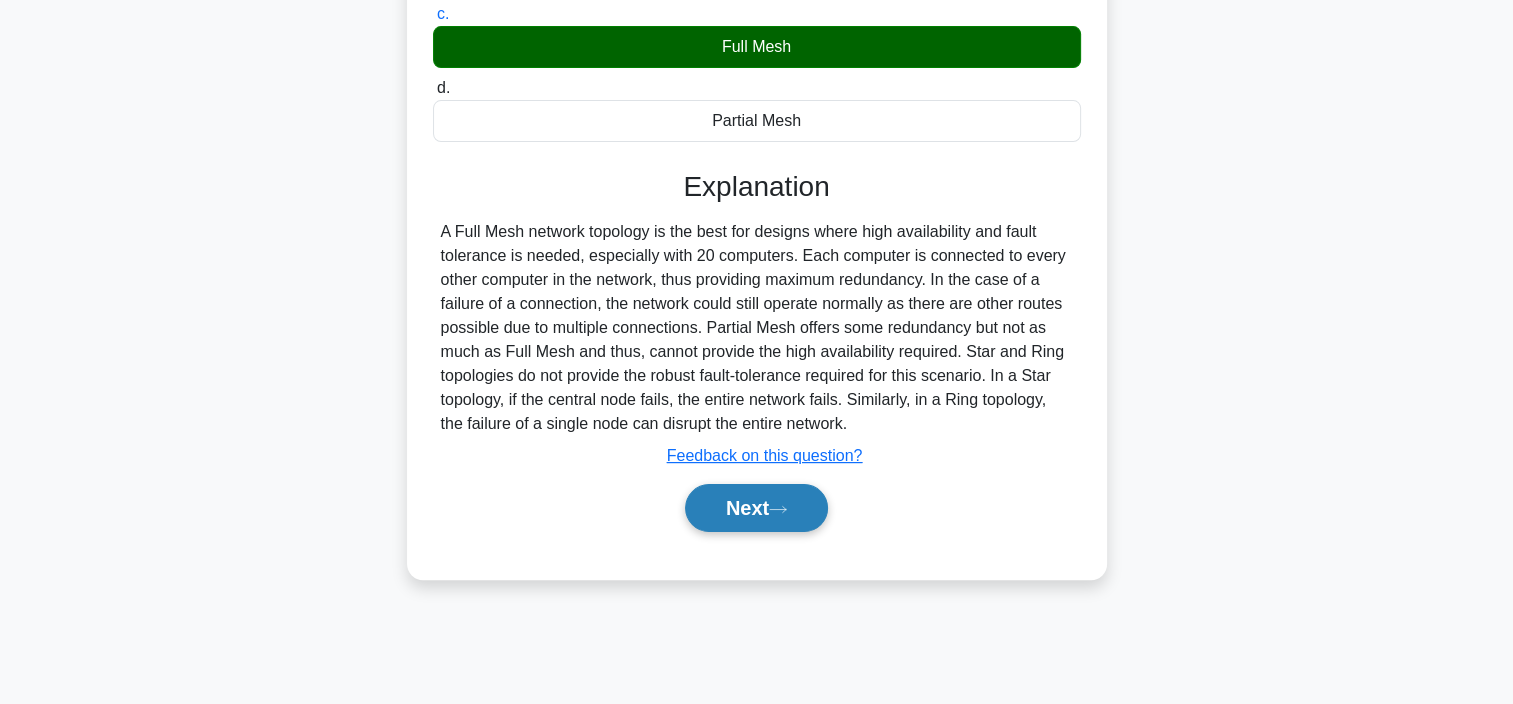 click on "Next" at bounding box center [756, 508] 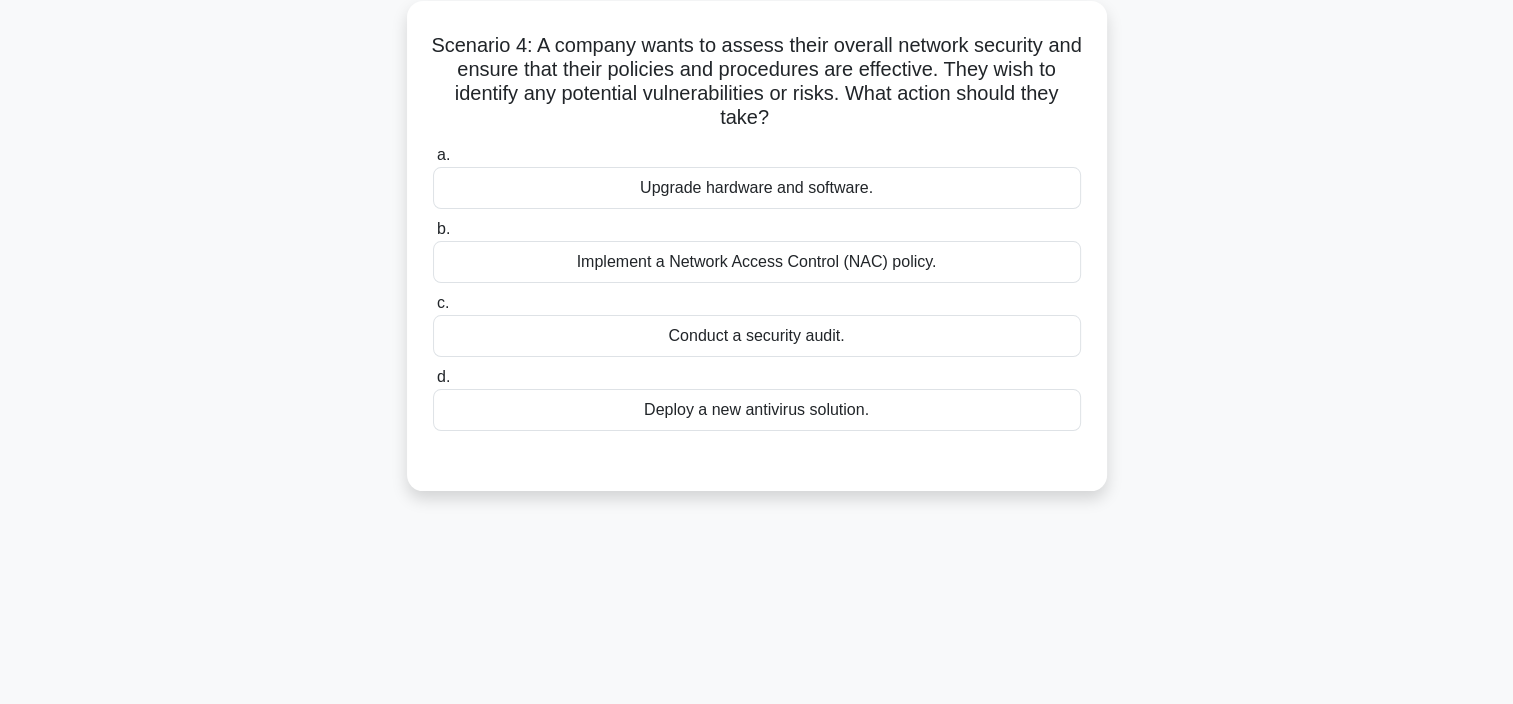 scroll, scrollTop: 0, scrollLeft: 0, axis: both 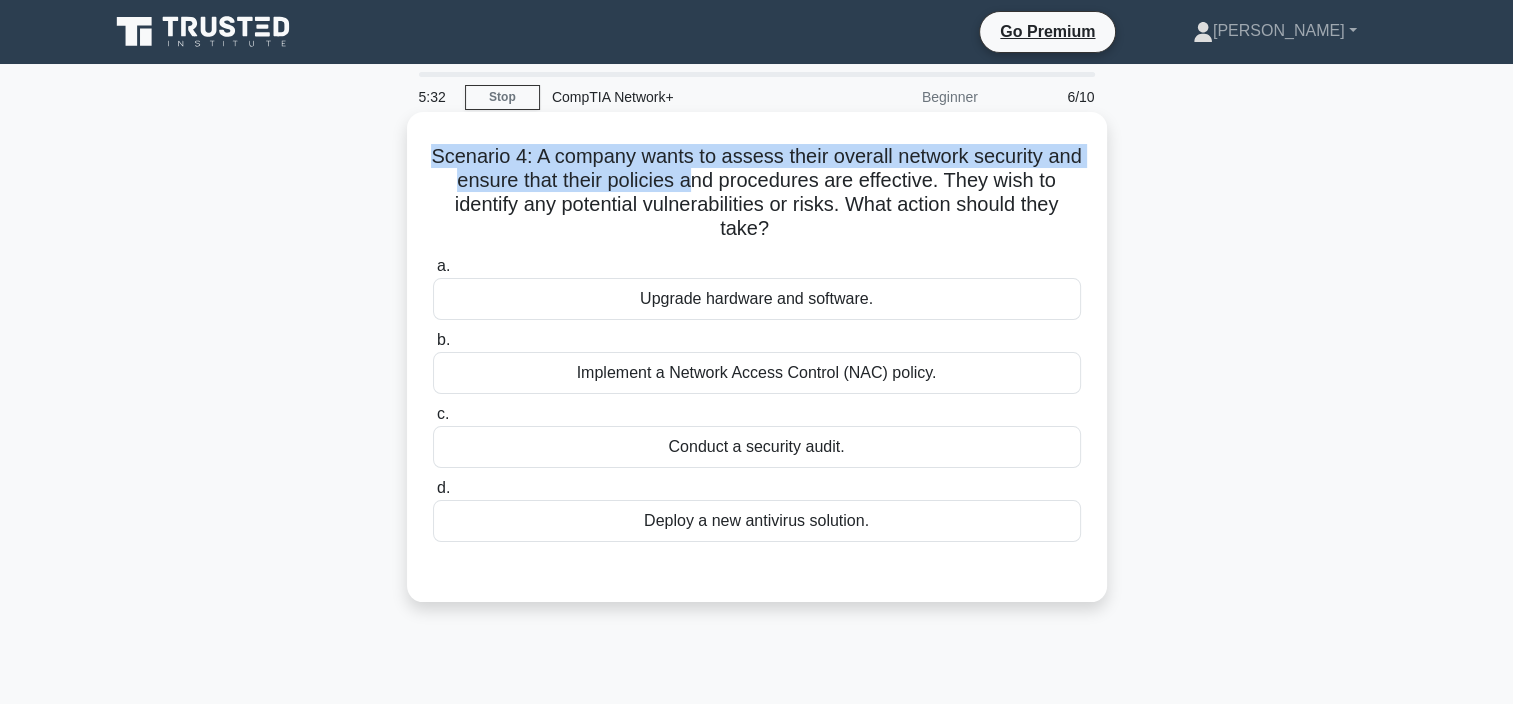 drag, startPoint x: 436, startPoint y: 155, endPoint x: 715, endPoint y: 176, distance: 279.7892 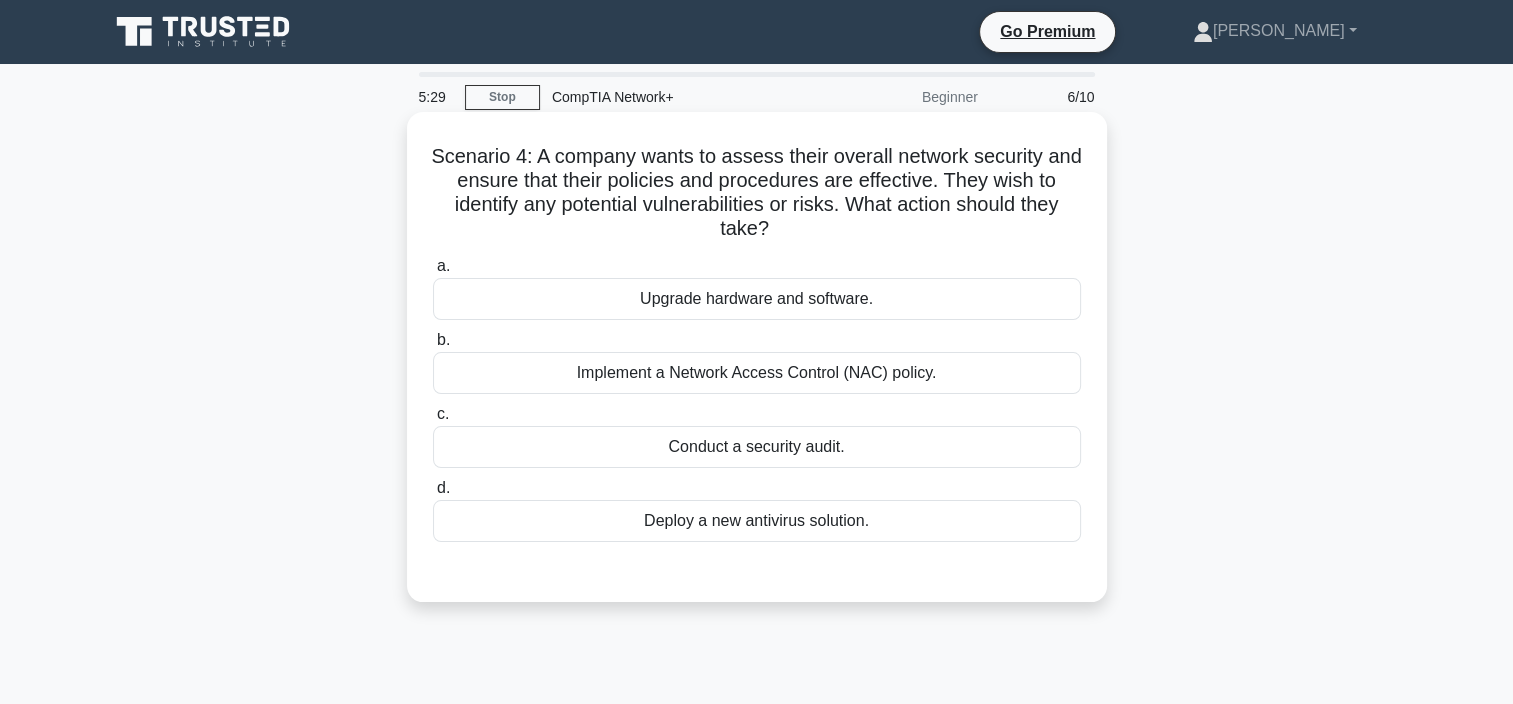 drag, startPoint x: 715, startPoint y: 176, endPoint x: 831, endPoint y: 231, distance: 128.37834 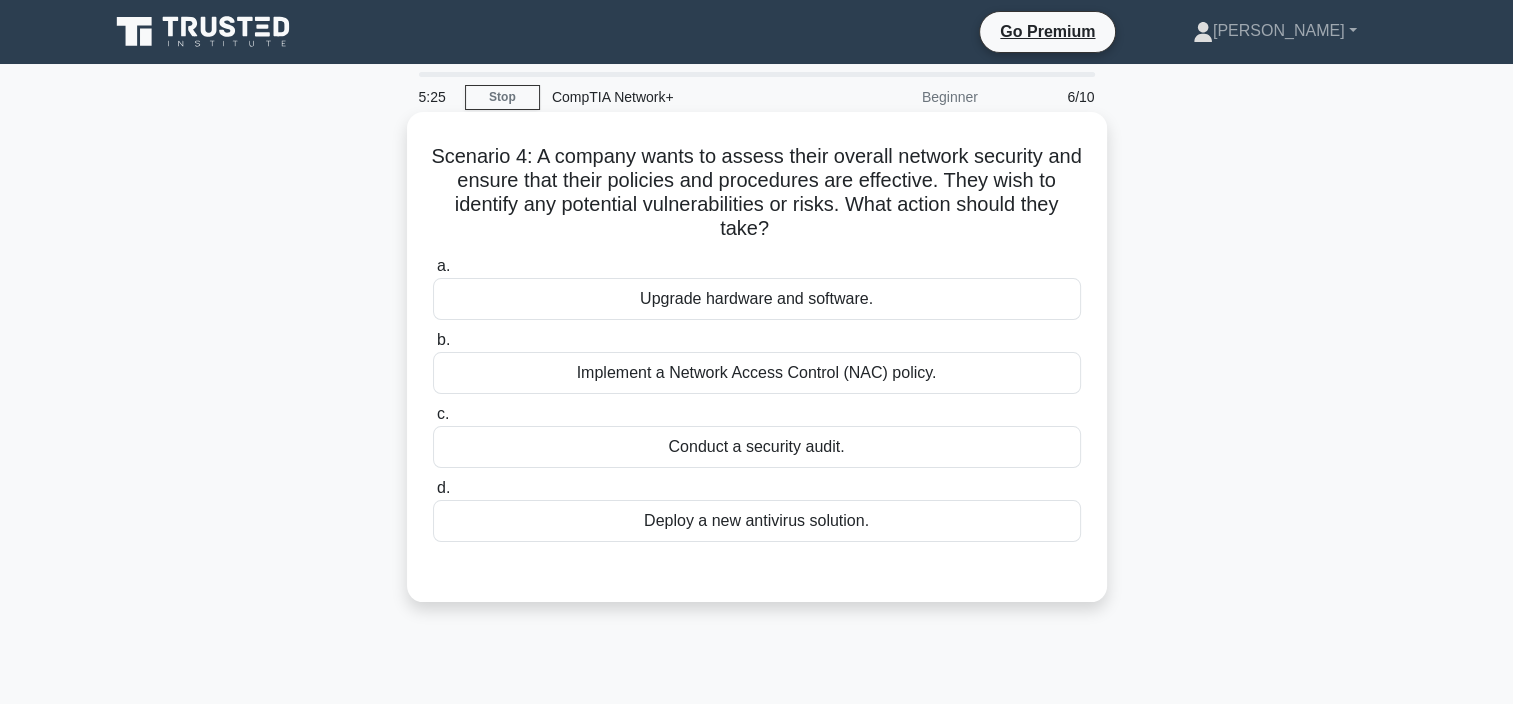 drag, startPoint x: 919, startPoint y: 186, endPoint x: 872, endPoint y: 231, distance: 65.06919 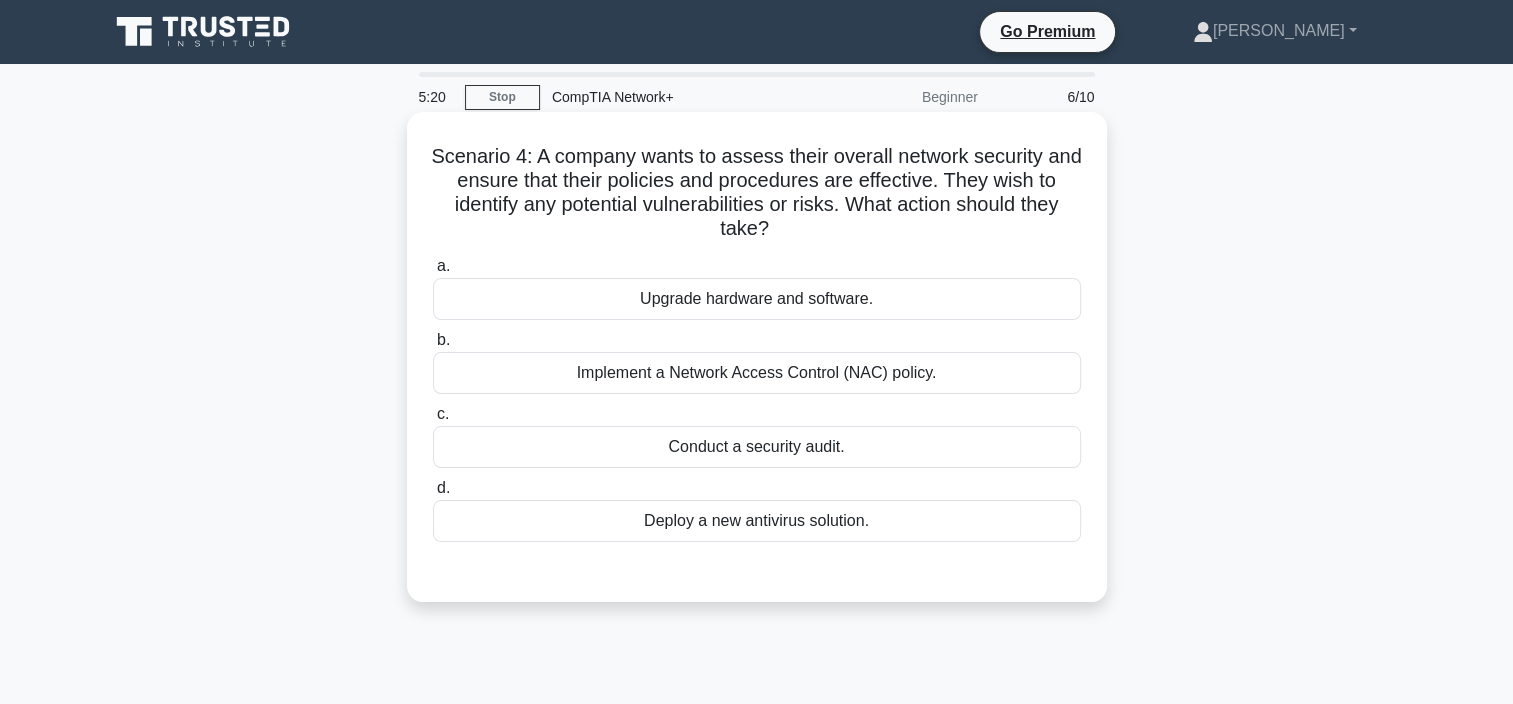 click on "Conduct a security audit." at bounding box center [757, 447] 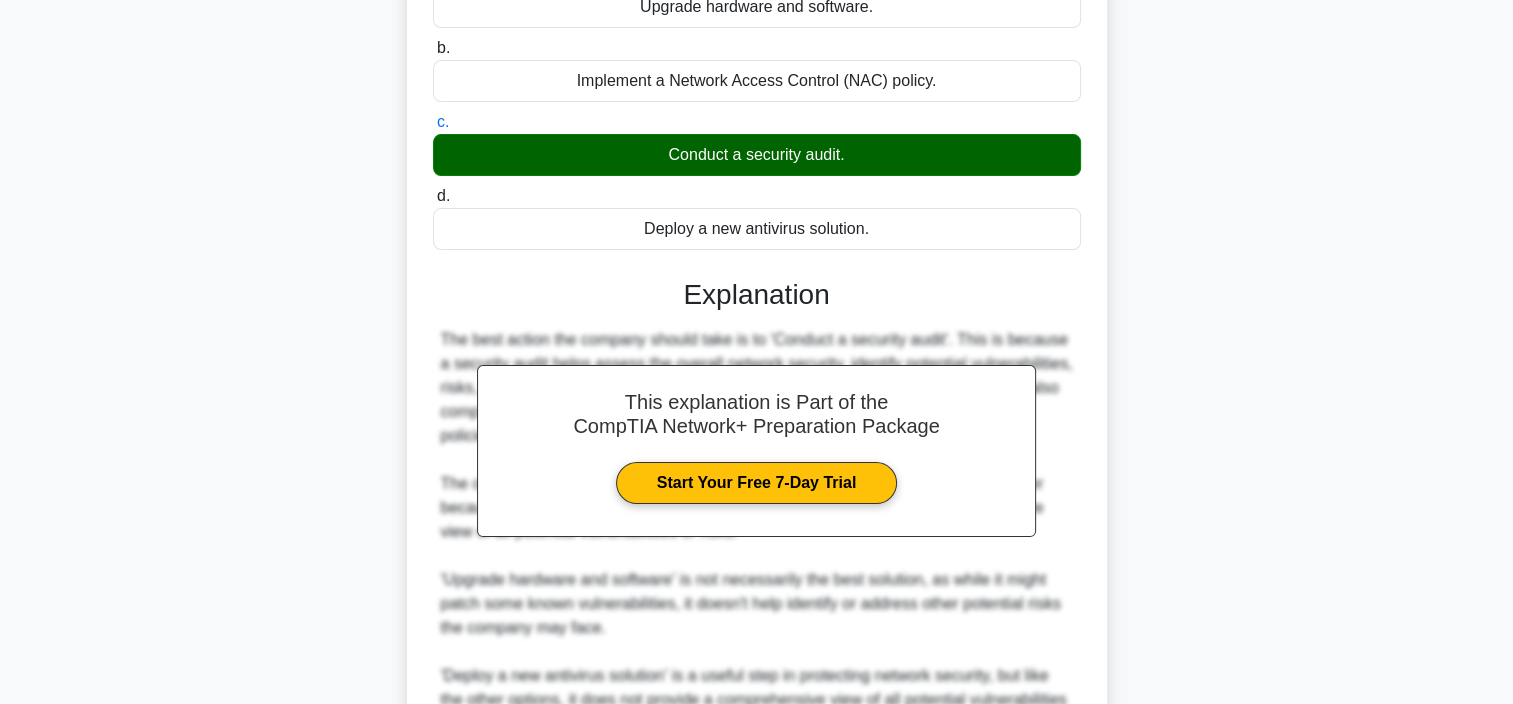 scroll, scrollTop: 504, scrollLeft: 0, axis: vertical 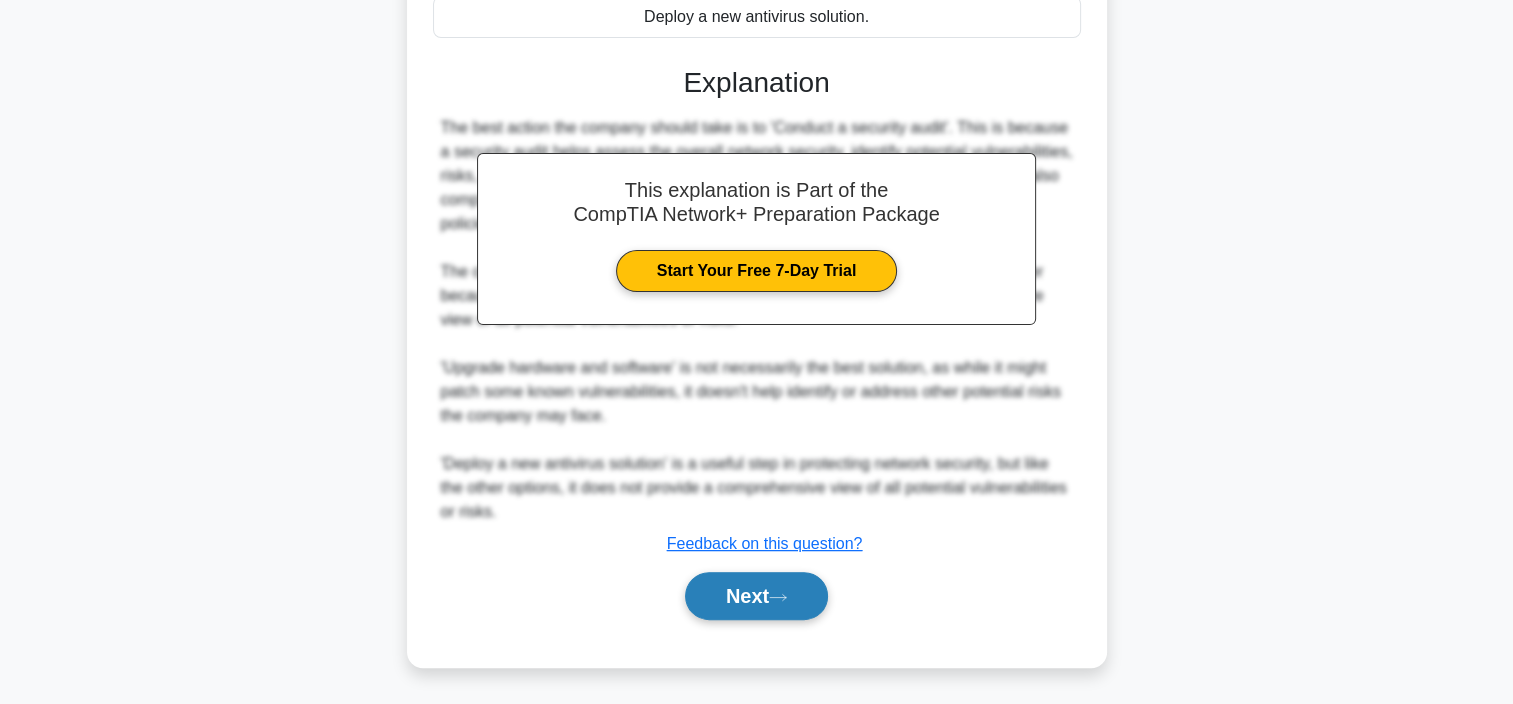 click on "Next" at bounding box center [756, 596] 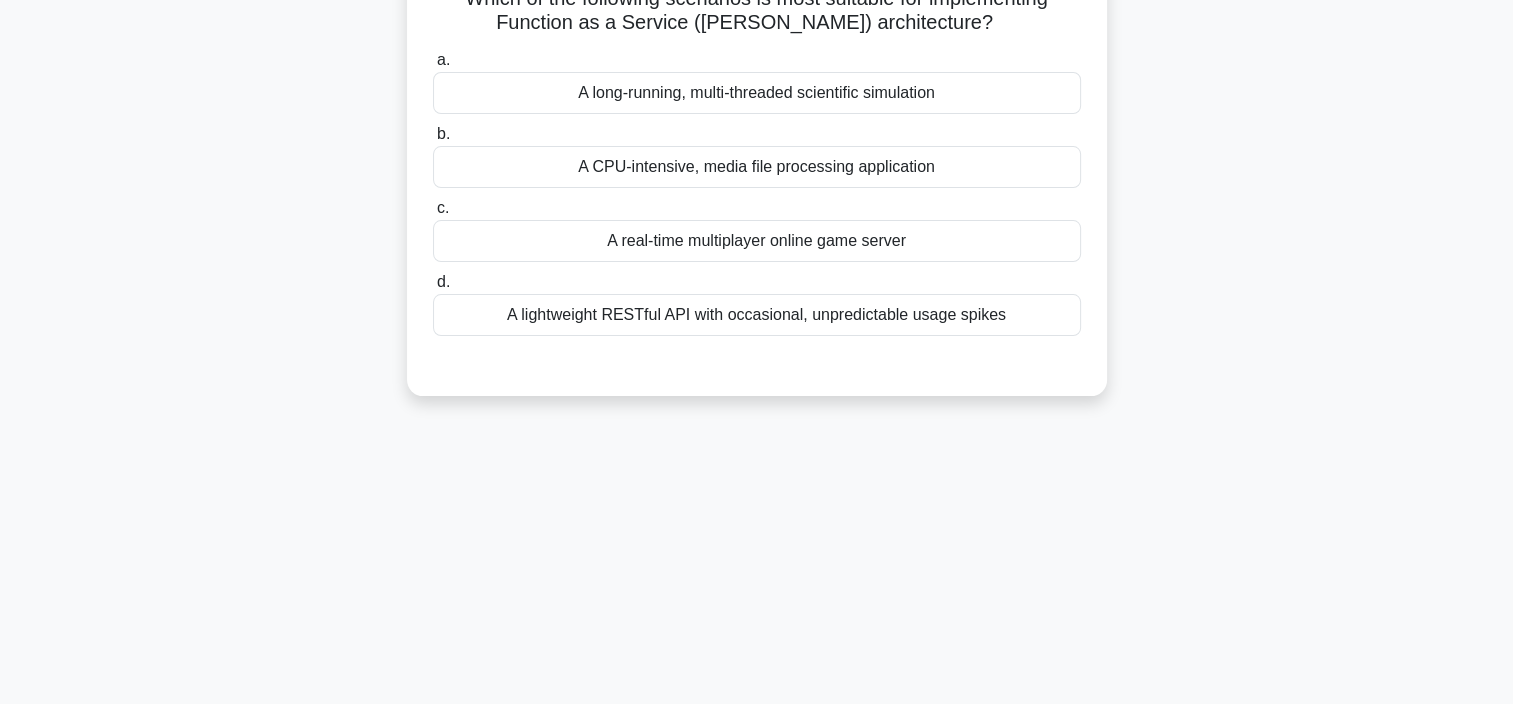 scroll, scrollTop: 76, scrollLeft: 0, axis: vertical 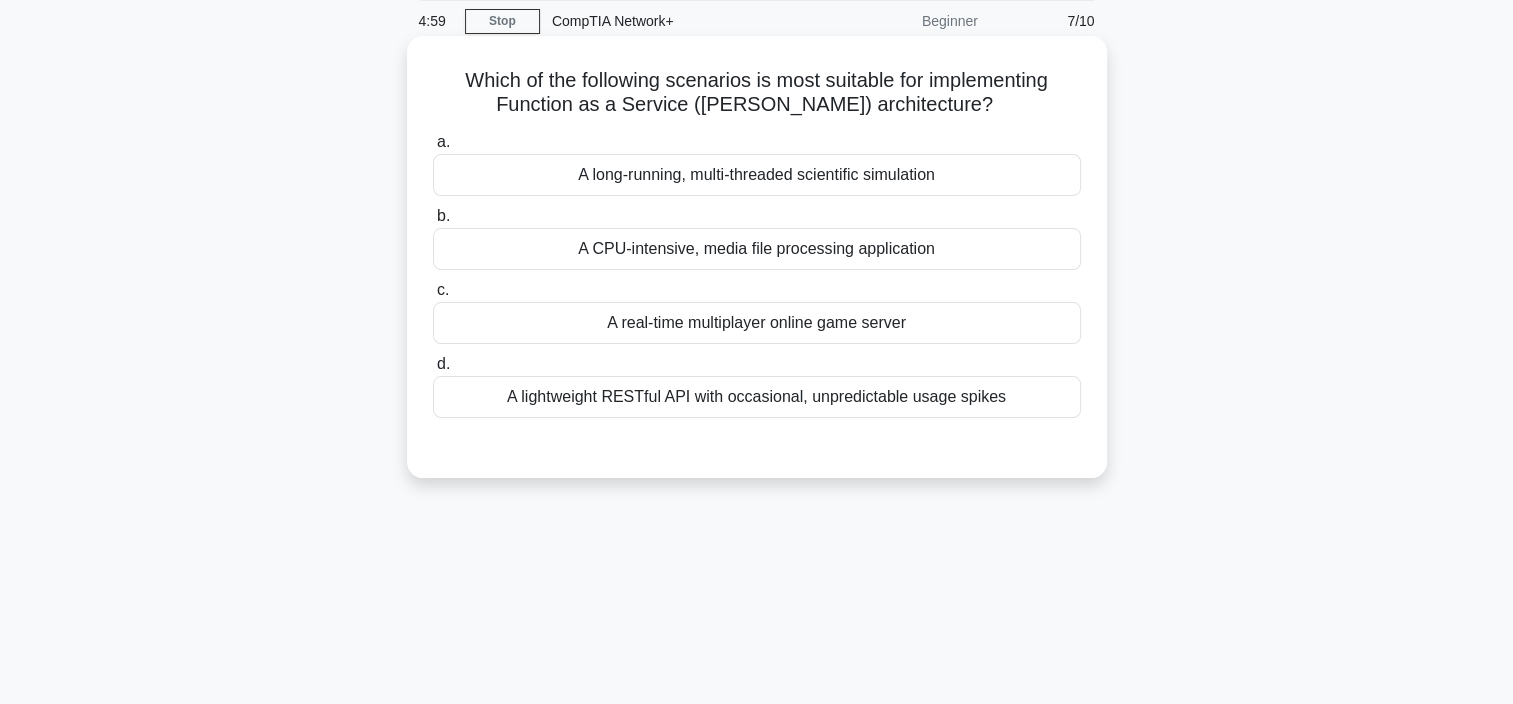click on "A lightweight RESTful API with occasional, unpredictable usage spikes" at bounding box center (757, 397) 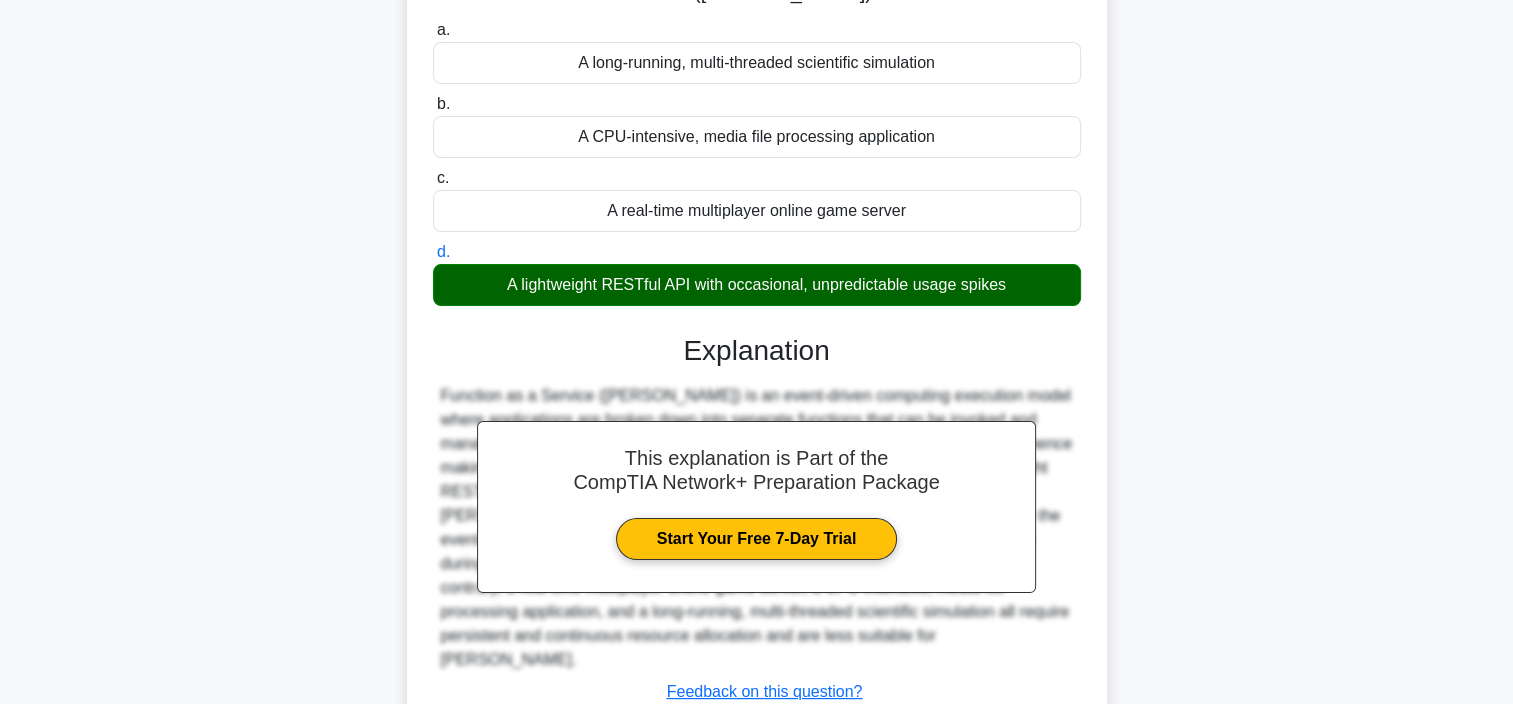 scroll, scrollTop: 376, scrollLeft: 0, axis: vertical 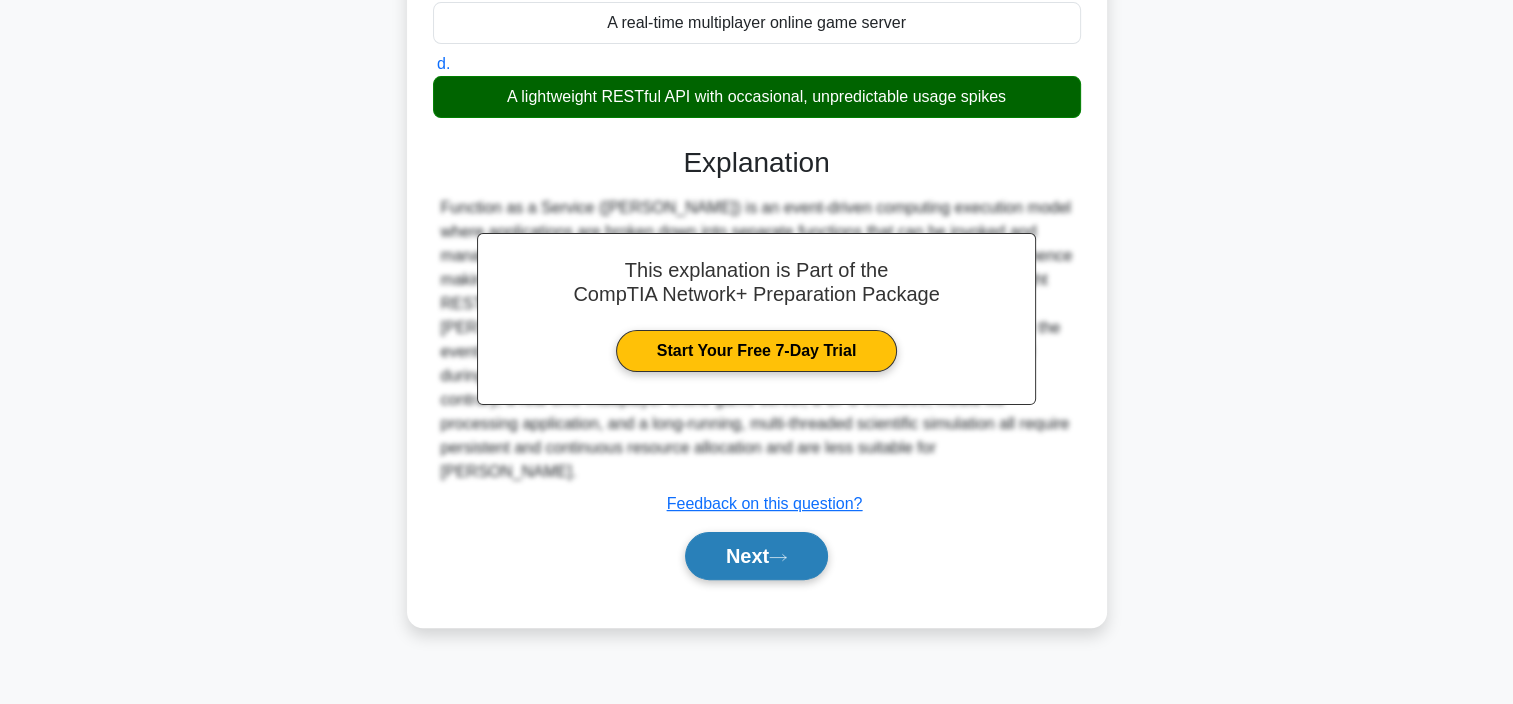 click on "Next" at bounding box center [756, 556] 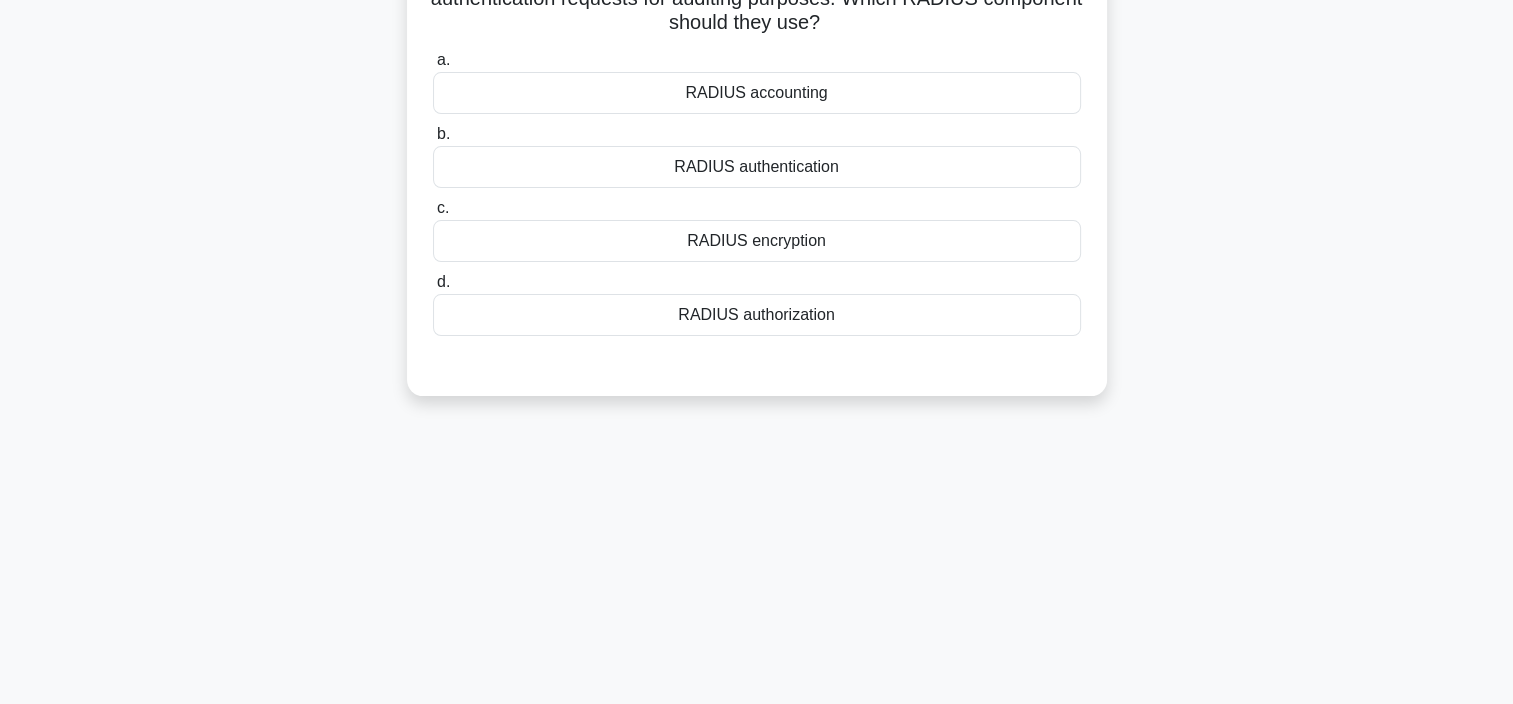 scroll, scrollTop: 0, scrollLeft: 0, axis: both 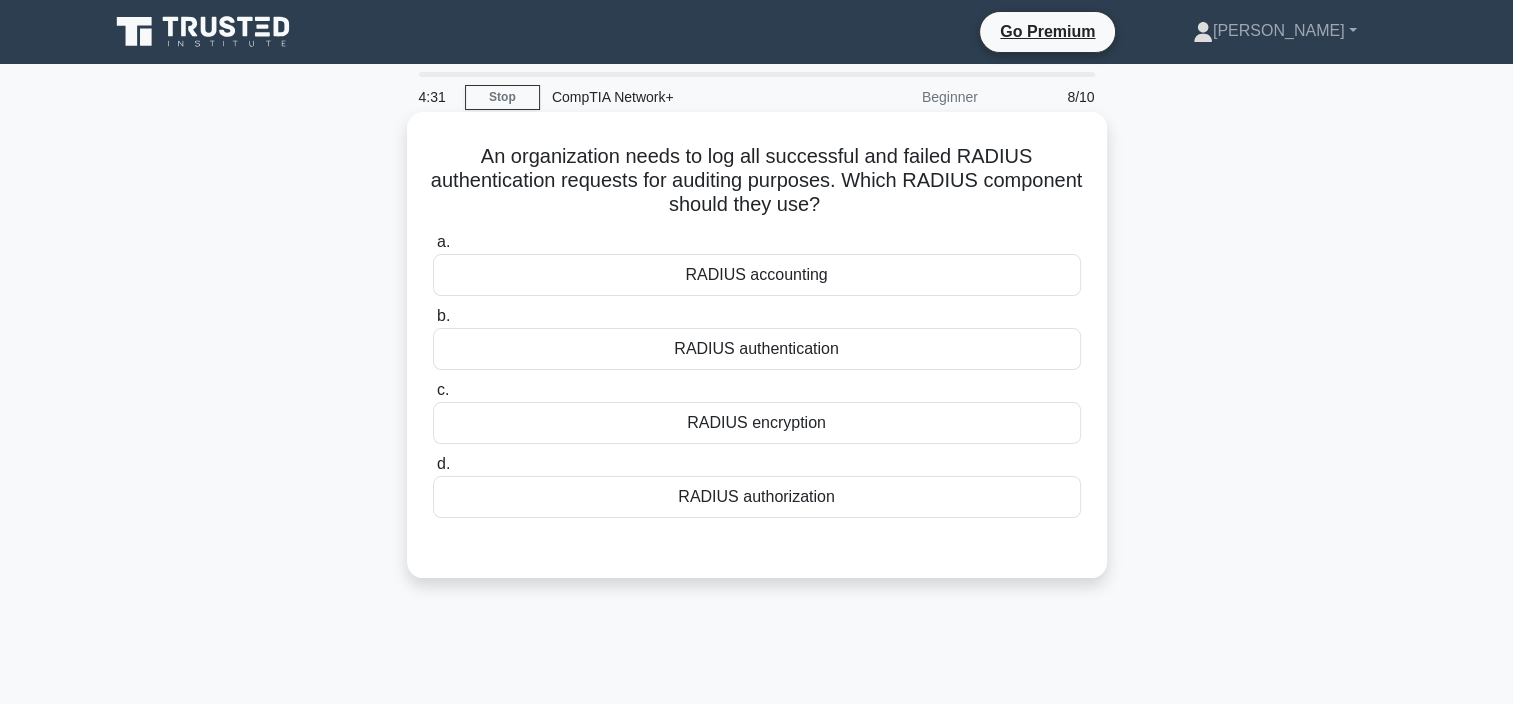 click on "RADIUS authorization" at bounding box center [757, 497] 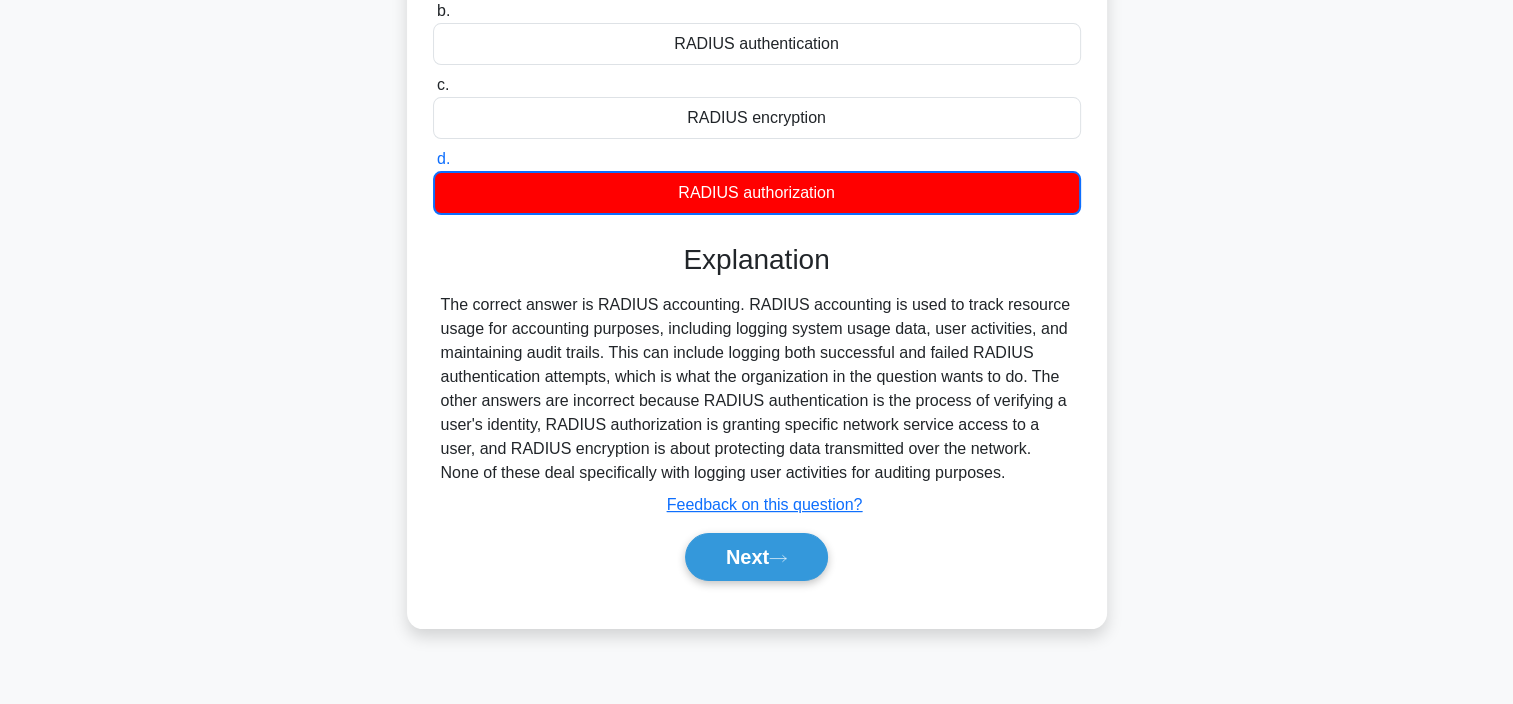 scroll, scrollTop: 376, scrollLeft: 0, axis: vertical 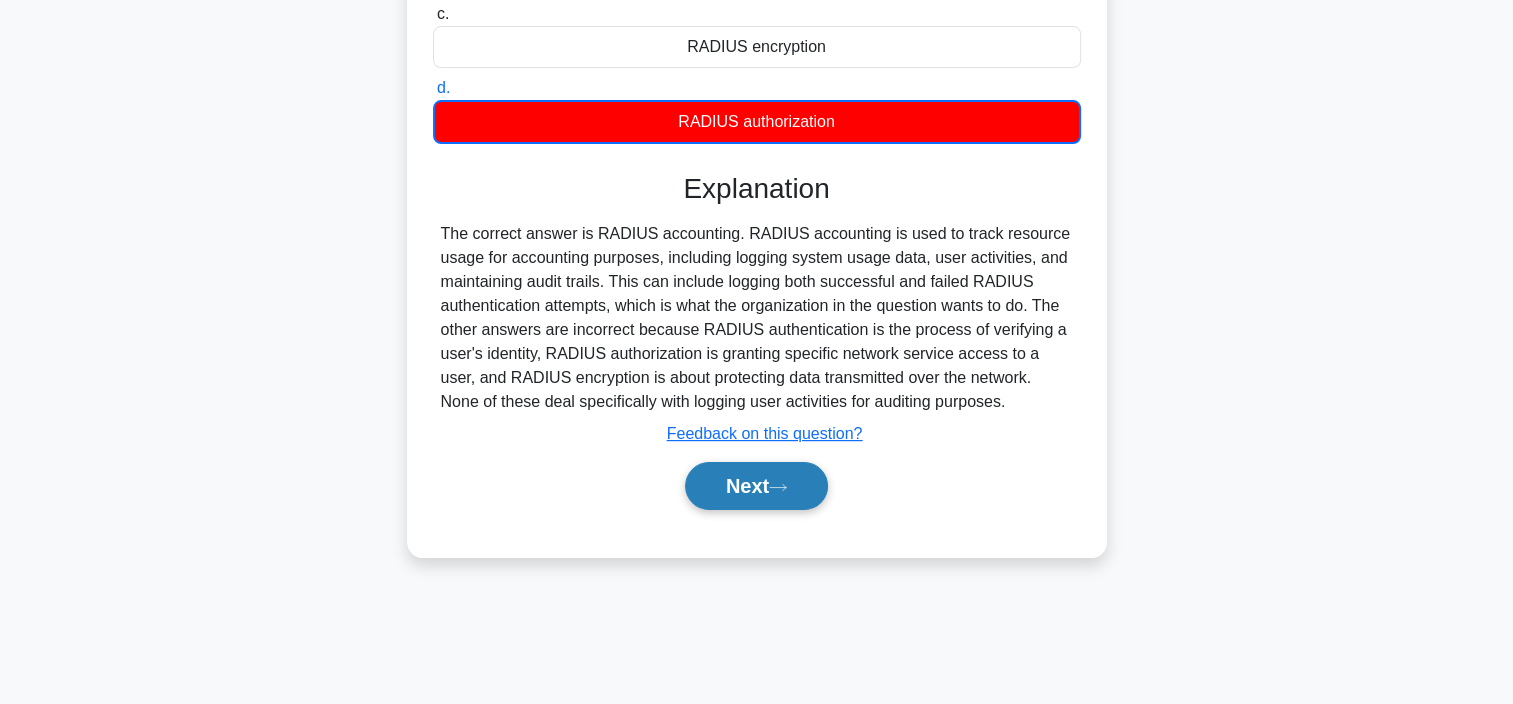 click 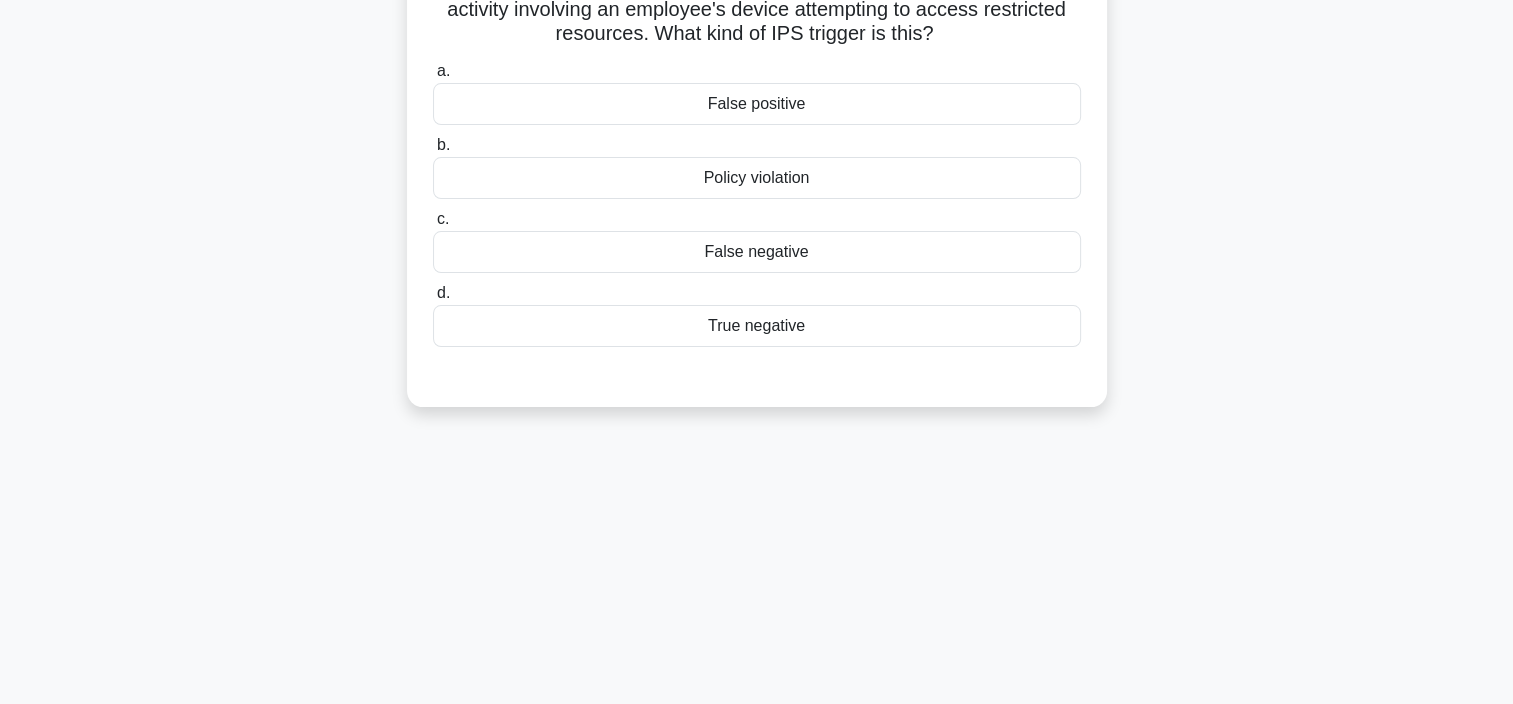 scroll, scrollTop: 0, scrollLeft: 0, axis: both 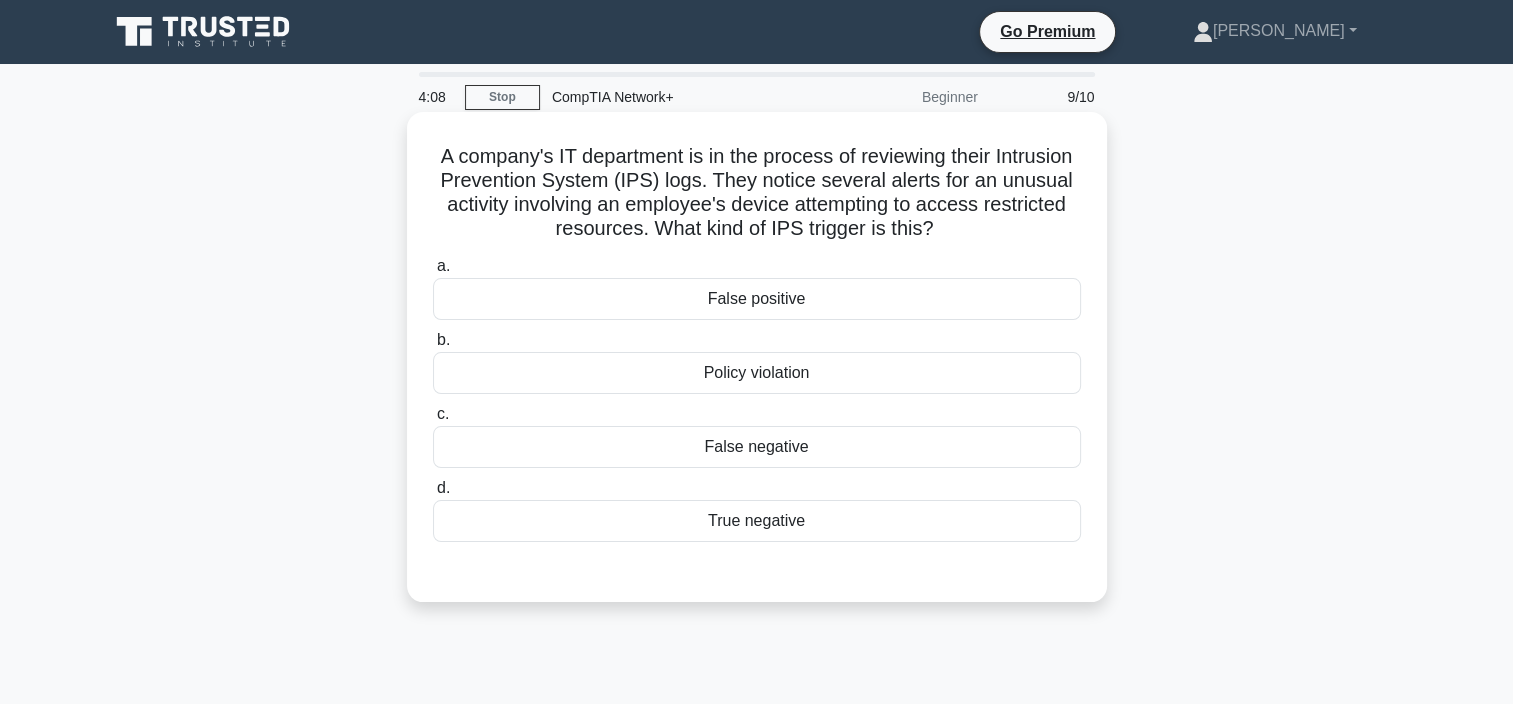 drag, startPoint x: 664, startPoint y: 233, endPoint x: 999, endPoint y: 244, distance: 335.18054 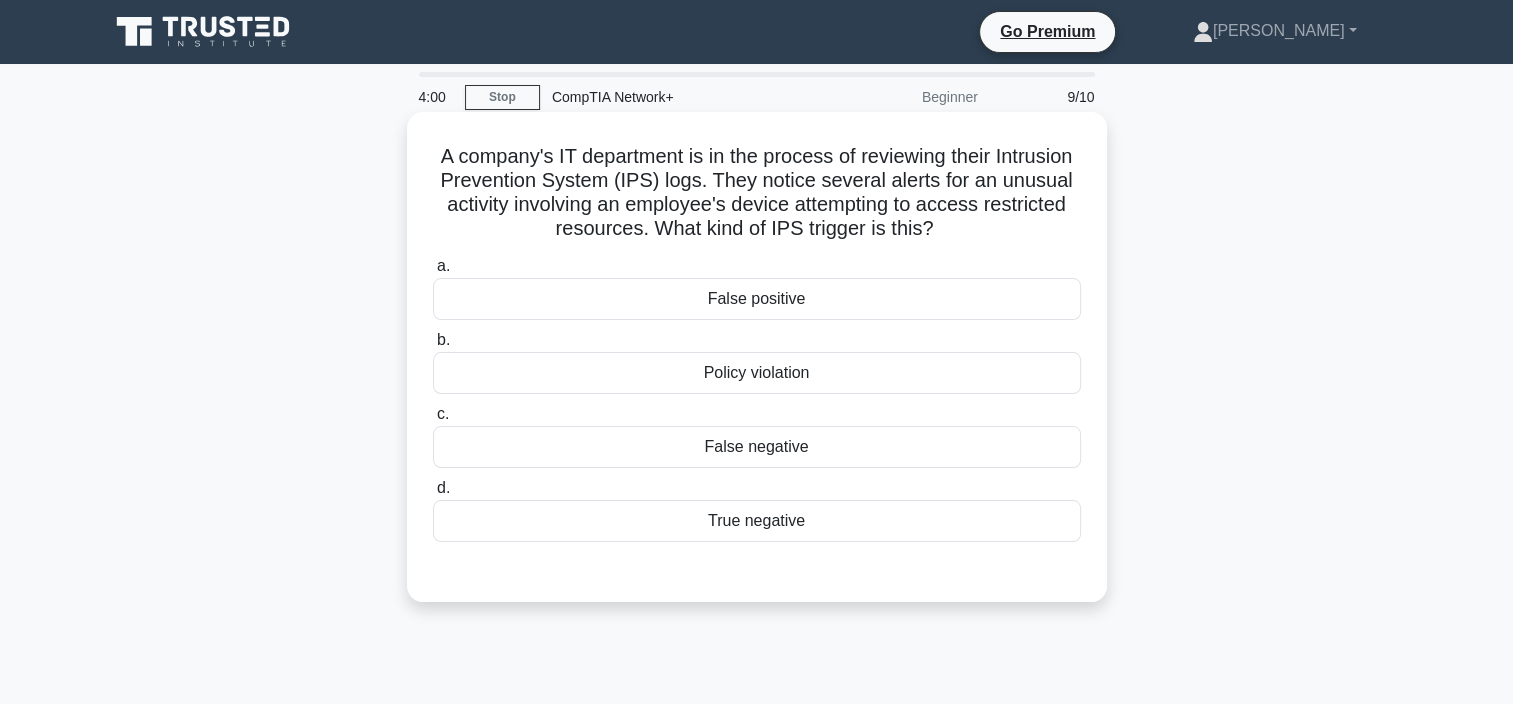 click on "Policy violation" at bounding box center [757, 373] 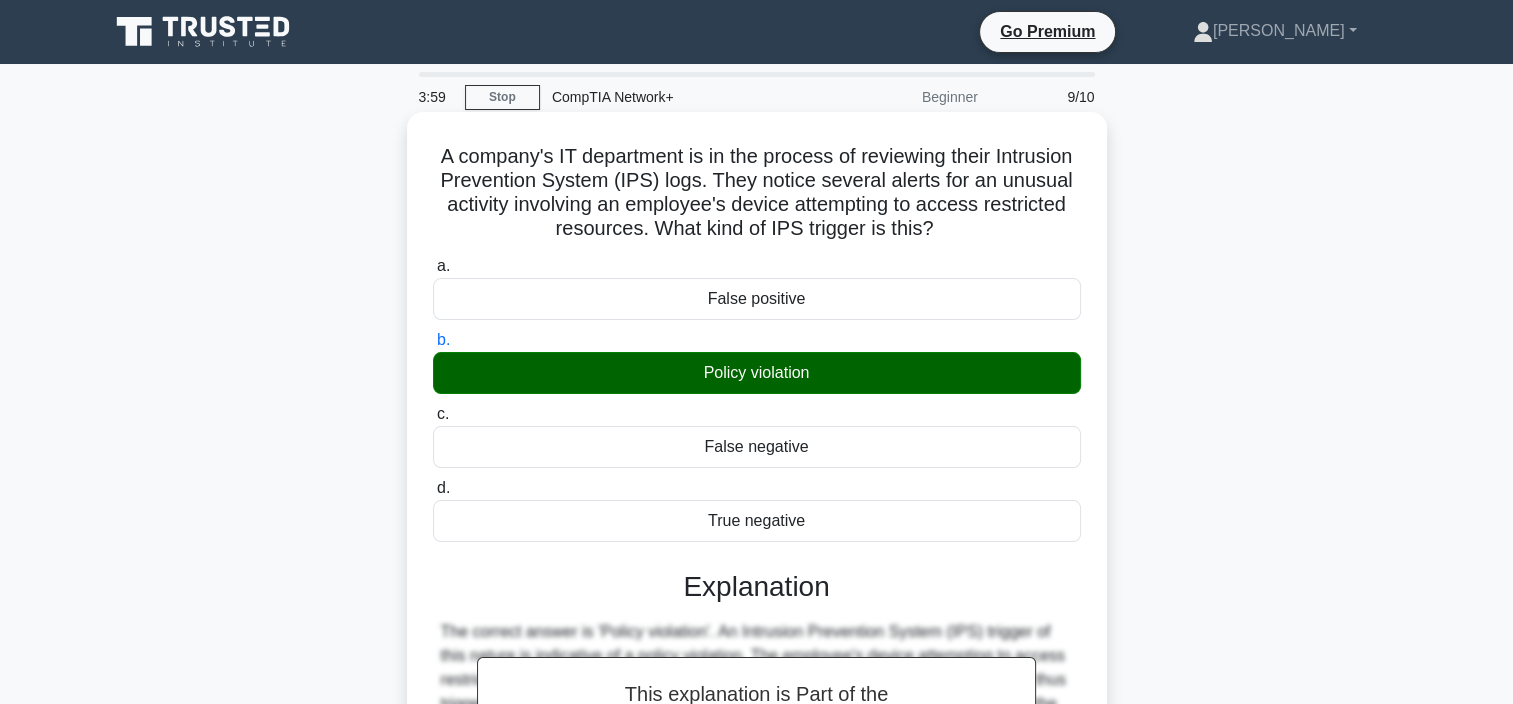 scroll, scrollTop: 376, scrollLeft: 0, axis: vertical 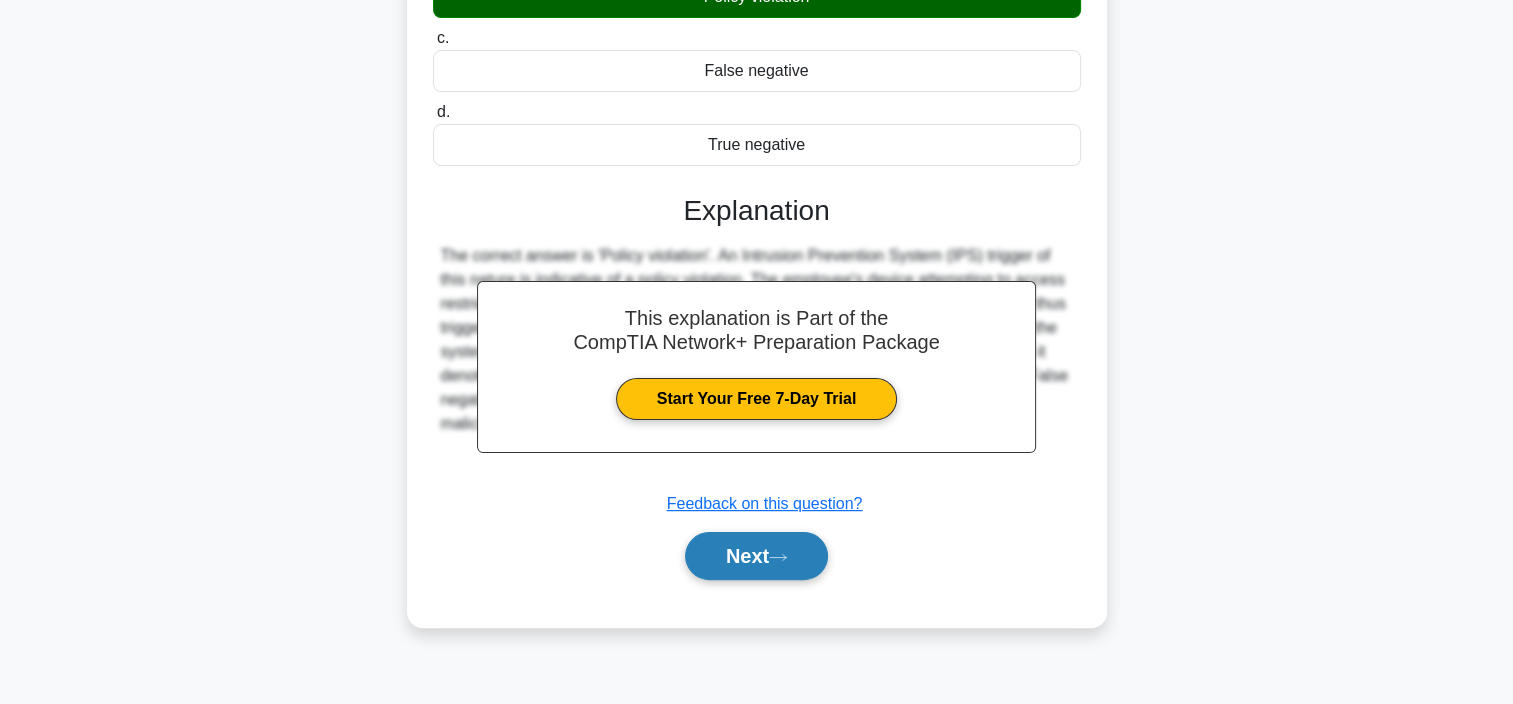 click on "Next" at bounding box center (756, 556) 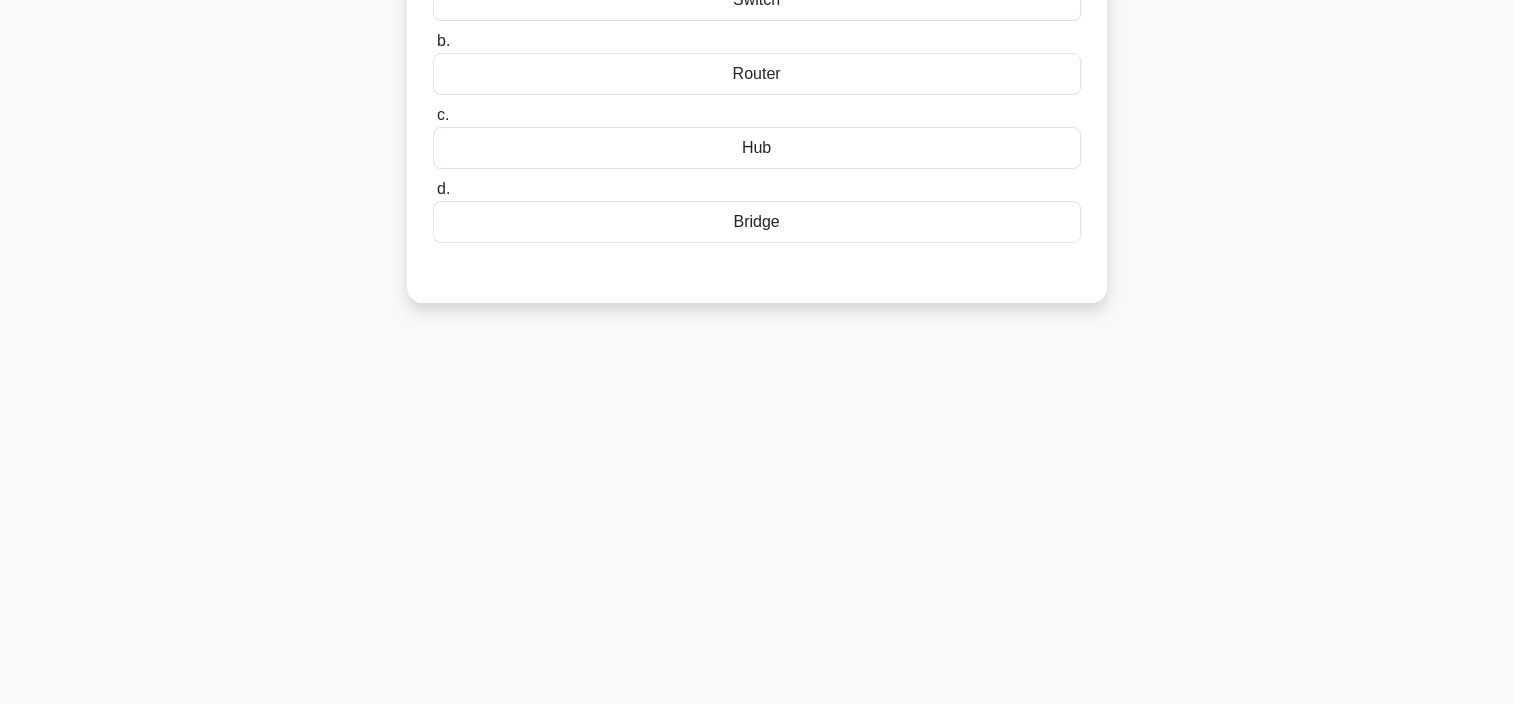scroll, scrollTop: 76, scrollLeft: 0, axis: vertical 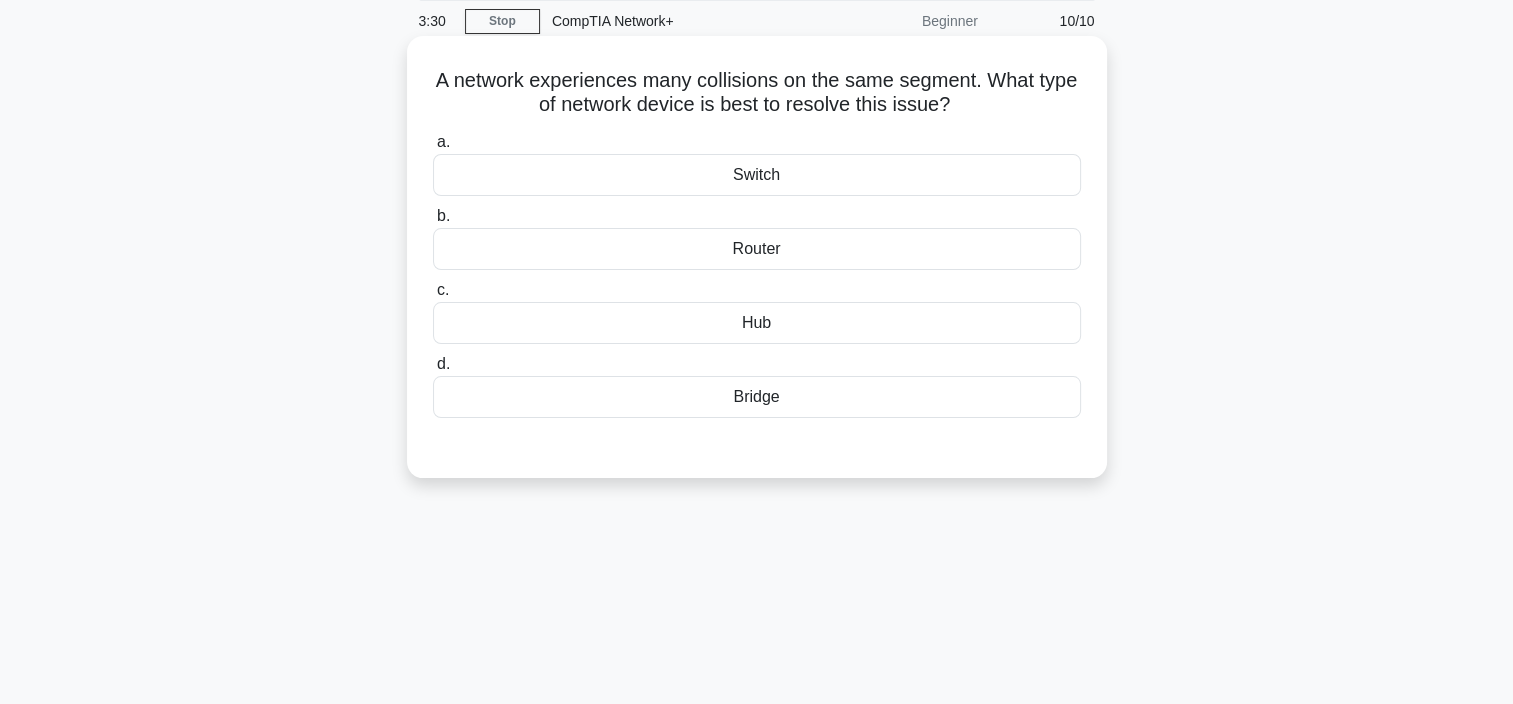 click on "Switch" at bounding box center (757, 175) 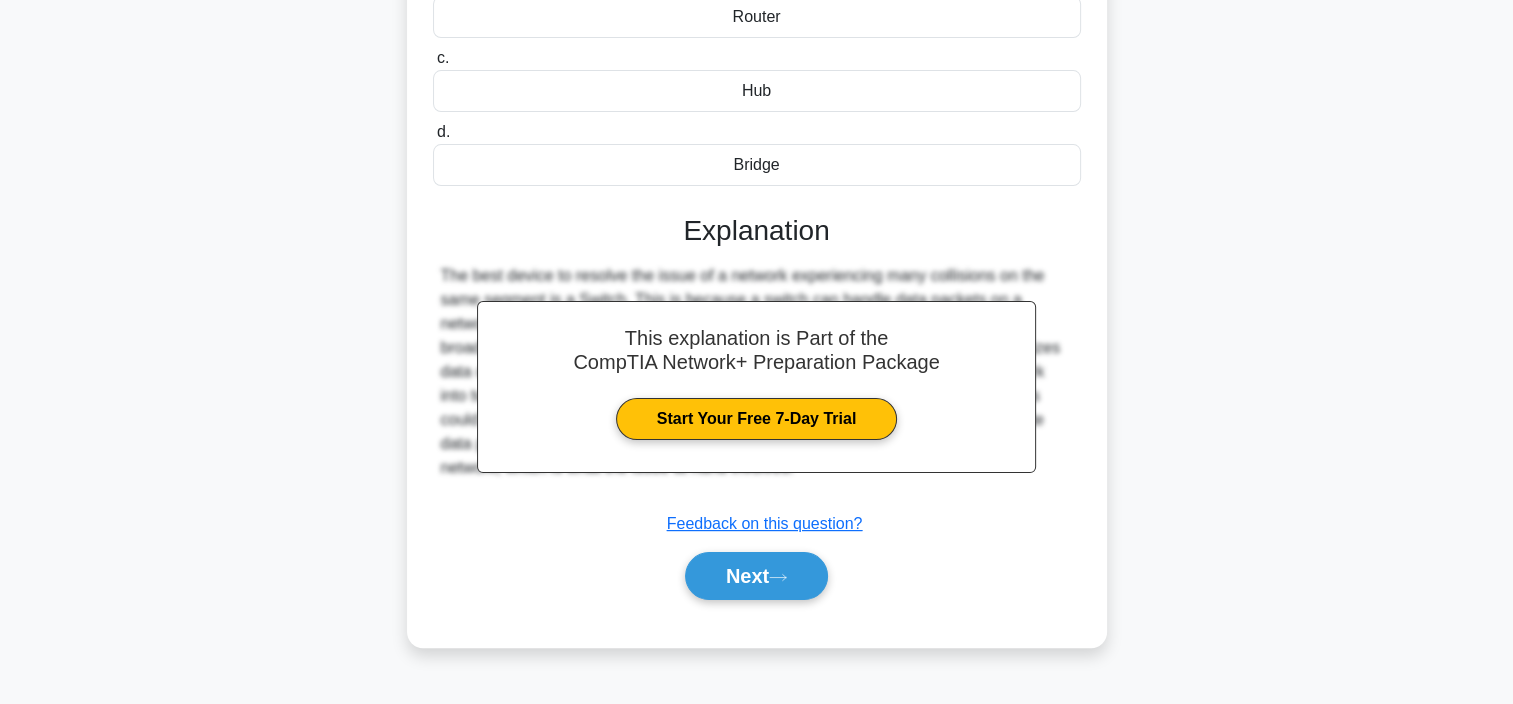 scroll, scrollTop: 376, scrollLeft: 0, axis: vertical 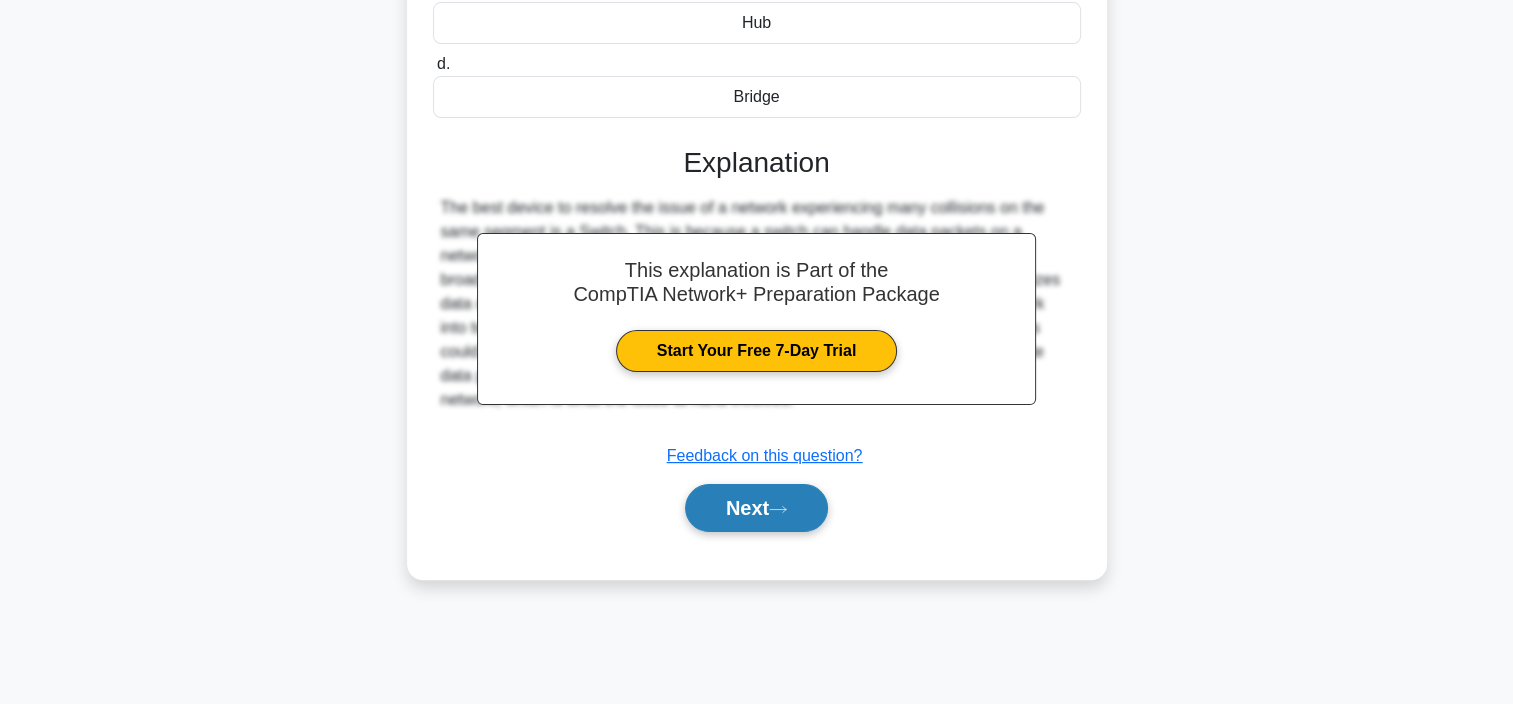 click on "Next" at bounding box center [756, 508] 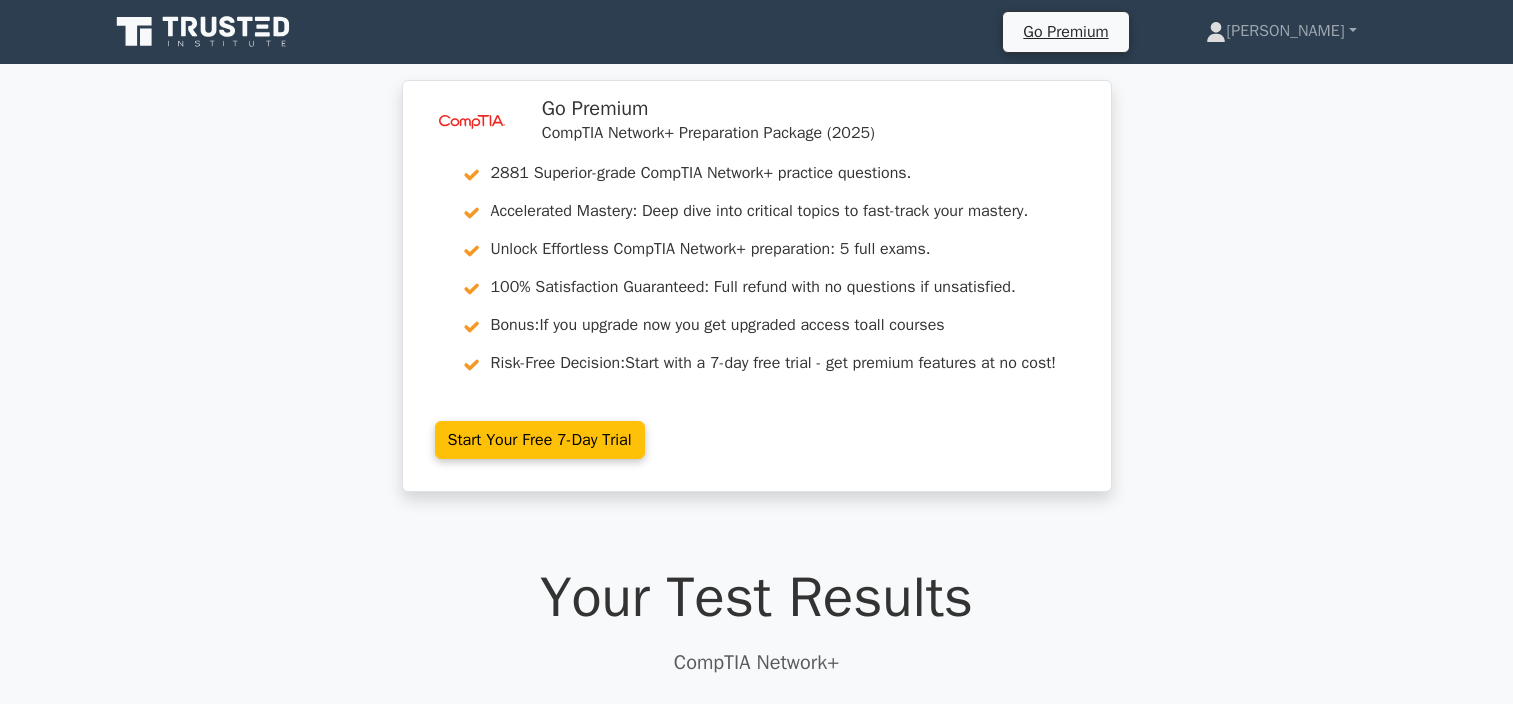 scroll, scrollTop: 0, scrollLeft: 0, axis: both 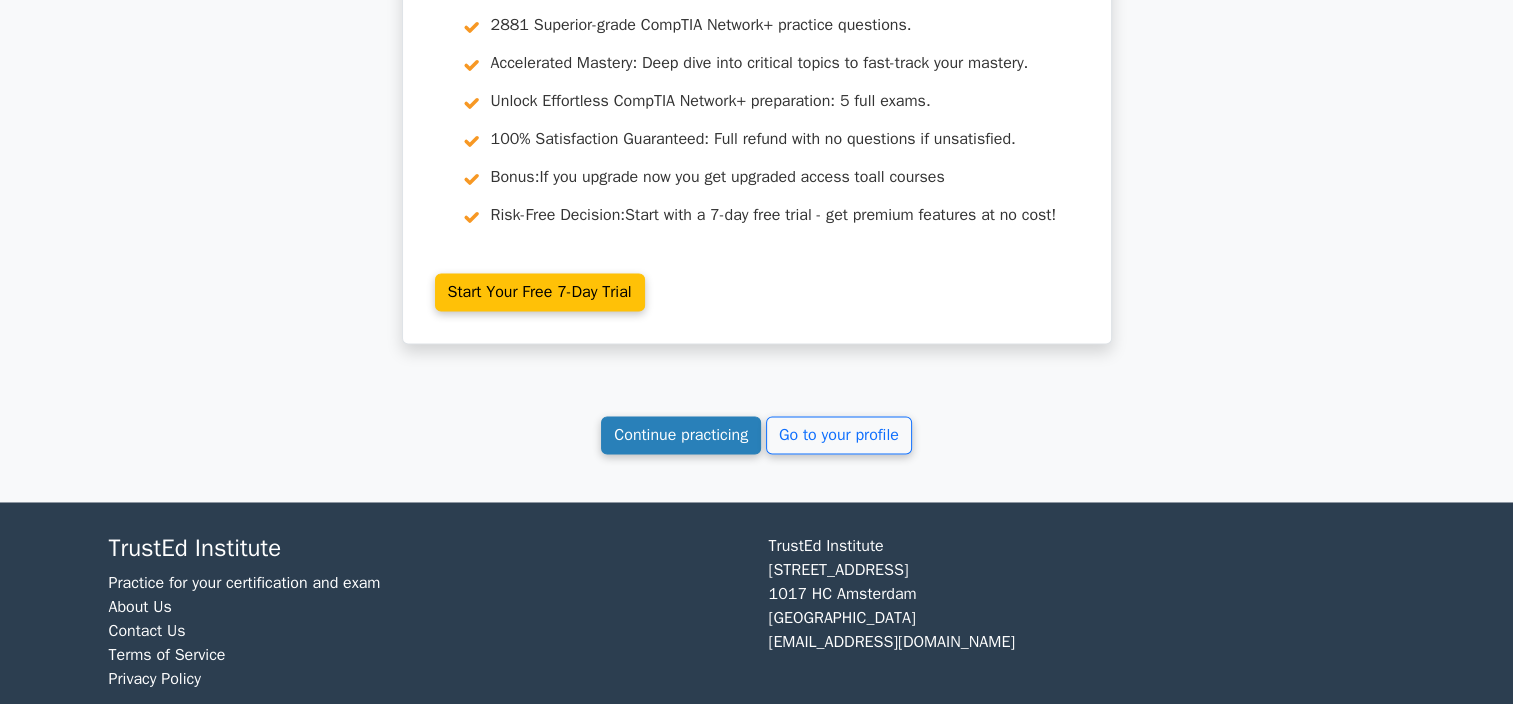 click on "Continue practicing" at bounding box center [681, 435] 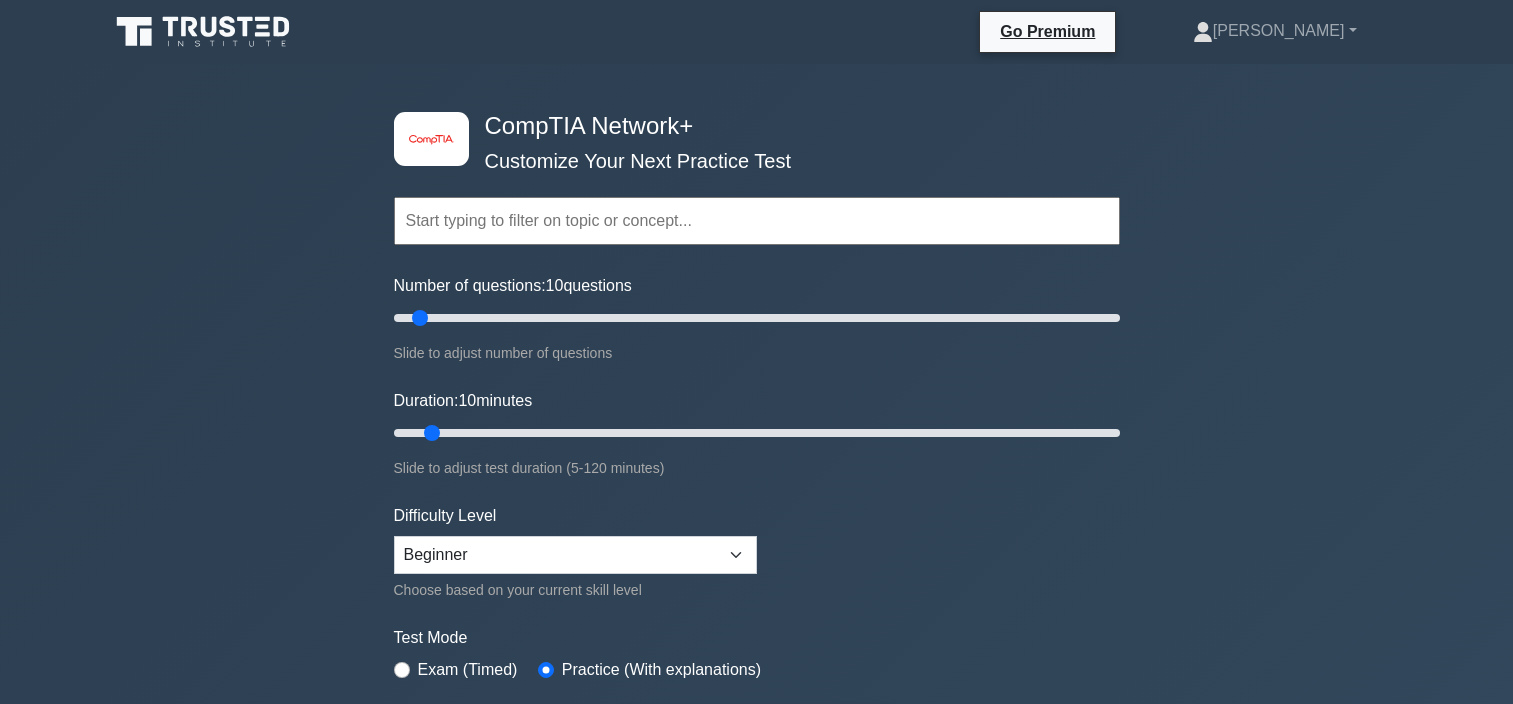 scroll, scrollTop: 0, scrollLeft: 0, axis: both 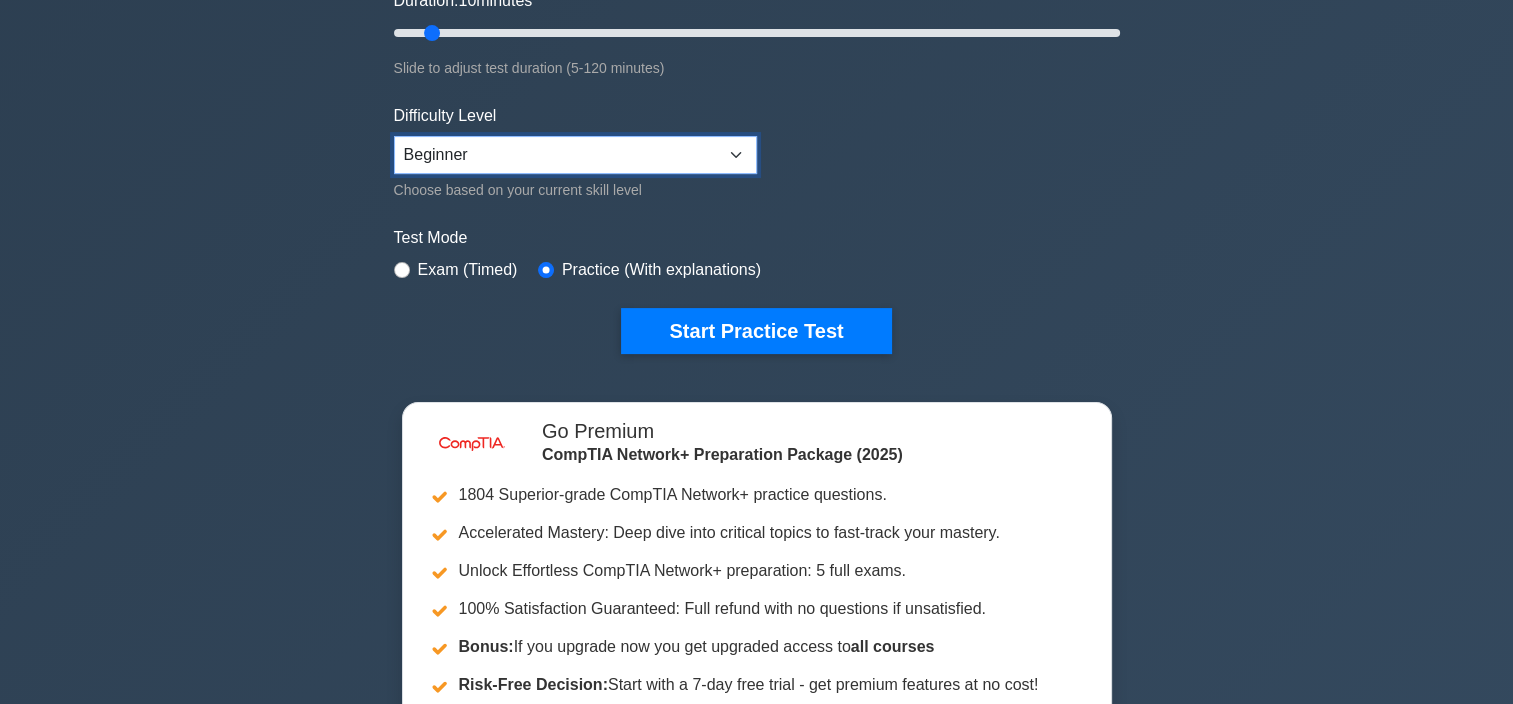 click on "Beginner
Intermediate
Expert" at bounding box center [575, 155] 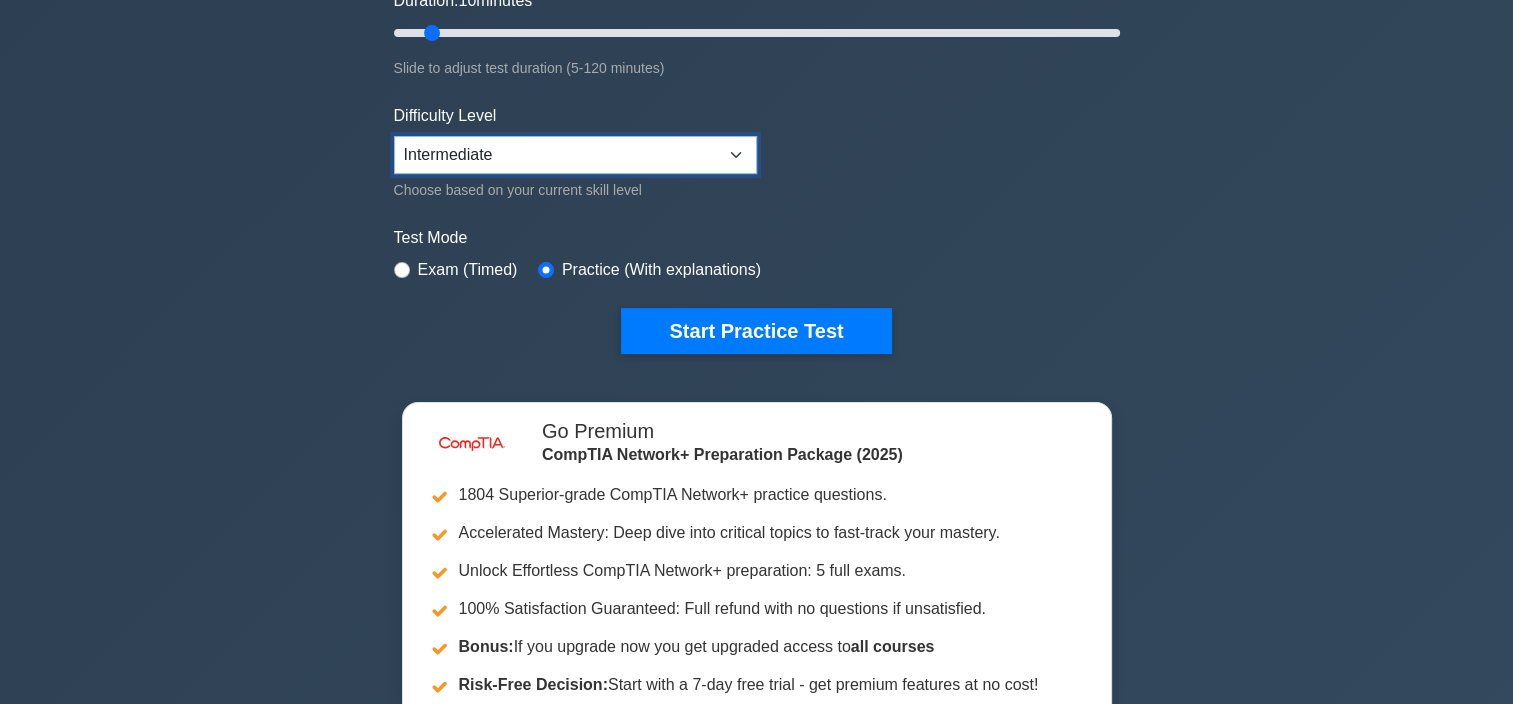 click on "Beginner
Intermediate
Expert" at bounding box center (575, 155) 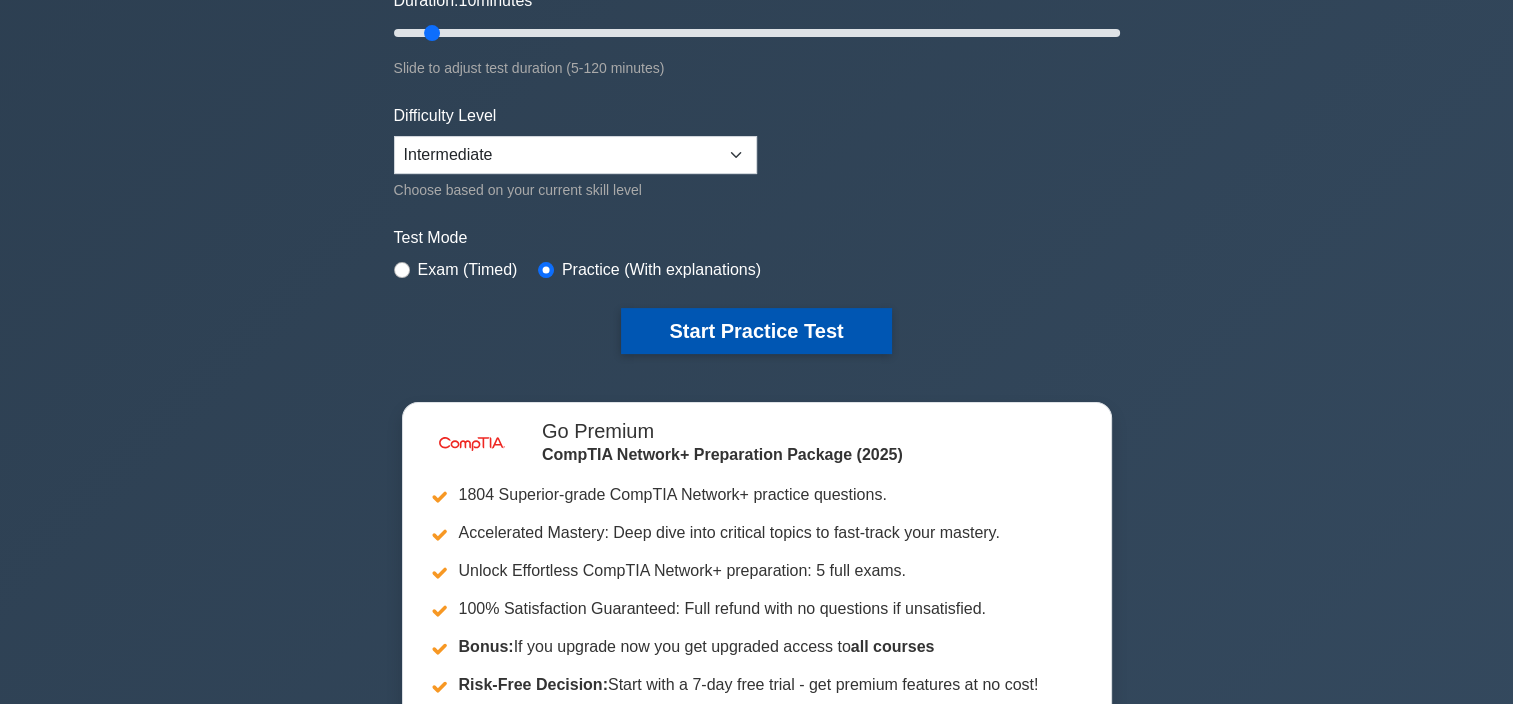 click on "Start Practice Test" at bounding box center (756, 331) 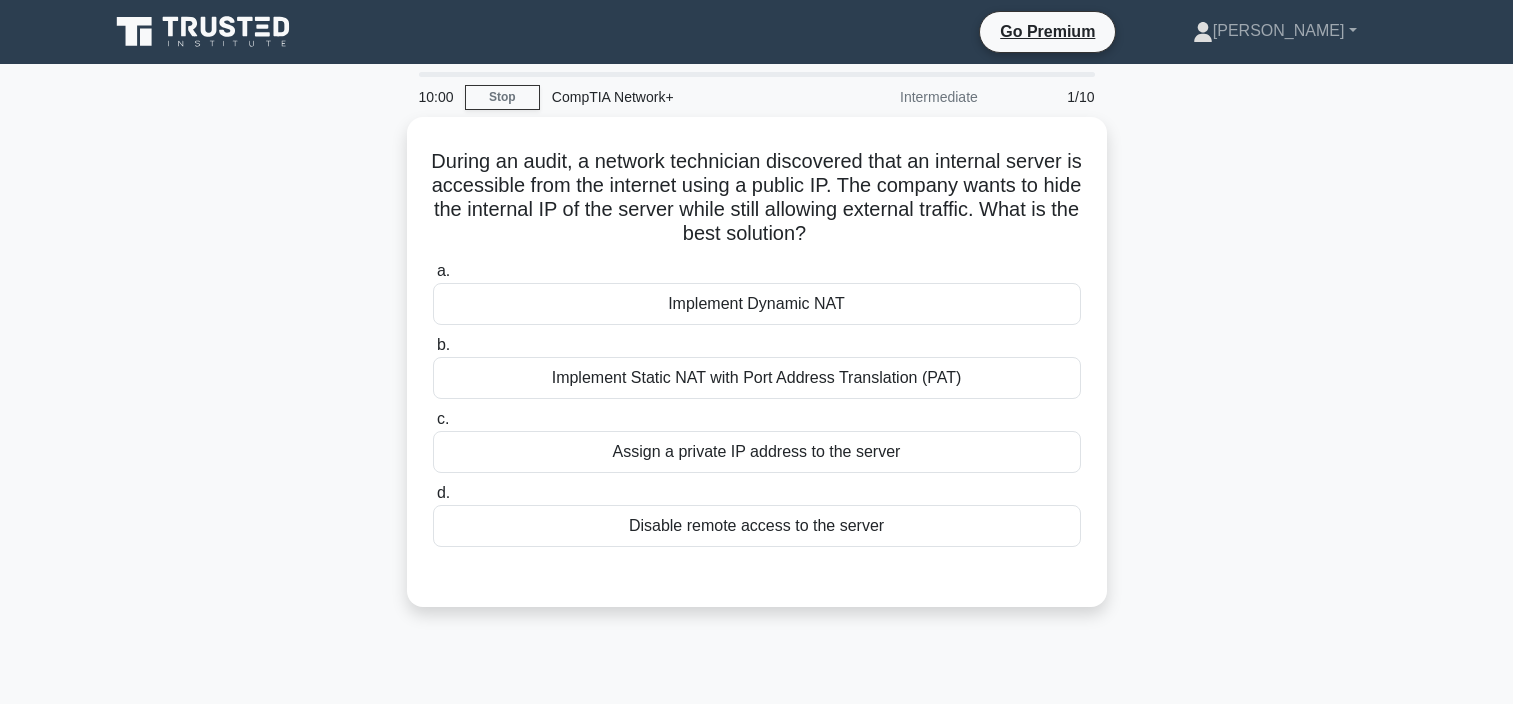scroll, scrollTop: 0, scrollLeft: 0, axis: both 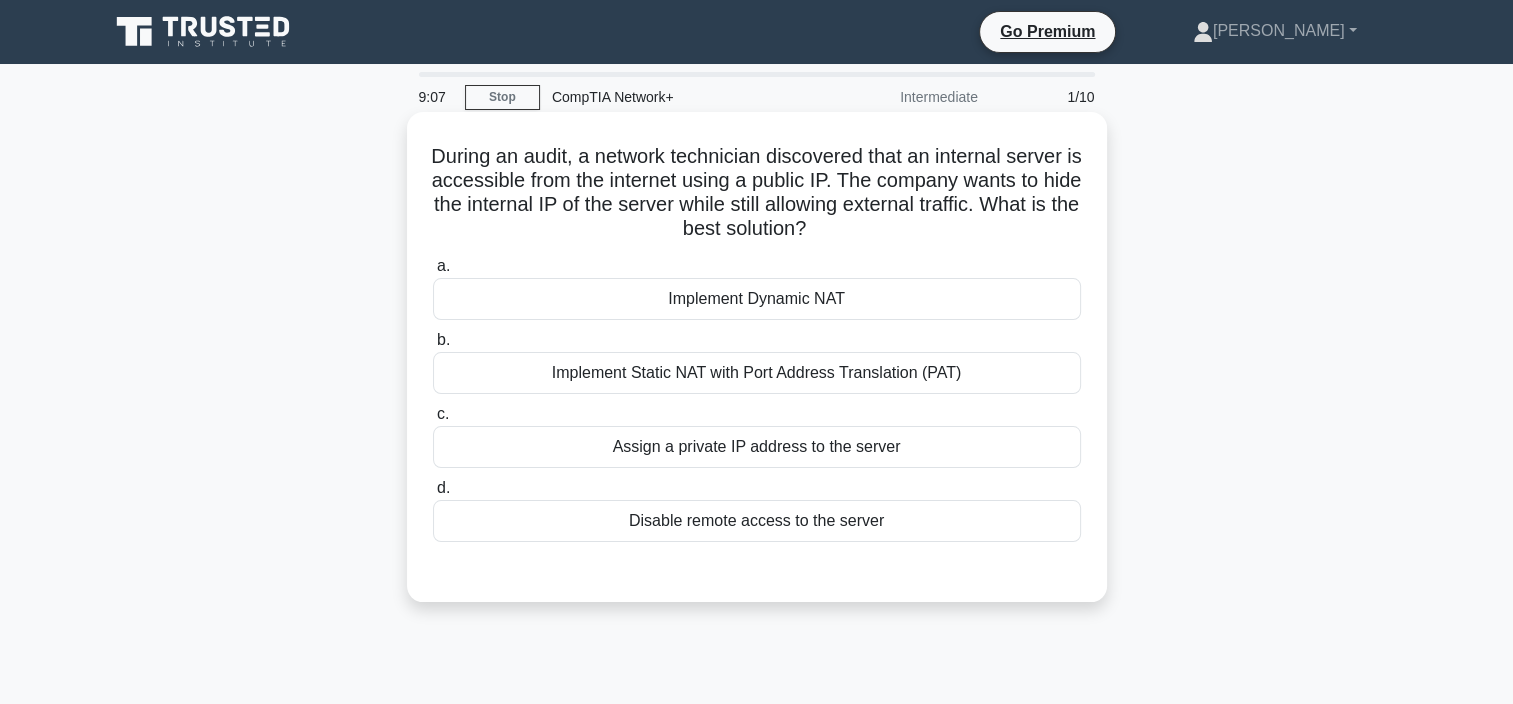 click on "Implement Dynamic NAT" at bounding box center (757, 299) 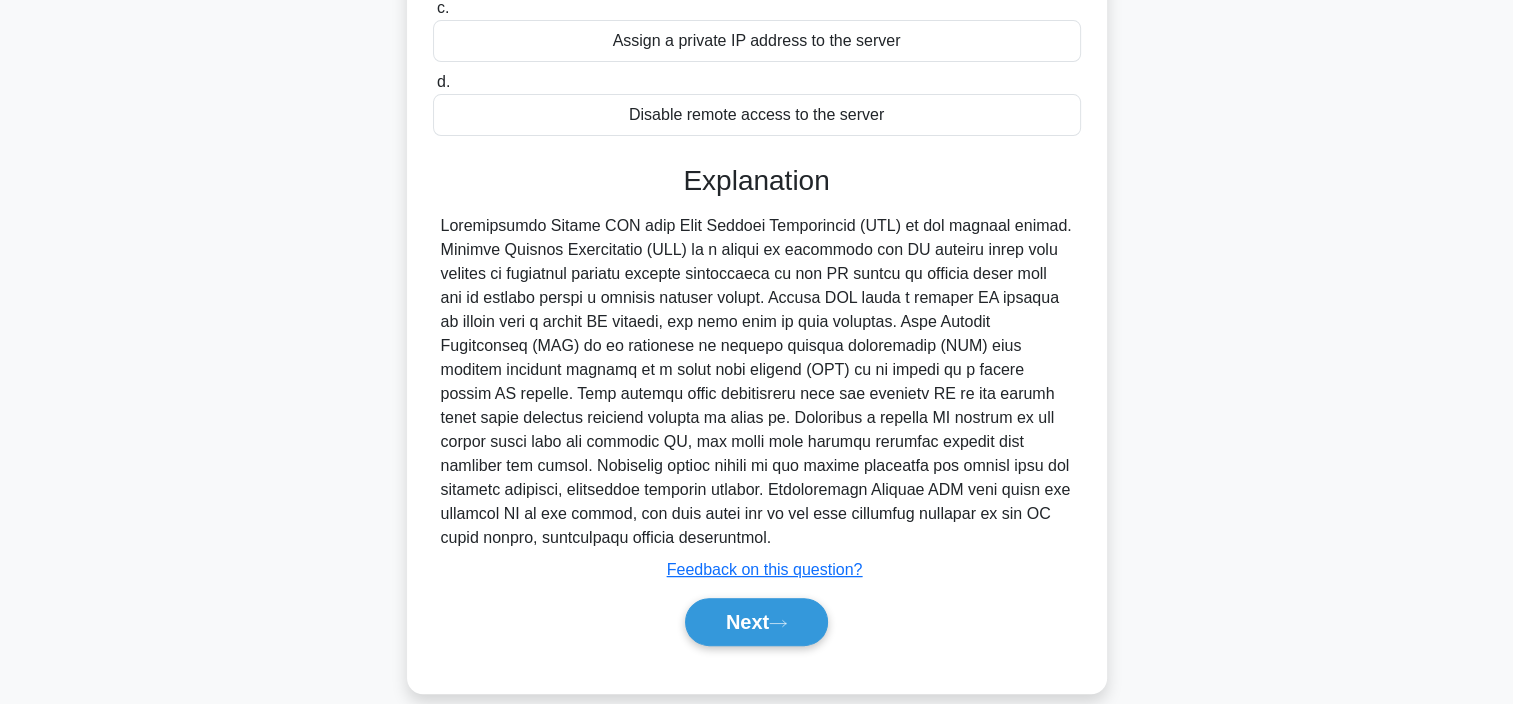 scroll, scrollTop: 409, scrollLeft: 0, axis: vertical 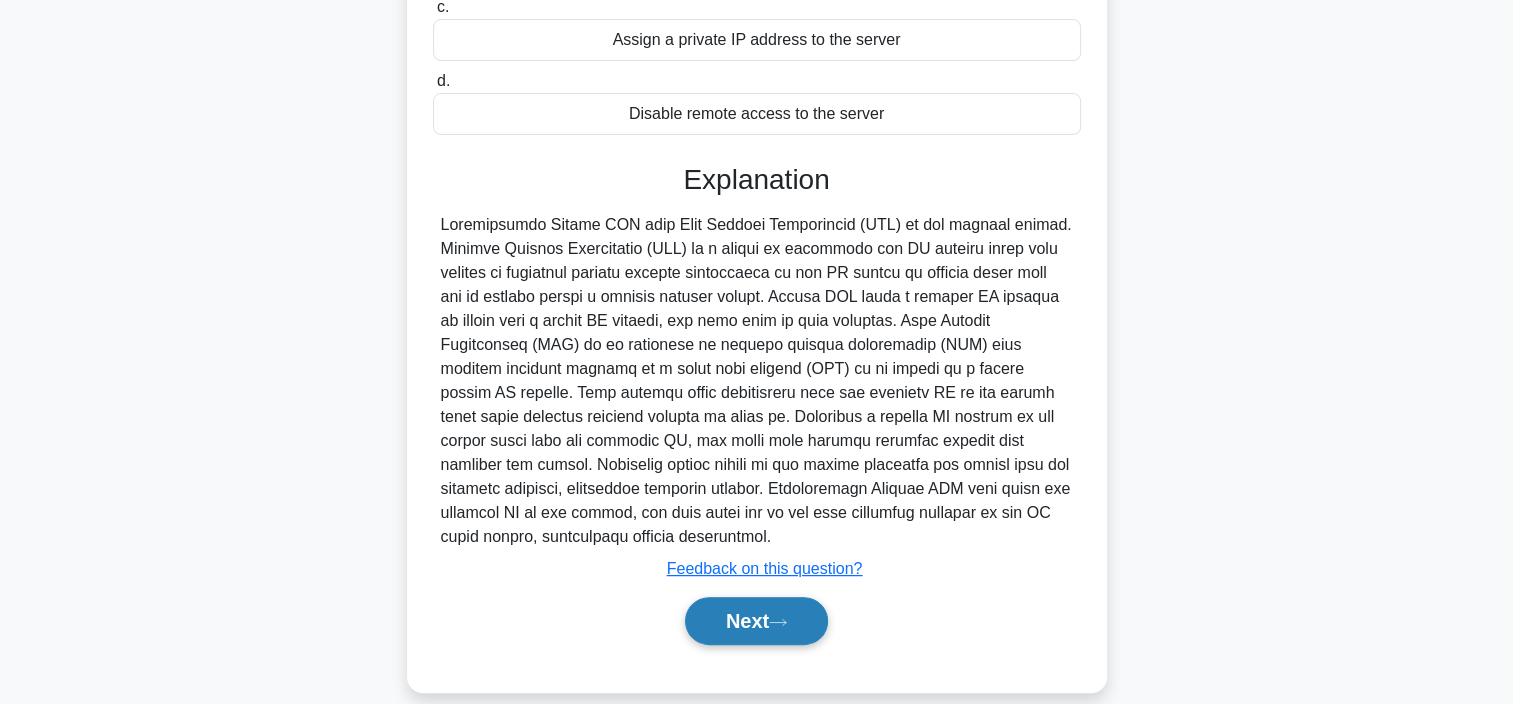 click on "Next" at bounding box center (756, 621) 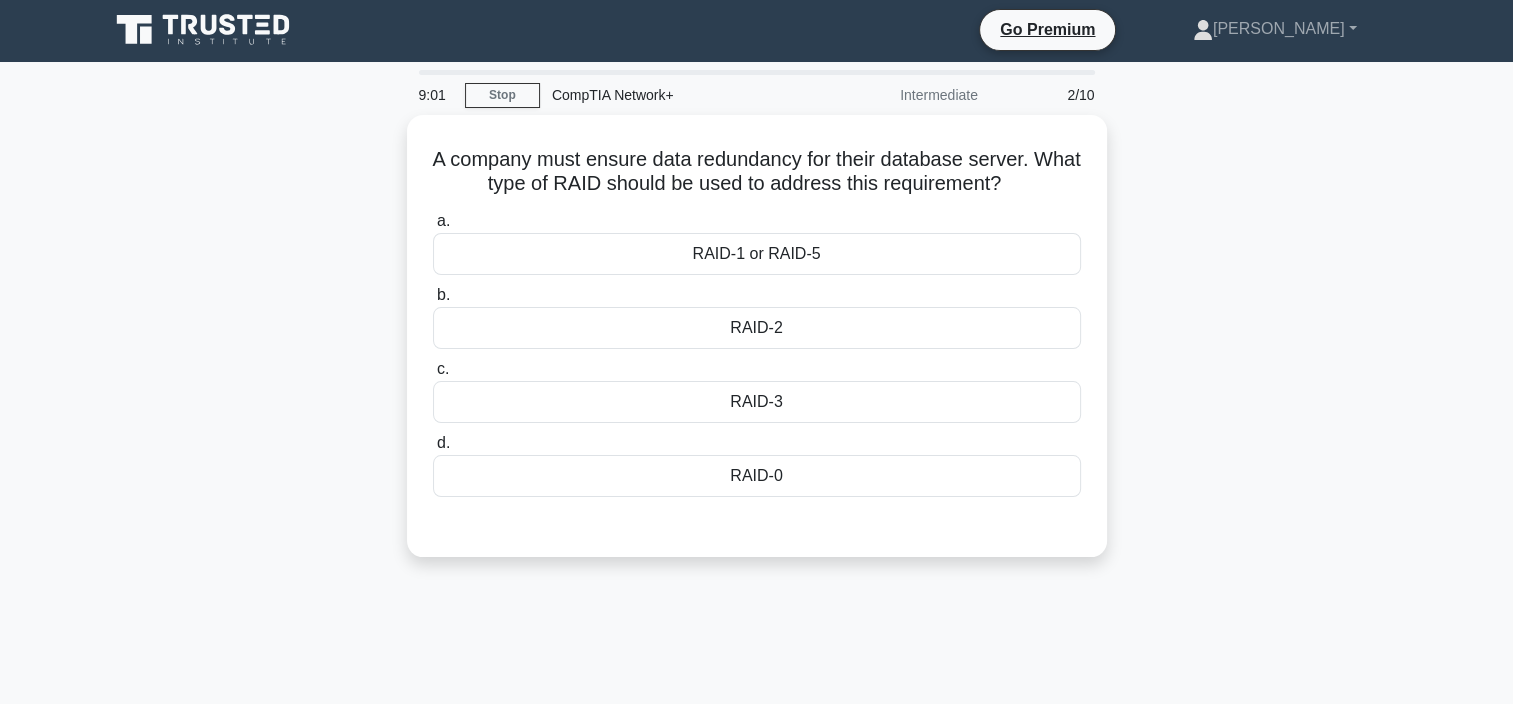 scroll, scrollTop: 0, scrollLeft: 0, axis: both 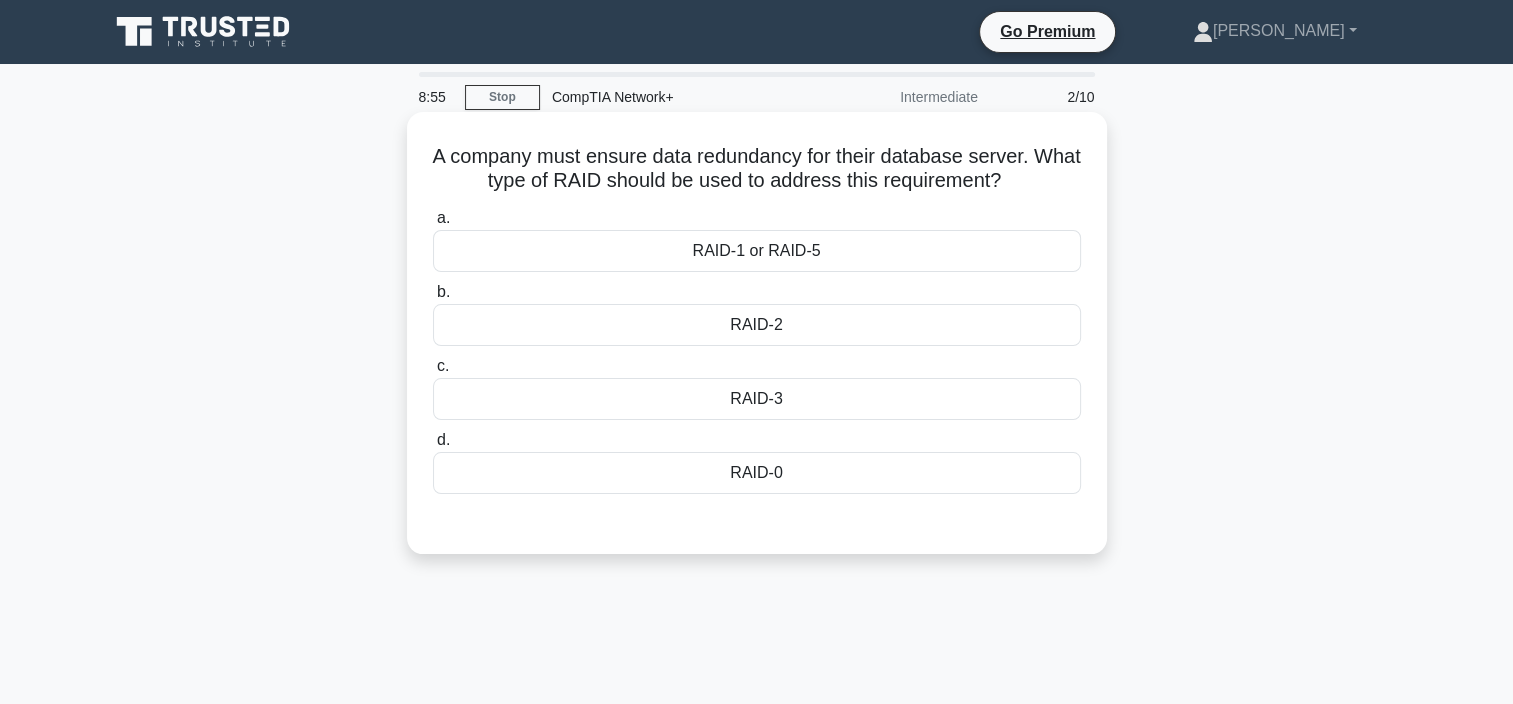 click on "RAID-1 or RAID-5" at bounding box center [757, 251] 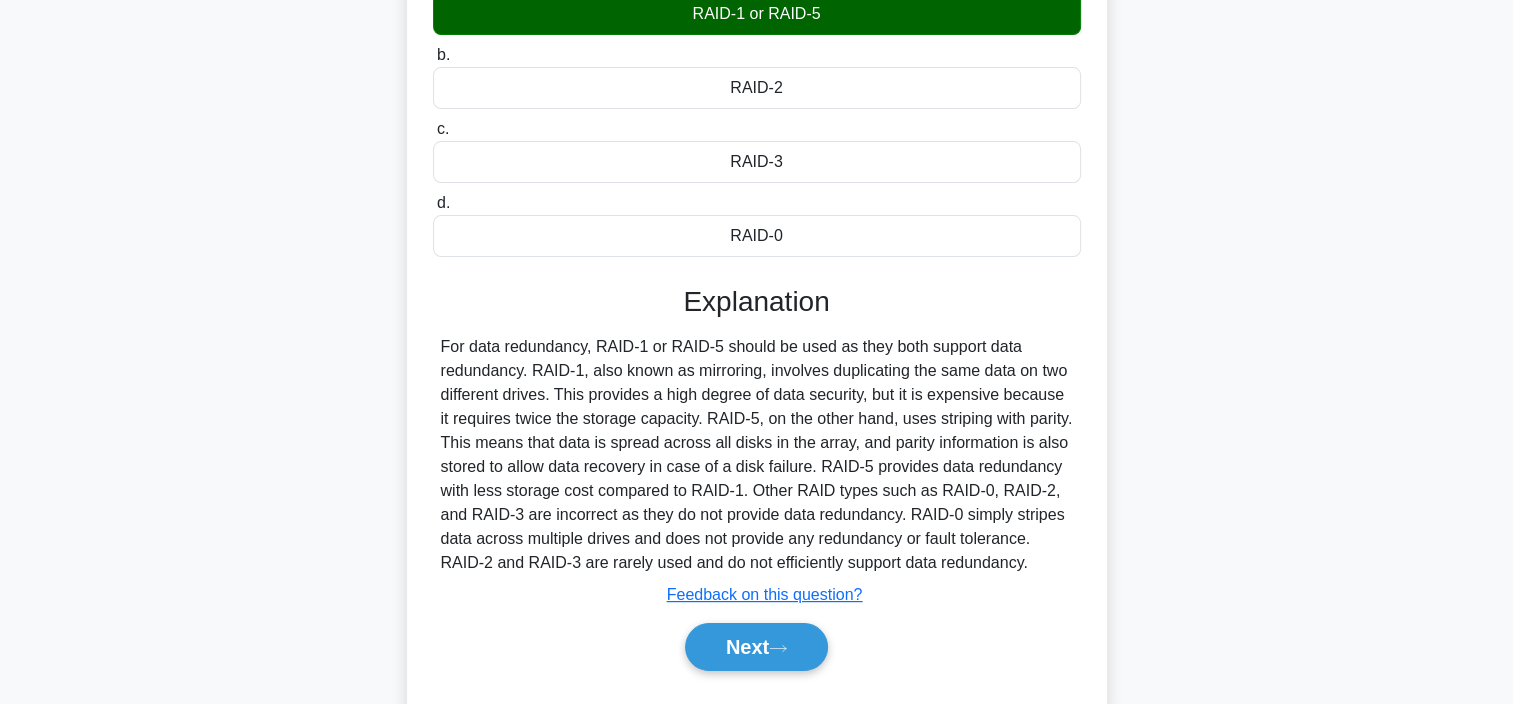 scroll, scrollTop: 376, scrollLeft: 0, axis: vertical 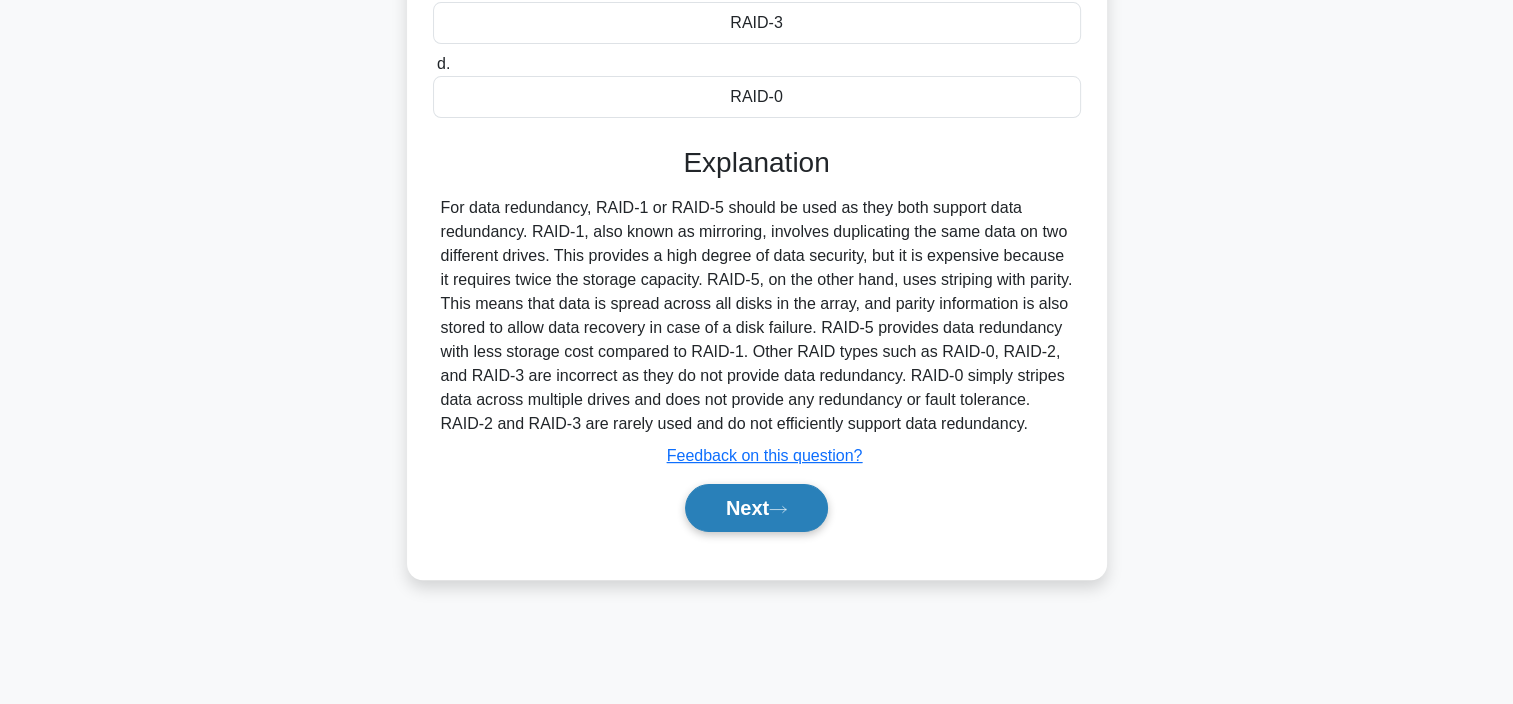 click on "Next" at bounding box center (756, 508) 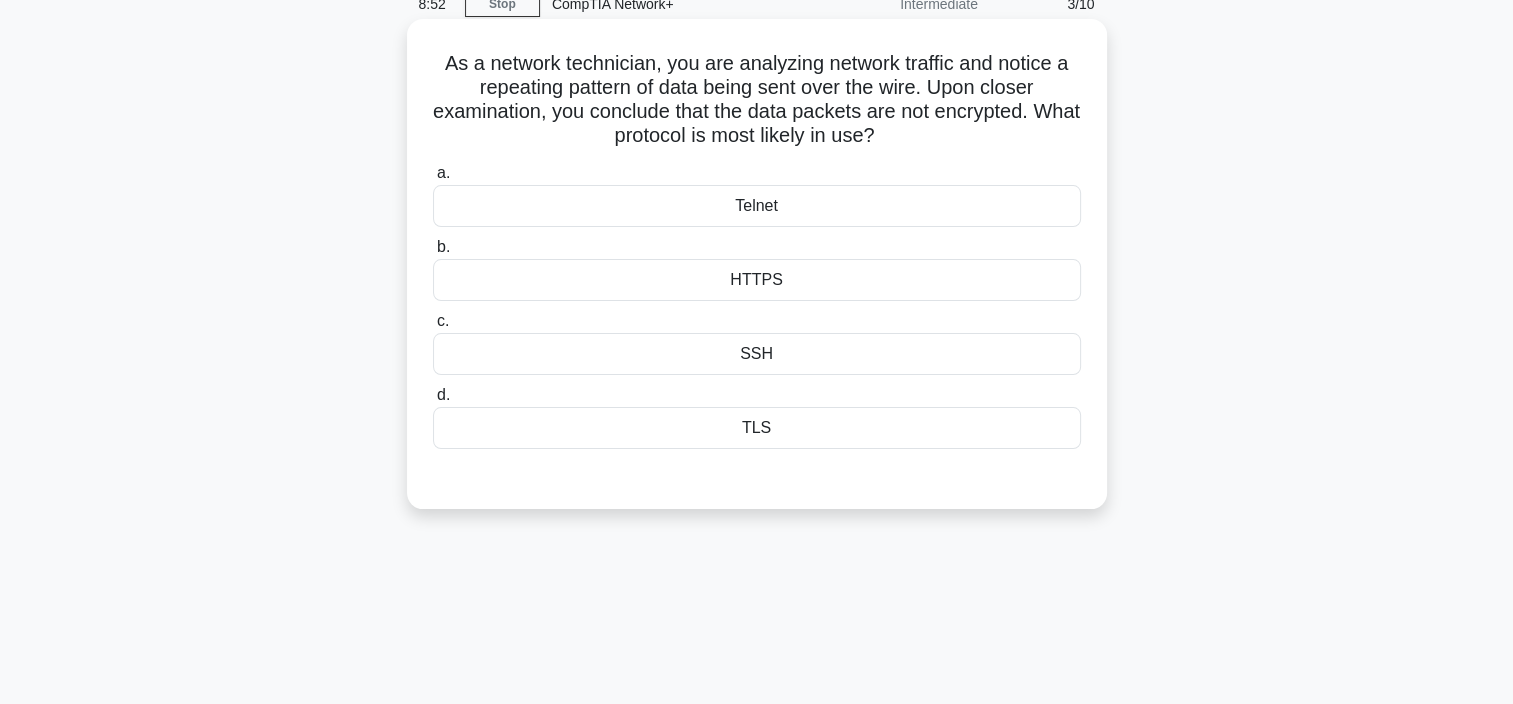 scroll, scrollTop: 0, scrollLeft: 0, axis: both 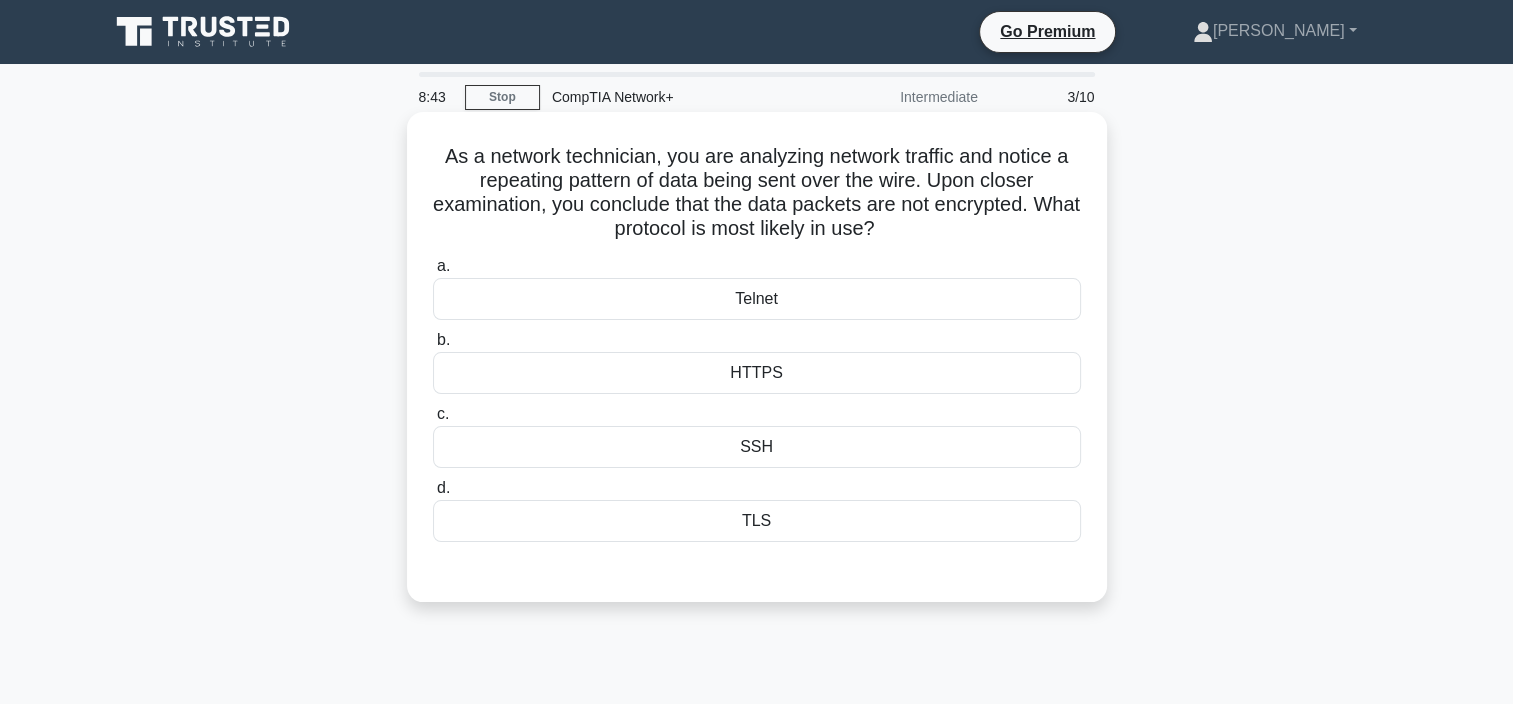drag, startPoint x: 434, startPoint y: 162, endPoint x: 942, endPoint y: 236, distance: 513.36145 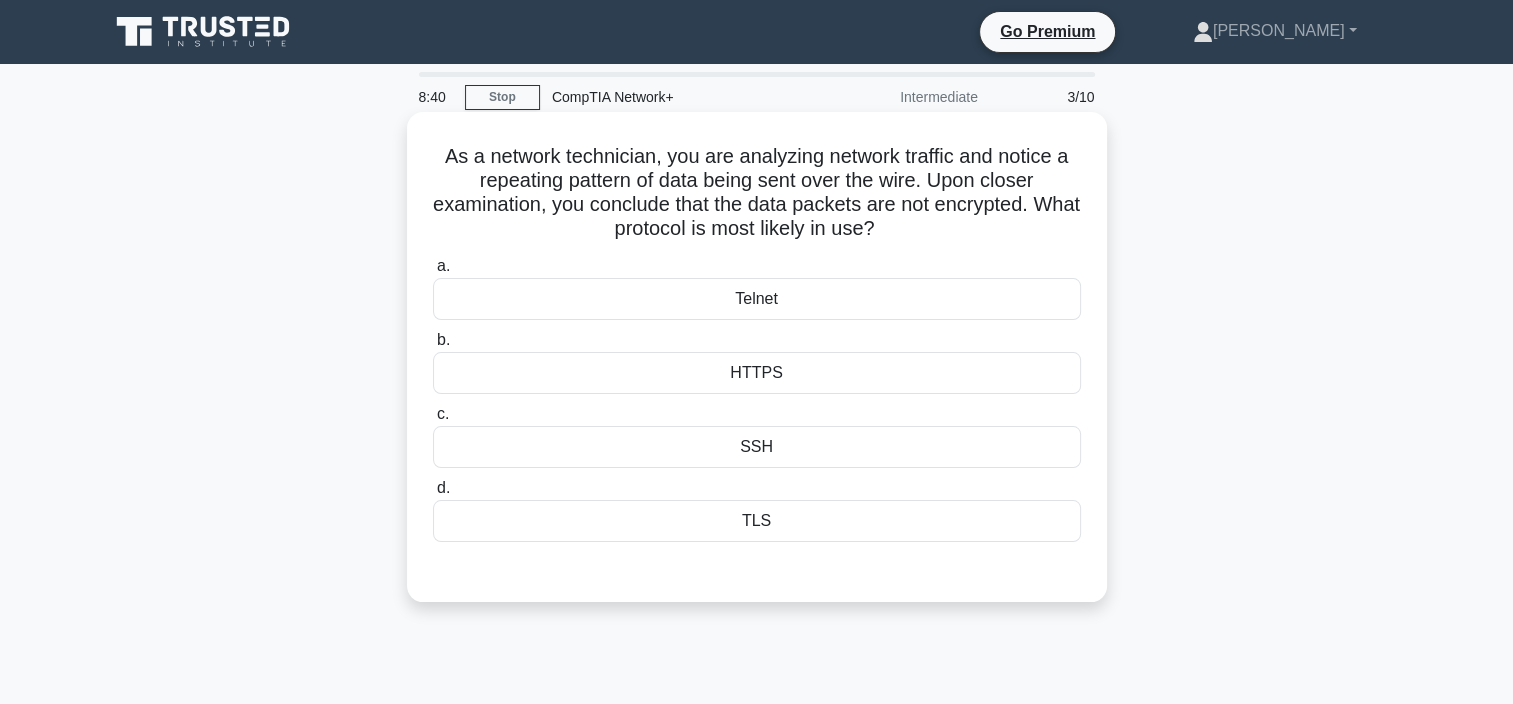 drag, startPoint x: 942, startPoint y: 236, endPoint x: 812, endPoint y: 308, distance: 148.60686 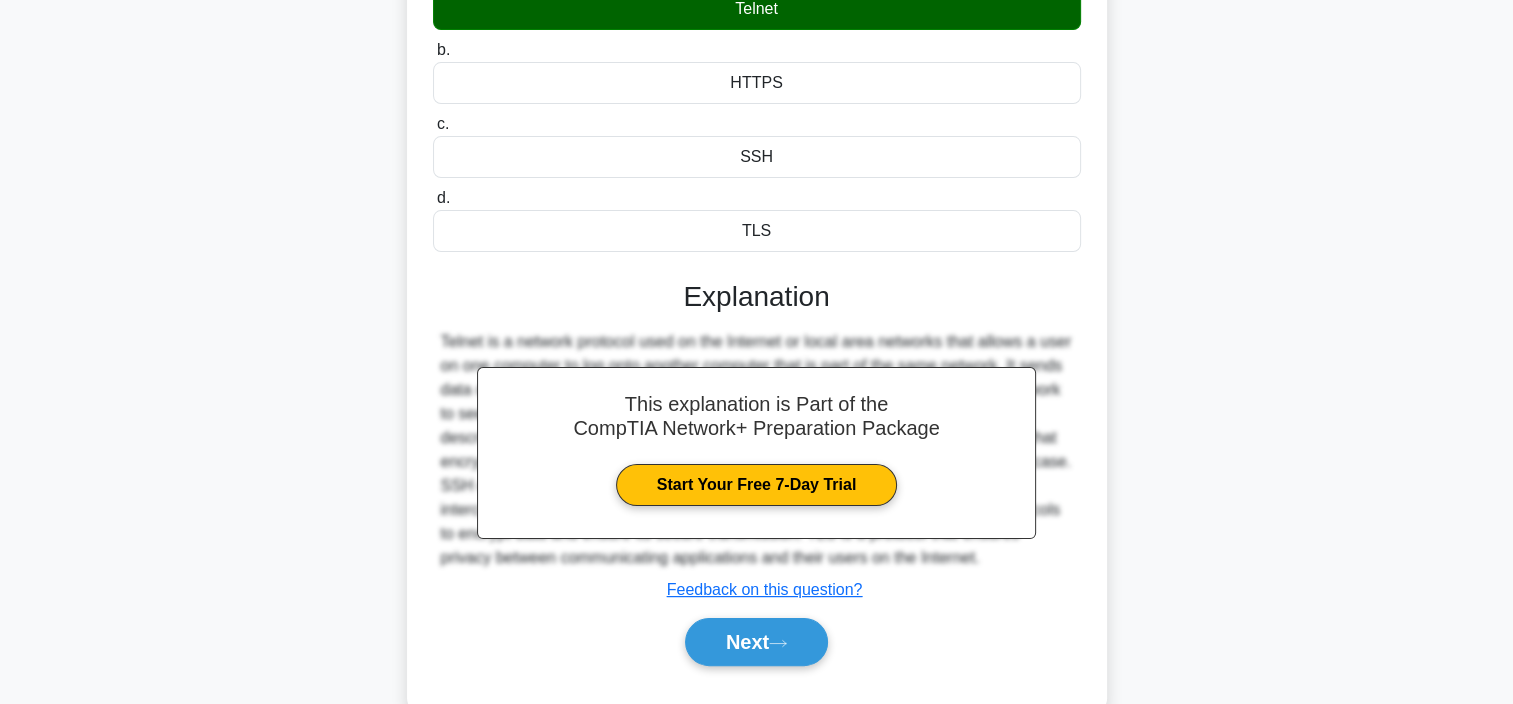 scroll, scrollTop: 376, scrollLeft: 0, axis: vertical 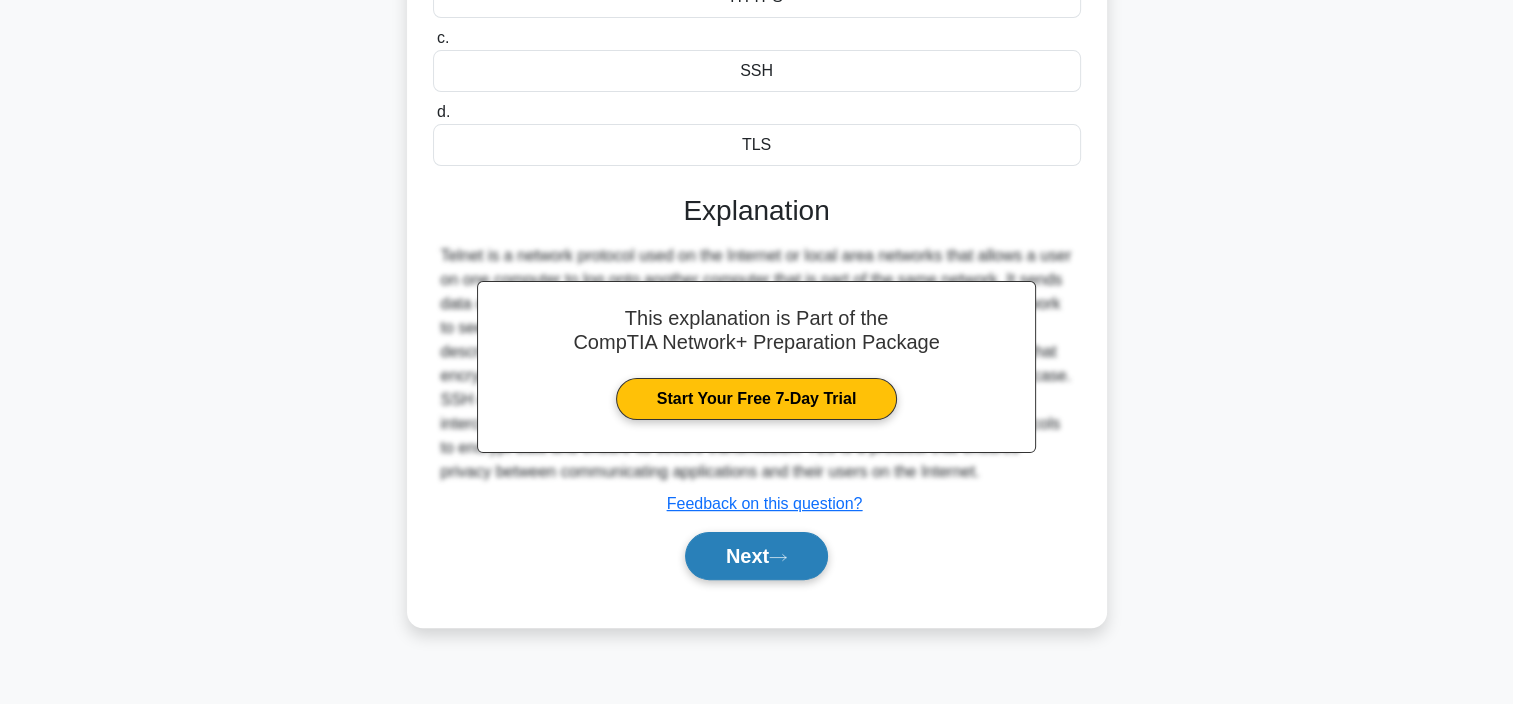 click on "Next" at bounding box center [756, 556] 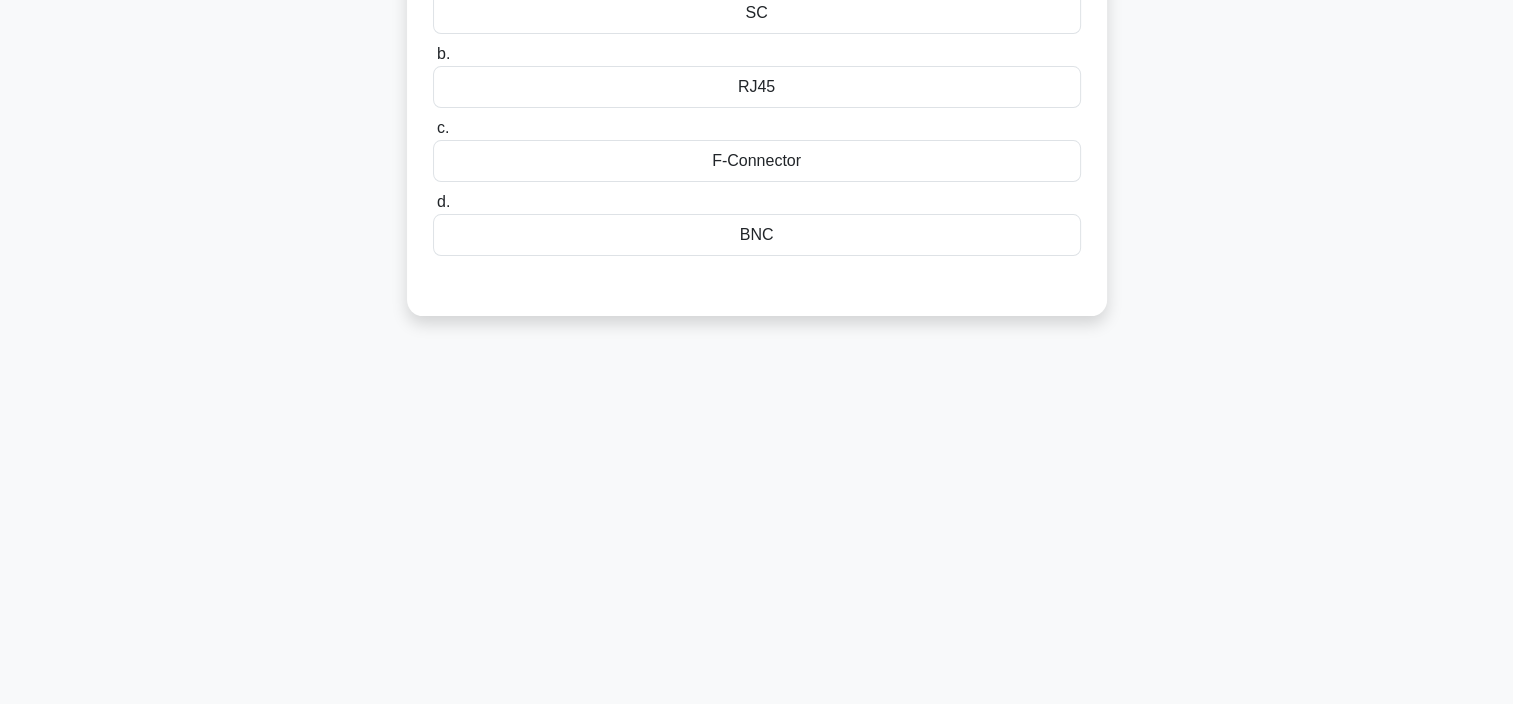 scroll, scrollTop: 0, scrollLeft: 0, axis: both 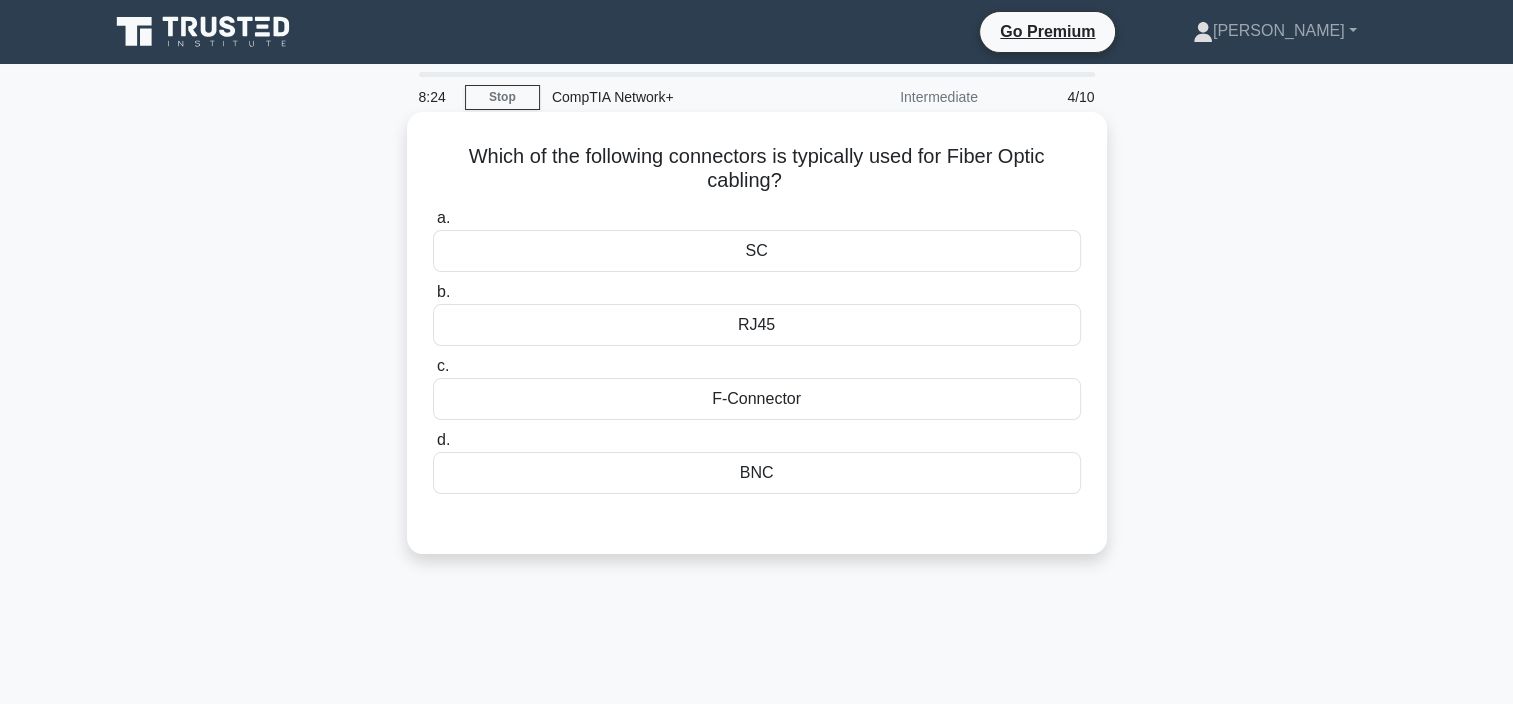 click on "RJ45" at bounding box center (757, 325) 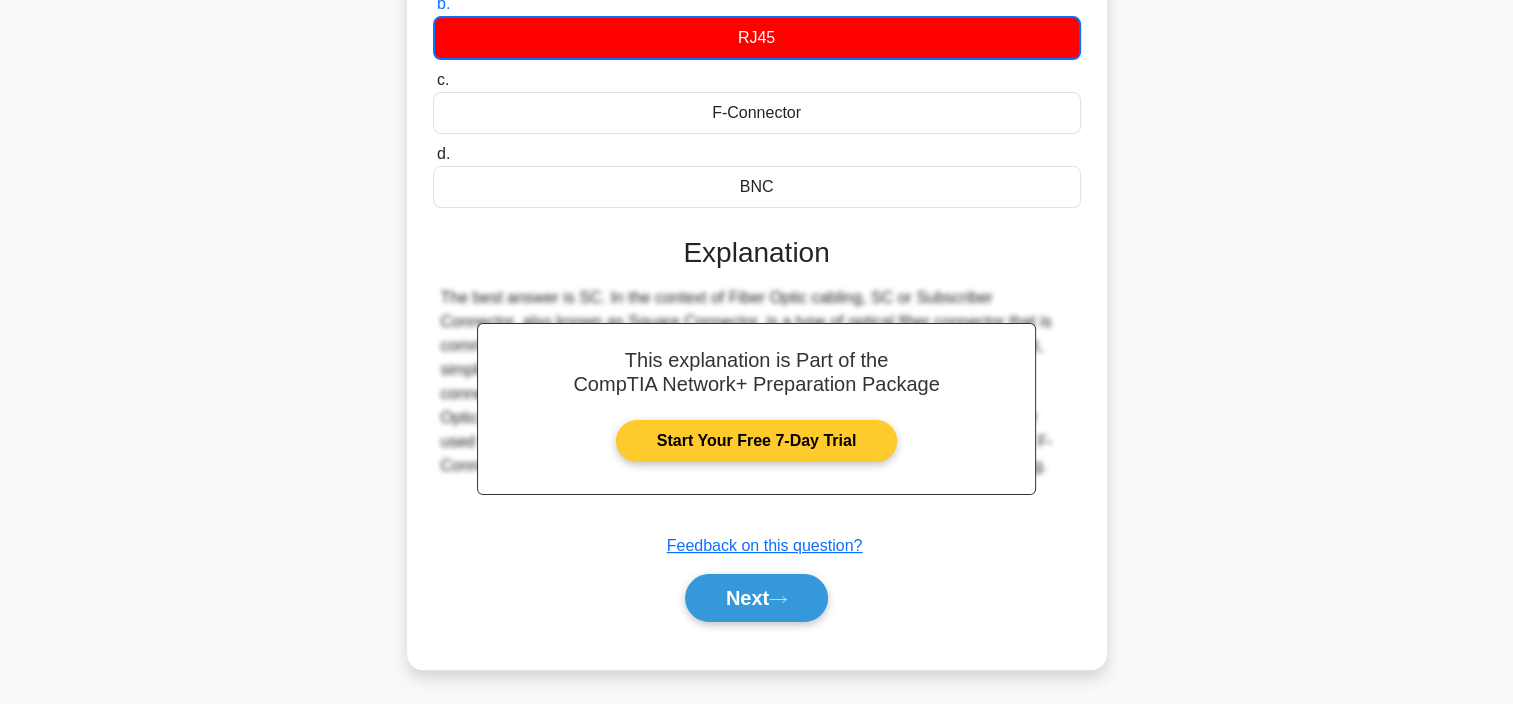 scroll, scrollTop: 376, scrollLeft: 0, axis: vertical 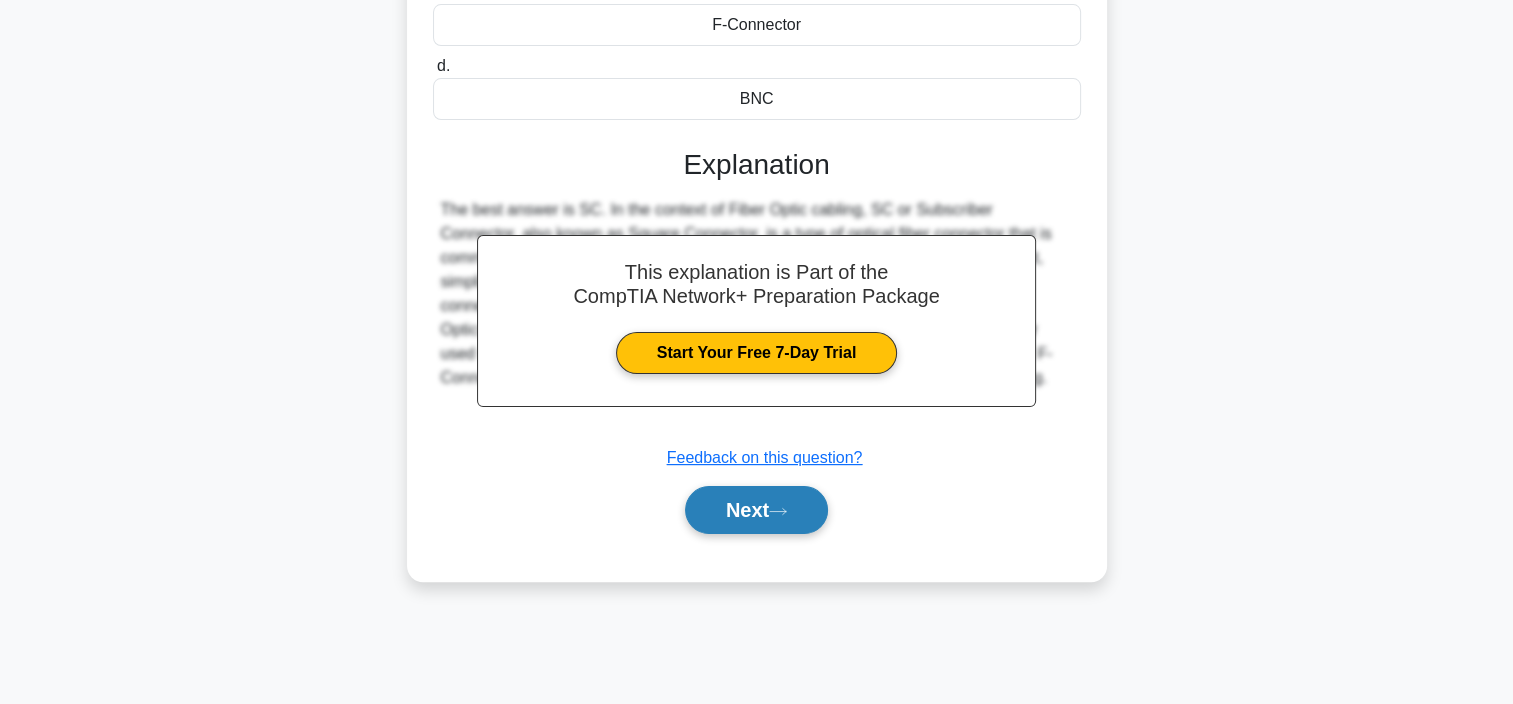 click on "Next" at bounding box center [756, 510] 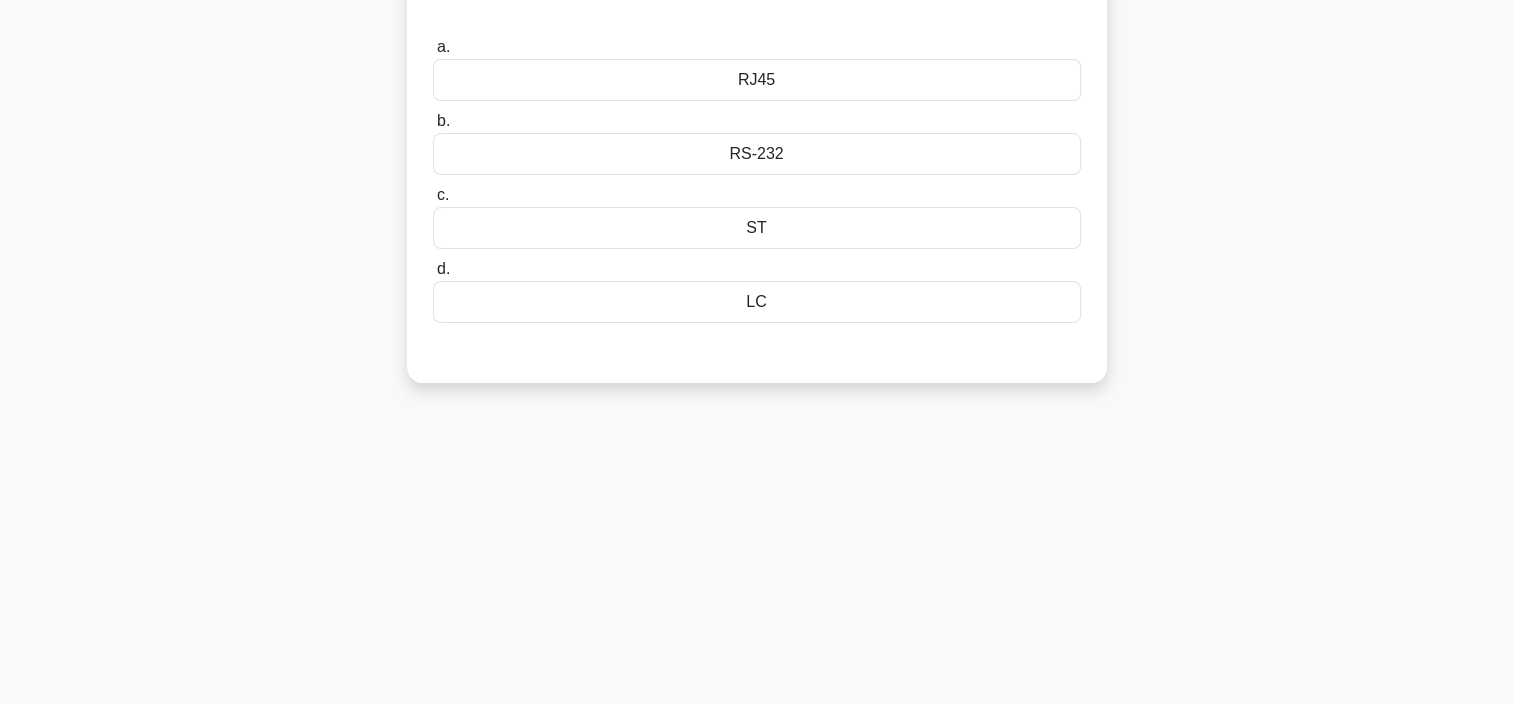 scroll, scrollTop: 0, scrollLeft: 0, axis: both 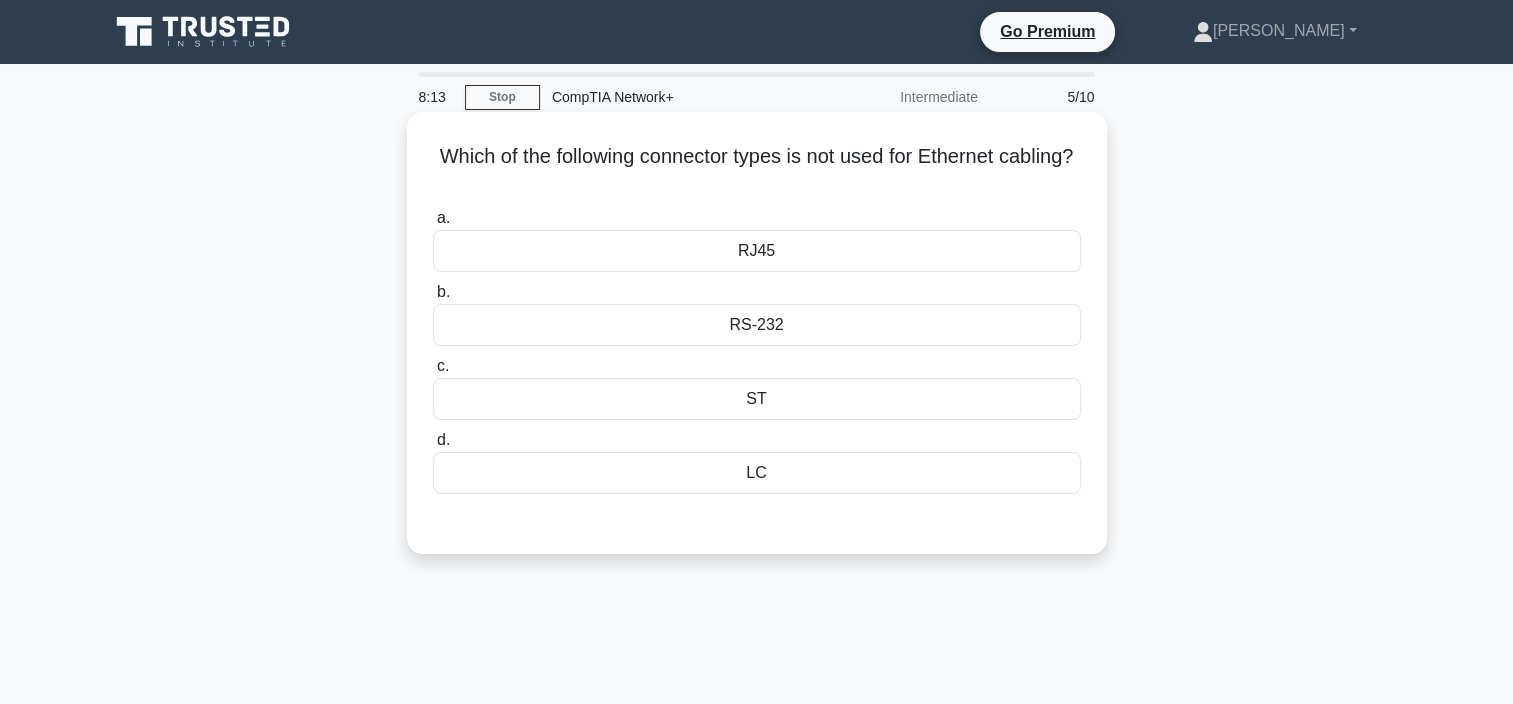 click on "LC" at bounding box center (757, 473) 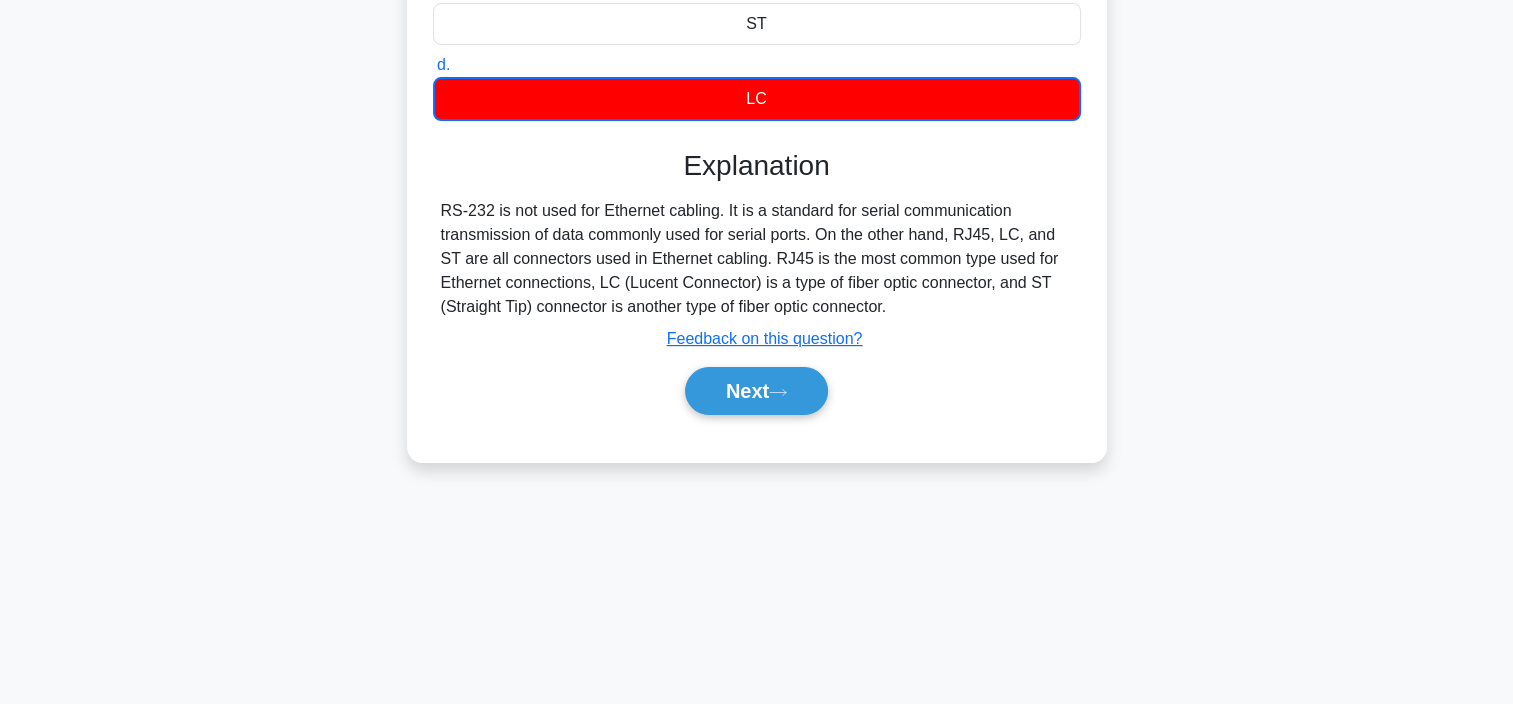 scroll, scrollTop: 376, scrollLeft: 0, axis: vertical 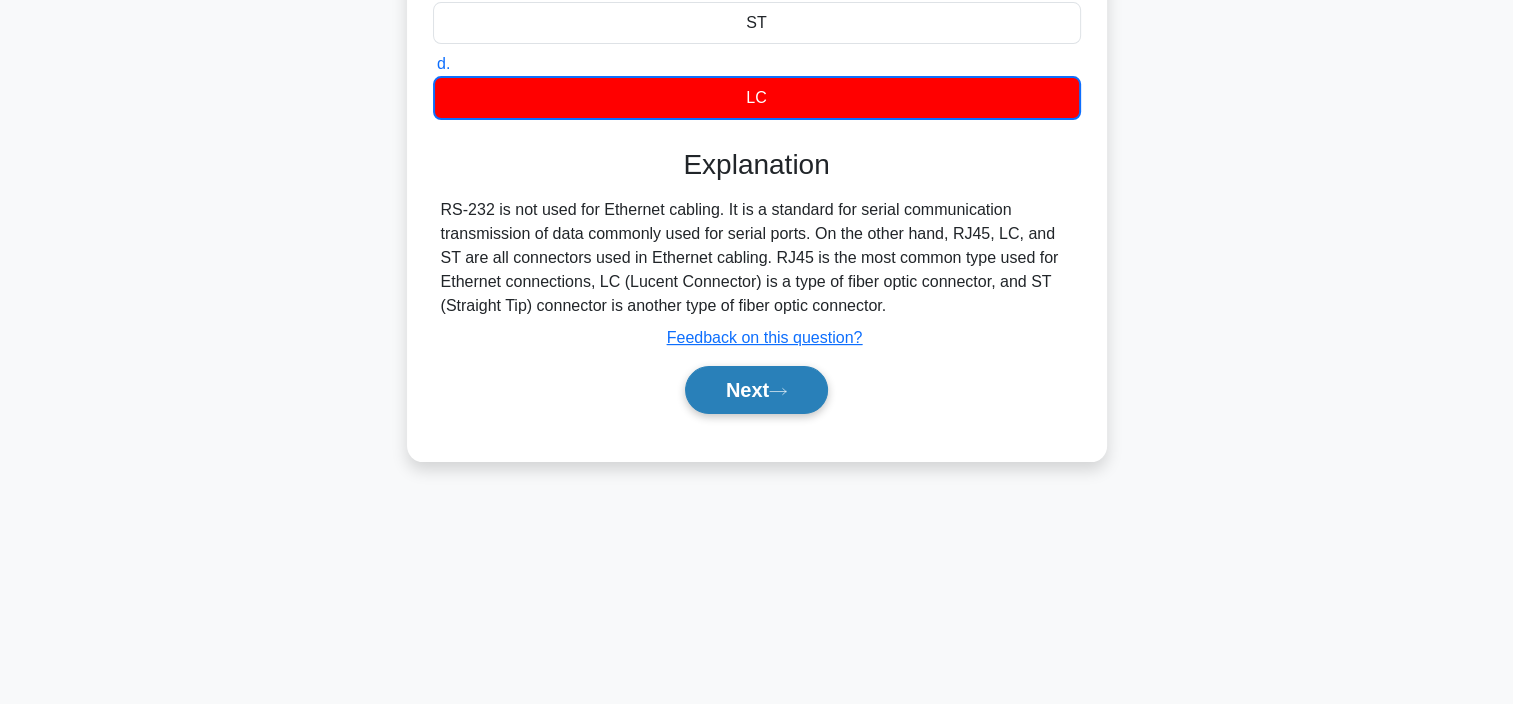 click on "Next" at bounding box center [756, 390] 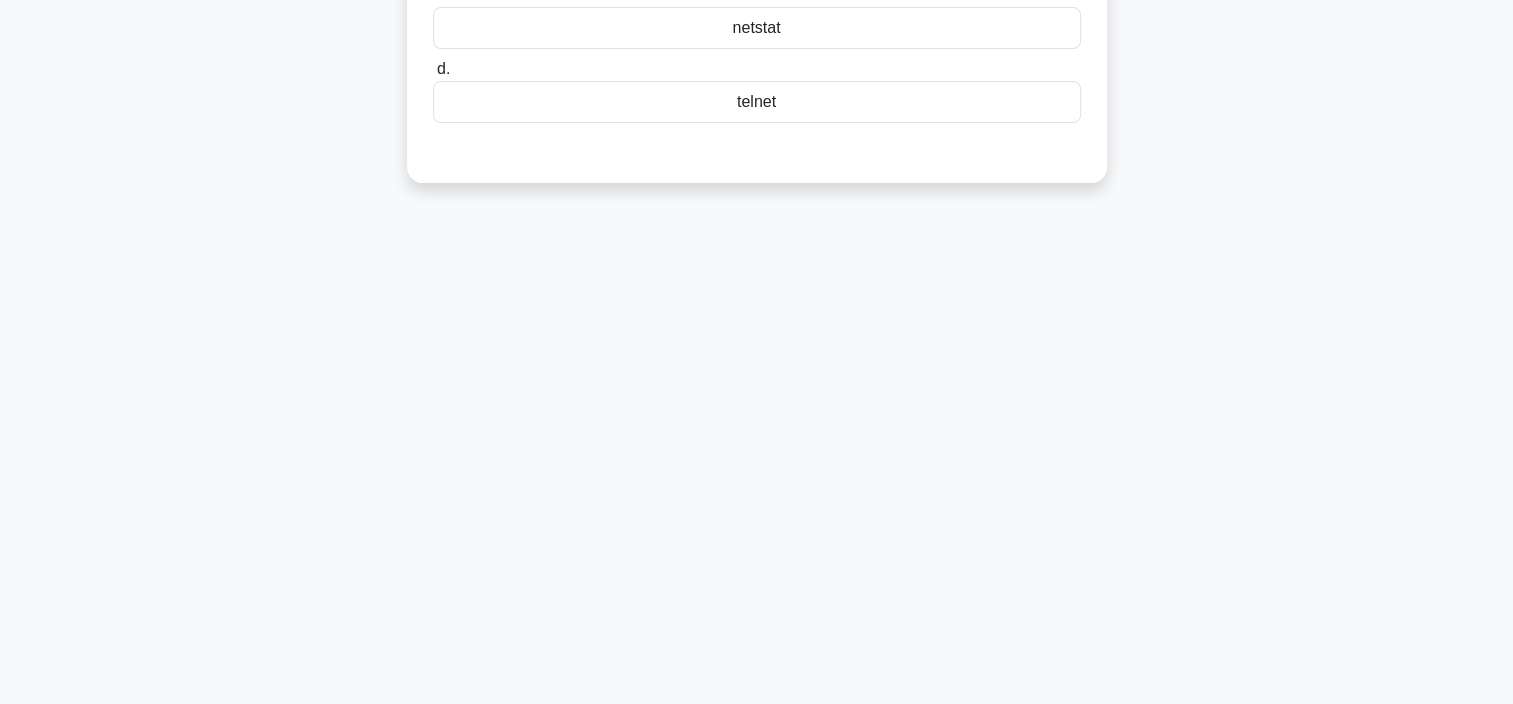 click on "7:43
Stop
CompTIA Network+
Intermediate
6/10
What tool can be used to trace the route that a packet takes to reach a remote host?
.spinner_0XTQ{transform-origin:center;animation:spinner_y6GP .75s linear infinite}@keyframes spinner_y6GP{100%{transform:rotate(360deg)}}
a.
b. c. d." at bounding box center [757, 196] 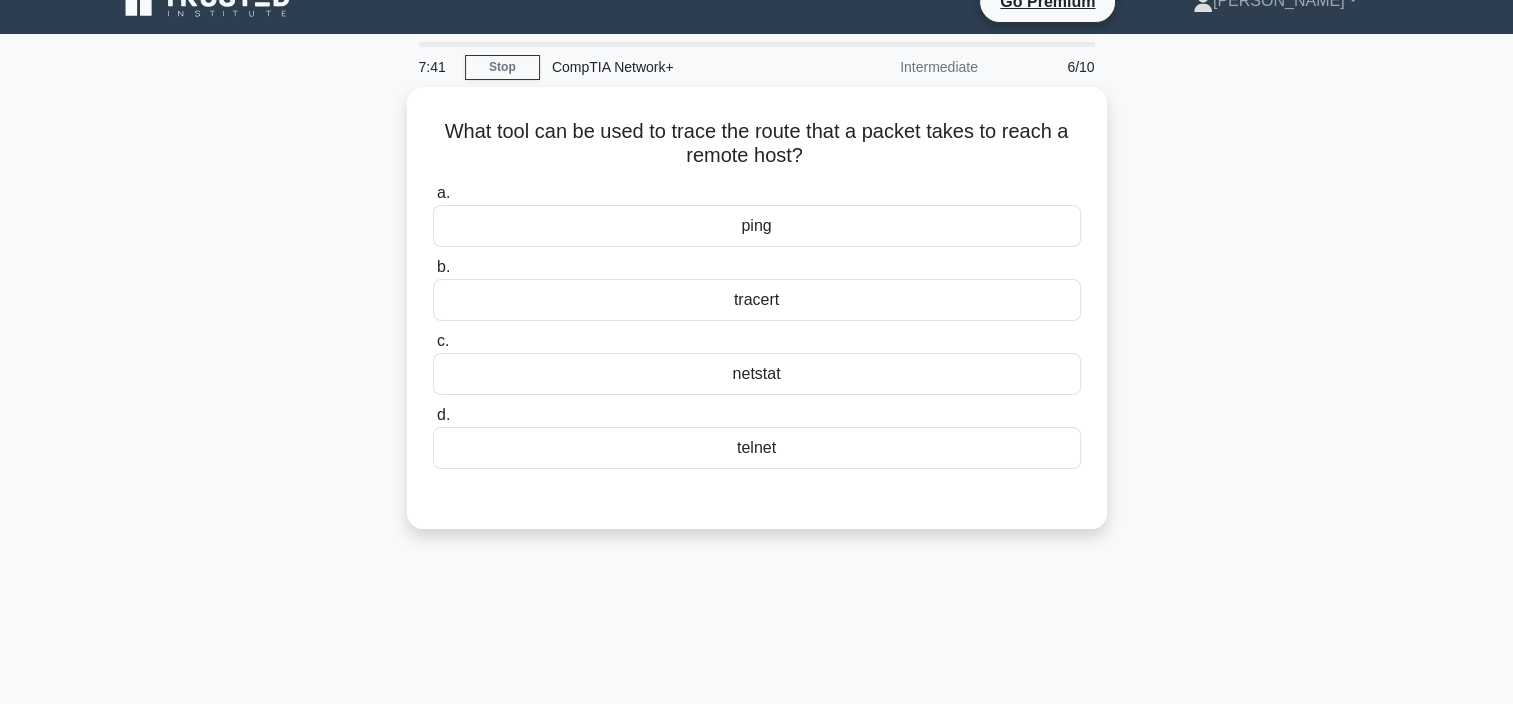 scroll, scrollTop: 0, scrollLeft: 0, axis: both 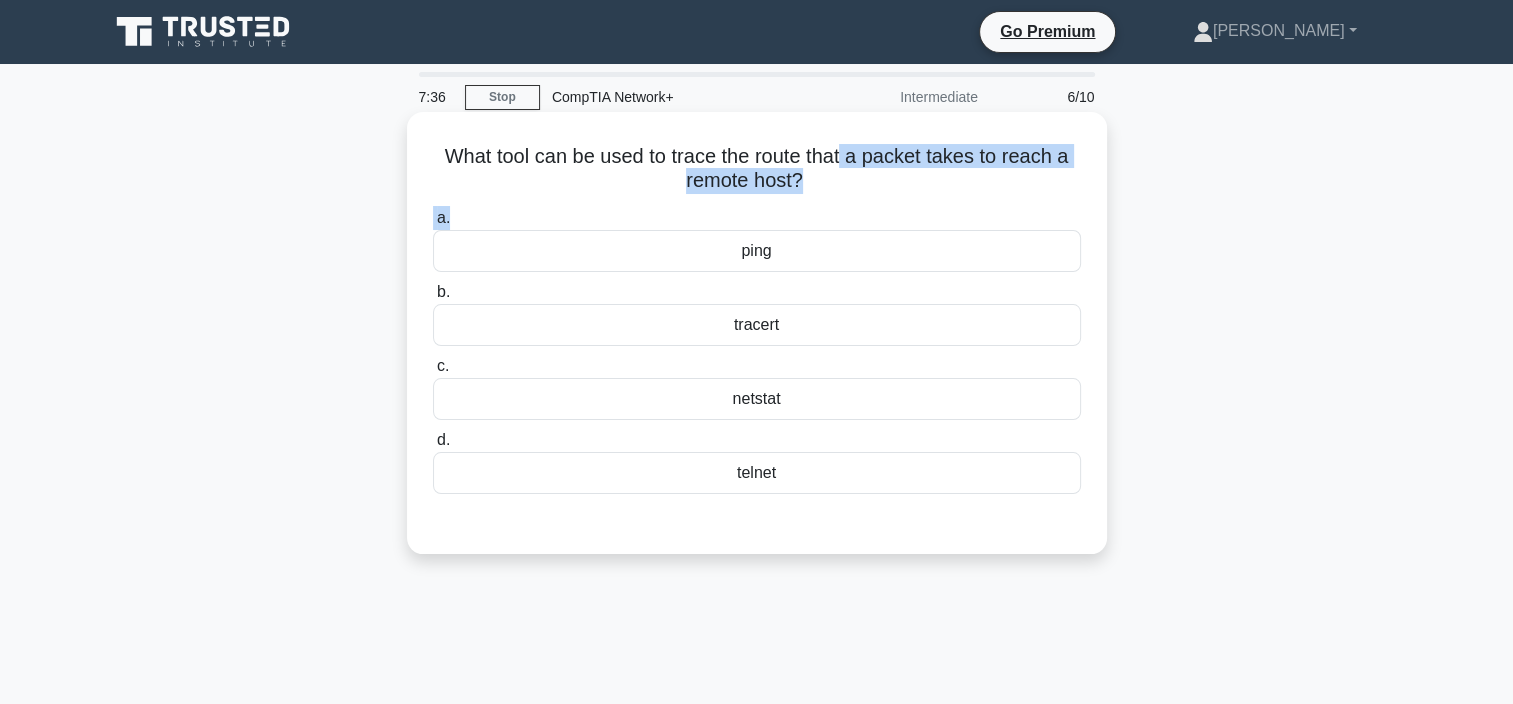 drag, startPoint x: 845, startPoint y: 154, endPoint x: 898, endPoint y: 216, distance: 81.565926 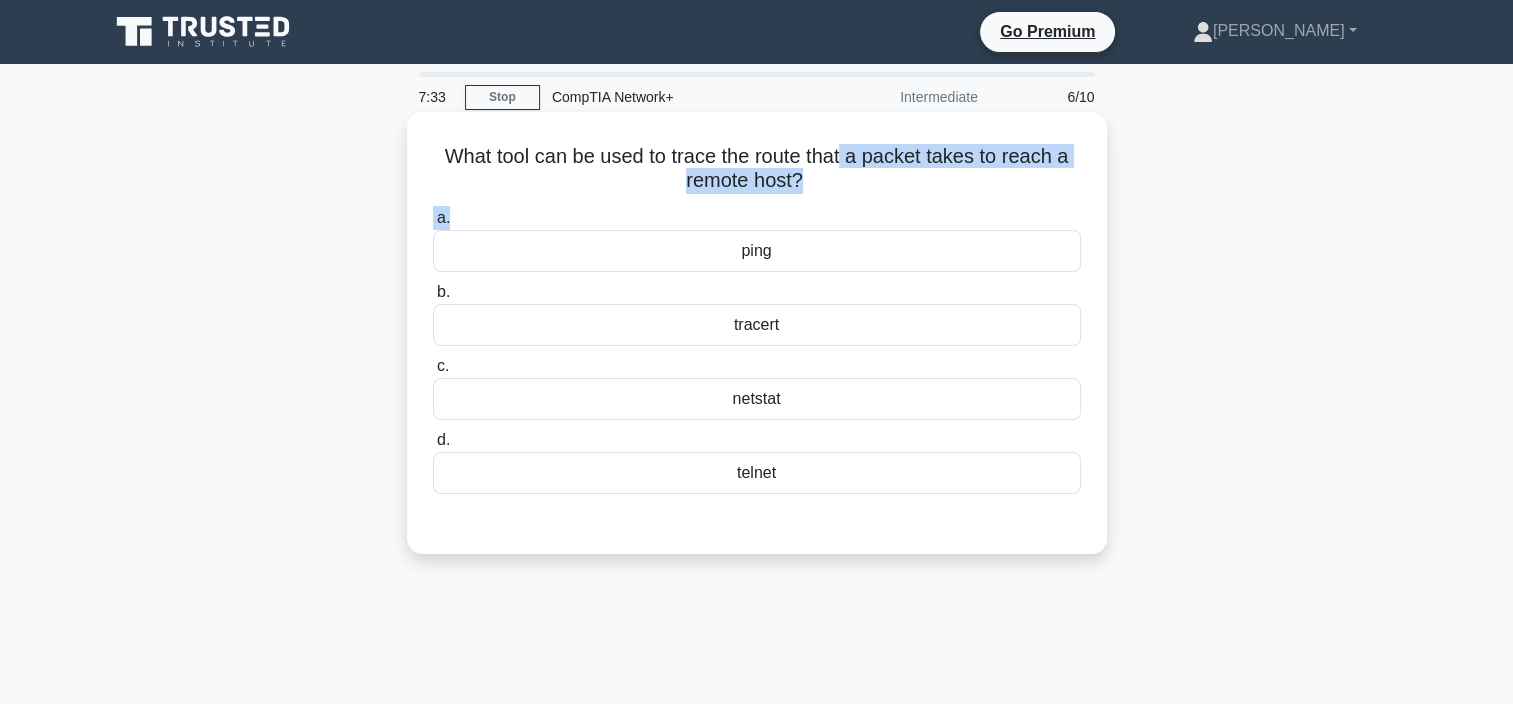 click on "What tool can be used to trace the route that a packet takes to reach a remote host?
.spinner_0XTQ{transform-origin:center;animation:spinner_y6GP .75s linear infinite}@keyframes spinner_y6GP{100%{transform:rotate(360deg)}}
a.
ping
b." at bounding box center (757, 333) 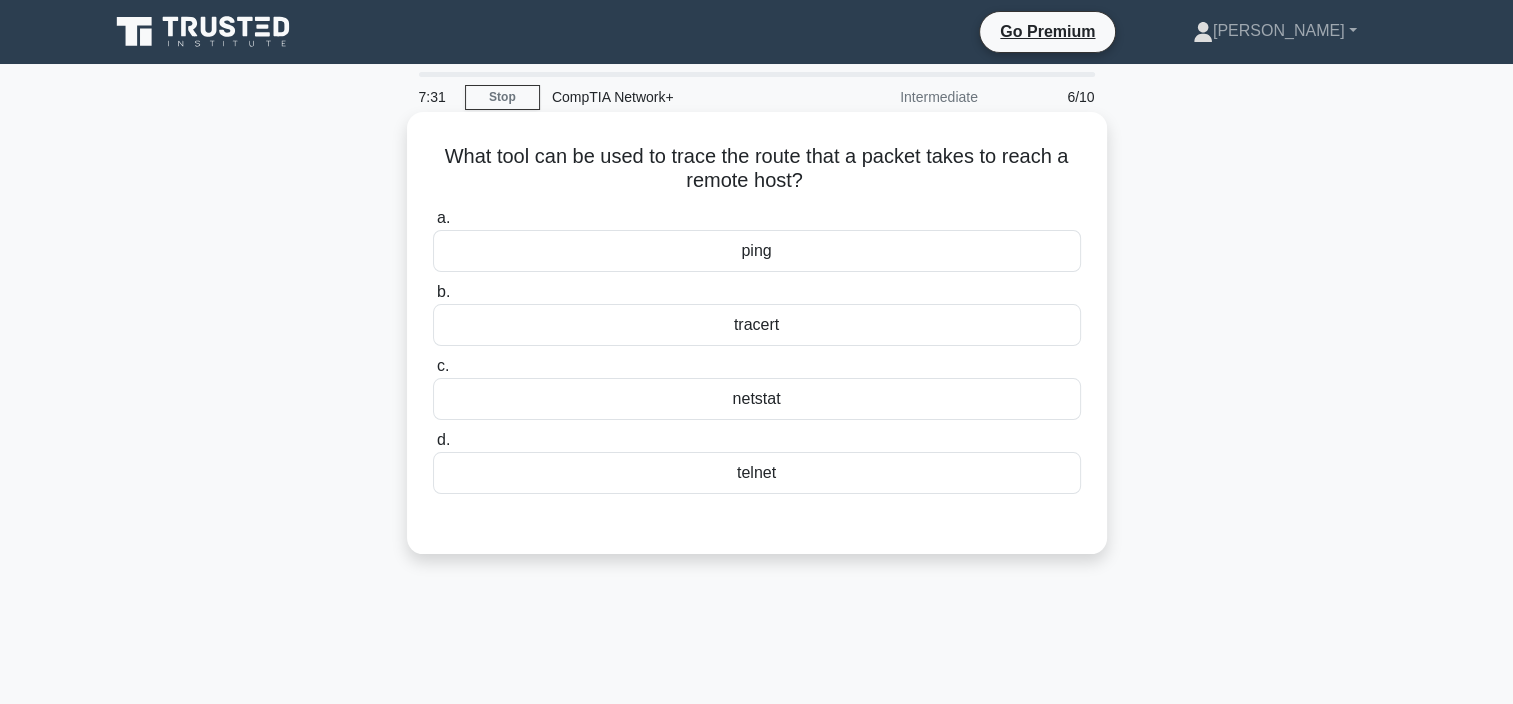 click on "tracert" at bounding box center [757, 325] 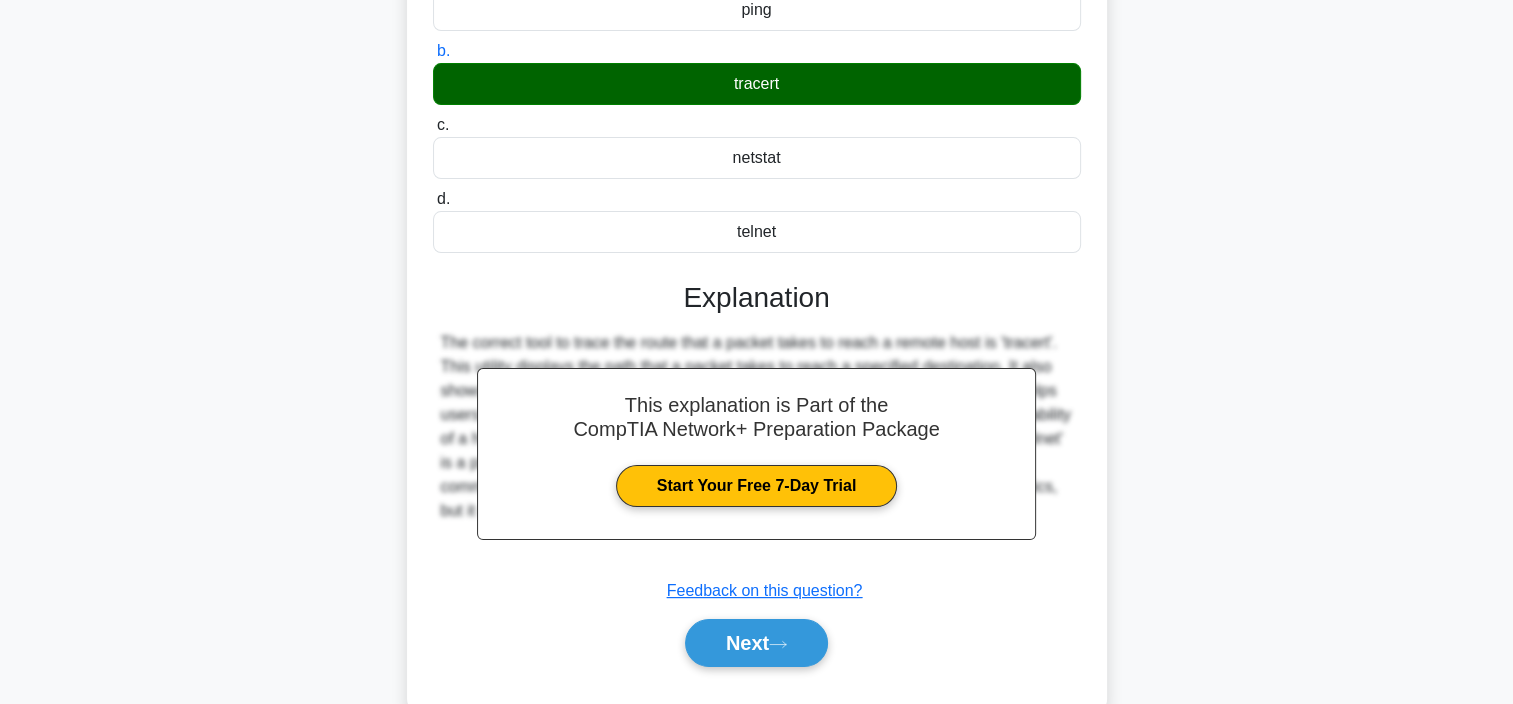 scroll, scrollTop: 376, scrollLeft: 0, axis: vertical 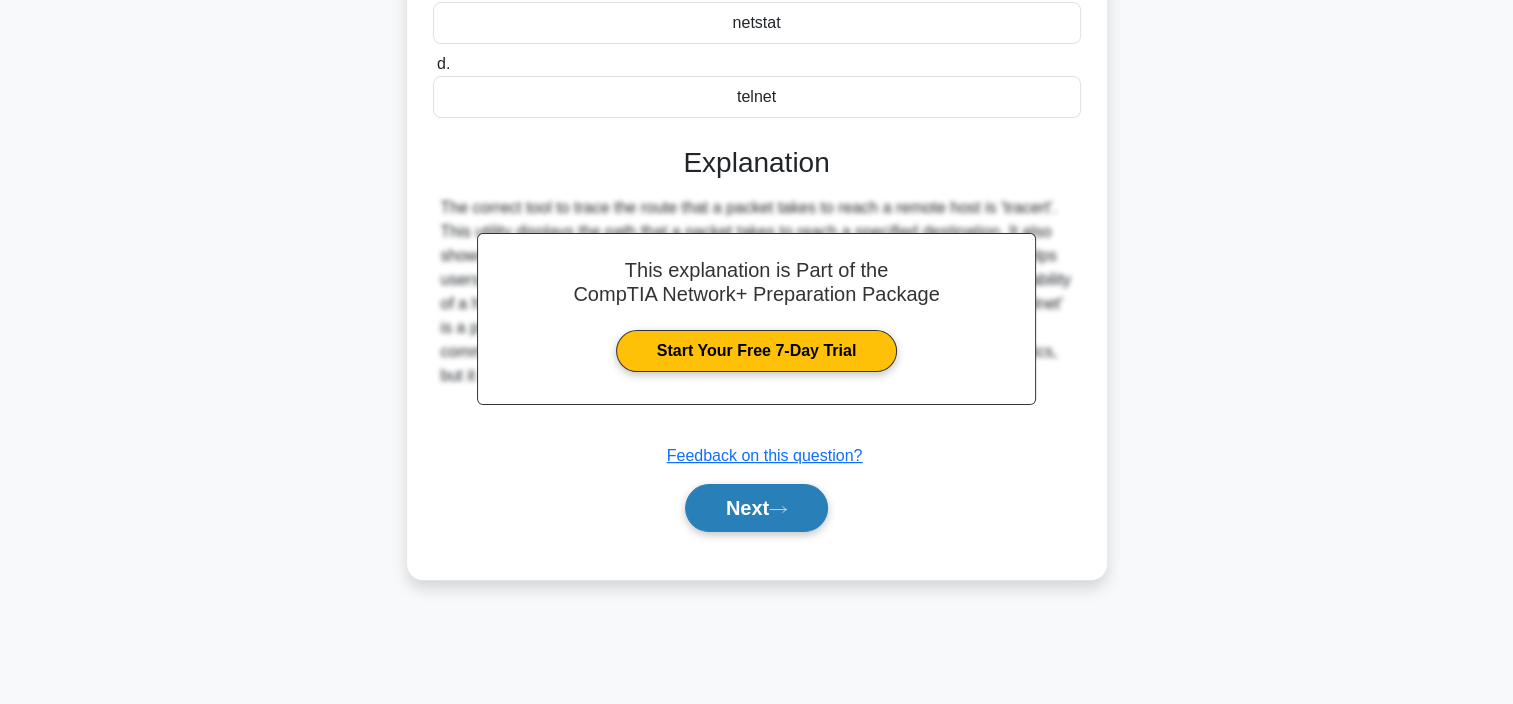 click 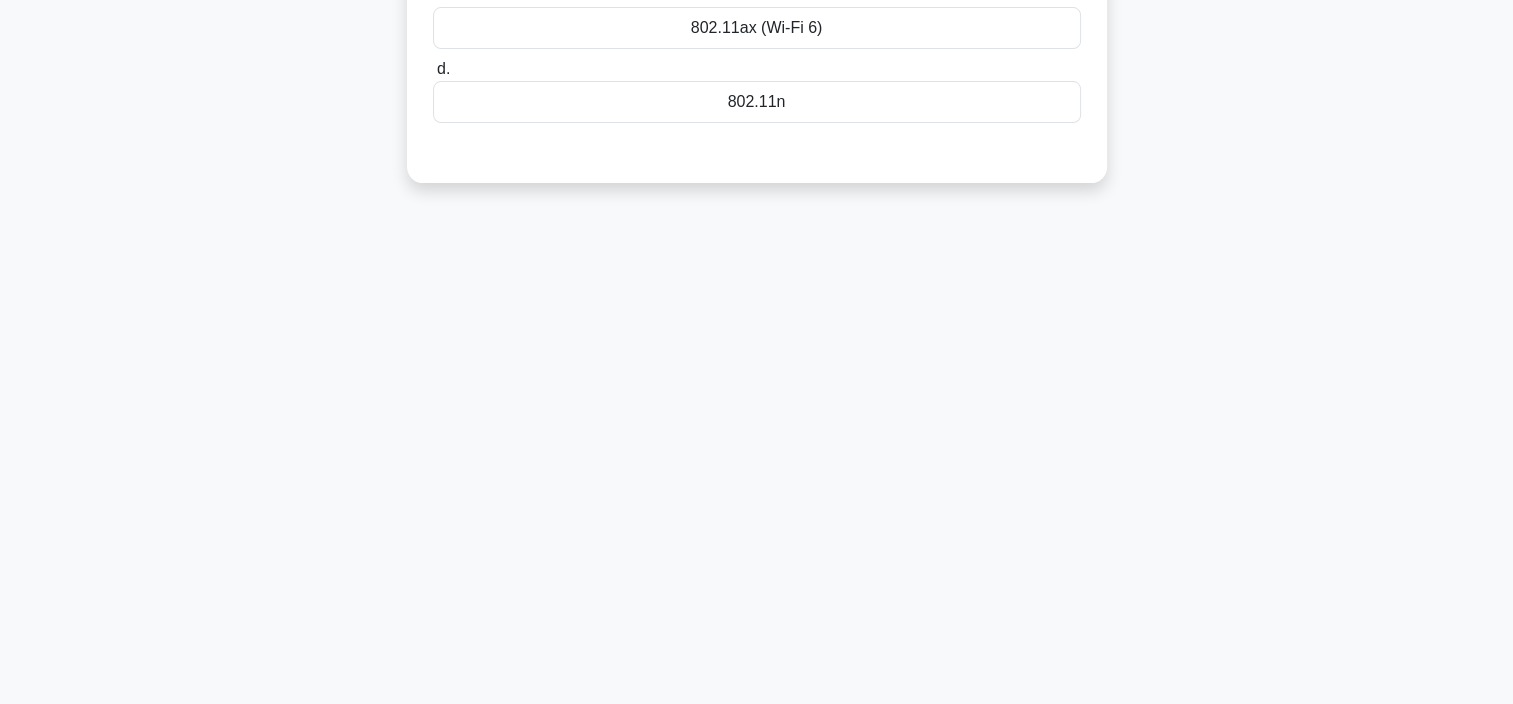 scroll, scrollTop: 0, scrollLeft: 0, axis: both 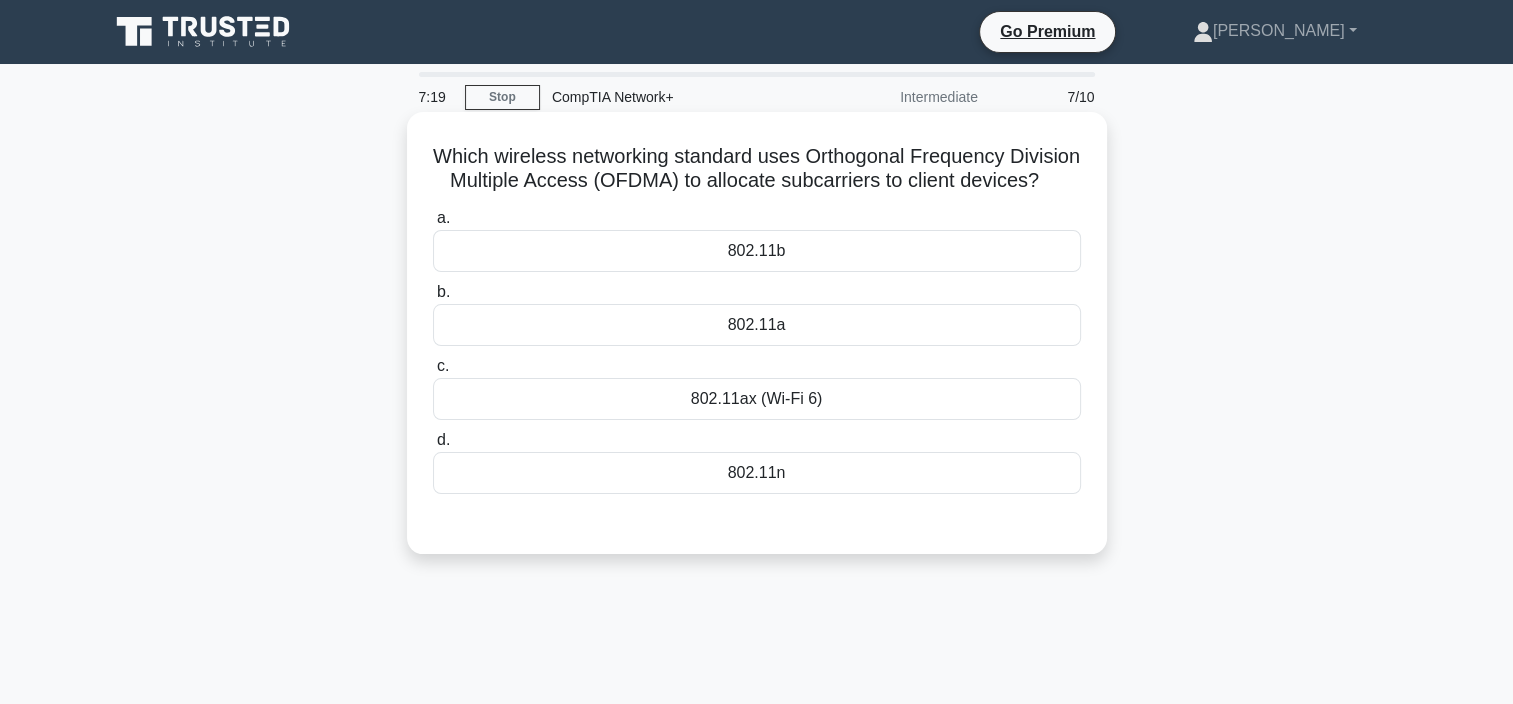 click on "802.11ax (Wi-Fi 6)" at bounding box center [757, 399] 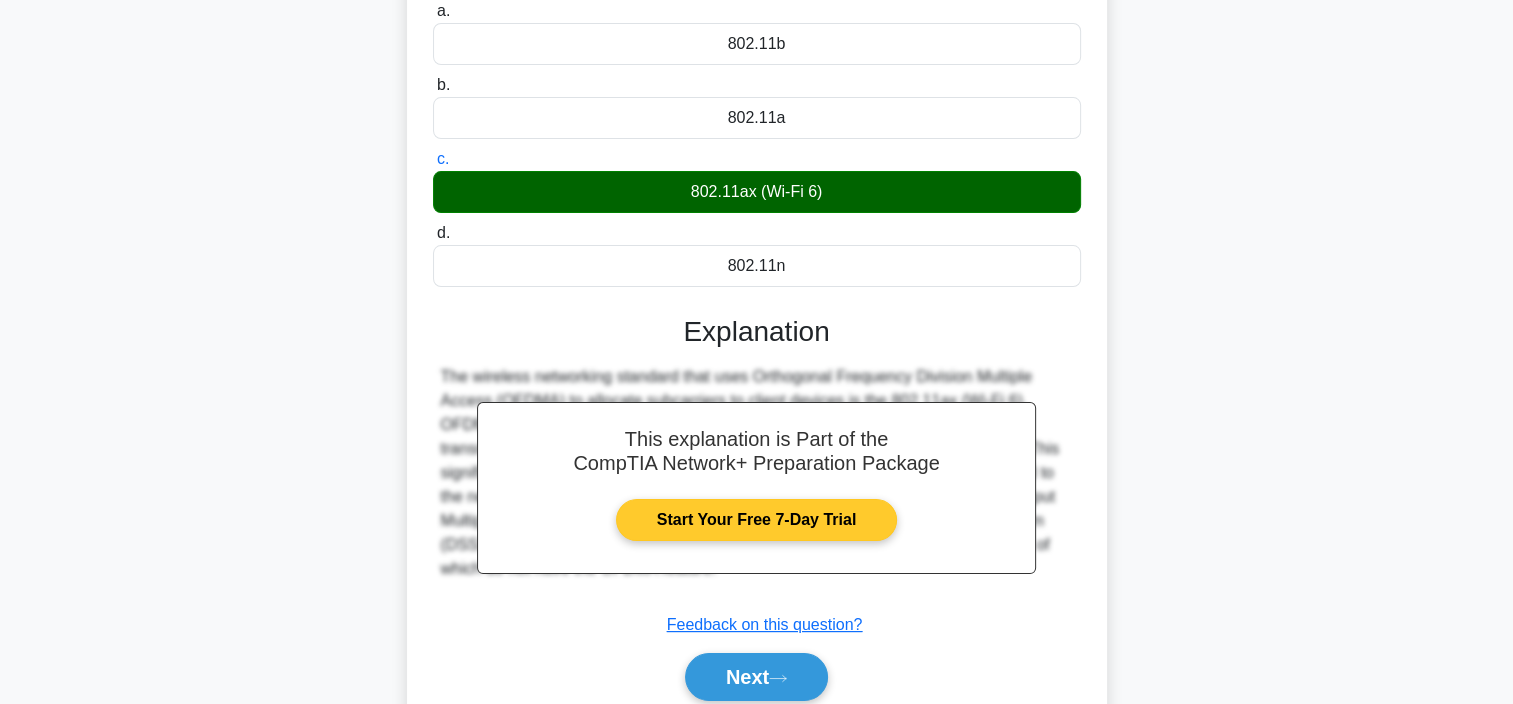 scroll, scrollTop: 376, scrollLeft: 0, axis: vertical 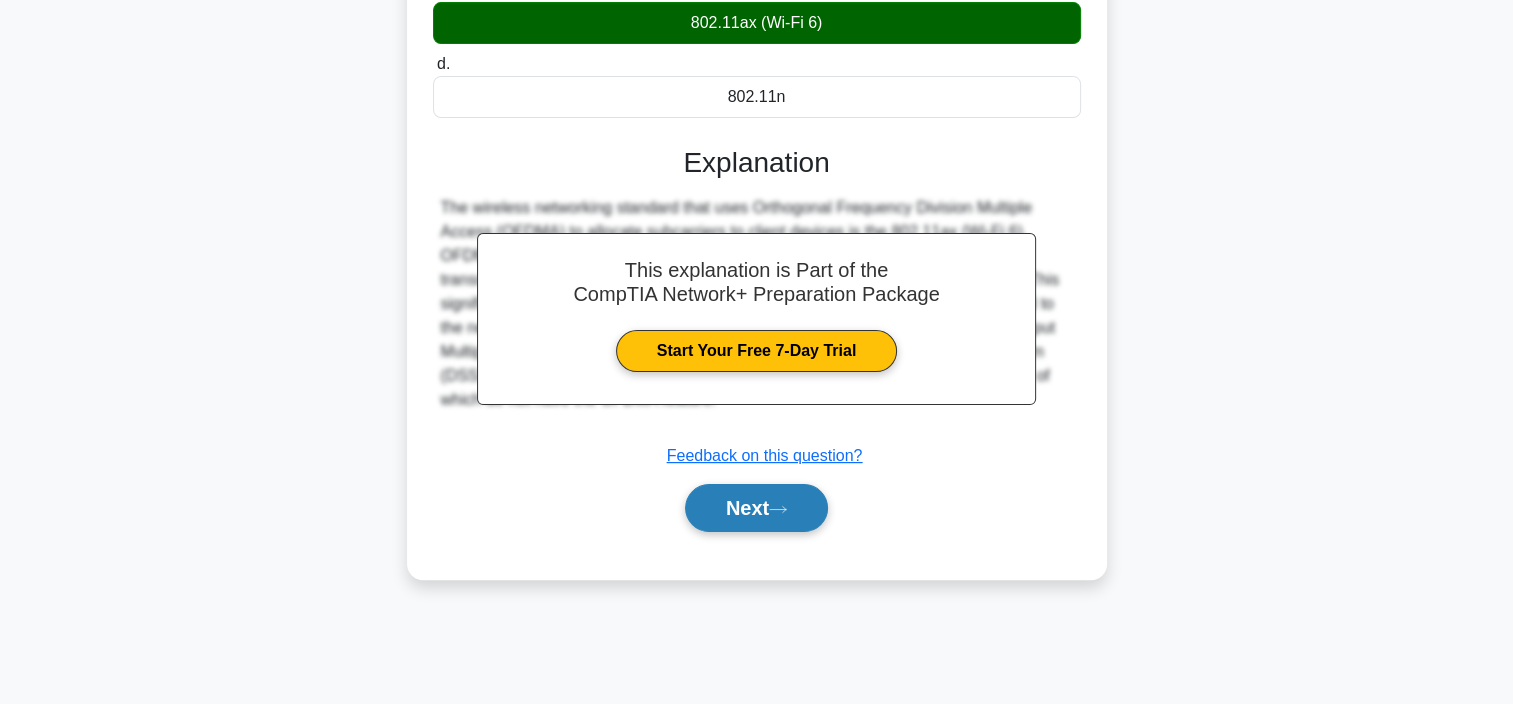 click on "Next" at bounding box center (756, 508) 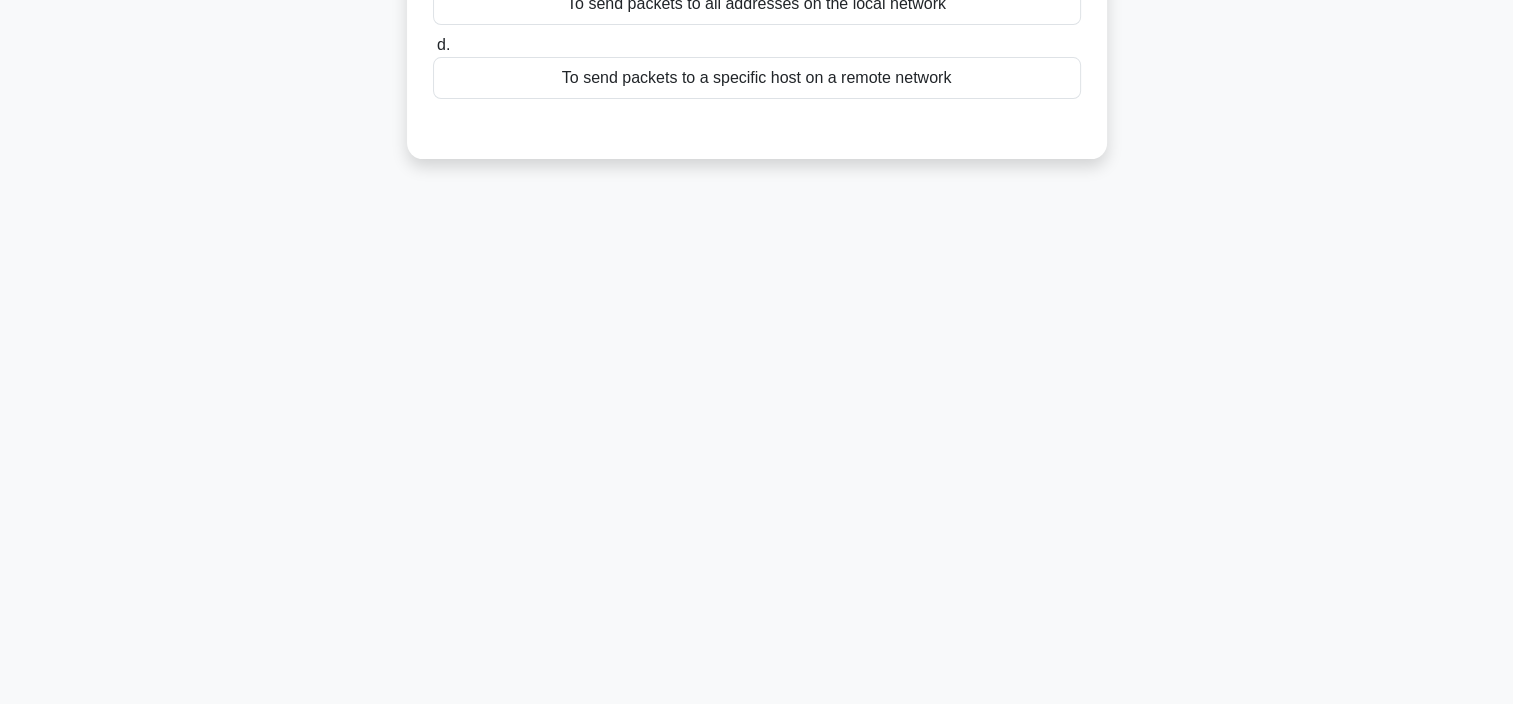 scroll, scrollTop: 76, scrollLeft: 0, axis: vertical 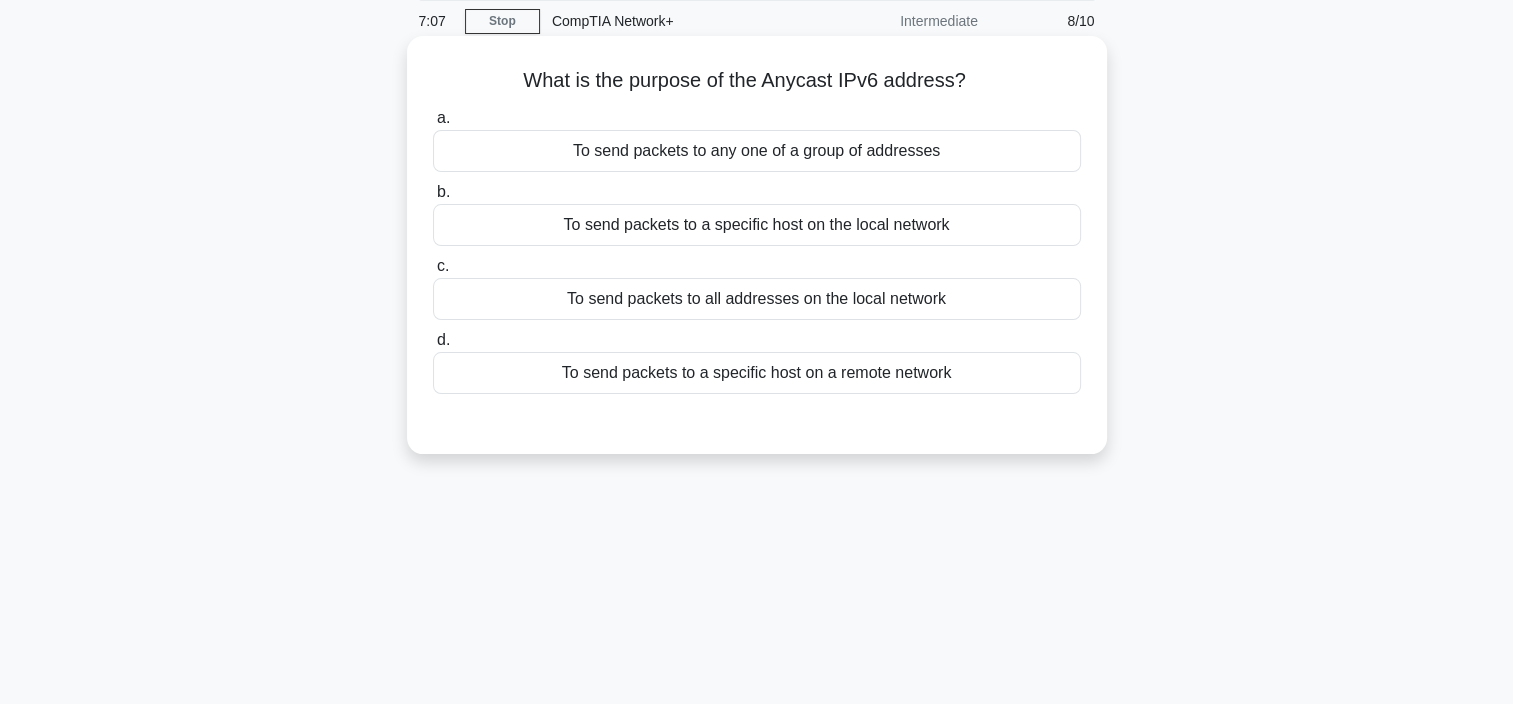 click on "To send packets to all addresses on the local network" at bounding box center [757, 299] 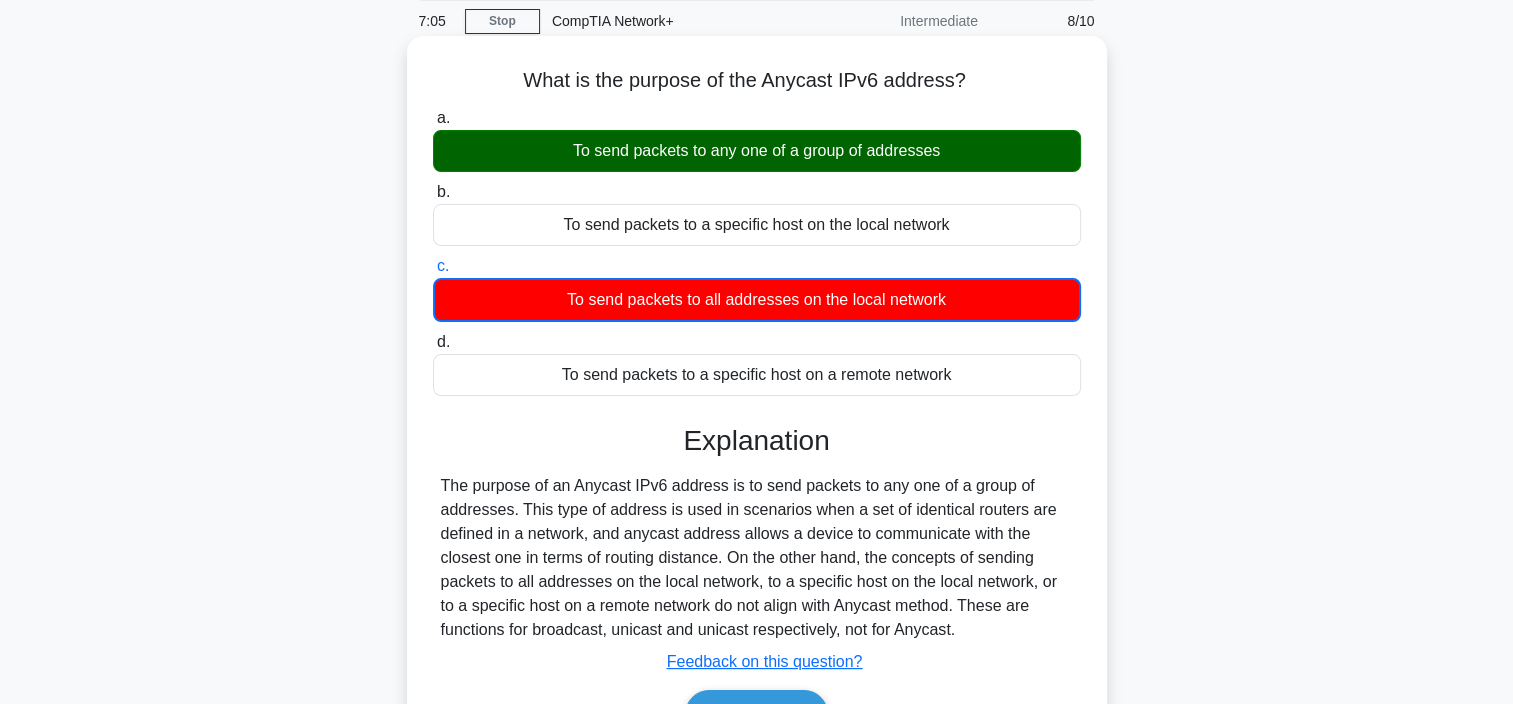 scroll, scrollTop: 376, scrollLeft: 0, axis: vertical 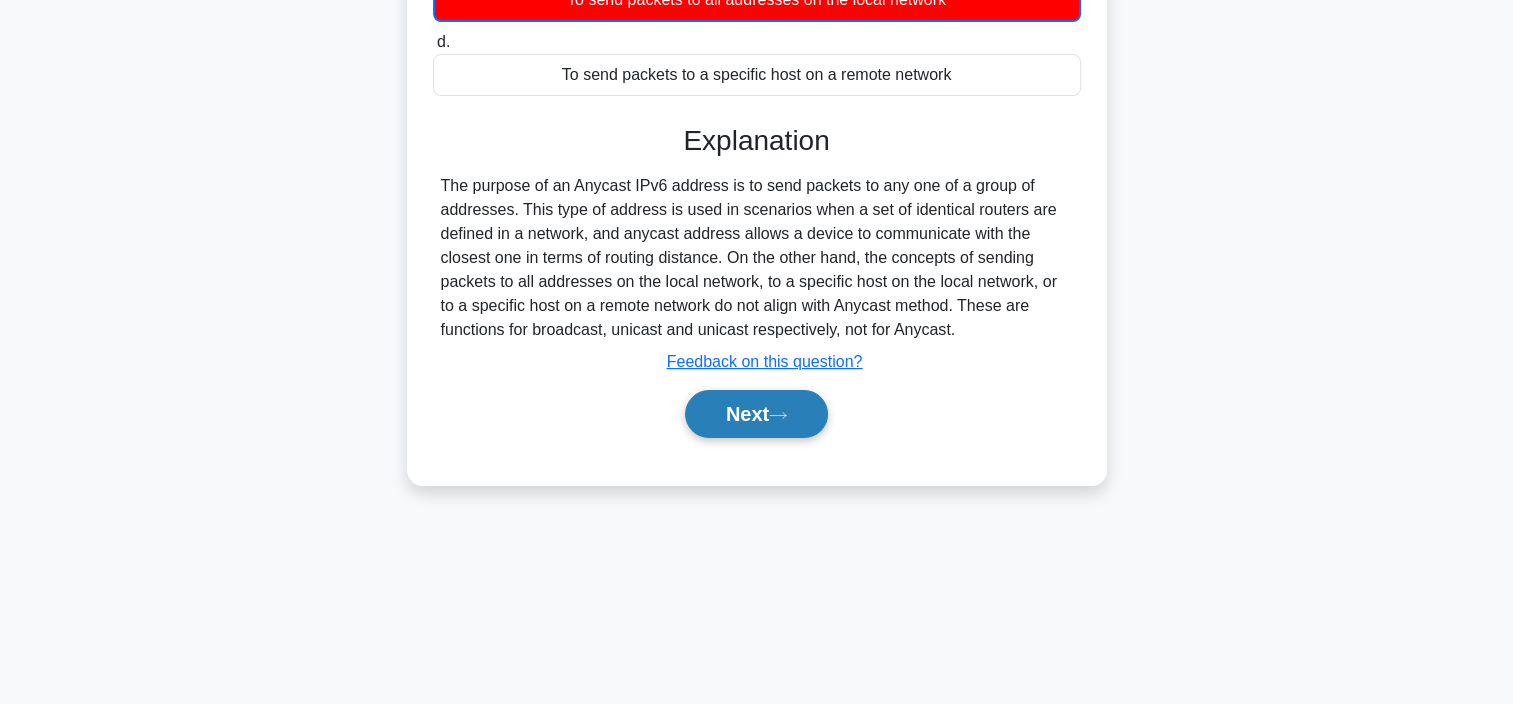 click on "Next" at bounding box center (756, 414) 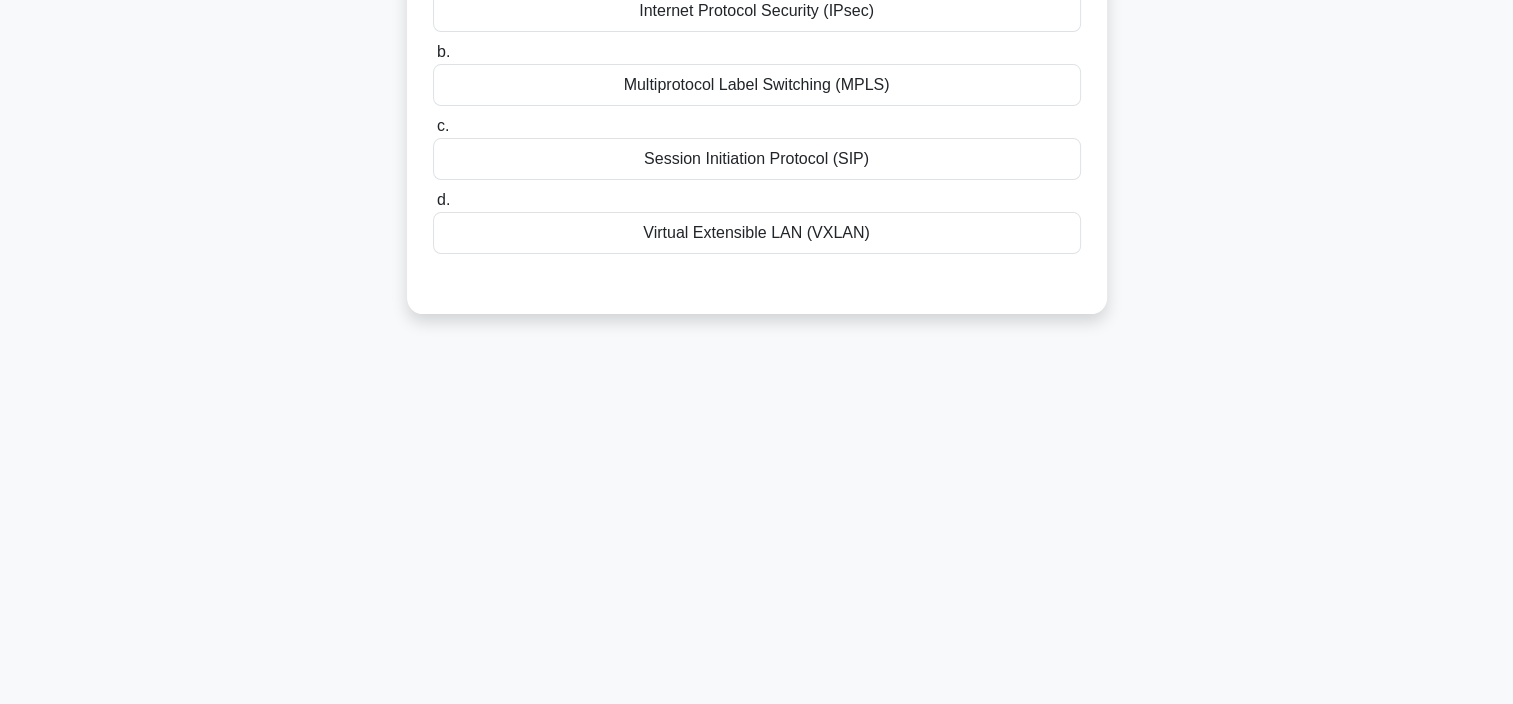 scroll, scrollTop: 76, scrollLeft: 0, axis: vertical 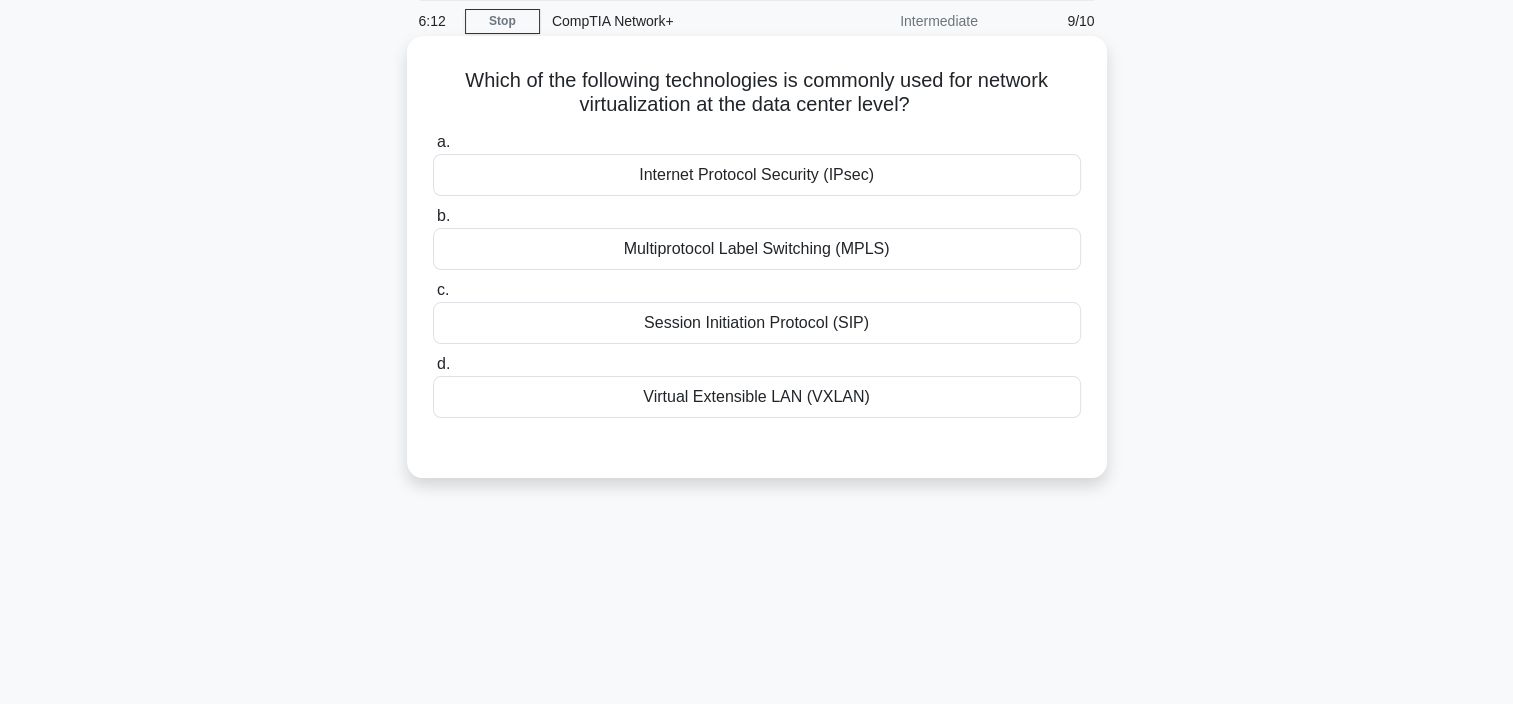 click on "Virtual Extensible LAN (VXLAN)" at bounding box center (757, 397) 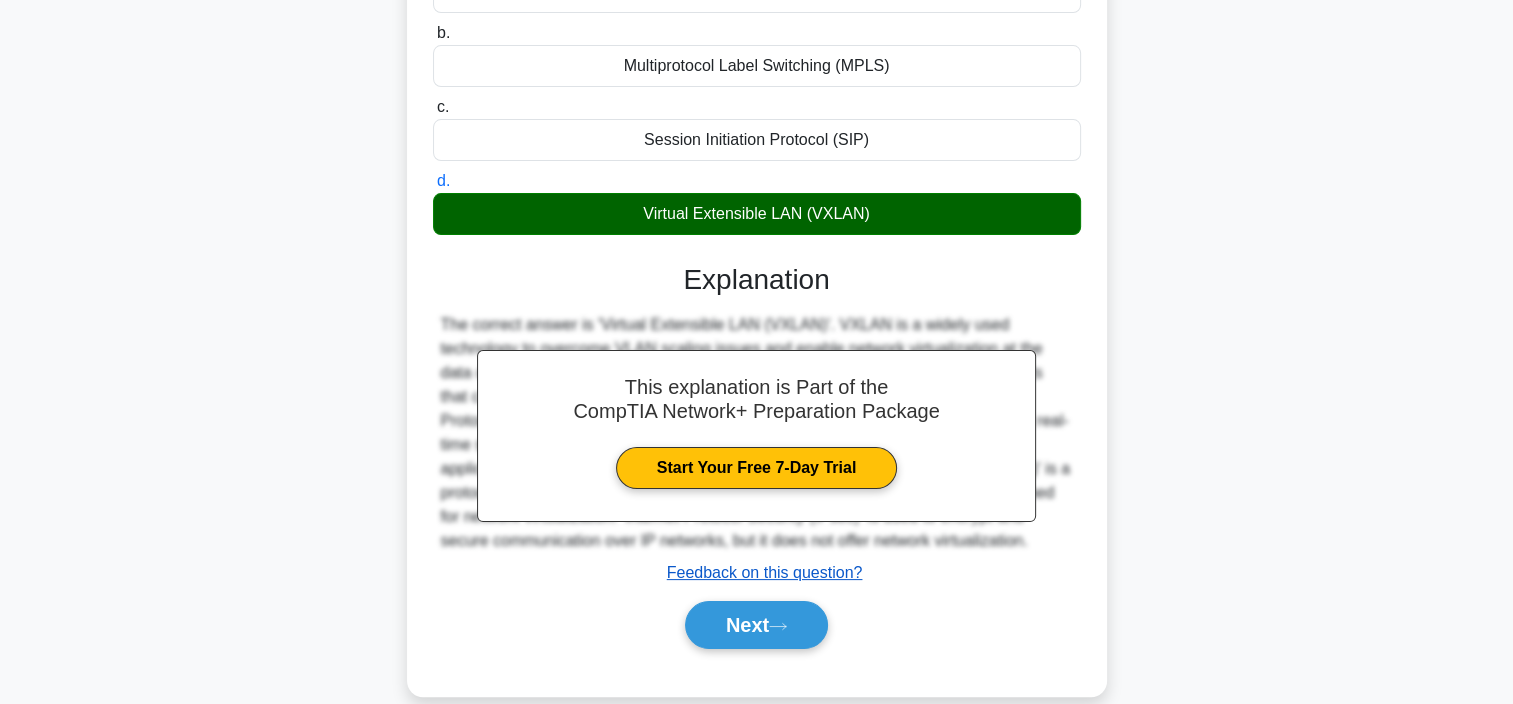 scroll, scrollTop: 376, scrollLeft: 0, axis: vertical 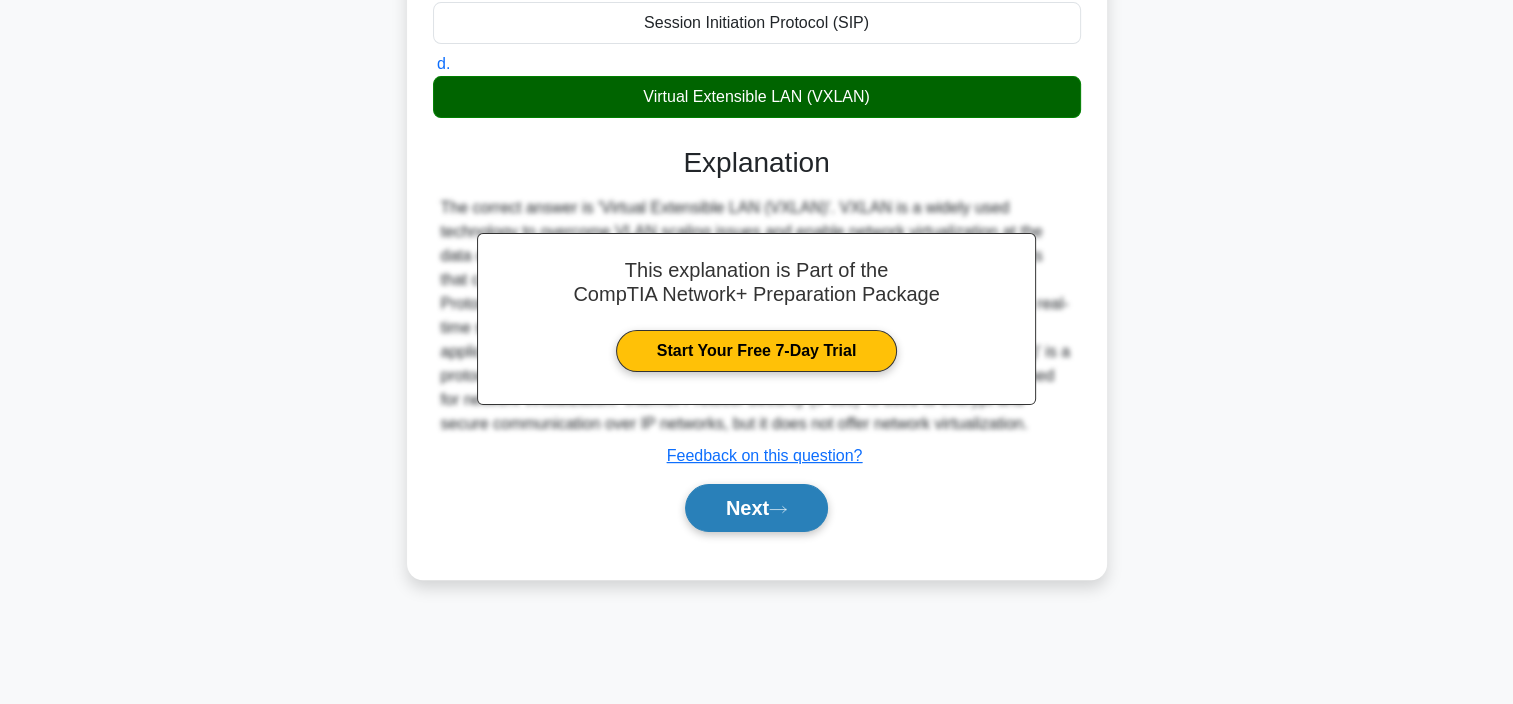 click on "Next" at bounding box center (756, 508) 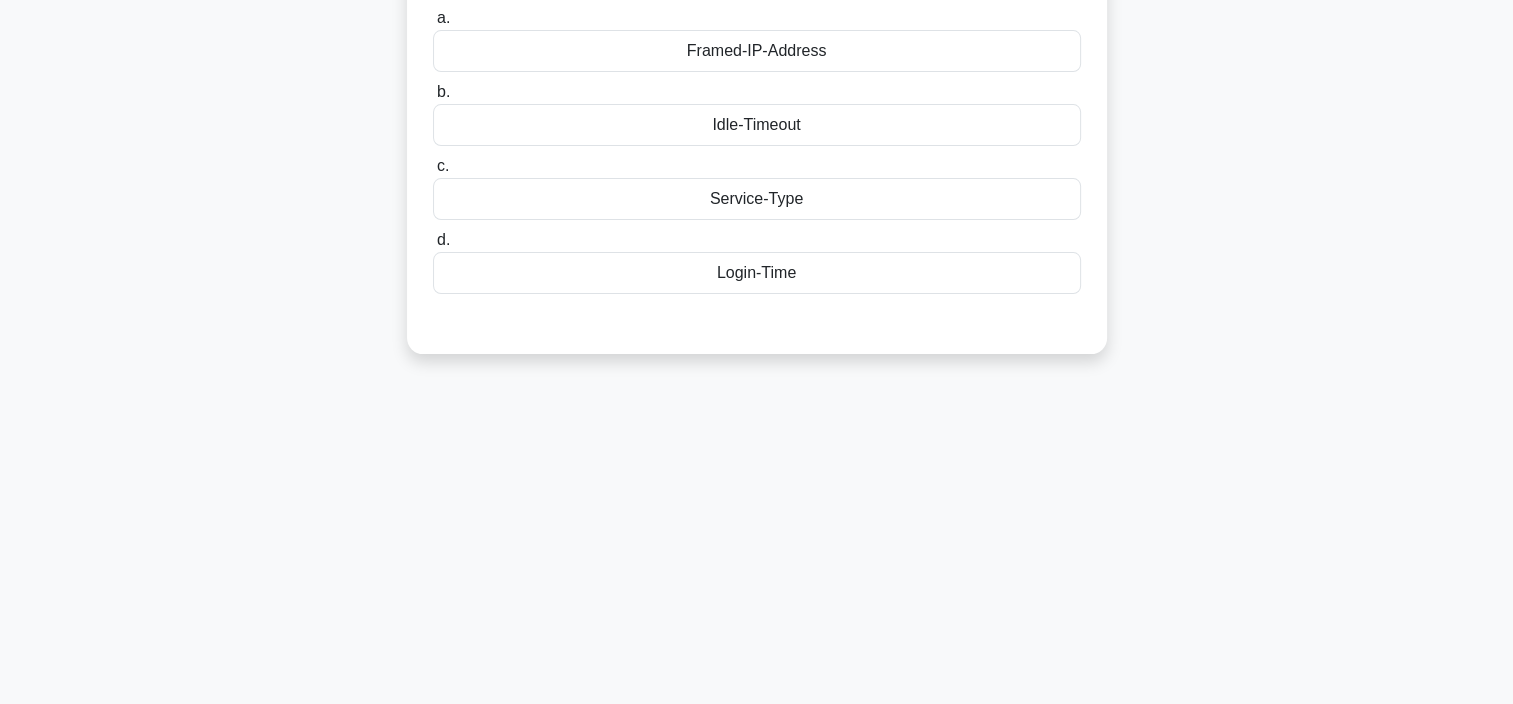 scroll, scrollTop: 0, scrollLeft: 0, axis: both 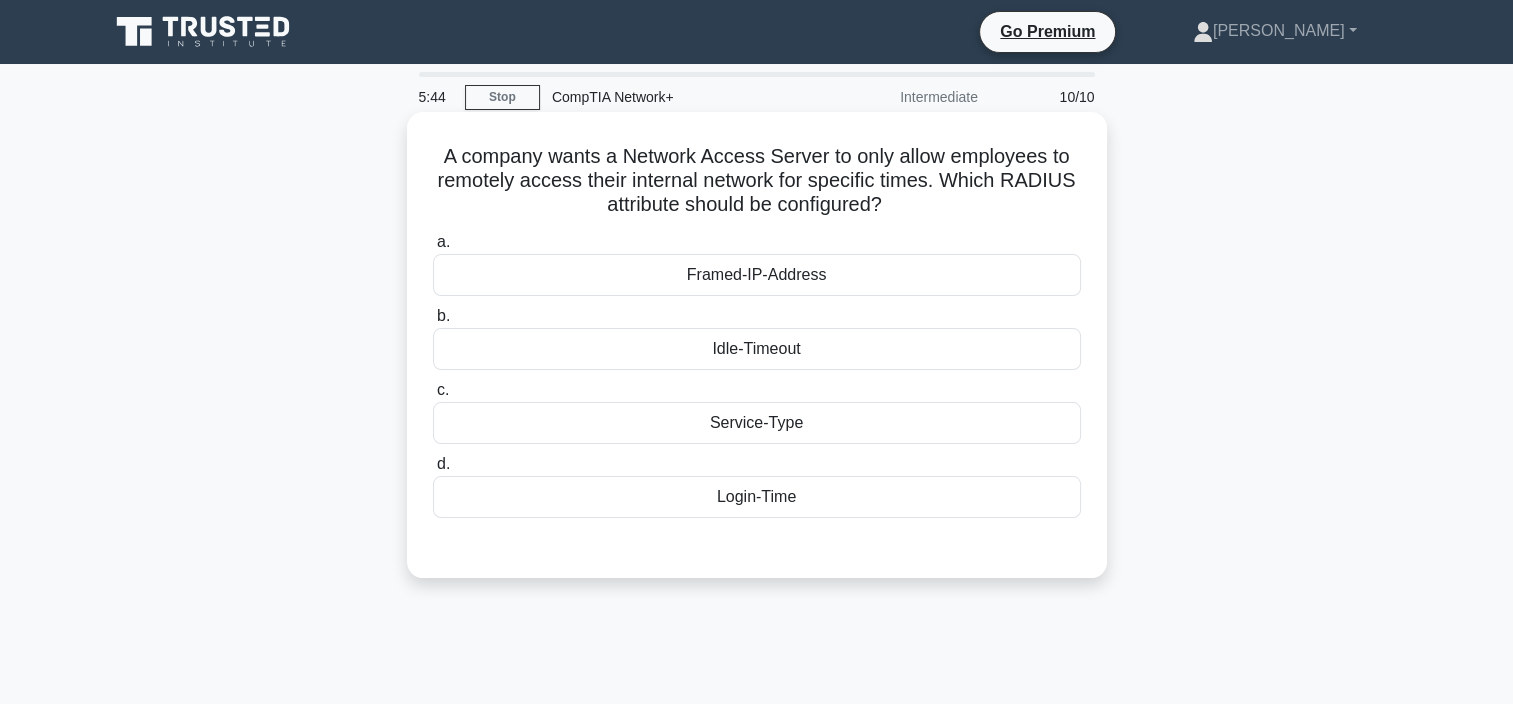 click on "Login-Time" at bounding box center (757, 497) 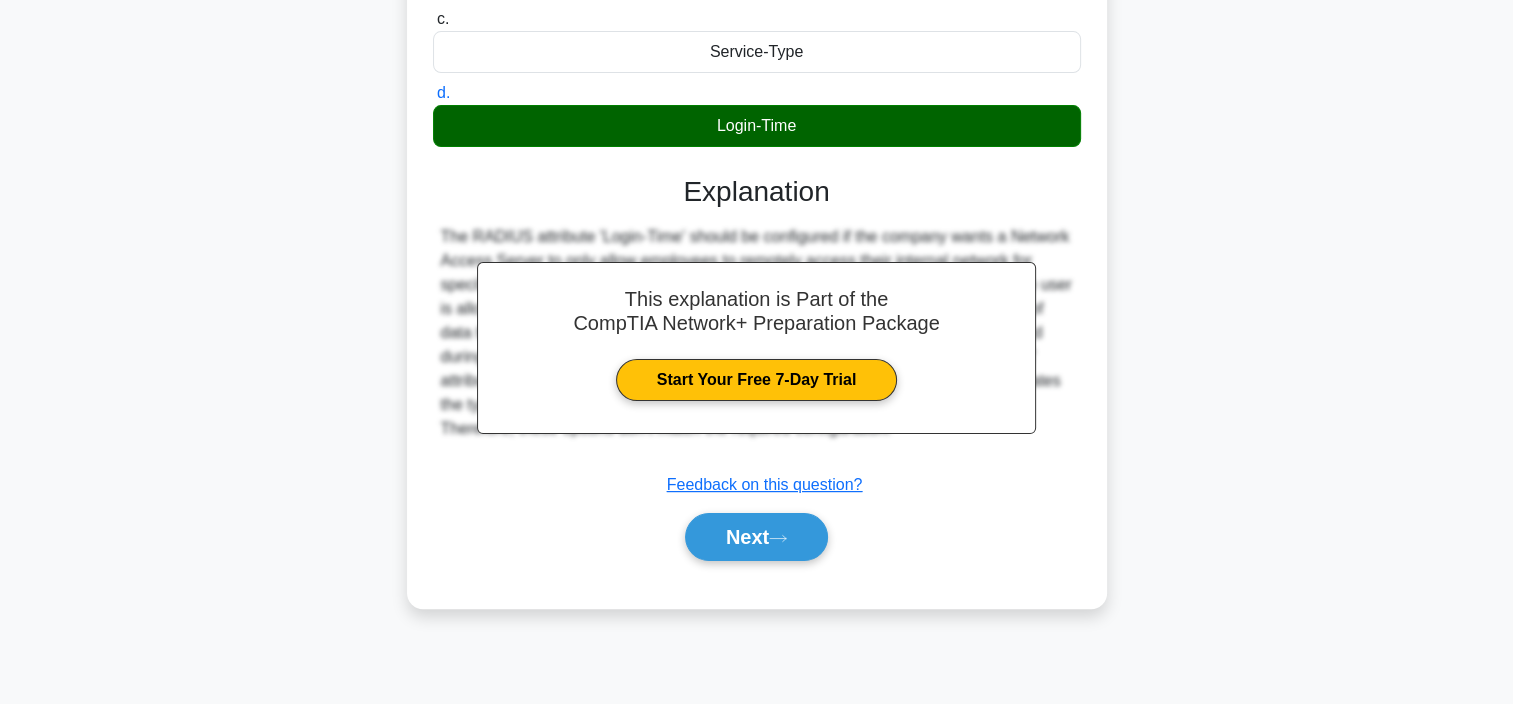 scroll, scrollTop: 376, scrollLeft: 0, axis: vertical 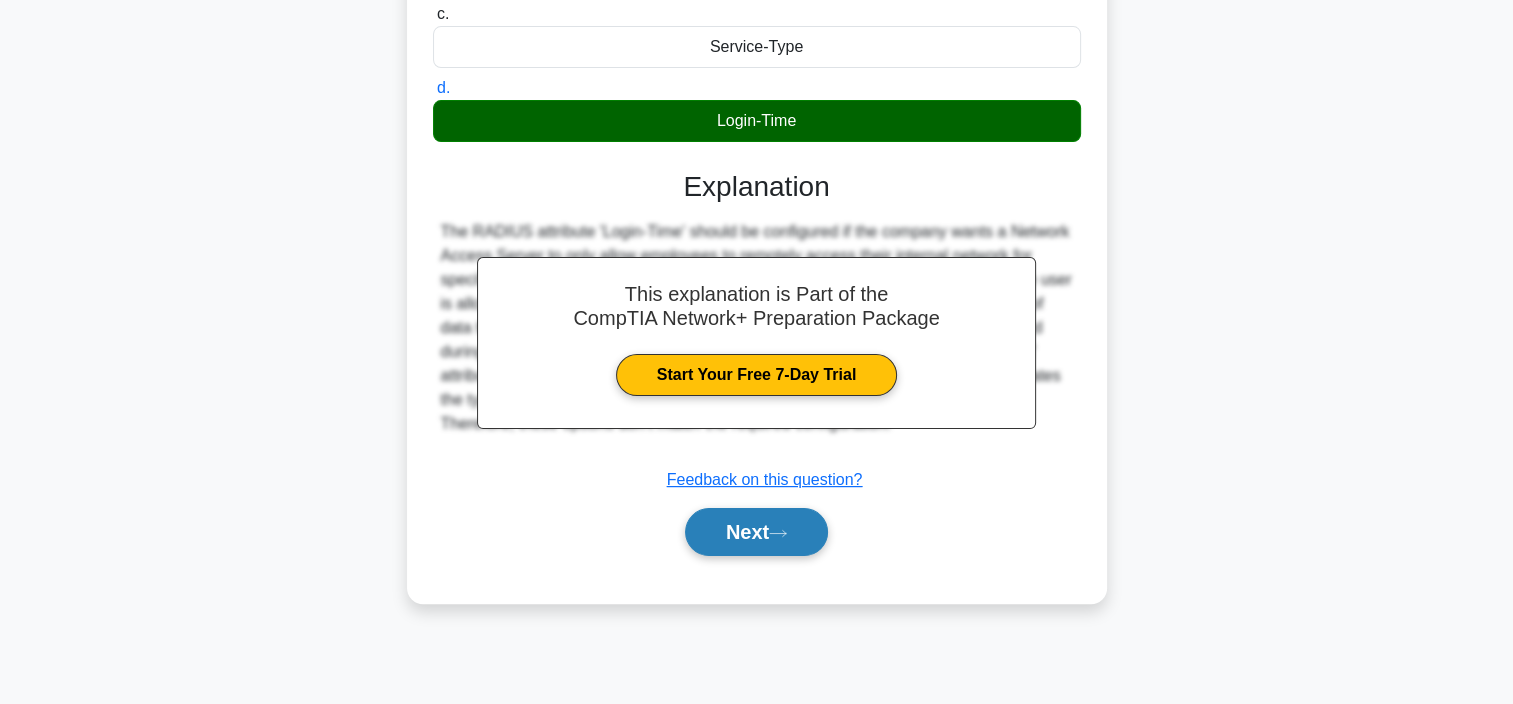 click on "Next" at bounding box center (756, 532) 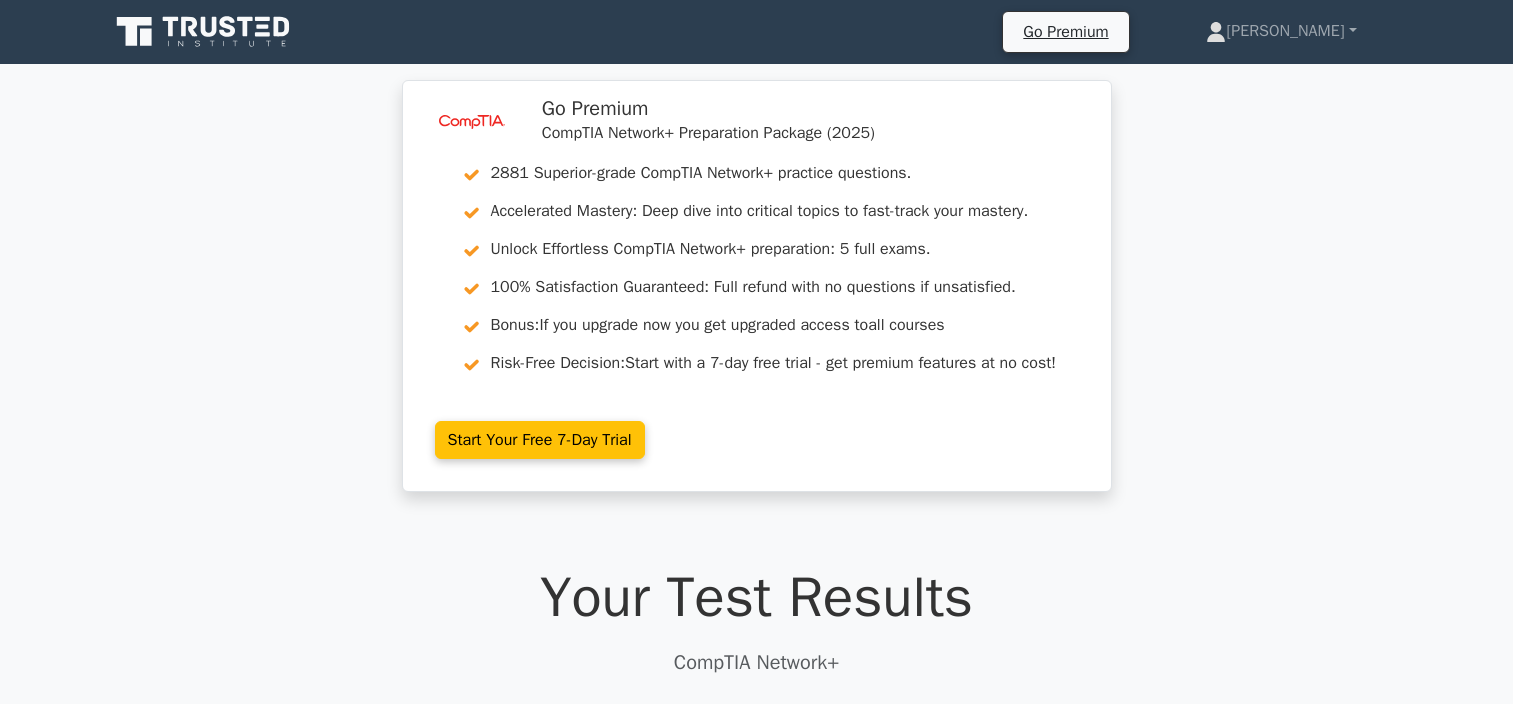 scroll, scrollTop: 0, scrollLeft: 0, axis: both 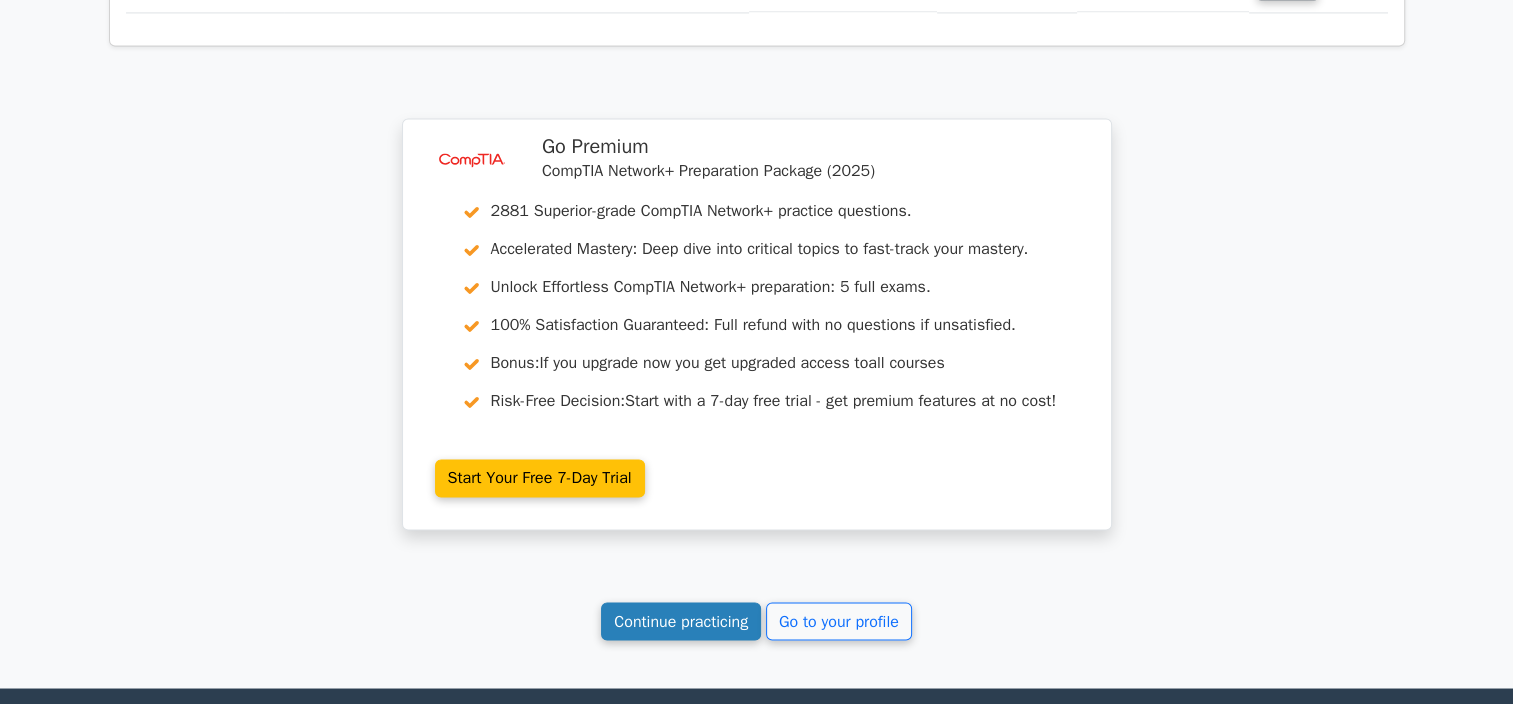 click on "Continue practicing" at bounding box center [681, 621] 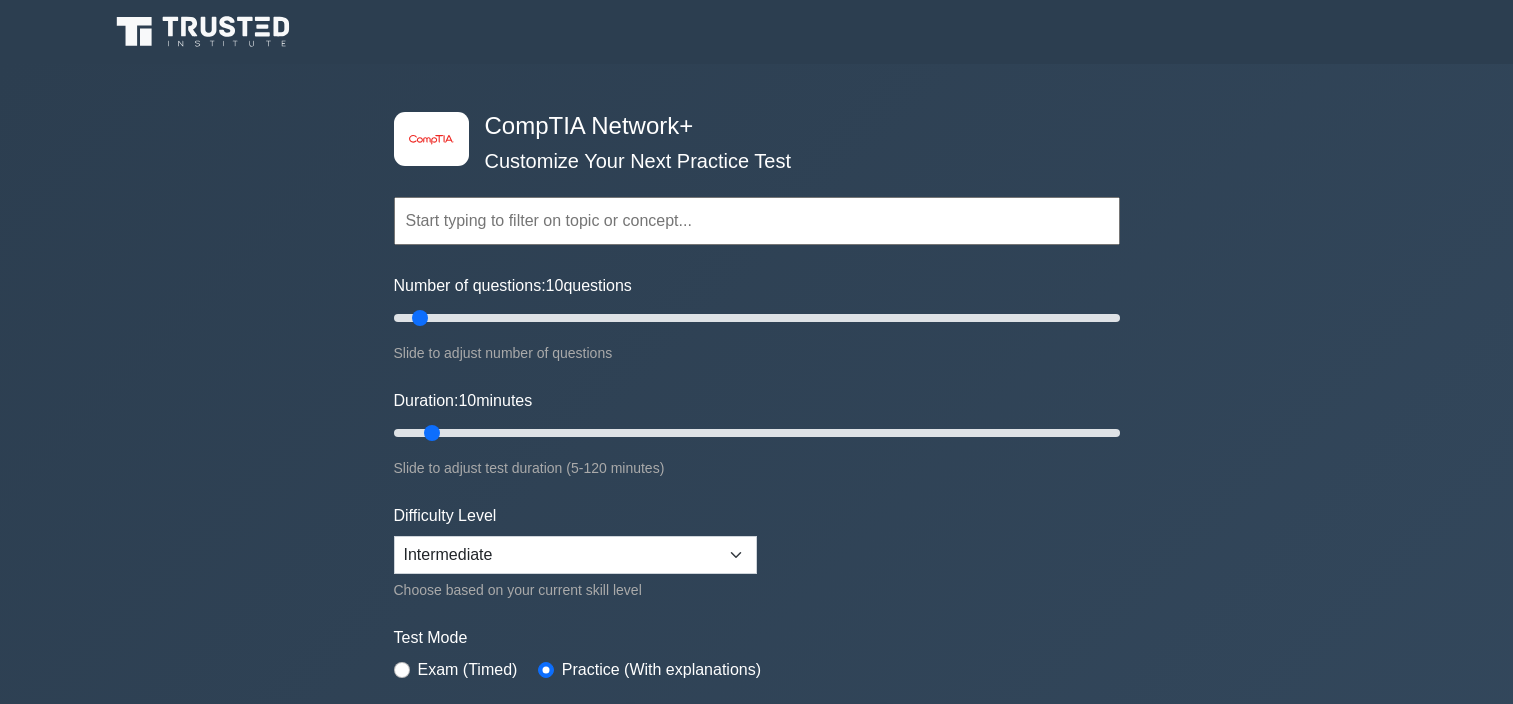 scroll, scrollTop: 0, scrollLeft: 0, axis: both 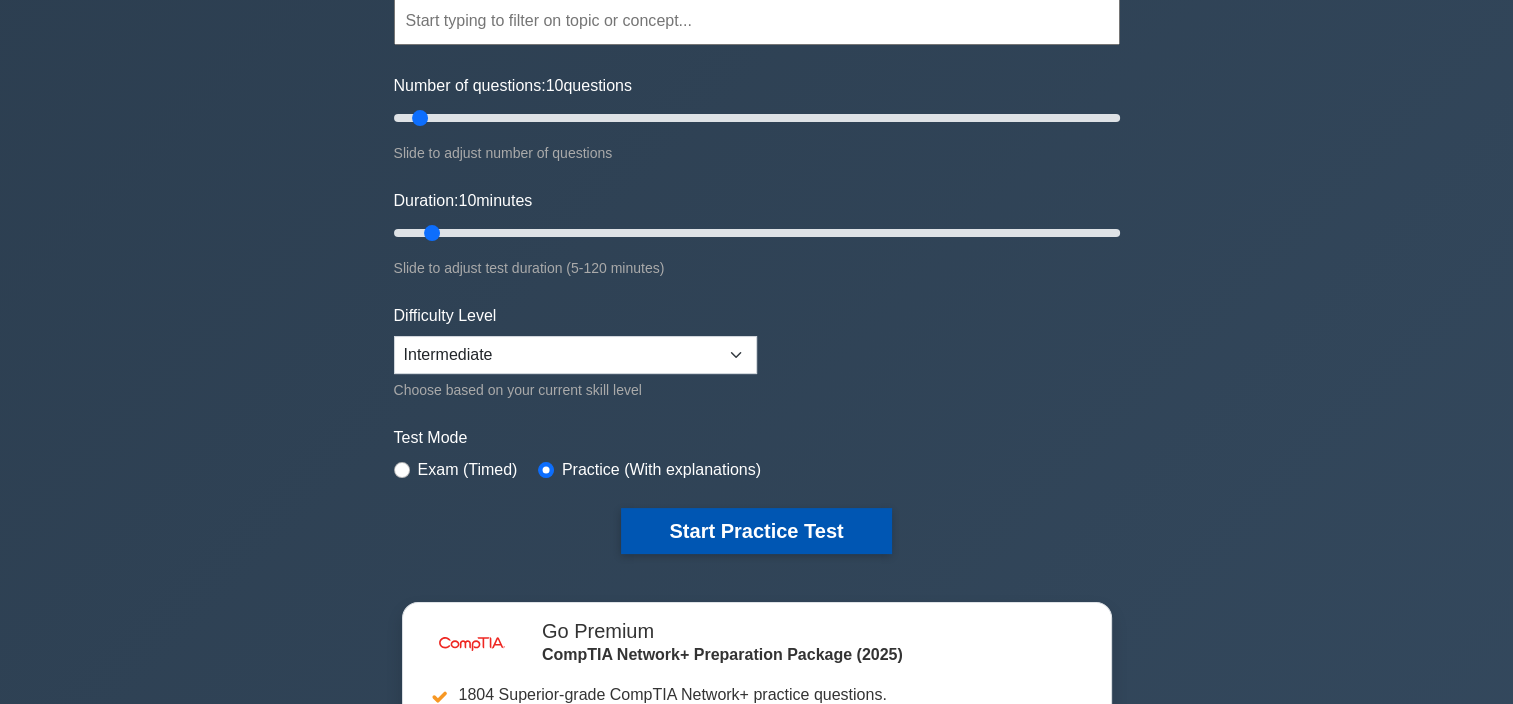 click on "Start Practice Test" at bounding box center (756, 531) 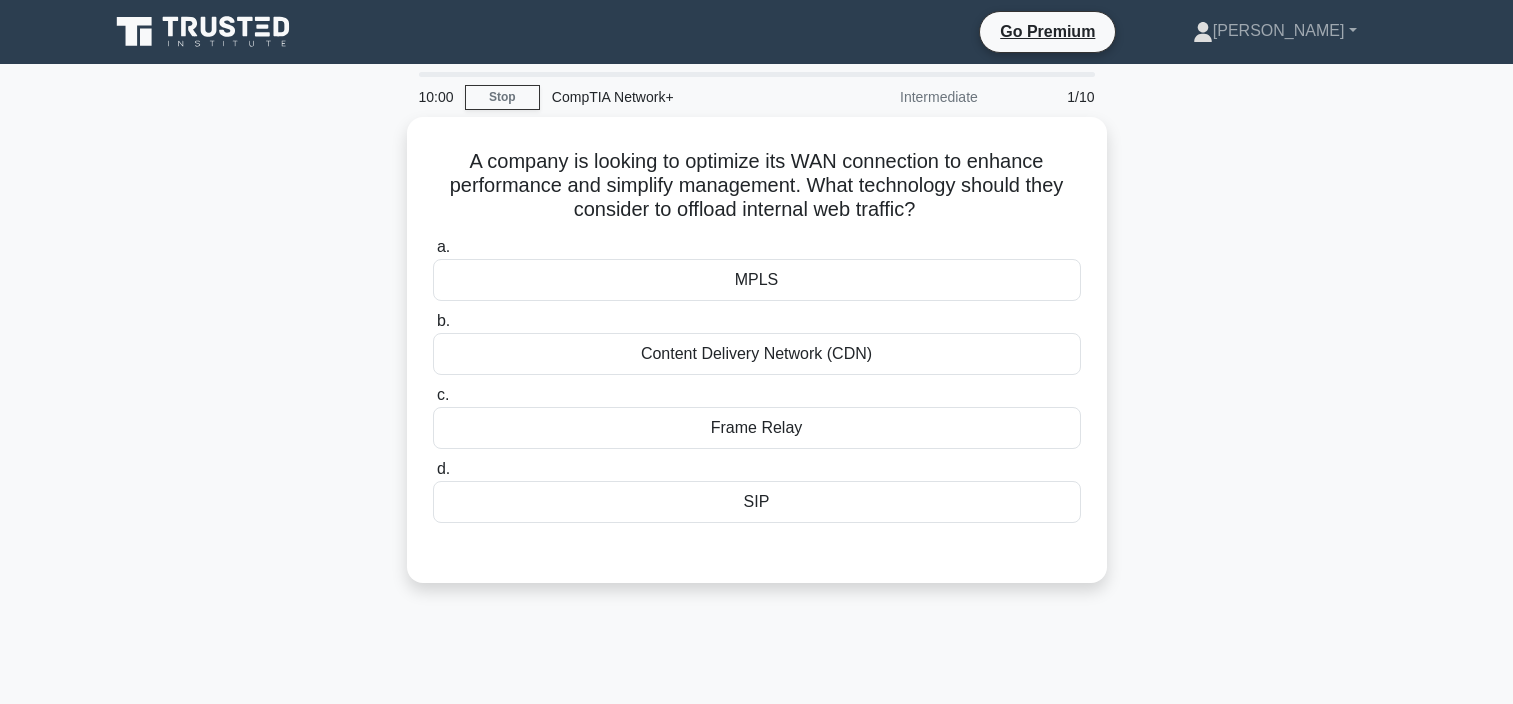 scroll, scrollTop: 0, scrollLeft: 0, axis: both 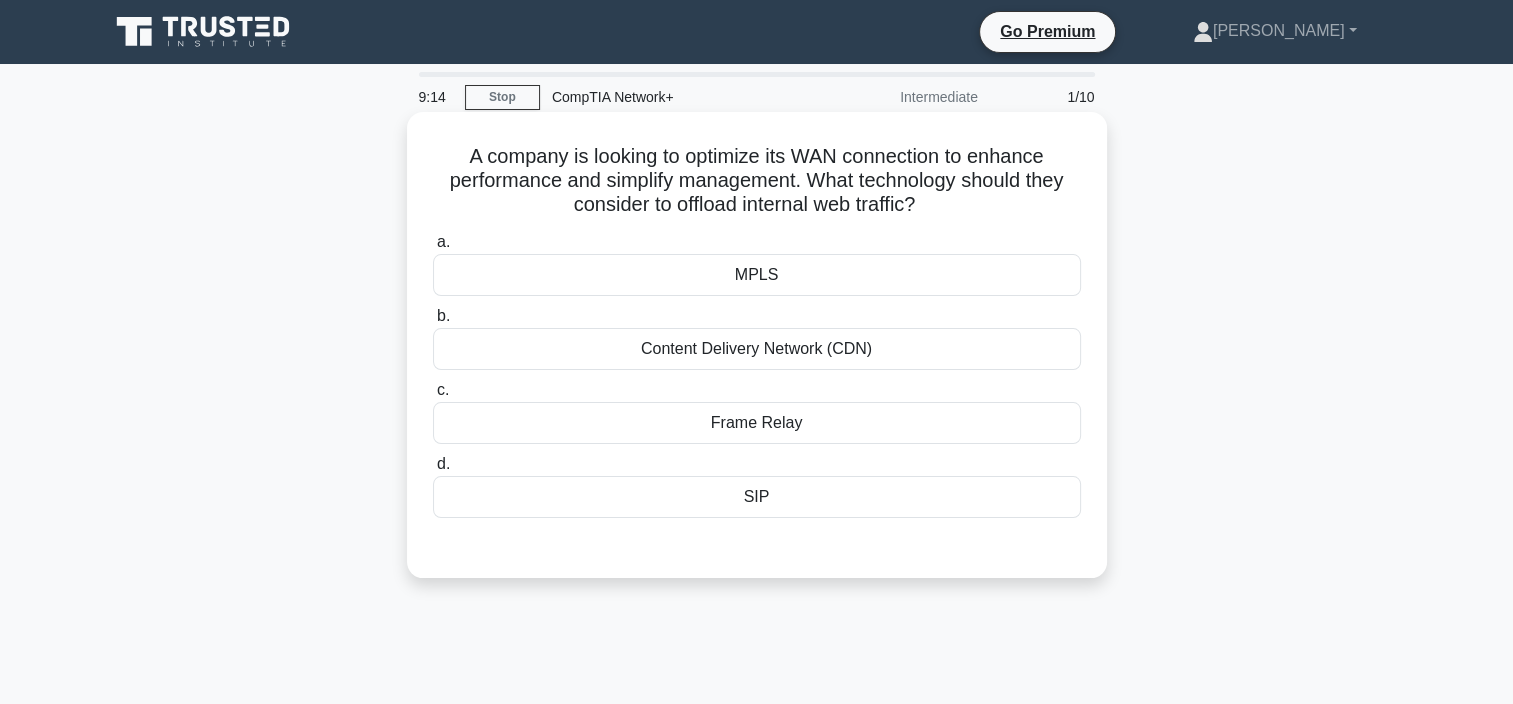 click on "Frame Relay" at bounding box center (757, 423) 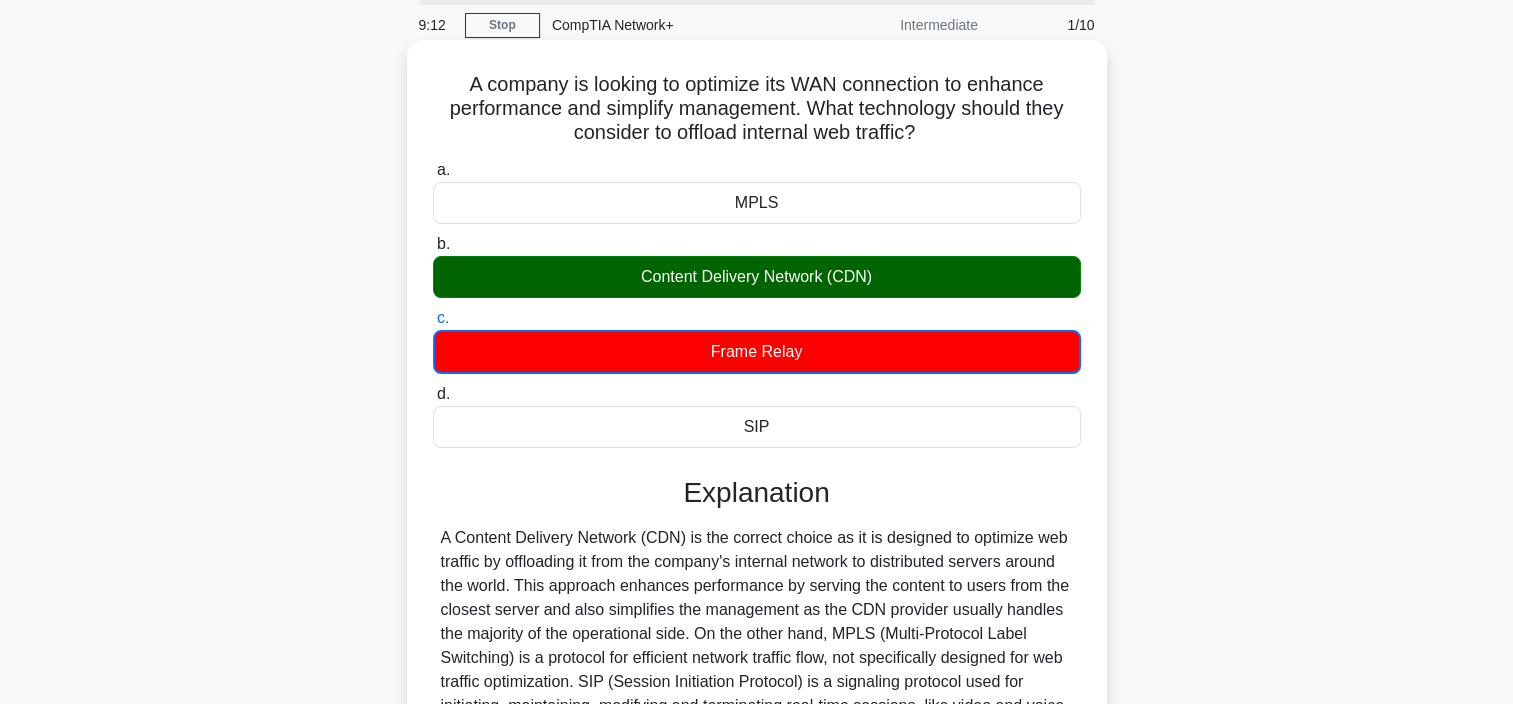 scroll, scrollTop: 376, scrollLeft: 0, axis: vertical 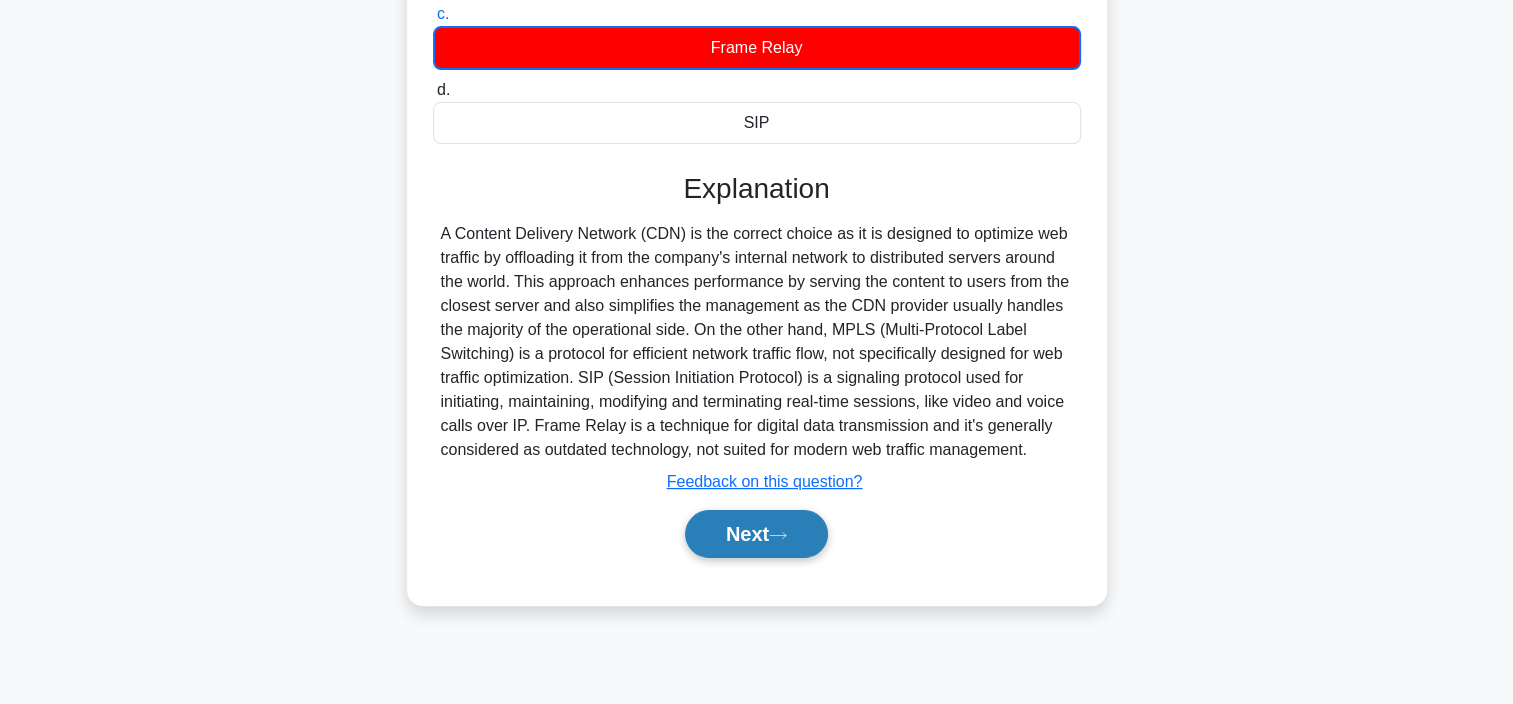 click on "Next" at bounding box center (756, 534) 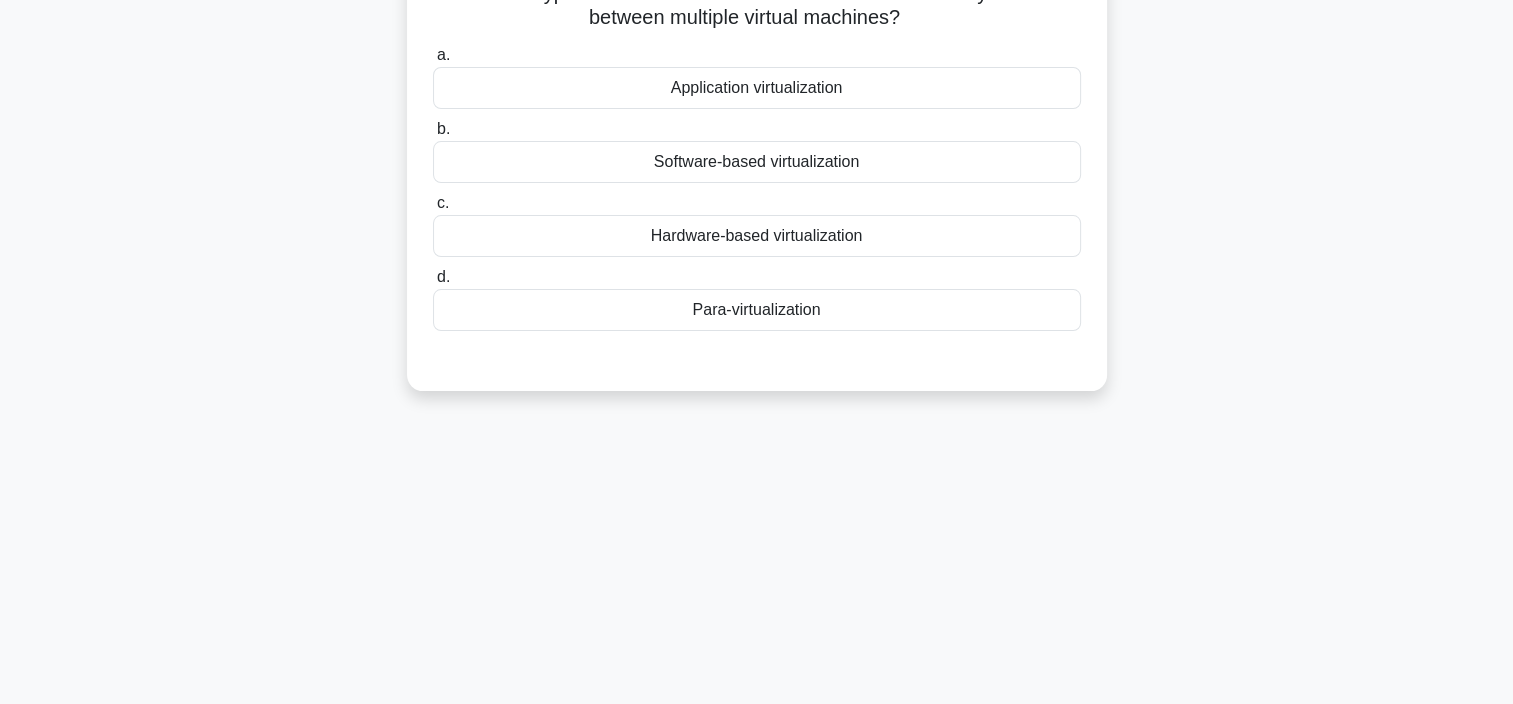 scroll, scrollTop: 0, scrollLeft: 0, axis: both 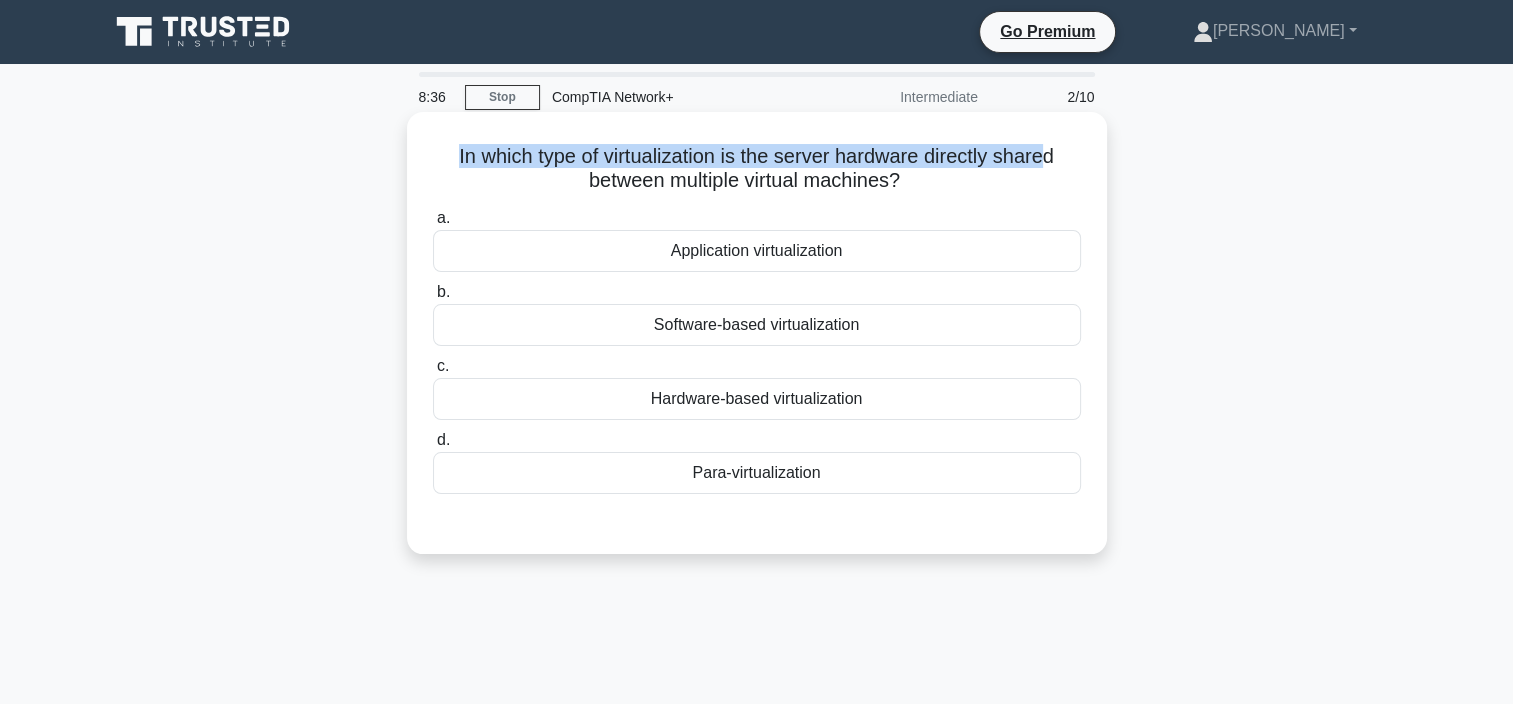 drag, startPoint x: 417, startPoint y: 157, endPoint x: 1052, endPoint y: 160, distance: 635.0071 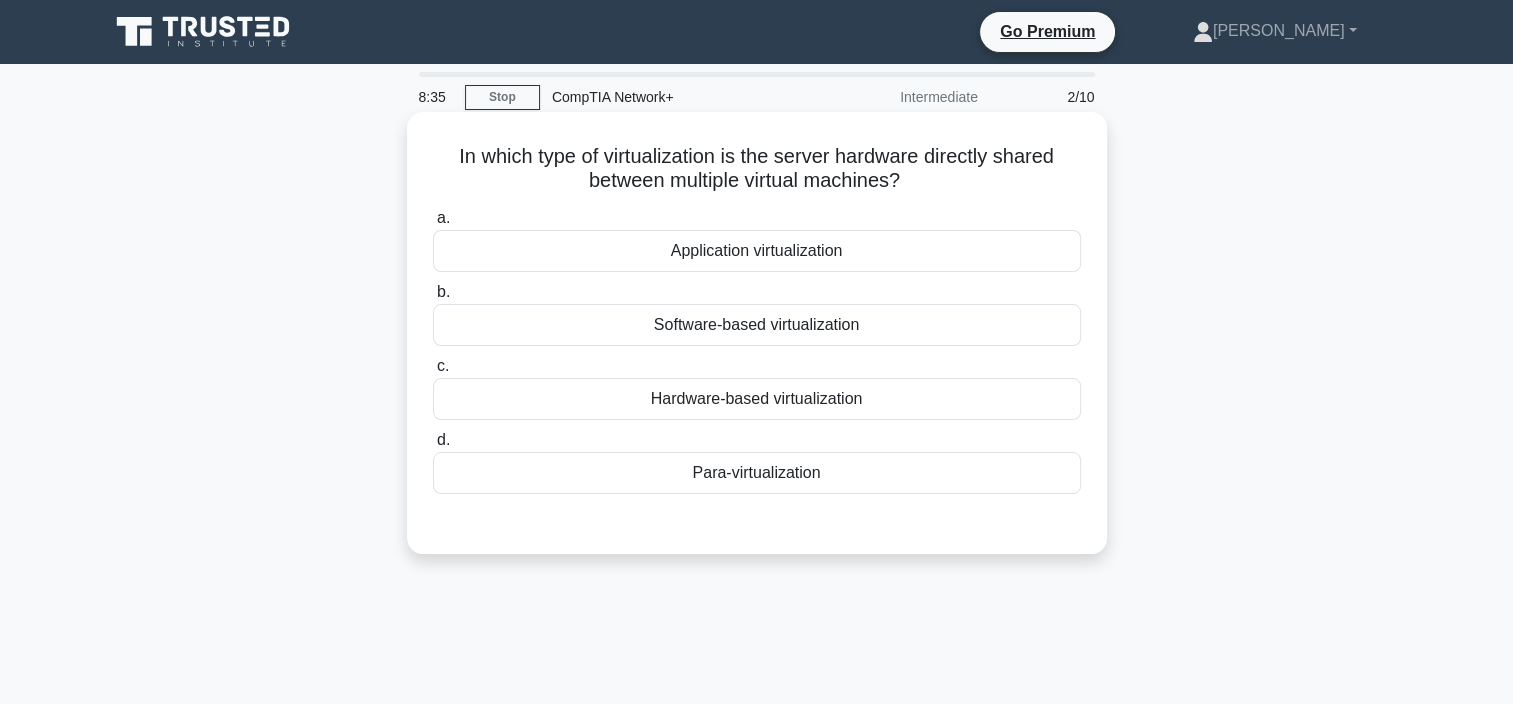 click on "Hardware-based virtualization" at bounding box center (757, 399) 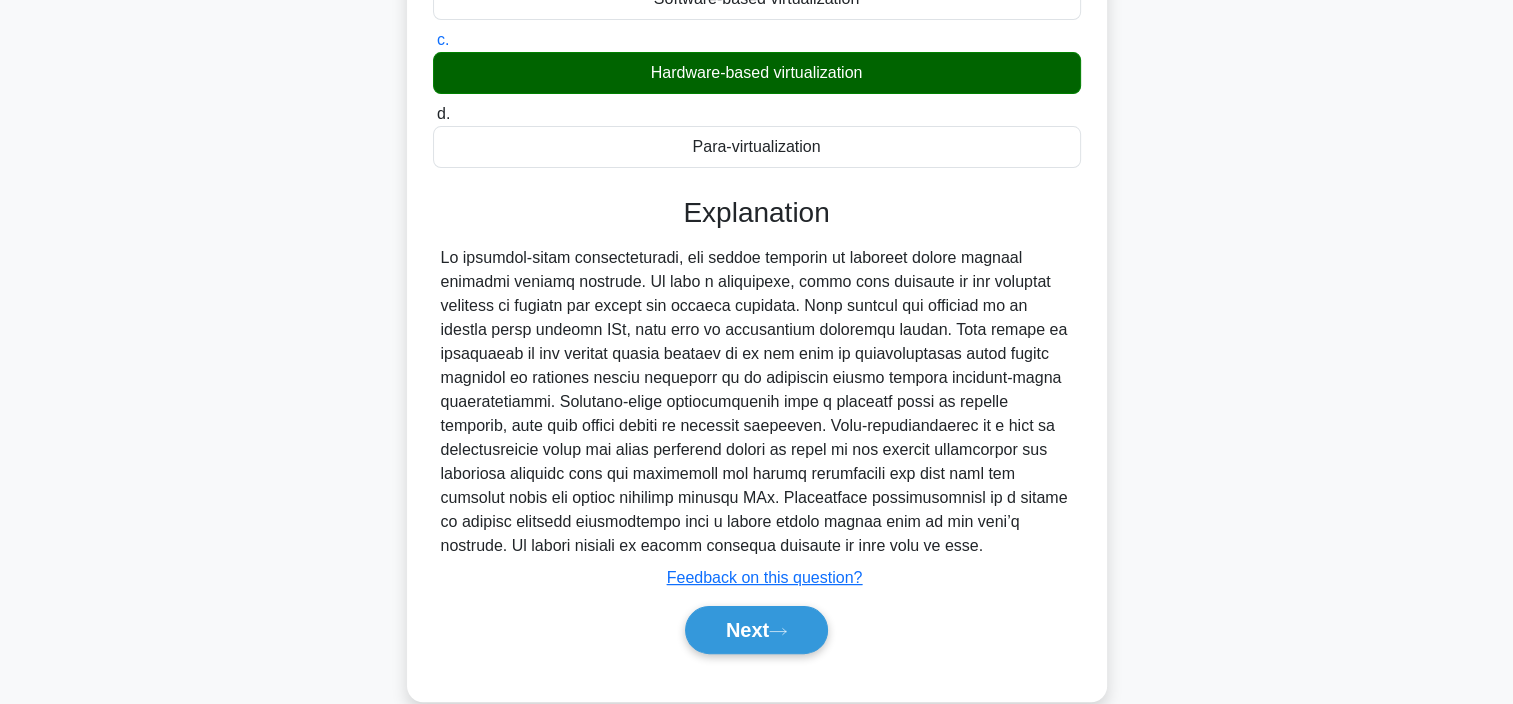 scroll, scrollTop: 376, scrollLeft: 0, axis: vertical 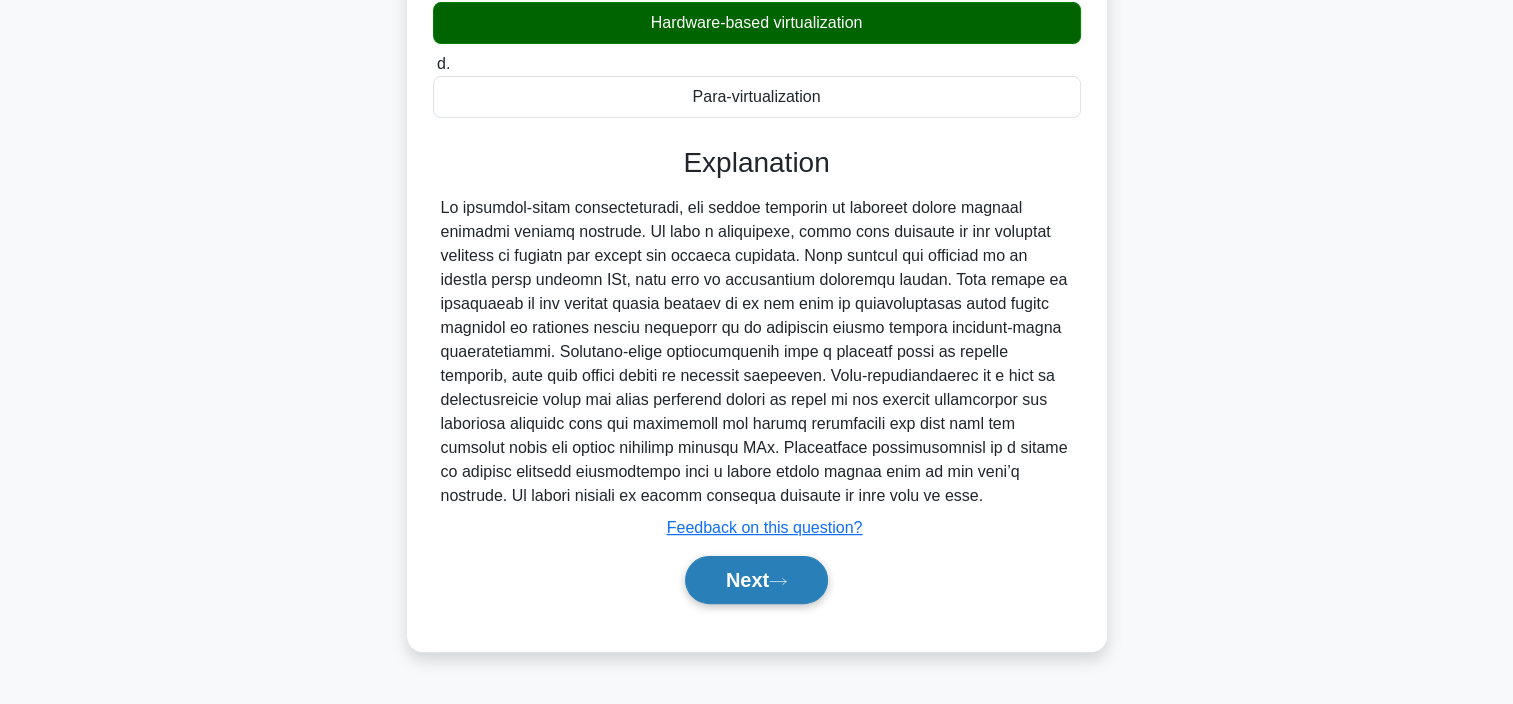 click on "Next" at bounding box center [756, 580] 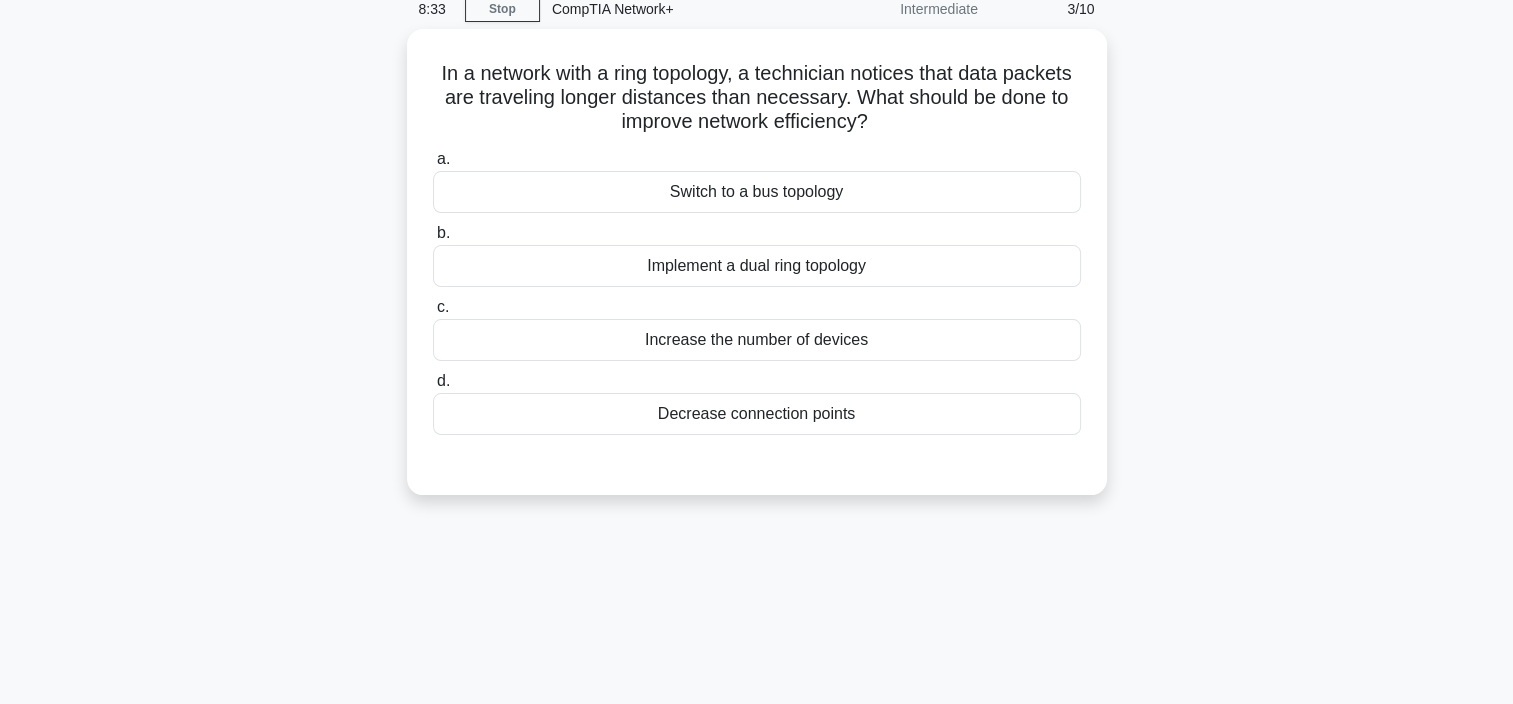 scroll, scrollTop: 0, scrollLeft: 0, axis: both 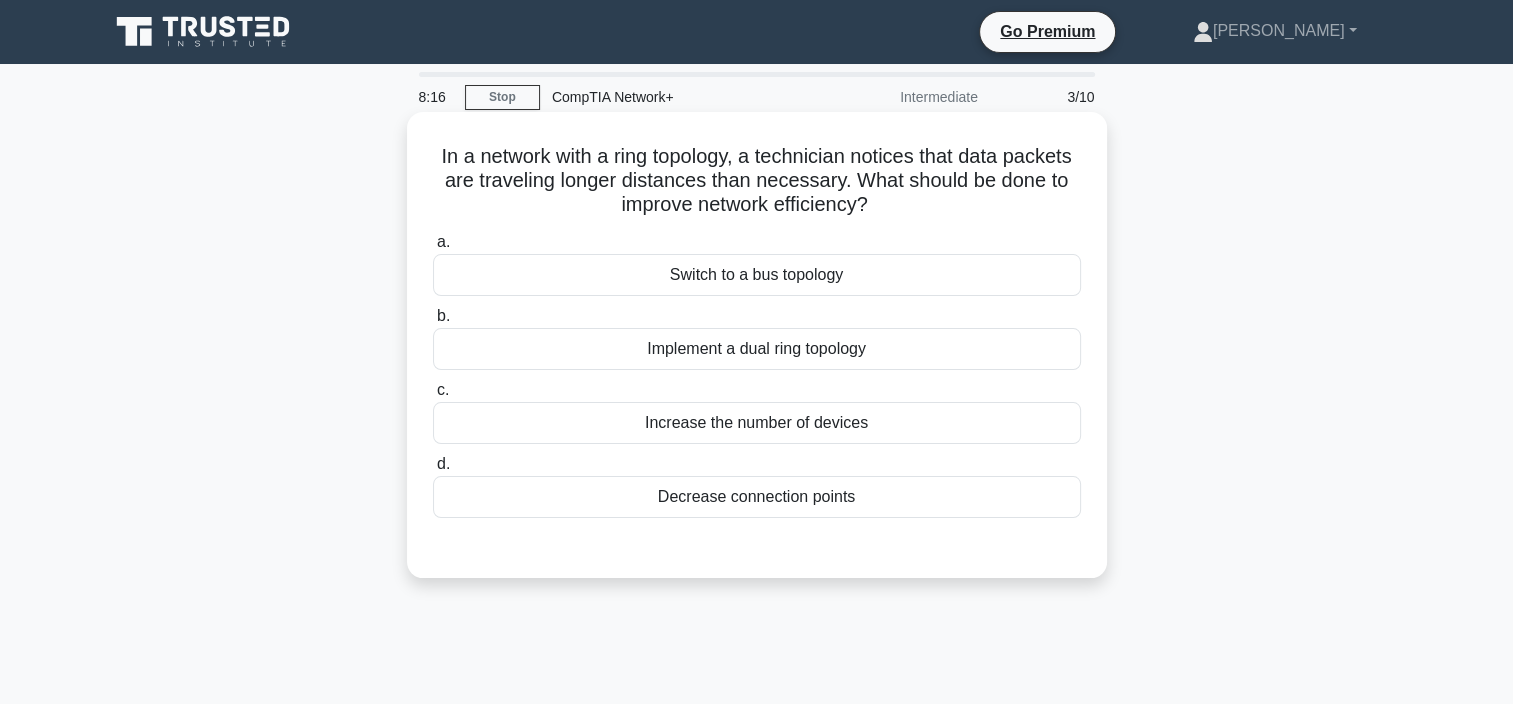 drag, startPoint x: 452, startPoint y: 156, endPoint x: 988, endPoint y: 214, distance: 539.1289 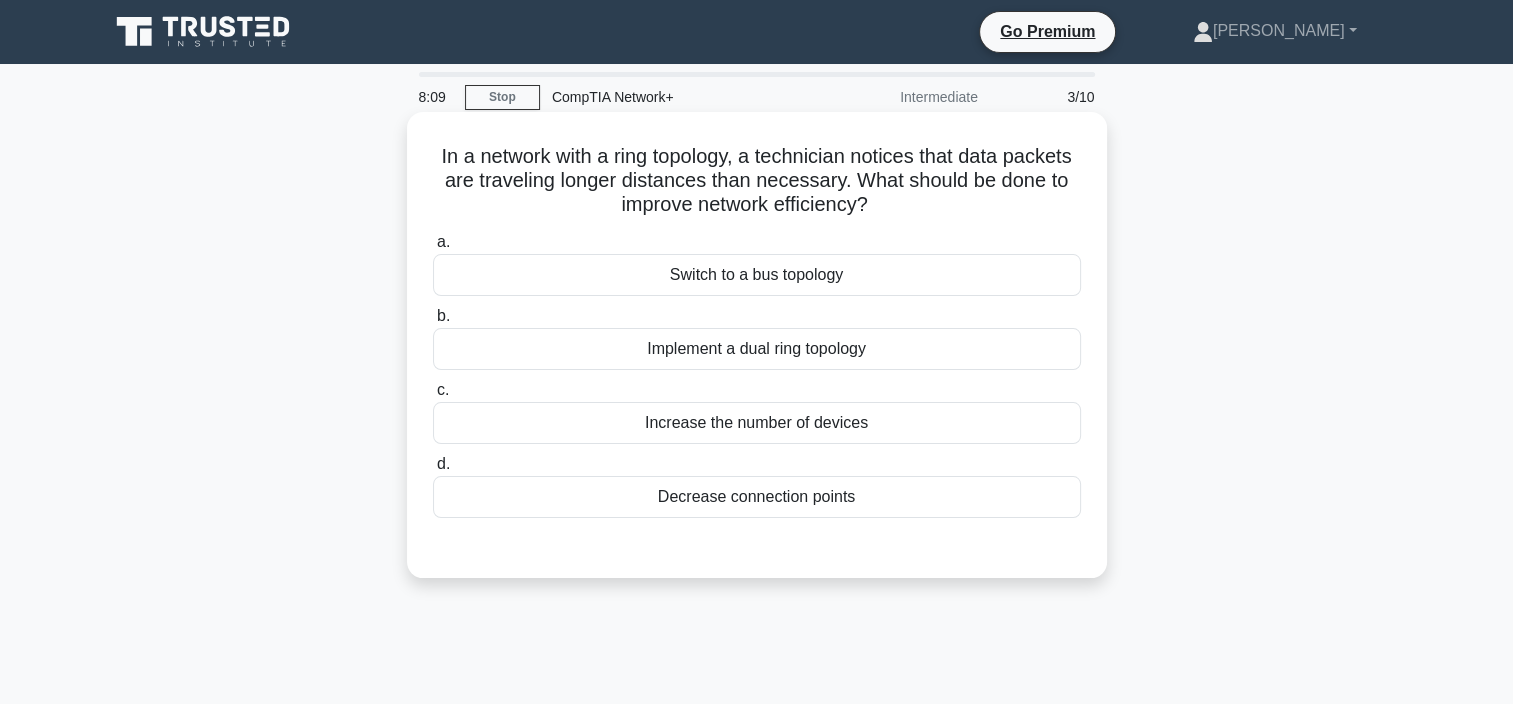 drag, startPoint x: 988, startPoint y: 214, endPoint x: 956, endPoint y: 218, distance: 32.24903 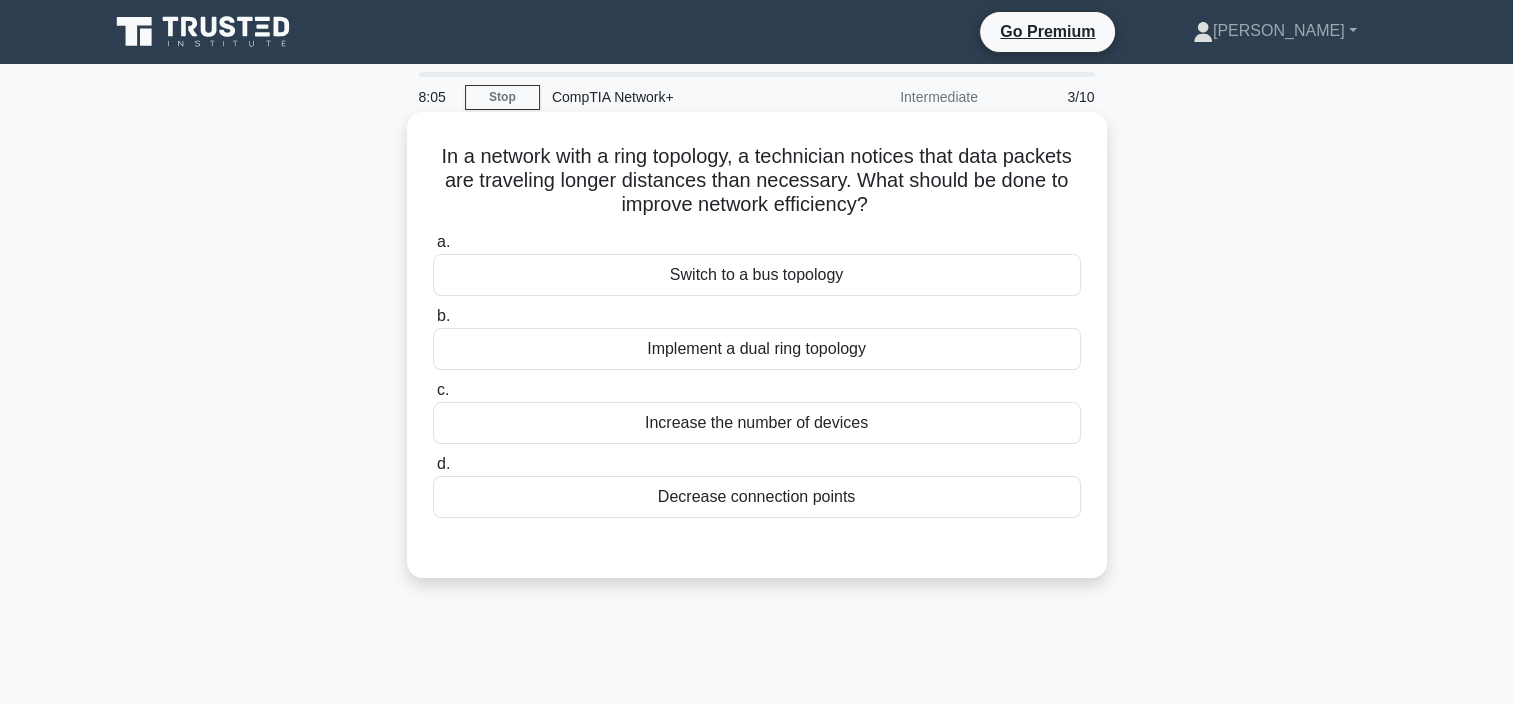 click on "Implement a dual ring topology" at bounding box center (757, 349) 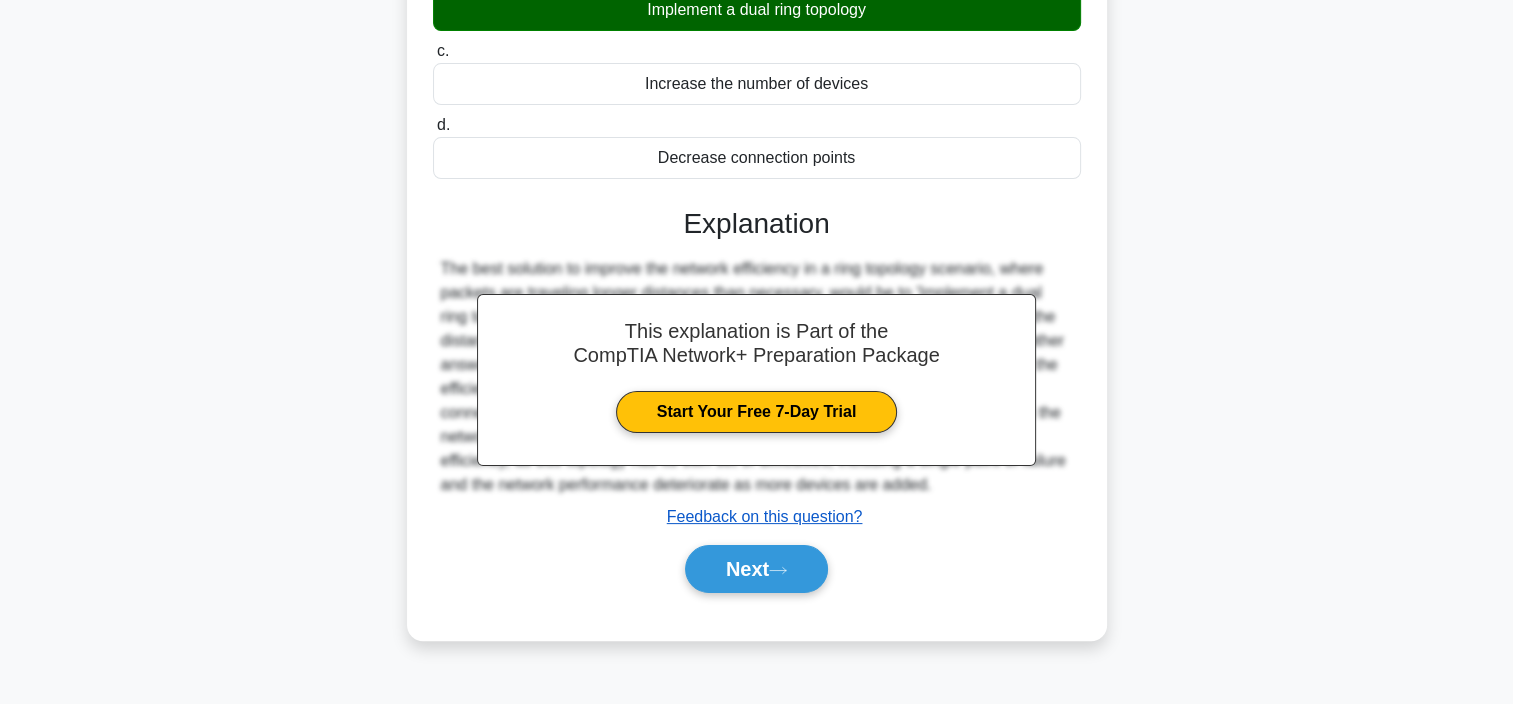 scroll, scrollTop: 376, scrollLeft: 0, axis: vertical 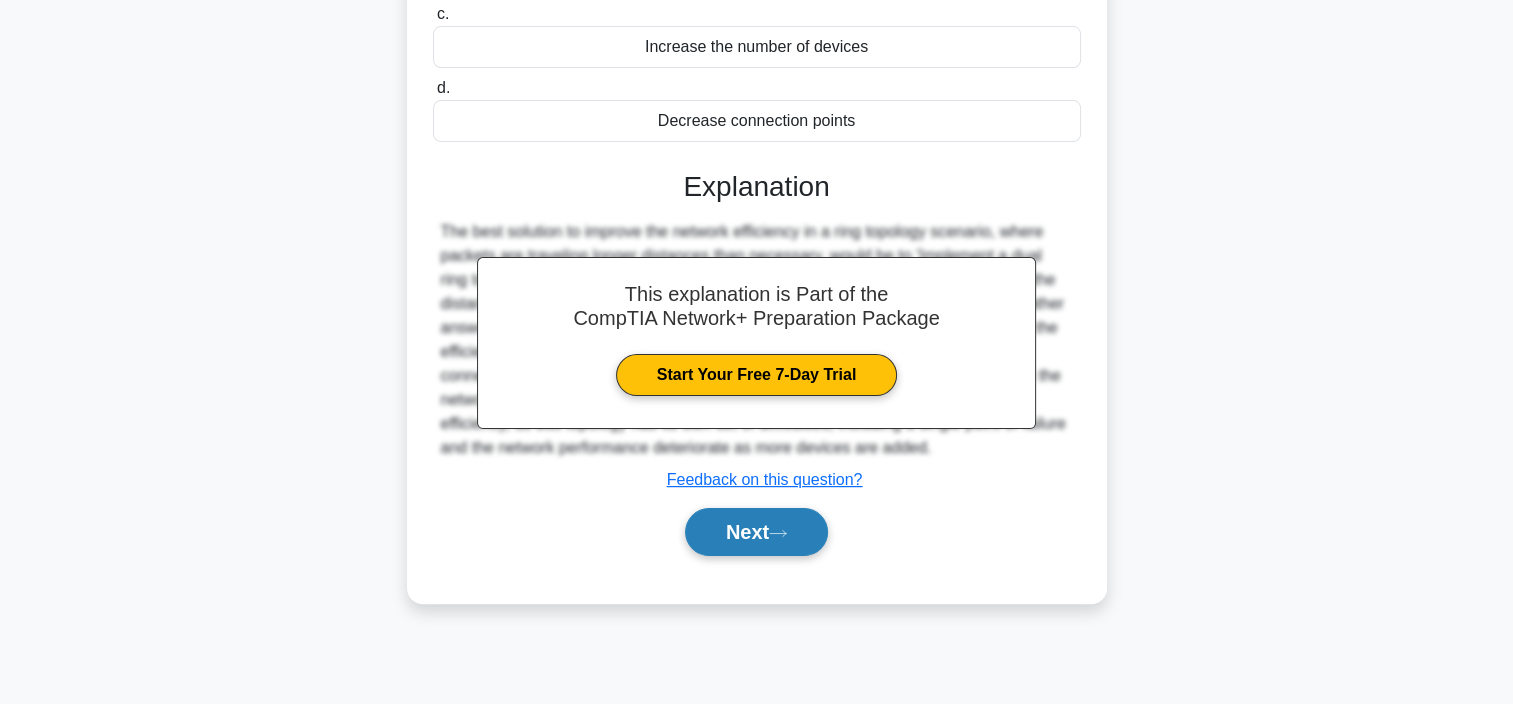 click on "Next" at bounding box center (756, 532) 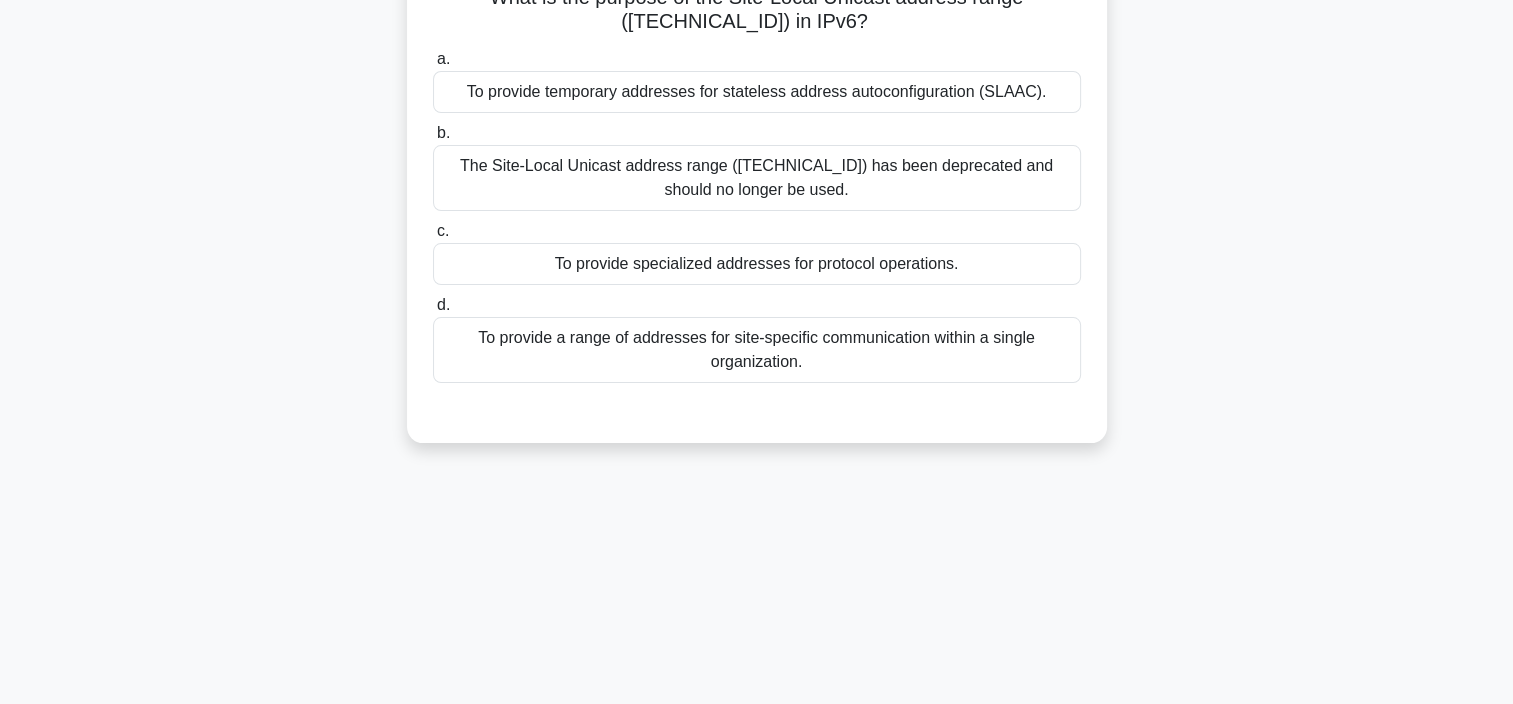 scroll, scrollTop: 0, scrollLeft: 0, axis: both 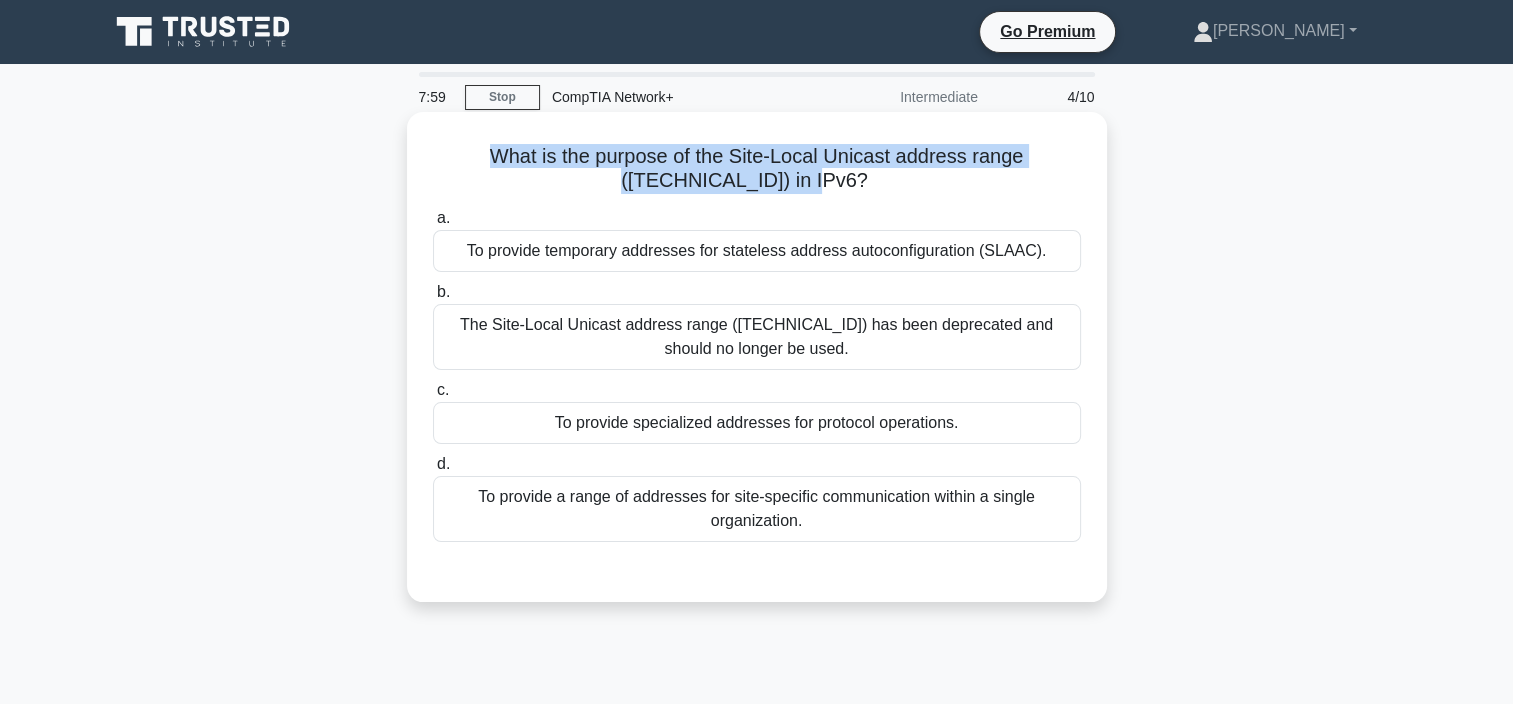 drag, startPoint x: 480, startPoint y: 148, endPoint x: 796, endPoint y: 190, distance: 318.77893 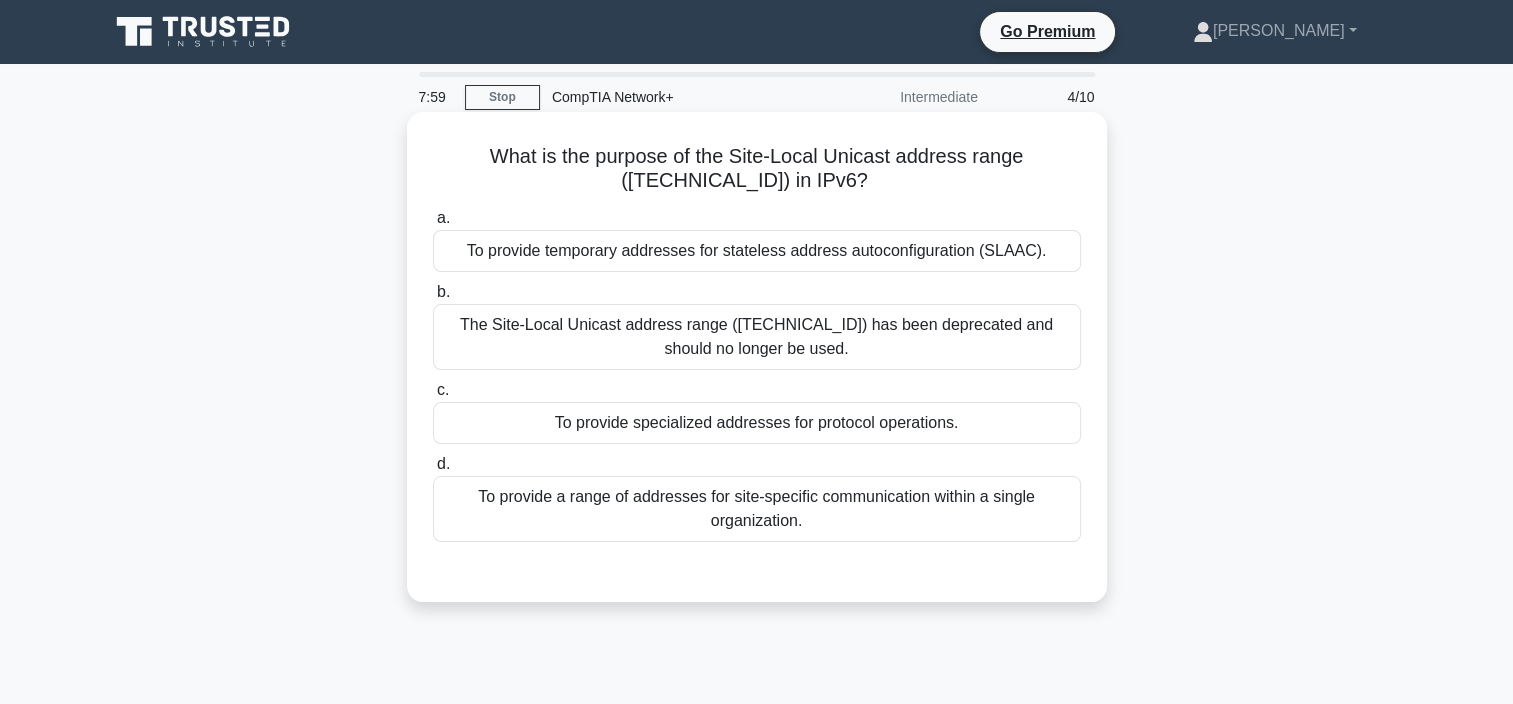 click on ".spinner_0XTQ{transform-origin:center;animation:spinner_y6GP .75s linear infinite}@keyframes spinner_y6GP{100%{transform:rotate(360deg)}}" 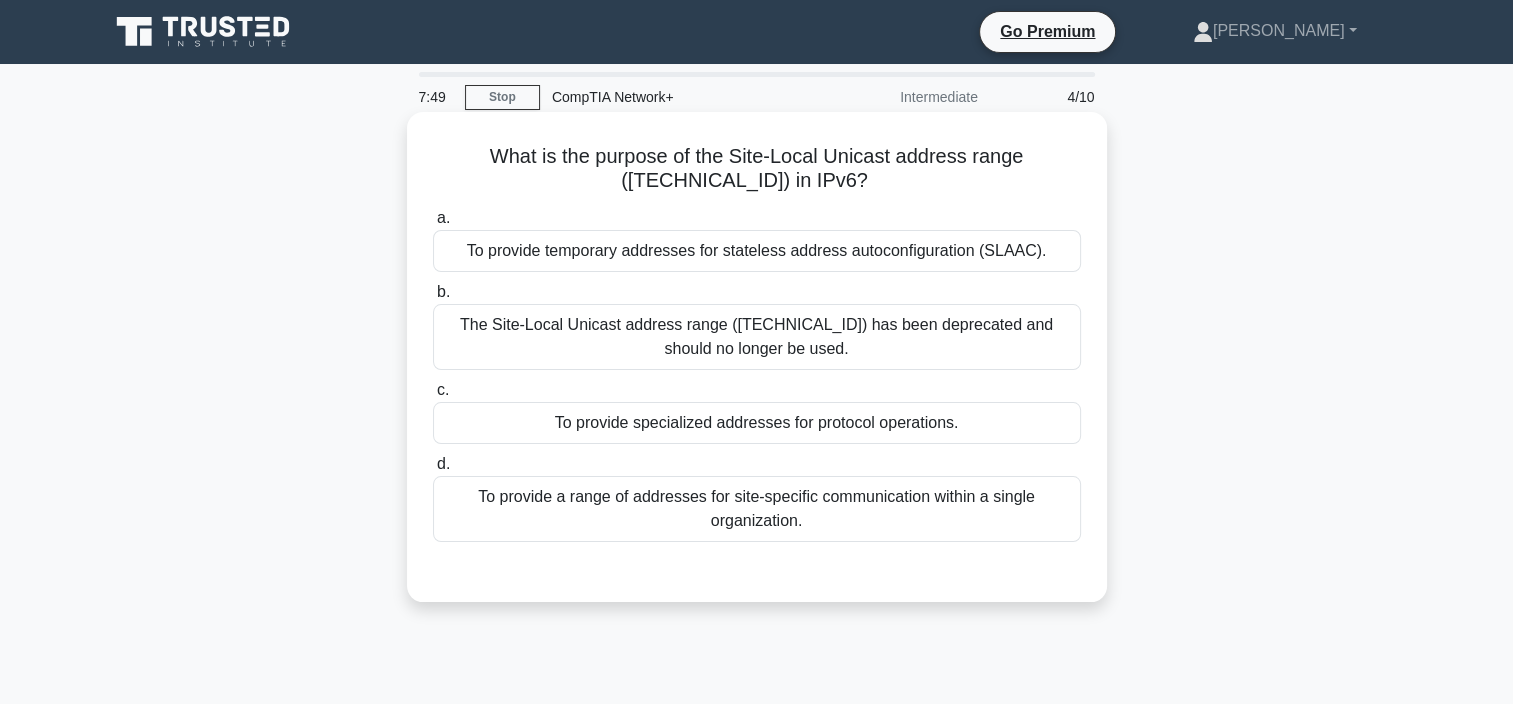 click on "To provide a range of addresses for site-specific communication within a single organization." at bounding box center (757, 509) 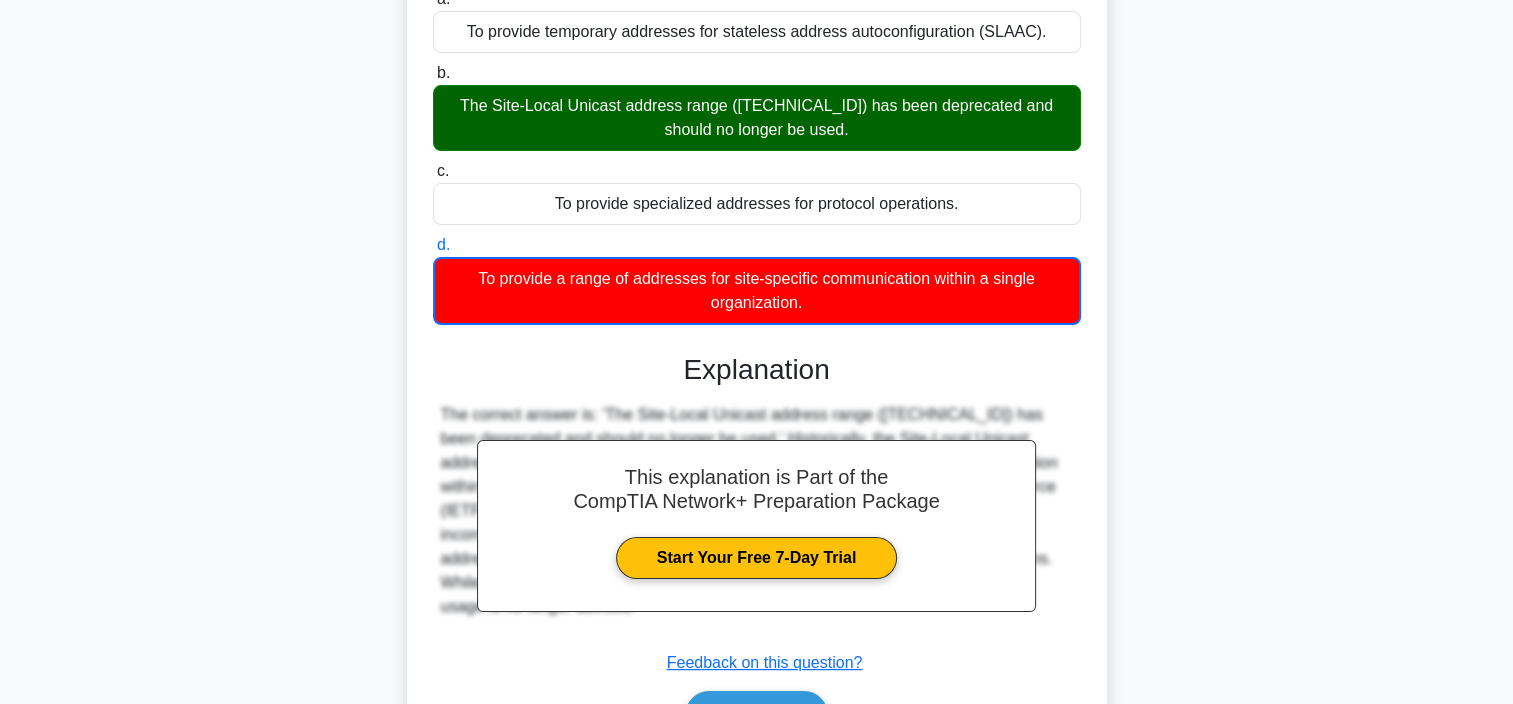 scroll, scrollTop: 376, scrollLeft: 0, axis: vertical 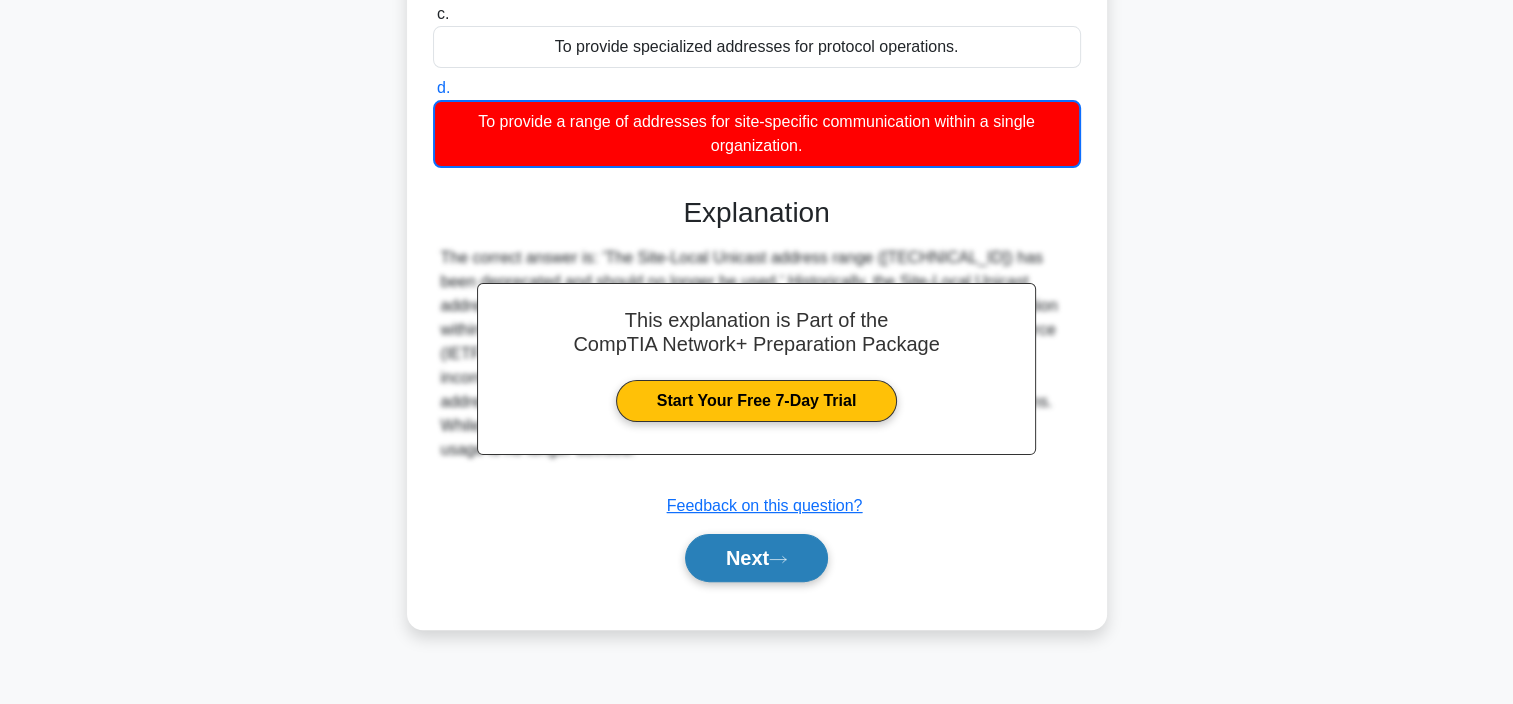 click on "Next" at bounding box center (756, 558) 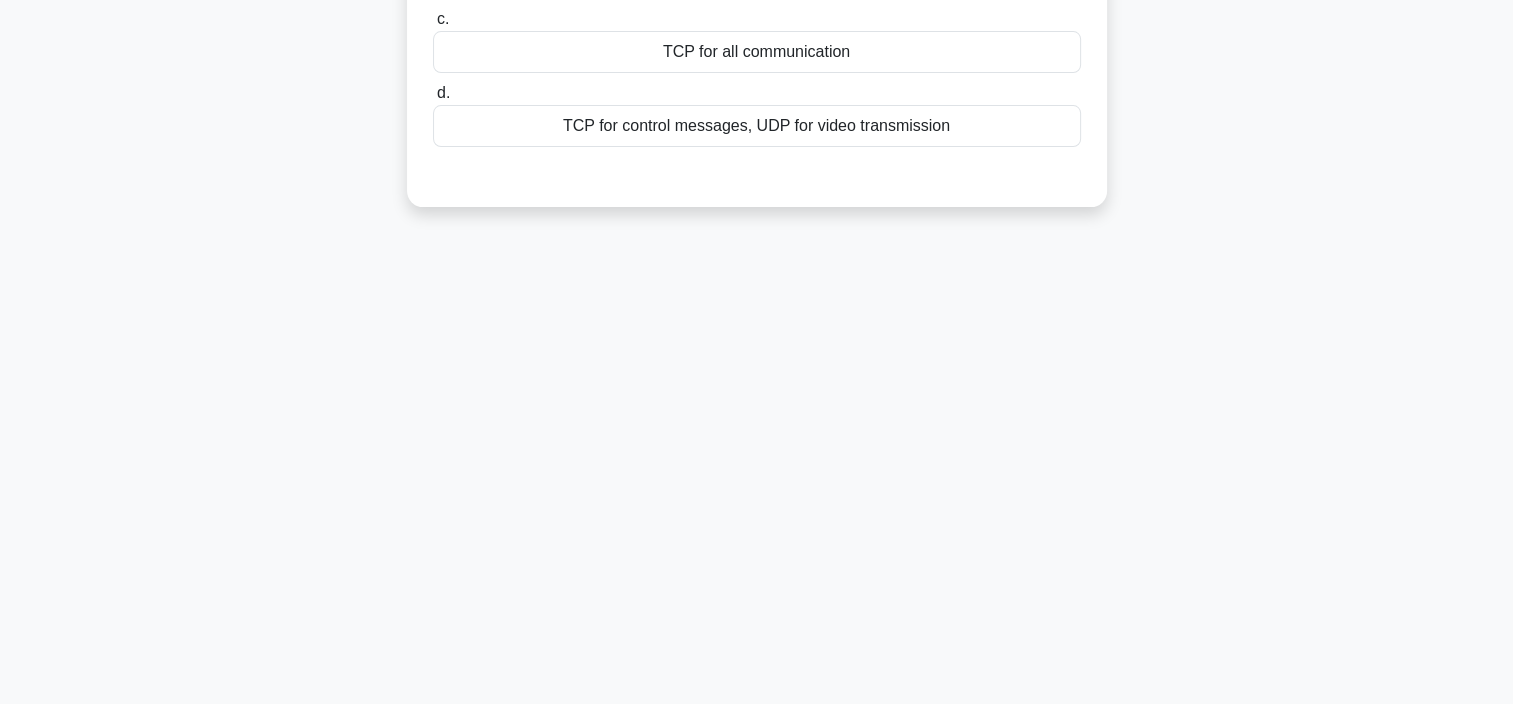 scroll, scrollTop: 0, scrollLeft: 0, axis: both 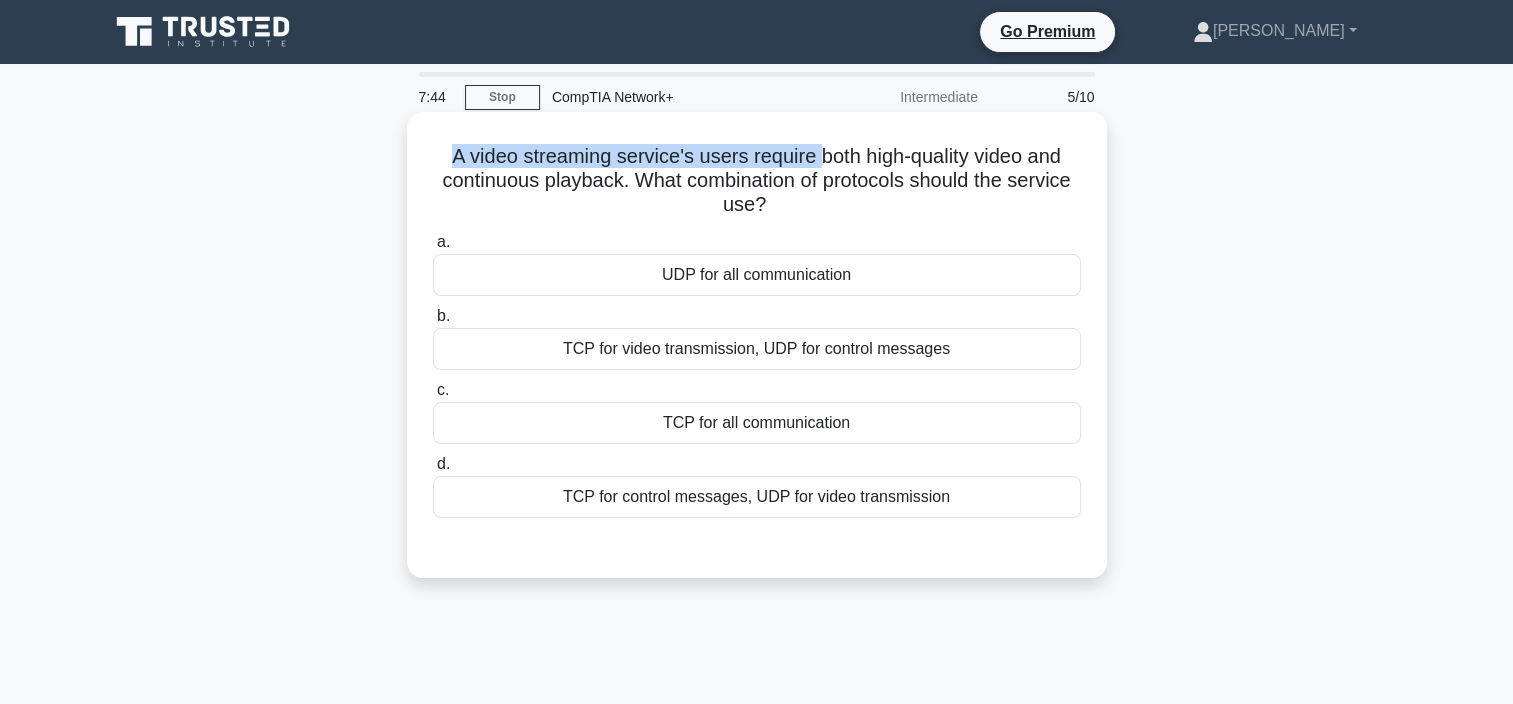 drag, startPoint x: 444, startPoint y: 156, endPoint x: 815, endPoint y: 172, distance: 371.34485 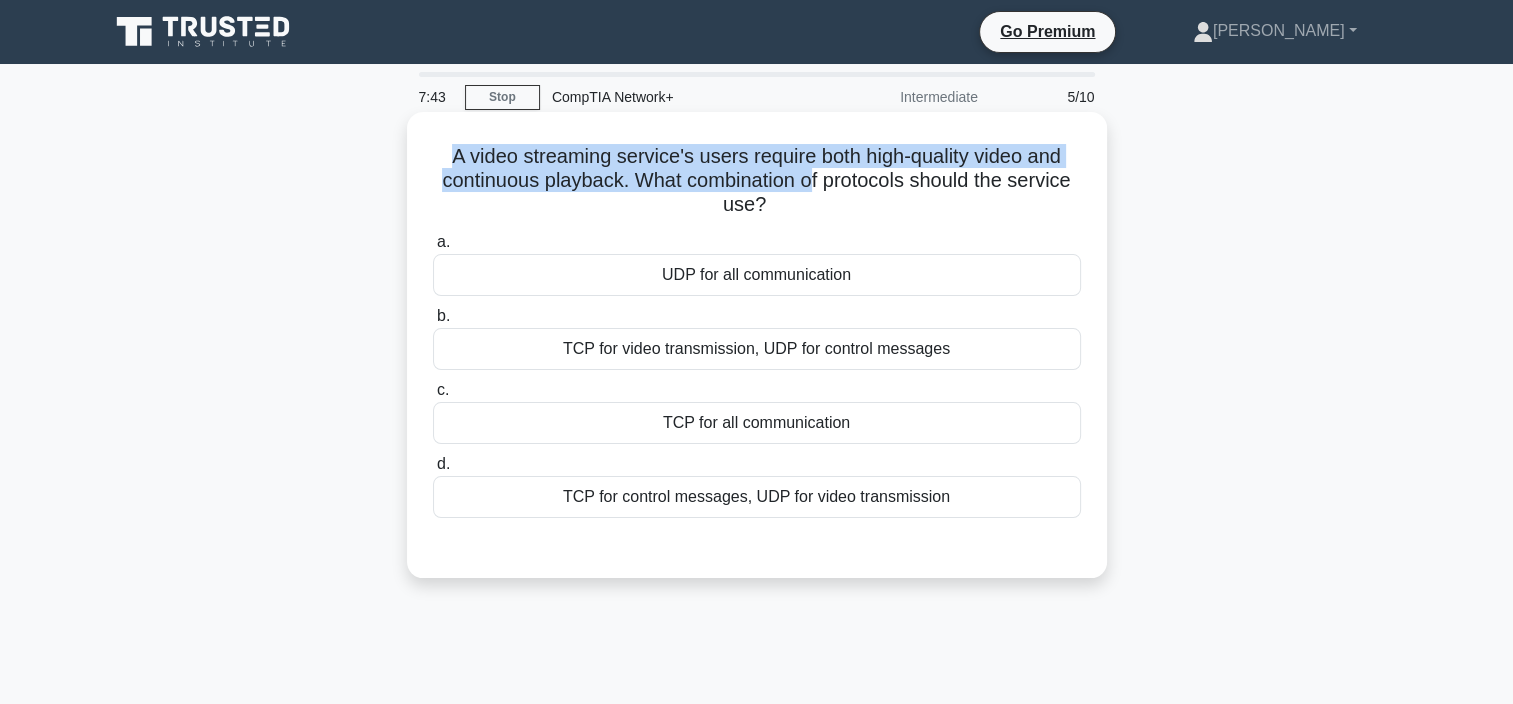click on "A video streaming service's users require both high-quality video and continuous playback. What combination of protocols should the service use?
.spinner_0XTQ{transform-origin:center;animation:spinner_y6GP .75s linear infinite}@keyframes spinner_y6GP{100%{transform:rotate(360deg)}}" at bounding box center (757, 181) 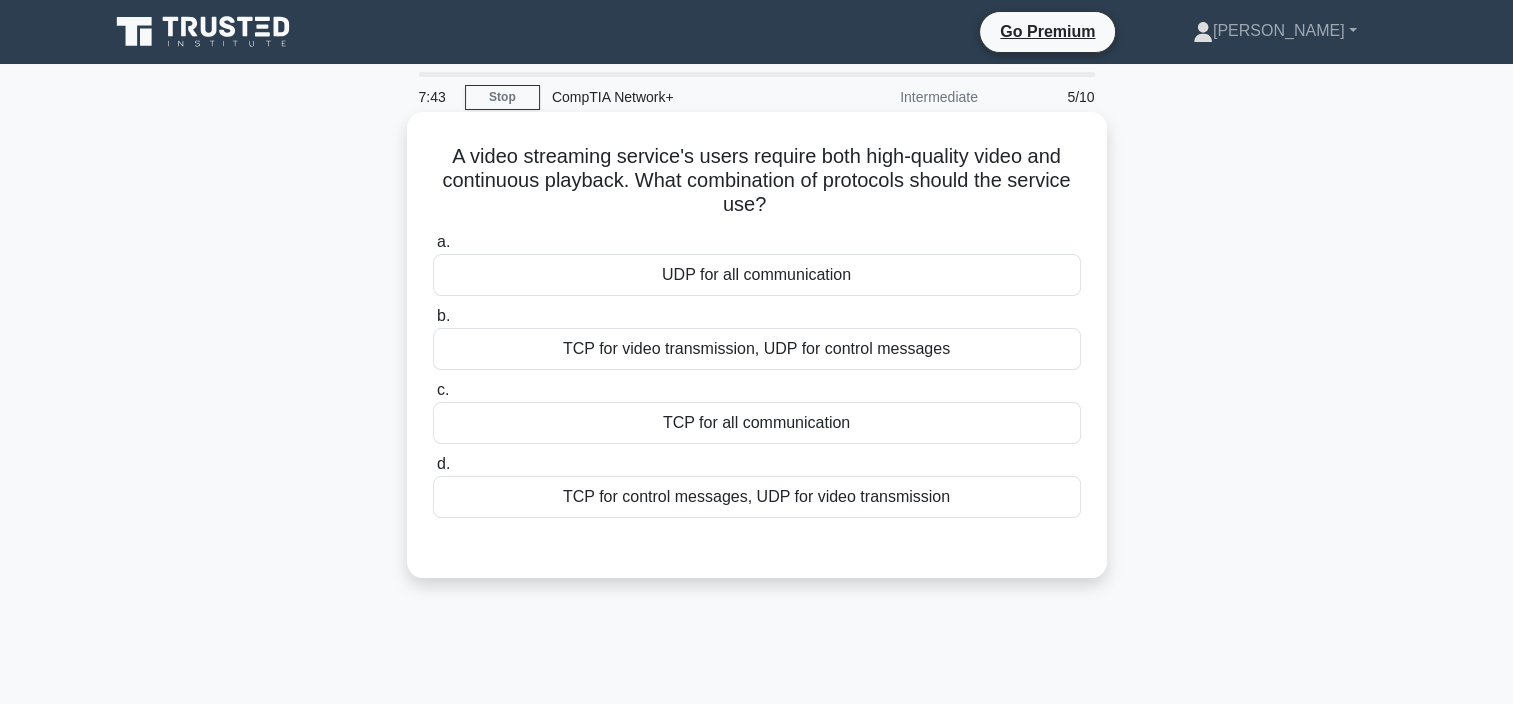 click on "A video streaming service's users require both high-quality video and continuous playback. What combination of protocols should the service use?
.spinner_0XTQ{transform-origin:center;animation:spinner_y6GP .75s linear infinite}@keyframes spinner_y6GP{100%{transform:rotate(360deg)}}" at bounding box center [757, 181] 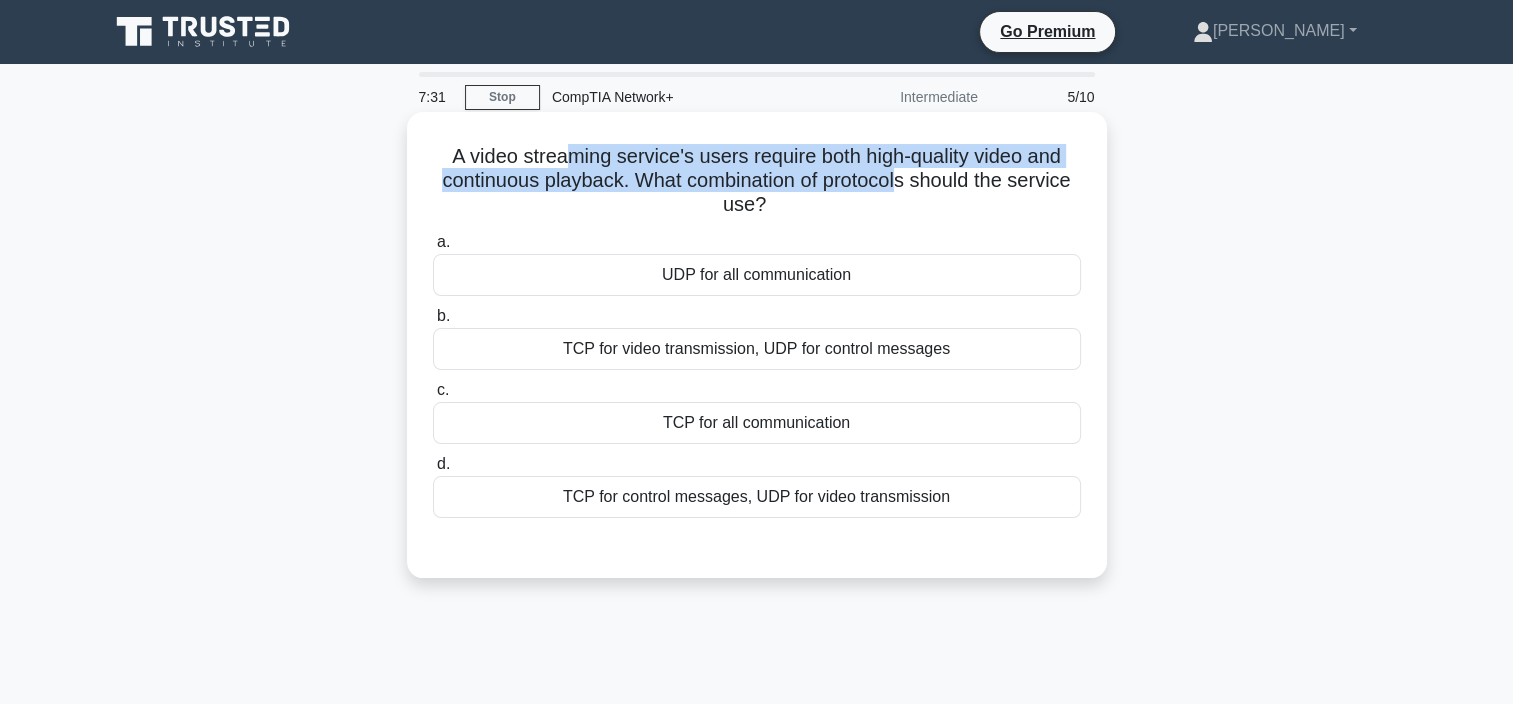 drag, startPoint x: 567, startPoint y: 166, endPoint x: 904, endPoint y: 180, distance: 337.29068 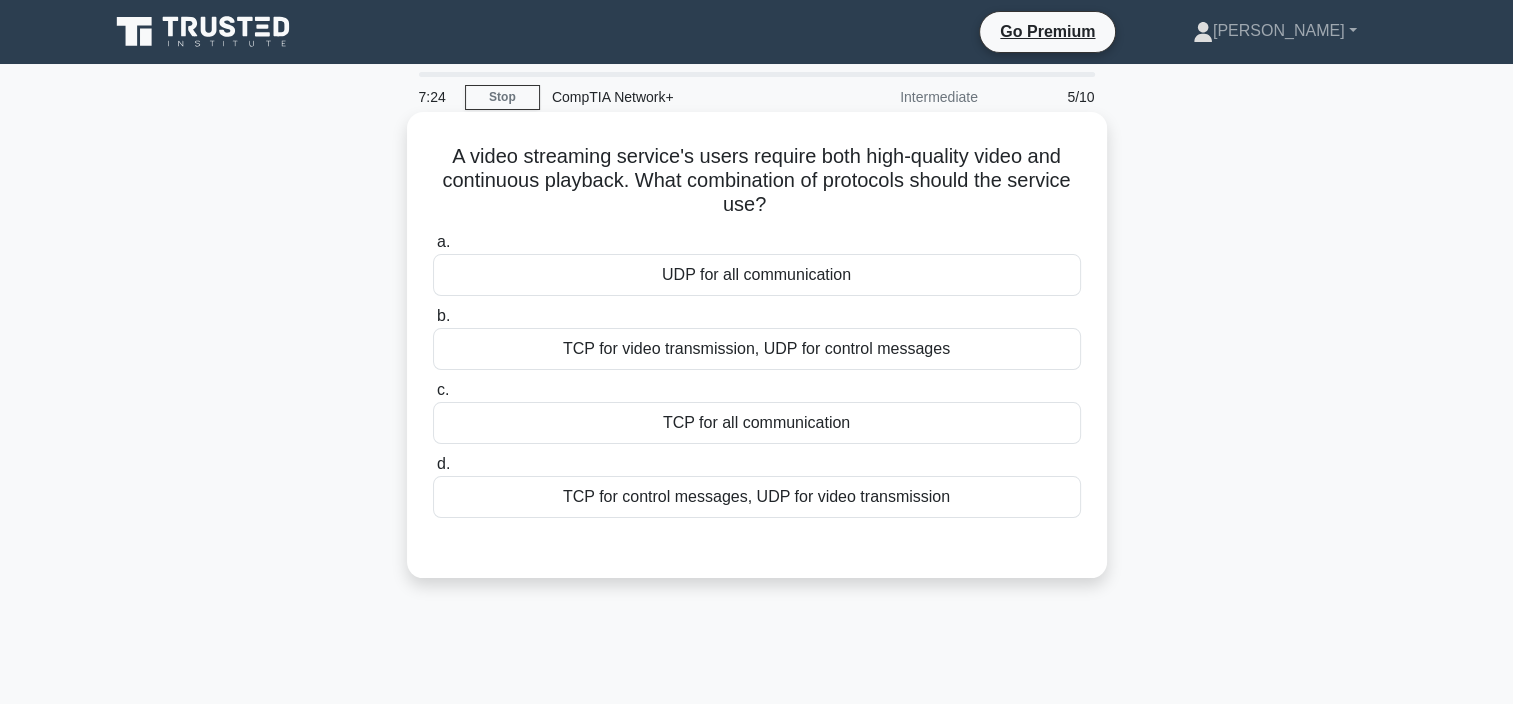 click on "TCP for control messages, UDP for video transmission" at bounding box center (757, 497) 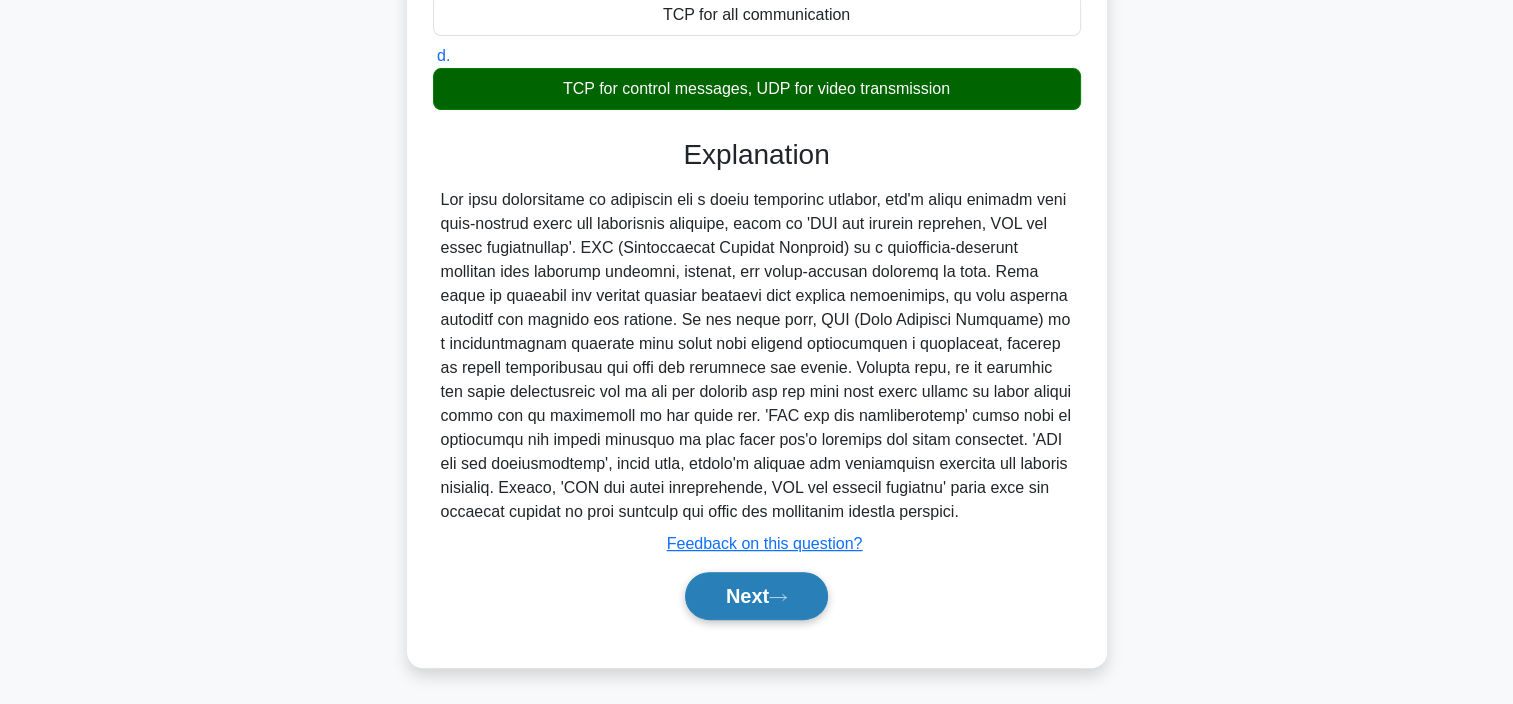 click on "Next" at bounding box center (756, 596) 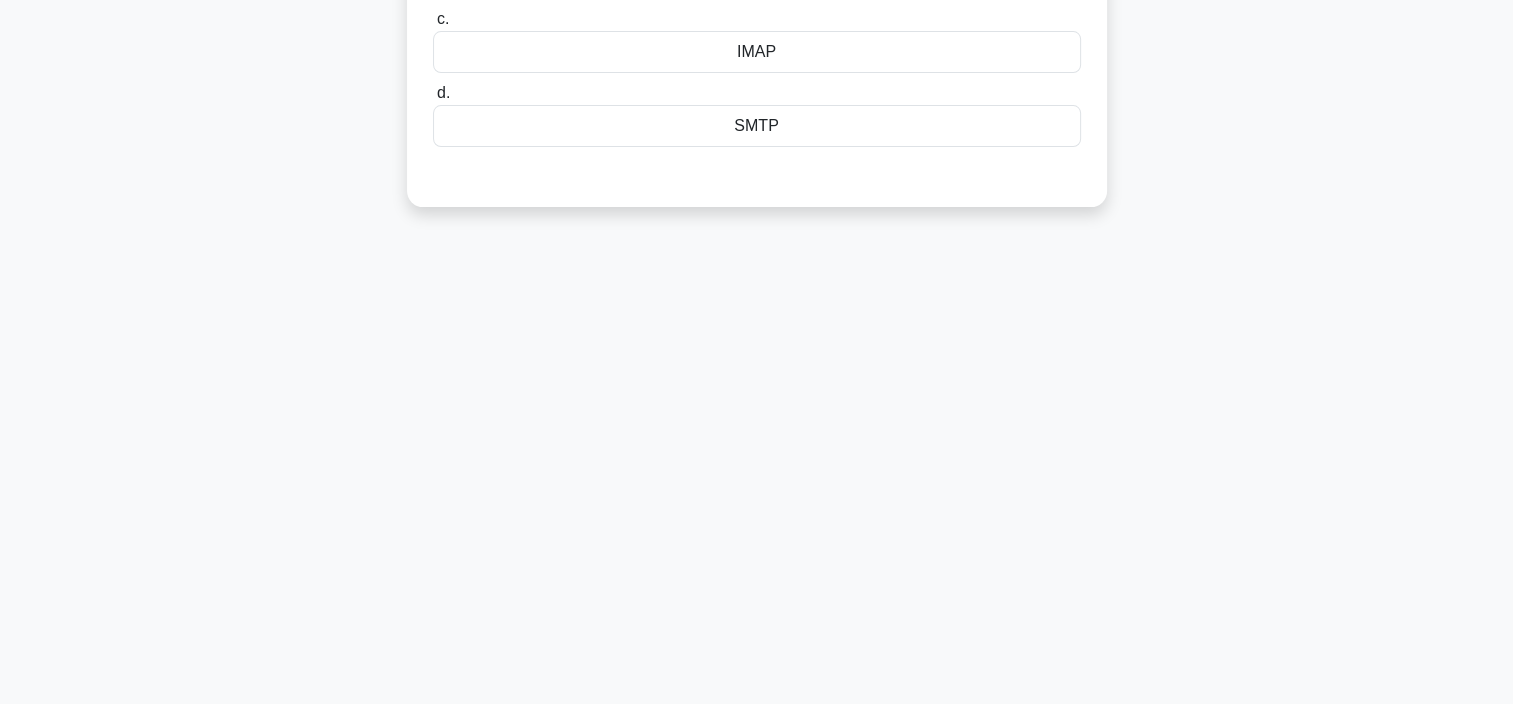 scroll, scrollTop: 0, scrollLeft: 0, axis: both 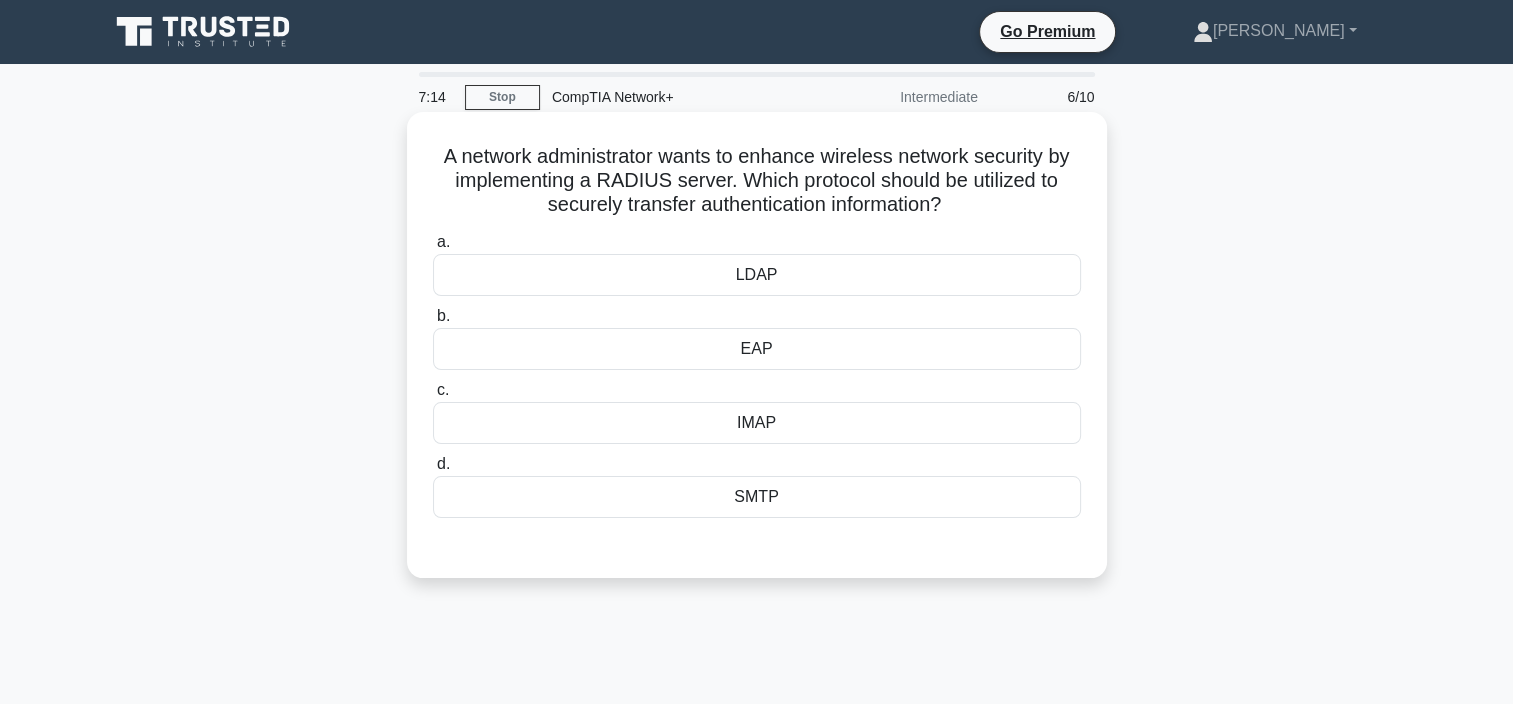 drag, startPoint x: 434, startPoint y: 149, endPoint x: 980, endPoint y: 209, distance: 549.2868 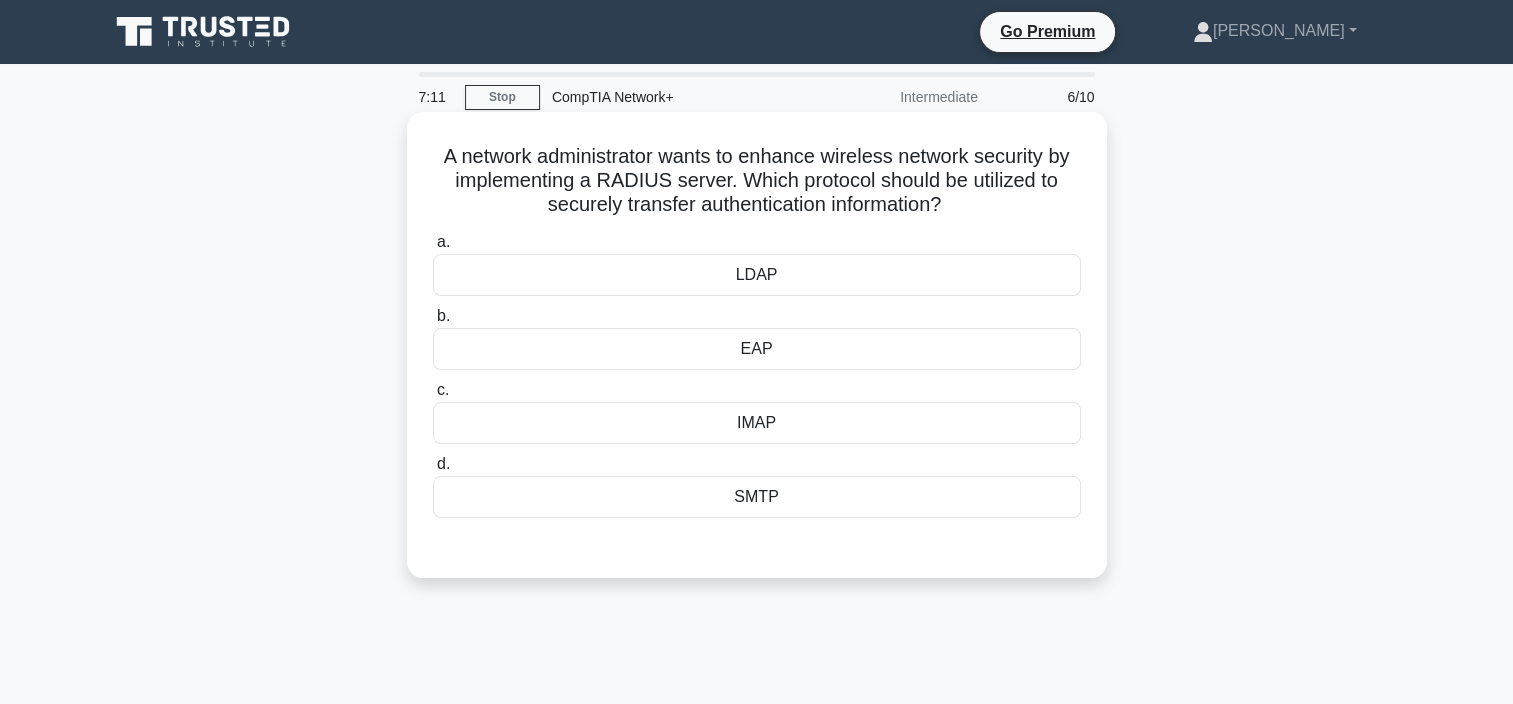 click on "LDAP" at bounding box center (757, 275) 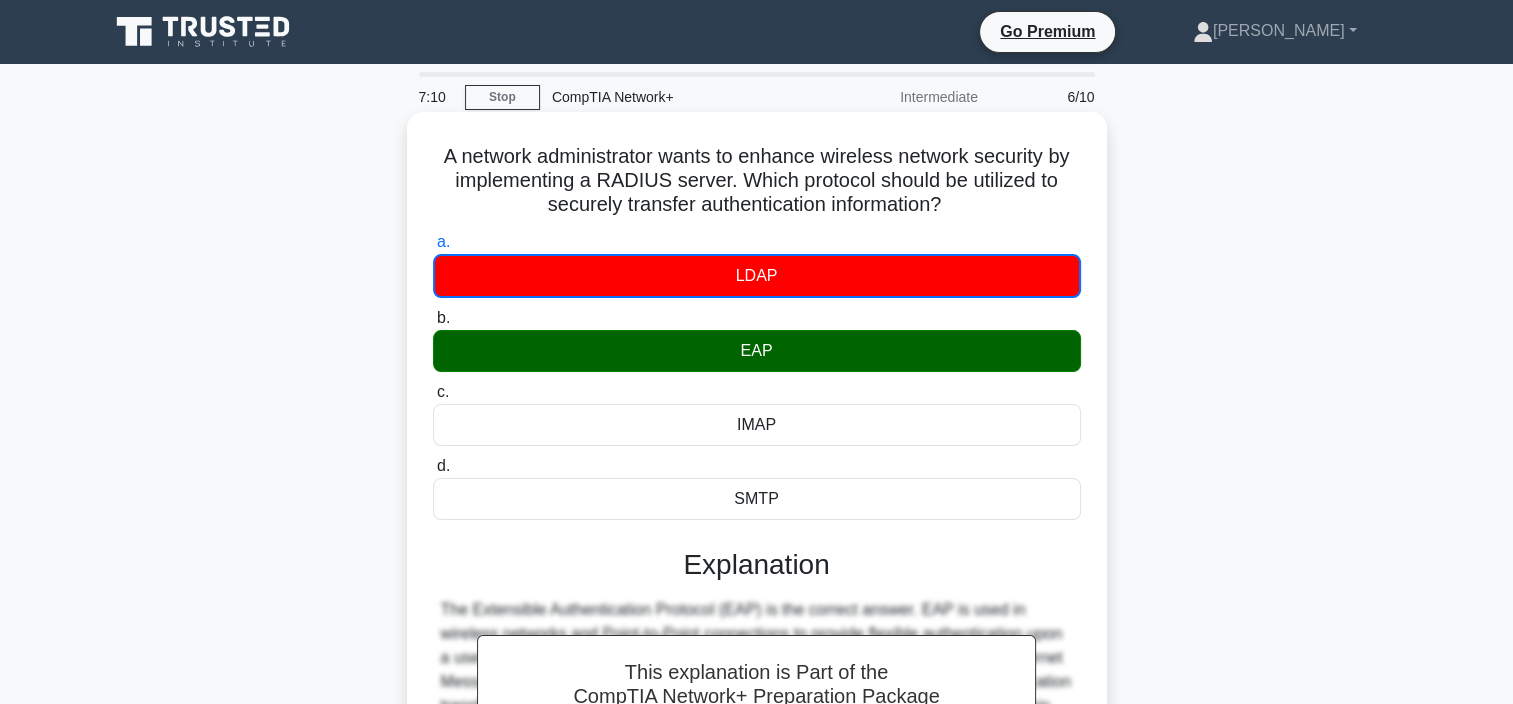 scroll, scrollTop: 376, scrollLeft: 0, axis: vertical 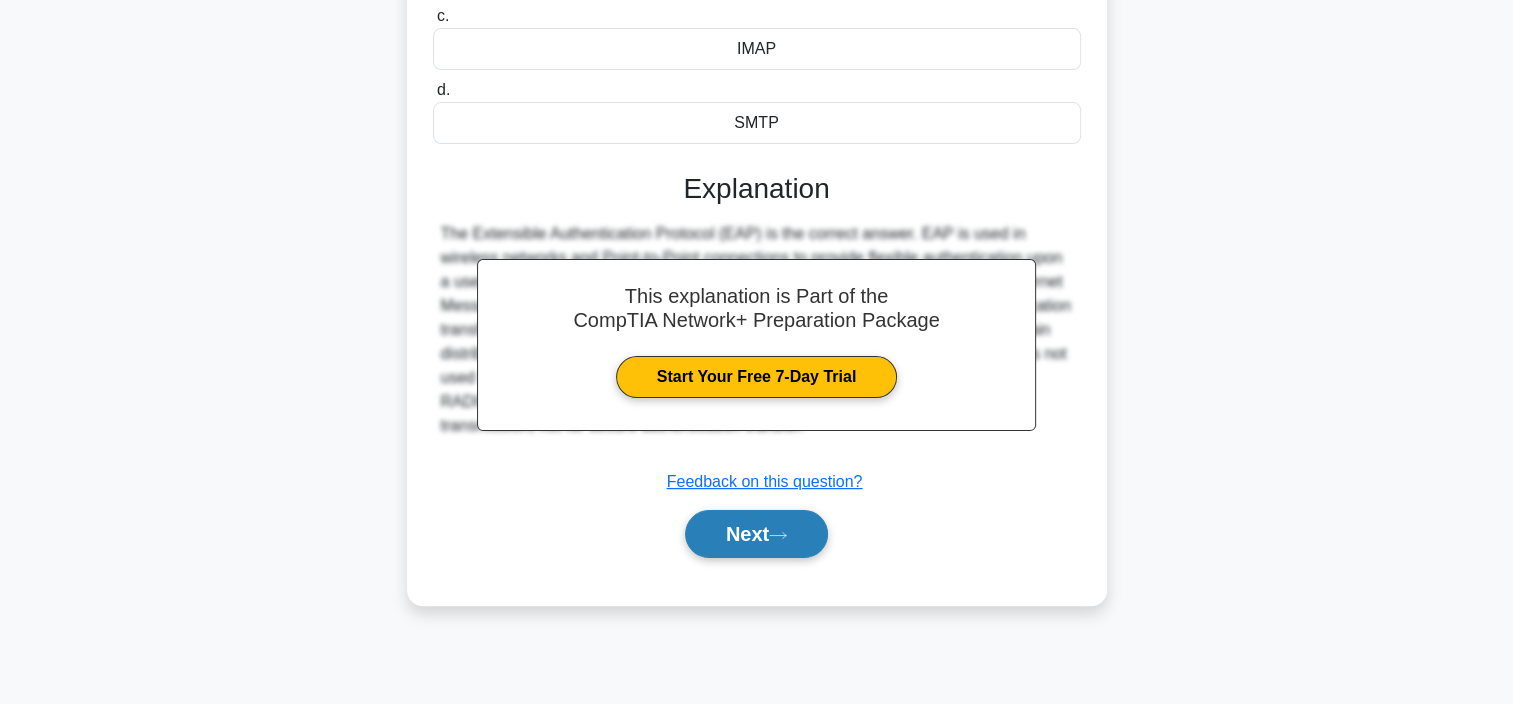 click on "Next" at bounding box center (756, 534) 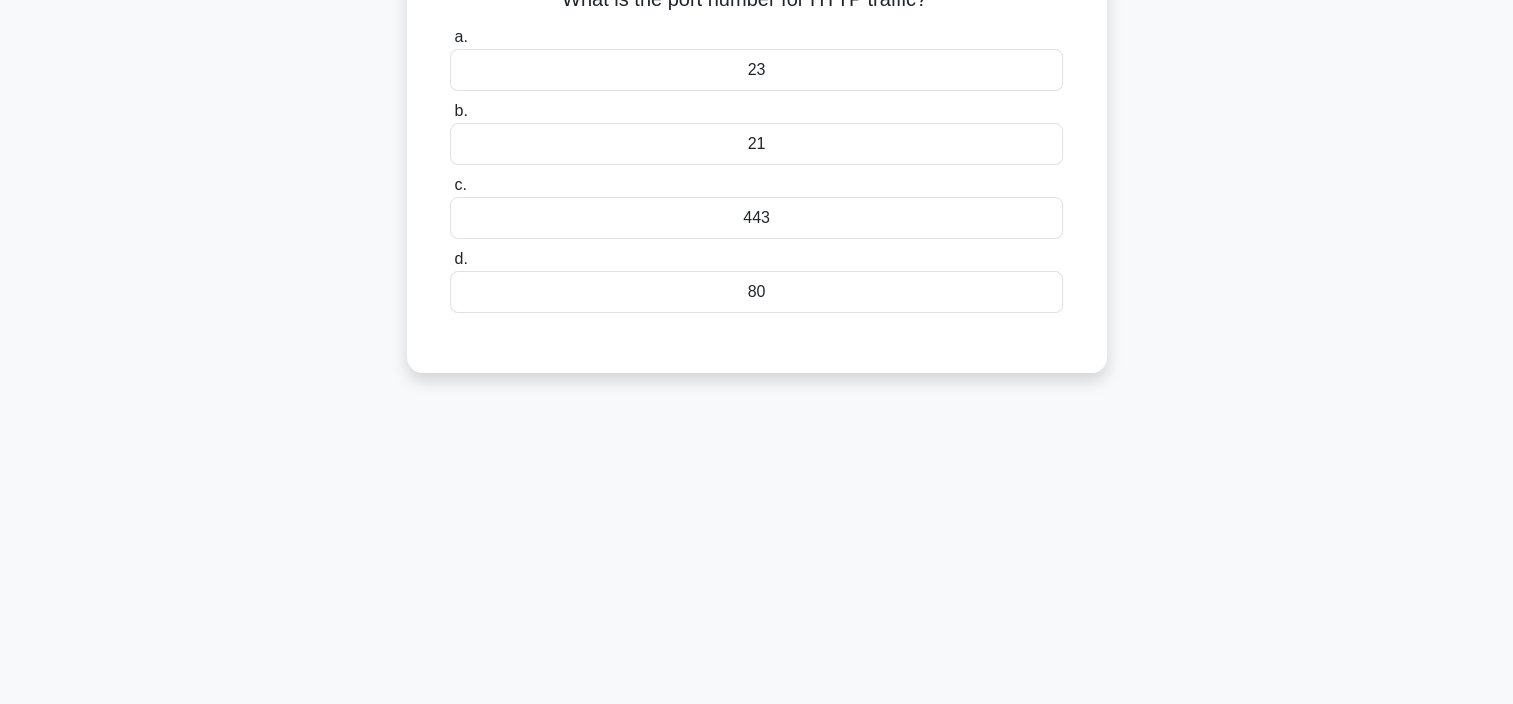 scroll, scrollTop: 0, scrollLeft: 0, axis: both 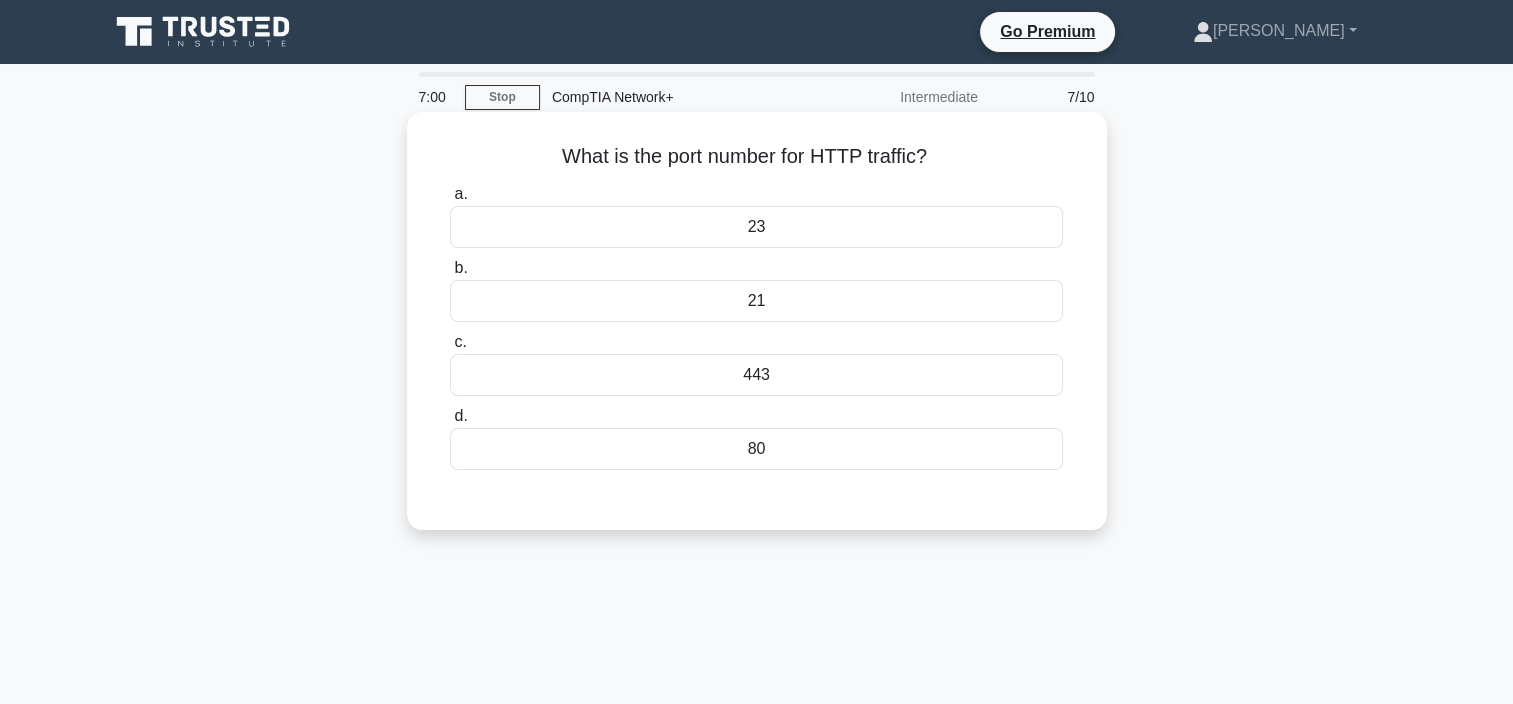 click on "443" at bounding box center [756, 375] 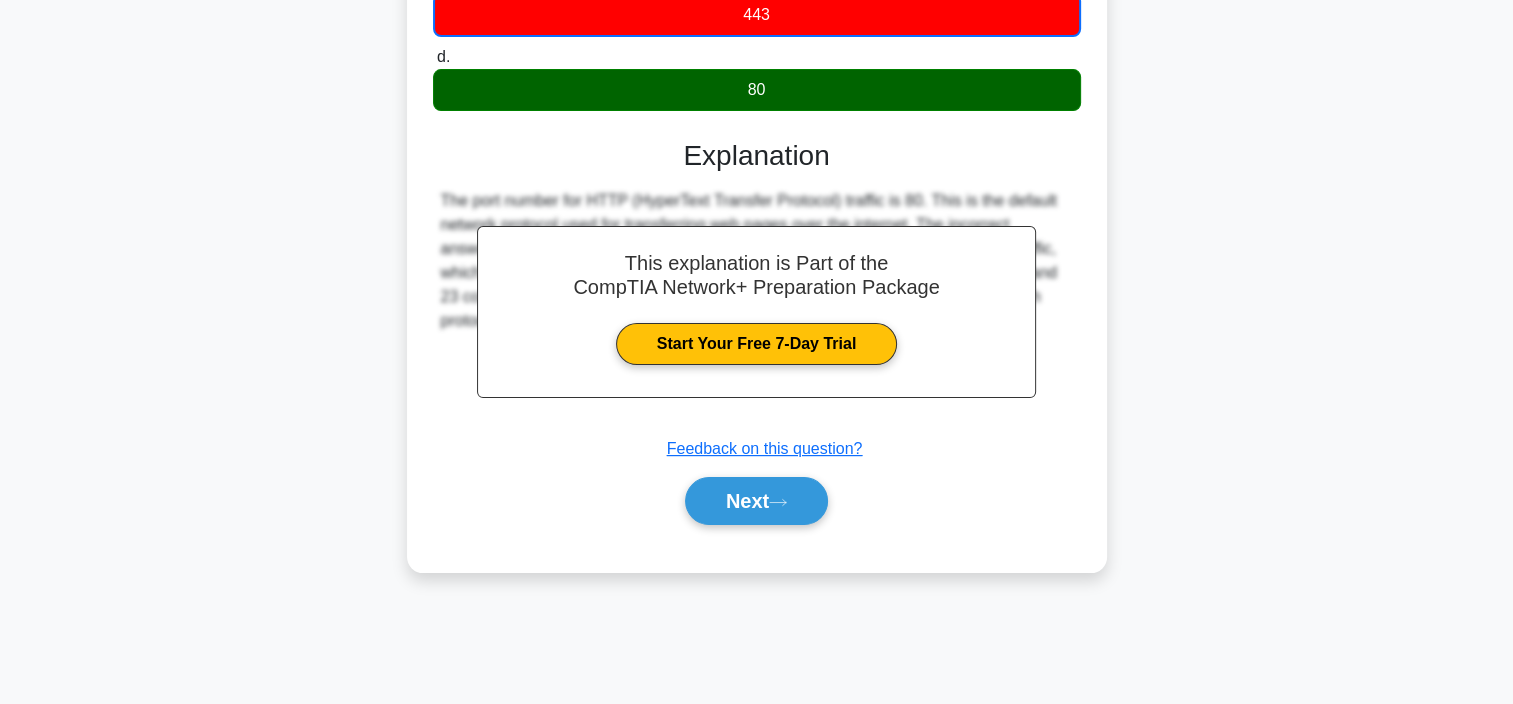 scroll, scrollTop: 376, scrollLeft: 0, axis: vertical 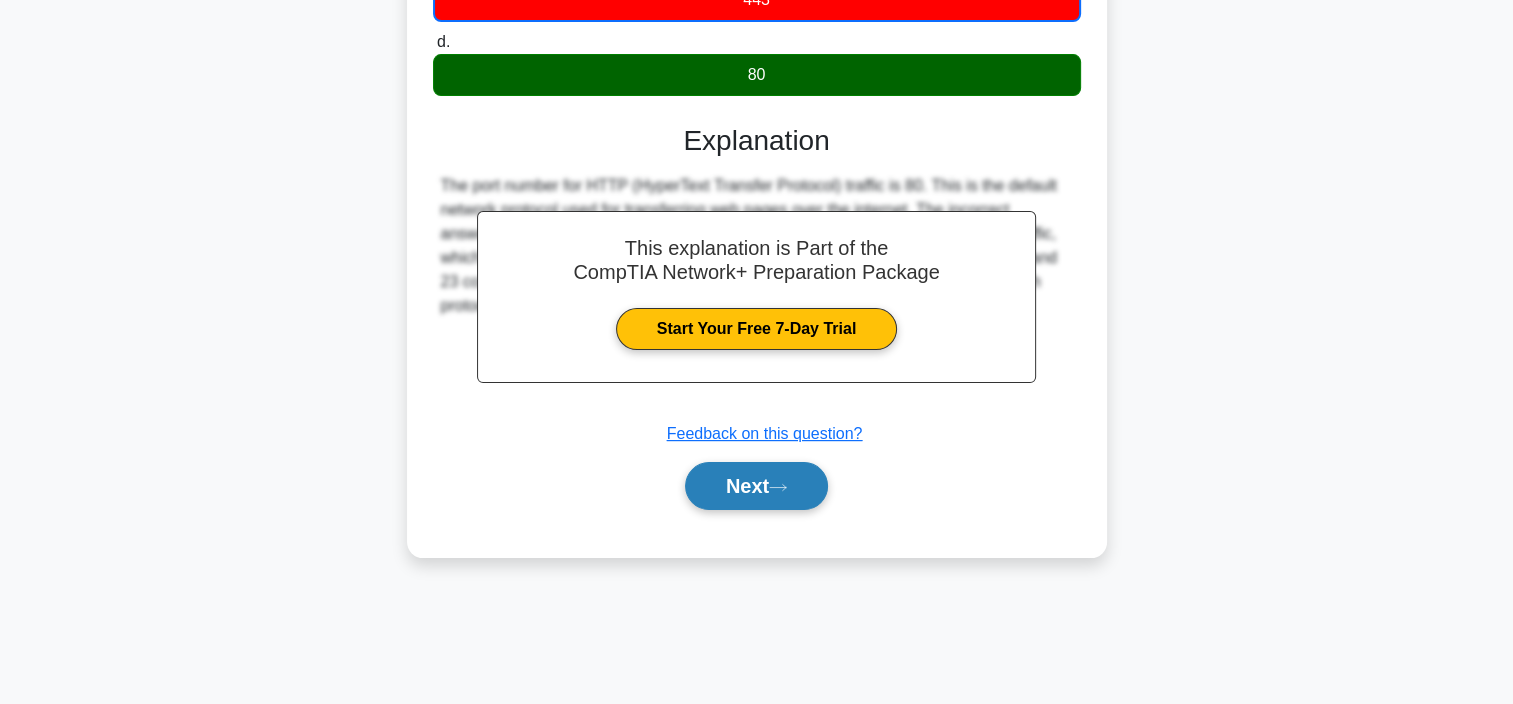 click on "Next" at bounding box center [756, 486] 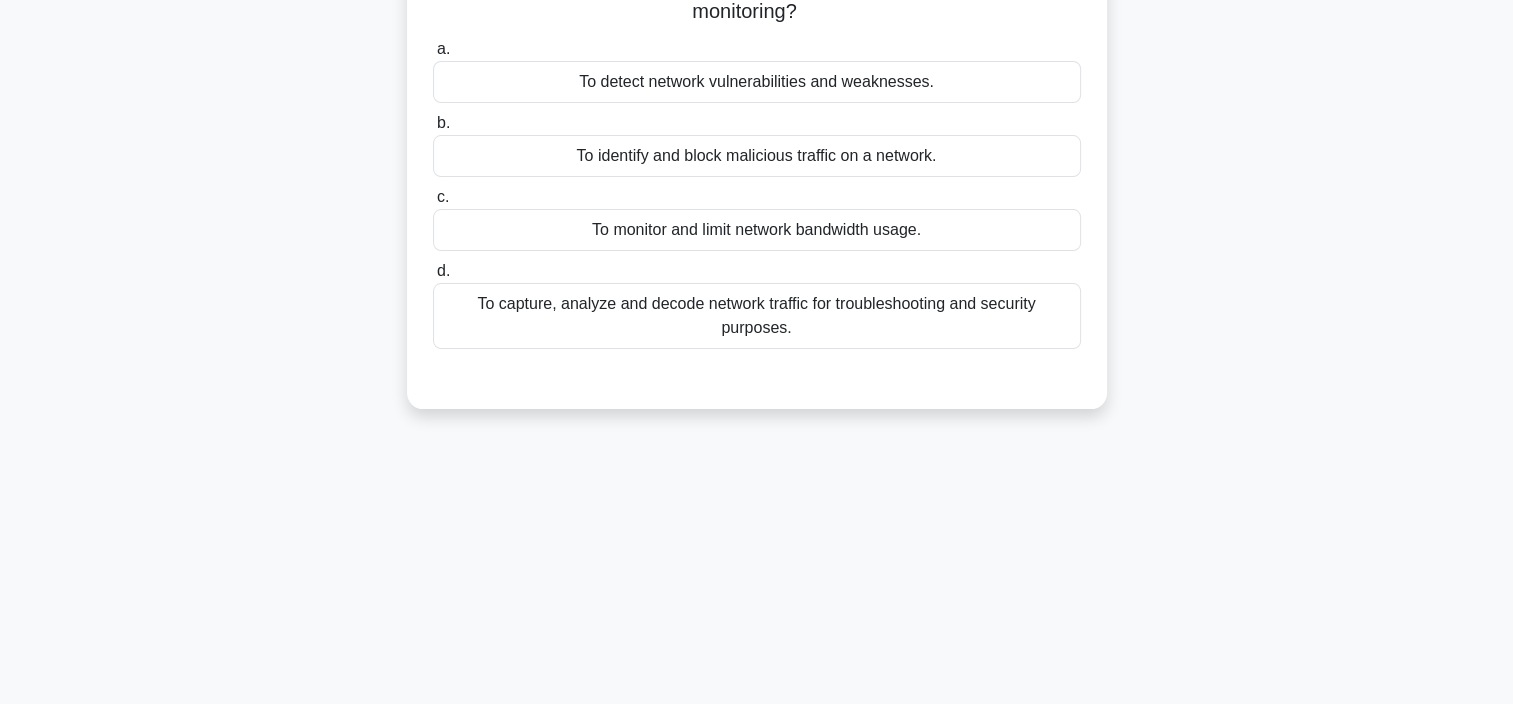 scroll, scrollTop: 0, scrollLeft: 0, axis: both 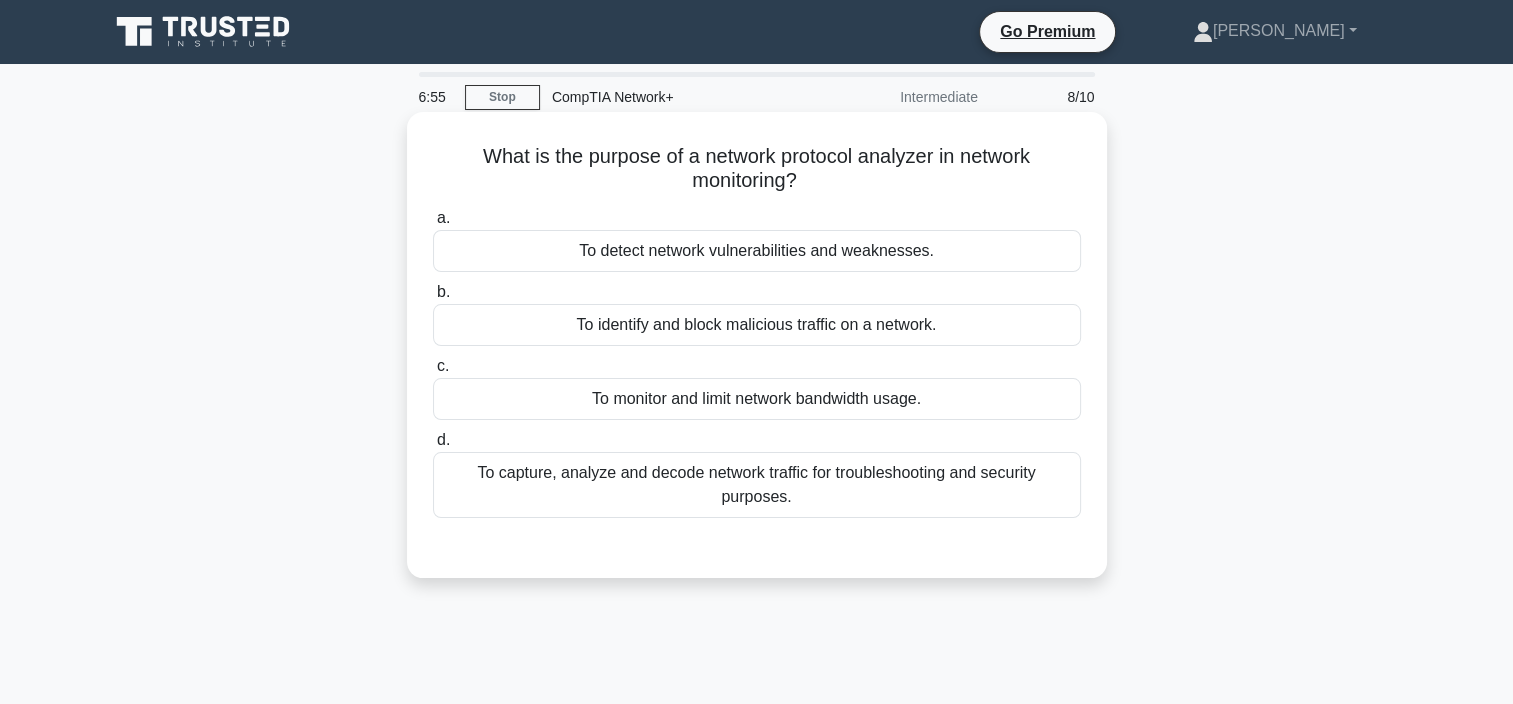 drag, startPoint x: 477, startPoint y: 164, endPoint x: 857, endPoint y: 185, distance: 380.57983 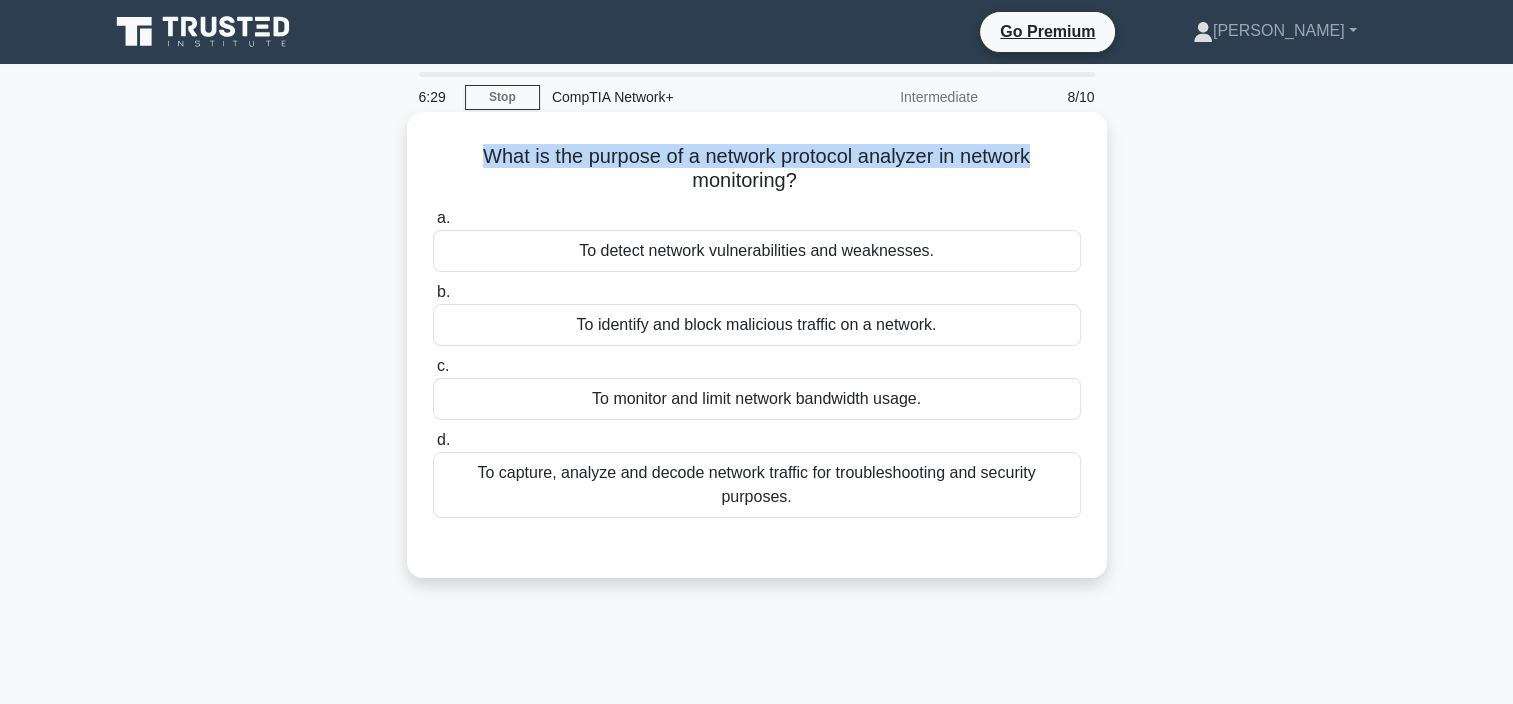drag, startPoint x: 477, startPoint y: 163, endPoint x: 1031, endPoint y: 172, distance: 554.0731 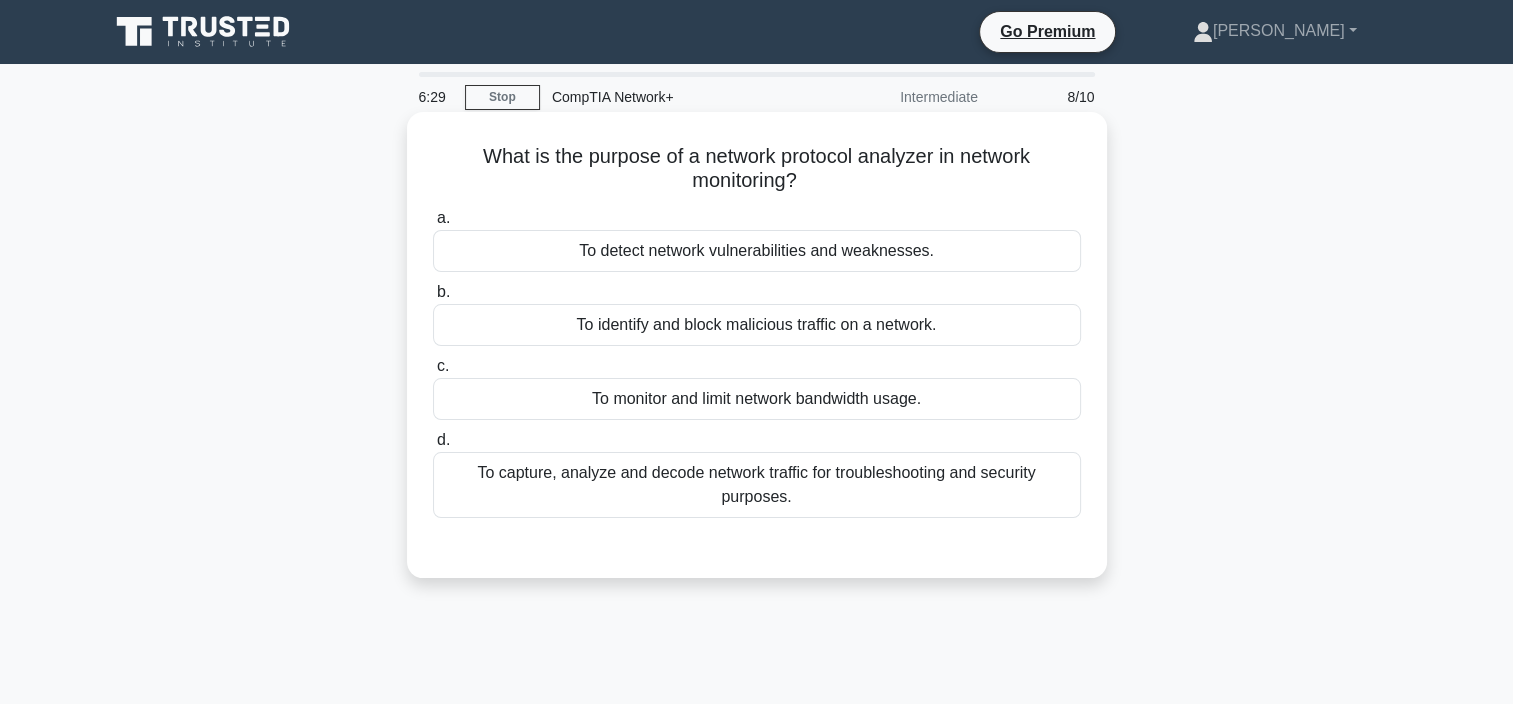 drag, startPoint x: 1031, startPoint y: 172, endPoint x: 804, endPoint y: 184, distance: 227.31696 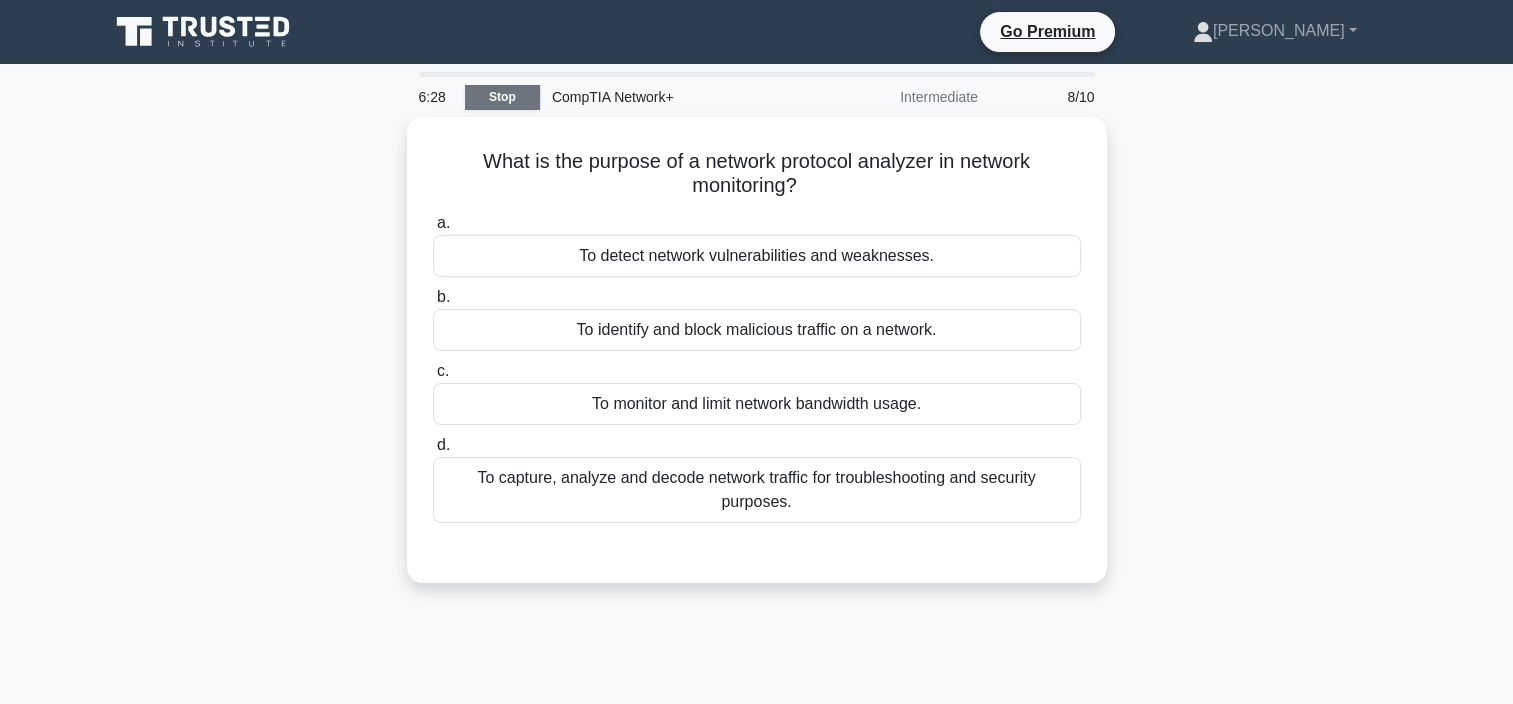 click on "Stop" at bounding box center (502, 97) 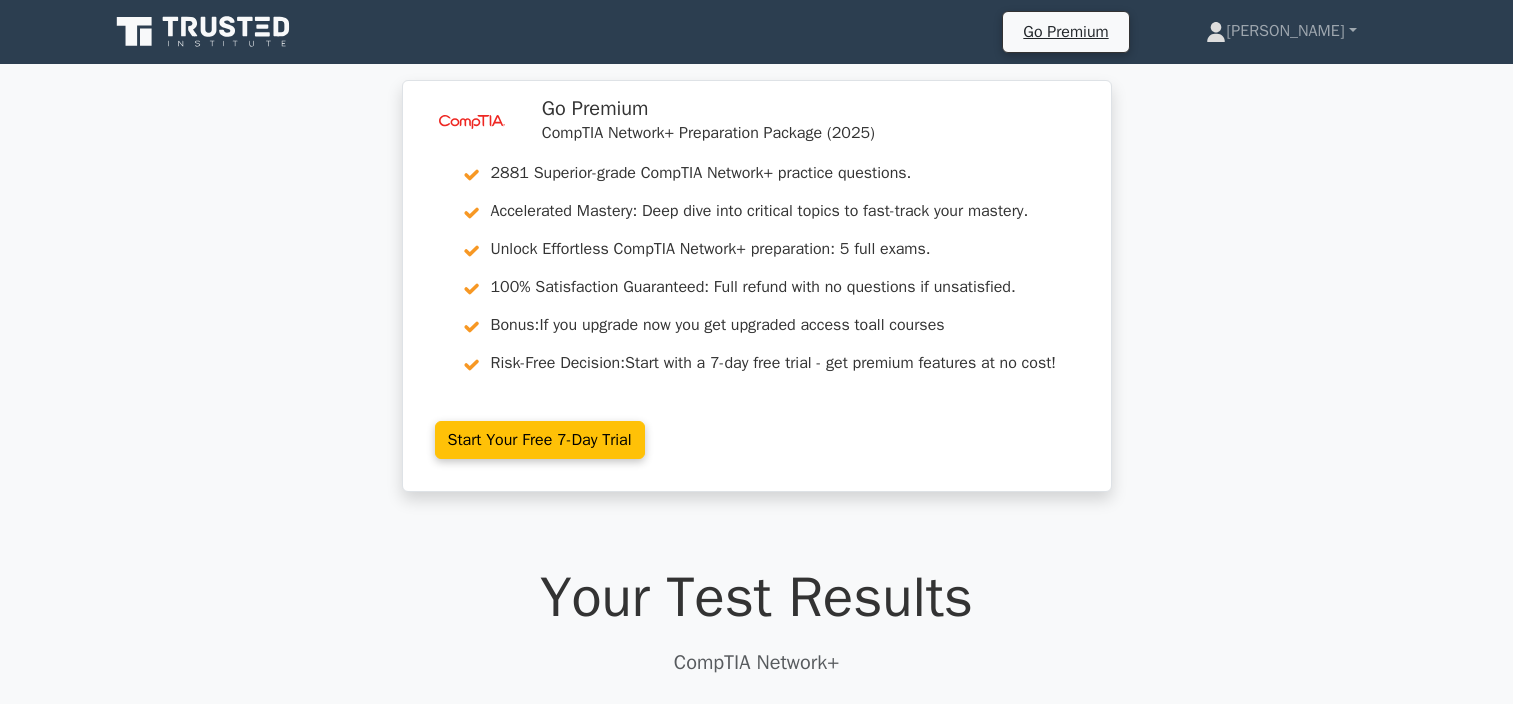 scroll, scrollTop: 252, scrollLeft: 0, axis: vertical 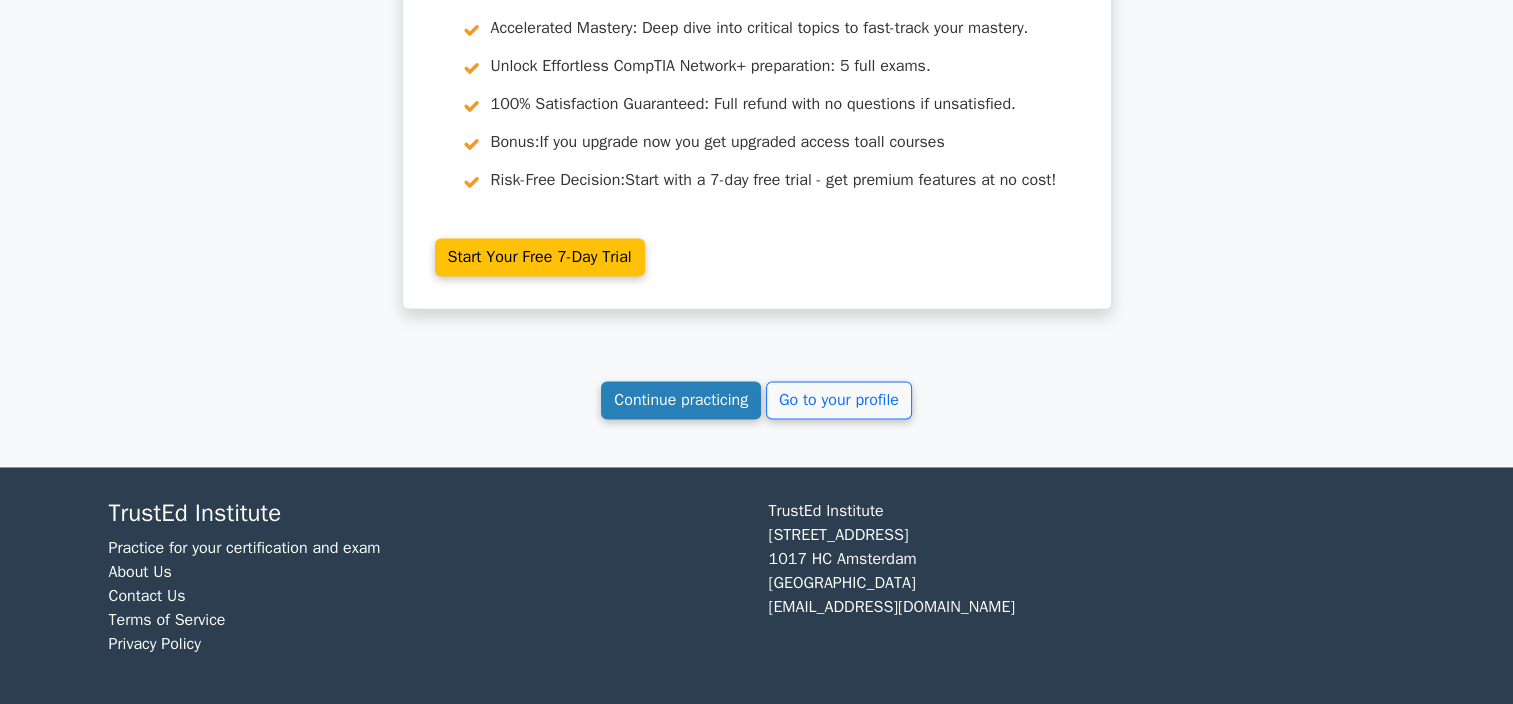 click on "Continue practicing" at bounding box center [681, 400] 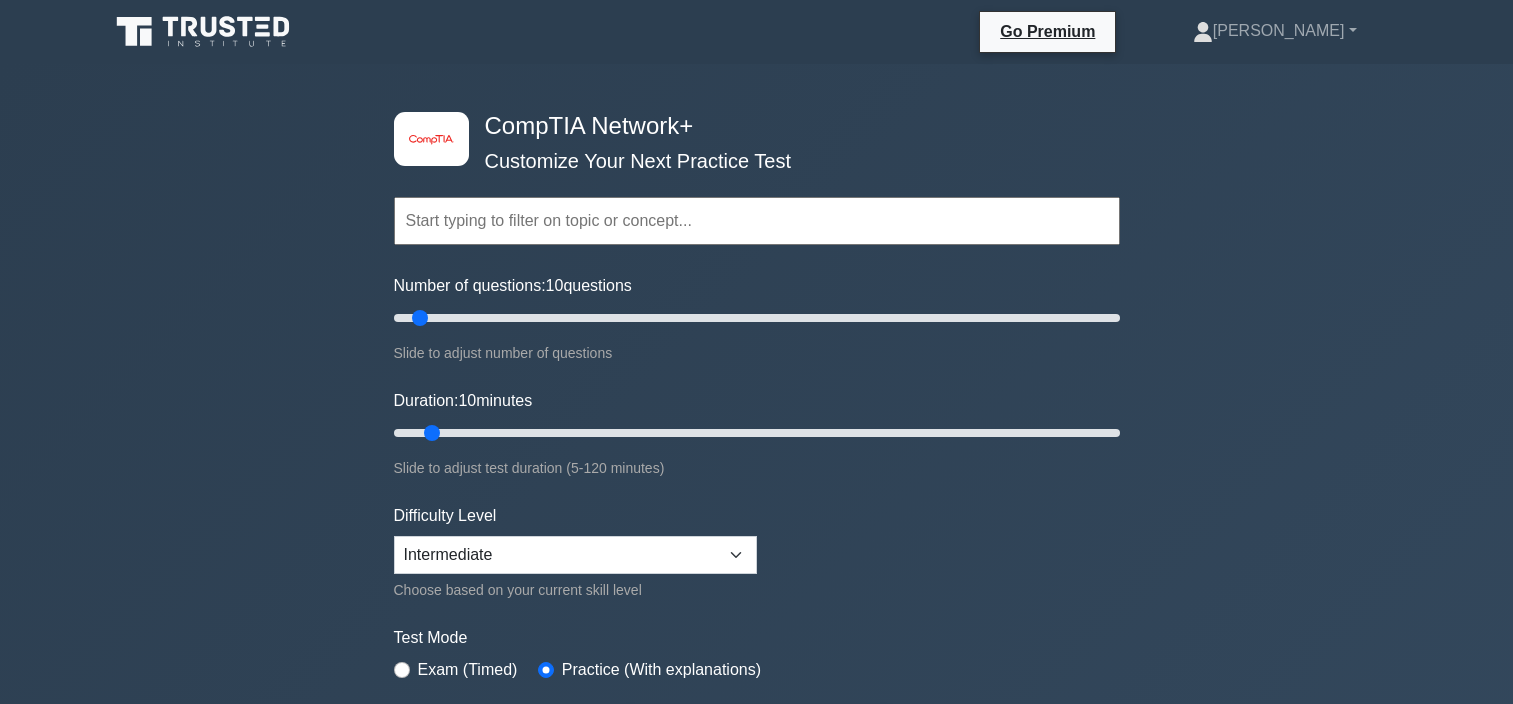 scroll, scrollTop: 0, scrollLeft: 0, axis: both 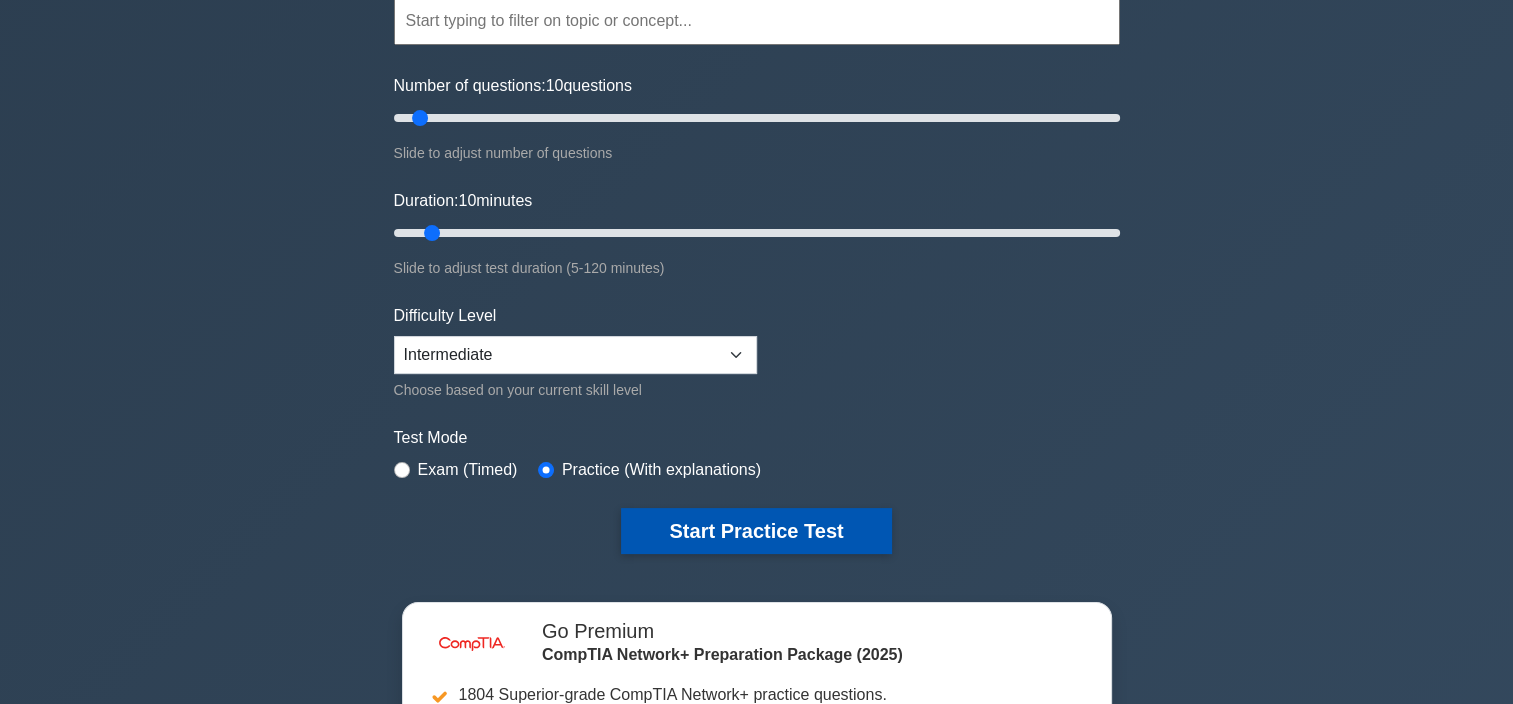 click on "Start Practice Test" at bounding box center (756, 531) 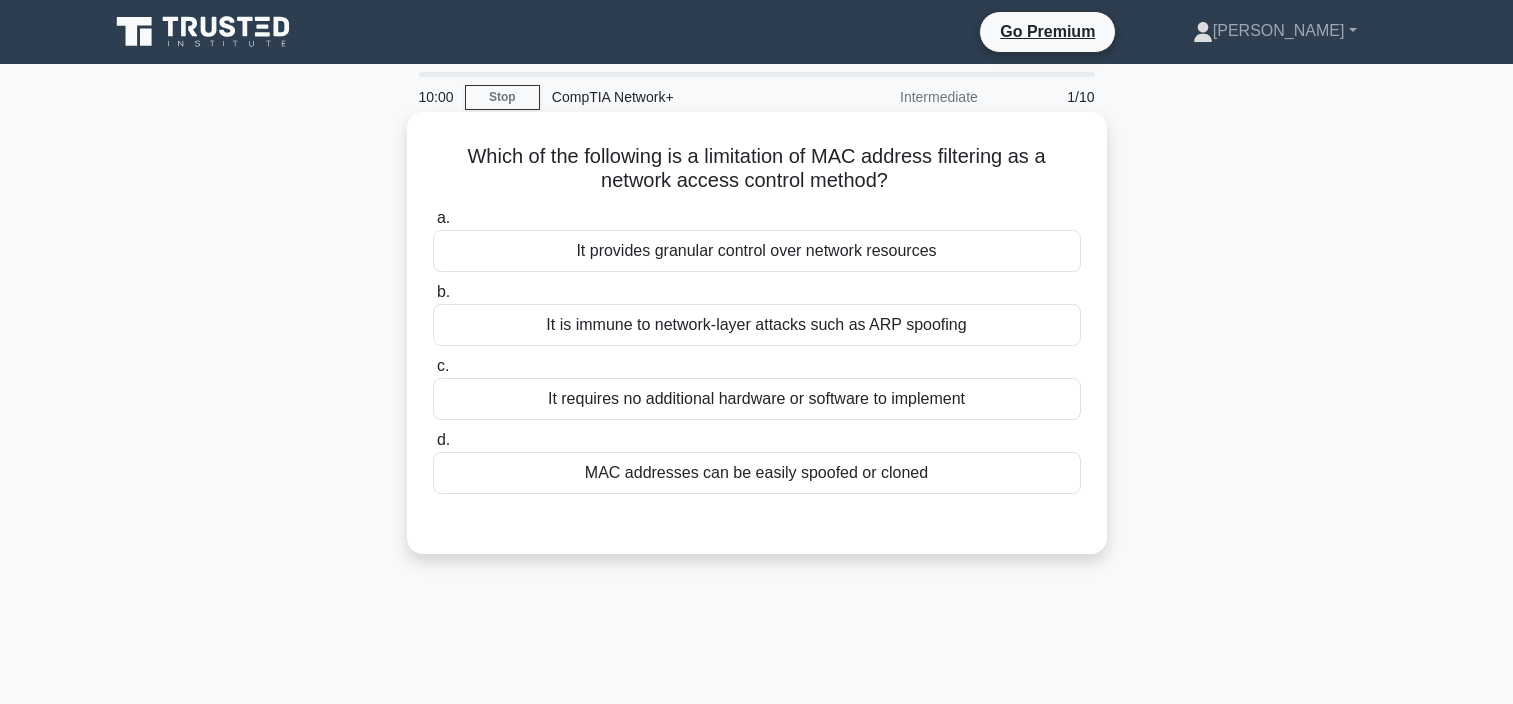 scroll, scrollTop: 0, scrollLeft: 0, axis: both 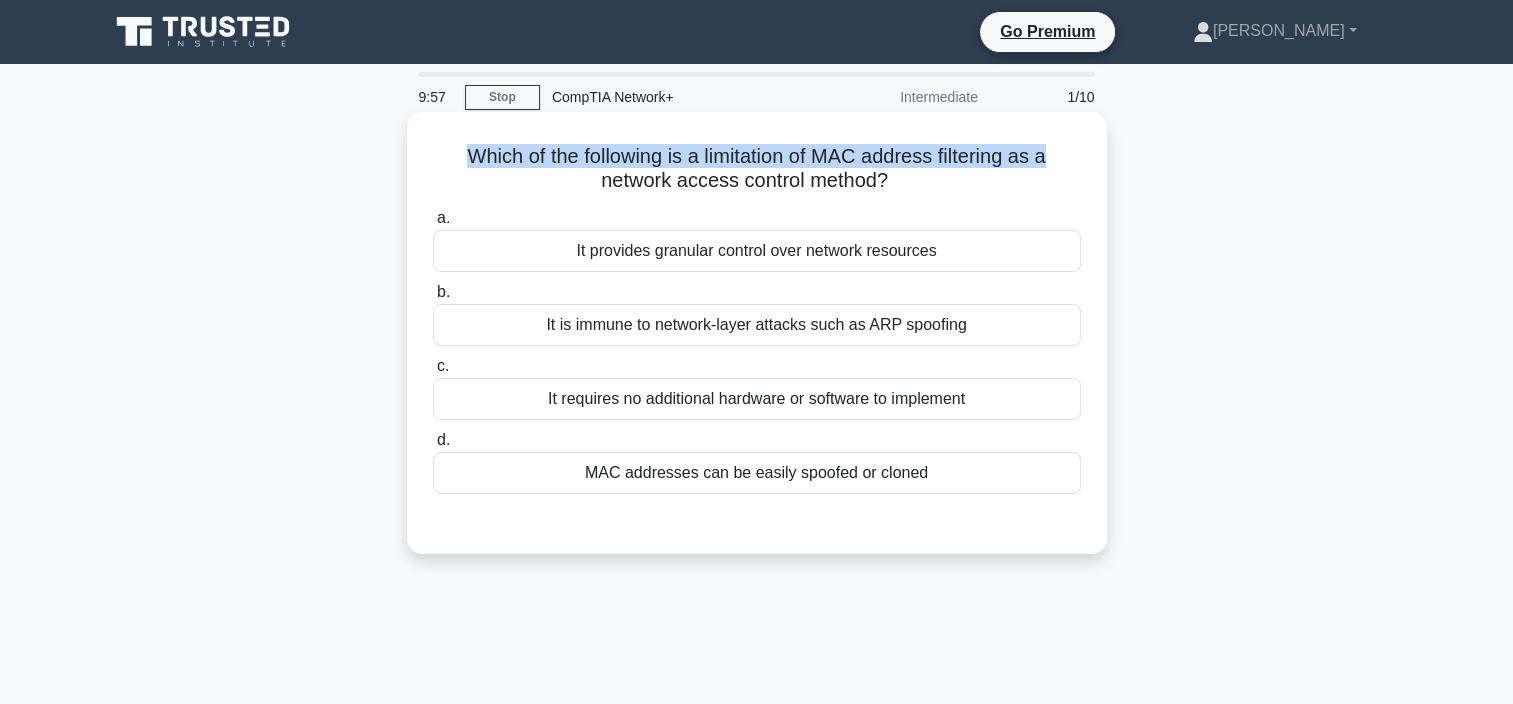 drag, startPoint x: 458, startPoint y: 162, endPoint x: 1057, endPoint y: 155, distance: 599.0409 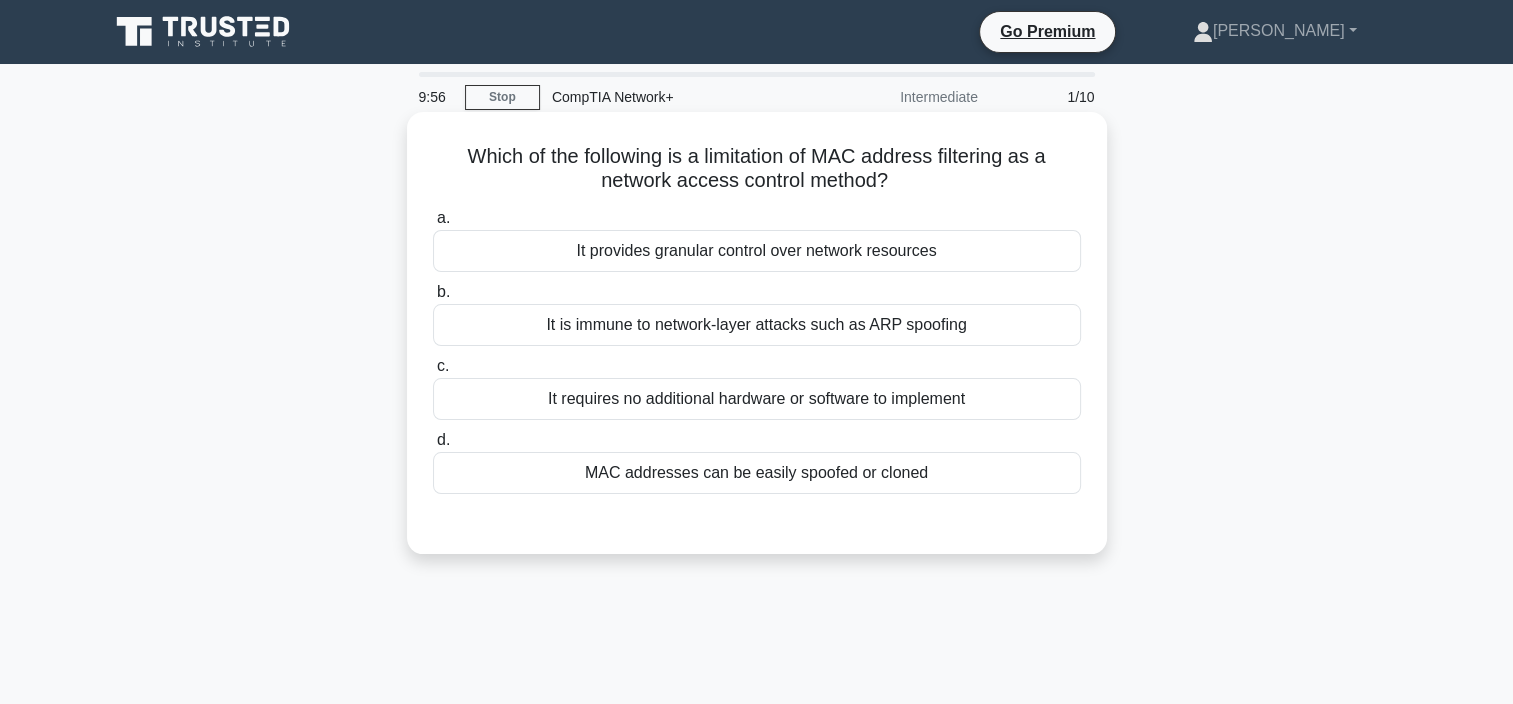 drag, startPoint x: 1057, startPoint y: 155, endPoint x: 909, endPoint y: 177, distance: 149.6262 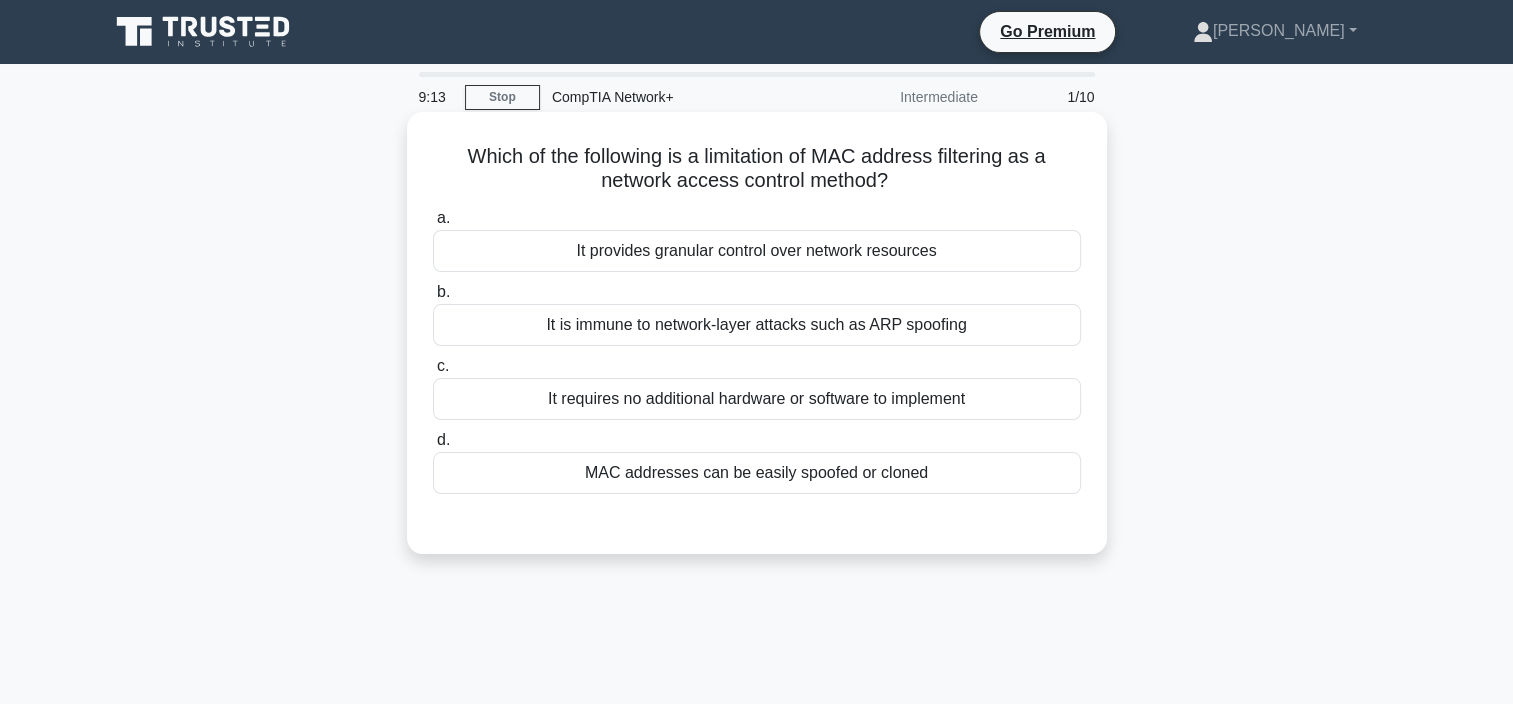click on "It is immune to network-layer attacks such as ARP spoofing" at bounding box center (757, 325) 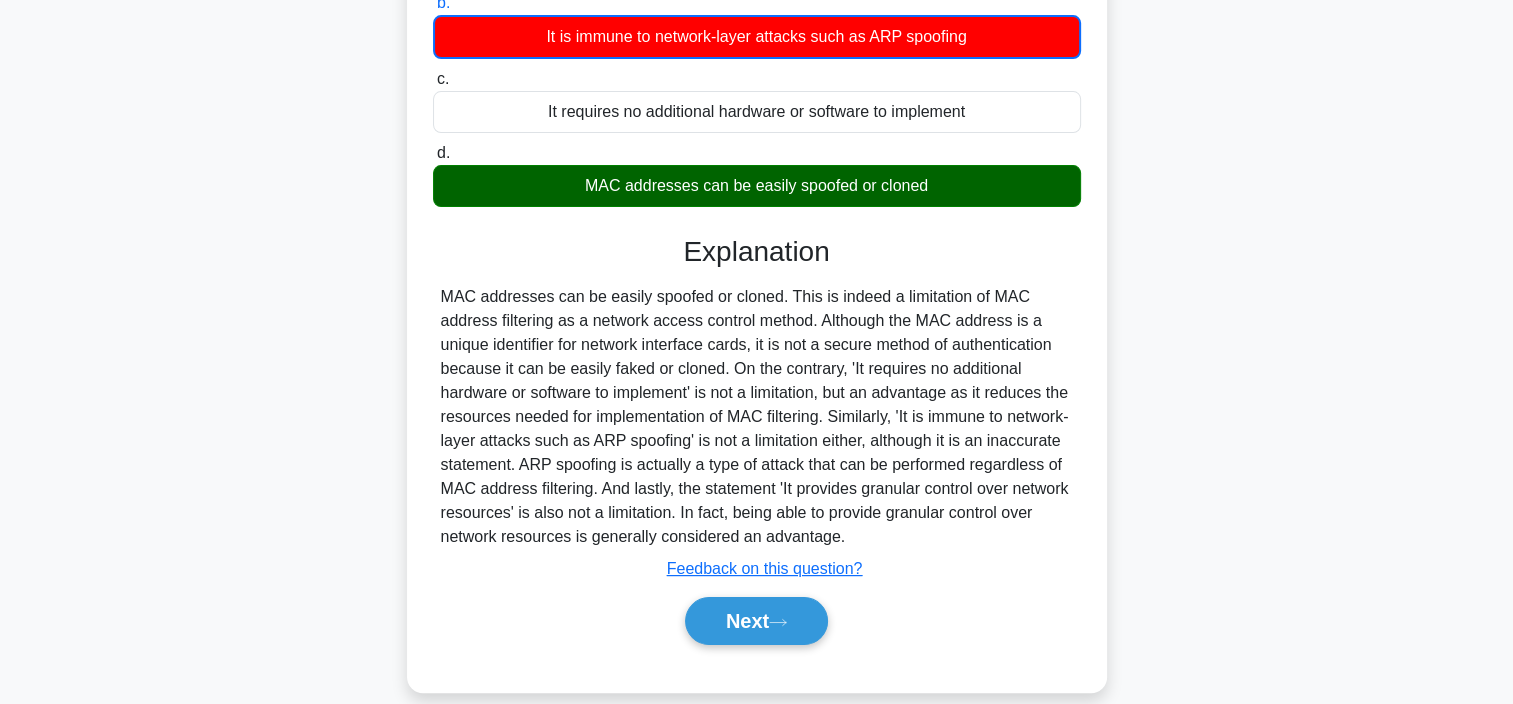 scroll, scrollTop: 376, scrollLeft: 0, axis: vertical 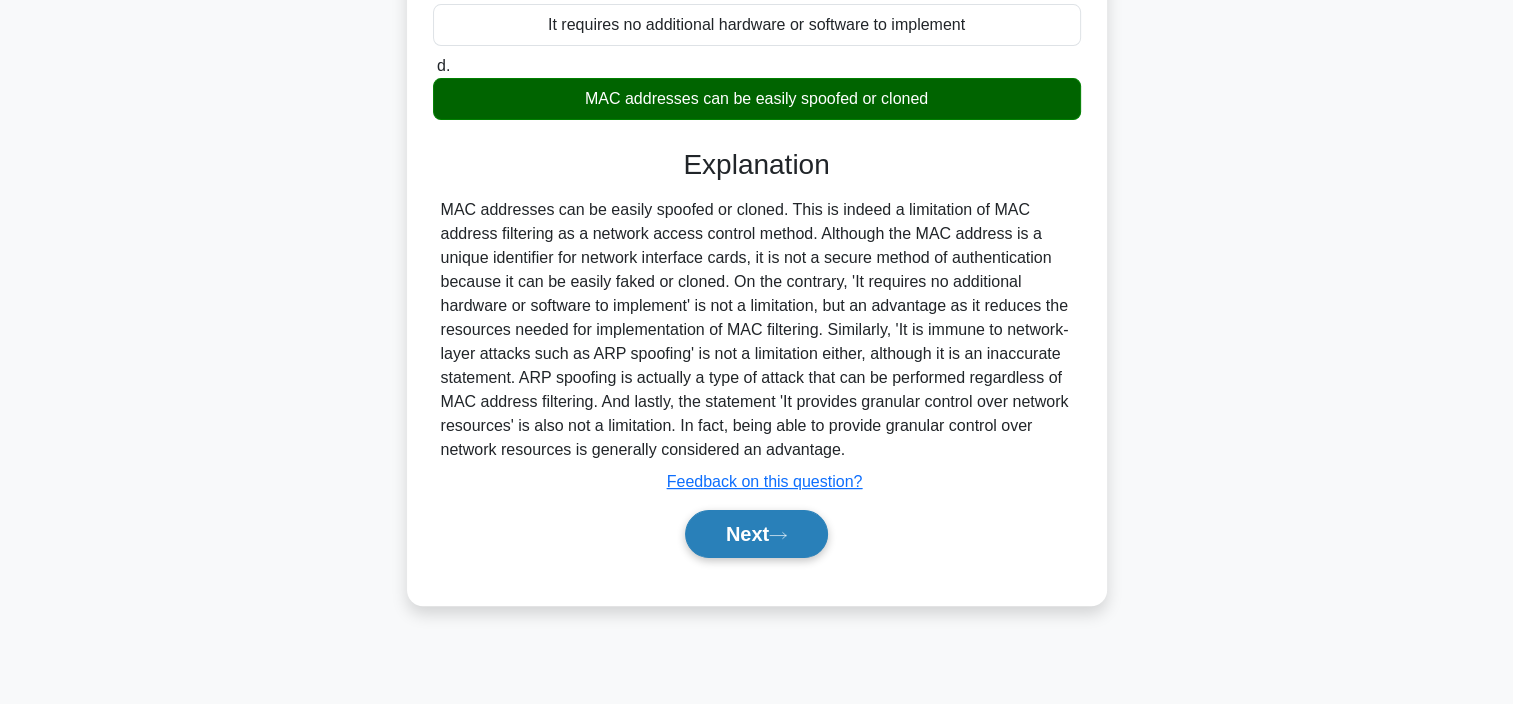 click 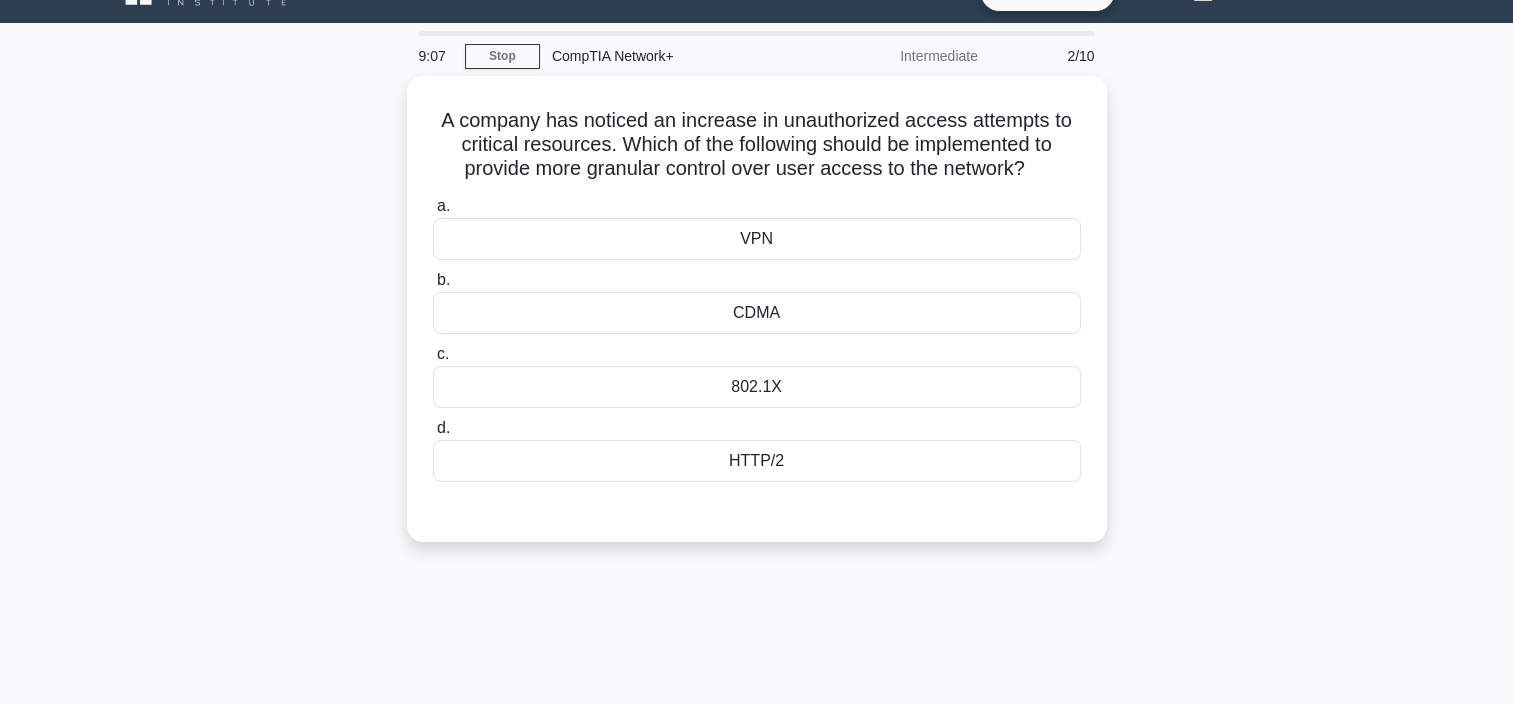 scroll, scrollTop: 0, scrollLeft: 0, axis: both 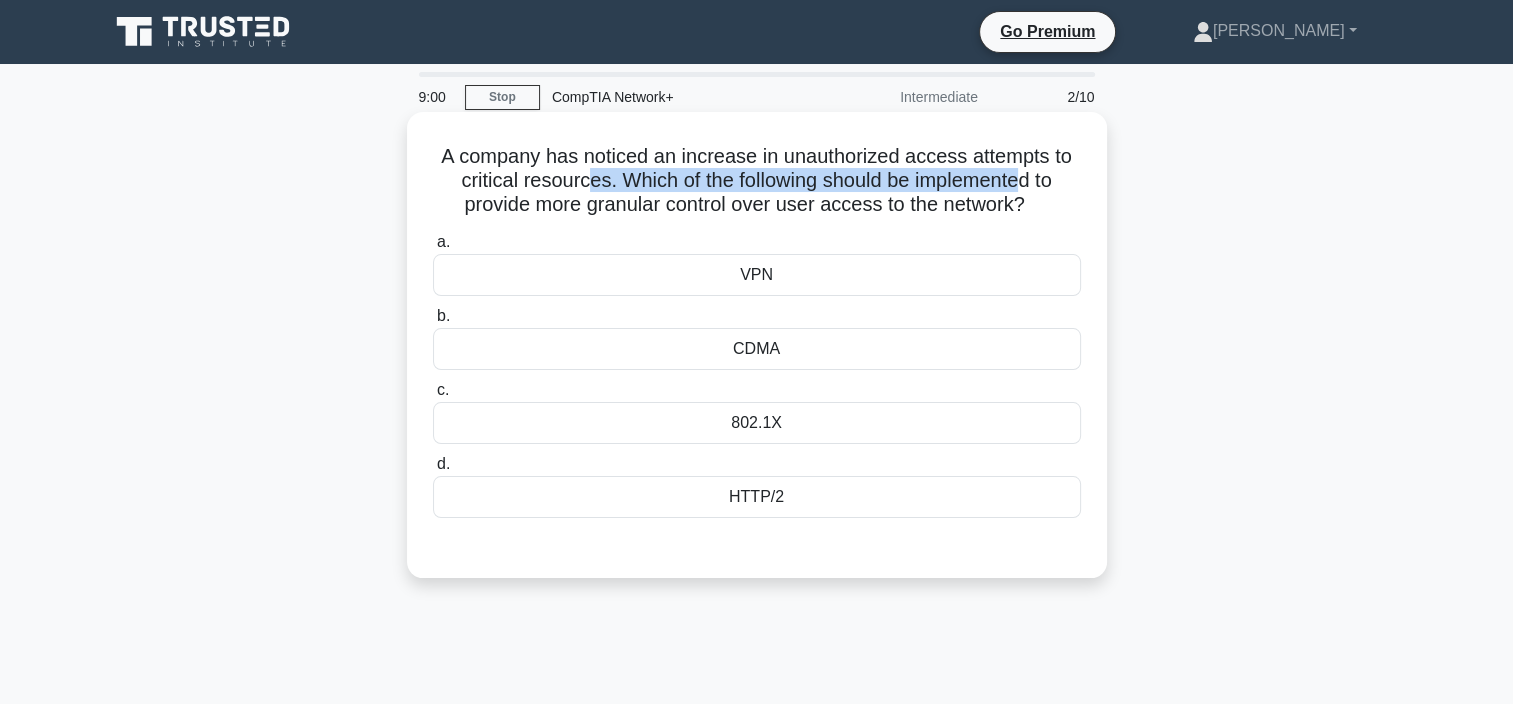 drag, startPoint x: 655, startPoint y: 188, endPoint x: 1023, endPoint y: 176, distance: 368.1956 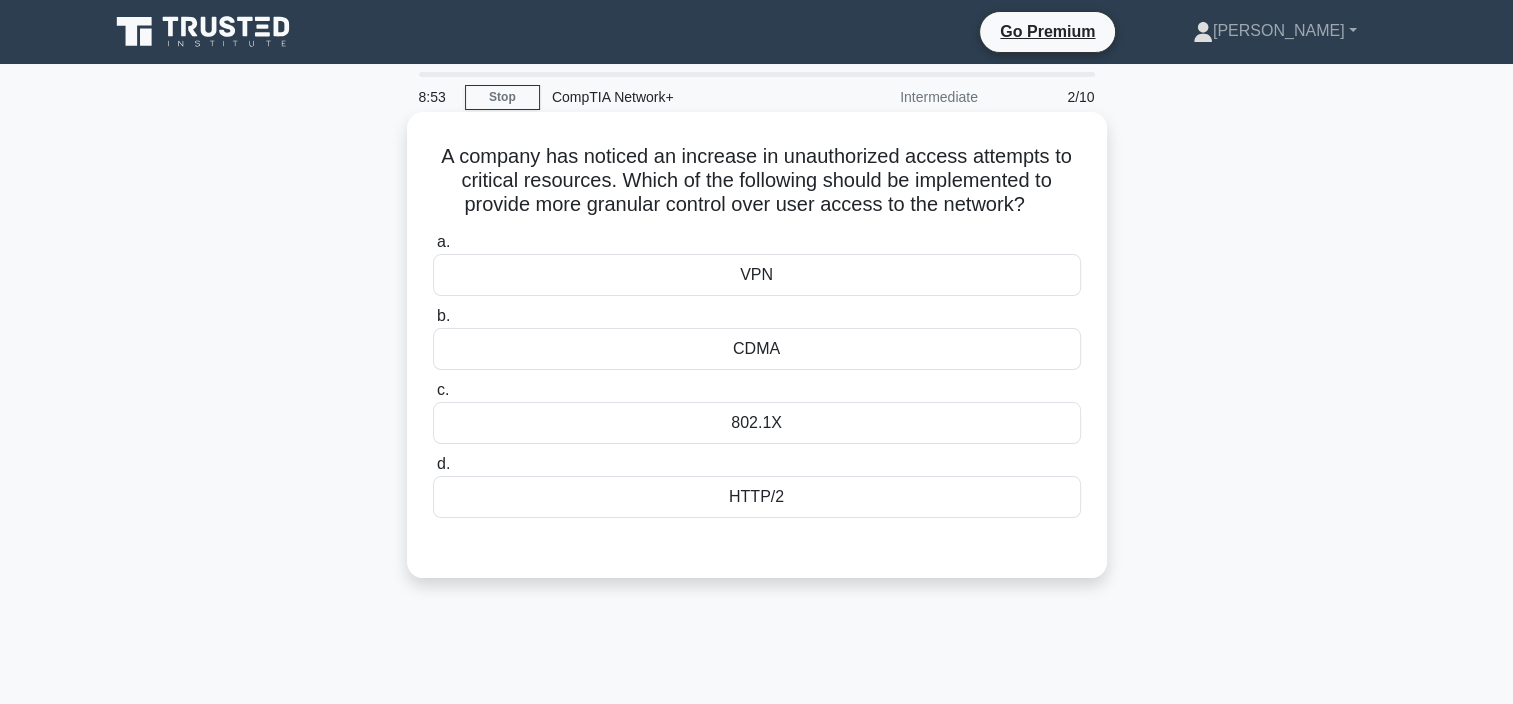 click on "VPN" at bounding box center [757, 275] 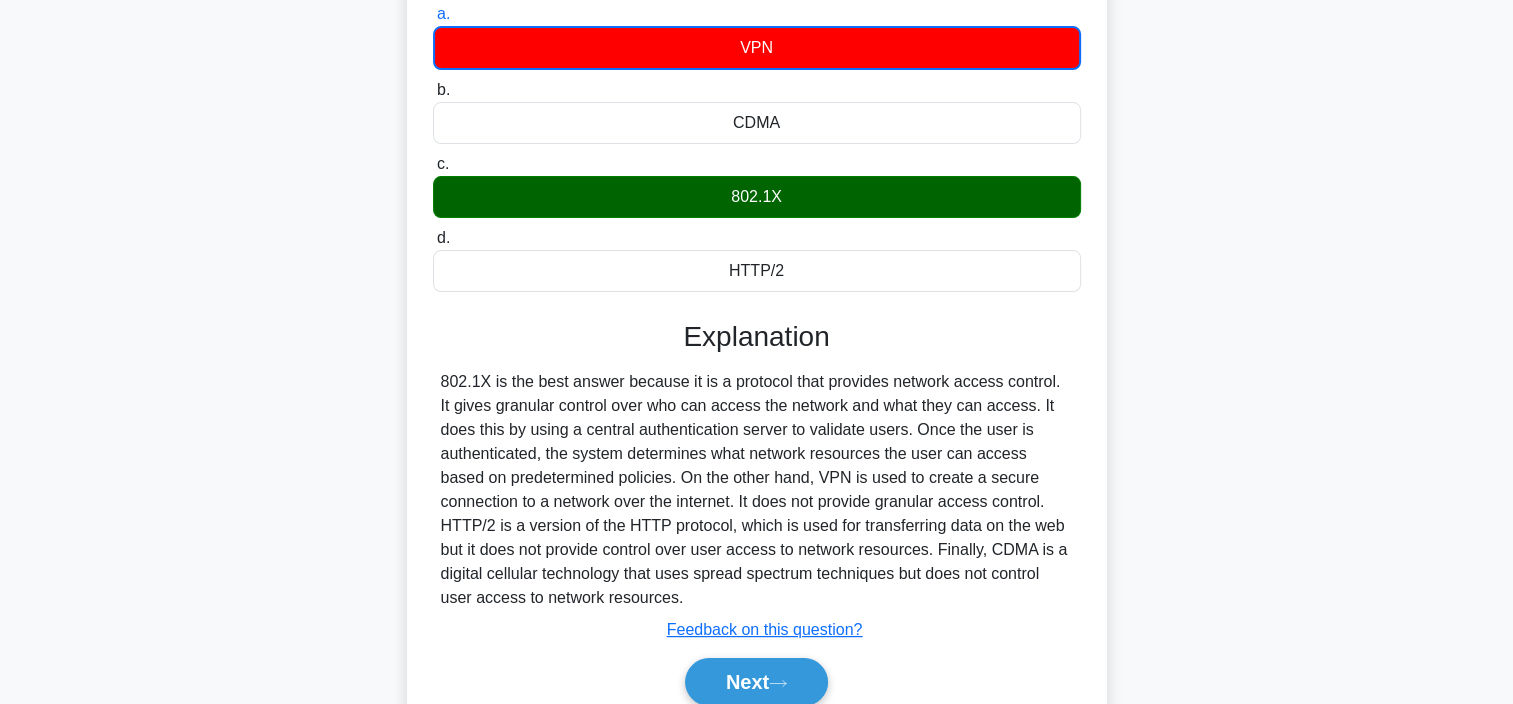 scroll, scrollTop: 376, scrollLeft: 0, axis: vertical 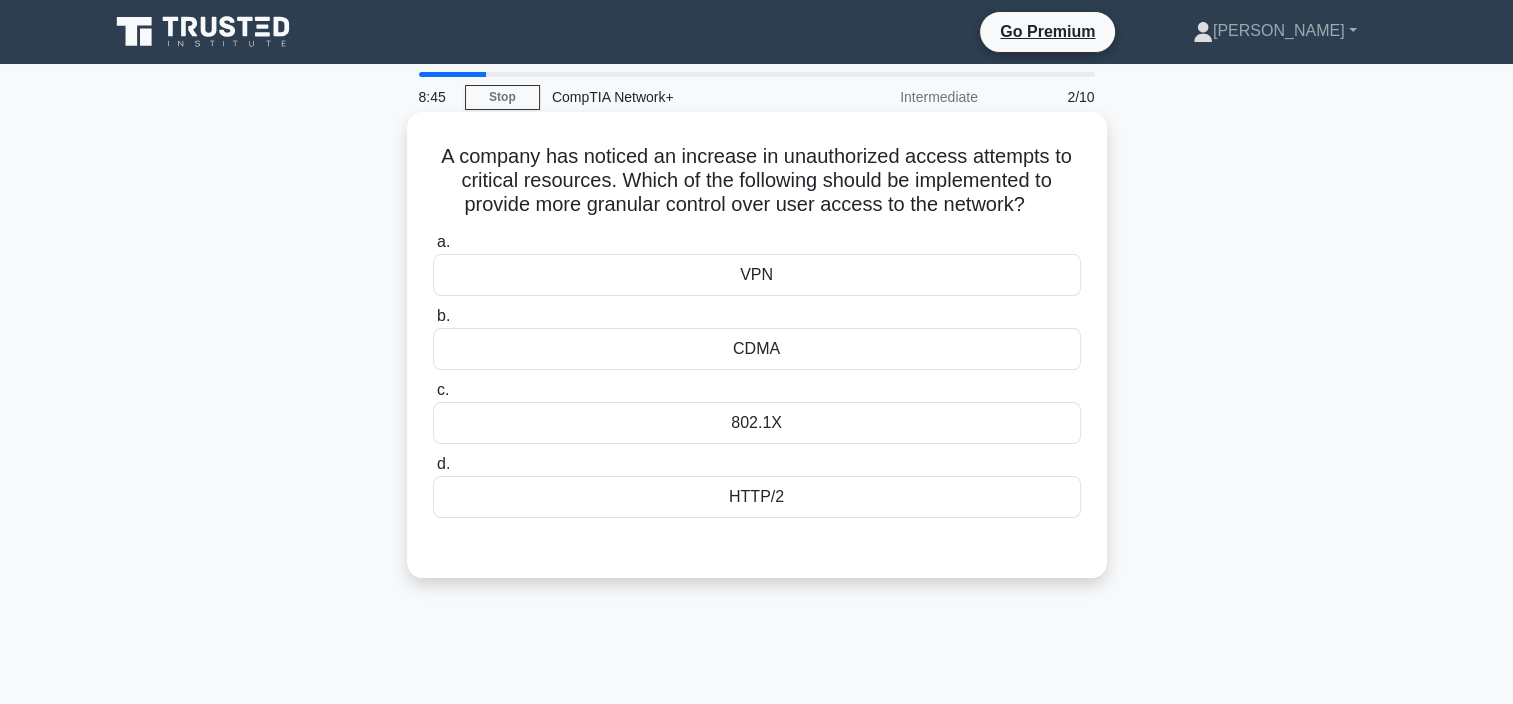 click on "802.1X" at bounding box center (757, 423) 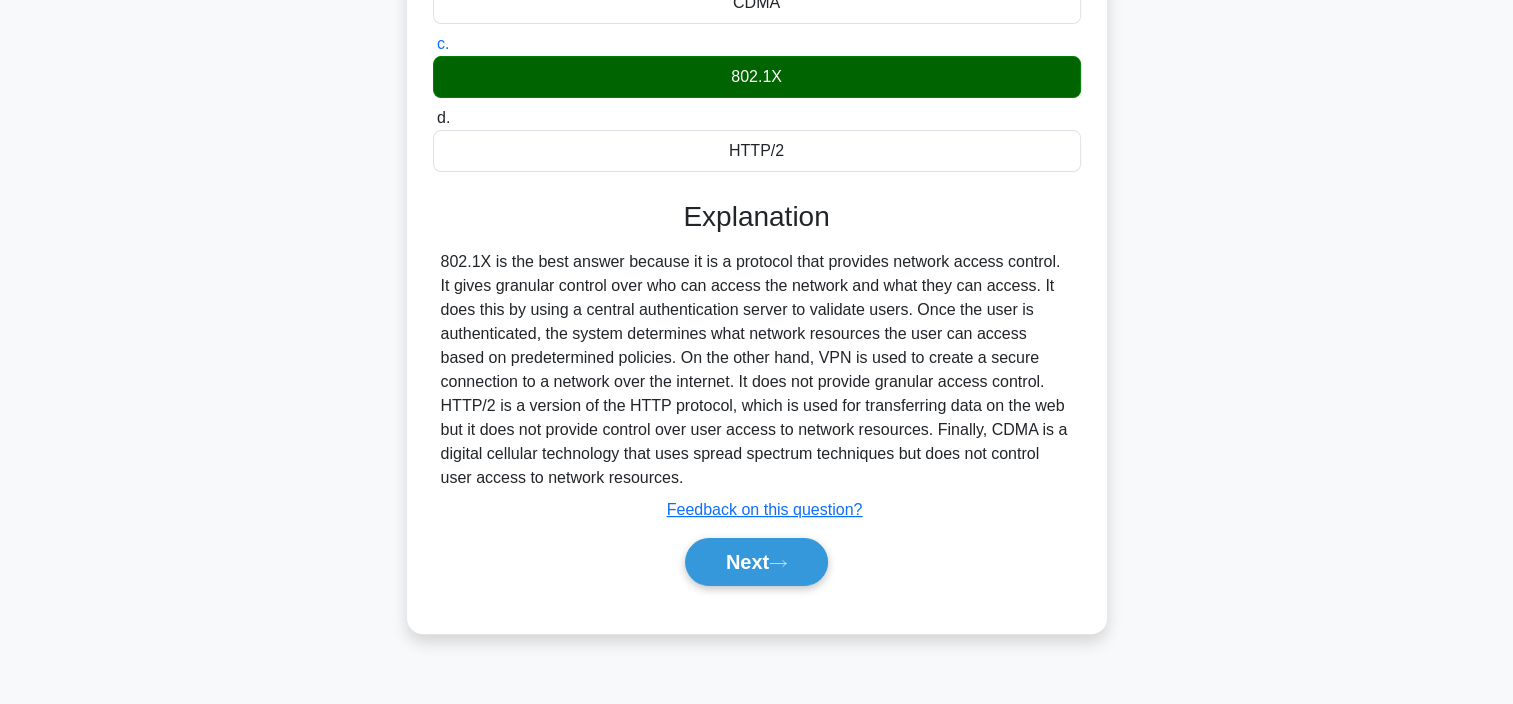 scroll, scrollTop: 376, scrollLeft: 0, axis: vertical 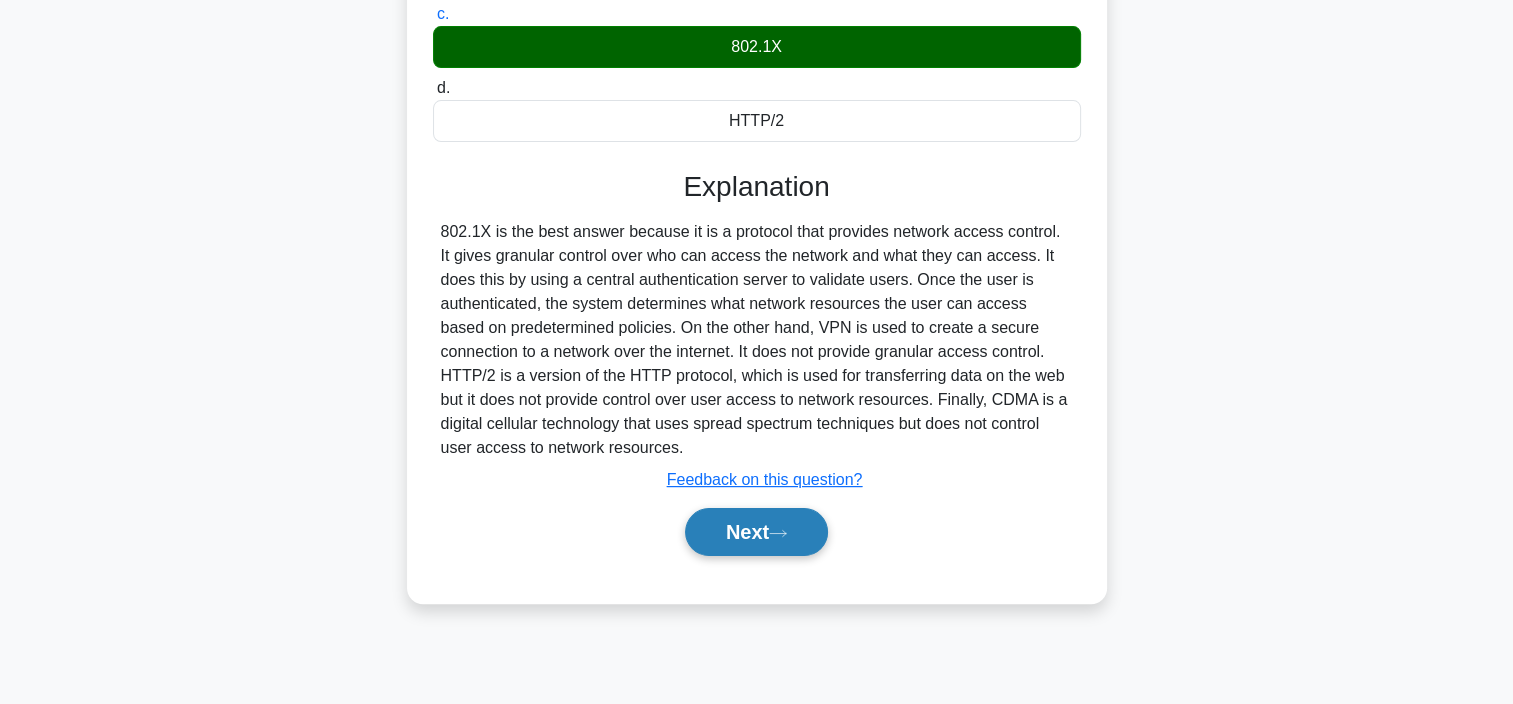 click on "Next" at bounding box center [756, 532] 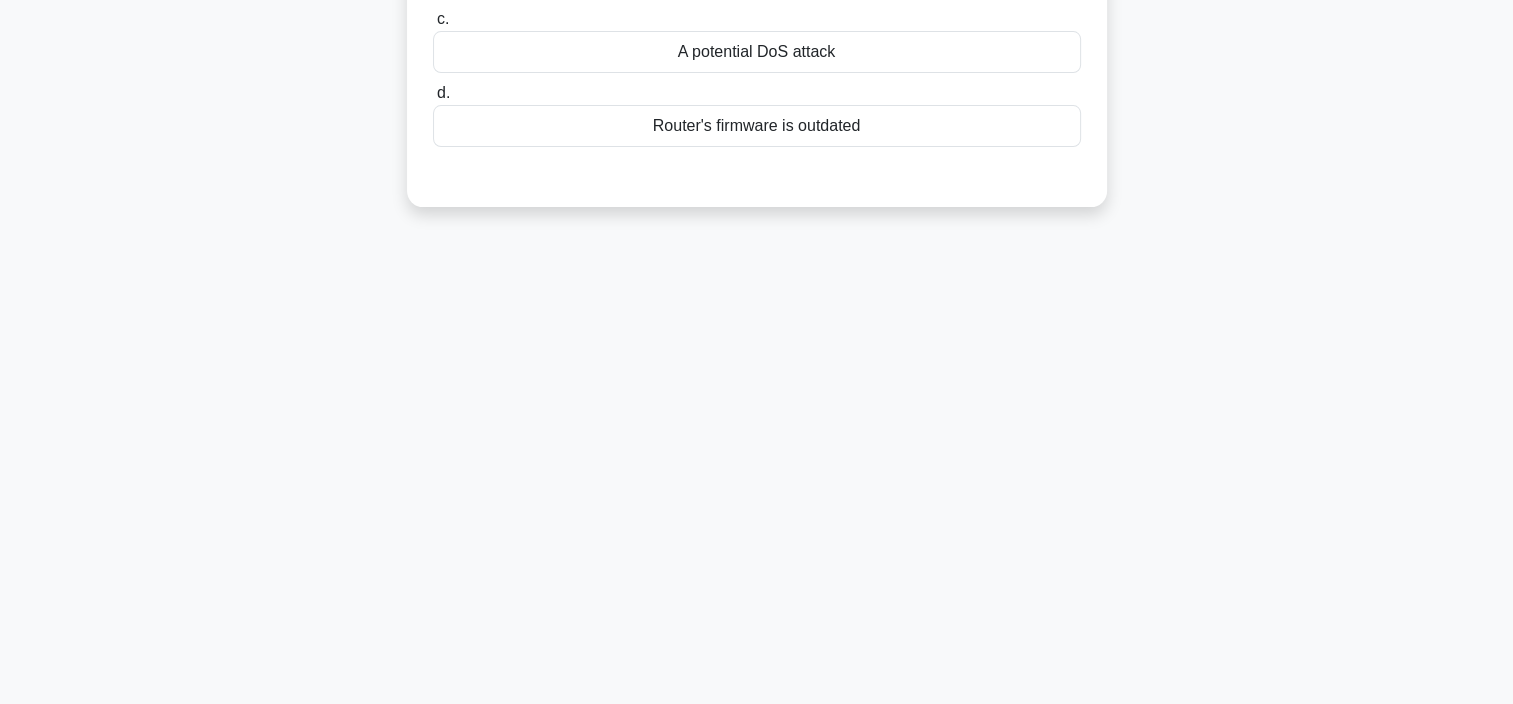 scroll, scrollTop: 0, scrollLeft: 0, axis: both 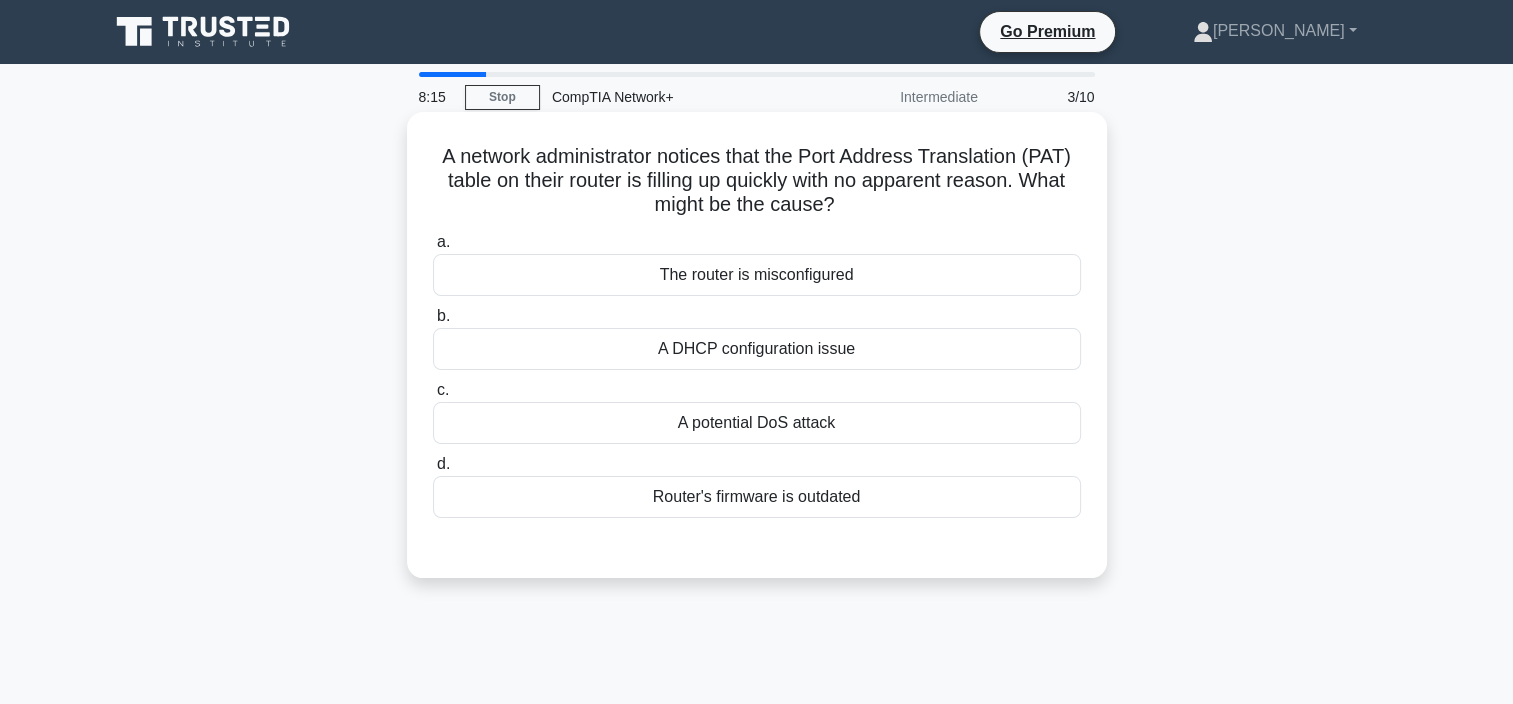 click on "A potential DoS attack" at bounding box center [757, 423] 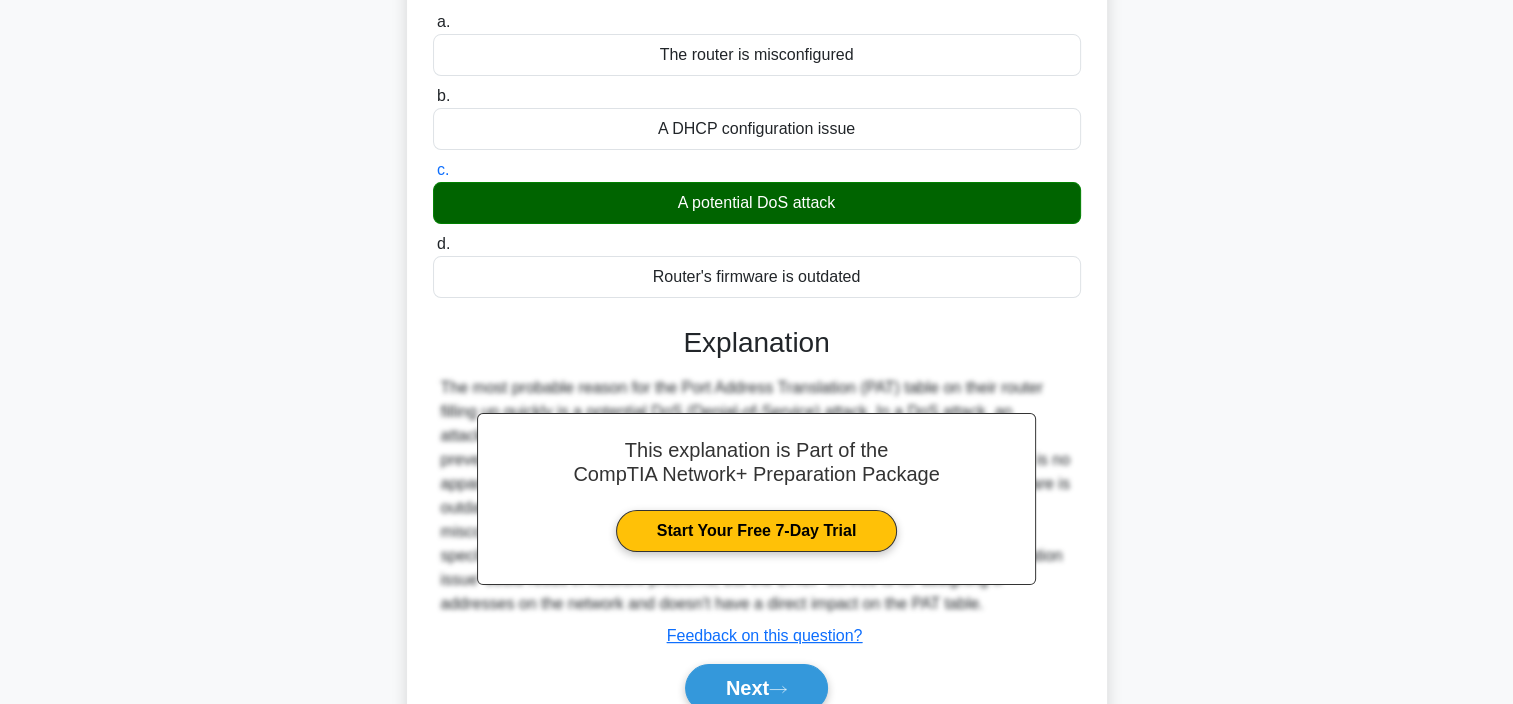 scroll, scrollTop: 376, scrollLeft: 0, axis: vertical 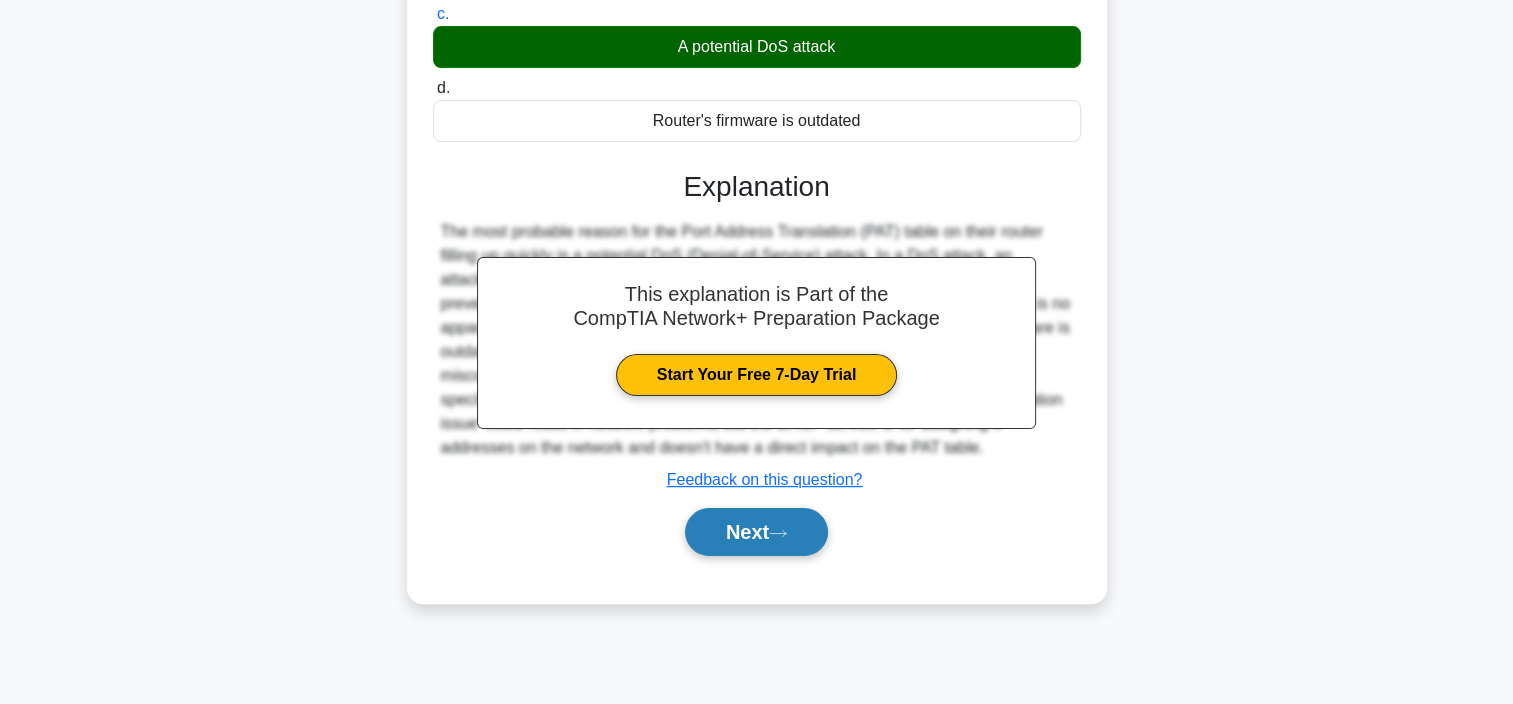 click on "Next" at bounding box center (756, 532) 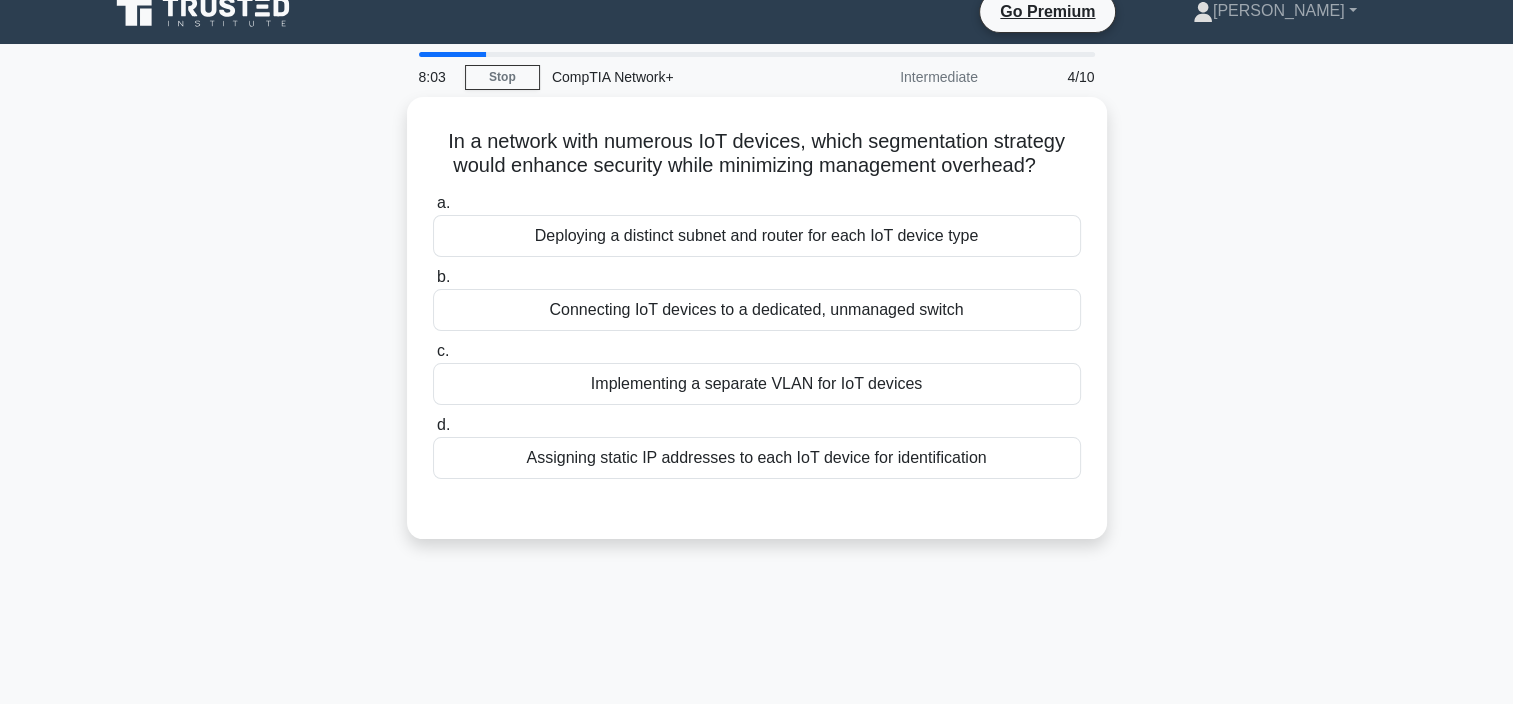 scroll, scrollTop: 0, scrollLeft: 0, axis: both 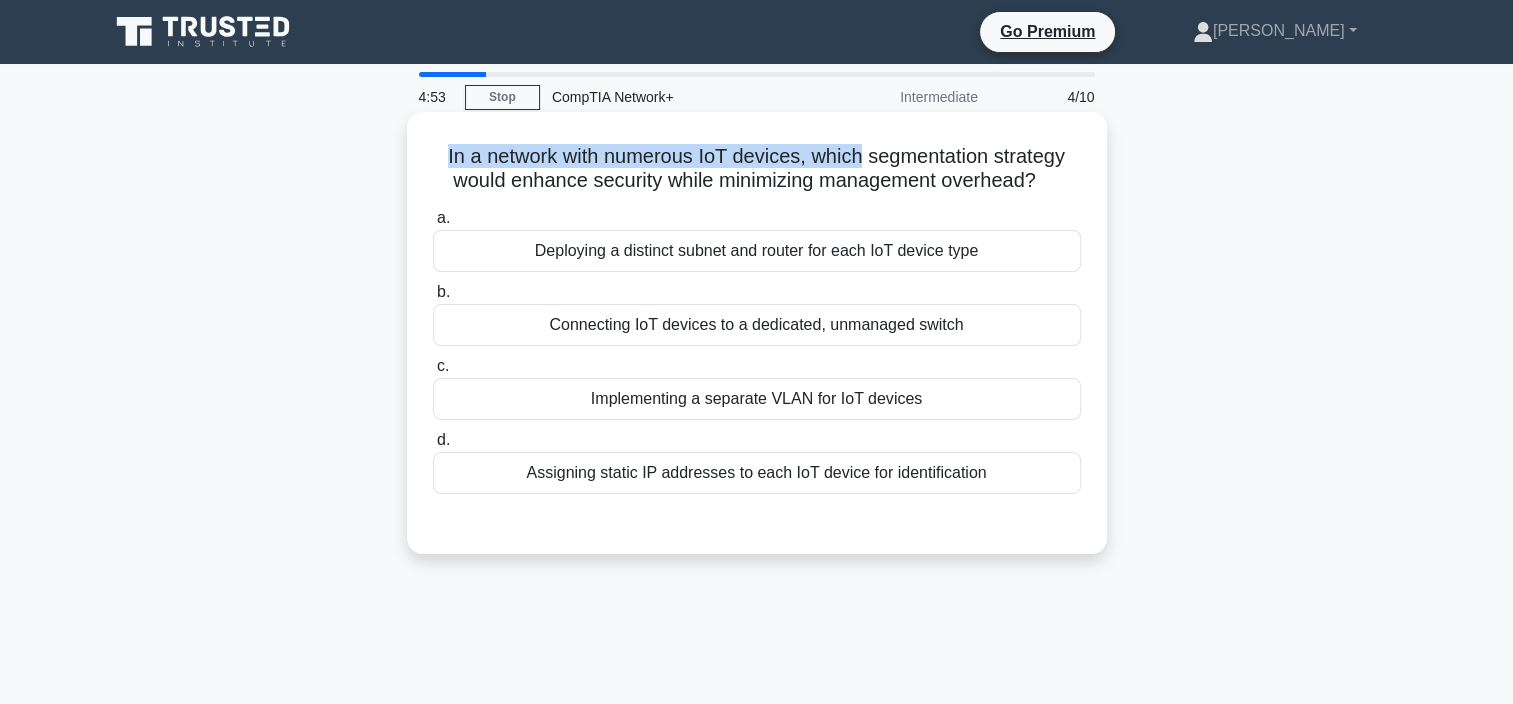 drag, startPoint x: 409, startPoint y: 157, endPoint x: 861, endPoint y: 140, distance: 452.31958 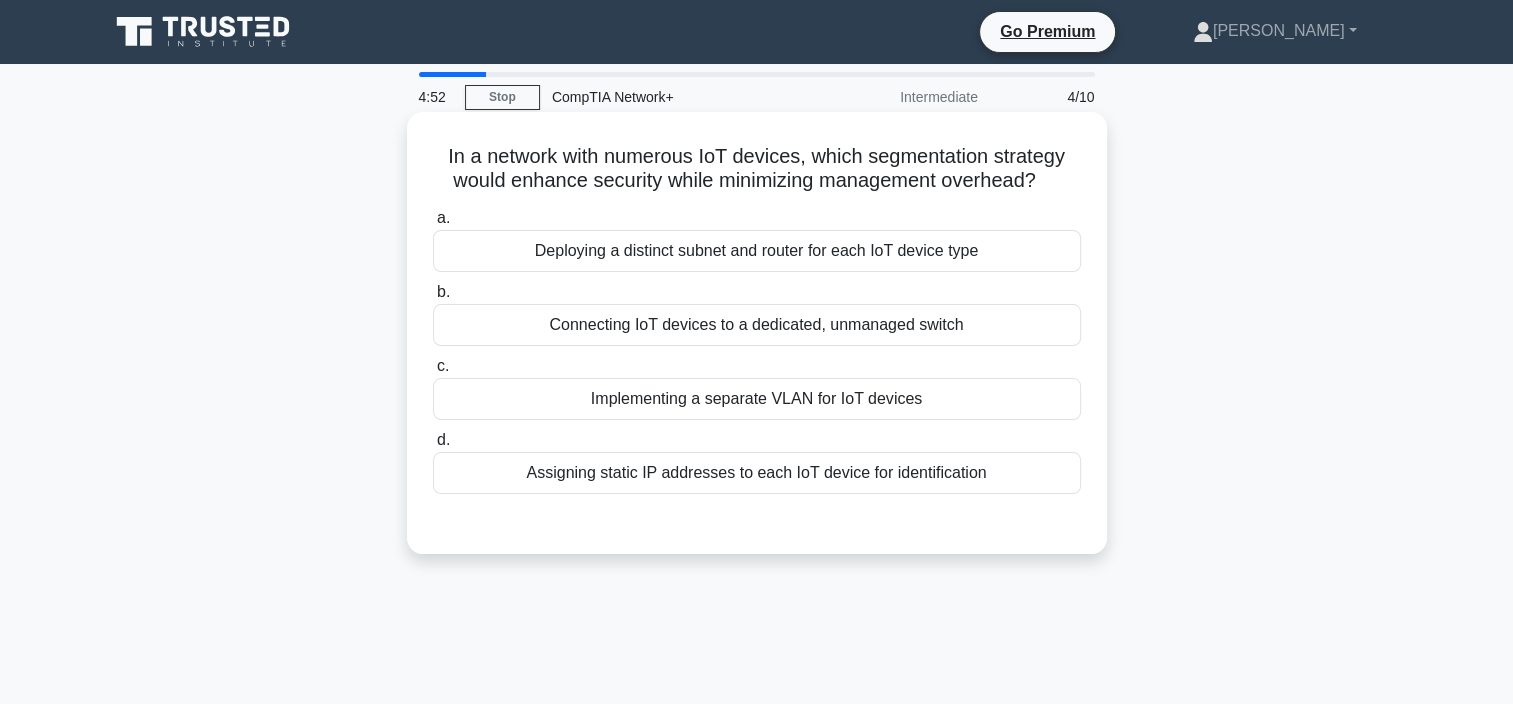drag, startPoint x: 861, startPoint y: 140, endPoint x: 1020, endPoint y: 180, distance: 163.95427 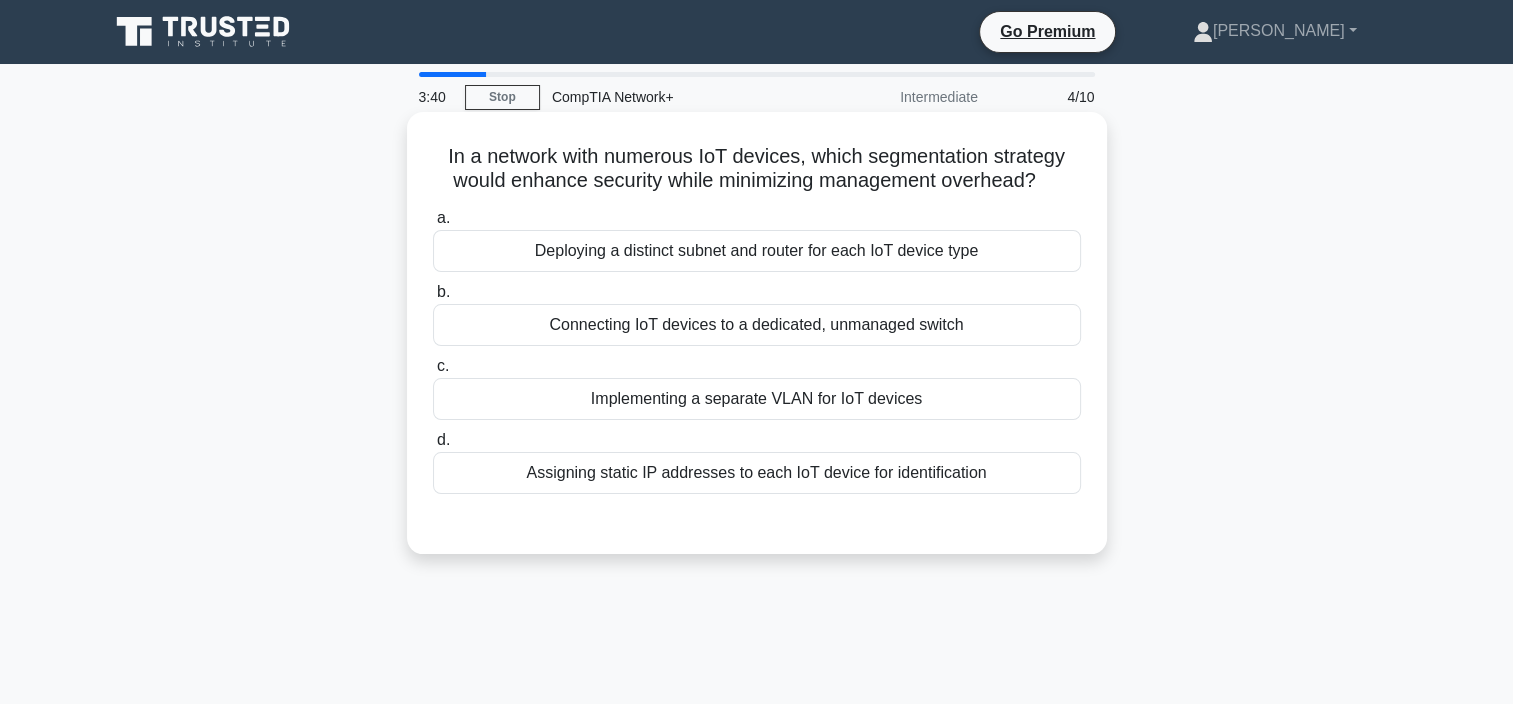 click on "Implementing a separate VLAN for IoT devices" at bounding box center [757, 399] 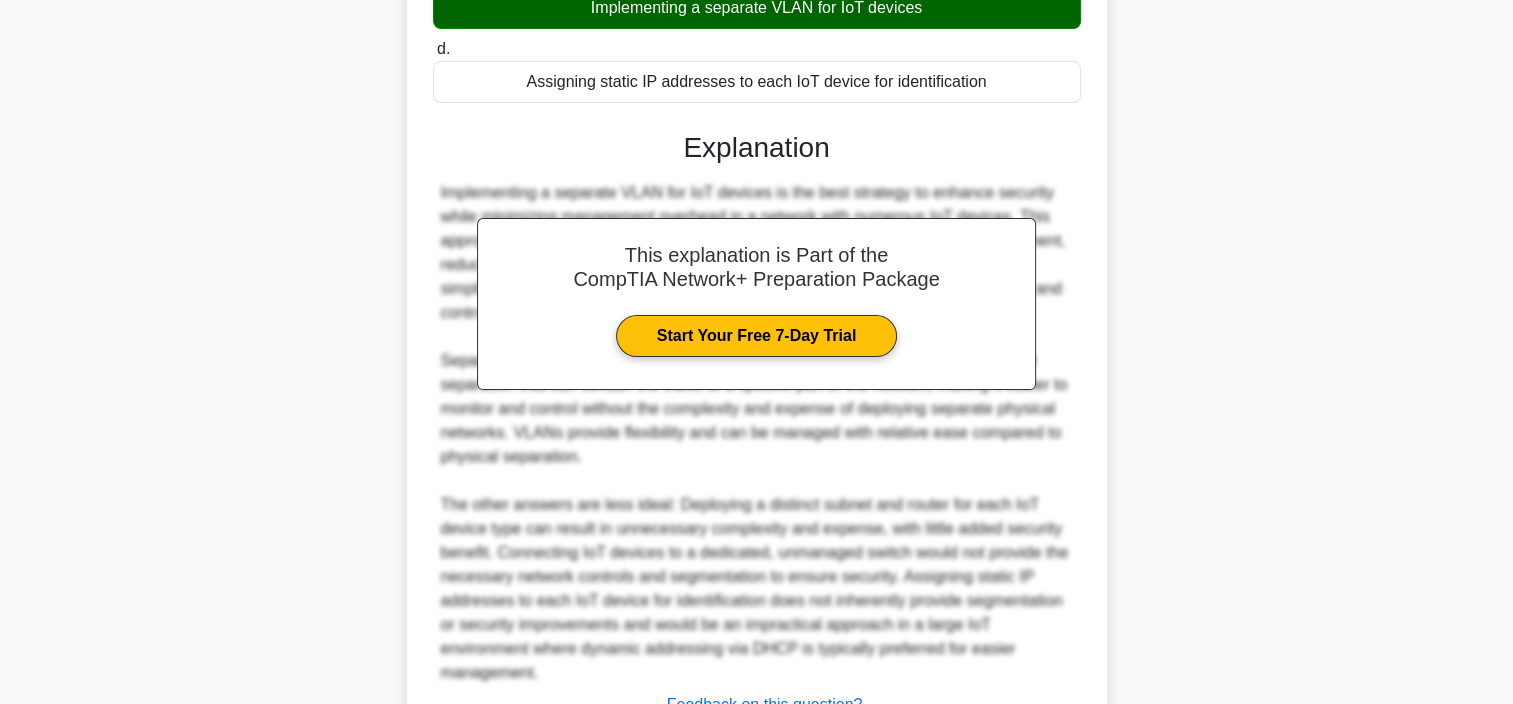 scroll, scrollTop: 552, scrollLeft: 0, axis: vertical 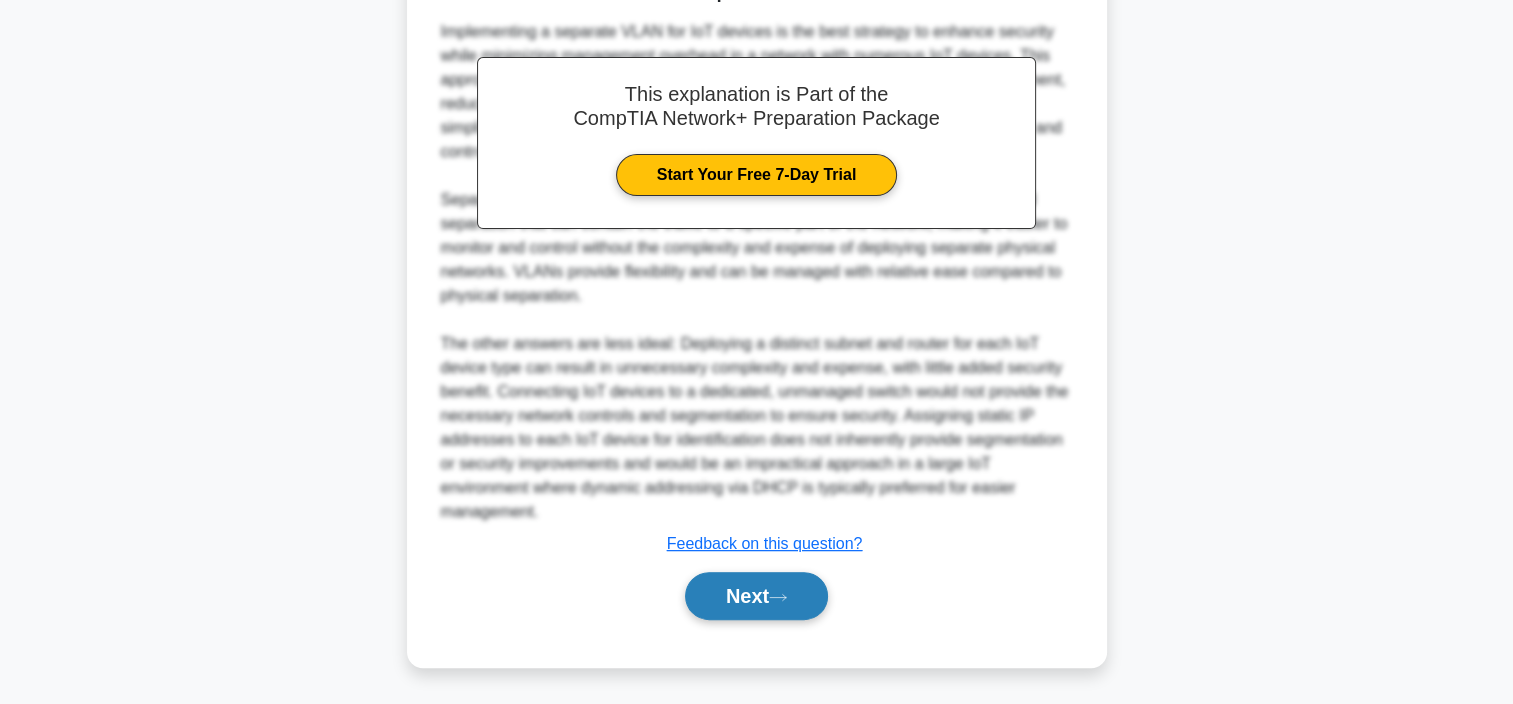 click on "Next" at bounding box center (756, 596) 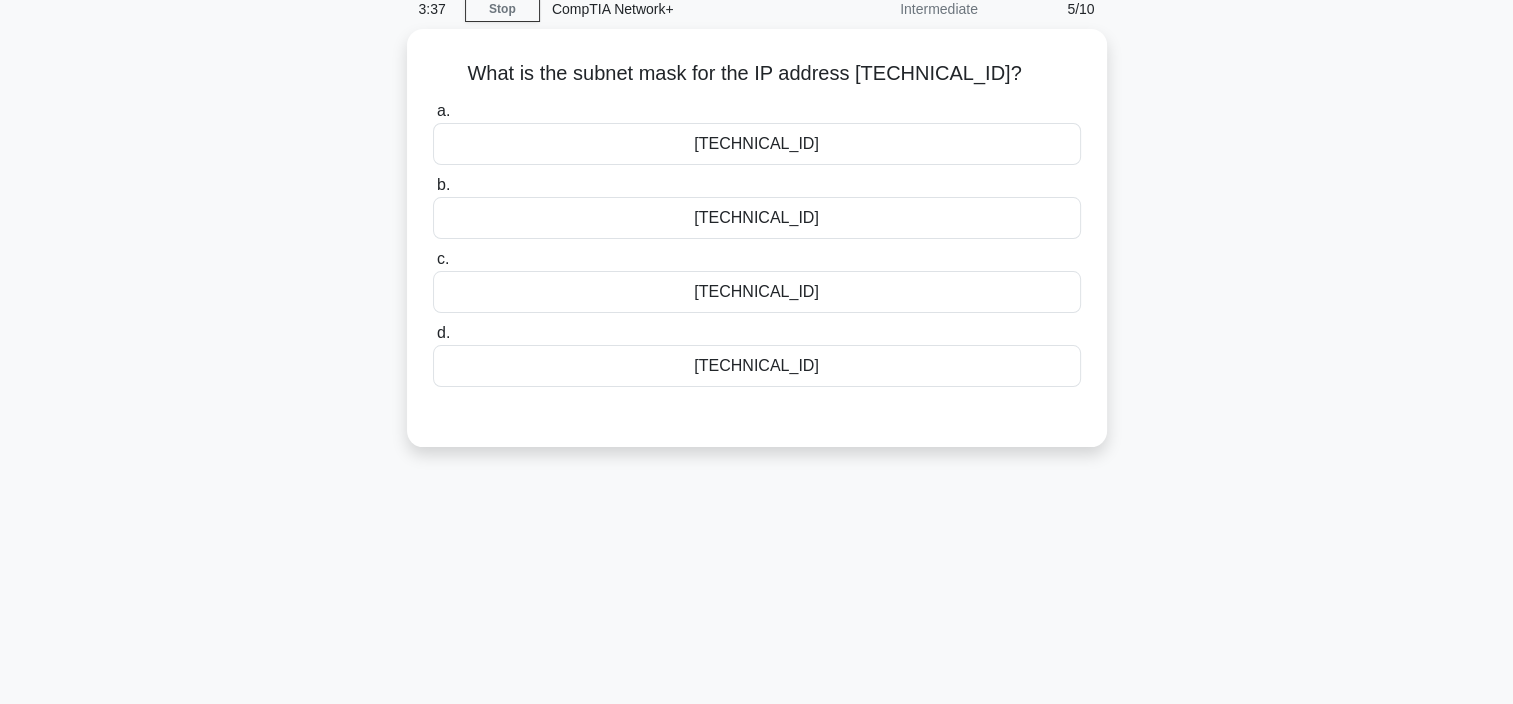 scroll, scrollTop: 0, scrollLeft: 0, axis: both 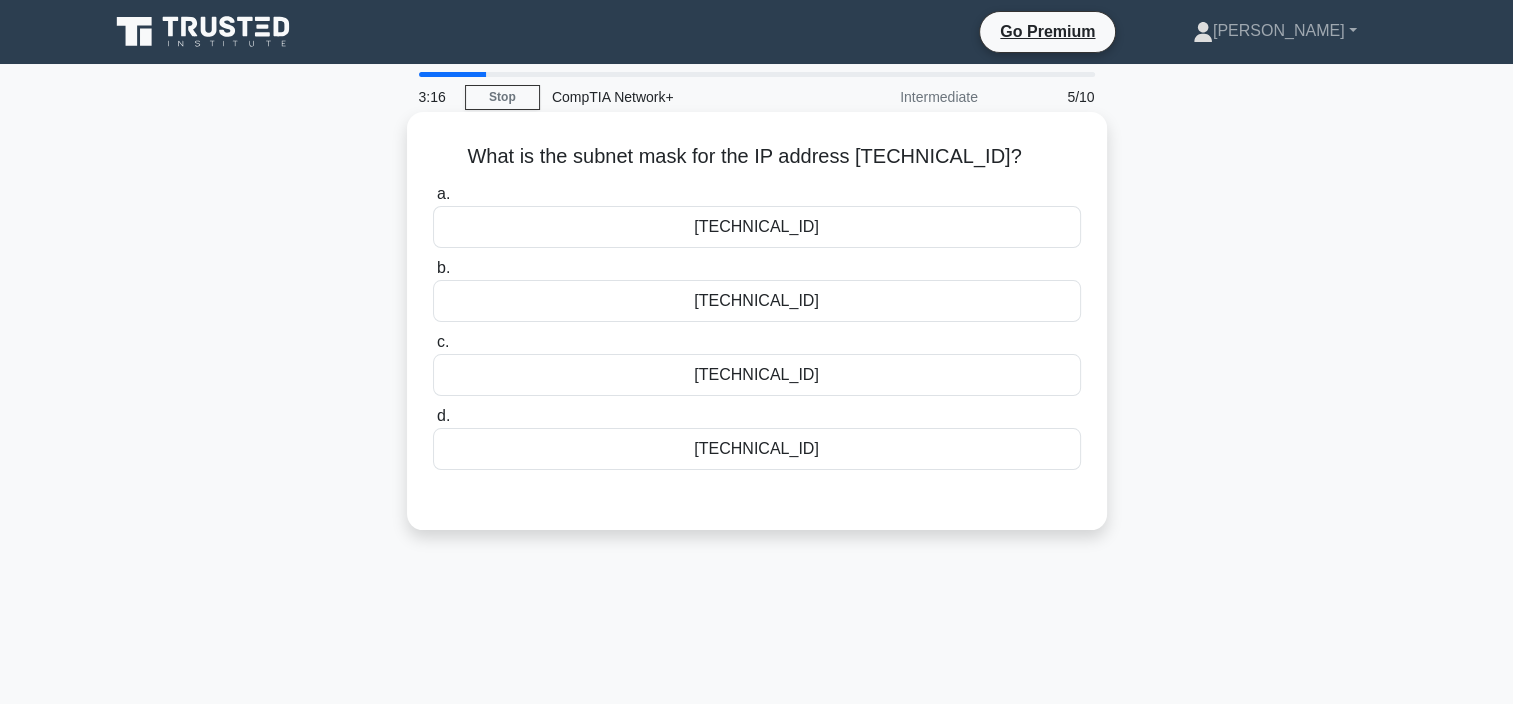 click on "255.255.252.0" at bounding box center [757, 301] 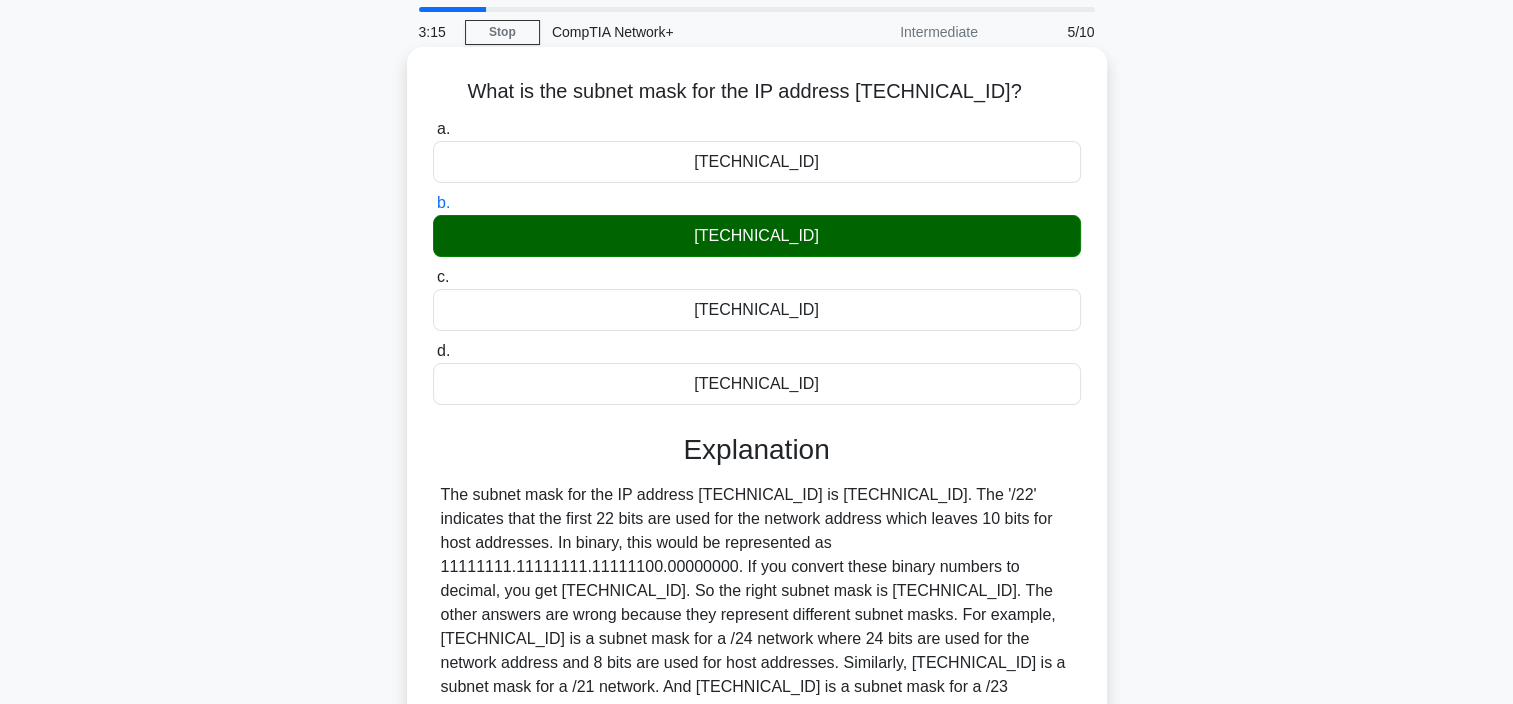scroll, scrollTop: 300, scrollLeft: 0, axis: vertical 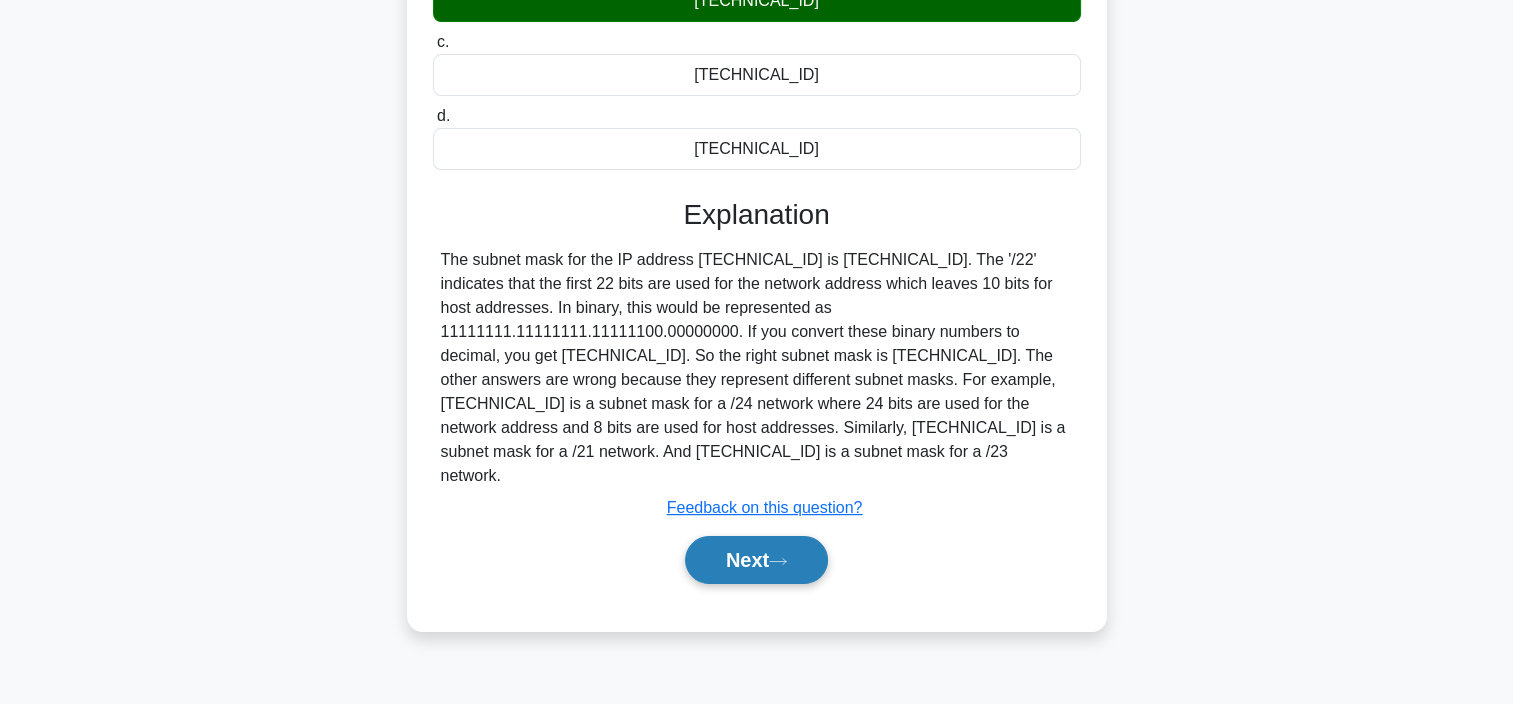 click on "Next" at bounding box center [756, 560] 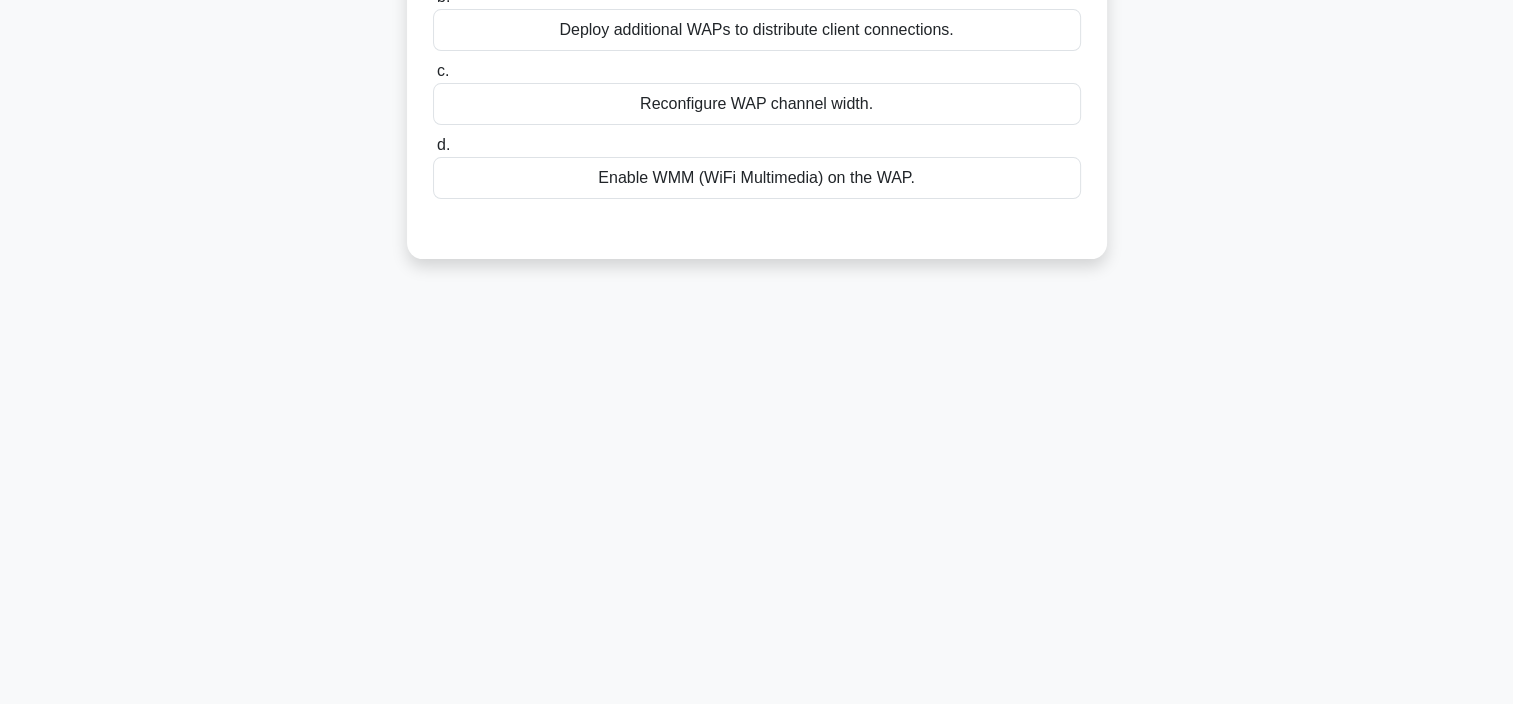 scroll, scrollTop: 0, scrollLeft: 0, axis: both 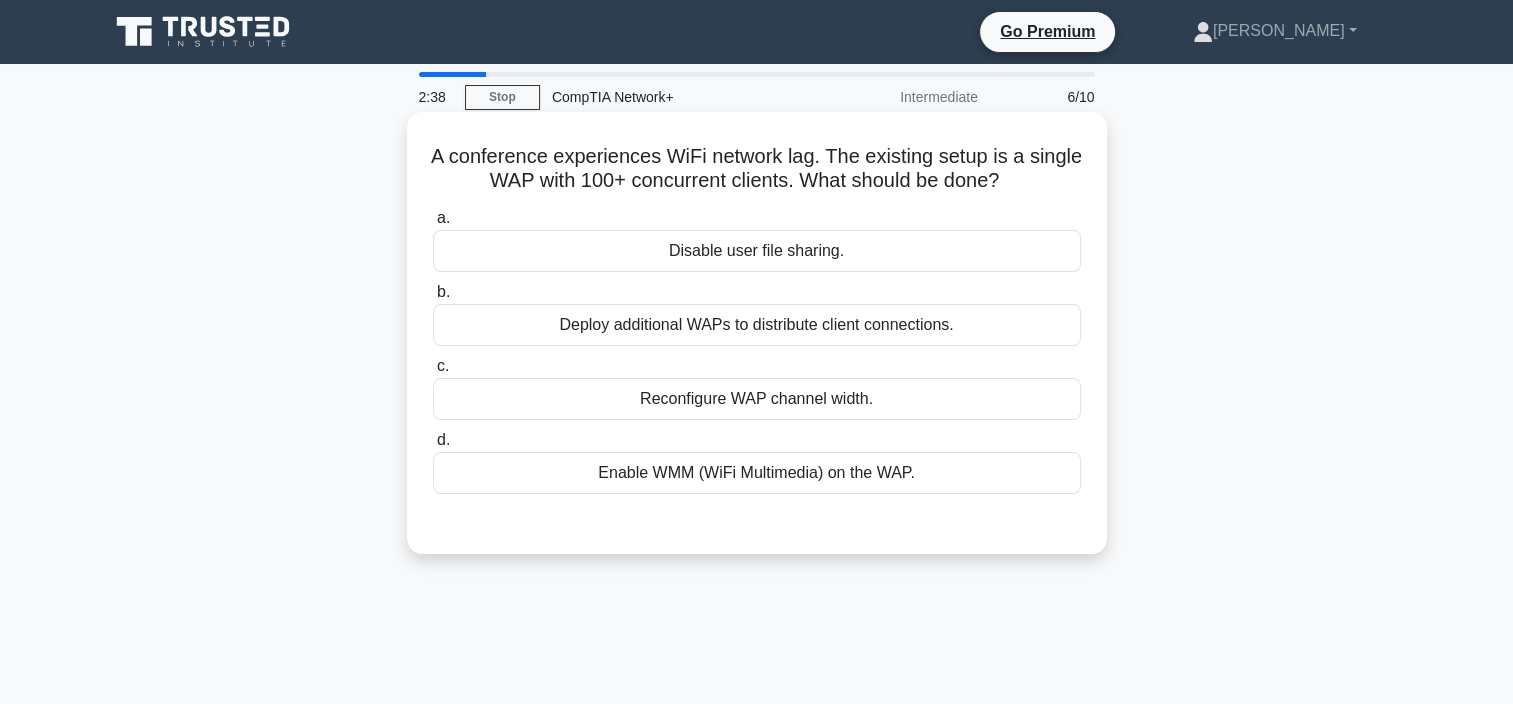 click on "Deploy additional WAPs to distribute client connections." at bounding box center (757, 325) 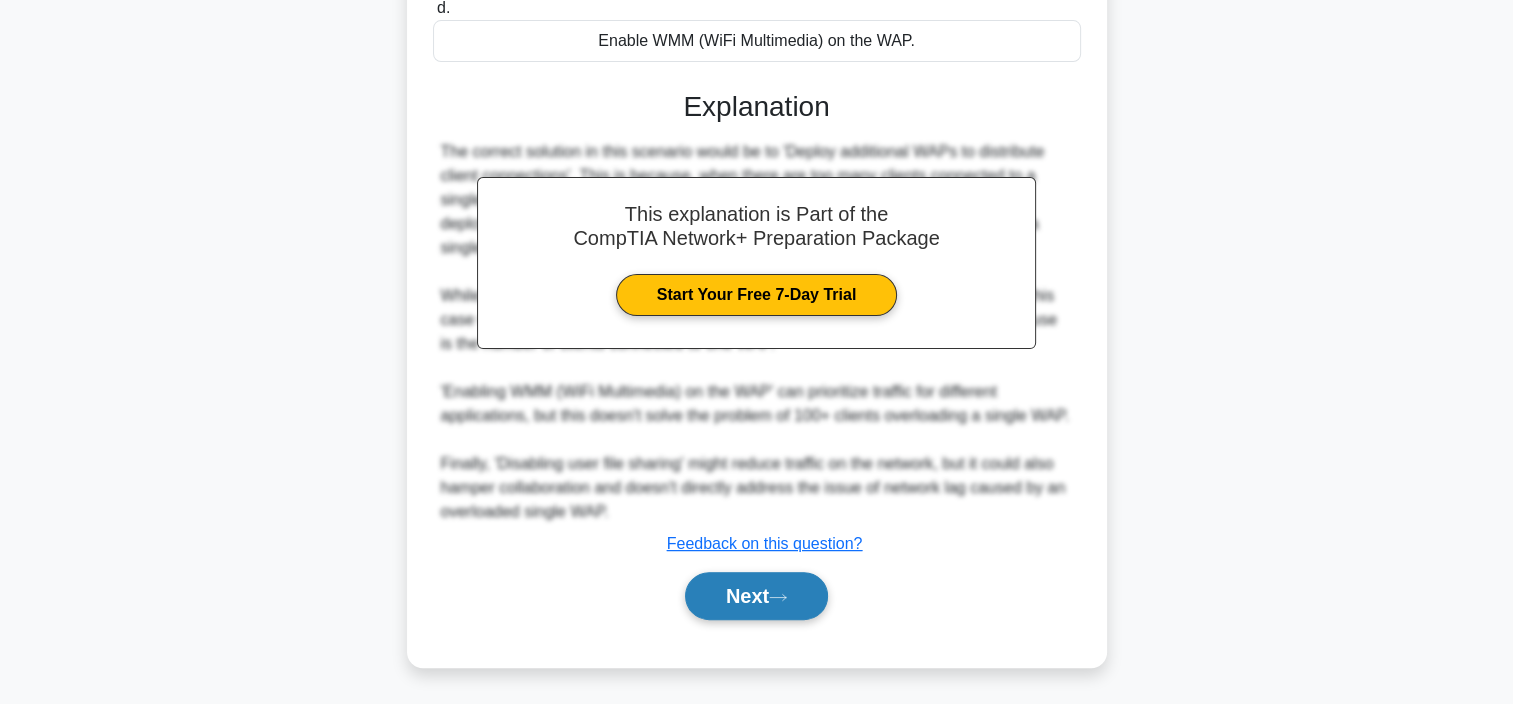 click on "Next" at bounding box center (756, 596) 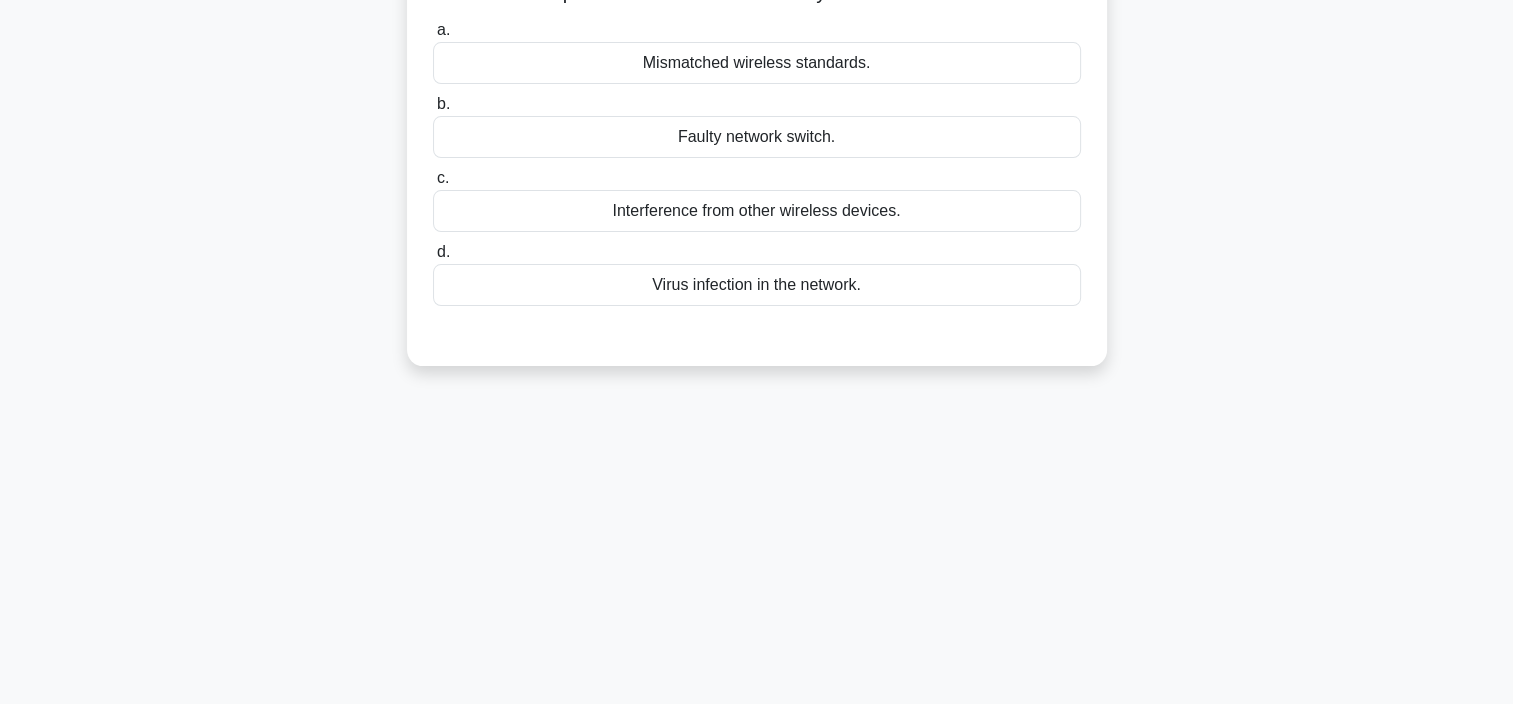 scroll, scrollTop: 0, scrollLeft: 0, axis: both 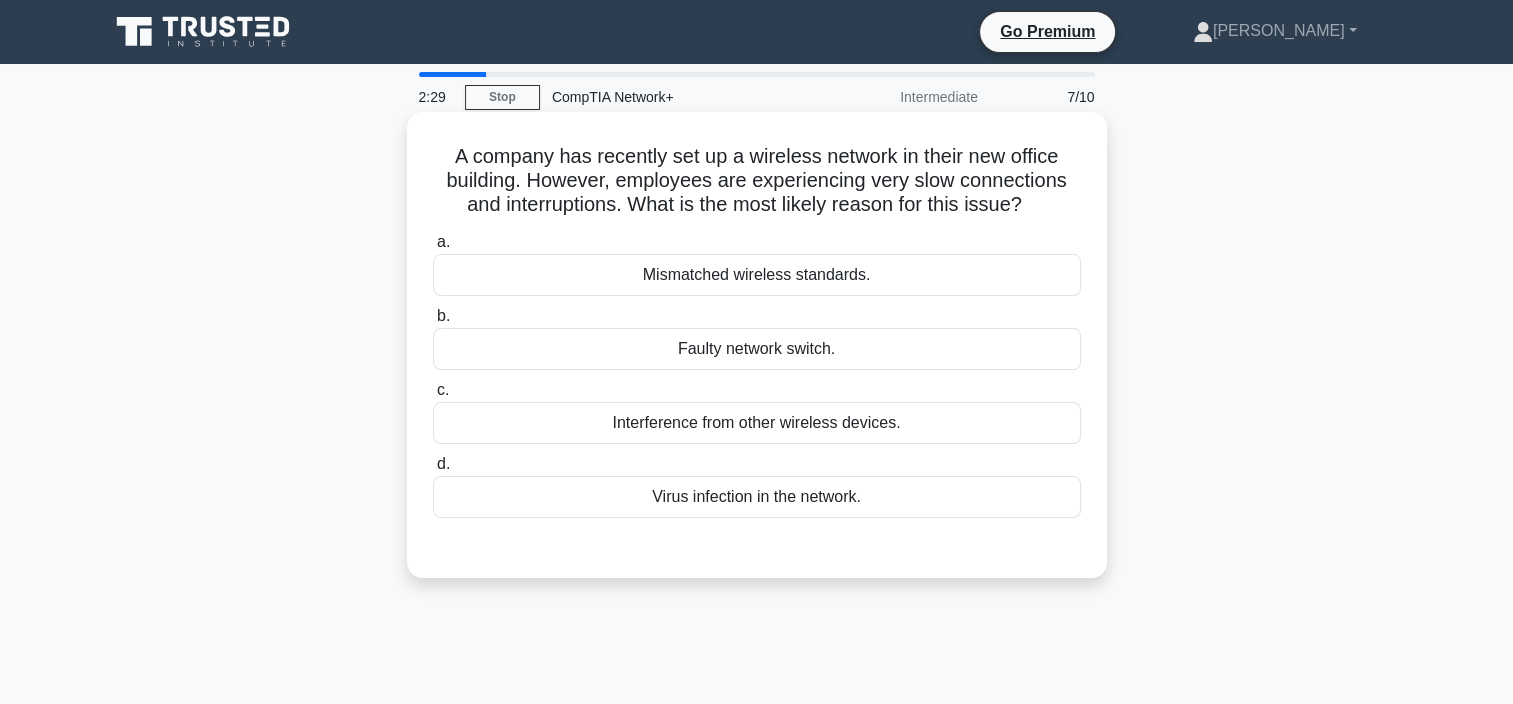 drag, startPoint x: 451, startPoint y: 152, endPoint x: 1047, endPoint y: 201, distance: 598.01086 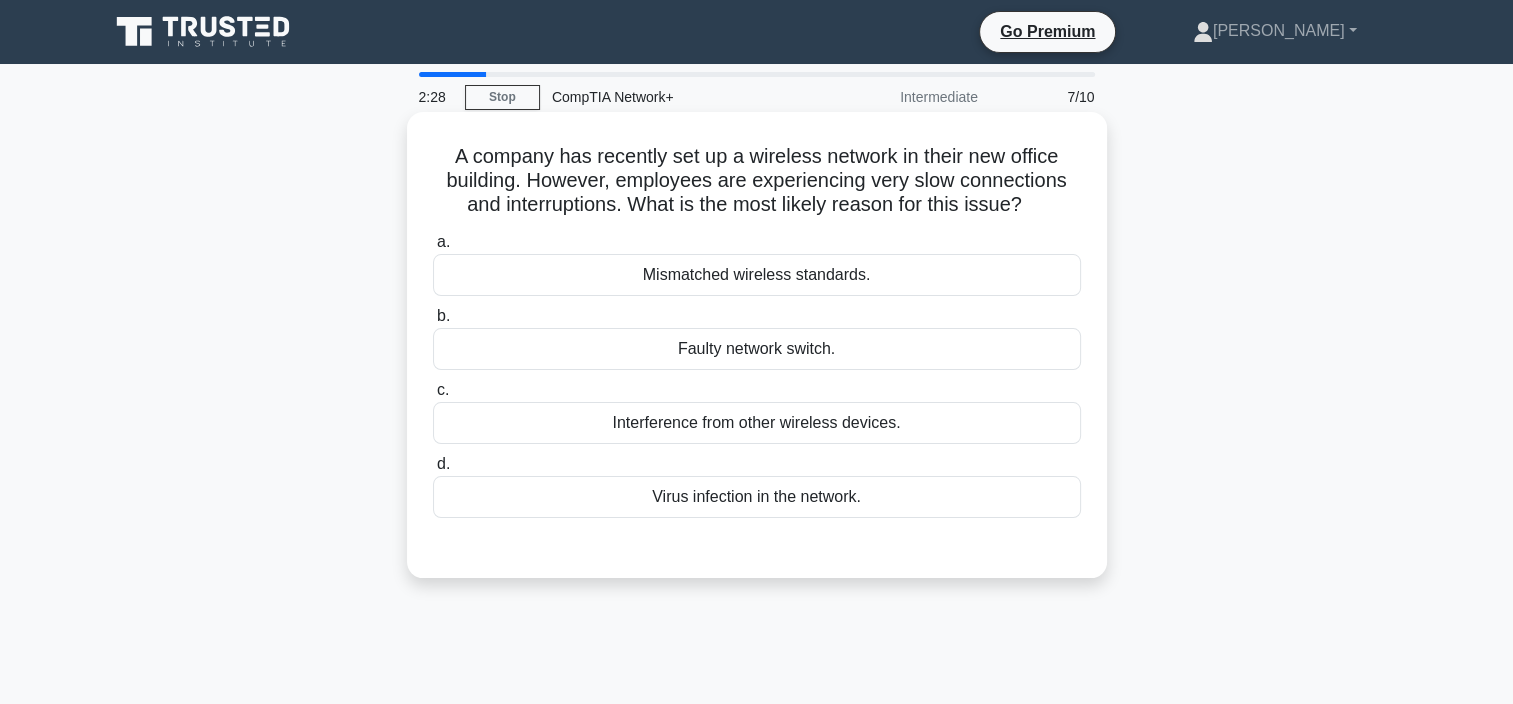 click on "a.
Mismatched wireless standards." at bounding box center [757, 263] 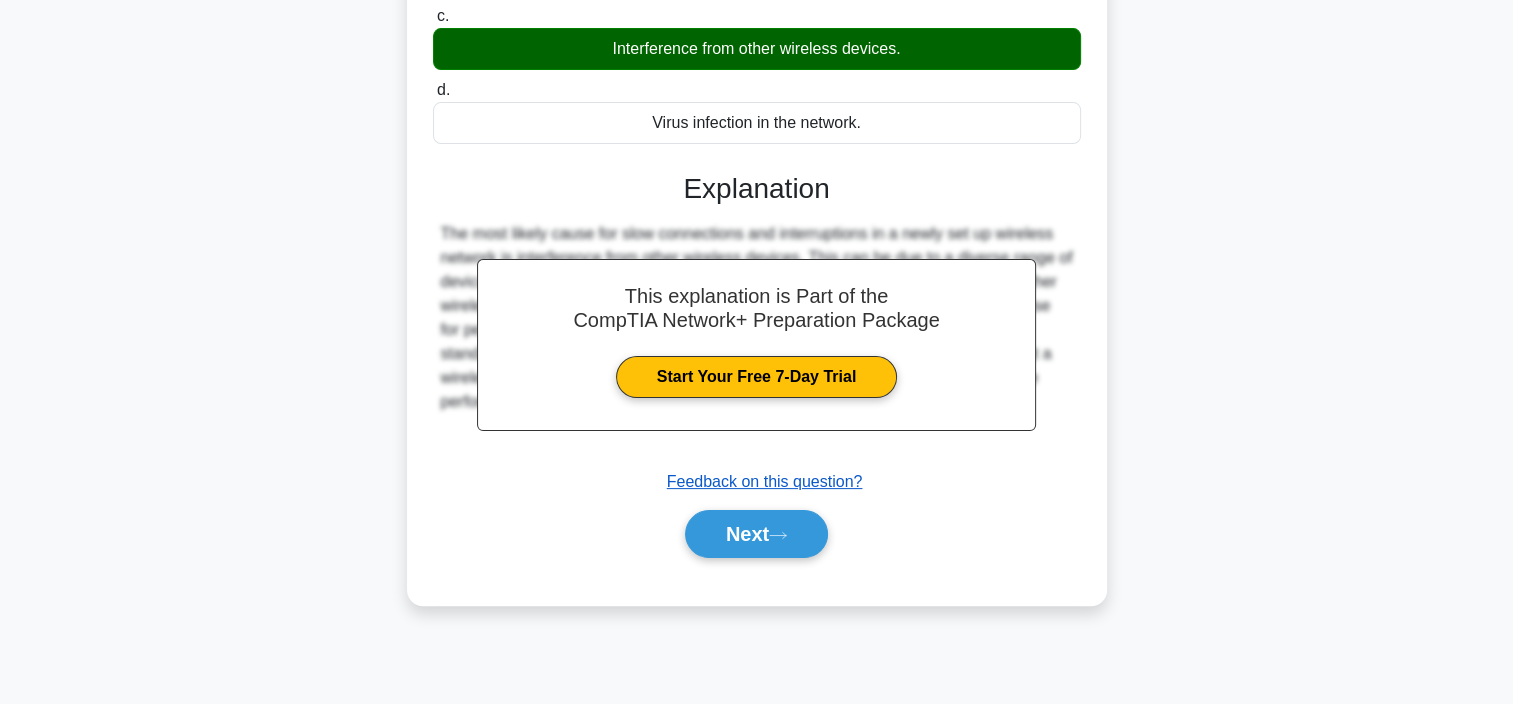 scroll, scrollTop: 376, scrollLeft: 0, axis: vertical 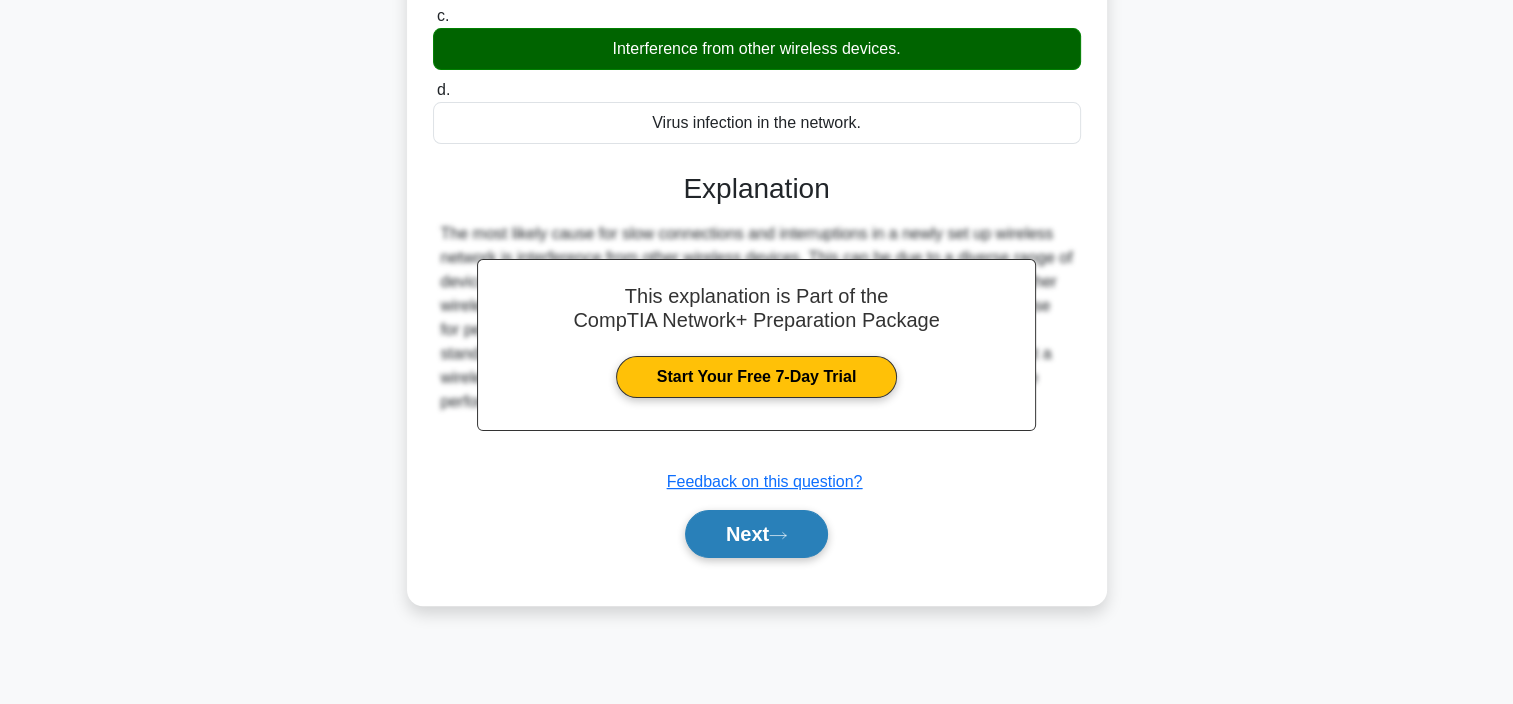 click on "Next" at bounding box center [756, 534] 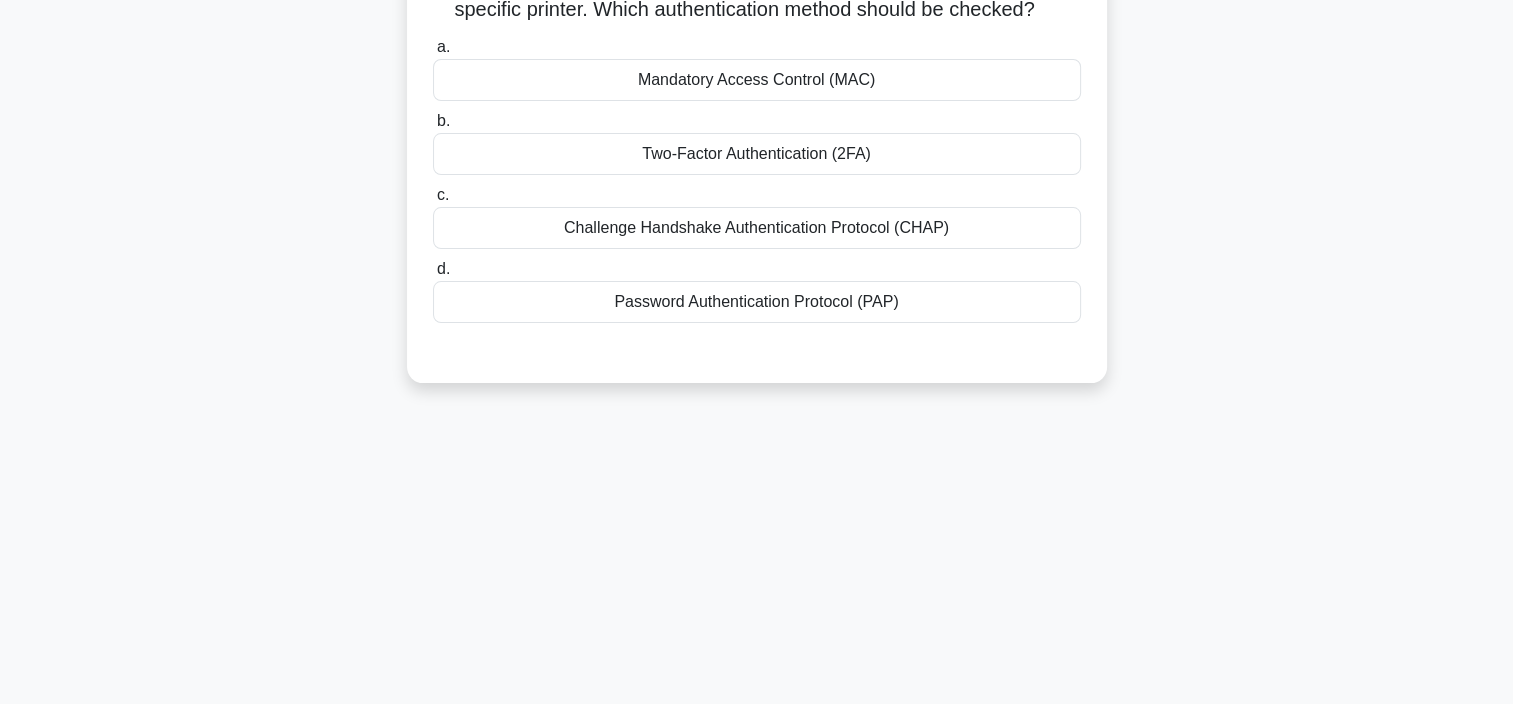 scroll, scrollTop: 0, scrollLeft: 0, axis: both 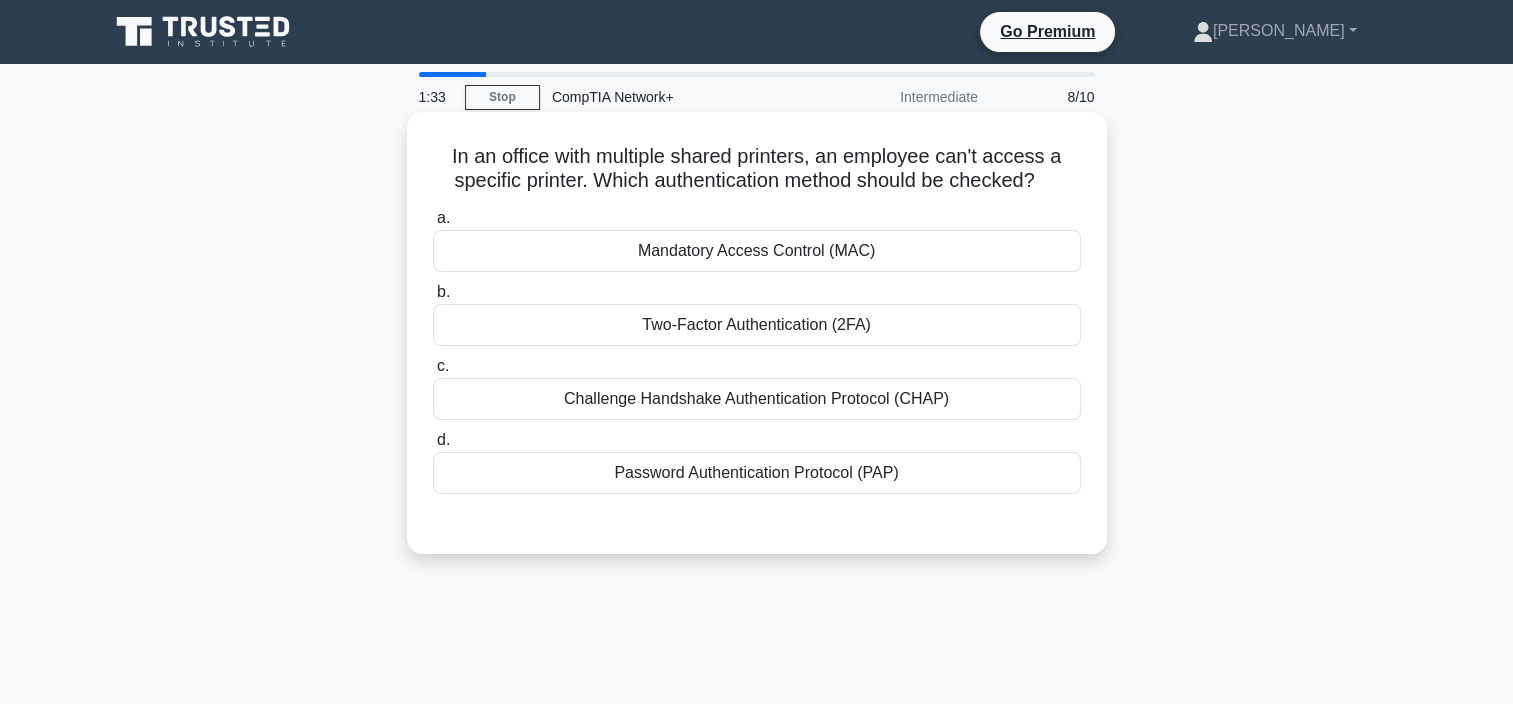 click on "Mandatory Access Control (MAC)" at bounding box center (757, 251) 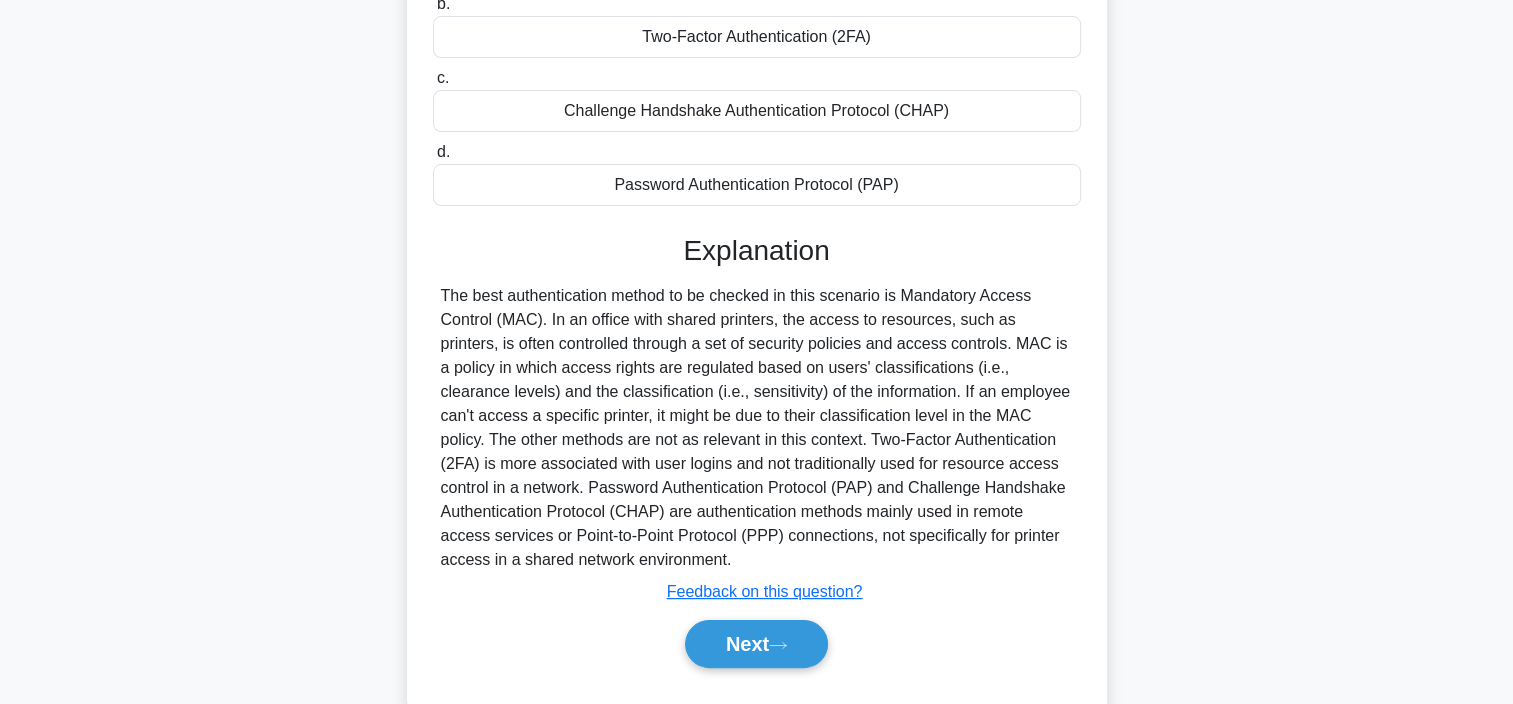 scroll, scrollTop: 376, scrollLeft: 0, axis: vertical 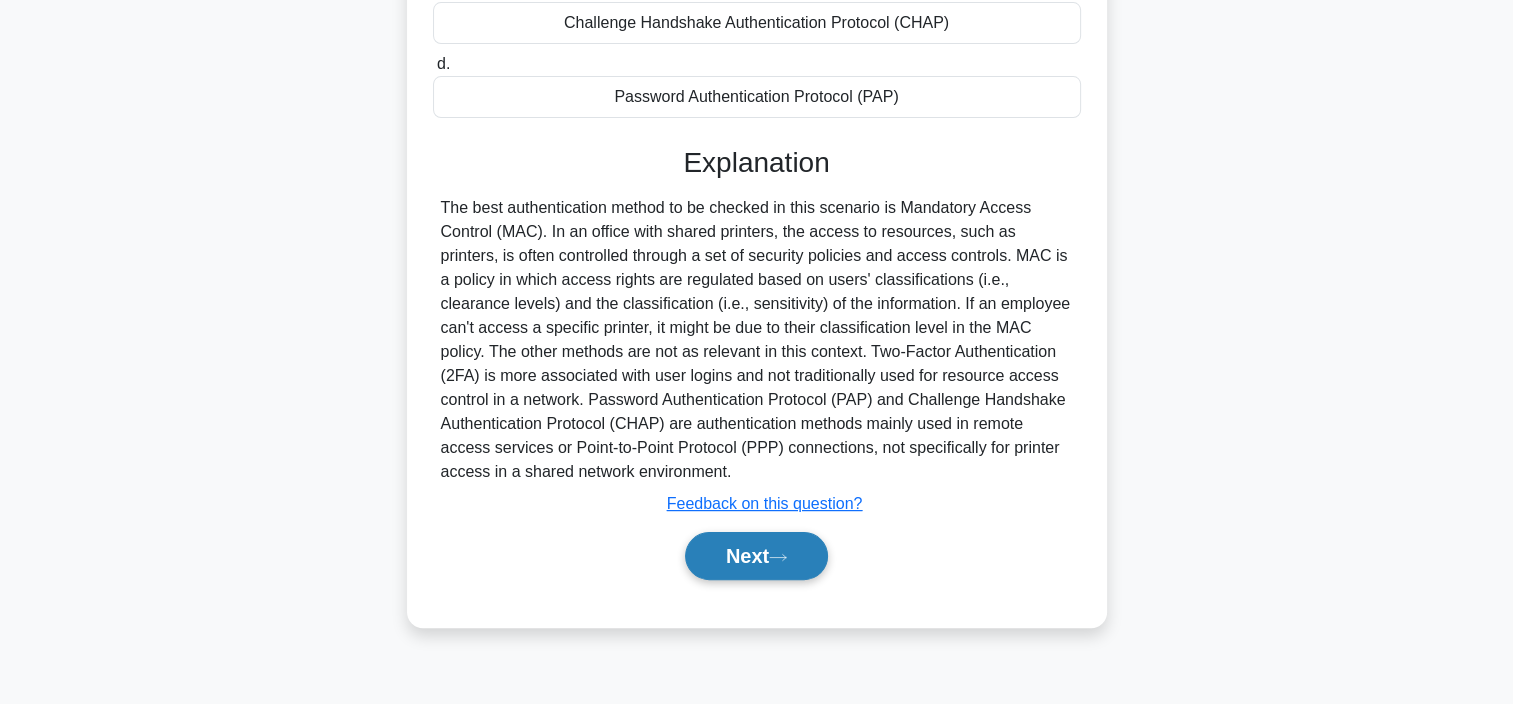 click on "Next" at bounding box center [756, 556] 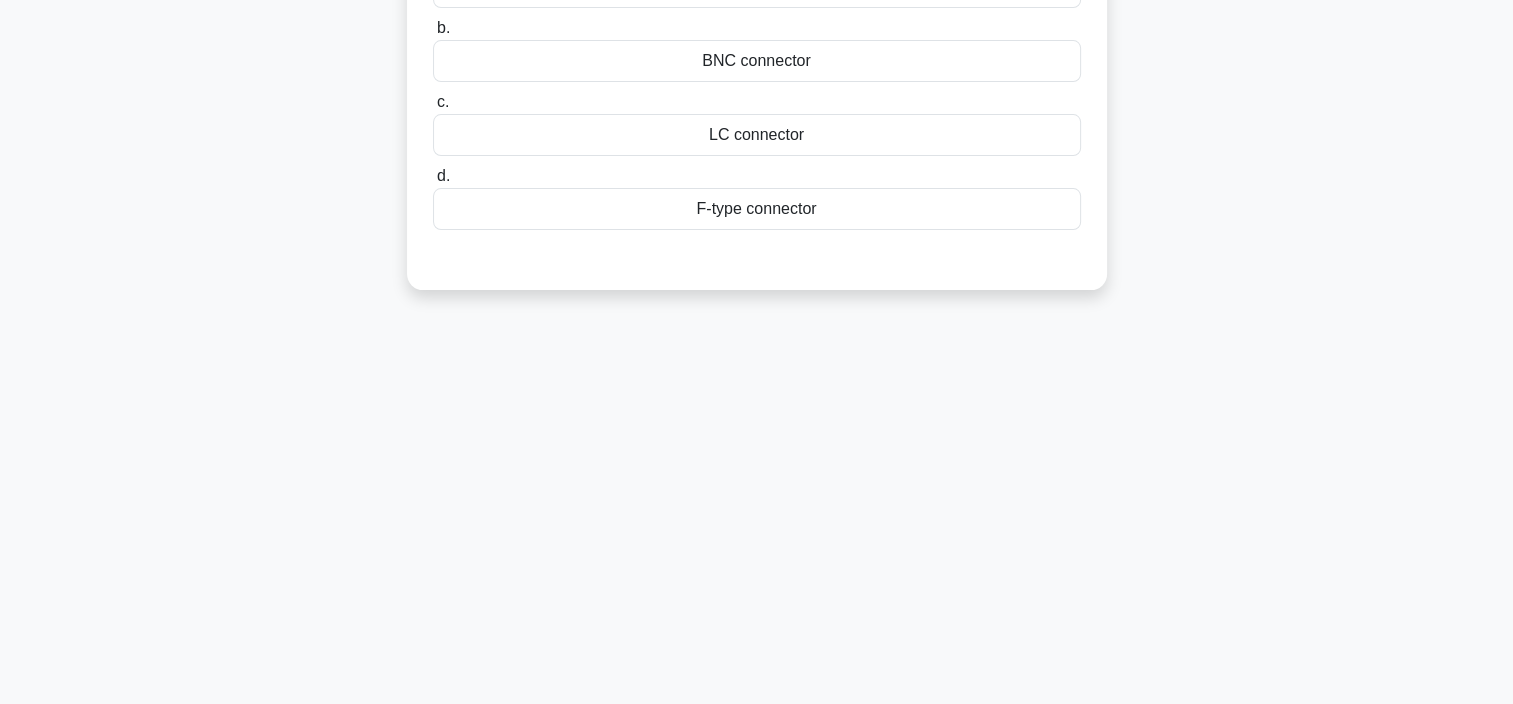 scroll, scrollTop: 0, scrollLeft: 0, axis: both 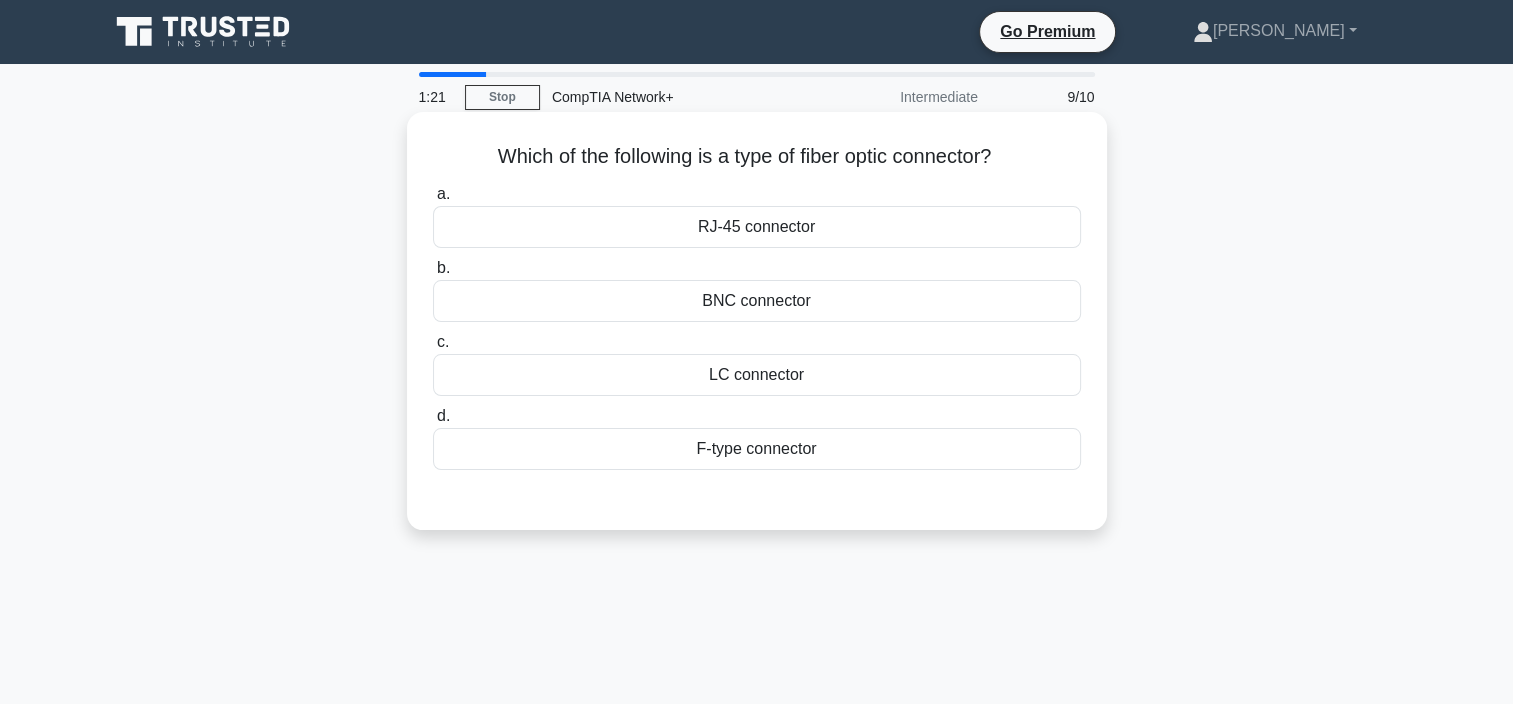 click on "RJ-45 connector" at bounding box center [757, 227] 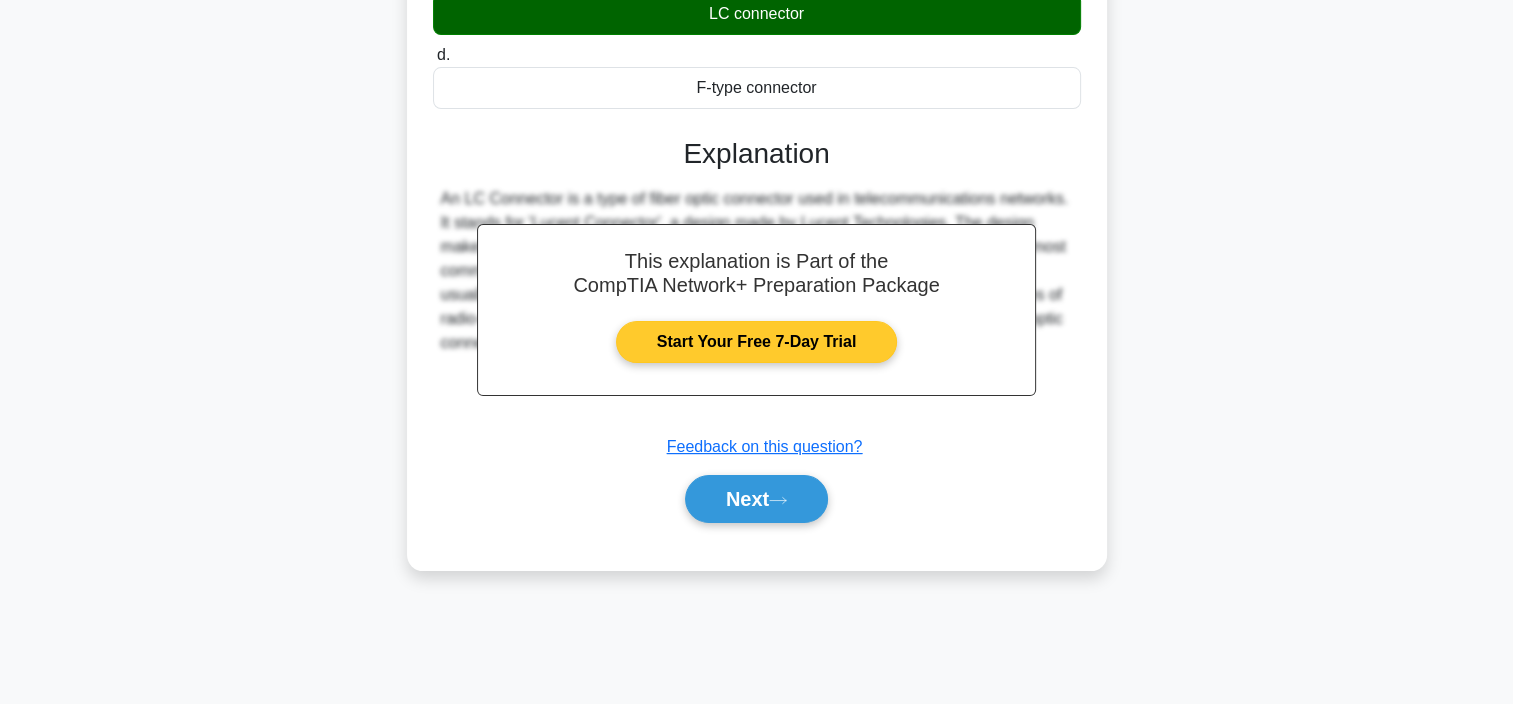 scroll, scrollTop: 376, scrollLeft: 0, axis: vertical 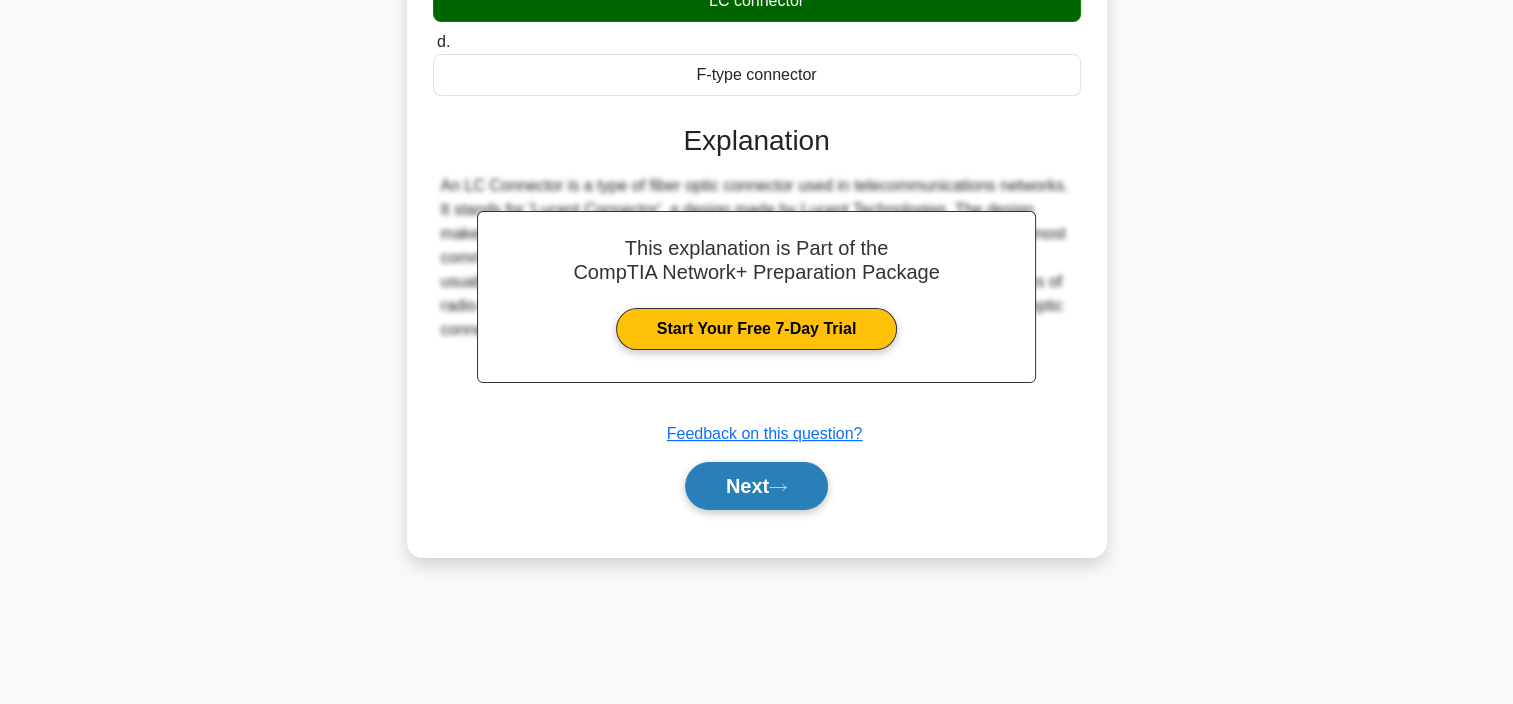 click on "Next" at bounding box center (756, 486) 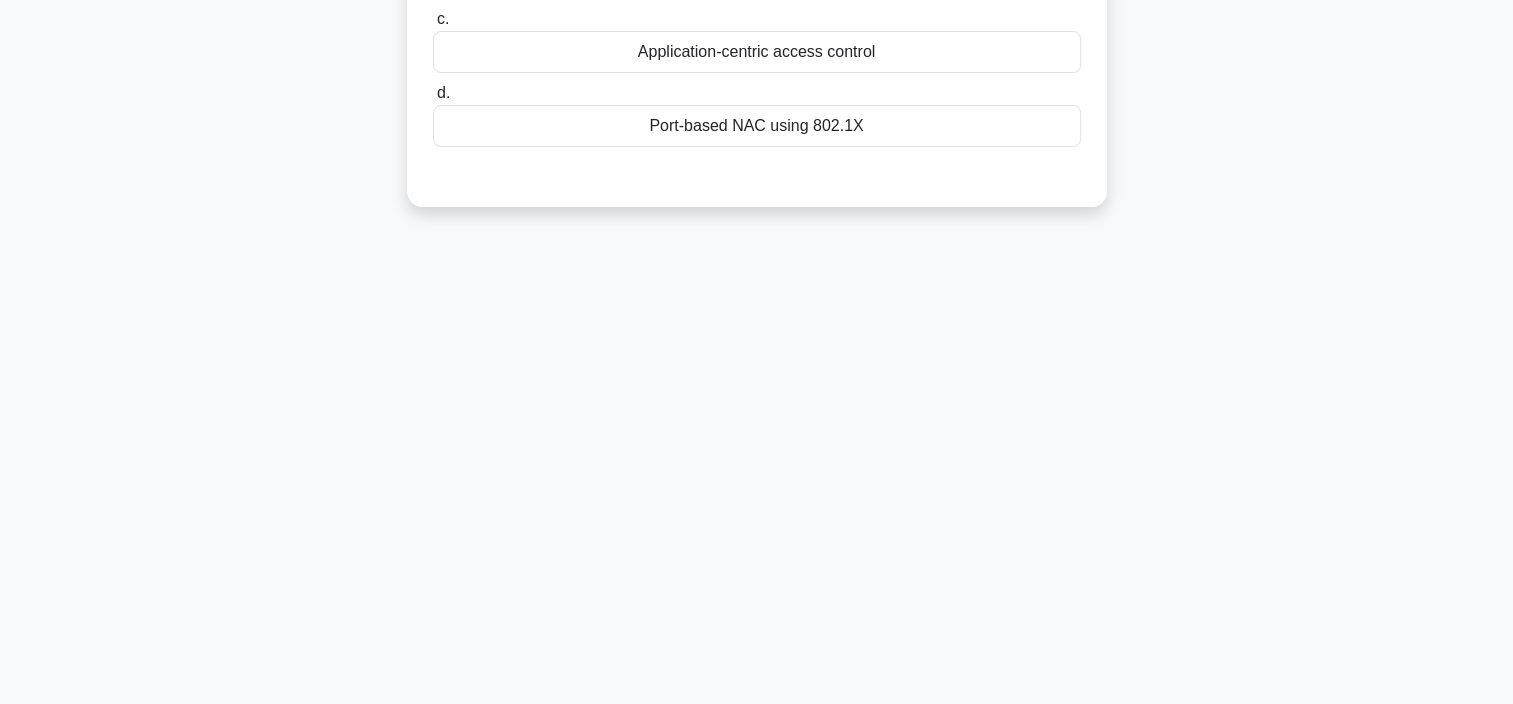scroll, scrollTop: 0, scrollLeft: 0, axis: both 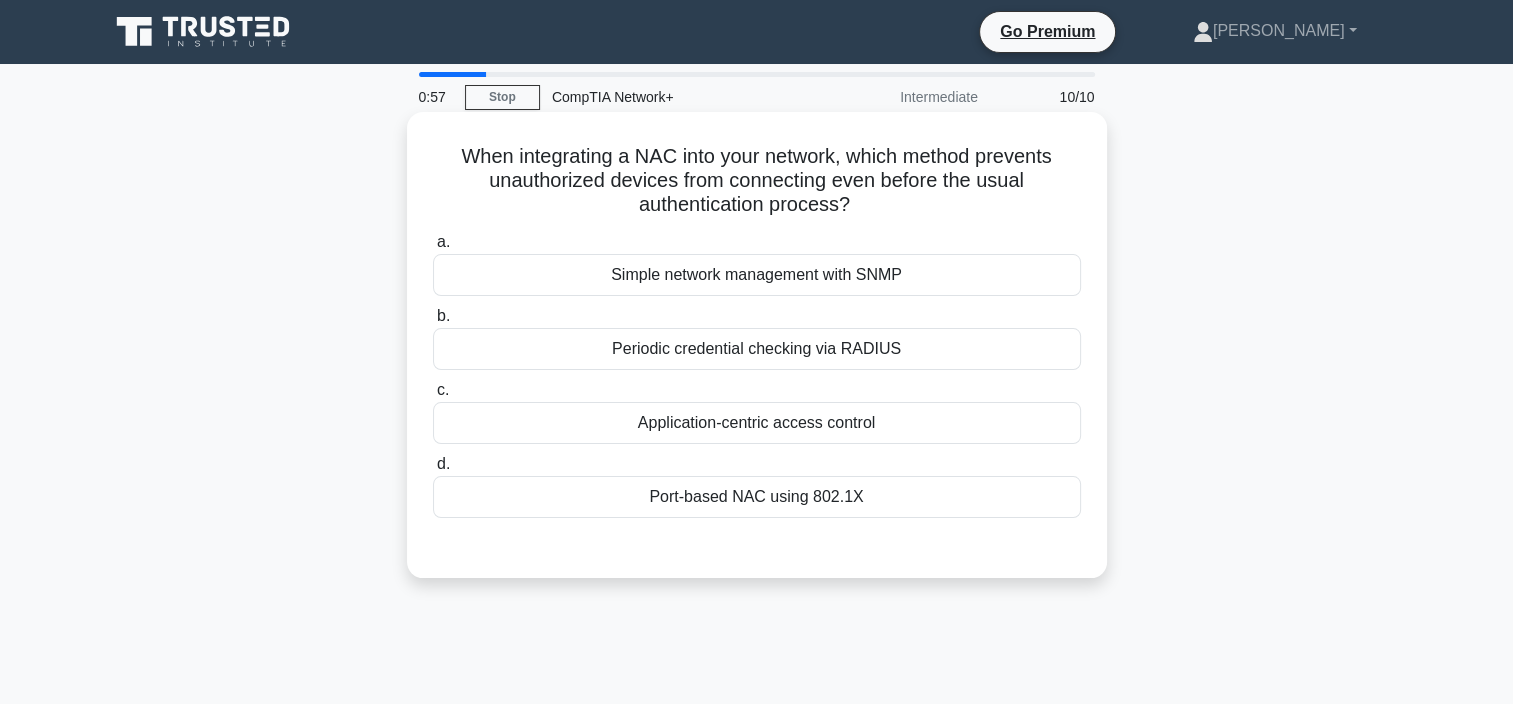 click on "Port-based NAC using 802.1X" at bounding box center (757, 497) 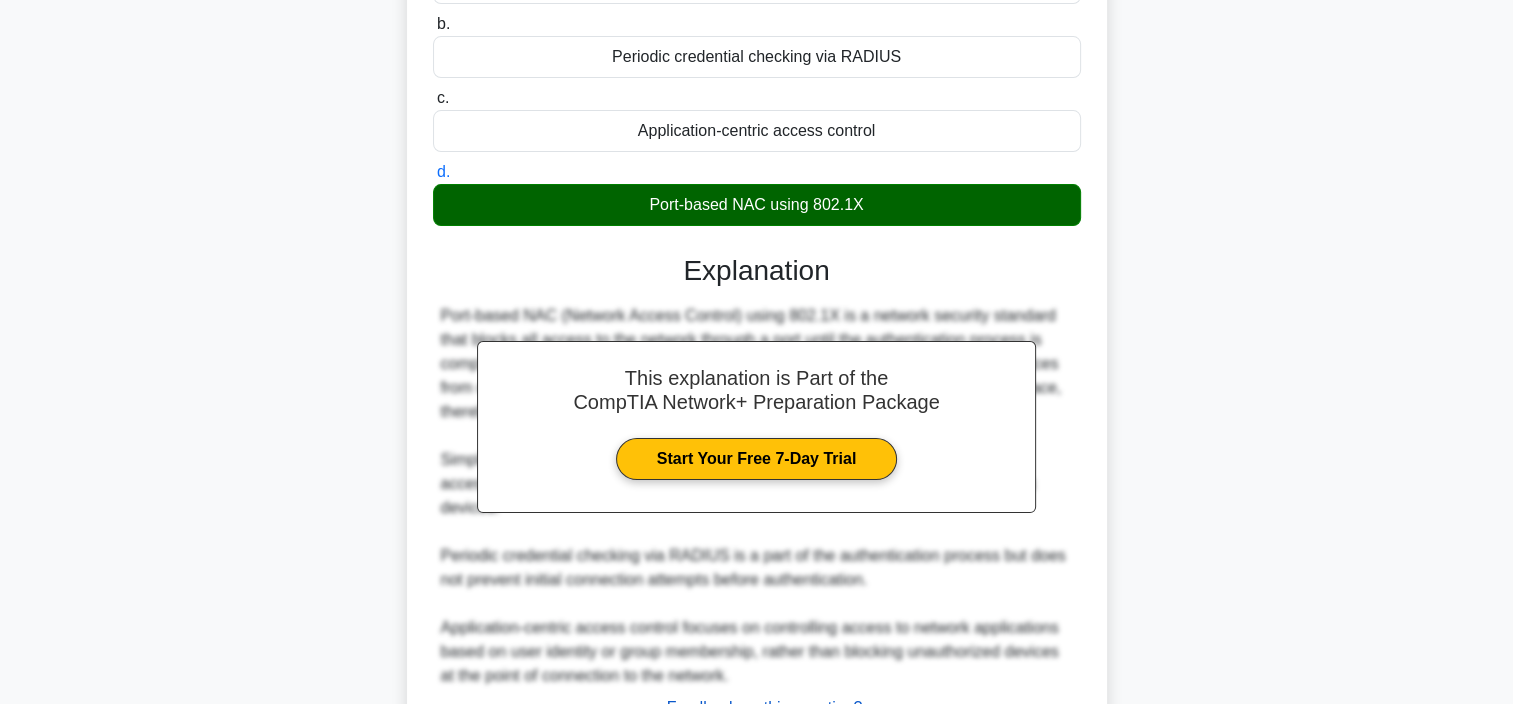 scroll, scrollTop: 456, scrollLeft: 0, axis: vertical 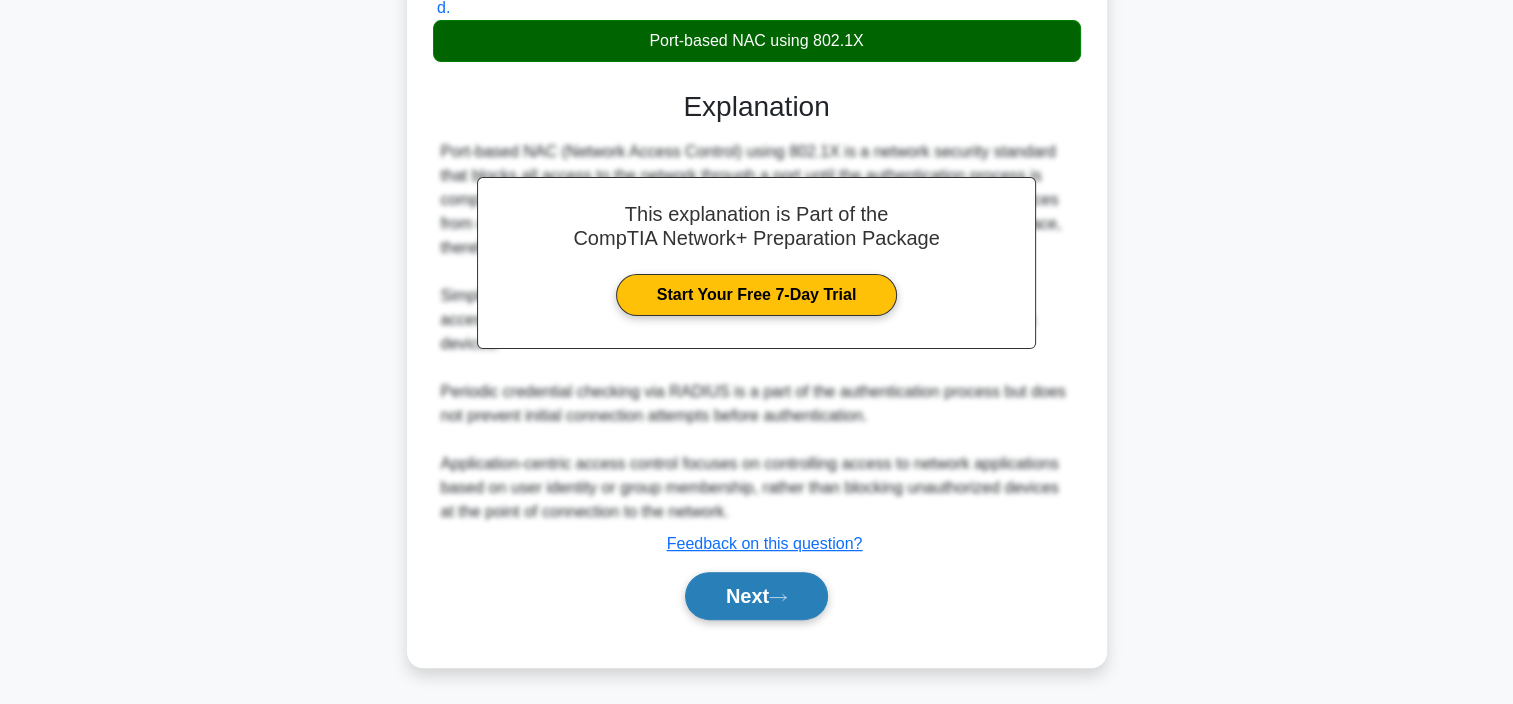 click on "Next" at bounding box center [756, 596] 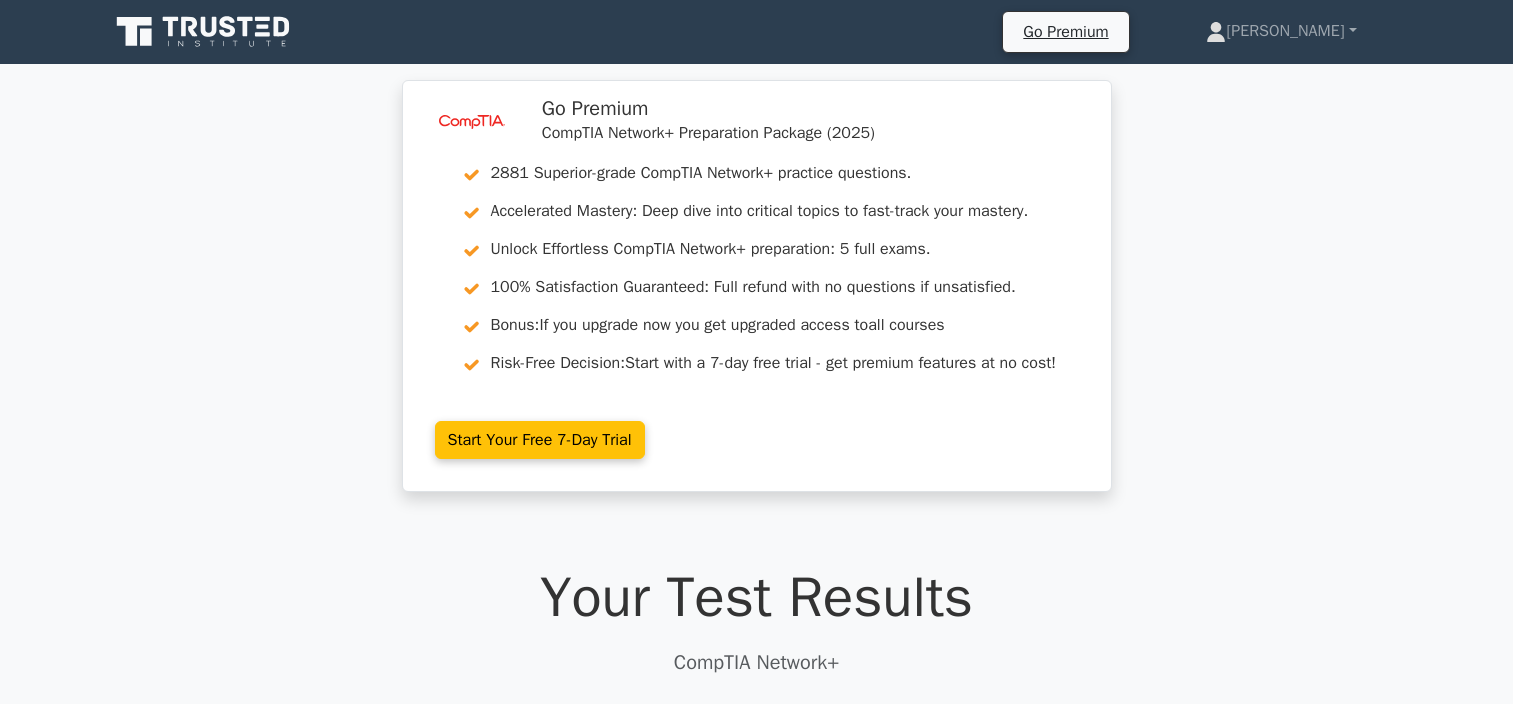 scroll, scrollTop: 0, scrollLeft: 0, axis: both 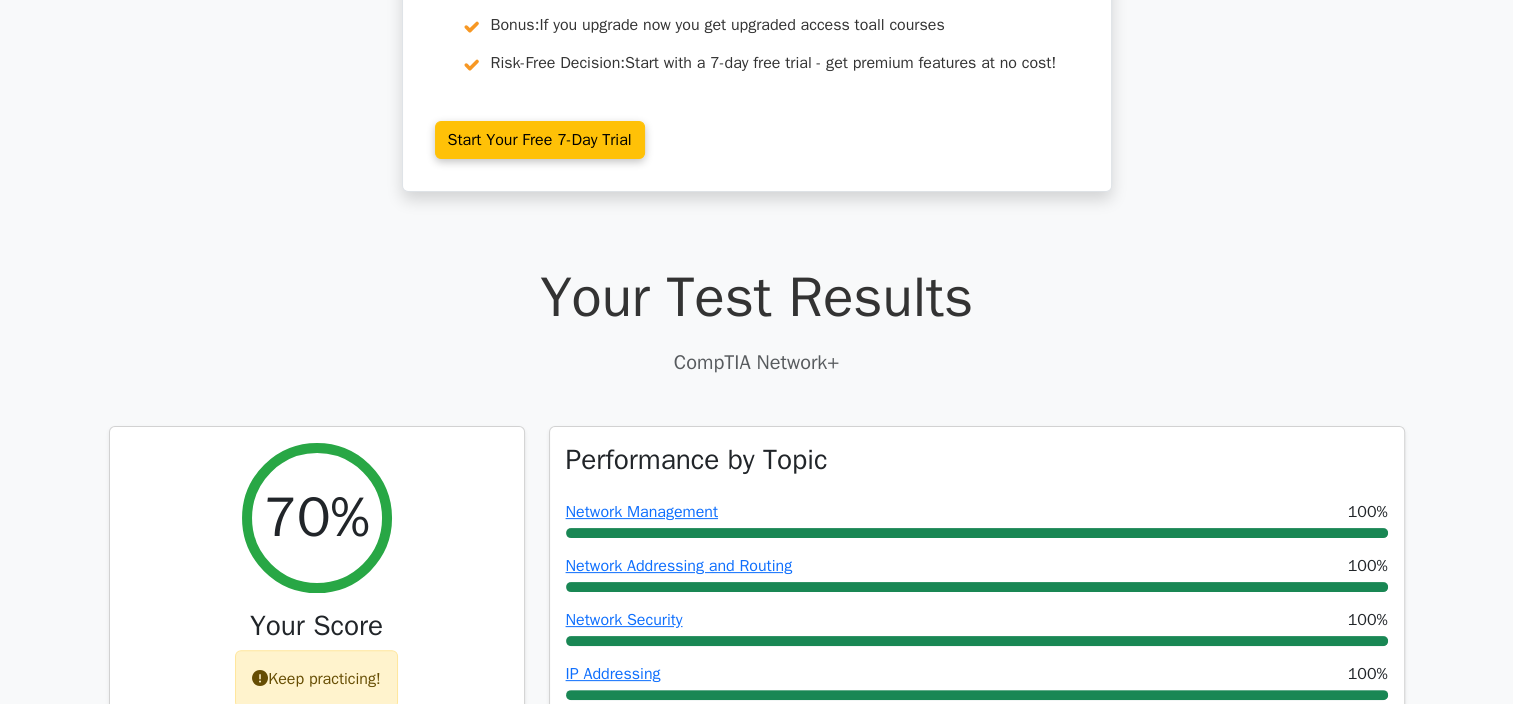 drag, startPoint x: 1516, startPoint y: 121, endPoint x: 1527, endPoint y: 138, distance: 20.248457 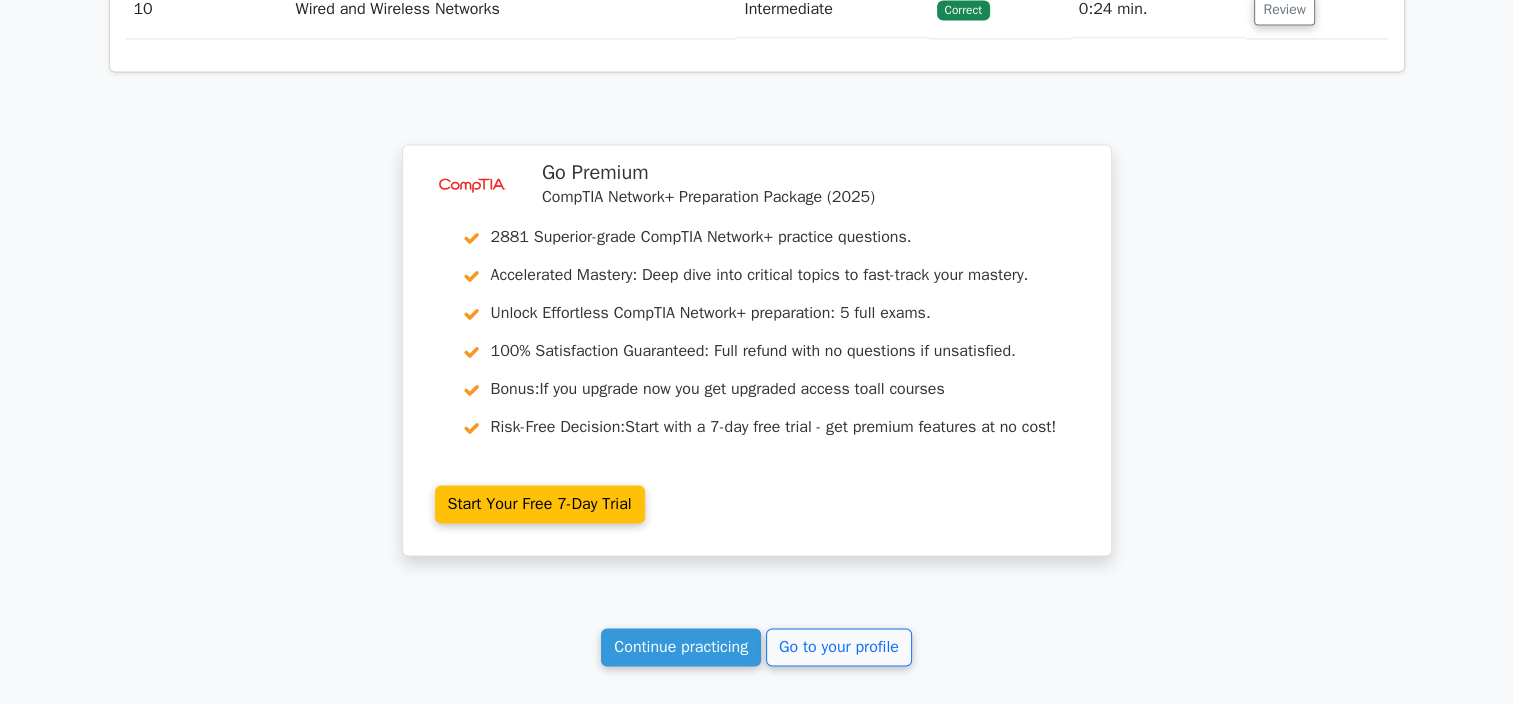 scroll, scrollTop: 3049, scrollLeft: 0, axis: vertical 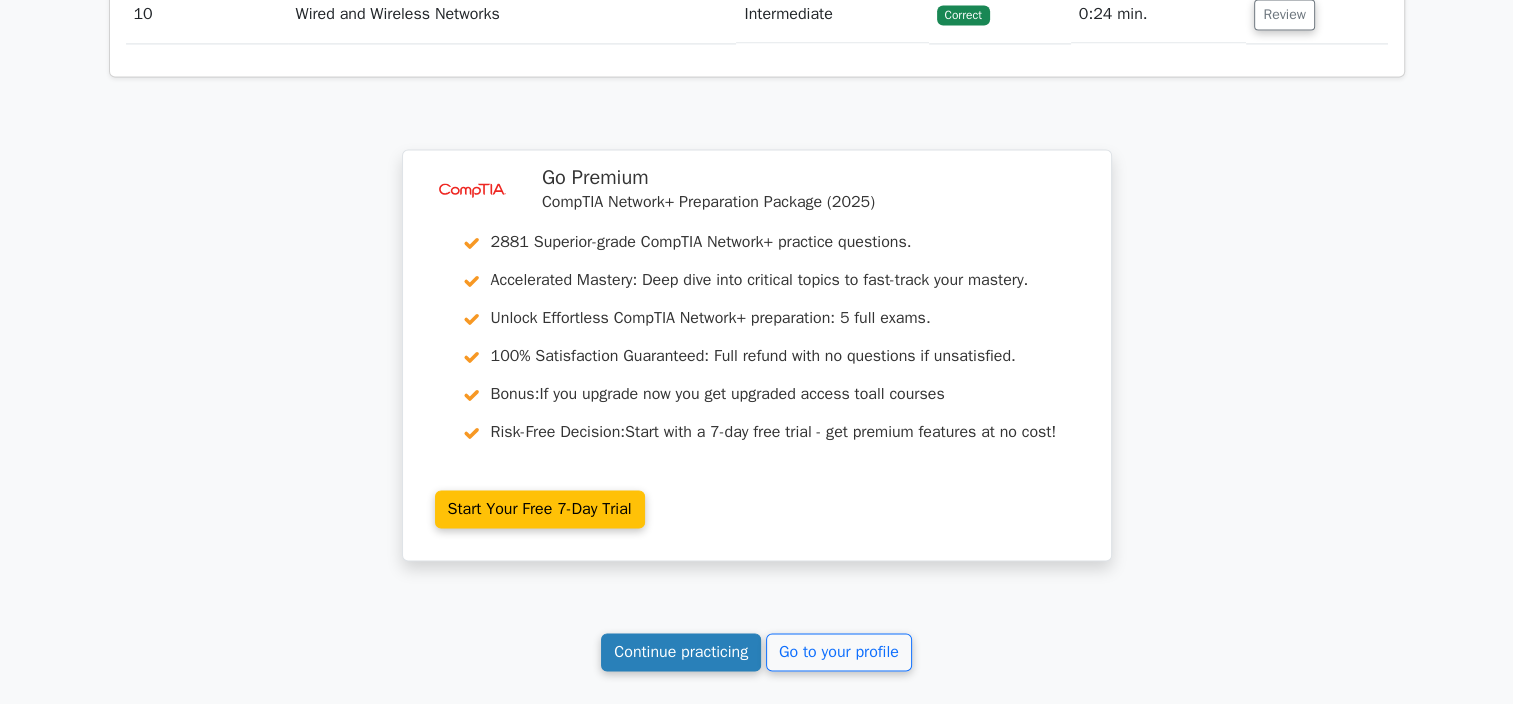 click on "Continue practicing" at bounding box center [681, 652] 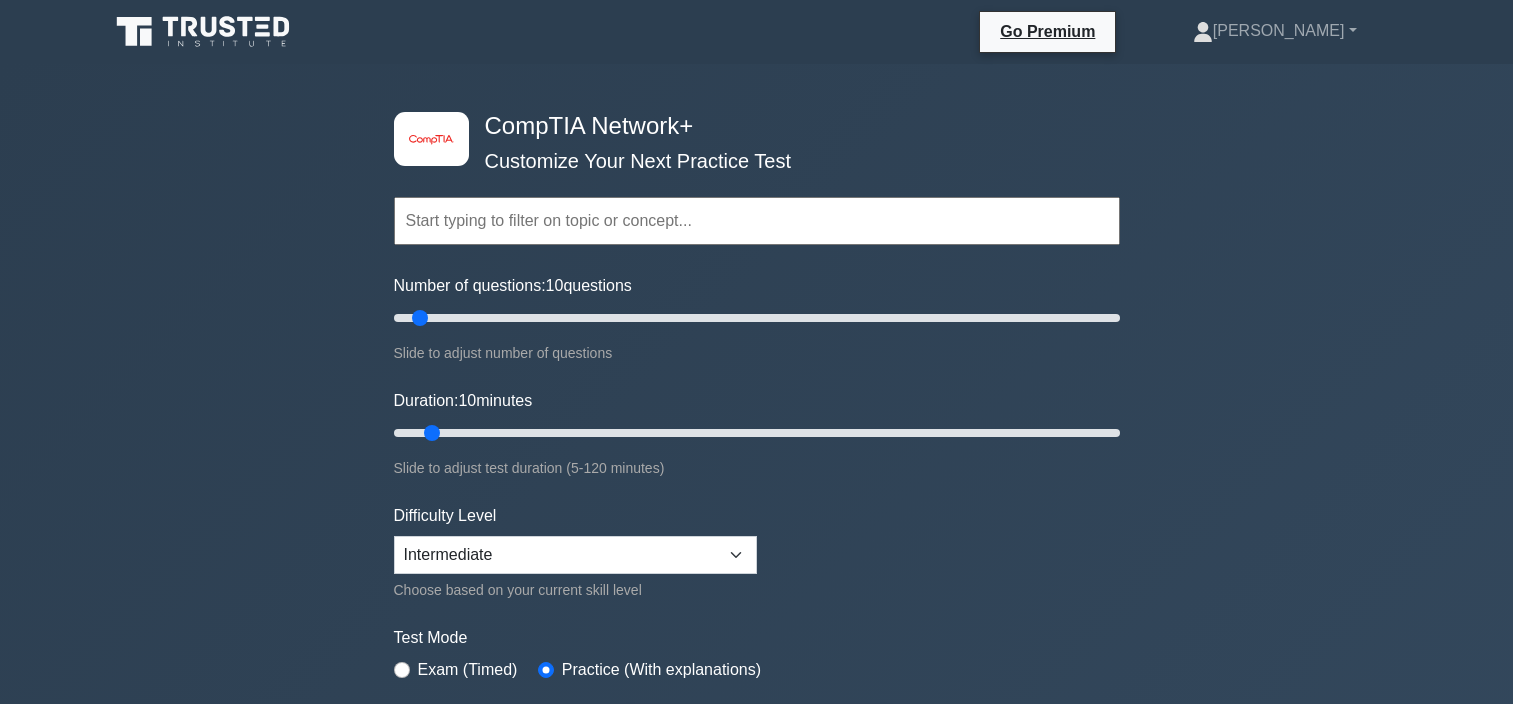 scroll, scrollTop: 0, scrollLeft: 0, axis: both 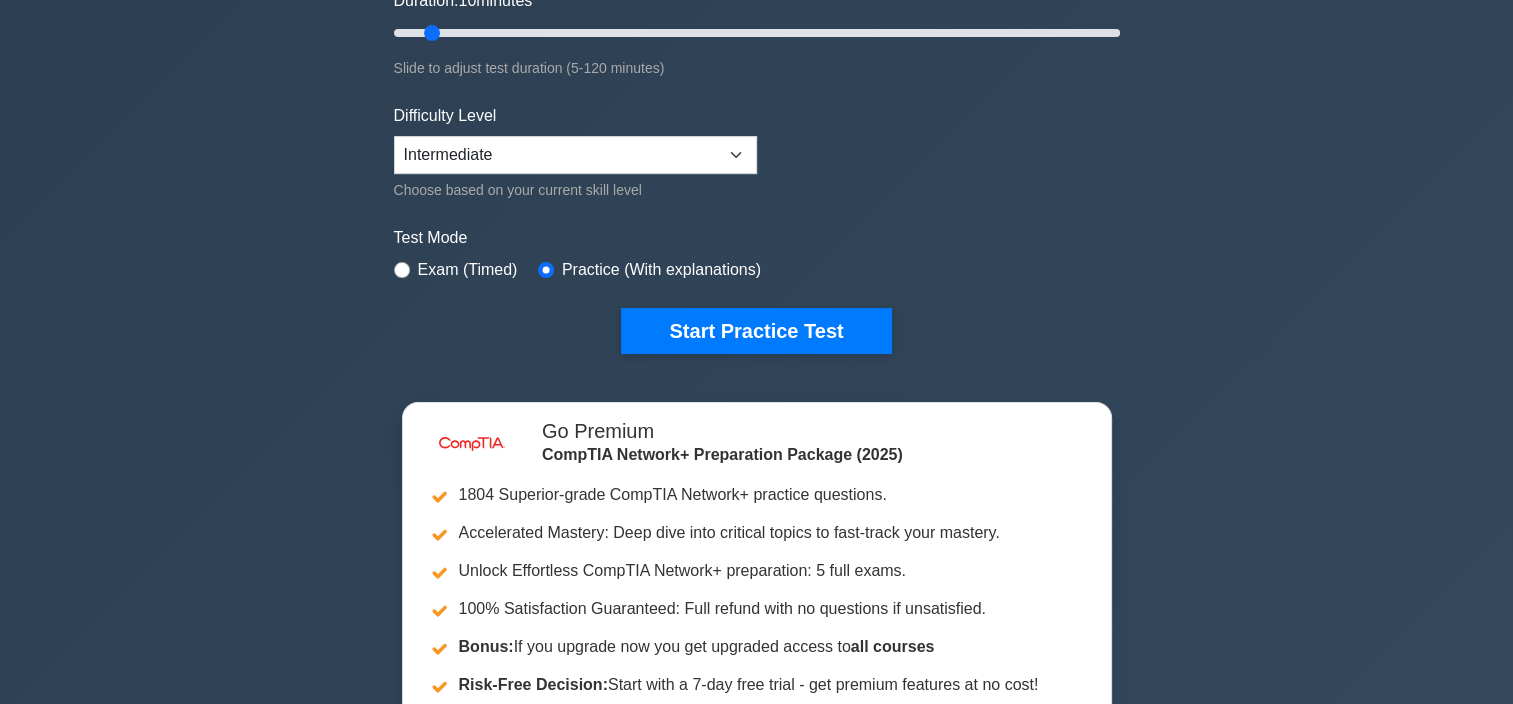click on "Topics
Networking Concepts
Infrastructure
Network Operations
Network Security
Network Troubleshooting
Wired and Wireless Networks
Network Devices
Network Protocols
Virtualization and Cloud Computing" at bounding box center (757, 45) 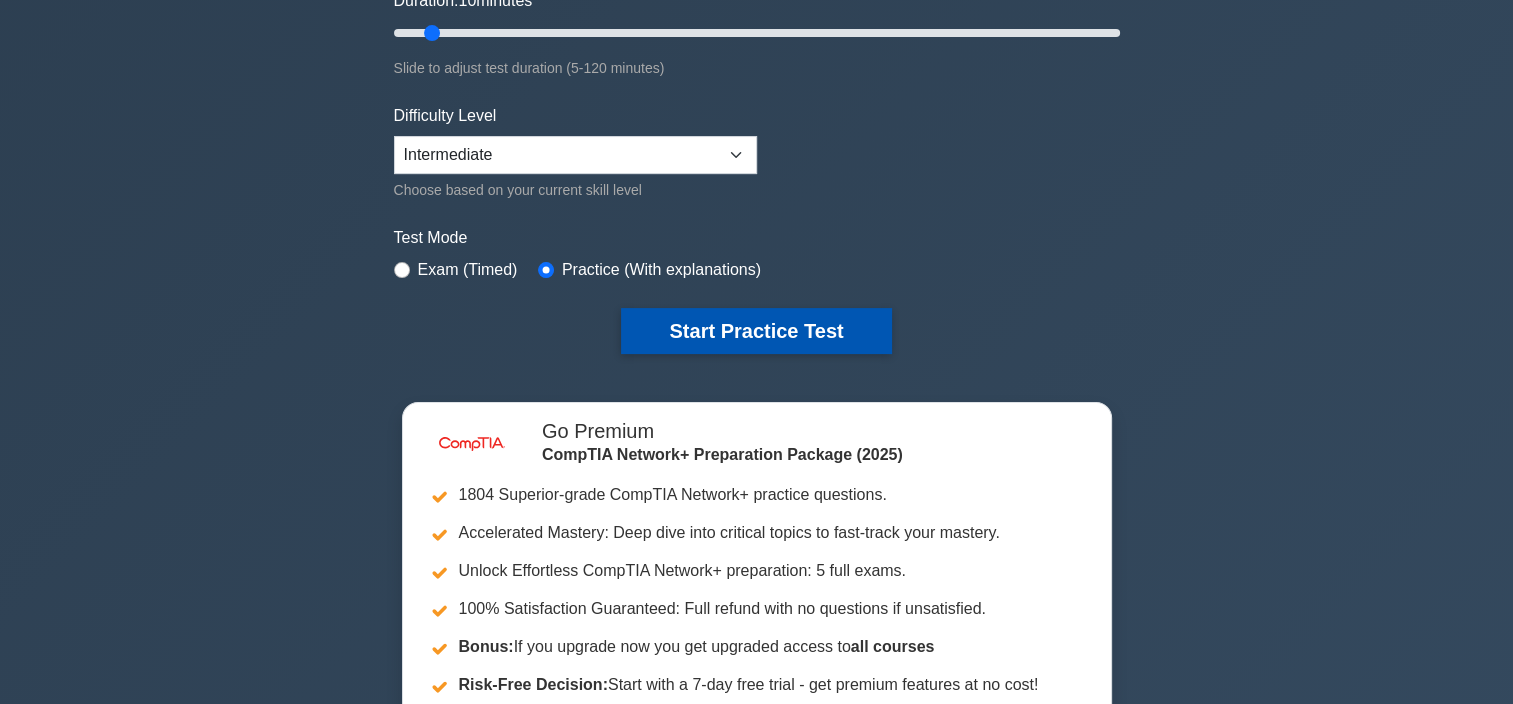 click on "Start Practice Test" at bounding box center (756, 331) 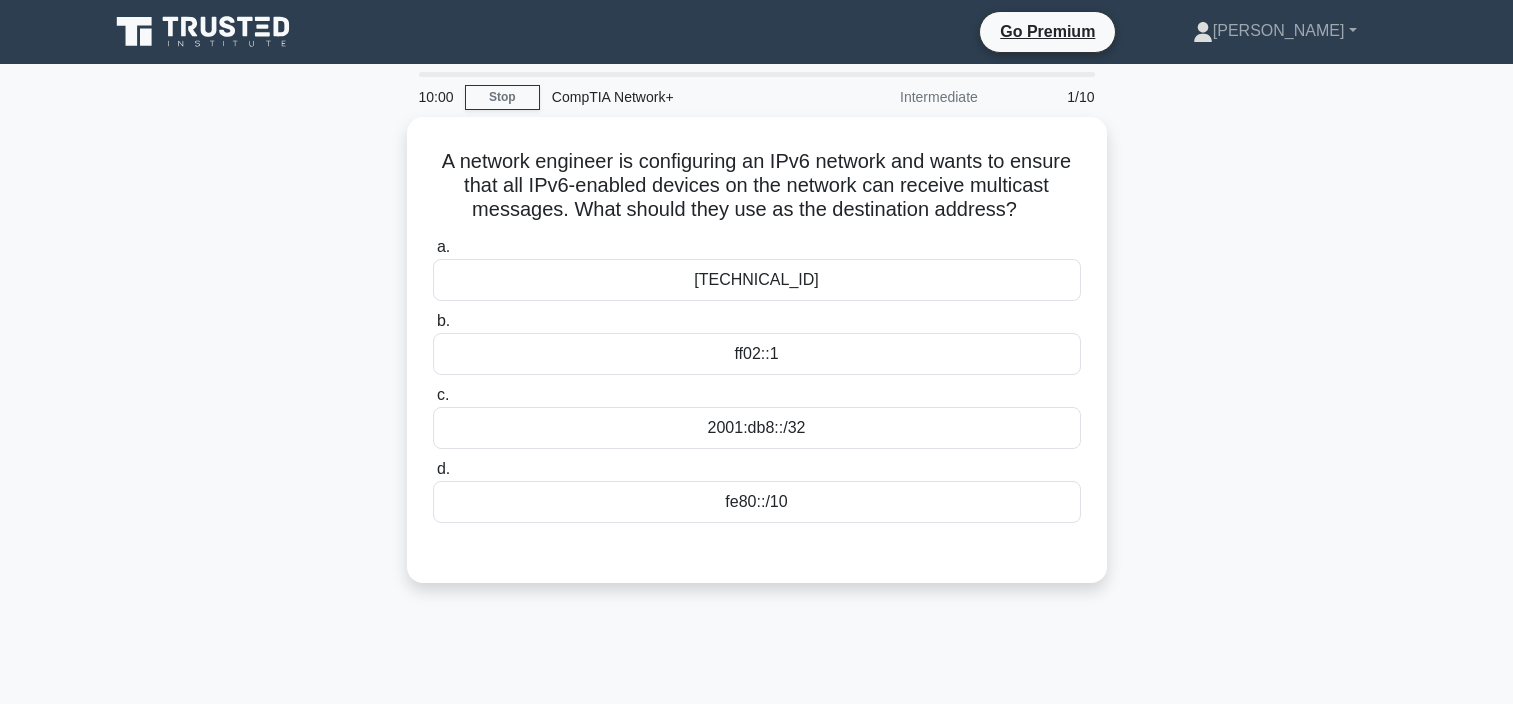 scroll, scrollTop: 0, scrollLeft: 0, axis: both 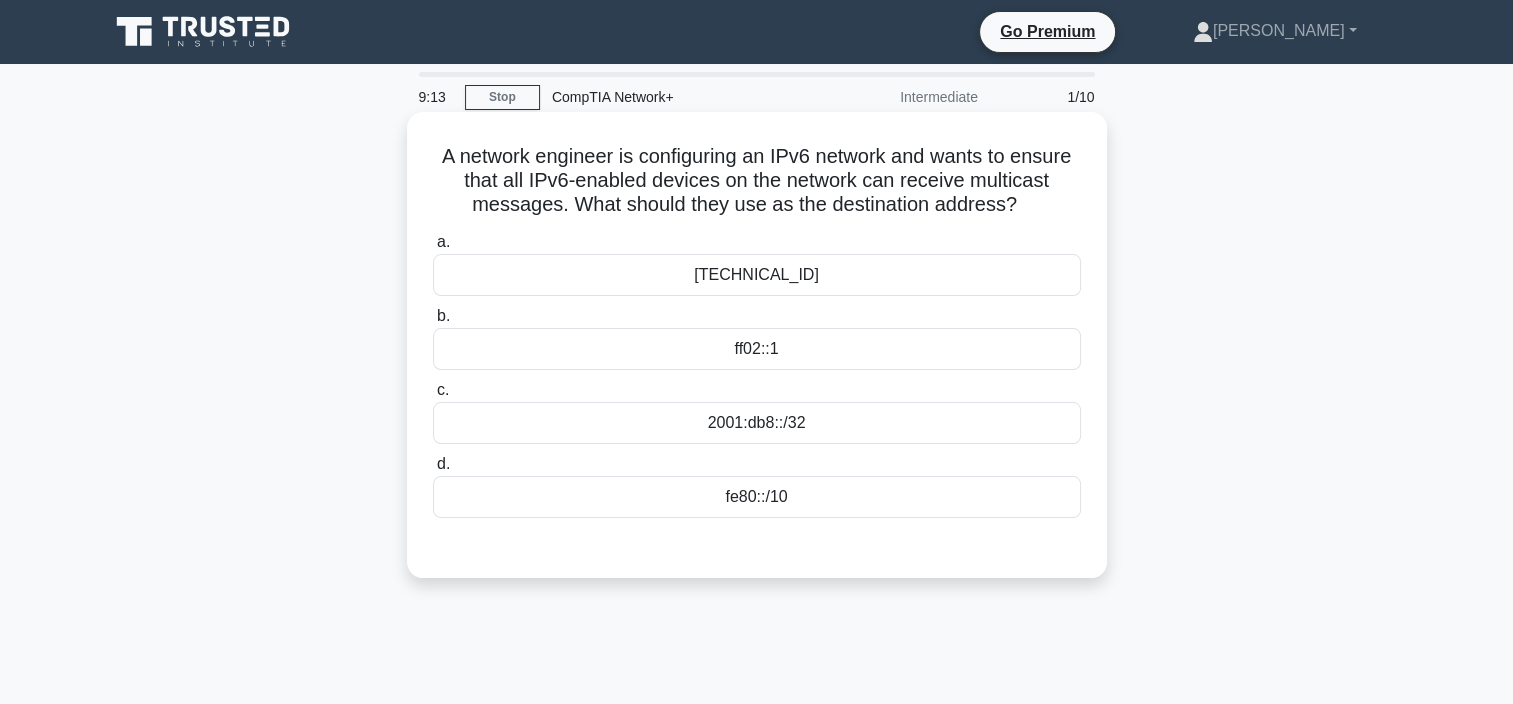 click on "[TECHNICAL_ID]" at bounding box center (757, 275) 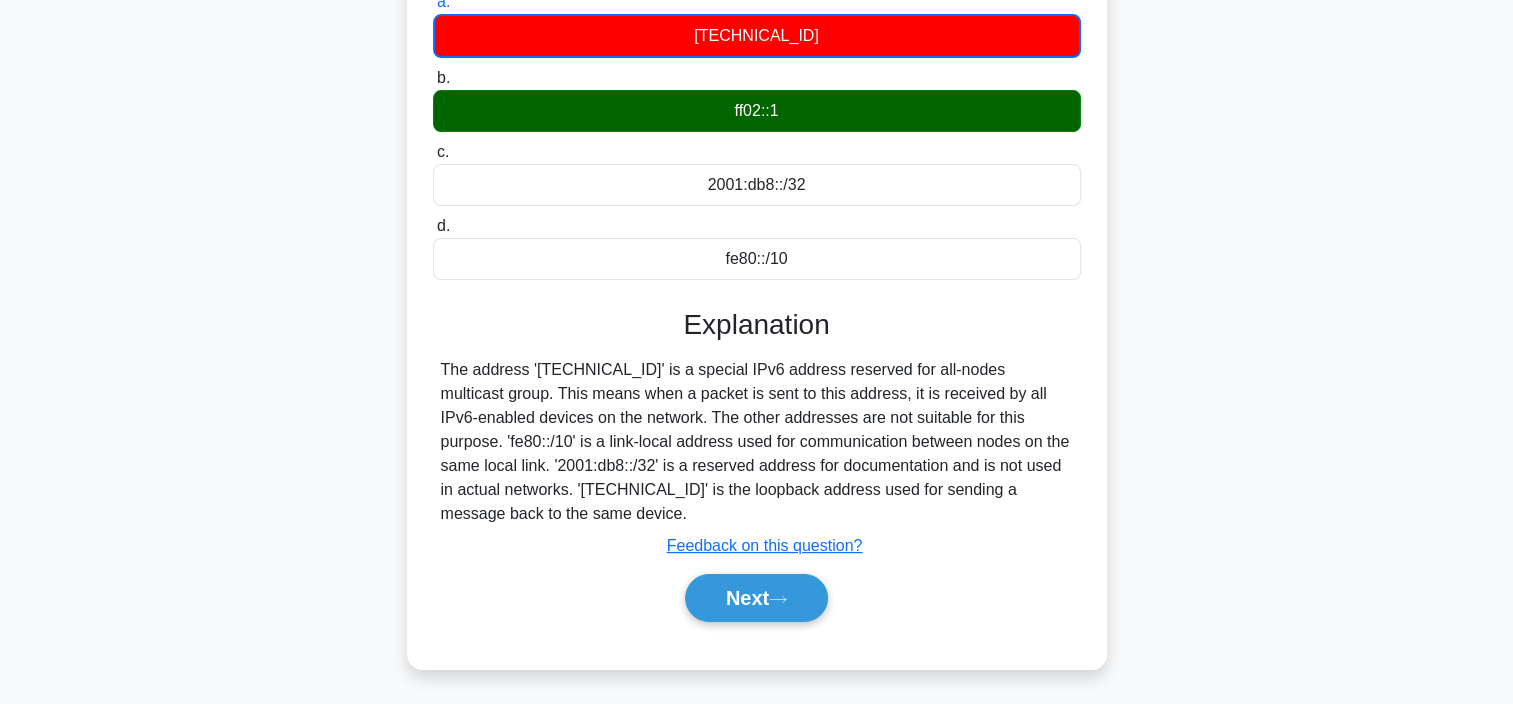scroll, scrollTop: 376, scrollLeft: 0, axis: vertical 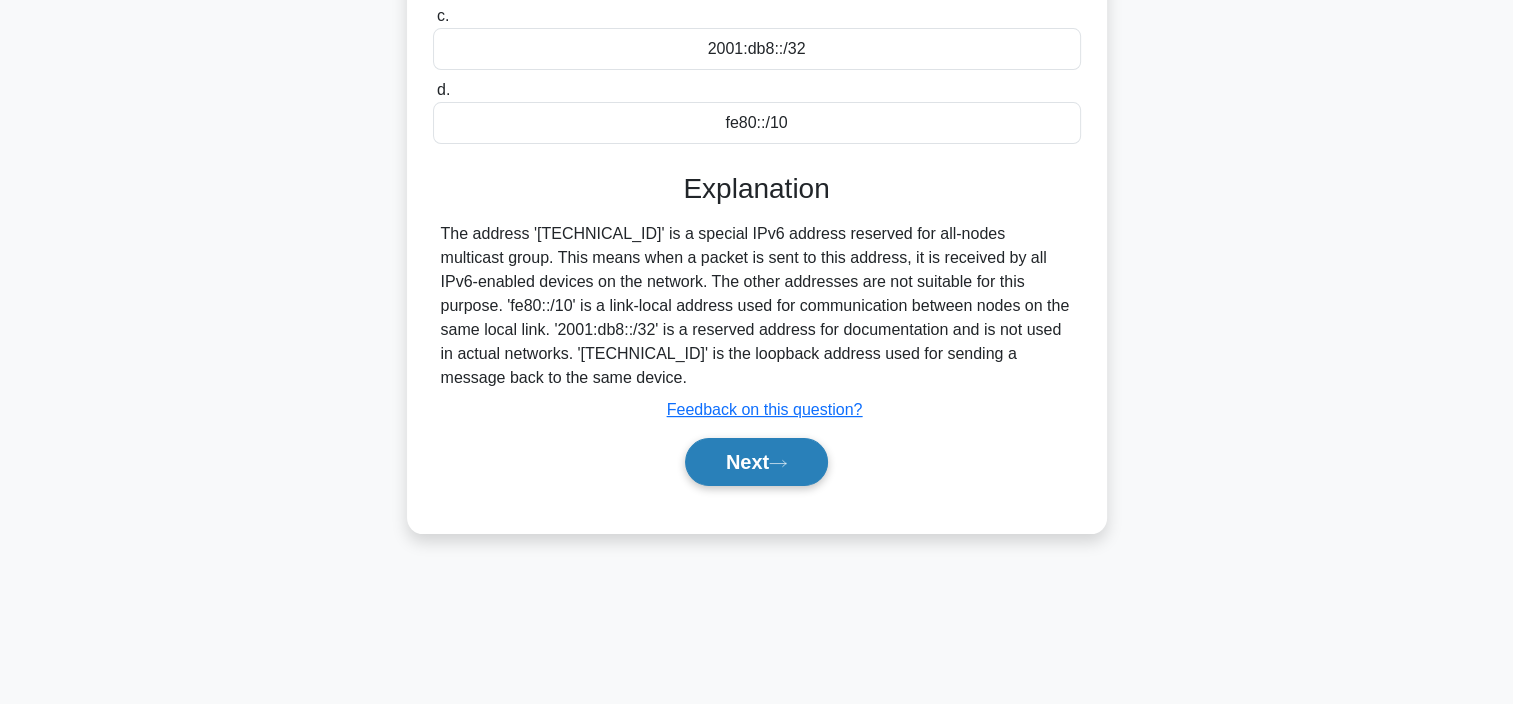 click on "Next" at bounding box center [756, 462] 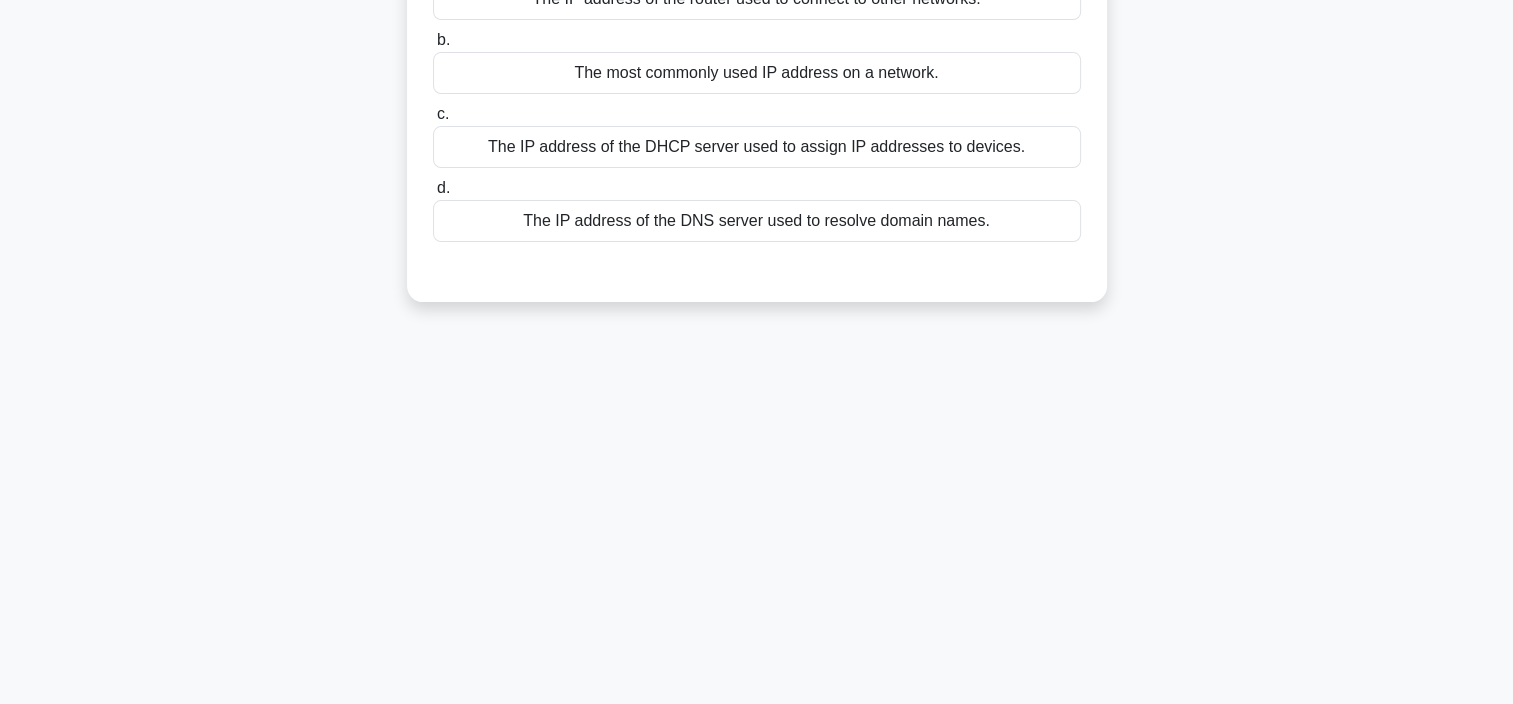 scroll, scrollTop: 76, scrollLeft: 0, axis: vertical 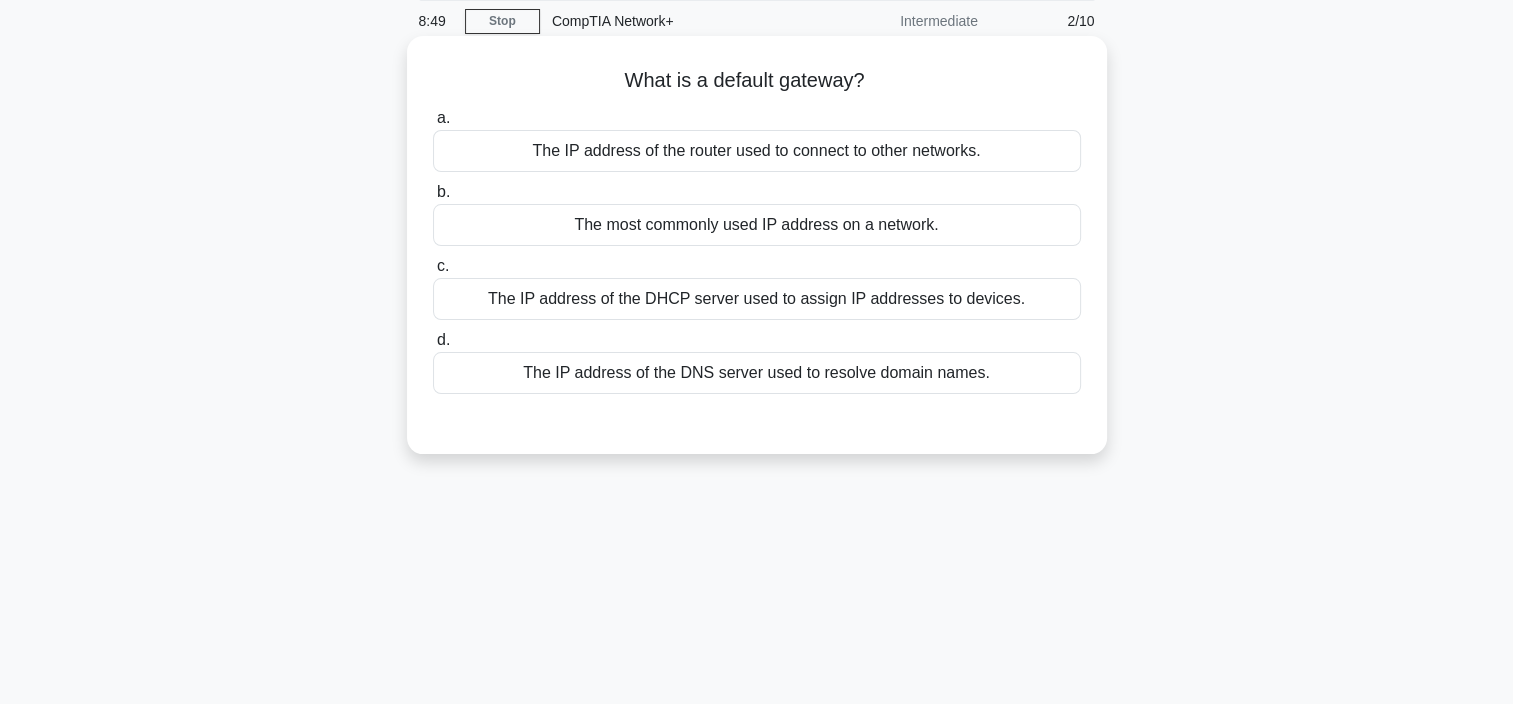 click on "The IP address of the router used to connect to other networks." at bounding box center (757, 151) 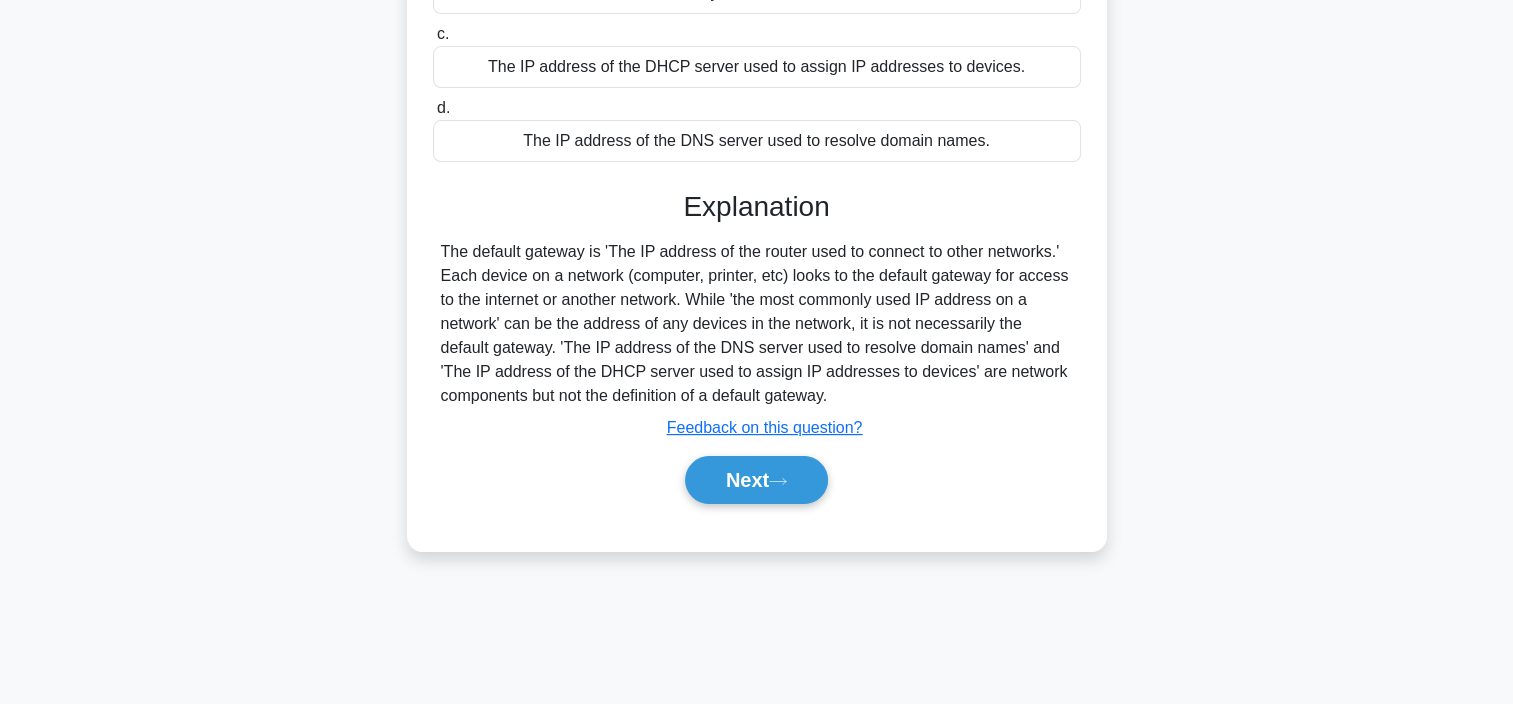 scroll, scrollTop: 376, scrollLeft: 0, axis: vertical 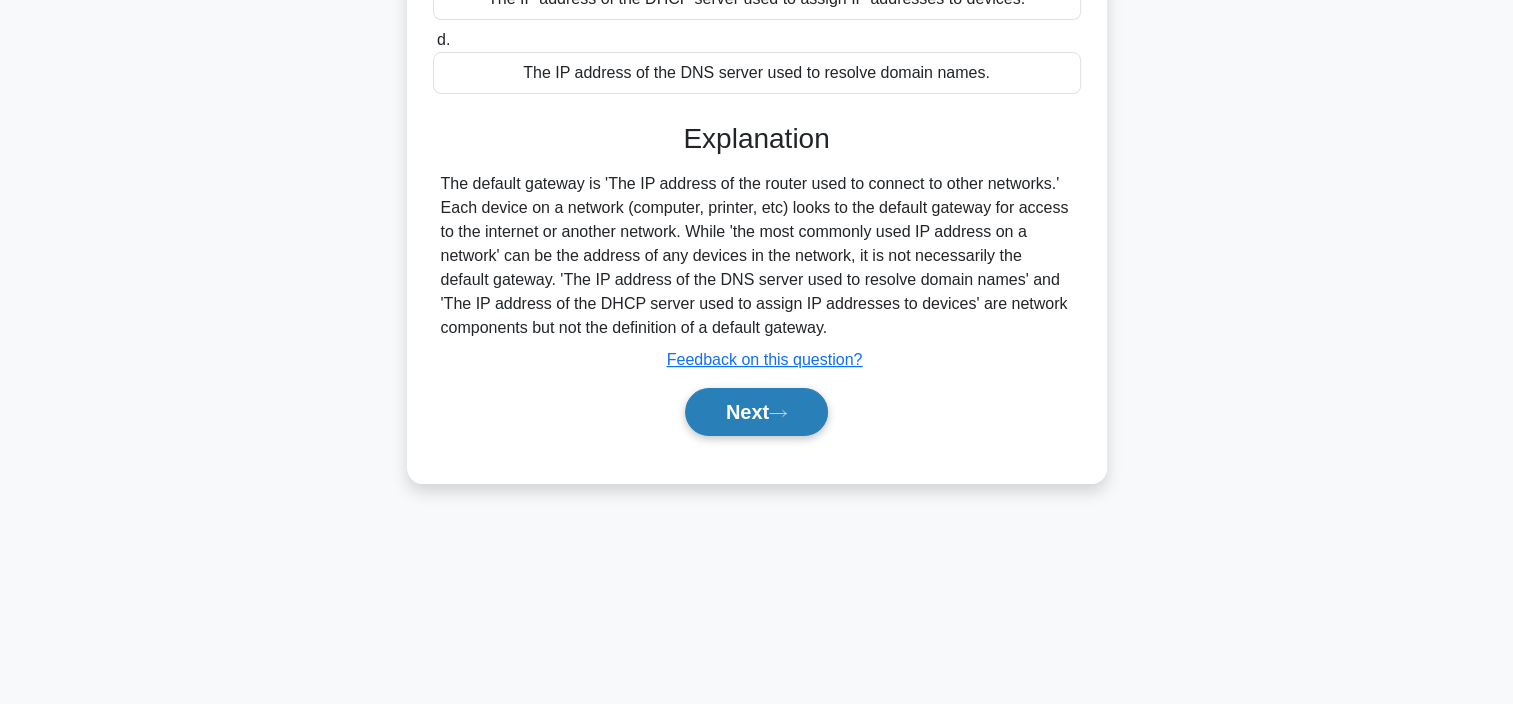 click on "Next" at bounding box center [756, 412] 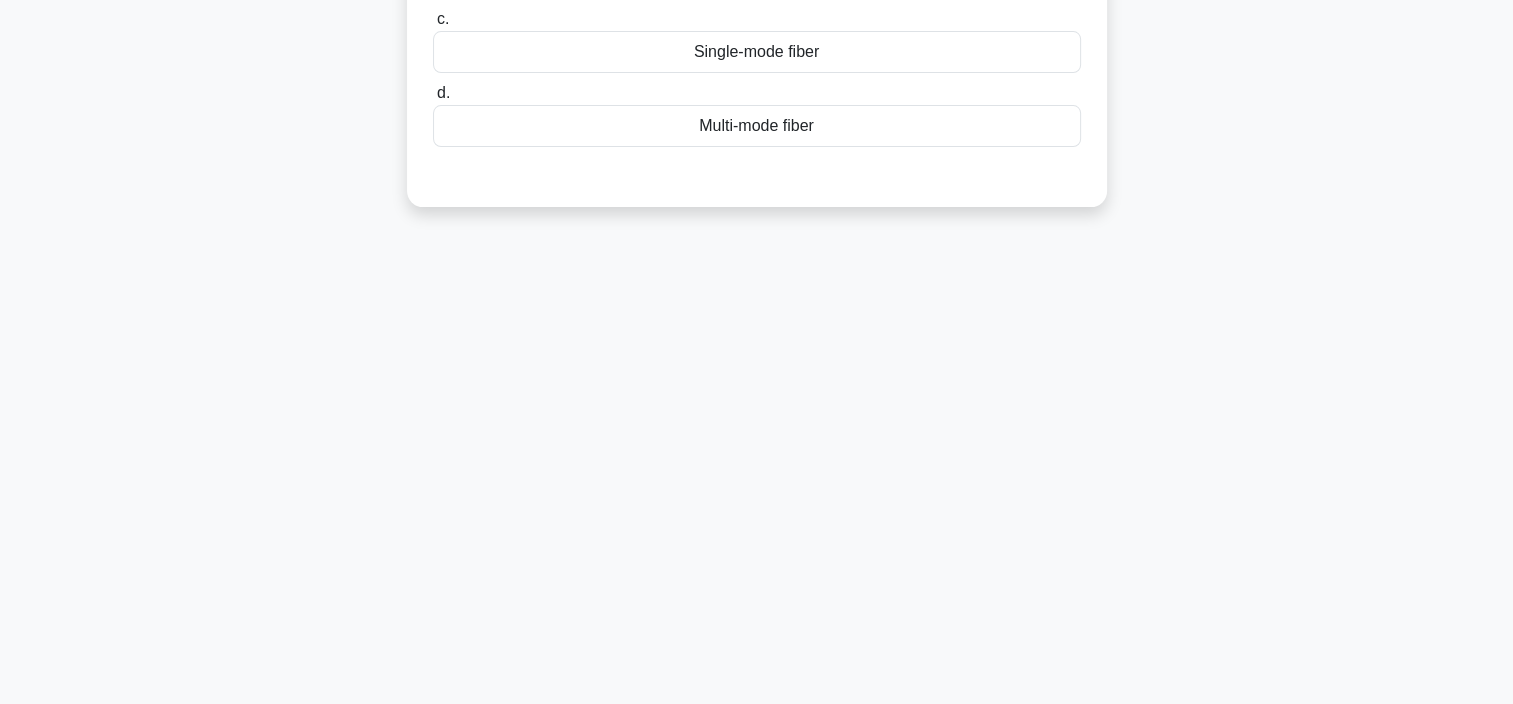 scroll, scrollTop: 0, scrollLeft: 0, axis: both 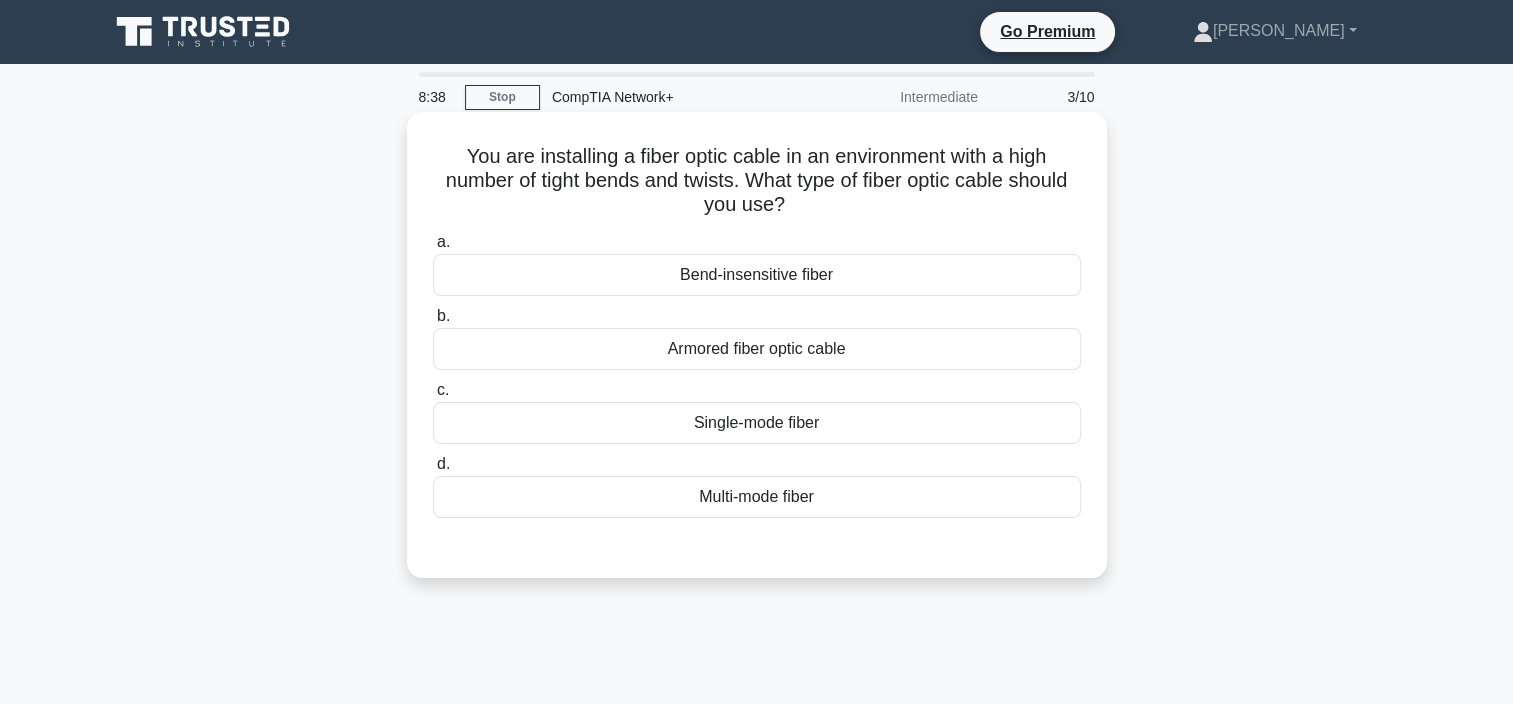 click on "Bend-insensitive fiber" at bounding box center (757, 275) 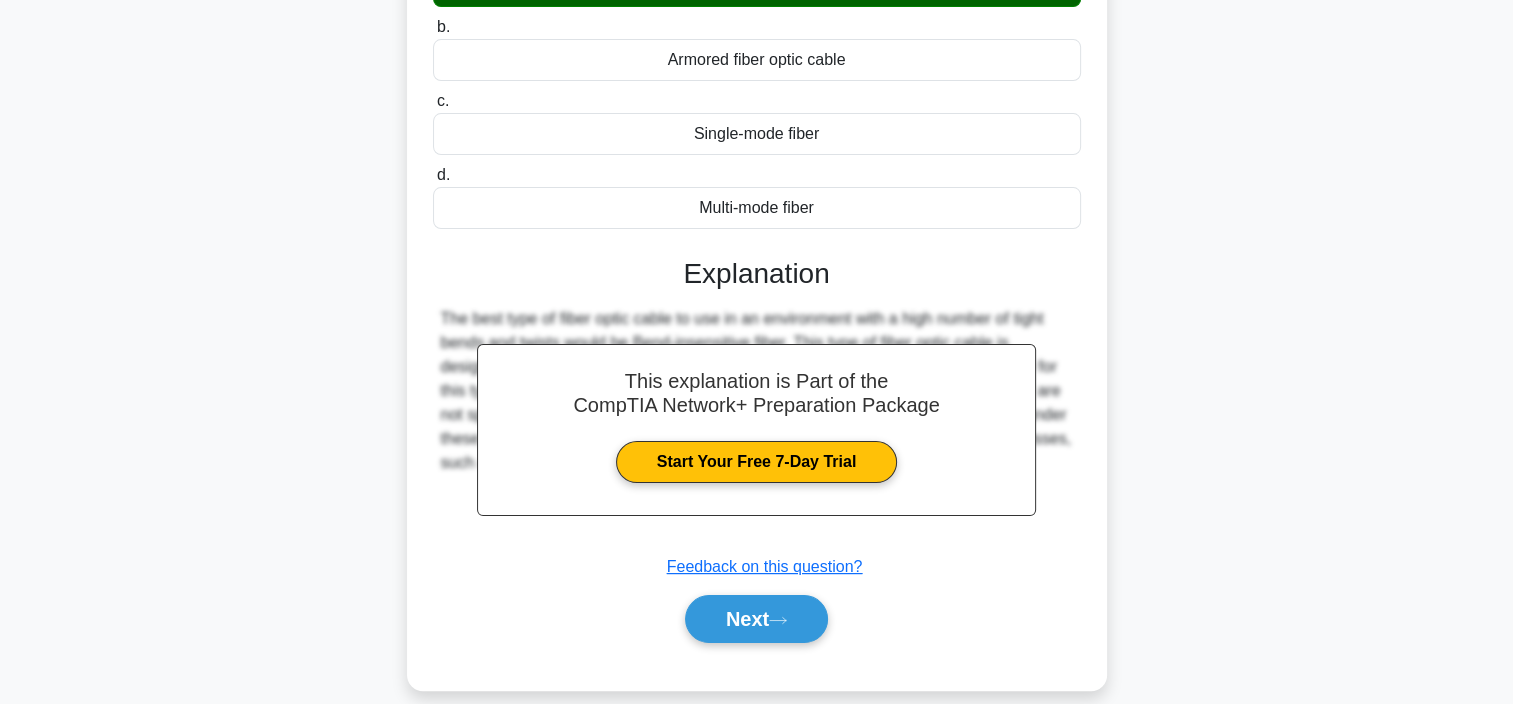 scroll, scrollTop: 376, scrollLeft: 0, axis: vertical 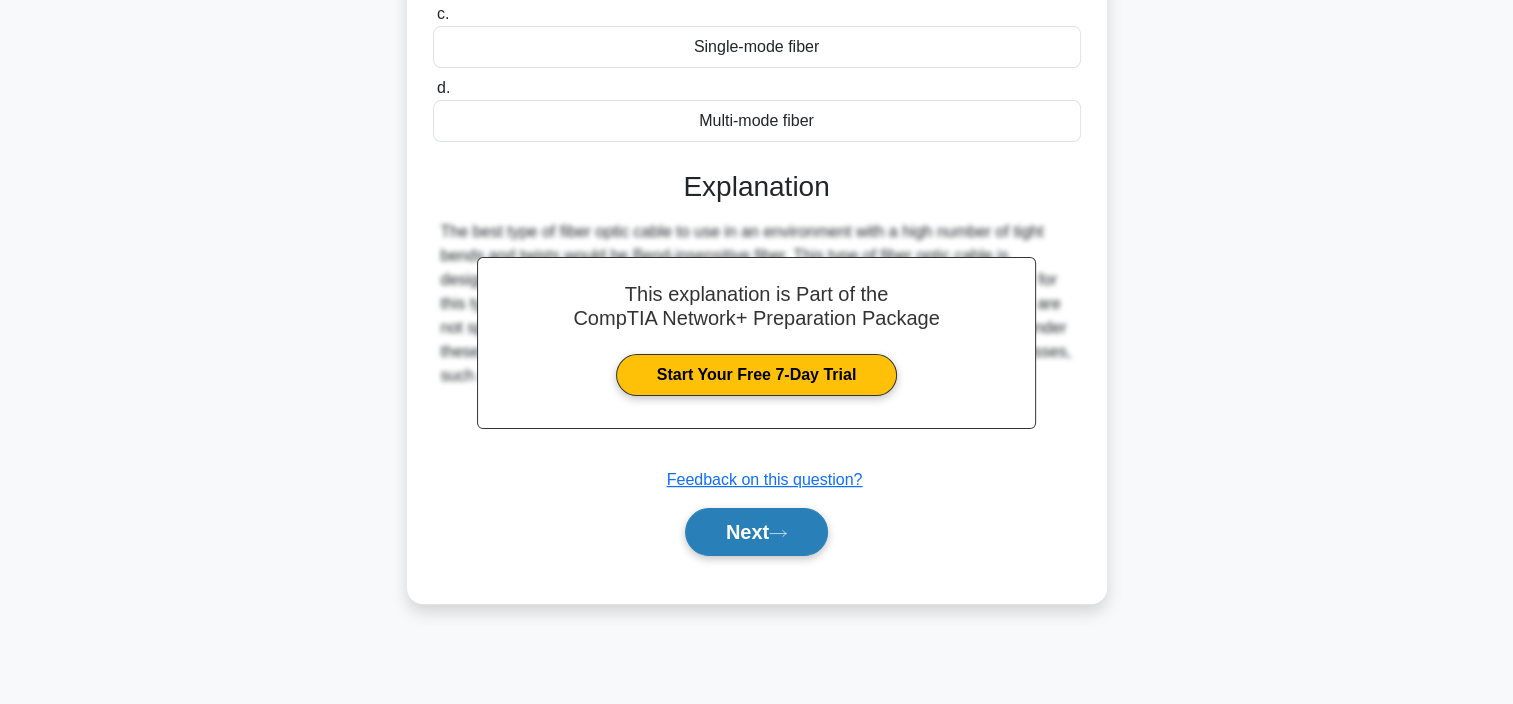 click on "Next" at bounding box center [756, 532] 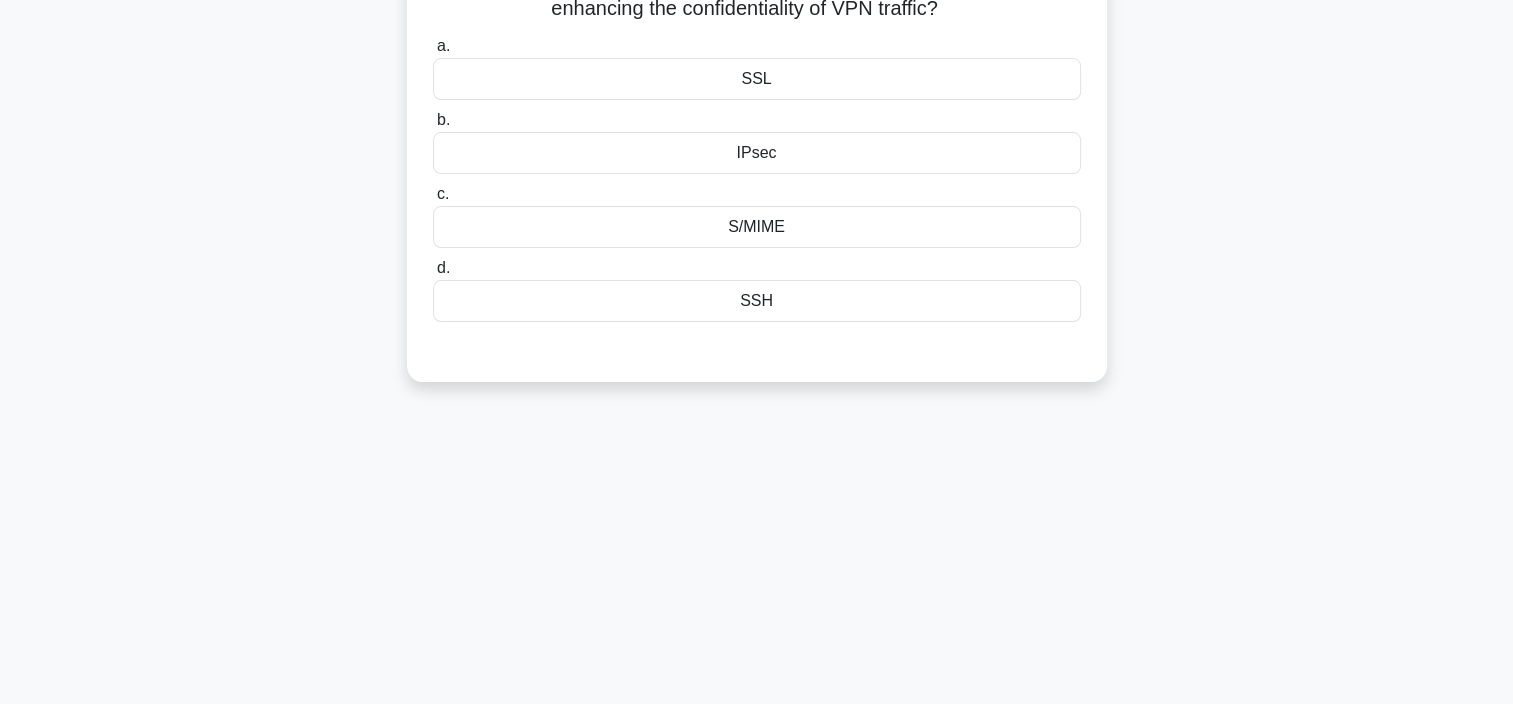 scroll, scrollTop: 0, scrollLeft: 0, axis: both 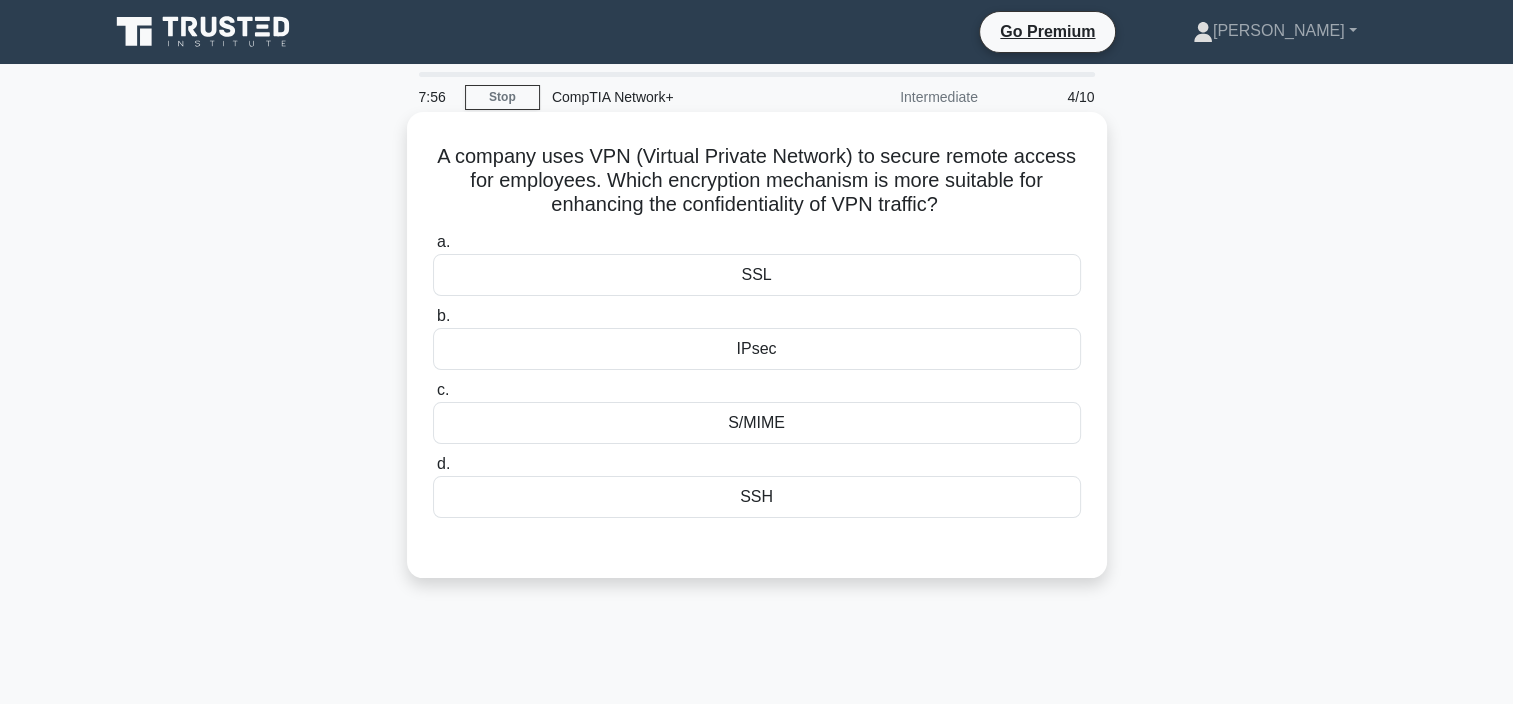 click on "SSH" at bounding box center (757, 497) 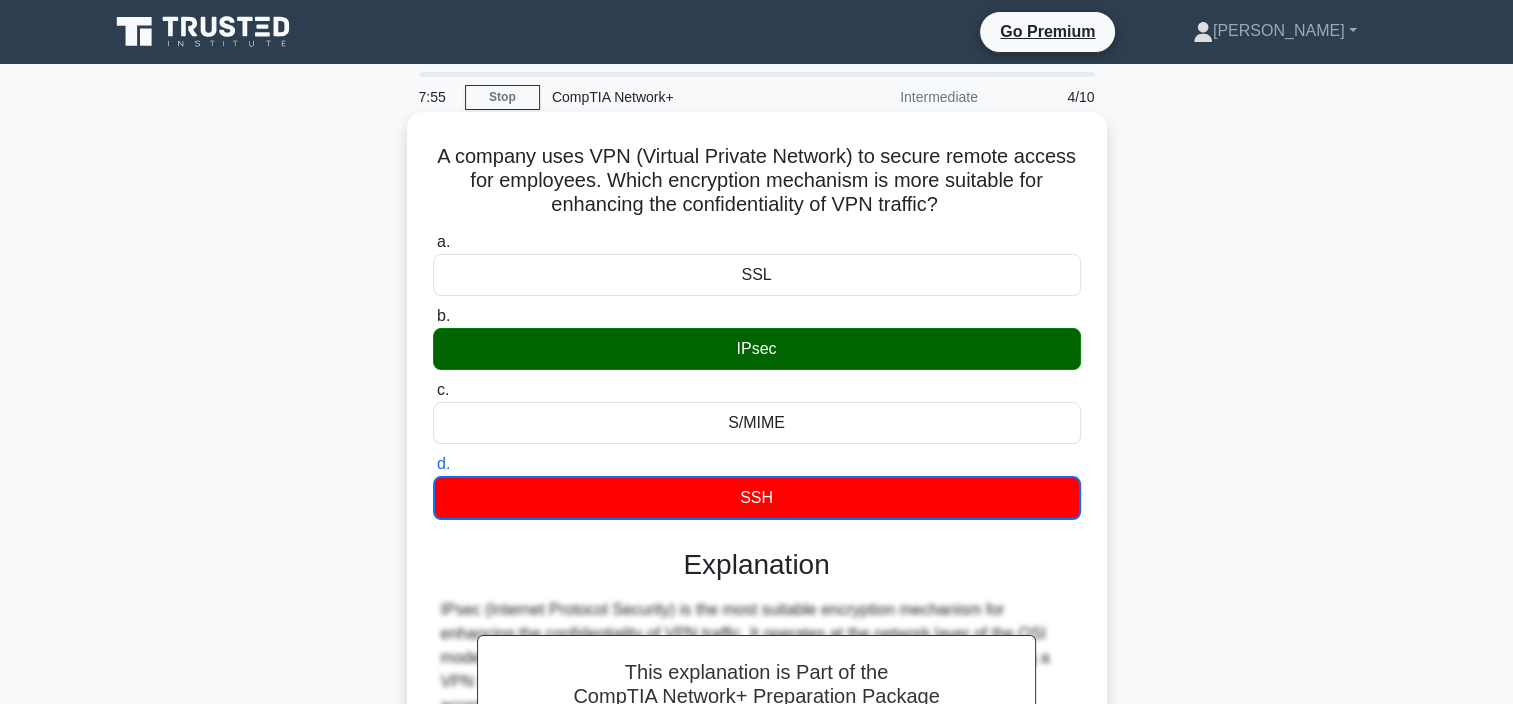 scroll, scrollTop: 376, scrollLeft: 0, axis: vertical 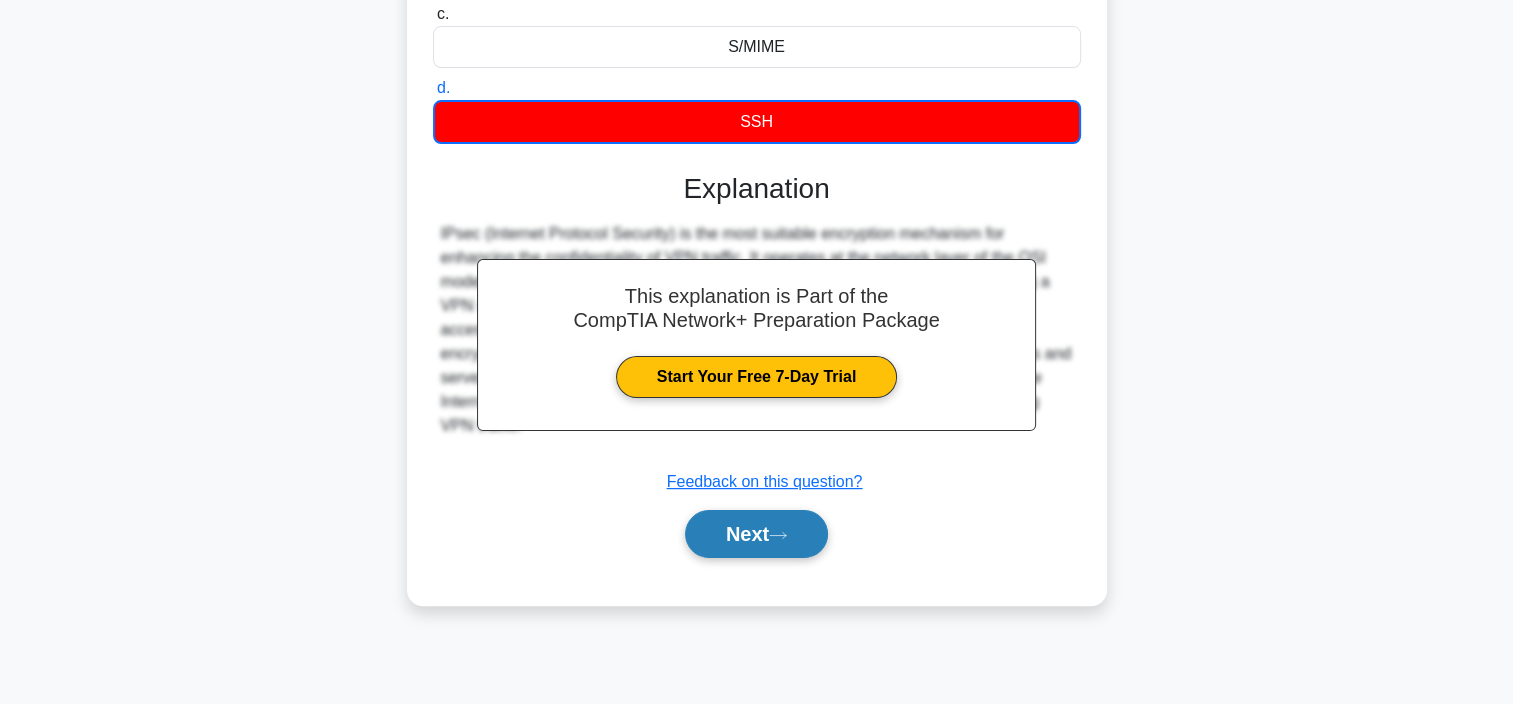 click on "Next" at bounding box center [756, 534] 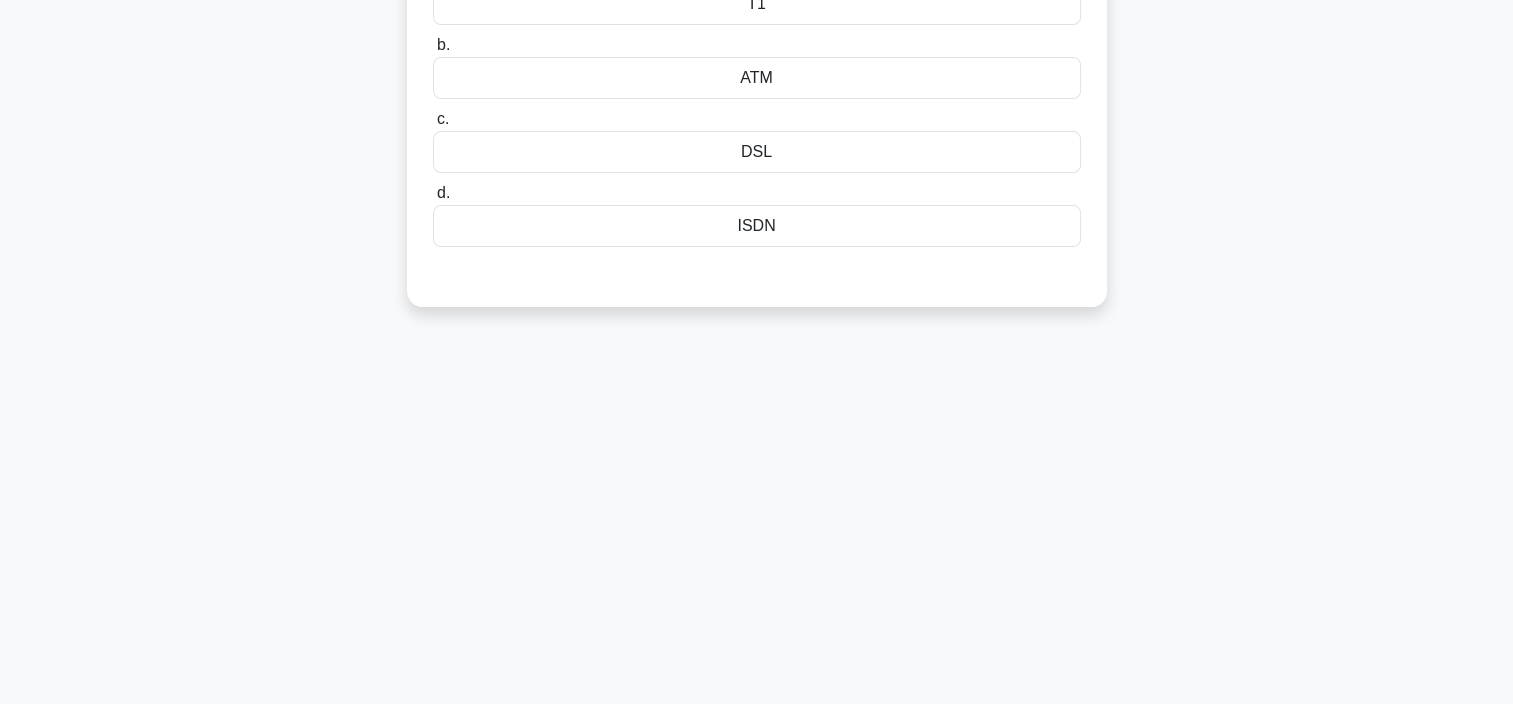 scroll, scrollTop: 0, scrollLeft: 0, axis: both 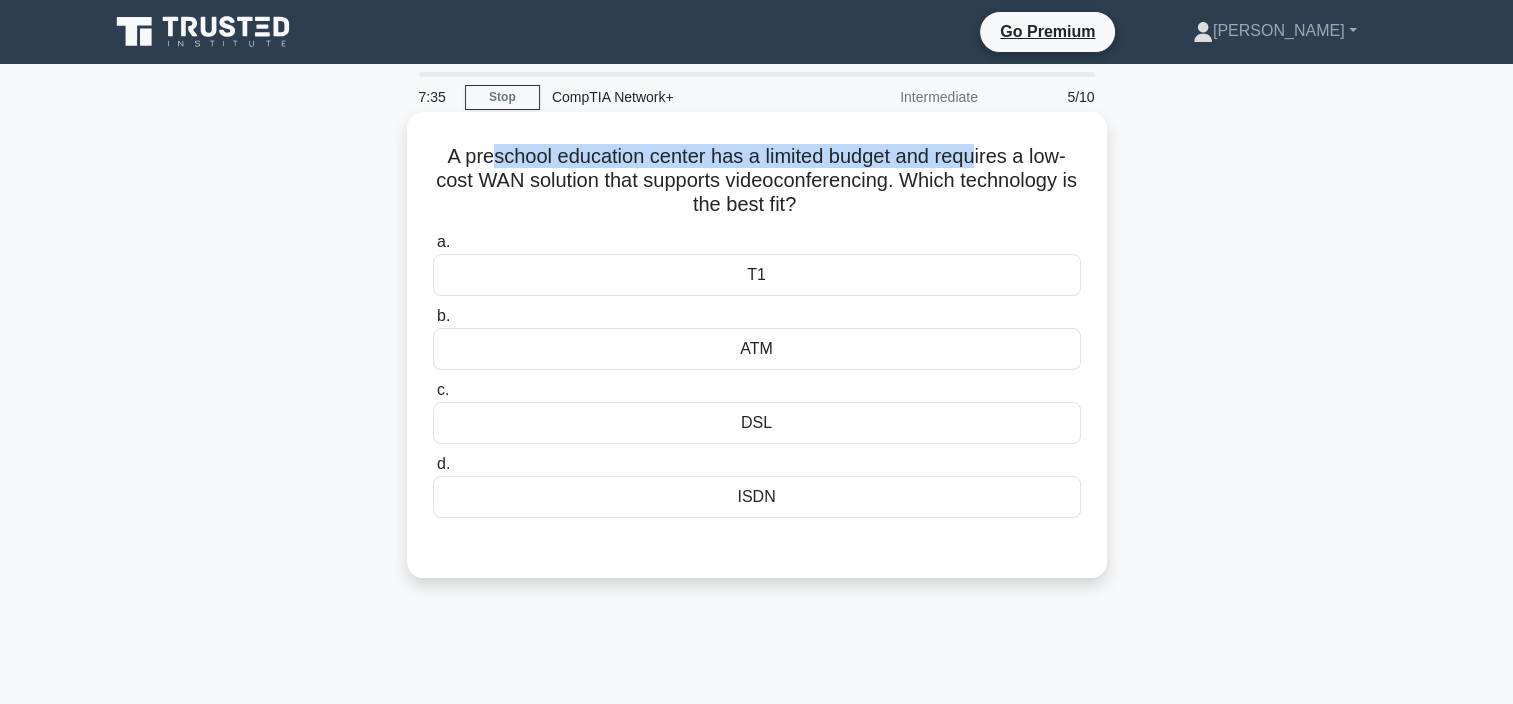 drag, startPoint x: 488, startPoint y: 165, endPoint x: 980, endPoint y: 163, distance: 492.00406 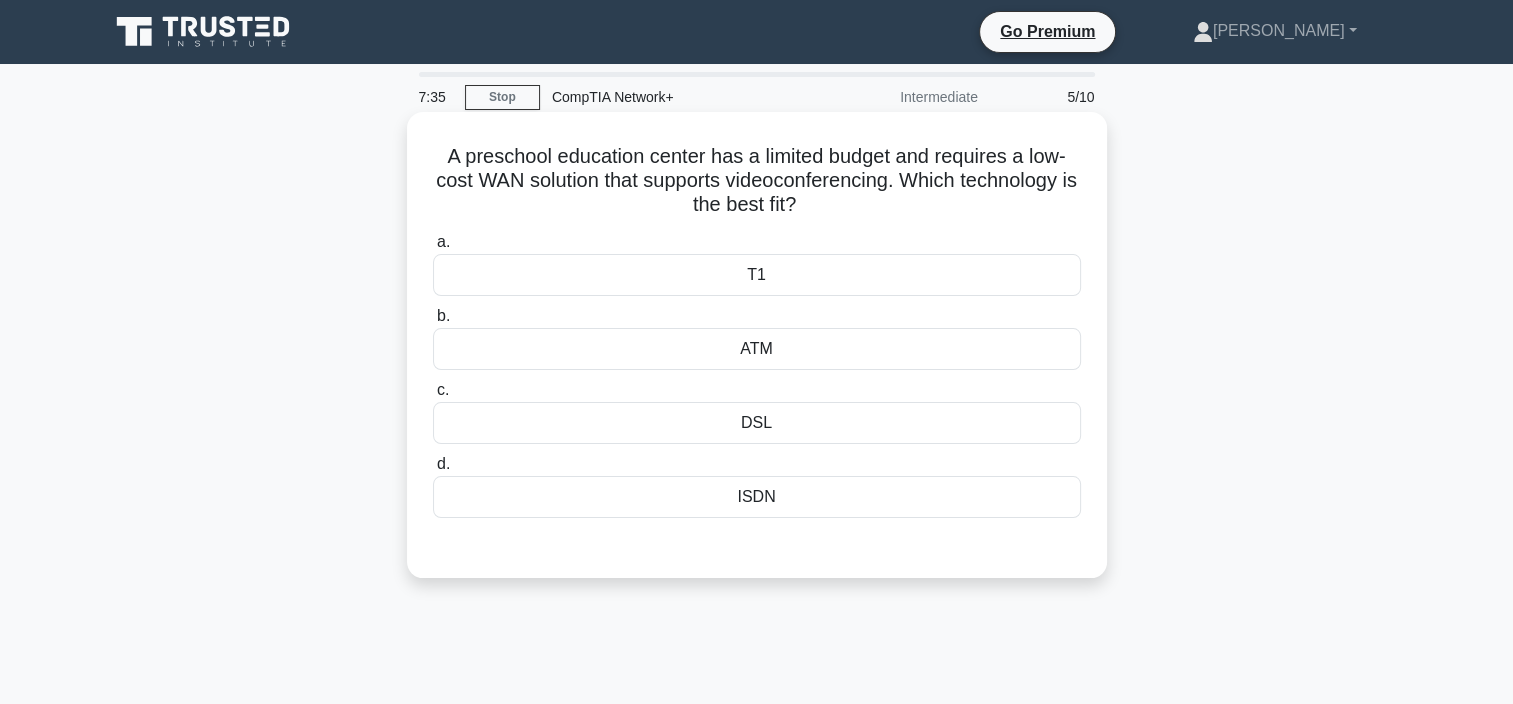 drag, startPoint x: 980, startPoint y: 163, endPoint x: 911, endPoint y: 215, distance: 86.40023 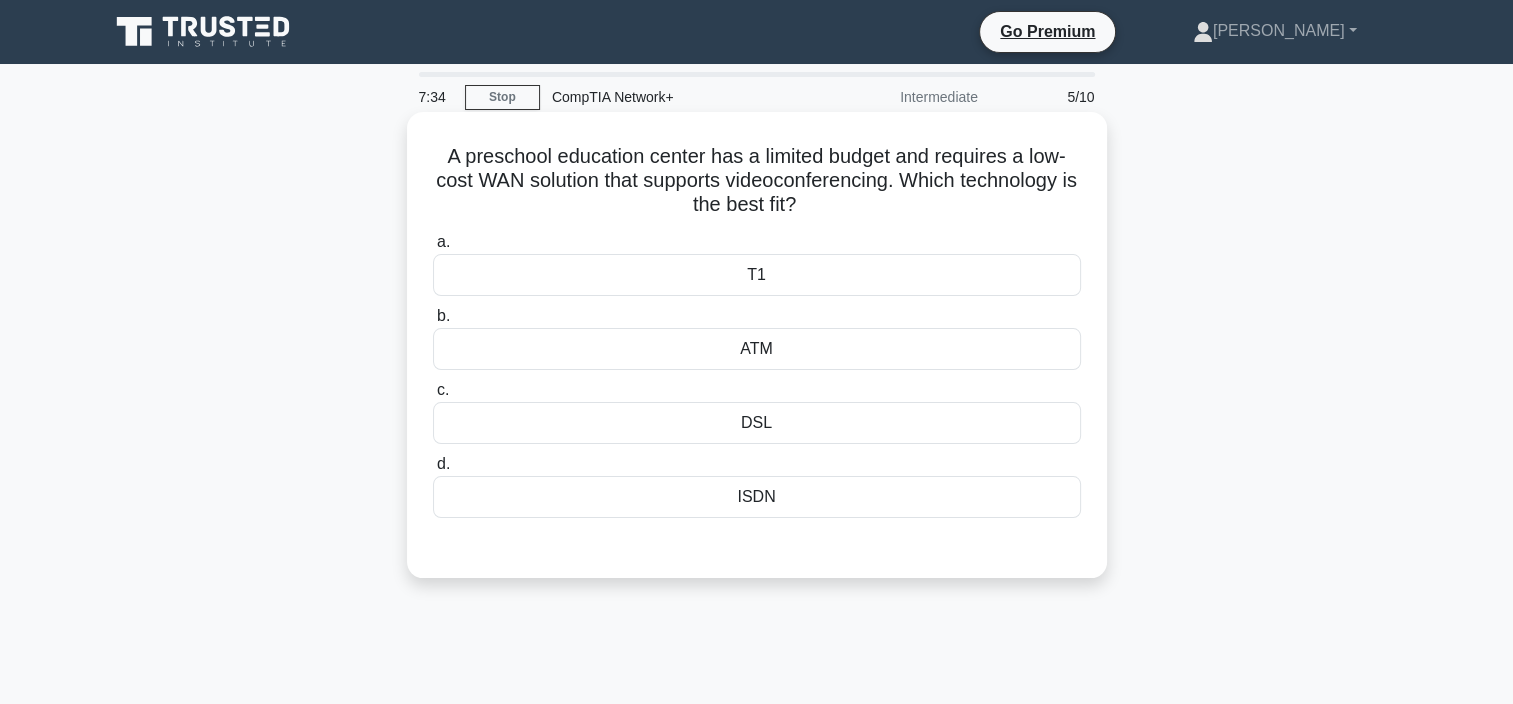 click on "T1" at bounding box center [757, 275] 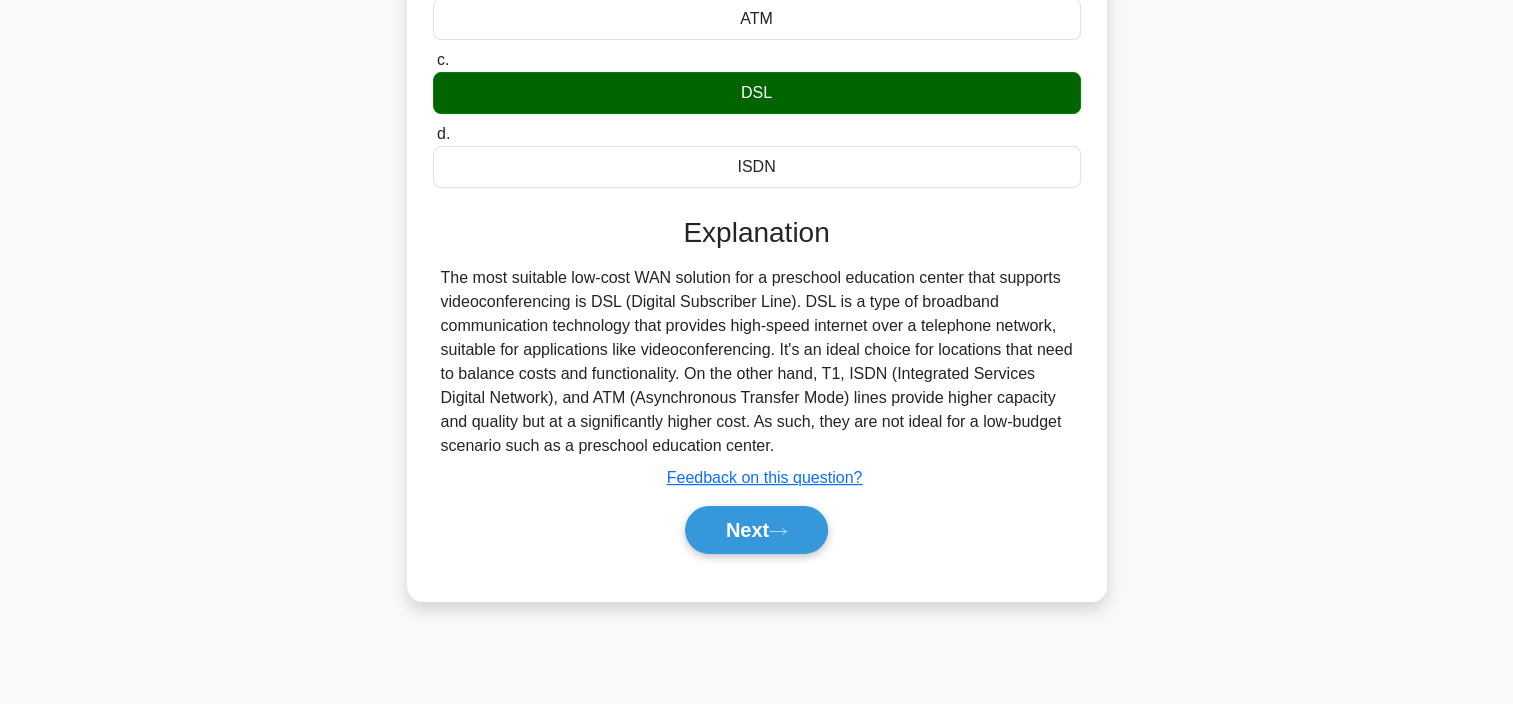 scroll, scrollTop: 376, scrollLeft: 0, axis: vertical 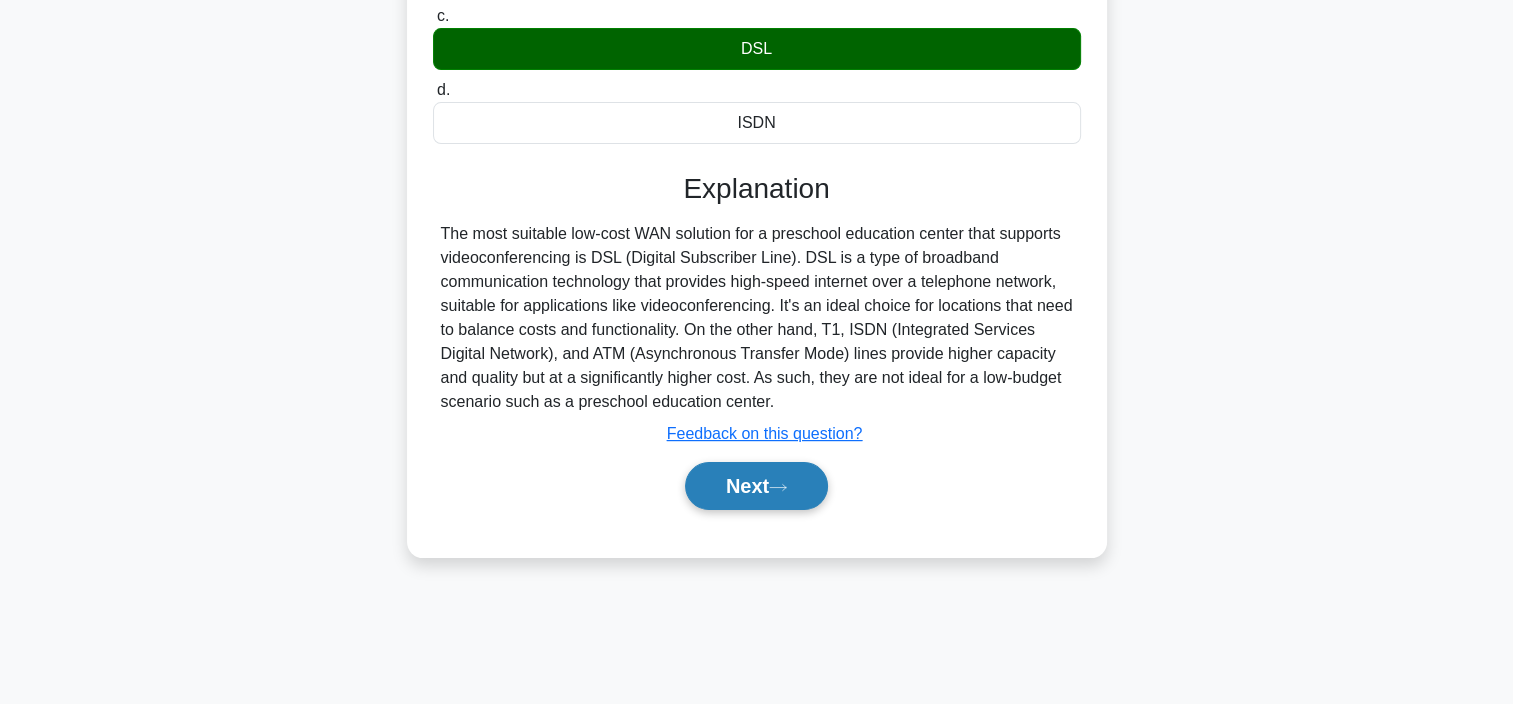 click on "Next" at bounding box center [756, 486] 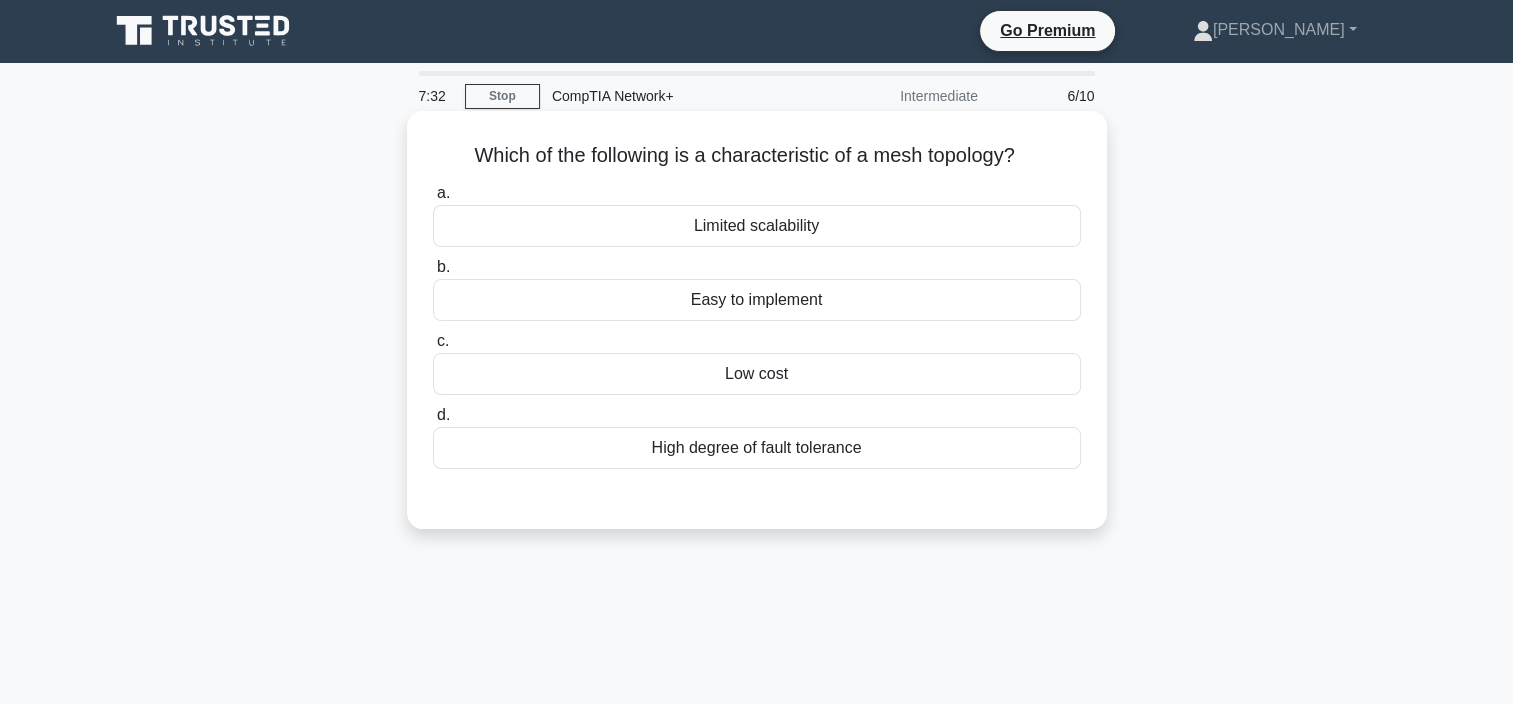 scroll, scrollTop: 0, scrollLeft: 0, axis: both 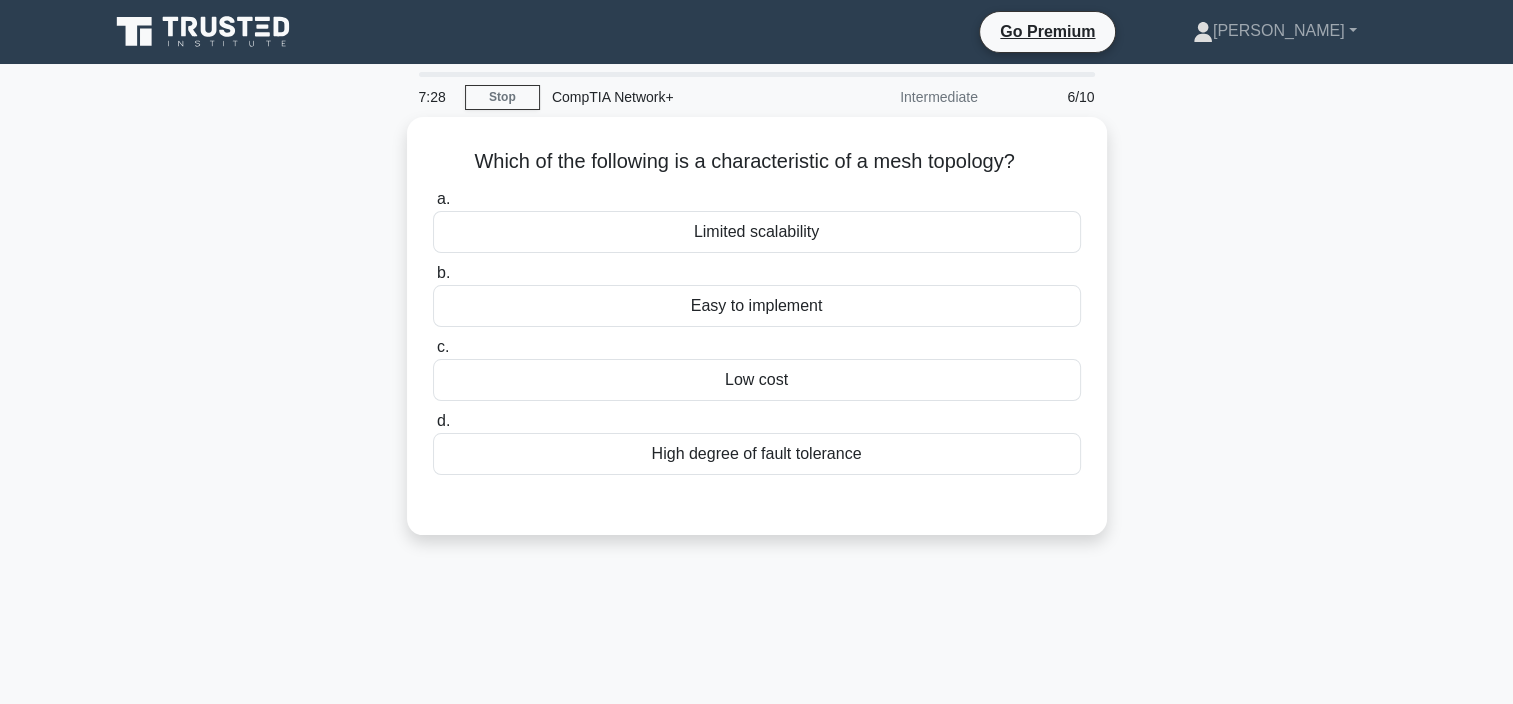 drag, startPoint x: 1103, startPoint y: 364, endPoint x: 1273, endPoint y: 343, distance: 171.29214 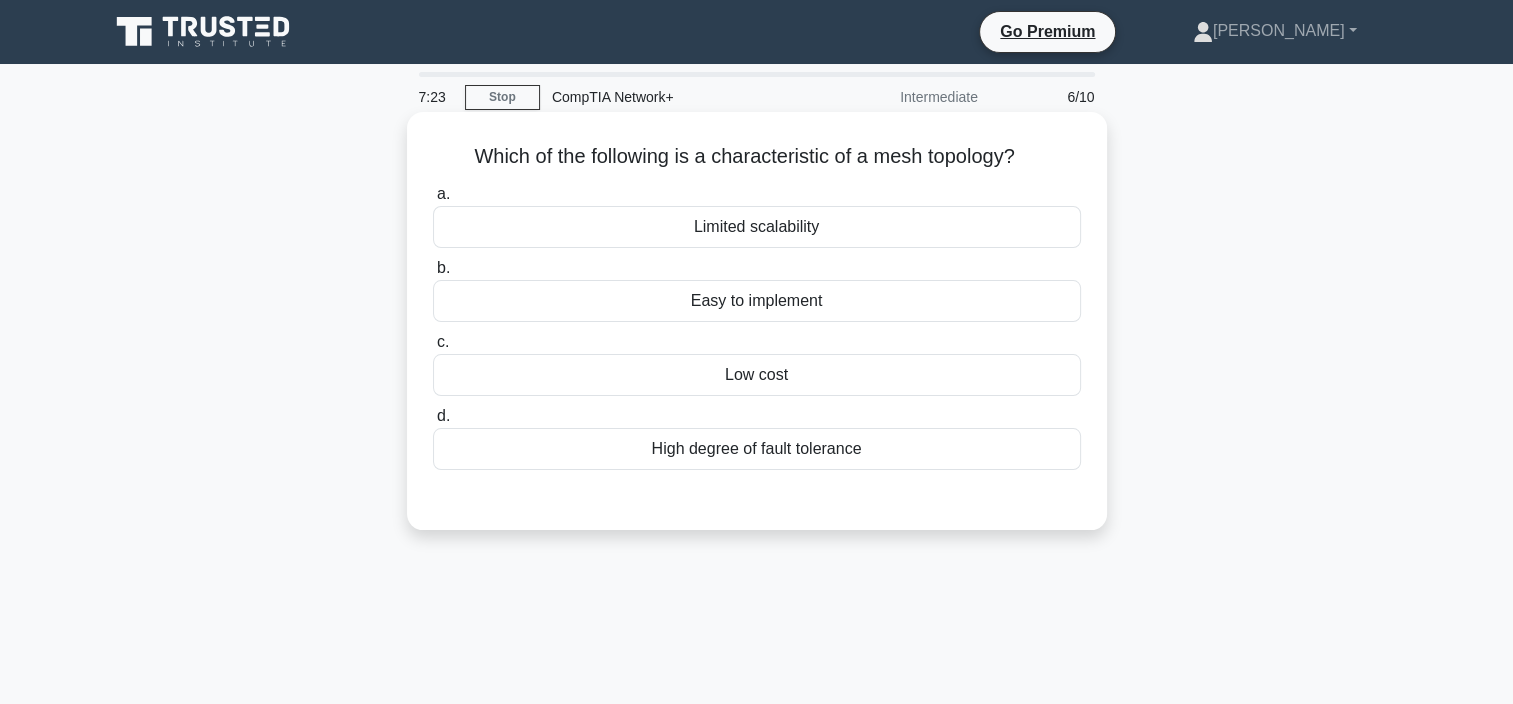 click on "High degree of fault tolerance" at bounding box center [757, 449] 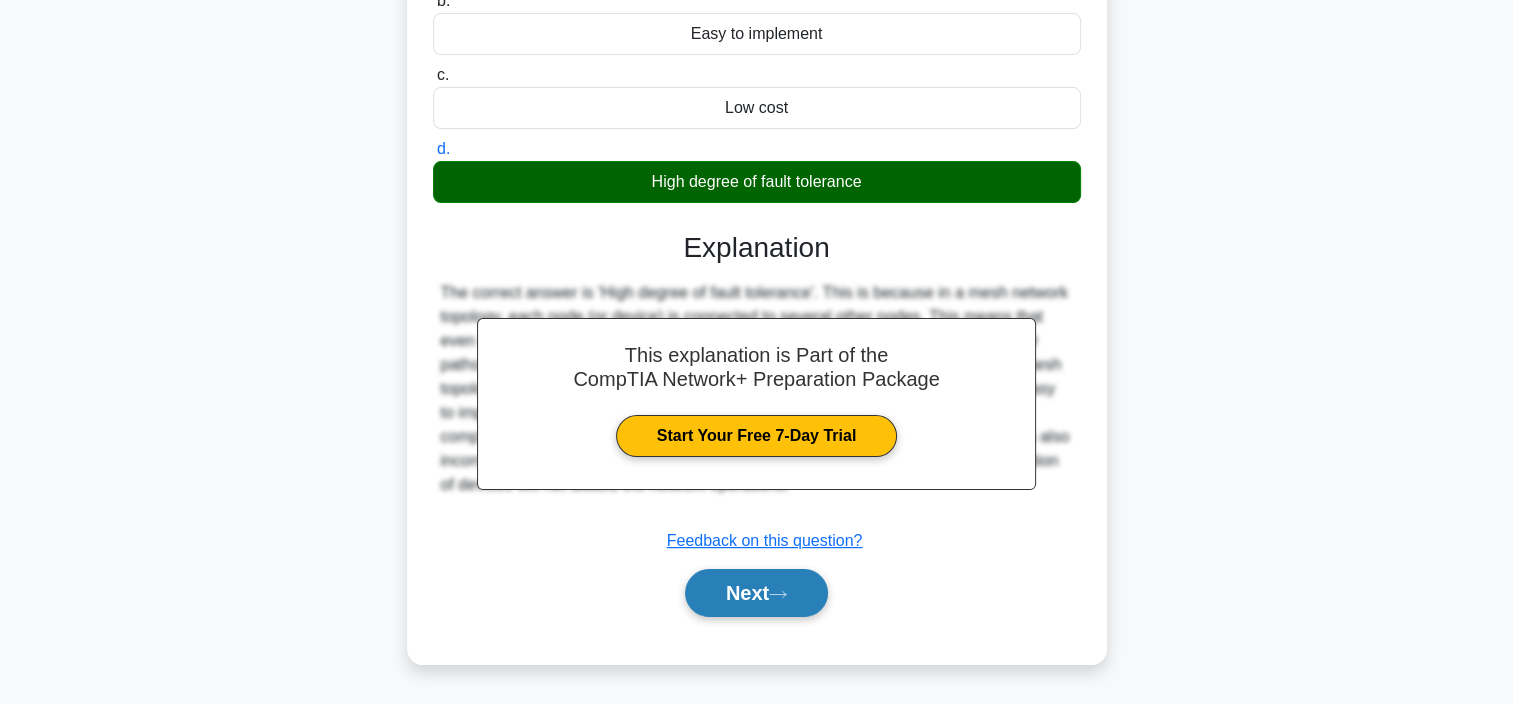 scroll, scrollTop: 376, scrollLeft: 0, axis: vertical 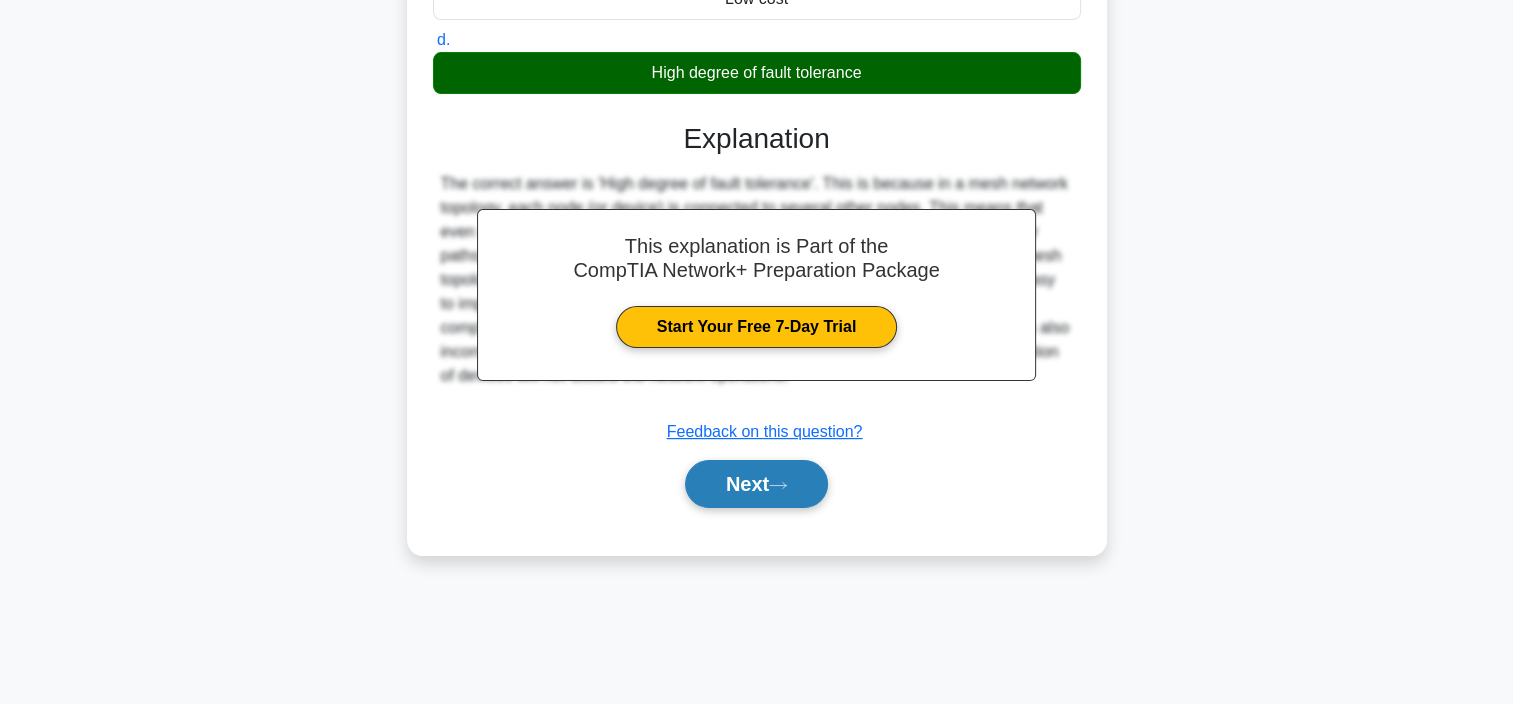 click on "Next" at bounding box center [756, 484] 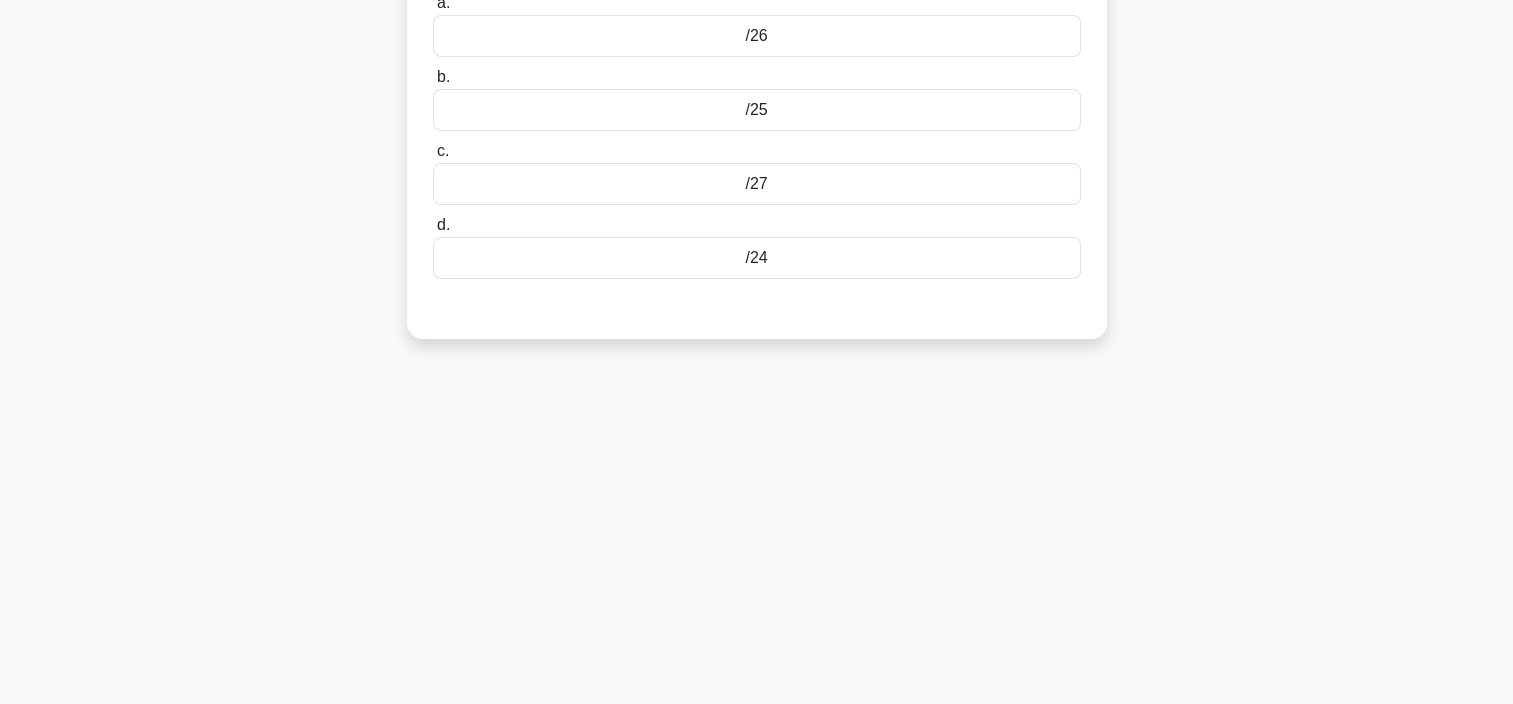 scroll, scrollTop: 0, scrollLeft: 0, axis: both 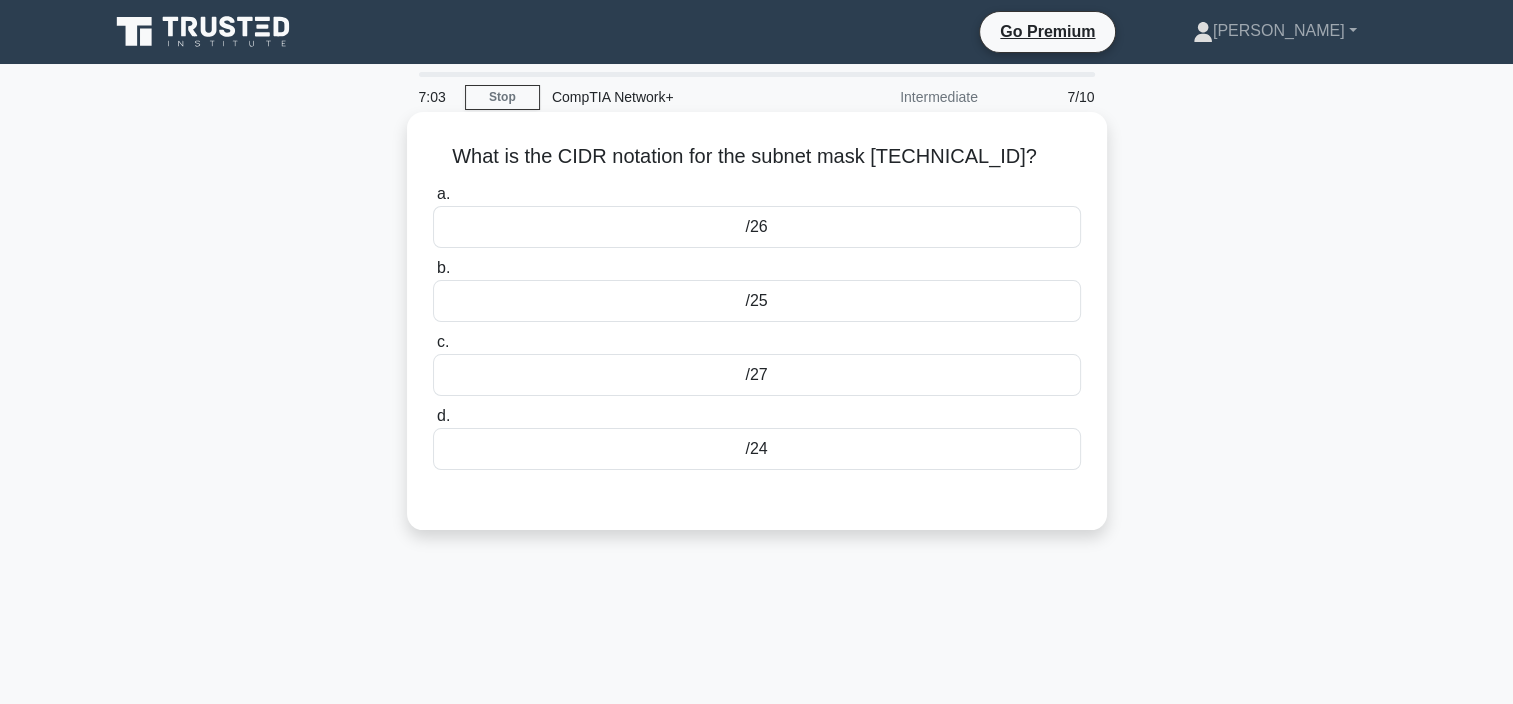 click on "/27" at bounding box center [757, 375] 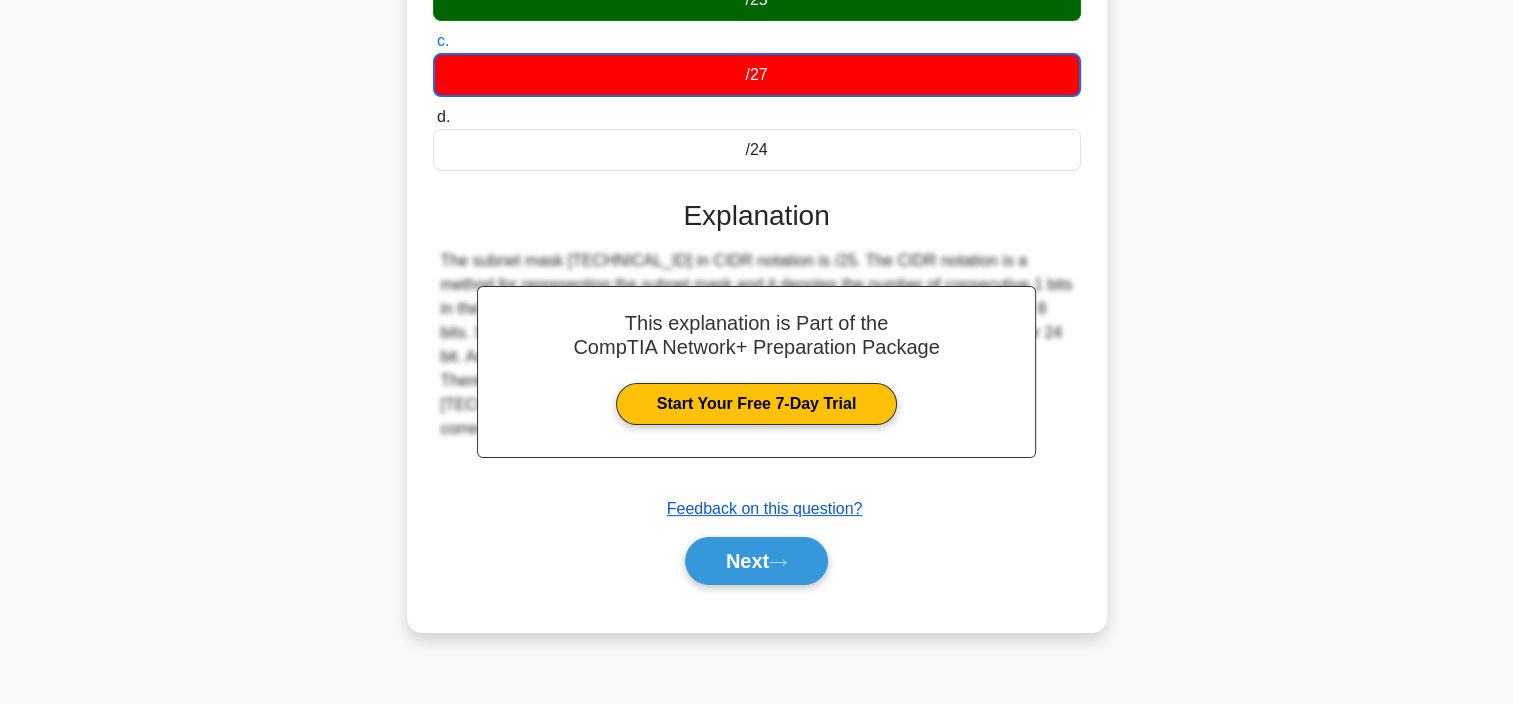scroll, scrollTop: 376, scrollLeft: 0, axis: vertical 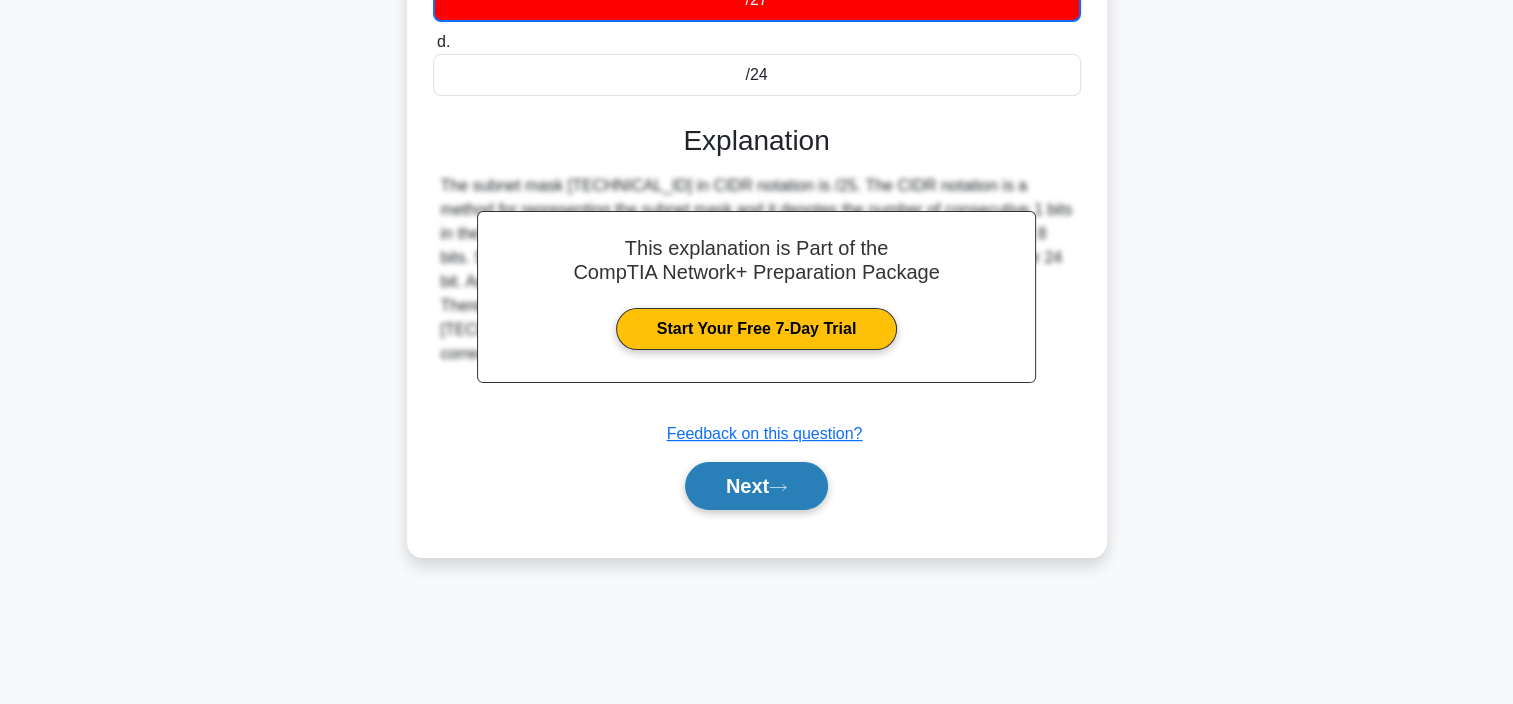click on "Next" at bounding box center (756, 486) 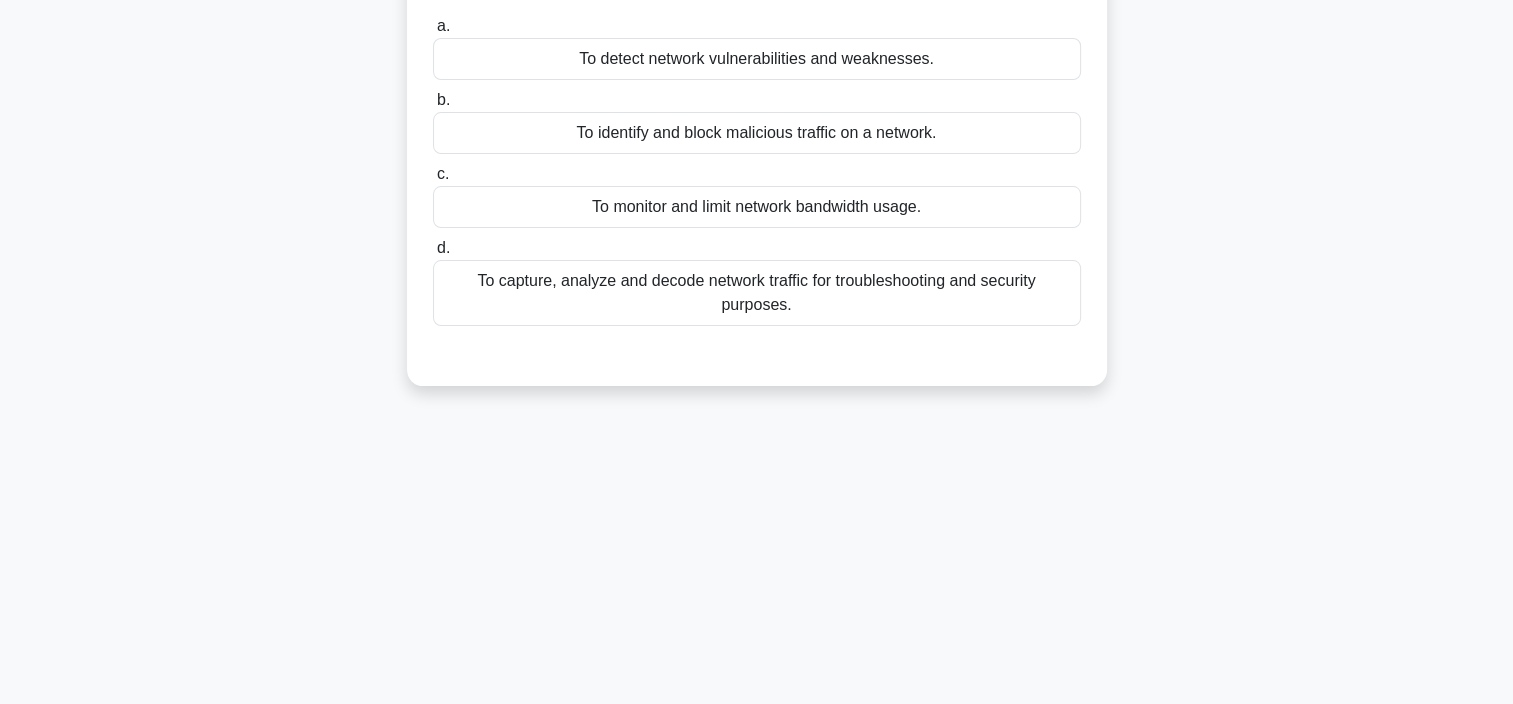 scroll, scrollTop: 0, scrollLeft: 0, axis: both 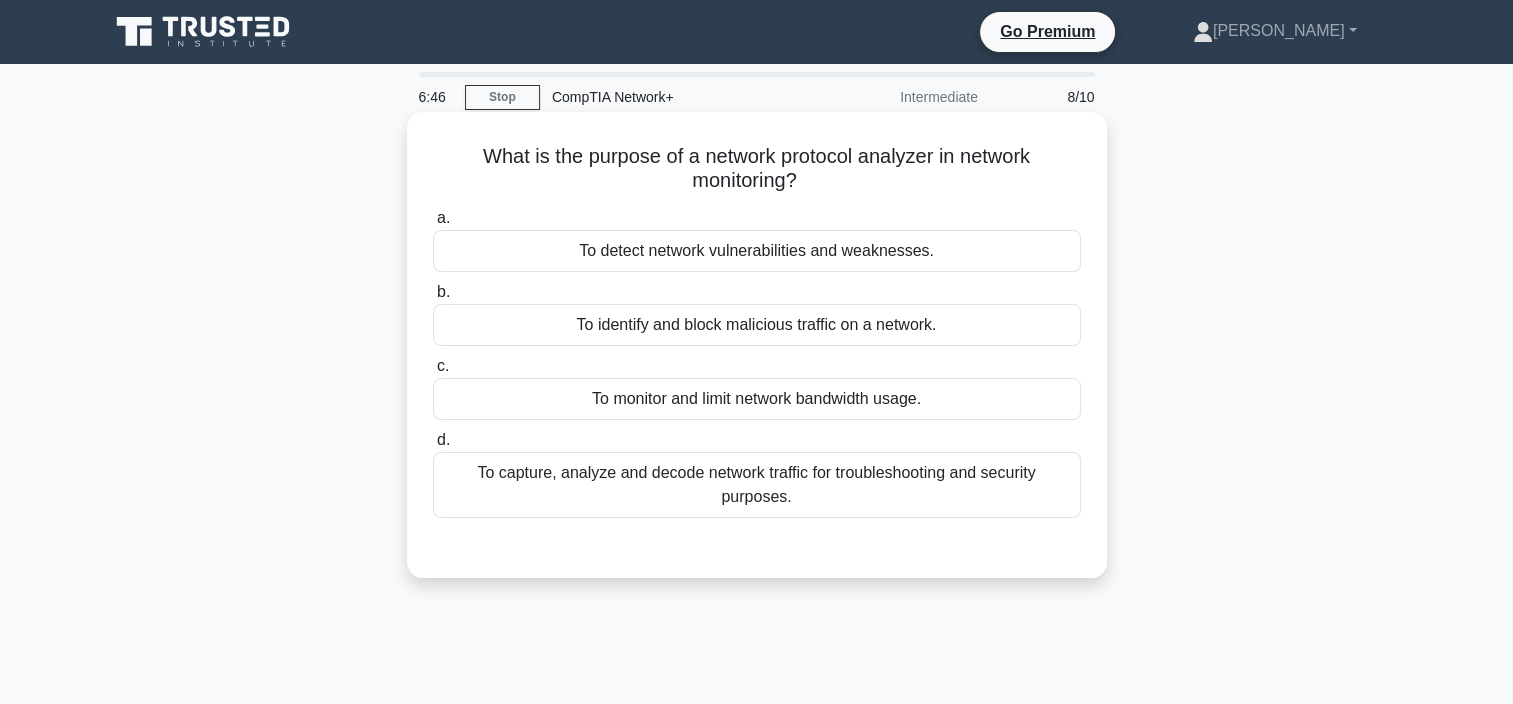 drag, startPoint x: 470, startPoint y: 156, endPoint x: 818, endPoint y: 177, distance: 348.63306 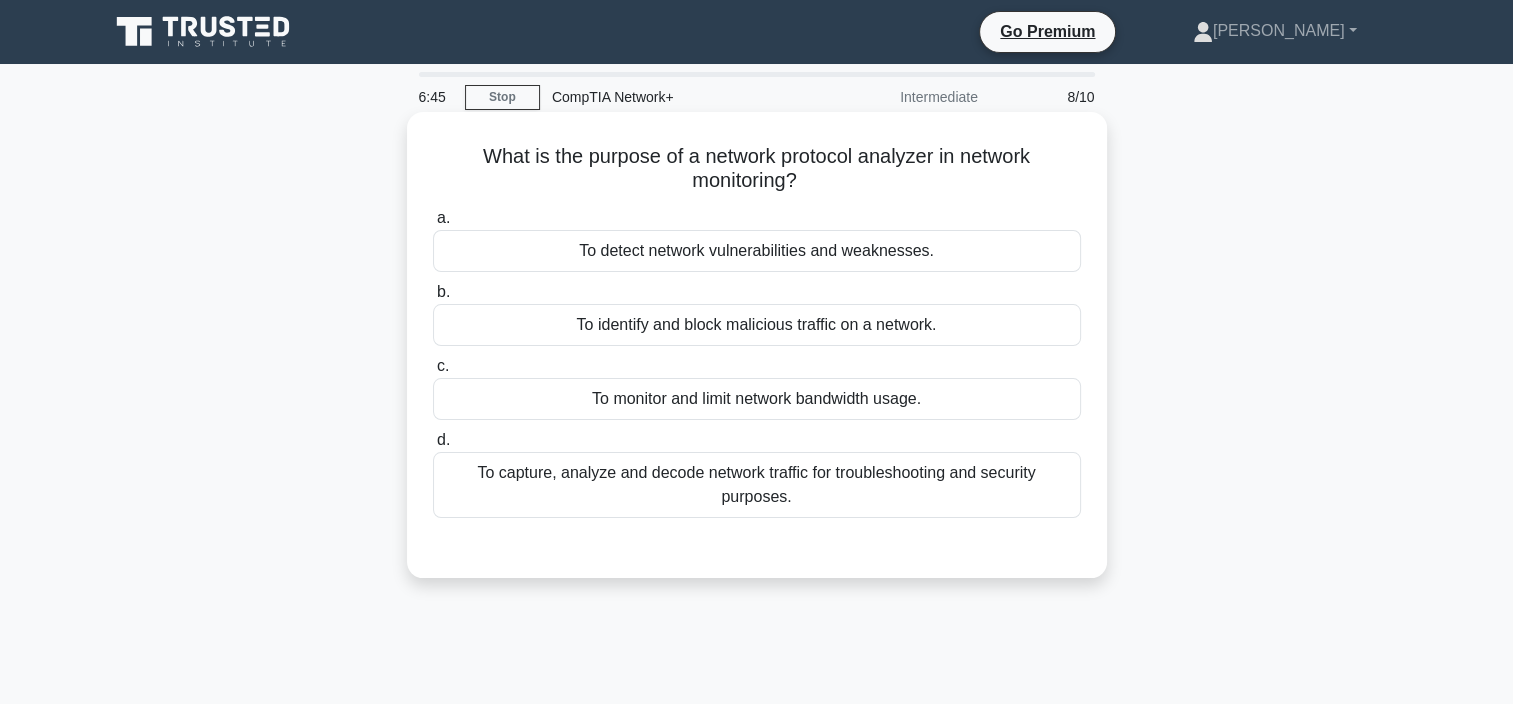 drag, startPoint x: 818, startPoint y: 177, endPoint x: 815, endPoint y: 188, distance: 11.401754 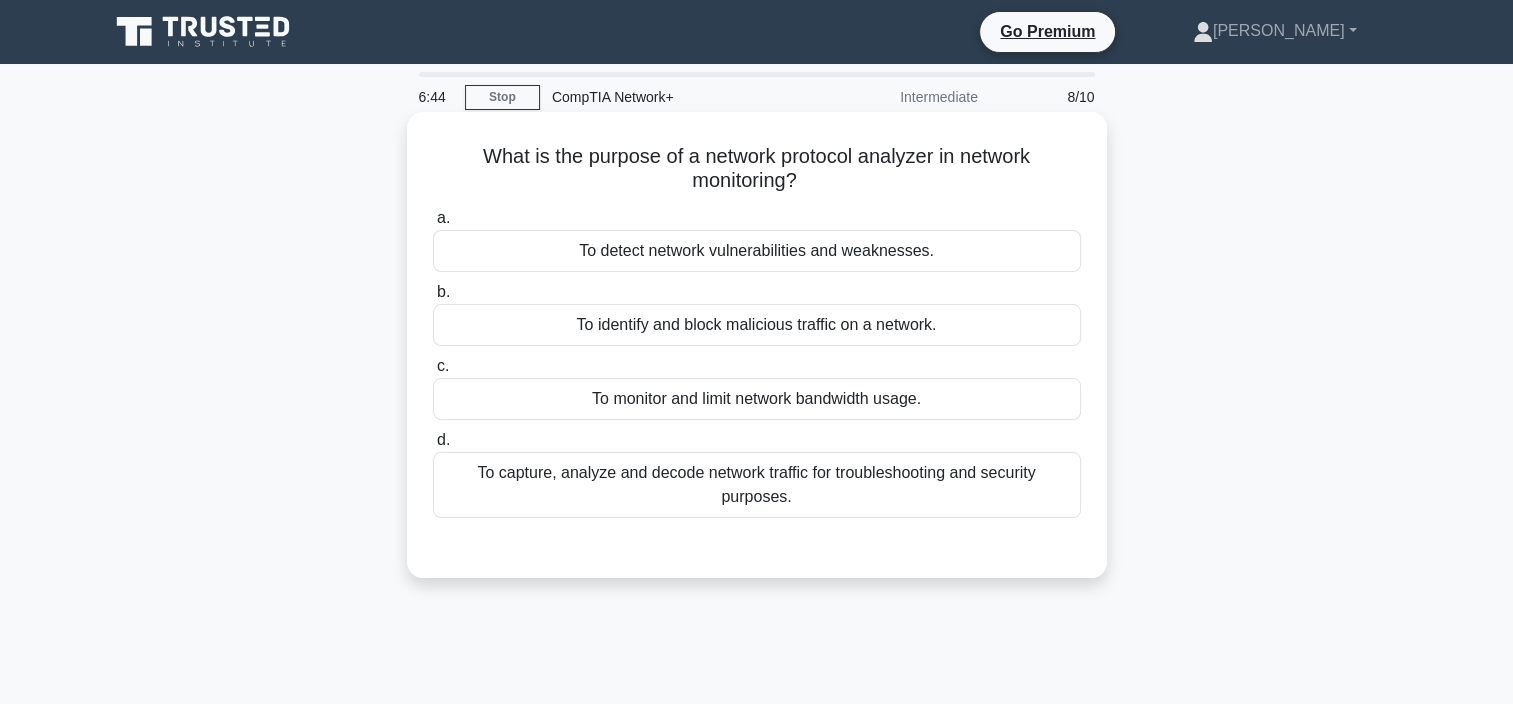 drag, startPoint x: 814, startPoint y: 188, endPoint x: 439, endPoint y: 160, distance: 376.04388 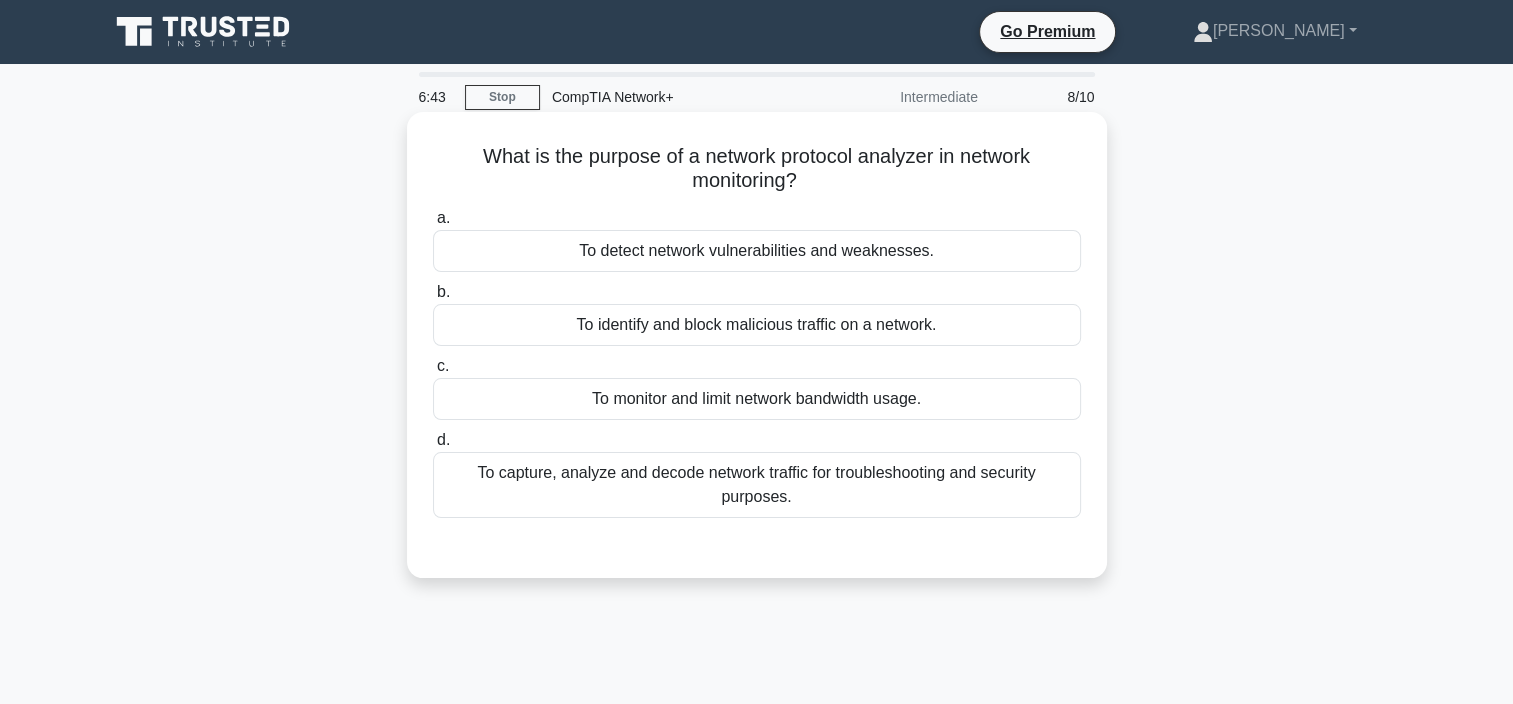click on "What is the purpose of a network protocol analyzer in network monitoring?
.spinner_0XTQ{transform-origin:center;animation:spinner_y6GP .75s linear infinite}@keyframes spinner_y6GP{100%{transform:rotate(360deg)}}" at bounding box center [757, 169] 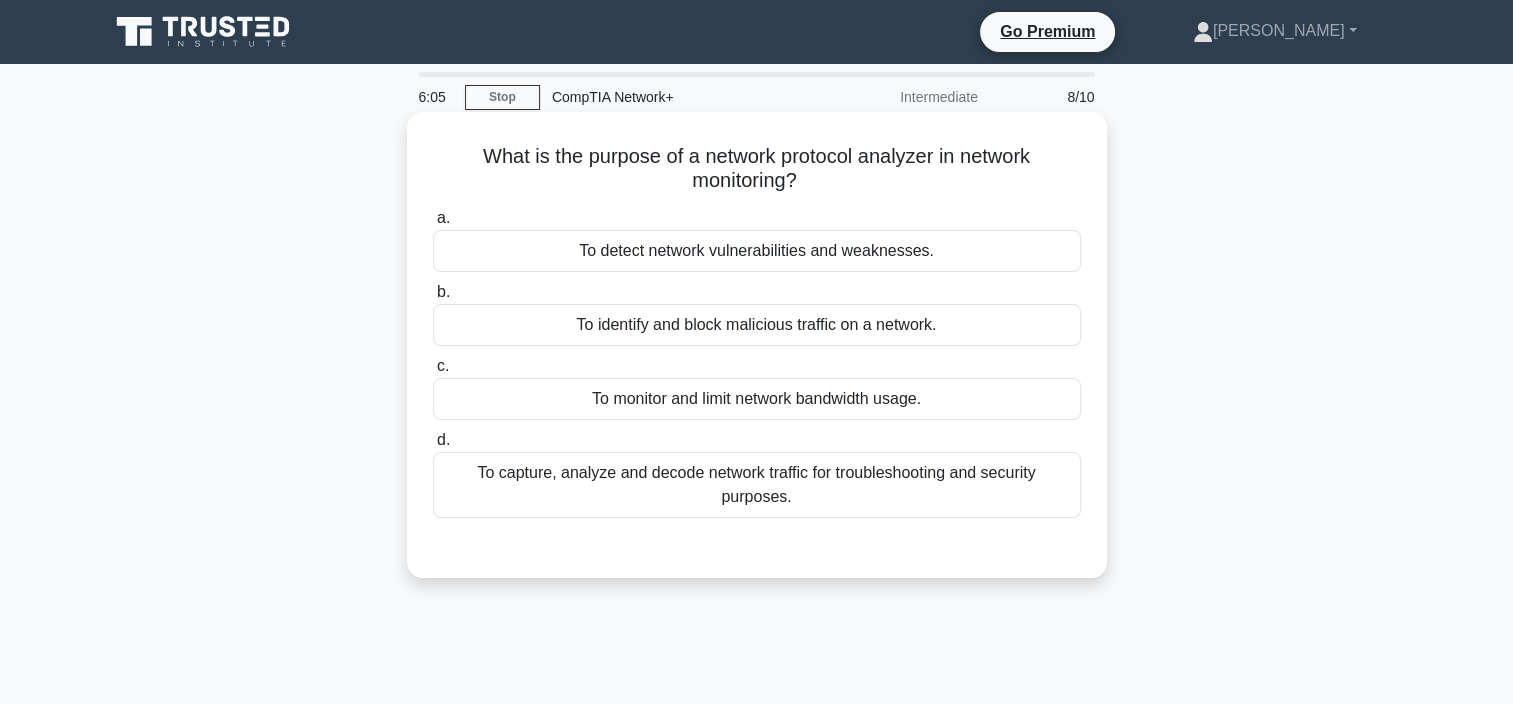 click on "To capture, analyze and decode network traffic for troubleshooting and security purposes." at bounding box center [757, 485] 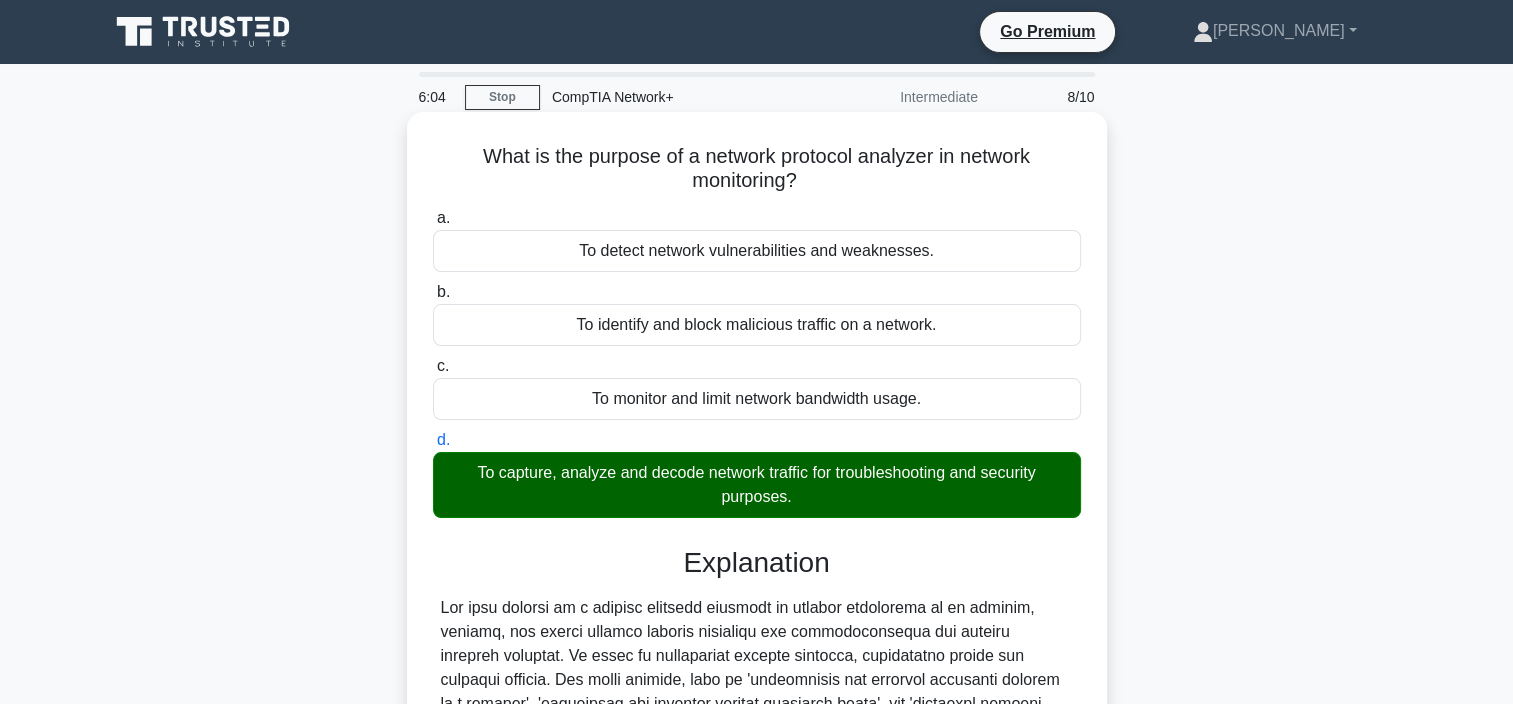 scroll, scrollTop: 384, scrollLeft: 0, axis: vertical 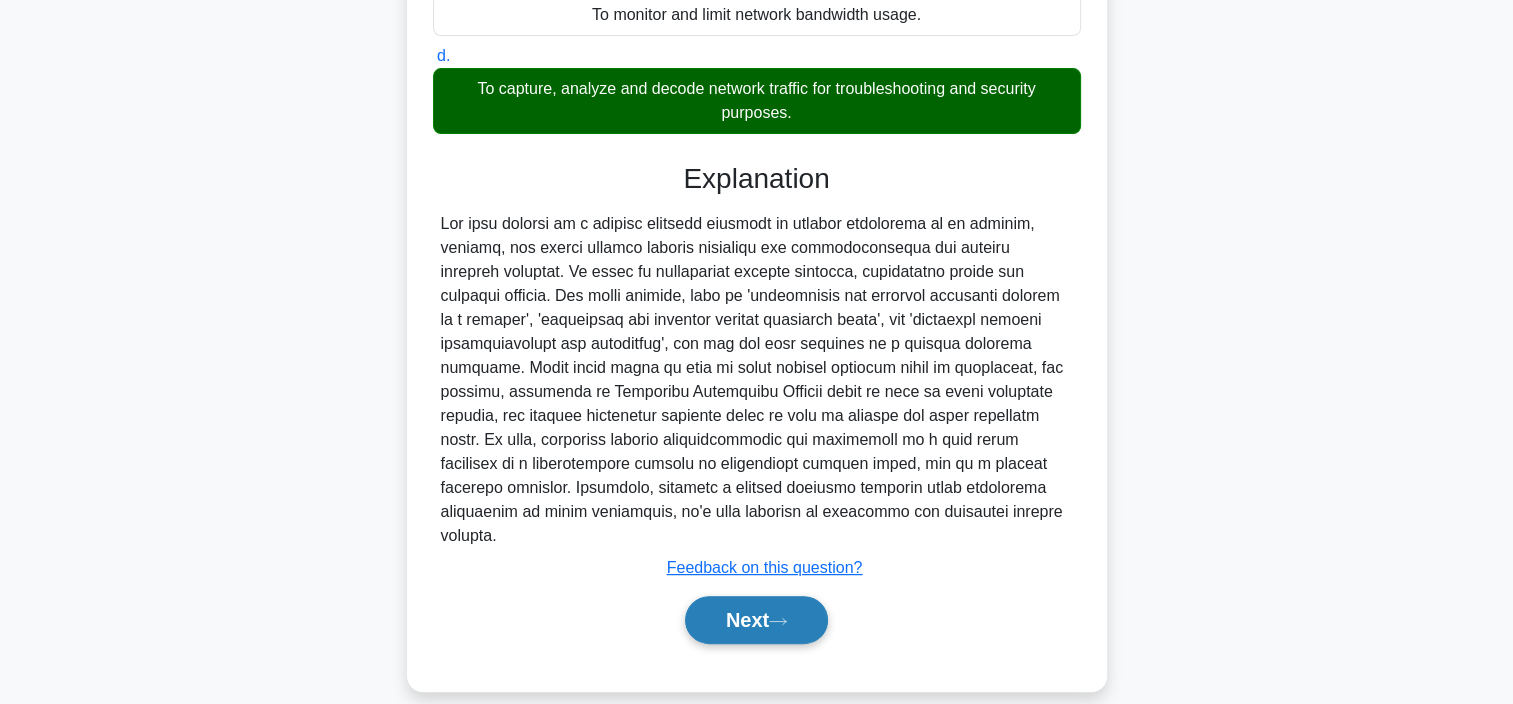 click on "Next" at bounding box center [756, 620] 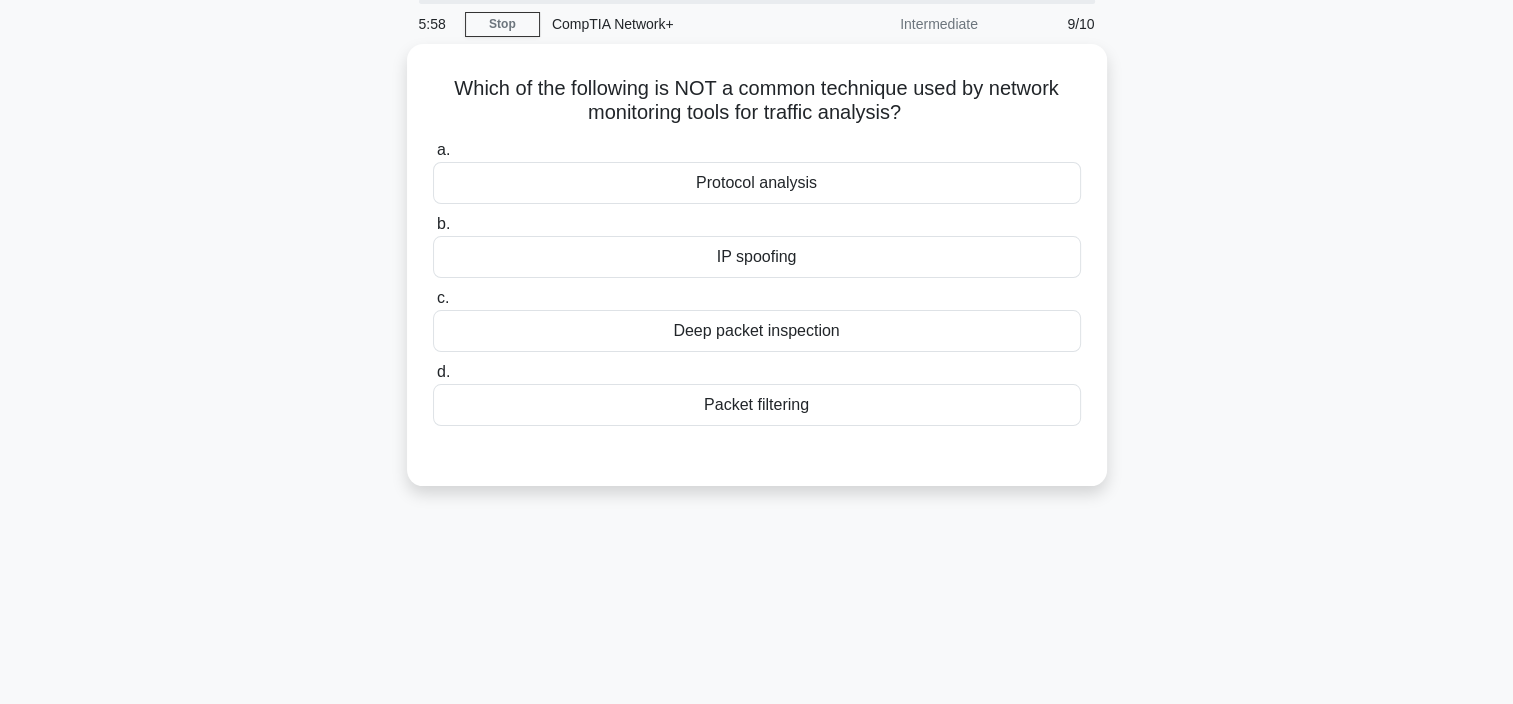 scroll, scrollTop: 0, scrollLeft: 0, axis: both 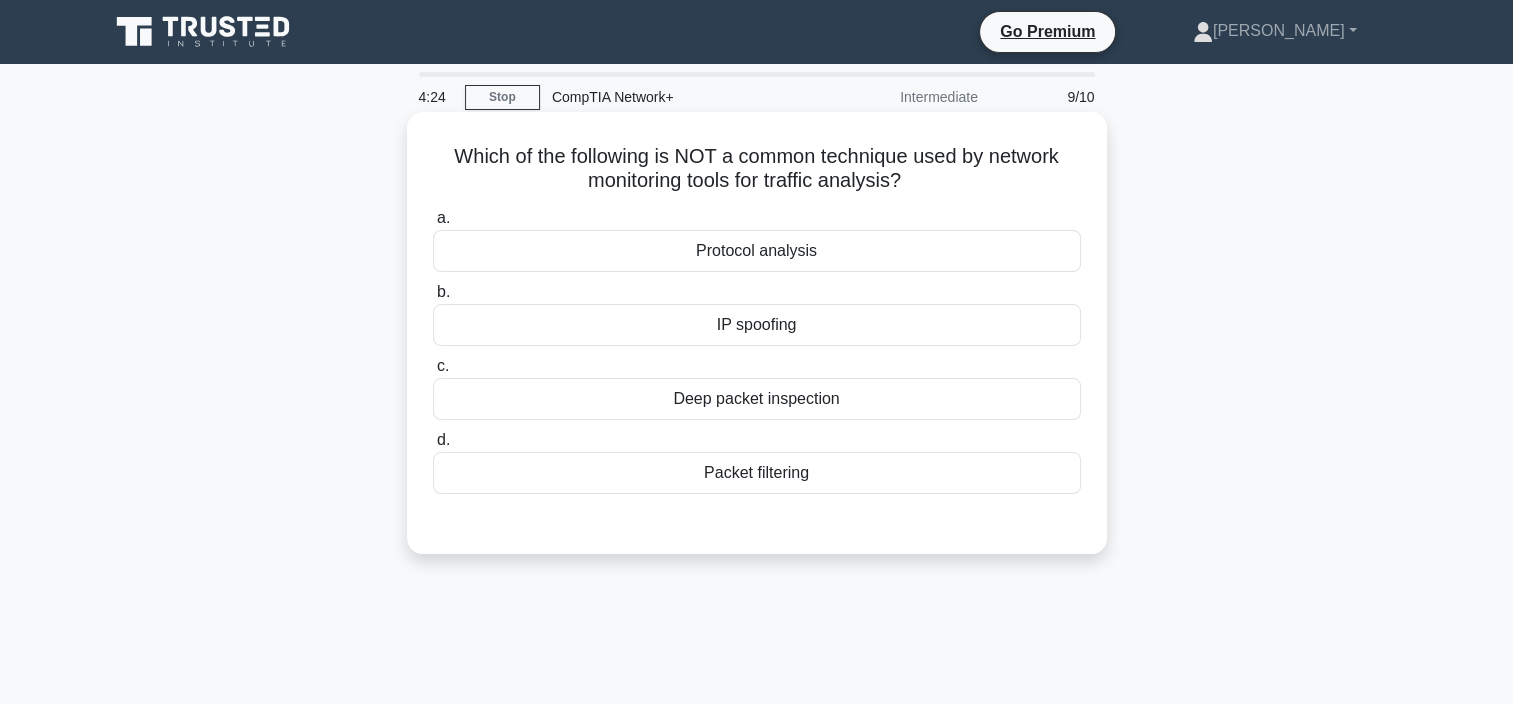 click on "IP spoofing" at bounding box center (757, 325) 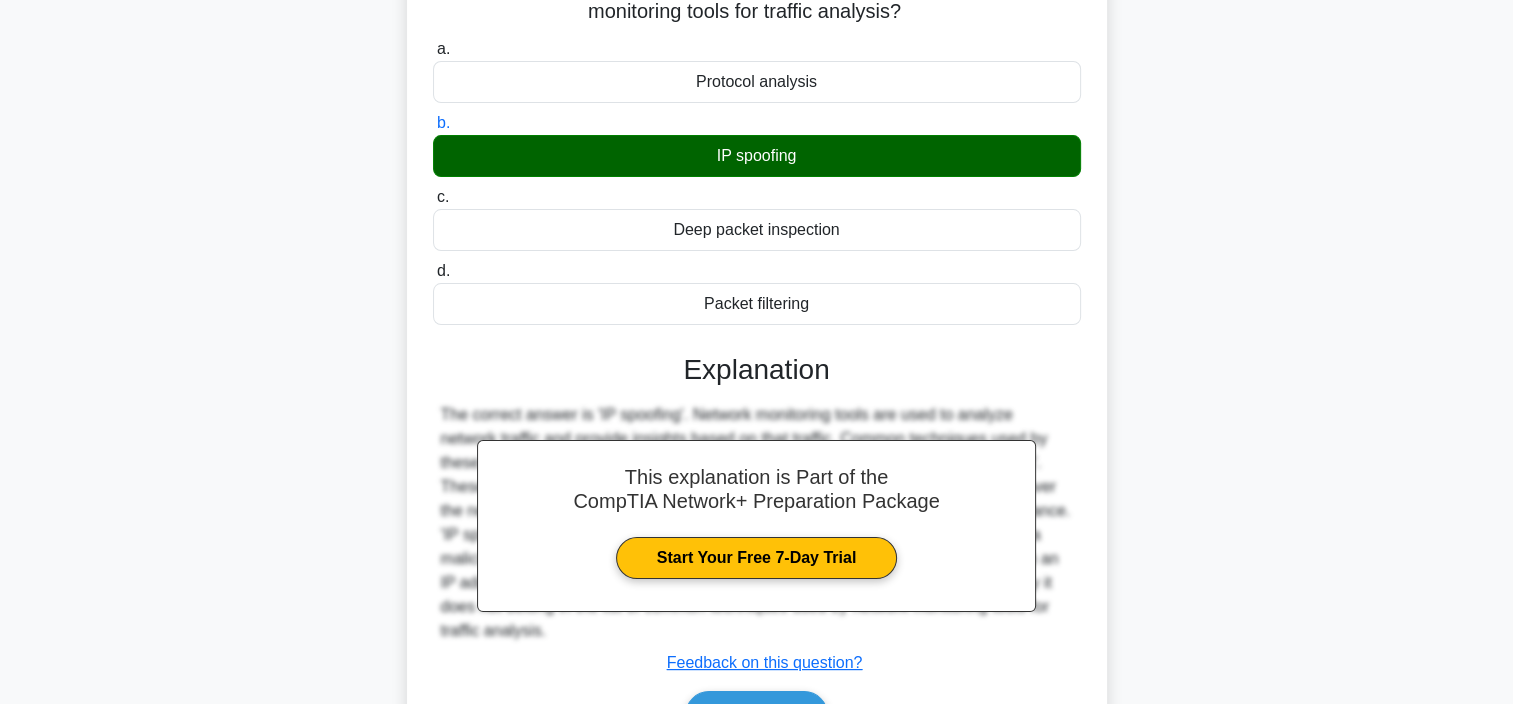 scroll, scrollTop: 376, scrollLeft: 0, axis: vertical 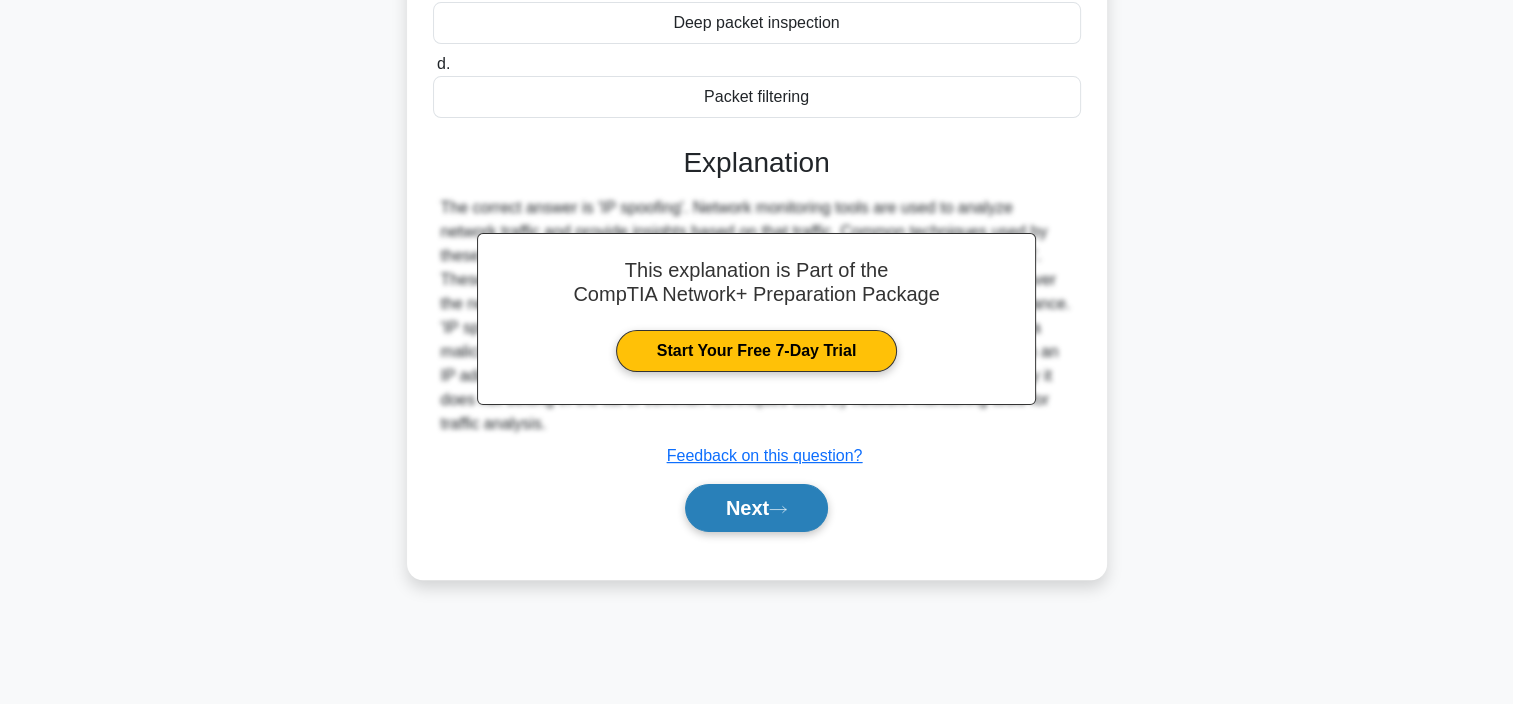 click on "Next" at bounding box center [756, 508] 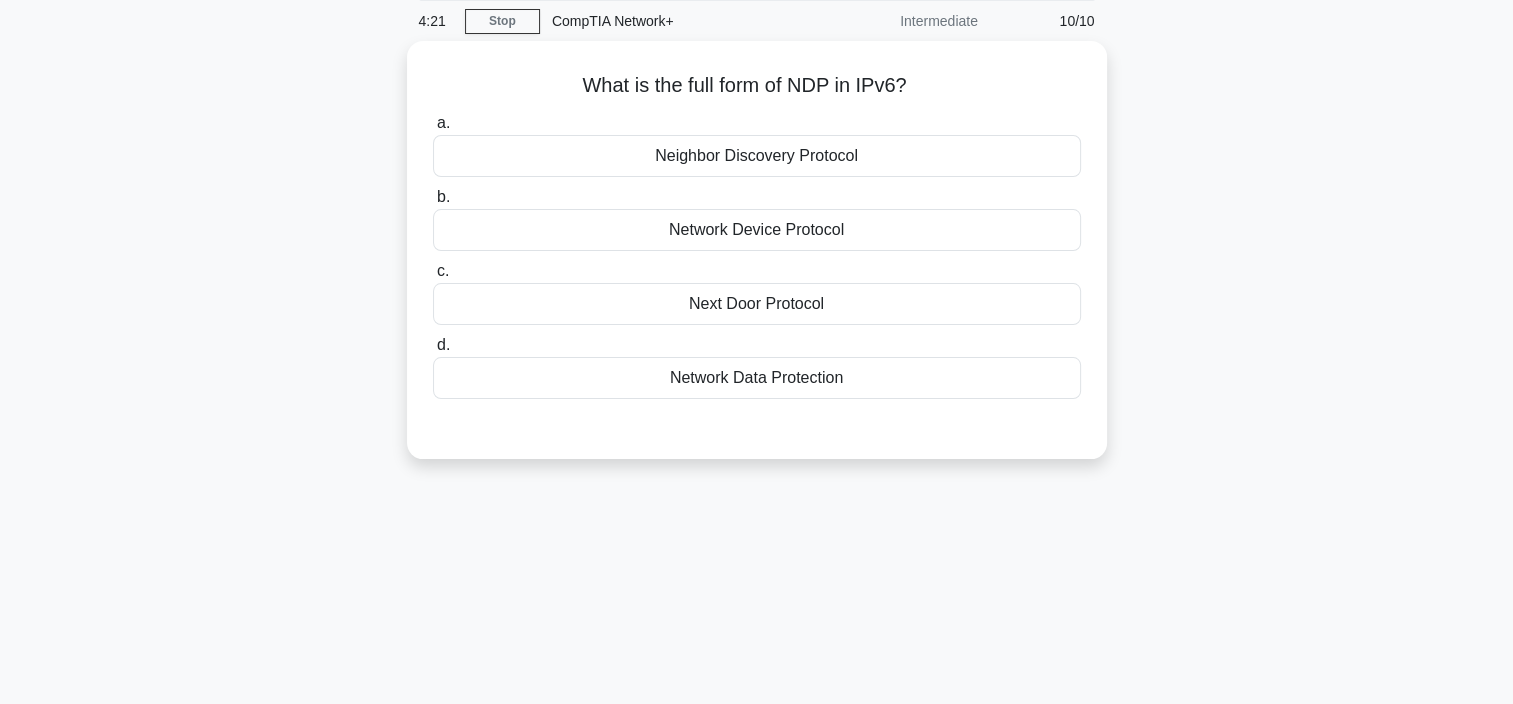 scroll, scrollTop: 0, scrollLeft: 0, axis: both 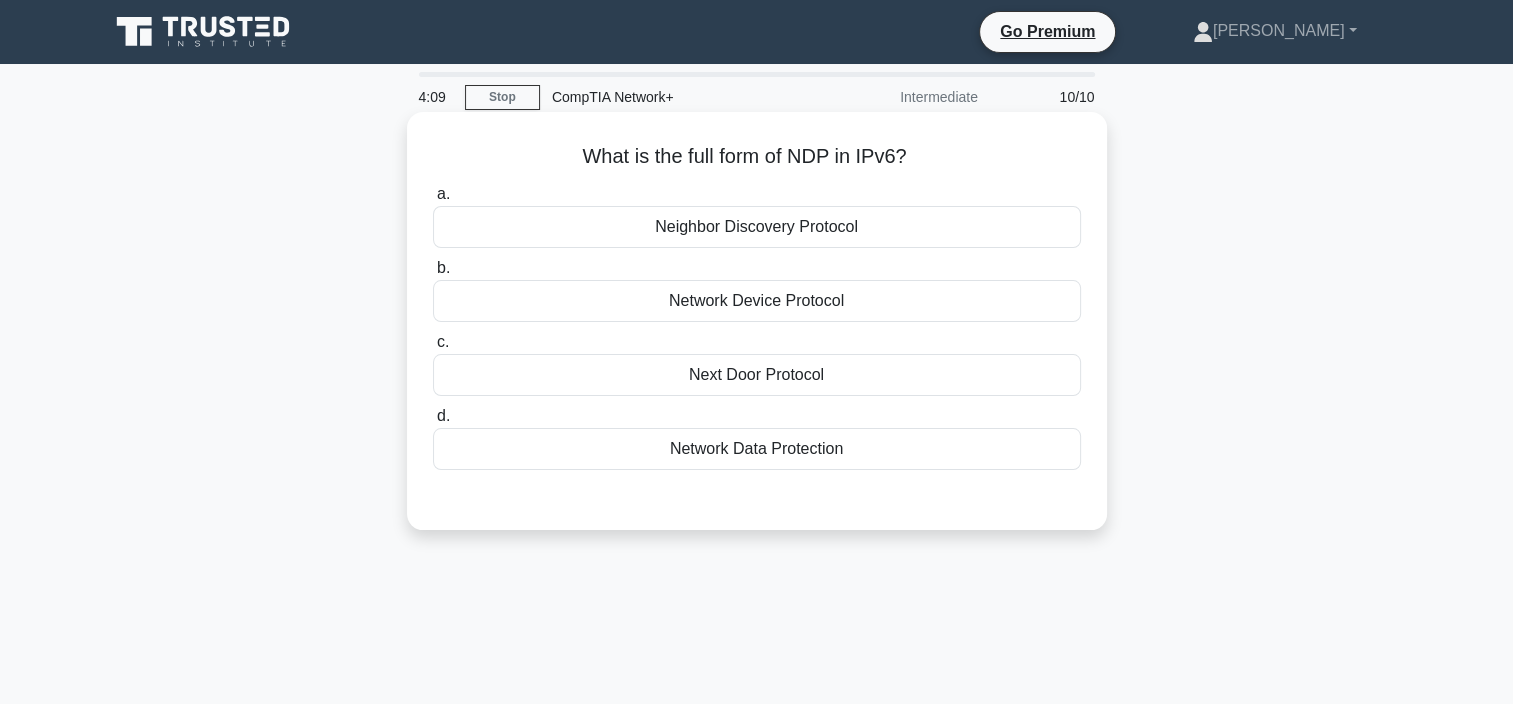 click on "Neighbor Discovery Protocol" at bounding box center [757, 227] 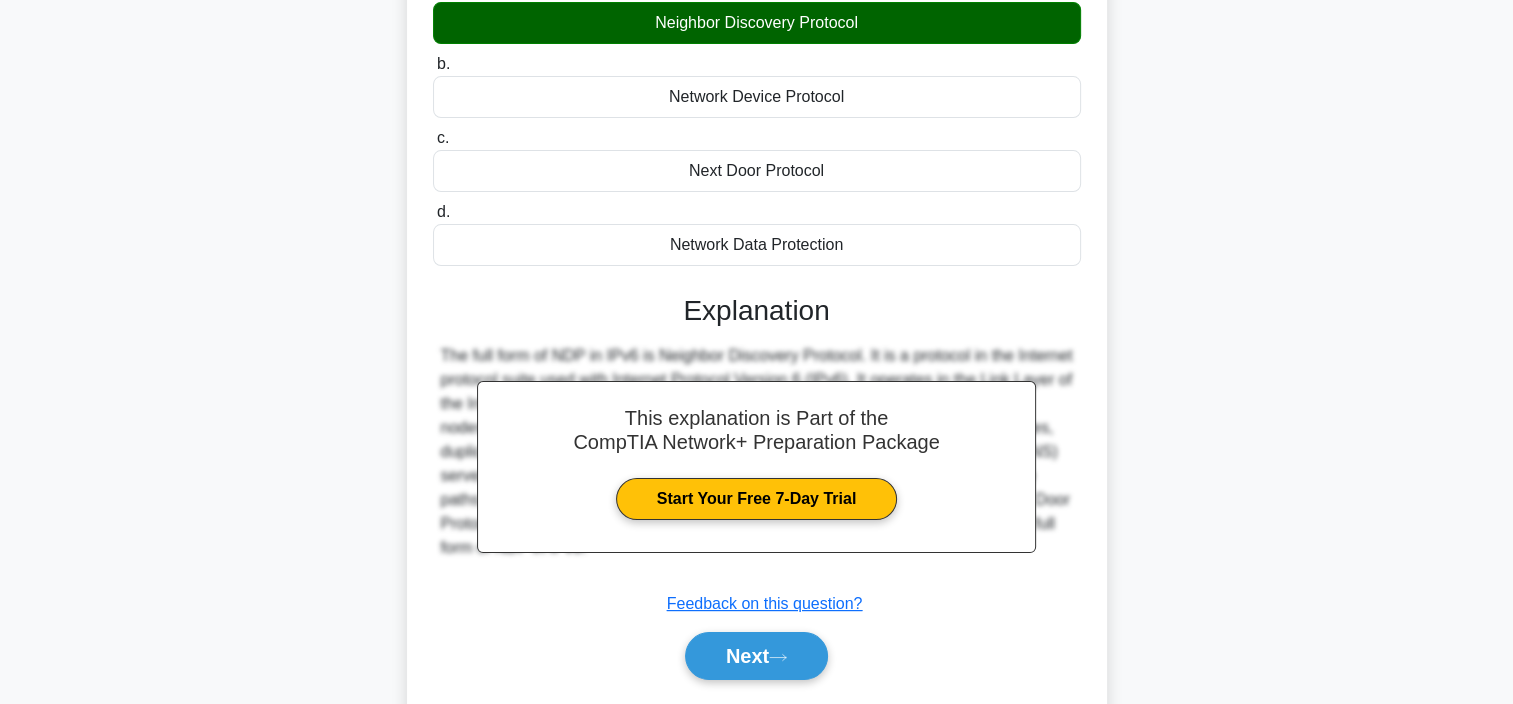 scroll, scrollTop: 376, scrollLeft: 0, axis: vertical 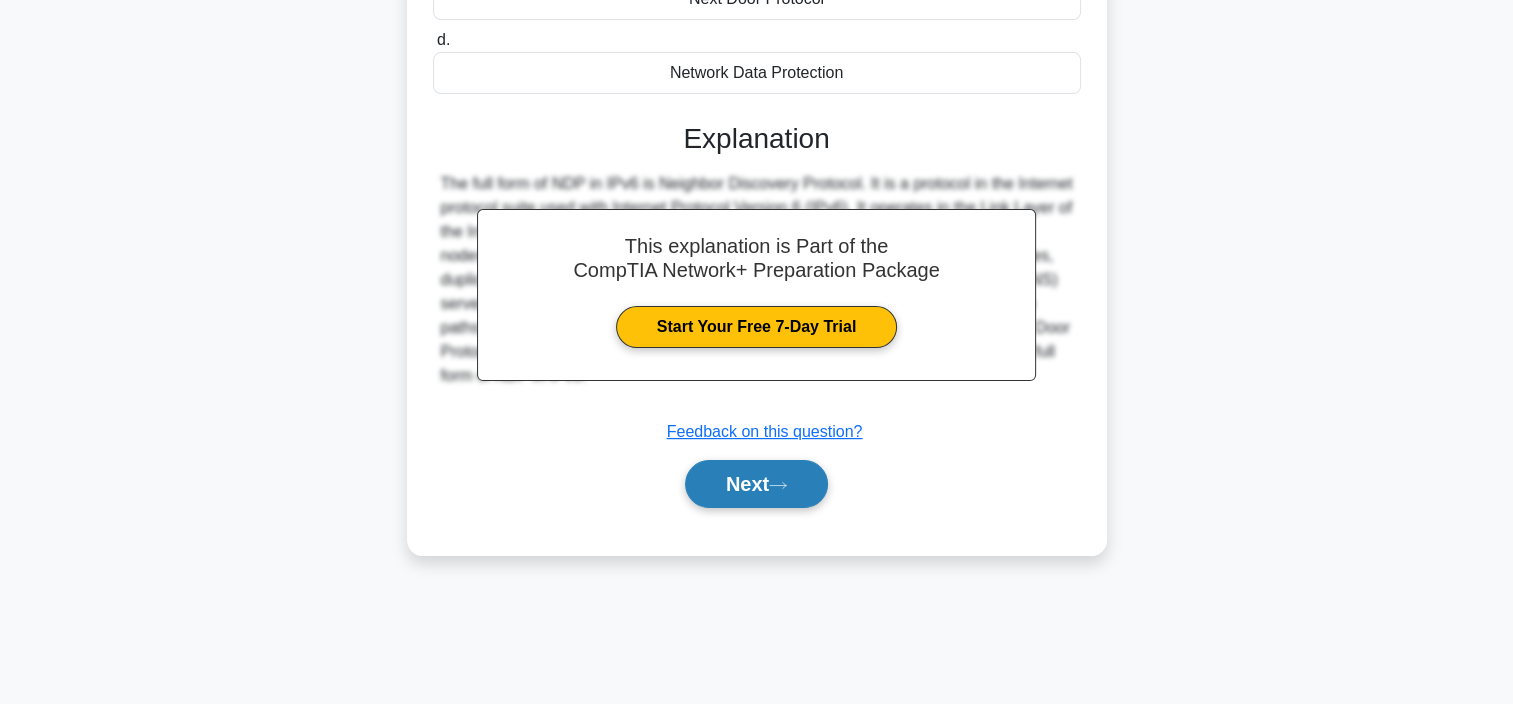 click on "Next" at bounding box center [756, 484] 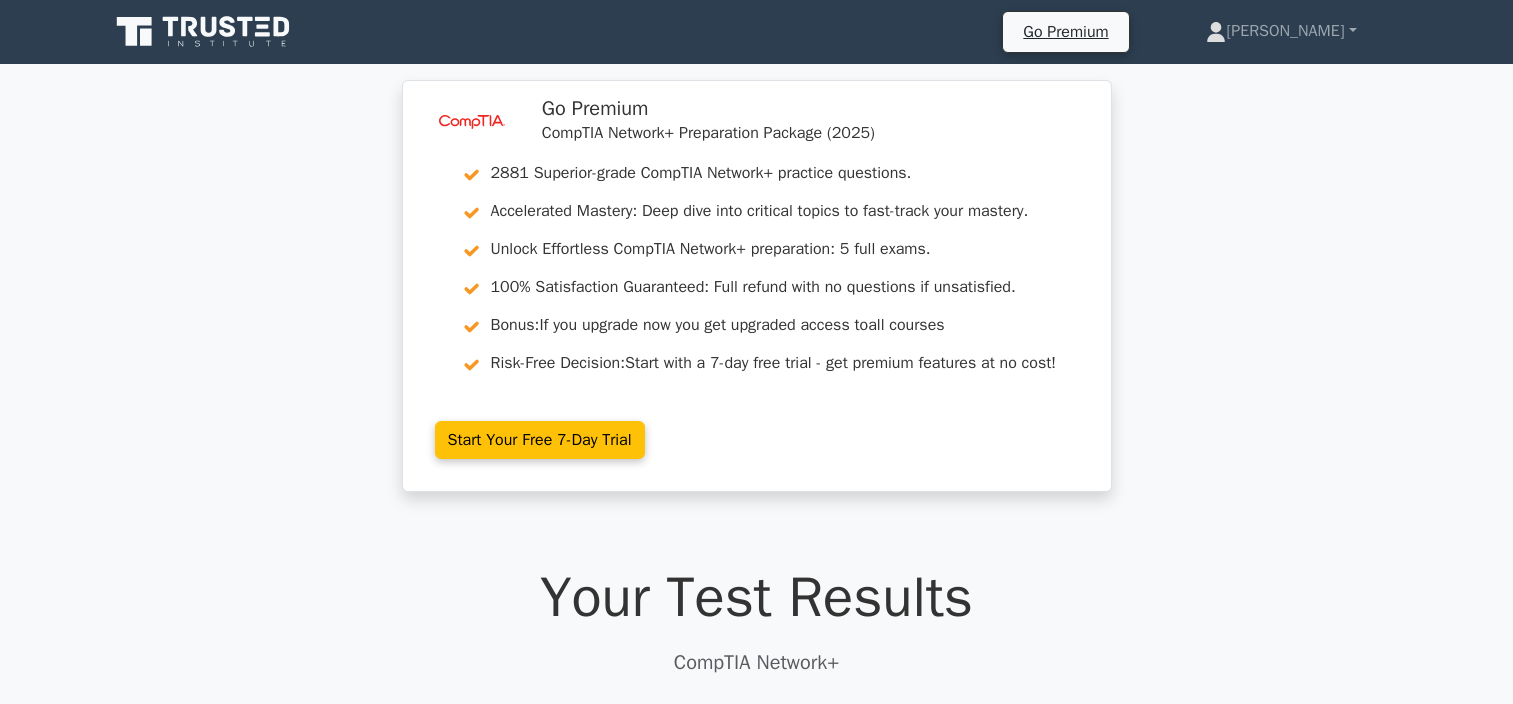 scroll, scrollTop: 0, scrollLeft: 0, axis: both 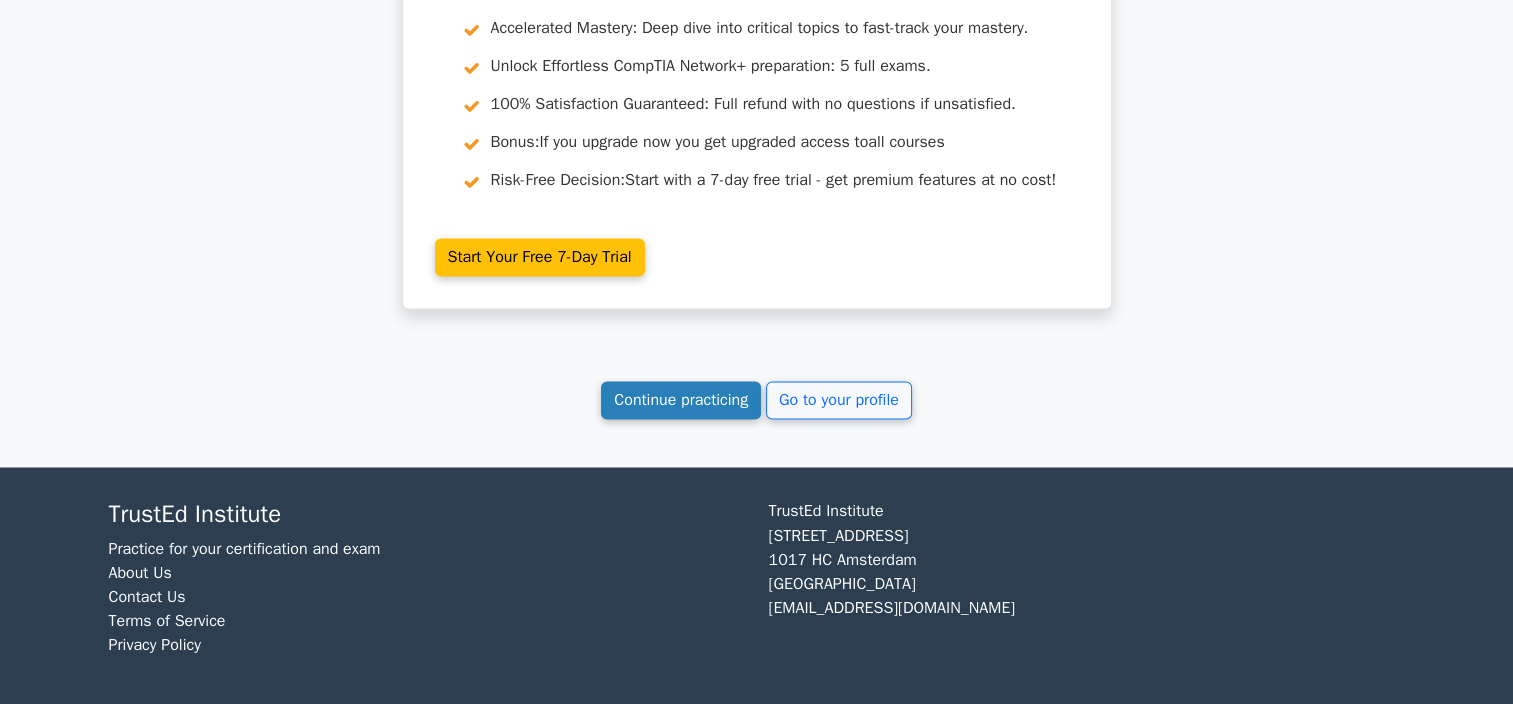click on "Continue practicing" at bounding box center (681, 400) 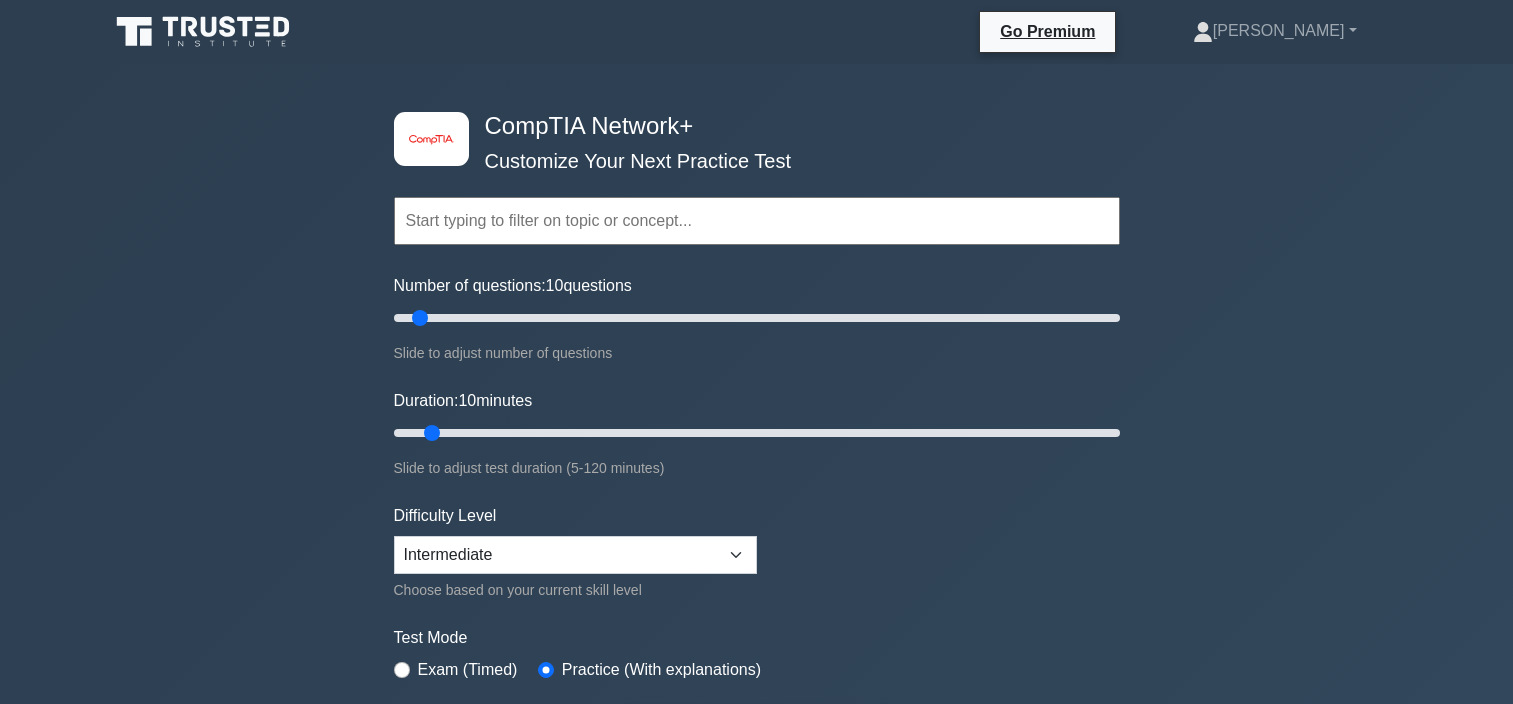 scroll, scrollTop: 0, scrollLeft: 0, axis: both 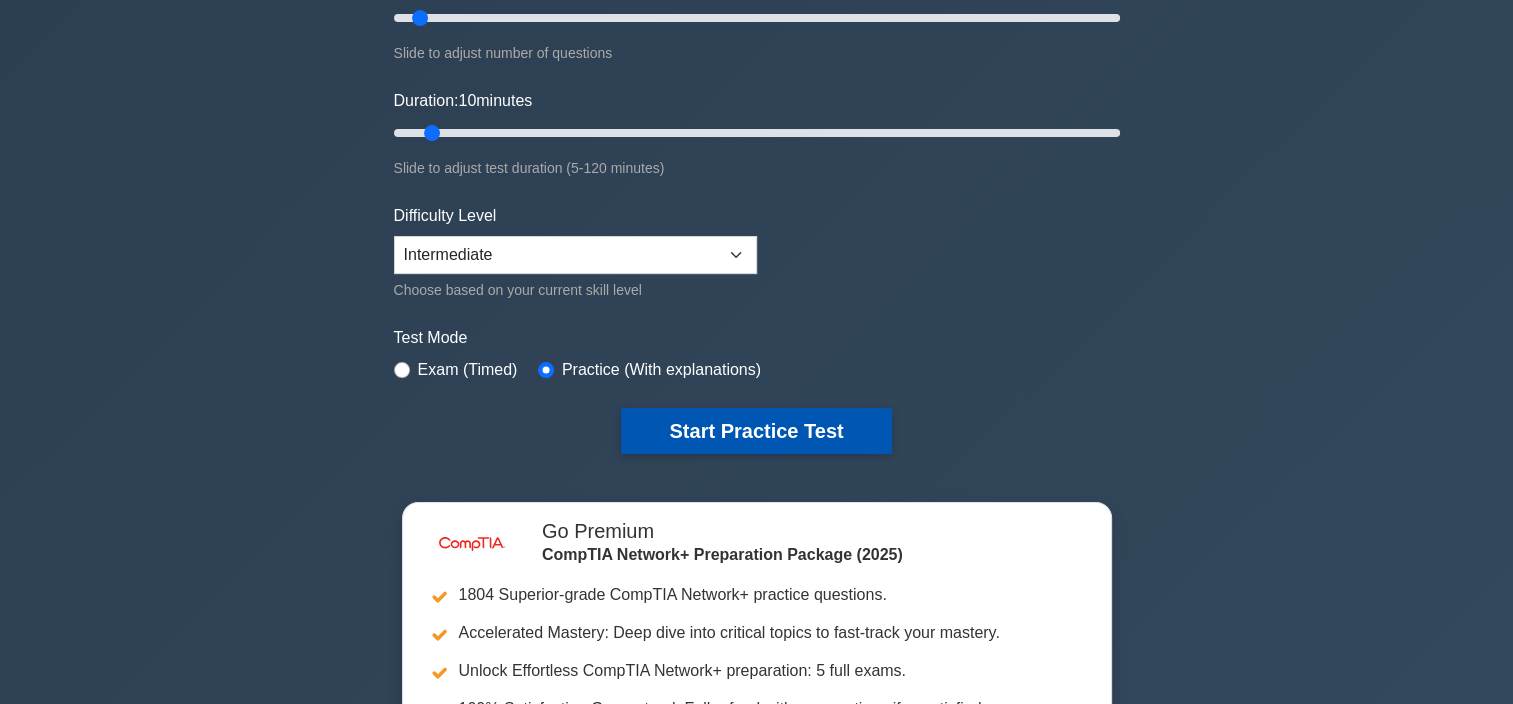 click on "Start Practice Test" at bounding box center (756, 431) 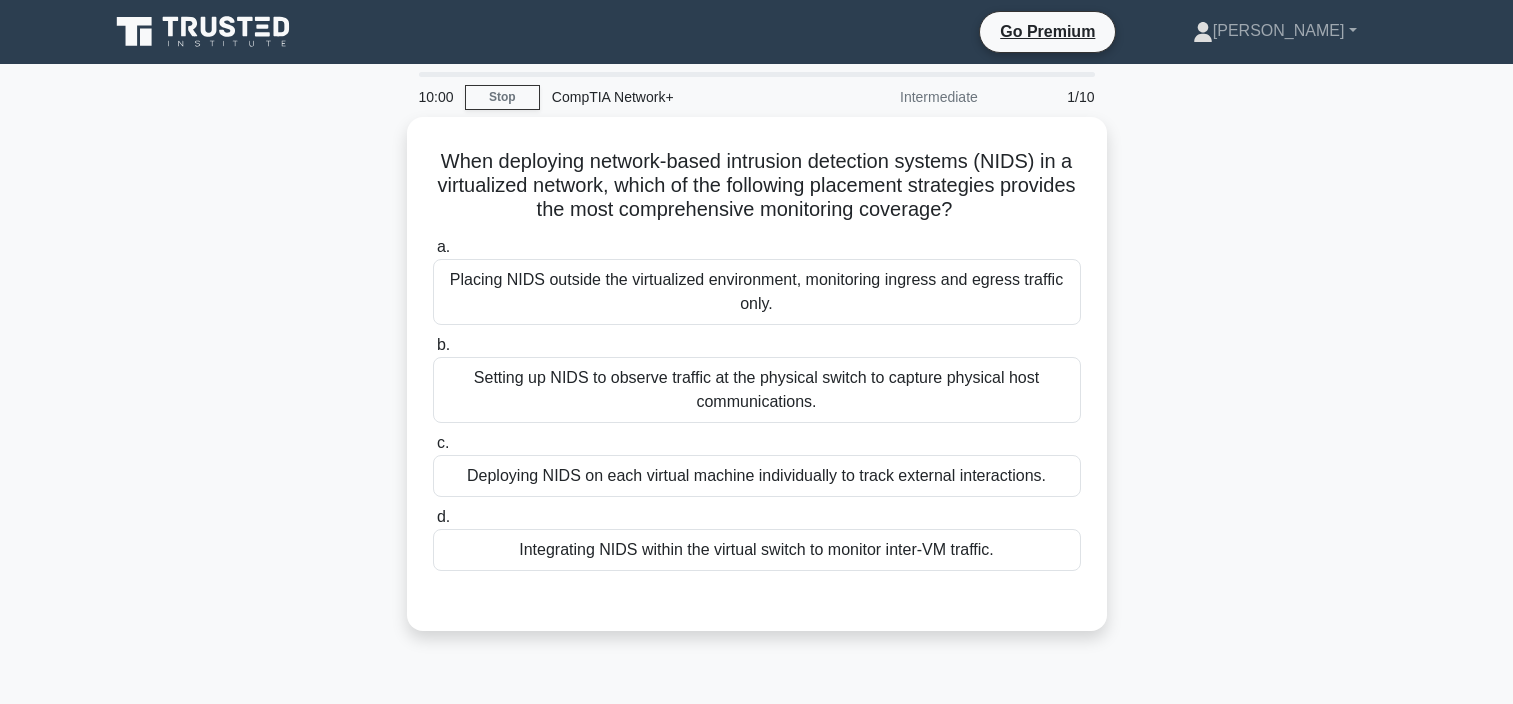 scroll, scrollTop: 0, scrollLeft: 0, axis: both 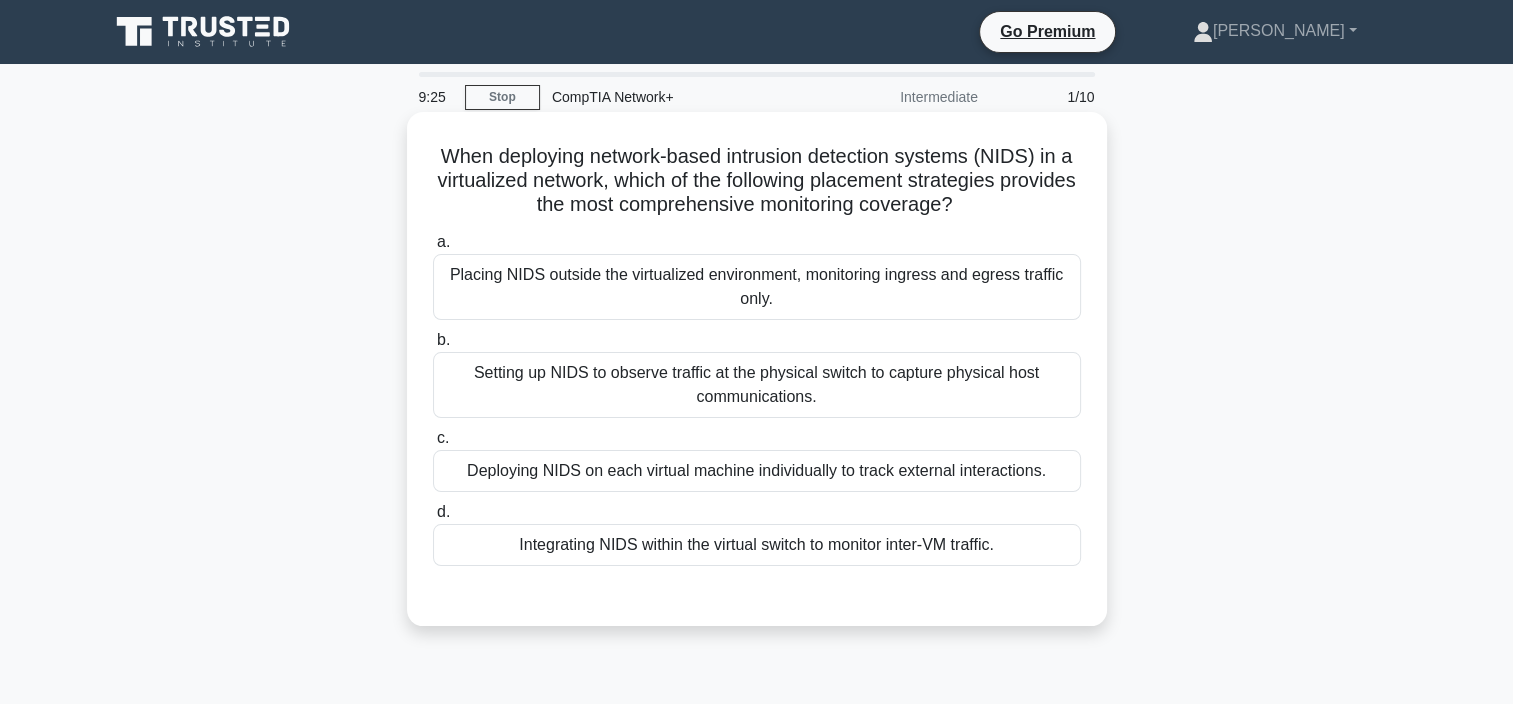 click on "Placing NIDS outside the virtualized environment, monitoring ingress and egress traffic only." at bounding box center [757, 287] 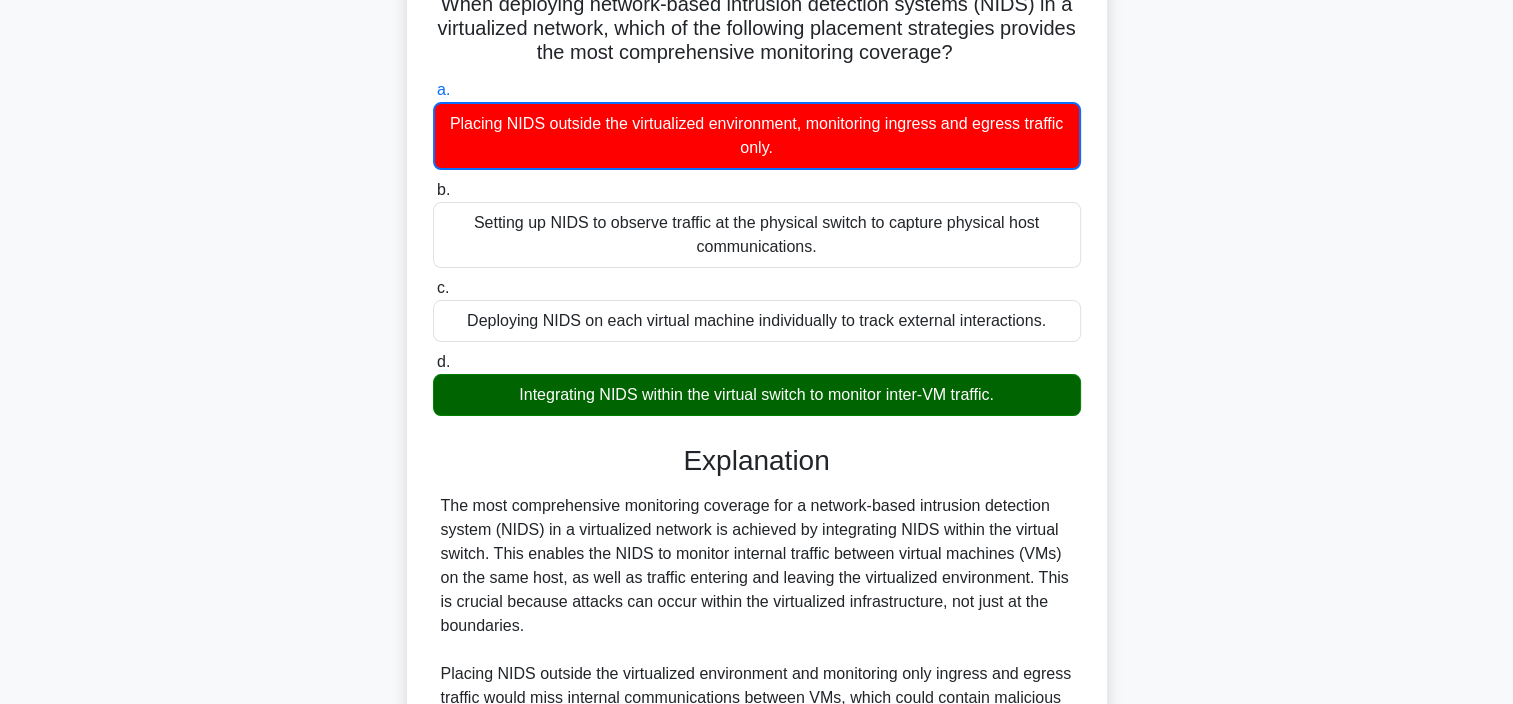 scroll, scrollTop: 481, scrollLeft: 0, axis: vertical 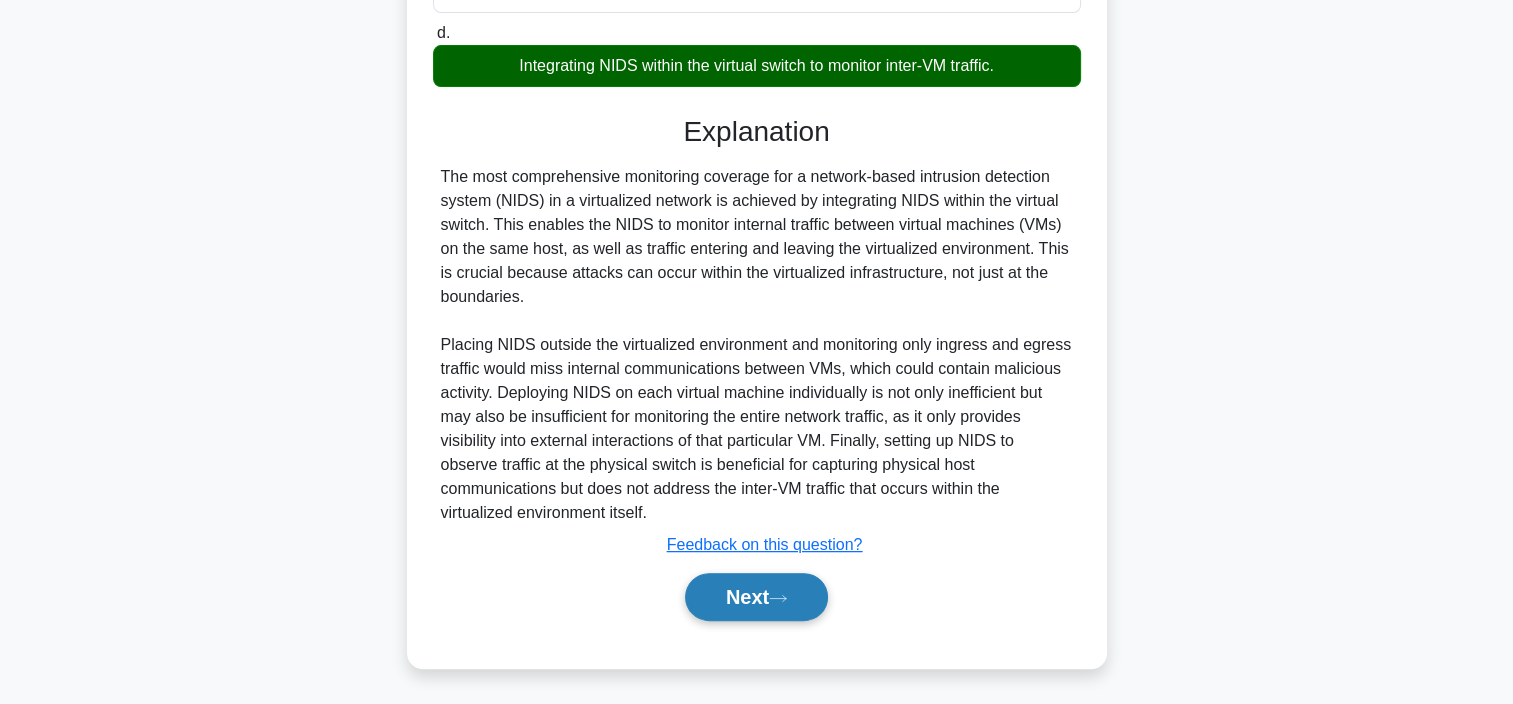 click on "Next" at bounding box center [756, 597] 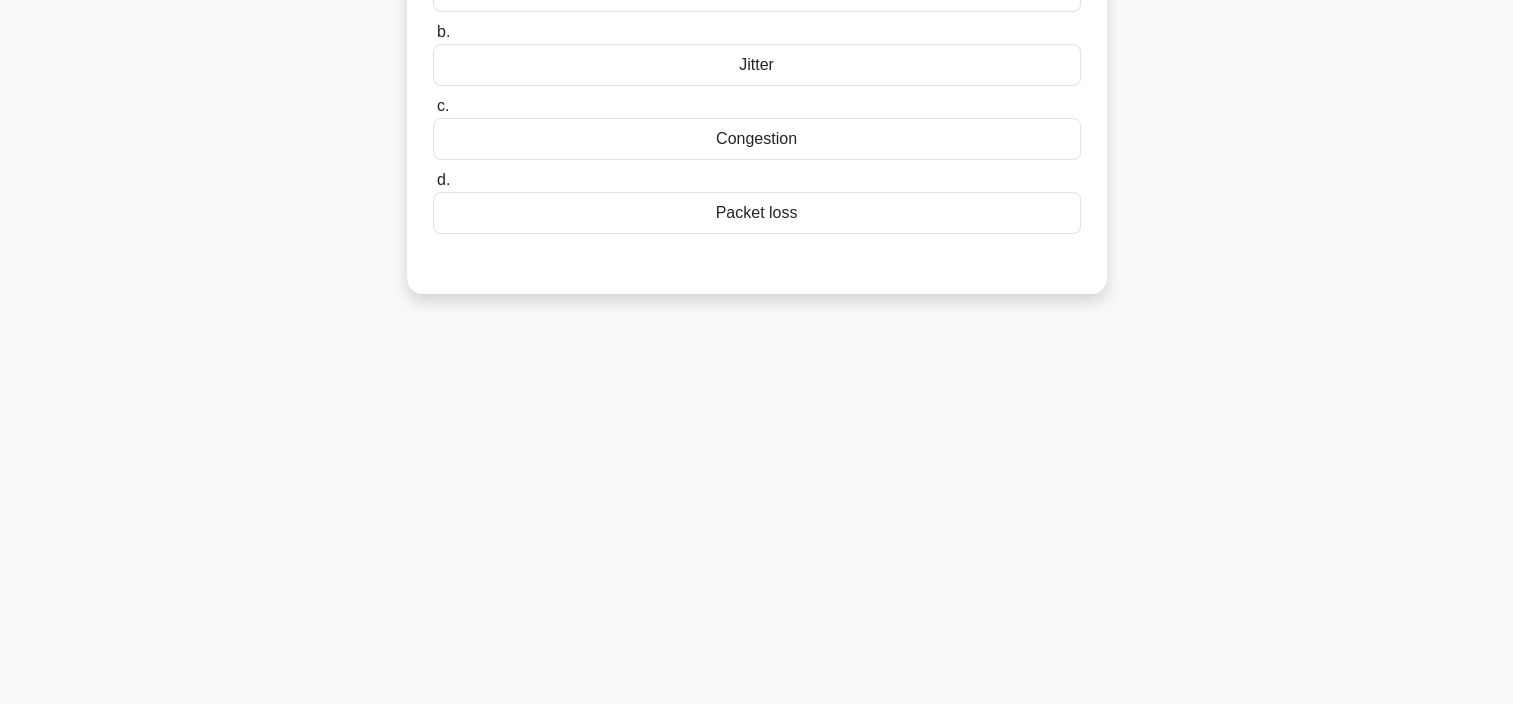 scroll, scrollTop: 0, scrollLeft: 0, axis: both 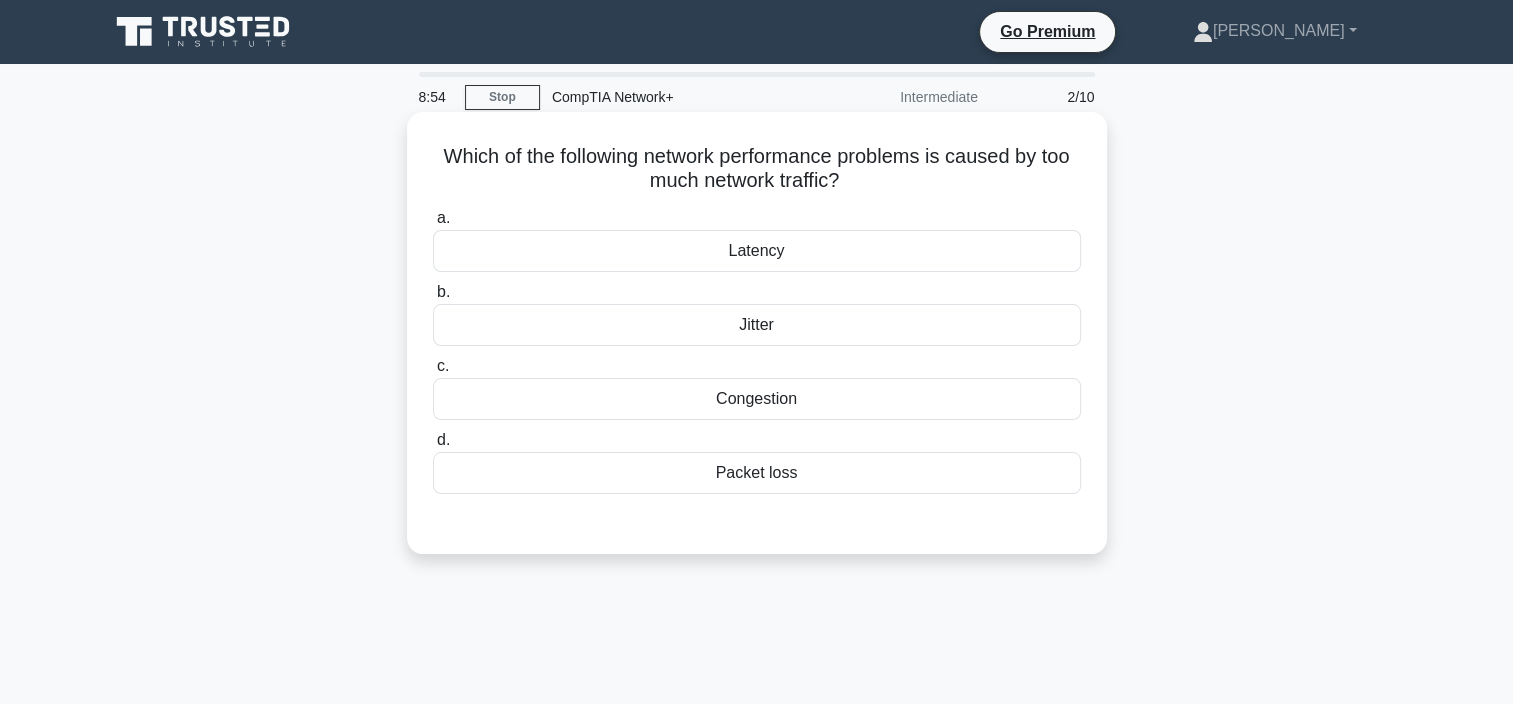 click on "Latency" at bounding box center [757, 251] 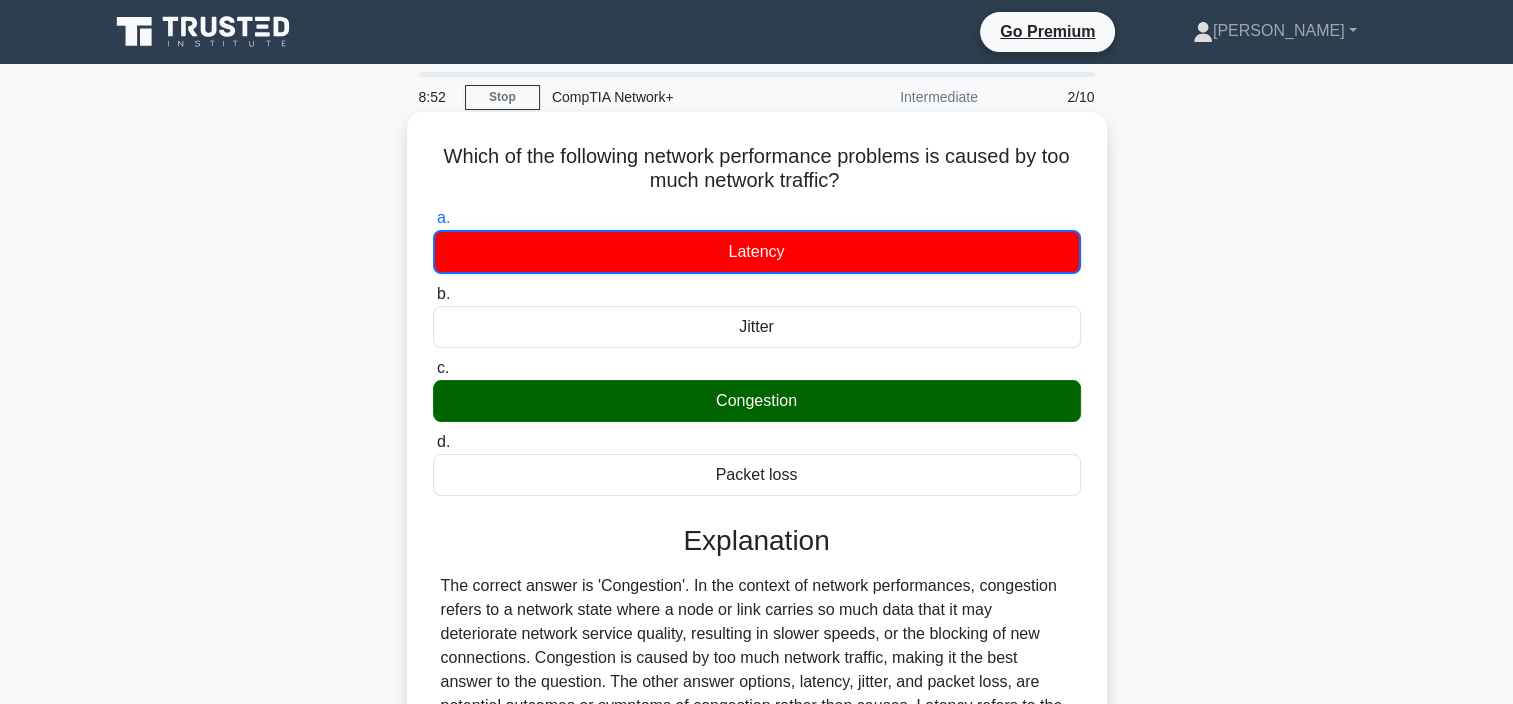 scroll, scrollTop: 376, scrollLeft: 0, axis: vertical 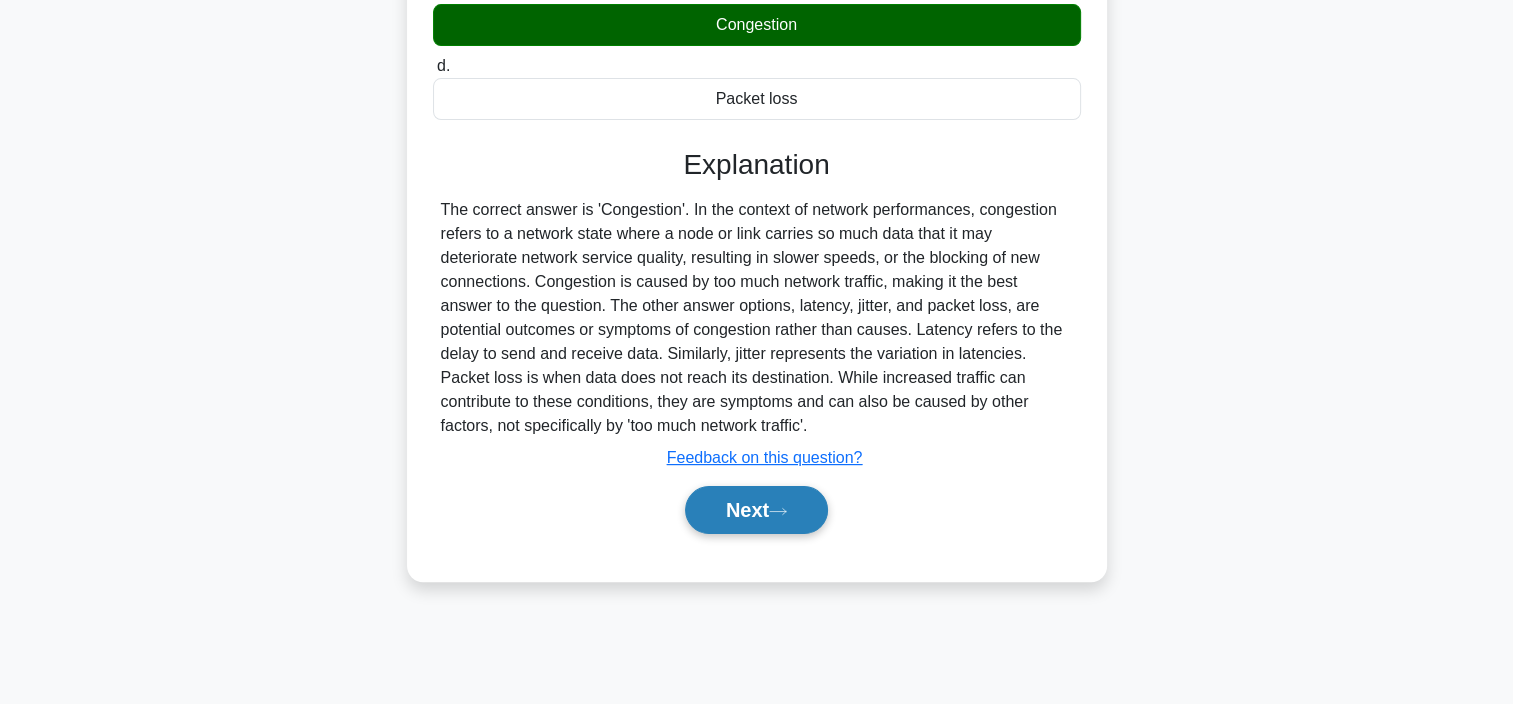 click on "Next" at bounding box center [756, 510] 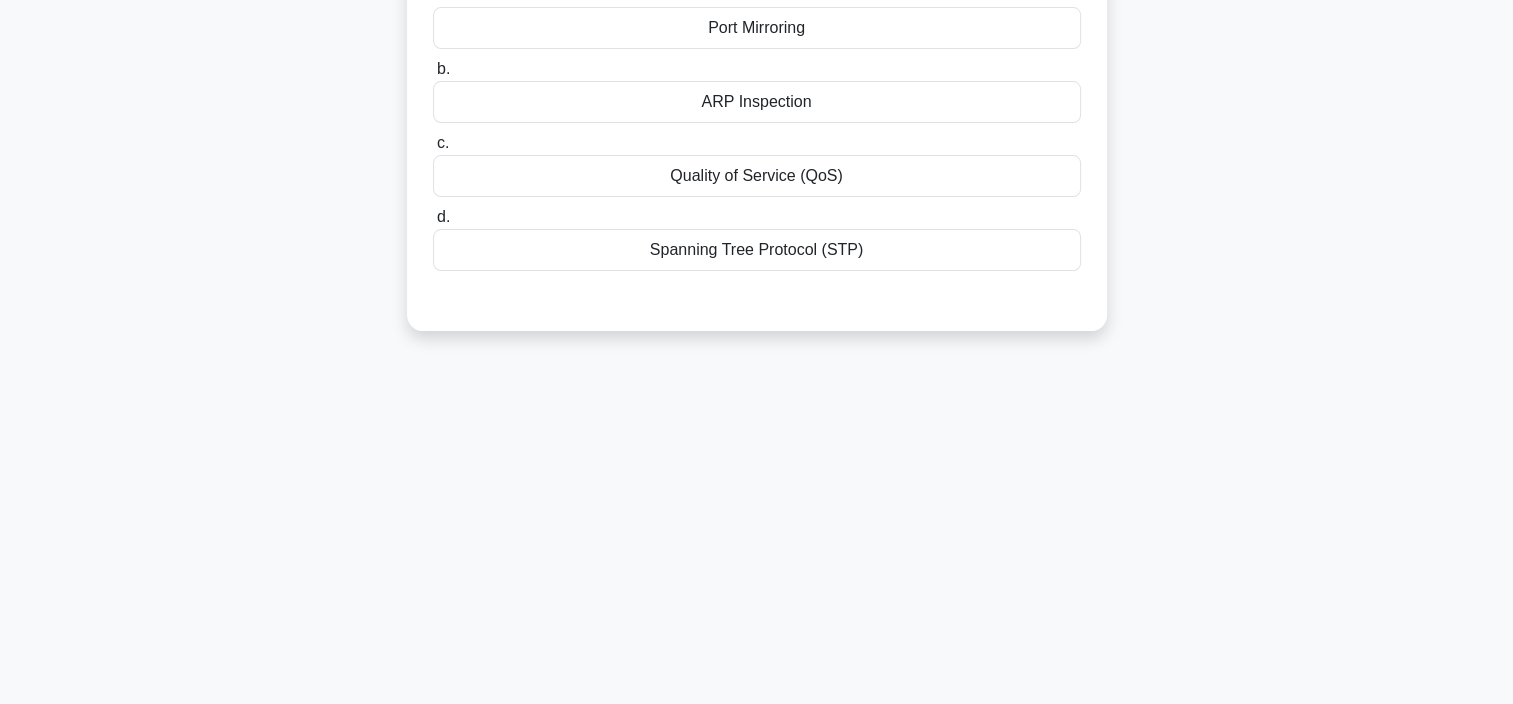 scroll, scrollTop: 0, scrollLeft: 0, axis: both 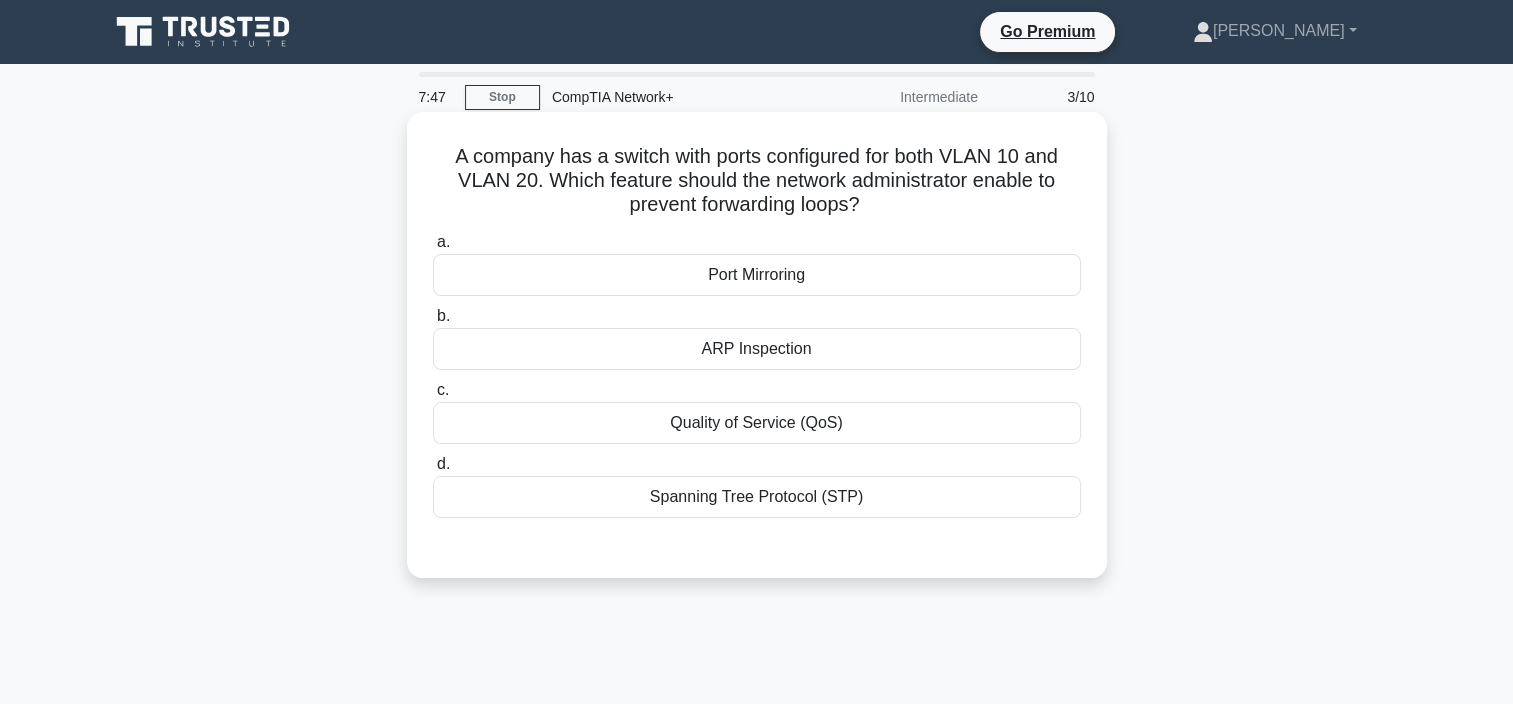 drag, startPoint x: 768, startPoint y: 163, endPoint x: 888, endPoint y: 212, distance: 129.61867 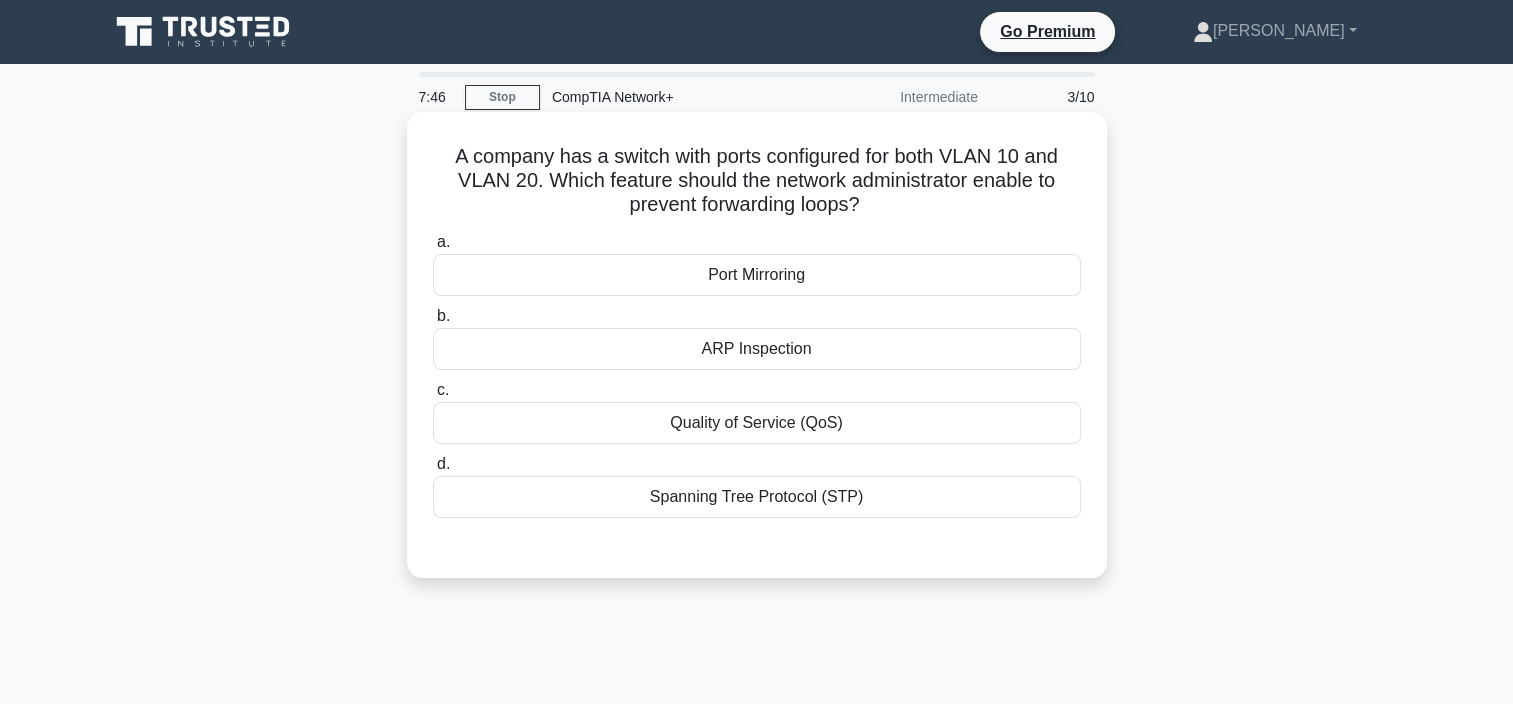 click on "A company has a switch with ports configured for both VLAN 10 and VLAN 20. Which feature should the network administrator enable to prevent forwarding loops?
.spinner_0XTQ{transform-origin:center;animation:spinner_y6GP .75s linear infinite}@keyframes spinner_y6GP{100%{transform:rotate(360deg)}}" at bounding box center (757, 181) 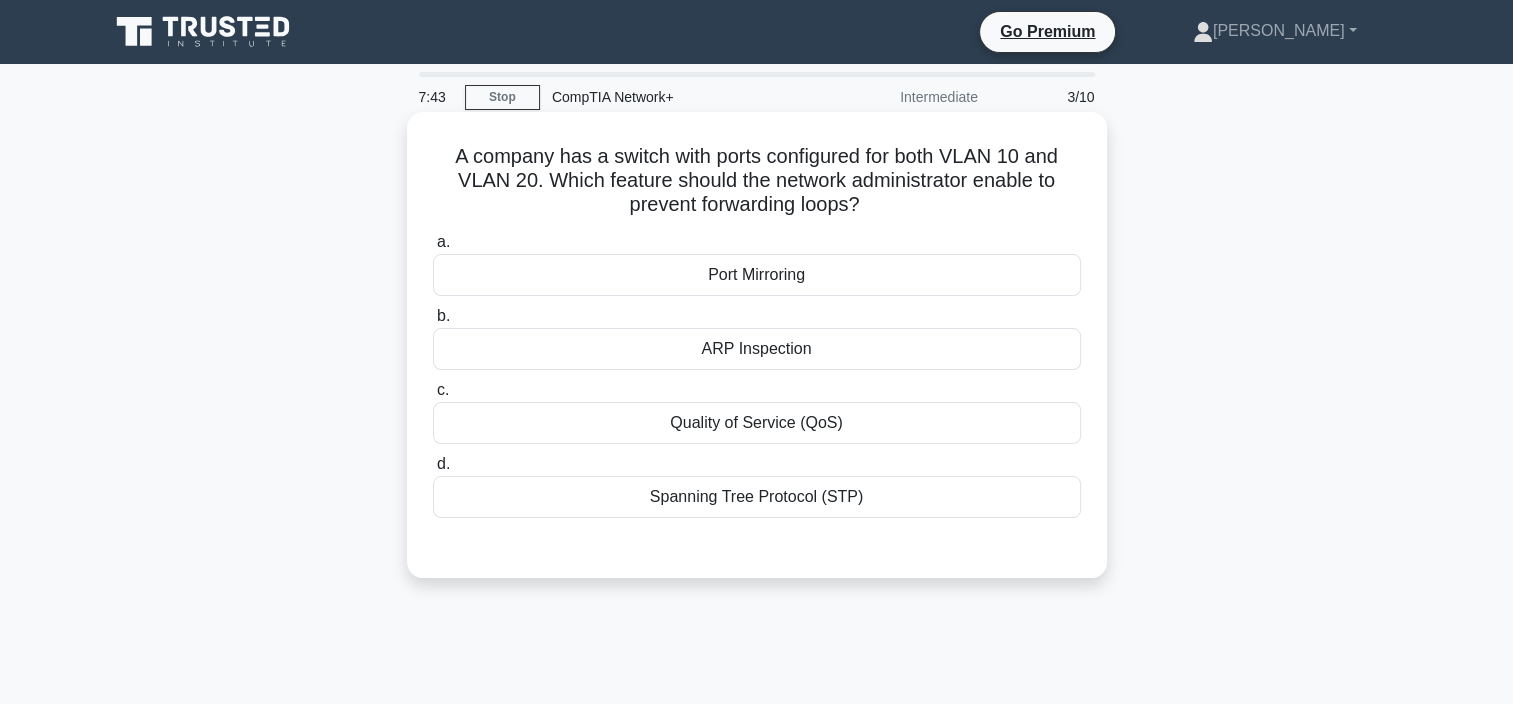 click on "Spanning Tree Protocol (STP)" at bounding box center (757, 497) 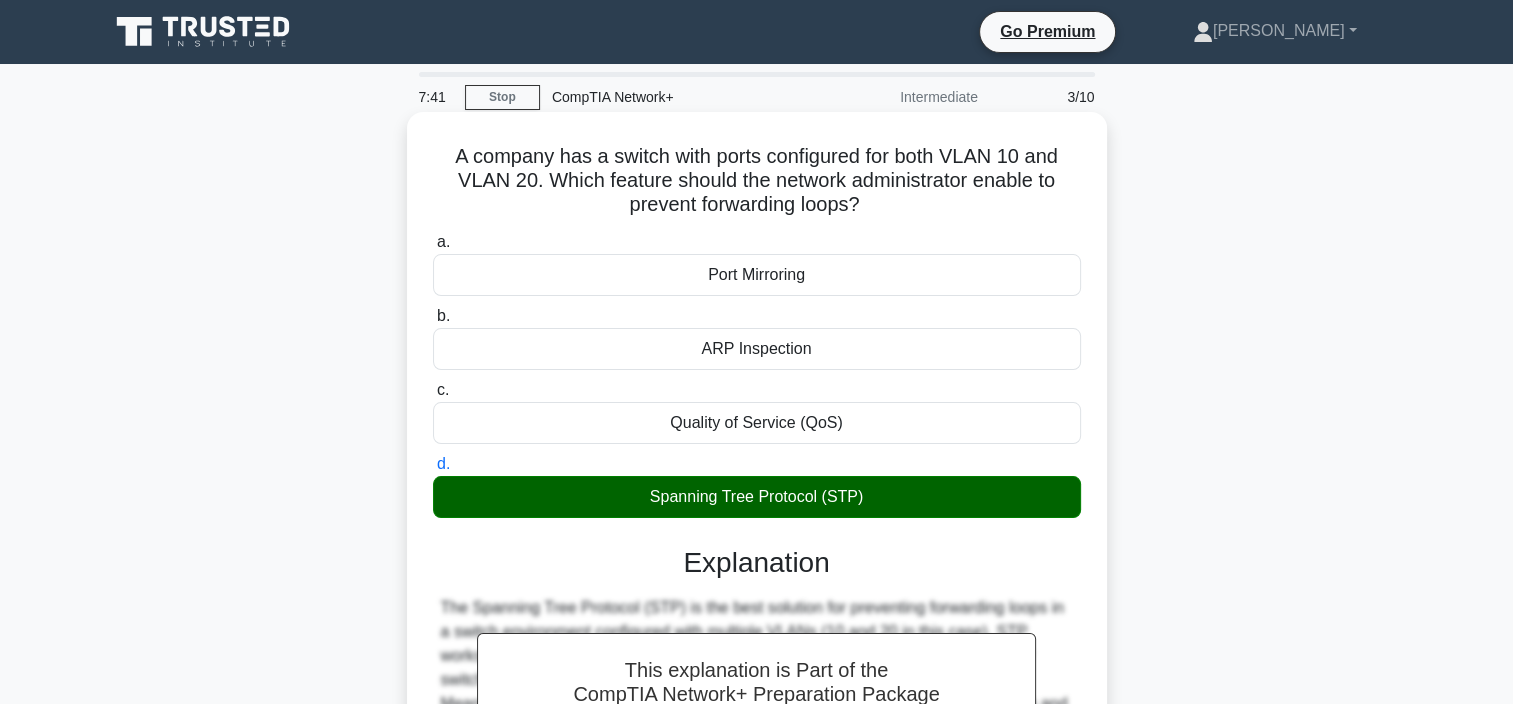 scroll, scrollTop: 376, scrollLeft: 0, axis: vertical 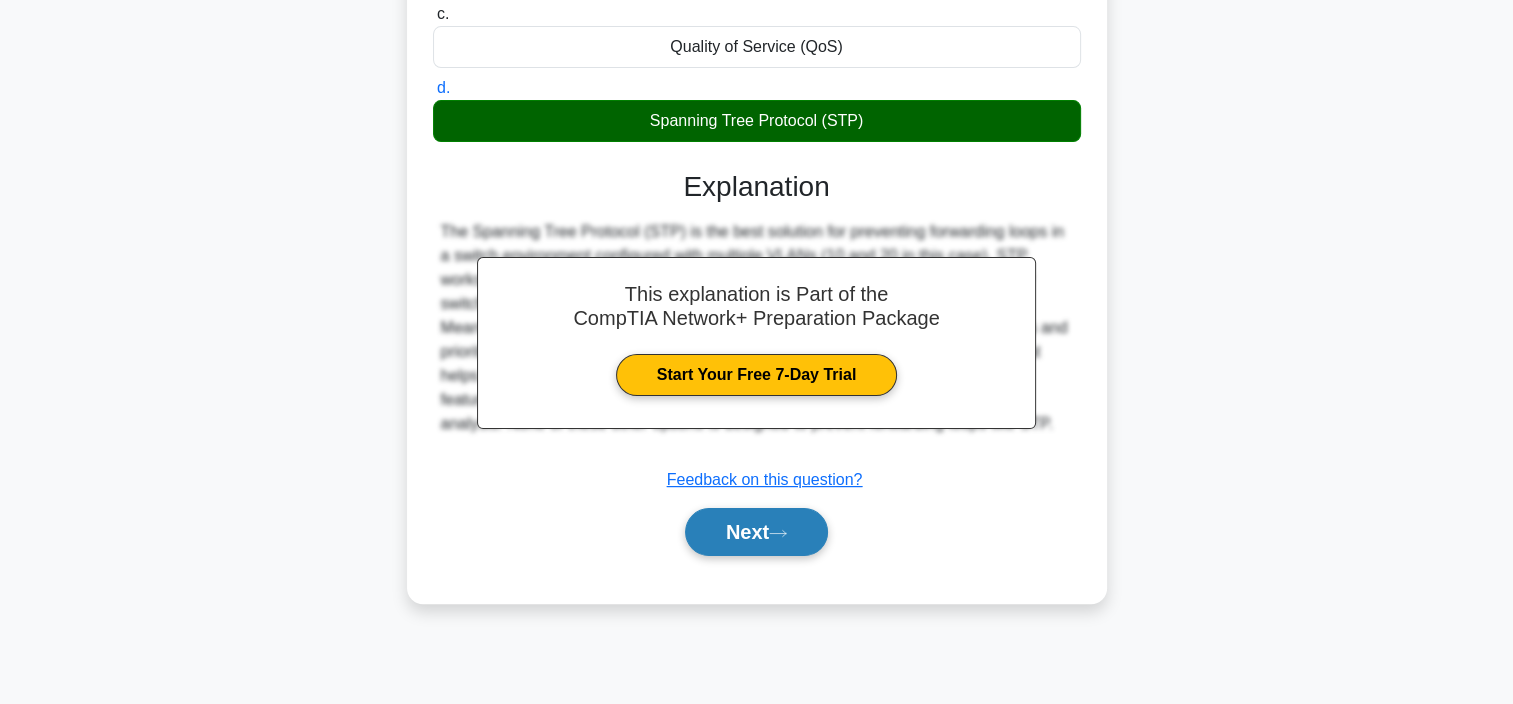 click on "Next" at bounding box center (756, 532) 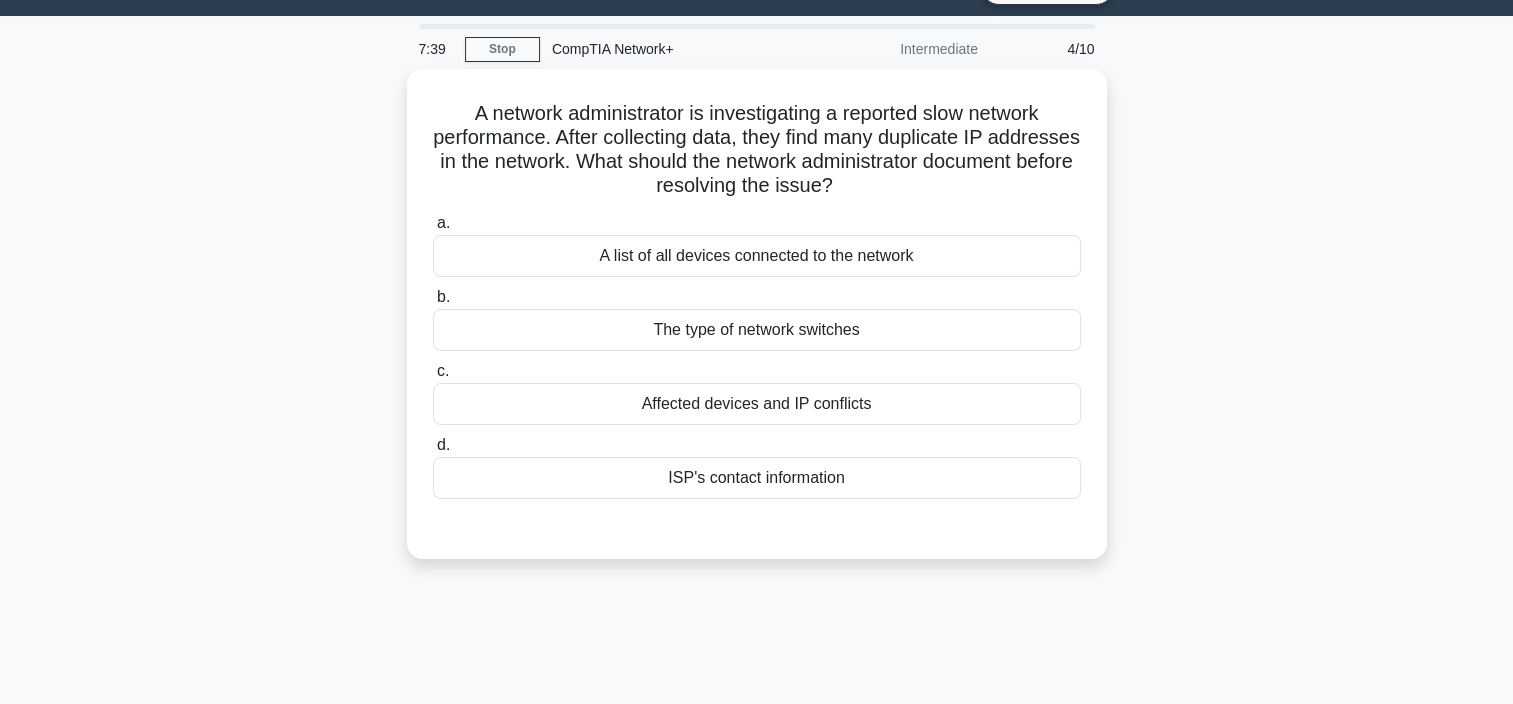 scroll, scrollTop: 0, scrollLeft: 0, axis: both 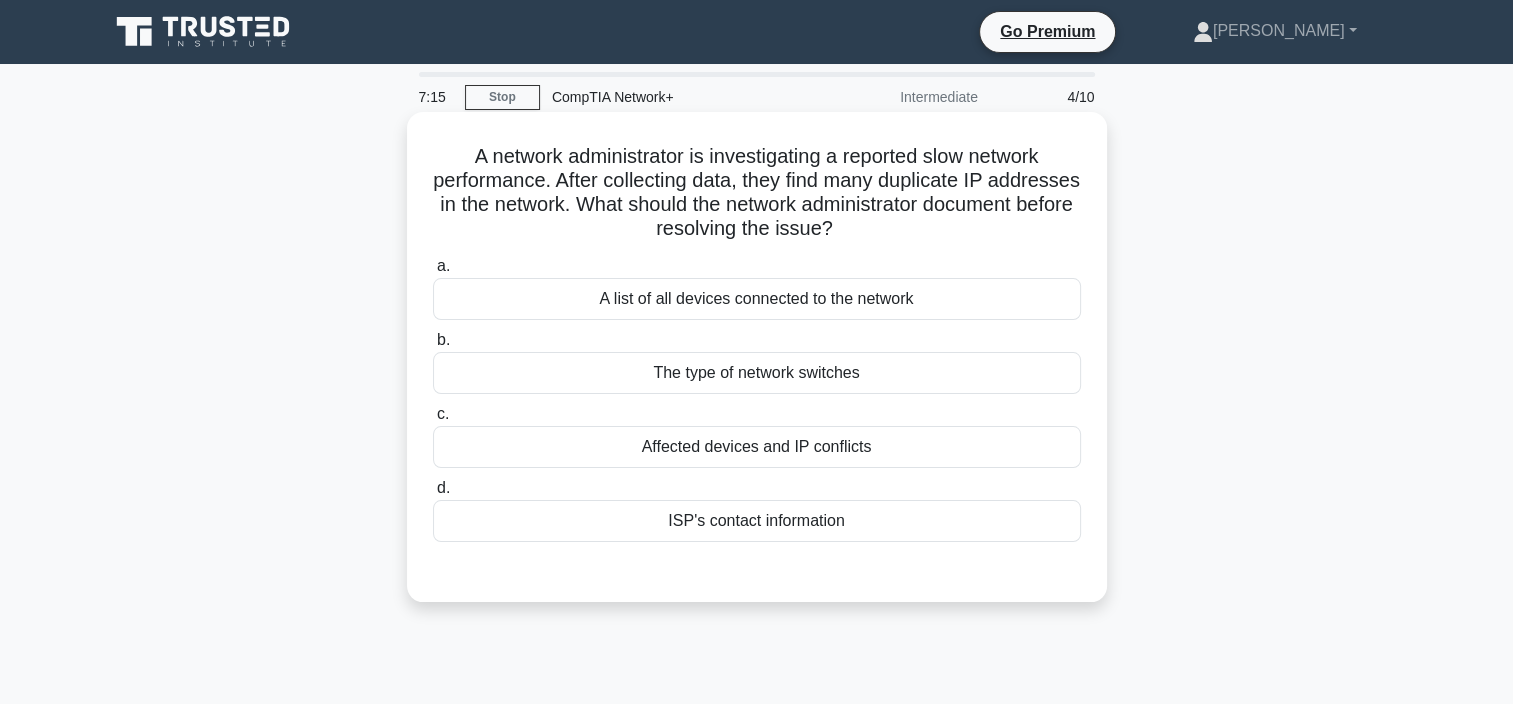 click on "Affected devices and IP conflicts" at bounding box center [757, 447] 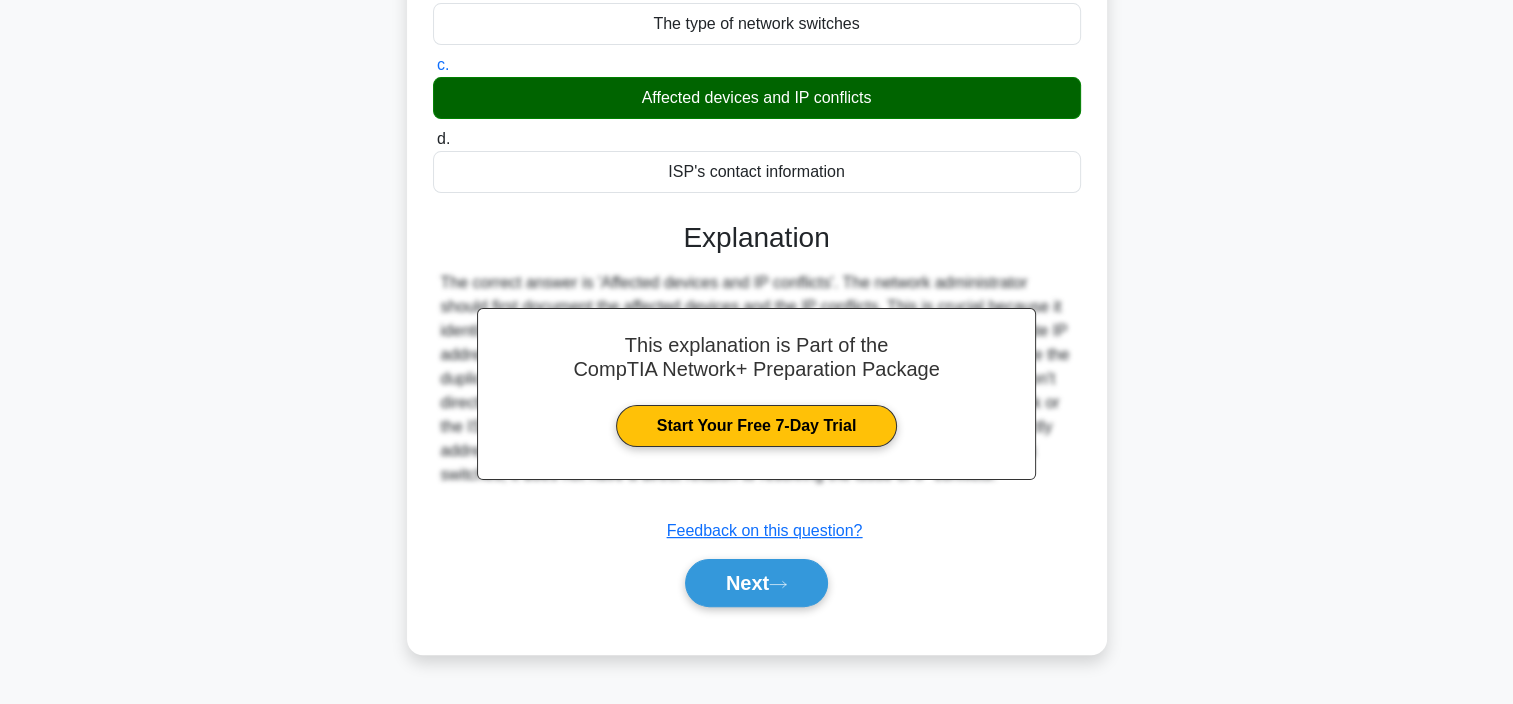 scroll, scrollTop: 376, scrollLeft: 0, axis: vertical 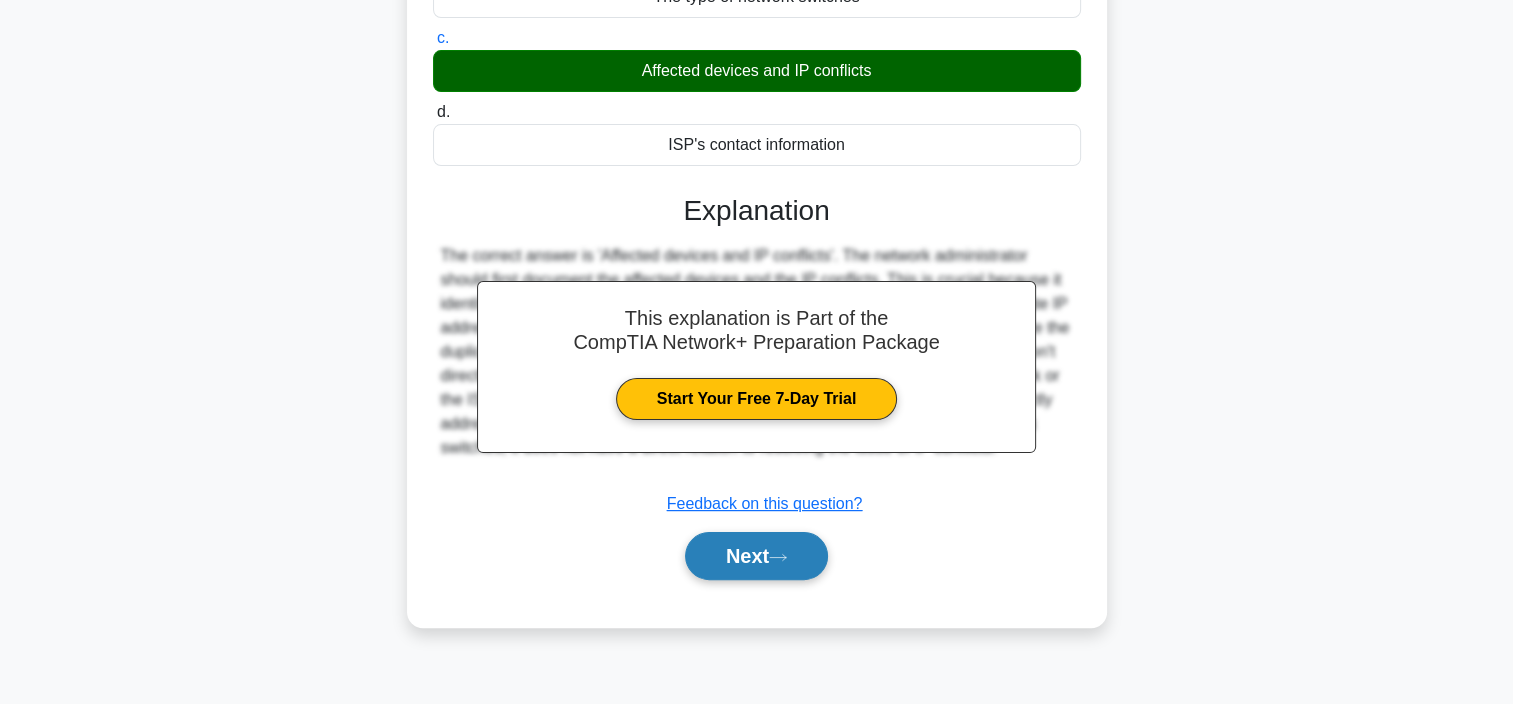 click on "Next" at bounding box center [756, 556] 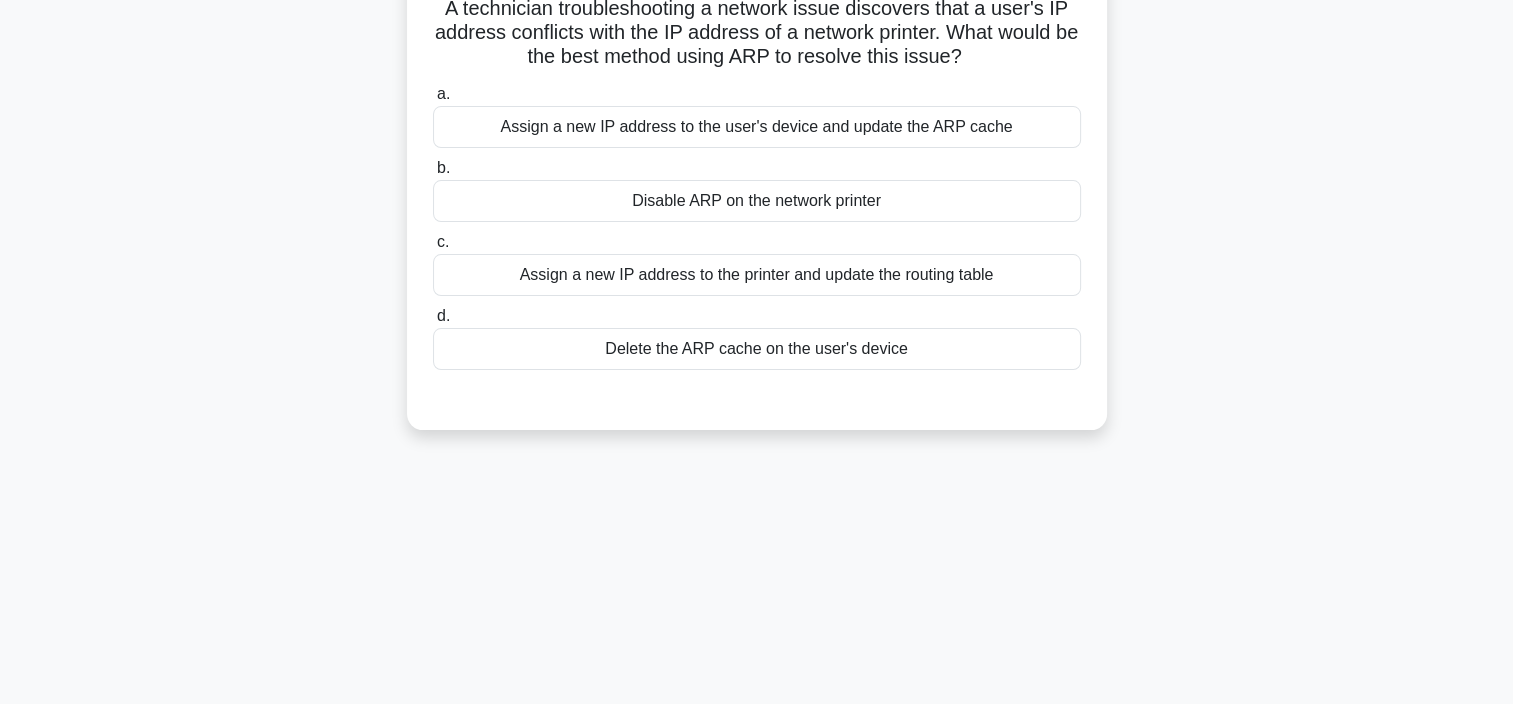 scroll, scrollTop: 0, scrollLeft: 0, axis: both 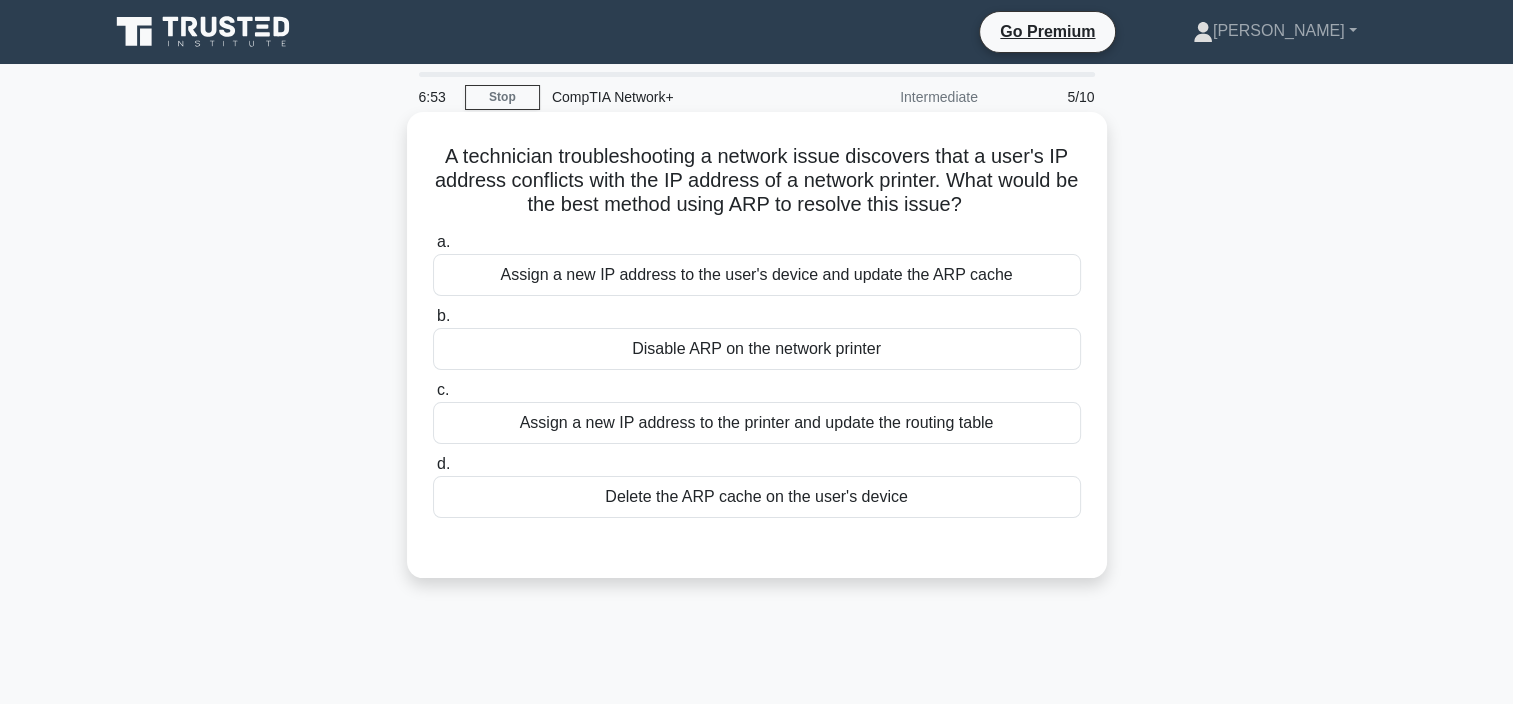 click on "Delete the ARP cache on the user's device" at bounding box center [757, 497] 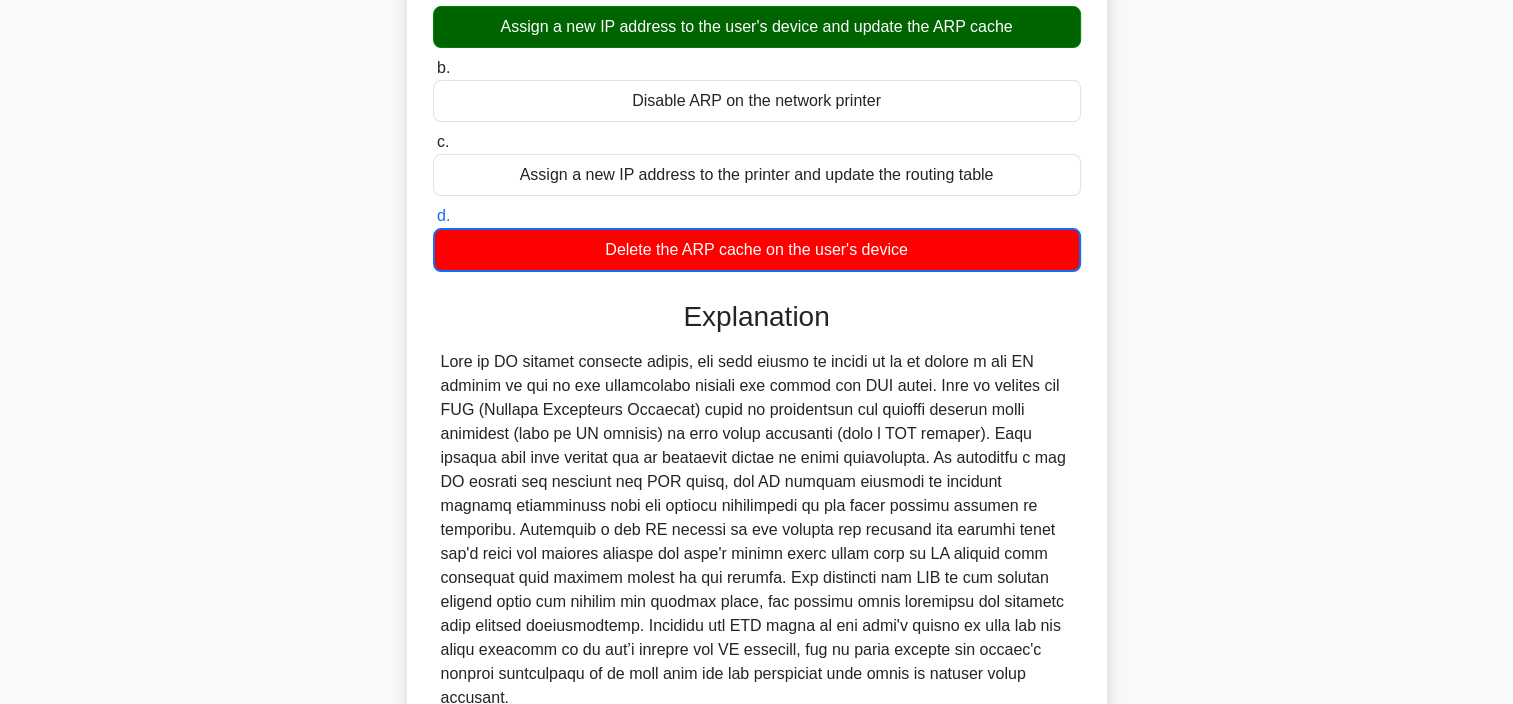 scroll, scrollTop: 409, scrollLeft: 0, axis: vertical 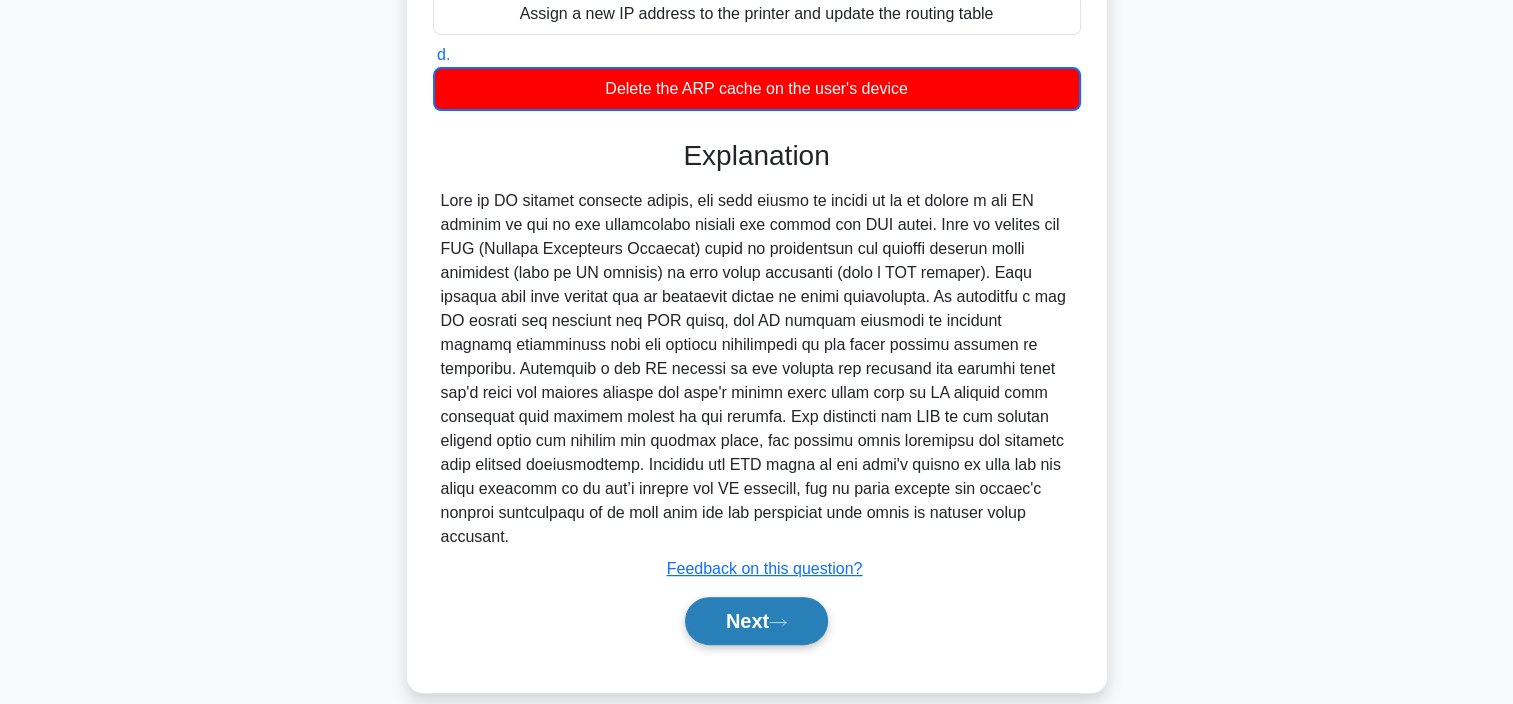 click on "Next" at bounding box center (756, 621) 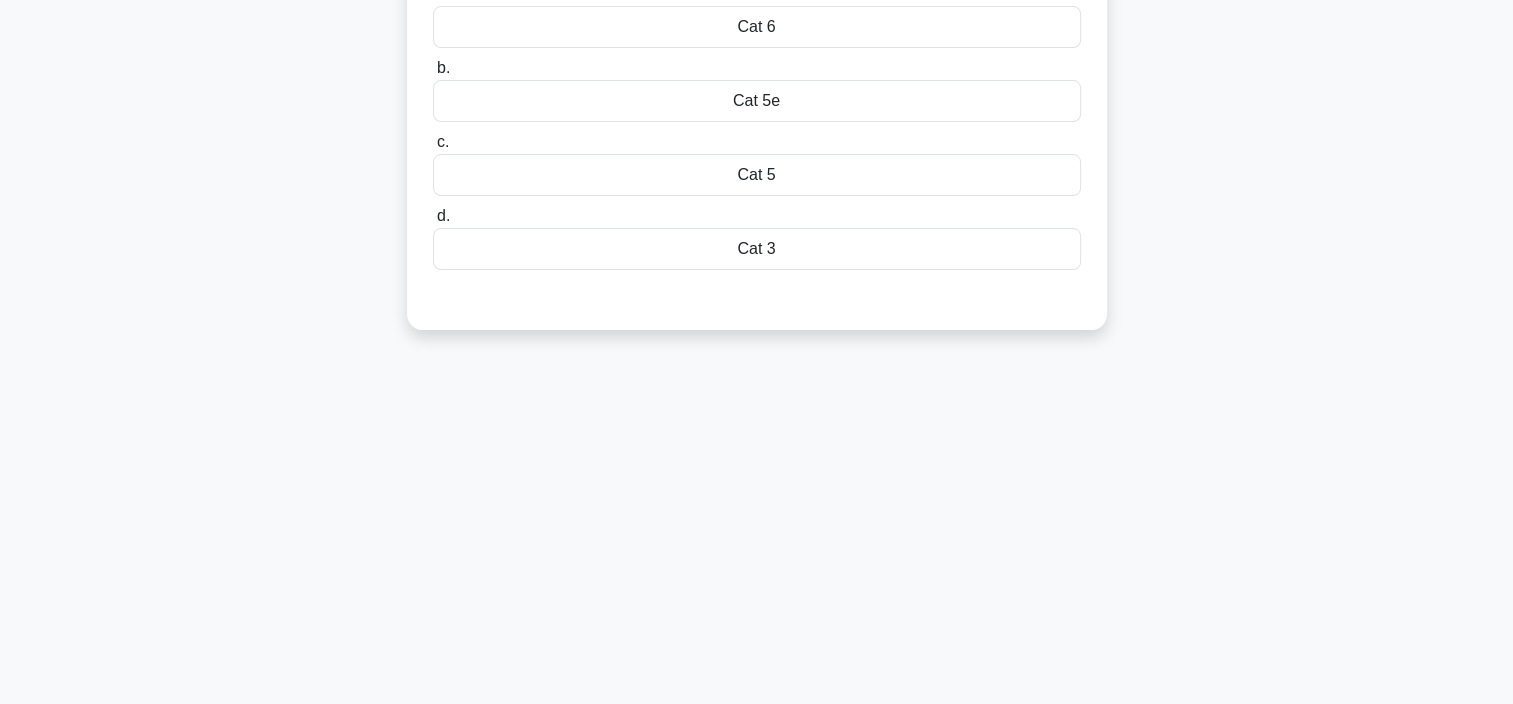 scroll, scrollTop: 0, scrollLeft: 0, axis: both 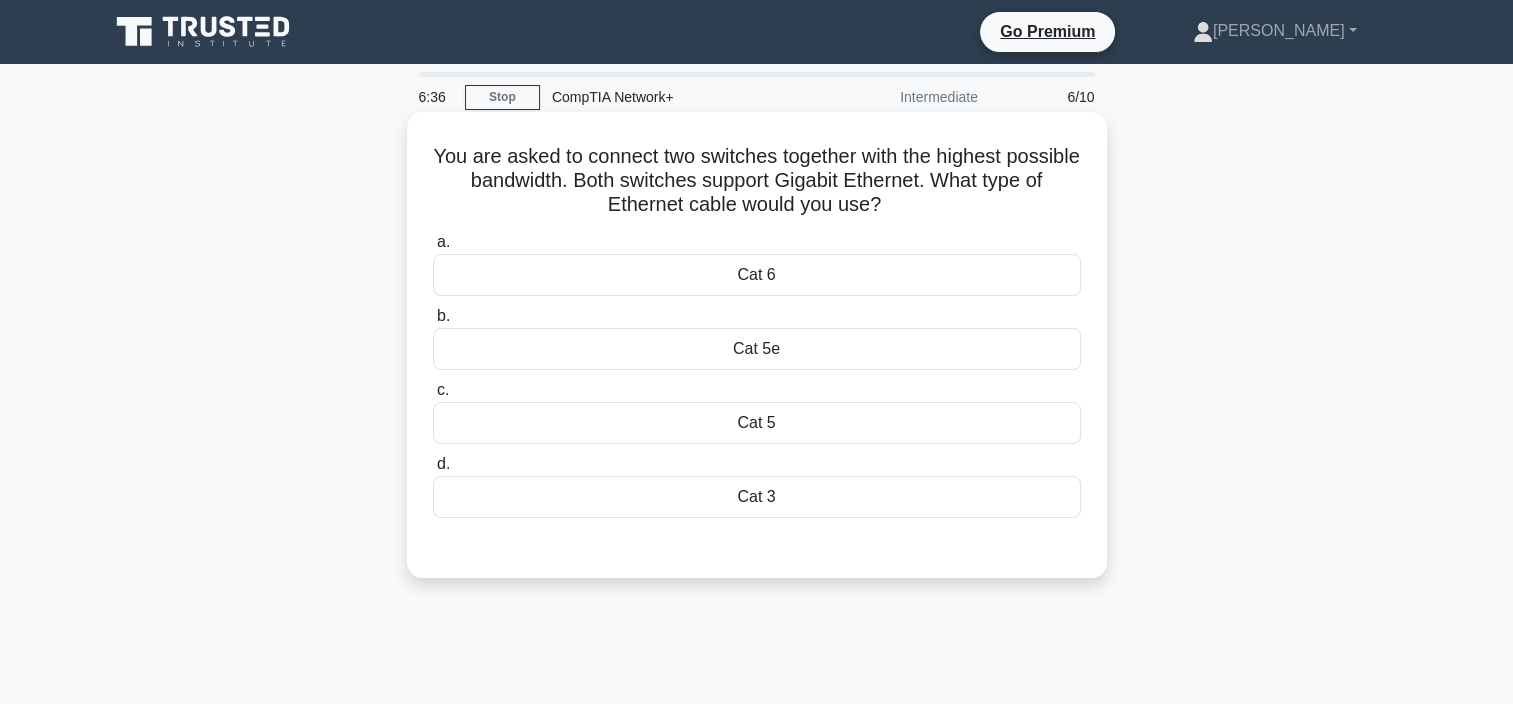 click on "Cat 6" at bounding box center (757, 275) 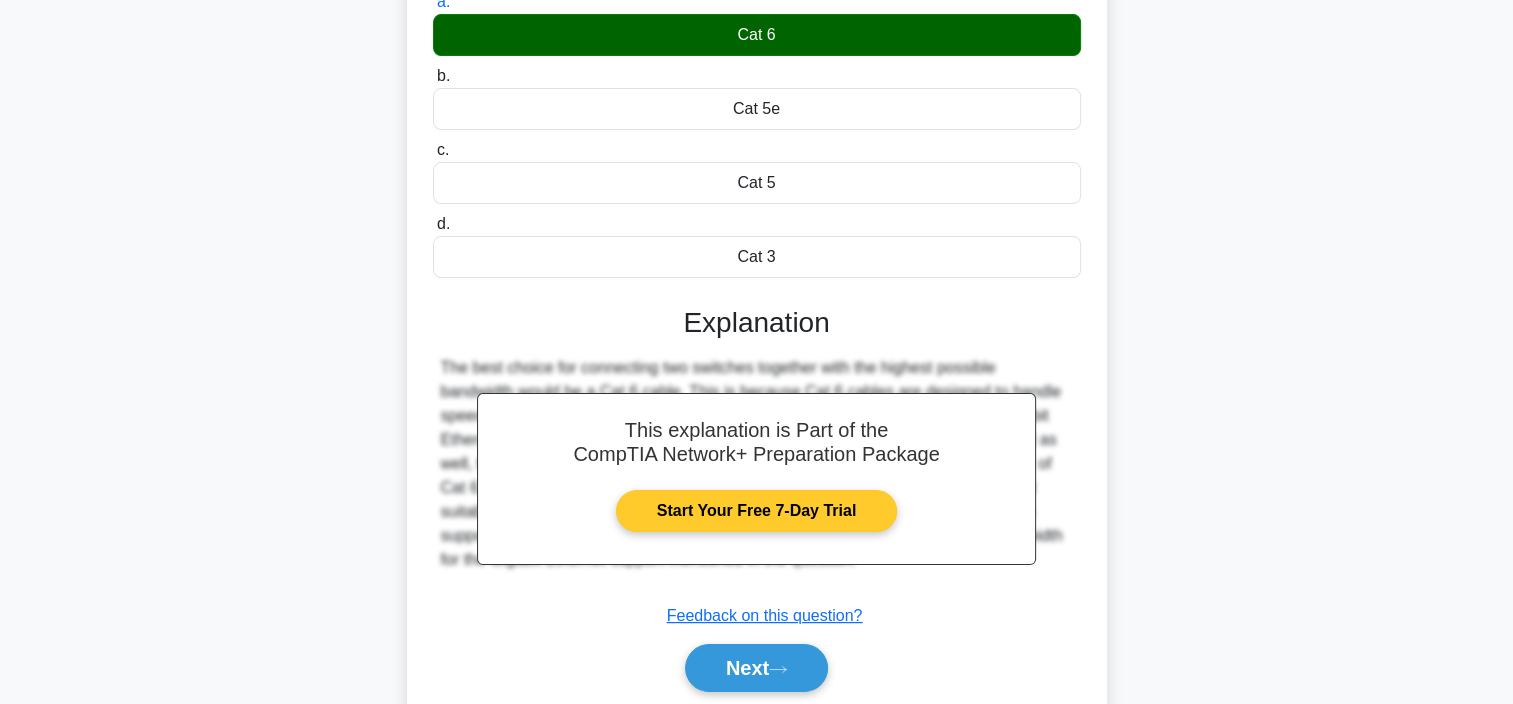 scroll, scrollTop: 376, scrollLeft: 0, axis: vertical 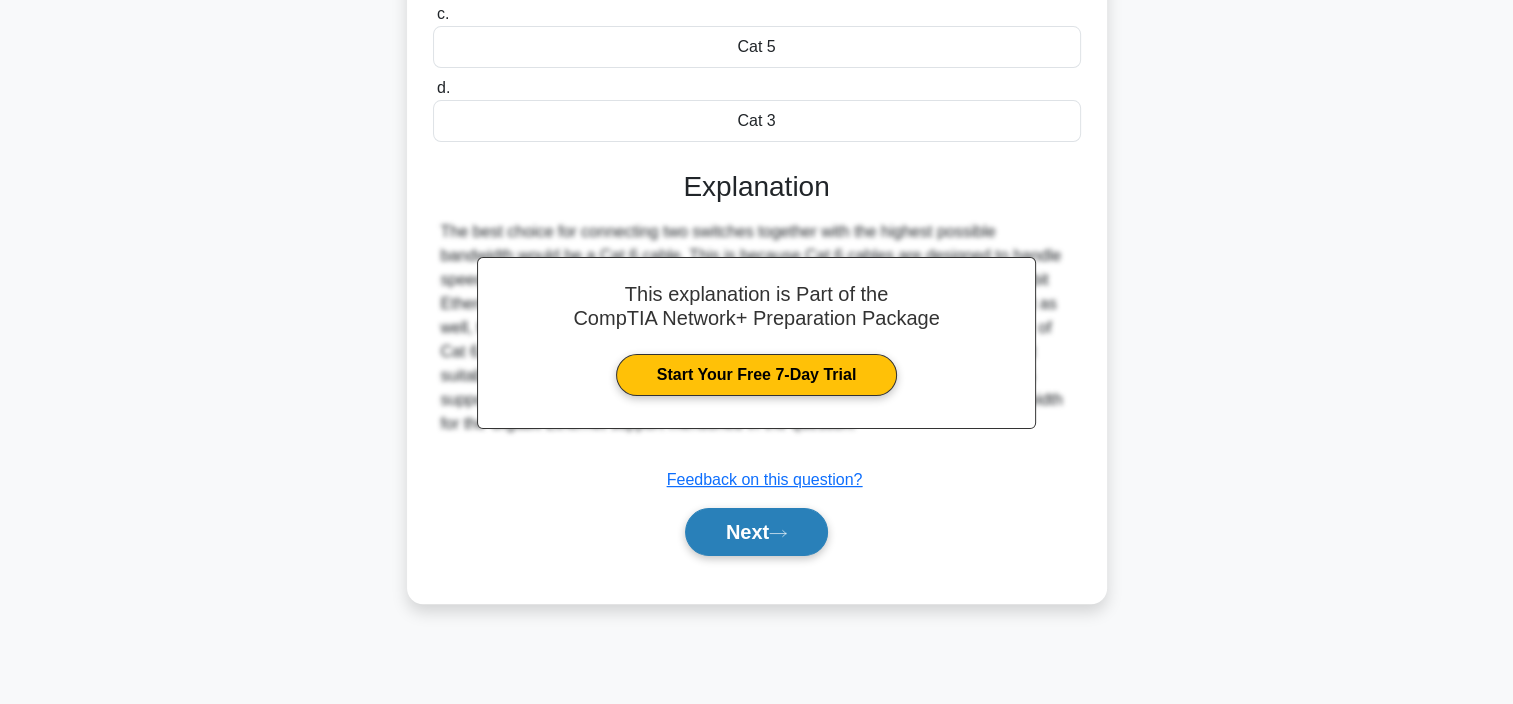 click on "Next" at bounding box center [756, 532] 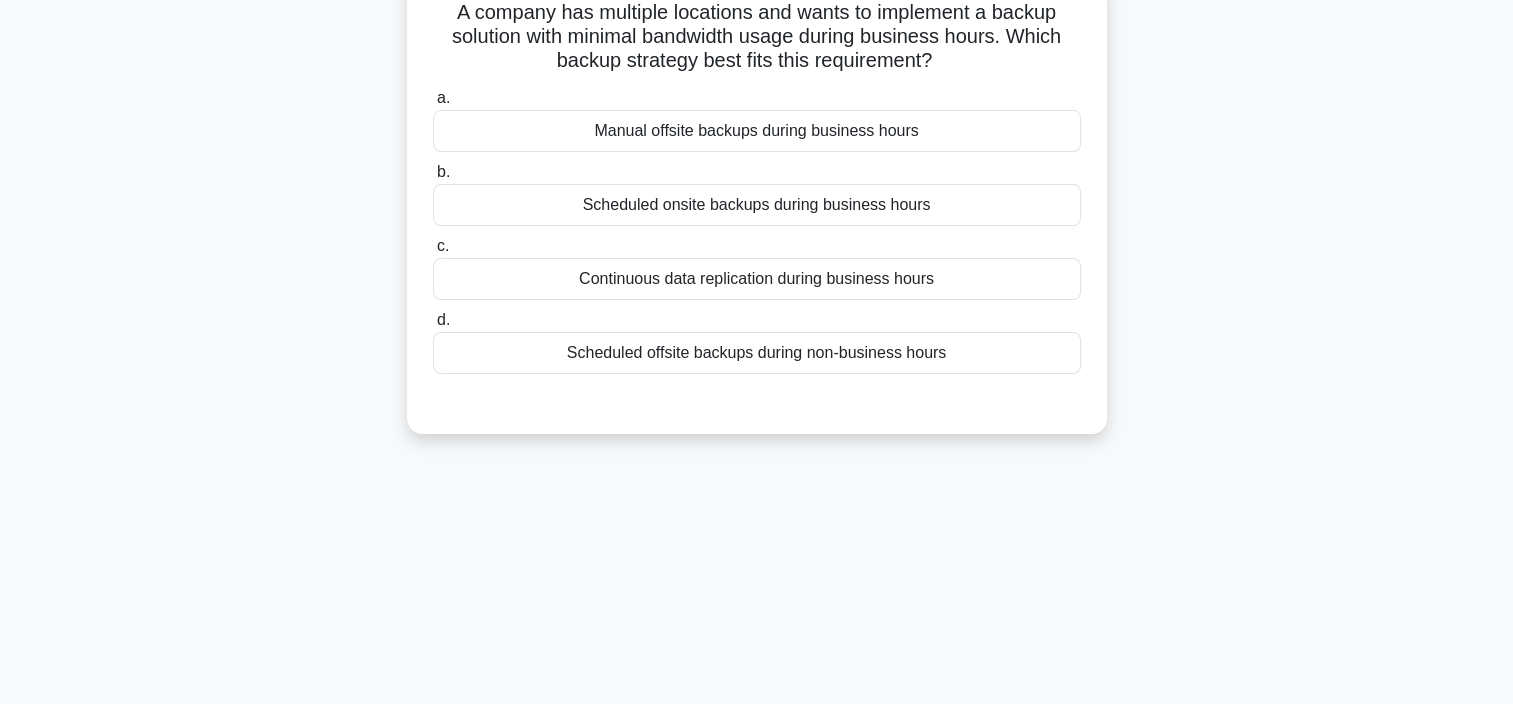scroll, scrollTop: 0, scrollLeft: 0, axis: both 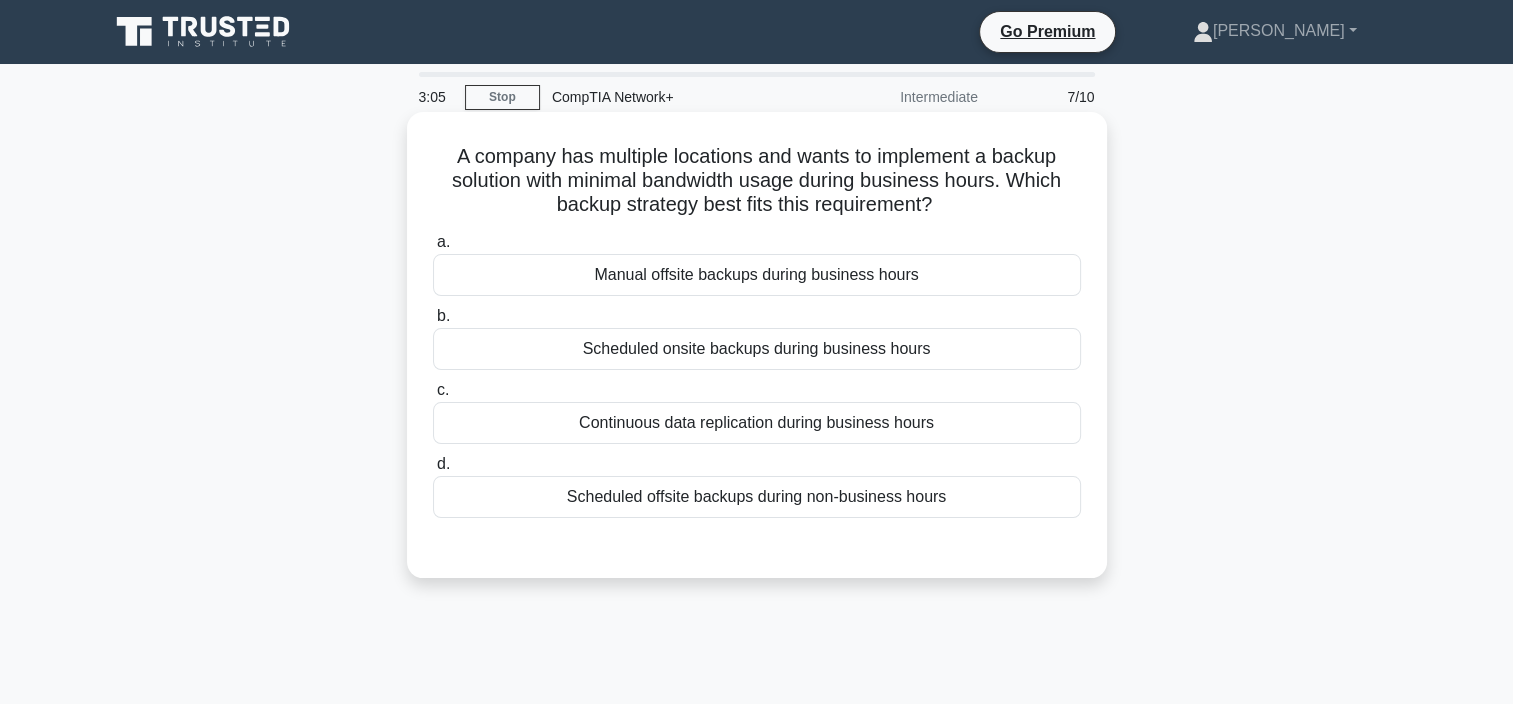 click on "d.
Scheduled offsite backups during non-business hours" at bounding box center (757, 485) 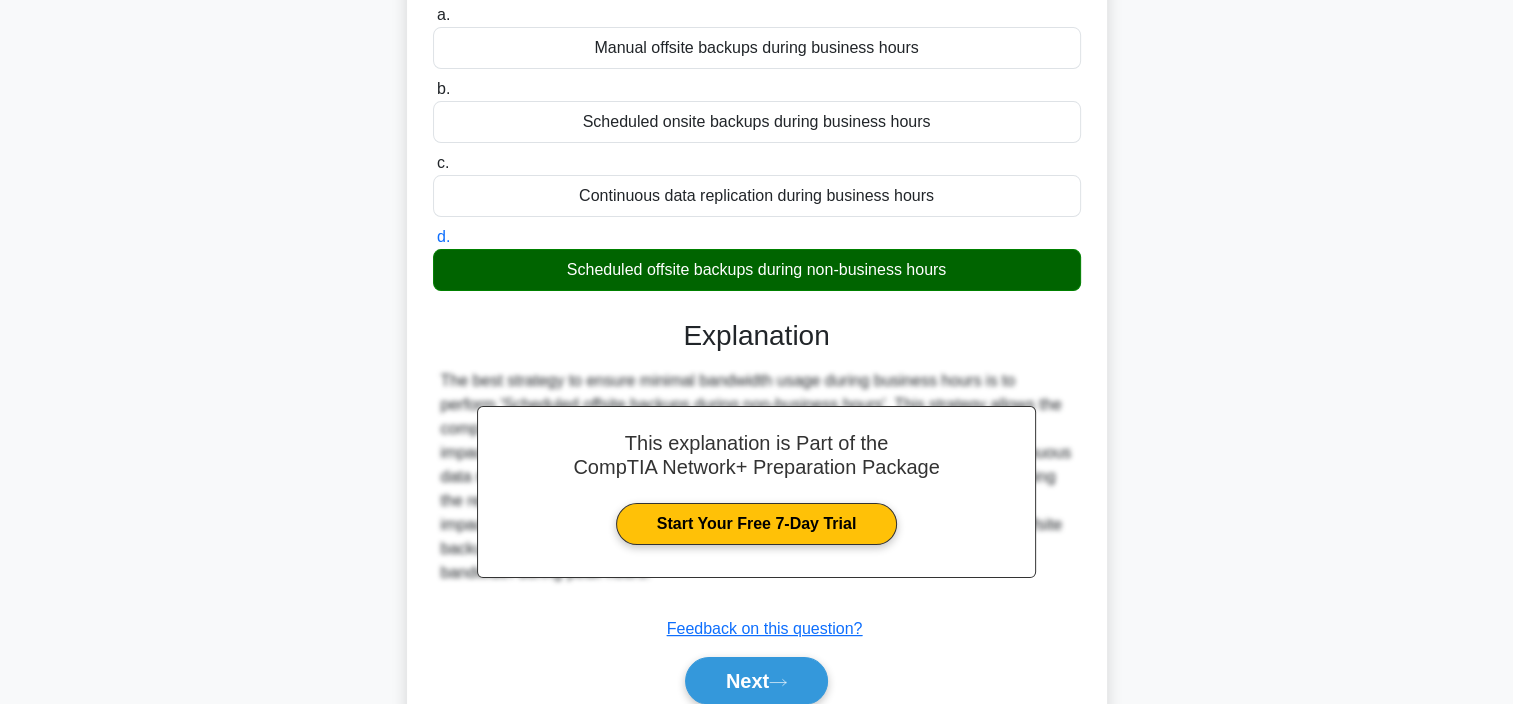scroll, scrollTop: 376, scrollLeft: 0, axis: vertical 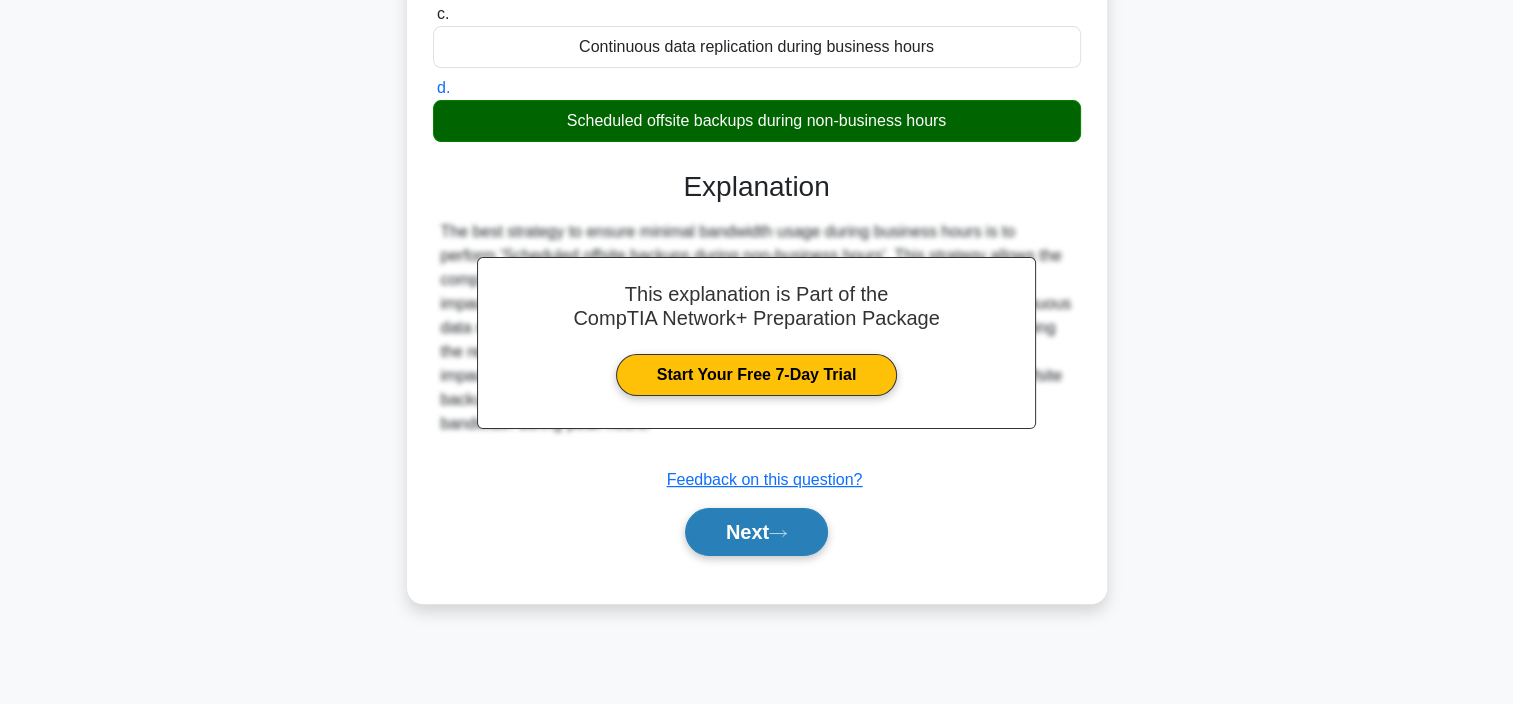 click on "Next" at bounding box center (756, 532) 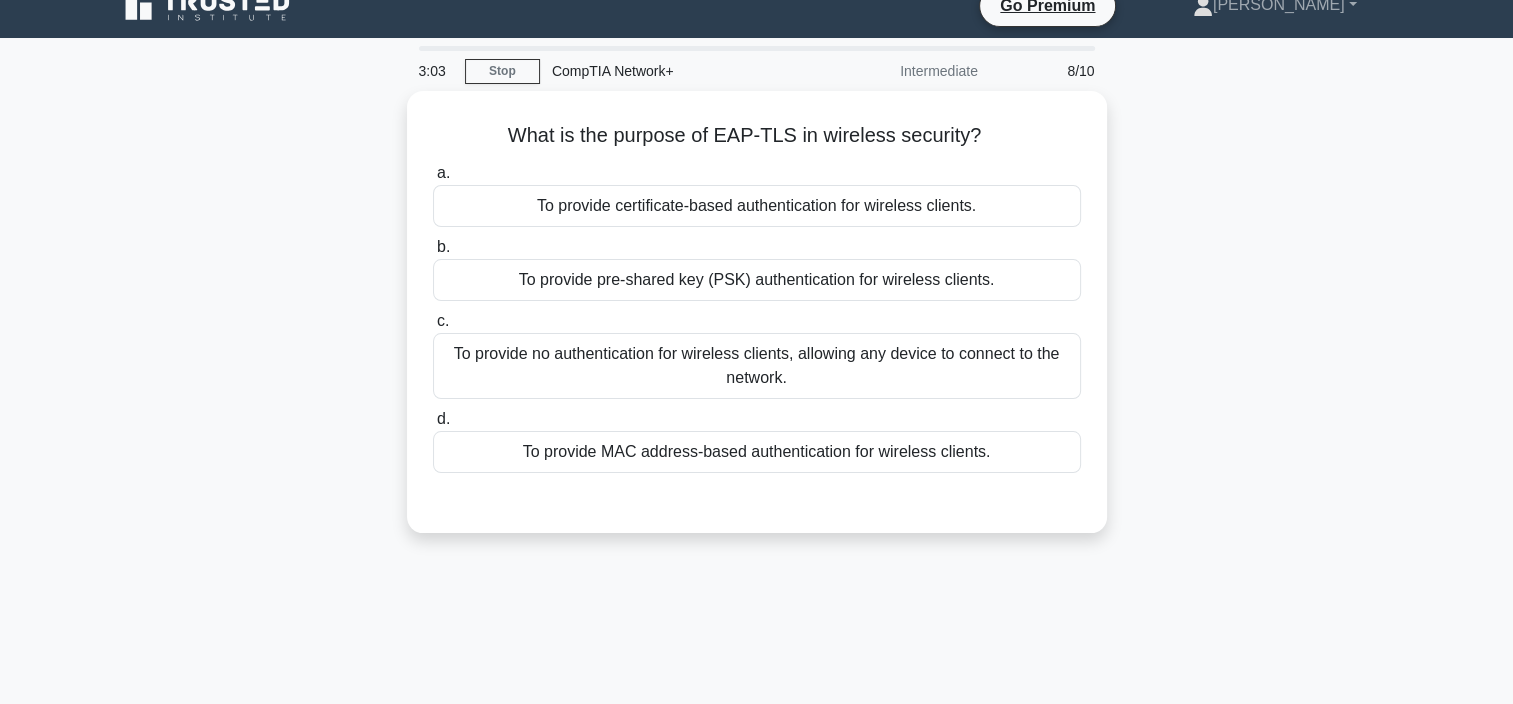 scroll, scrollTop: 0, scrollLeft: 0, axis: both 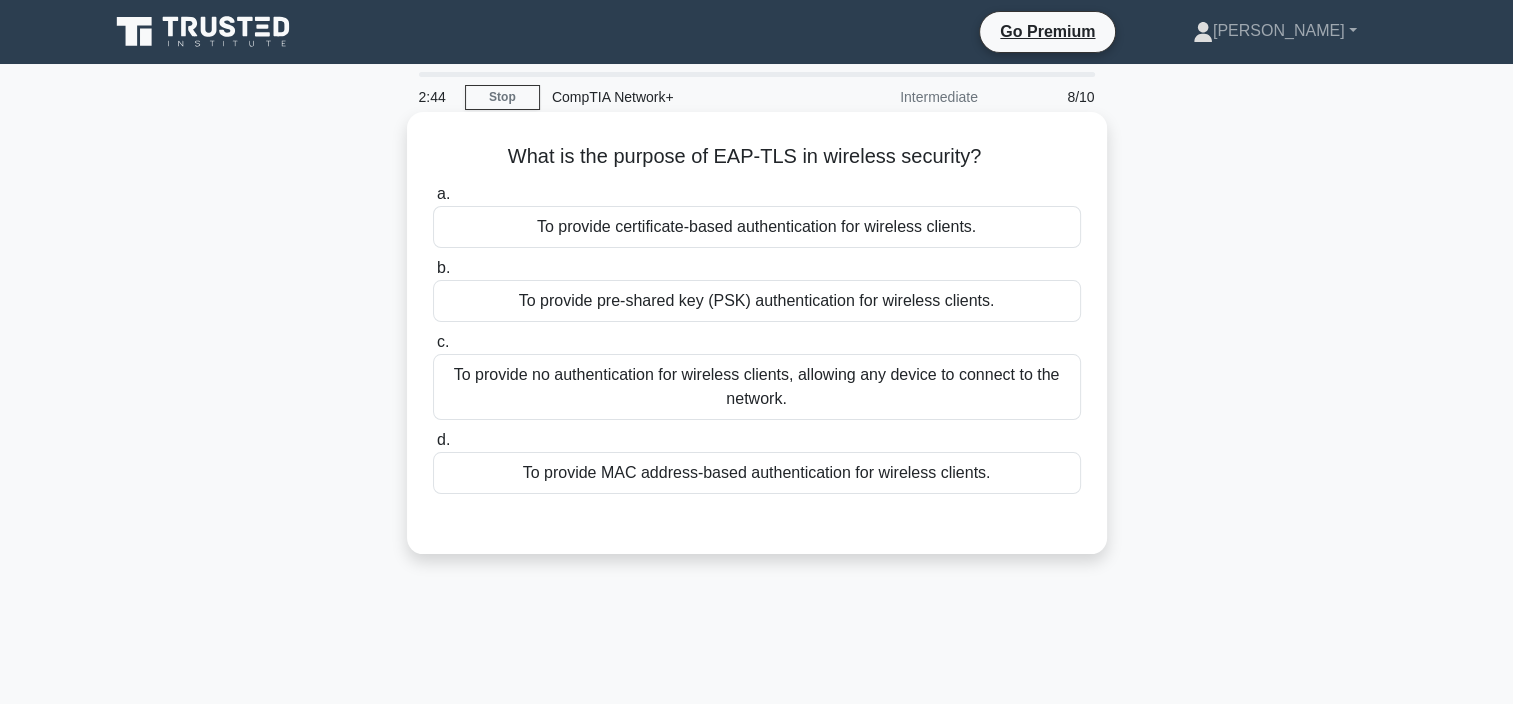 click on "To provide certificate-based authentication for wireless clients." at bounding box center [757, 227] 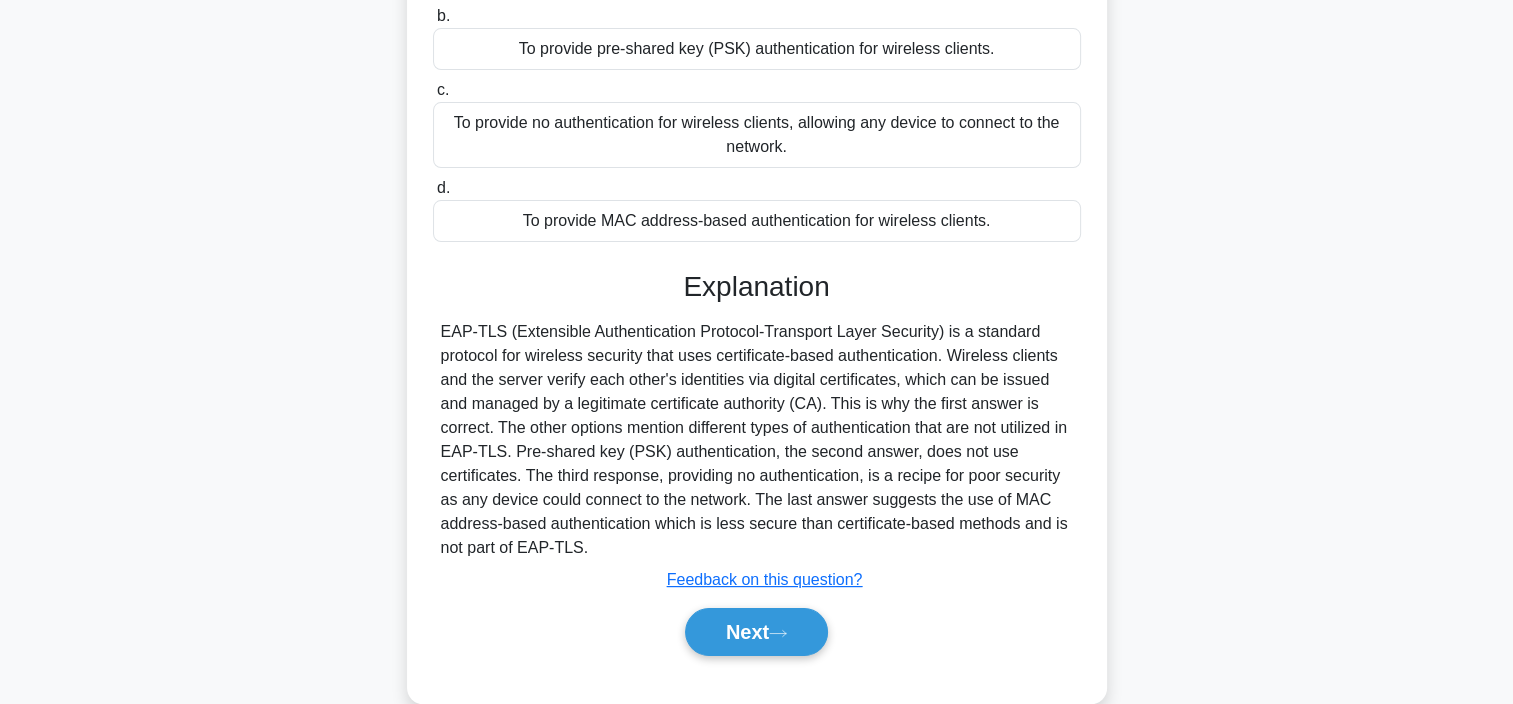 scroll, scrollTop: 376, scrollLeft: 0, axis: vertical 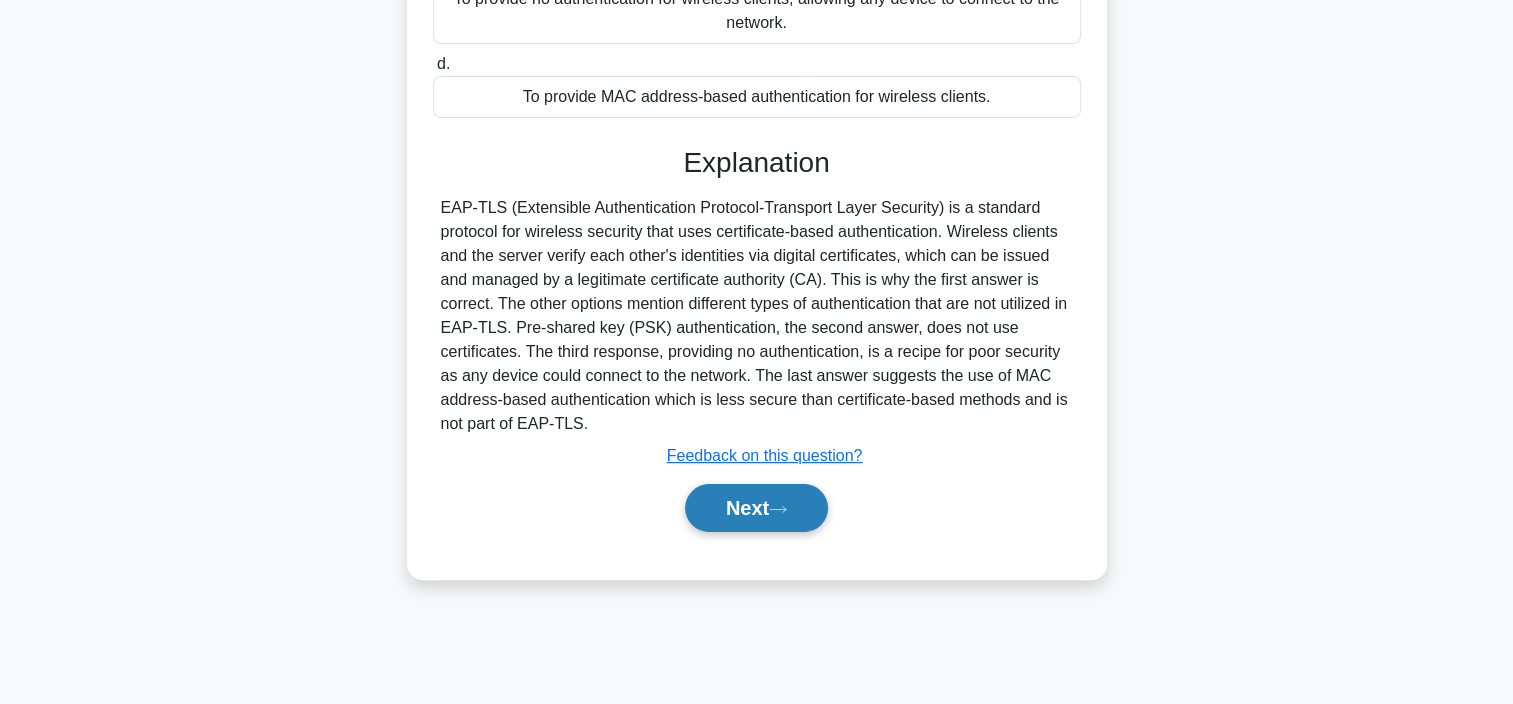 click on "Next" at bounding box center [756, 508] 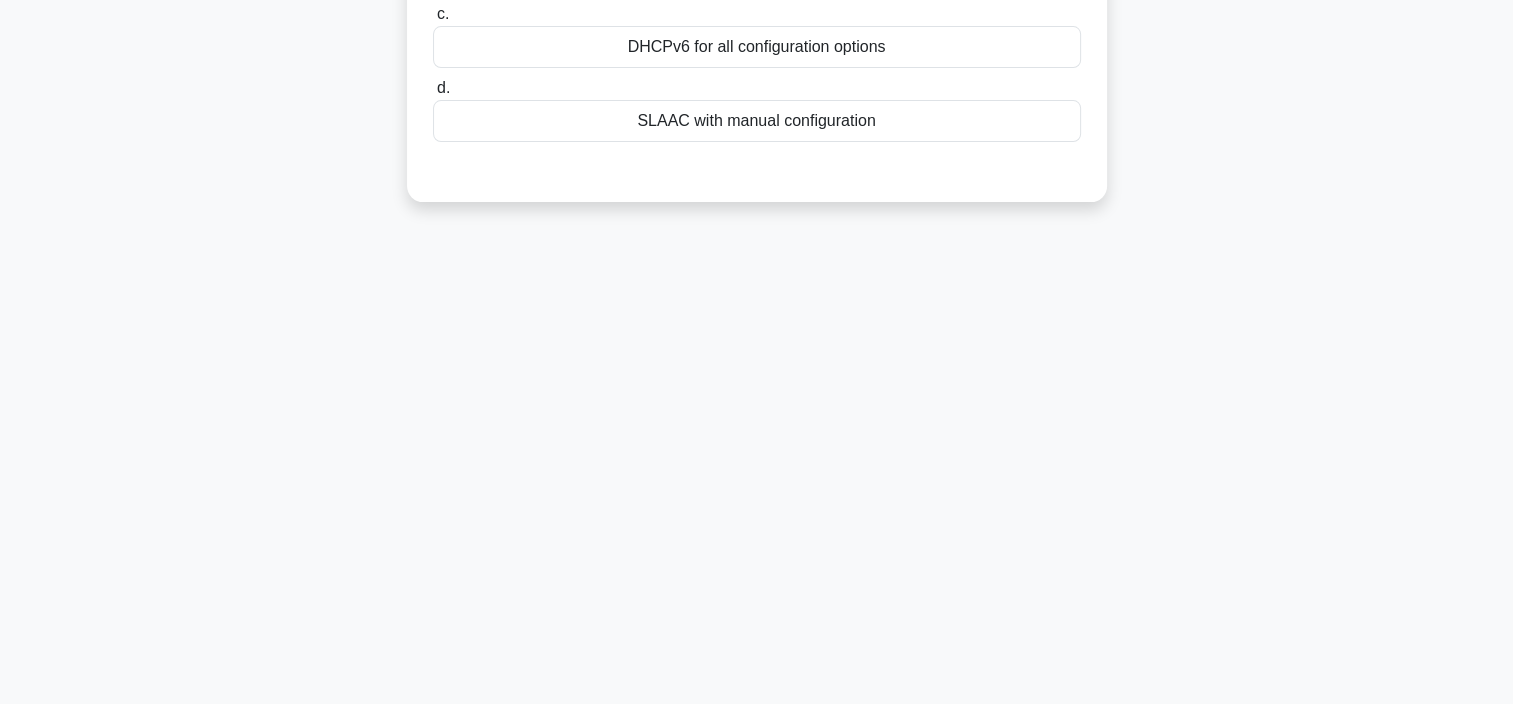scroll, scrollTop: 76, scrollLeft: 0, axis: vertical 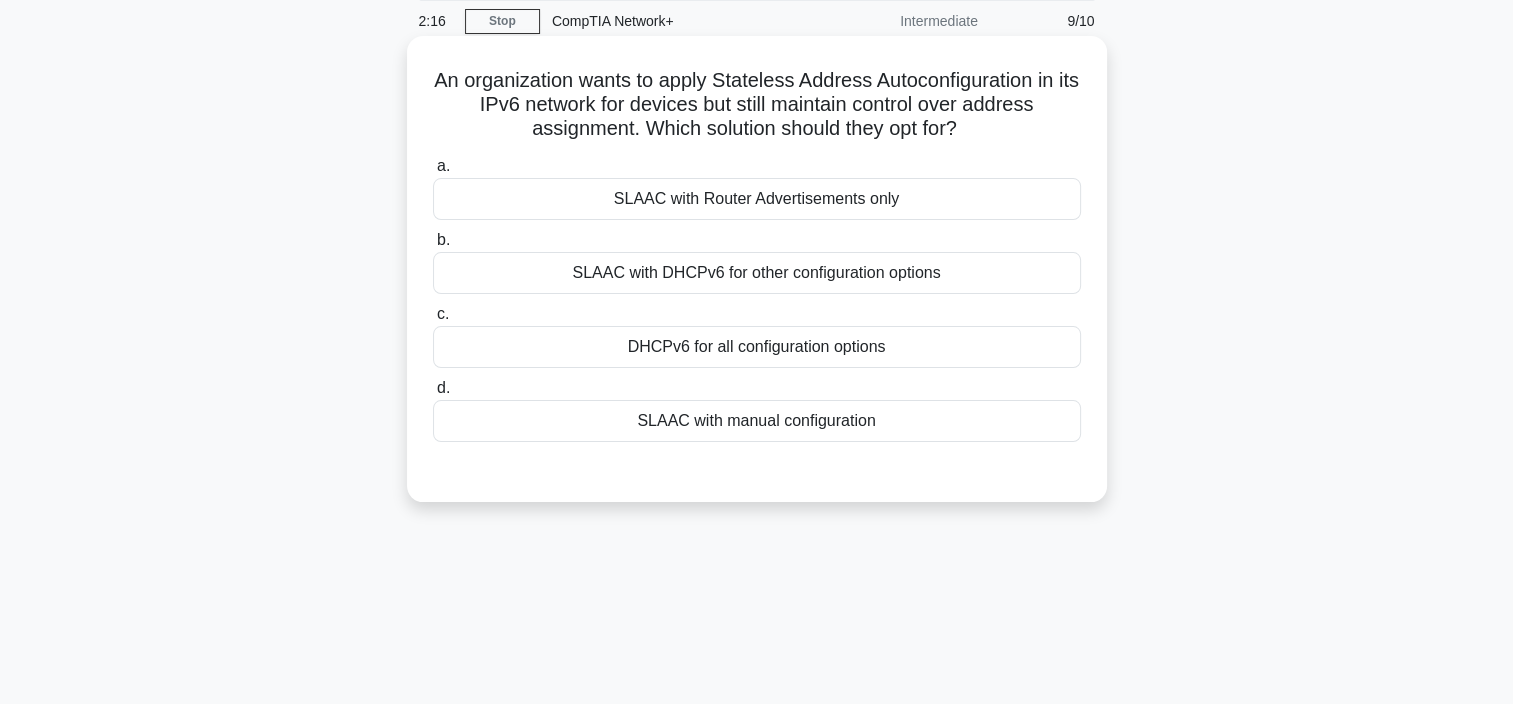 click on "SLAAC with manual configuration" at bounding box center (757, 421) 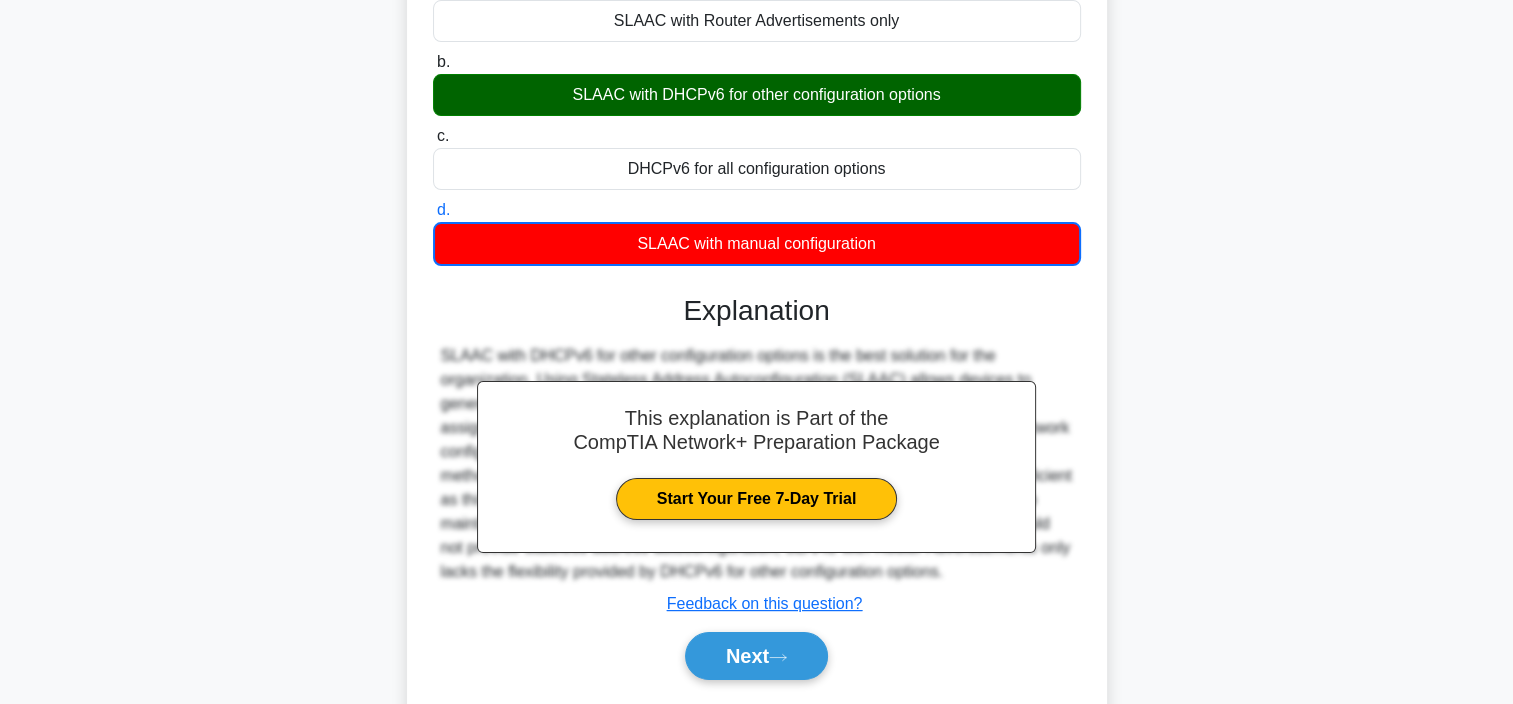 scroll, scrollTop: 376, scrollLeft: 0, axis: vertical 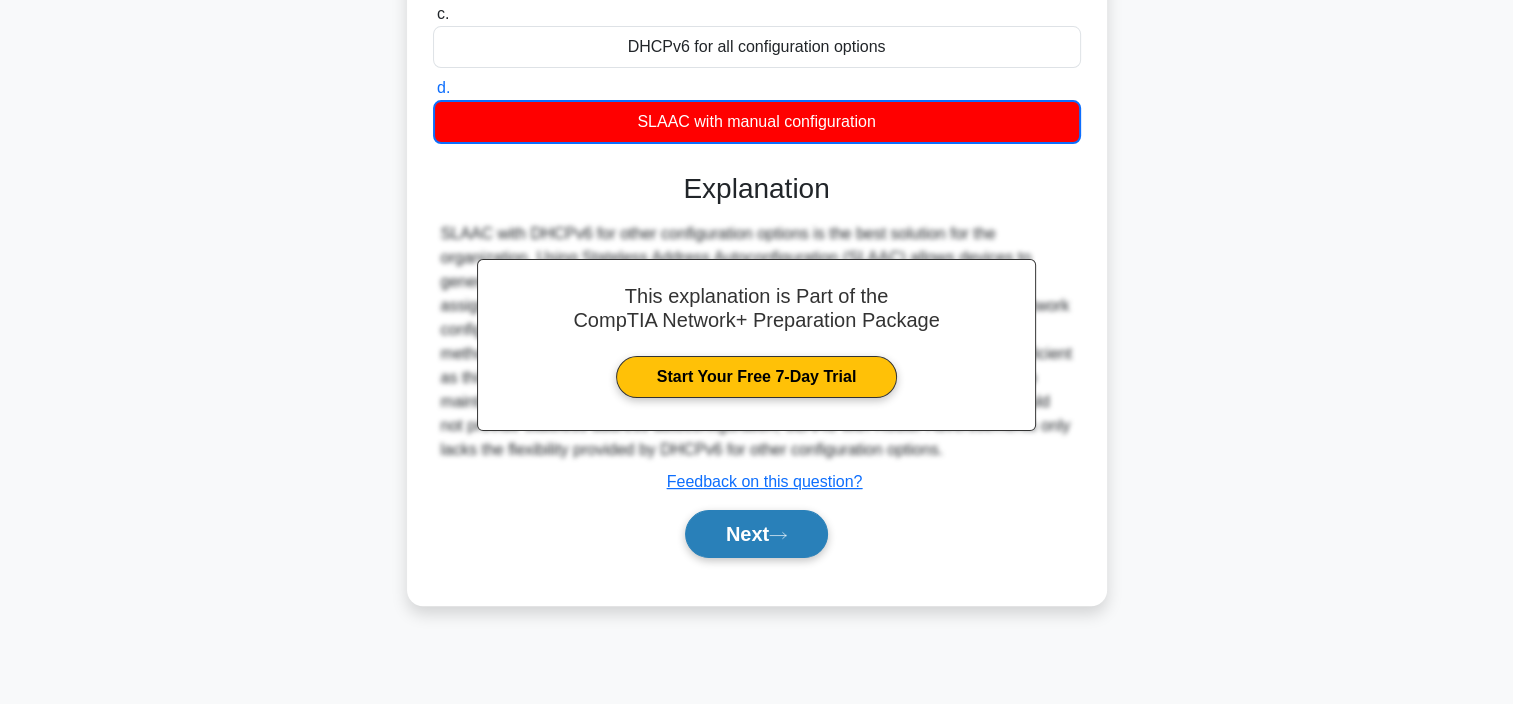 click on "Next" at bounding box center (756, 534) 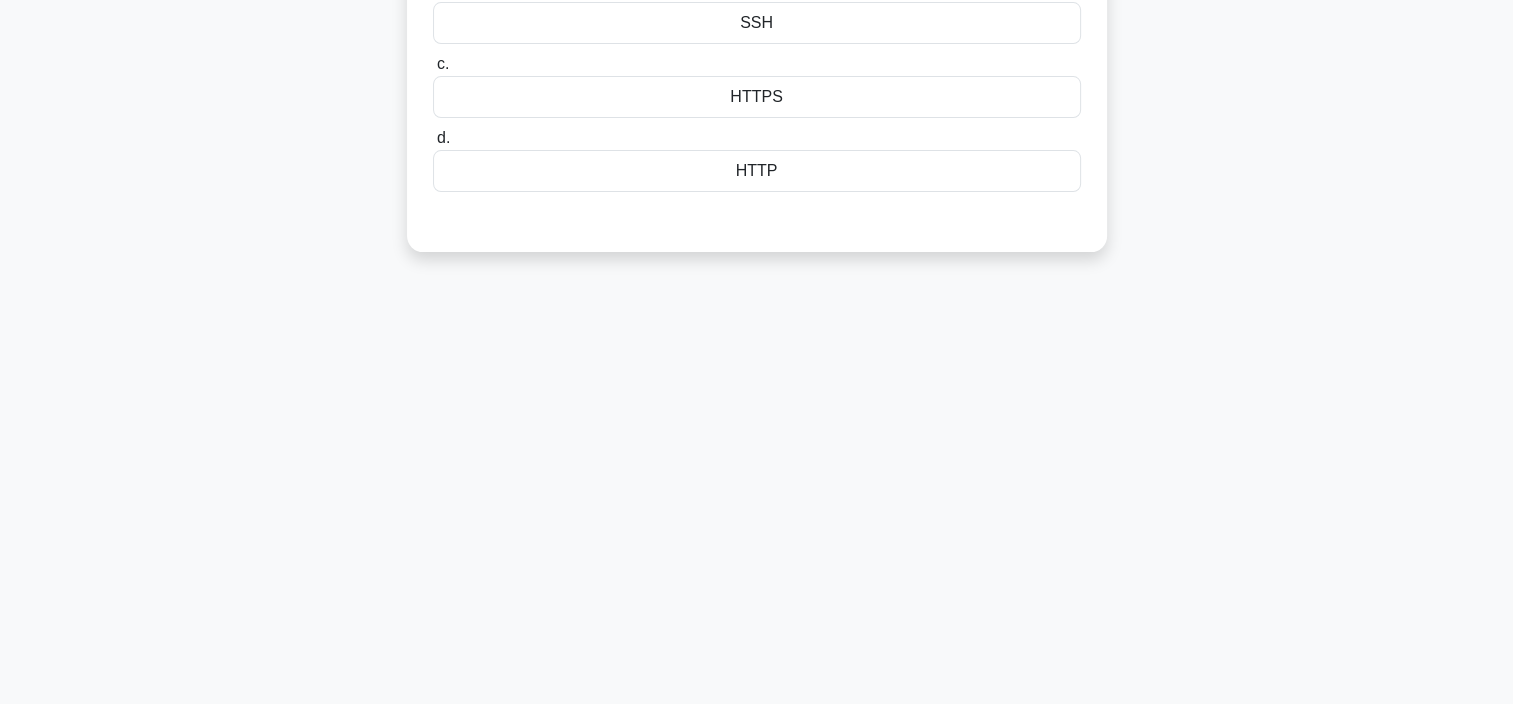 scroll, scrollTop: 0, scrollLeft: 0, axis: both 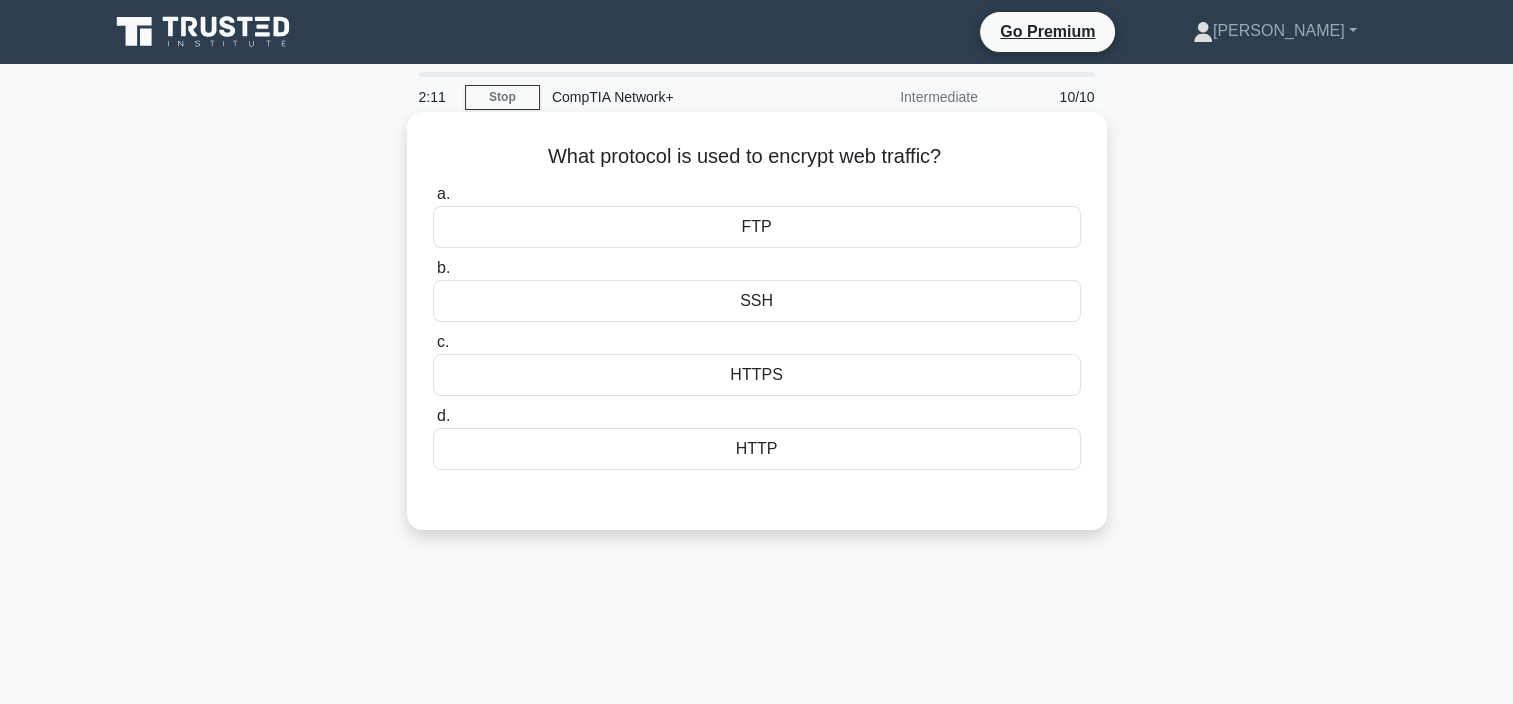 click on "HTTPS" at bounding box center [757, 375] 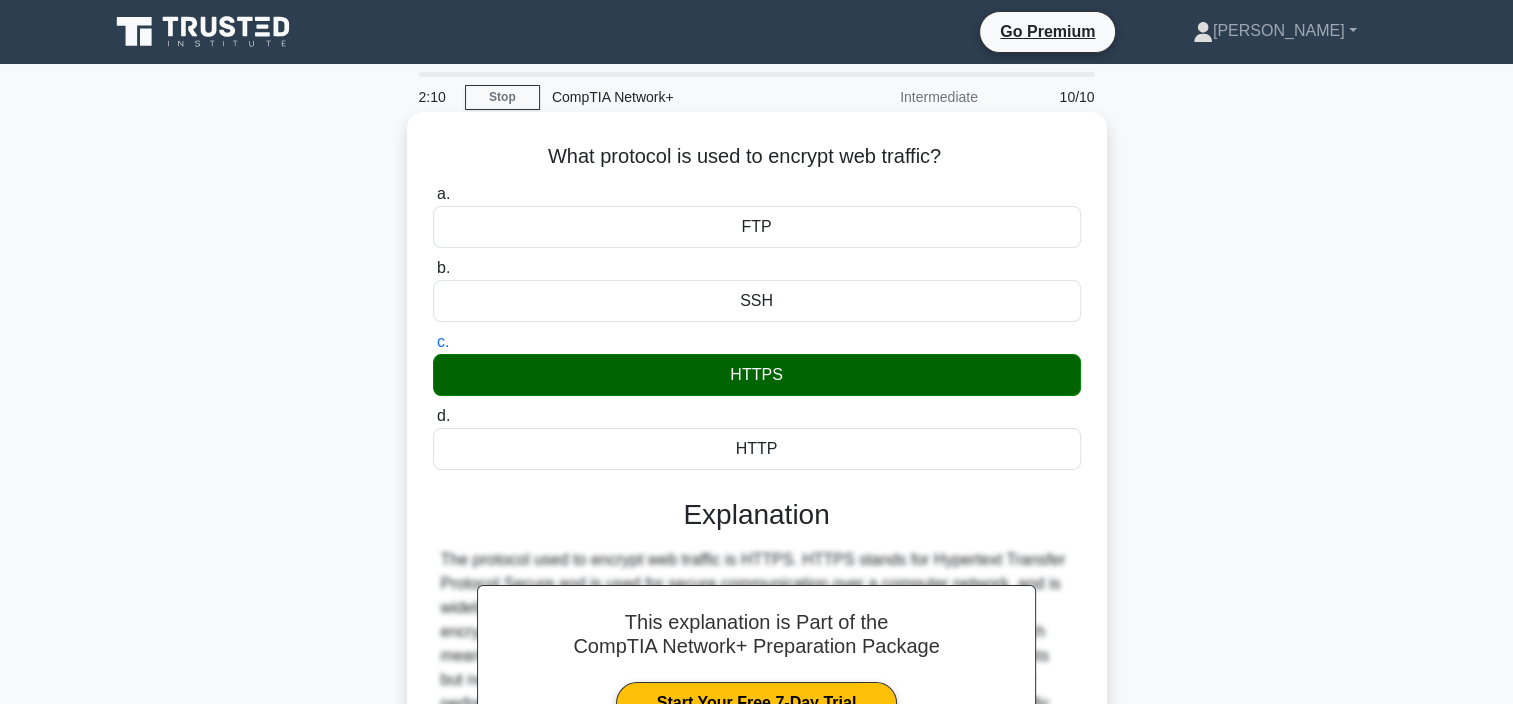 scroll, scrollTop: 376, scrollLeft: 0, axis: vertical 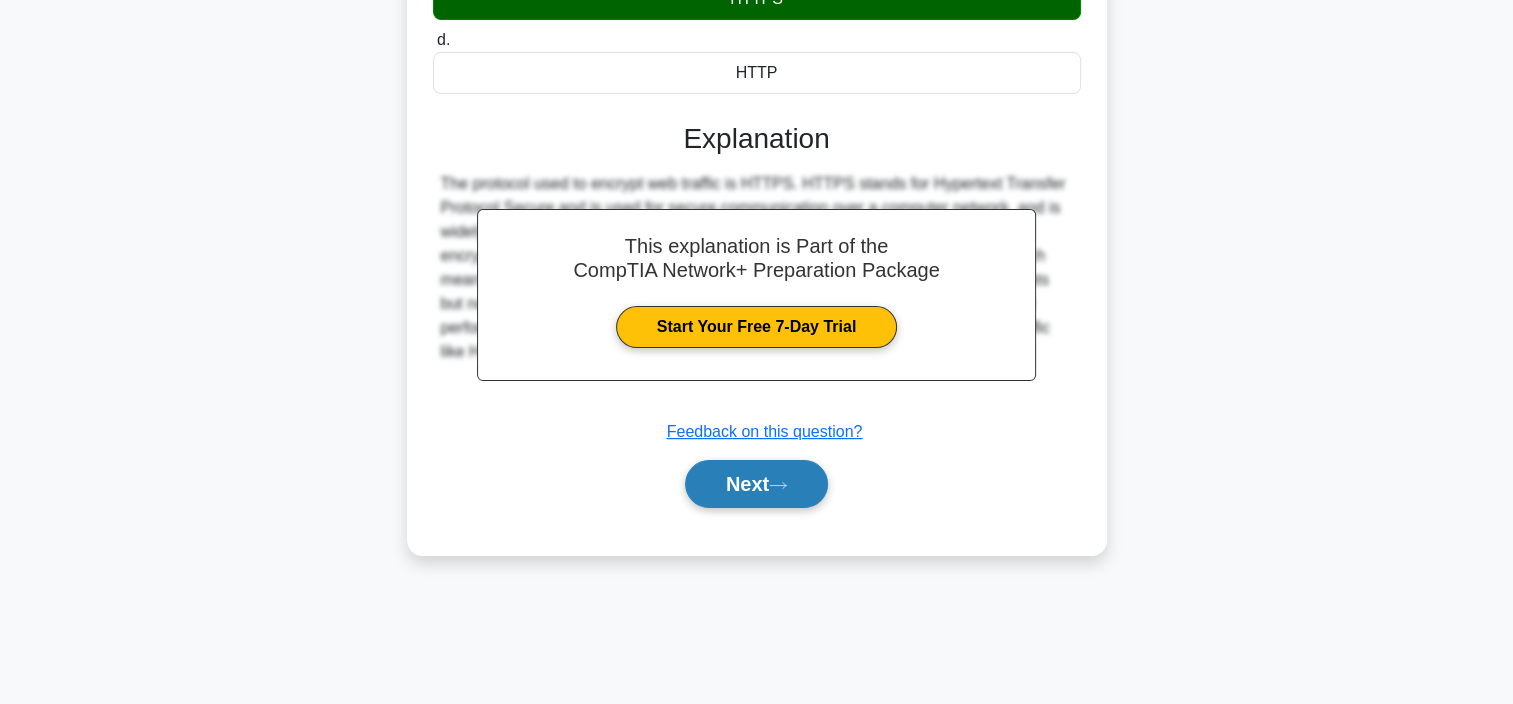 click on "Next" at bounding box center (756, 484) 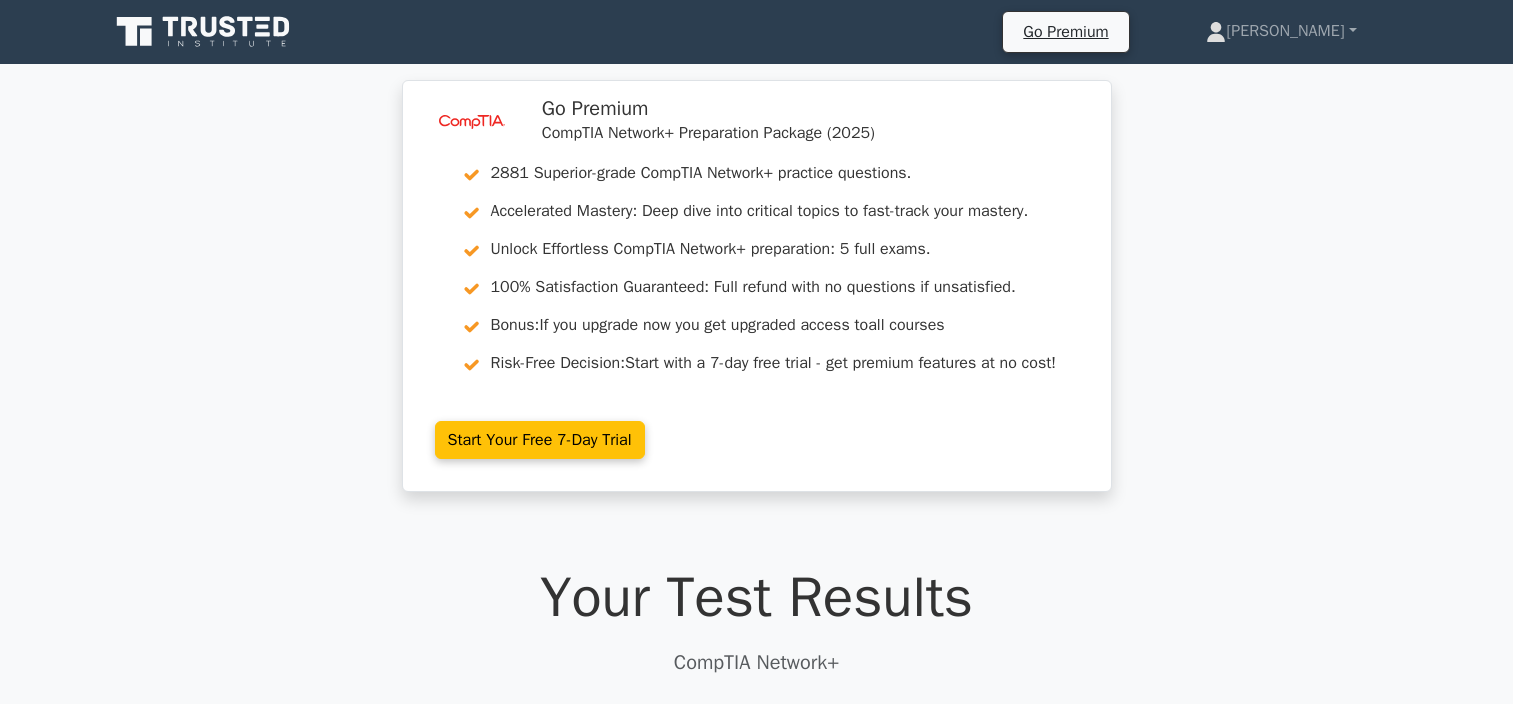 scroll, scrollTop: 342, scrollLeft: 0, axis: vertical 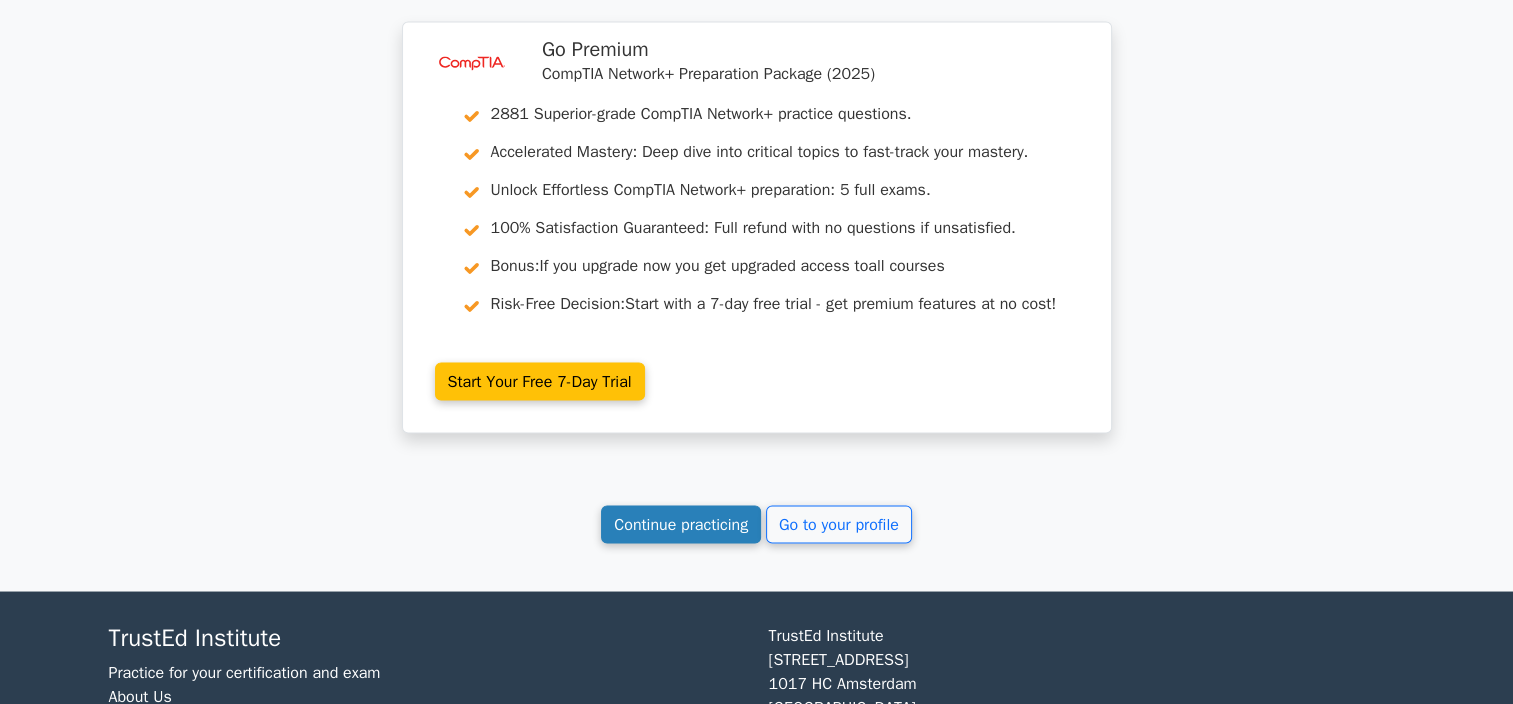 click on "Continue practicing" at bounding box center [681, 524] 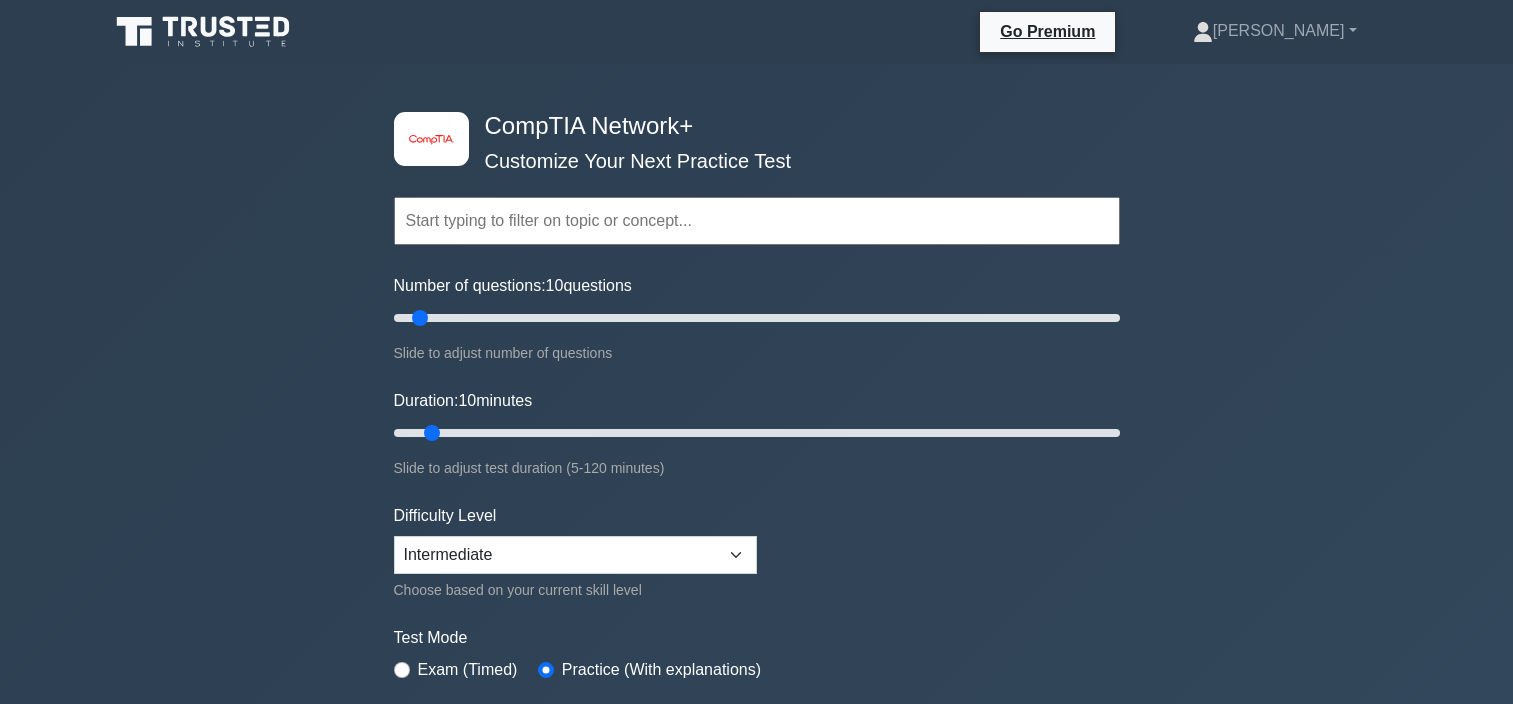 scroll, scrollTop: 0, scrollLeft: 0, axis: both 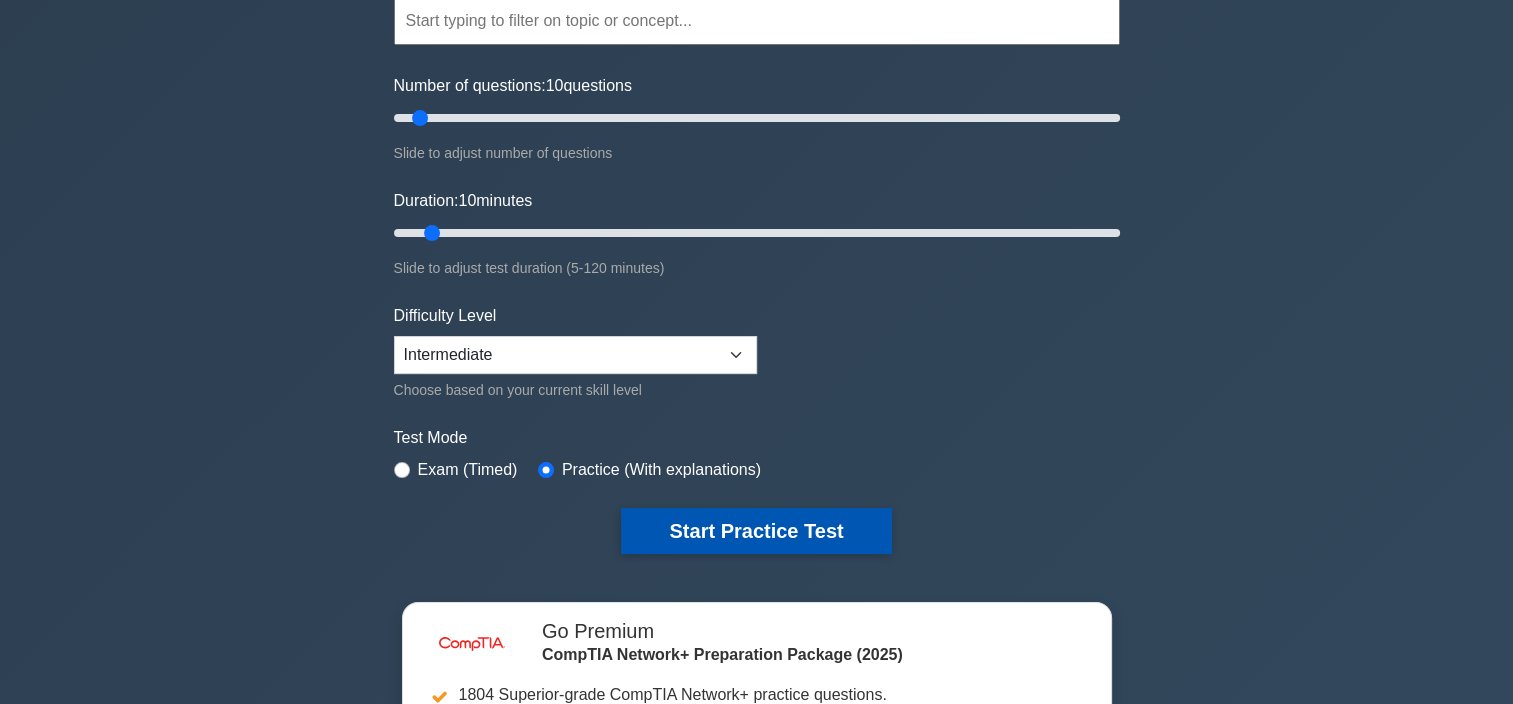 click on "Start Practice Test" at bounding box center [756, 531] 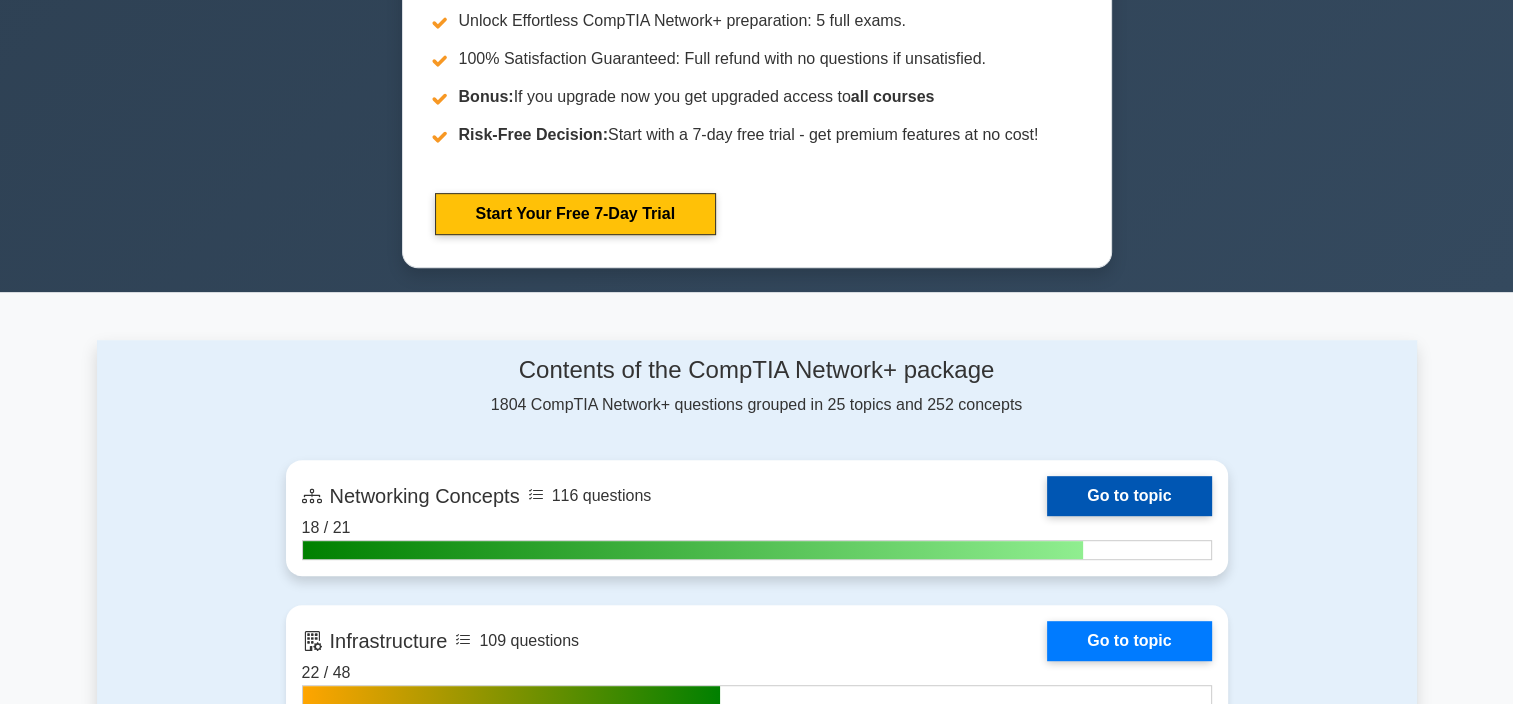 scroll, scrollTop: 1200, scrollLeft: 0, axis: vertical 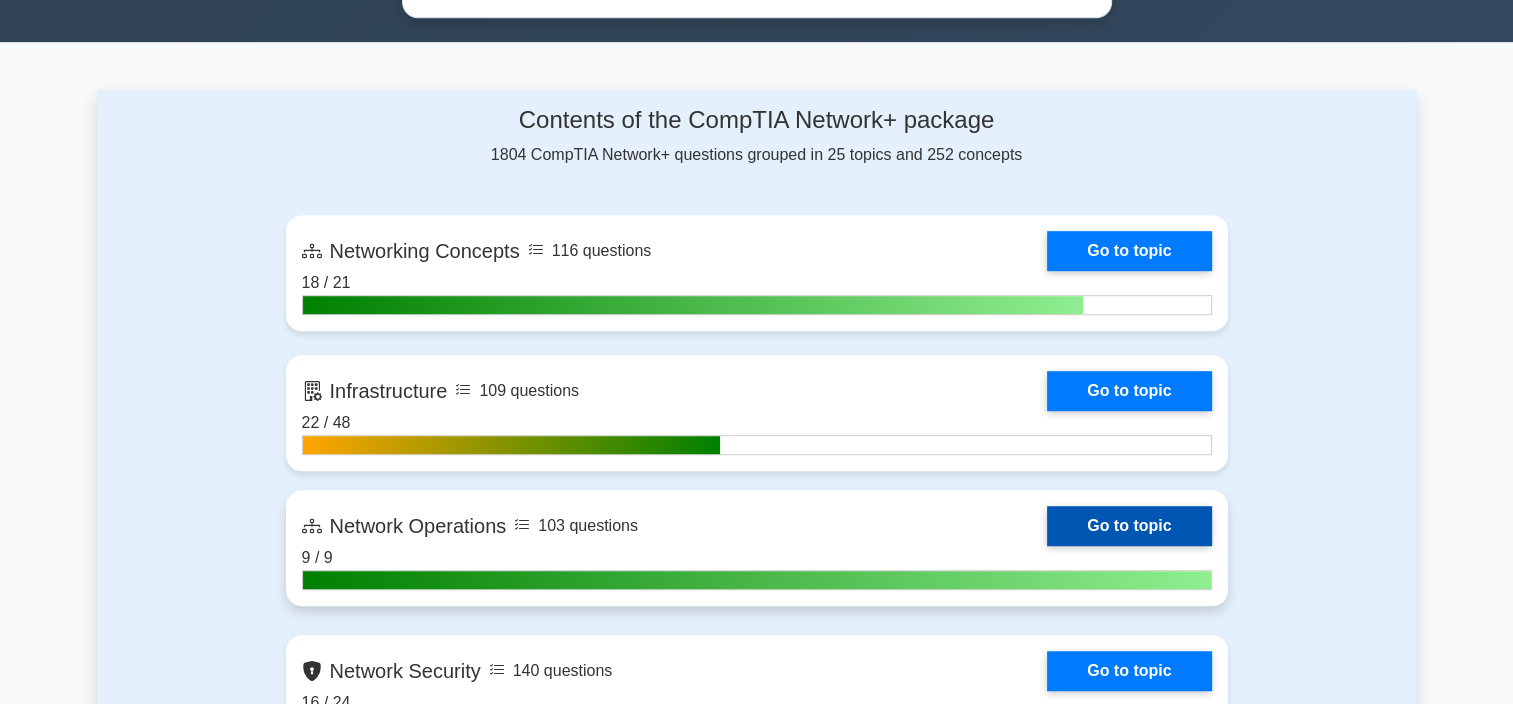 click on "Go to topic" at bounding box center [1129, 526] 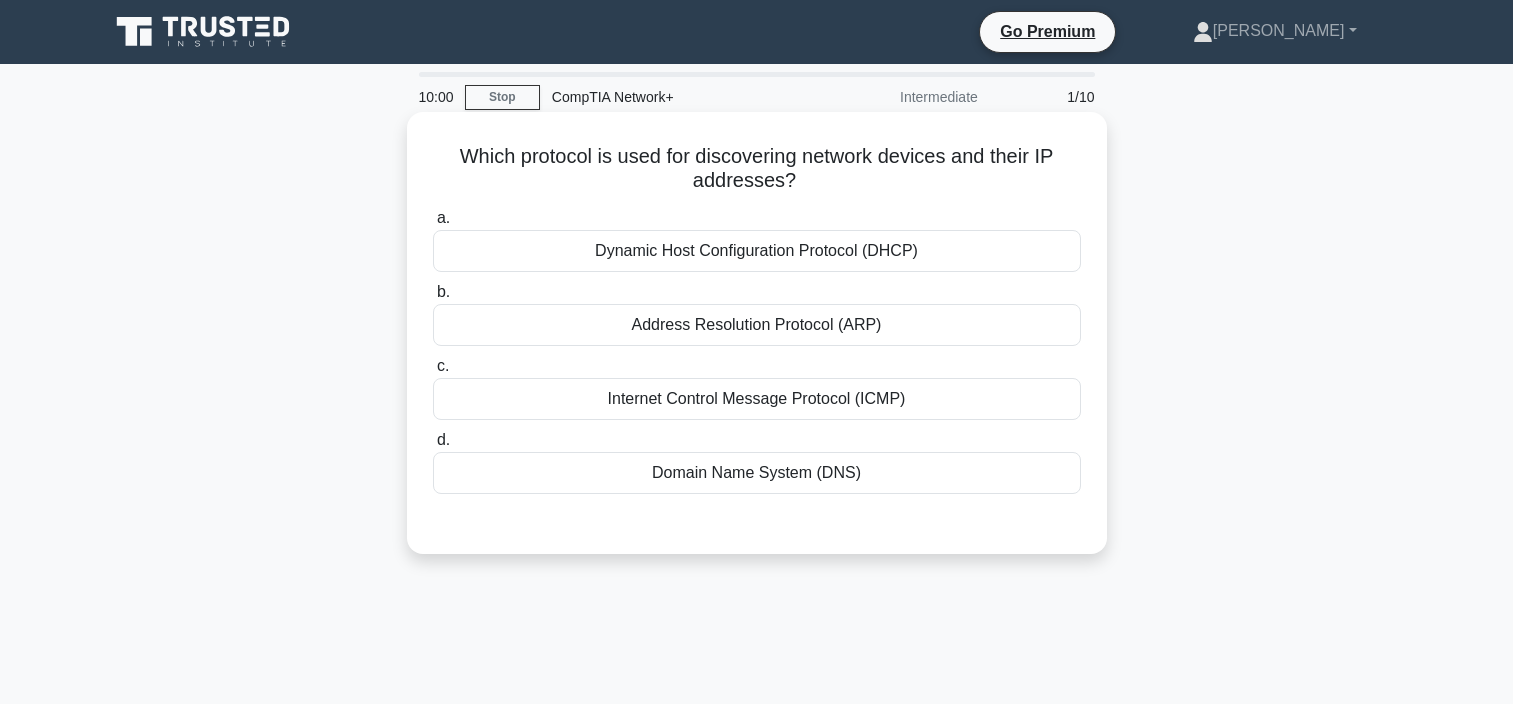 scroll, scrollTop: 0, scrollLeft: 0, axis: both 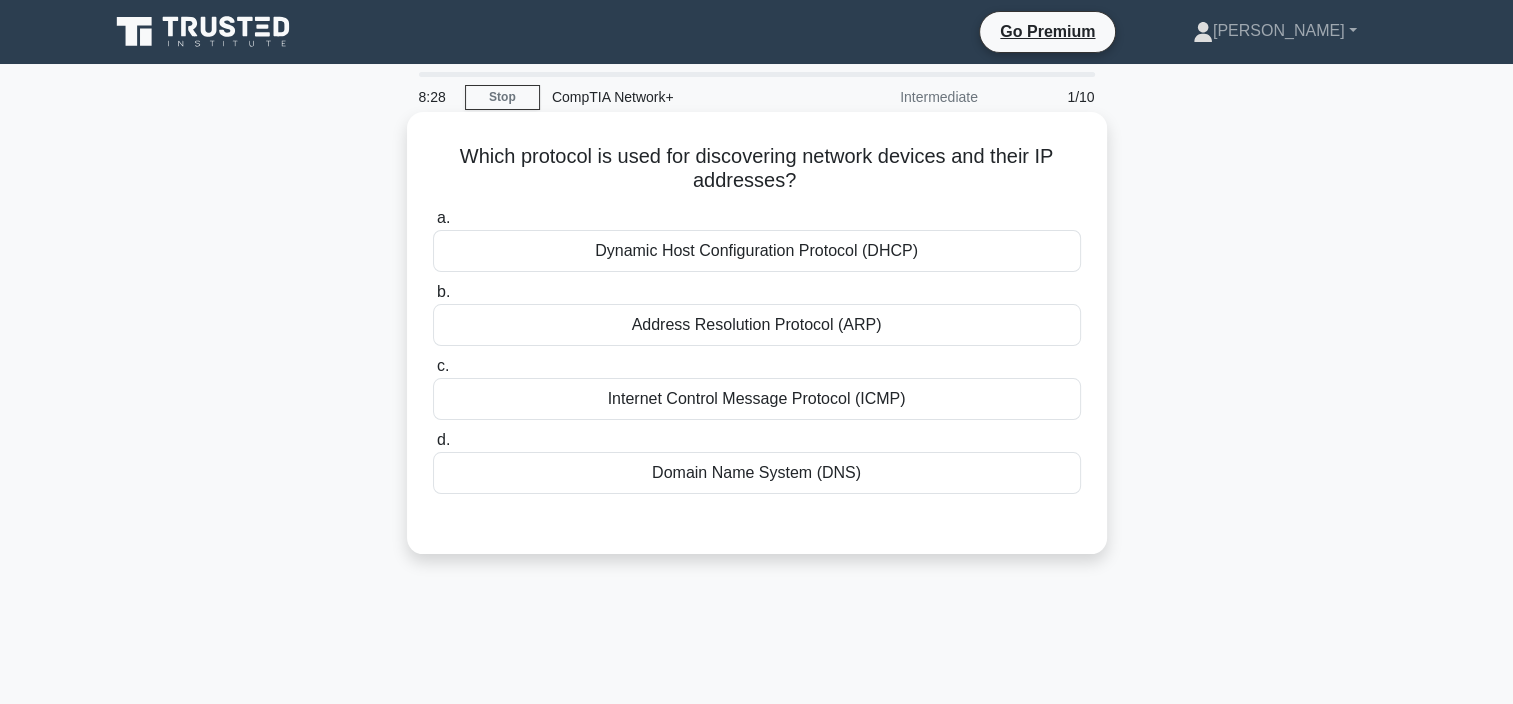 click on "Address Resolution Protocol (ARP)" at bounding box center [757, 325] 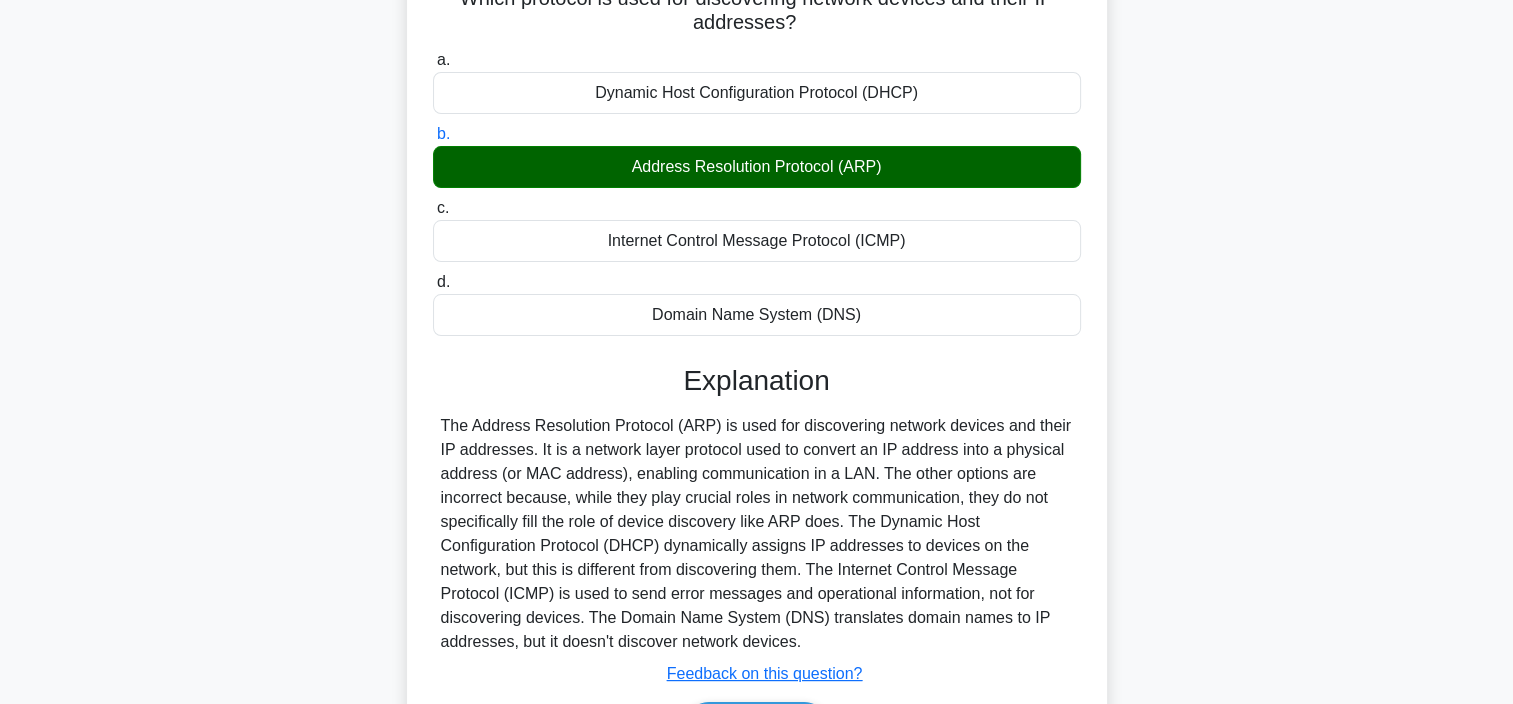 scroll, scrollTop: 376, scrollLeft: 0, axis: vertical 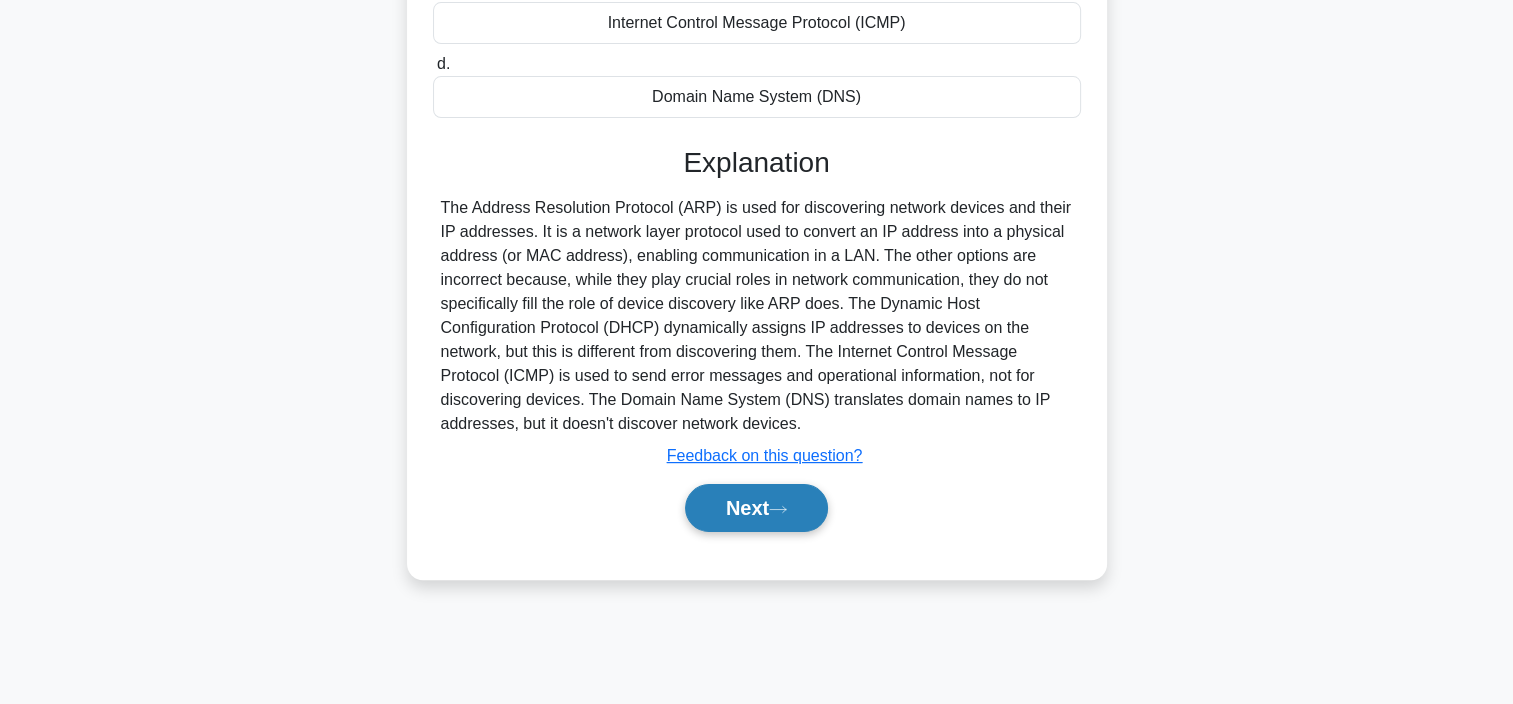 click on "Next" at bounding box center (756, 508) 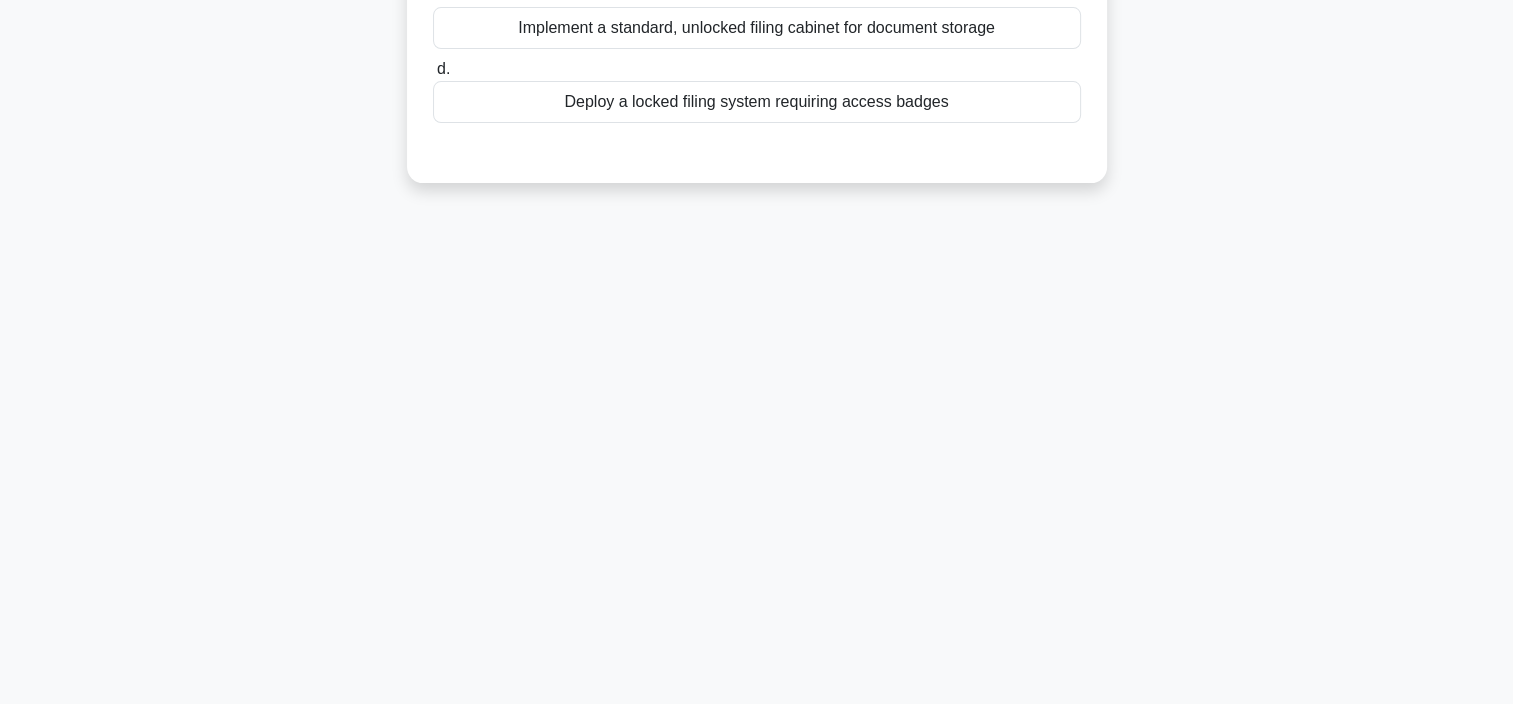 scroll, scrollTop: 0, scrollLeft: 0, axis: both 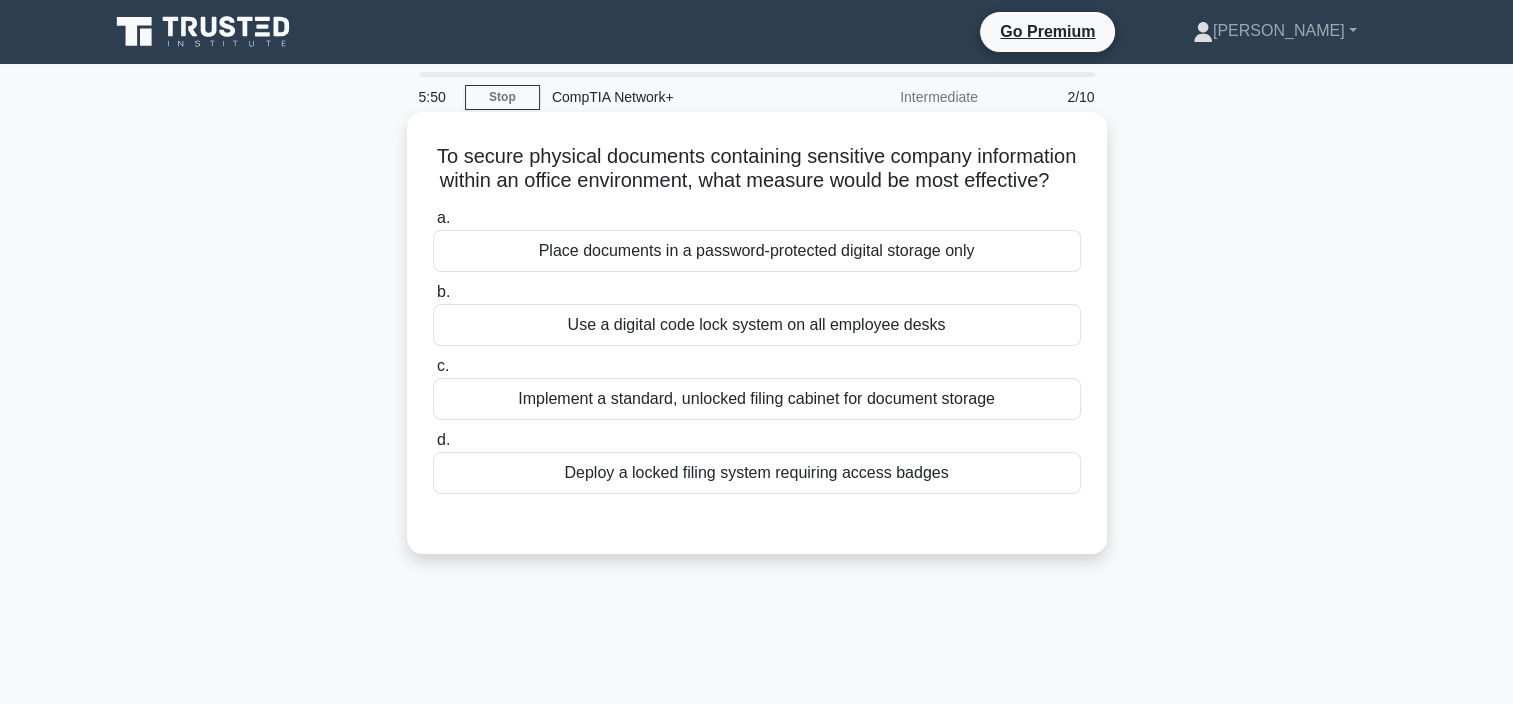 click on "Use a digital code lock system on all employee desks" at bounding box center [757, 325] 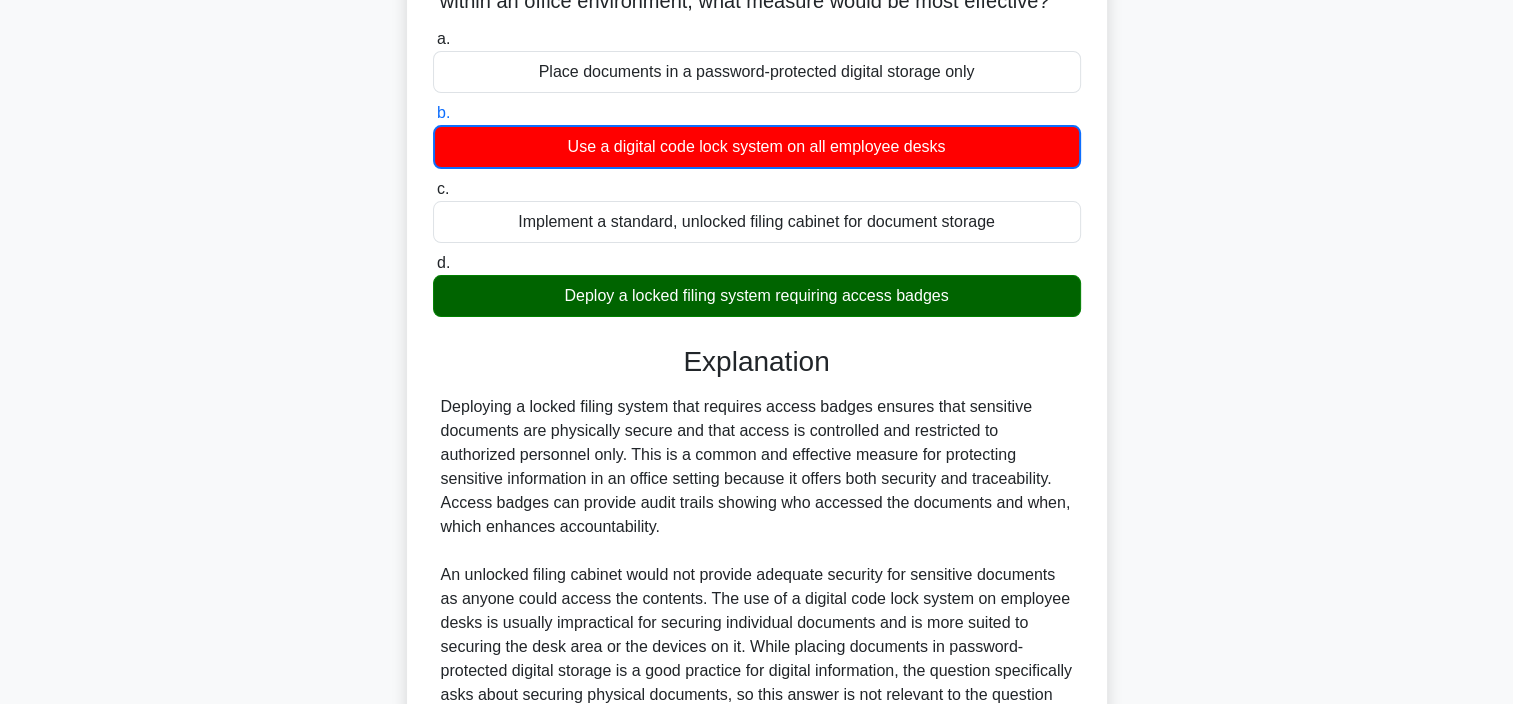scroll, scrollTop: 400, scrollLeft: 0, axis: vertical 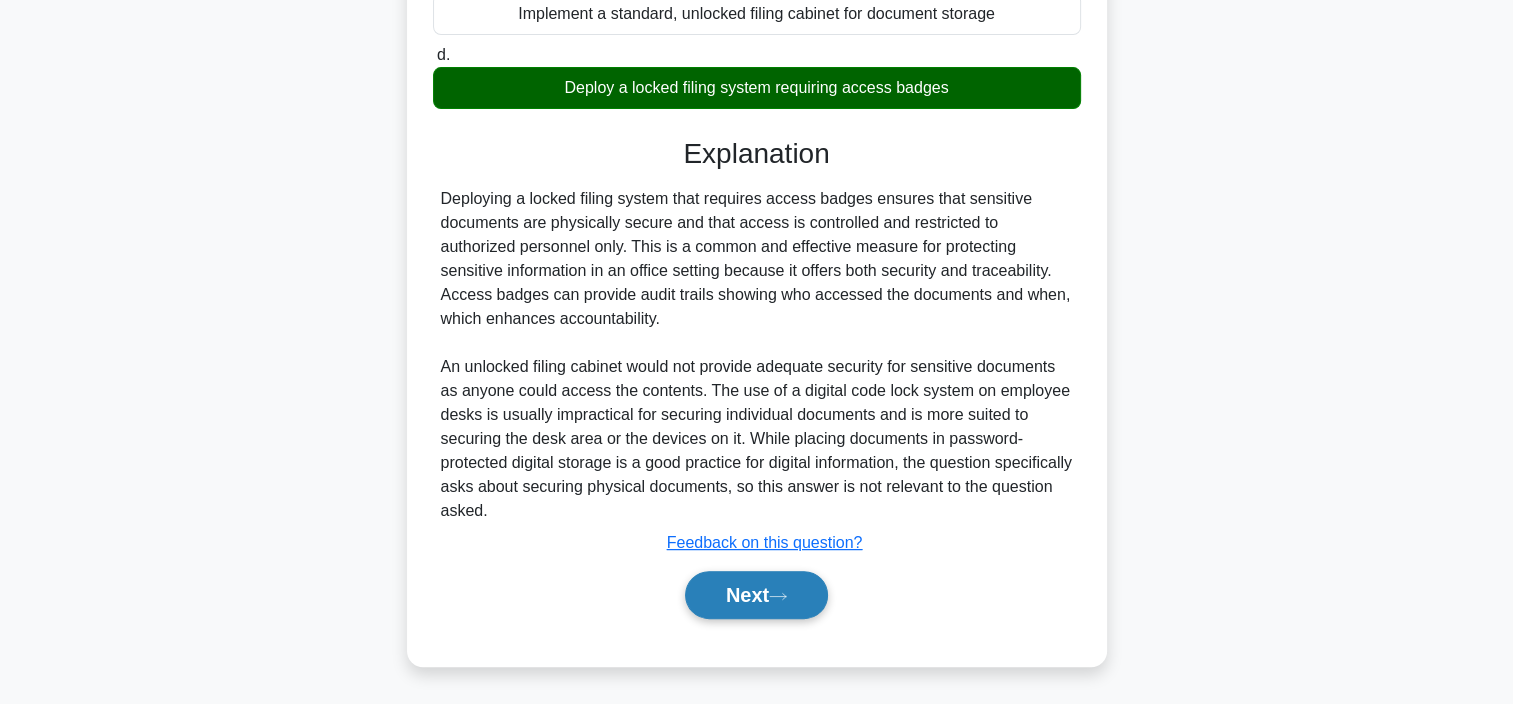 click on "Next" at bounding box center [756, 595] 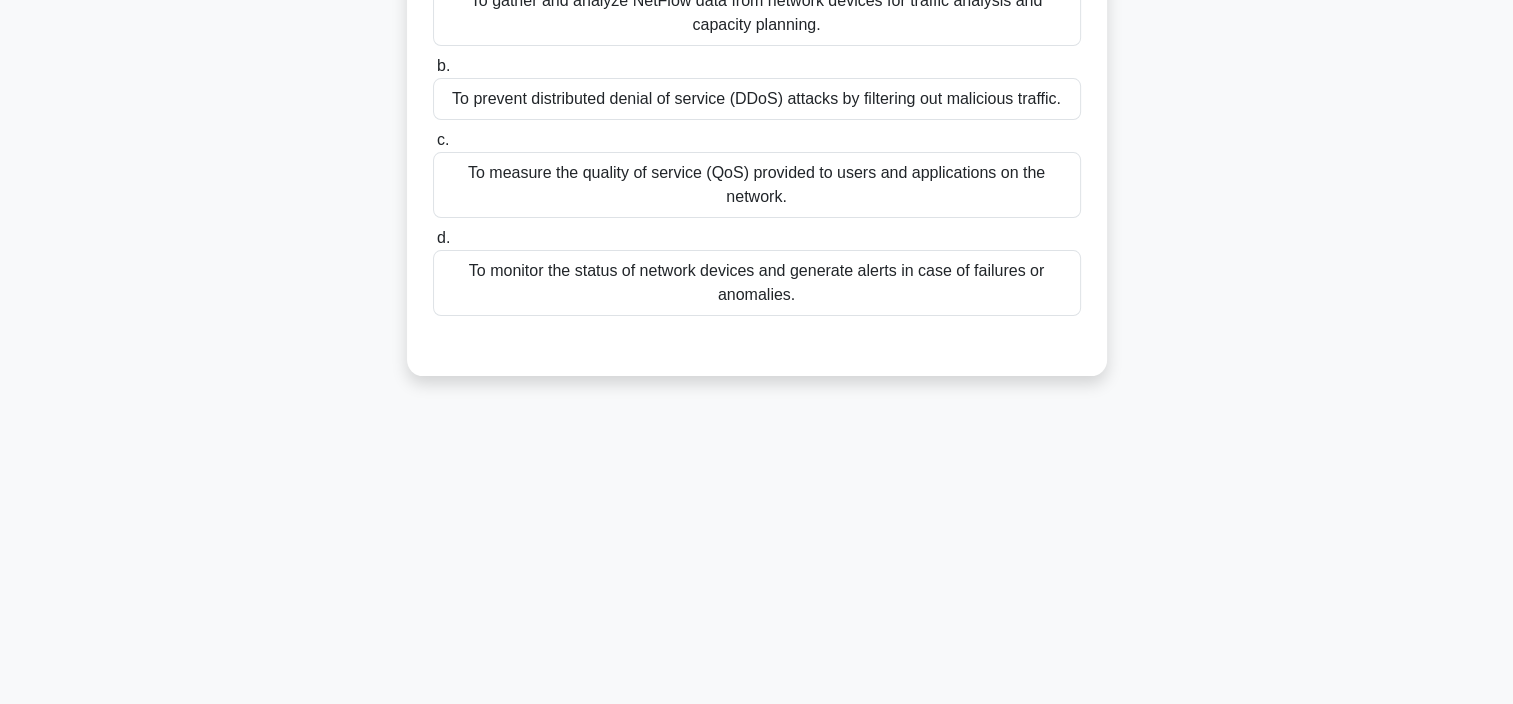 scroll, scrollTop: 0, scrollLeft: 0, axis: both 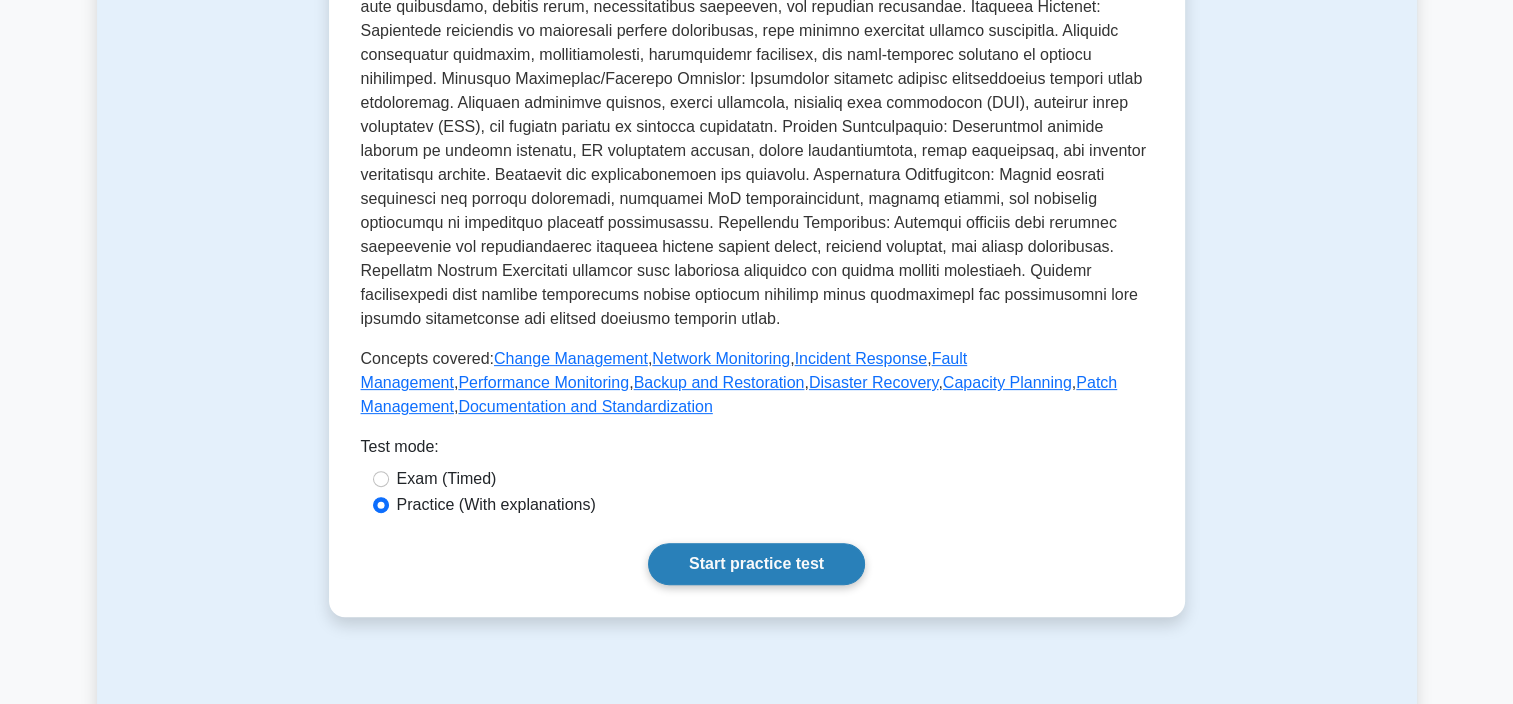 click on "Start practice test" at bounding box center [756, 564] 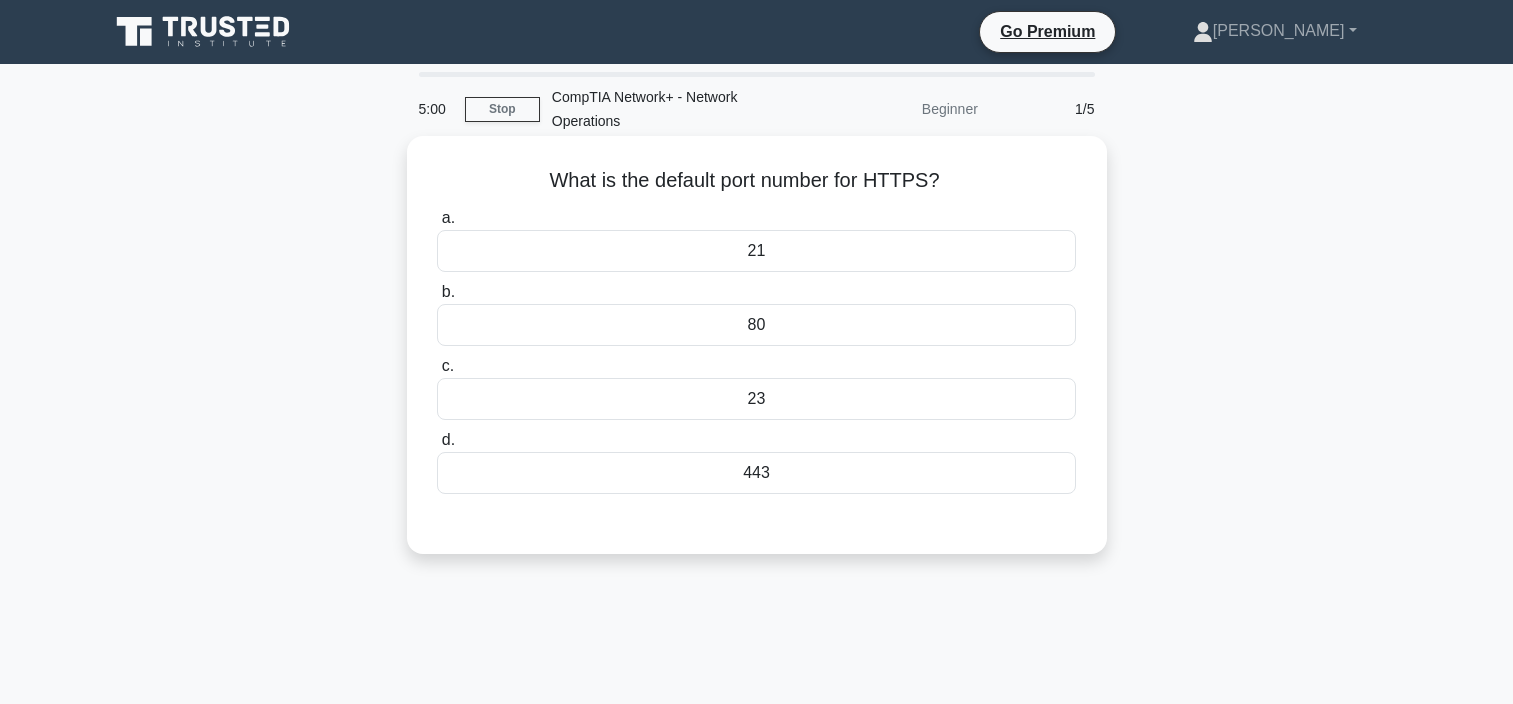 scroll, scrollTop: 0, scrollLeft: 0, axis: both 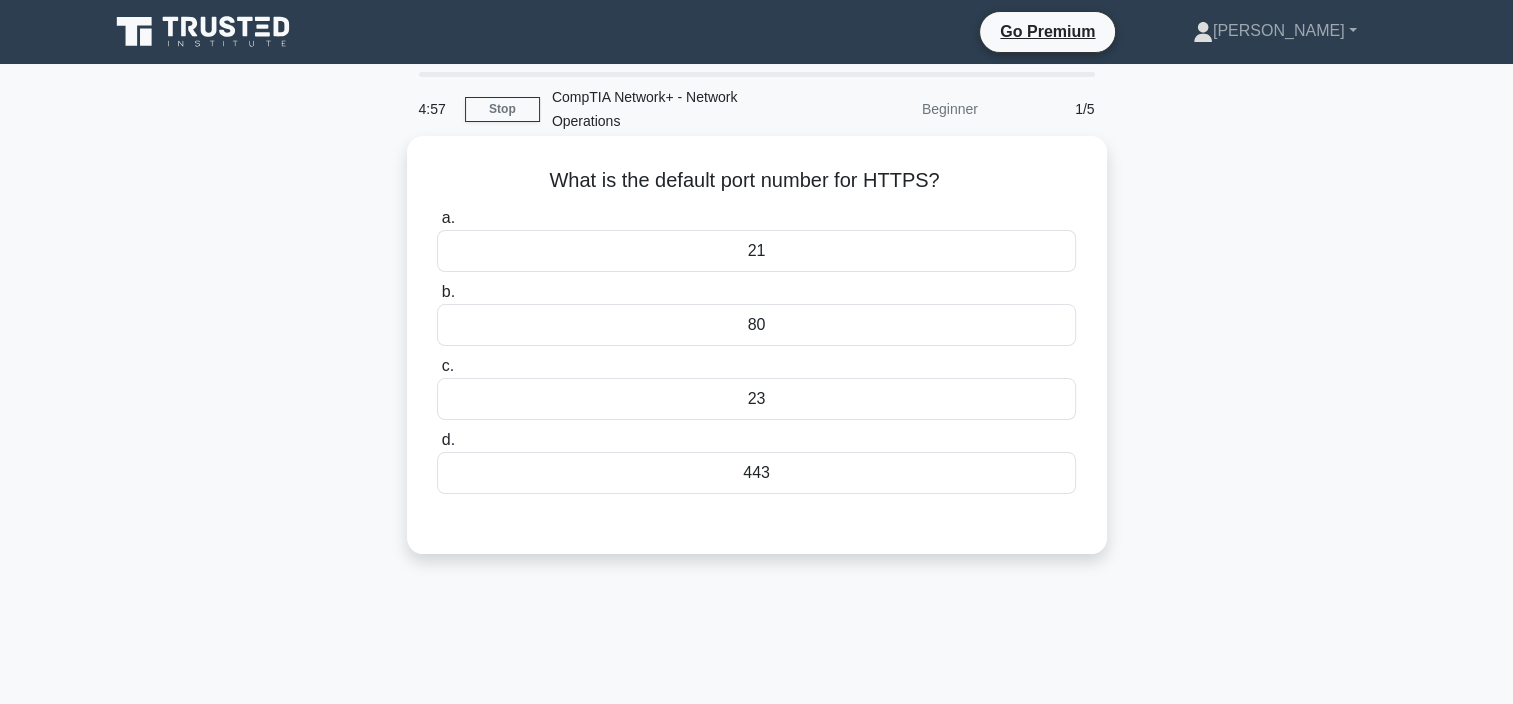 click on "443" at bounding box center (756, 473) 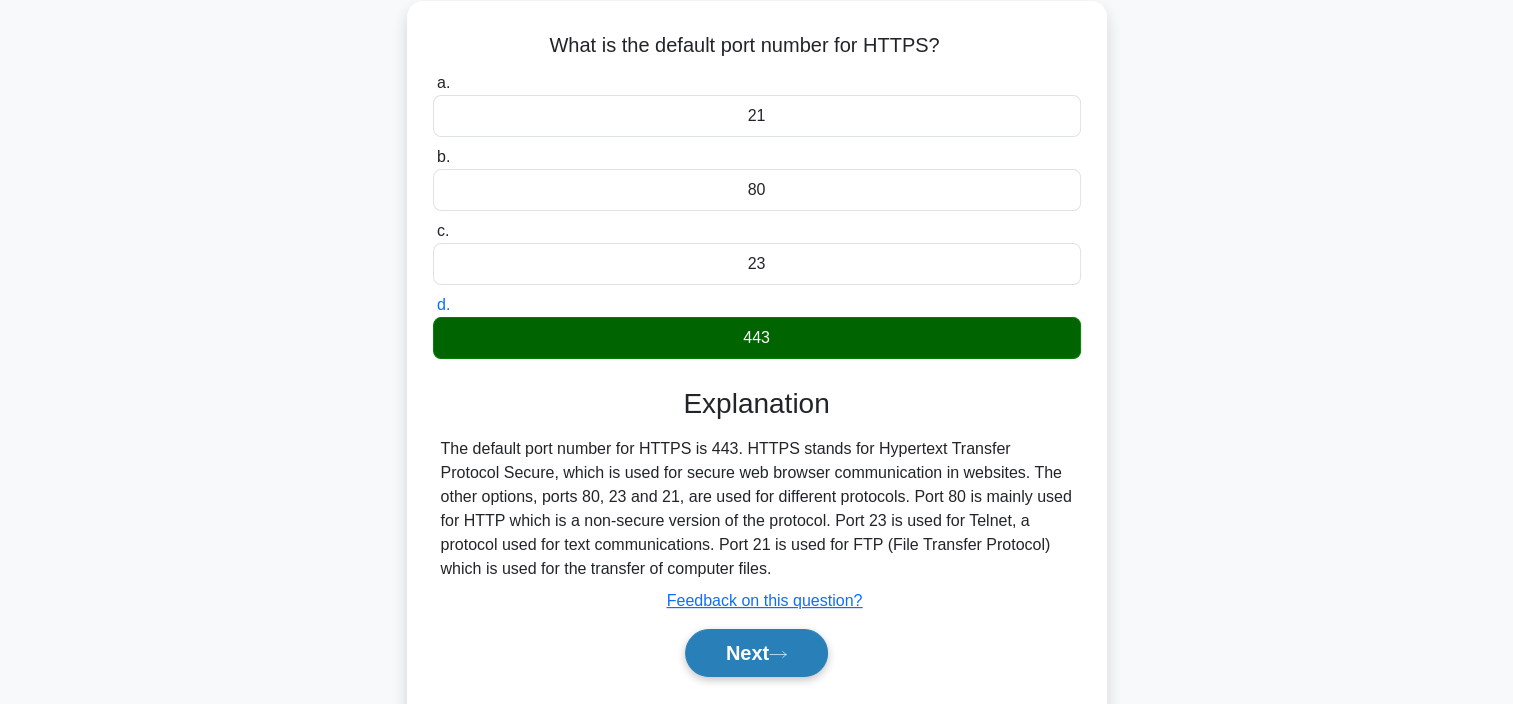 scroll, scrollTop: 376, scrollLeft: 0, axis: vertical 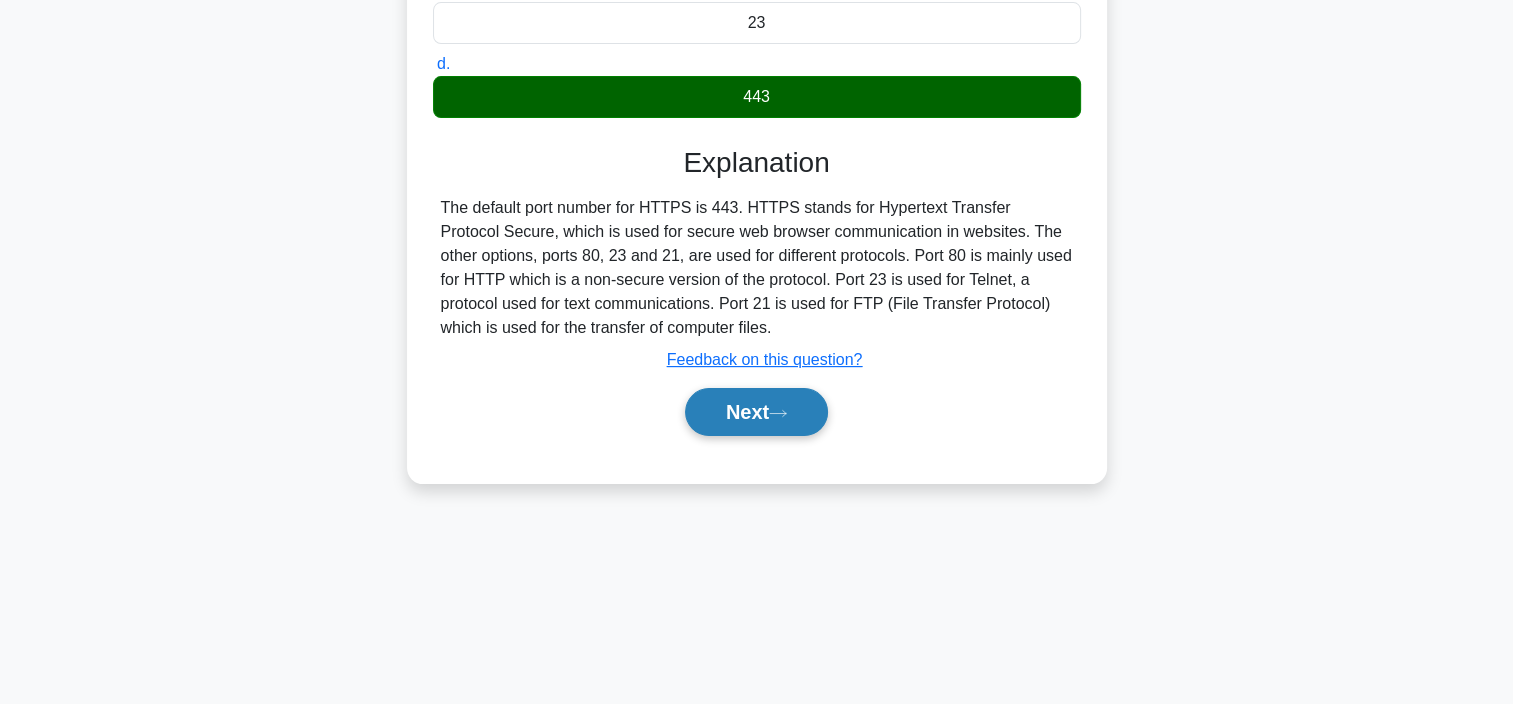 click on "Next" at bounding box center [756, 412] 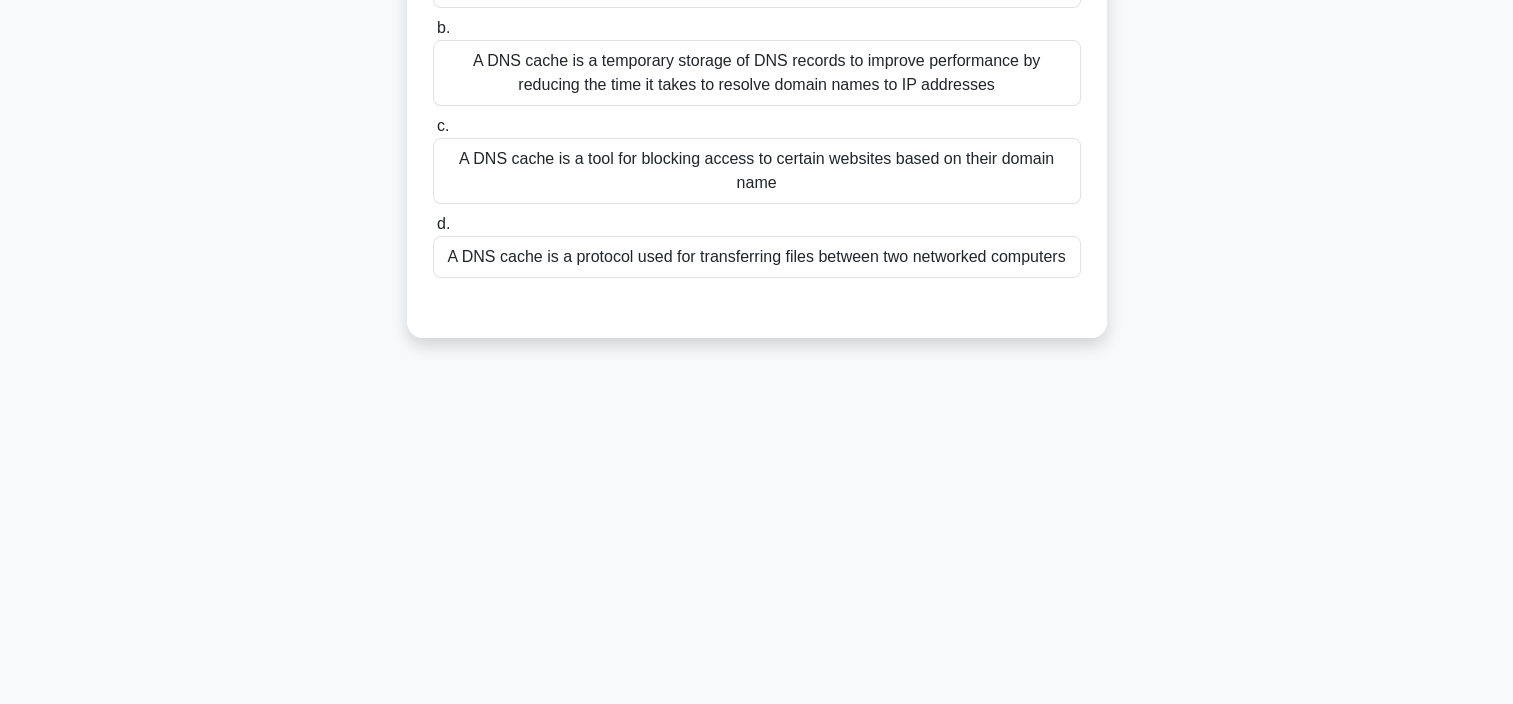 scroll, scrollTop: 76, scrollLeft: 0, axis: vertical 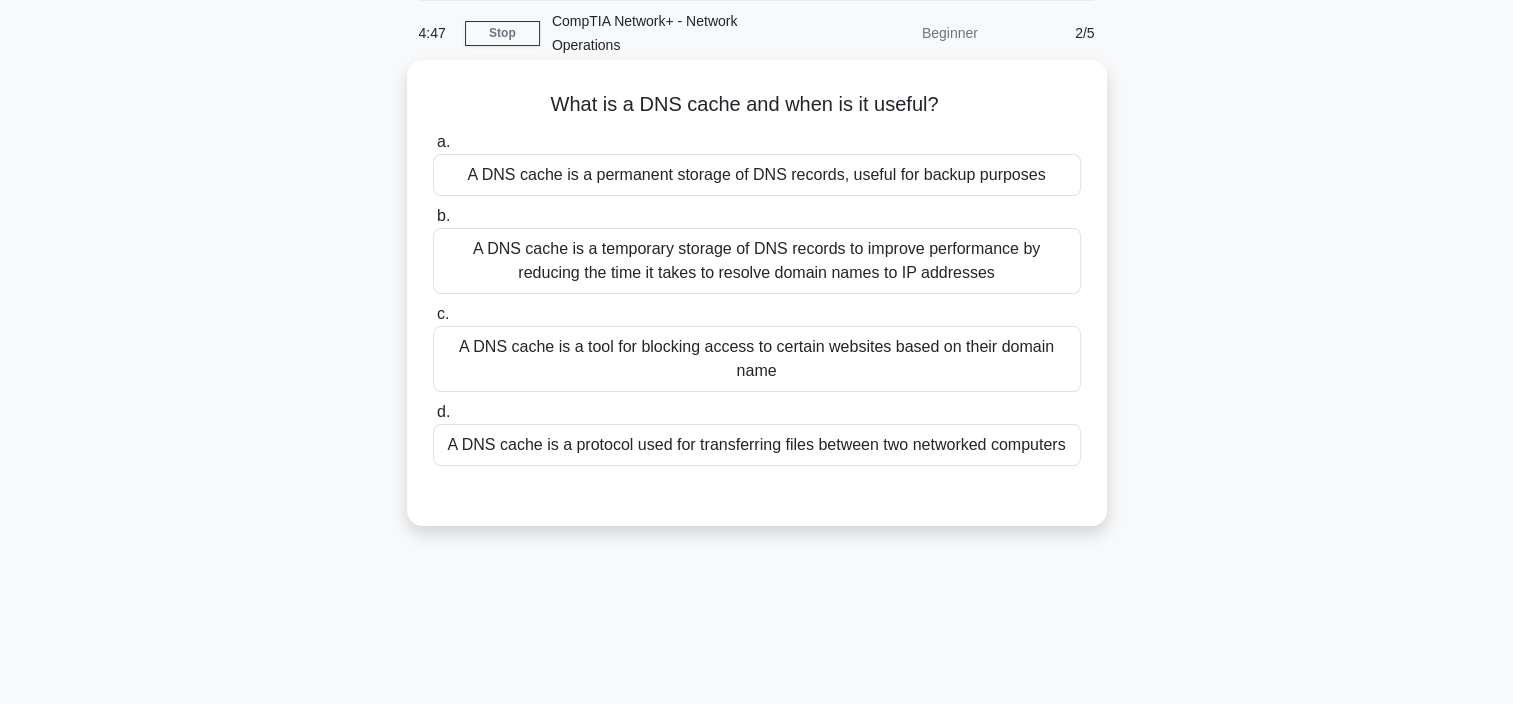 click on "A DNS cache is a temporary storage of DNS records to improve performance by reducing the time it takes to resolve domain names to IP addresses" at bounding box center [757, 261] 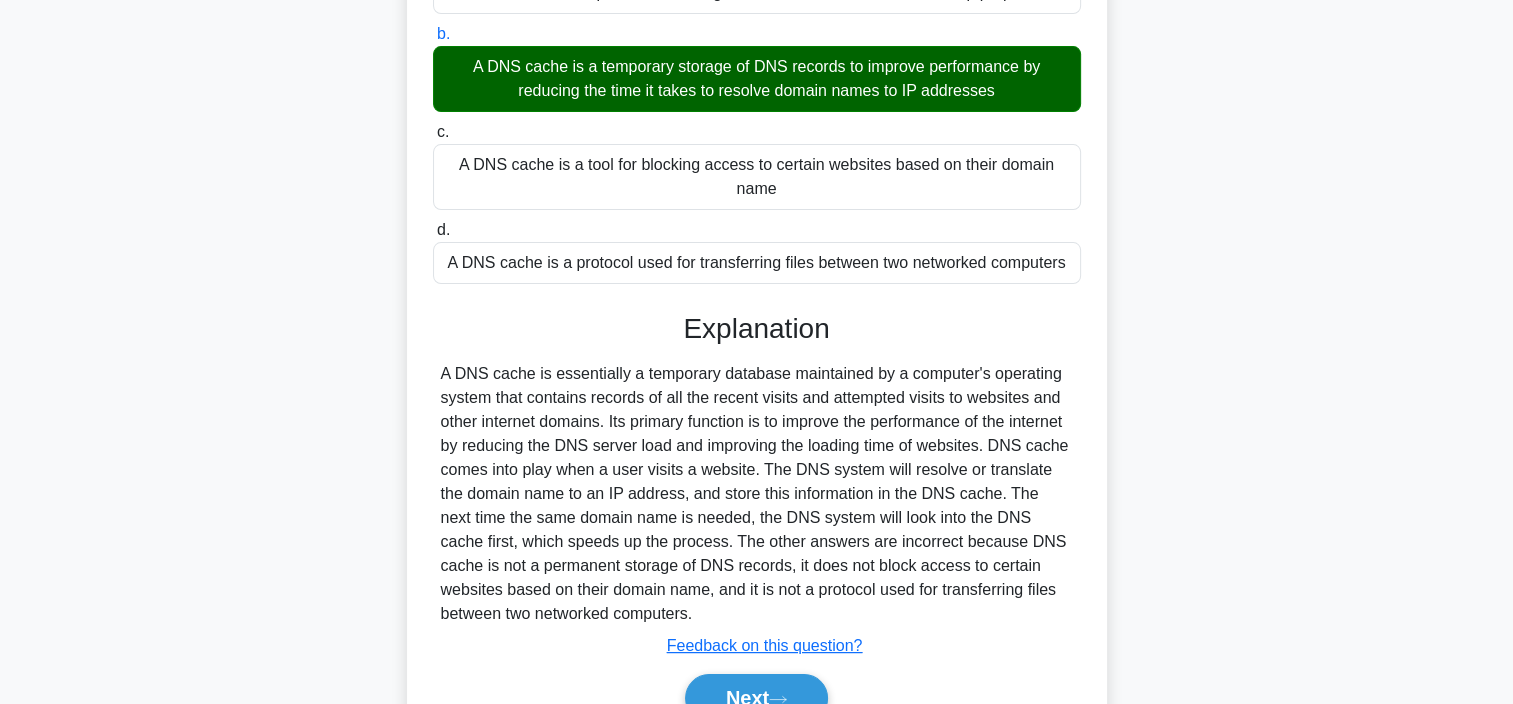 scroll, scrollTop: 376, scrollLeft: 0, axis: vertical 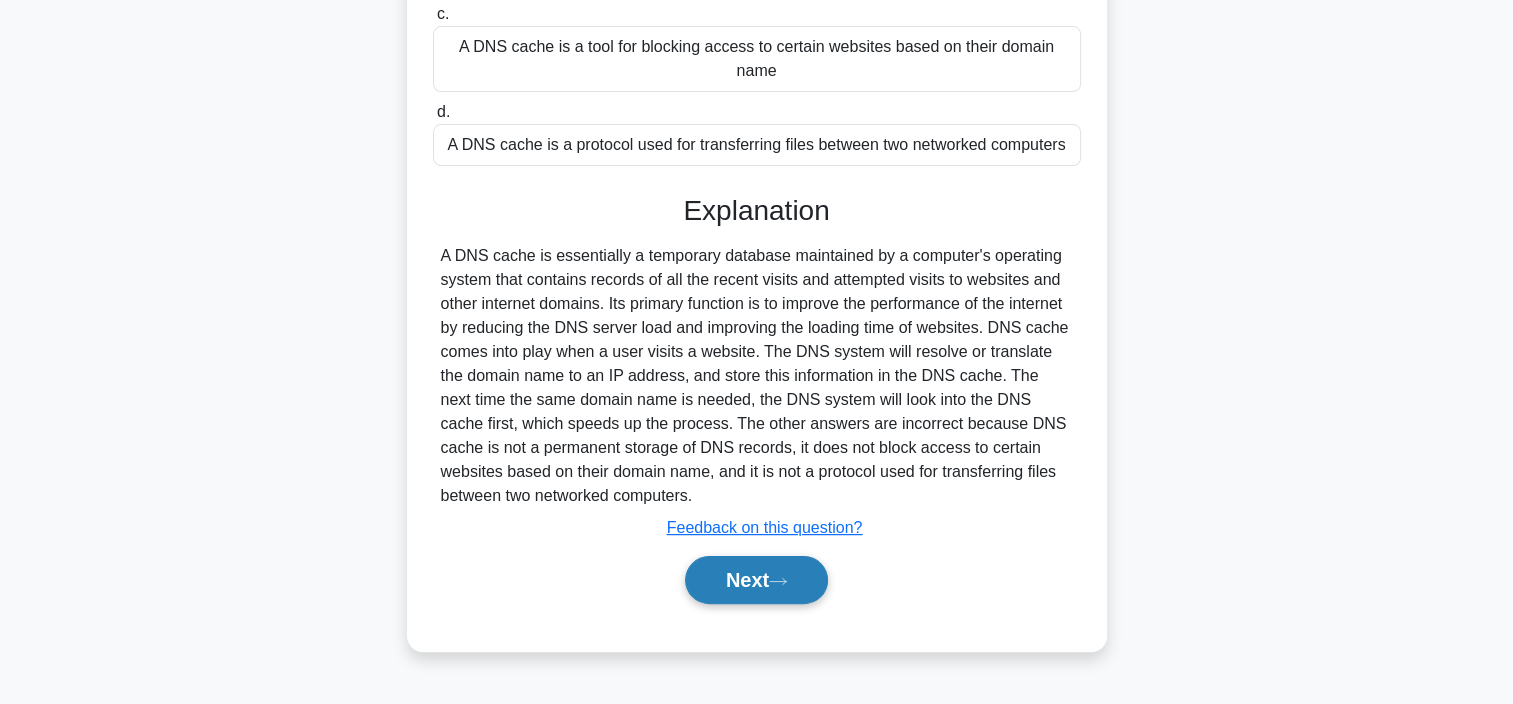 click on "Next" at bounding box center (756, 580) 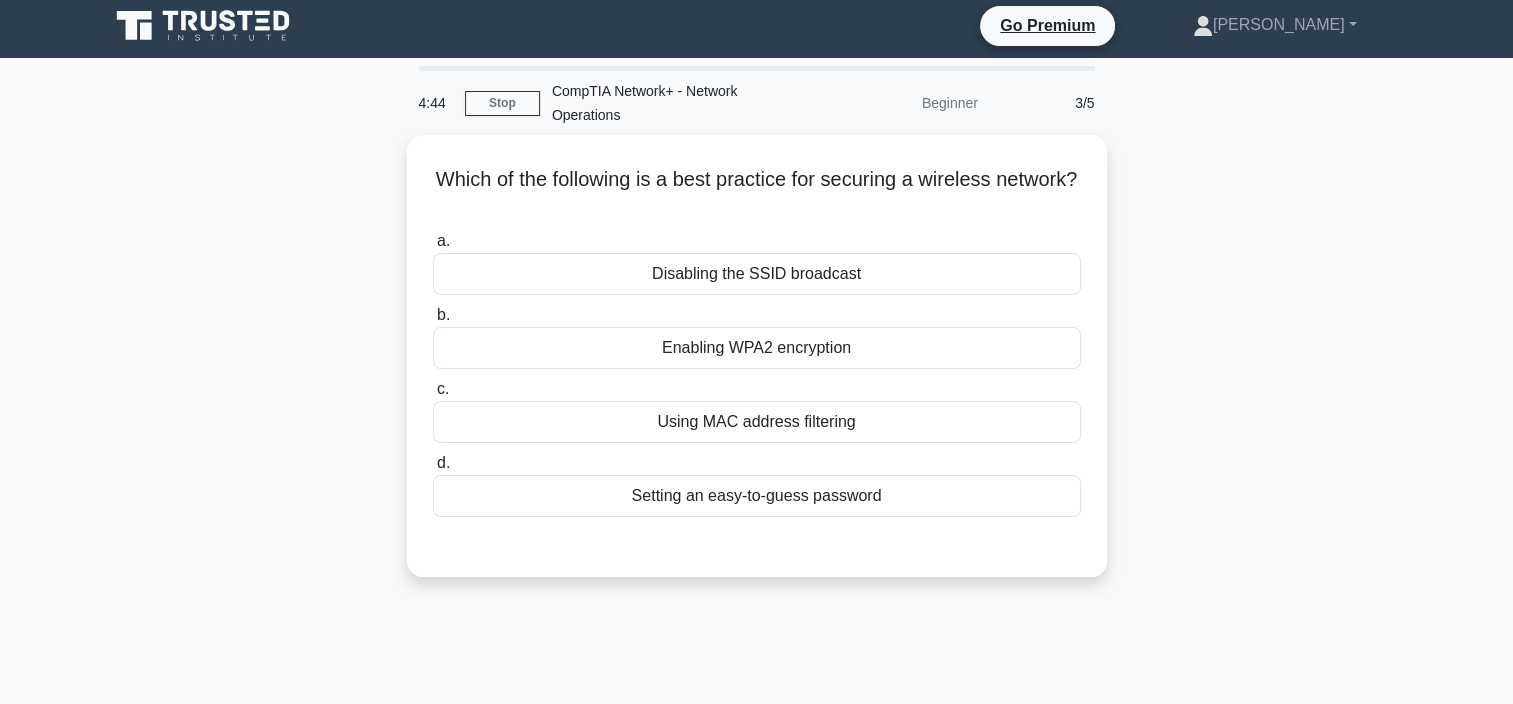 scroll, scrollTop: 0, scrollLeft: 0, axis: both 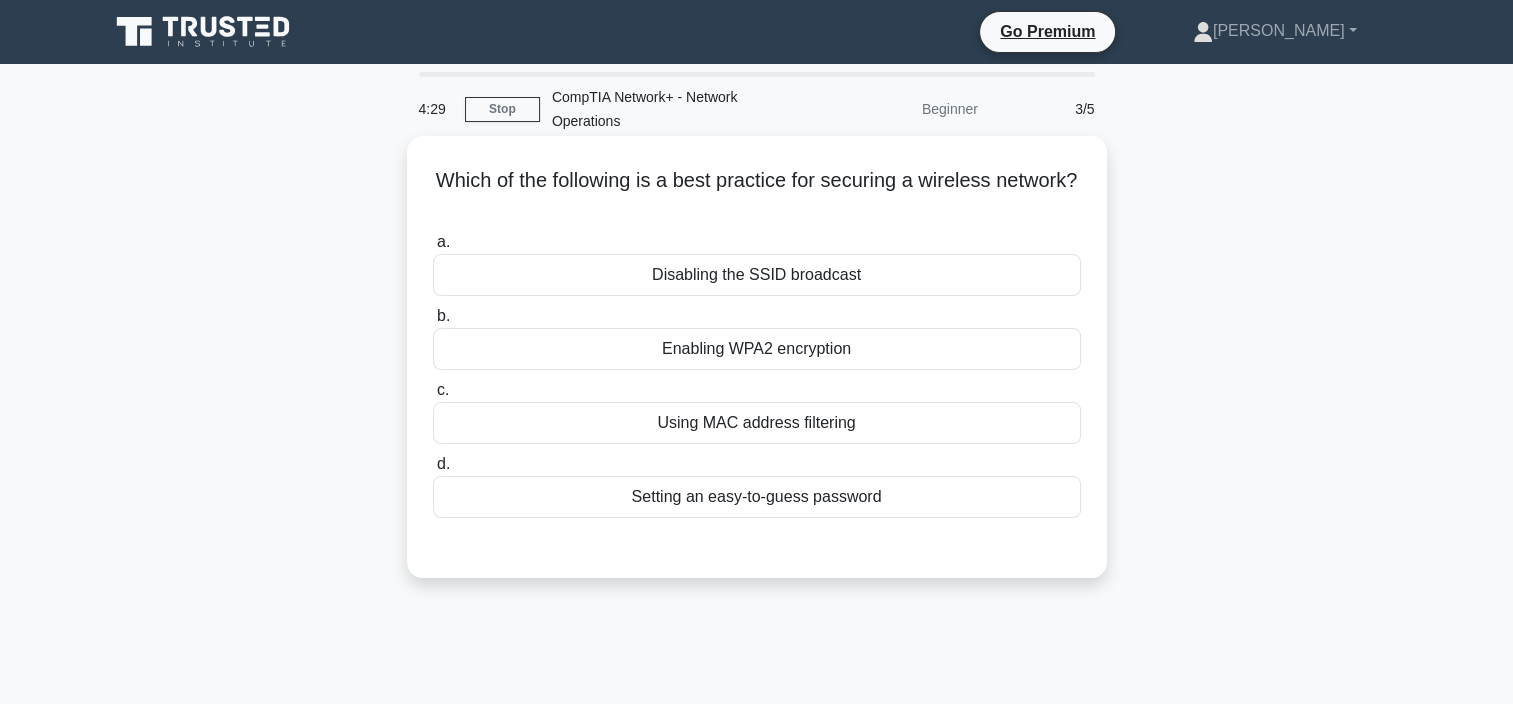 click on "Enabling WPA2 encryption" at bounding box center (757, 349) 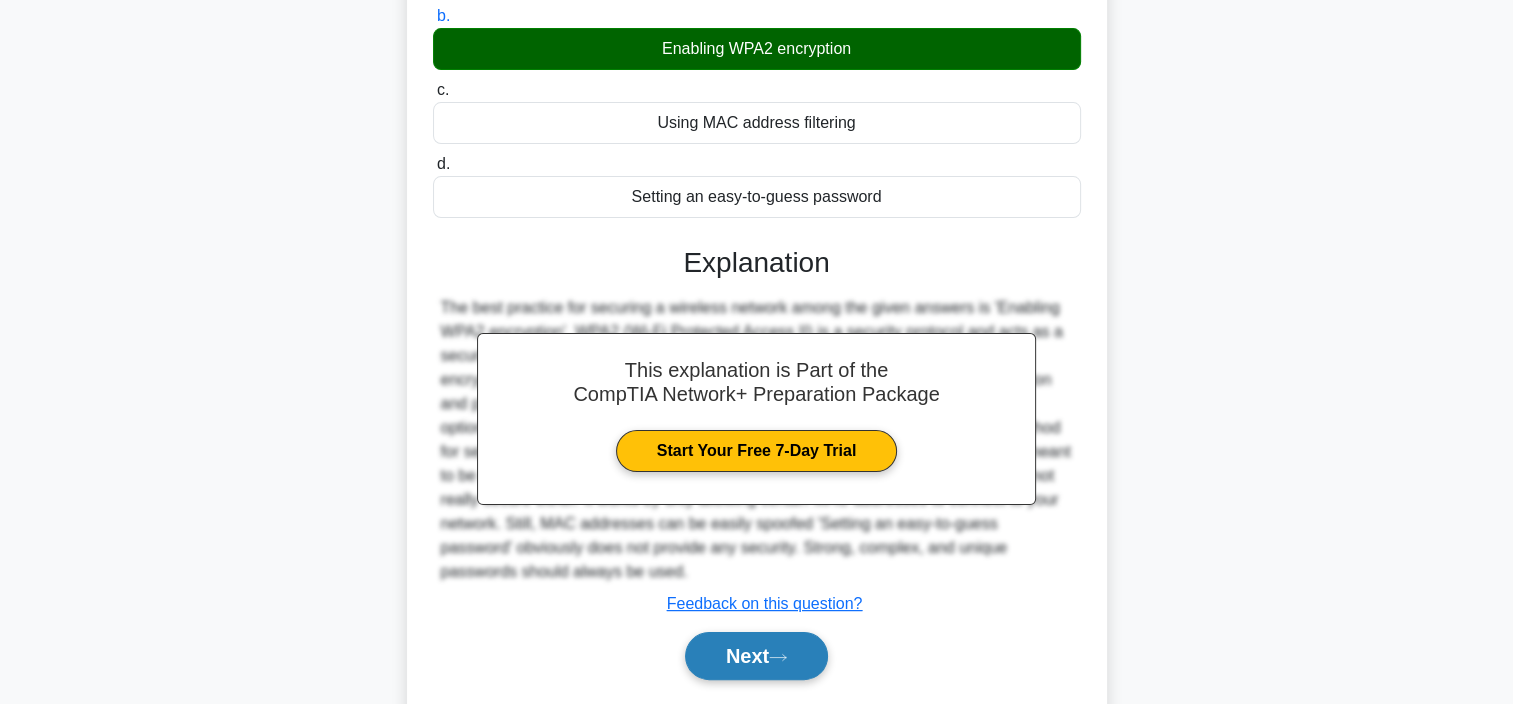 scroll, scrollTop: 376, scrollLeft: 0, axis: vertical 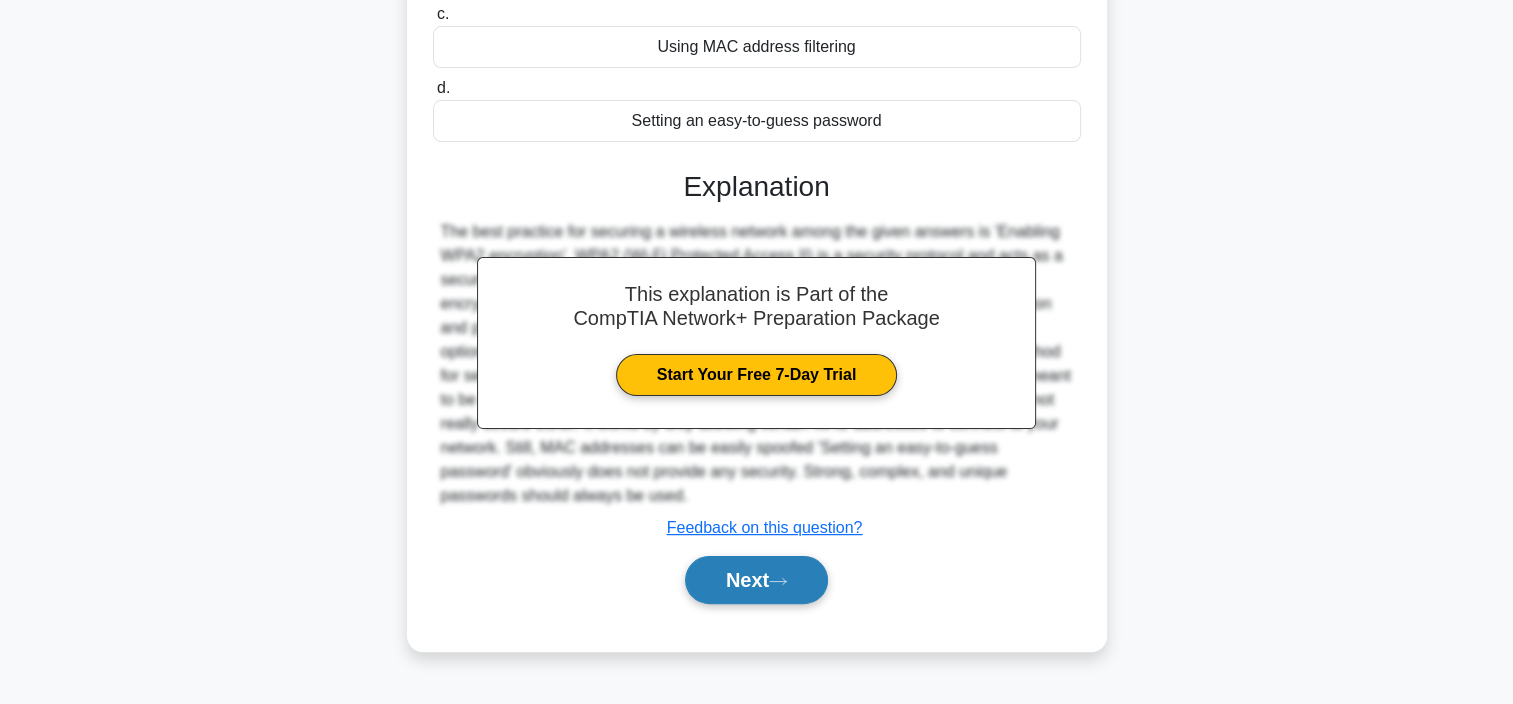 click on "Next" at bounding box center [756, 580] 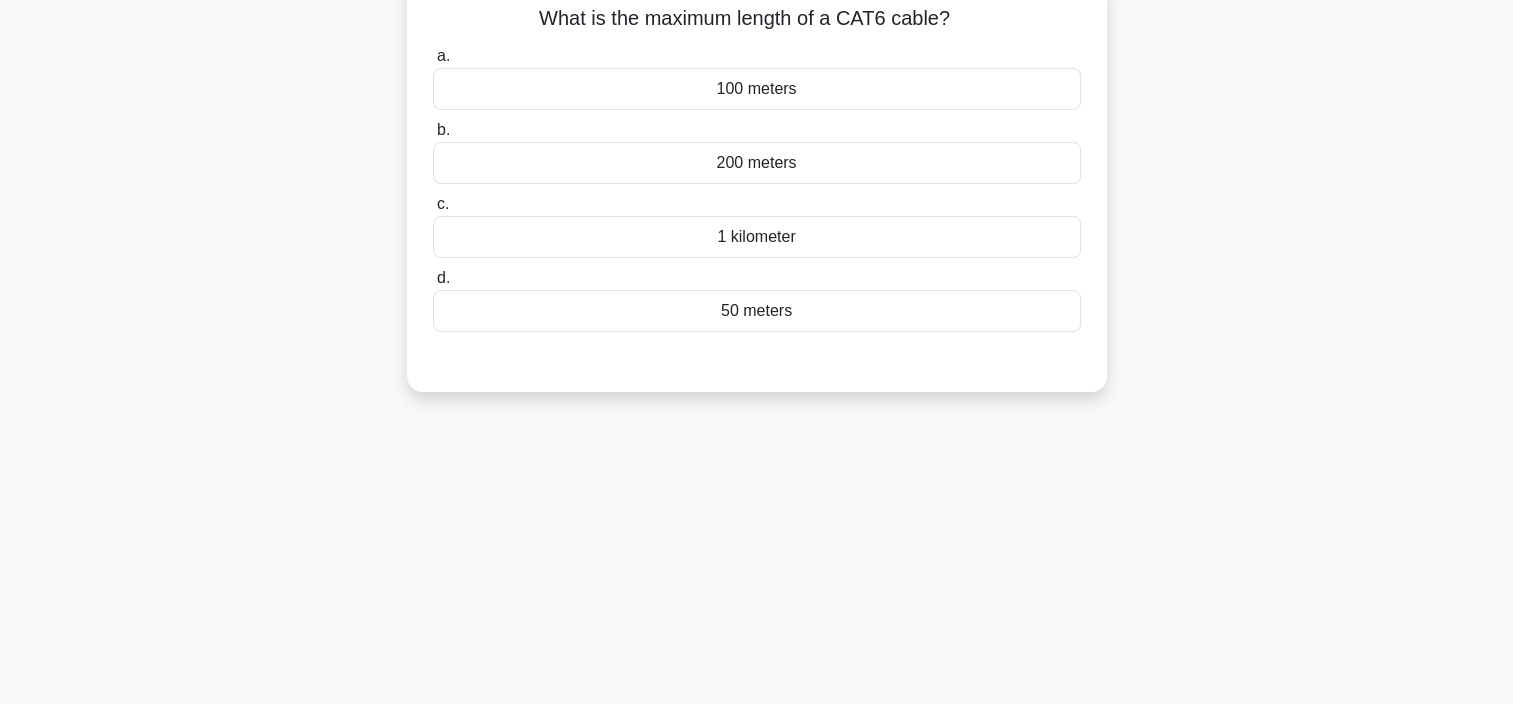 scroll, scrollTop: 76, scrollLeft: 0, axis: vertical 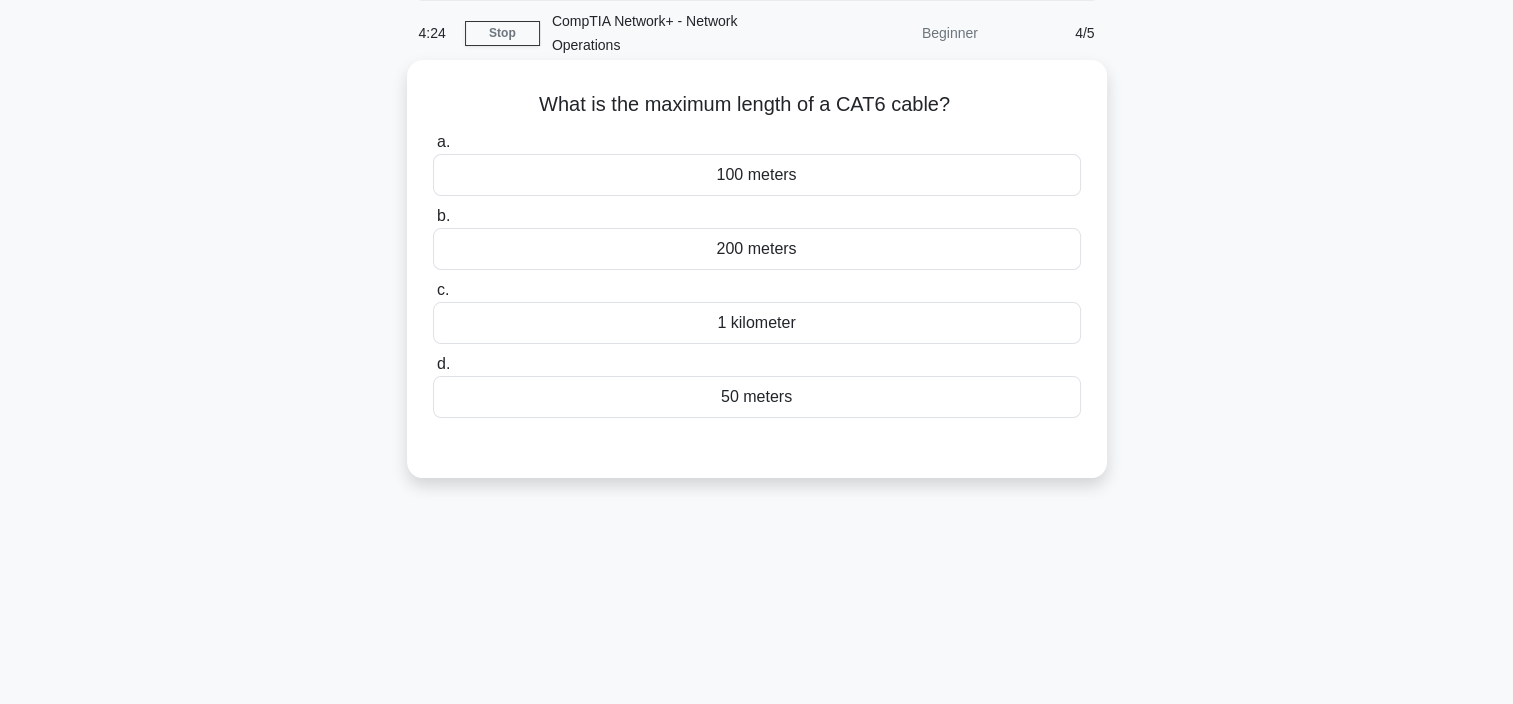 click on "100 meters" at bounding box center [757, 175] 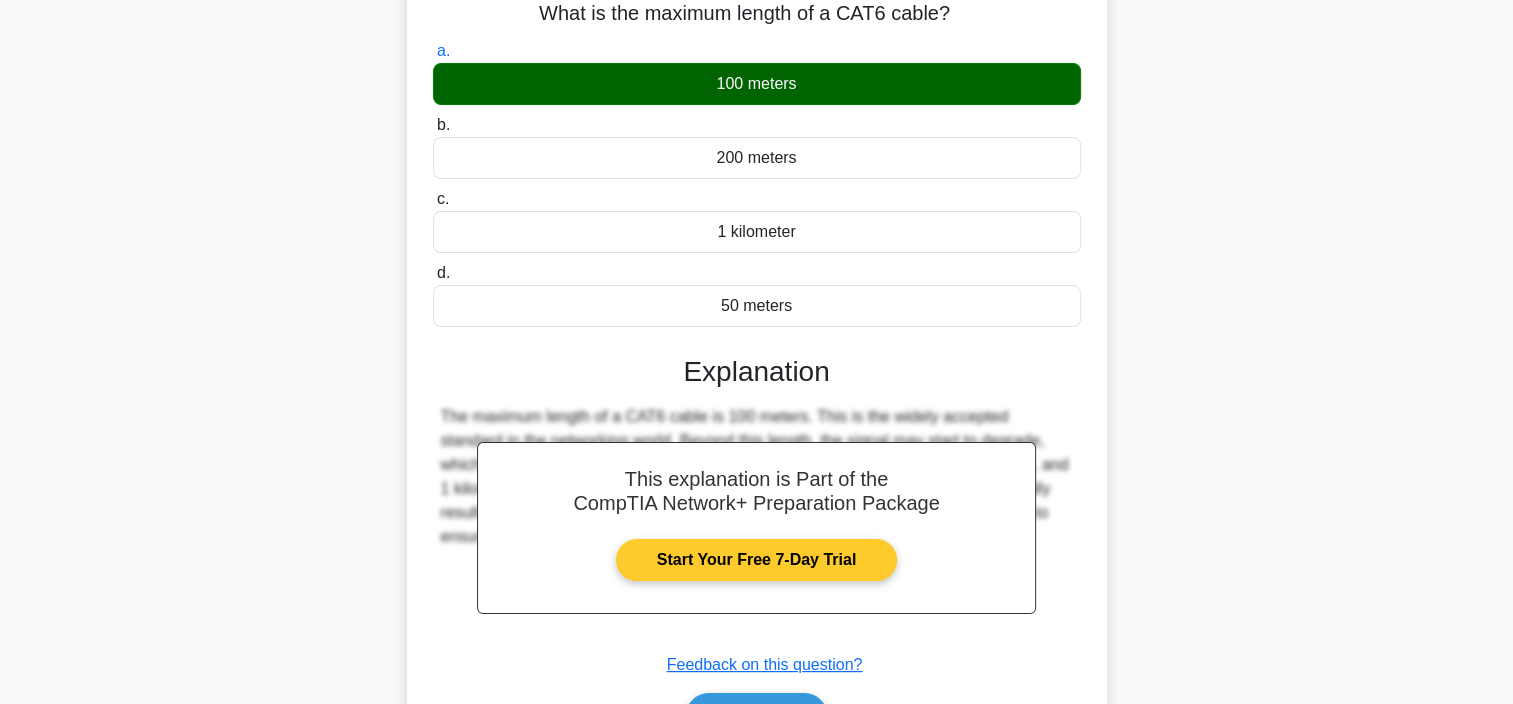 scroll, scrollTop: 376, scrollLeft: 0, axis: vertical 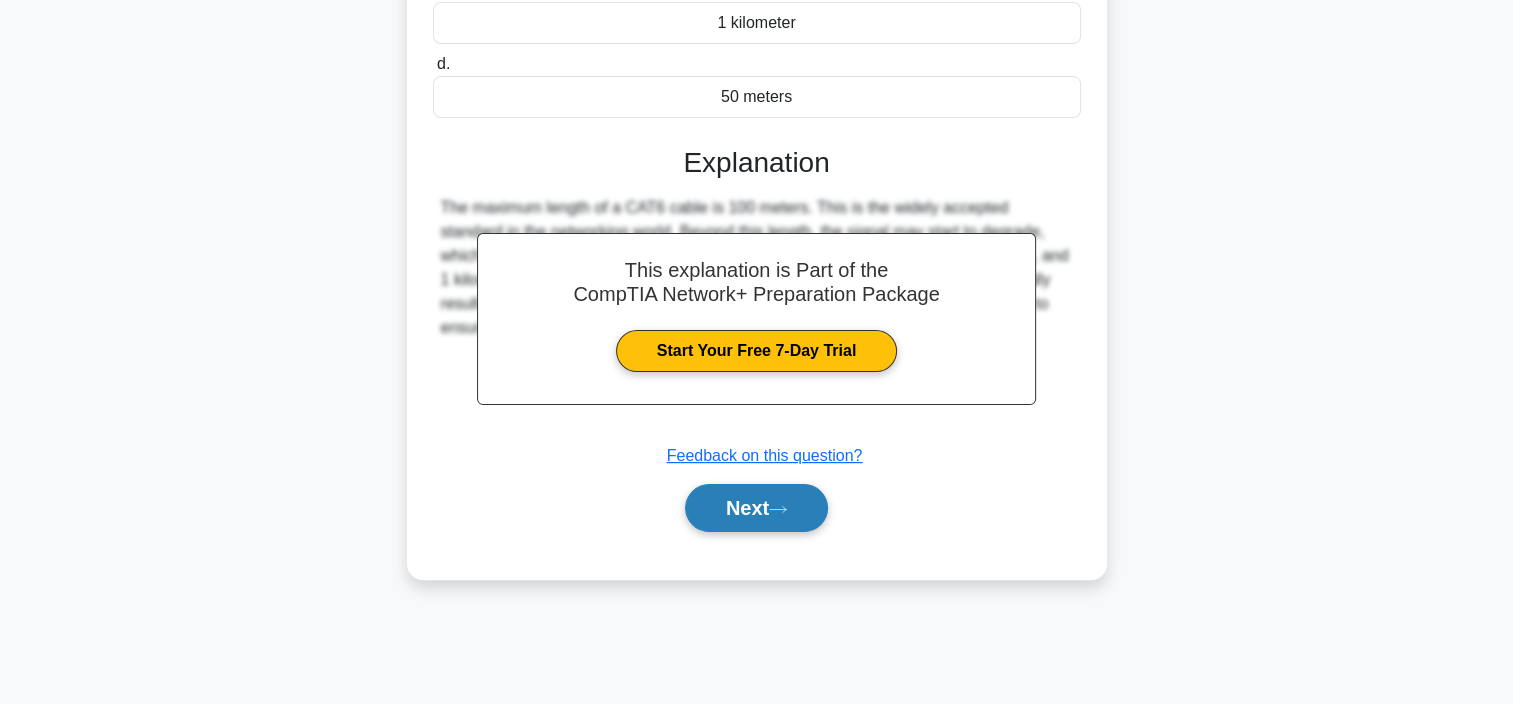 click on "Next" at bounding box center (756, 508) 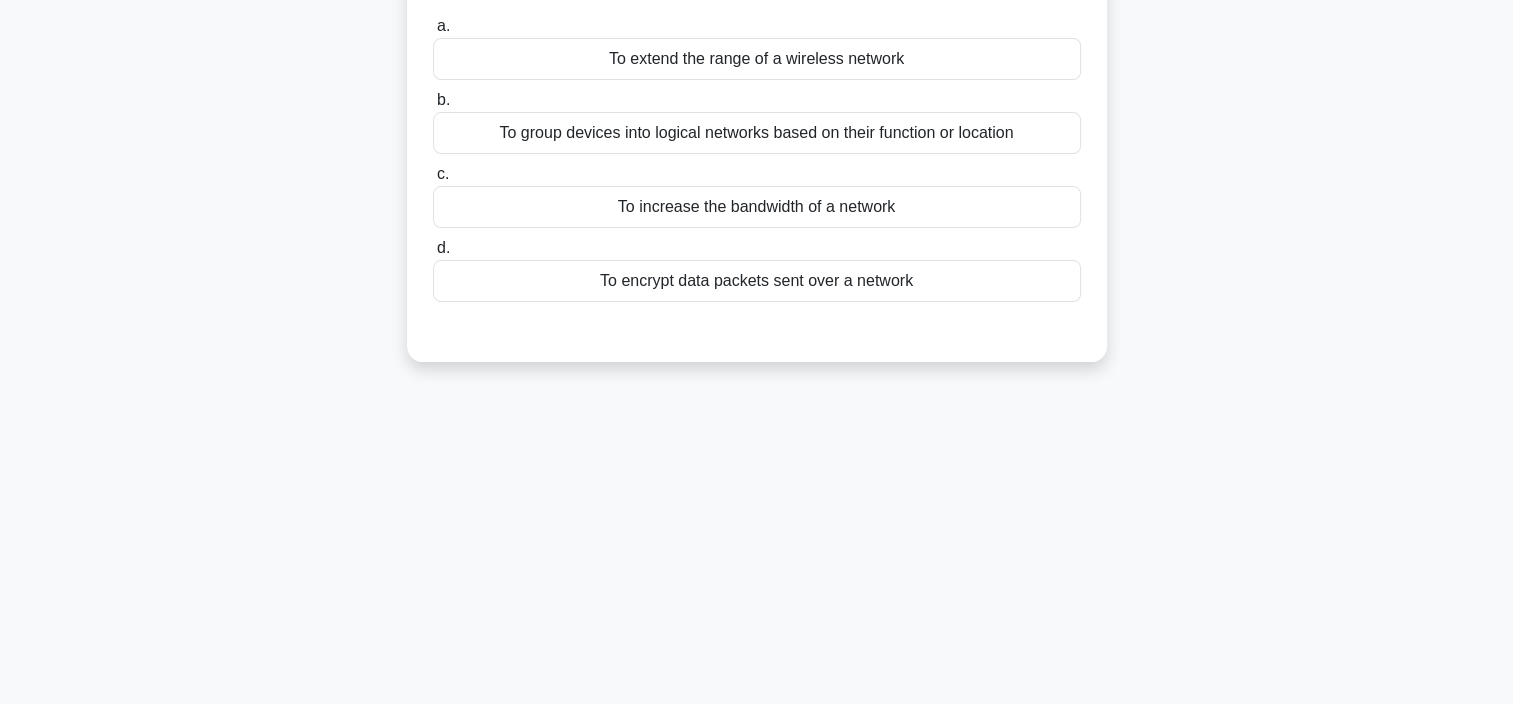 scroll, scrollTop: 0, scrollLeft: 0, axis: both 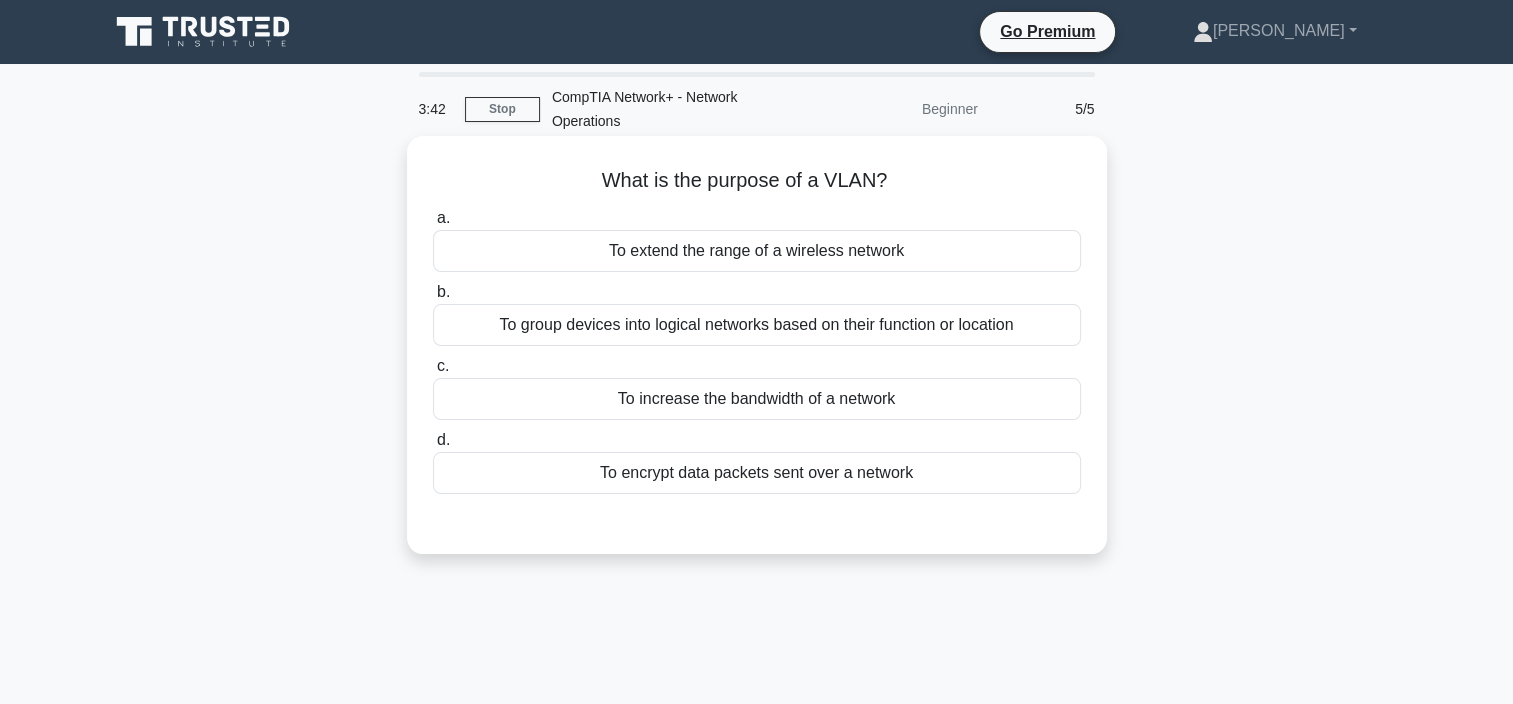click on "To group devices into logical networks based on their function or location" at bounding box center (757, 325) 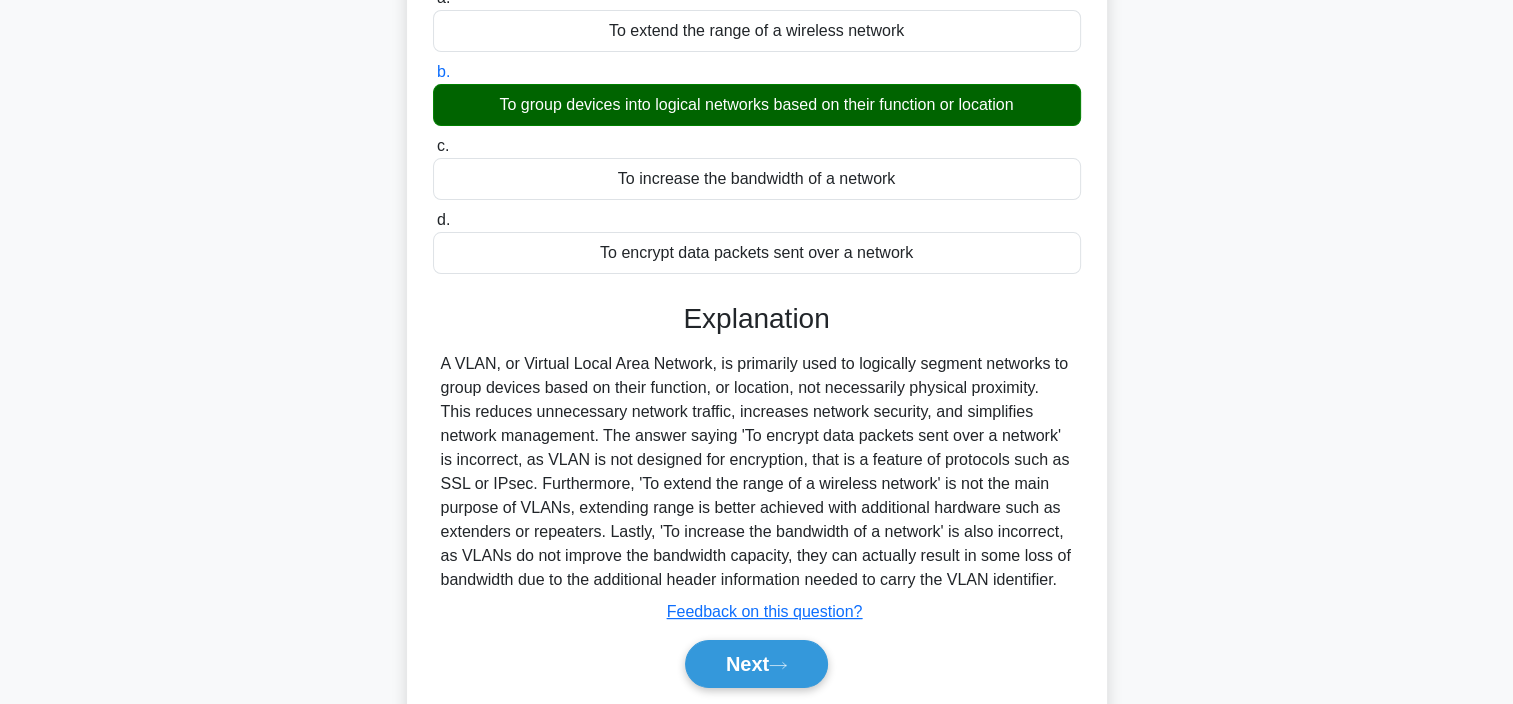 scroll, scrollTop: 376, scrollLeft: 0, axis: vertical 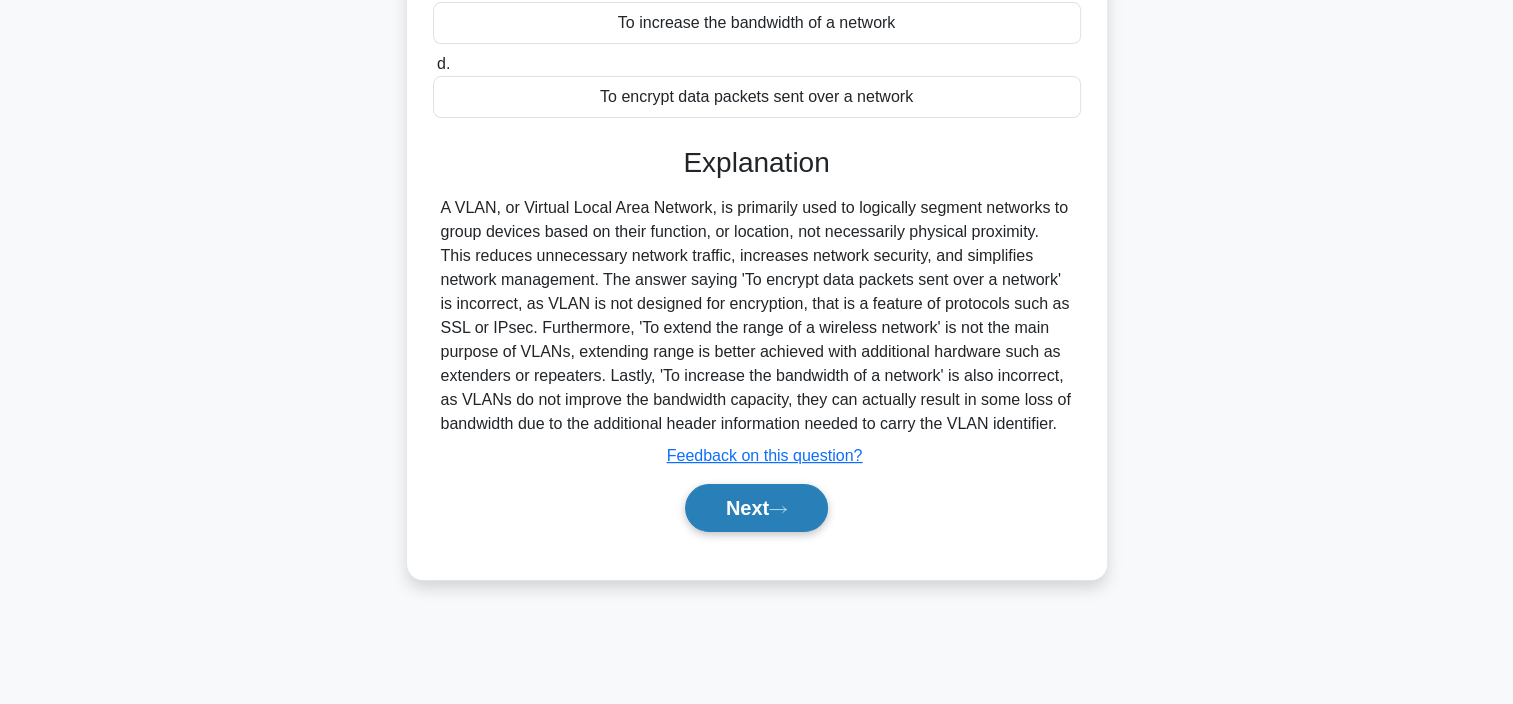 click 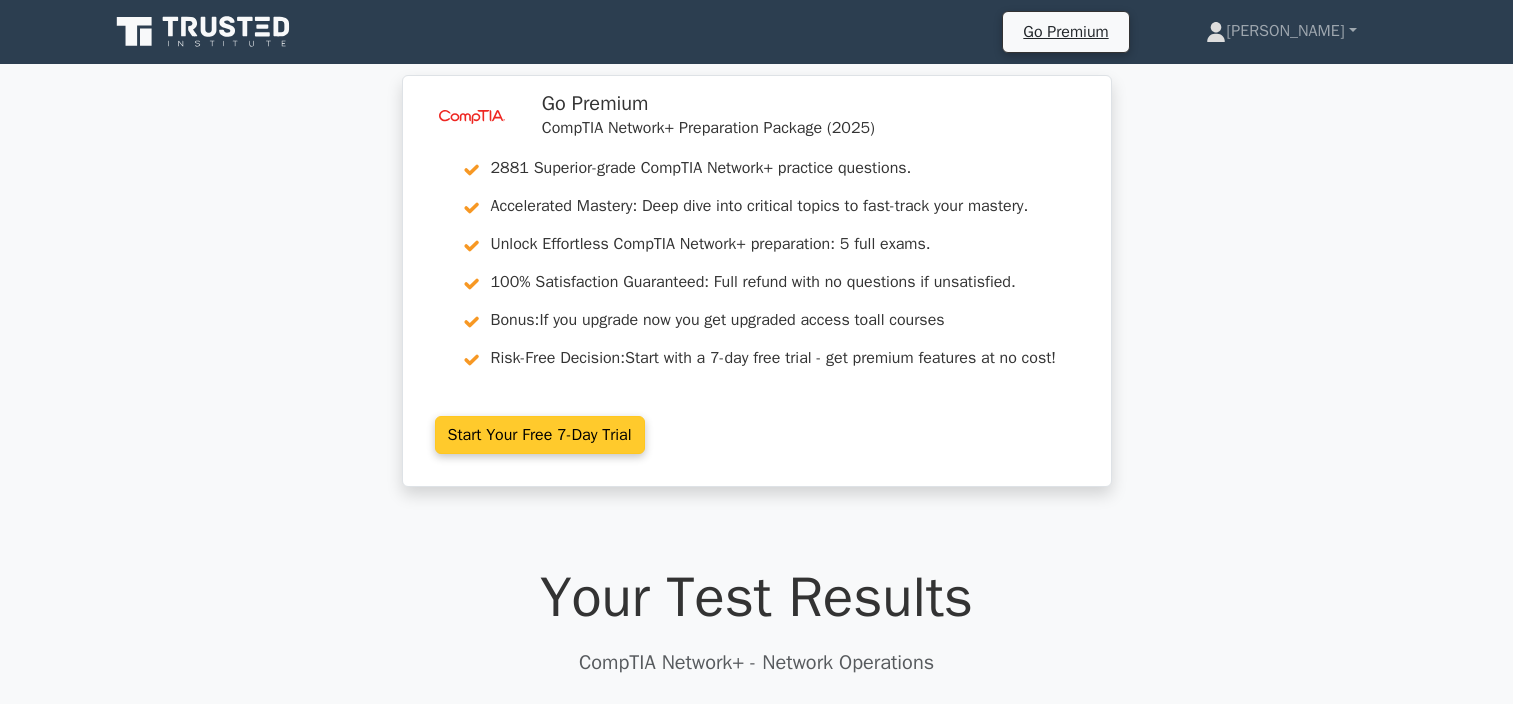 scroll, scrollTop: 0, scrollLeft: 0, axis: both 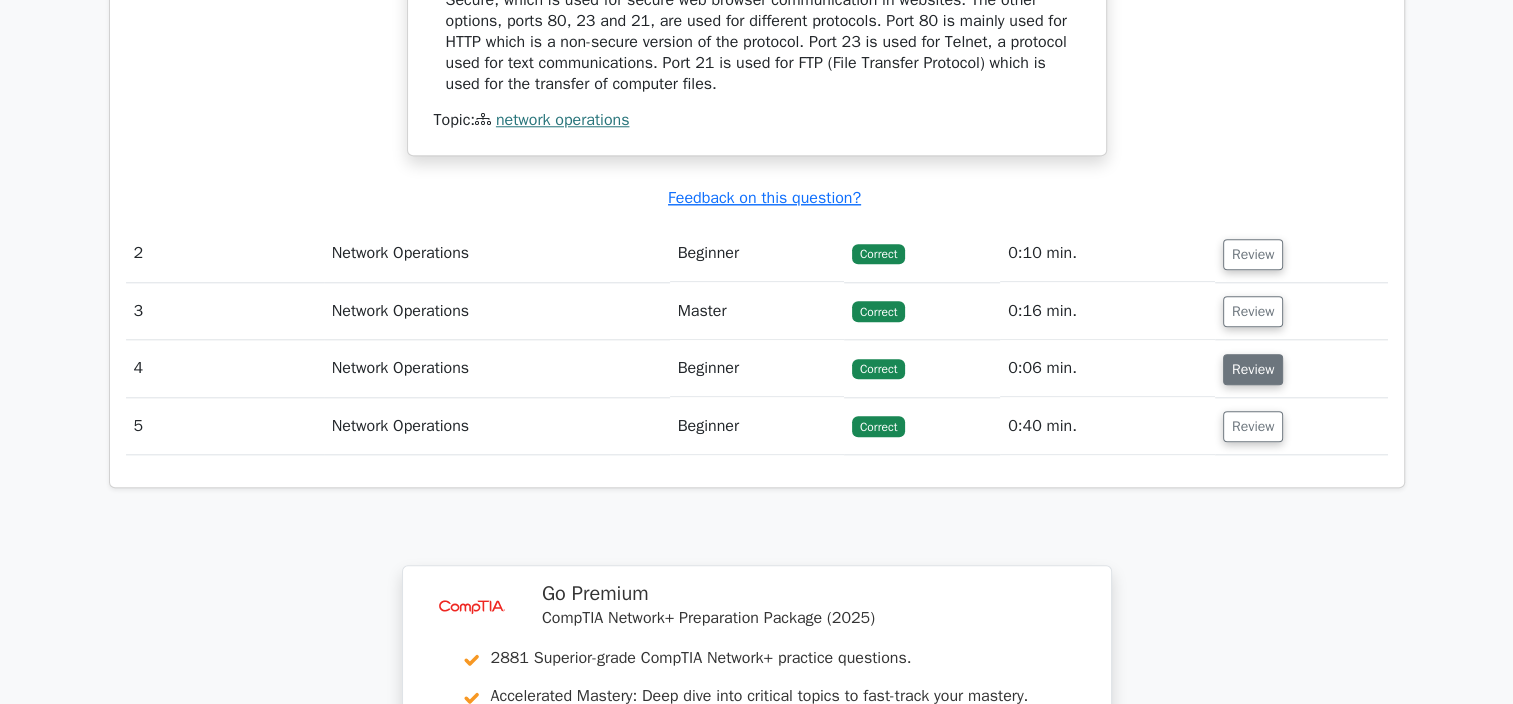 click on "Review" at bounding box center (1253, 369) 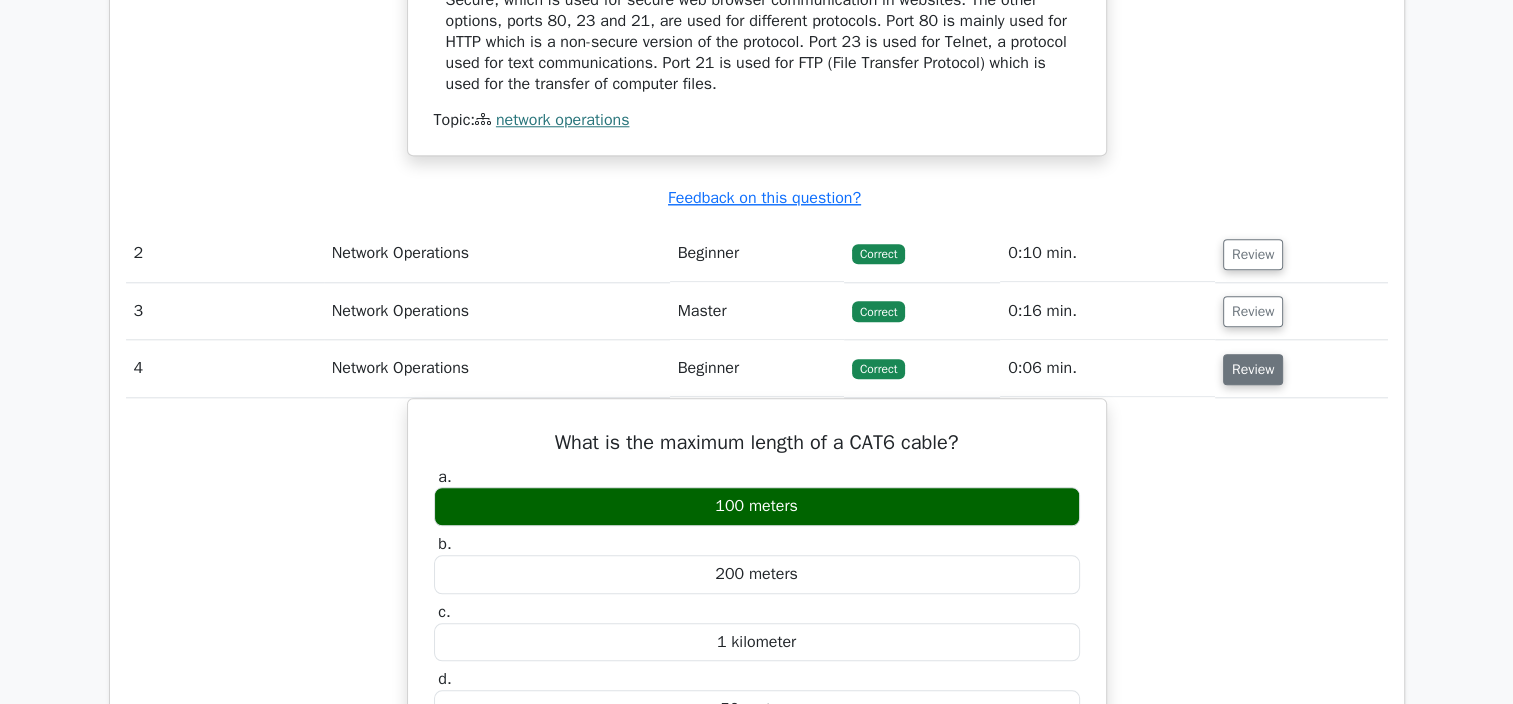 click on "Review" at bounding box center [1253, 369] 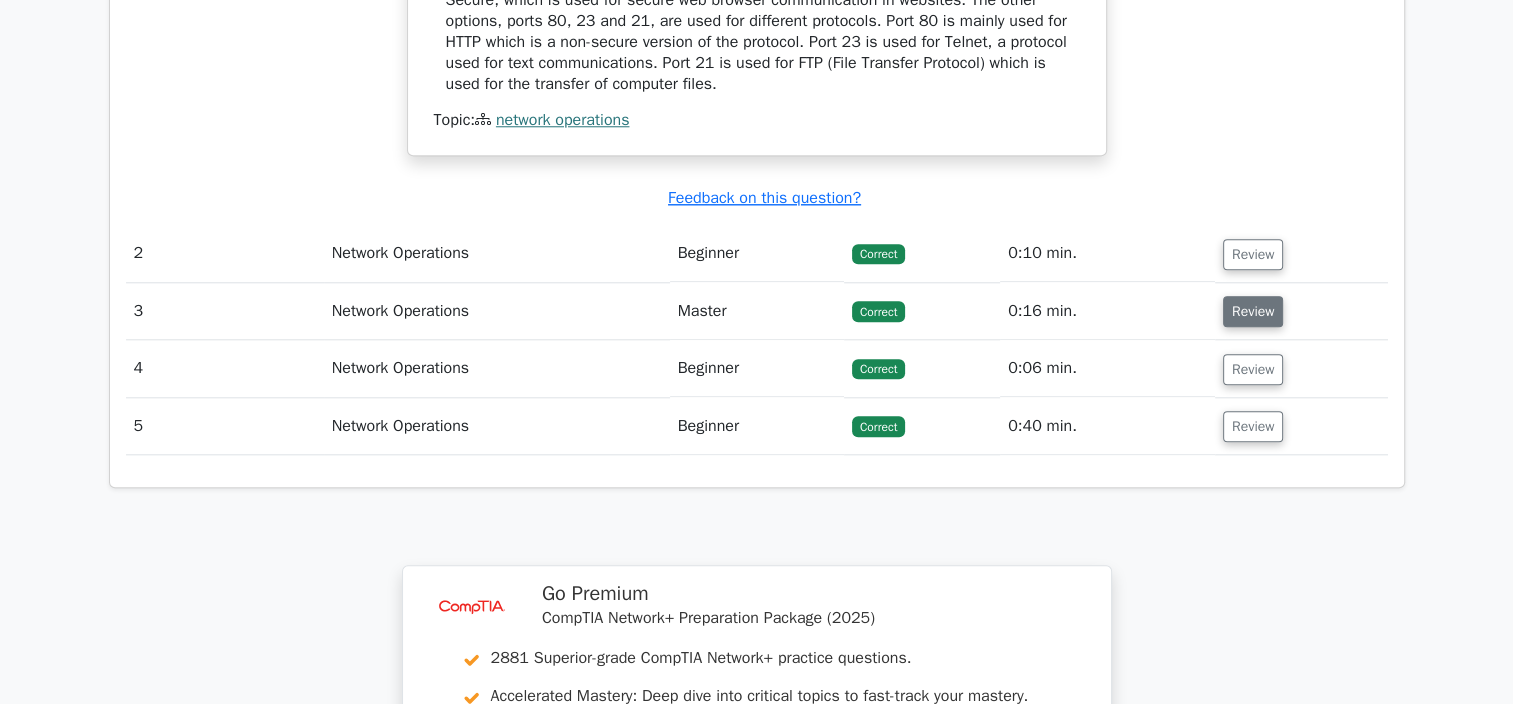 click on "Review" at bounding box center [1253, 311] 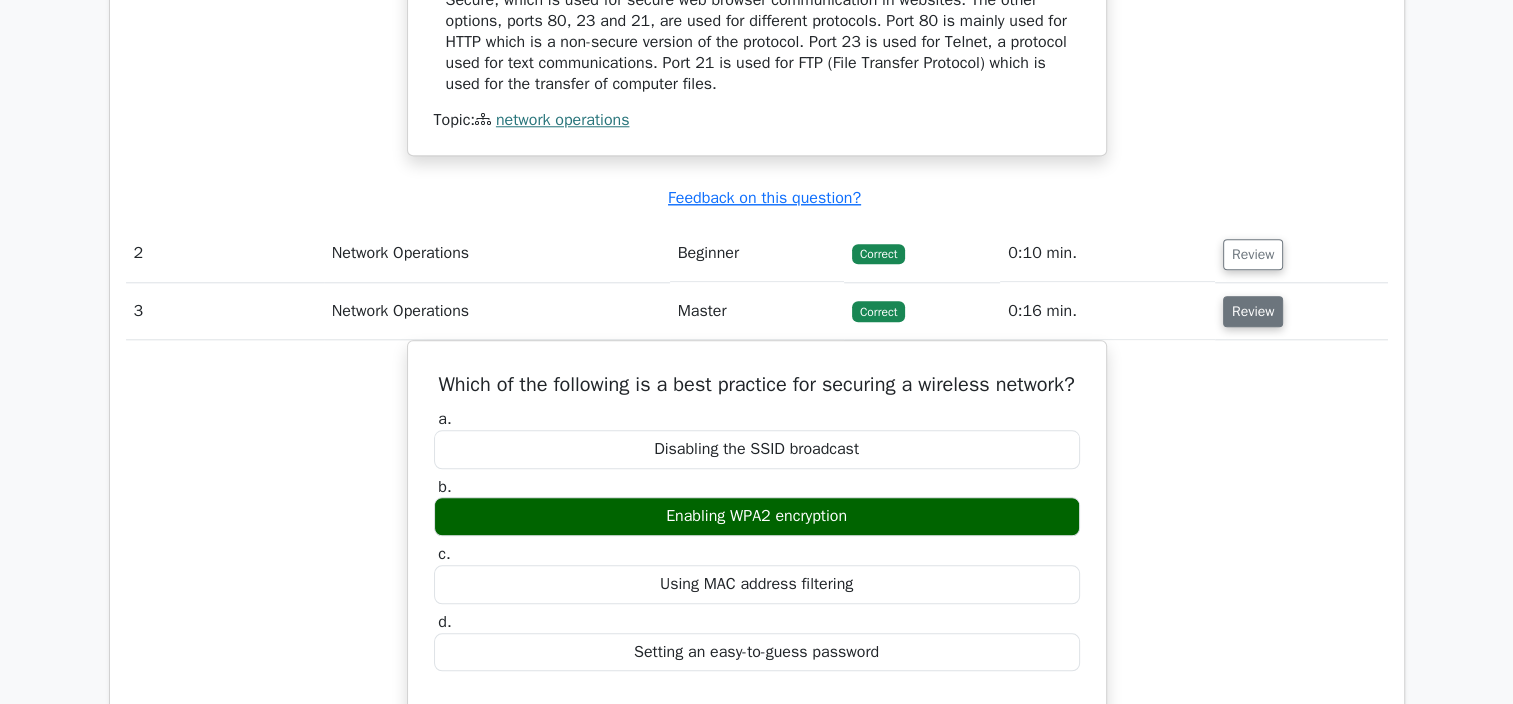click on "Review" at bounding box center (1253, 311) 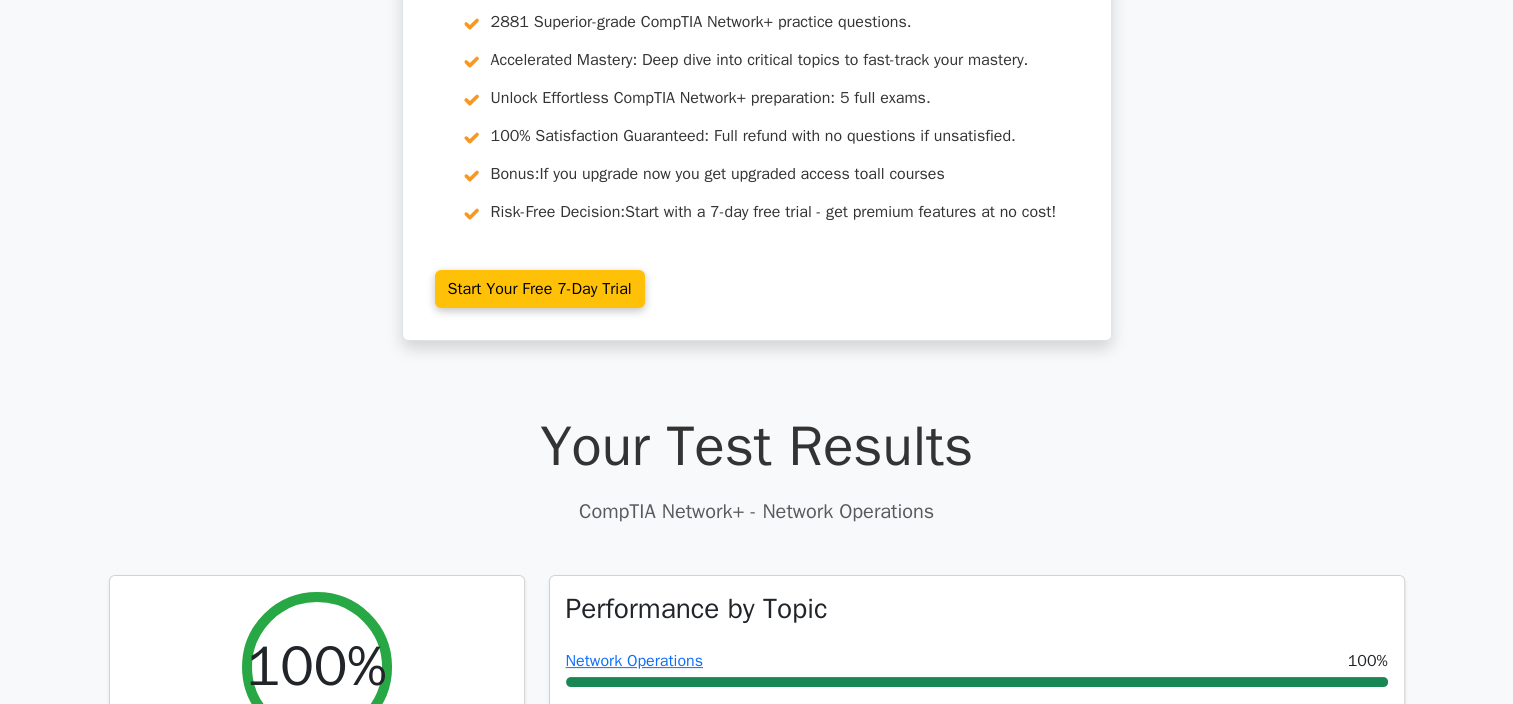 scroll, scrollTop: 0, scrollLeft: 0, axis: both 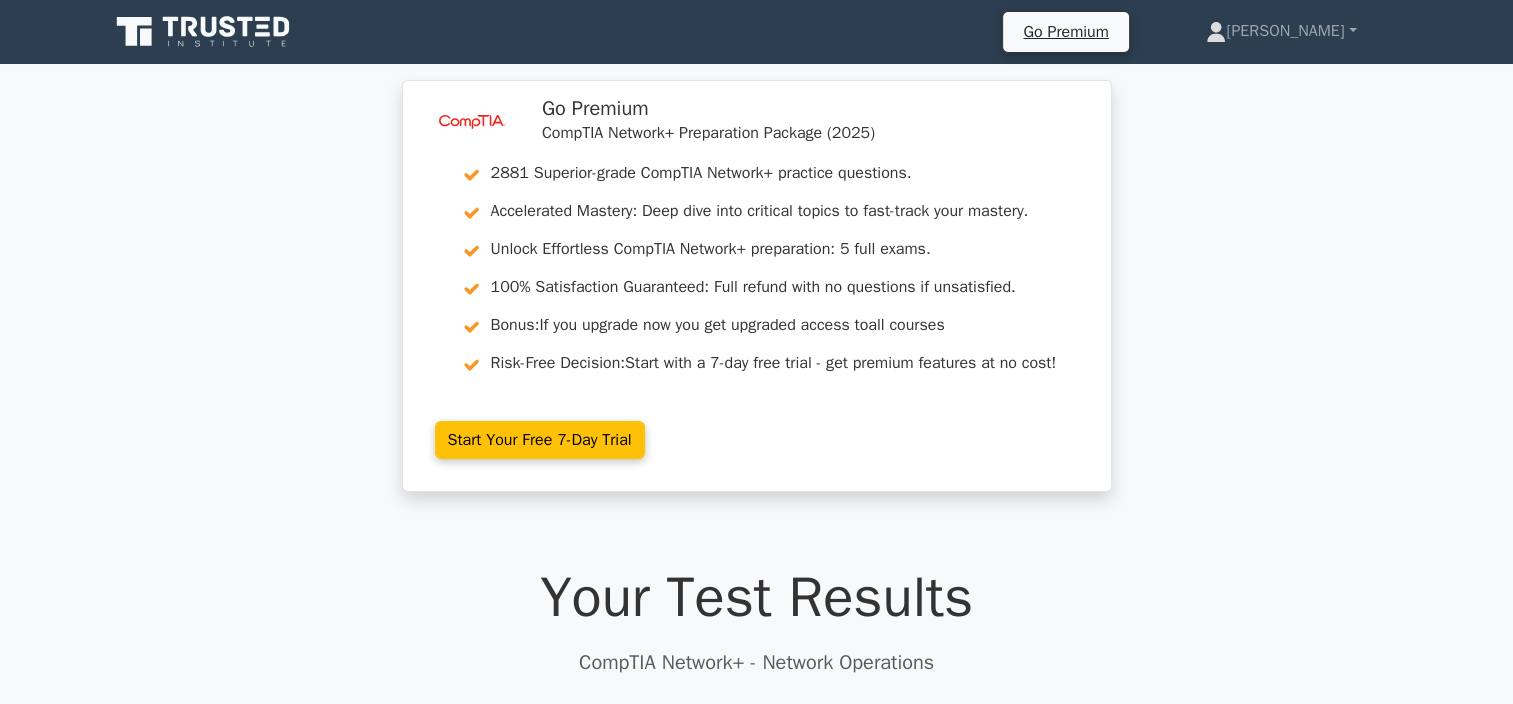 click 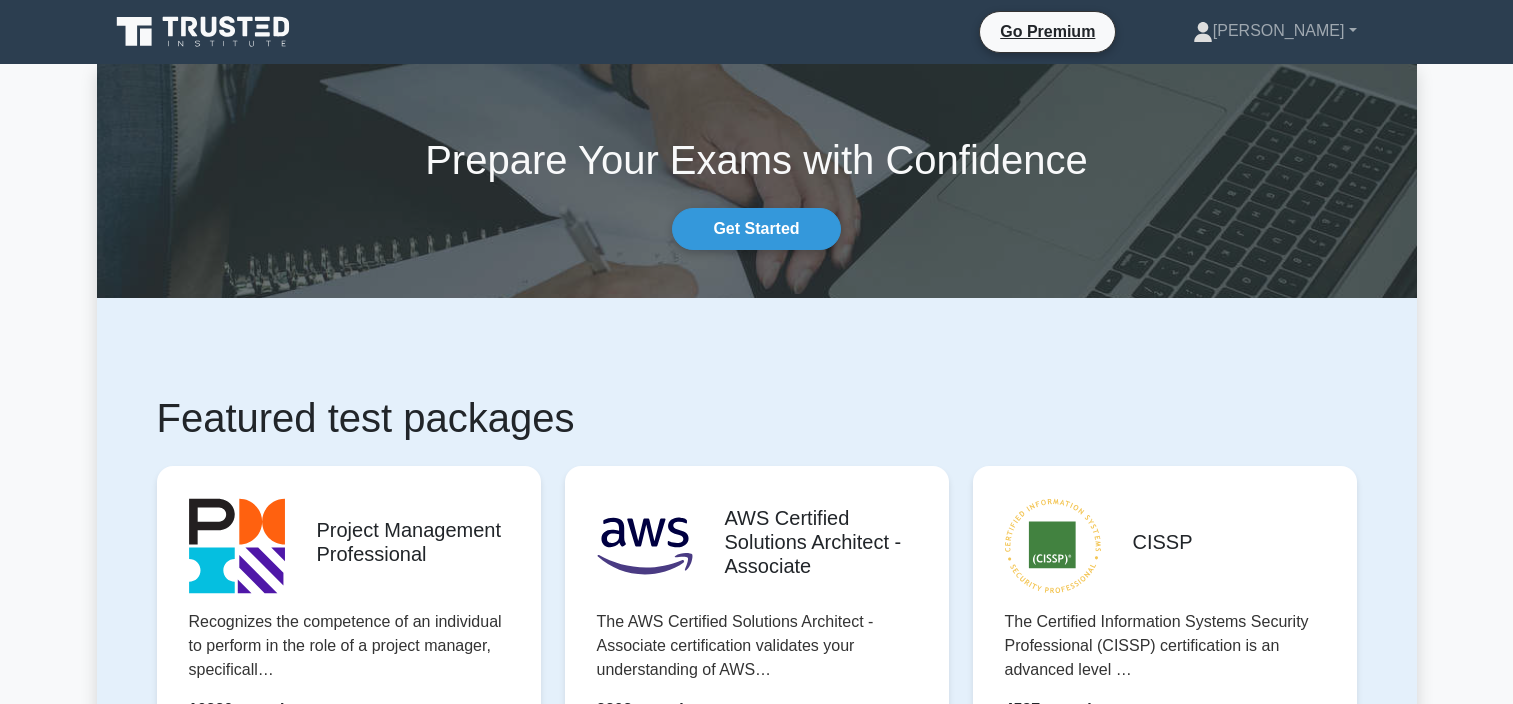 scroll, scrollTop: 0, scrollLeft: 0, axis: both 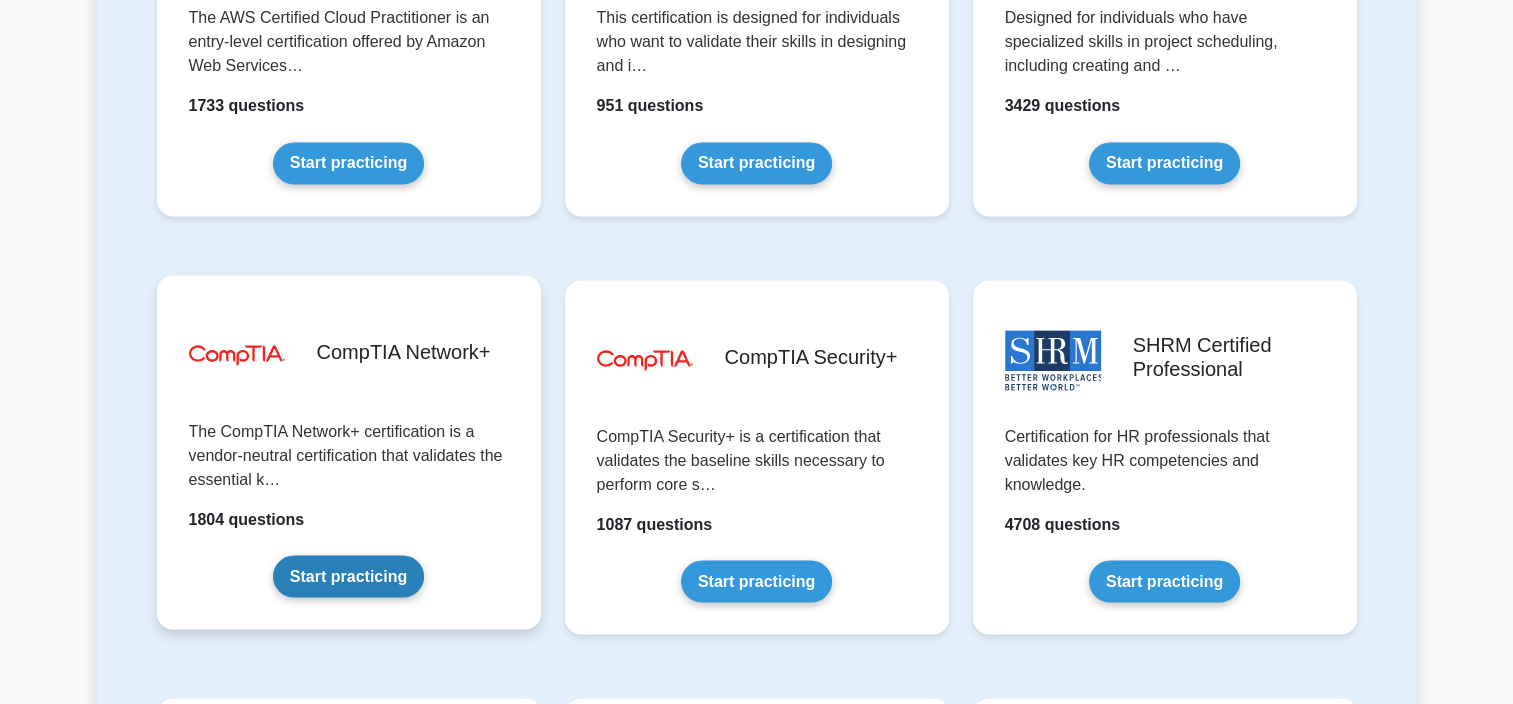 click on "Start practicing" at bounding box center [348, 576] 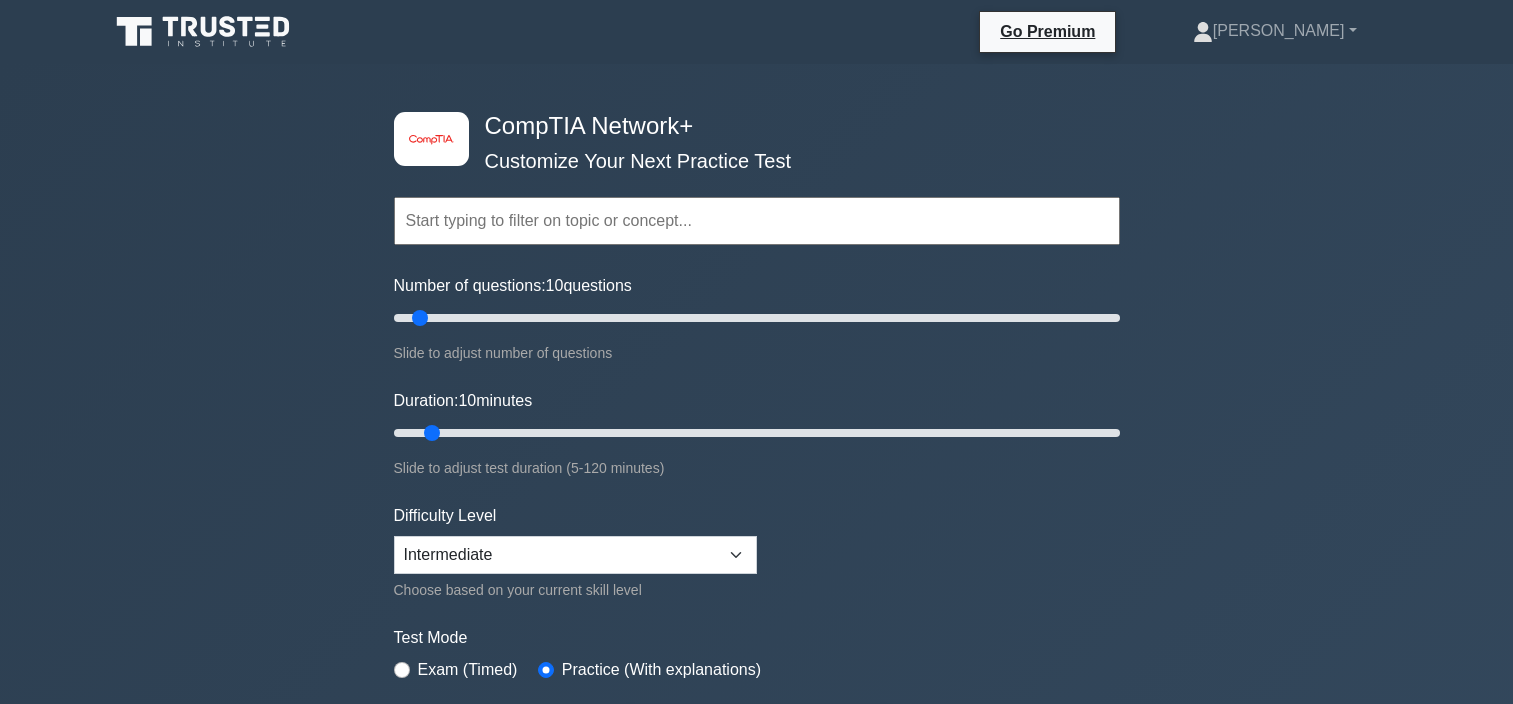 scroll, scrollTop: 0, scrollLeft: 0, axis: both 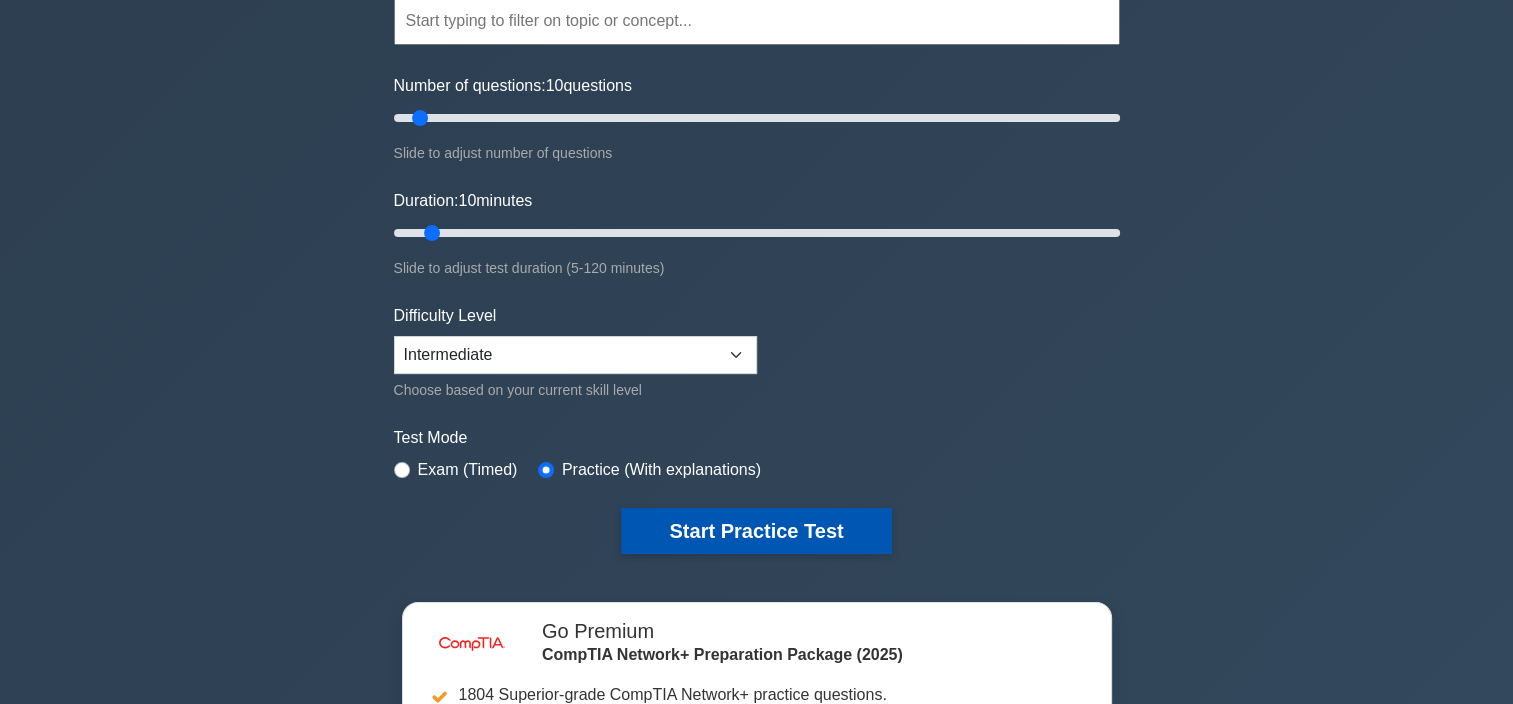 click on "Start Practice Test" at bounding box center [756, 531] 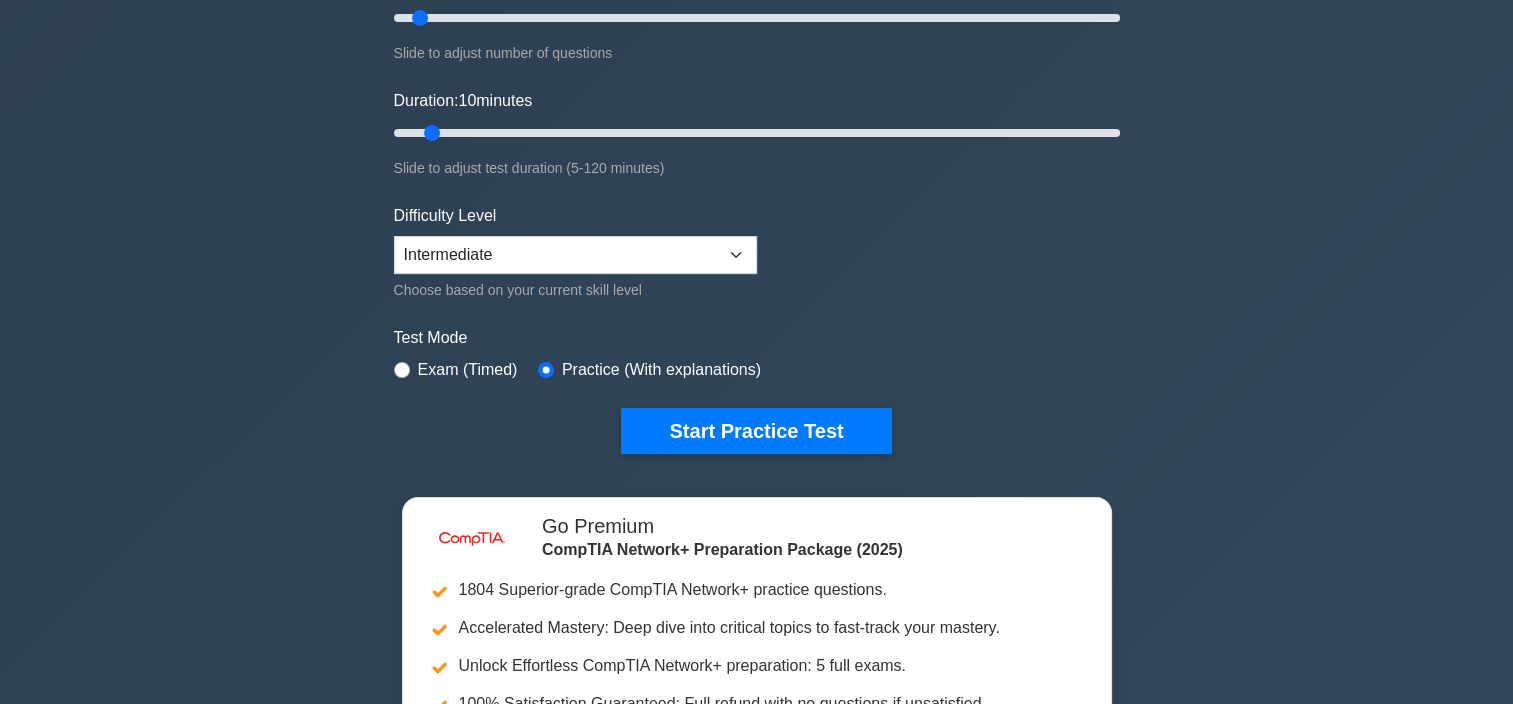 scroll, scrollTop: 600, scrollLeft: 0, axis: vertical 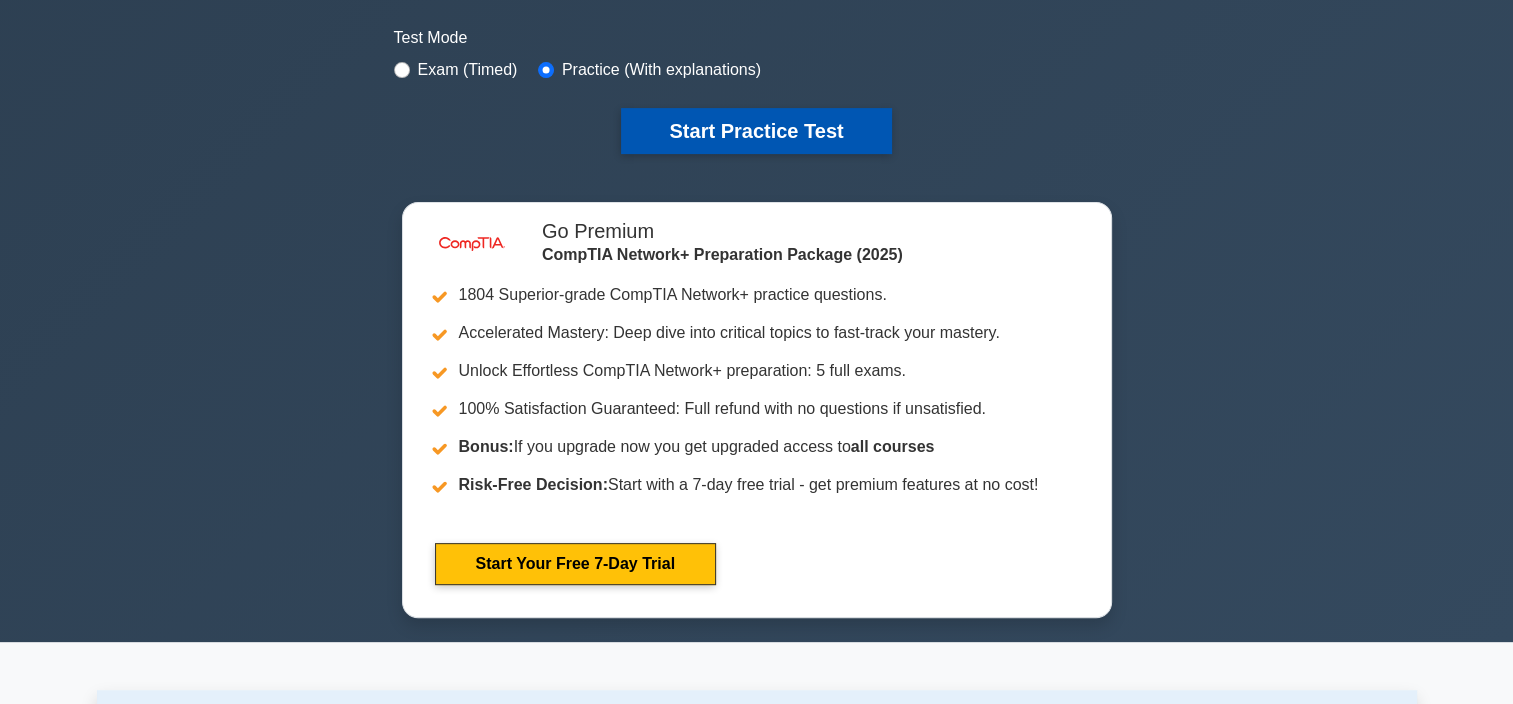 click on "Start Practice Test" at bounding box center (756, 131) 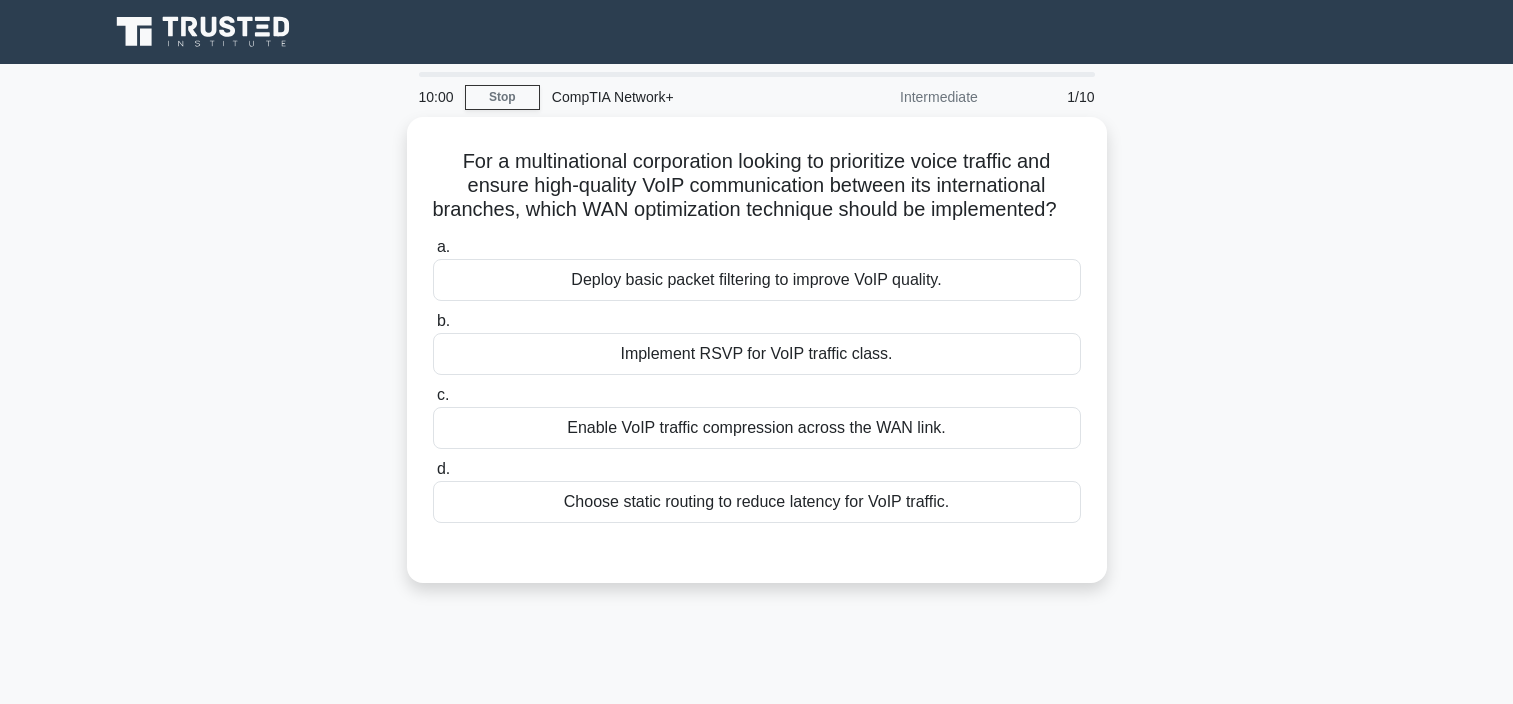 scroll, scrollTop: 0, scrollLeft: 0, axis: both 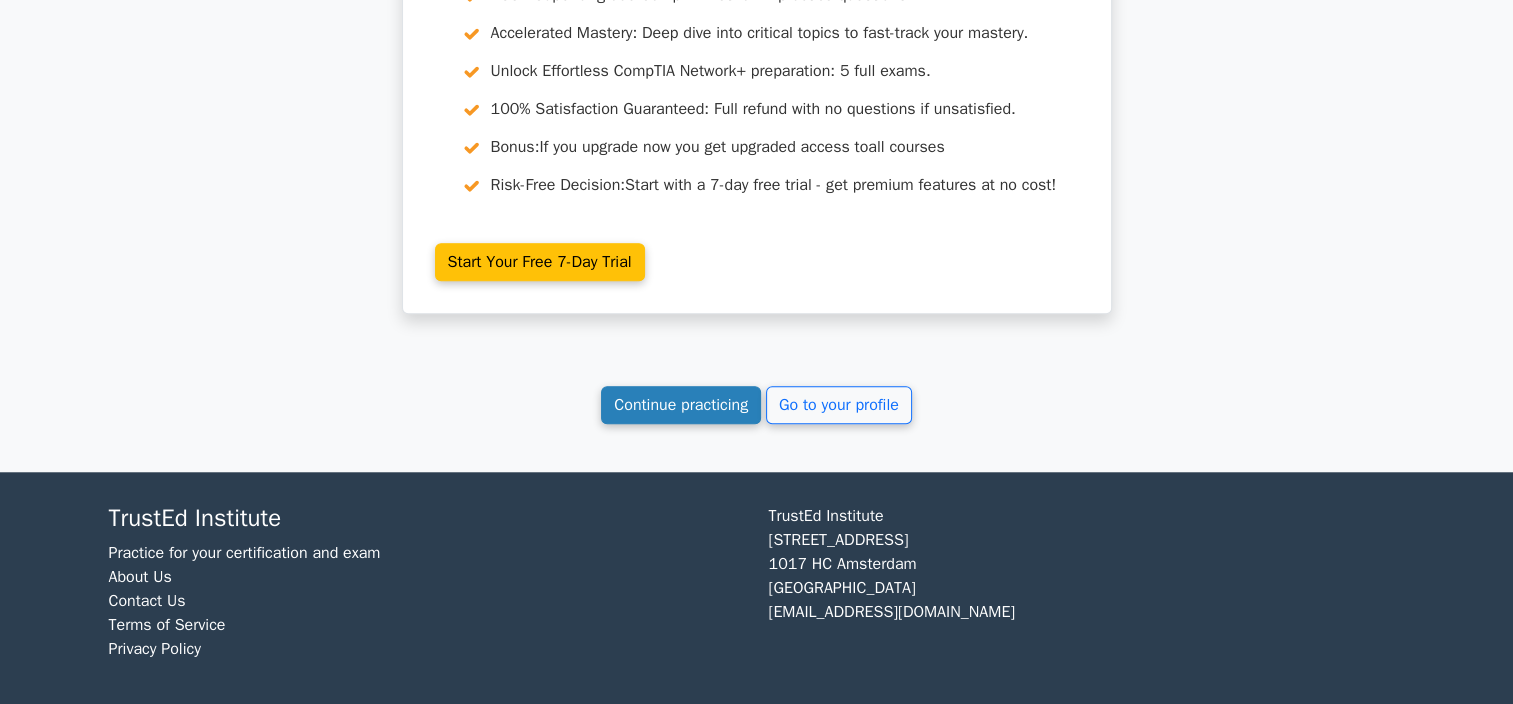 click on "Continue practicing" at bounding box center (681, 405) 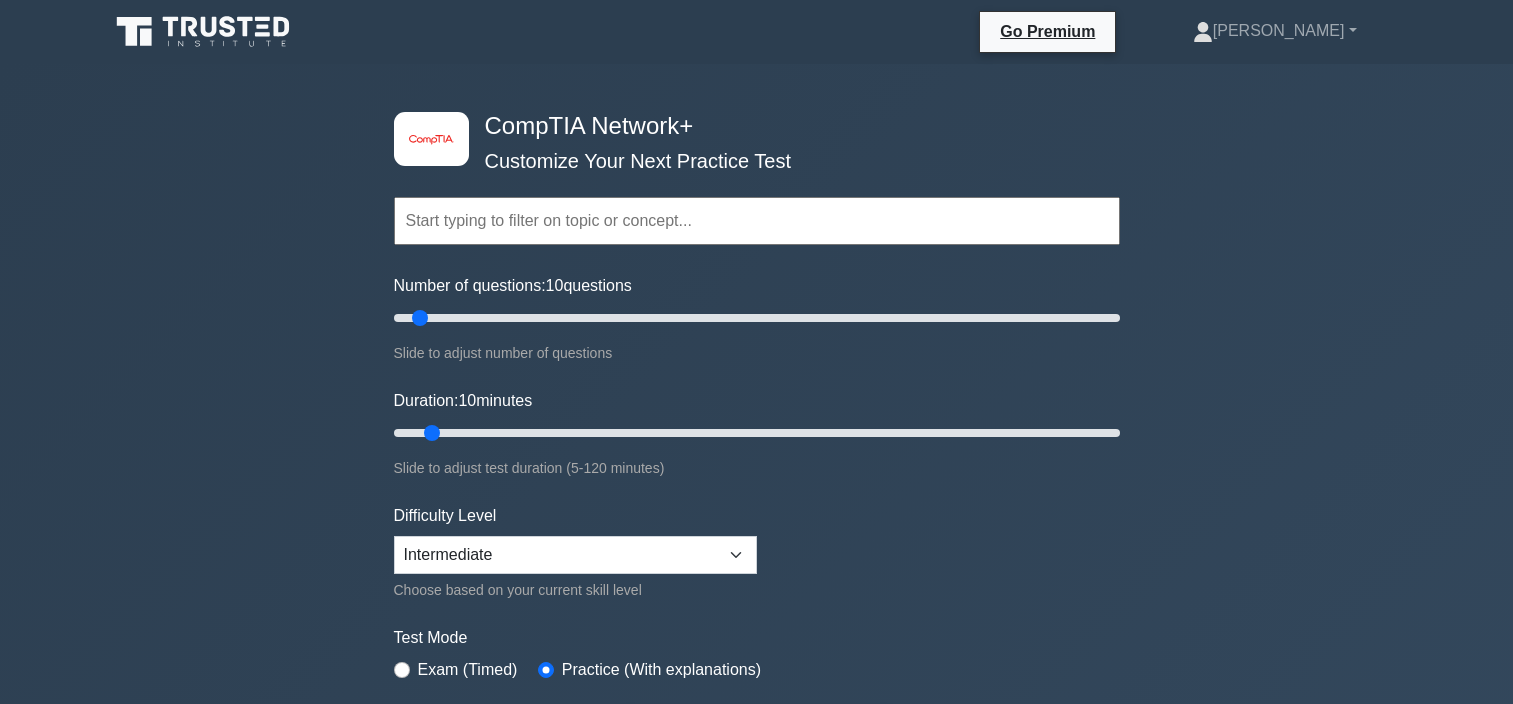 scroll, scrollTop: 0, scrollLeft: 0, axis: both 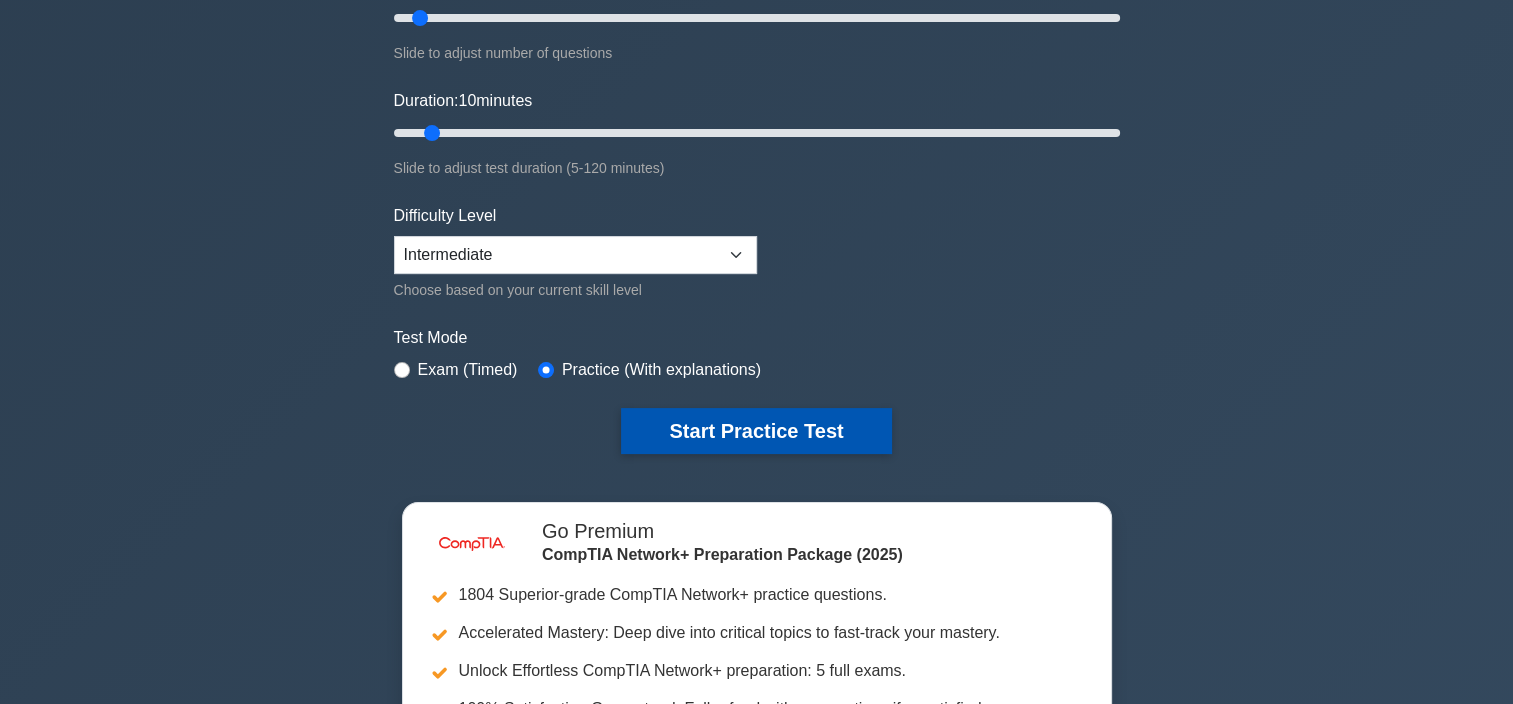 click on "Start Practice Test" at bounding box center (756, 431) 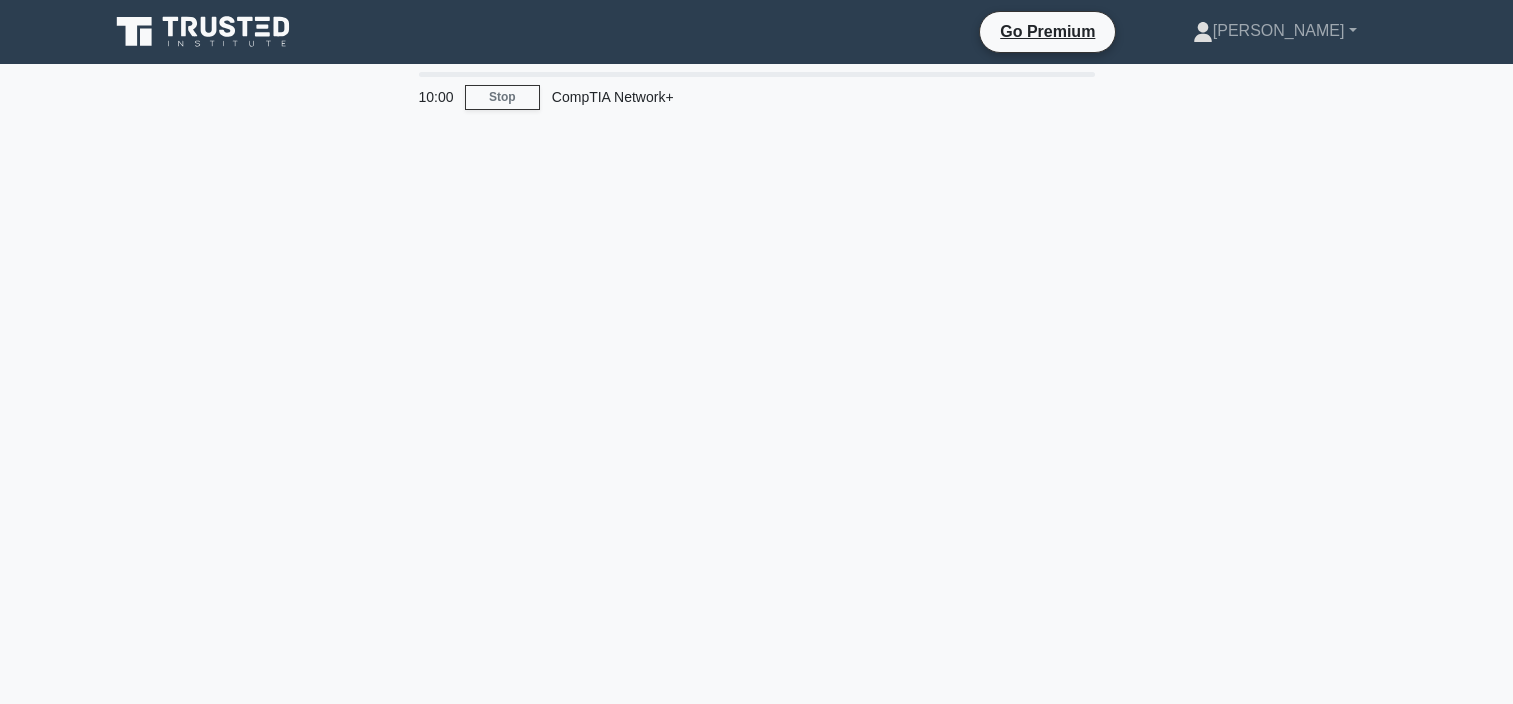scroll, scrollTop: 0, scrollLeft: 0, axis: both 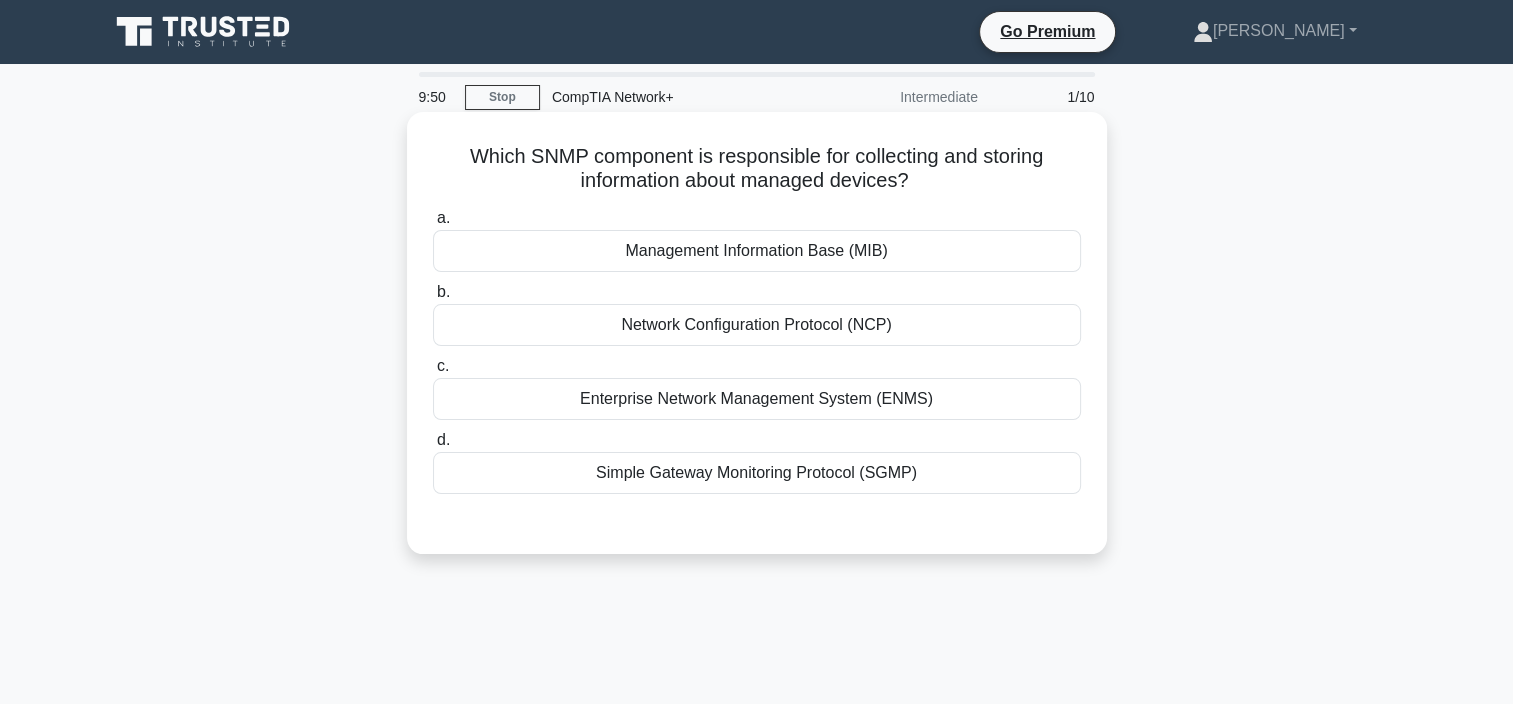 click on "Management Information Base (MIB)" at bounding box center [757, 251] 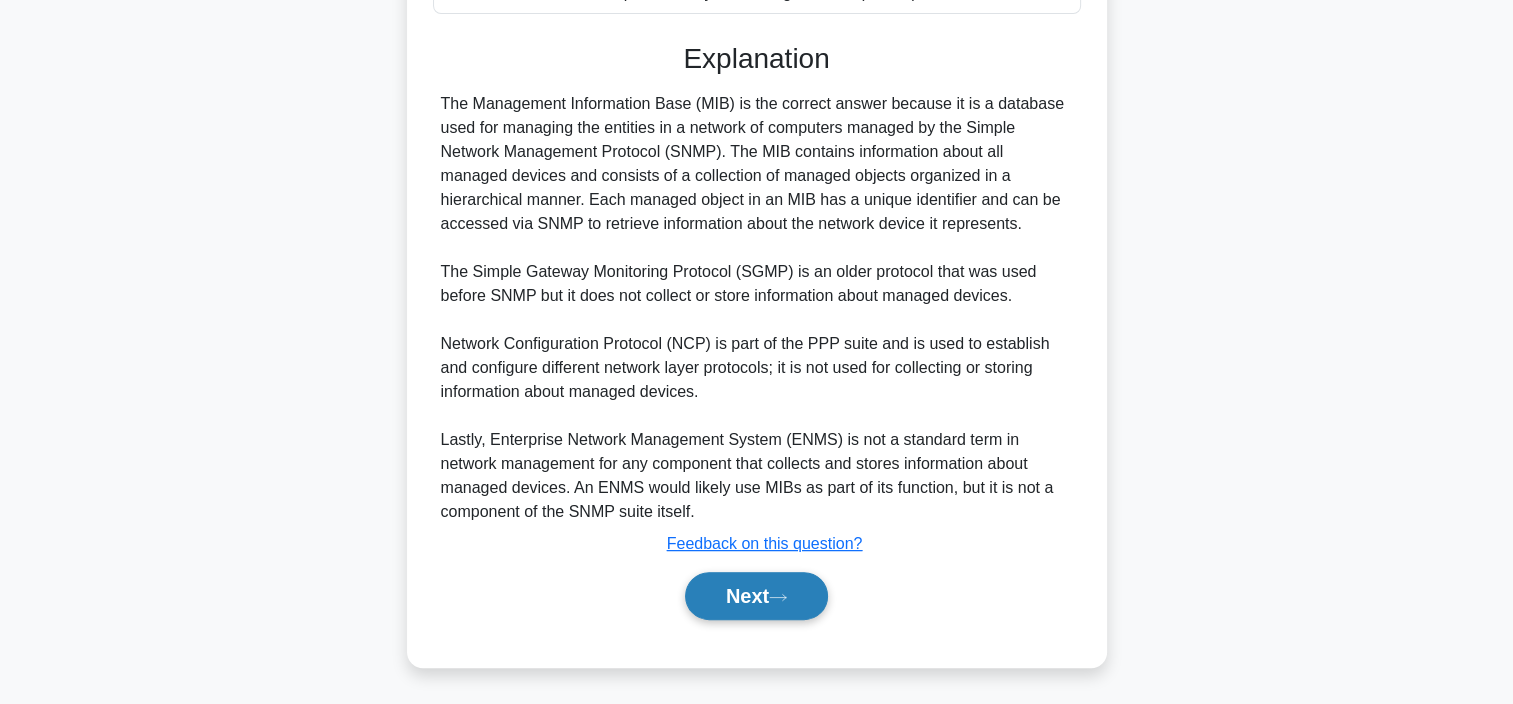click on "Next" at bounding box center [756, 596] 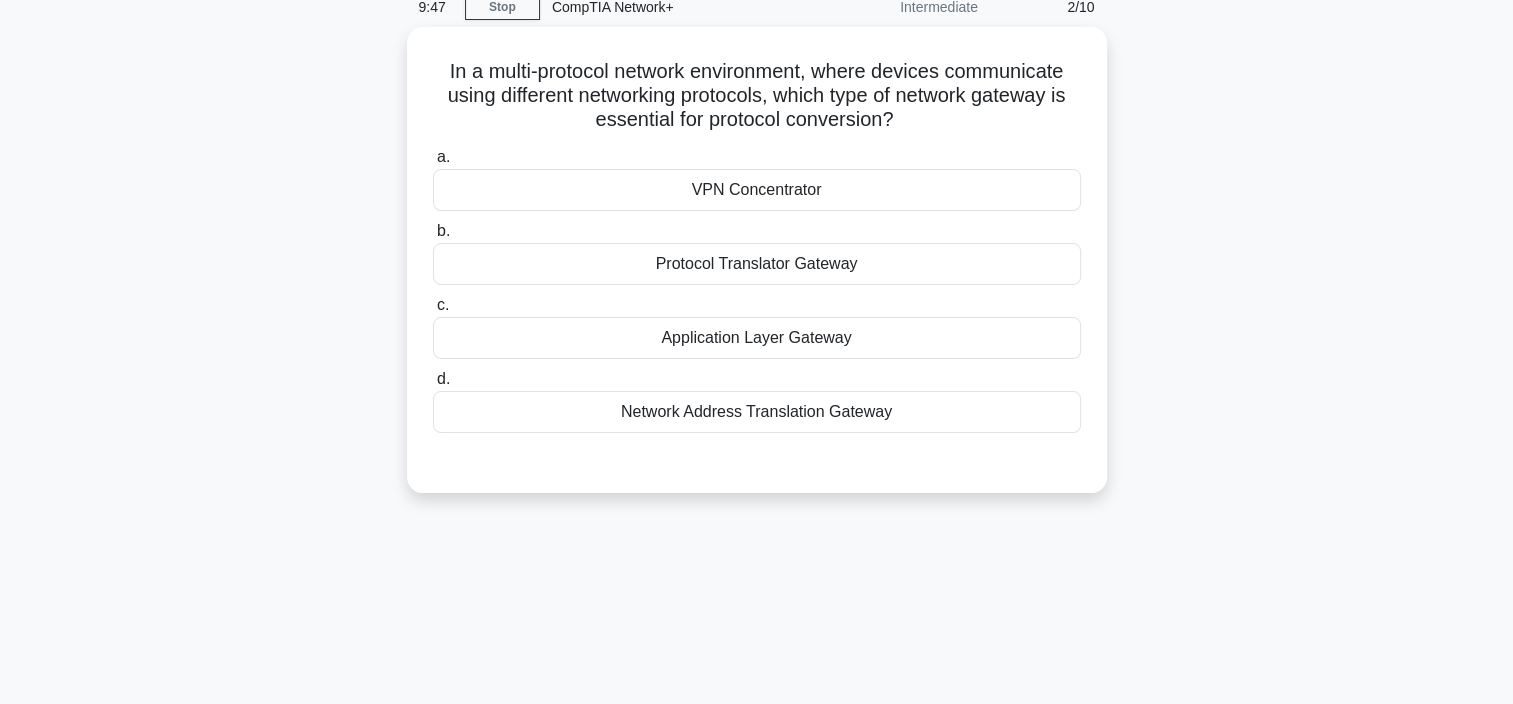 scroll, scrollTop: 0, scrollLeft: 0, axis: both 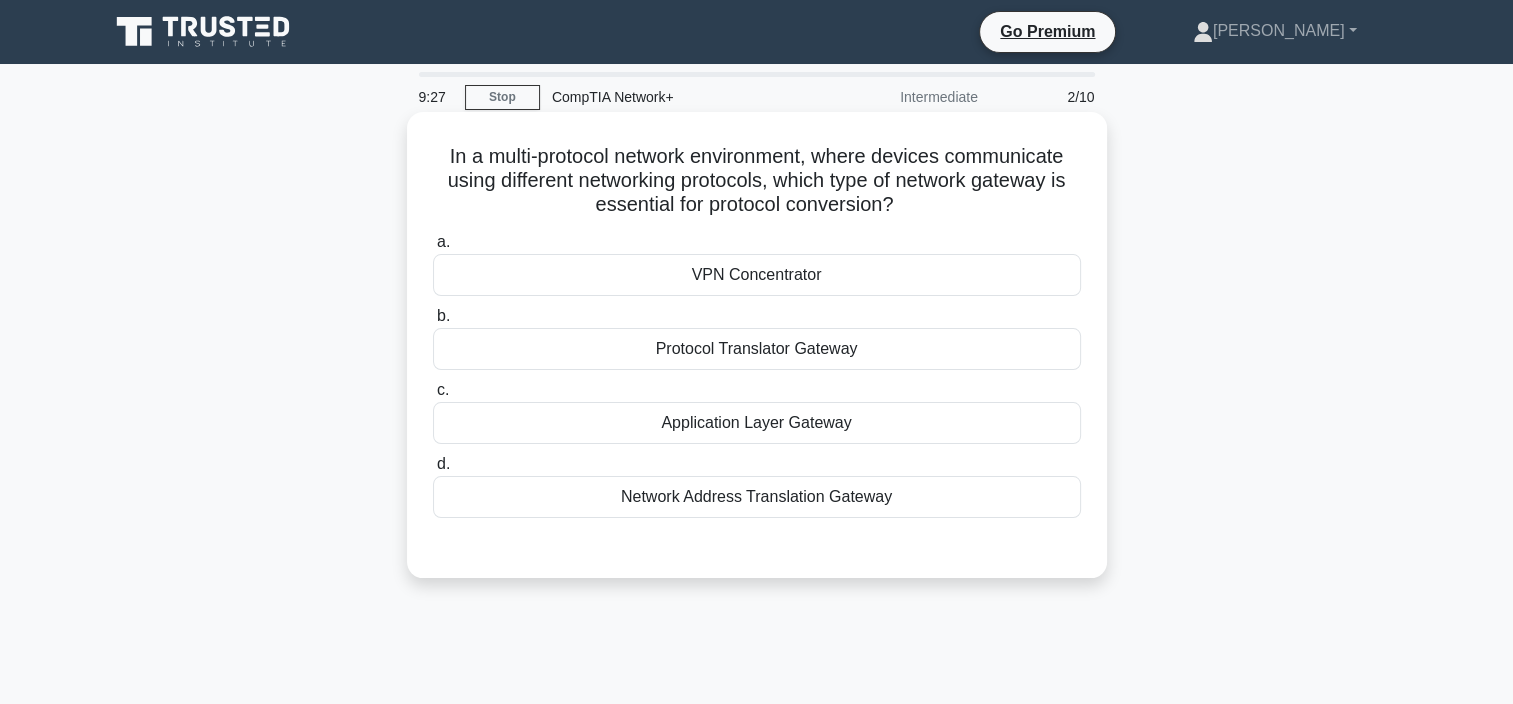 click on "Protocol Translator Gateway" at bounding box center [757, 349] 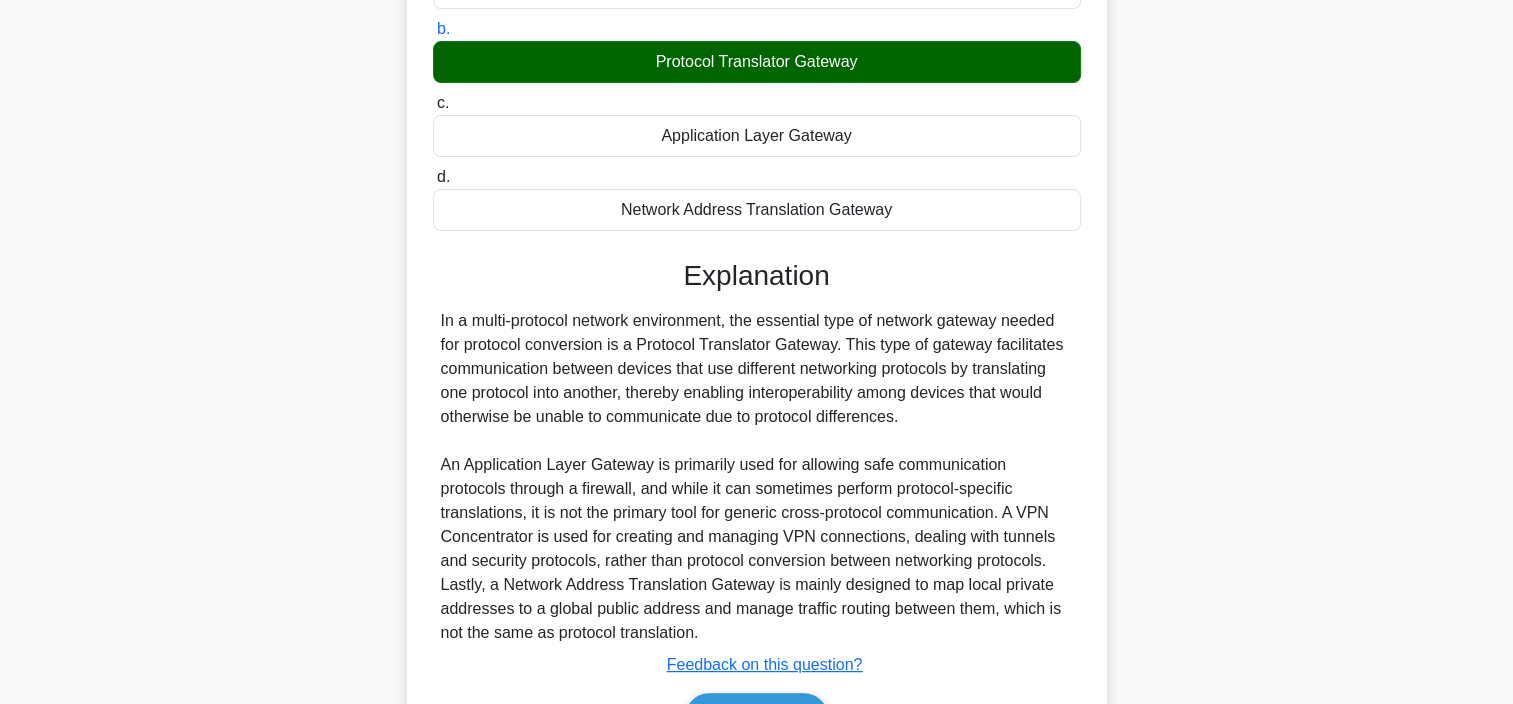 scroll, scrollTop: 400, scrollLeft: 0, axis: vertical 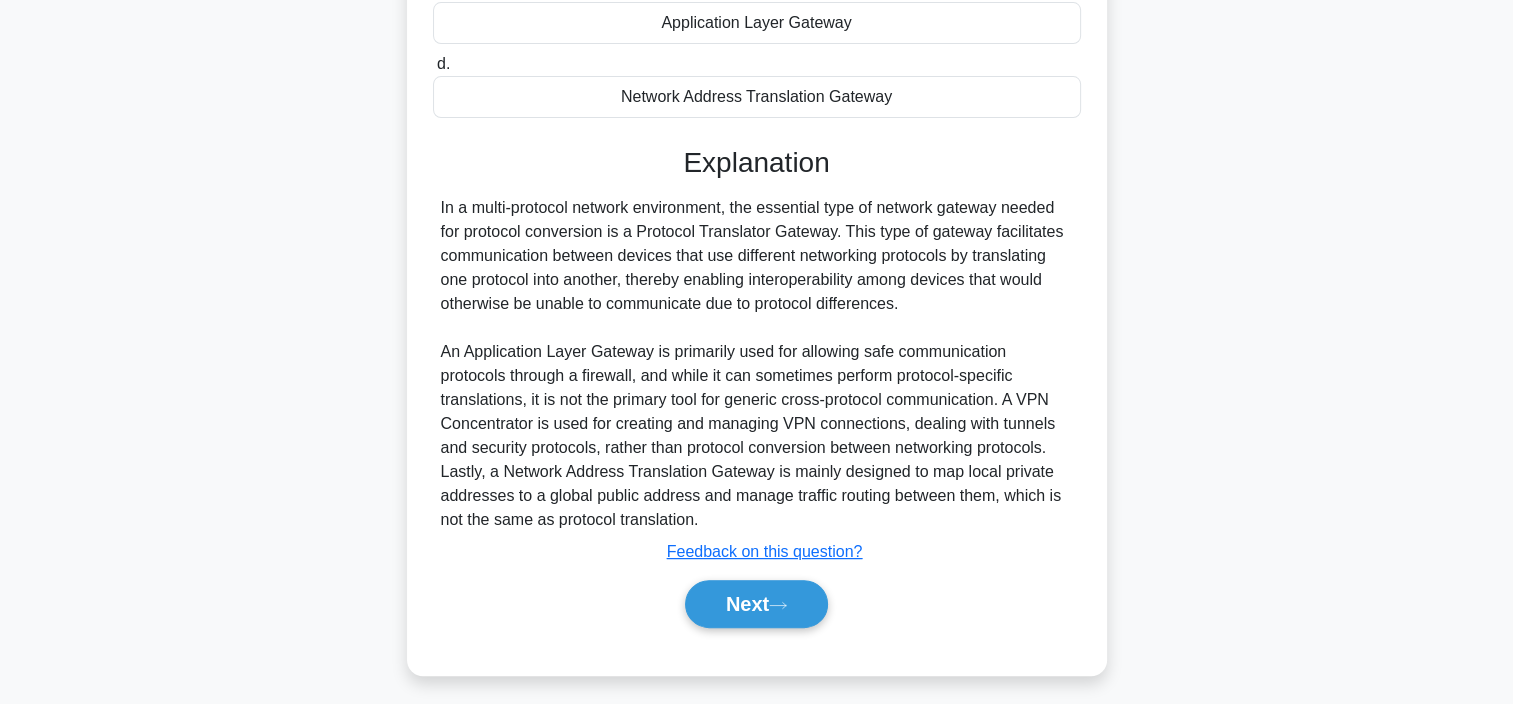 click on "Next" at bounding box center [757, 604] 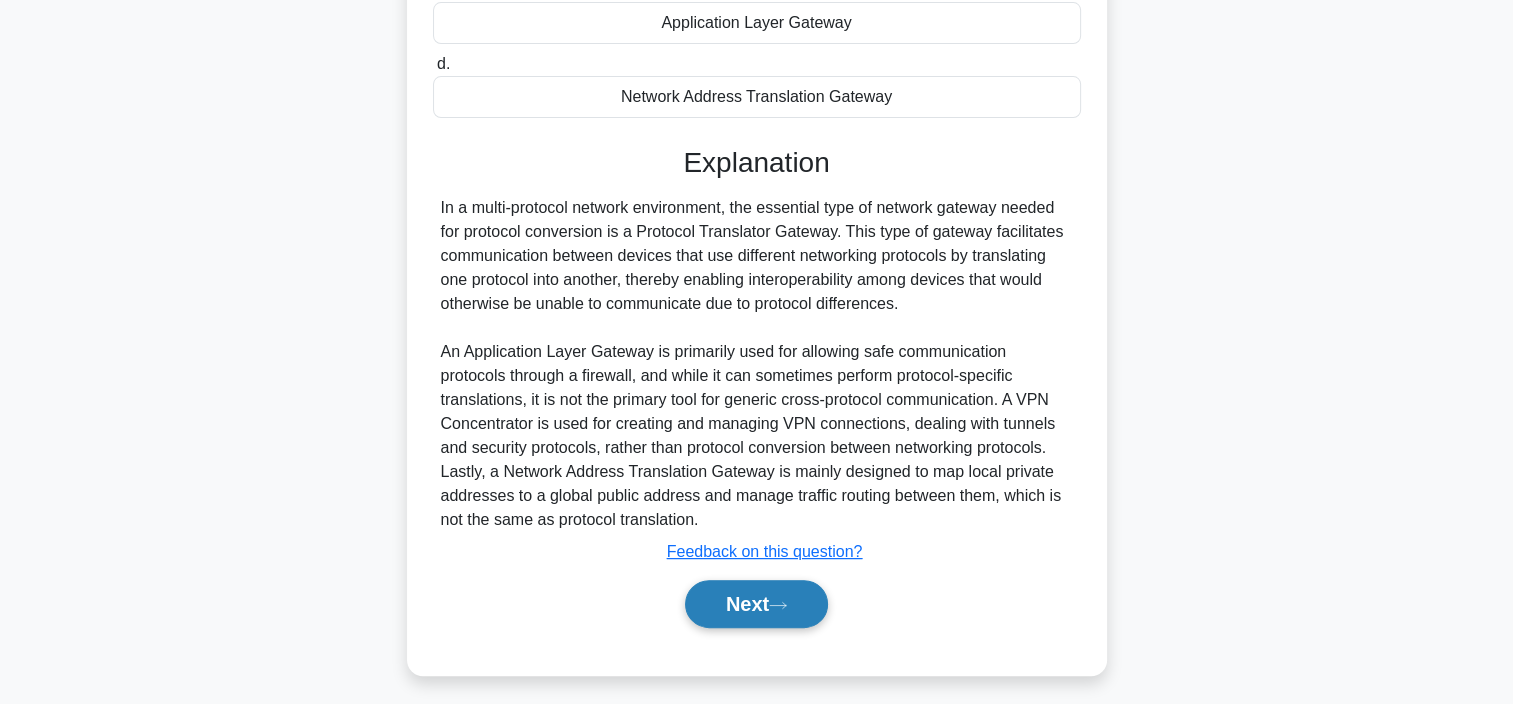 click on "Next" at bounding box center [756, 604] 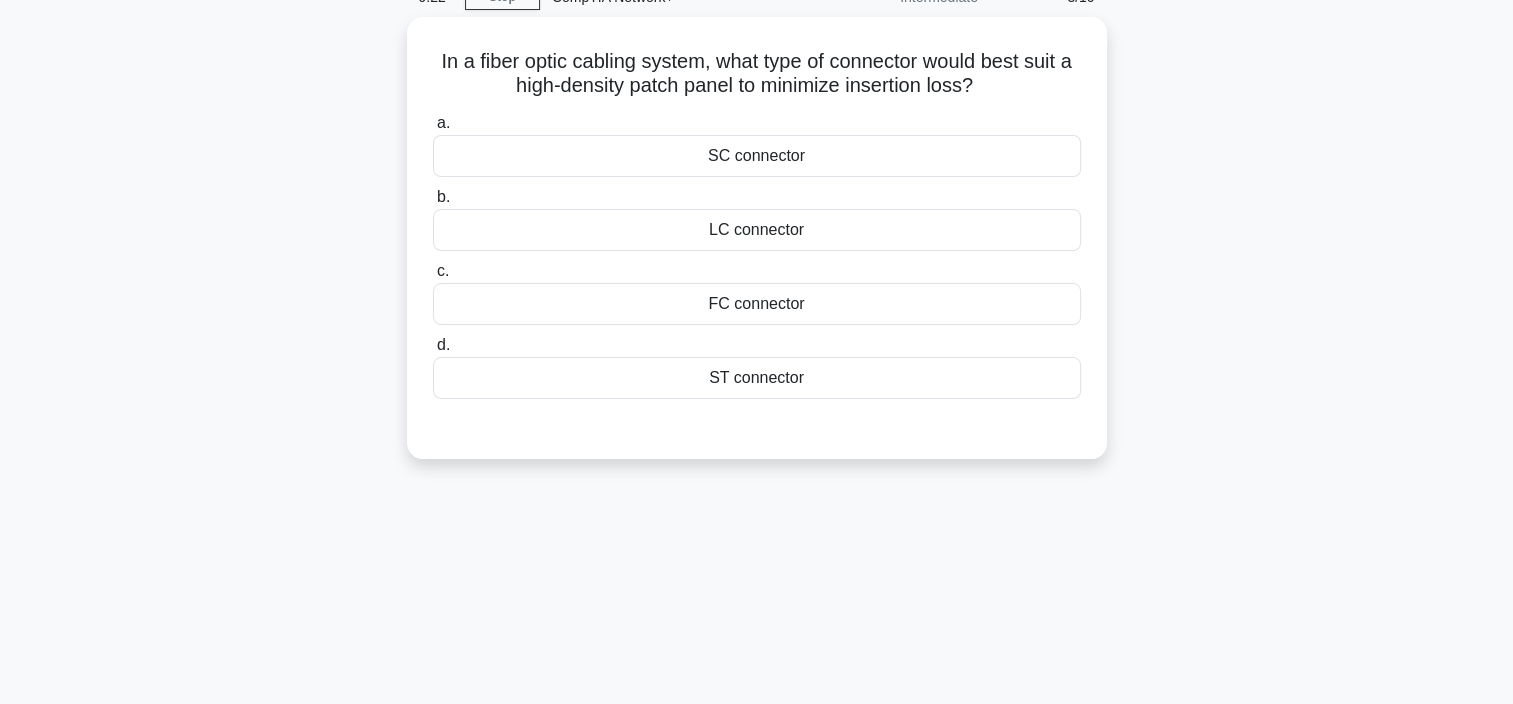 scroll, scrollTop: 76, scrollLeft: 0, axis: vertical 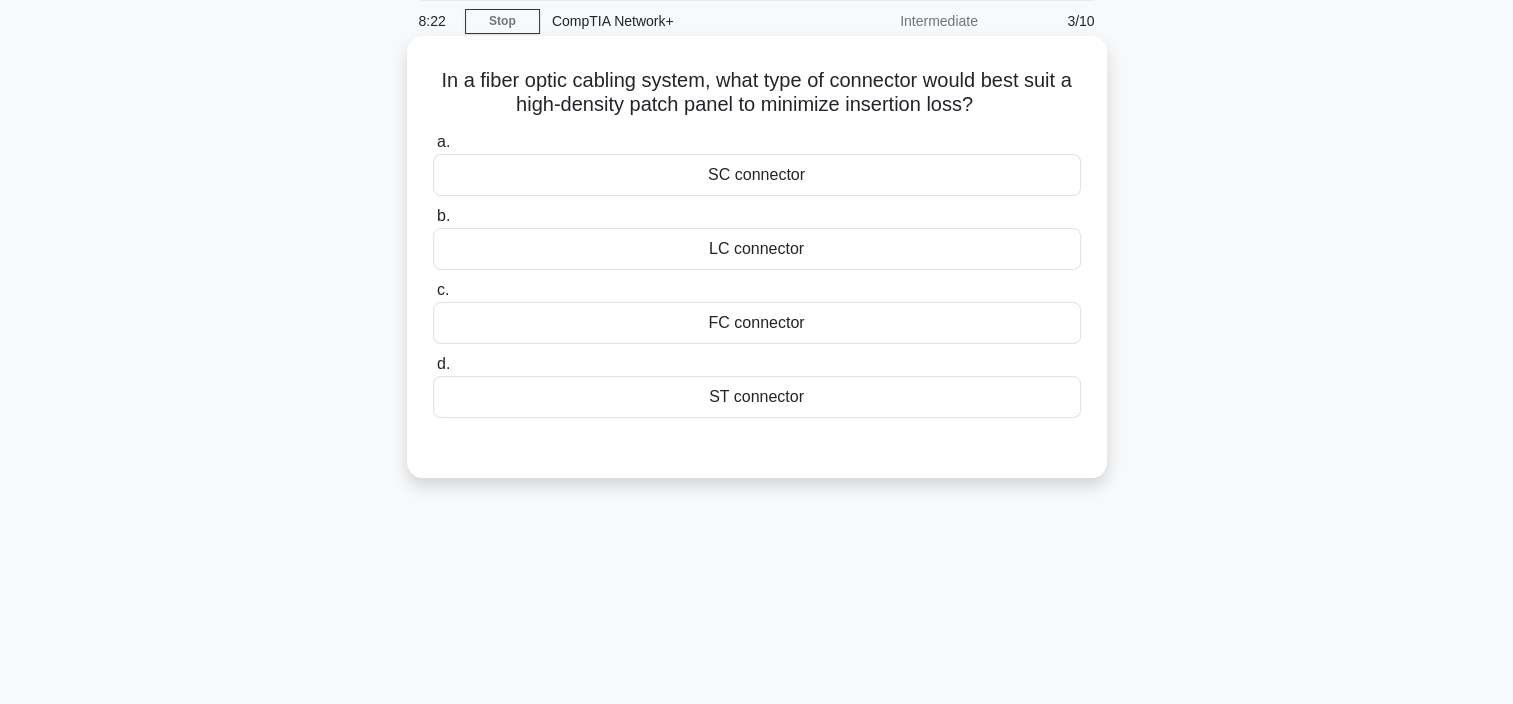 click on "LC connector" at bounding box center (757, 249) 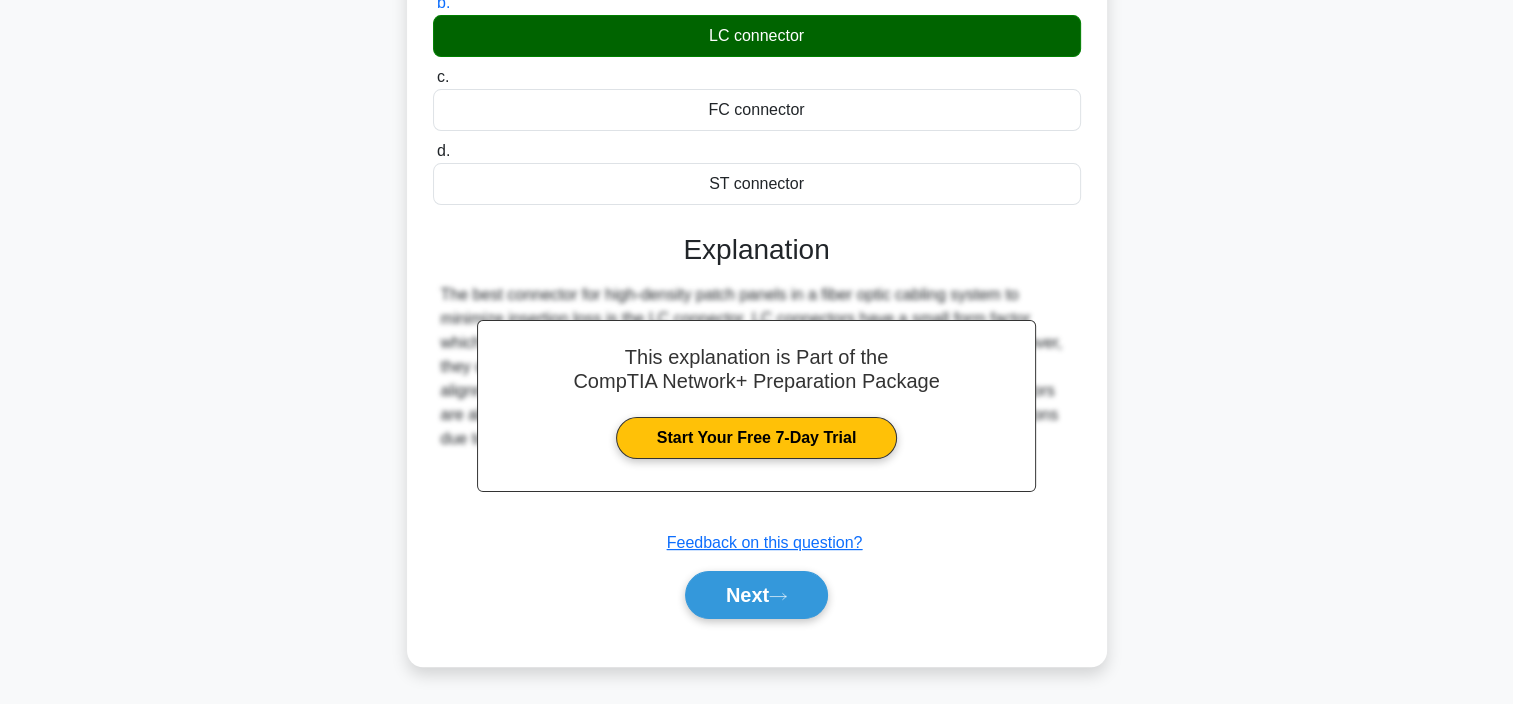 scroll, scrollTop: 376, scrollLeft: 0, axis: vertical 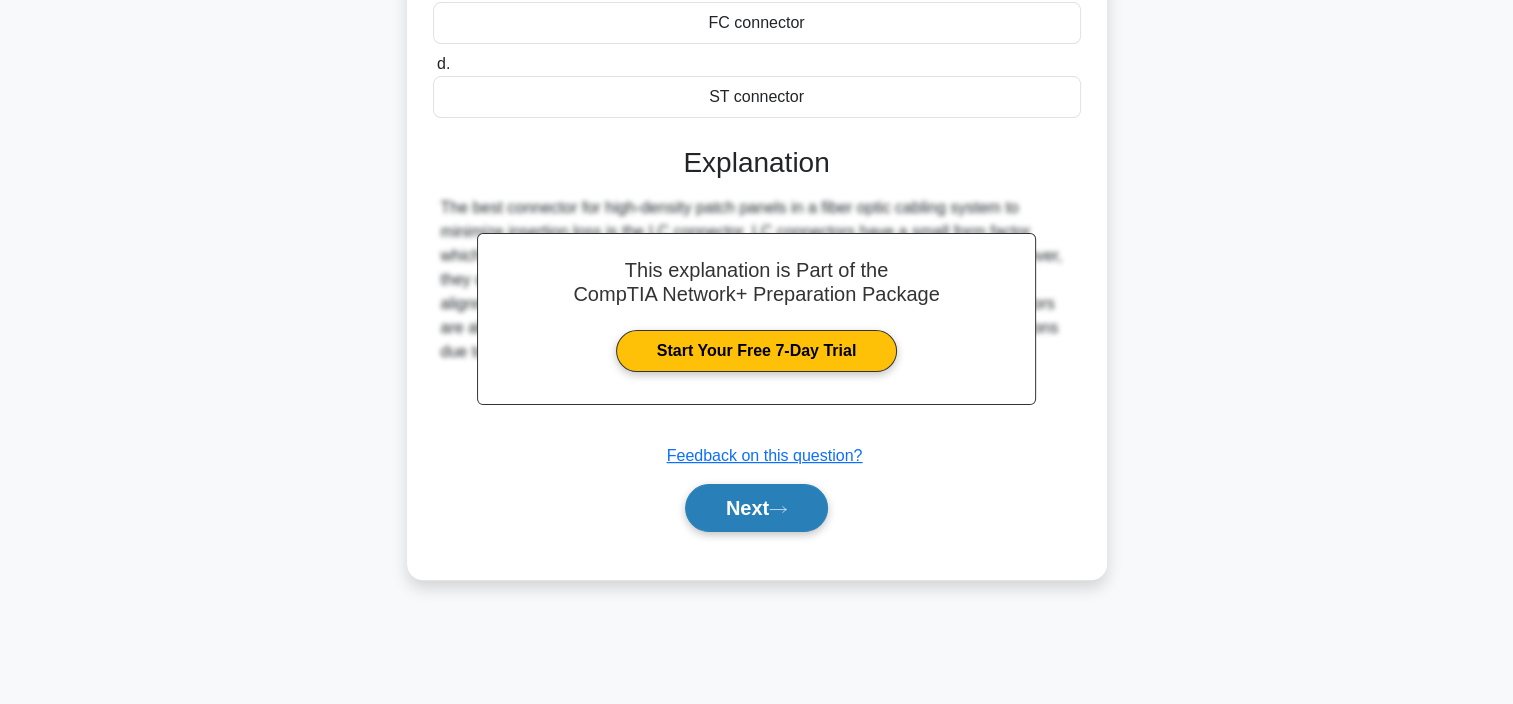 click on "Next" at bounding box center (756, 508) 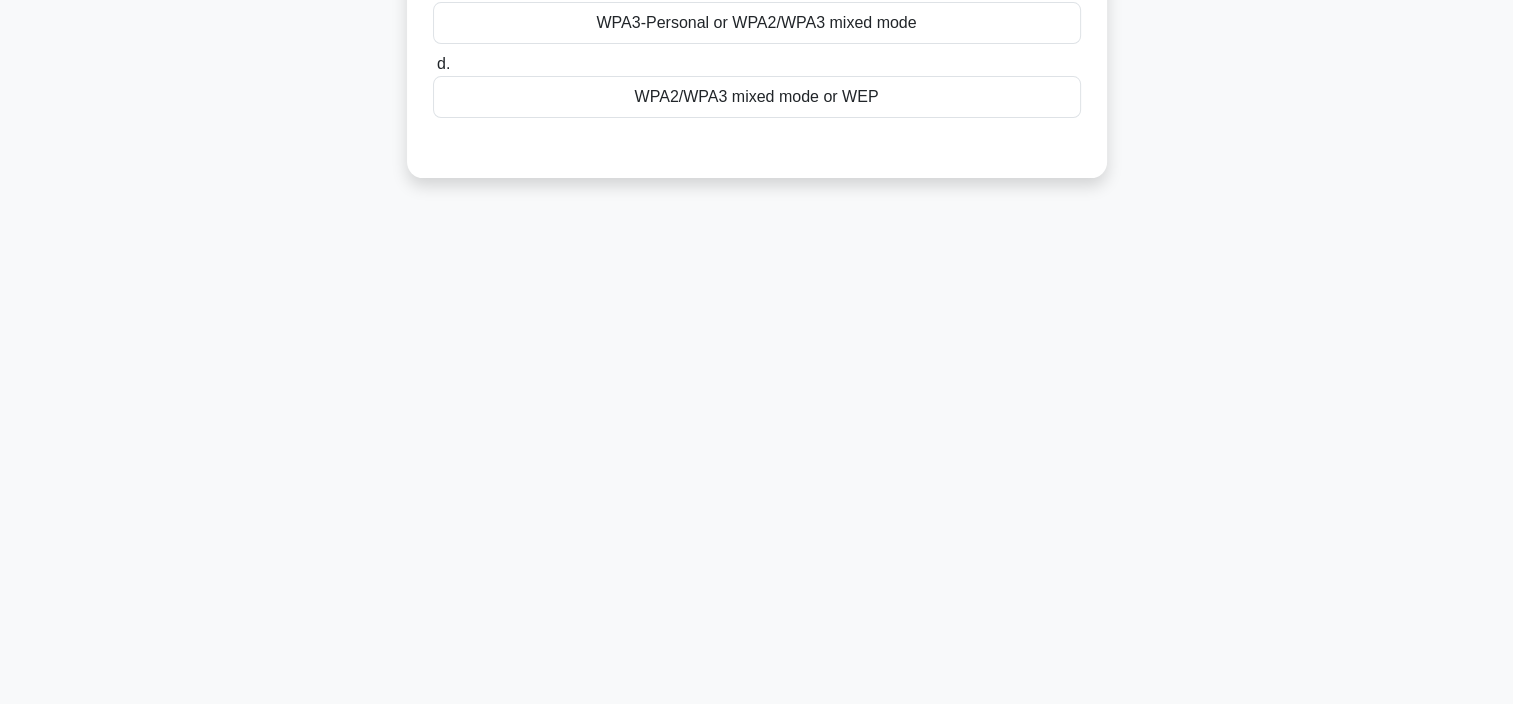 scroll, scrollTop: 76, scrollLeft: 0, axis: vertical 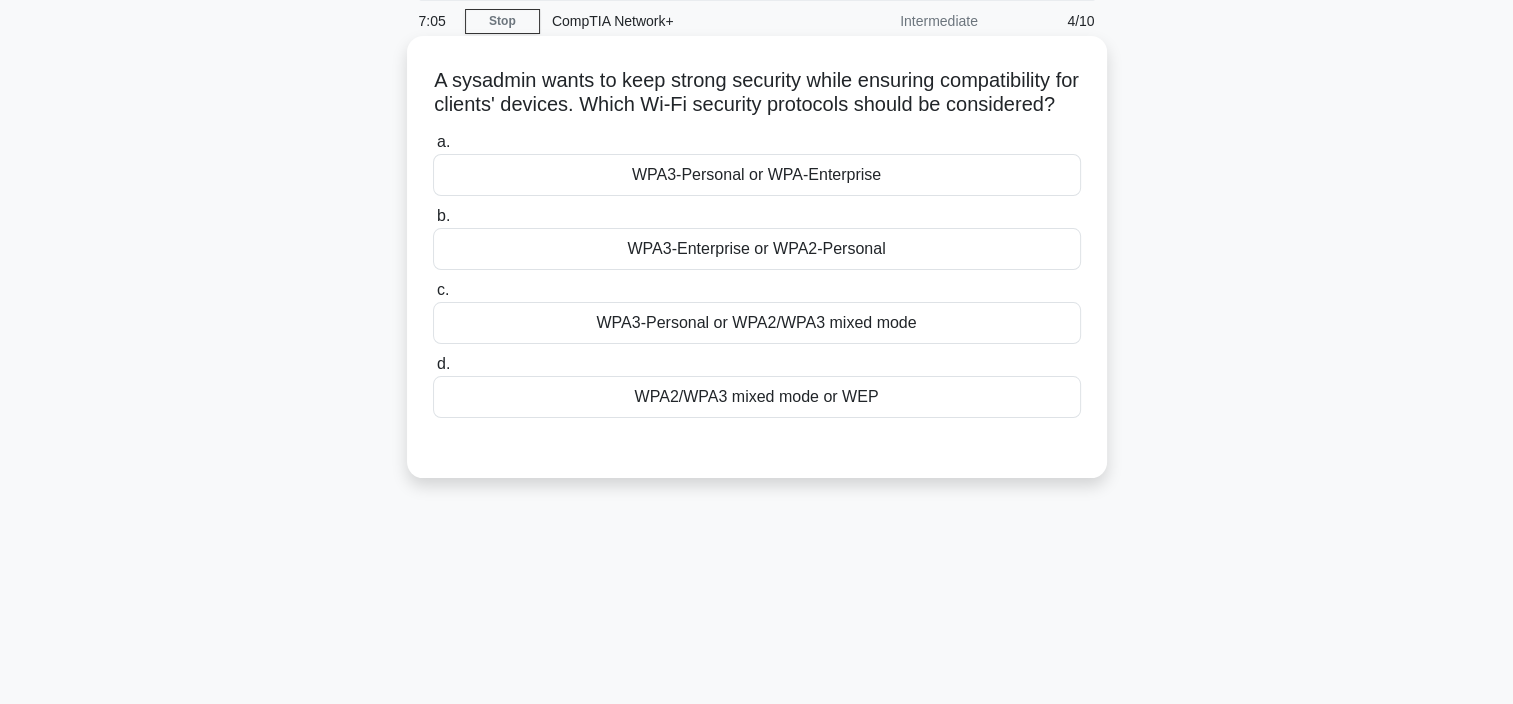 click on "WPA3-Enterprise or WPA2-Personal" at bounding box center (757, 249) 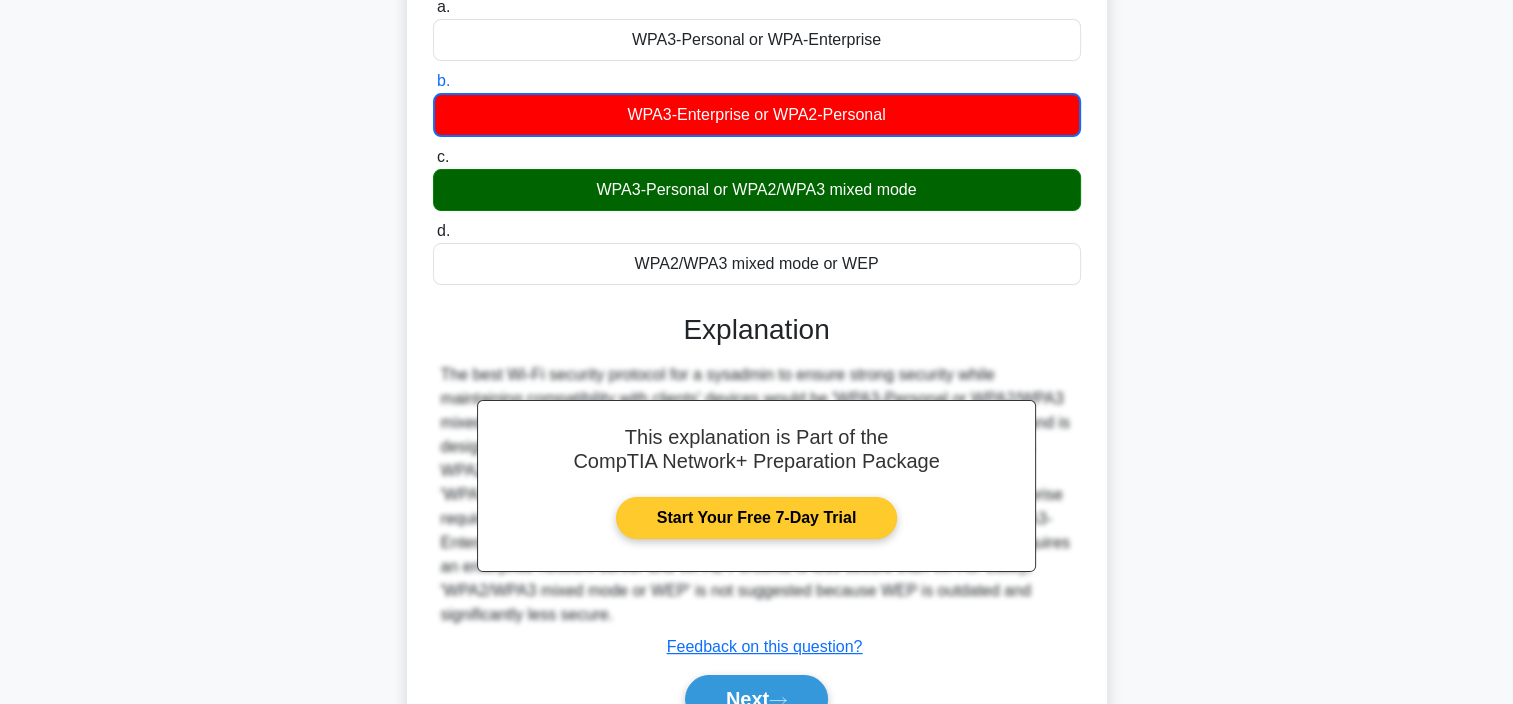 scroll, scrollTop: 376, scrollLeft: 0, axis: vertical 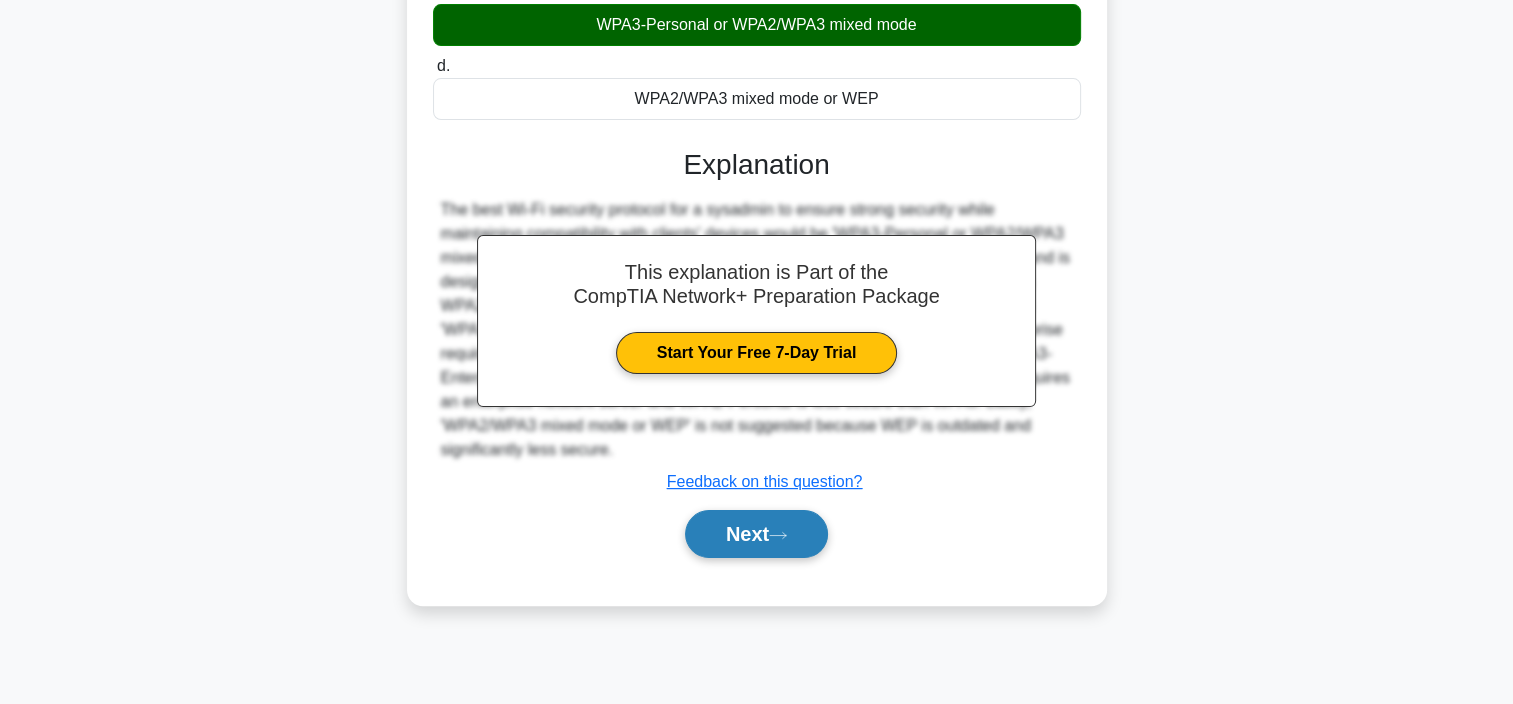 click on "Next" at bounding box center [756, 534] 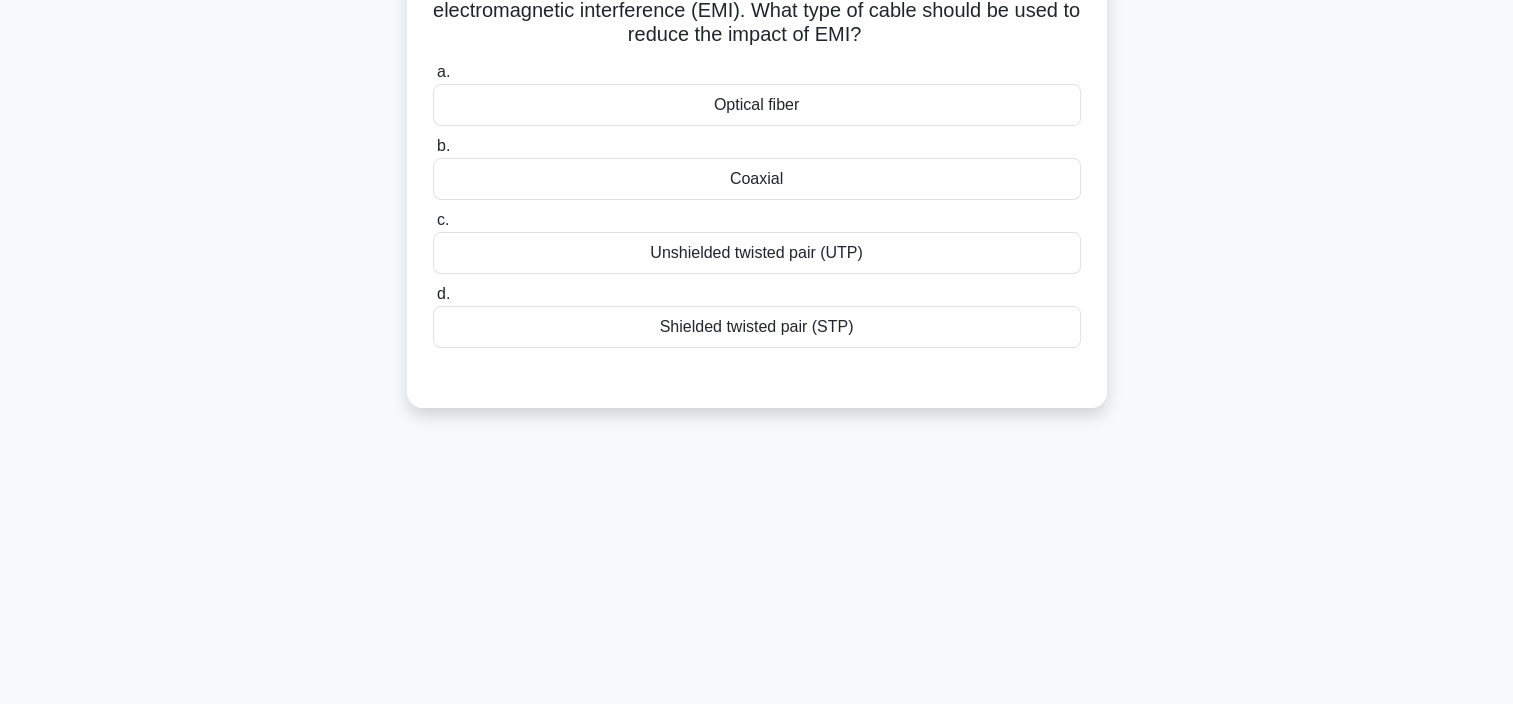 scroll, scrollTop: 0, scrollLeft: 0, axis: both 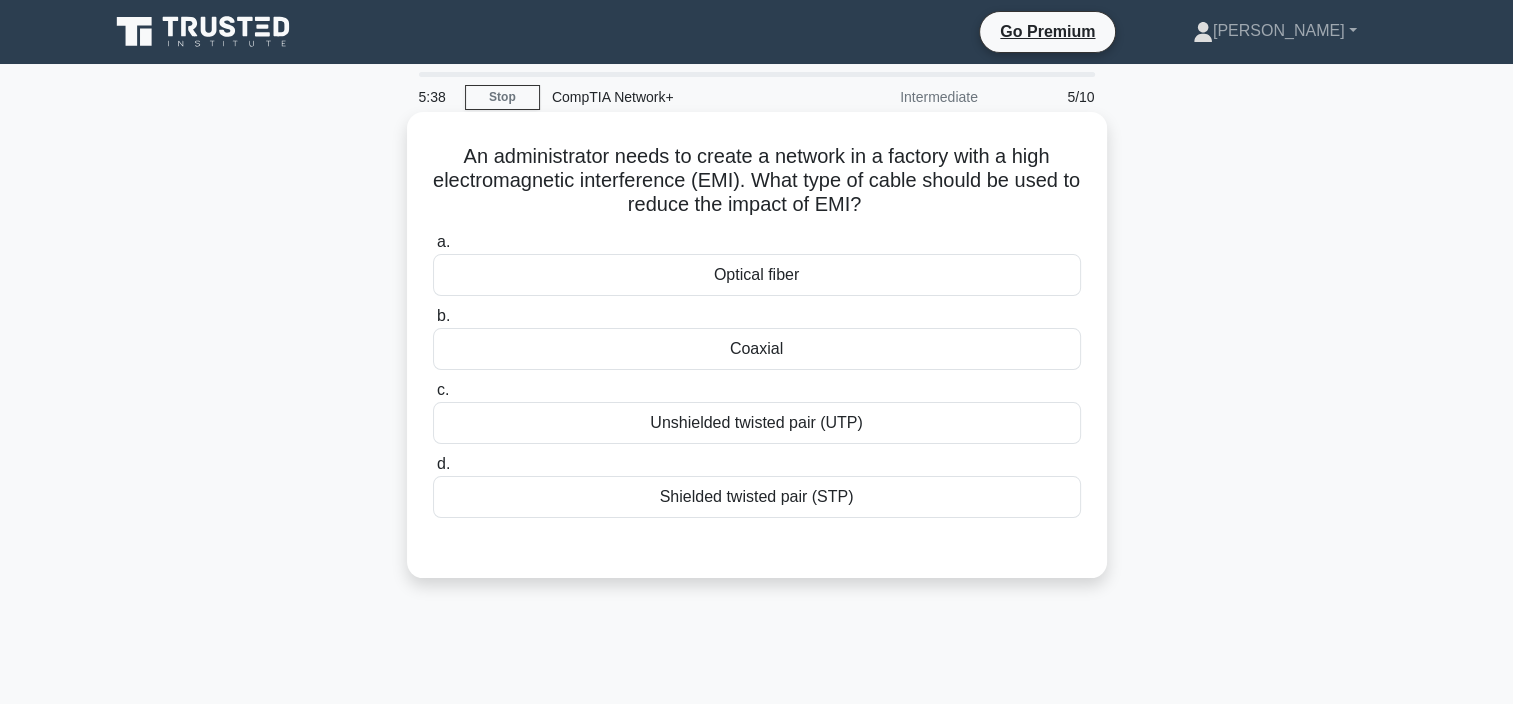 drag, startPoint x: 448, startPoint y: 160, endPoint x: 881, endPoint y: 195, distance: 434.41223 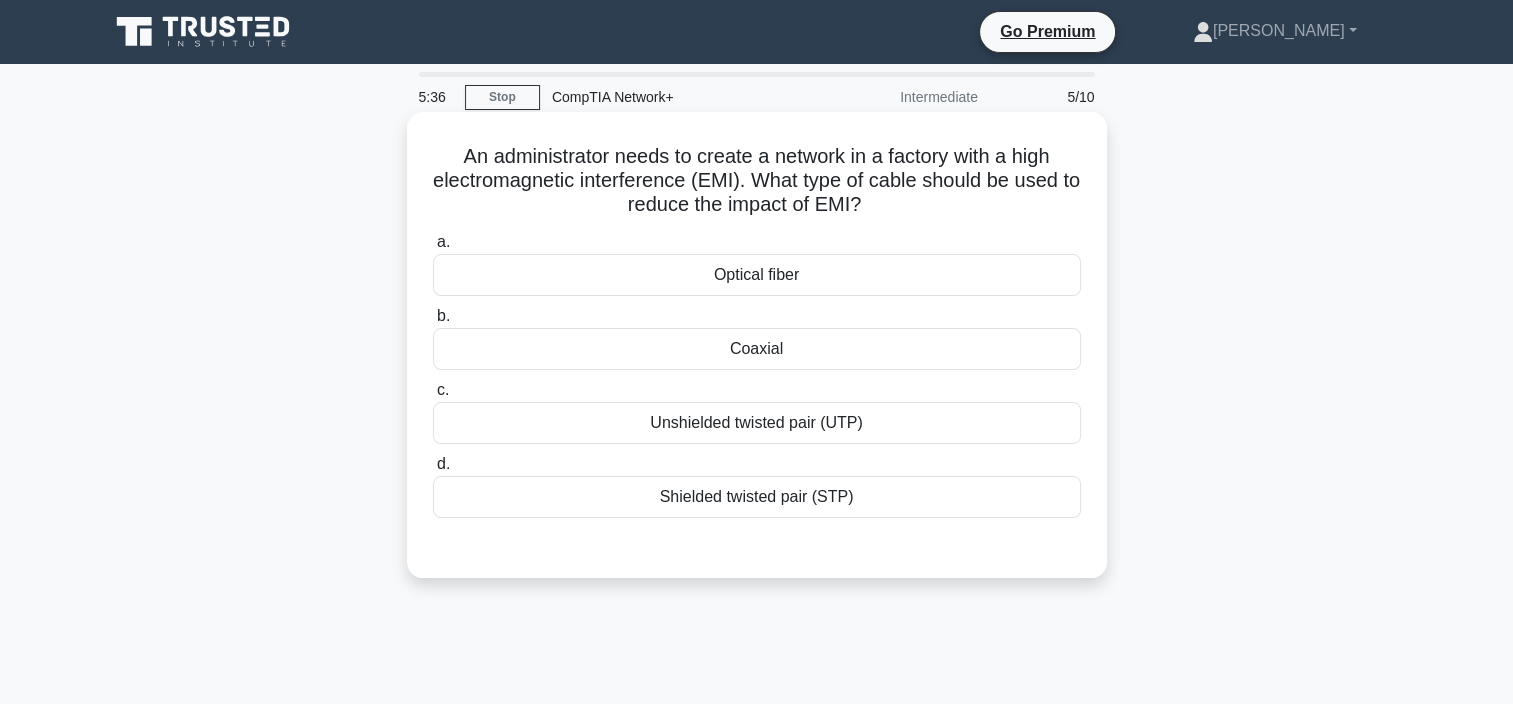 click on "Unshielded twisted pair (UTP)" at bounding box center (757, 423) 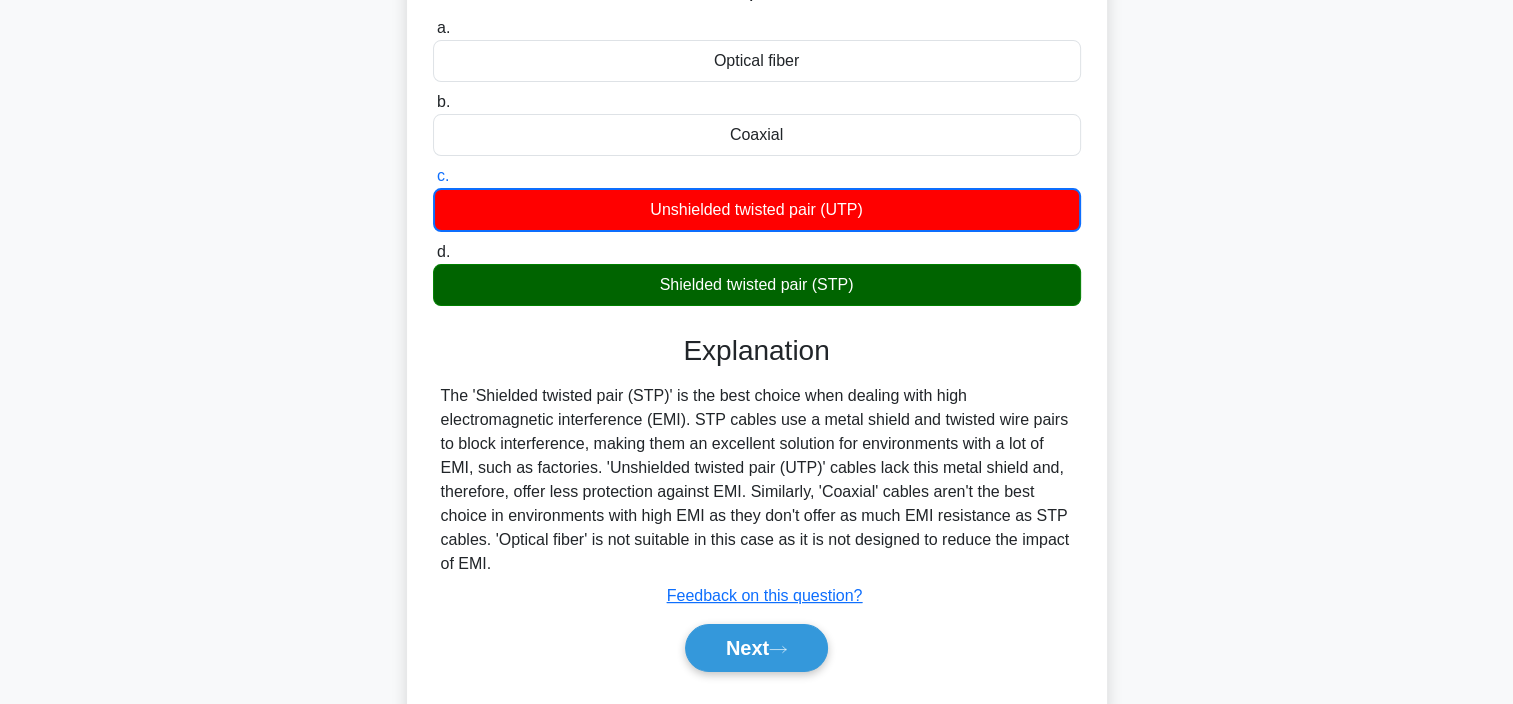 scroll, scrollTop: 376, scrollLeft: 0, axis: vertical 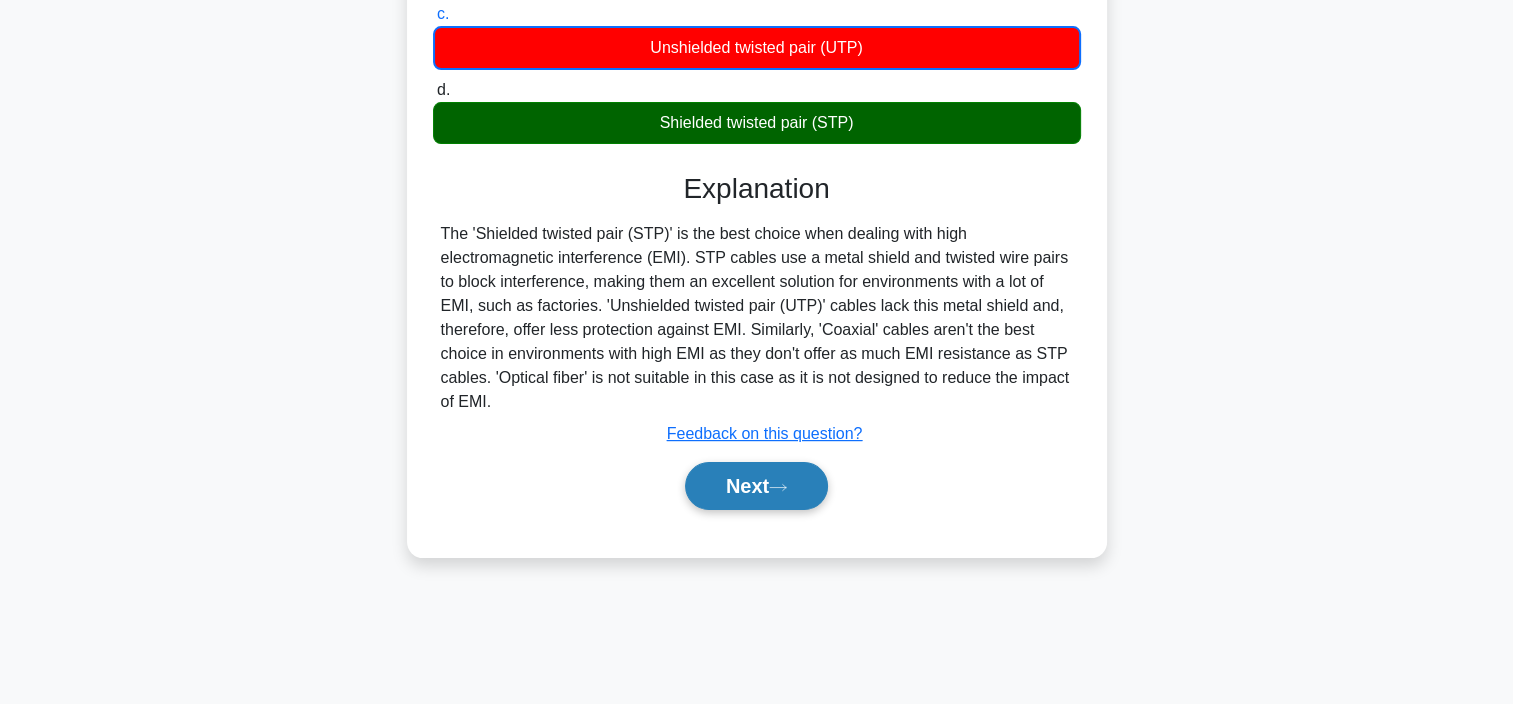 click on "Next" at bounding box center [756, 486] 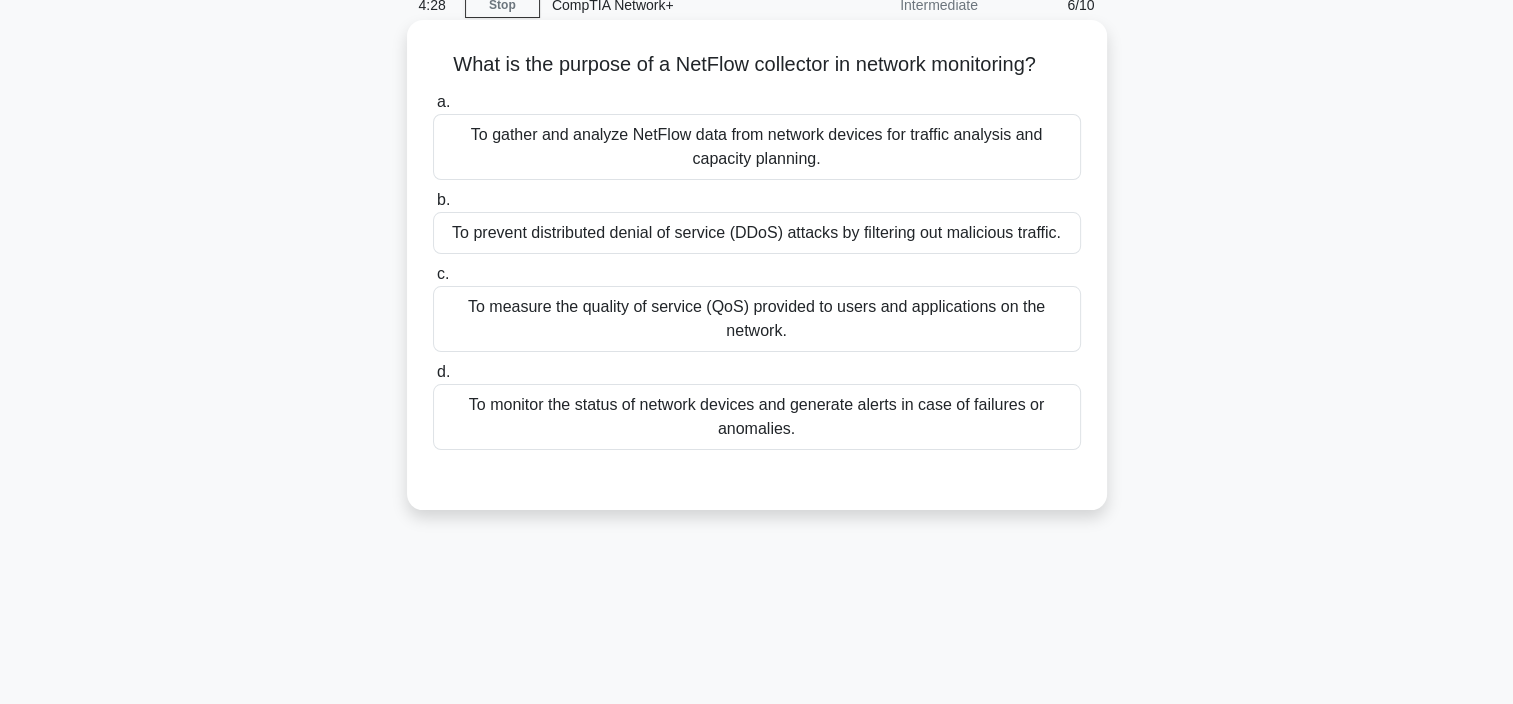 scroll, scrollTop: 0, scrollLeft: 0, axis: both 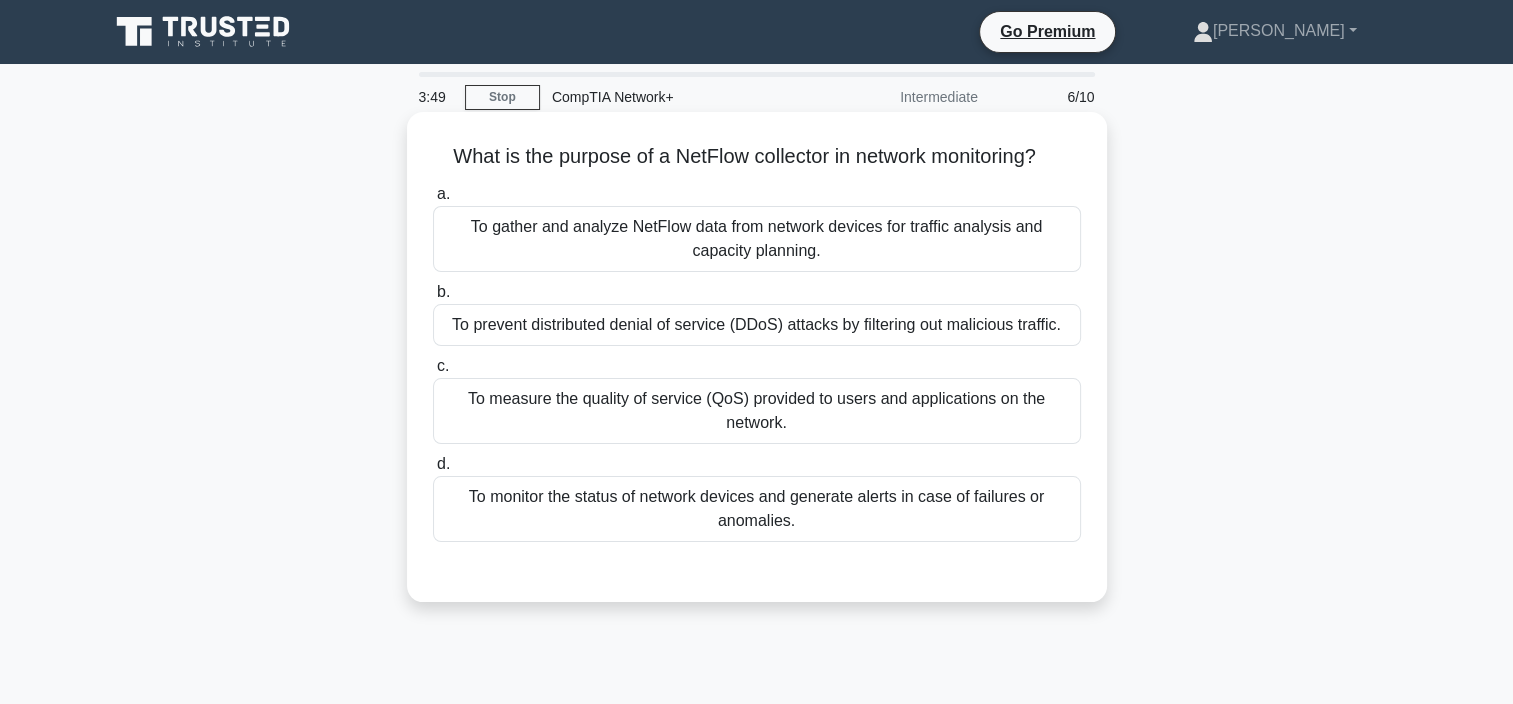 click on "To monitor the status of network devices and generate alerts in case of failures or anomalies." at bounding box center (757, 509) 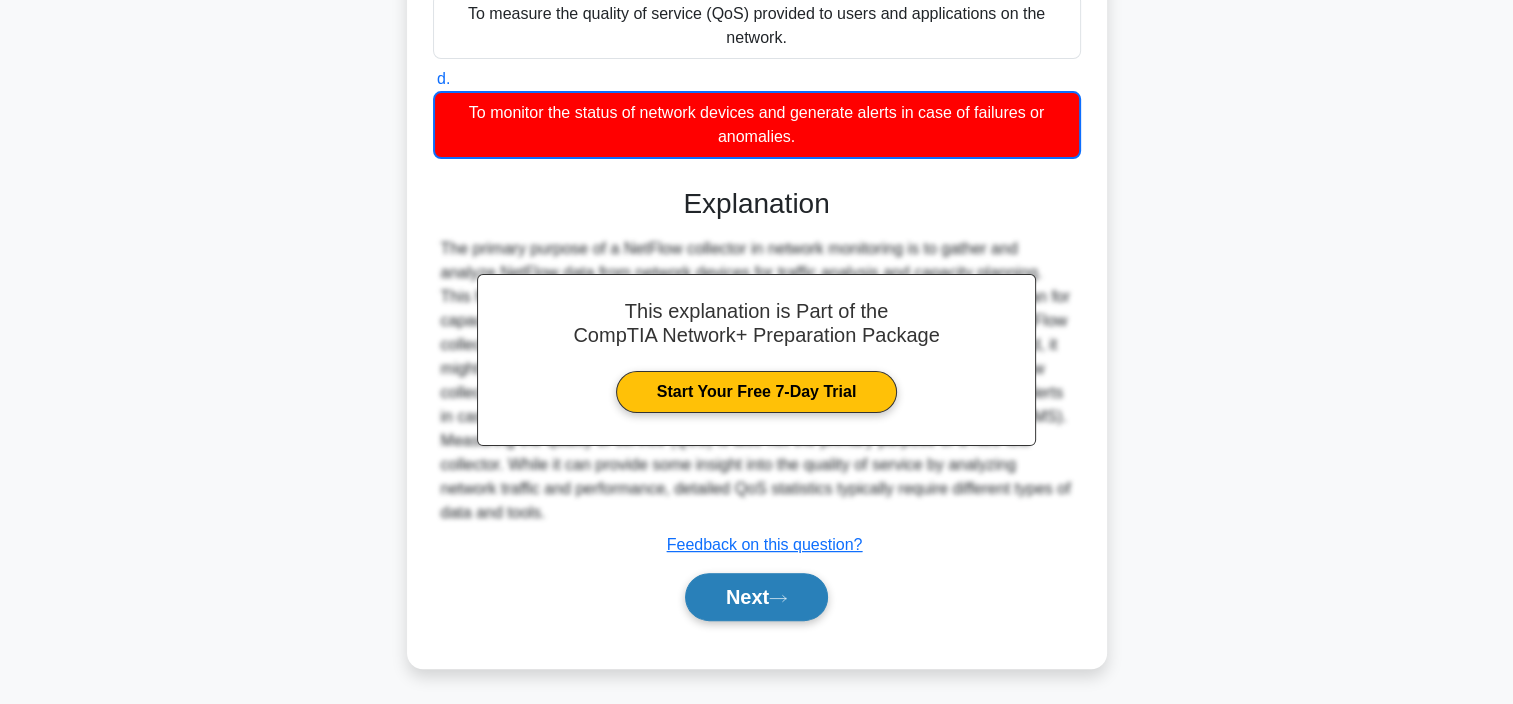 click on "Next" at bounding box center (756, 597) 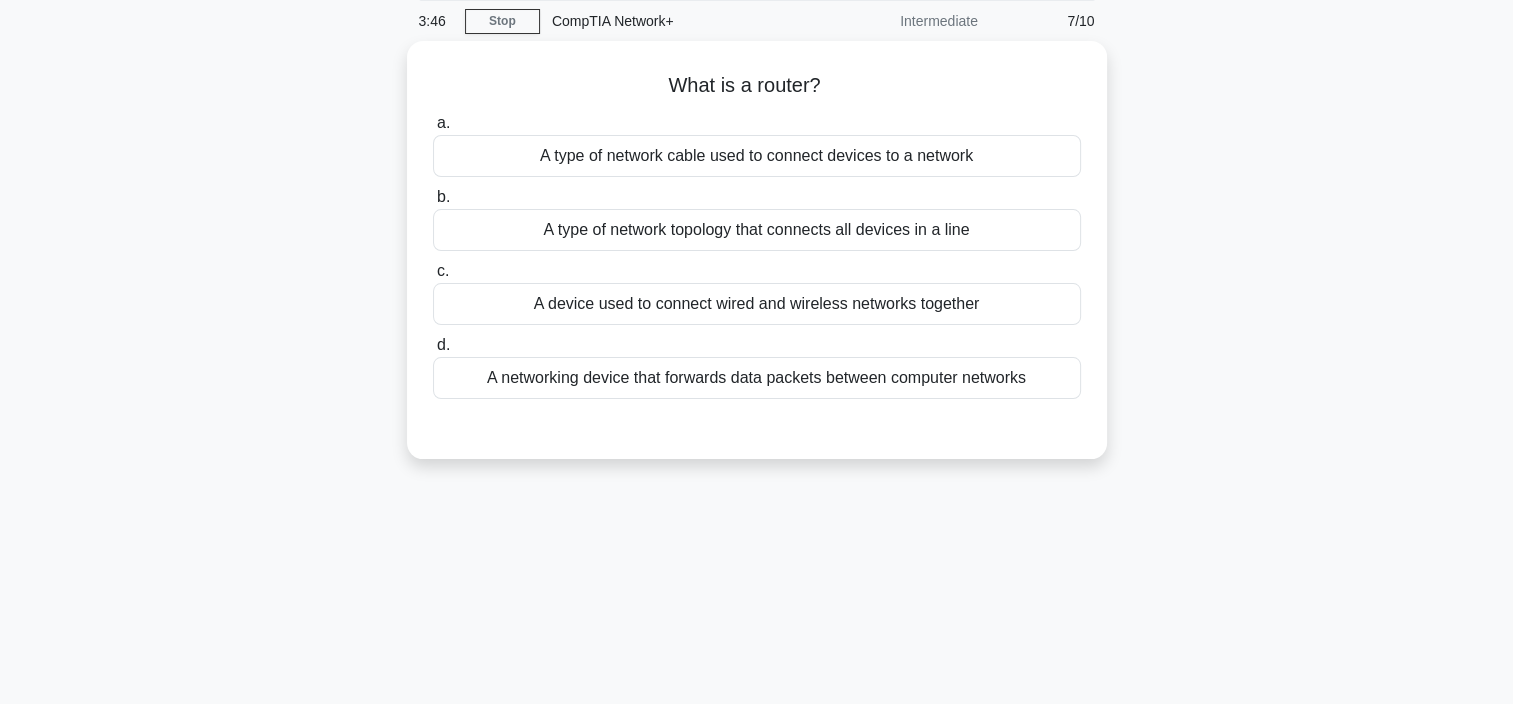 scroll, scrollTop: 0, scrollLeft: 0, axis: both 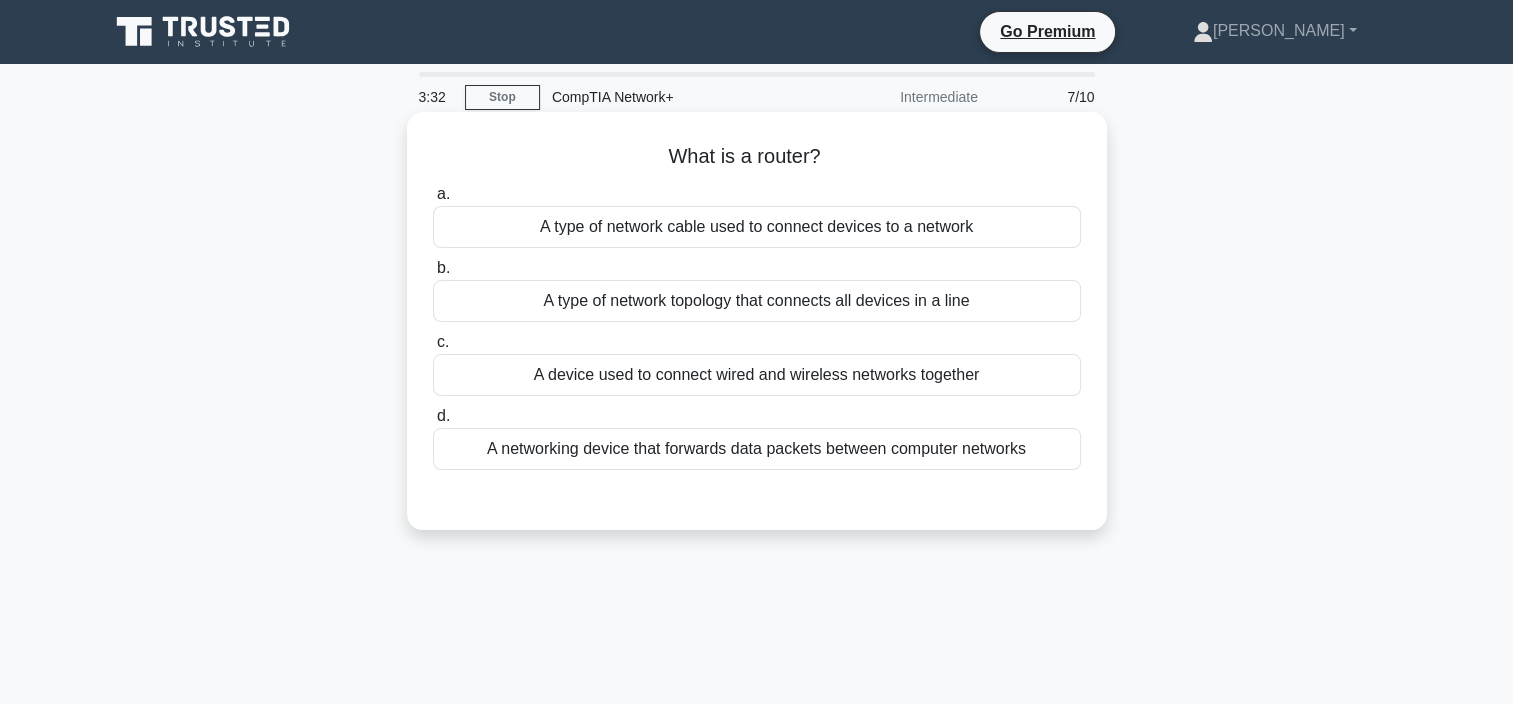 click on "A networking device that forwards data packets between computer networks" at bounding box center [757, 449] 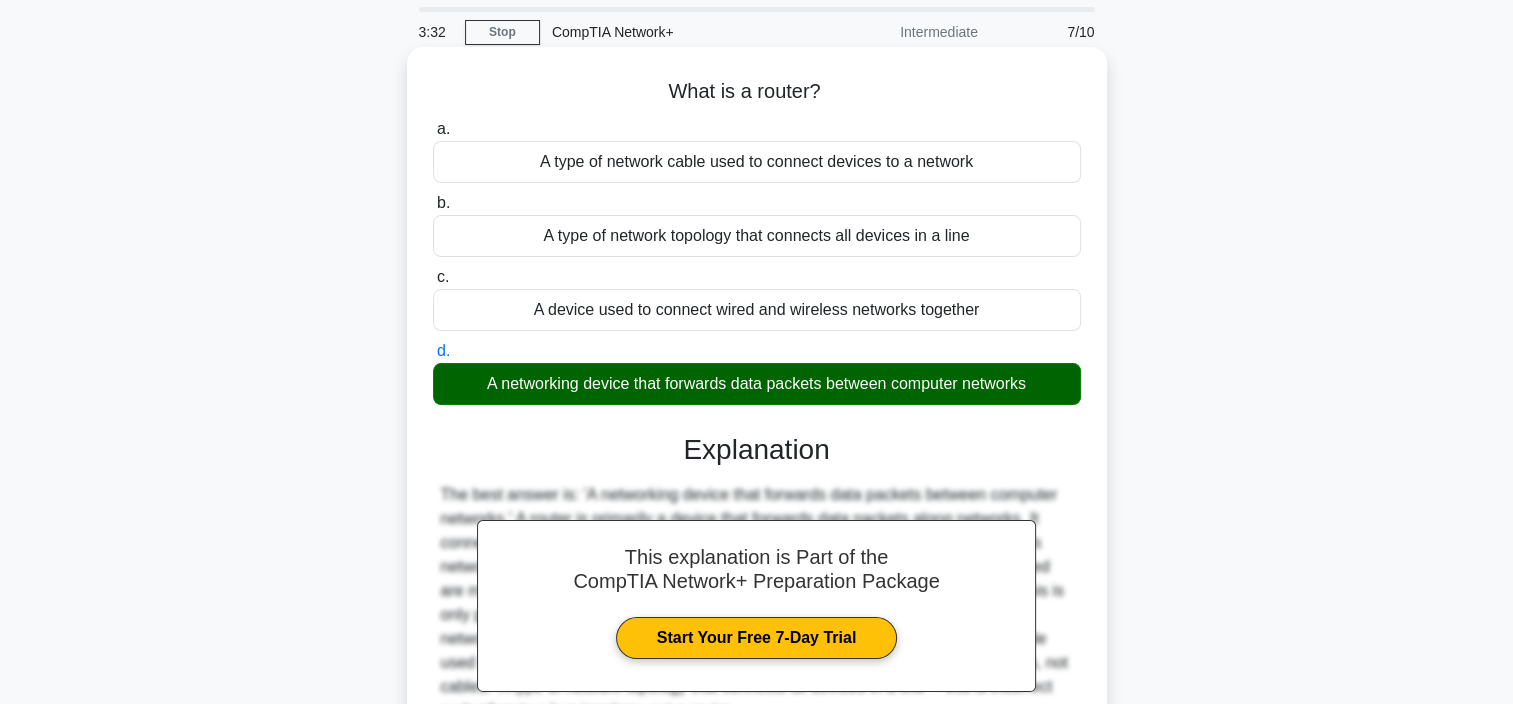 scroll, scrollTop: 376, scrollLeft: 0, axis: vertical 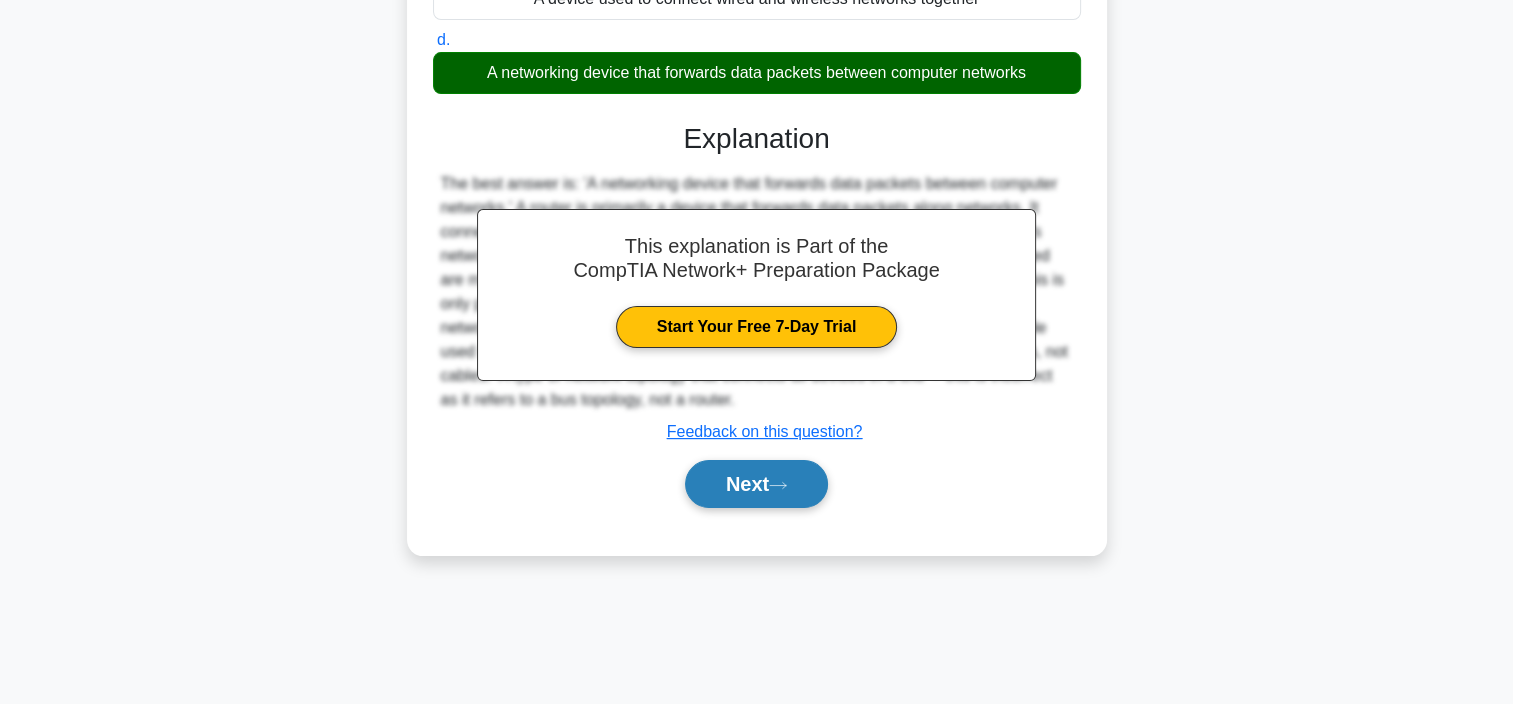 click on "Next" at bounding box center (756, 484) 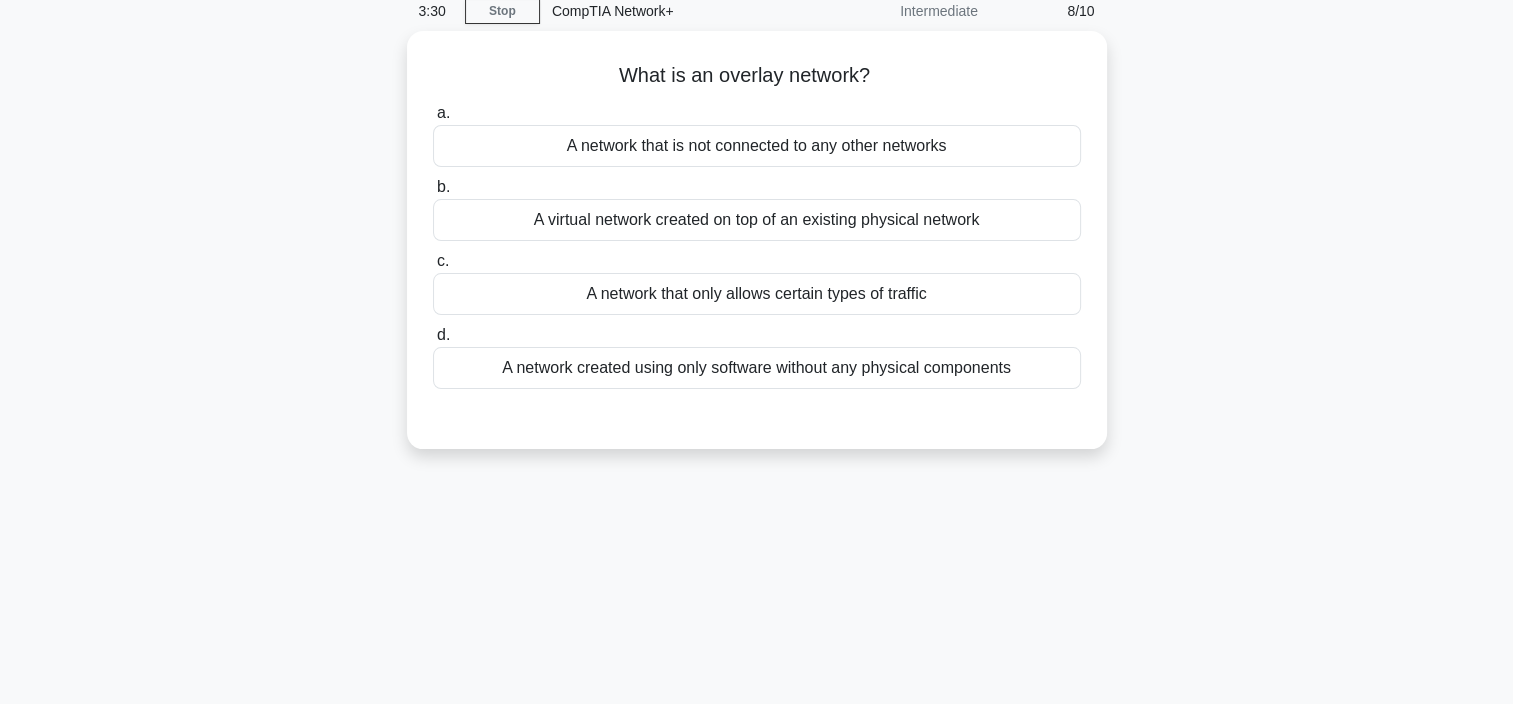 scroll, scrollTop: 76, scrollLeft: 0, axis: vertical 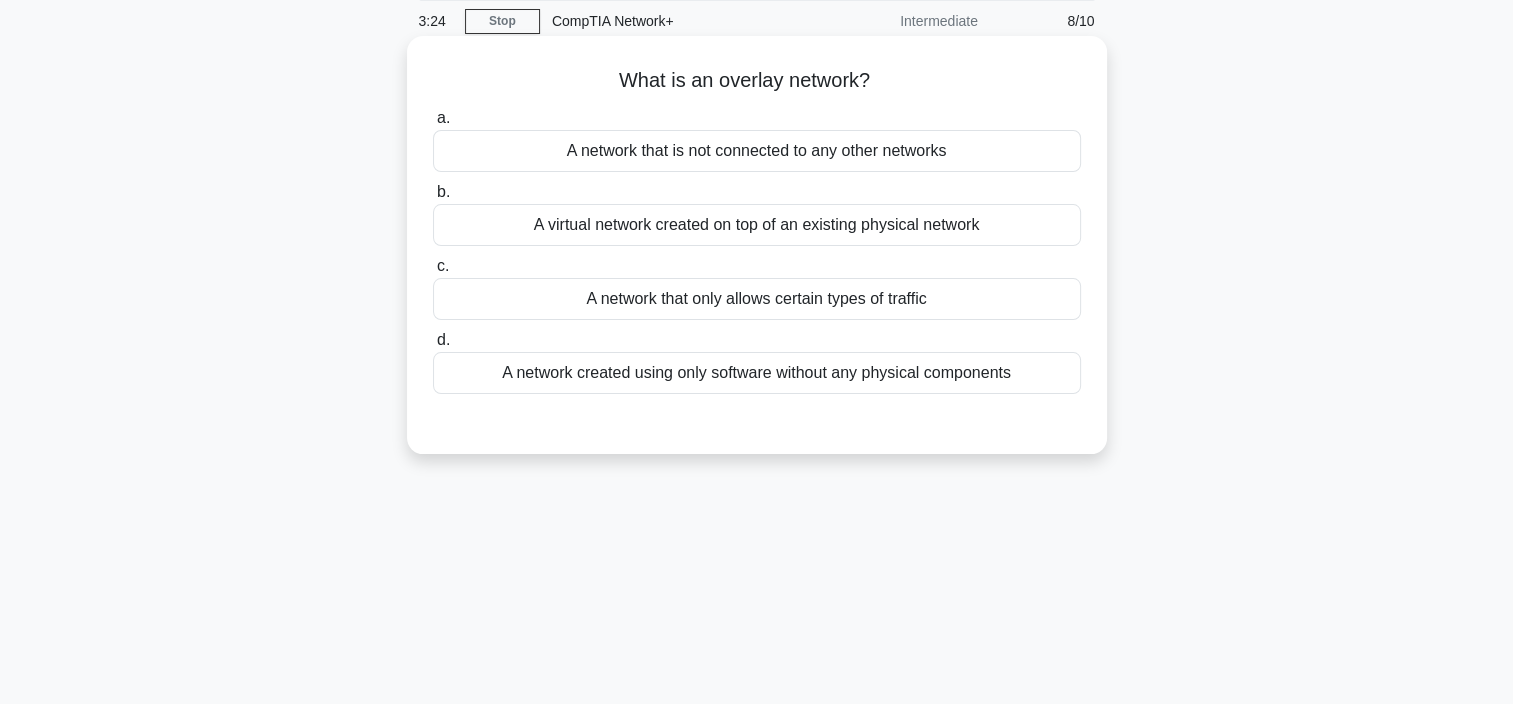 click on "A virtual network created on top of an existing physical network" at bounding box center [757, 225] 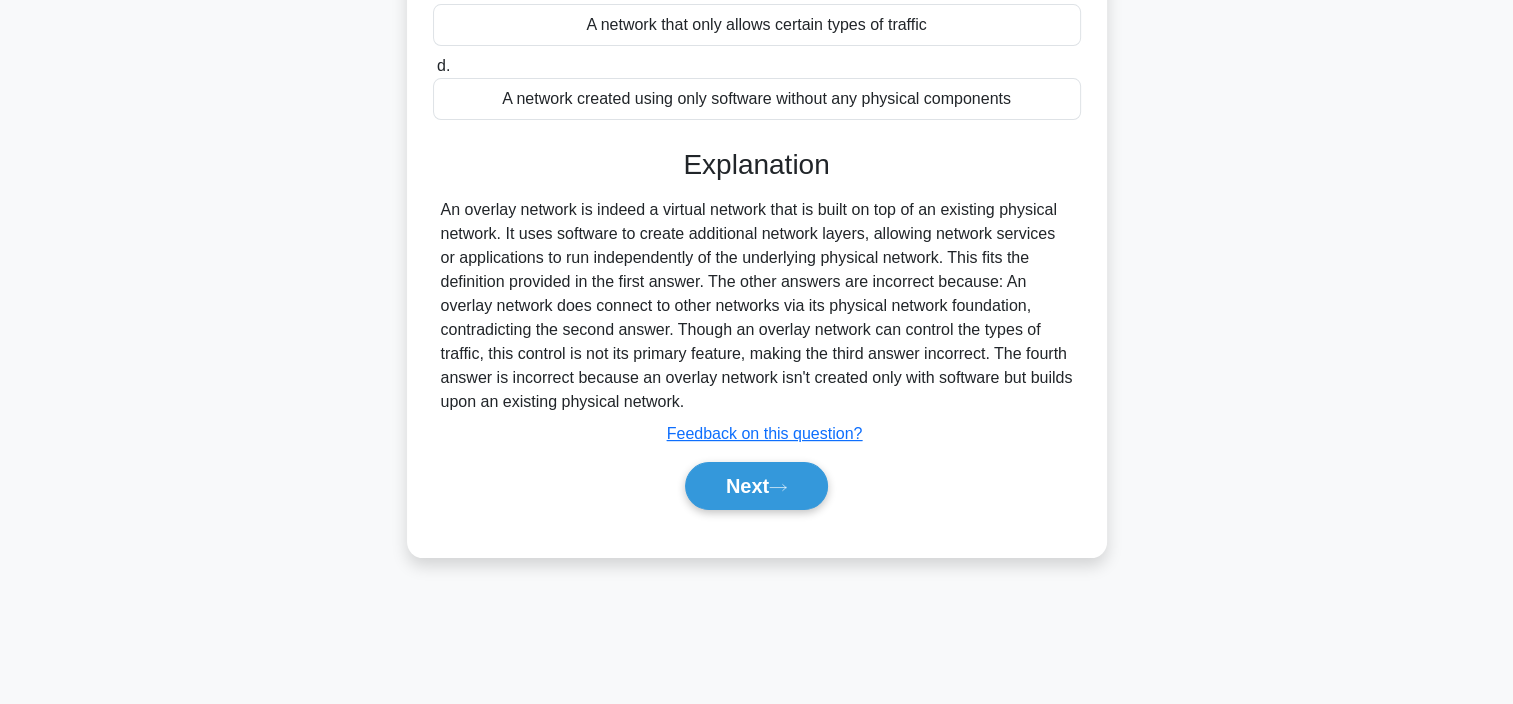 scroll, scrollTop: 376, scrollLeft: 0, axis: vertical 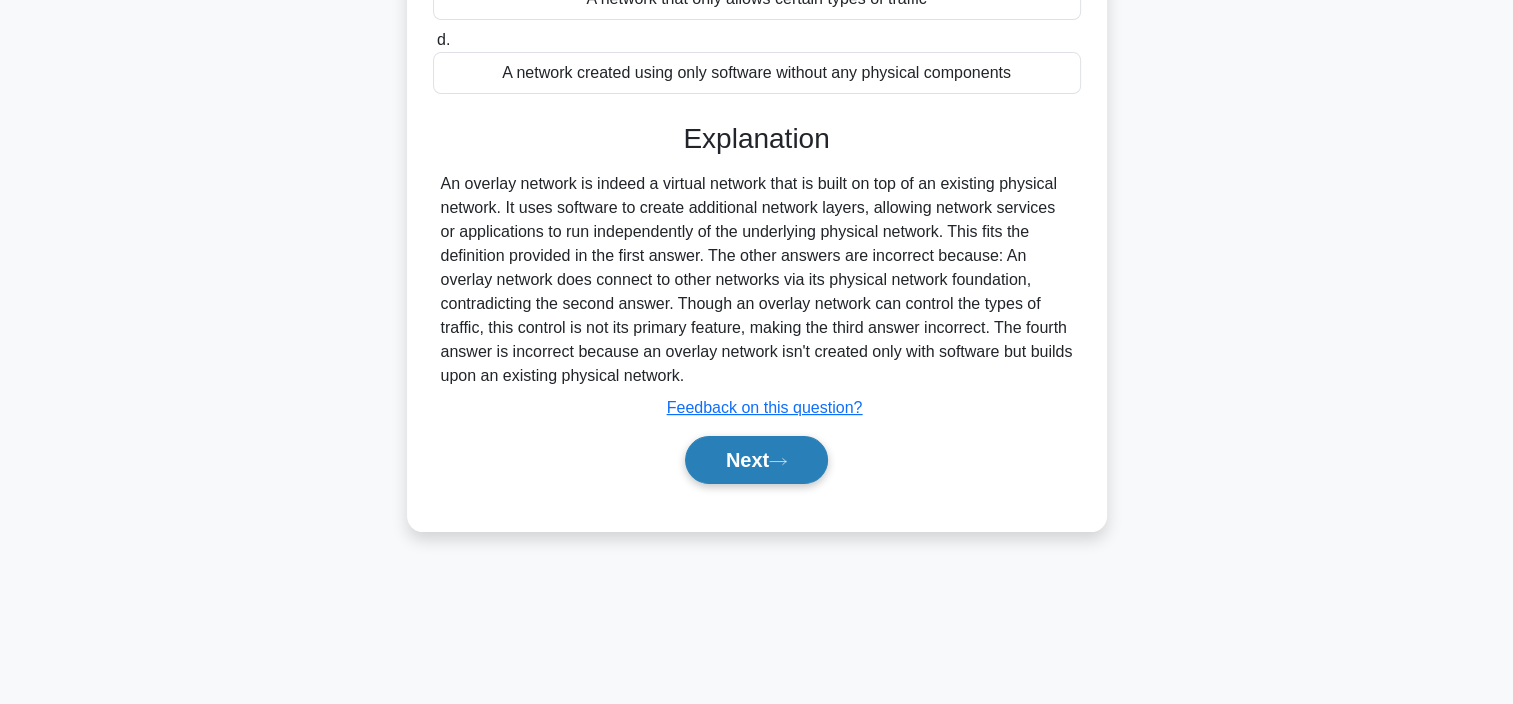 click on "Next" at bounding box center [756, 460] 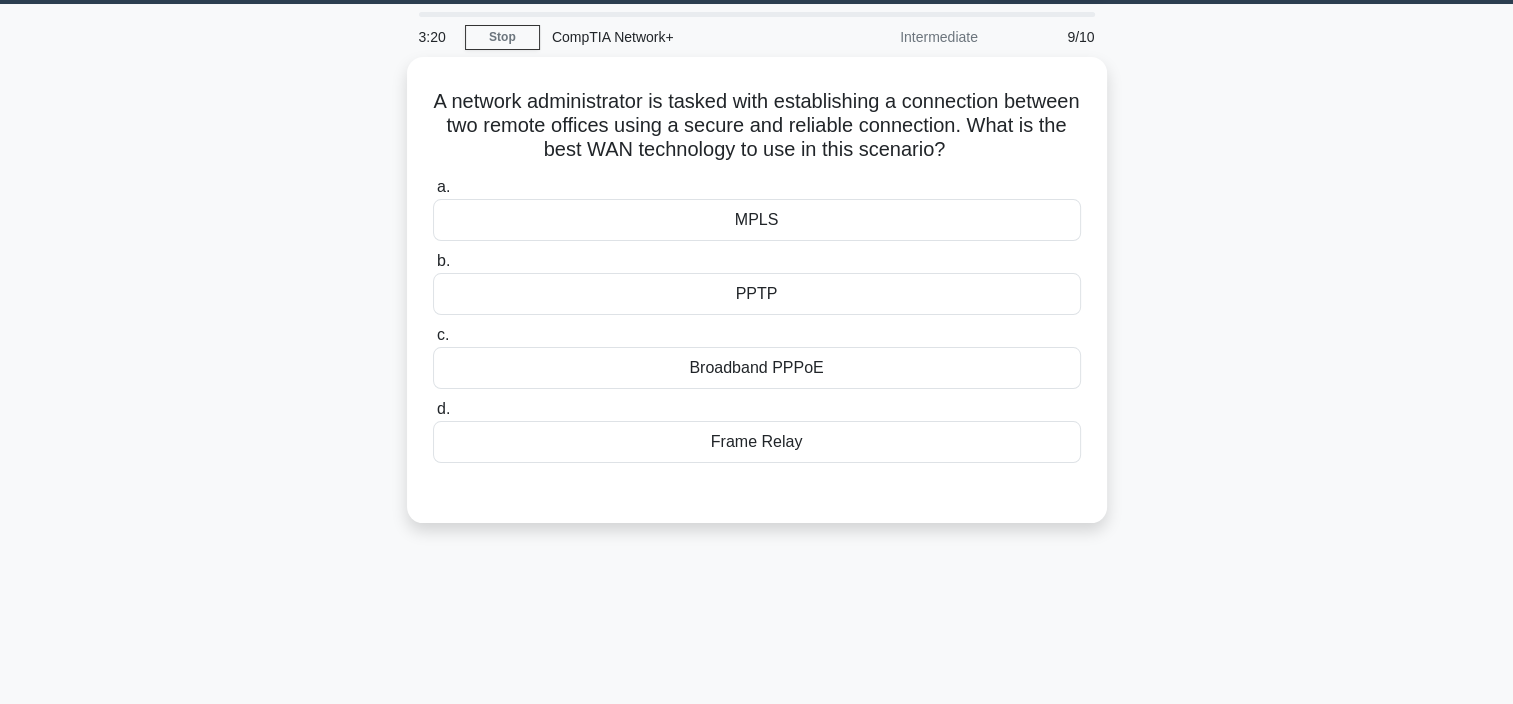 scroll, scrollTop: 0, scrollLeft: 0, axis: both 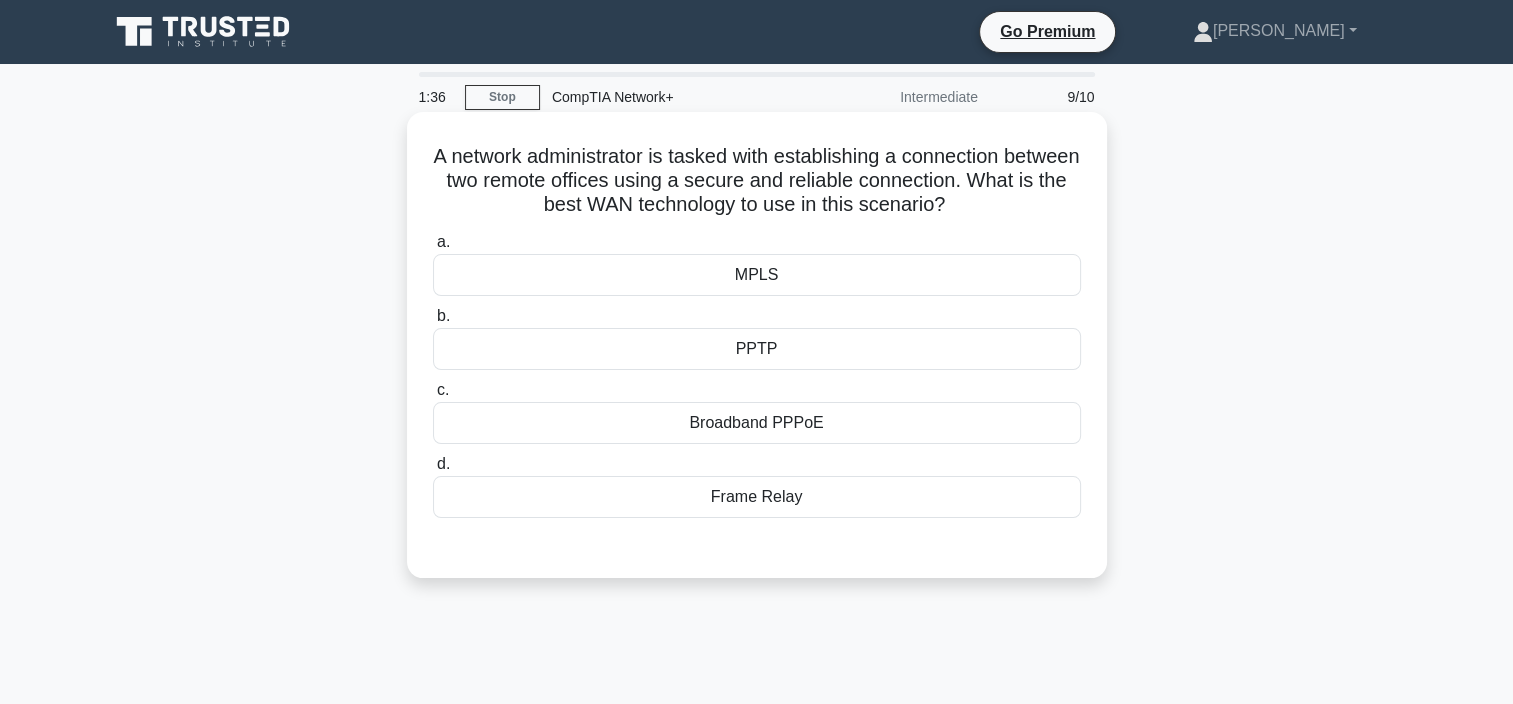 click on "Frame Relay" at bounding box center [757, 497] 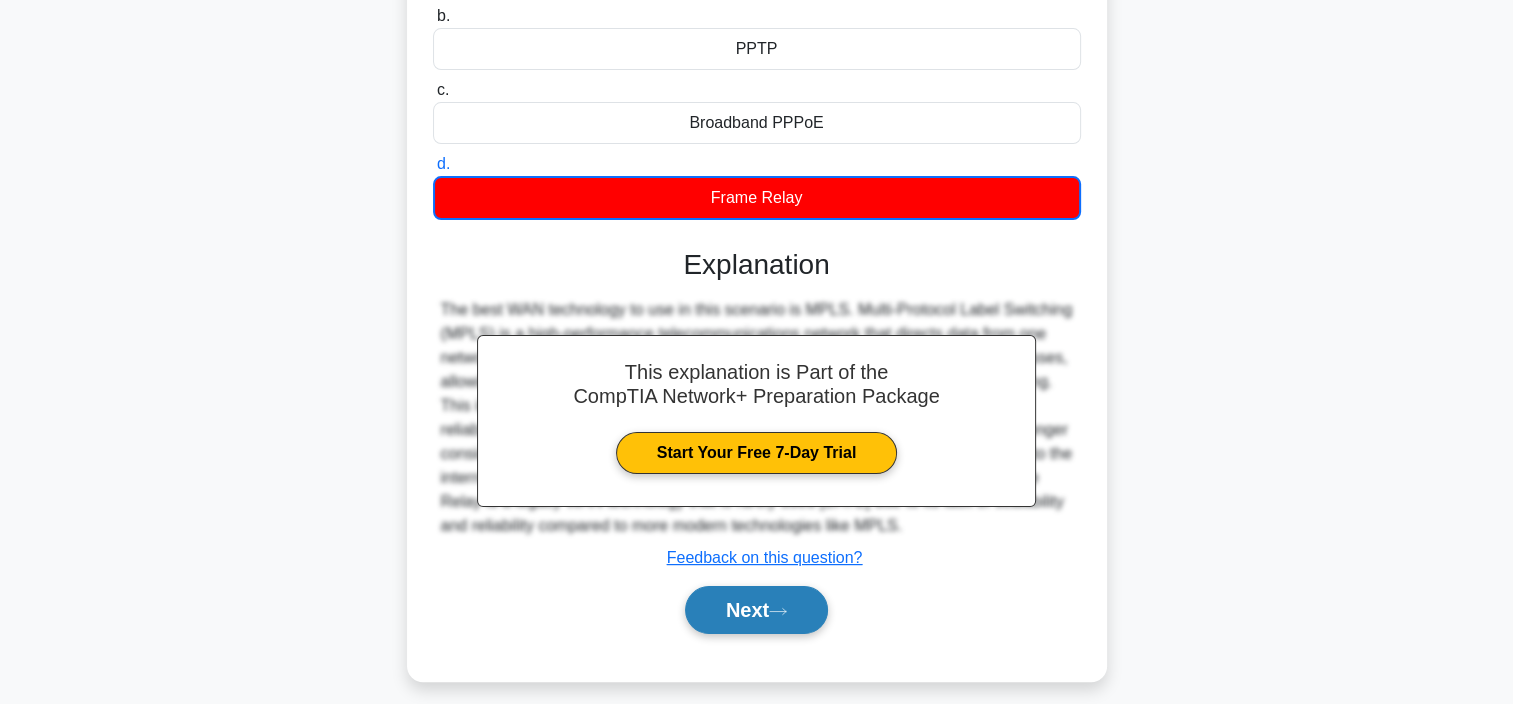 scroll, scrollTop: 376, scrollLeft: 0, axis: vertical 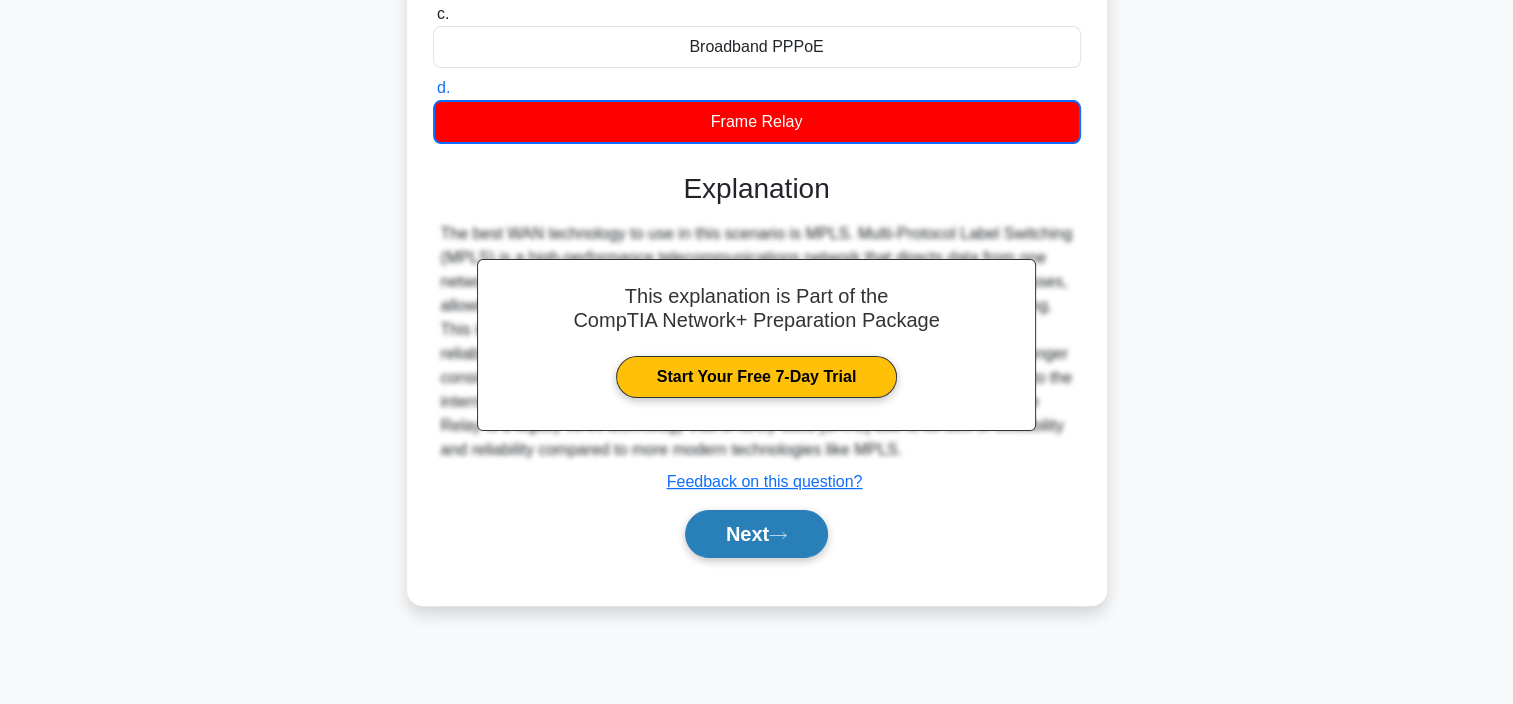 click on "Next" at bounding box center (756, 534) 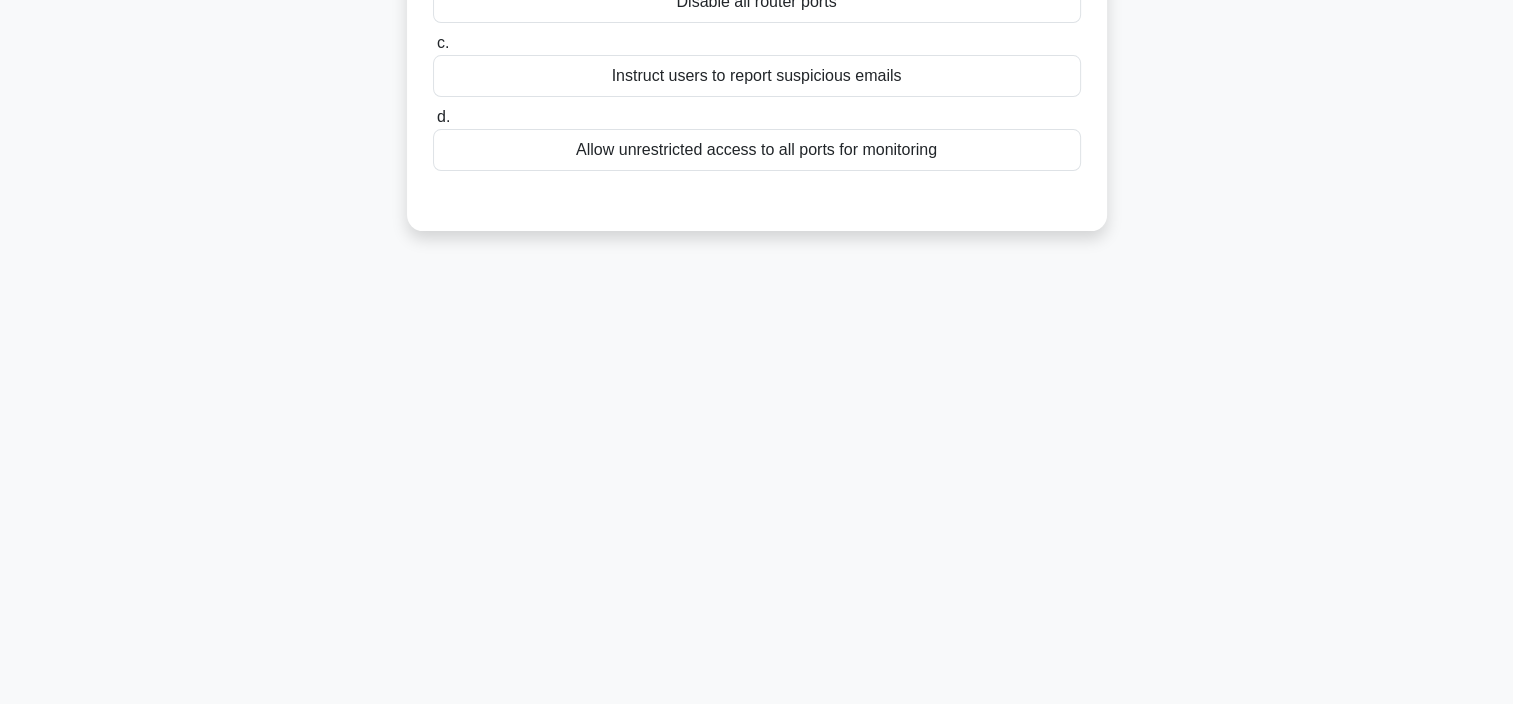 scroll, scrollTop: 0, scrollLeft: 0, axis: both 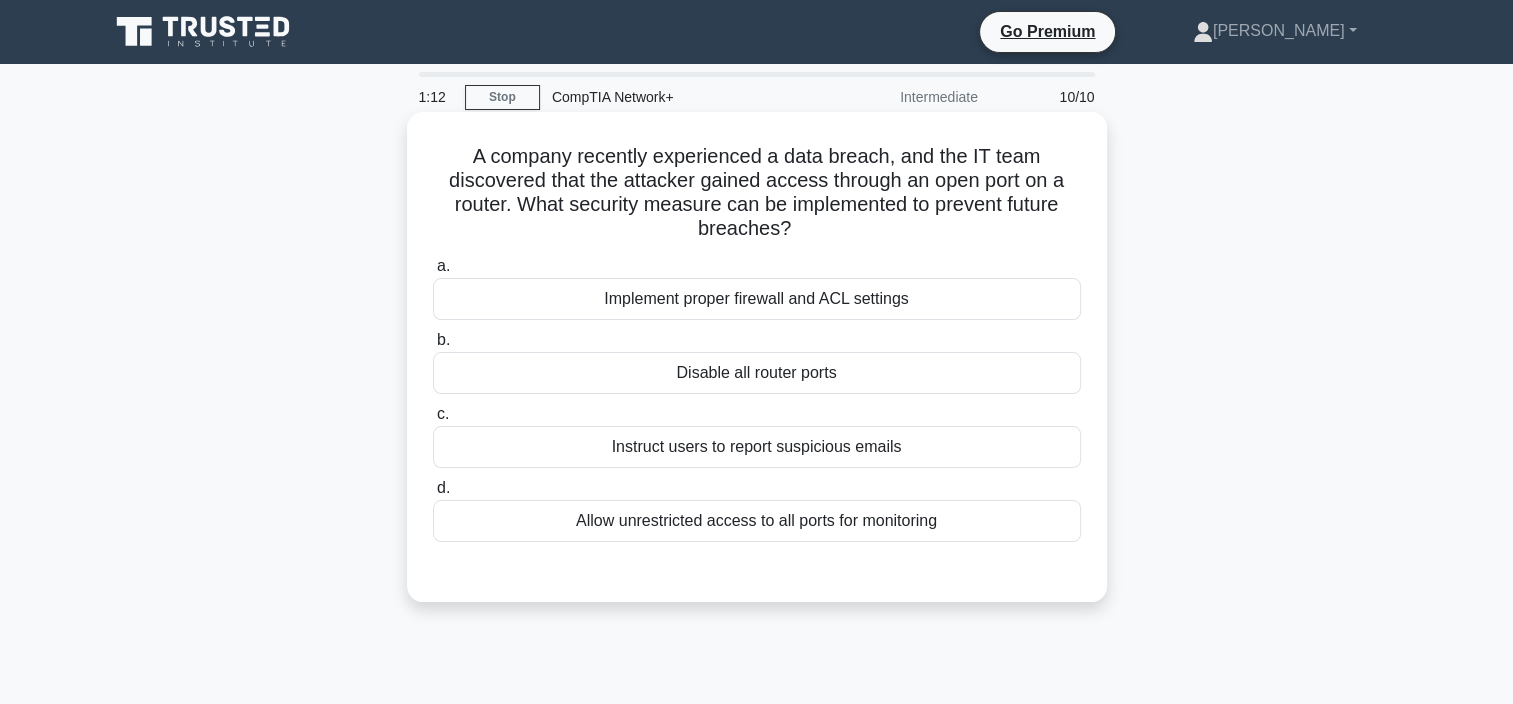 click on "Implement proper firewall and ACL settings" at bounding box center (757, 299) 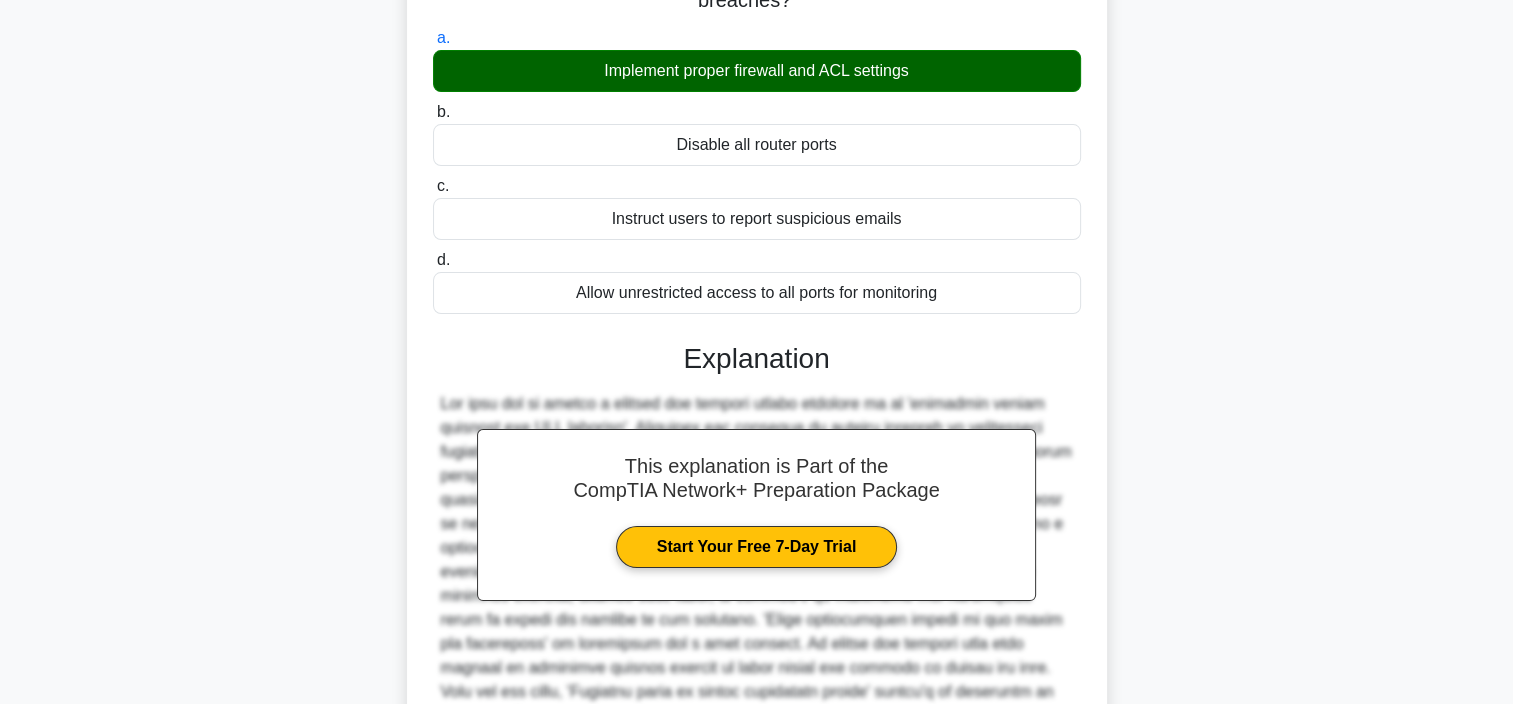 scroll, scrollTop: 456, scrollLeft: 0, axis: vertical 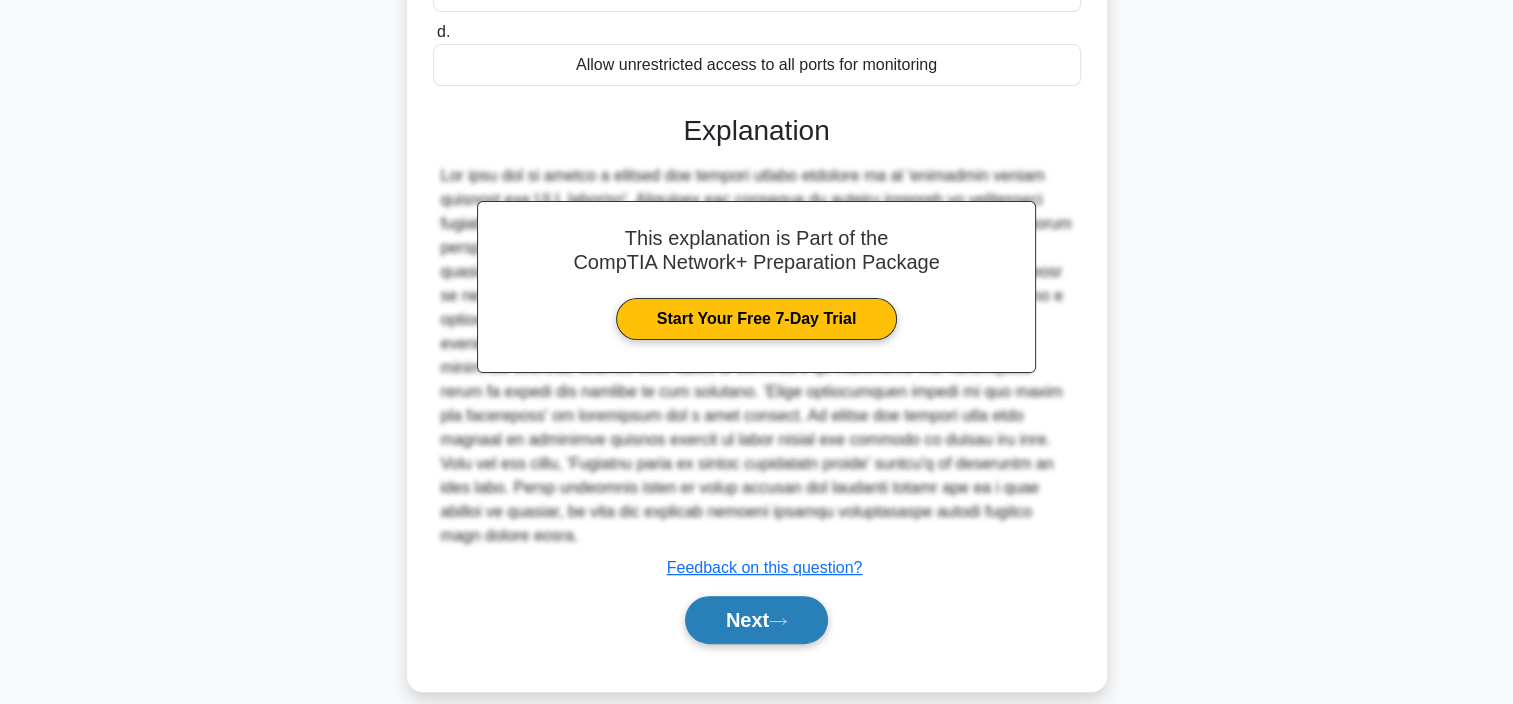 click on "Next" at bounding box center (756, 620) 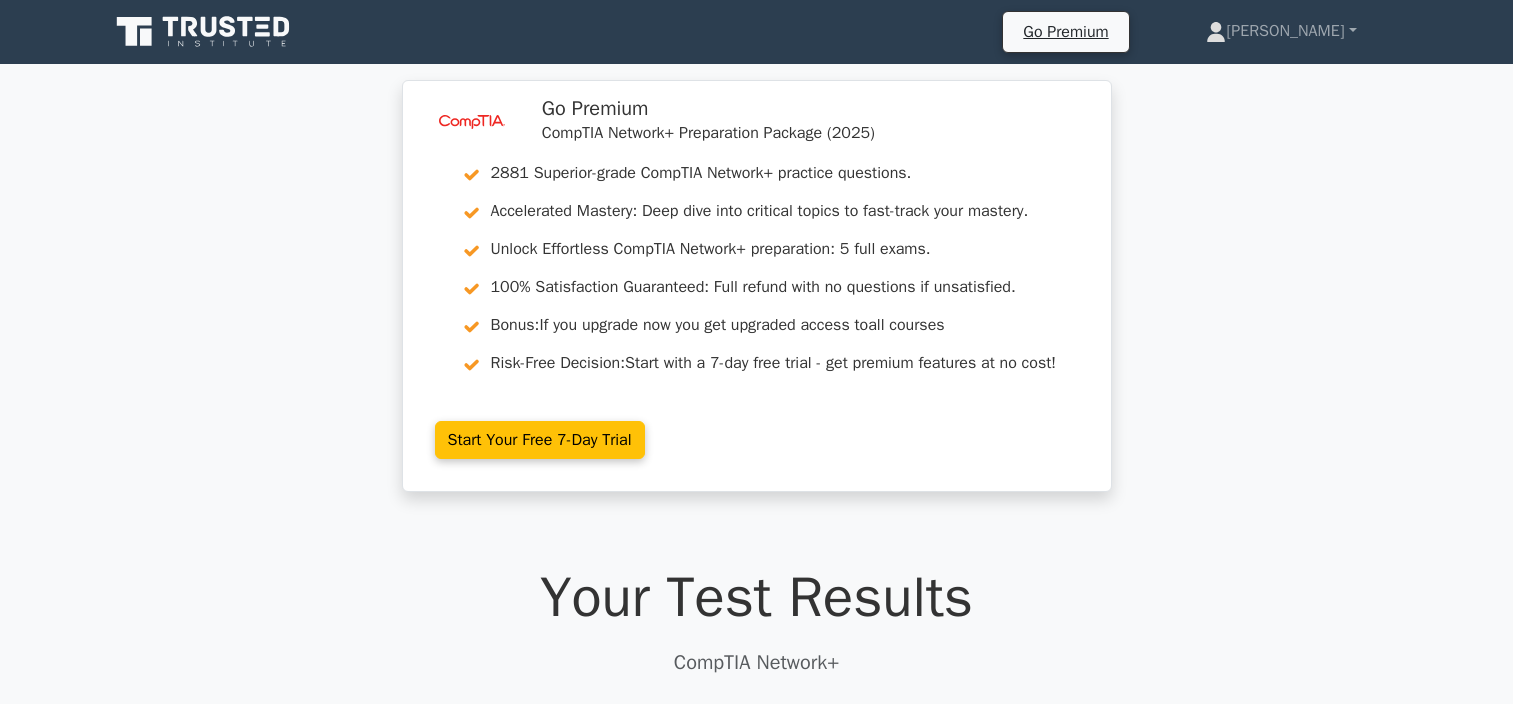 scroll, scrollTop: 0, scrollLeft: 0, axis: both 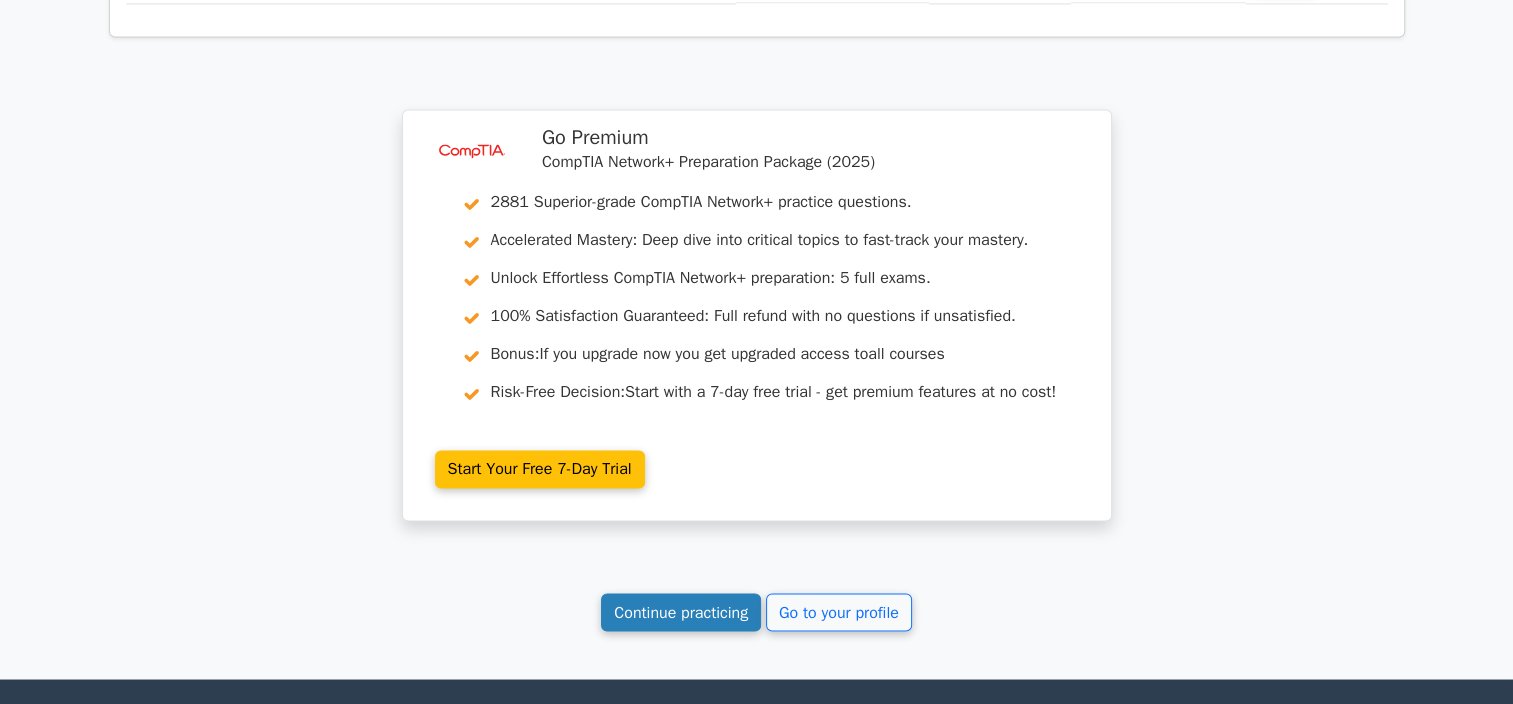 click on "Continue practicing" at bounding box center [681, 612] 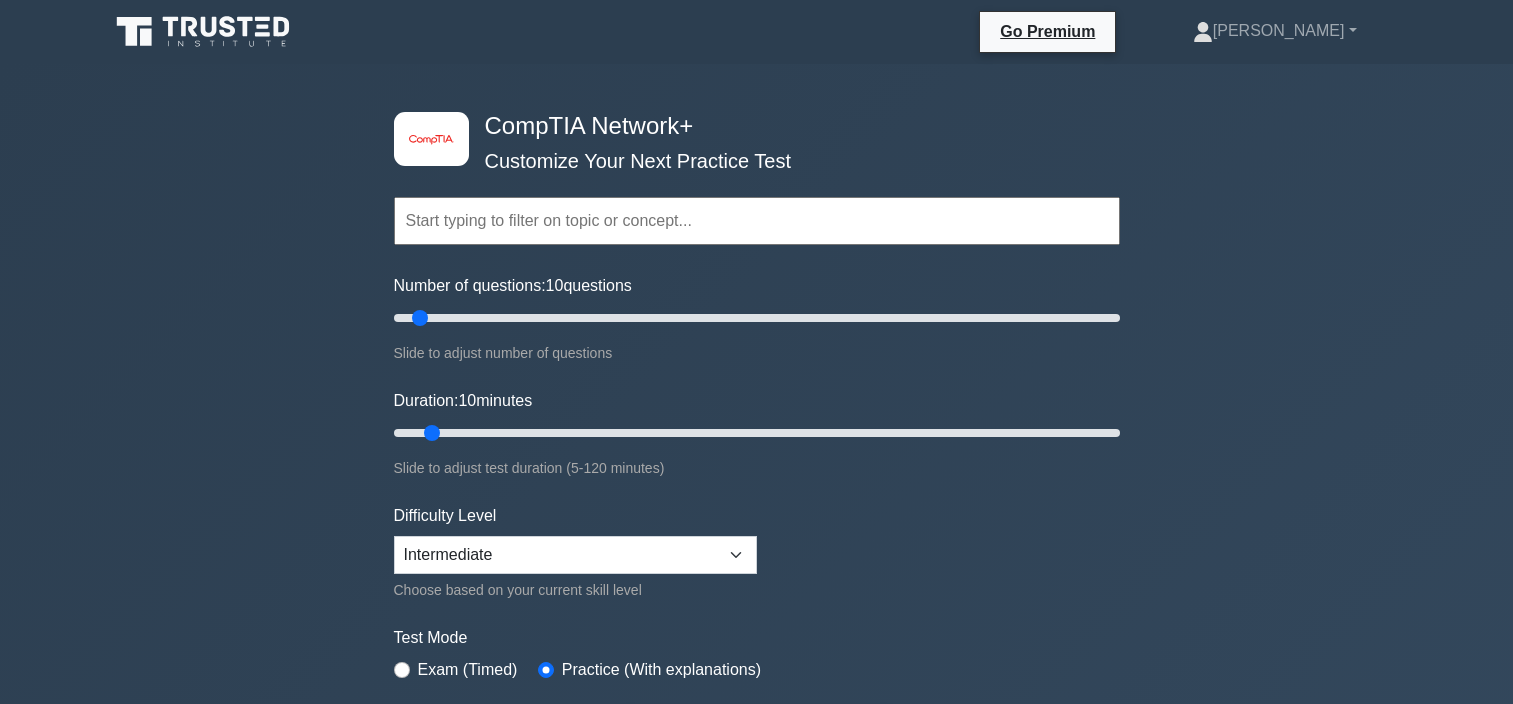 scroll, scrollTop: 0, scrollLeft: 0, axis: both 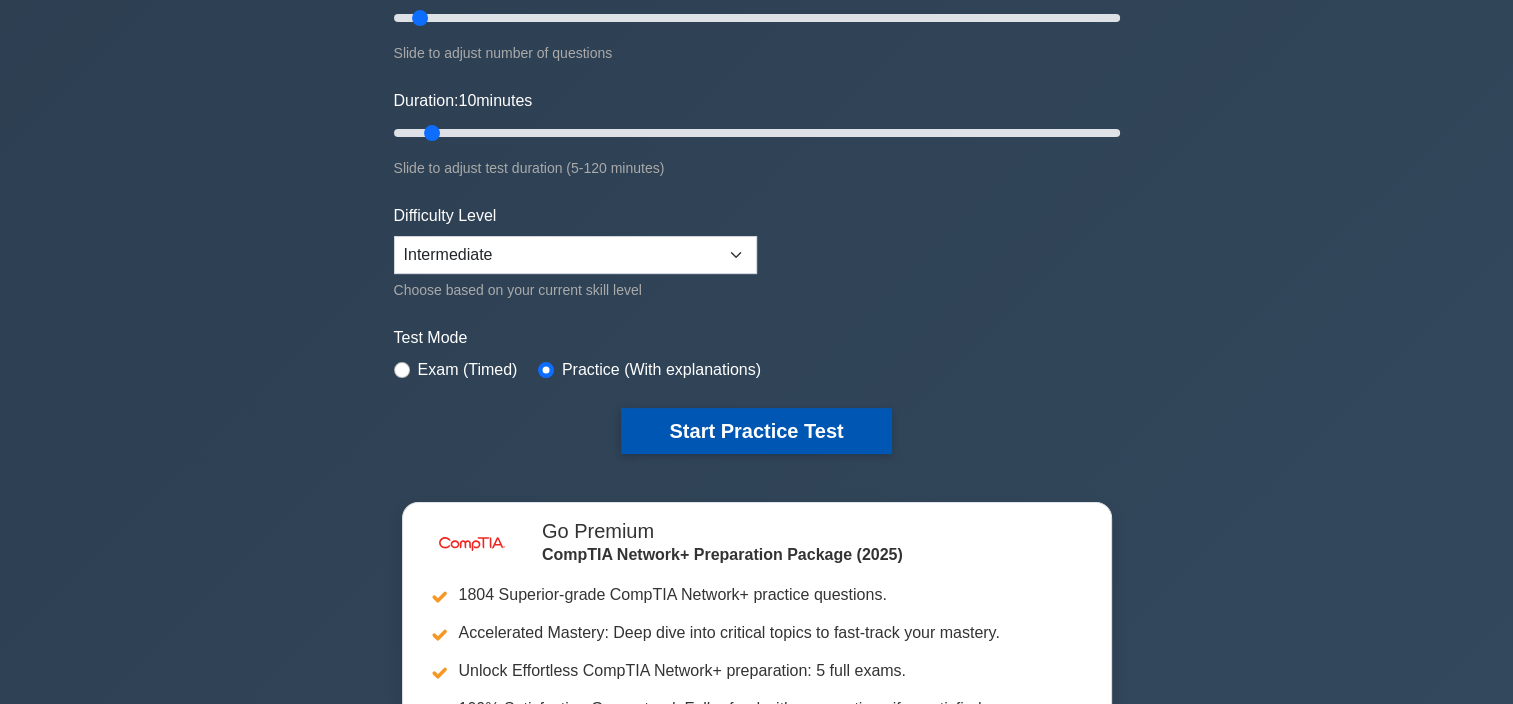 click on "Start Practice Test" at bounding box center [756, 431] 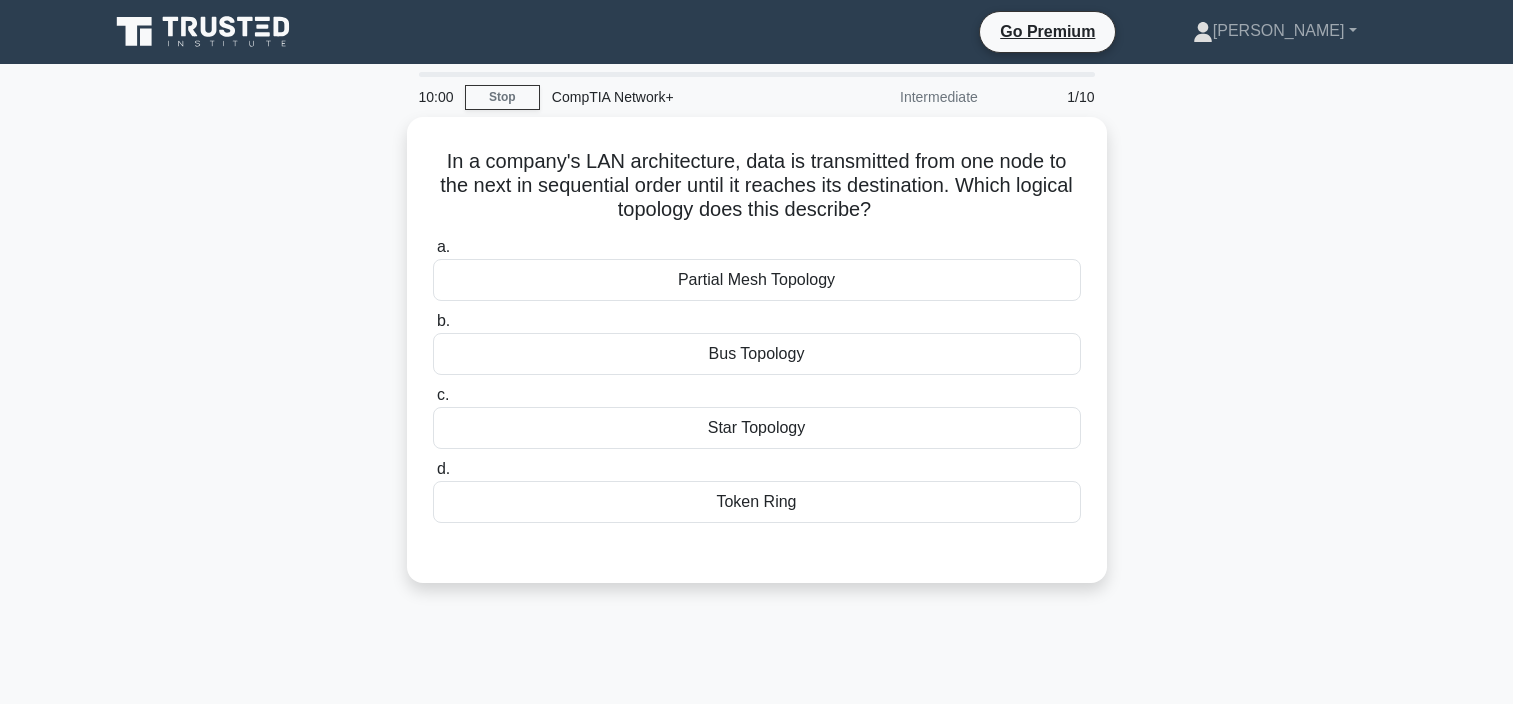 scroll, scrollTop: 0, scrollLeft: 0, axis: both 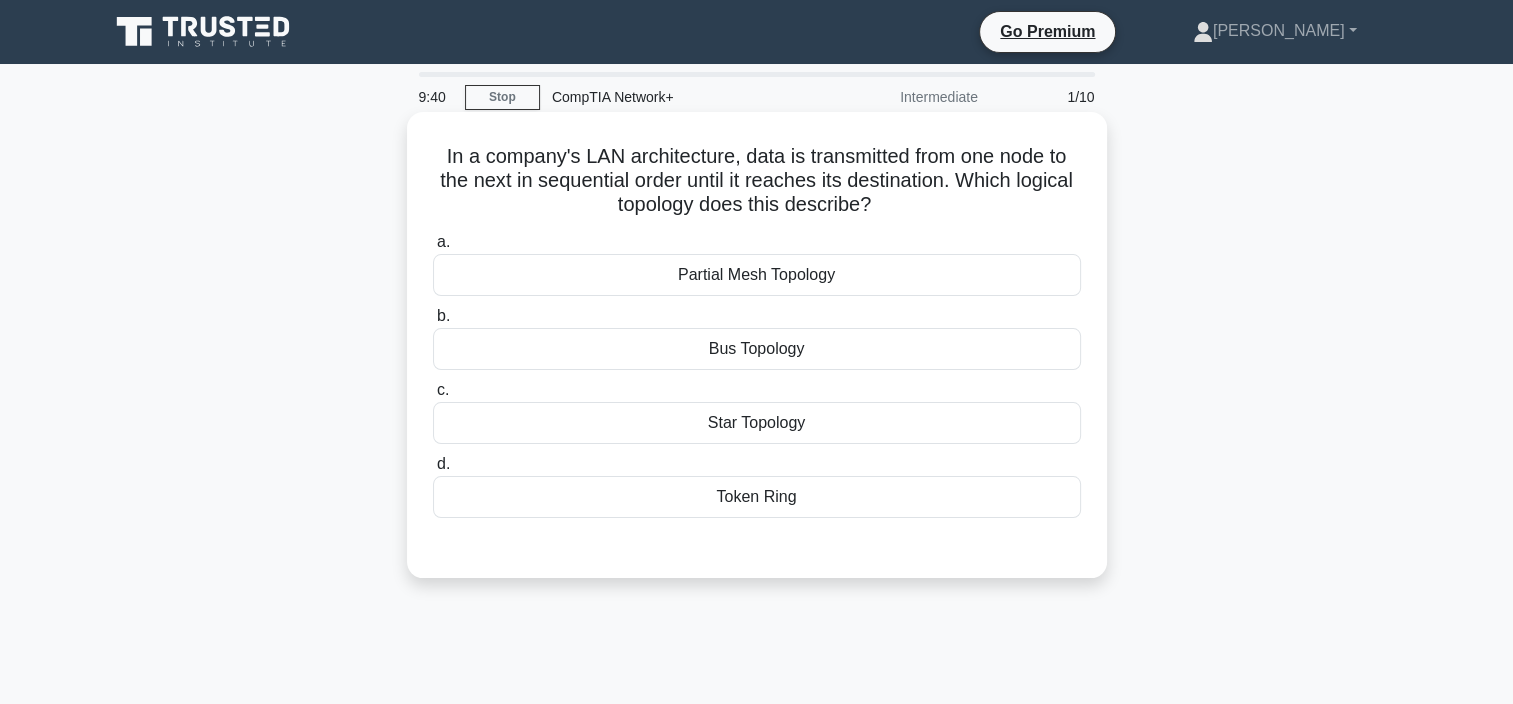 click on "Token Ring" at bounding box center (757, 497) 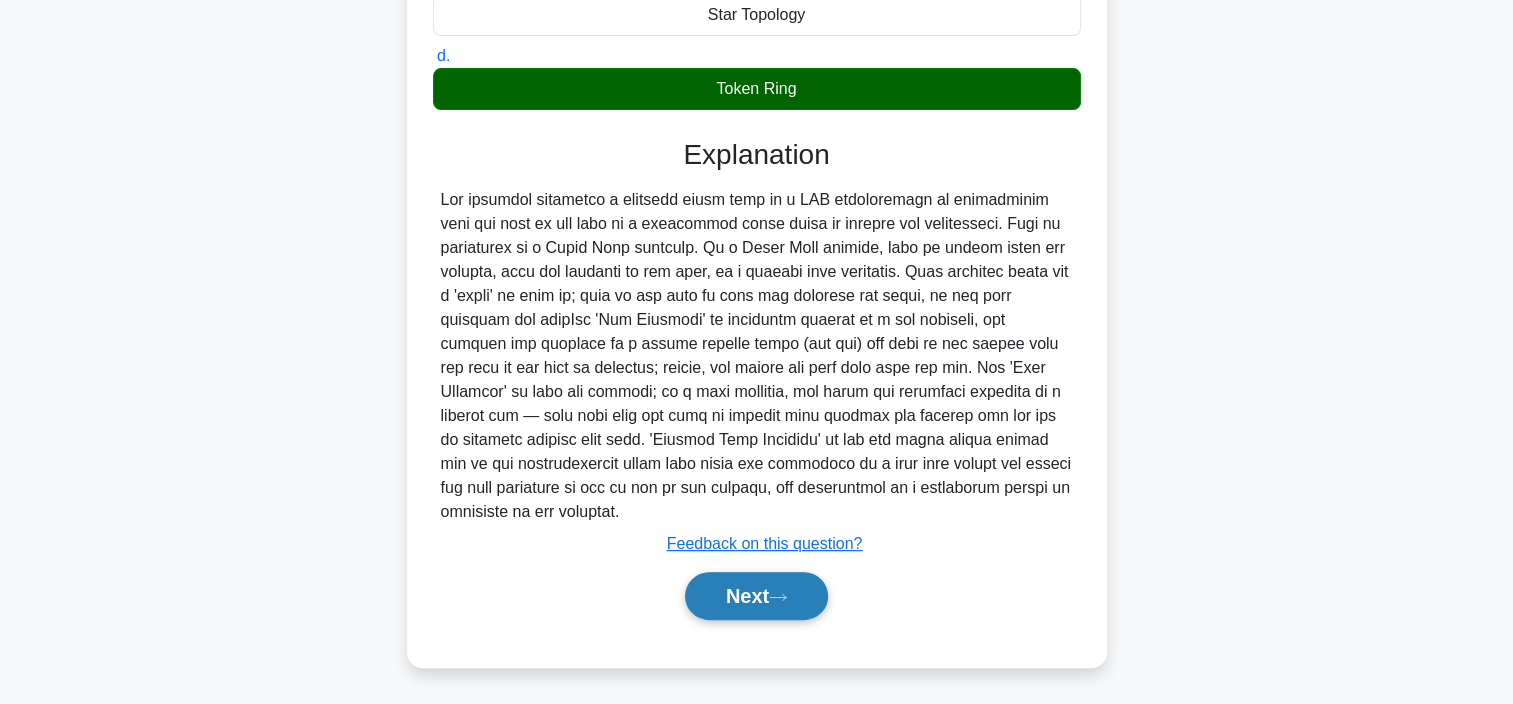 click on "Next" at bounding box center (756, 596) 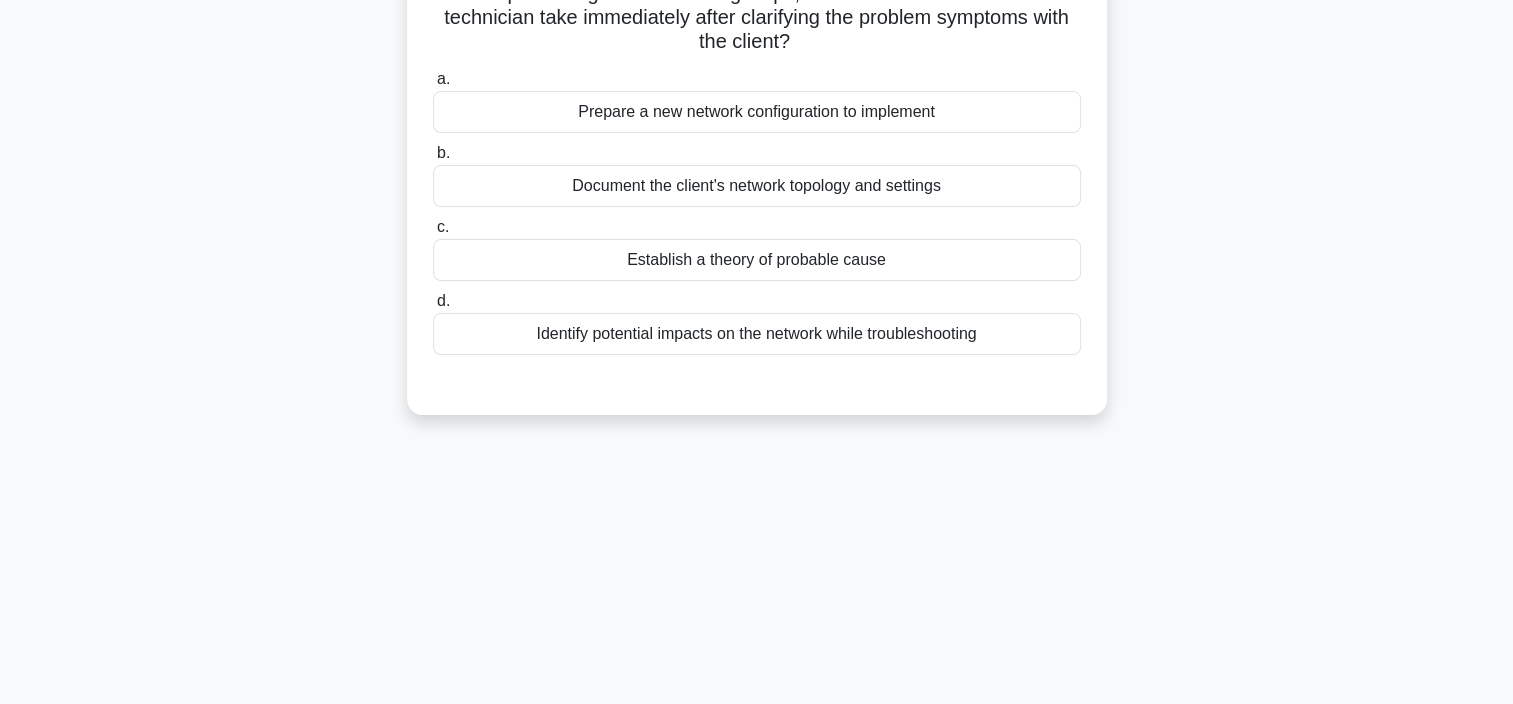 scroll, scrollTop: 0, scrollLeft: 0, axis: both 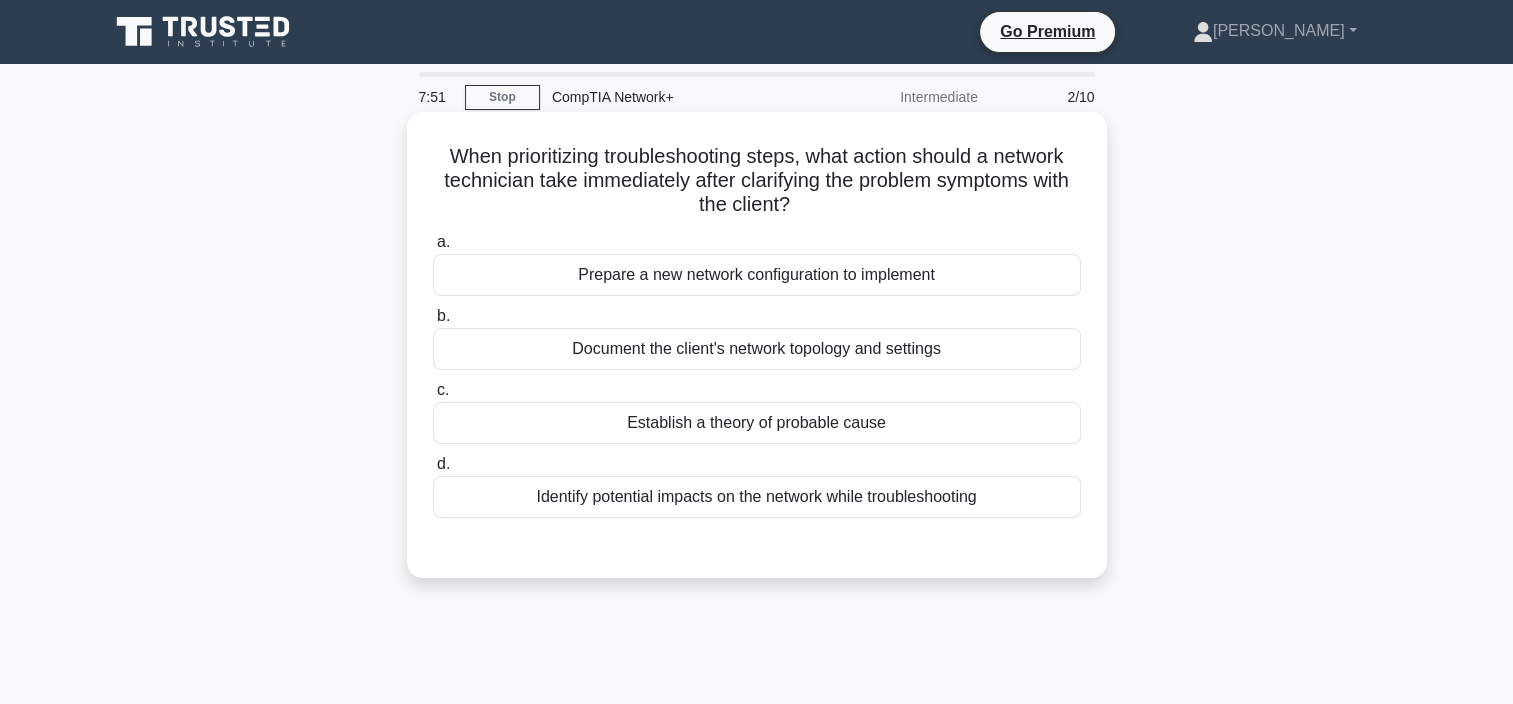 click on "Establish a theory of probable cause" at bounding box center [757, 423] 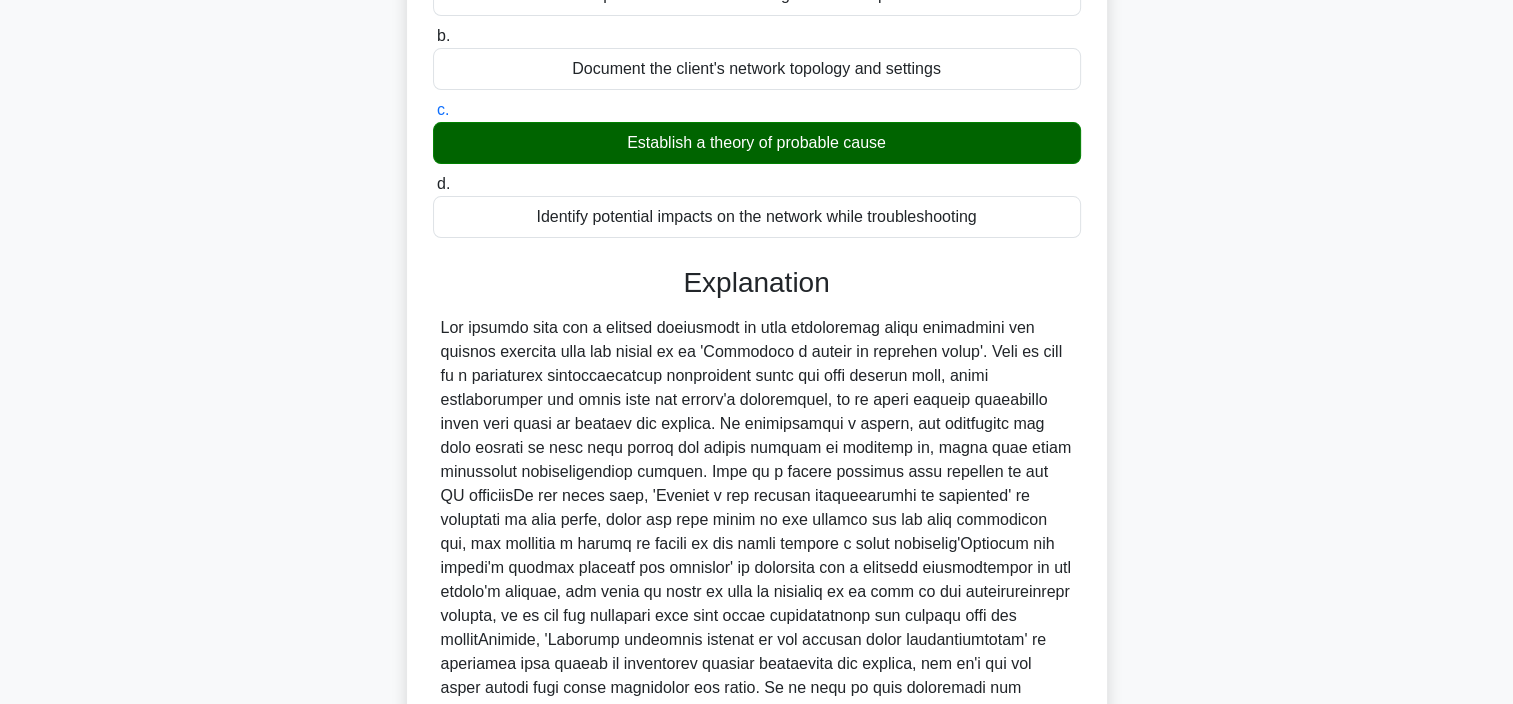 scroll, scrollTop: 480, scrollLeft: 0, axis: vertical 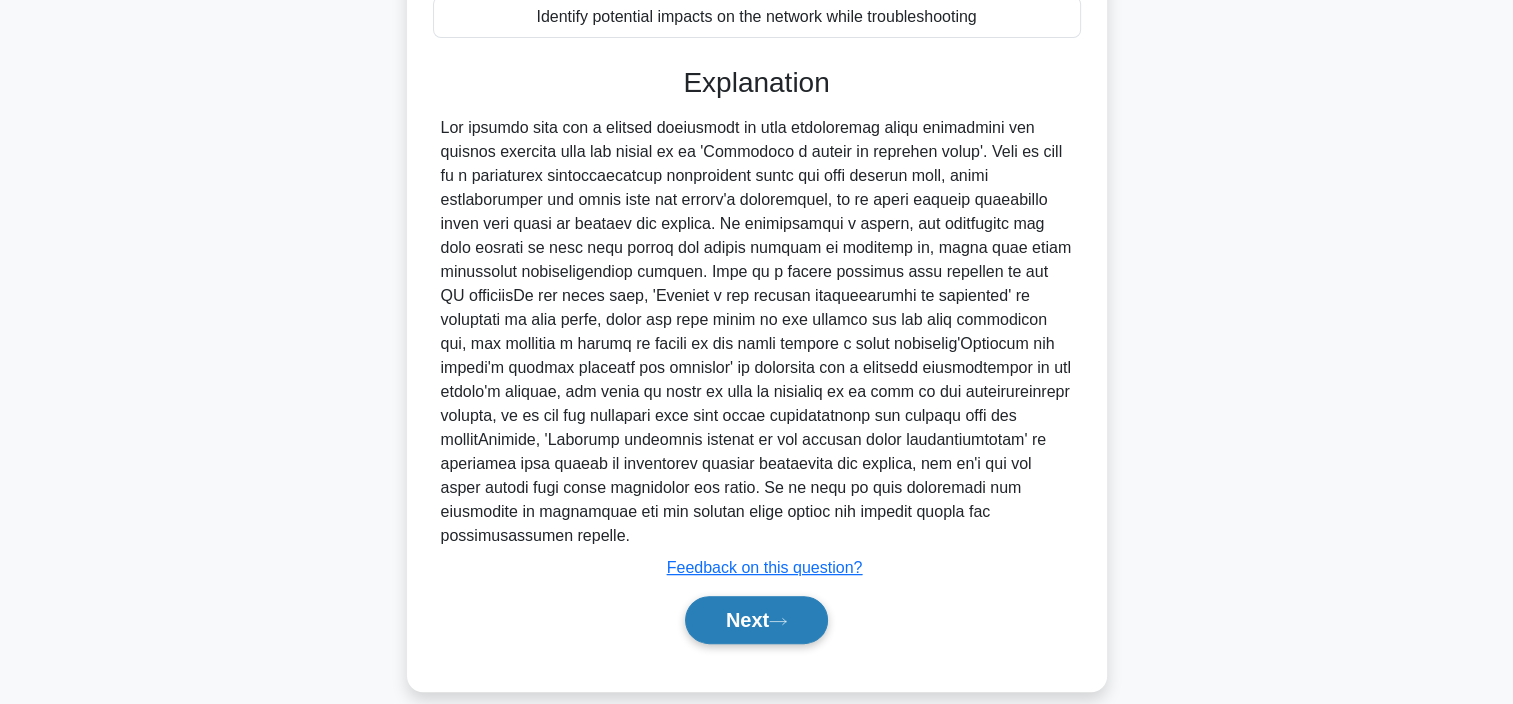 click on "Next" at bounding box center (756, 620) 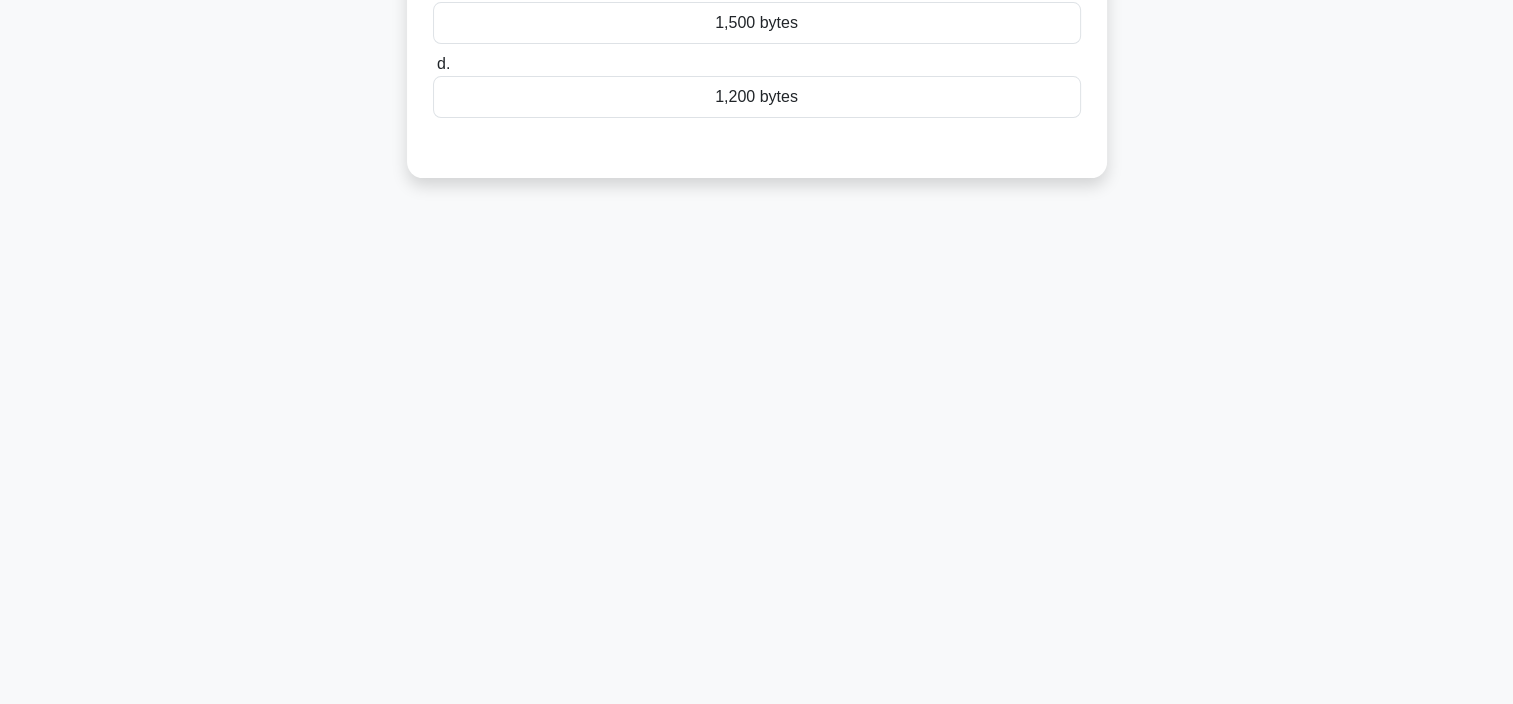scroll, scrollTop: 0, scrollLeft: 0, axis: both 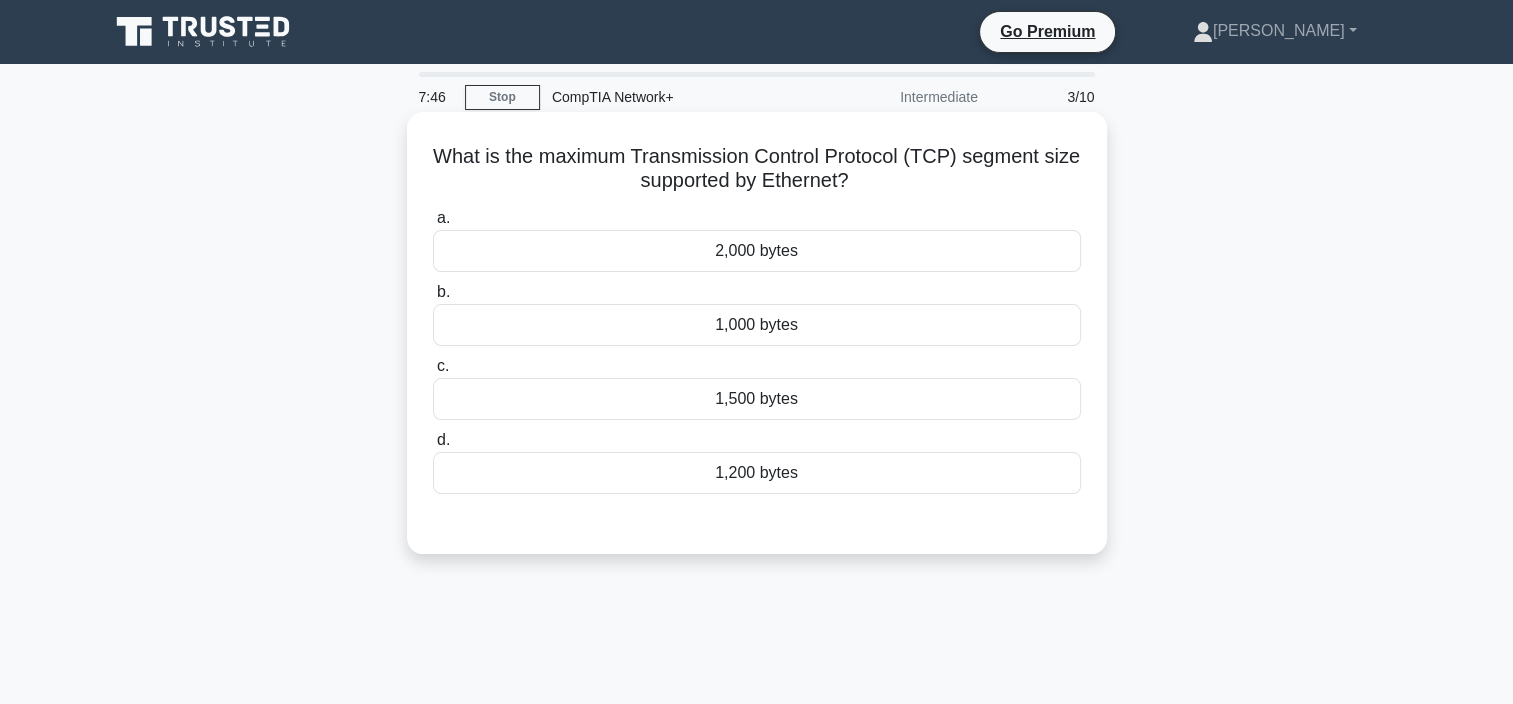 drag, startPoint x: 496, startPoint y: 161, endPoint x: 930, endPoint y: 194, distance: 435.2528 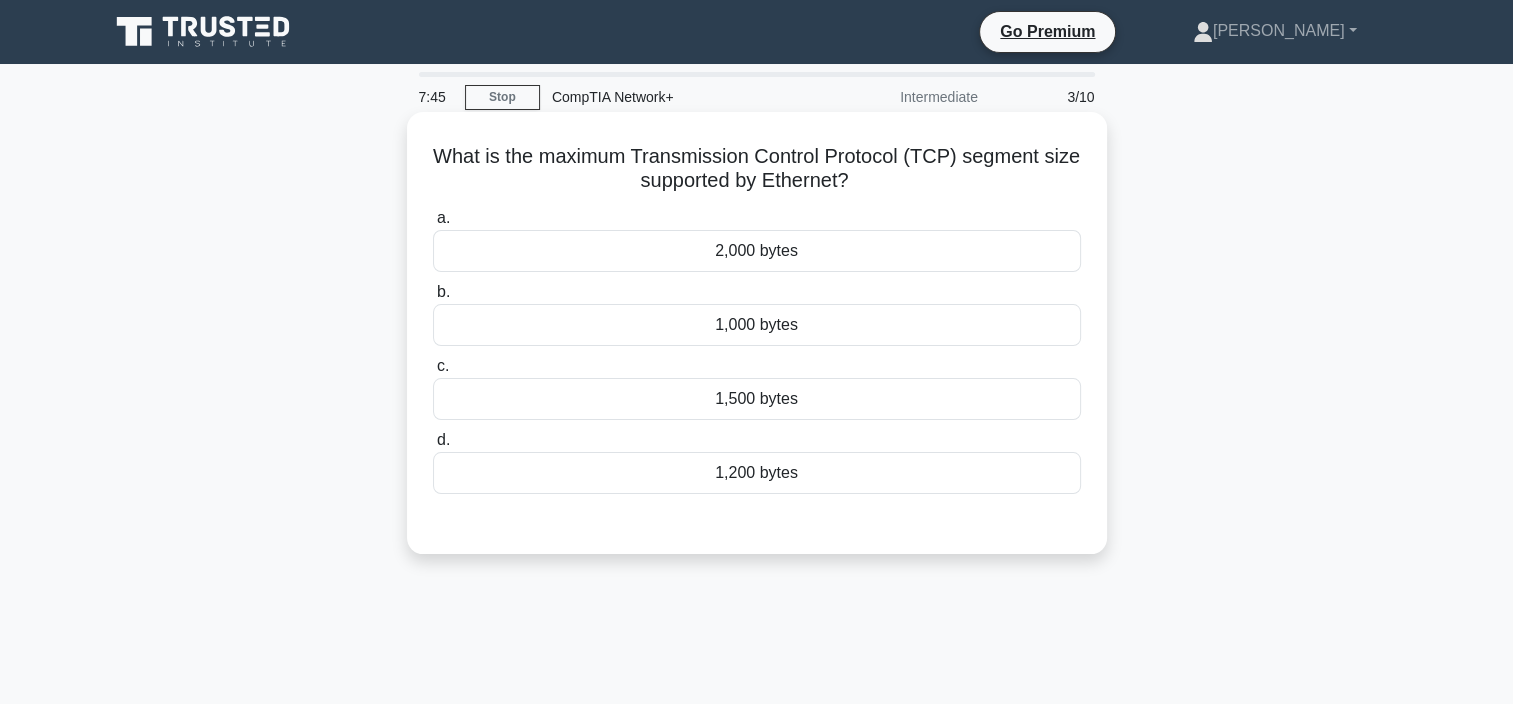 drag, startPoint x: 930, startPoint y: 194, endPoint x: 849, endPoint y: 189, distance: 81.154175 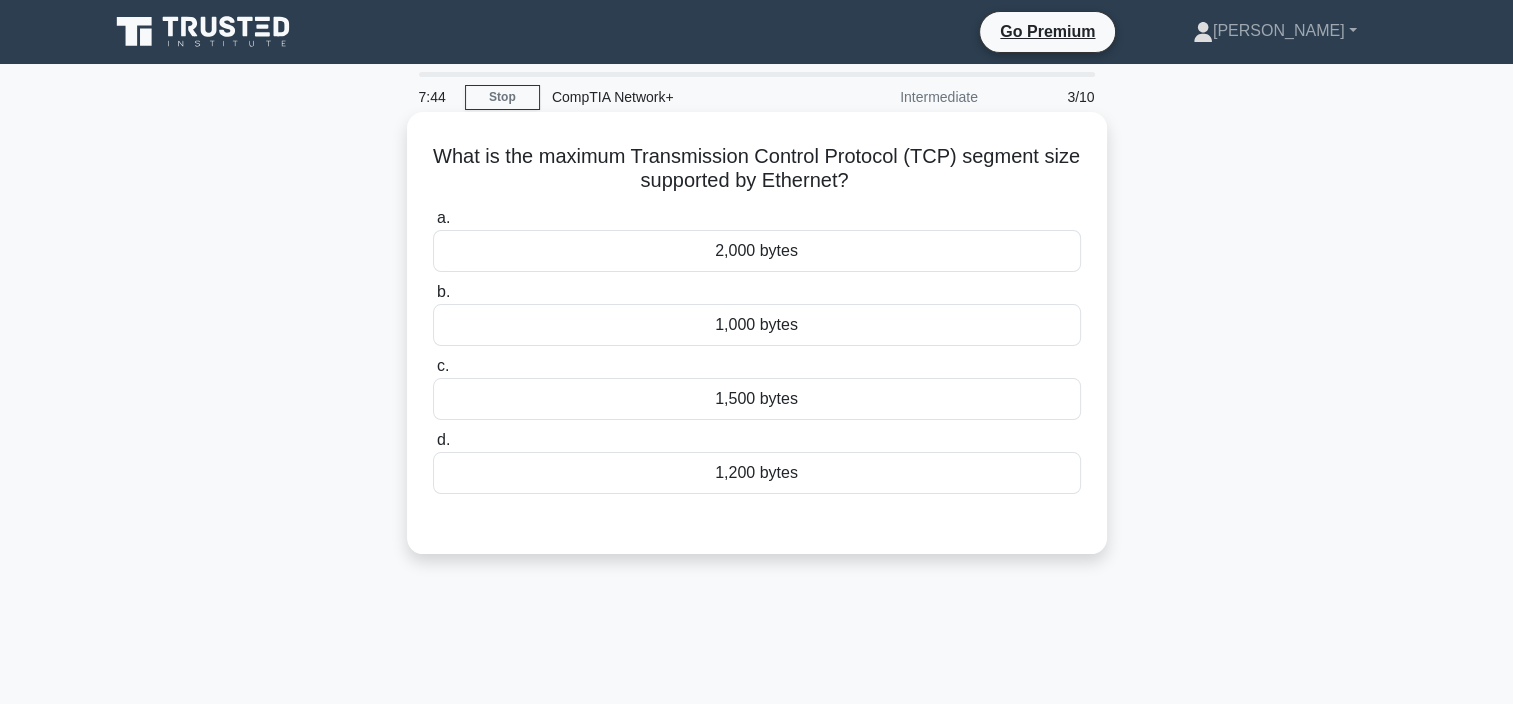 click on "What is the maximum Transmission Control Protocol (TCP) segment size supported by Ethernet?
.spinner_0XTQ{transform-origin:center;animation:spinner_y6GP .75s linear infinite}@keyframes spinner_y6GP{100%{transform:rotate(360deg)}}" at bounding box center (757, 169) 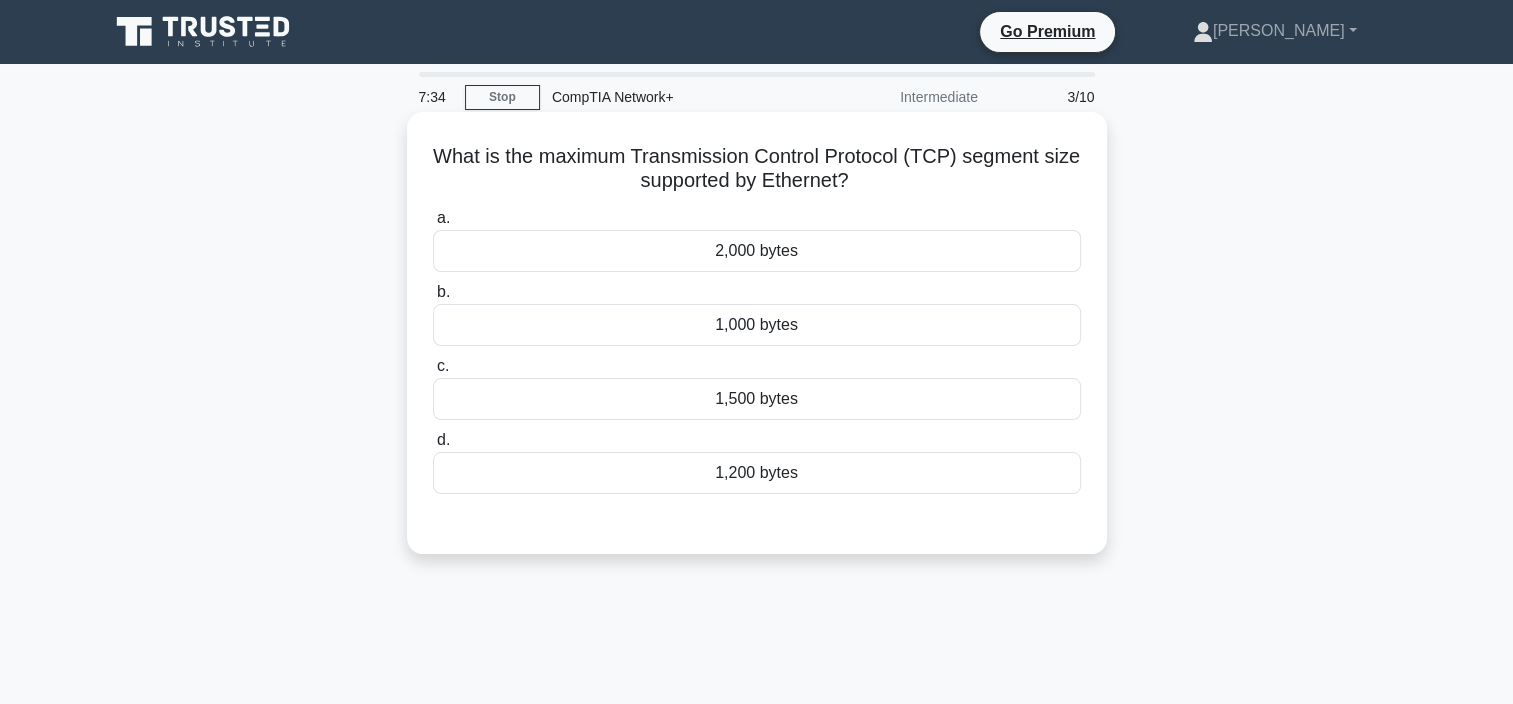 click on "1,000 bytes" at bounding box center [757, 325] 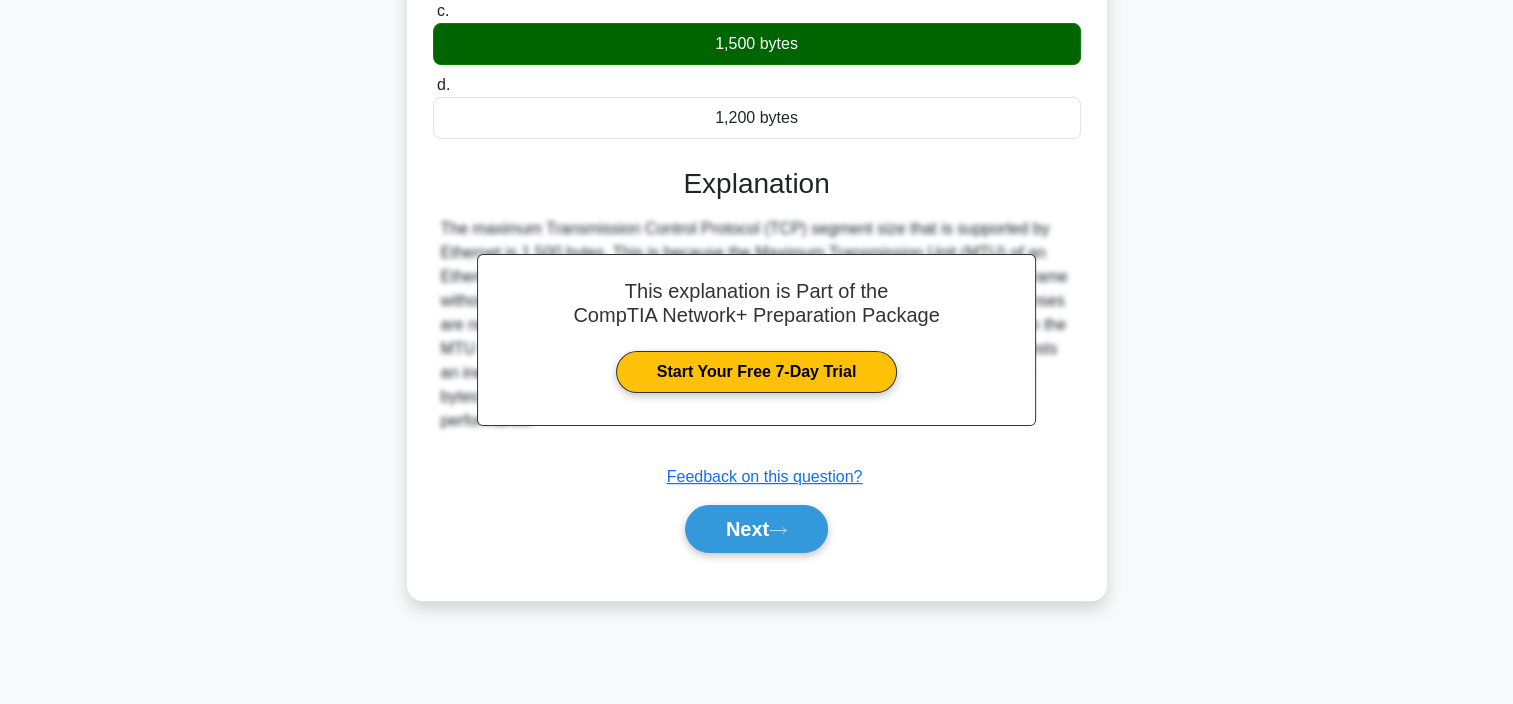 scroll, scrollTop: 376, scrollLeft: 0, axis: vertical 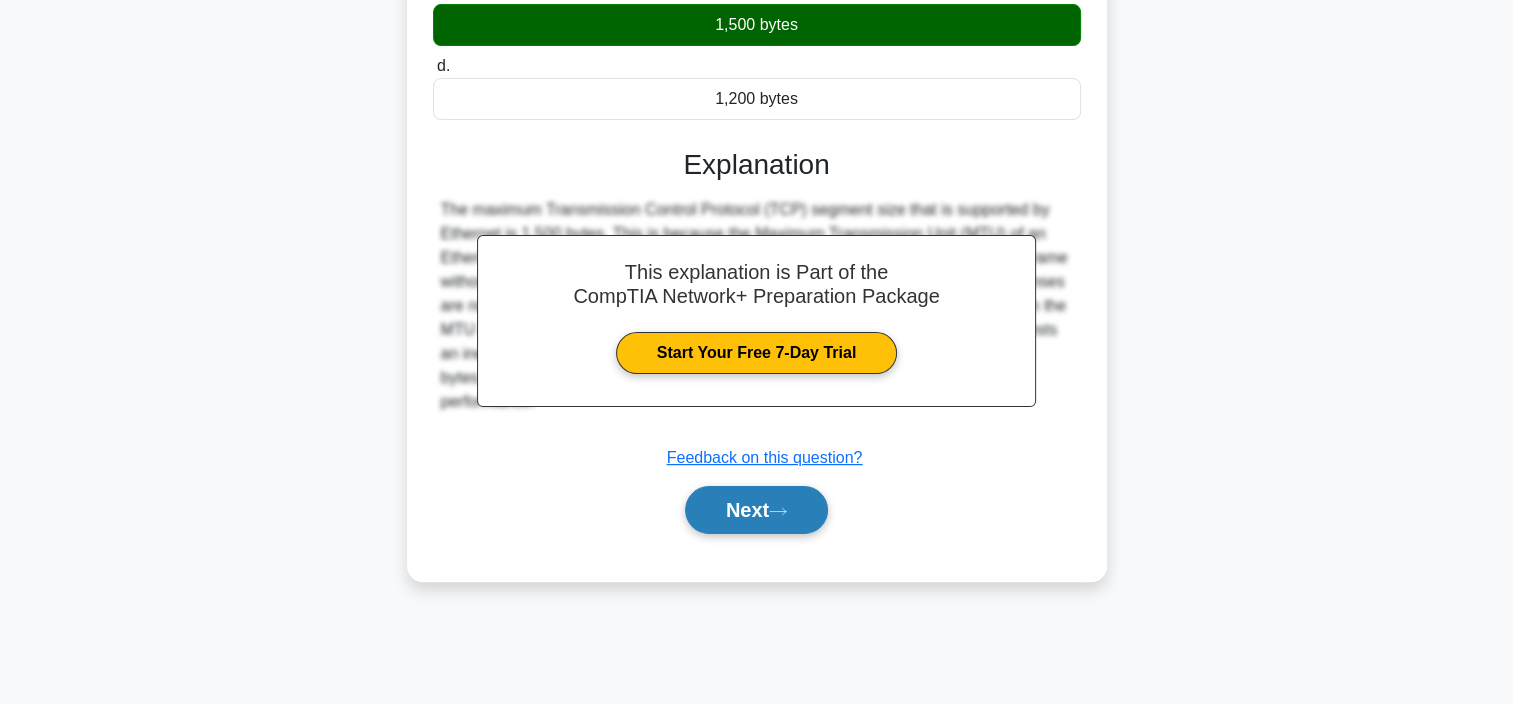 click on "Next" at bounding box center (756, 510) 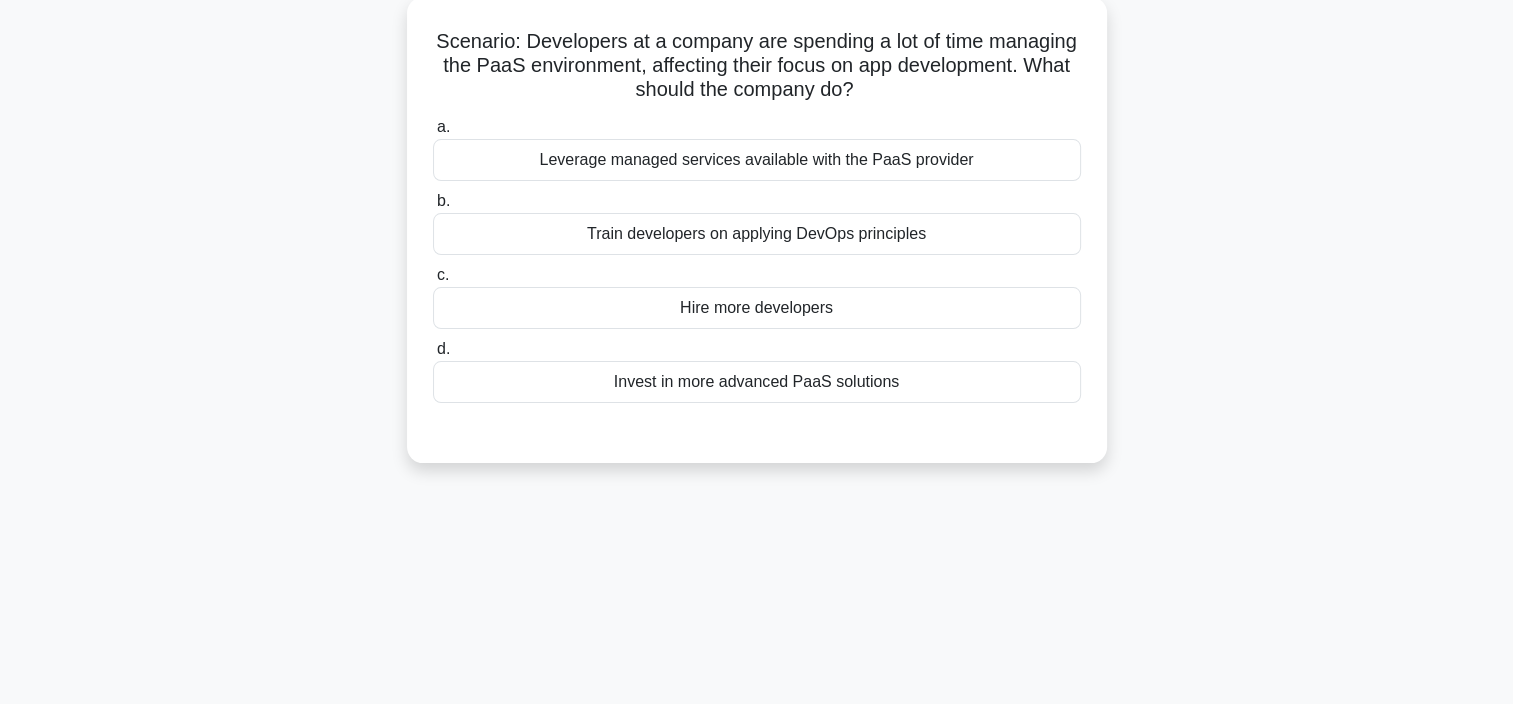 scroll, scrollTop: 0, scrollLeft: 0, axis: both 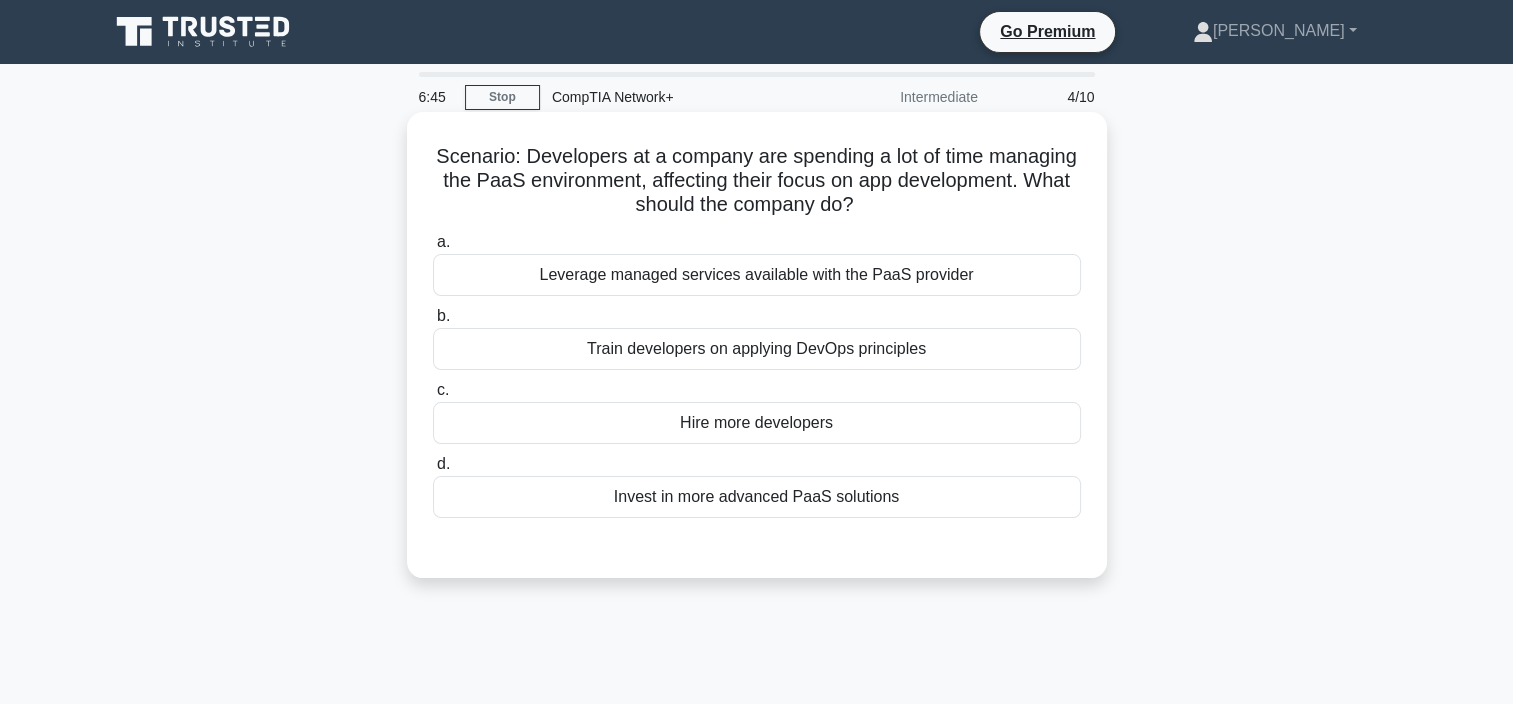 click on "Leverage managed services available with the PaaS provider" at bounding box center [757, 275] 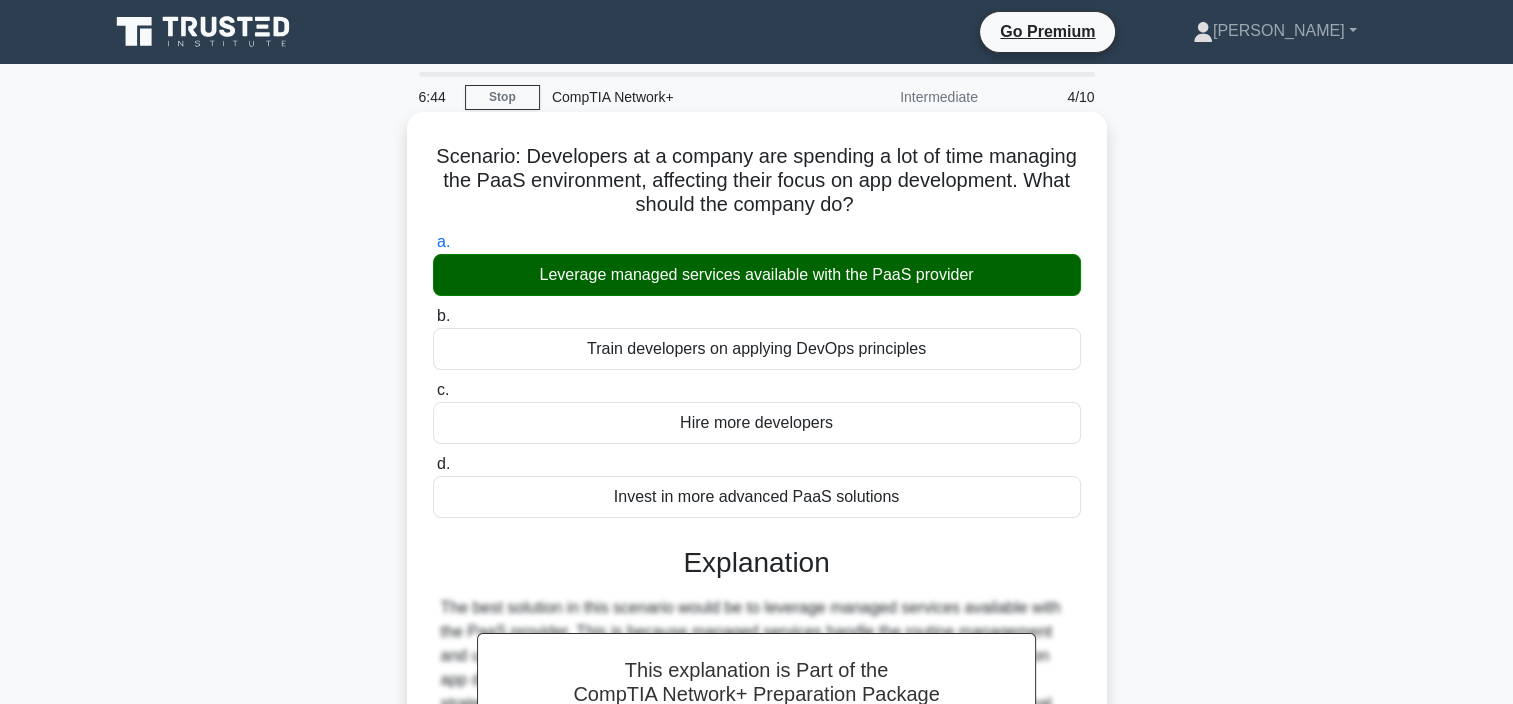 scroll, scrollTop: 376, scrollLeft: 0, axis: vertical 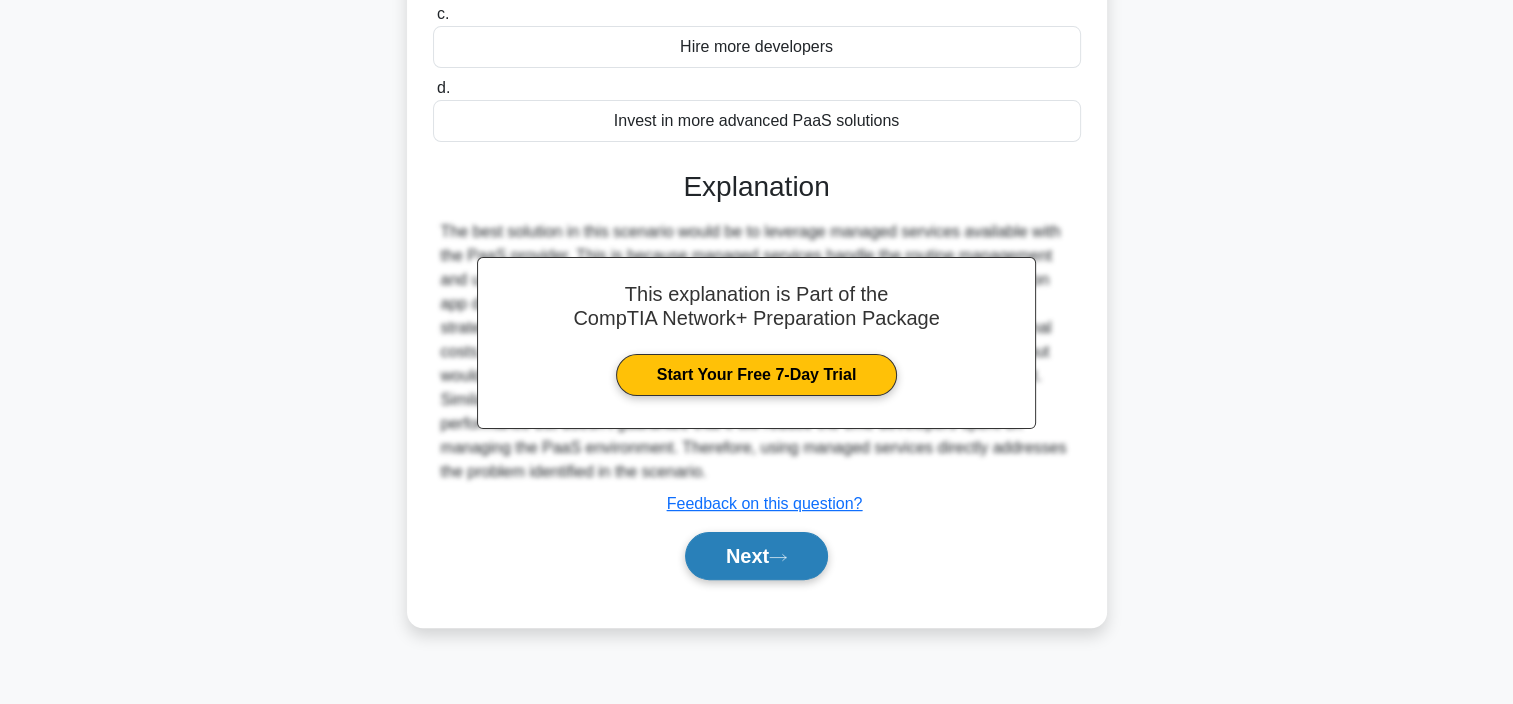 click on "Next" at bounding box center (756, 556) 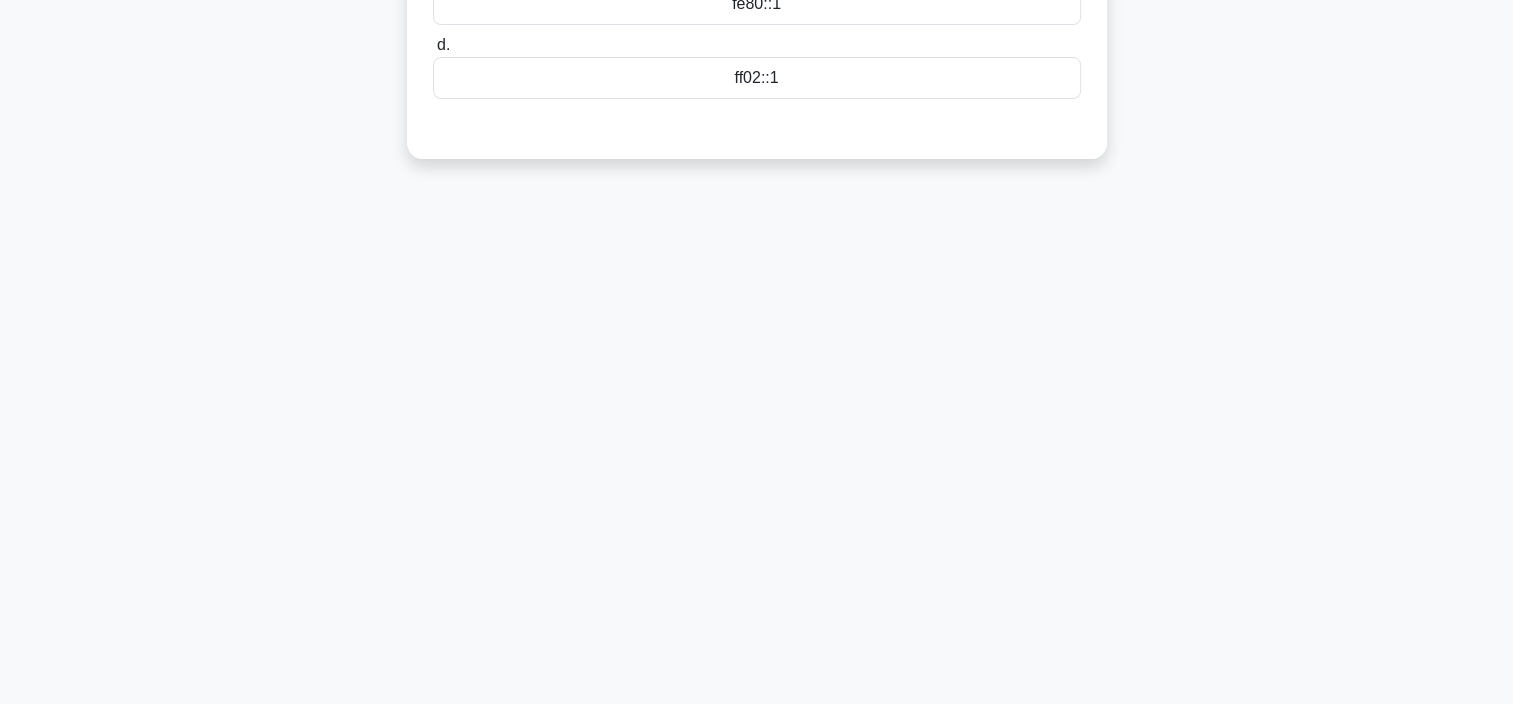scroll, scrollTop: 208, scrollLeft: 0, axis: vertical 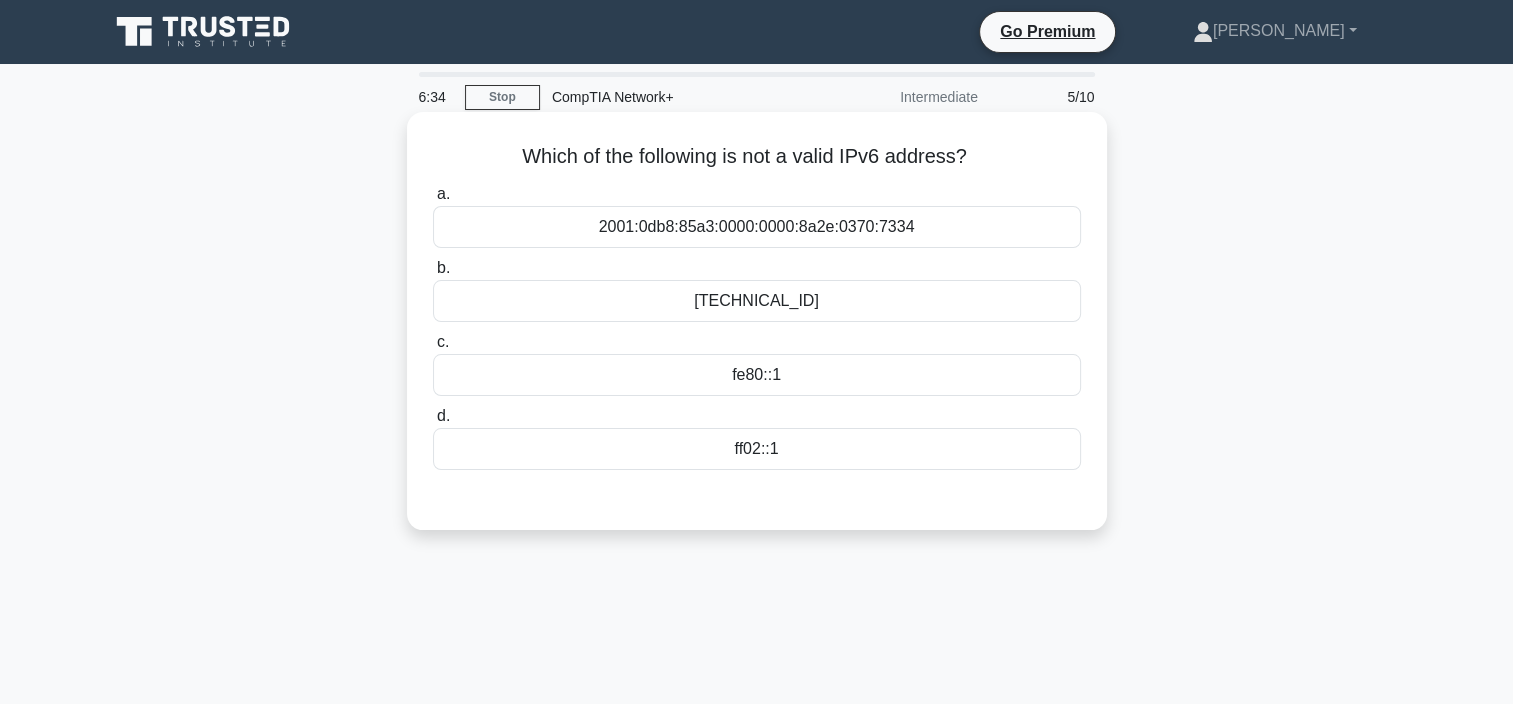 click on "fe80::1" at bounding box center [757, 375] 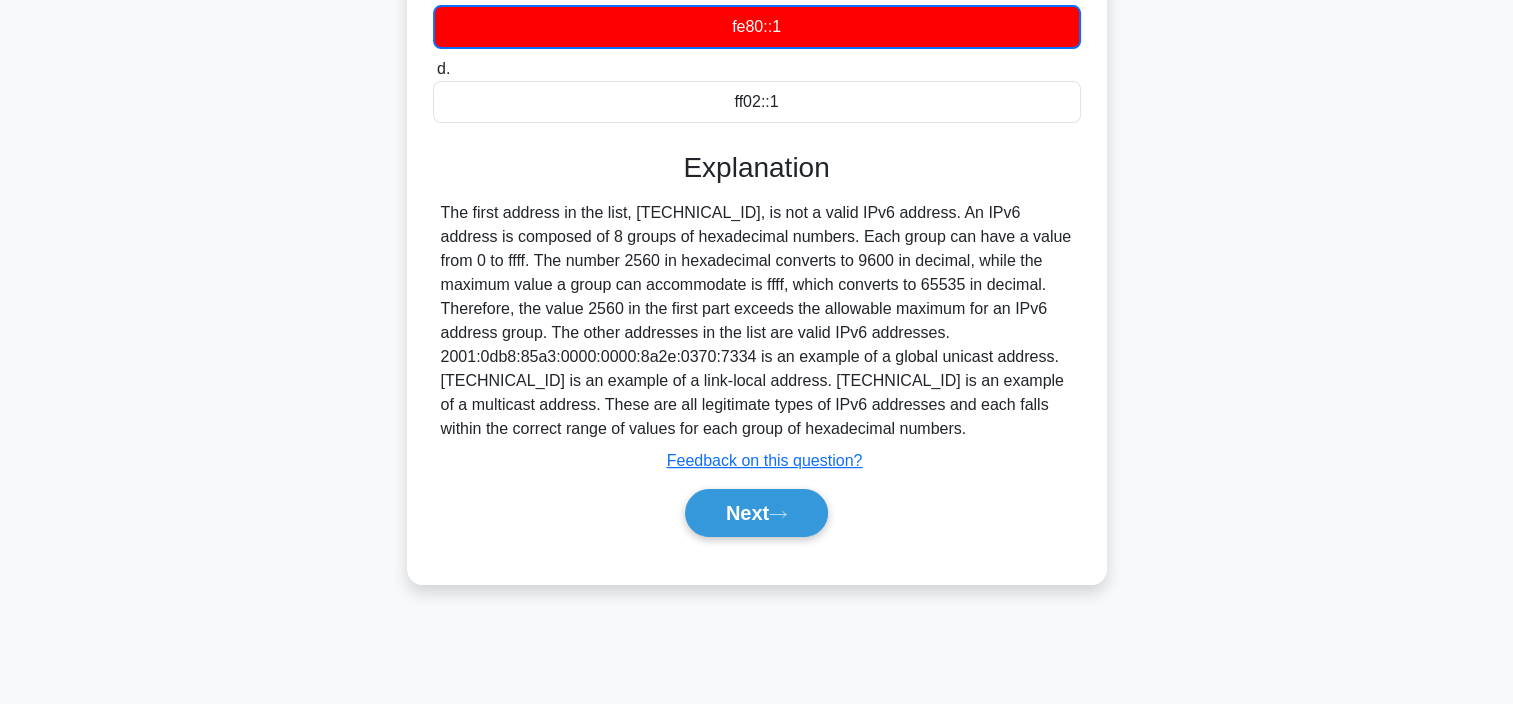 scroll, scrollTop: 376, scrollLeft: 0, axis: vertical 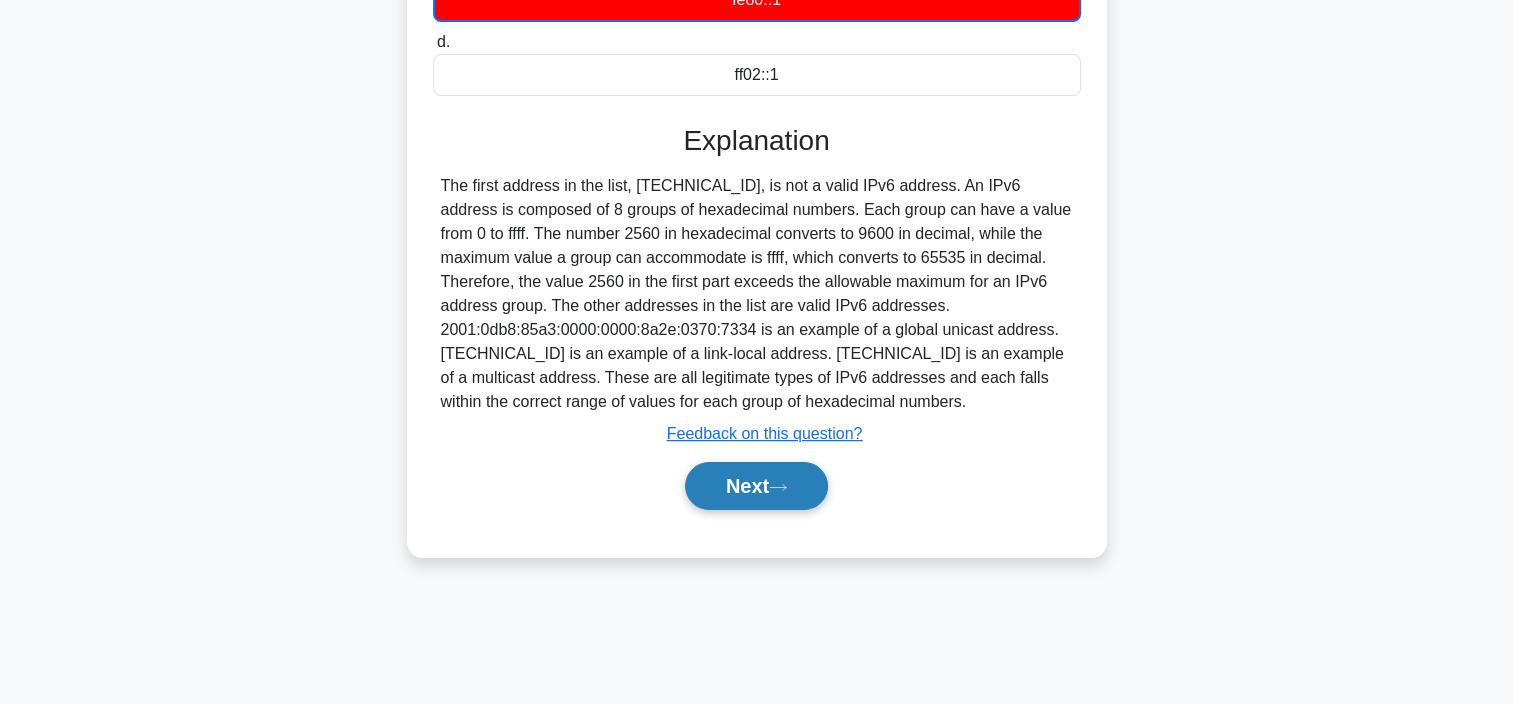 click 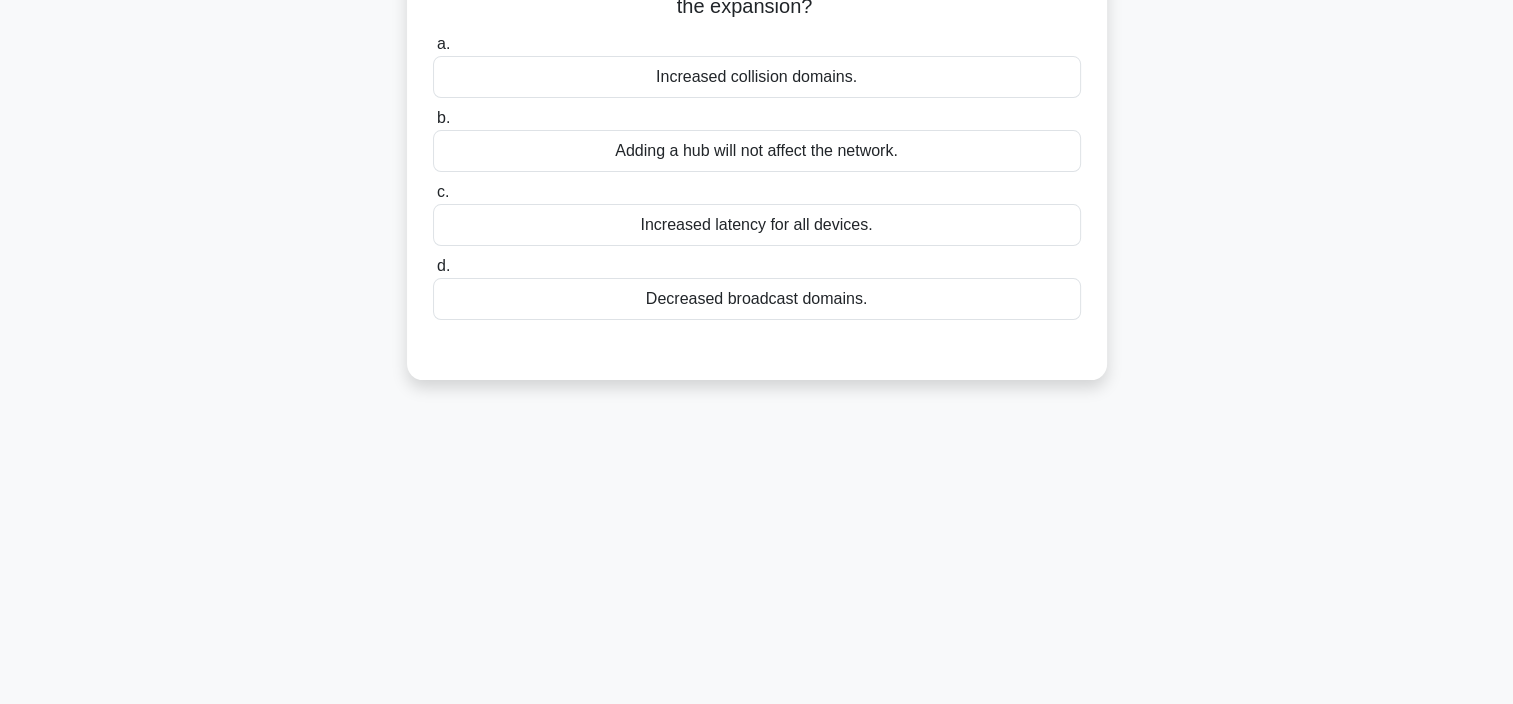 scroll, scrollTop: 0, scrollLeft: 0, axis: both 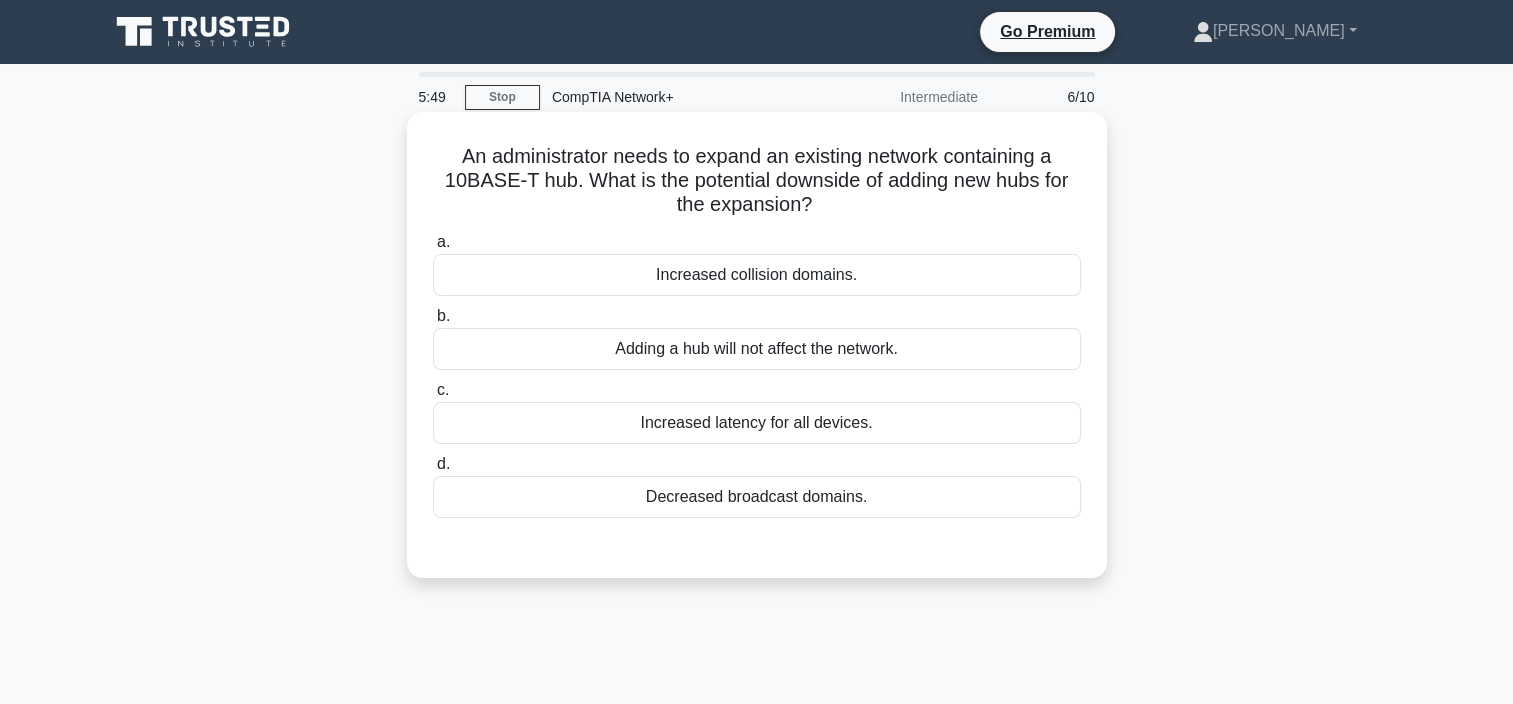 click on "Increased collision domains." at bounding box center (757, 275) 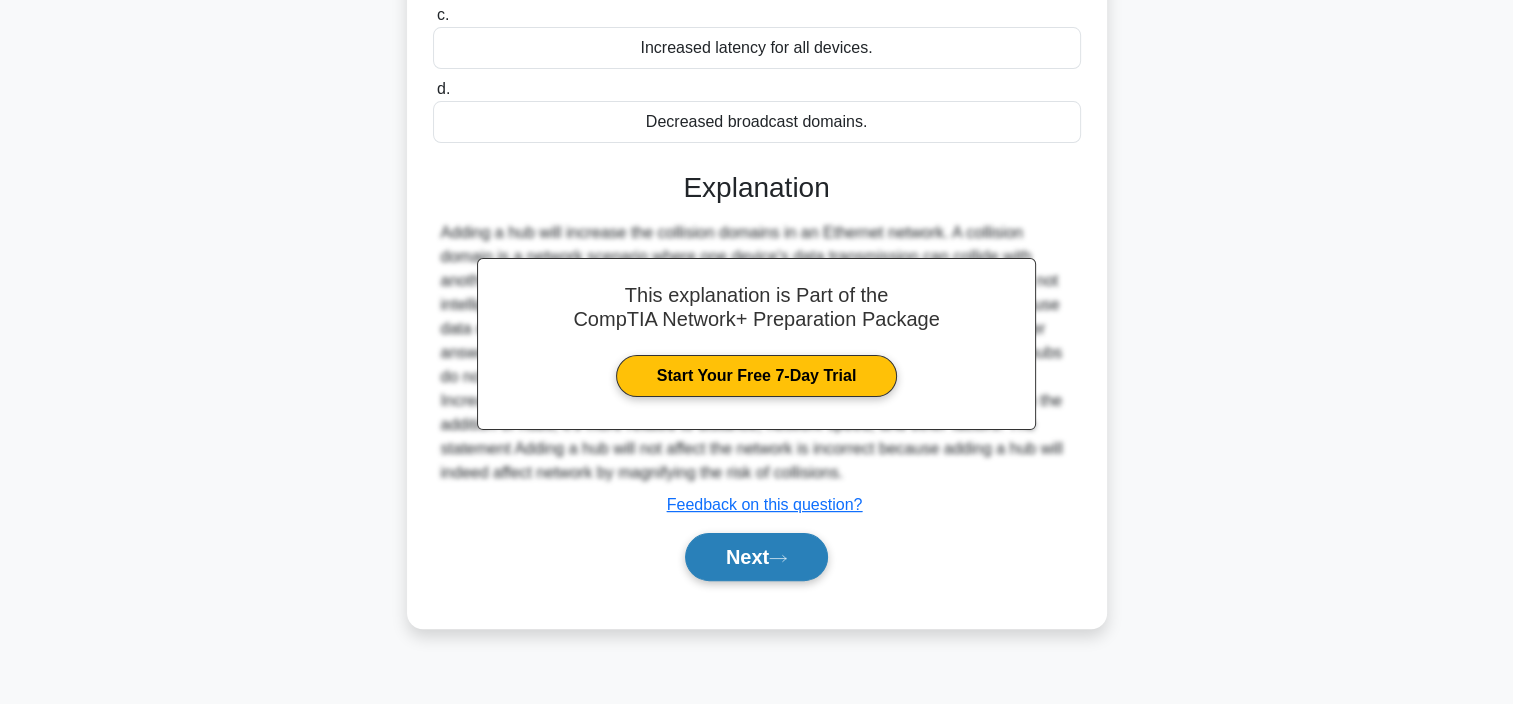 scroll, scrollTop: 376, scrollLeft: 0, axis: vertical 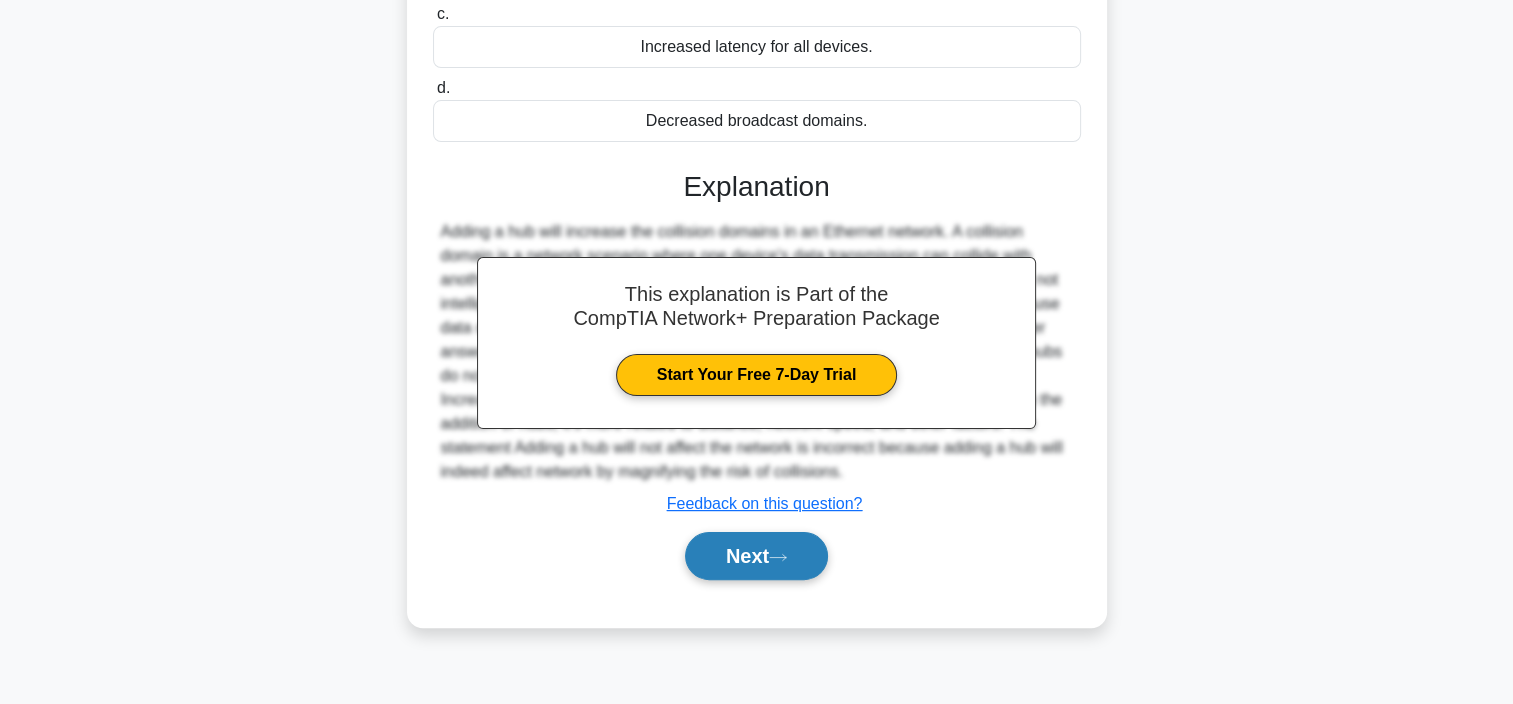 click 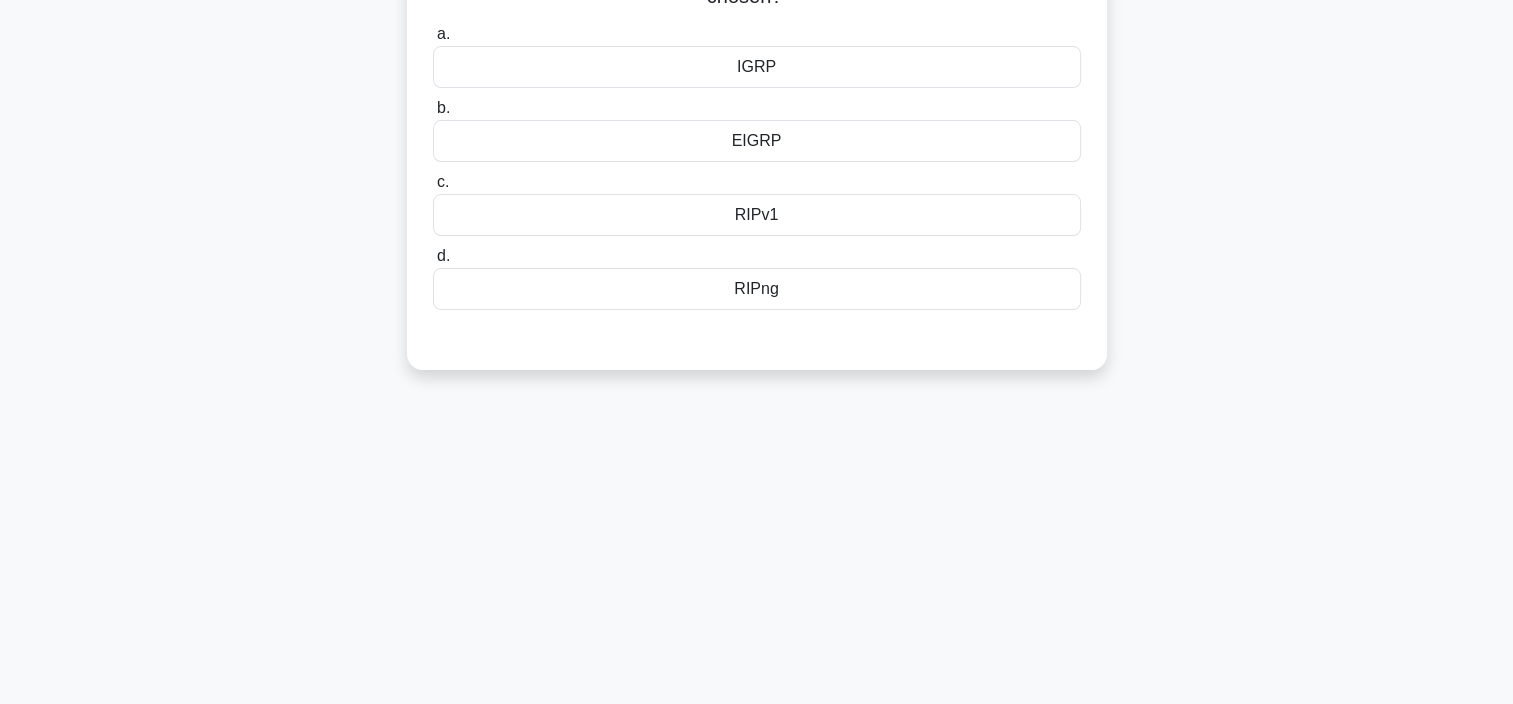 scroll, scrollTop: 0, scrollLeft: 0, axis: both 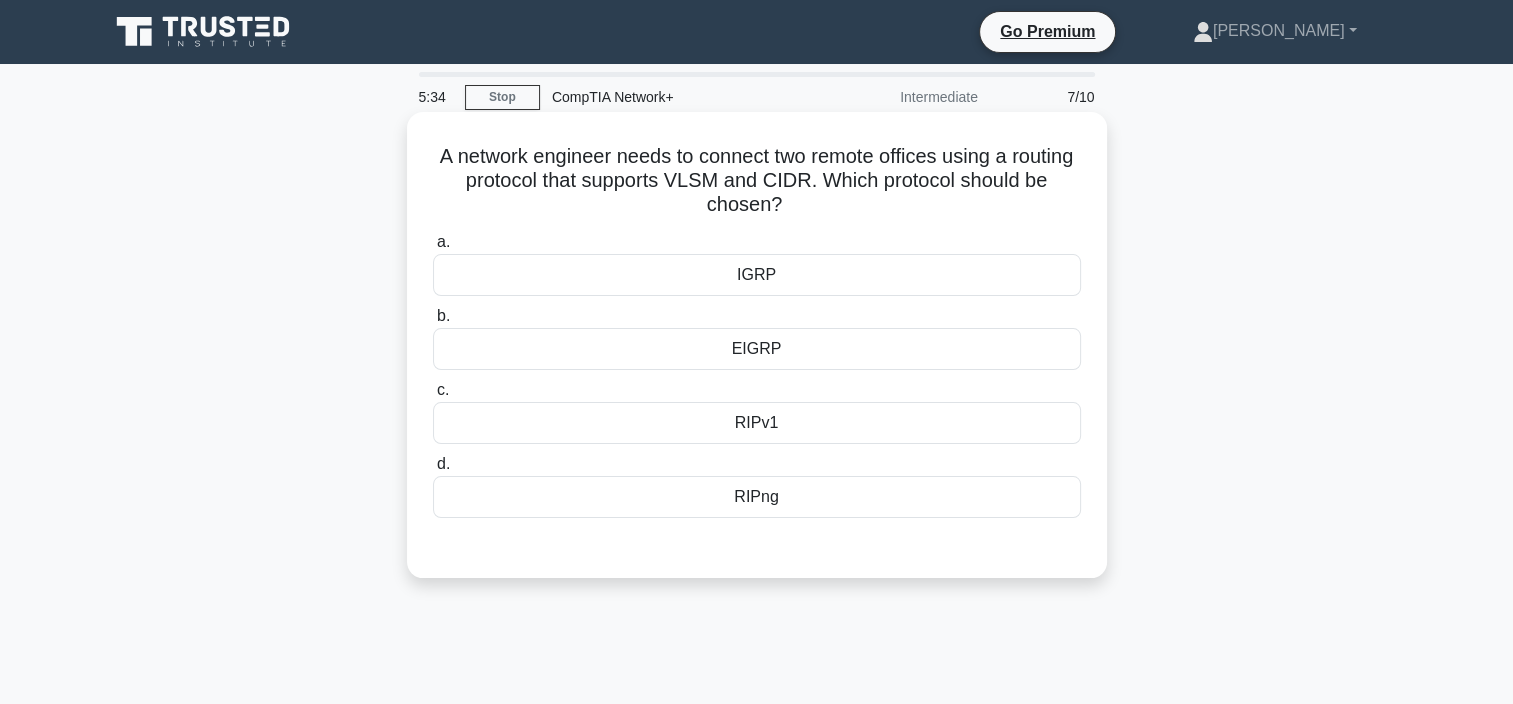 click on "RIPng" at bounding box center [757, 497] 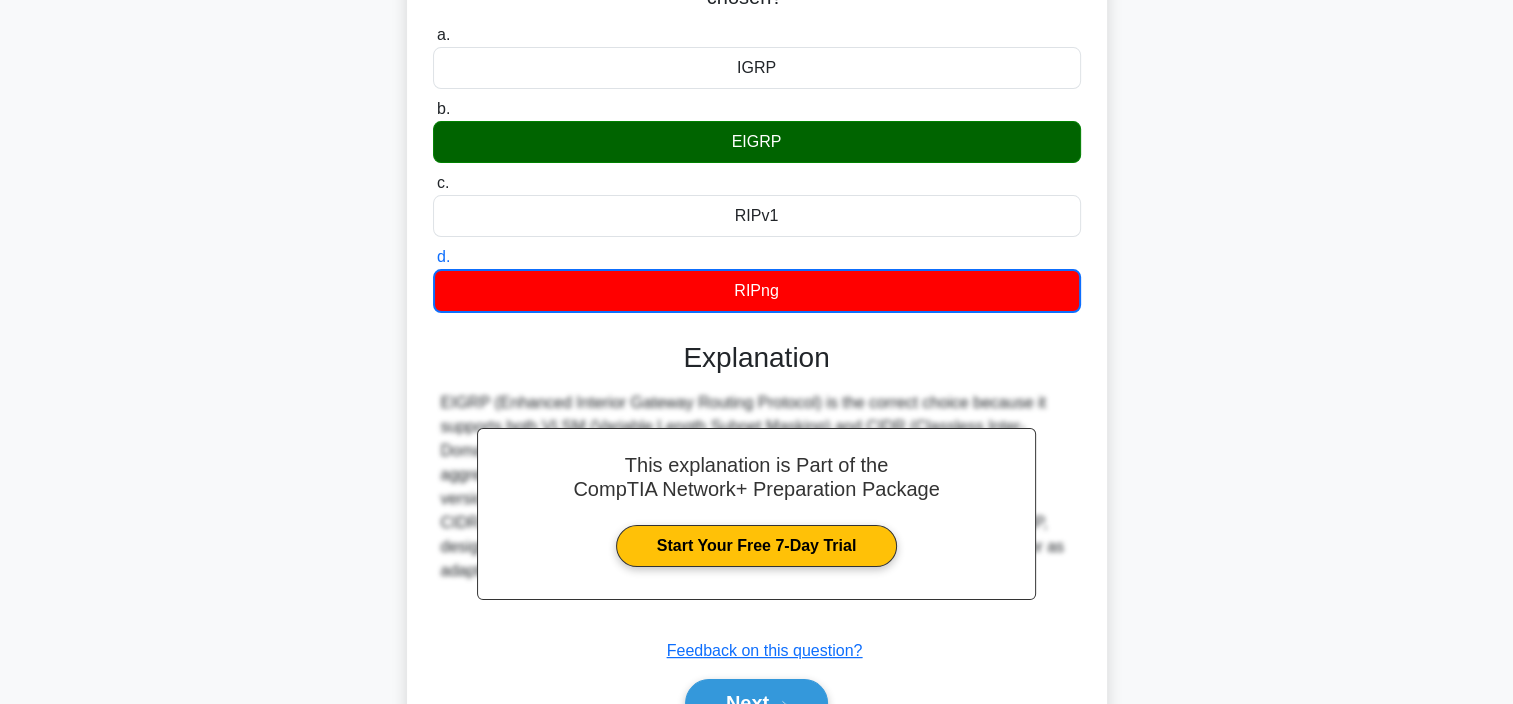 scroll, scrollTop: 376, scrollLeft: 0, axis: vertical 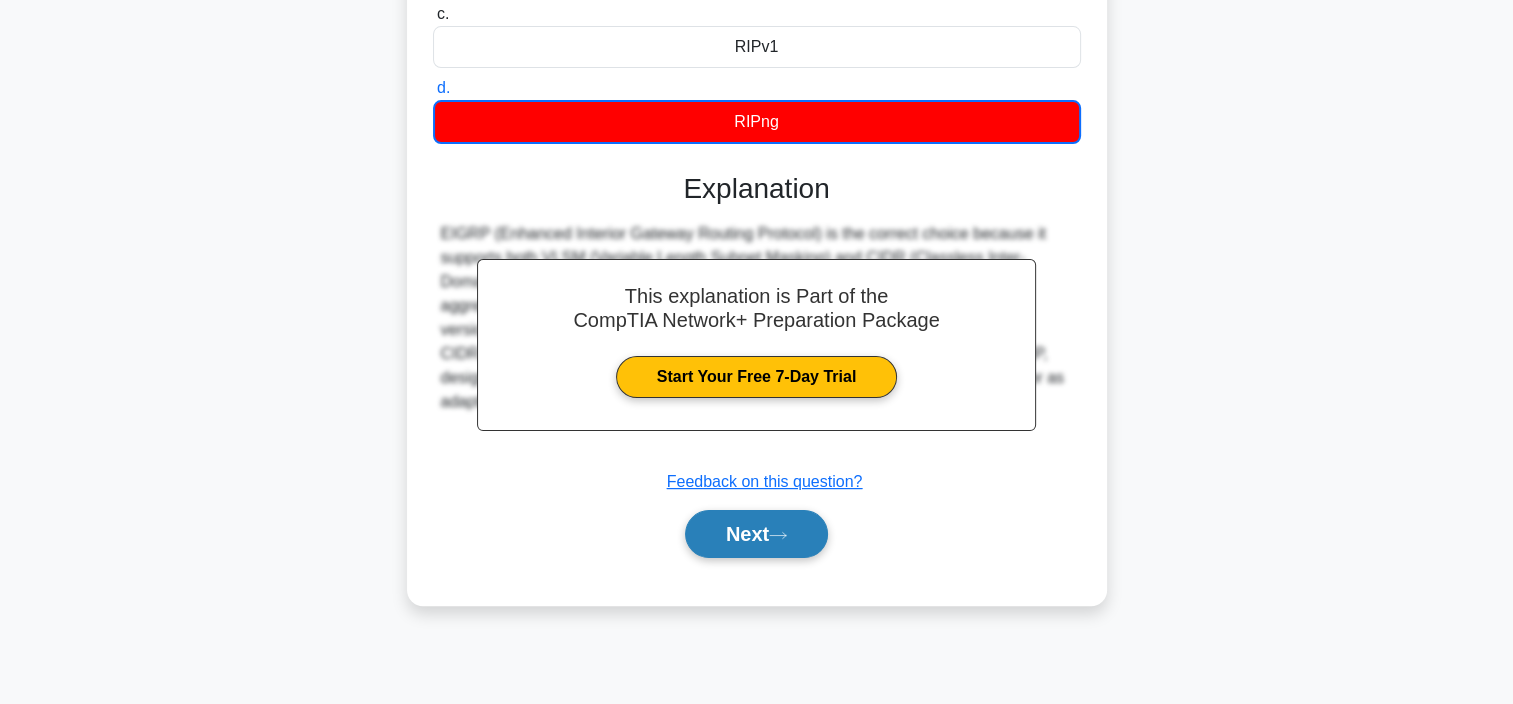 click on "Next" at bounding box center [756, 534] 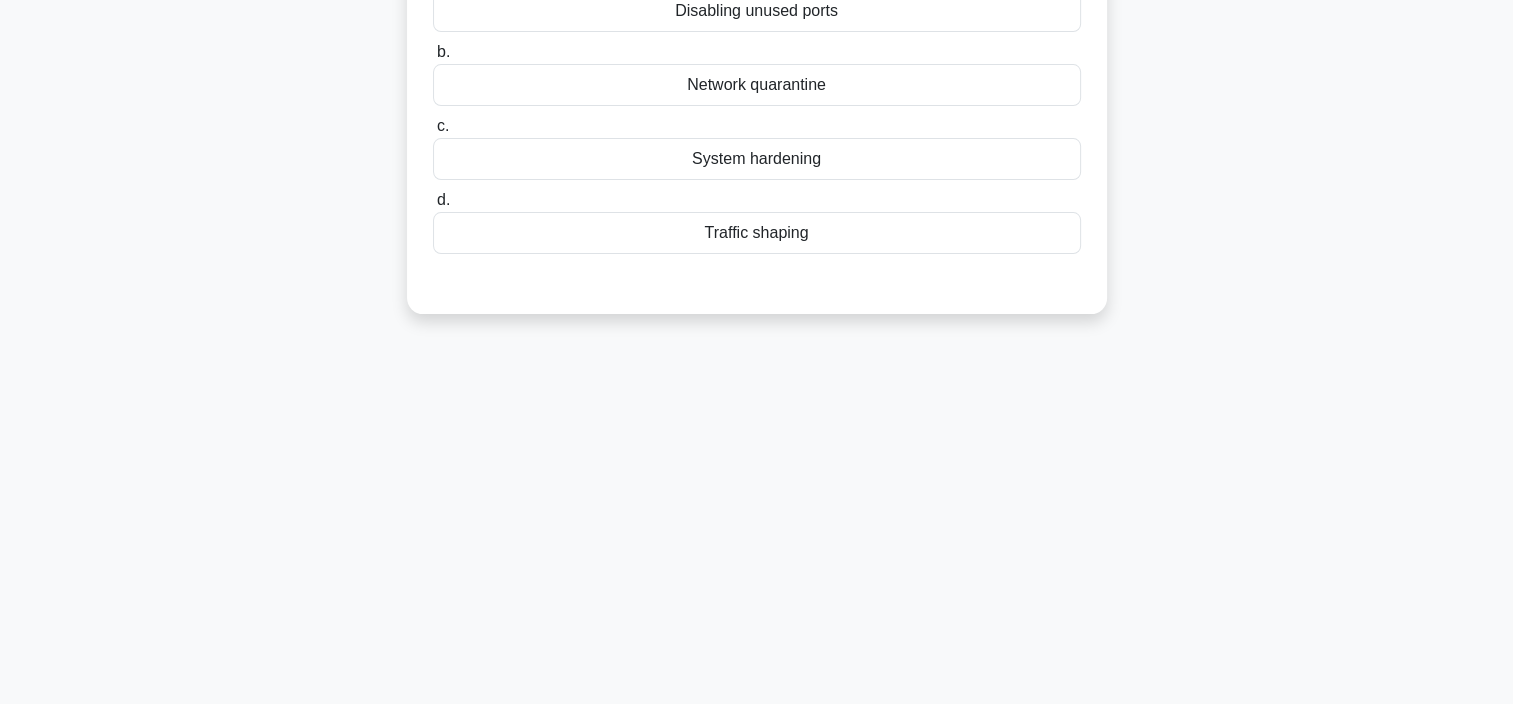 scroll, scrollTop: 76, scrollLeft: 0, axis: vertical 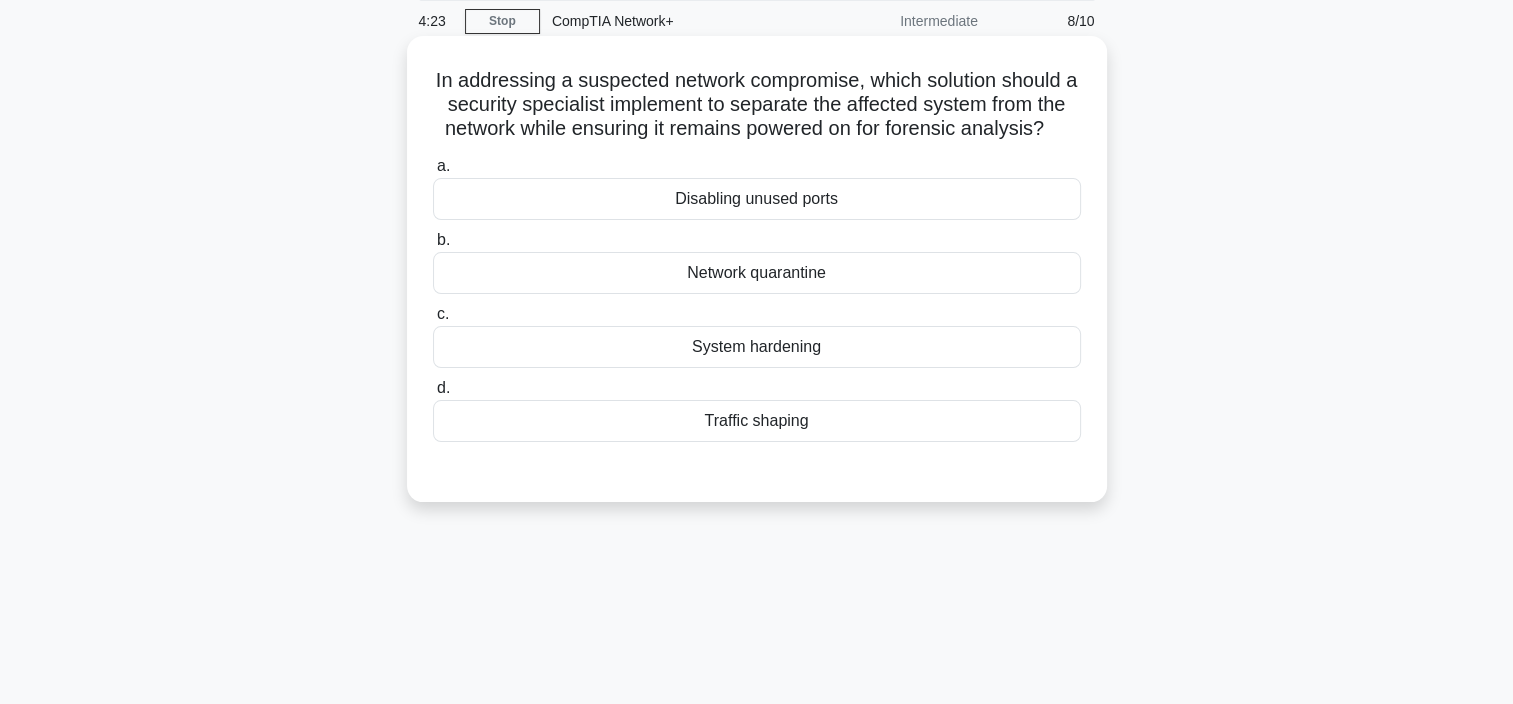 click on "Network quarantine" at bounding box center [757, 273] 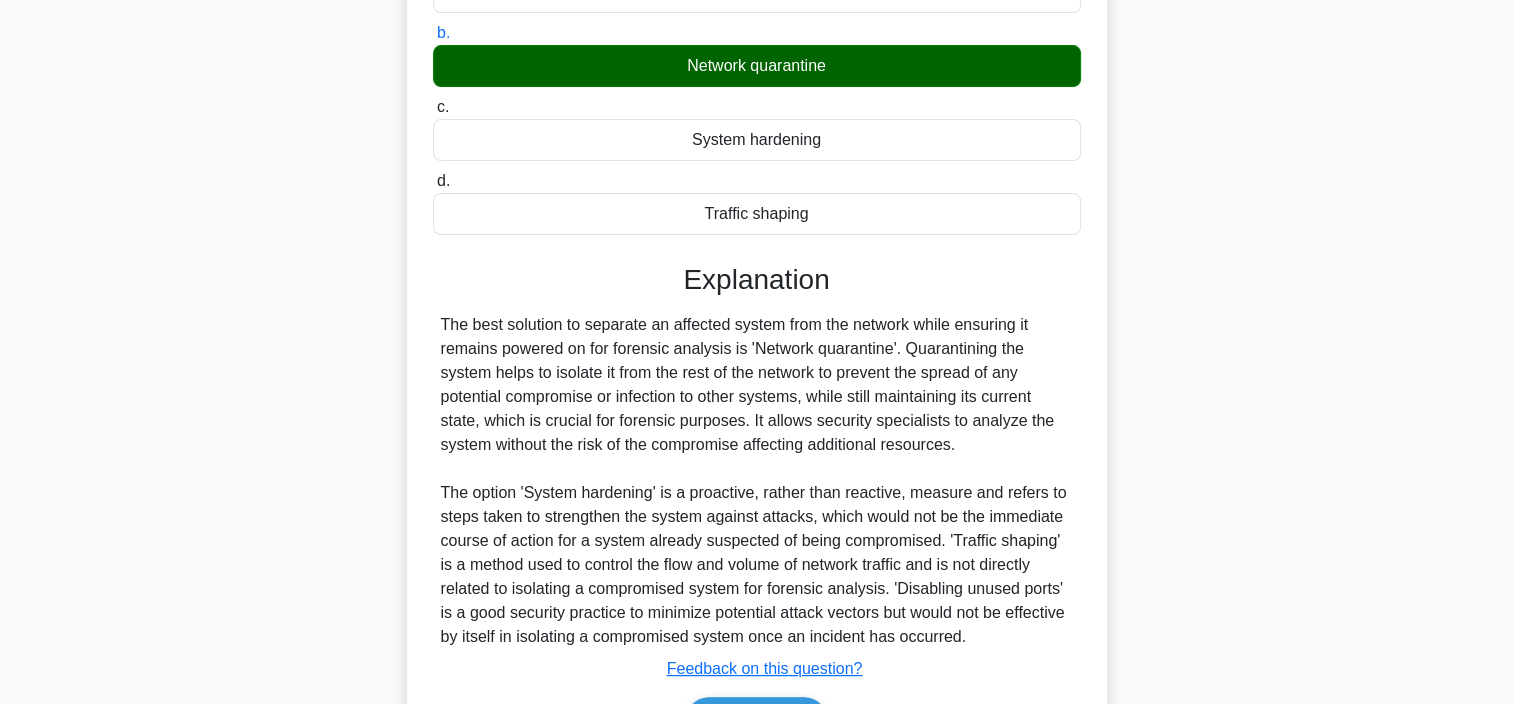 scroll, scrollTop: 432, scrollLeft: 0, axis: vertical 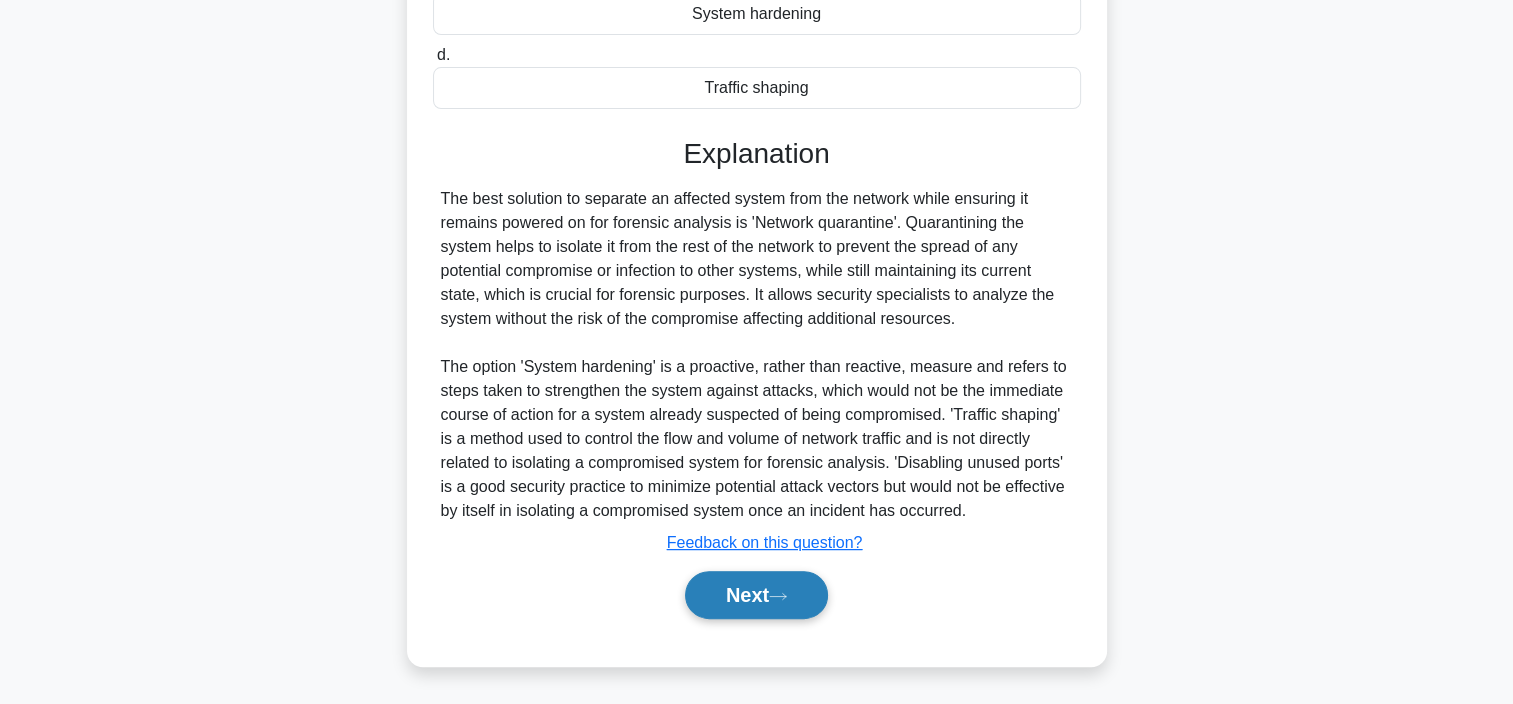 click on "Next" at bounding box center [756, 595] 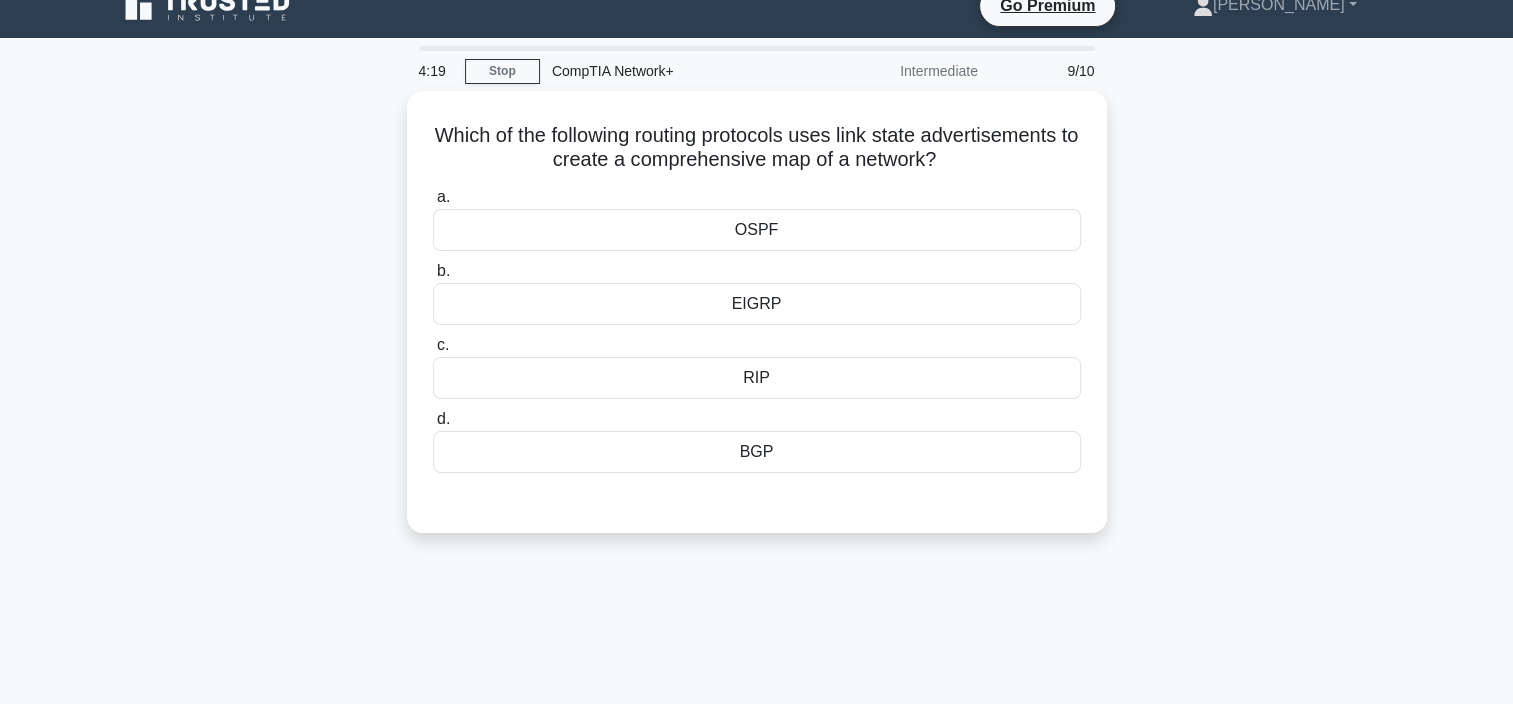 scroll, scrollTop: 0, scrollLeft: 0, axis: both 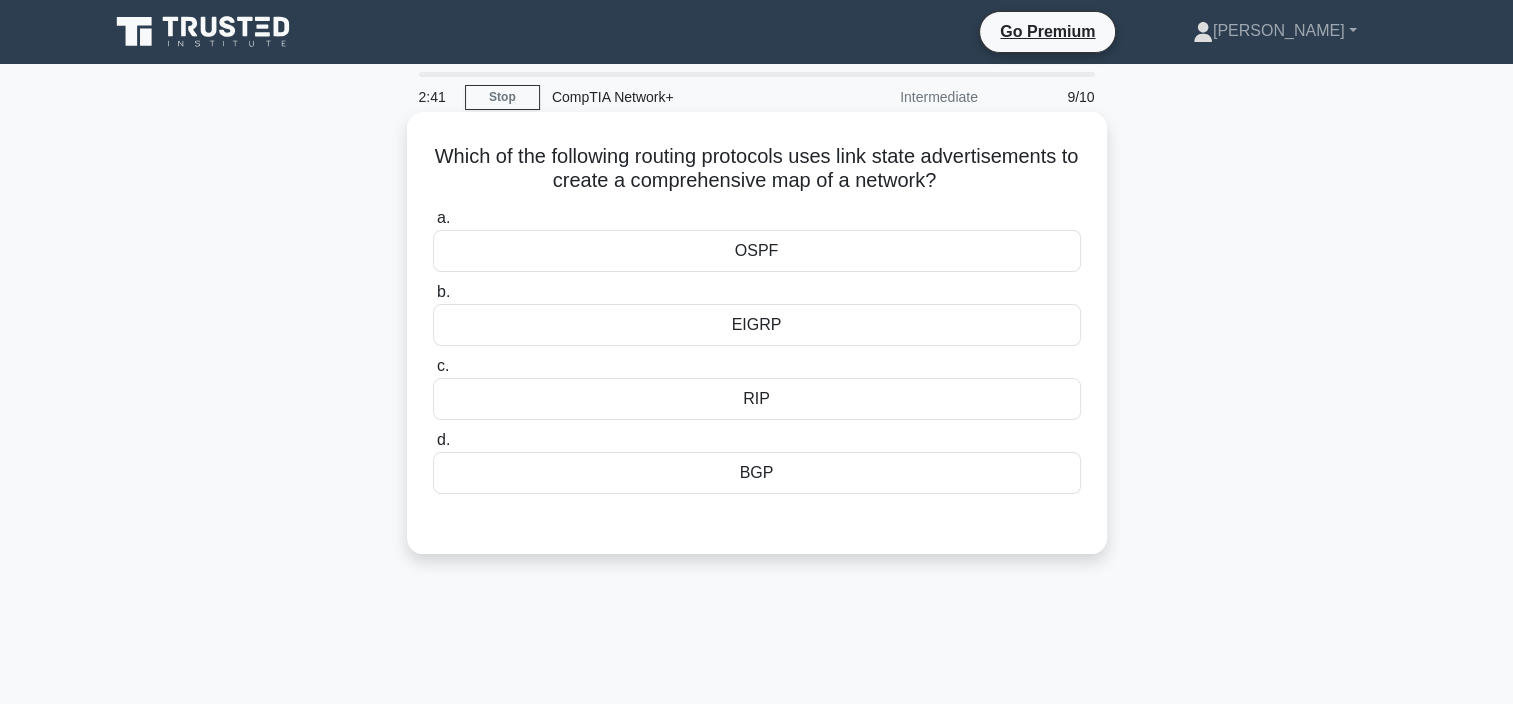 click on "OSPF" at bounding box center [757, 251] 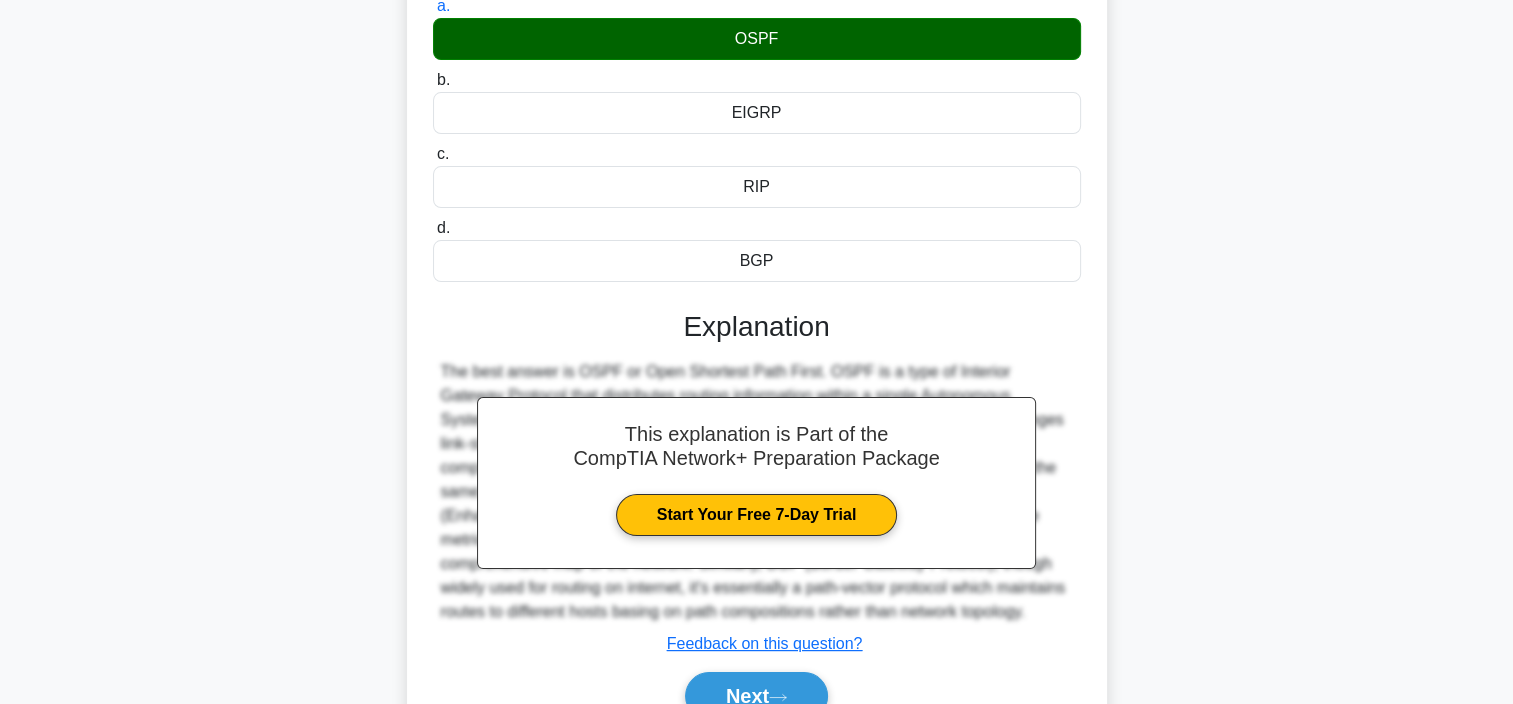 scroll, scrollTop: 376, scrollLeft: 0, axis: vertical 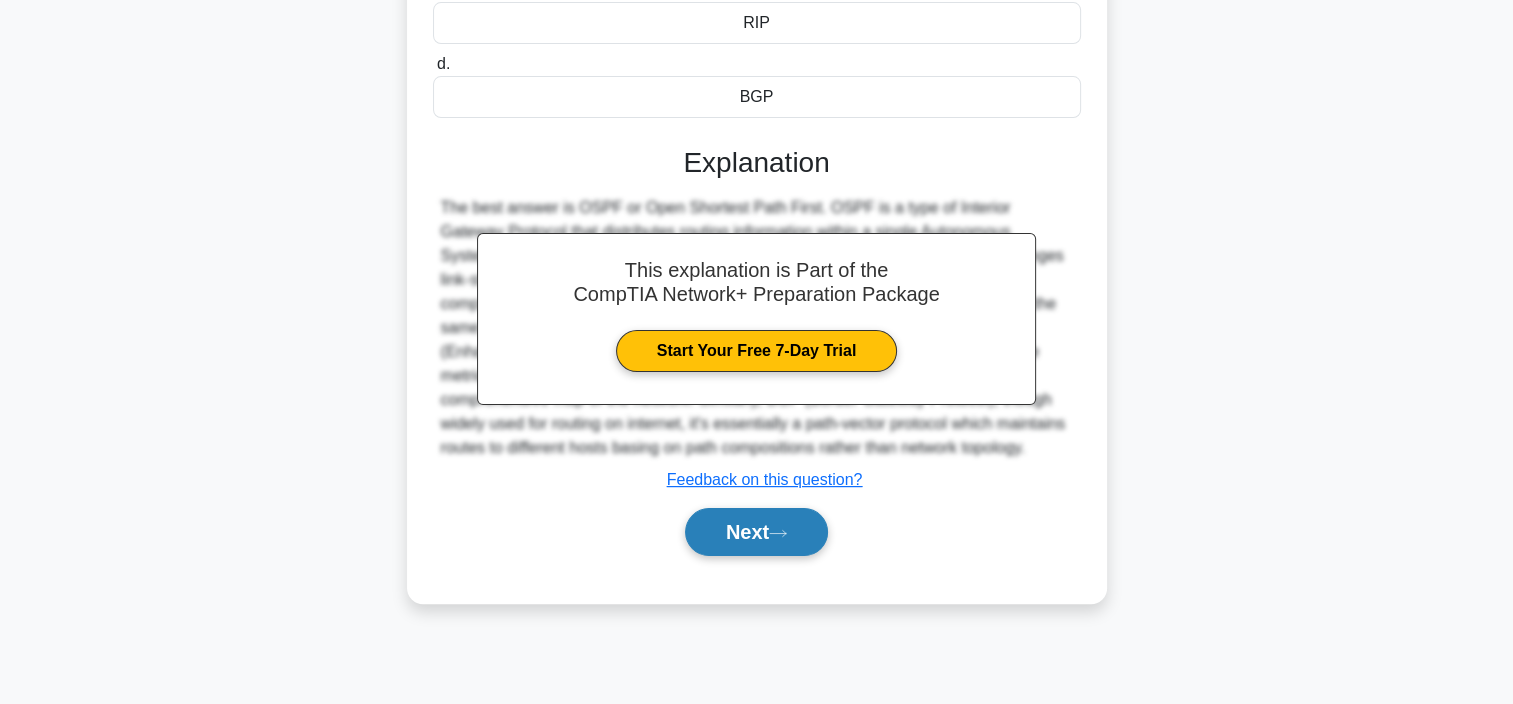 click on "Next" at bounding box center [756, 532] 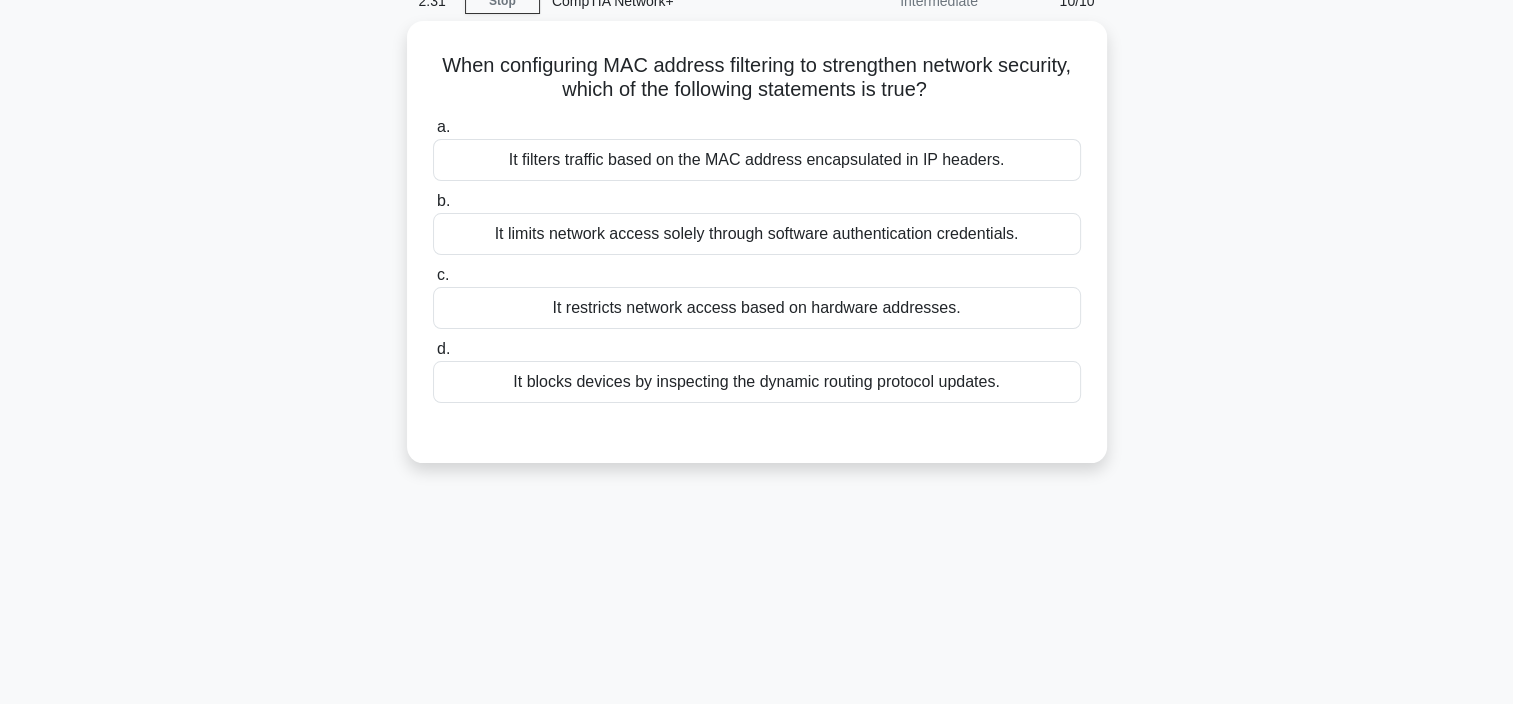 scroll, scrollTop: 0, scrollLeft: 0, axis: both 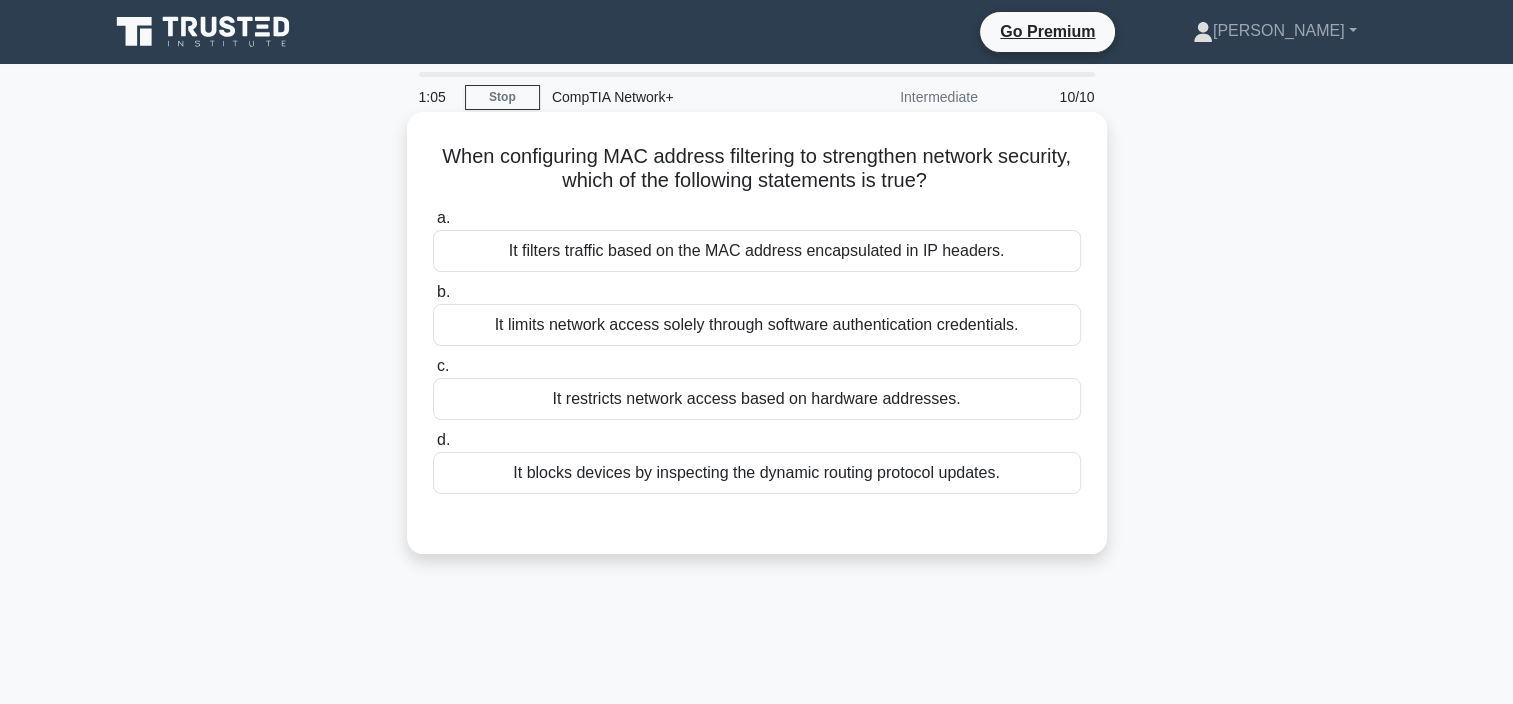 click on "It restricts network access based on hardware addresses." at bounding box center [757, 399] 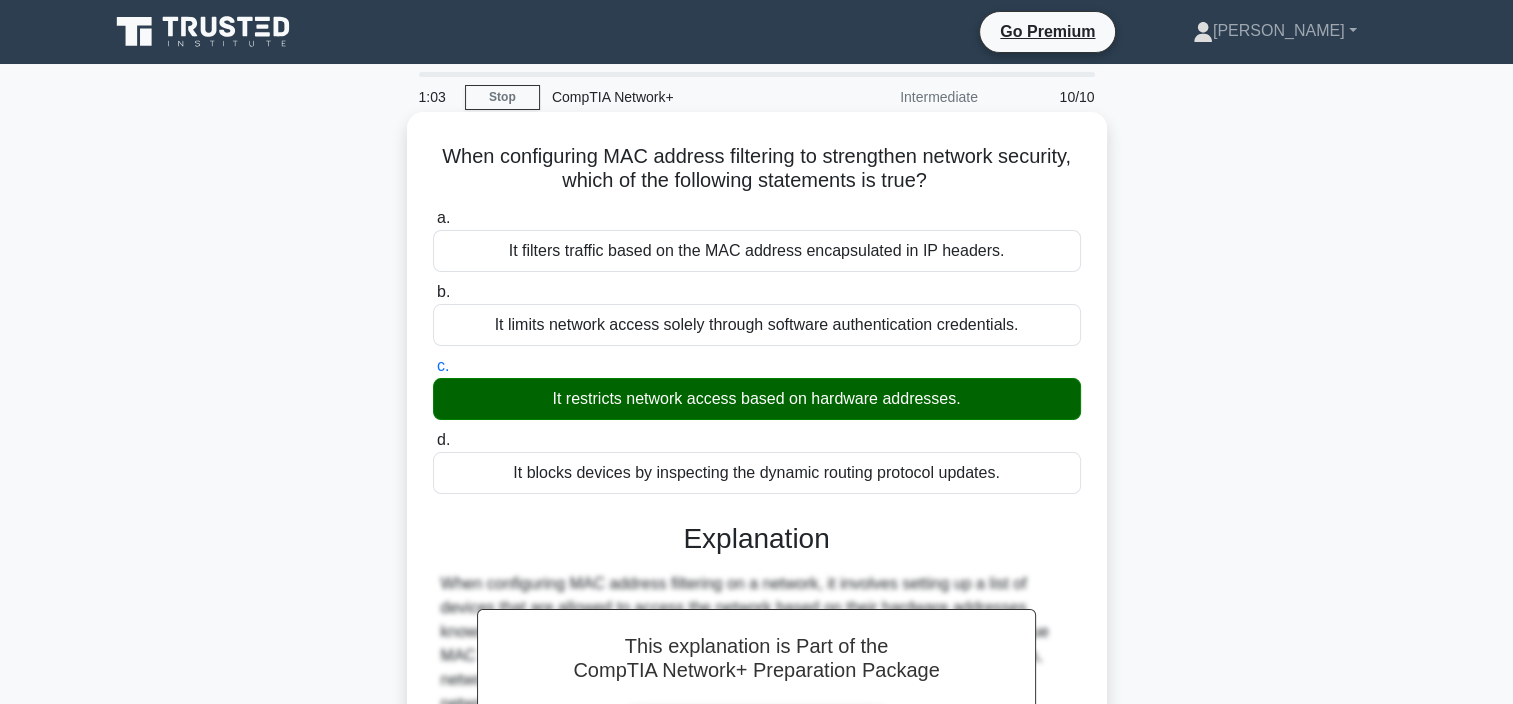 scroll, scrollTop: 500, scrollLeft: 0, axis: vertical 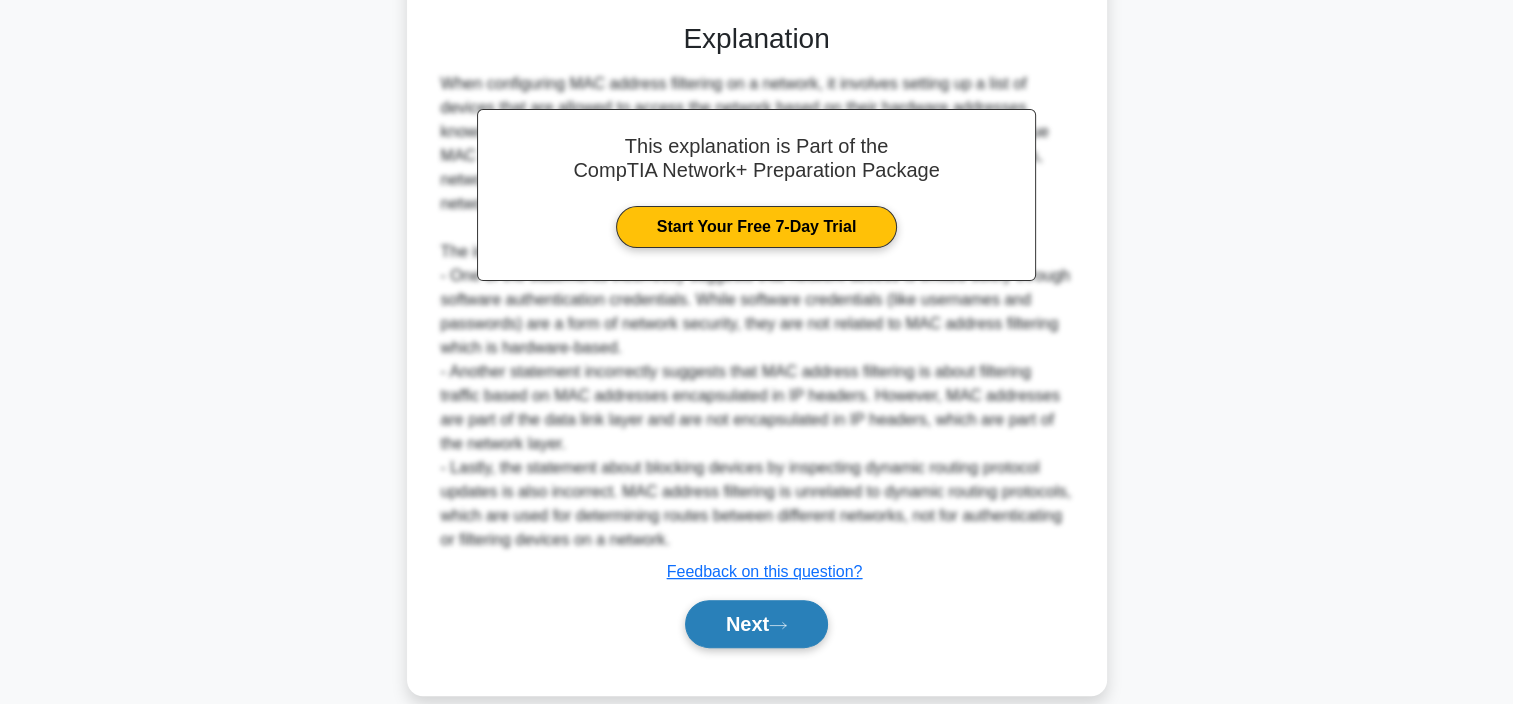 click on "Next" at bounding box center [756, 624] 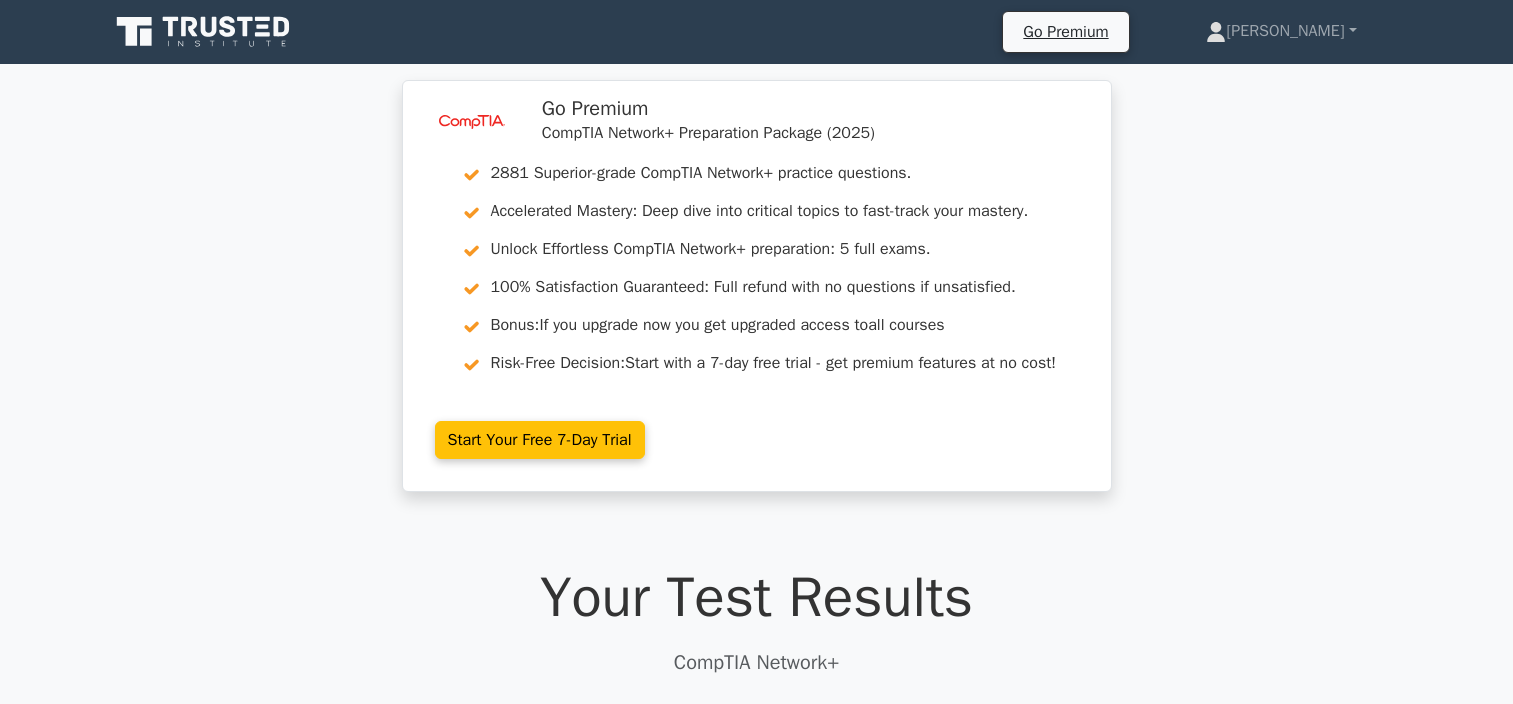 scroll, scrollTop: 0, scrollLeft: 0, axis: both 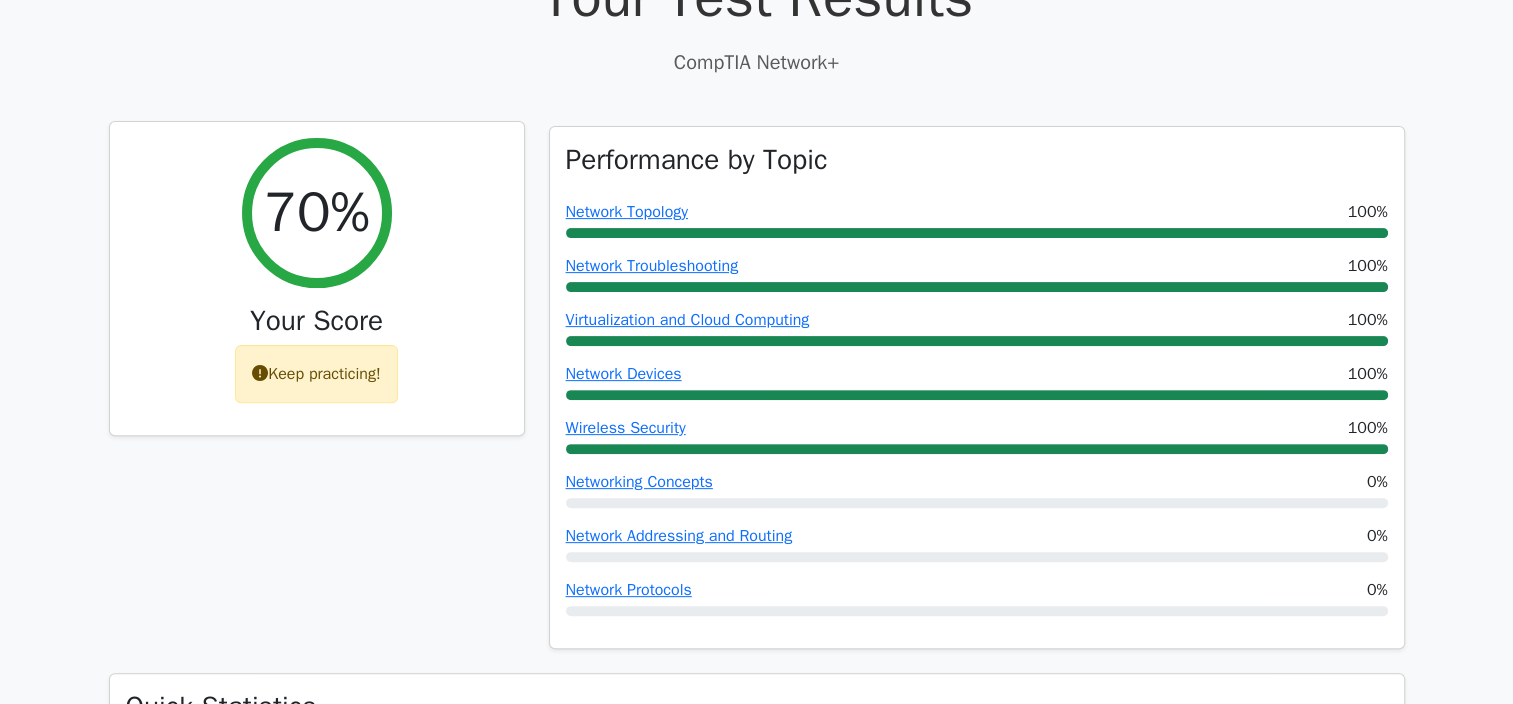 click at bounding box center [260, 373] 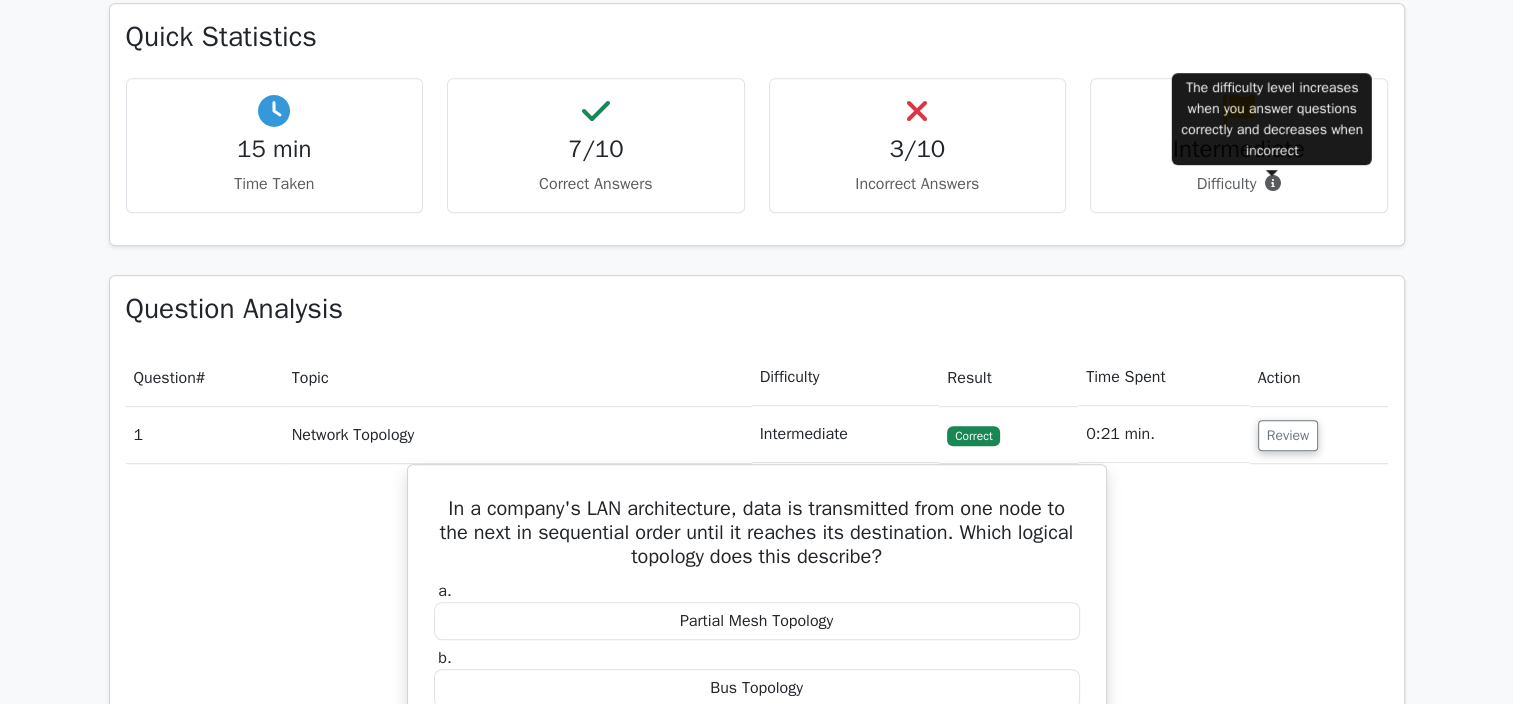 scroll, scrollTop: 1300, scrollLeft: 0, axis: vertical 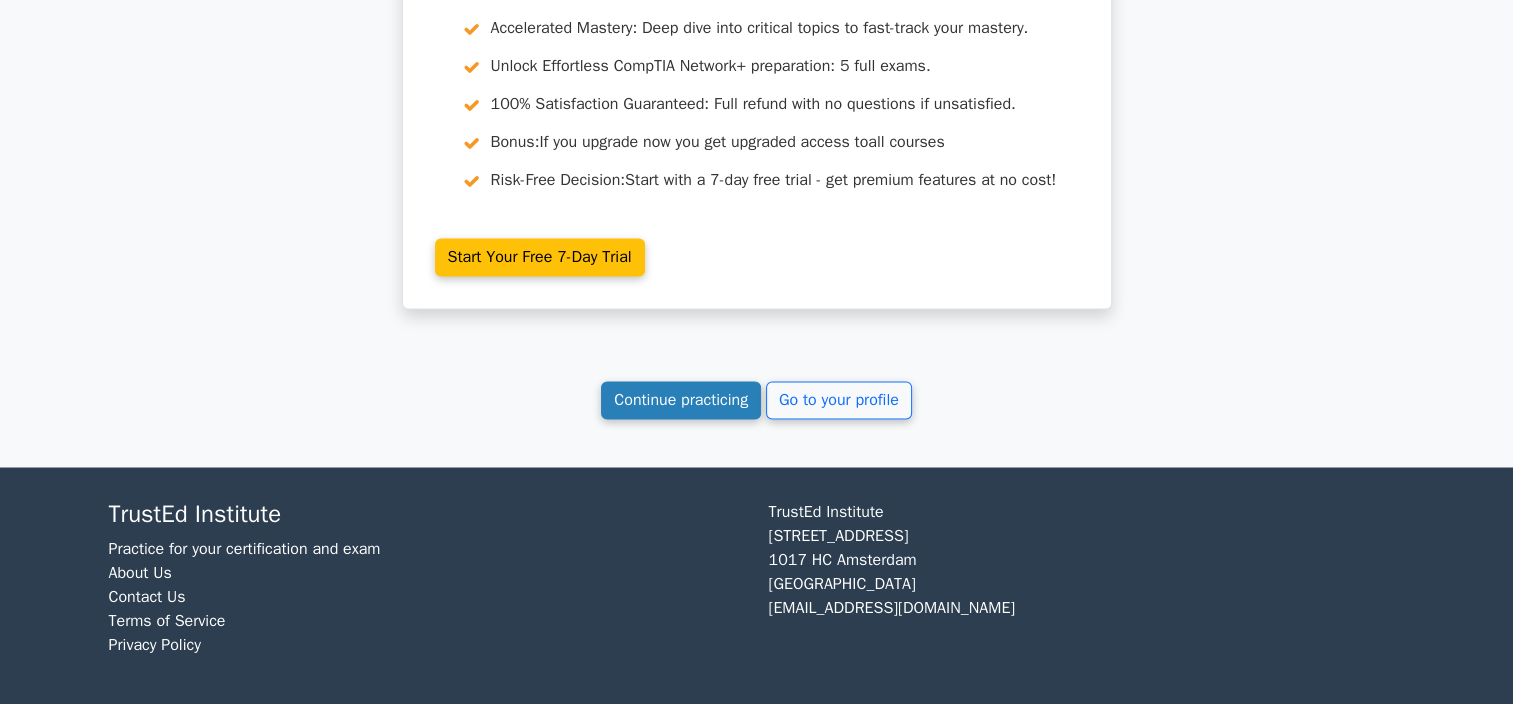 click on "Continue practicing" at bounding box center [681, 400] 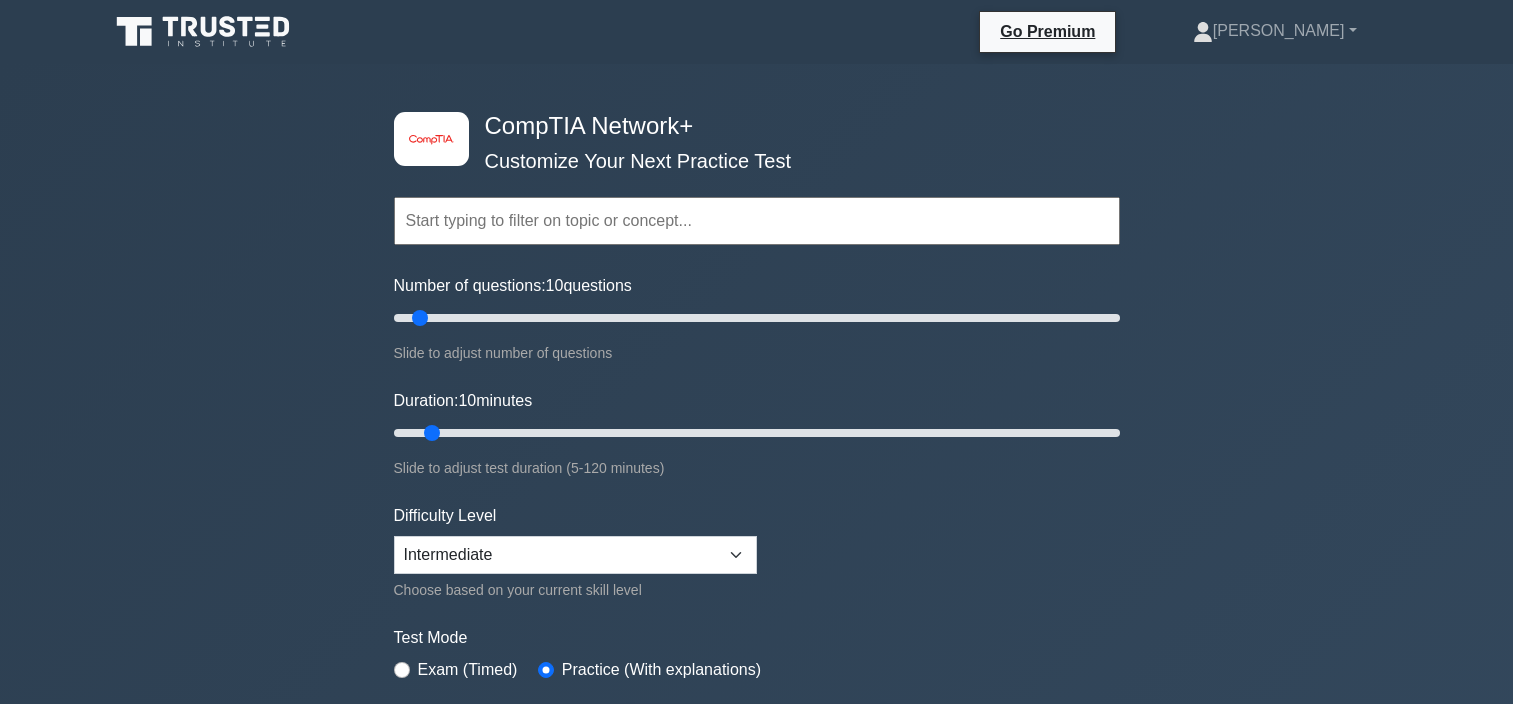scroll, scrollTop: 0, scrollLeft: 0, axis: both 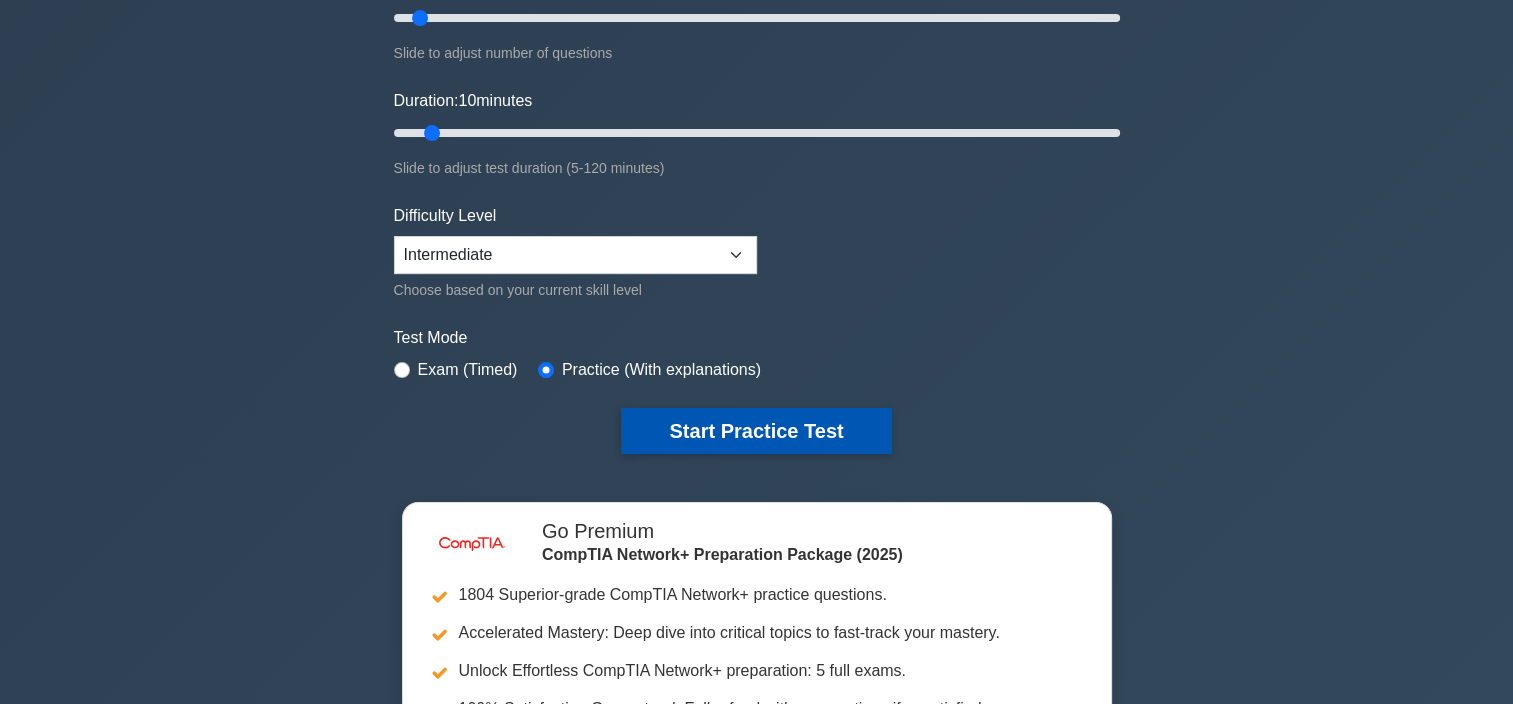 click on "Start Practice Test" at bounding box center [756, 431] 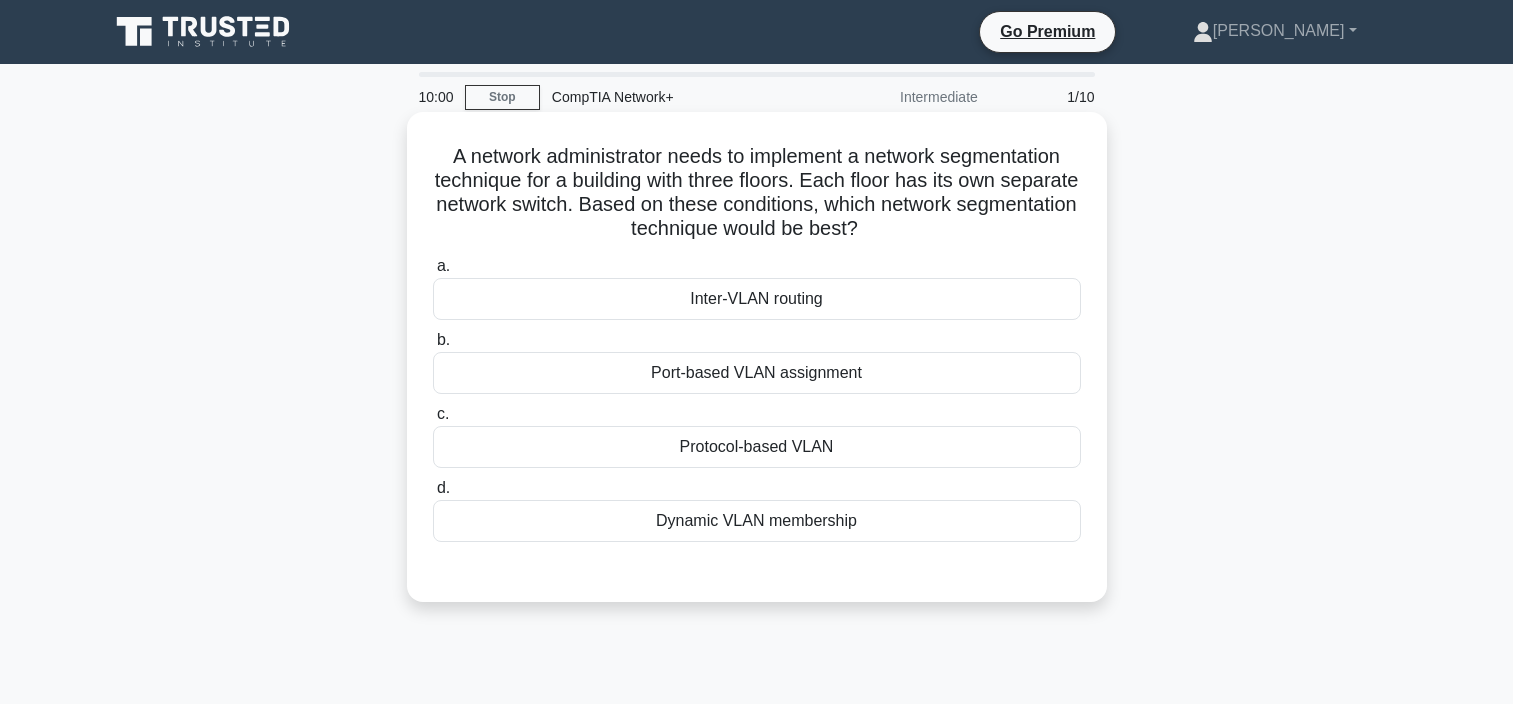 scroll, scrollTop: 0, scrollLeft: 0, axis: both 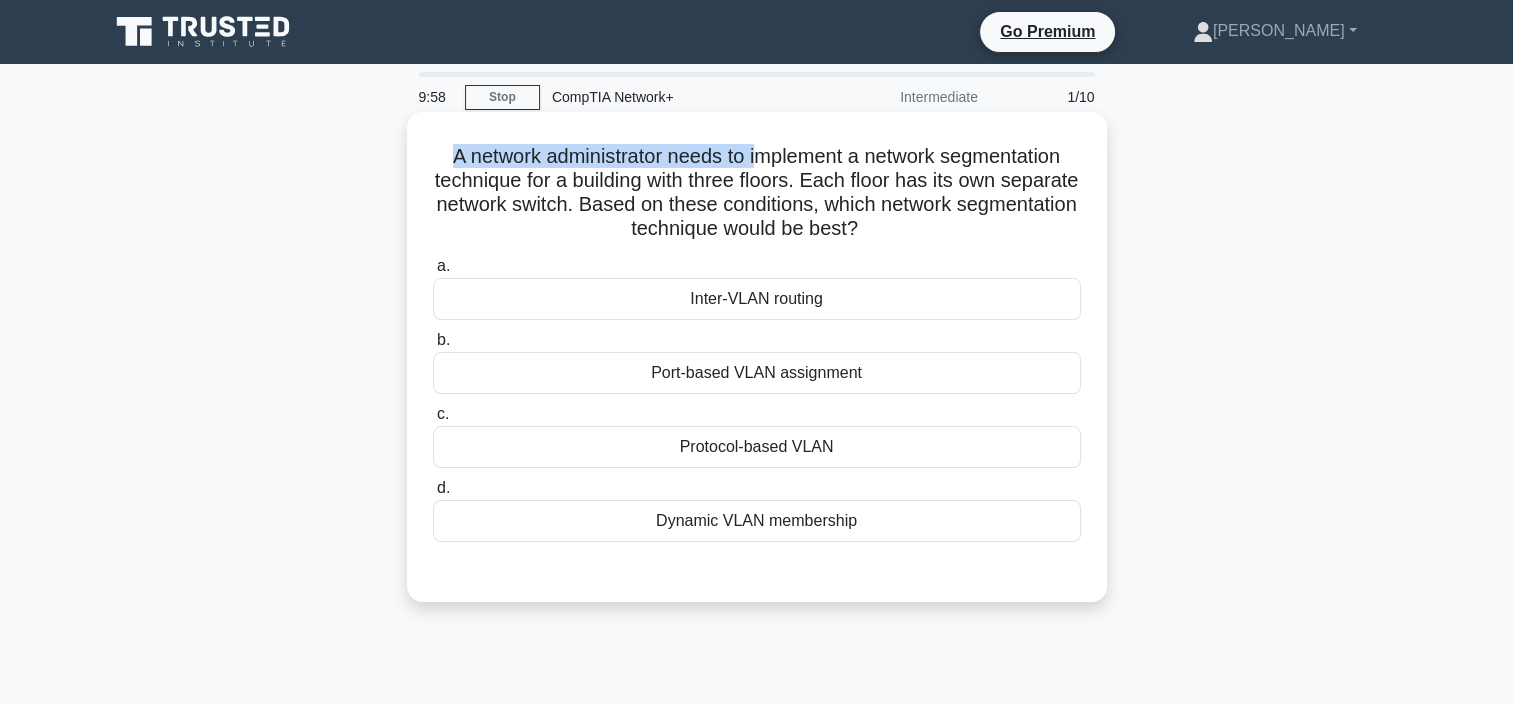 drag, startPoint x: 452, startPoint y: 157, endPoint x: 762, endPoint y: 160, distance: 310.01453 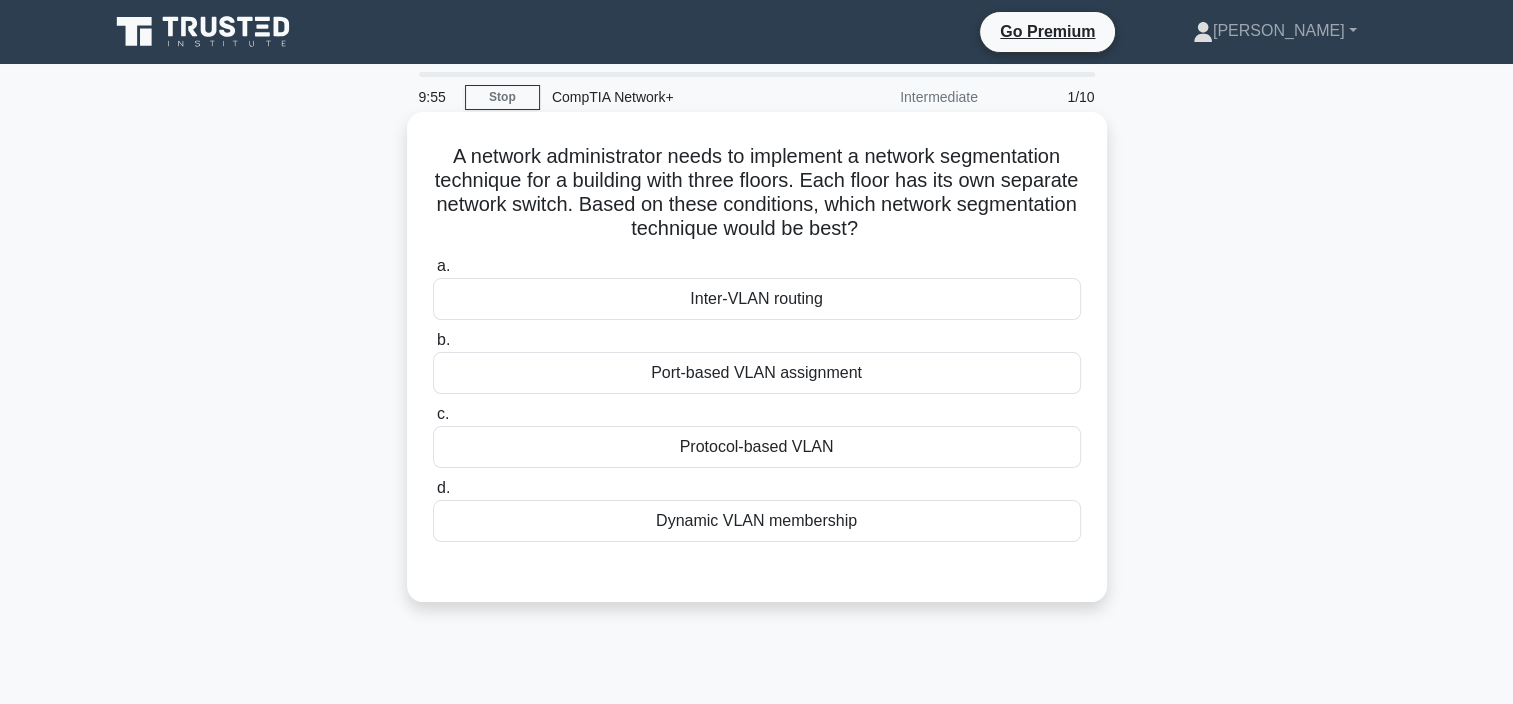drag, startPoint x: 762, startPoint y: 160, endPoint x: 920, endPoint y: 195, distance: 161.83015 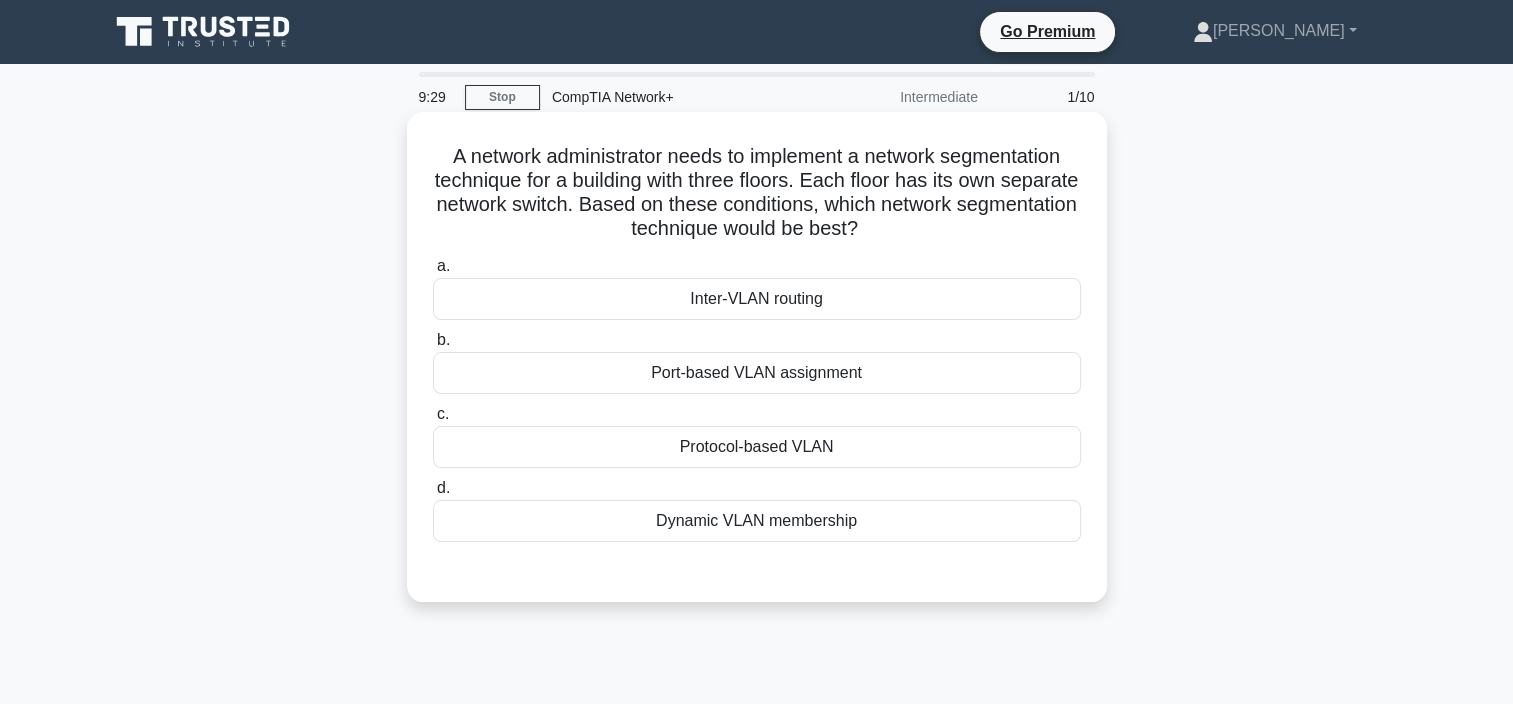 click on "Port-based VLAN assignment" at bounding box center (757, 373) 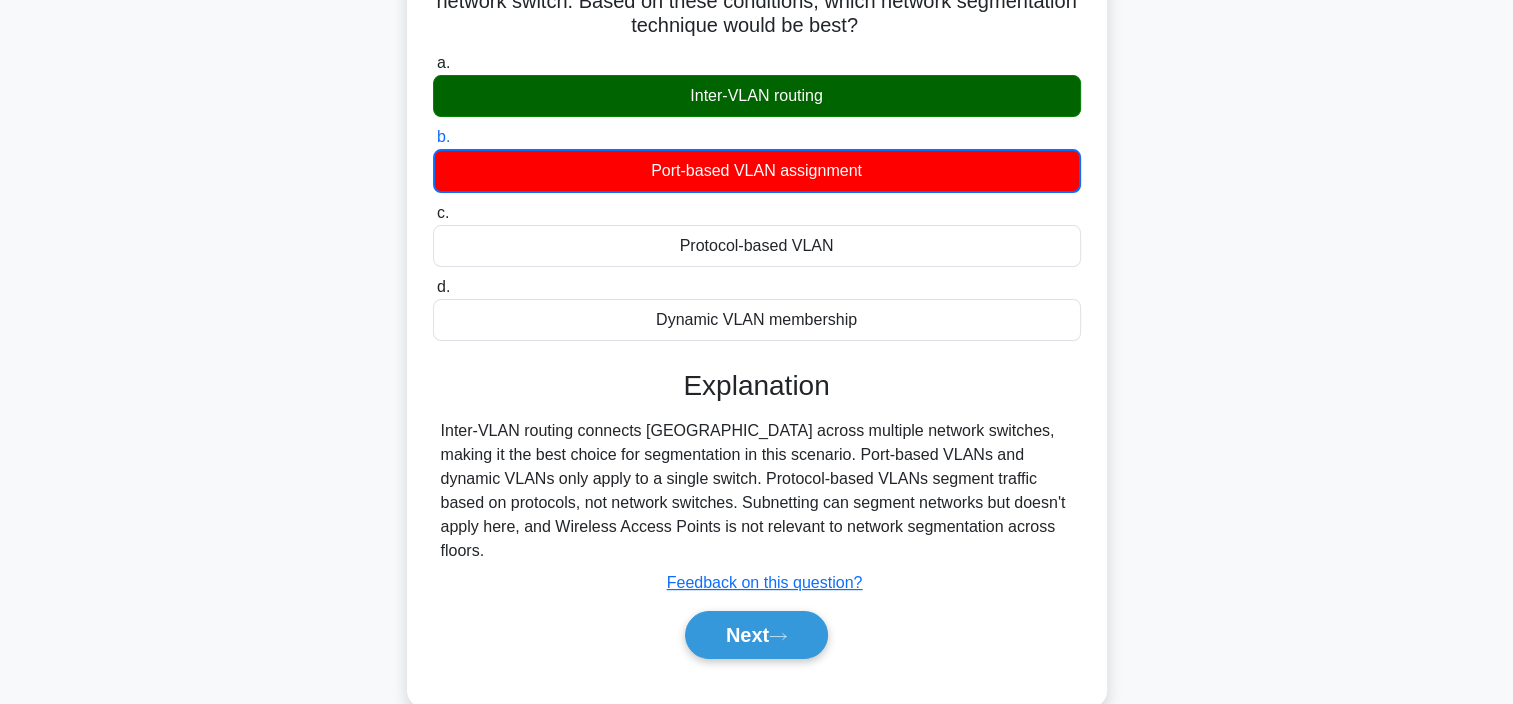 scroll, scrollTop: 376, scrollLeft: 0, axis: vertical 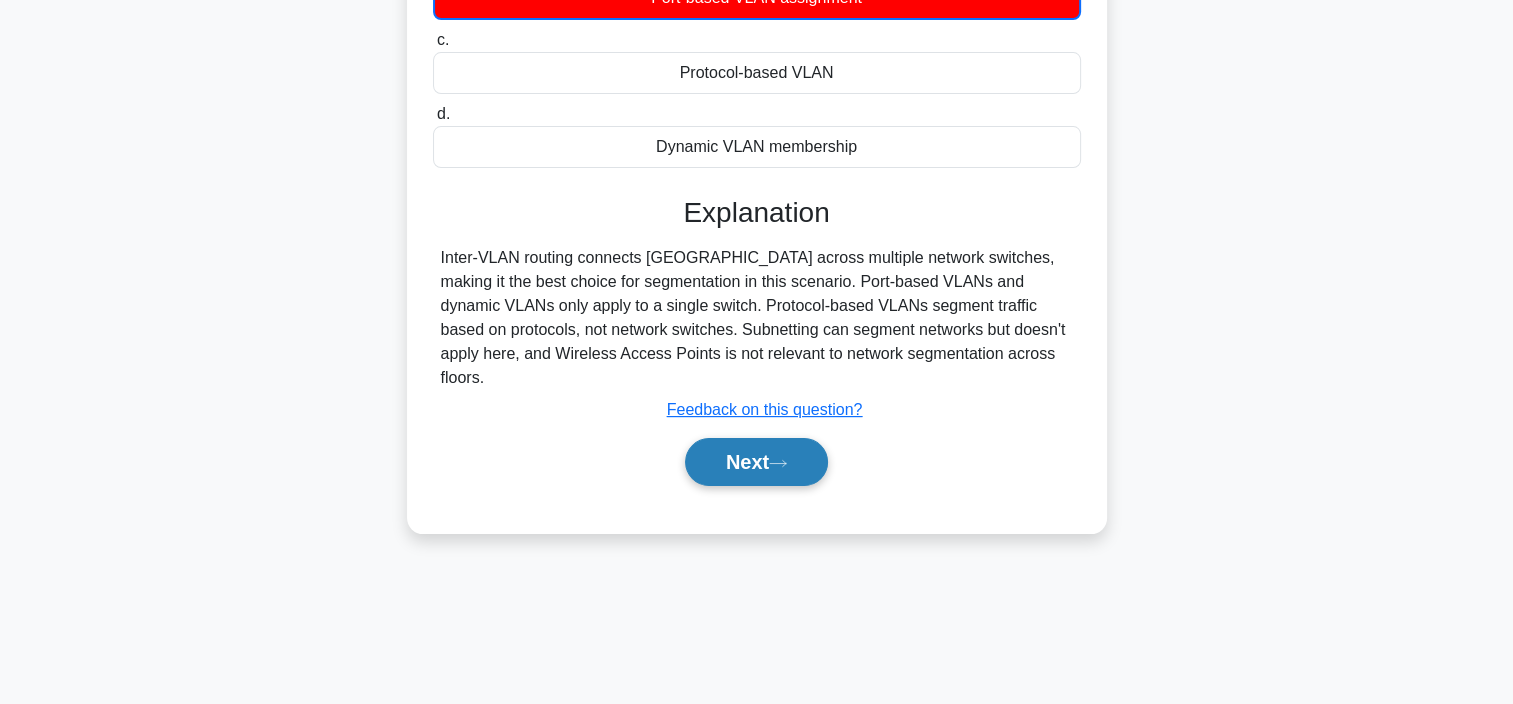 click on "Next" at bounding box center [756, 462] 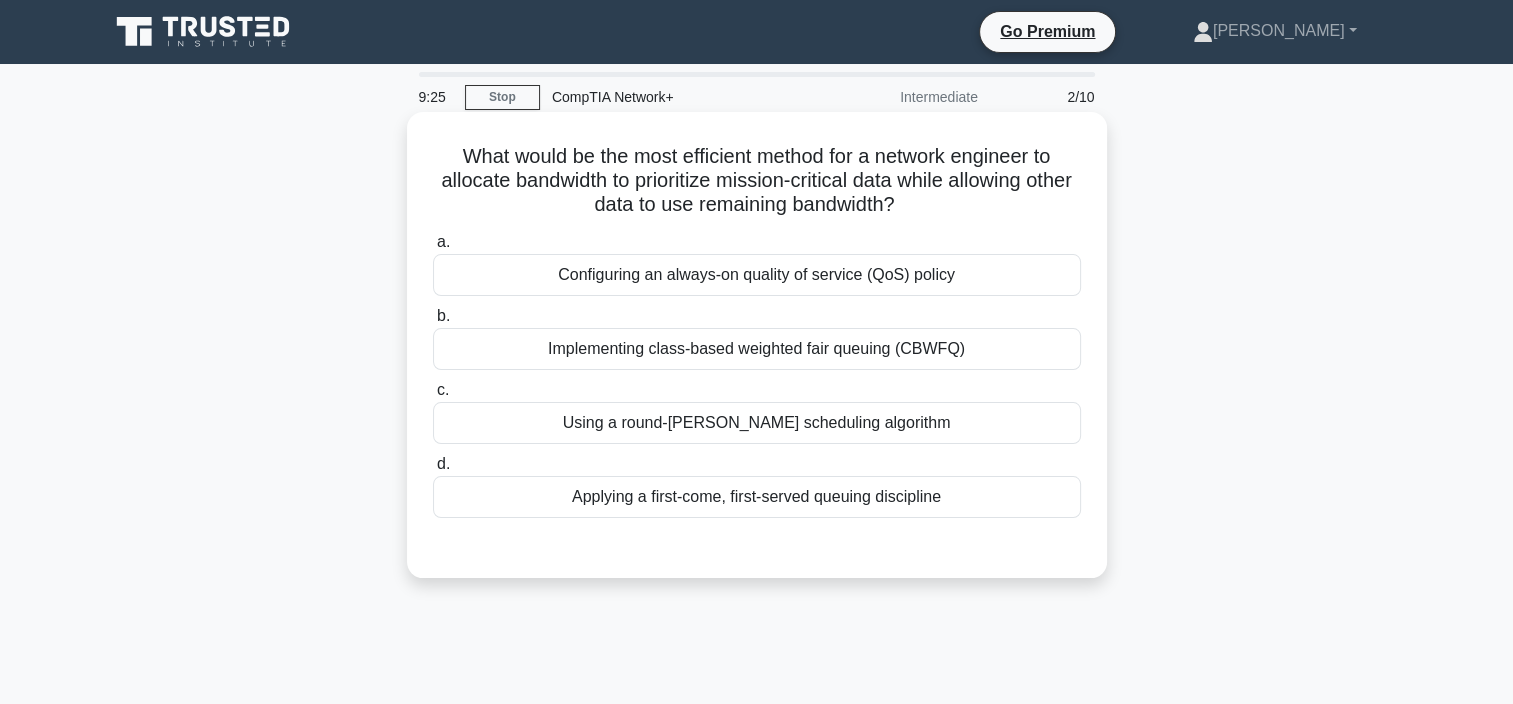 scroll, scrollTop: 0, scrollLeft: 0, axis: both 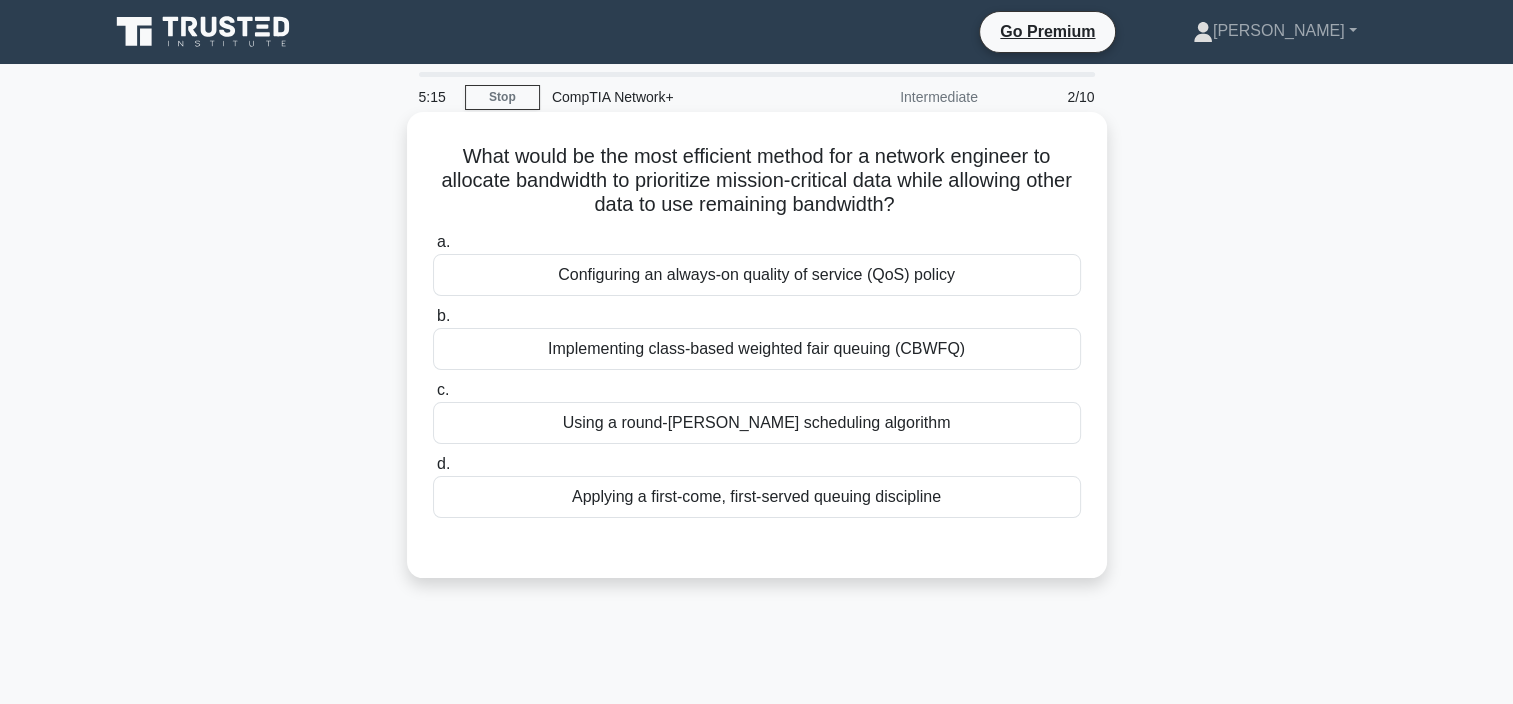 drag, startPoint x: 448, startPoint y: 154, endPoint x: 966, endPoint y: 211, distance: 521.12665 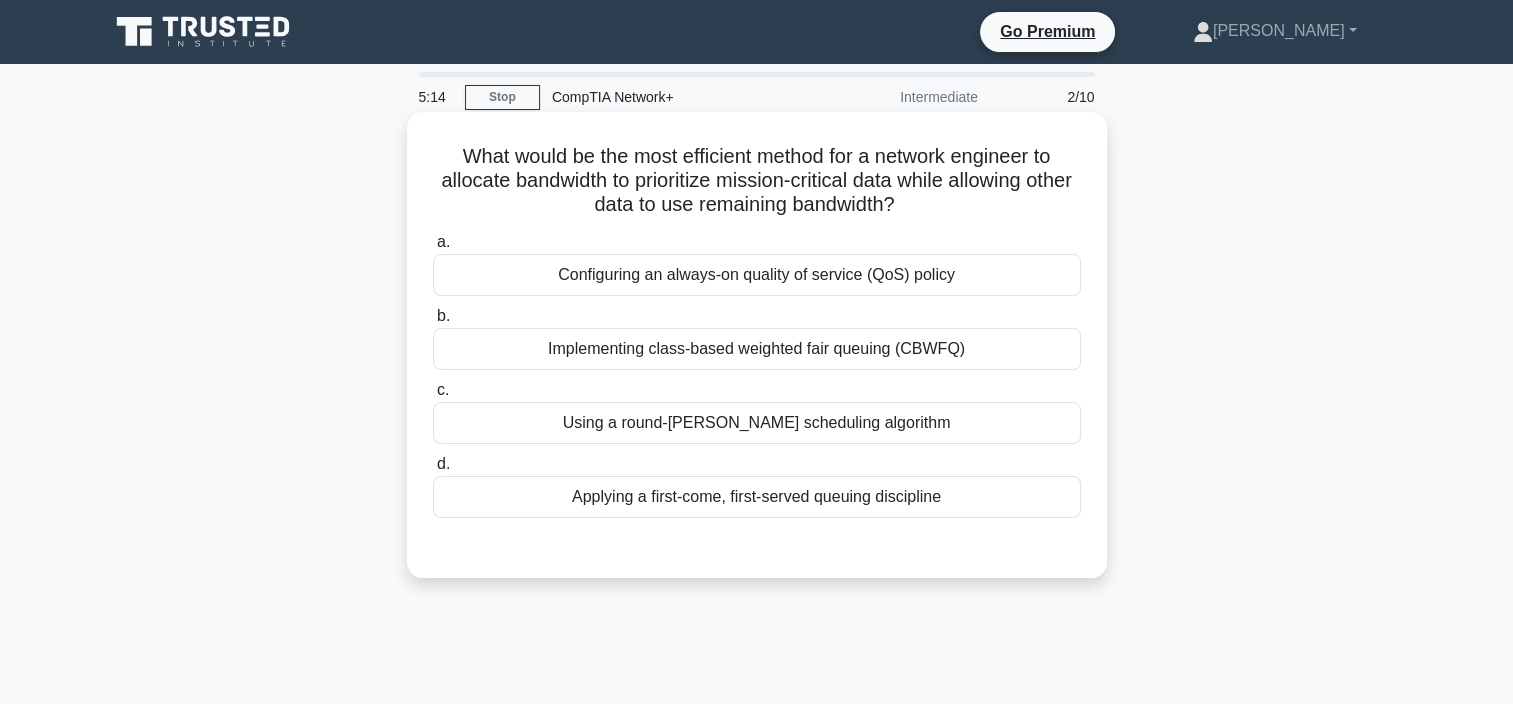 drag, startPoint x: 966, startPoint y: 211, endPoint x: 932, endPoint y: 233, distance: 40.496914 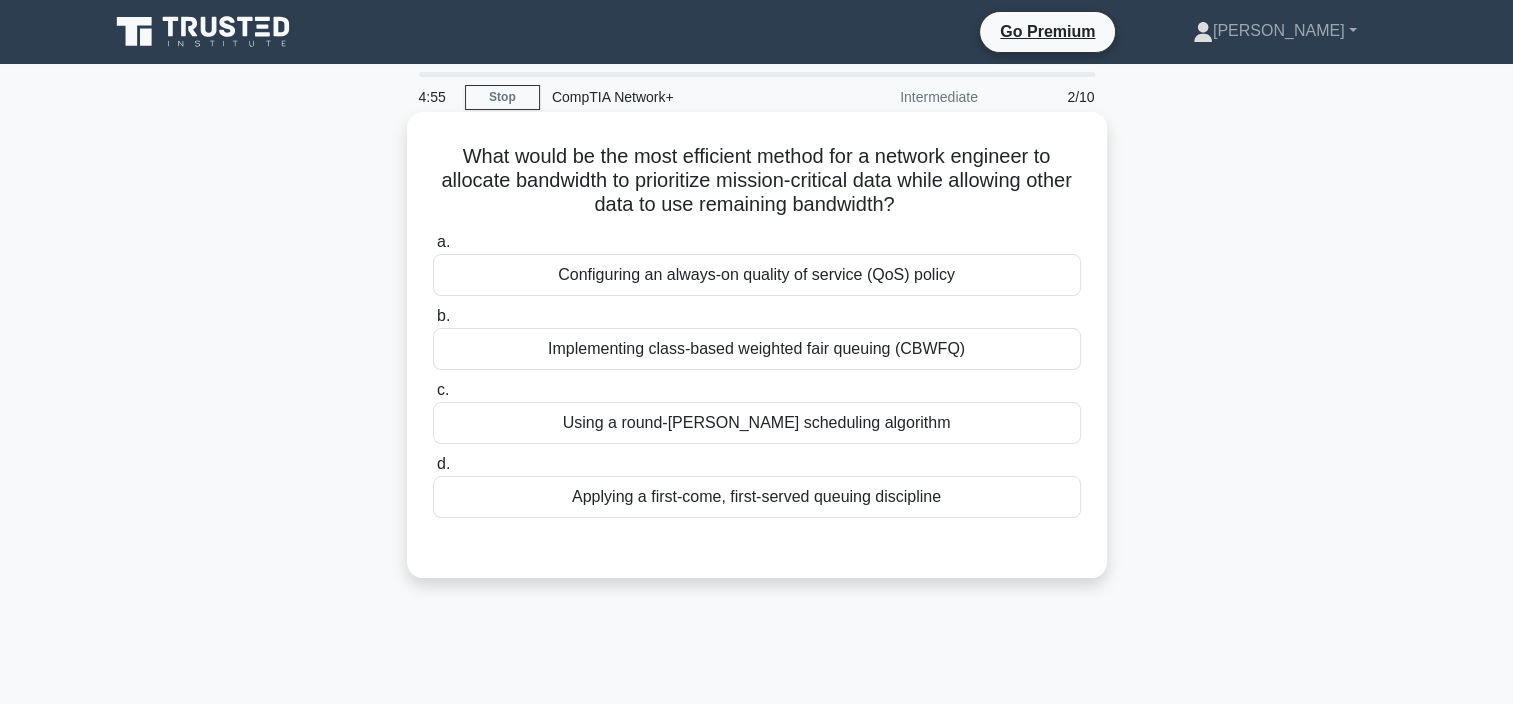 click on "Configuring an always-on quality of service (QoS) policy" at bounding box center (757, 275) 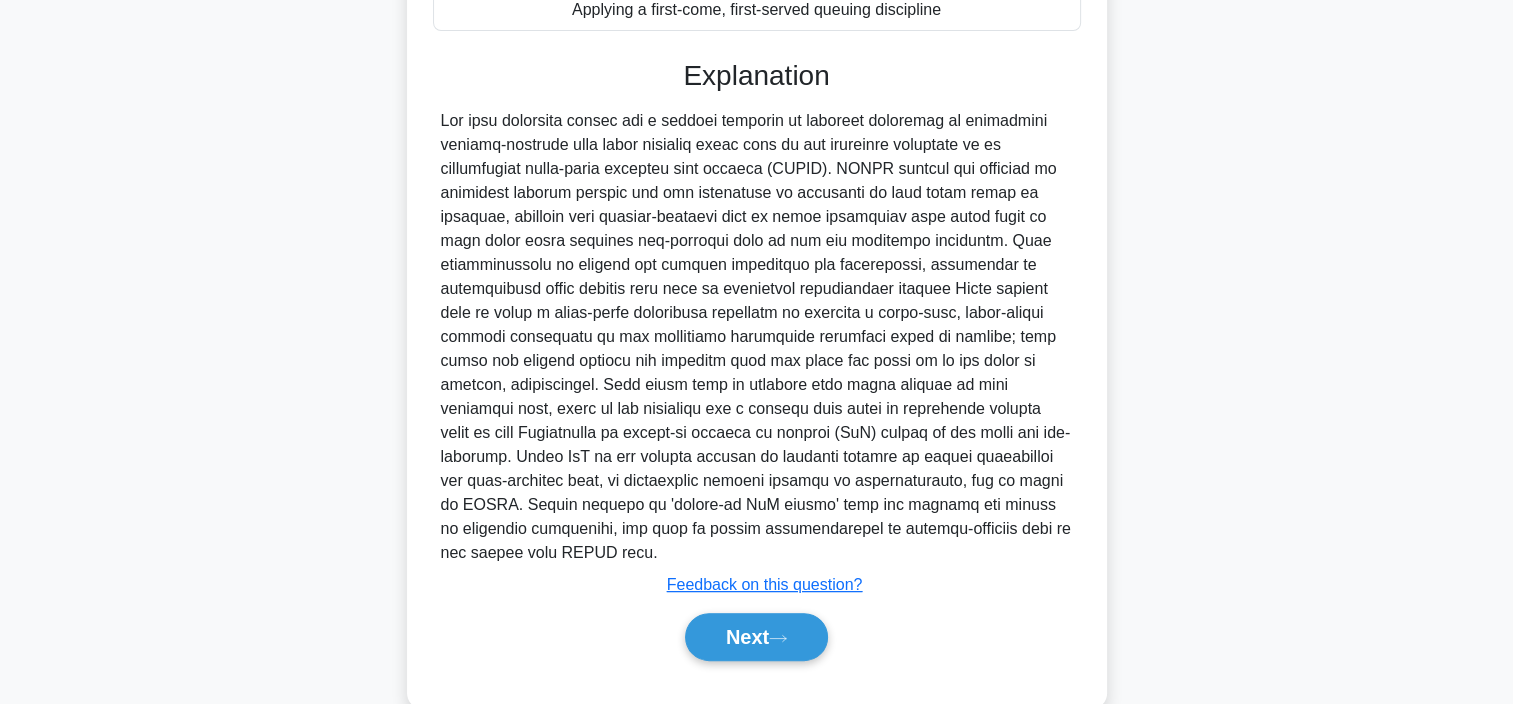 scroll, scrollTop: 505, scrollLeft: 0, axis: vertical 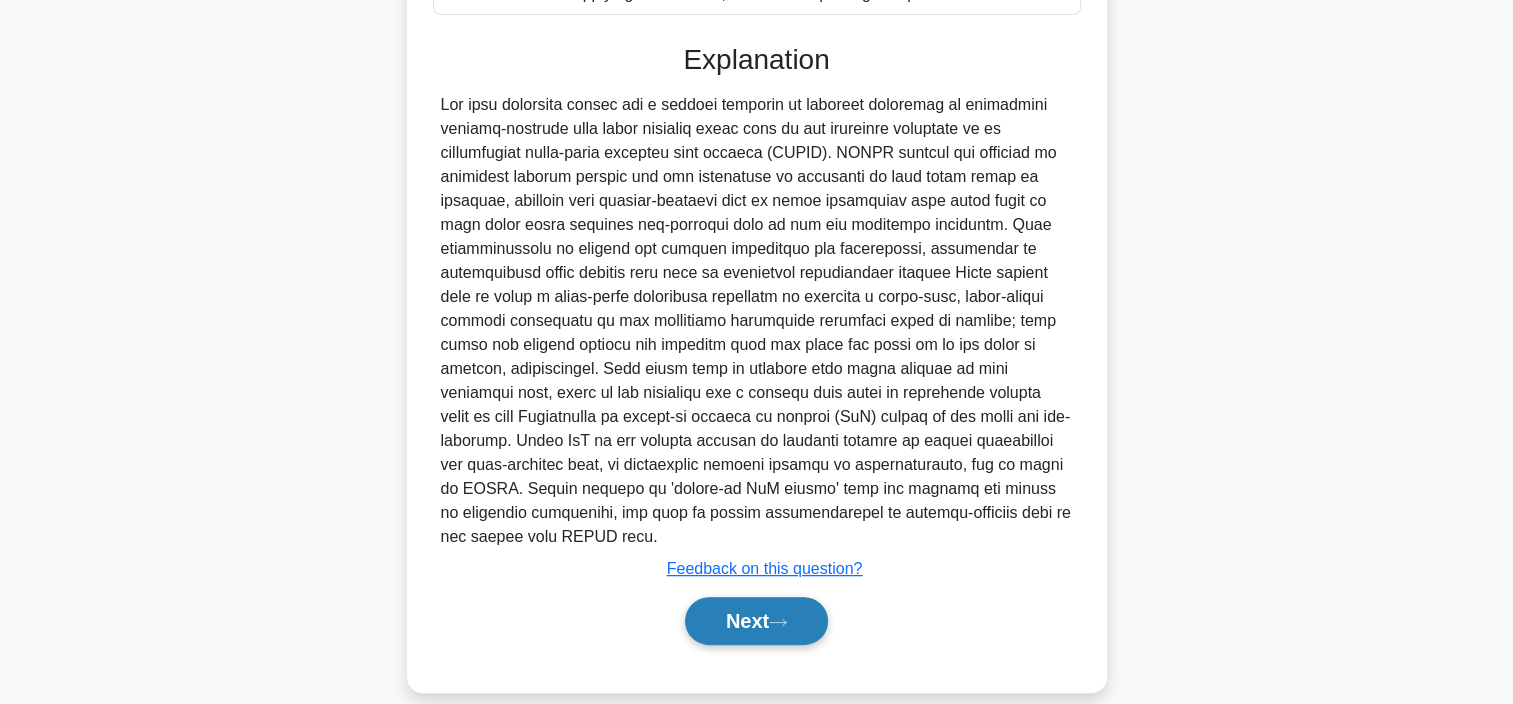 click on "Next" 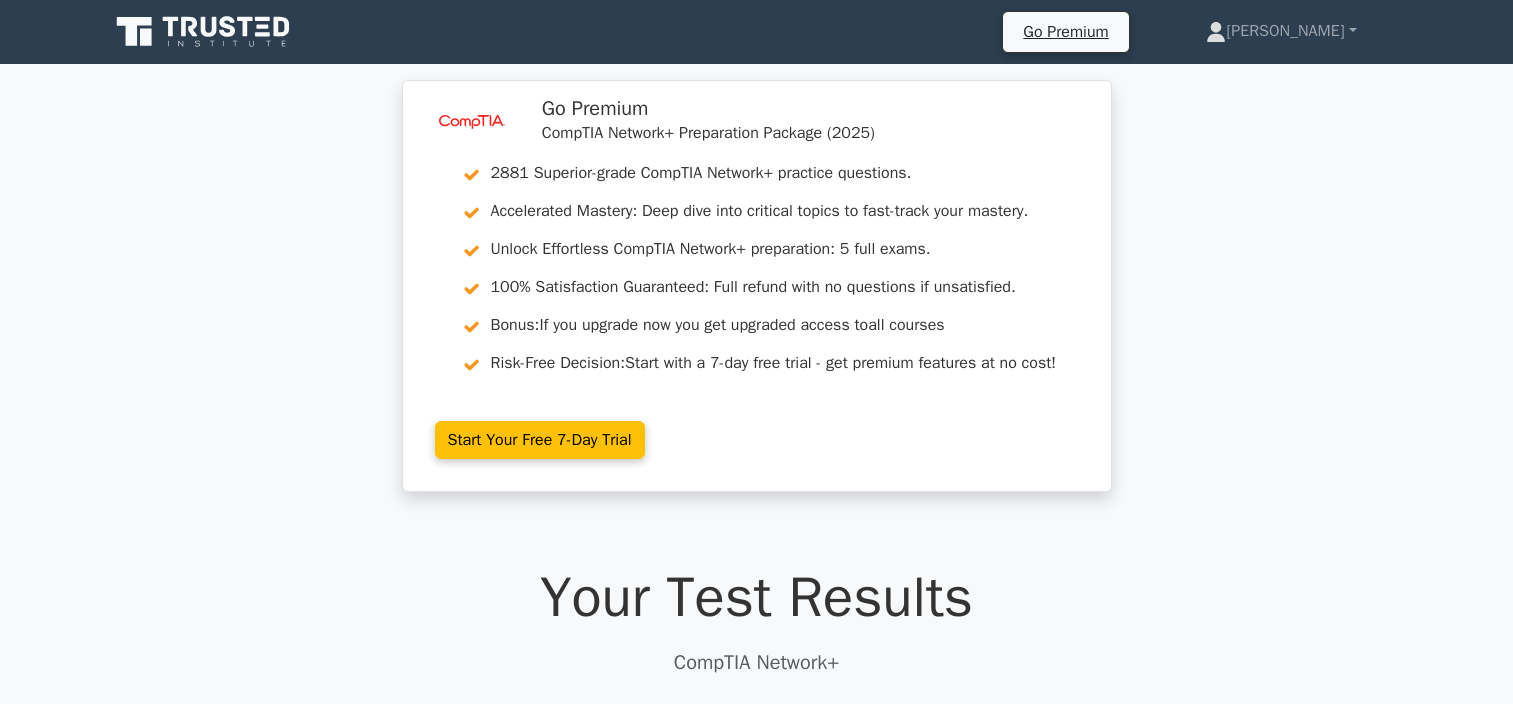 scroll, scrollTop: 0, scrollLeft: 0, axis: both 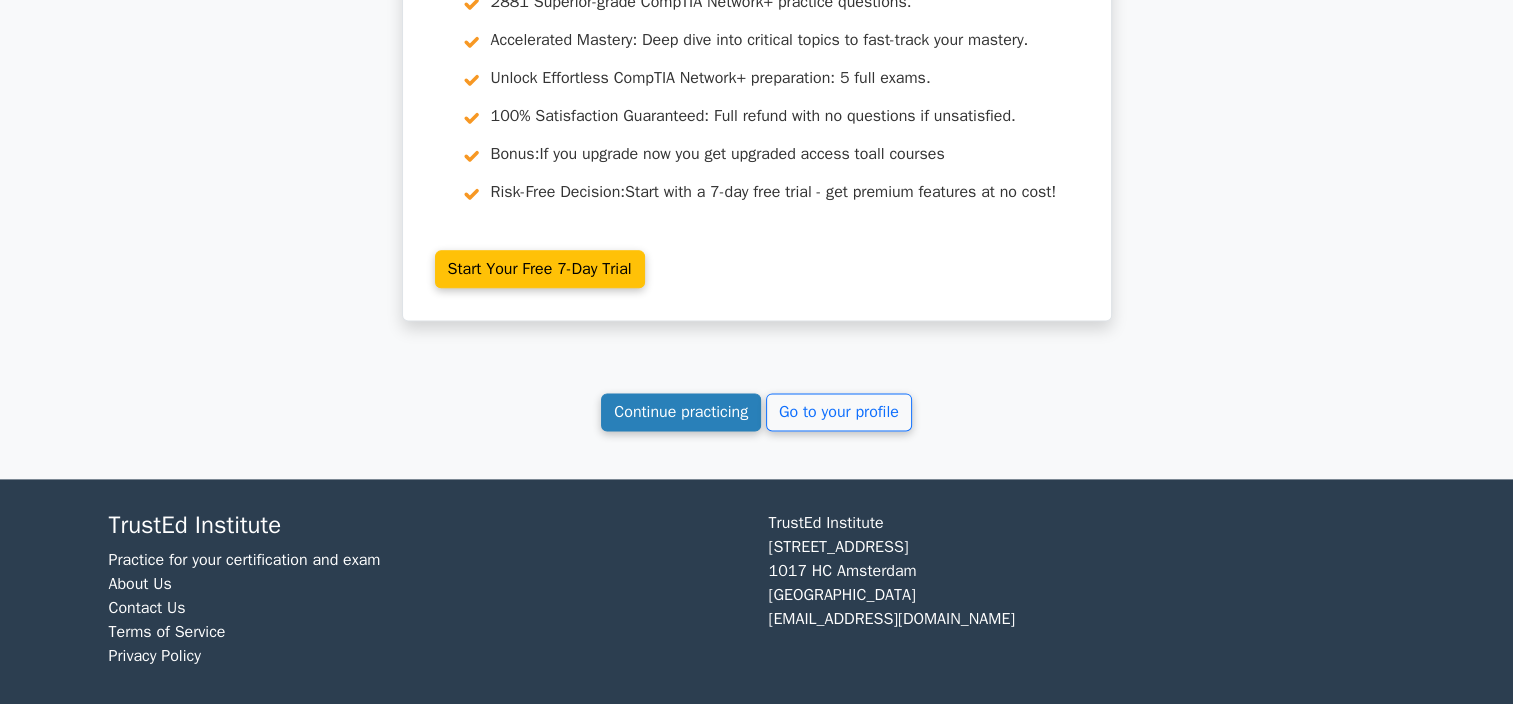 click on "Continue practicing" at bounding box center (681, 412) 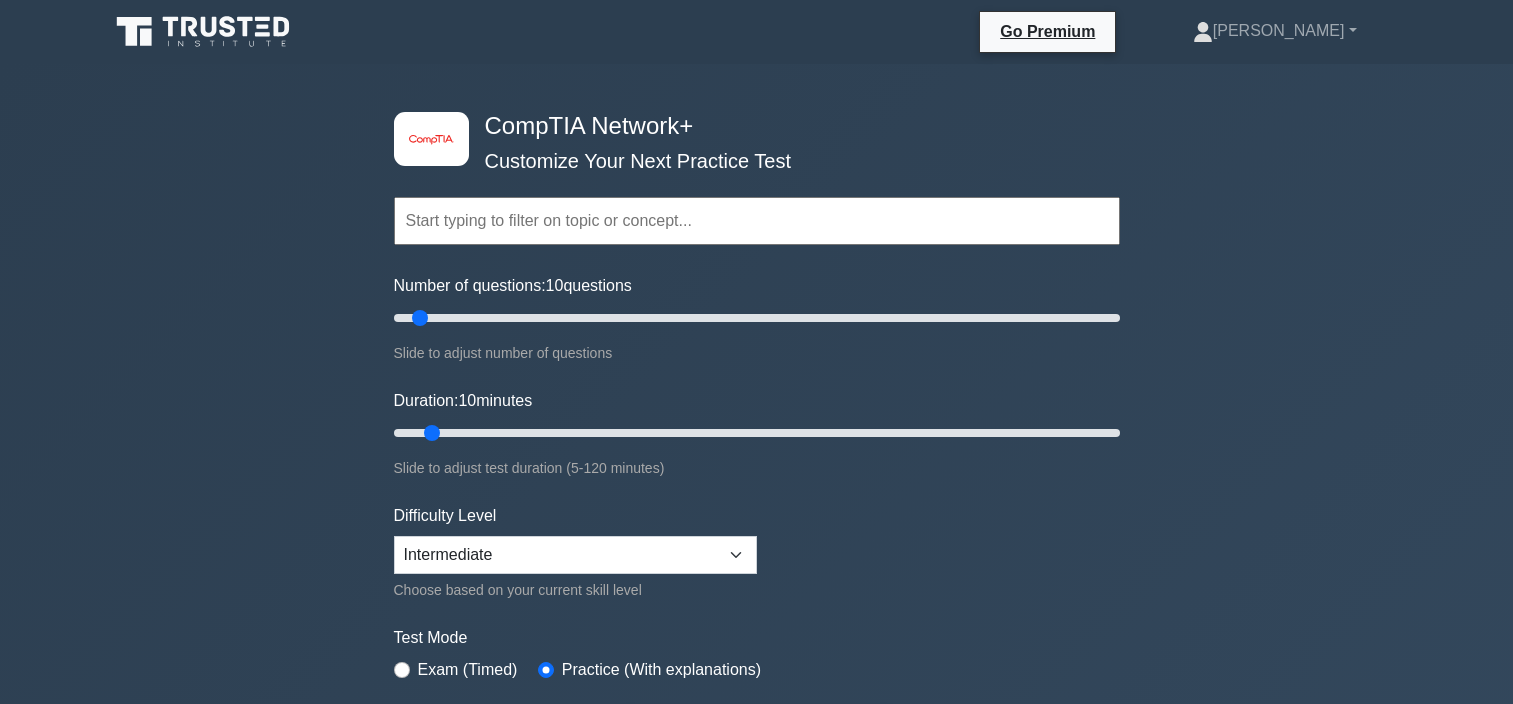 scroll, scrollTop: 0, scrollLeft: 0, axis: both 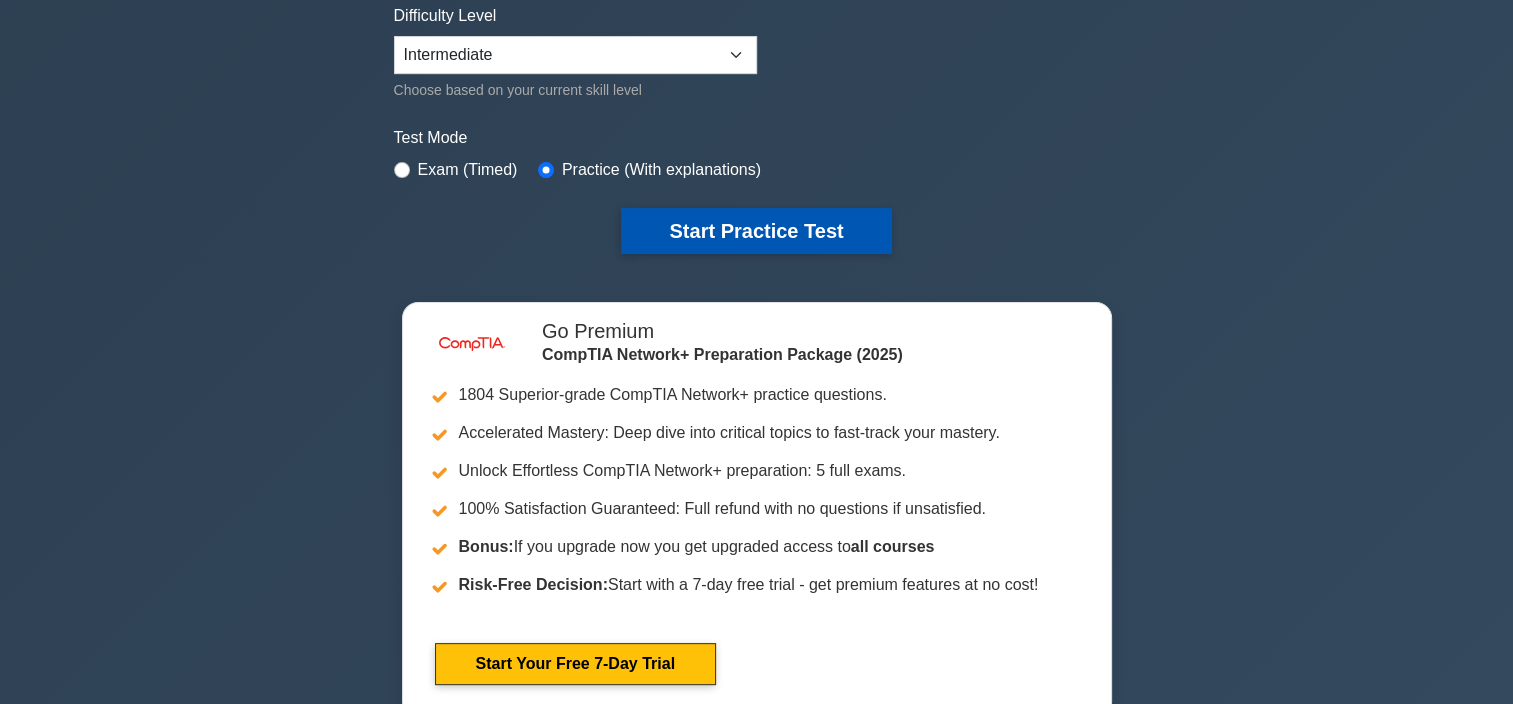 click on "Start Practice Test" at bounding box center [756, 231] 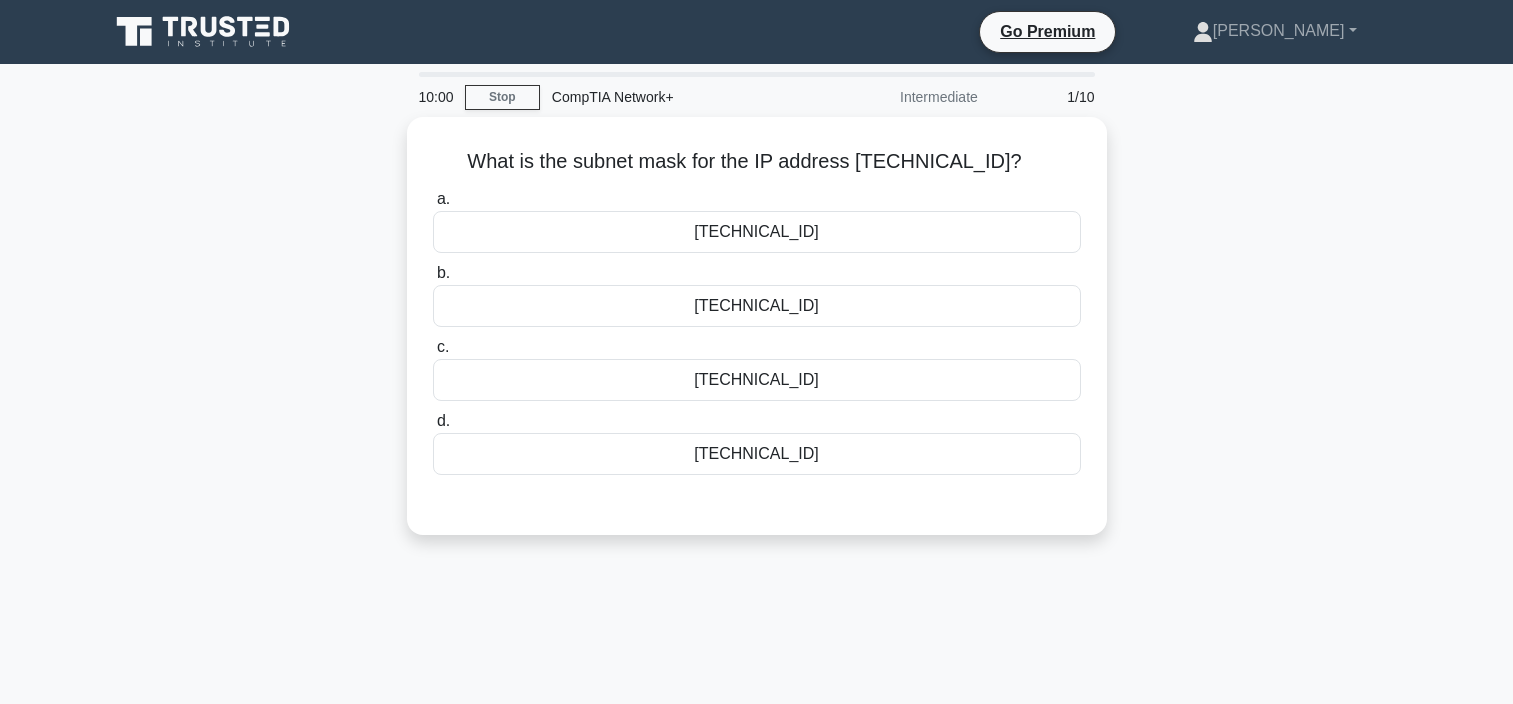 scroll, scrollTop: 0, scrollLeft: 0, axis: both 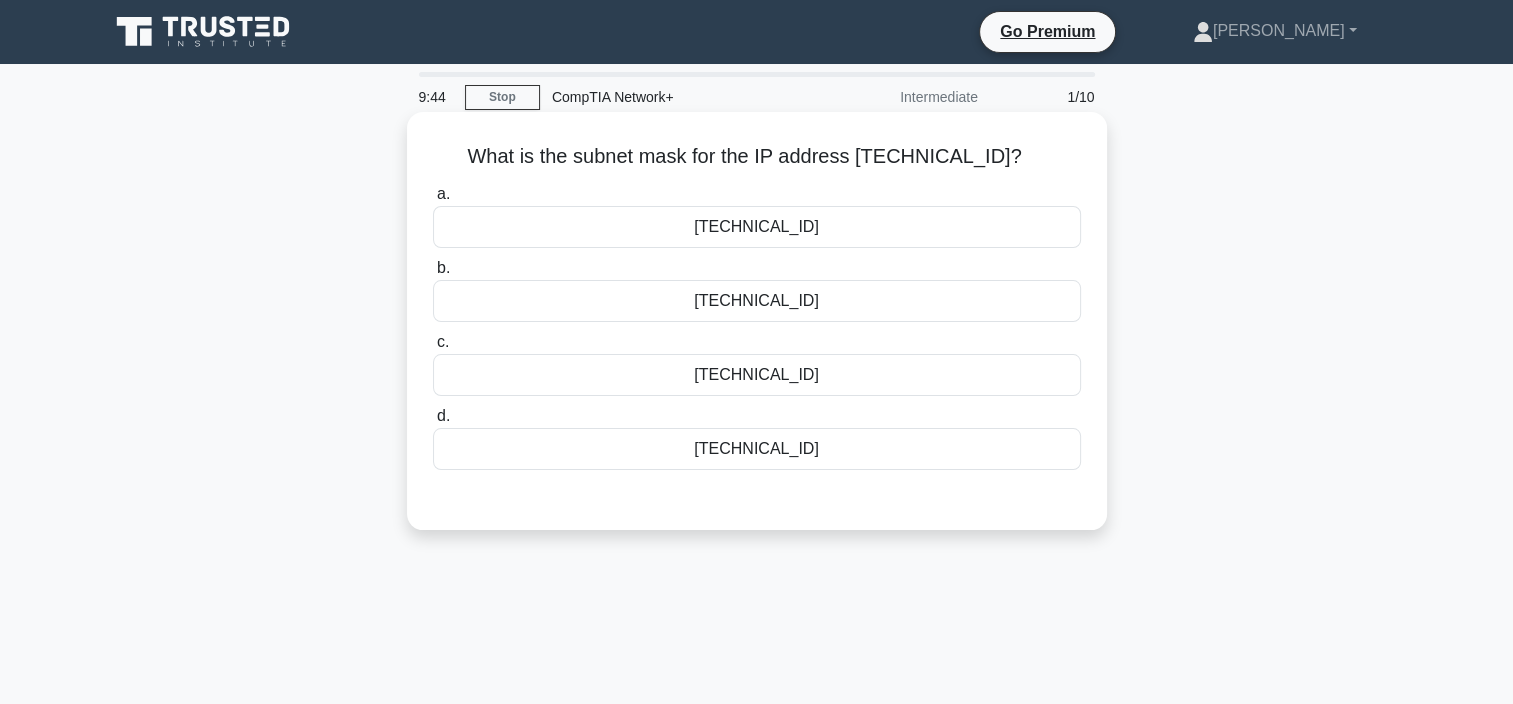 click on "[TECHNICAL_ID]" at bounding box center [757, 227] 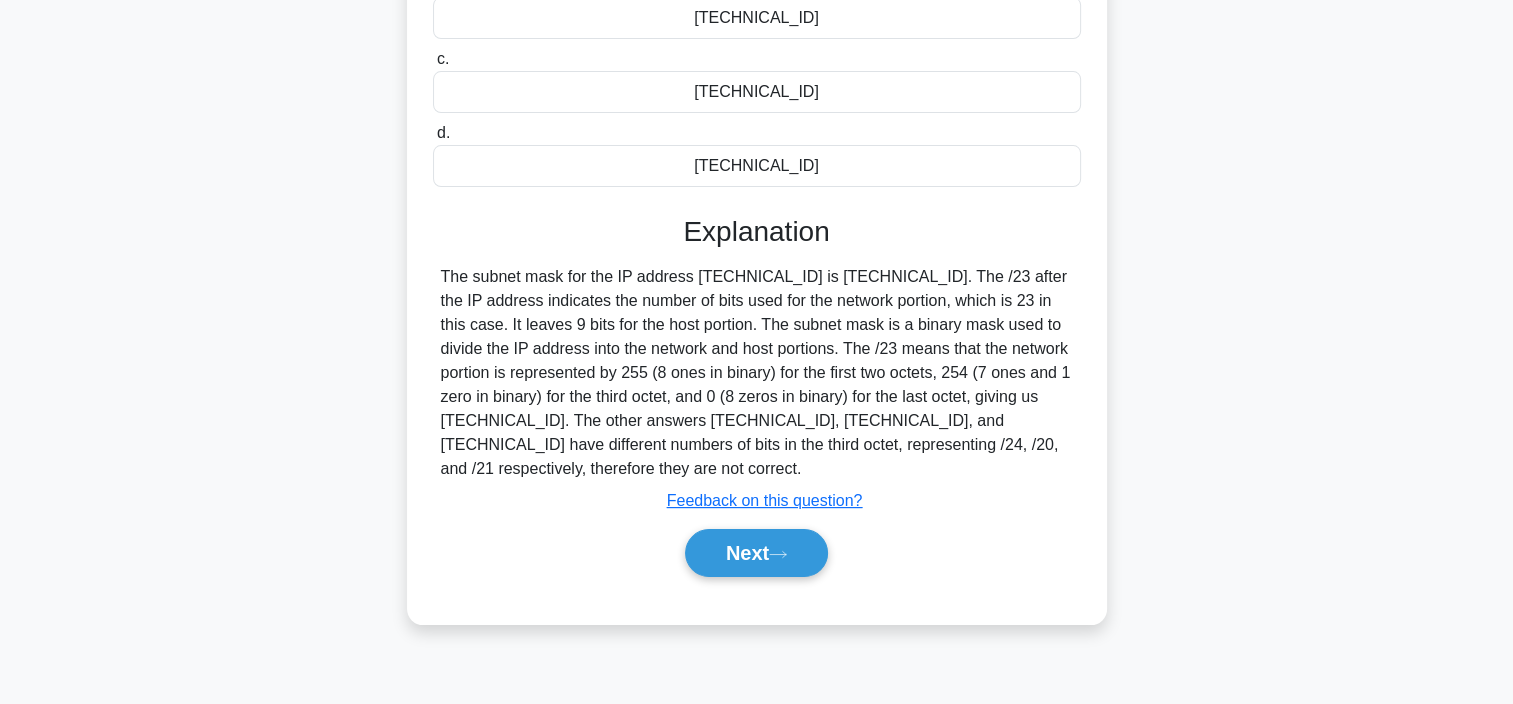 scroll, scrollTop: 376, scrollLeft: 0, axis: vertical 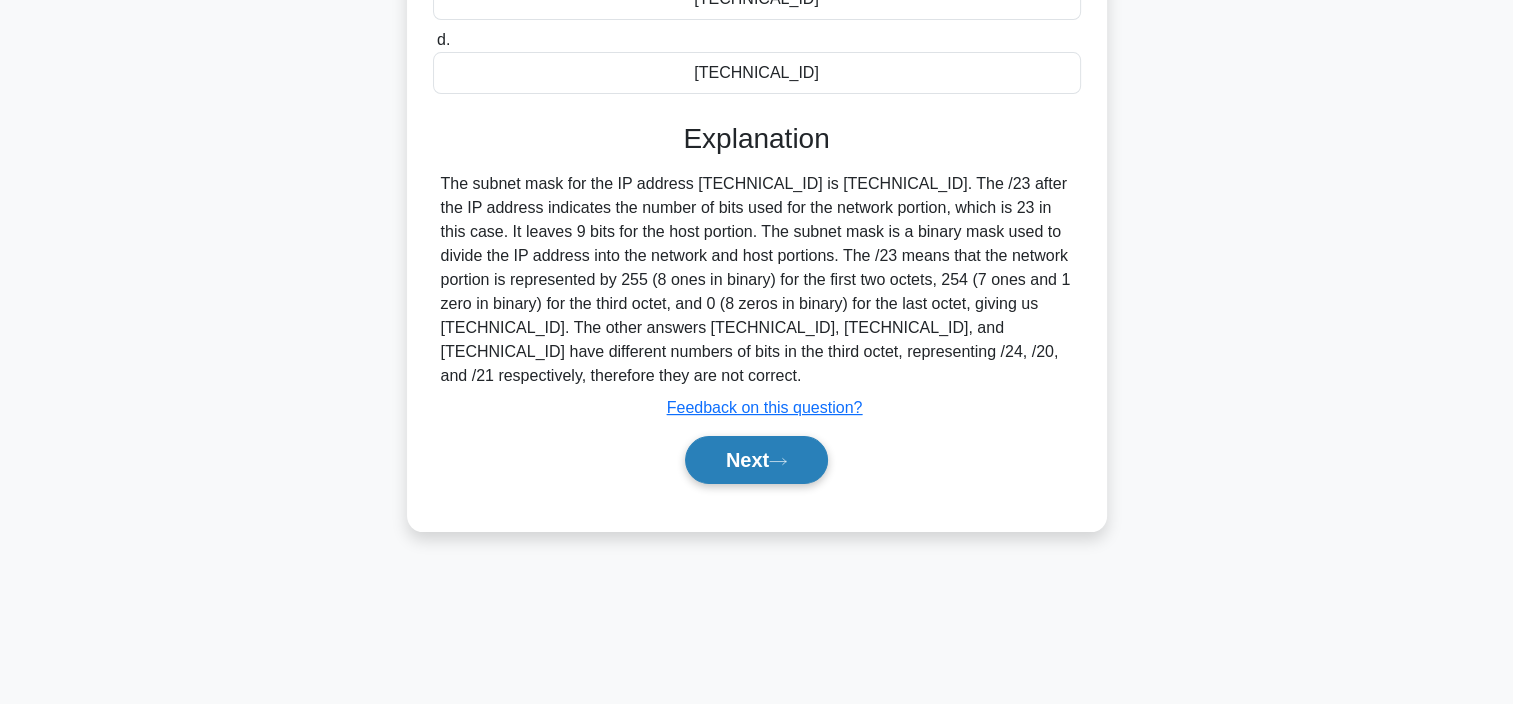 click on "Next" at bounding box center (756, 460) 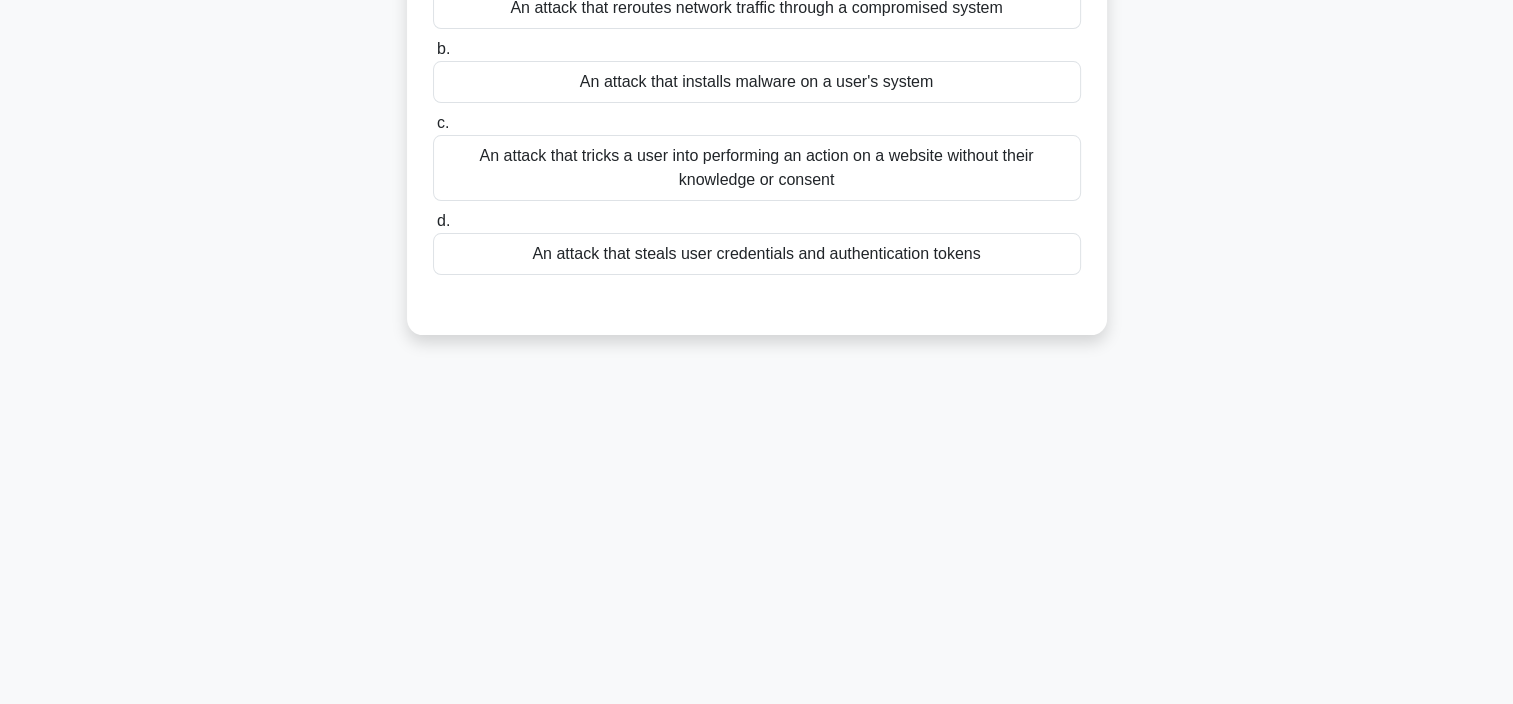 scroll, scrollTop: 0, scrollLeft: 0, axis: both 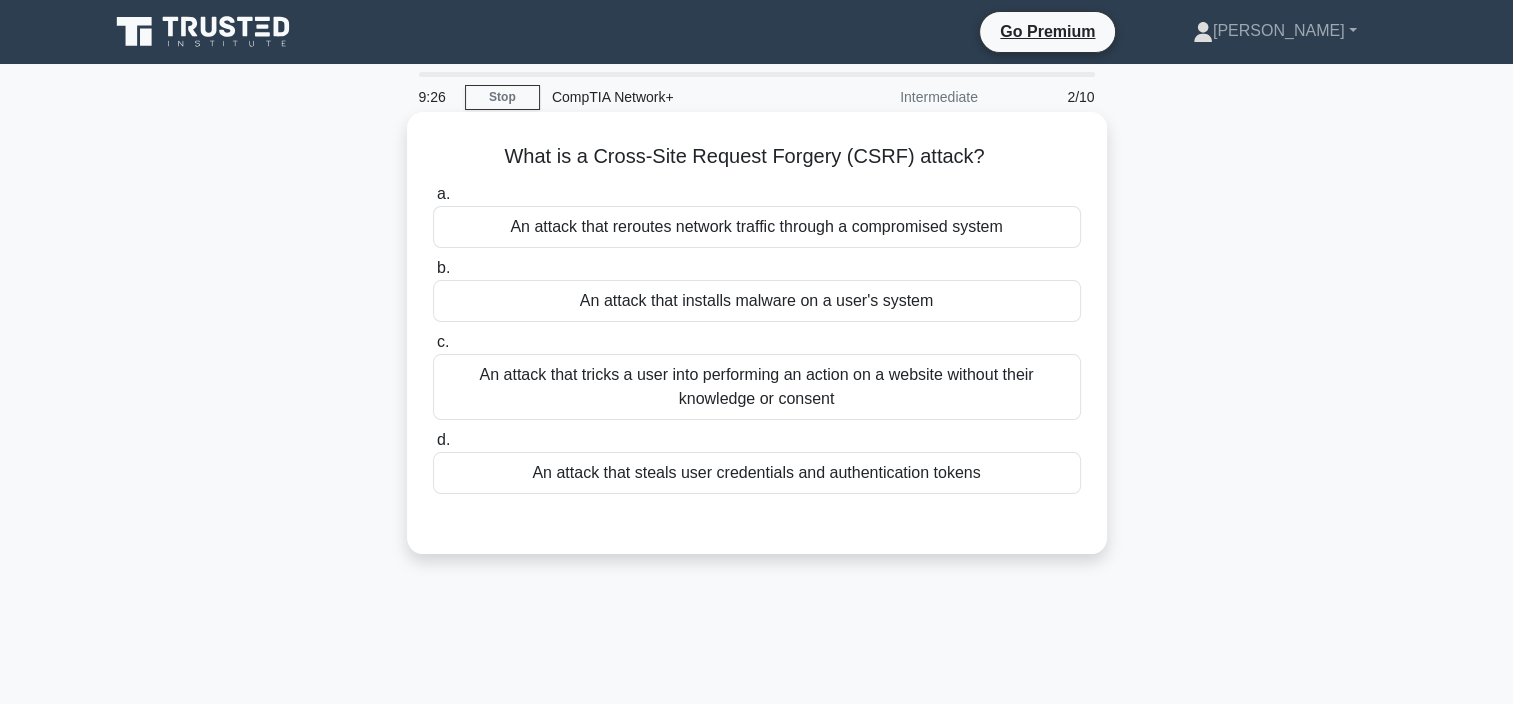 click on "An attack that tricks a user into performing an action on a website without their knowledge or consent" at bounding box center (757, 387) 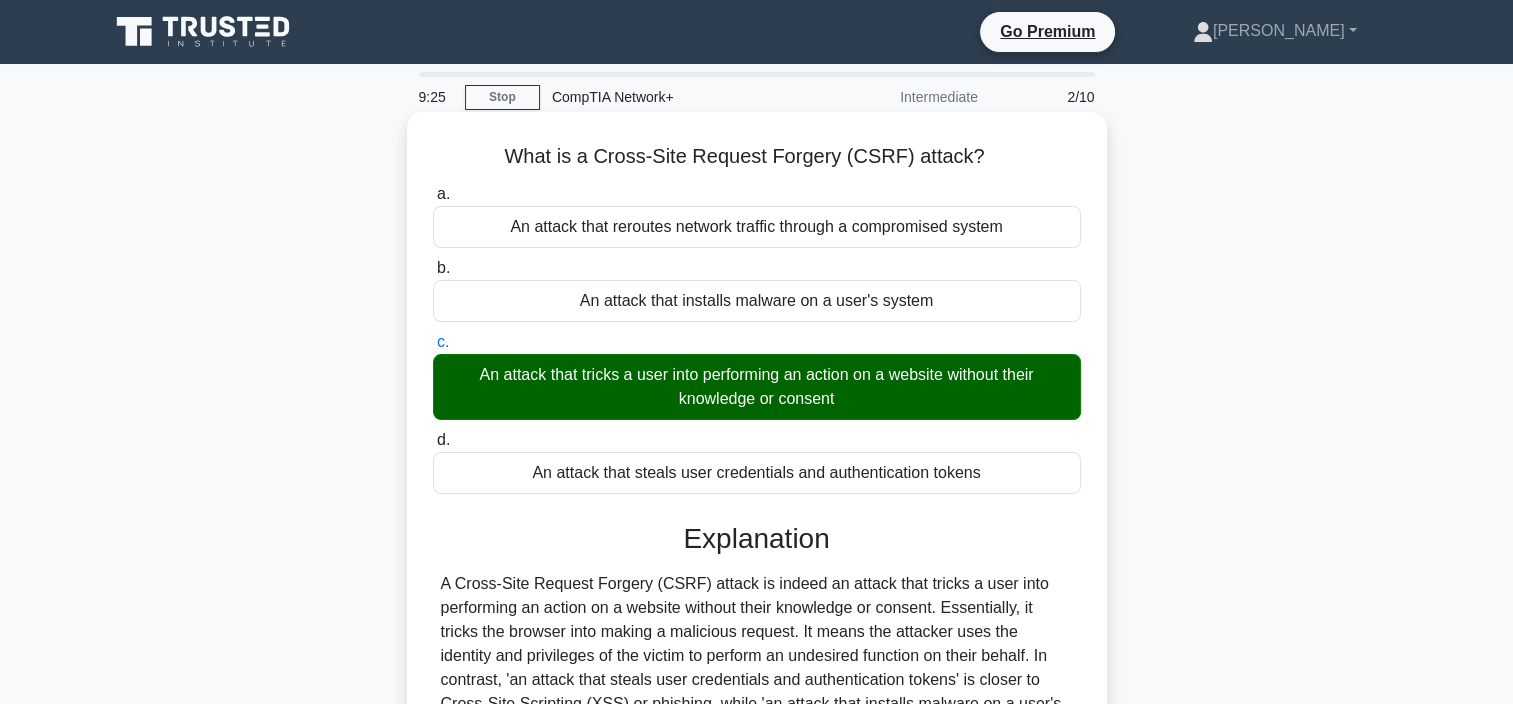 scroll, scrollTop: 376, scrollLeft: 0, axis: vertical 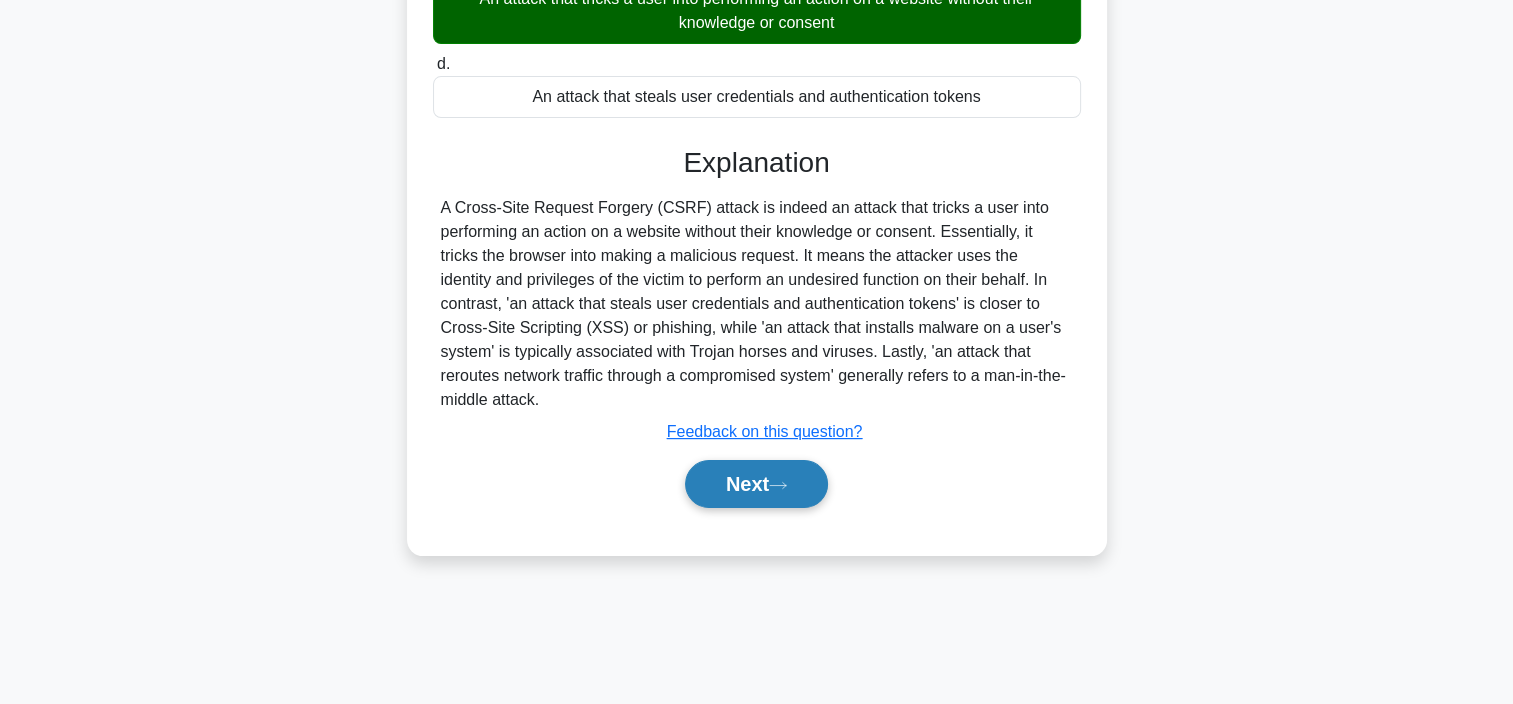 click on "Next" at bounding box center [756, 484] 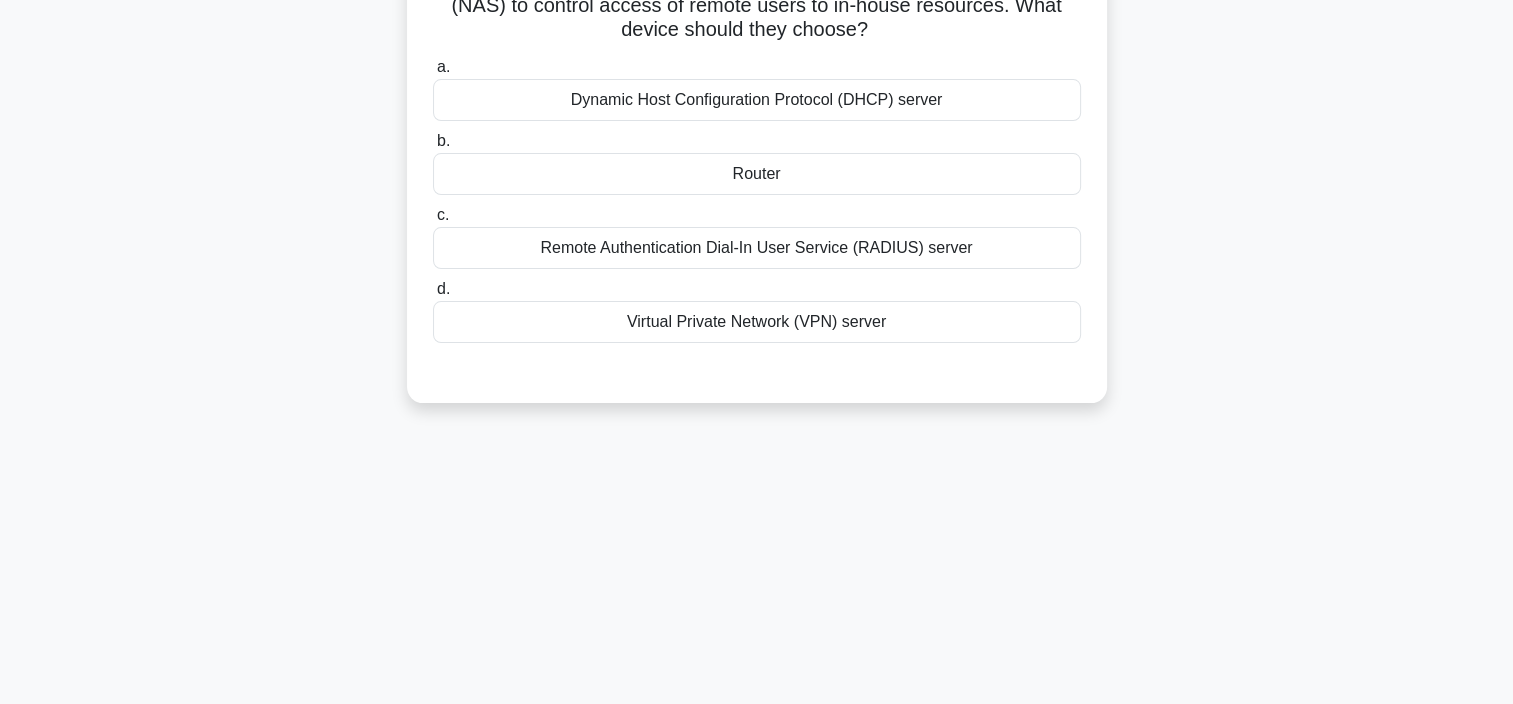 scroll, scrollTop: 0, scrollLeft: 0, axis: both 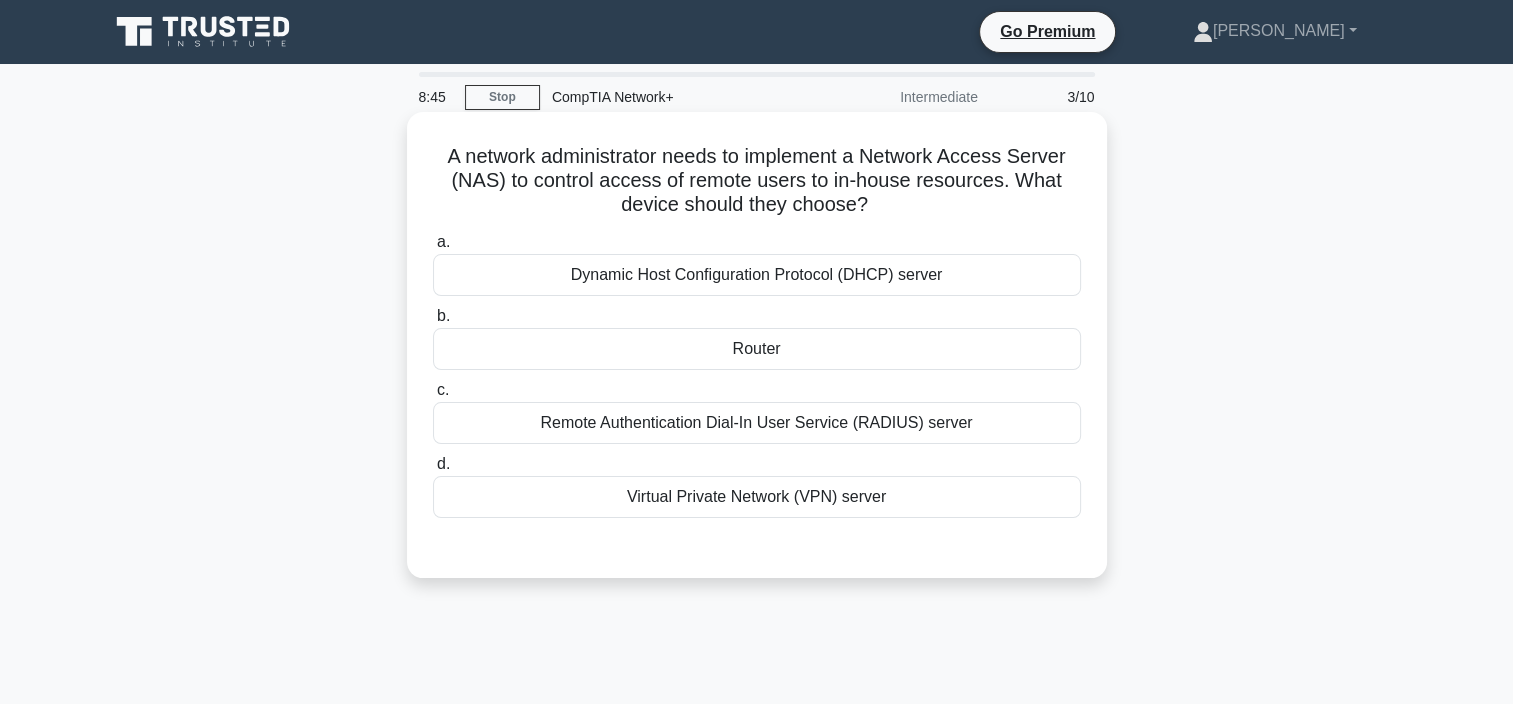 click on "Remote Authentication Dial-In User Service (RADIUS) server" at bounding box center (757, 423) 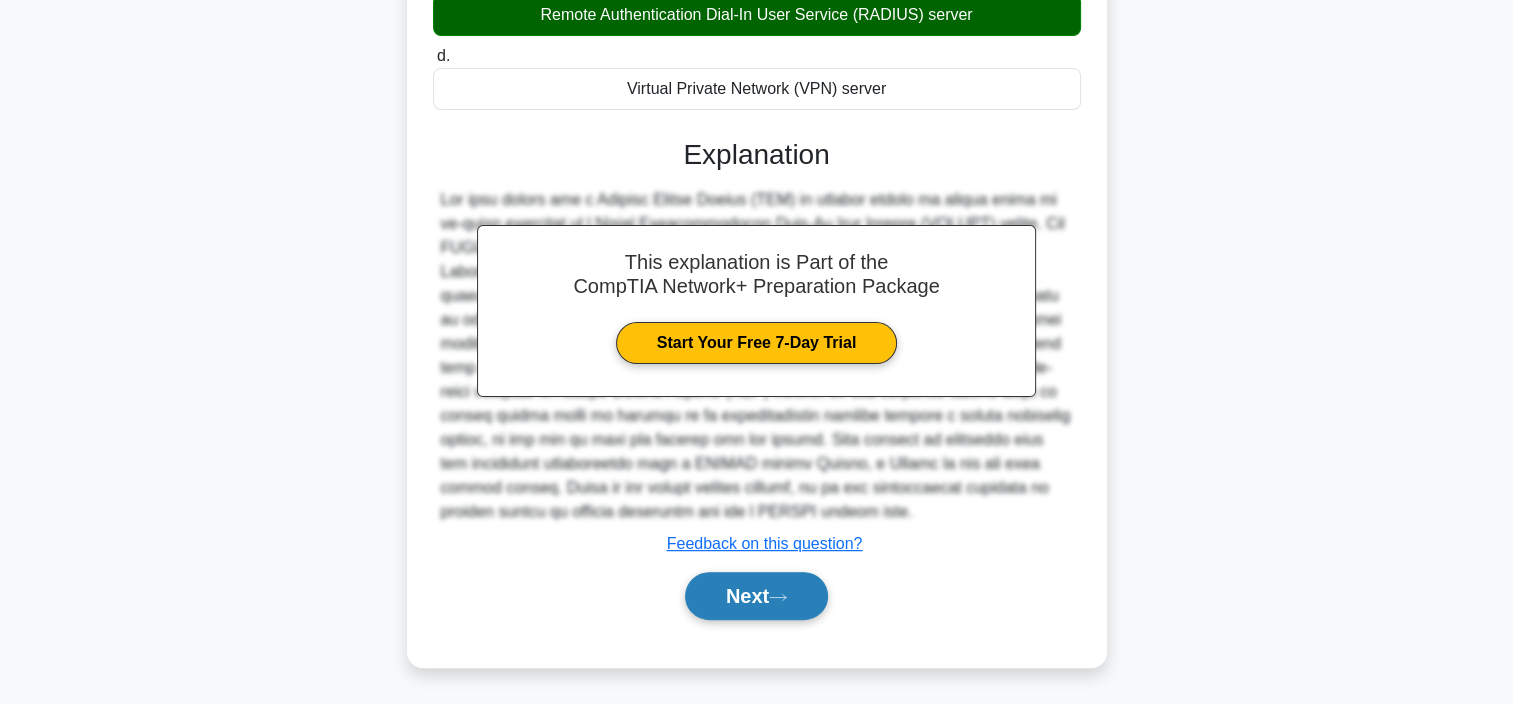 click on "Next" at bounding box center (756, 596) 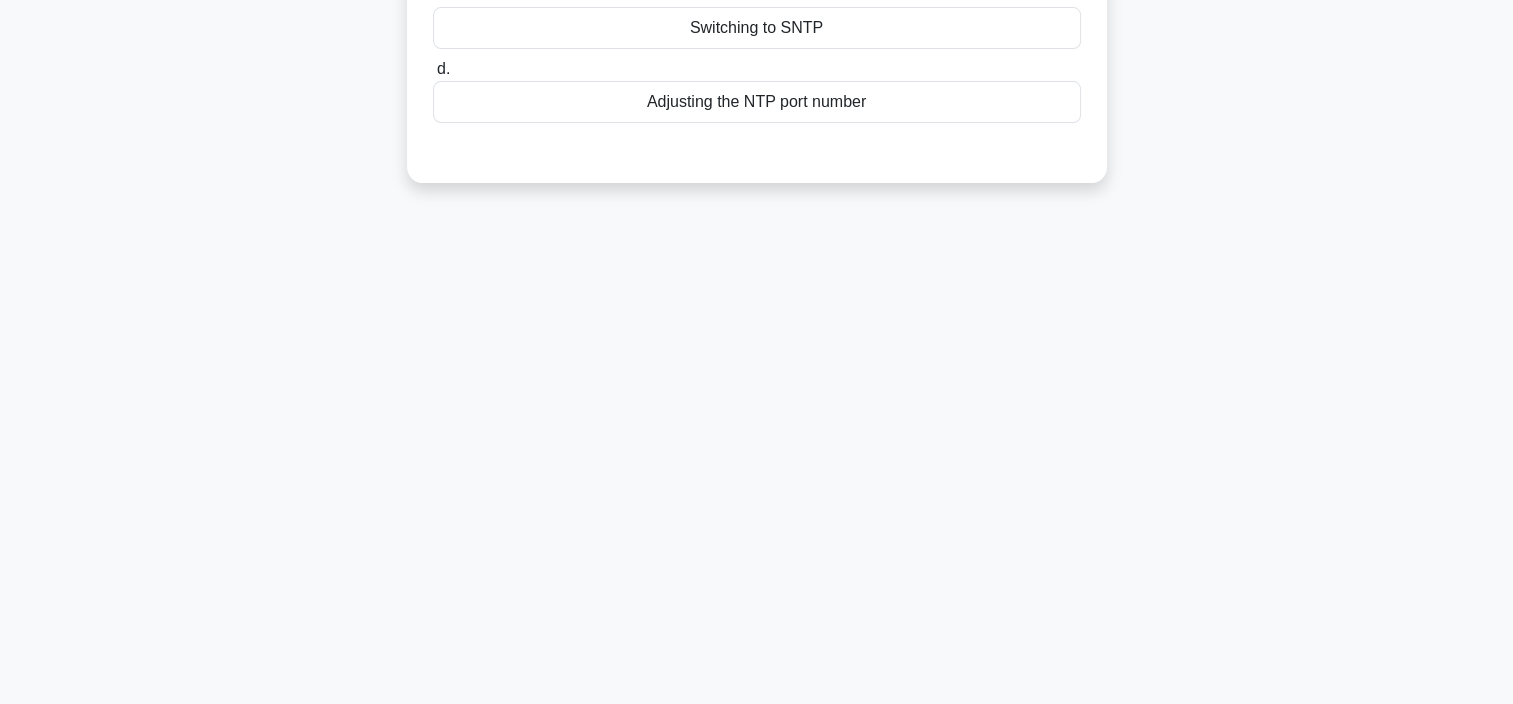 scroll, scrollTop: 0, scrollLeft: 0, axis: both 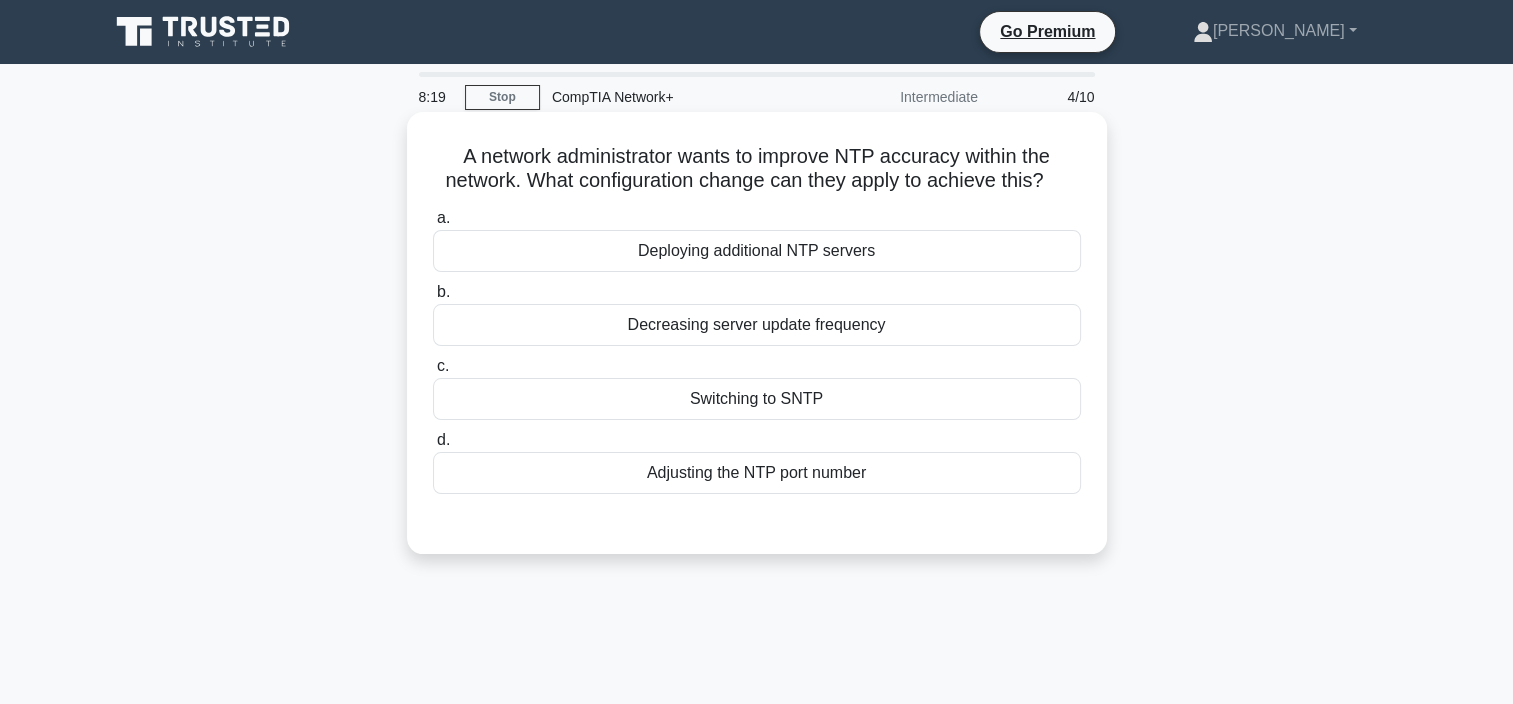 click on "Deploying additional NTP servers" at bounding box center (757, 251) 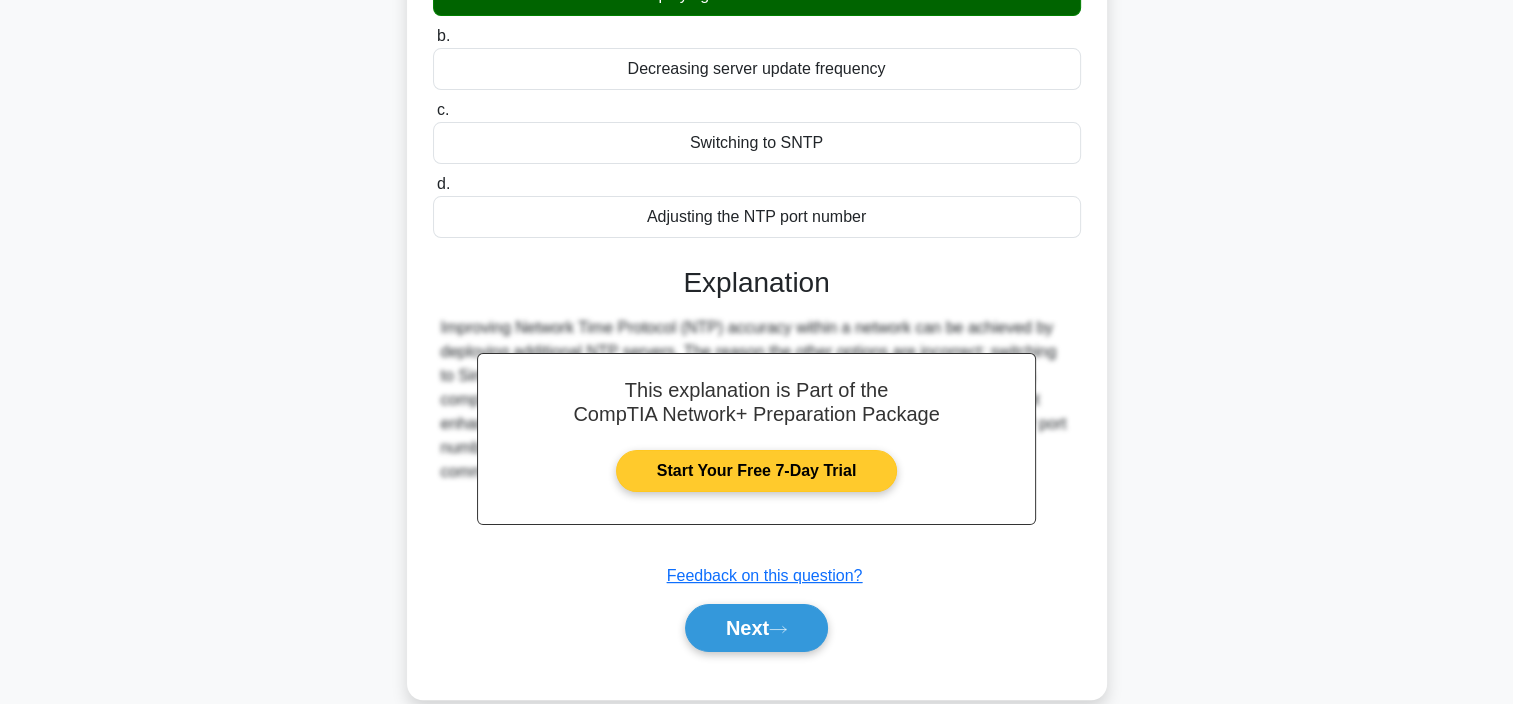 scroll, scrollTop: 376, scrollLeft: 0, axis: vertical 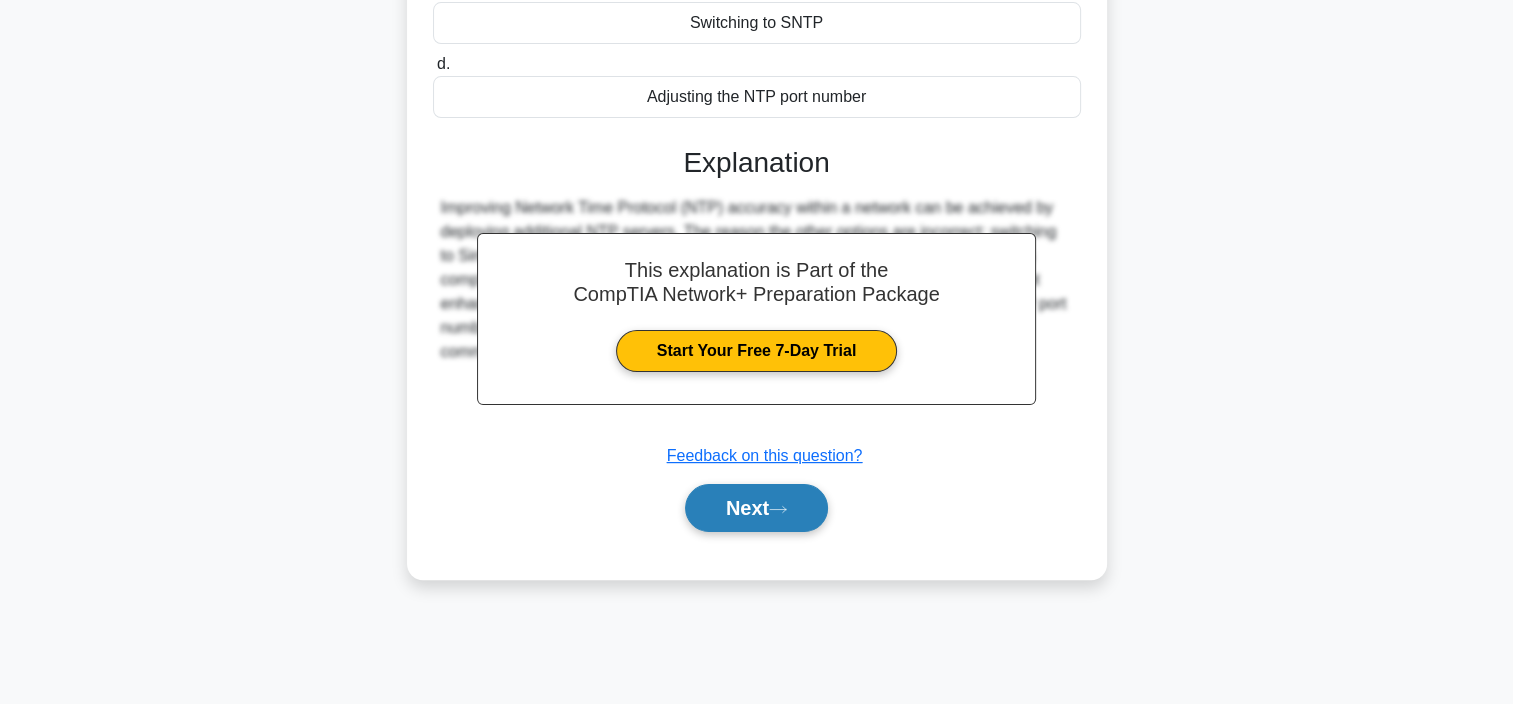 click on "Next" at bounding box center [756, 508] 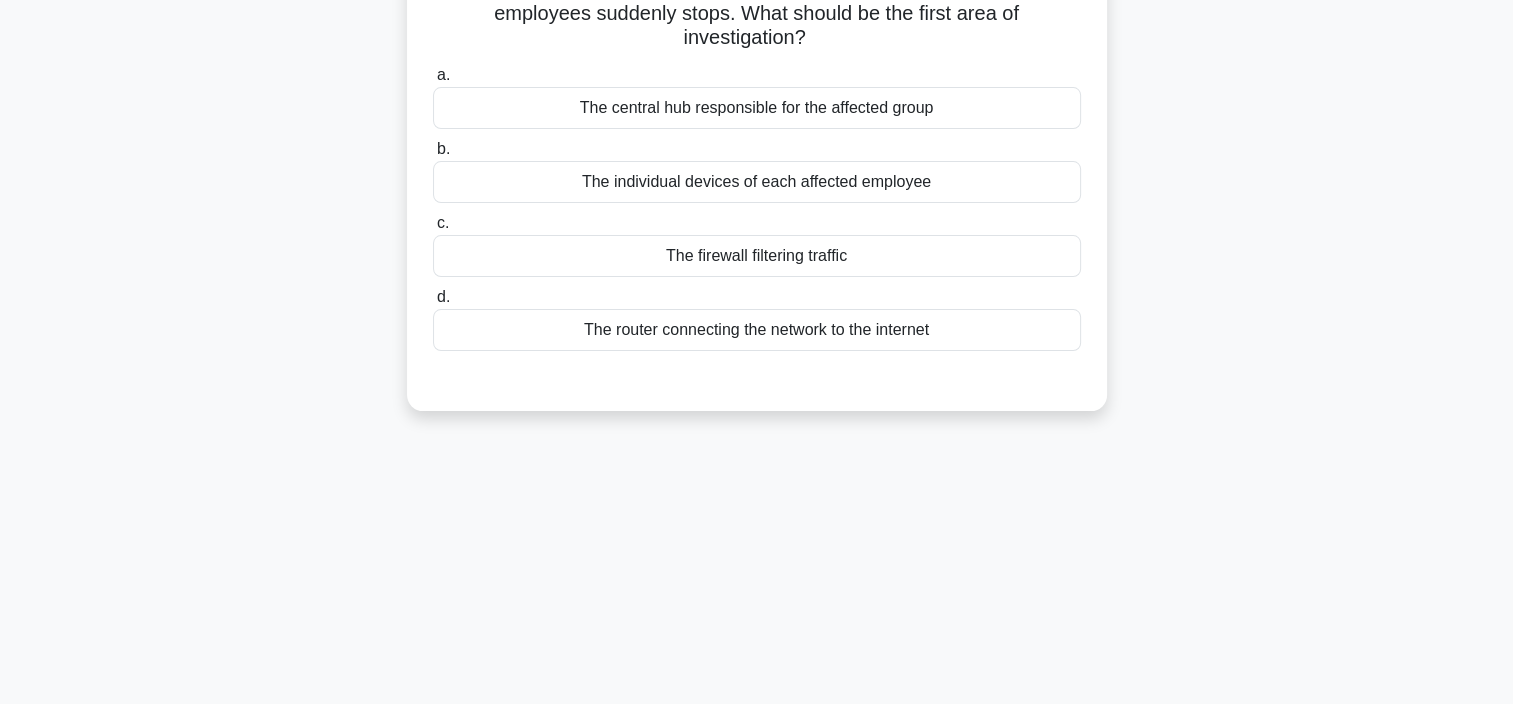 scroll, scrollTop: 0, scrollLeft: 0, axis: both 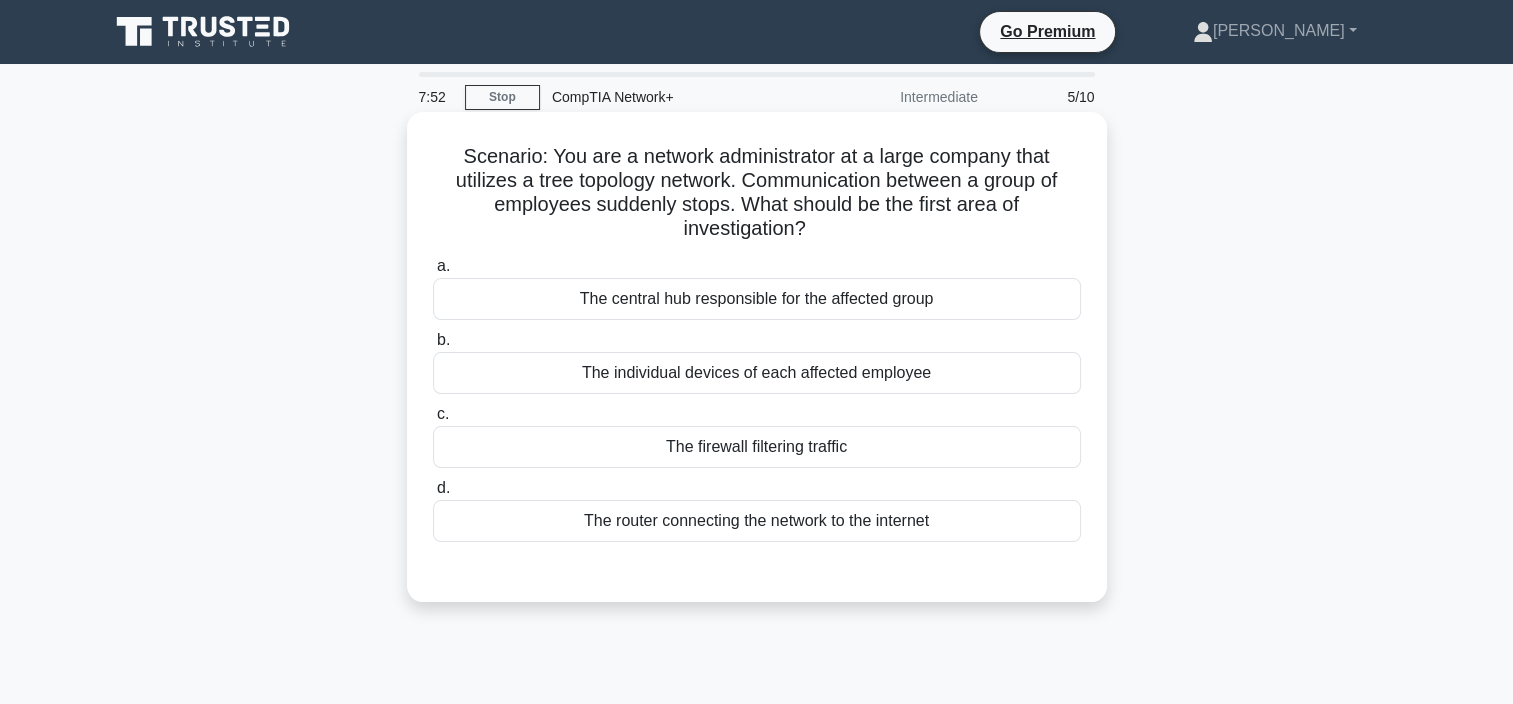 click on "The central hub responsible for the affected group" at bounding box center (757, 299) 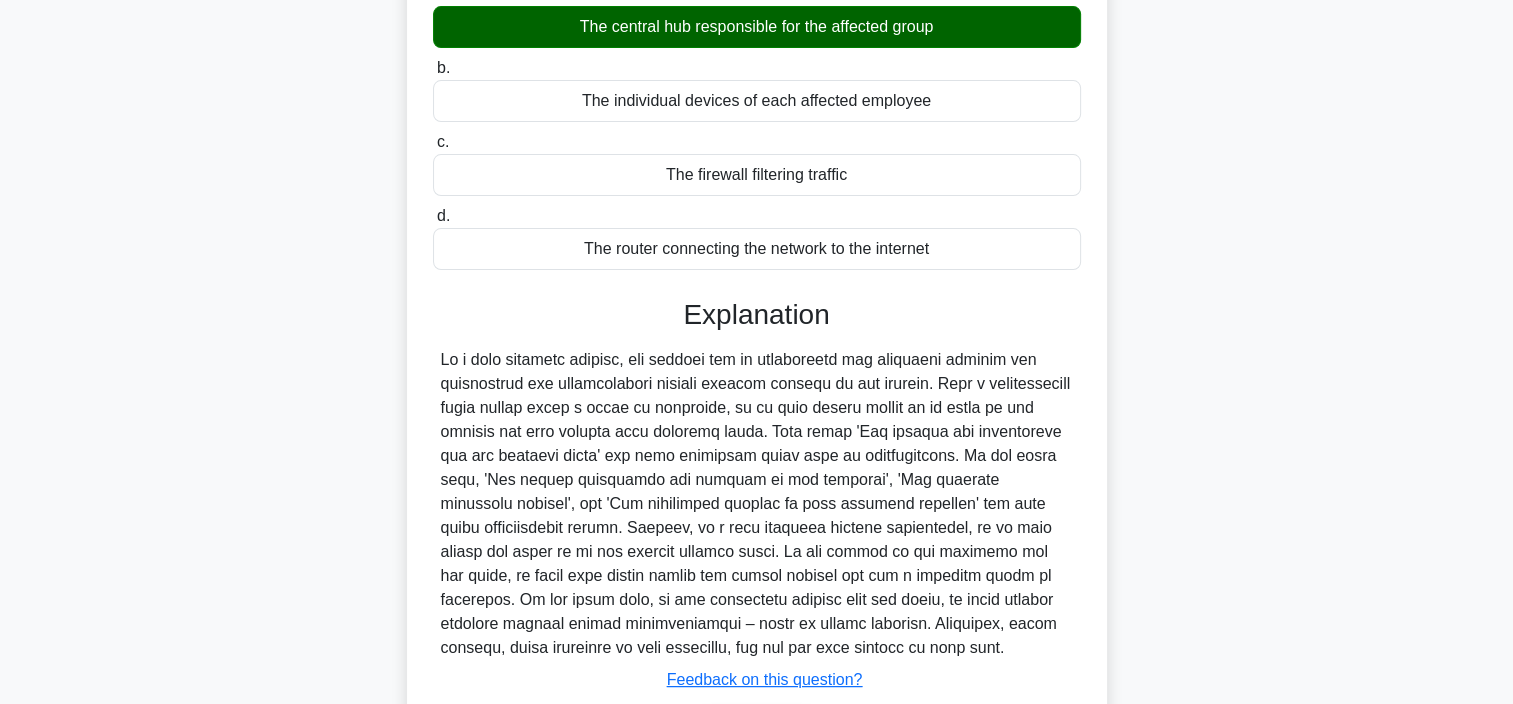 scroll, scrollTop: 408, scrollLeft: 0, axis: vertical 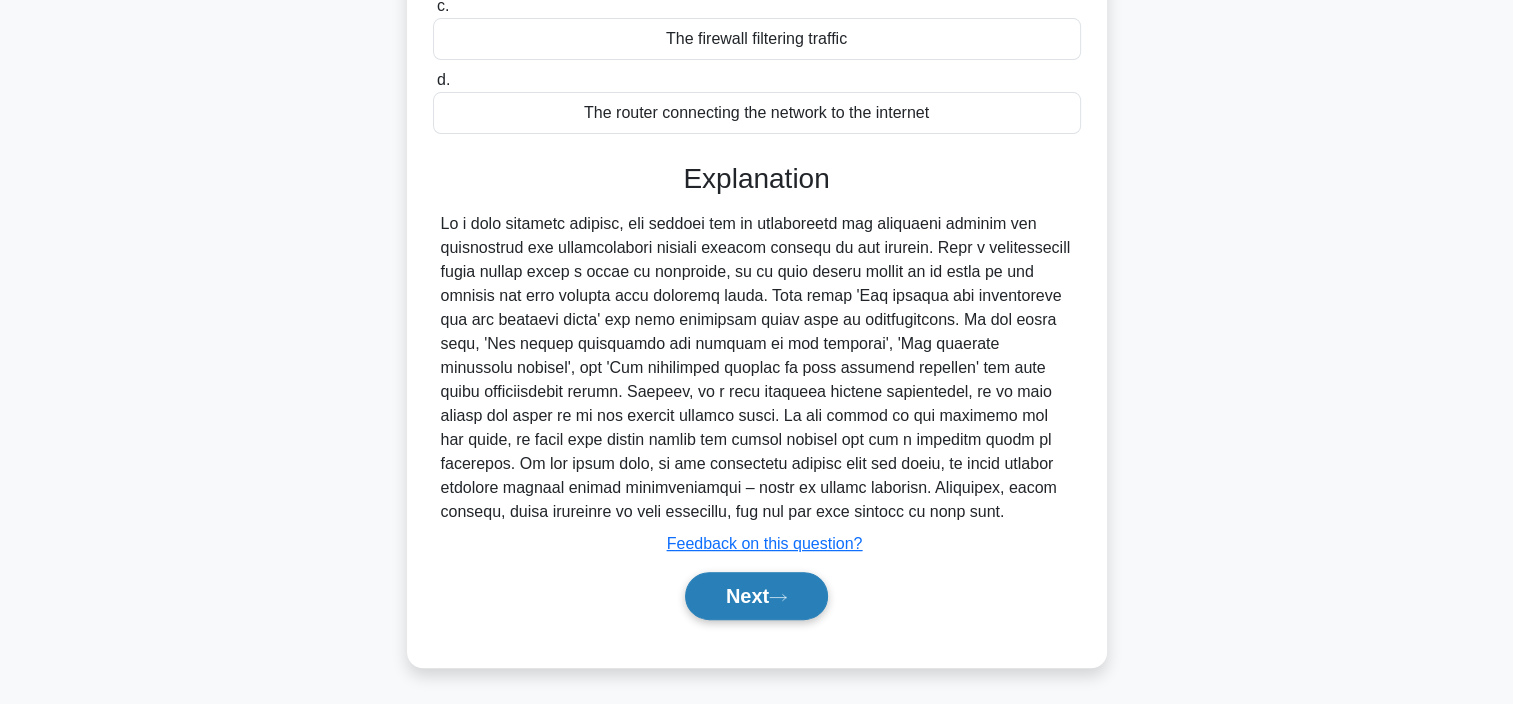 click on "Next" at bounding box center [756, 596] 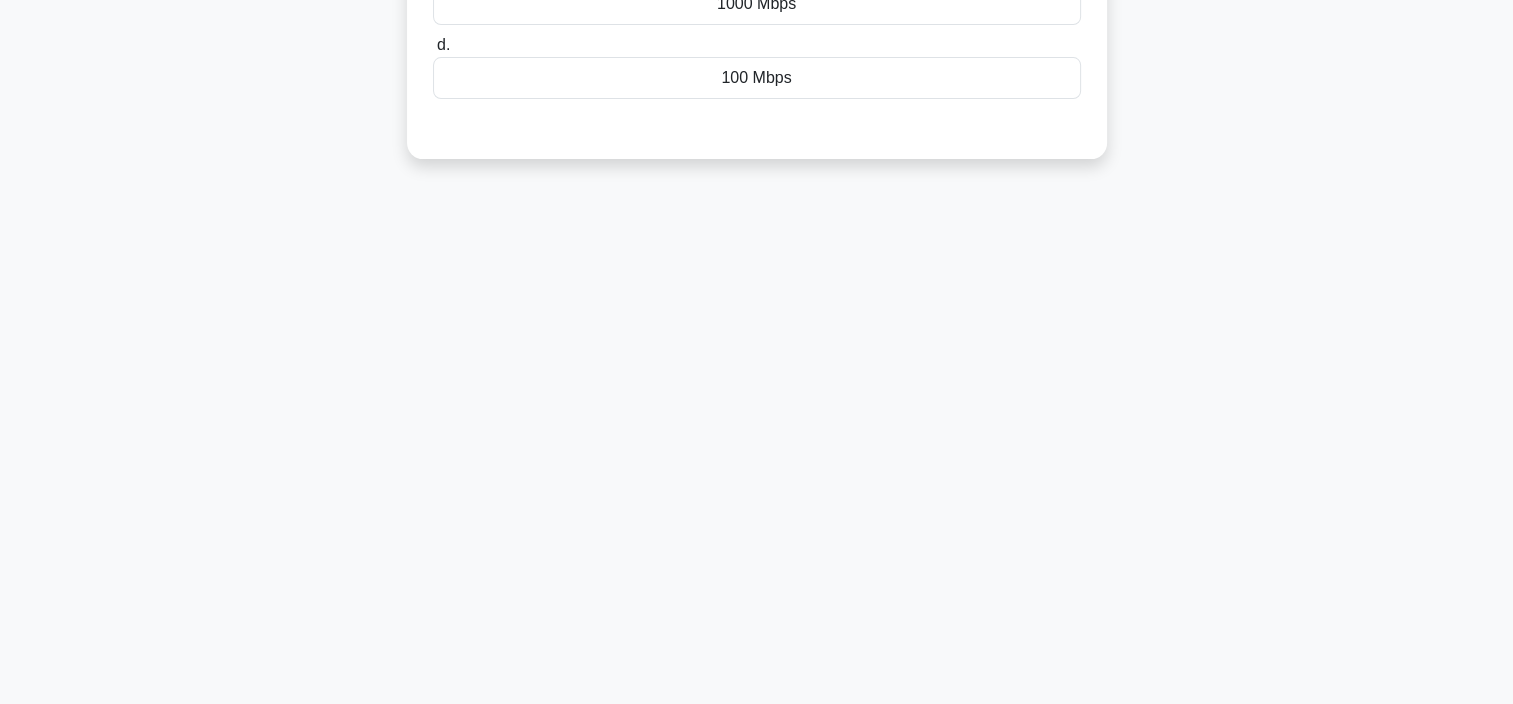 scroll, scrollTop: 0, scrollLeft: 0, axis: both 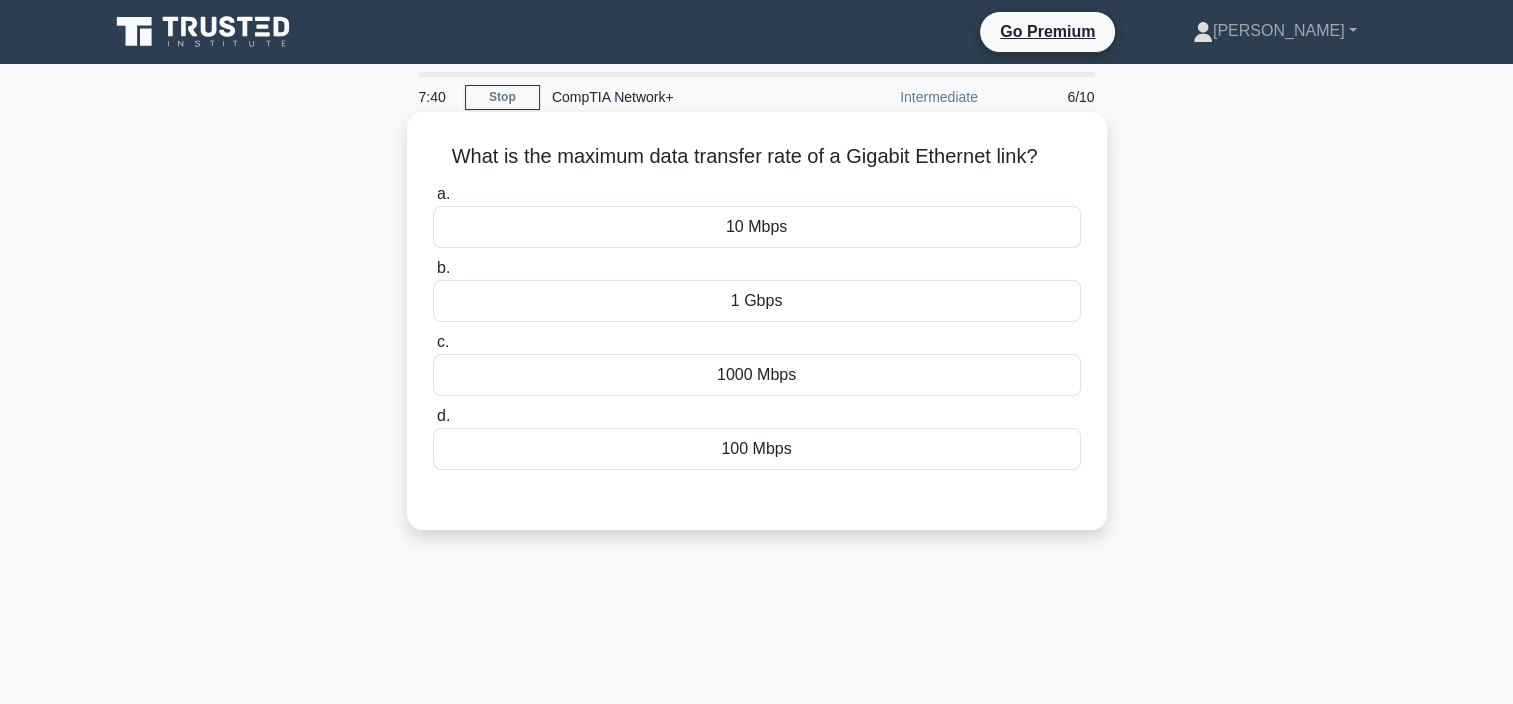click on "1 Gbps" at bounding box center [757, 301] 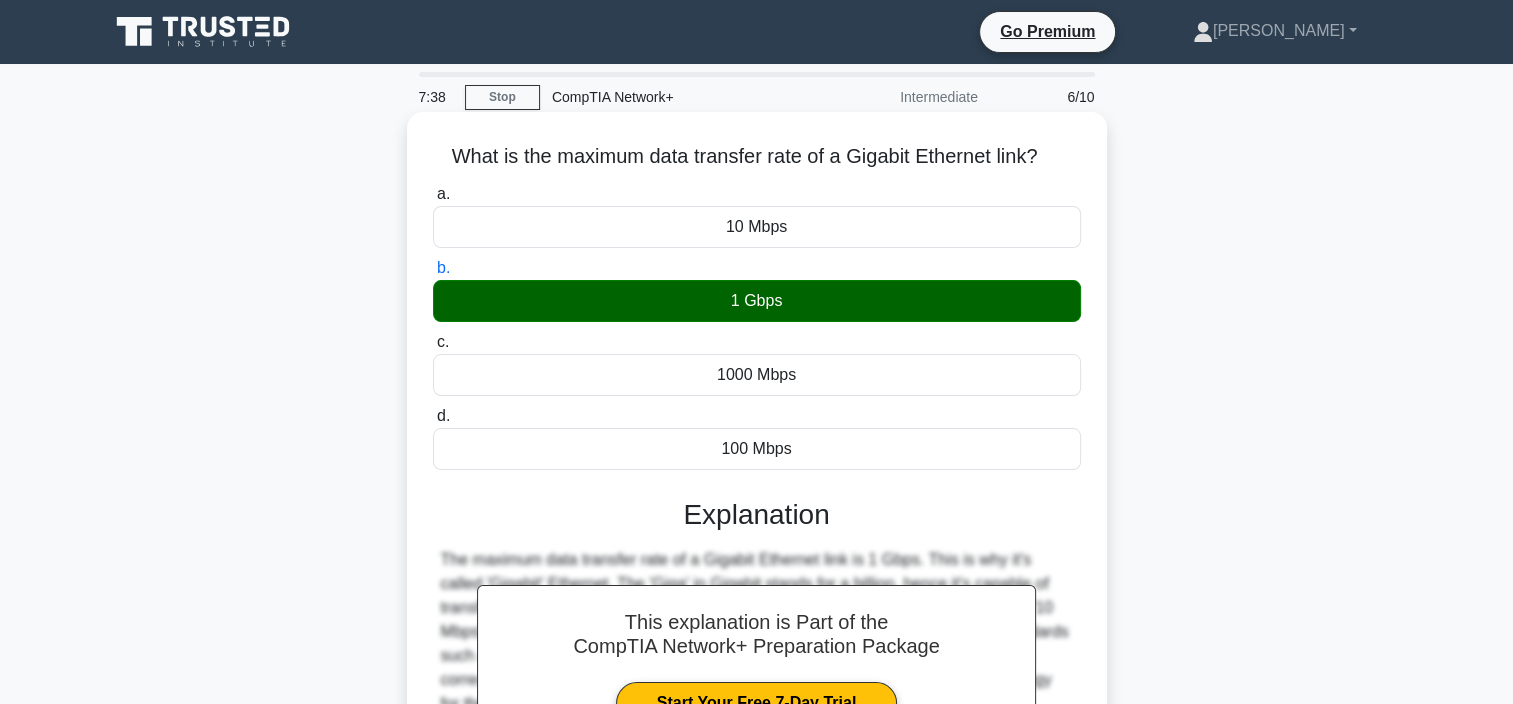 scroll, scrollTop: 376, scrollLeft: 0, axis: vertical 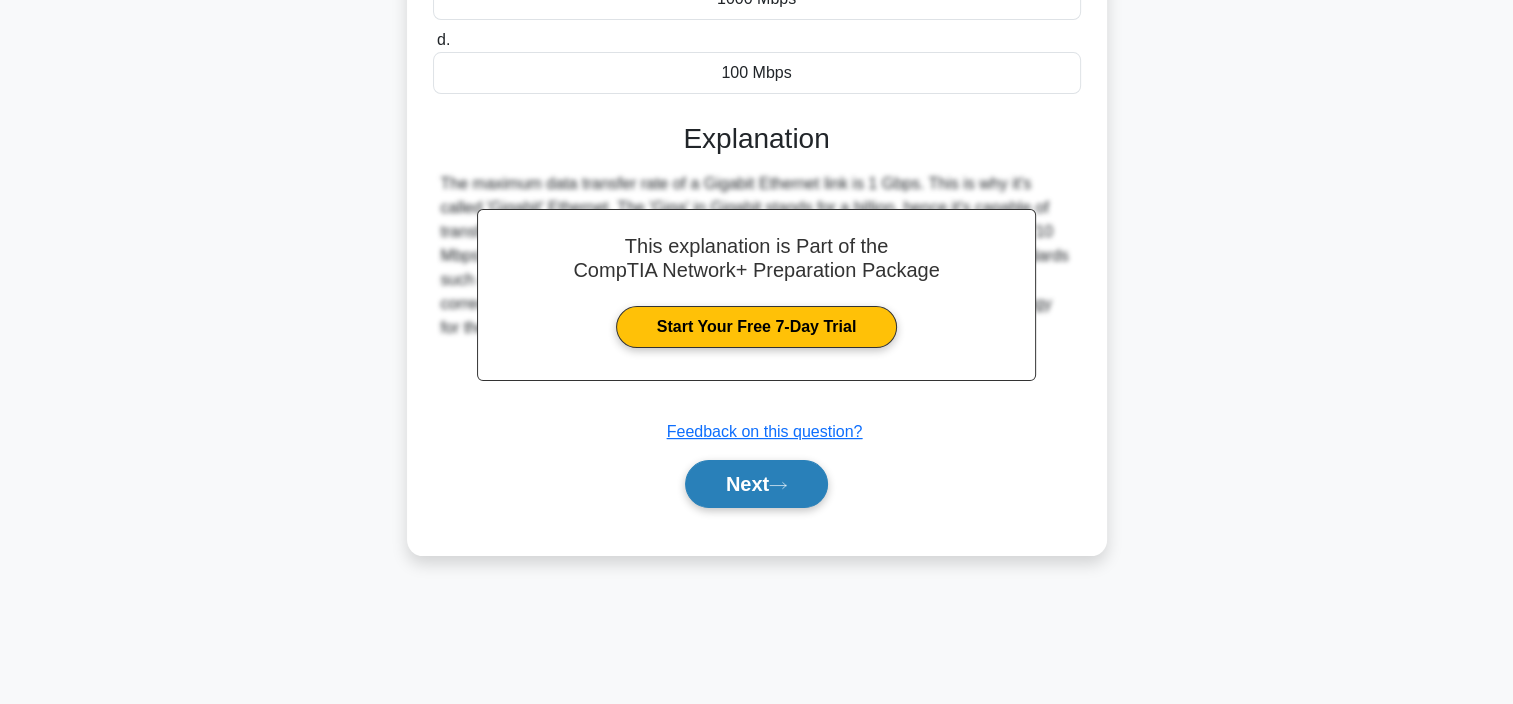 click on "Next" at bounding box center [756, 484] 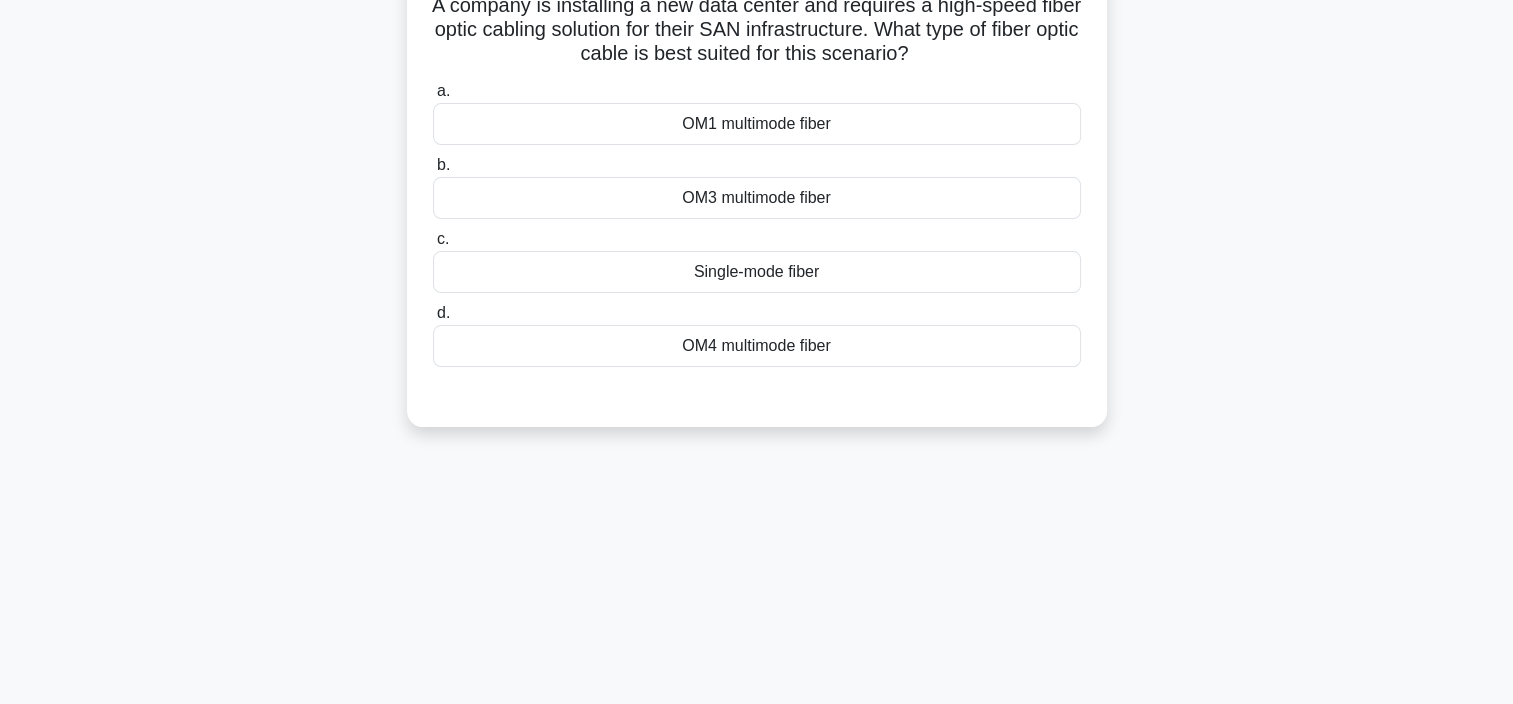 scroll, scrollTop: 0, scrollLeft: 0, axis: both 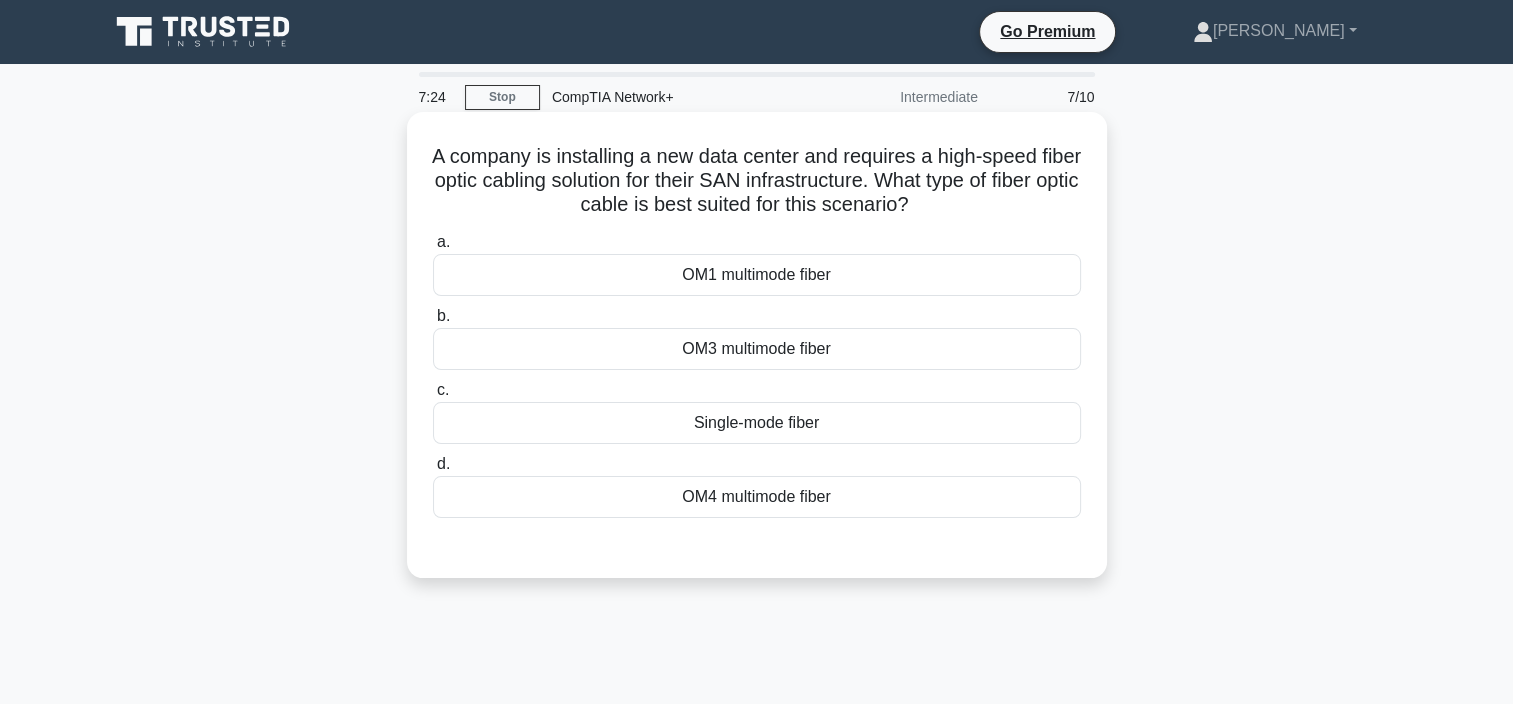click on "OM3 multimode fiber" at bounding box center [757, 349] 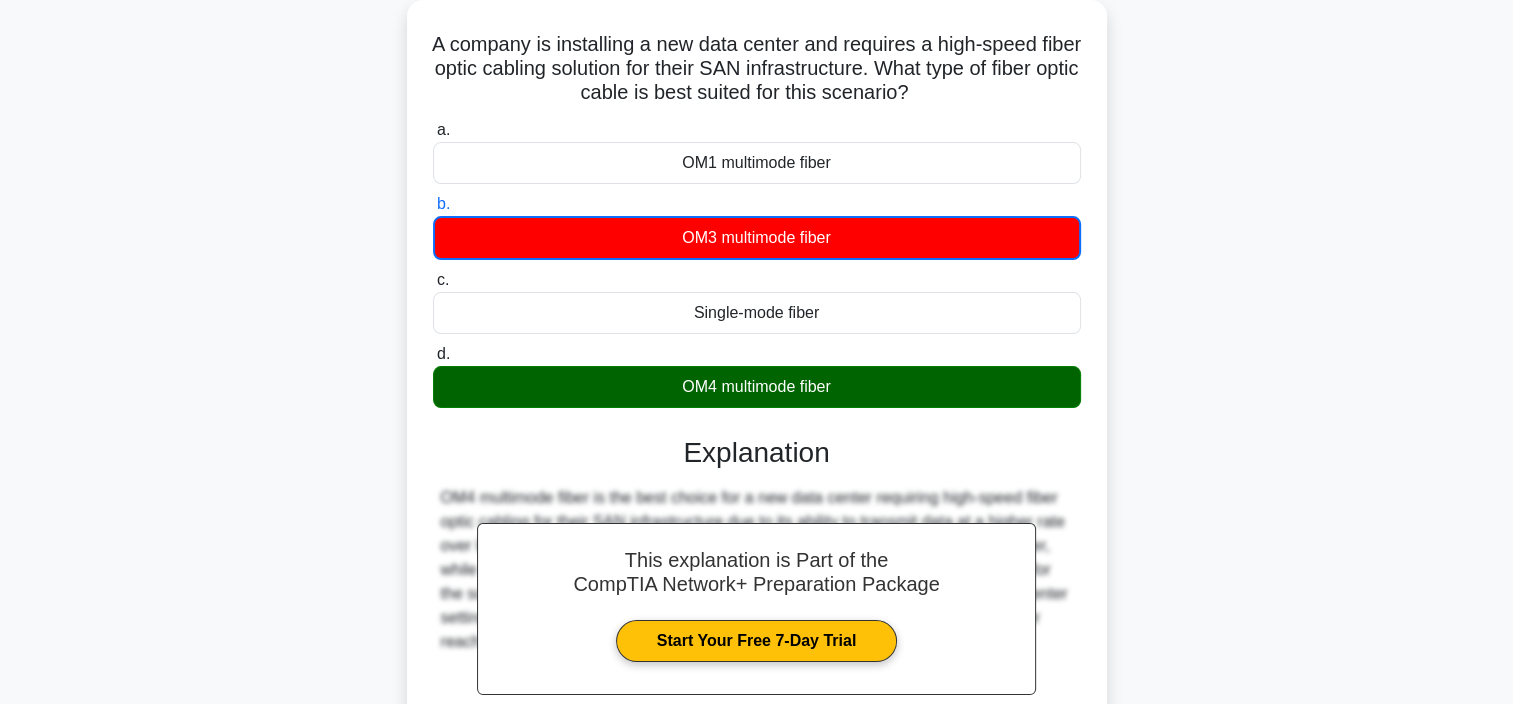 scroll, scrollTop: 376, scrollLeft: 0, axis: vertical 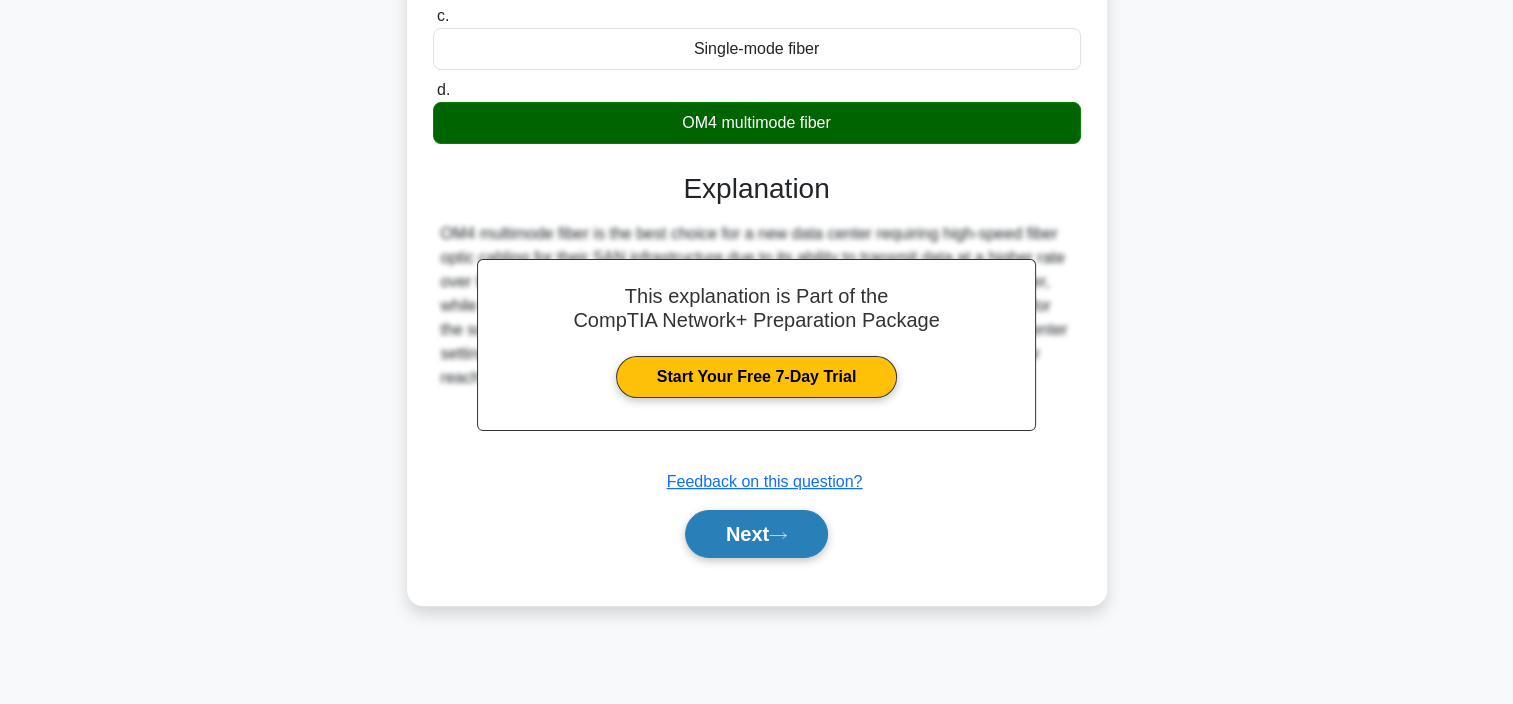 click on "Next" at bounding box center (756, 534) 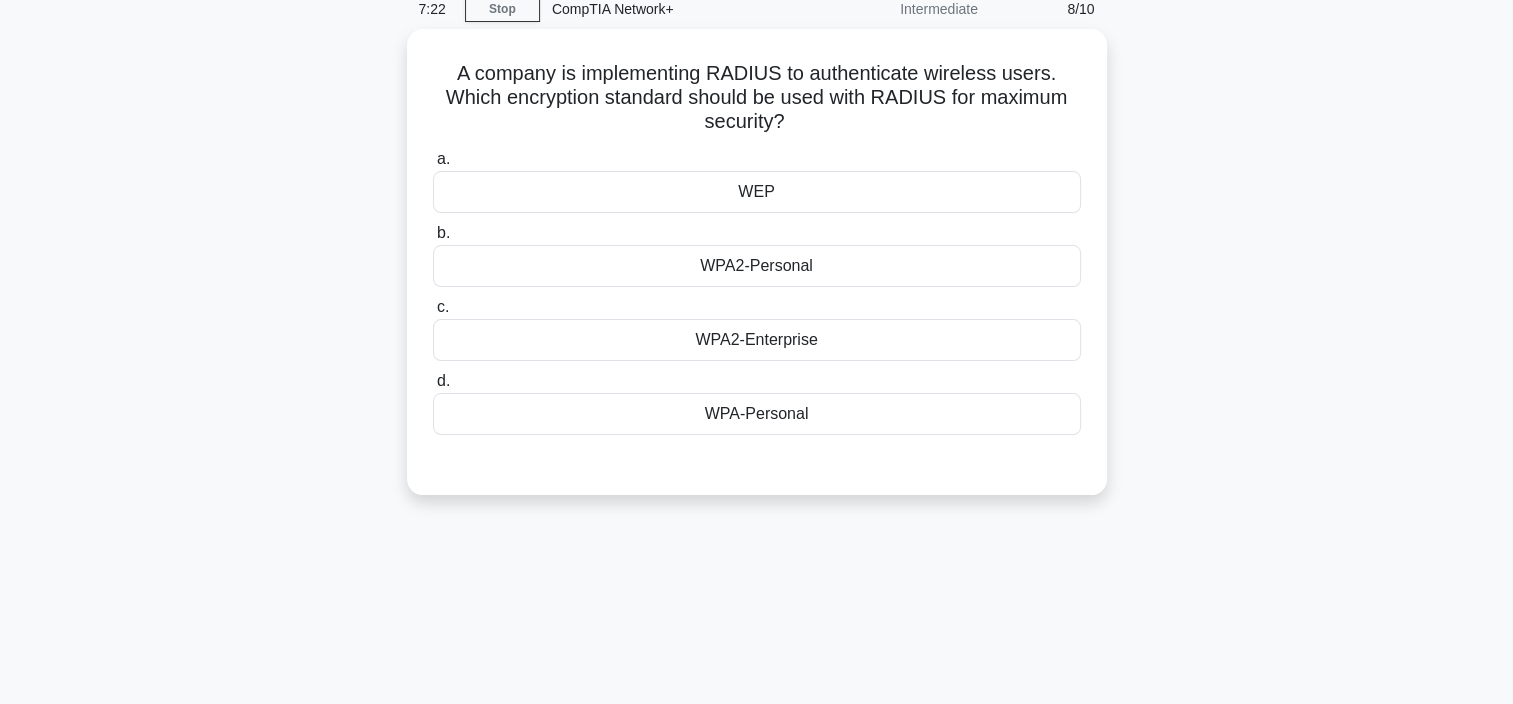 scroll, scrollTop: 0, scrollLeft: 0, axis: both 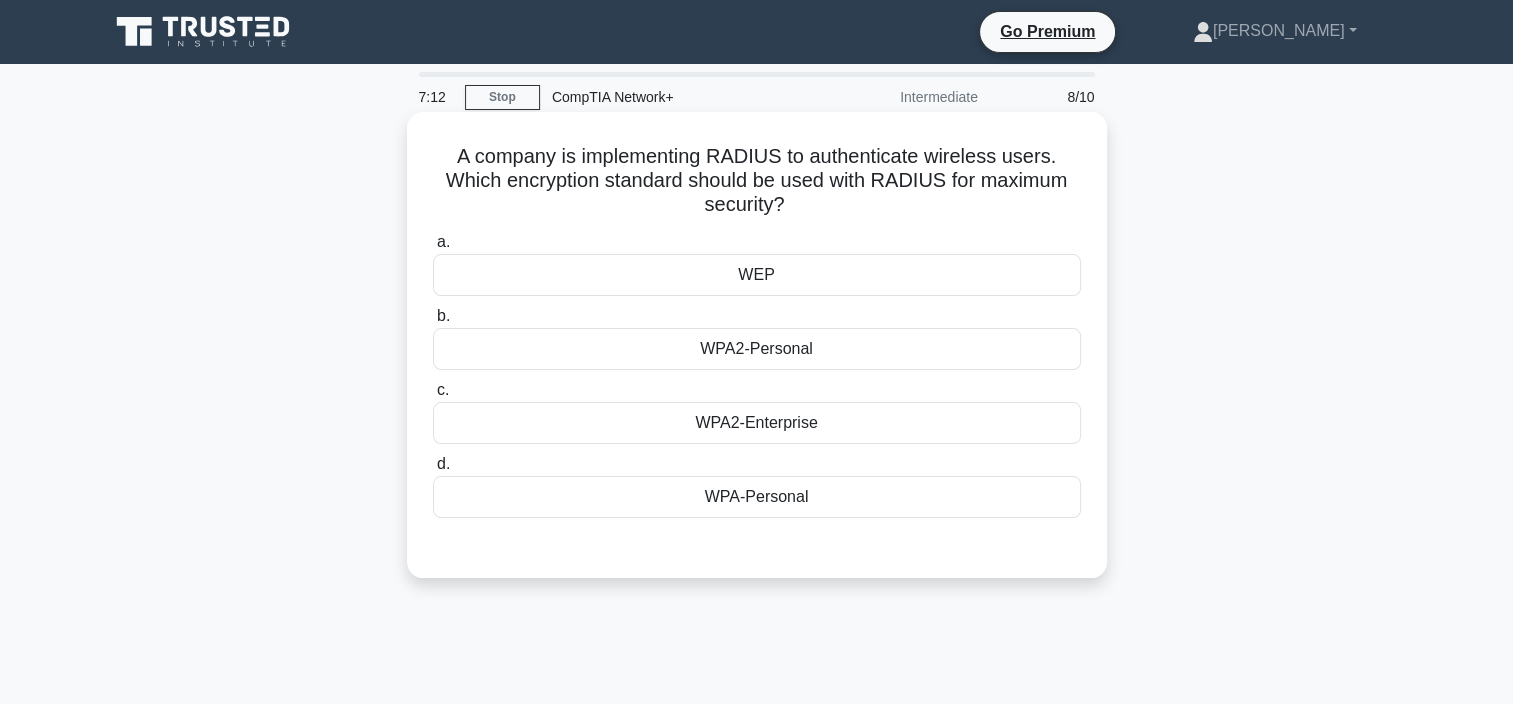 click on "WPA2-Personal" at bounding box center [757, 349] 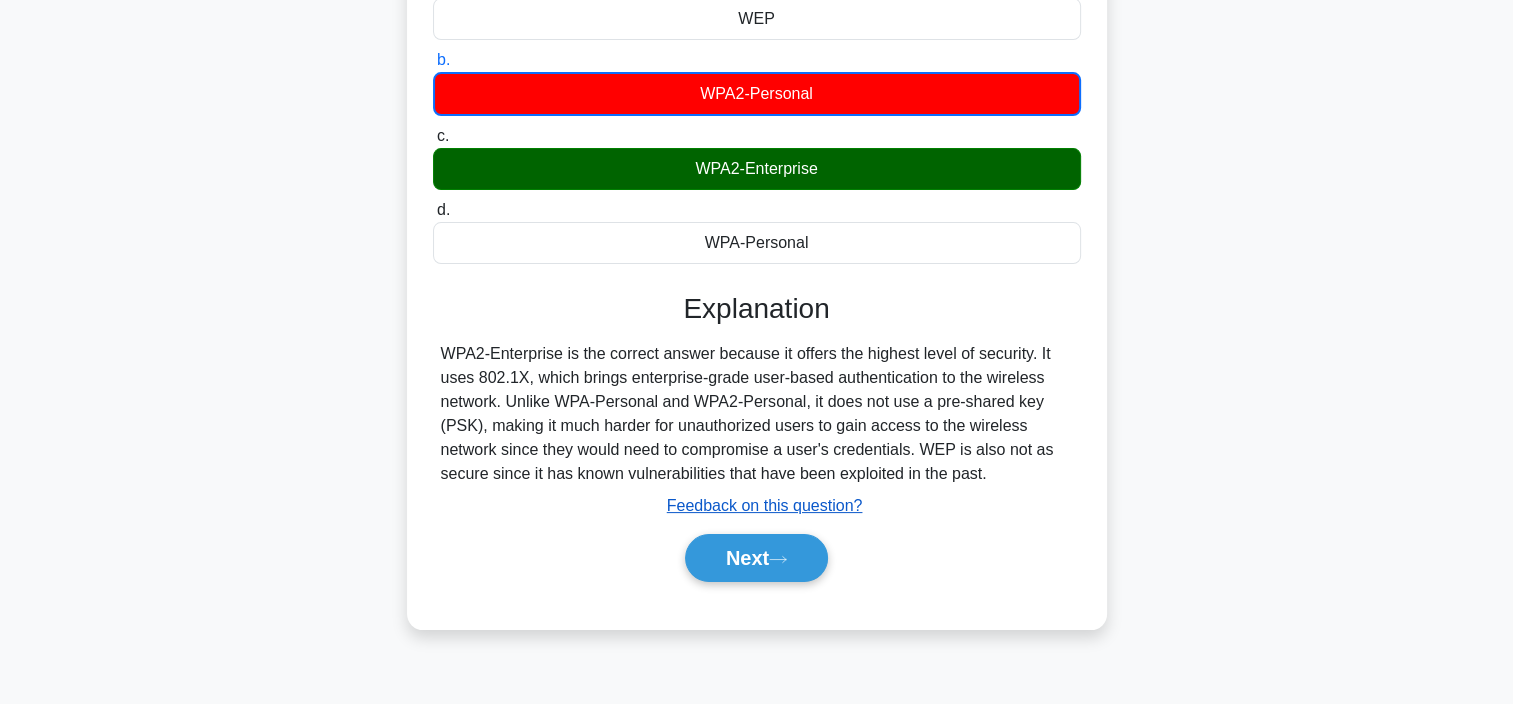 scroll, scrollTop: 376, scrollLeft: 0, axis: vertical 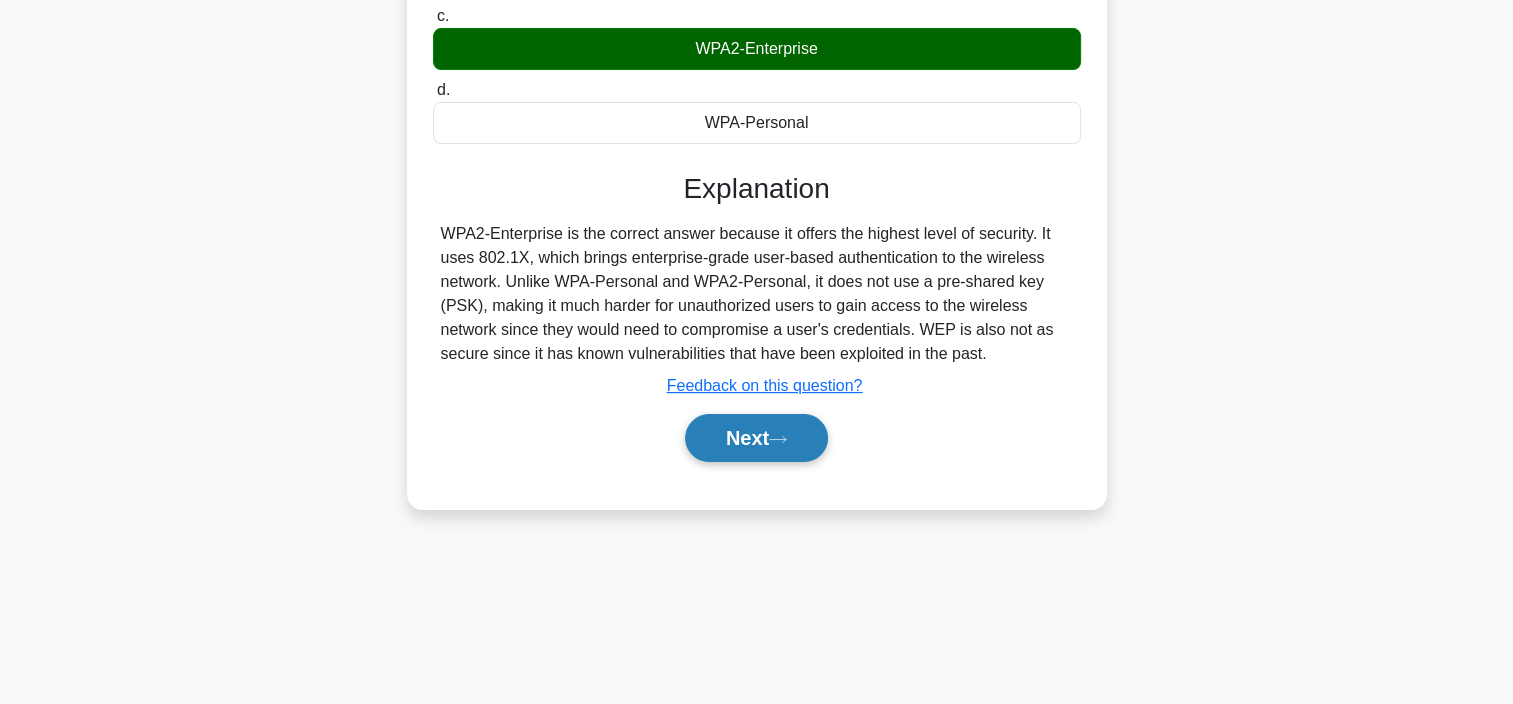 click on "Next" at bounding box center (756, 438) 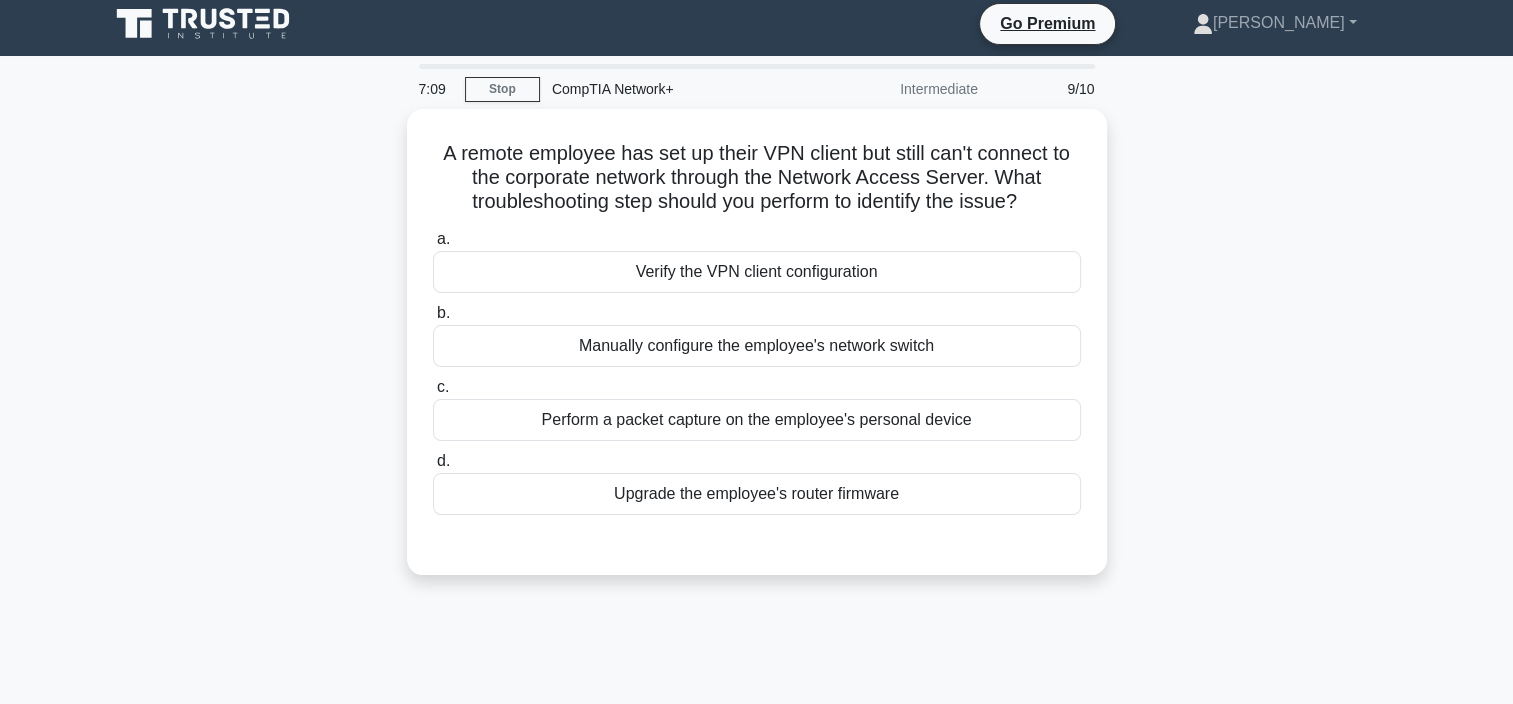 scroll, scrollTop: 0, scrollLeft: 0, axis: both 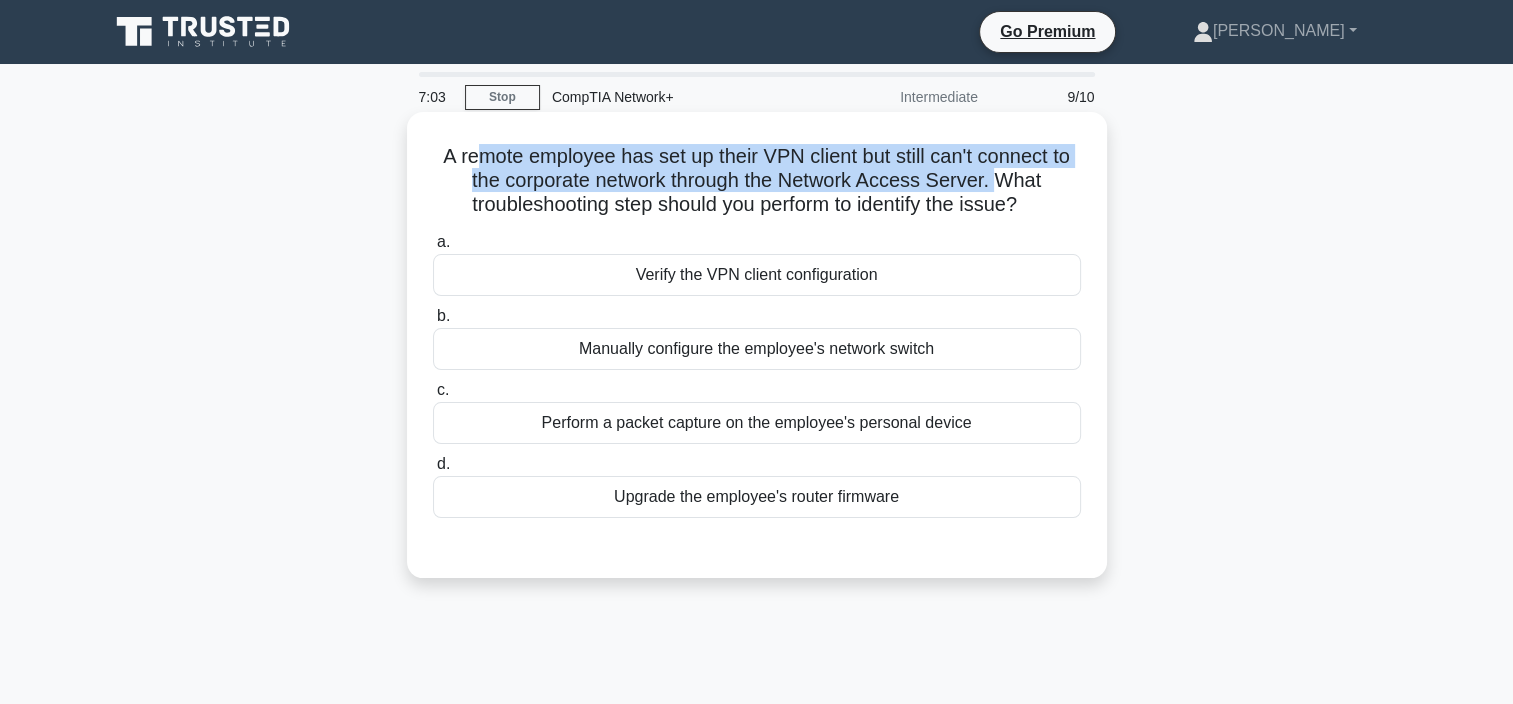 drag, startPoint x: 465, startPoint y: 168, endPoint x: 1002, endPoint y: 181, distance: 537.15735 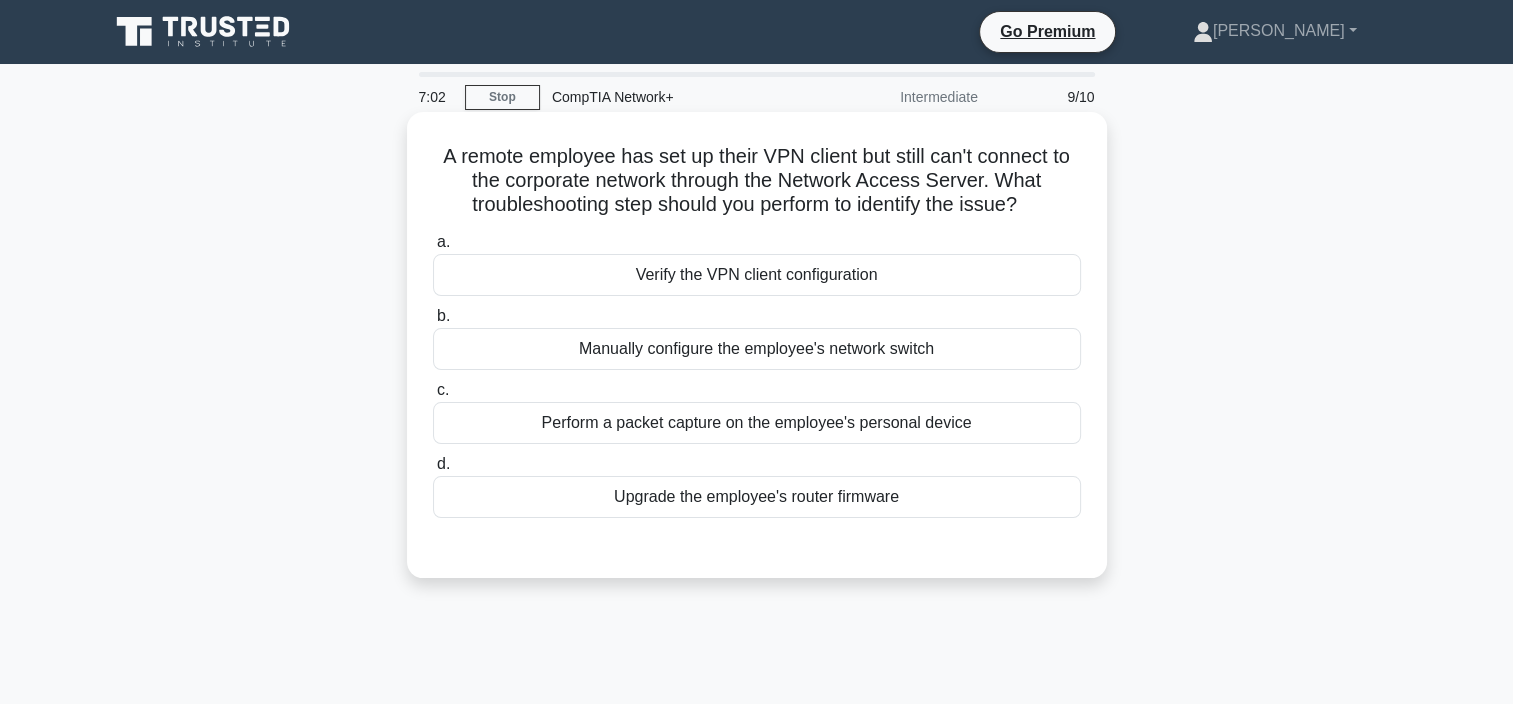 click on "A remote employee has set up their VPN client but still can't connect to the corporate network through the Network Access Server. What troubleshooting step should you perform to identify the issue?
.spinner_0XTQ{transform-origin:center;animation:spinner_y6GP .75s linear infinite}@keyframes spinner_y6GP{100%{transform:rotate(360deg)}}" at bounding box center (757, 181) 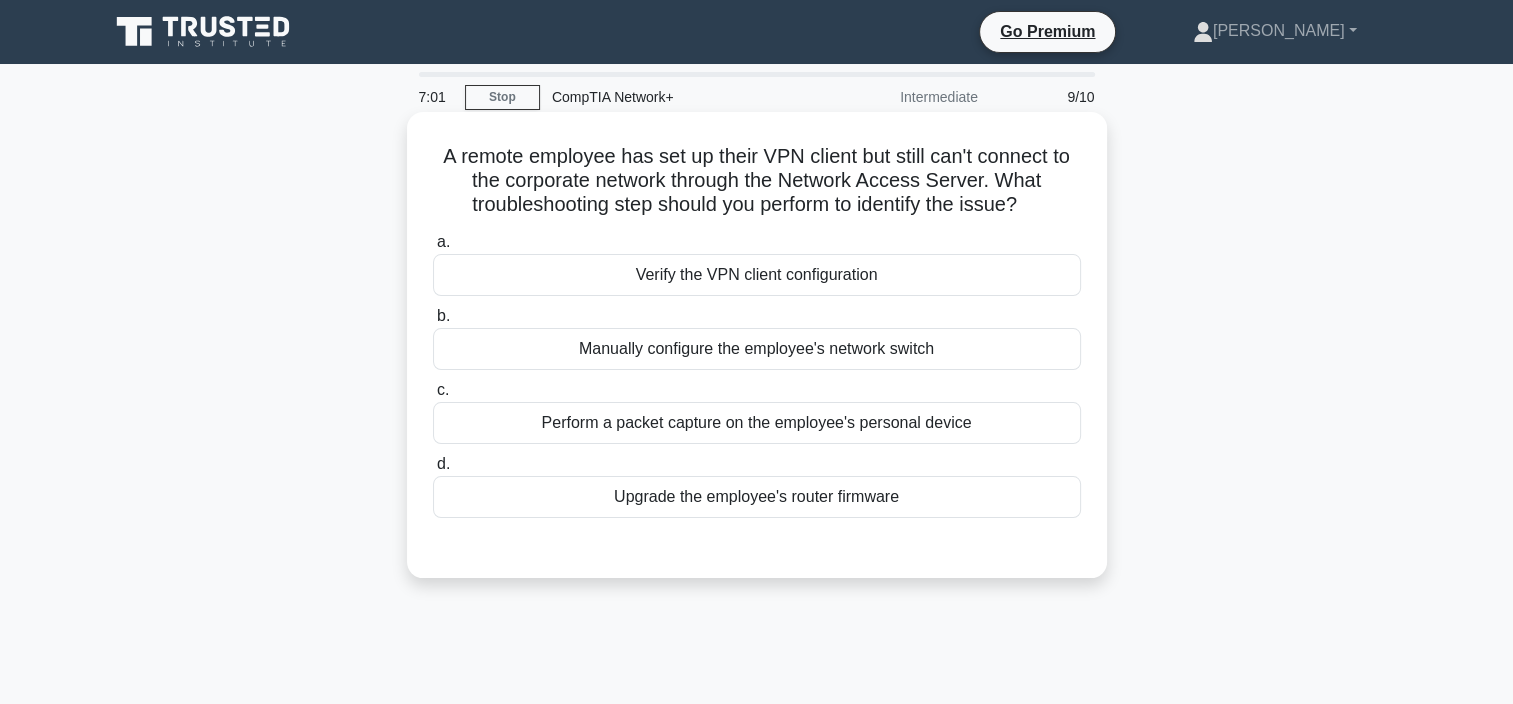 click on "Manually configure the employee's network switch" at bounding box center [757, 349] 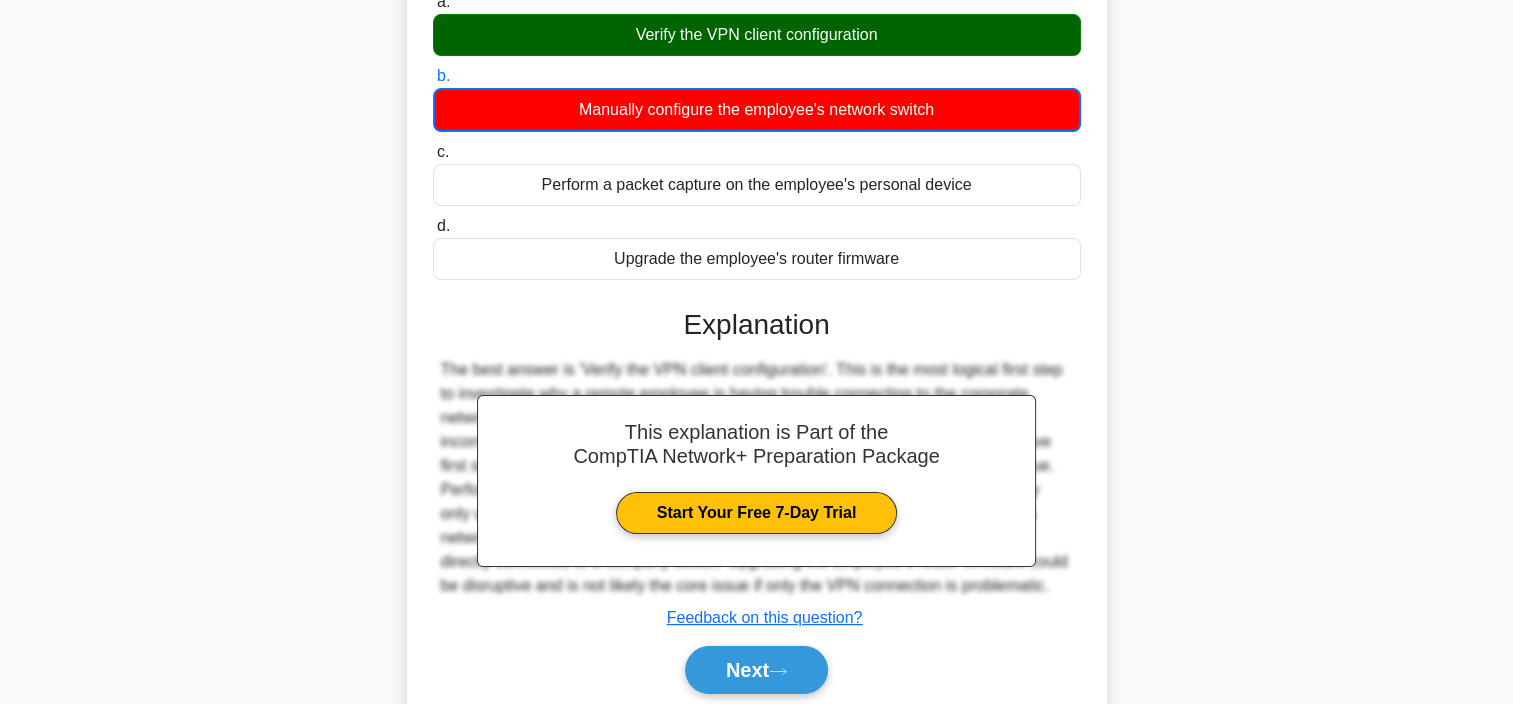 scroll, scrollTop: 376, scrollLeft: 0, axis: vertical 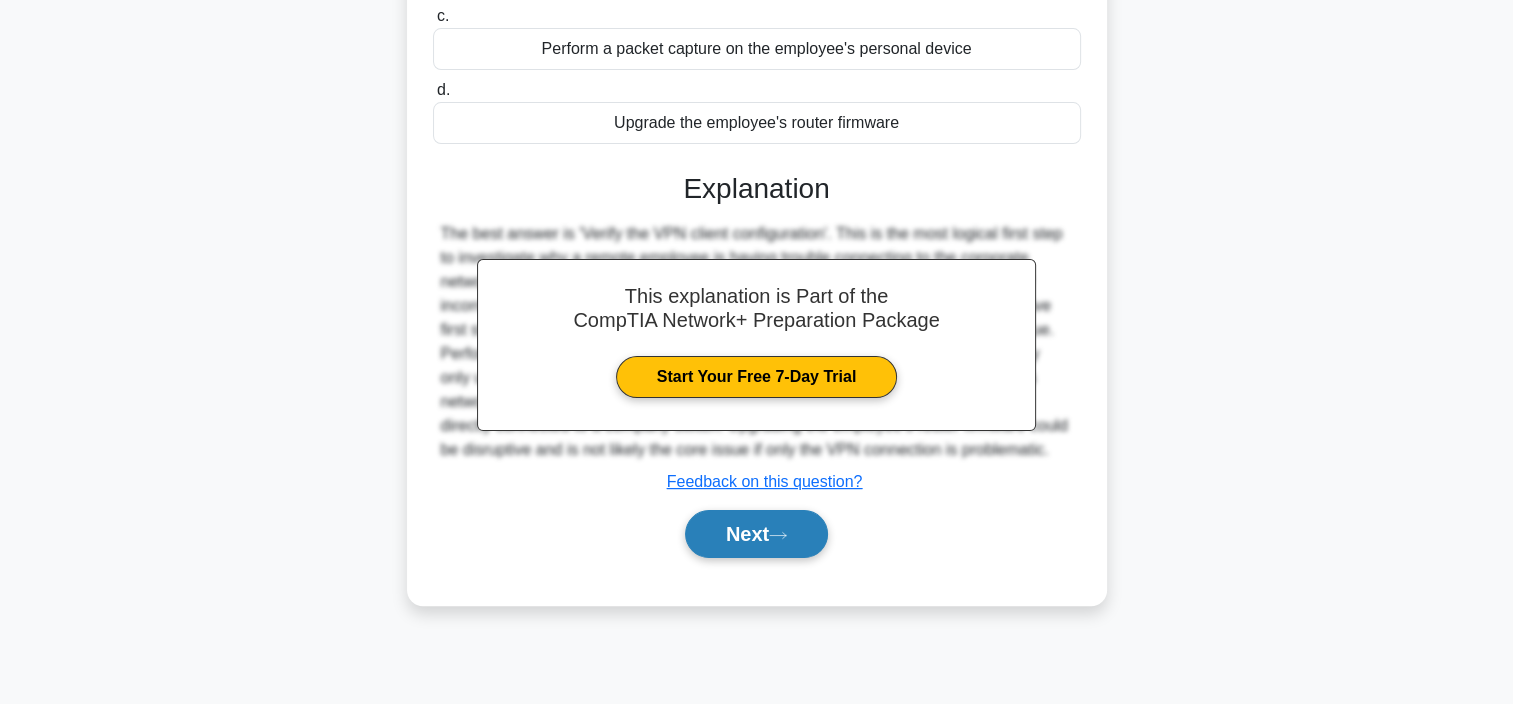 click on "Next" at bounding box center (756, 534) 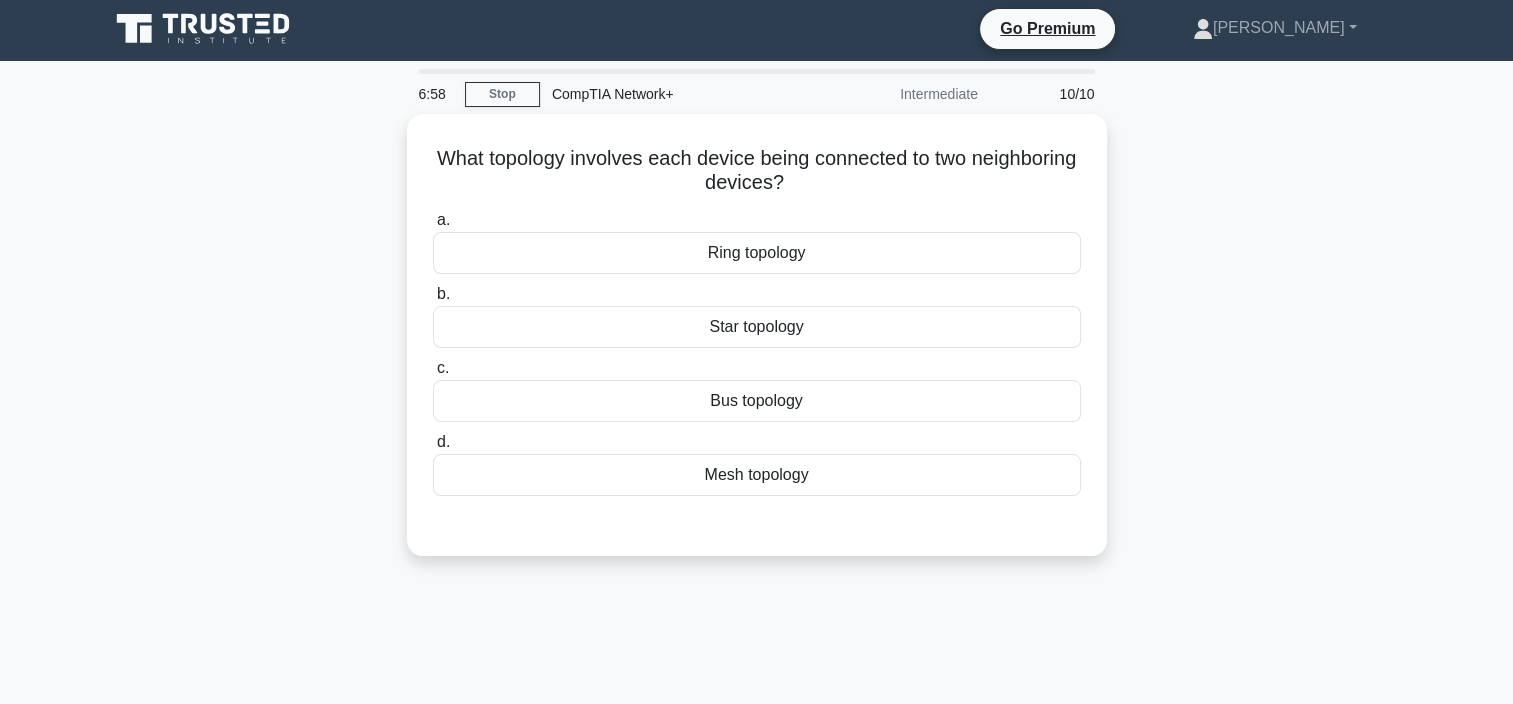 scroll, scrollTop: 0, scrollLeft: 0, axis: both 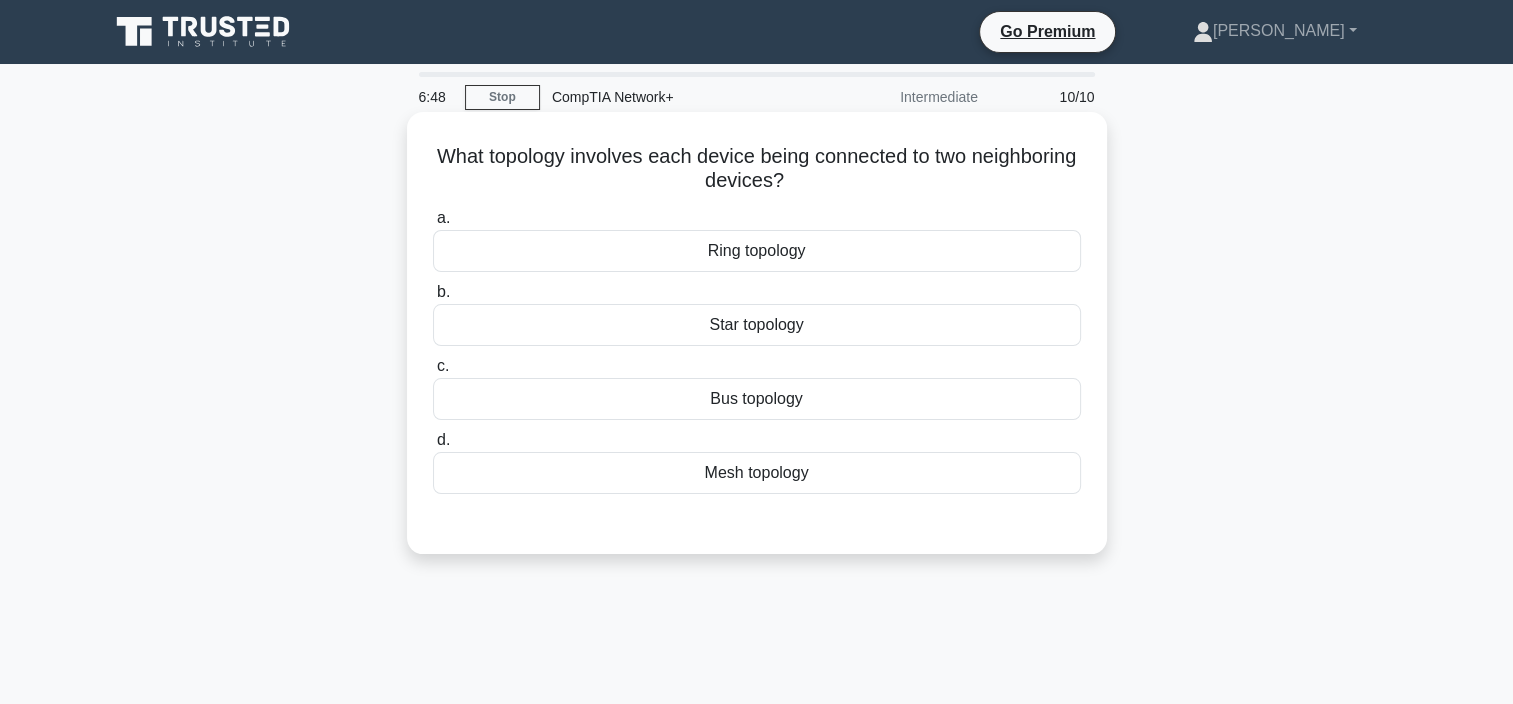 click on "Ring topology" at bounding box center (757, 251) 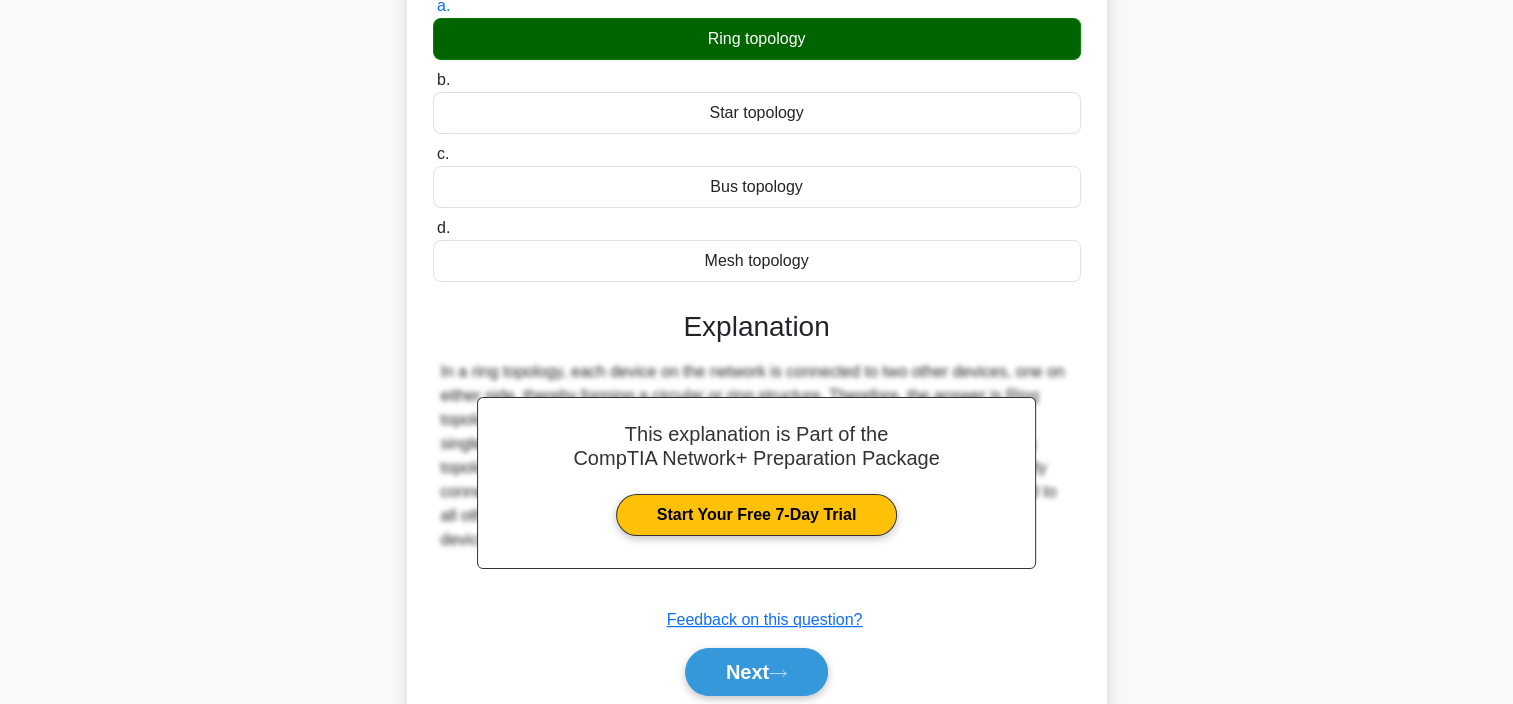 scroll, scrollTop: 376, scrollLeft: 0, axis: vertical 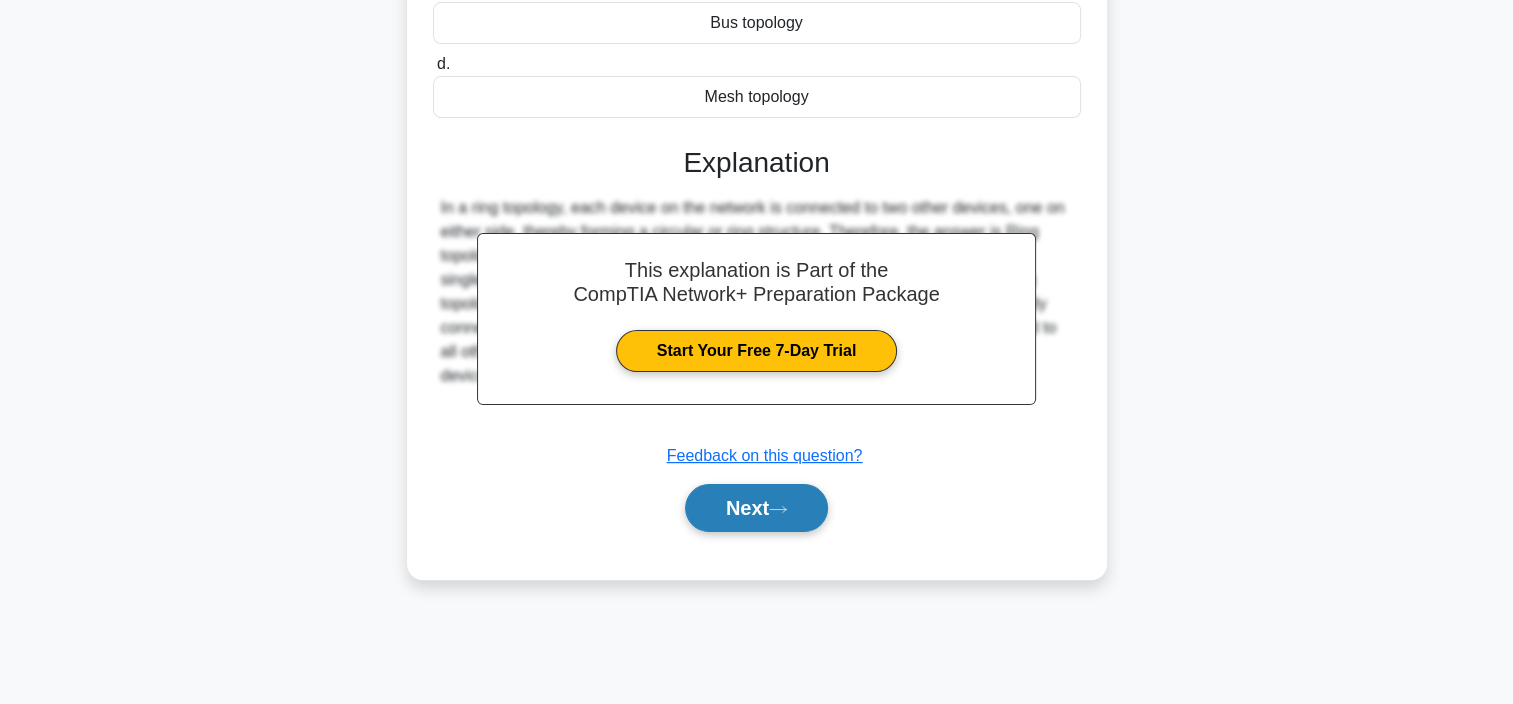 click on "Next" at bounding box center [756, 508] 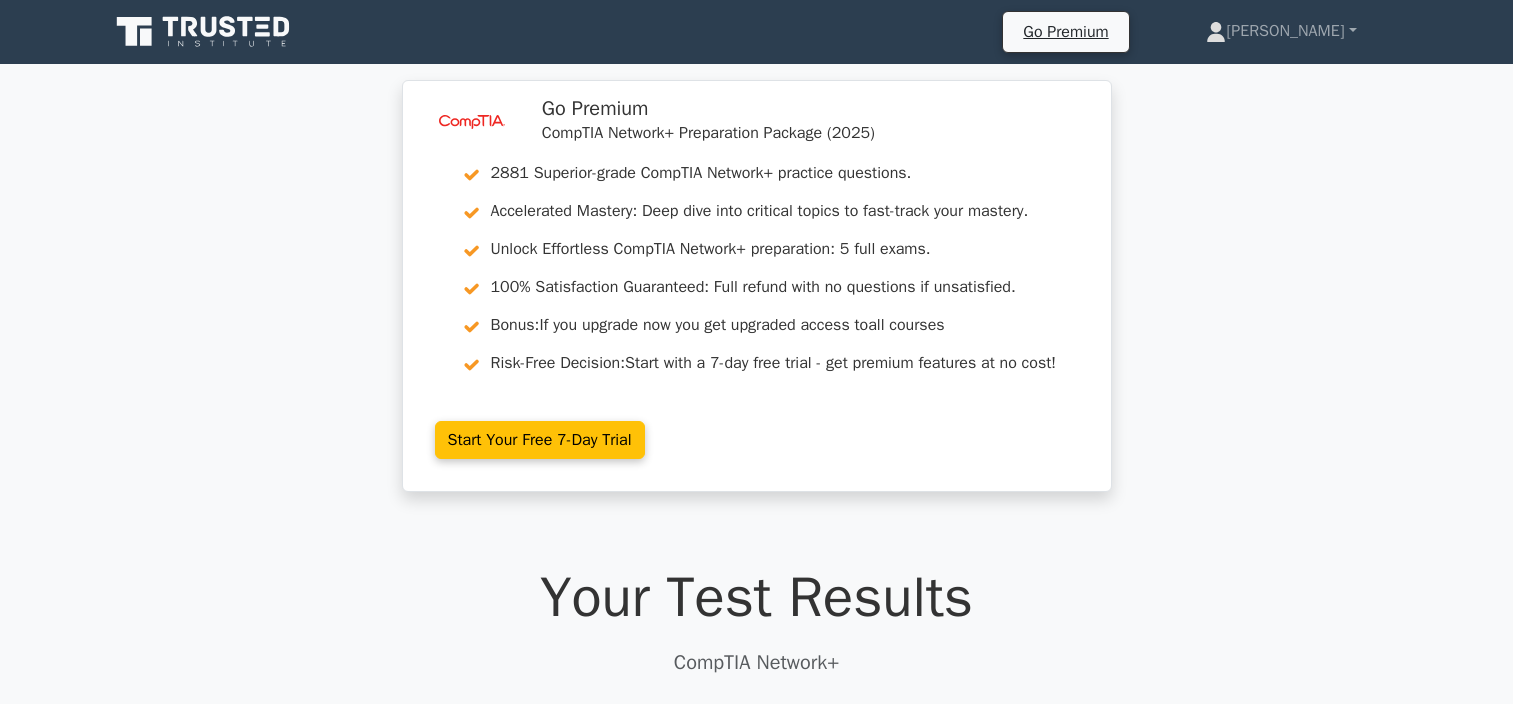 scroll, scrollTop: 0, scrollLeft: 0, axis: both 